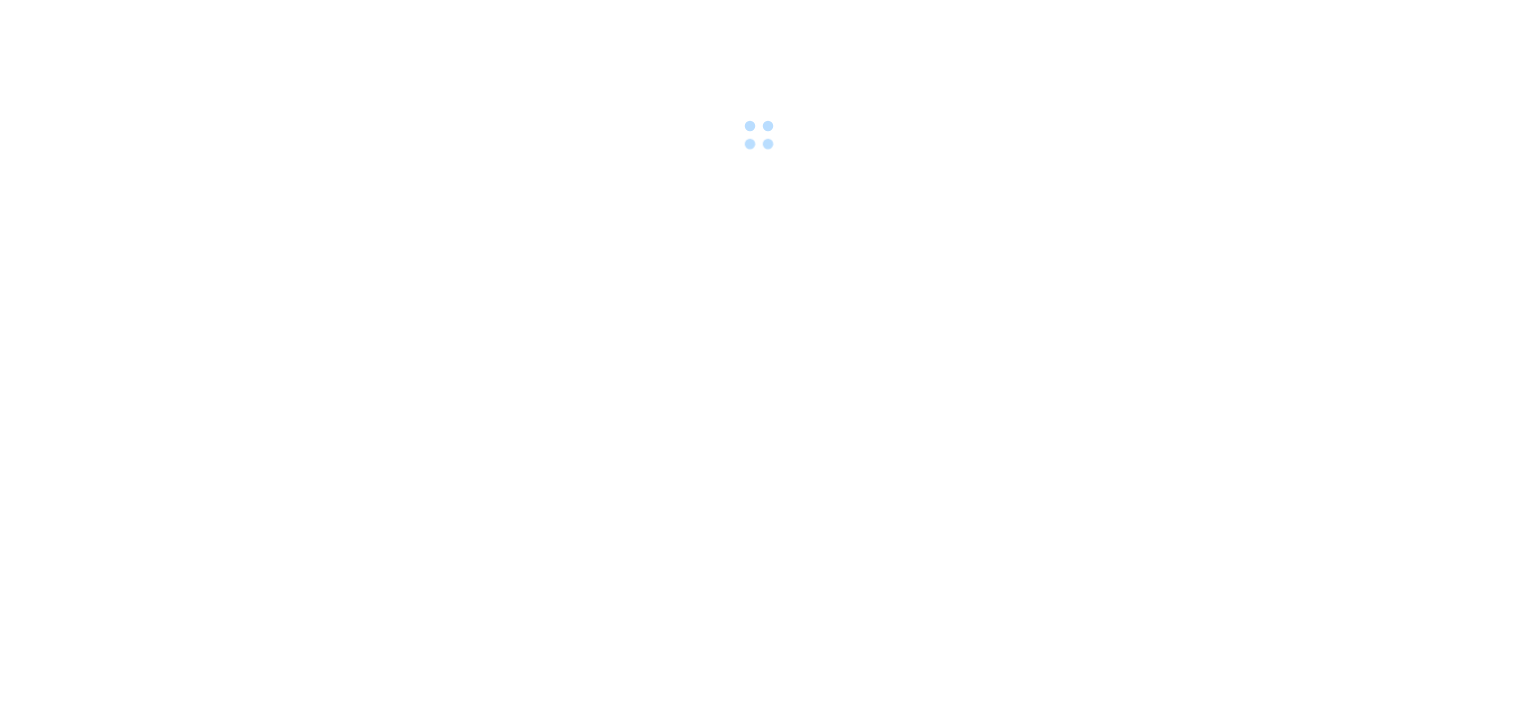 scroll, scrollTop: 0, scrollLeft: 0, axis: both 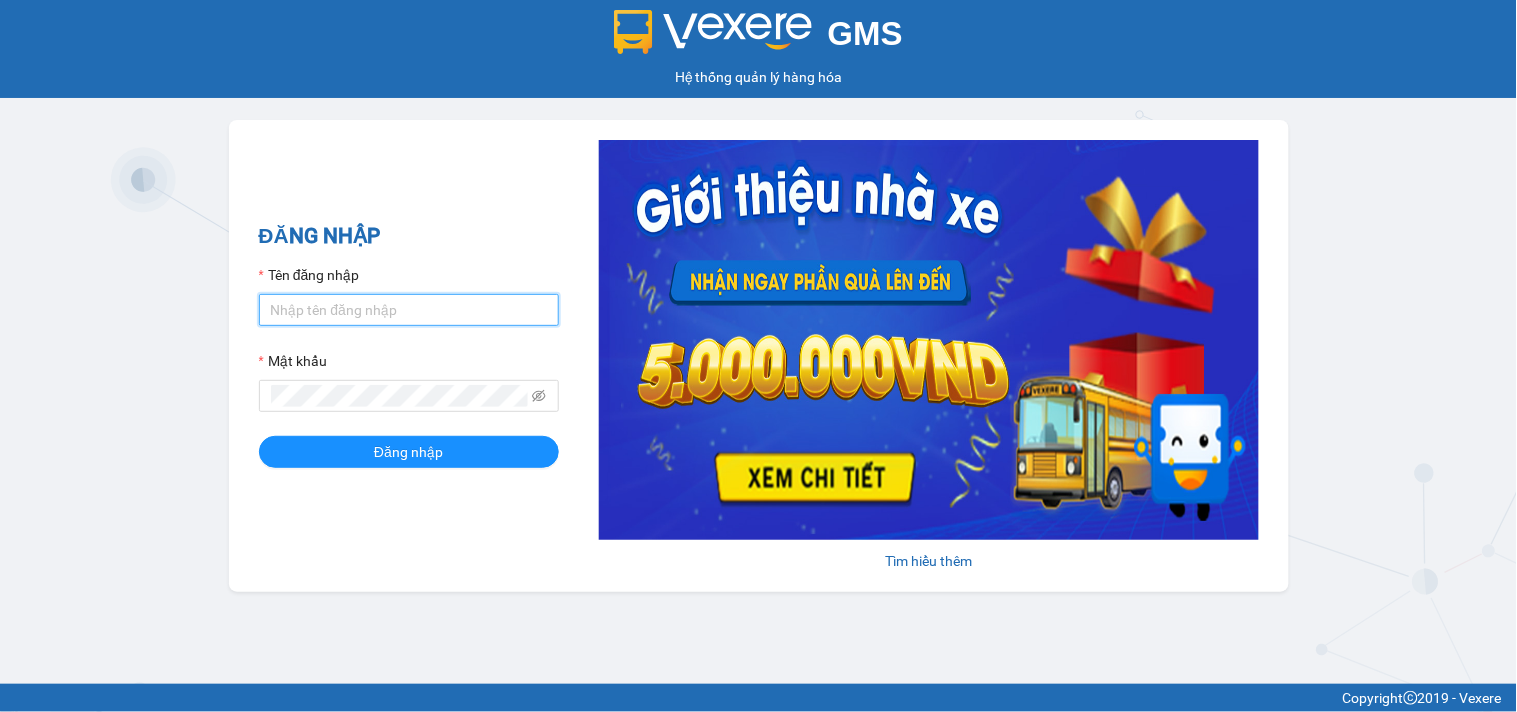 click on "Tên đăng nhập" at bounding box center (409, 310) 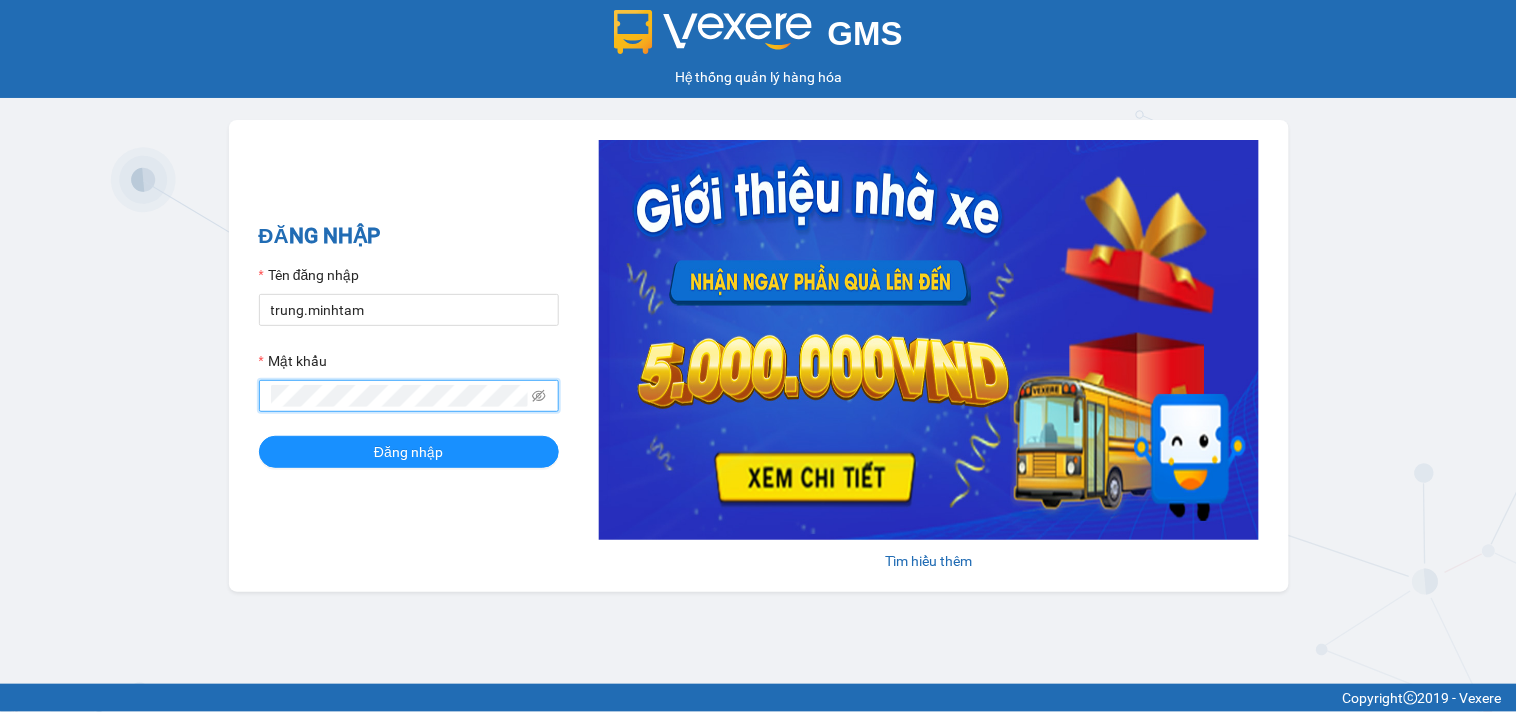 click on "Đăng nhập" at bounding box center [409, 452] 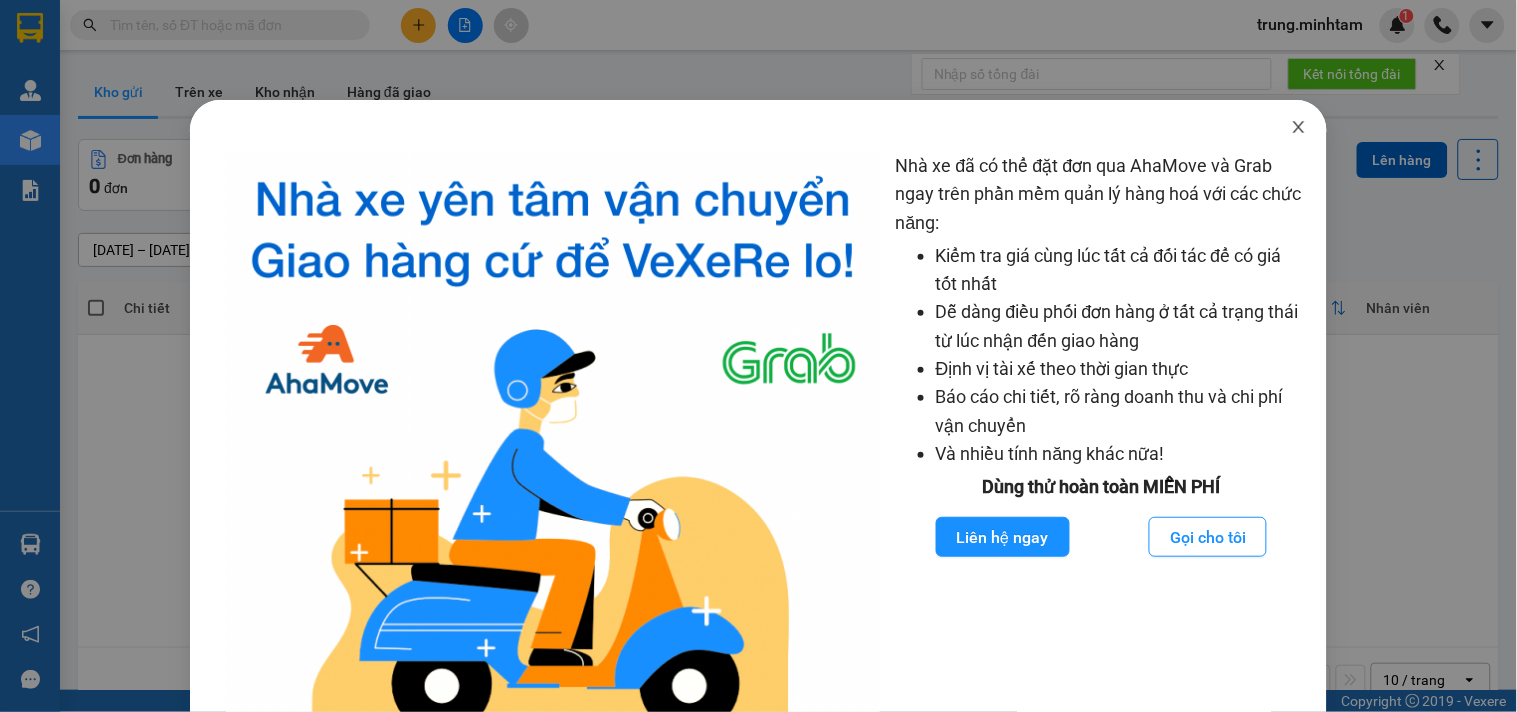 click 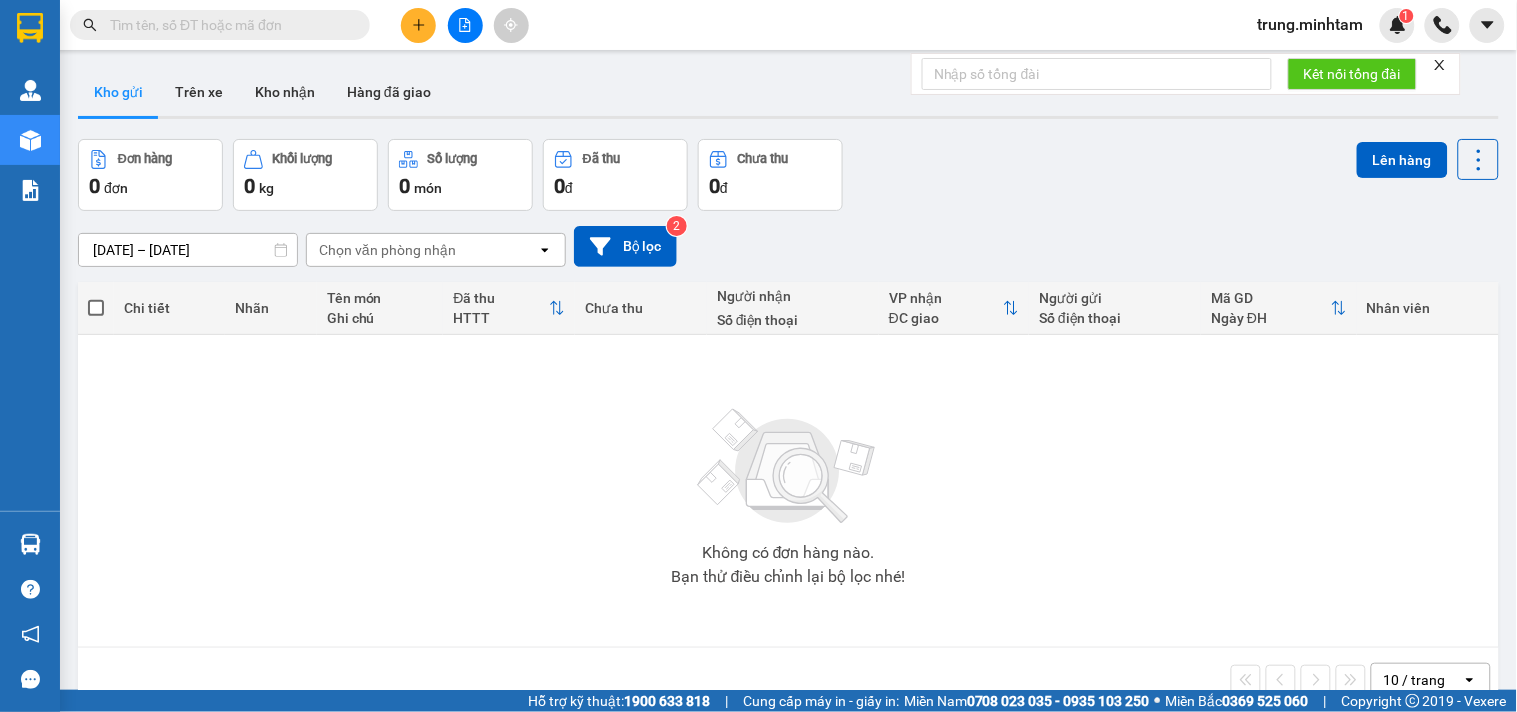 click at bounding box center (228, 25) 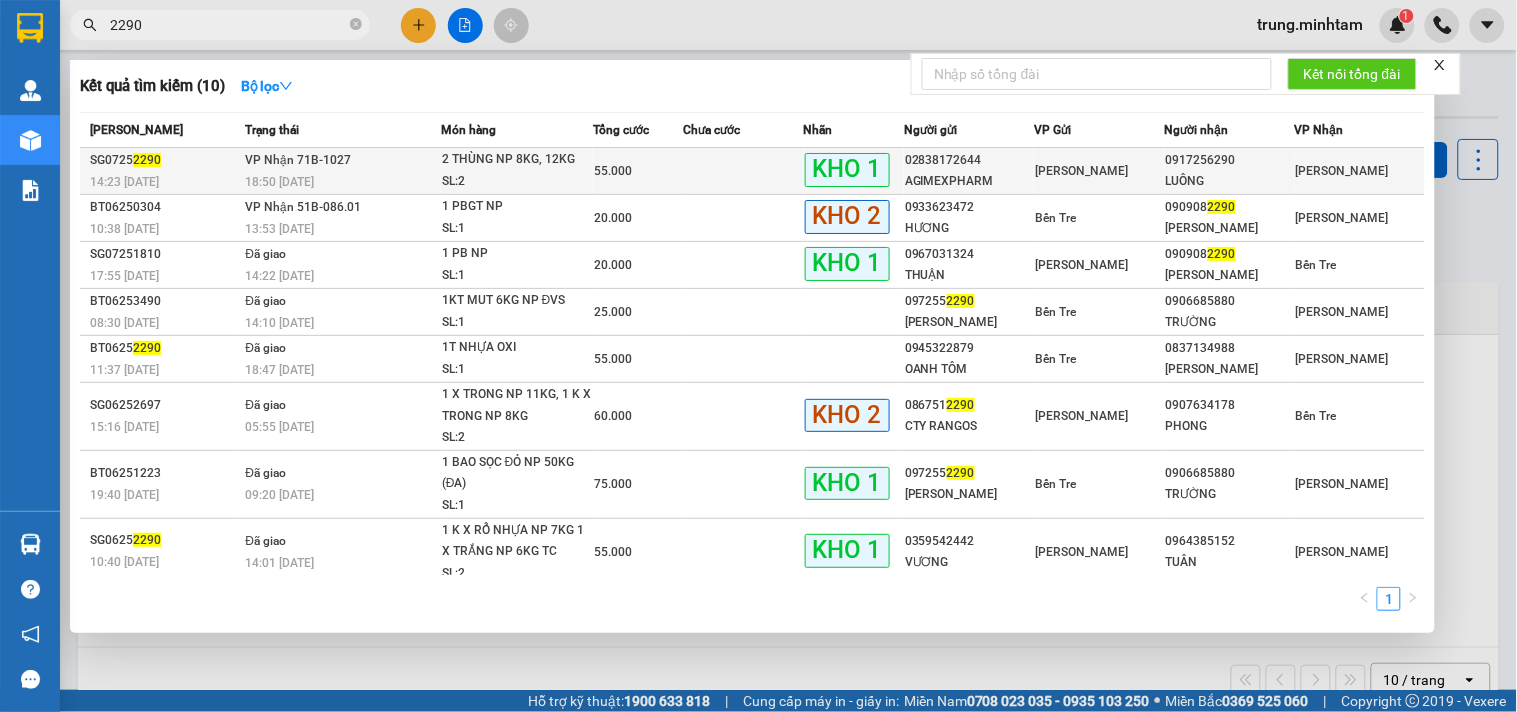 type on "2290" 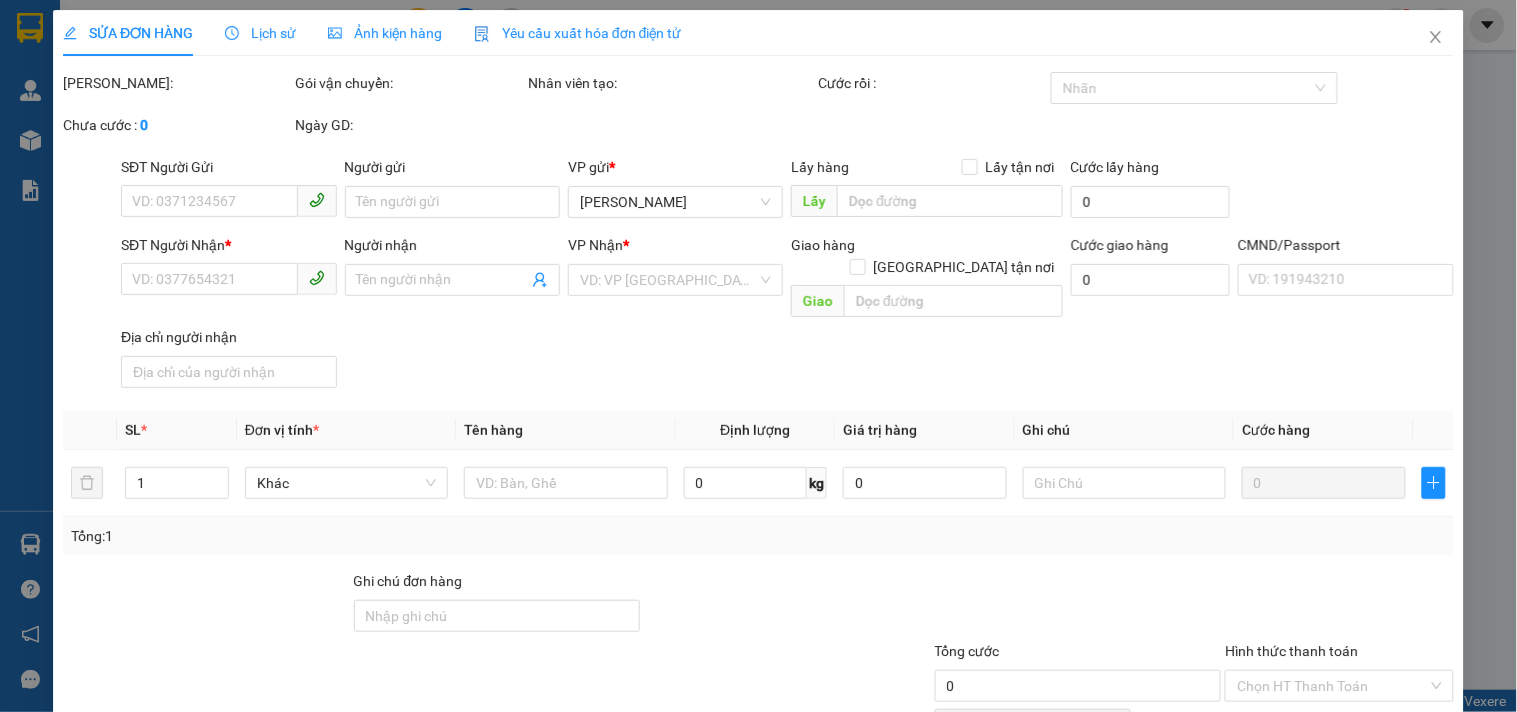 type on "02838172644" 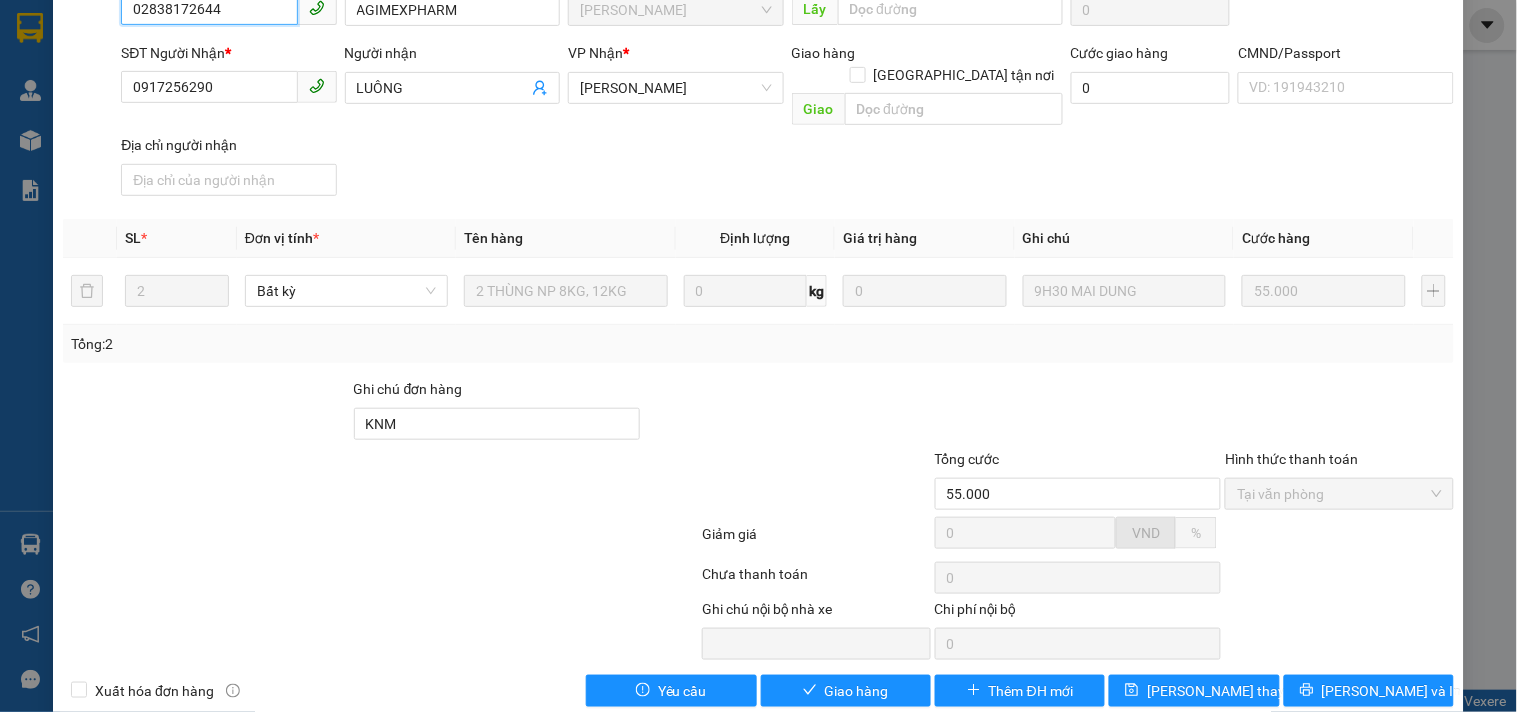 scroll, scrollTop: 207, scrollLeft: 0, axis: vertical 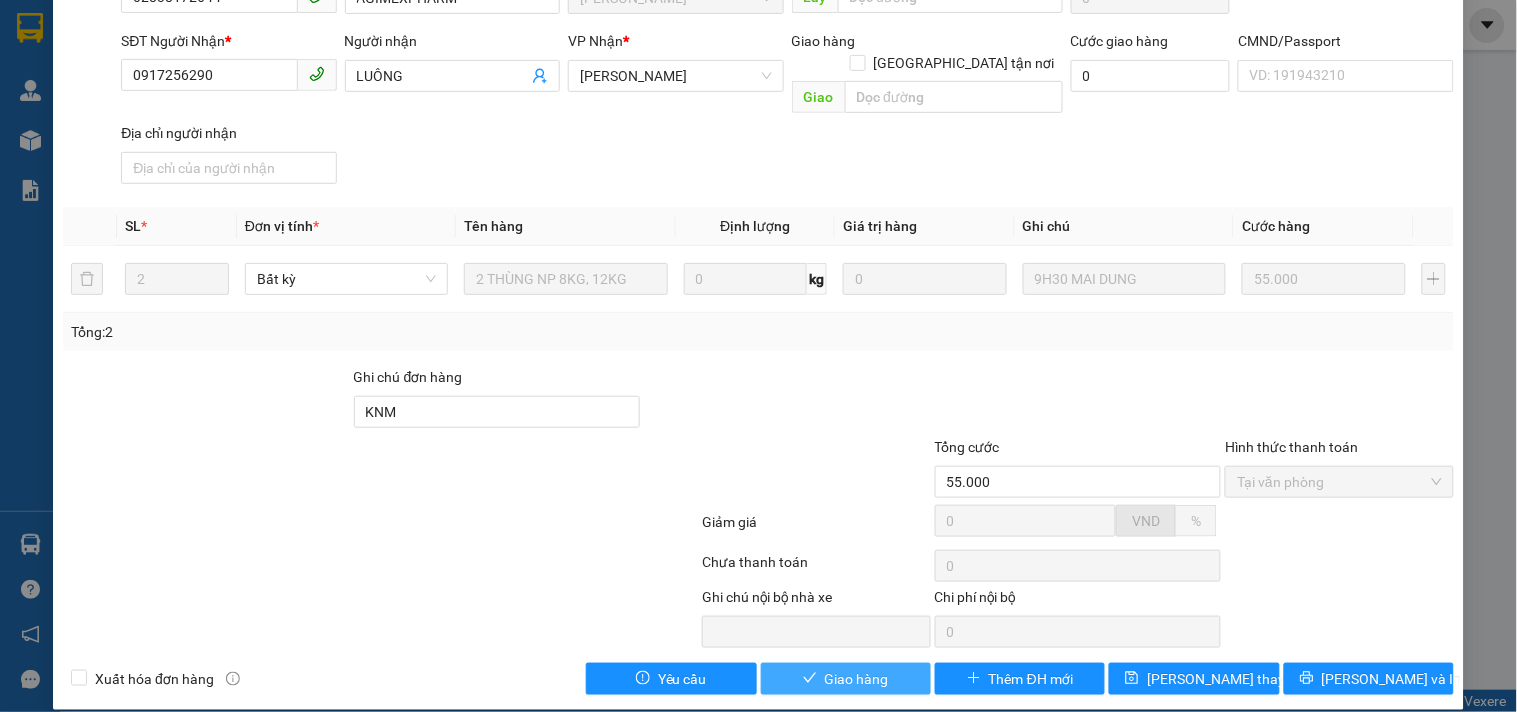 click on "Giao hàng" at bounding box center [857, 679] 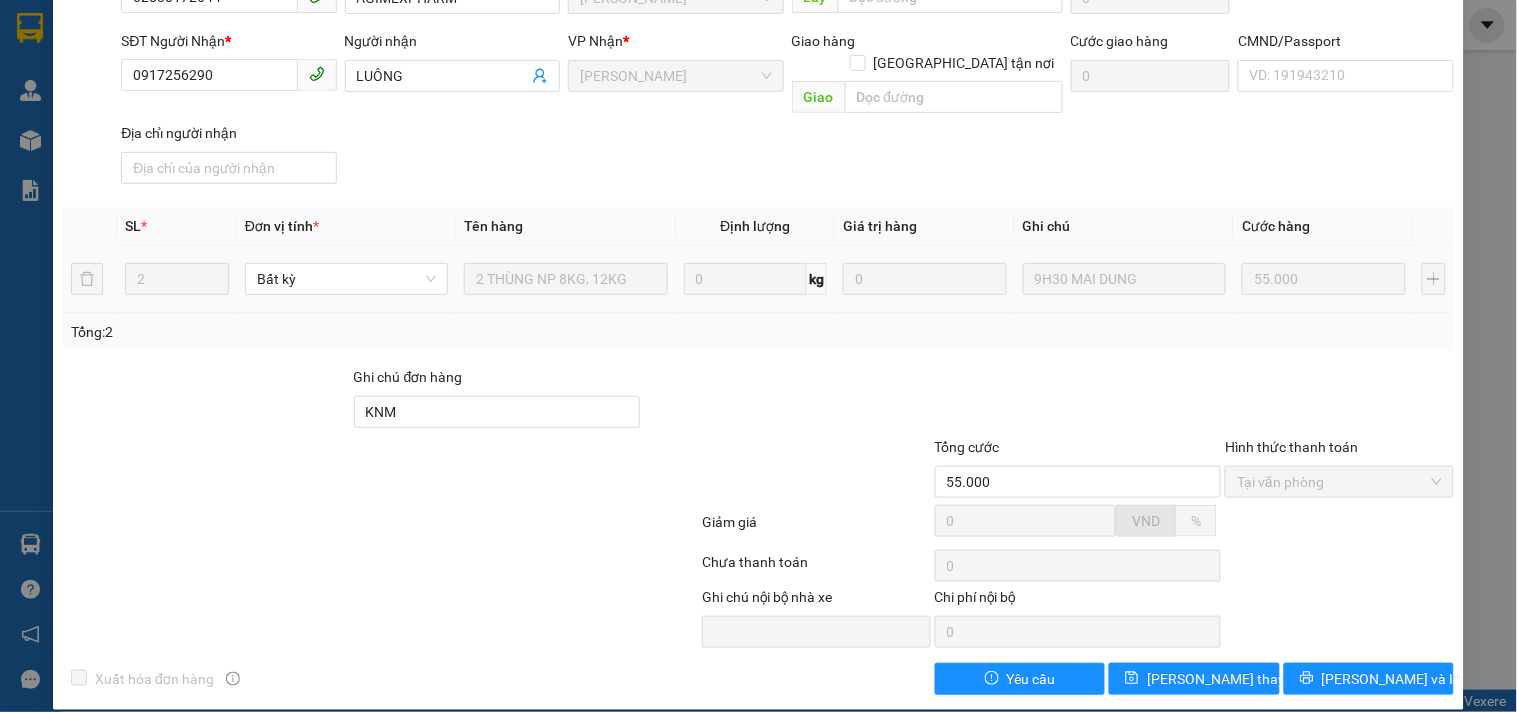 scroll, scrollTop: 0, scrollLeft: 0, axis: both 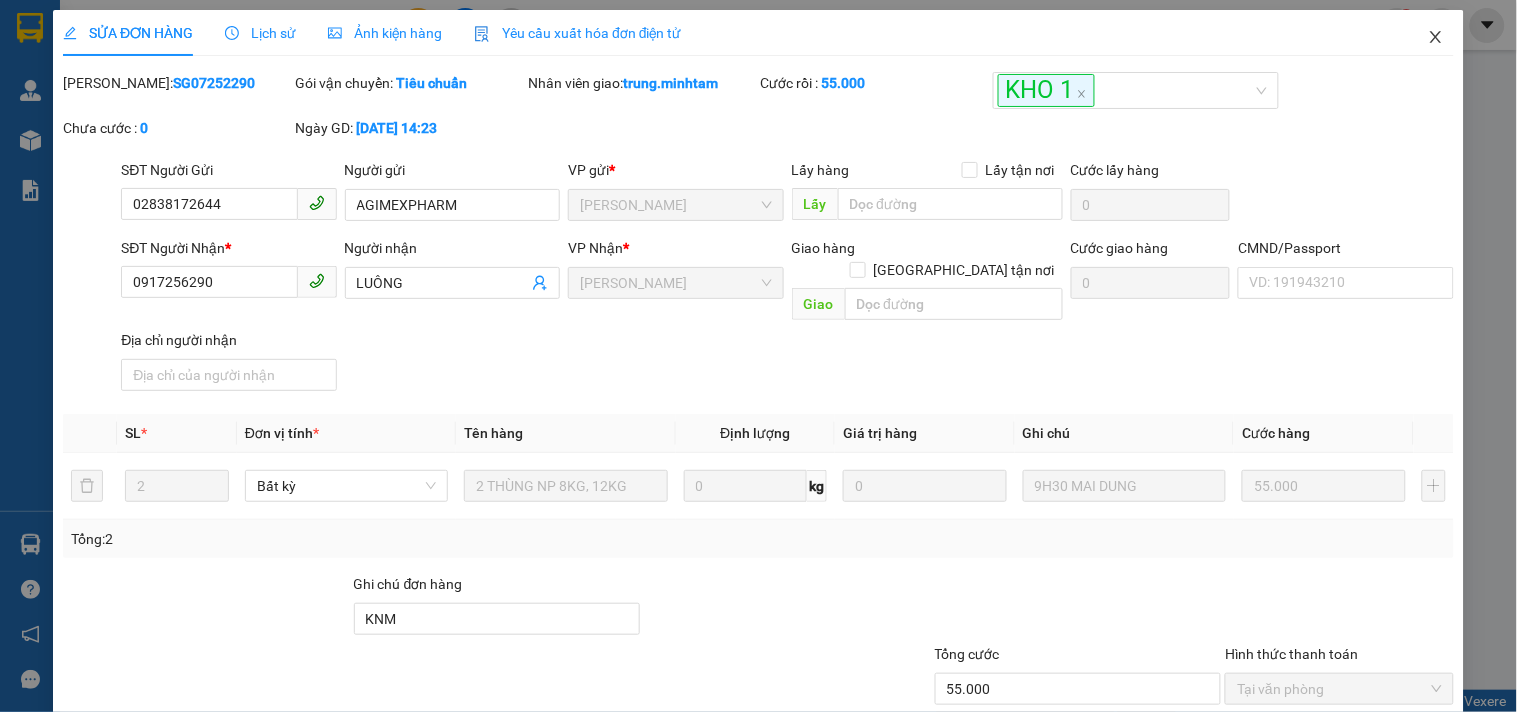 click 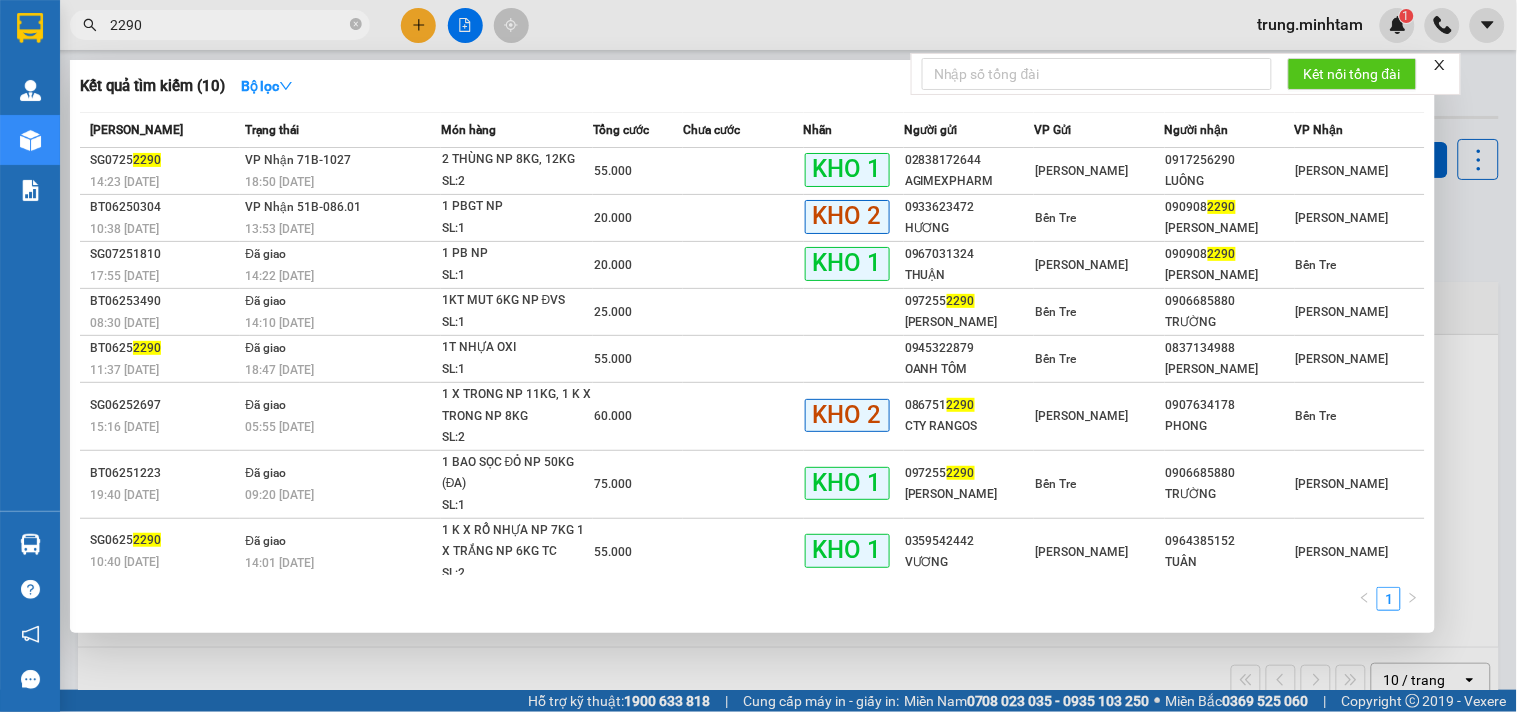 click on "2290" at bounding box center [228, 25] 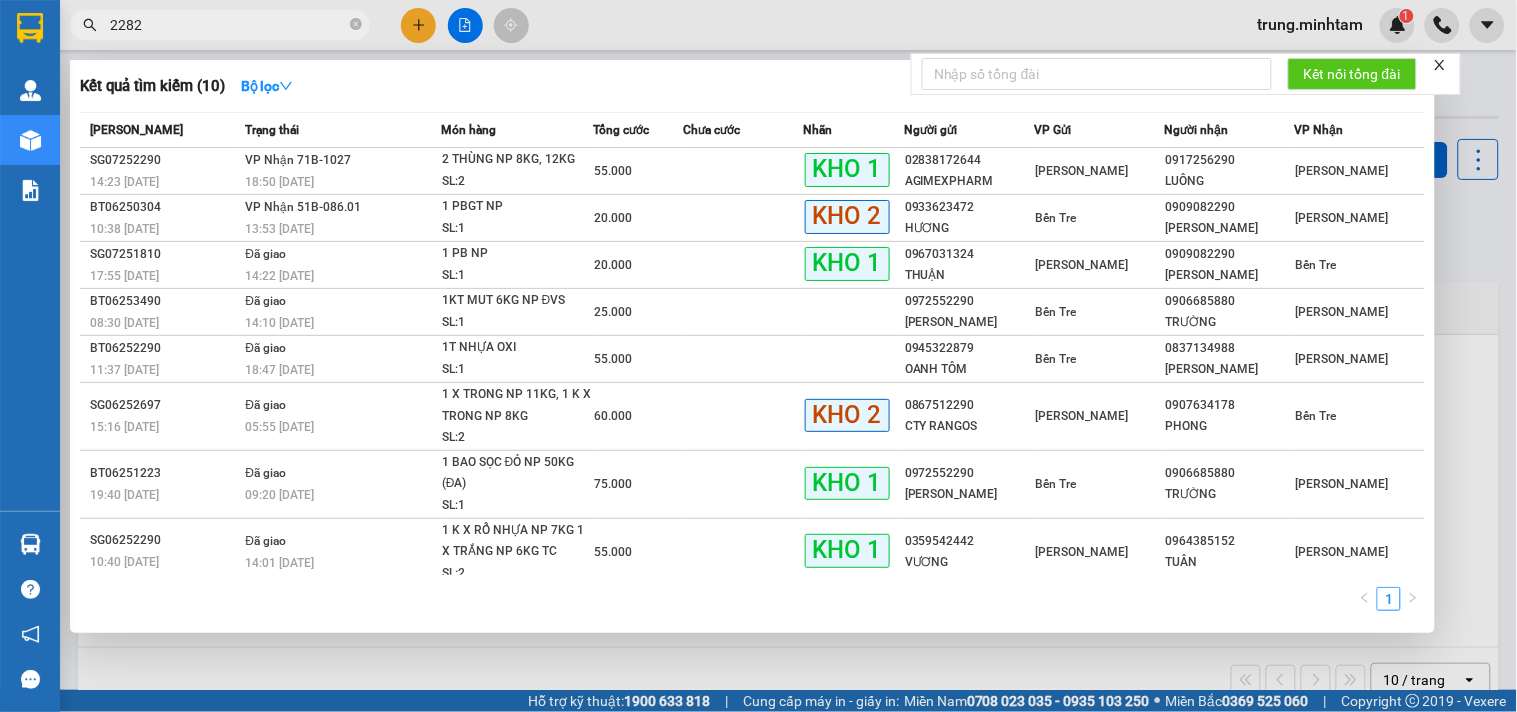 type on "2282" 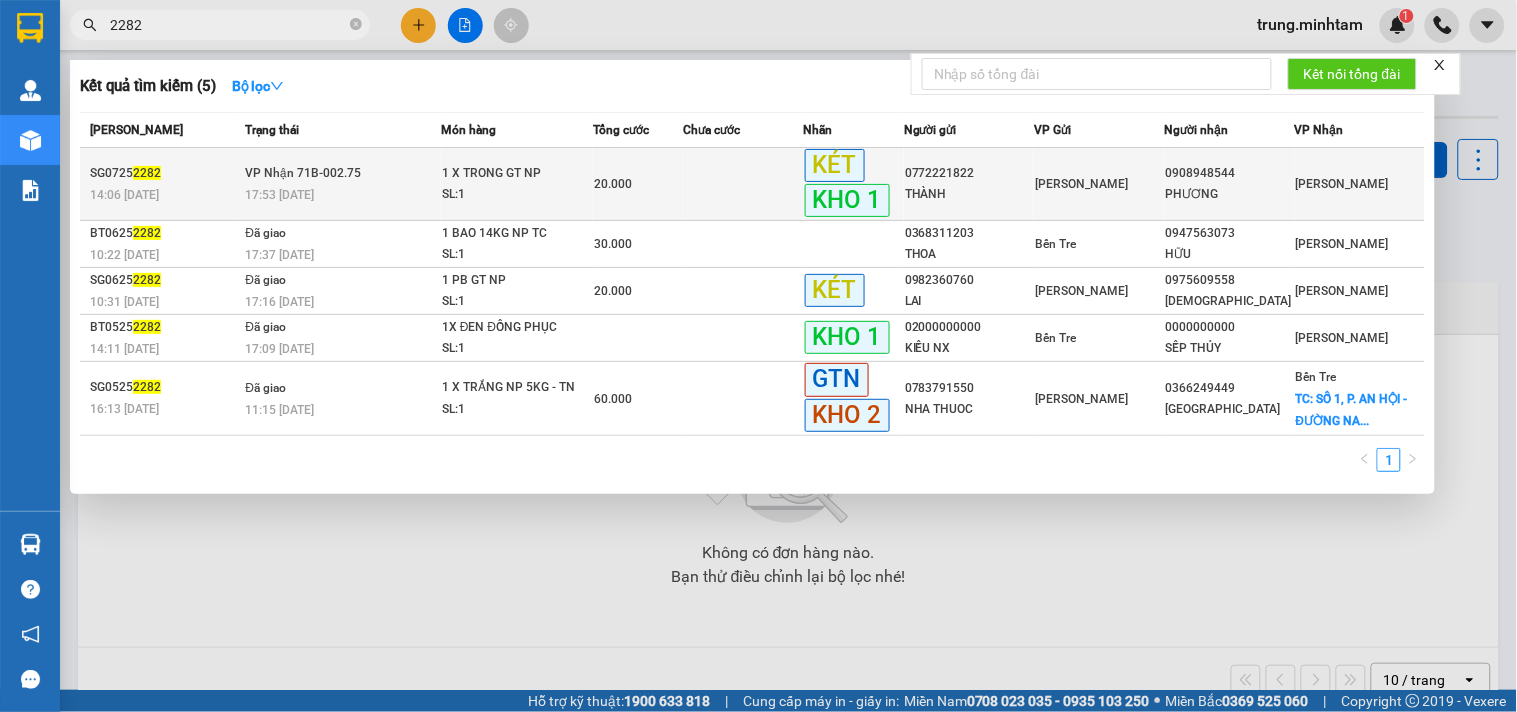click on "20.000" at bounding box center [638, 184] 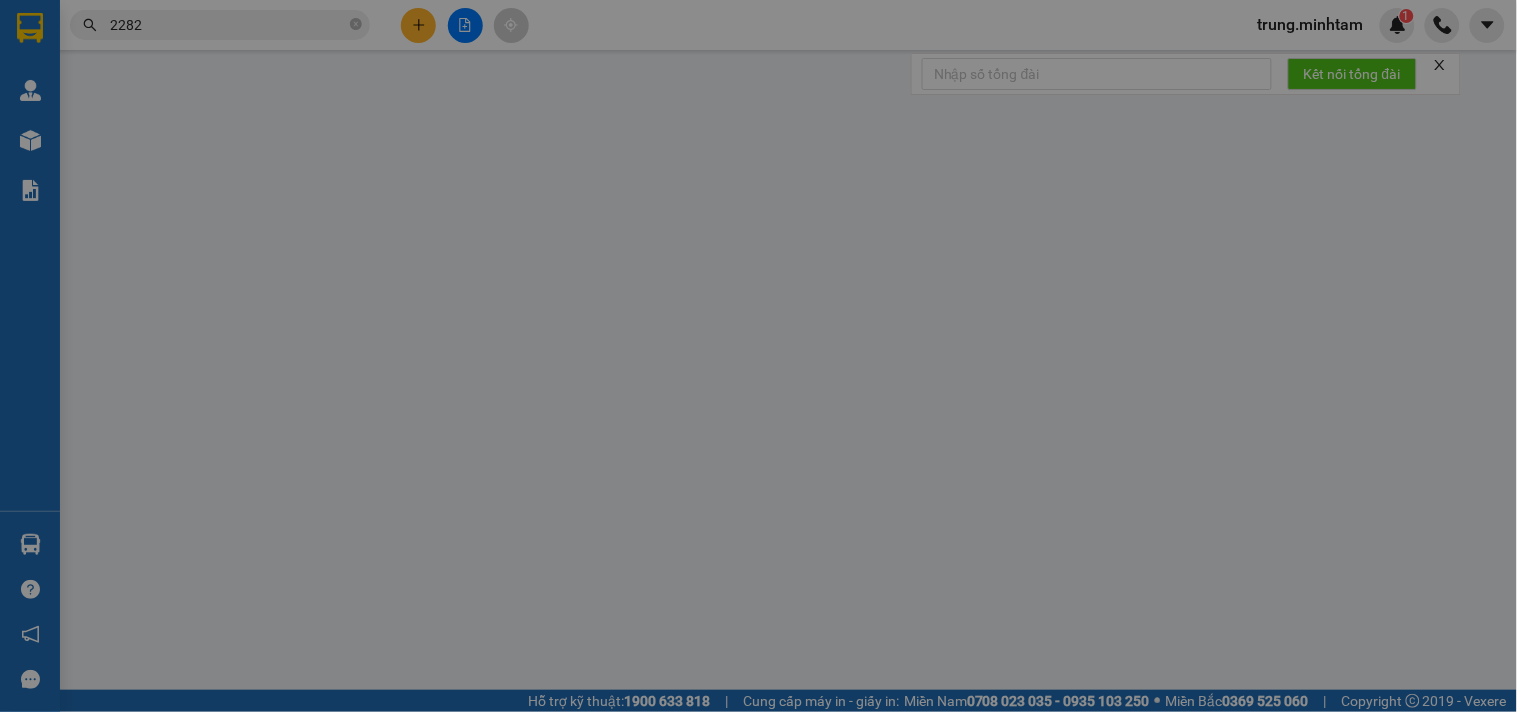 type on "0772221822" 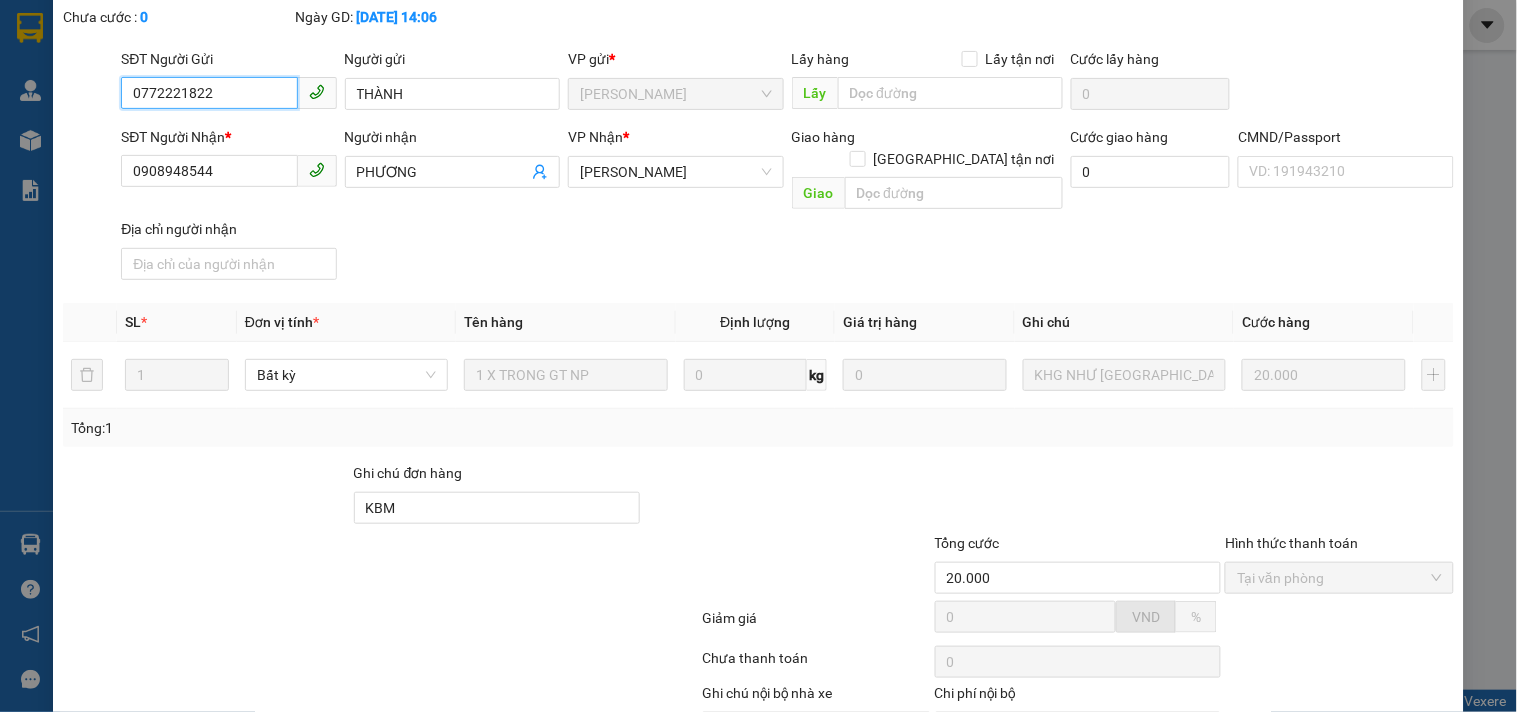 scroll, scrollTop: 207, scrollLeft: 0, axis: vertical 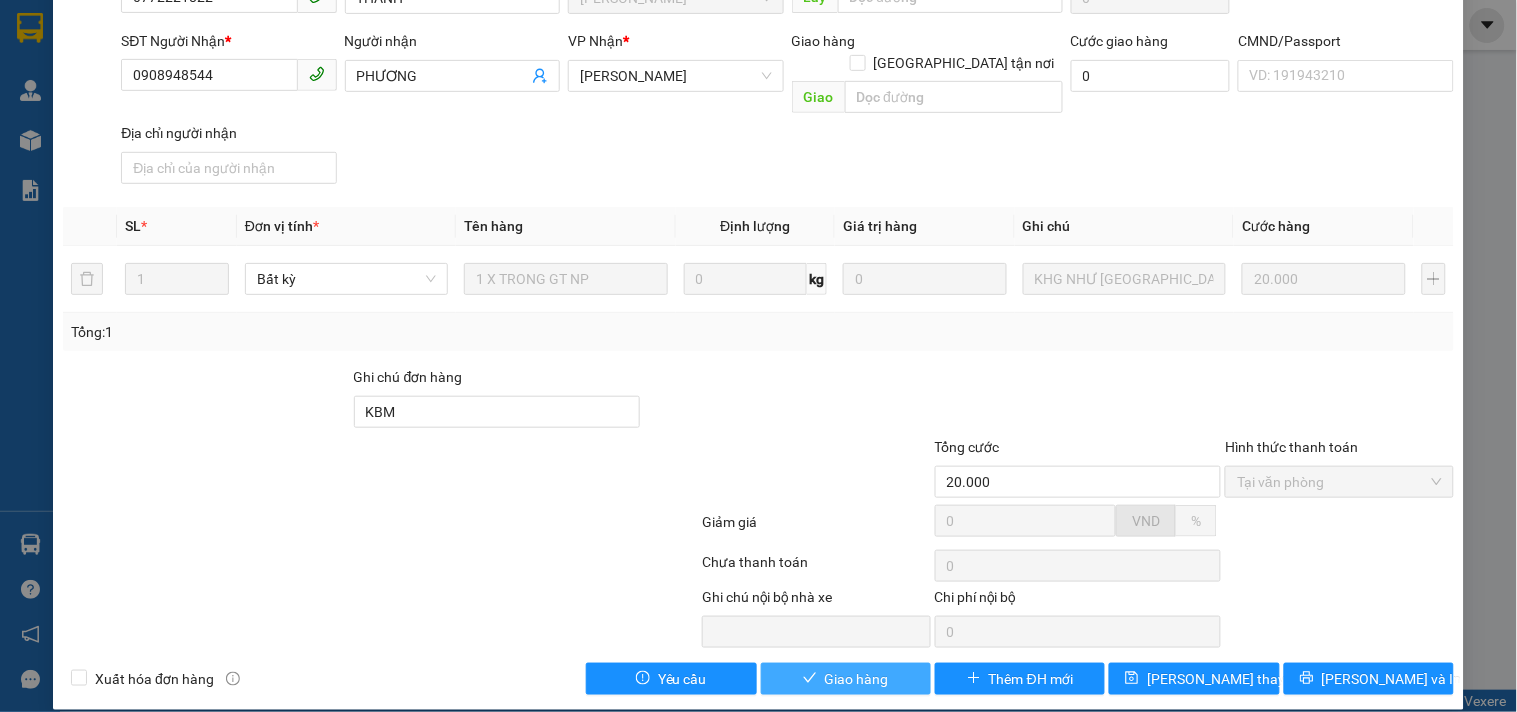 click on "Giao hàng" at bounding box center (857, 679) 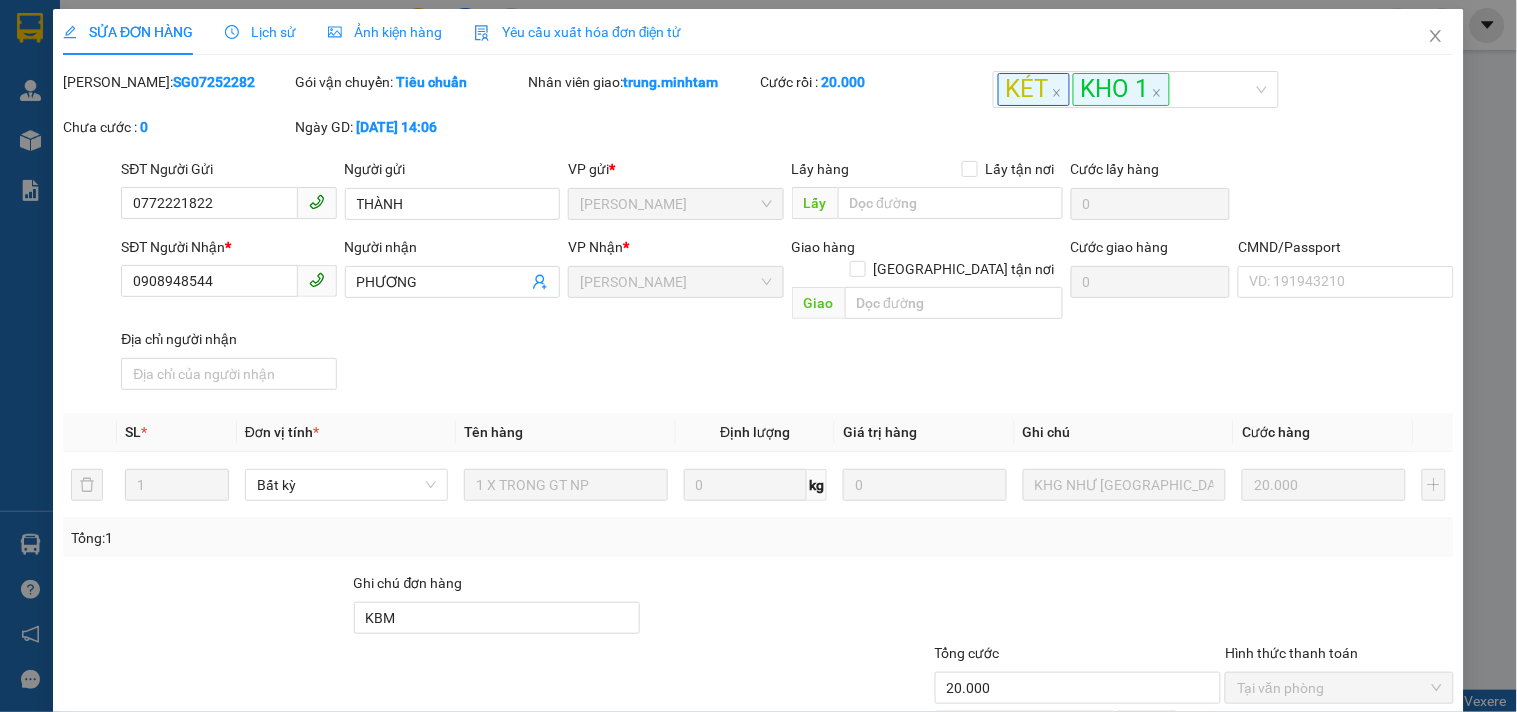 scroll, scrollTop: 0, scrollLeft: 0, axis: both 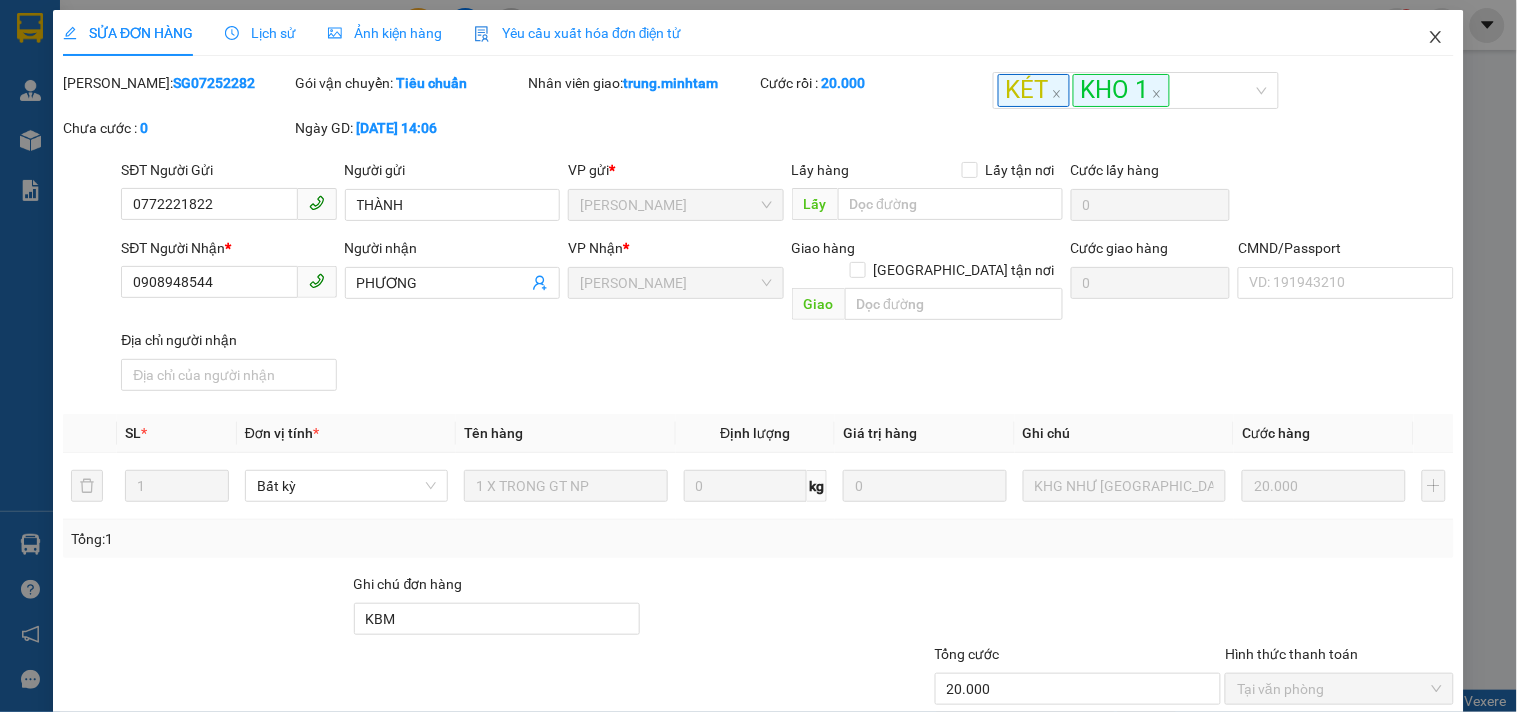 click 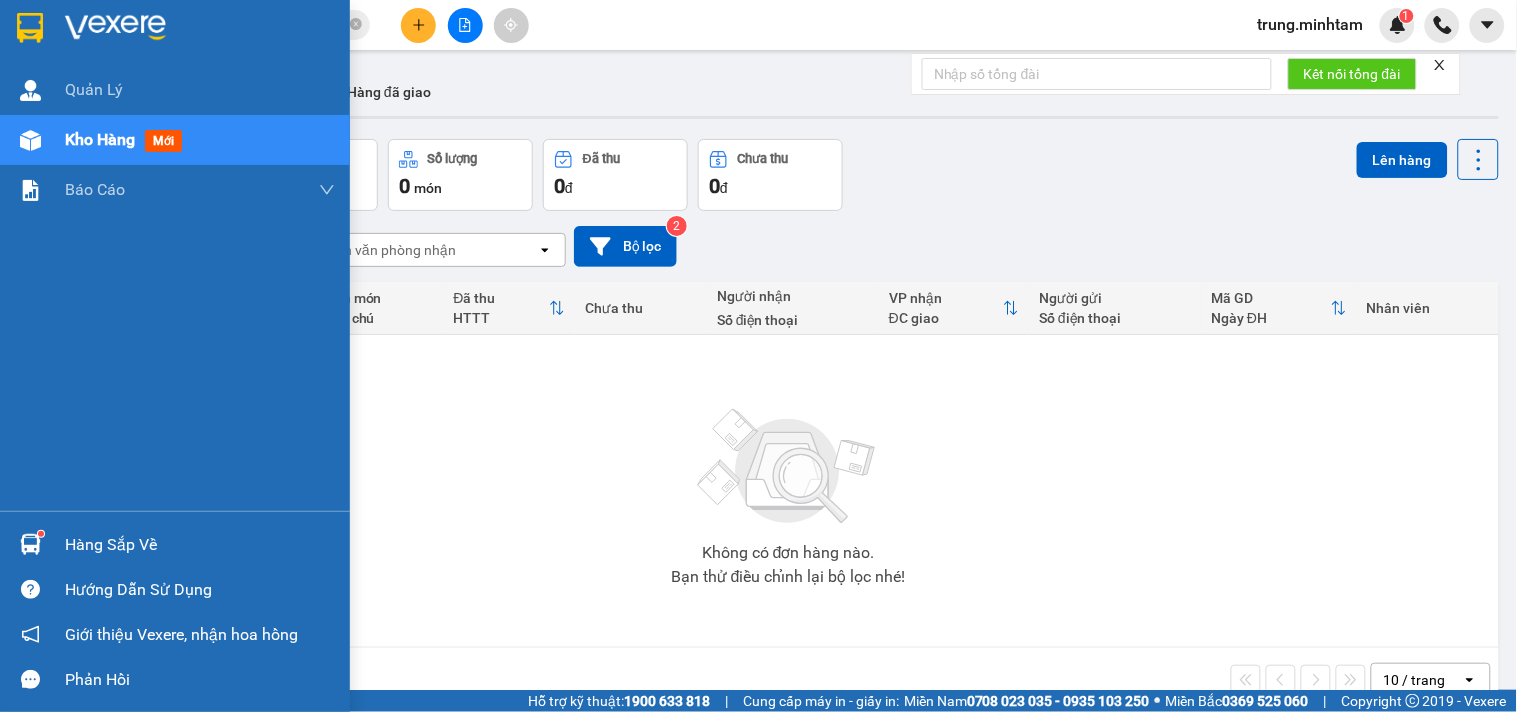 click on "Hàng sắp về" at bounding box center (200, 545) 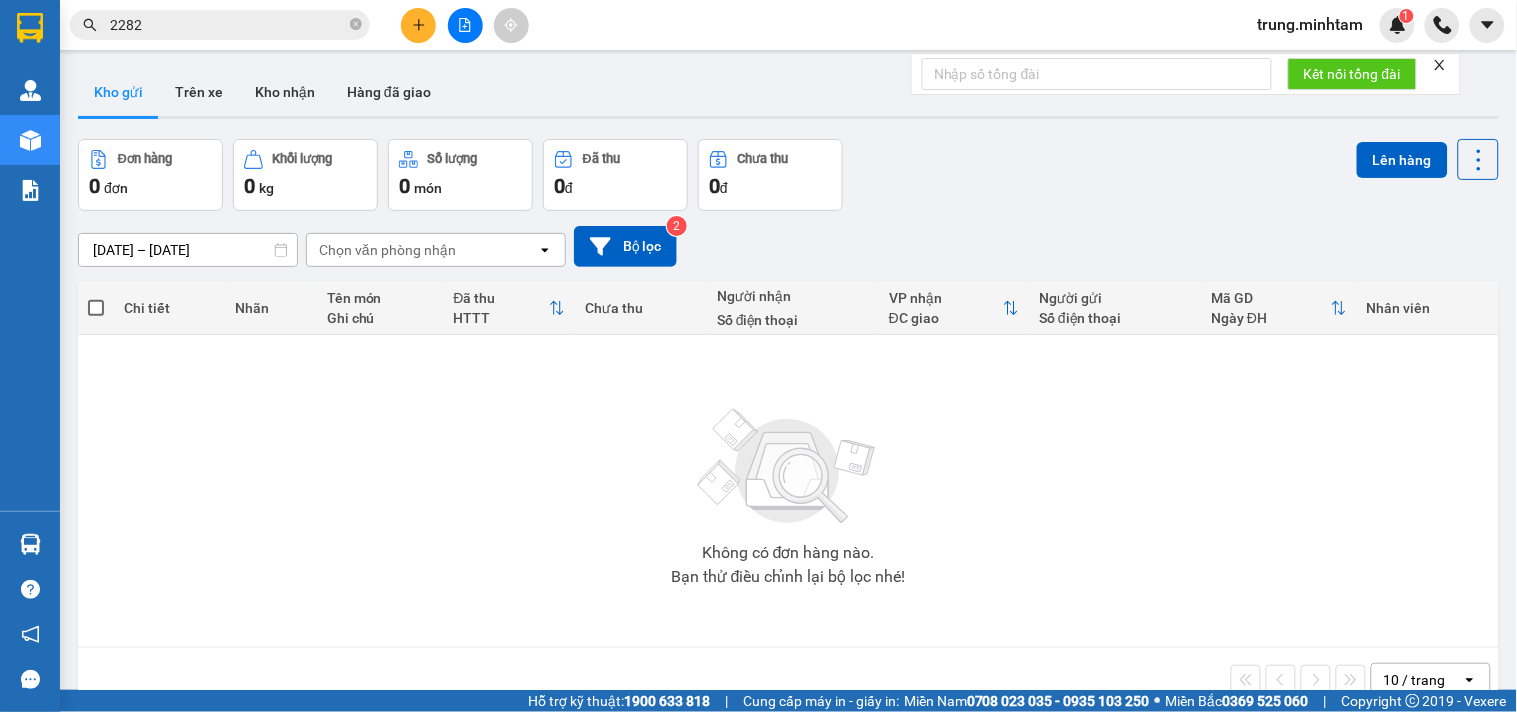 click on "Kết quả tìm kiếm ( 5 )  Bộ lọc  Mã ĐH Trạng thái Món hàng Tổng cước Chưa cước Nhãn Người gửi VP Gửi Người nhận VP Nhận SG0725 2282 14:06 - 09/07 VP Nhận   71B-002.75 17:53 - 09/07 1 X TRONG GT NP SL:  1 20.000 KÉT KHO 1 0772221822 THÀNH Hồ Chí Minh 0908948544 PHƯƠNG Ngã Tư Huyện BT0625 2282 10:22 - 19/06 Đã giao   17:37 - 19/06 1 BAO 14KG NP TC SL:  1 30.000 0368311203 THOA  Bến Tre 0947563073 HỮU  Hồ Chí Minh SG0625 2282 10:31 - 10/06 Đã giao   17:16 - 10/06 1 PB GT NP SL:  1 20.000 KÉT 0982360760 LAI Hồ Chí Minh 0975609558 ANH KINH Ngã Tư Huyện BT0525 2282 14:11 - 19/05 Đã giao   17:09 - 19/05 1X ĐEN ĐỒNG PHỤC SL:  1 KHO 1 02000000000 KIỀU NX Bến Tre 0000000000 SẾP THỦY Hồ Chí Minh SG0525 2282 16:13 - 10/05 Đã giao   11:15 - 11/05 1 X TRẮNG NP 5KG - TN SL:  1 60.000 GTN KHO 2 0783791550 NHA THUOC  Hồ Chí Minh 0366249449 CHÙA VIÊN MINH Bến Tre TC: SỐ 1, P. AN HỘI - ĐƯỜNG NA... 1 2282 1" at bounding box center [758, 356] 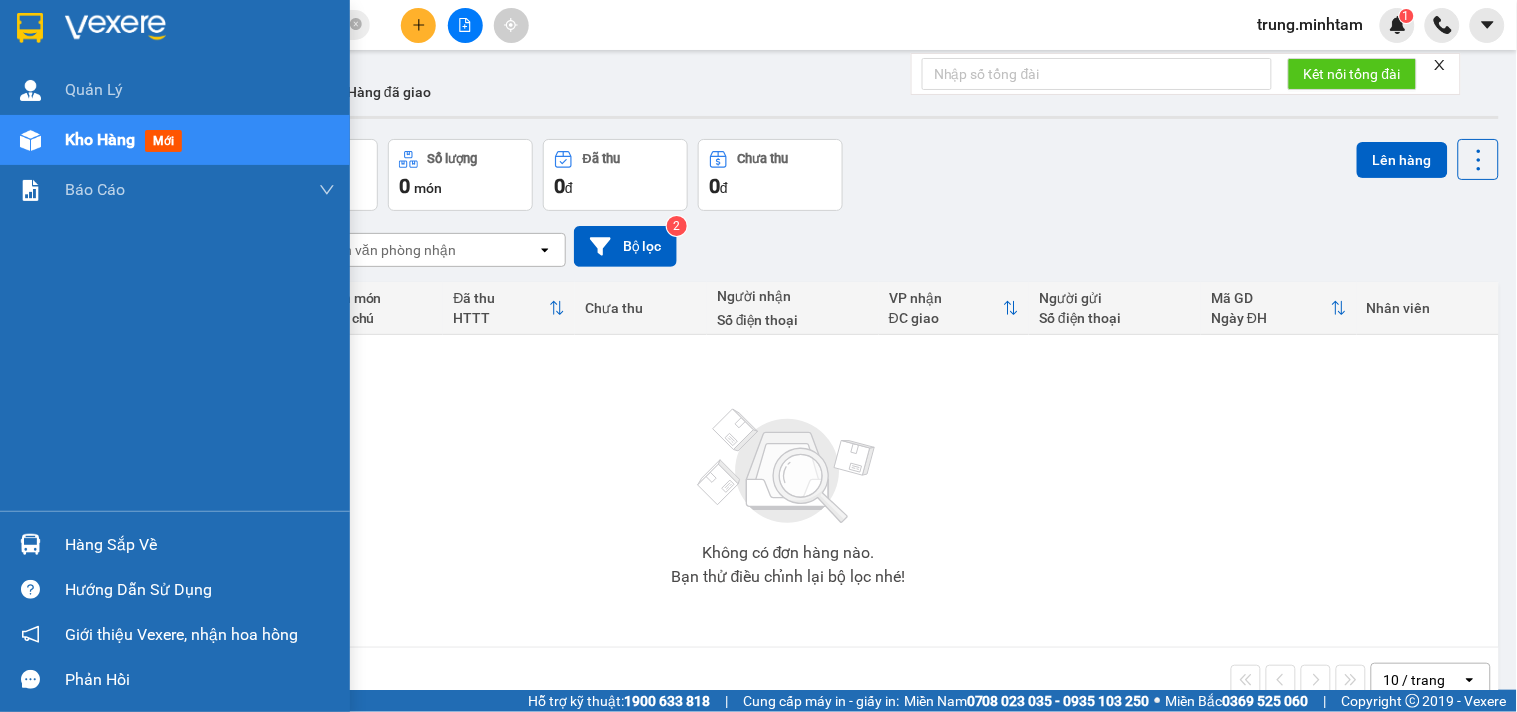 click on "Hàng sắp về" at bounding box center [200, 545] 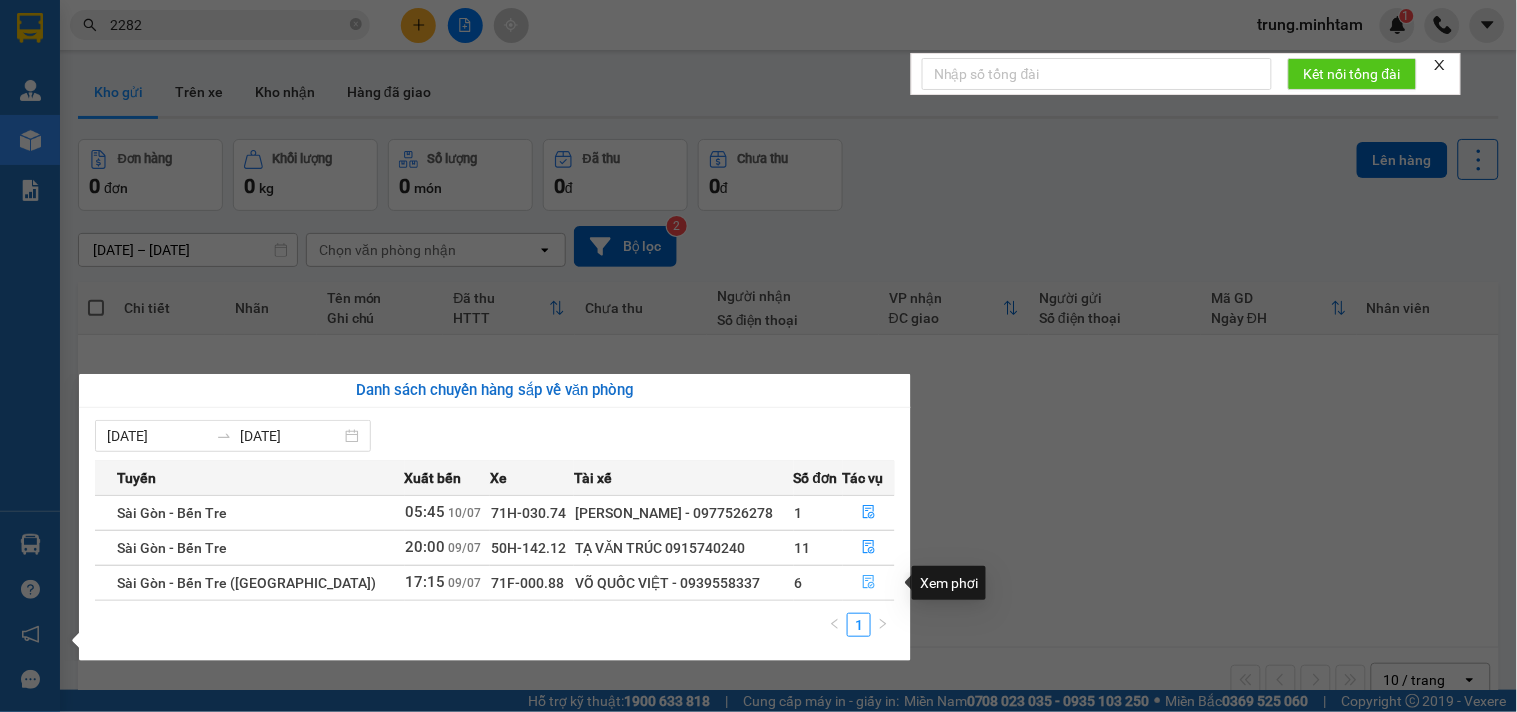 click 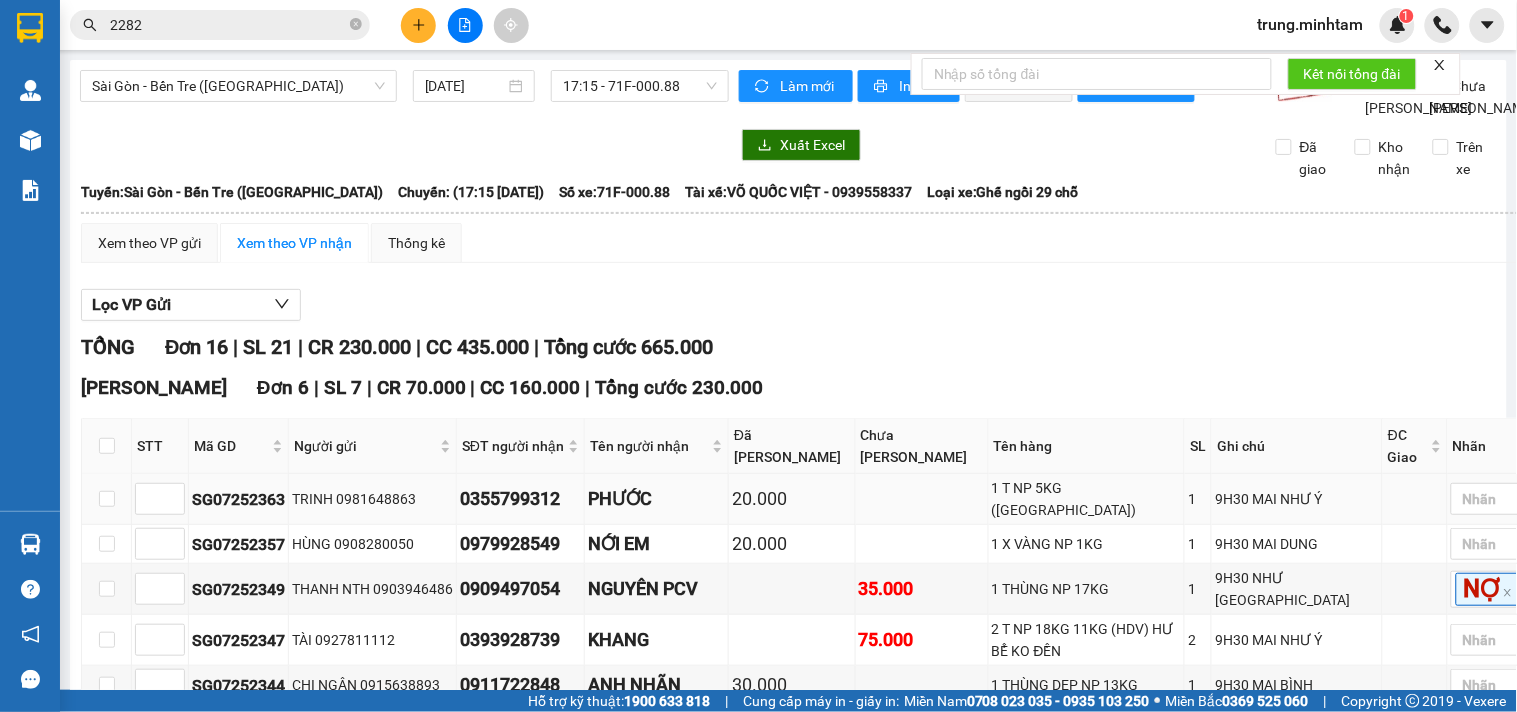 scroll, scrollTop: 147, scrollLeft: 0, axis: vertical 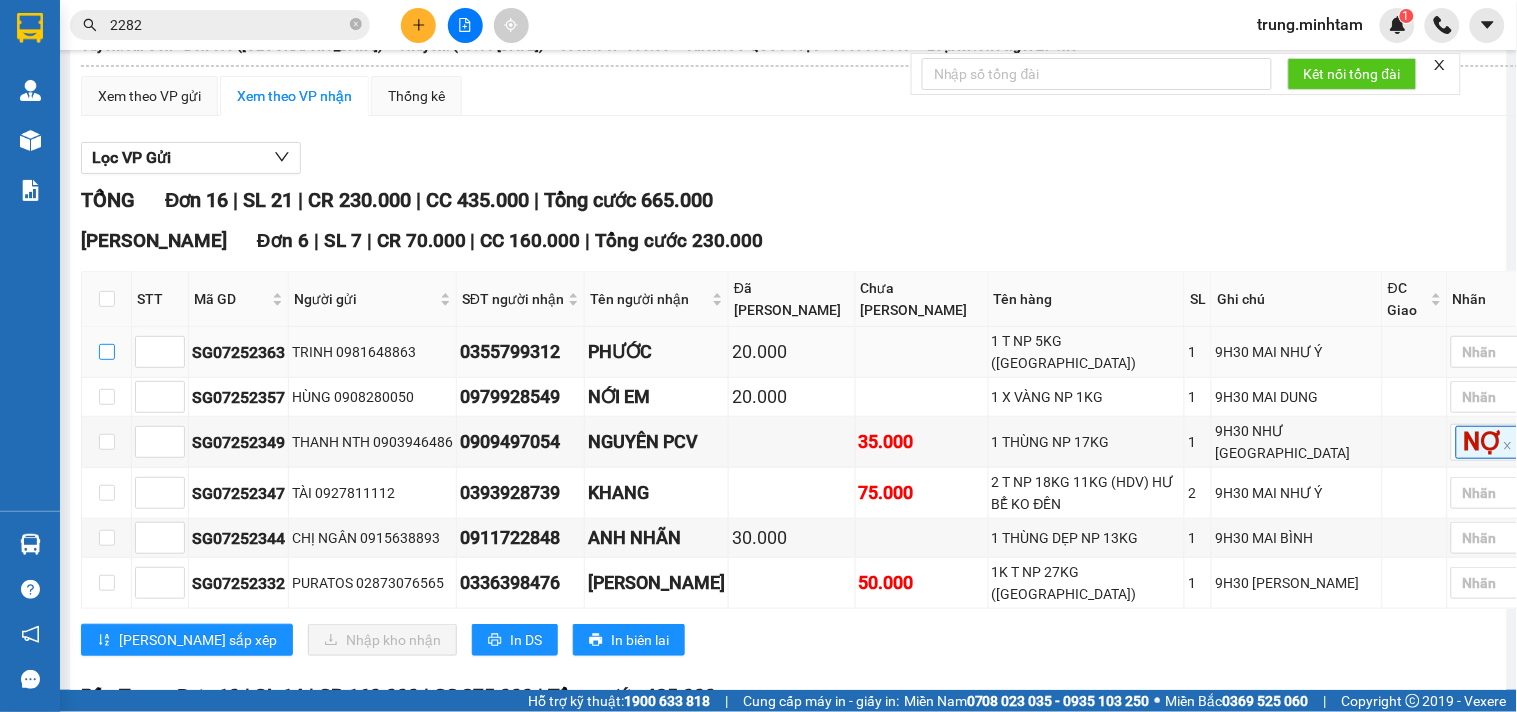 click at bounding box center [107, 352] 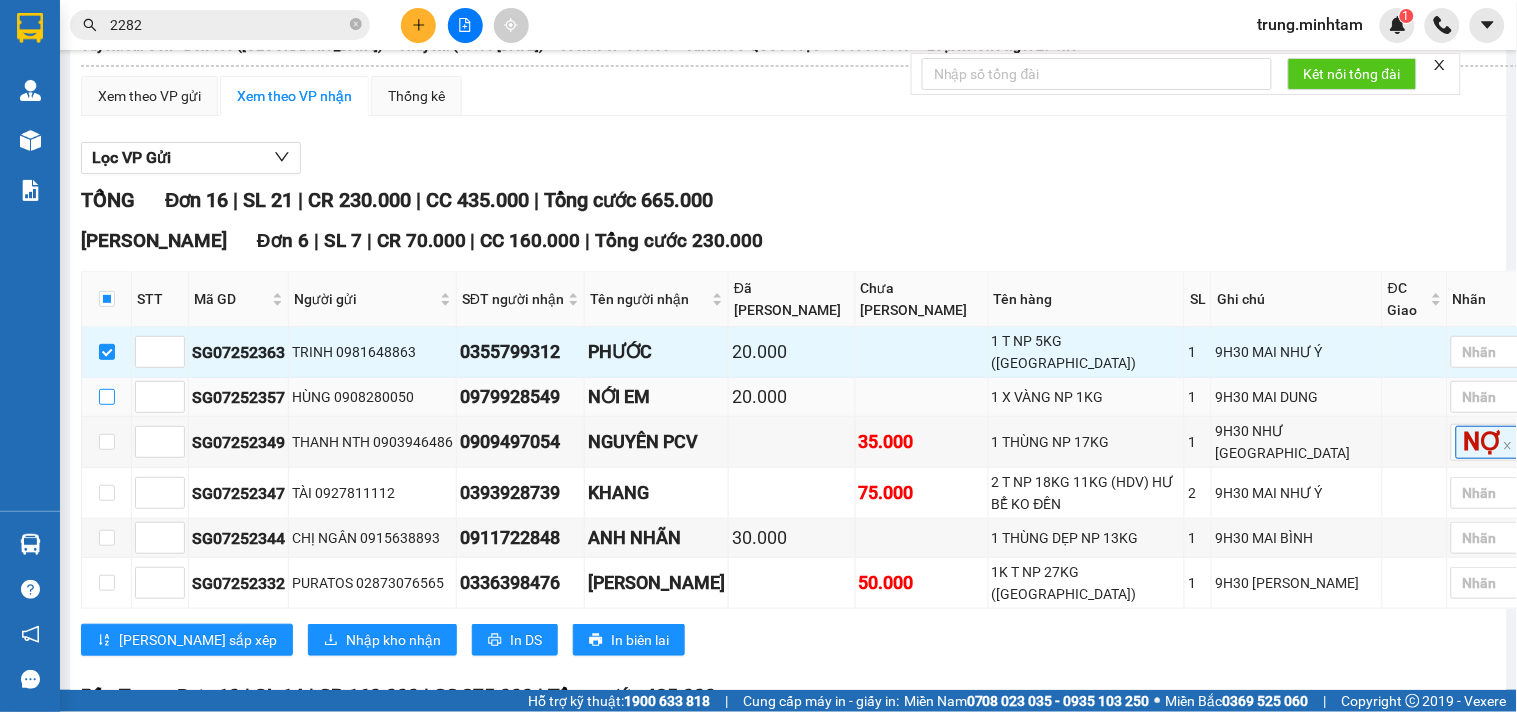 click at bounding box center [107, 397] 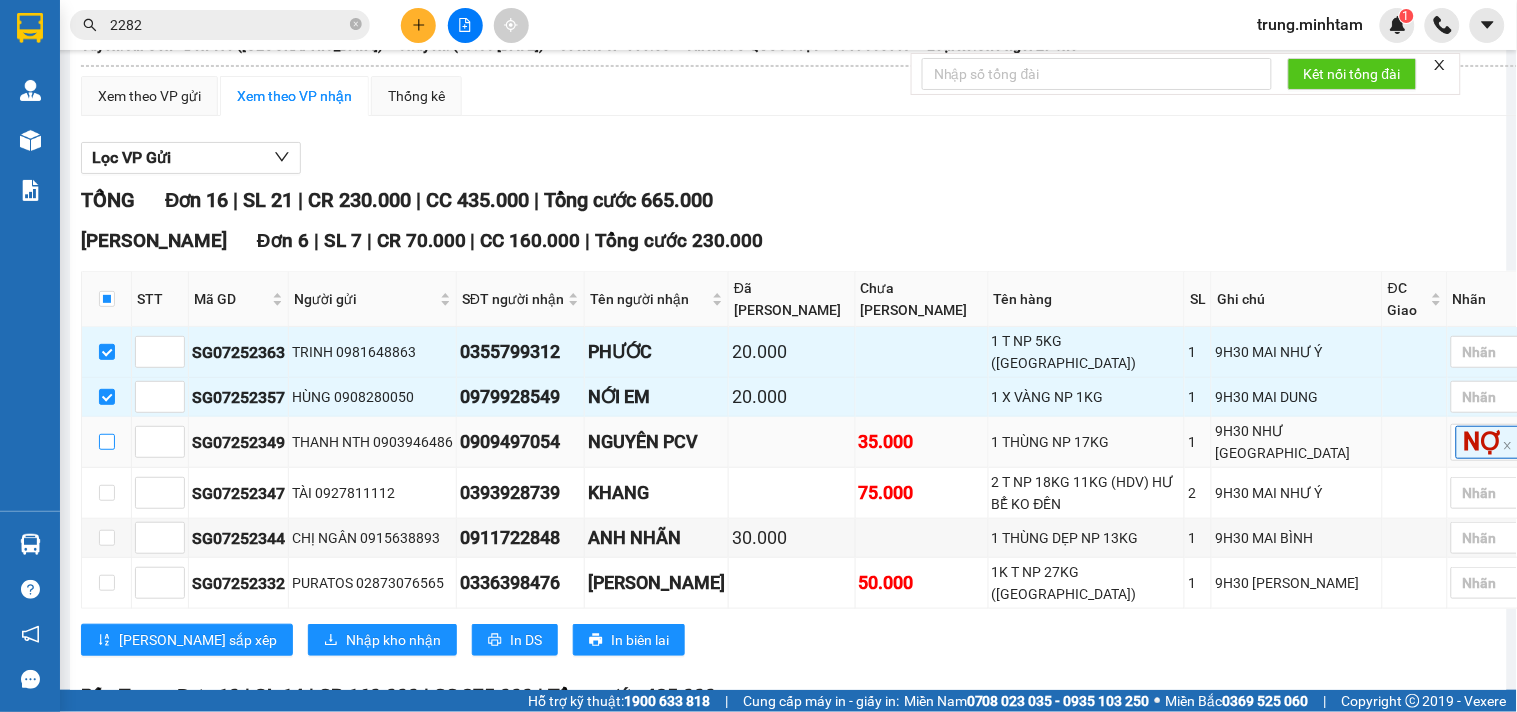 click at bounding box center [107, 442] 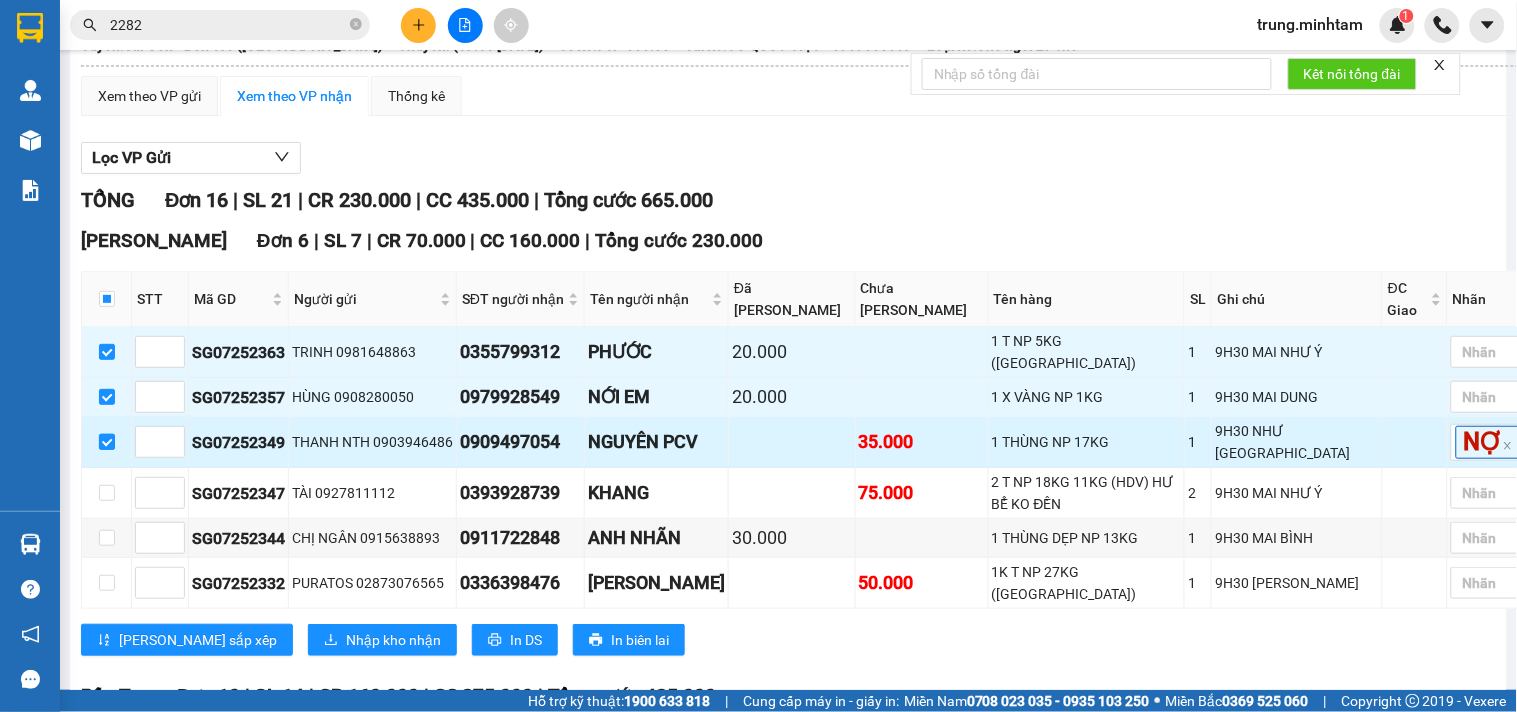 scroll, scrollTop: 296, scrollLeft: 0, axis: vertical 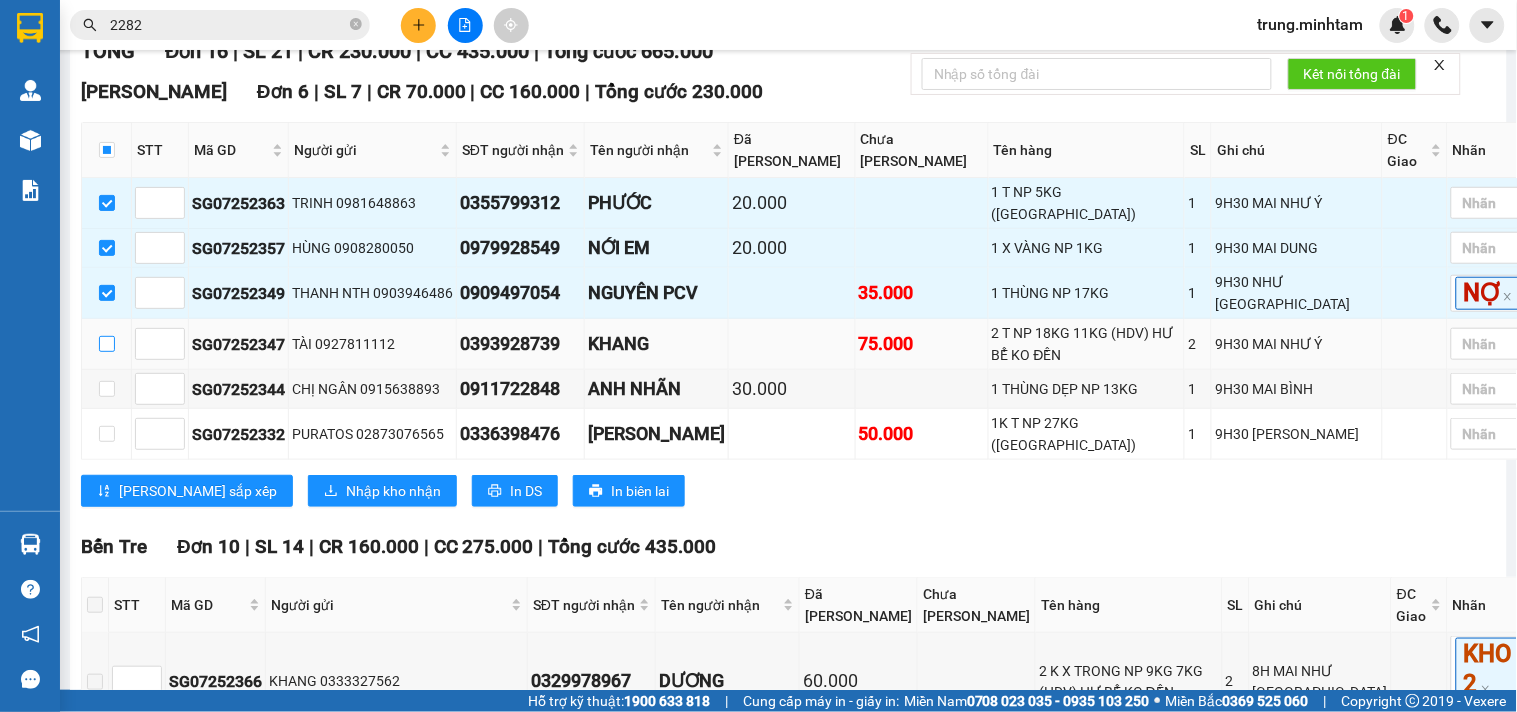 click at bounding box center (107, 344) 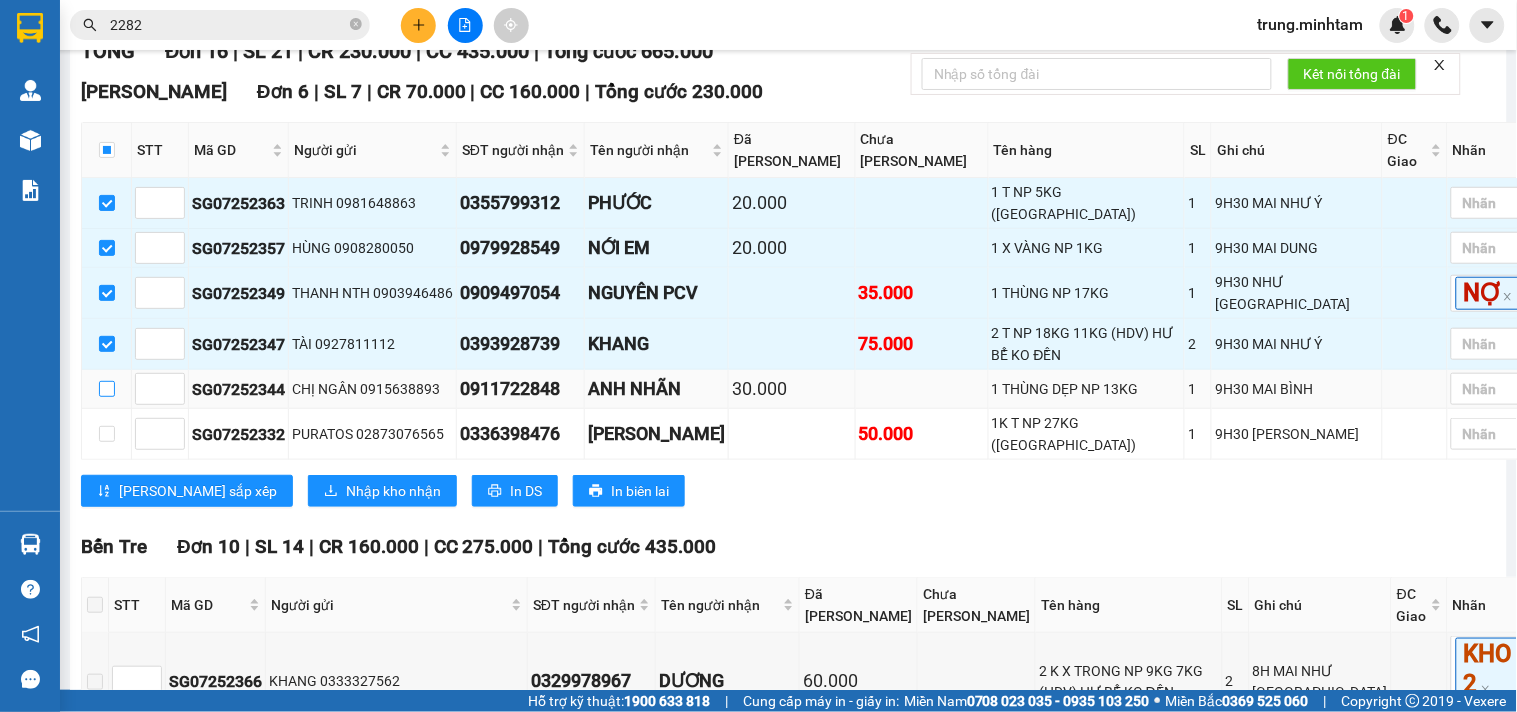 click at bounding box center [107, 389] 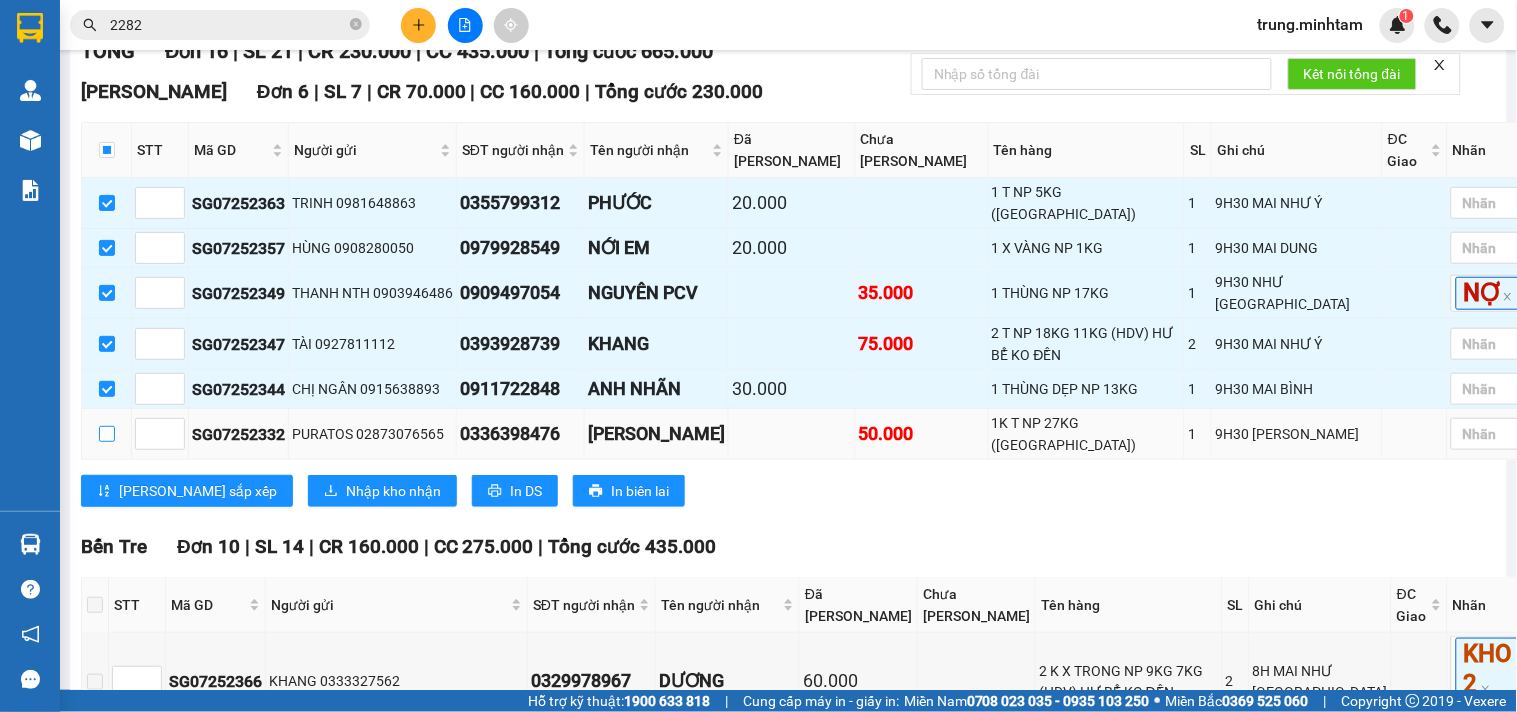 click at bounding box center (107, 434) 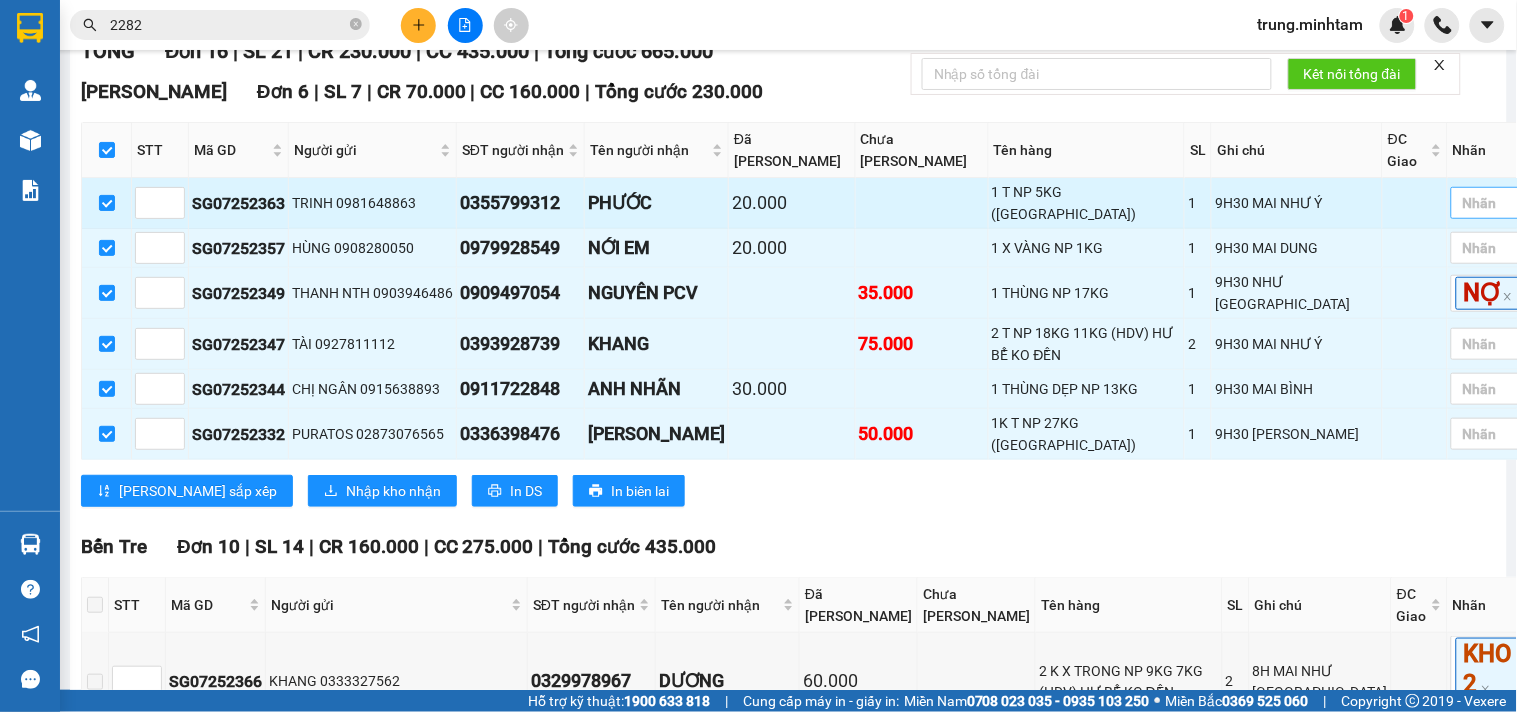 click at bounding box center (1498, 203) 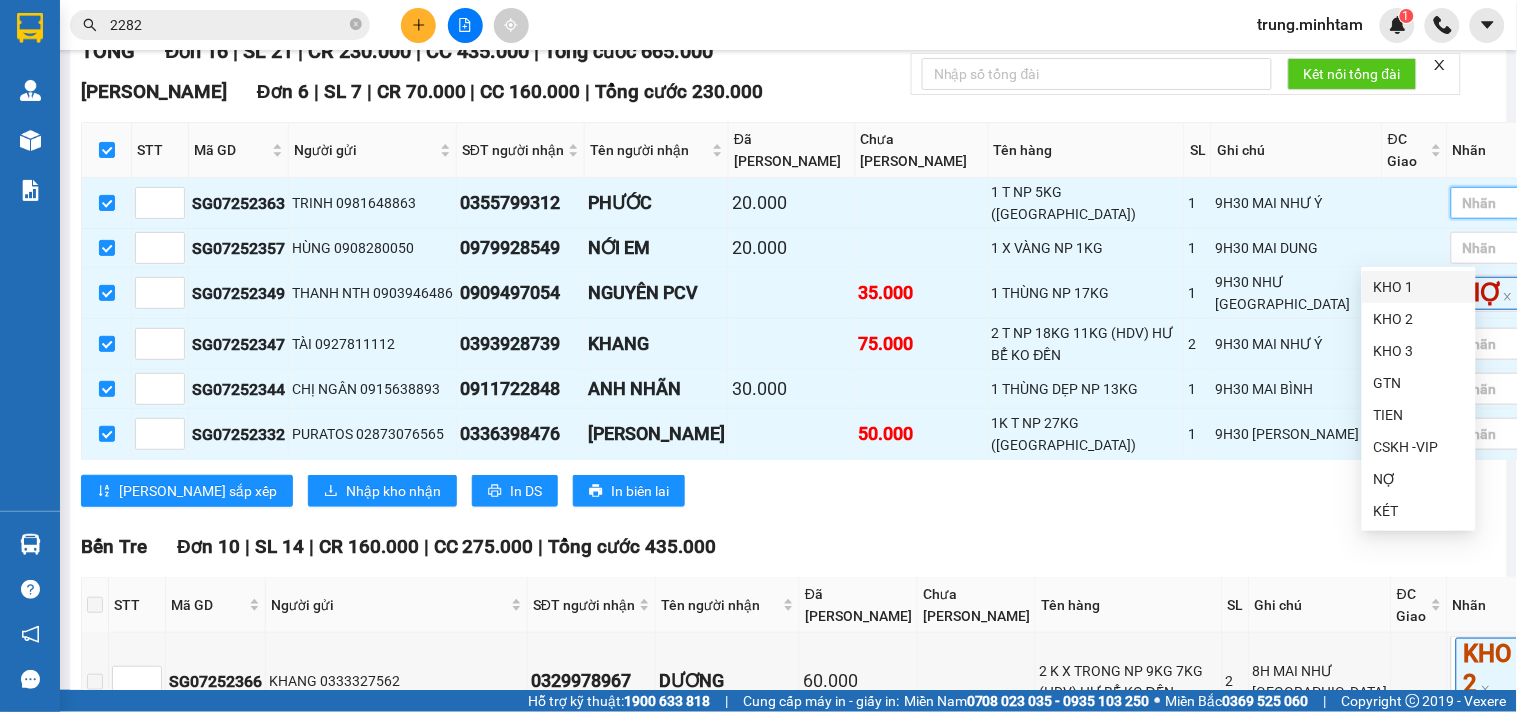 click on "KHO 1" at bounding box center (1419, 287) 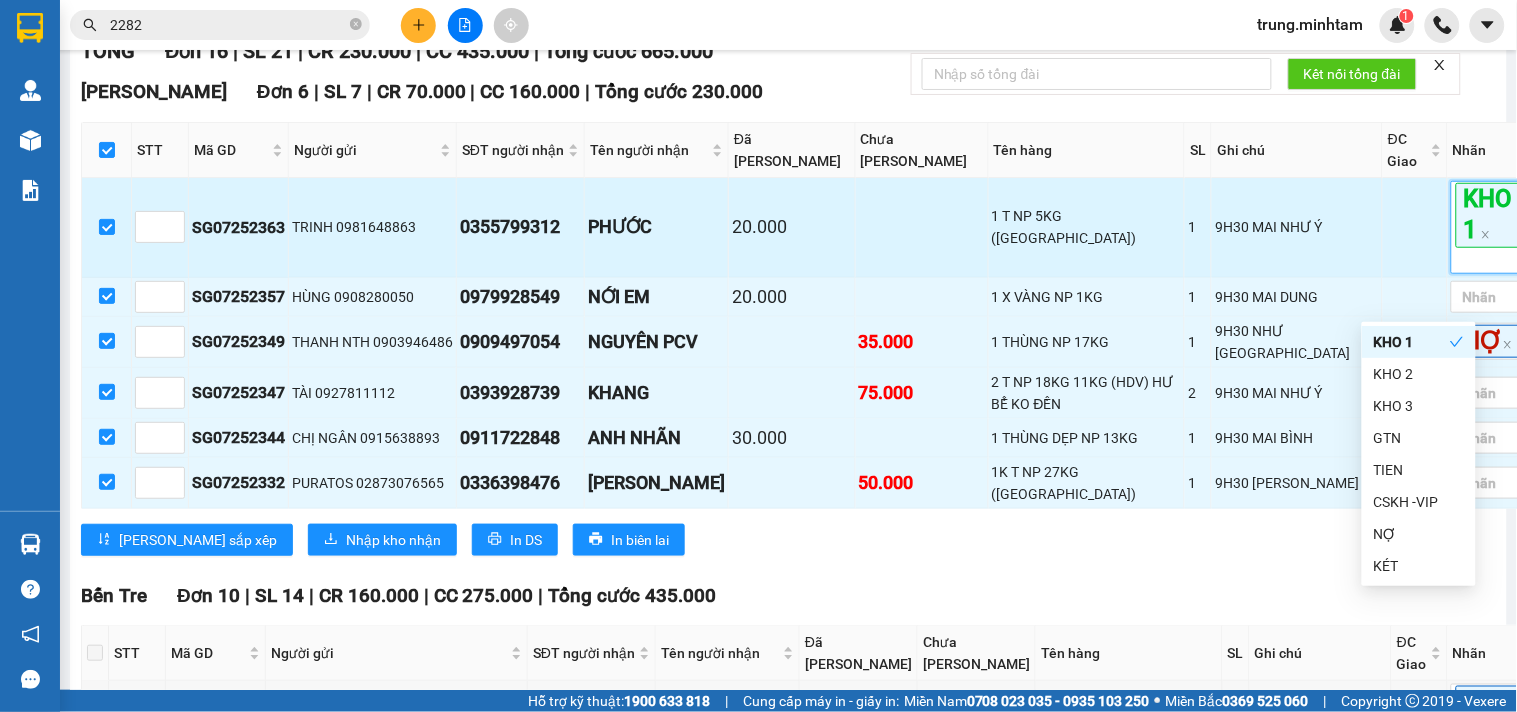click at bounding box center [1415, 227] 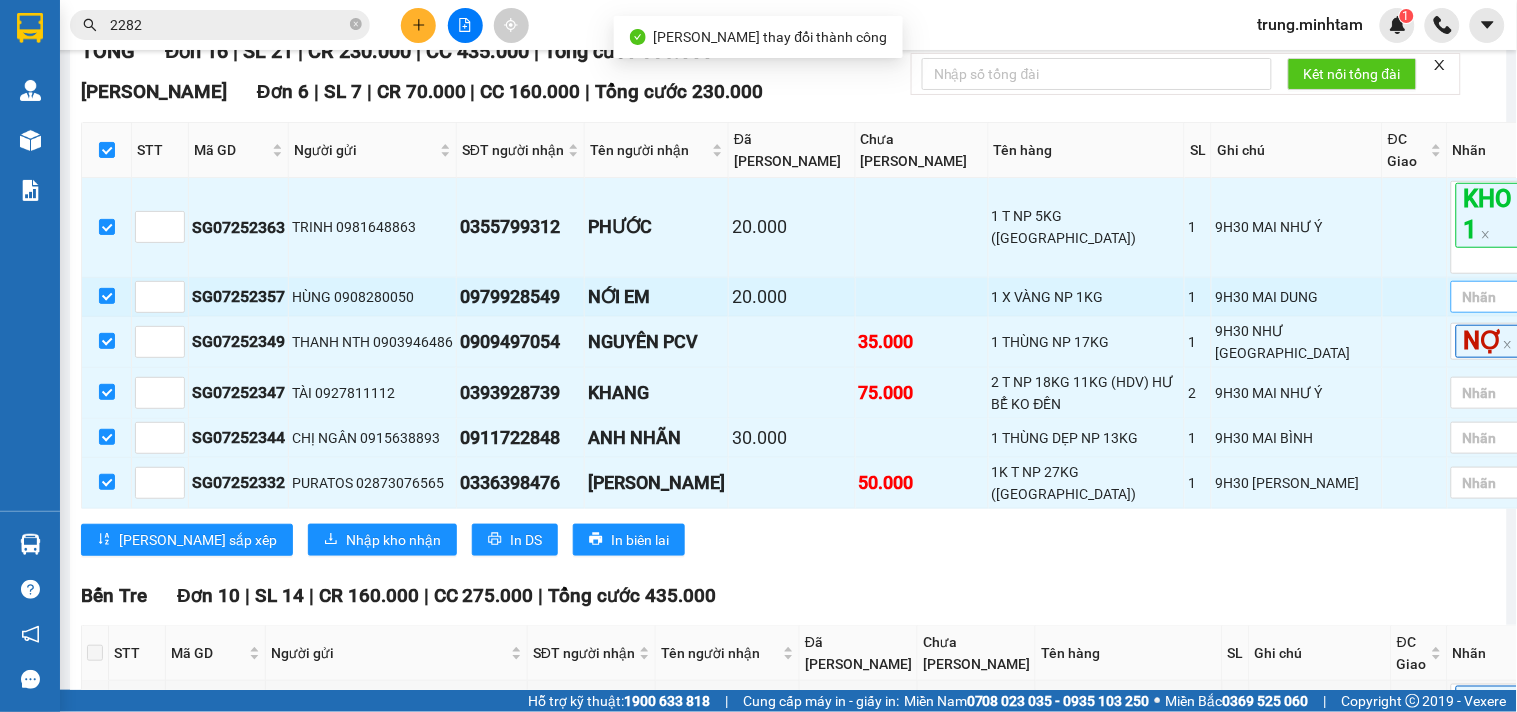 click at bounding box center [1498, 297] 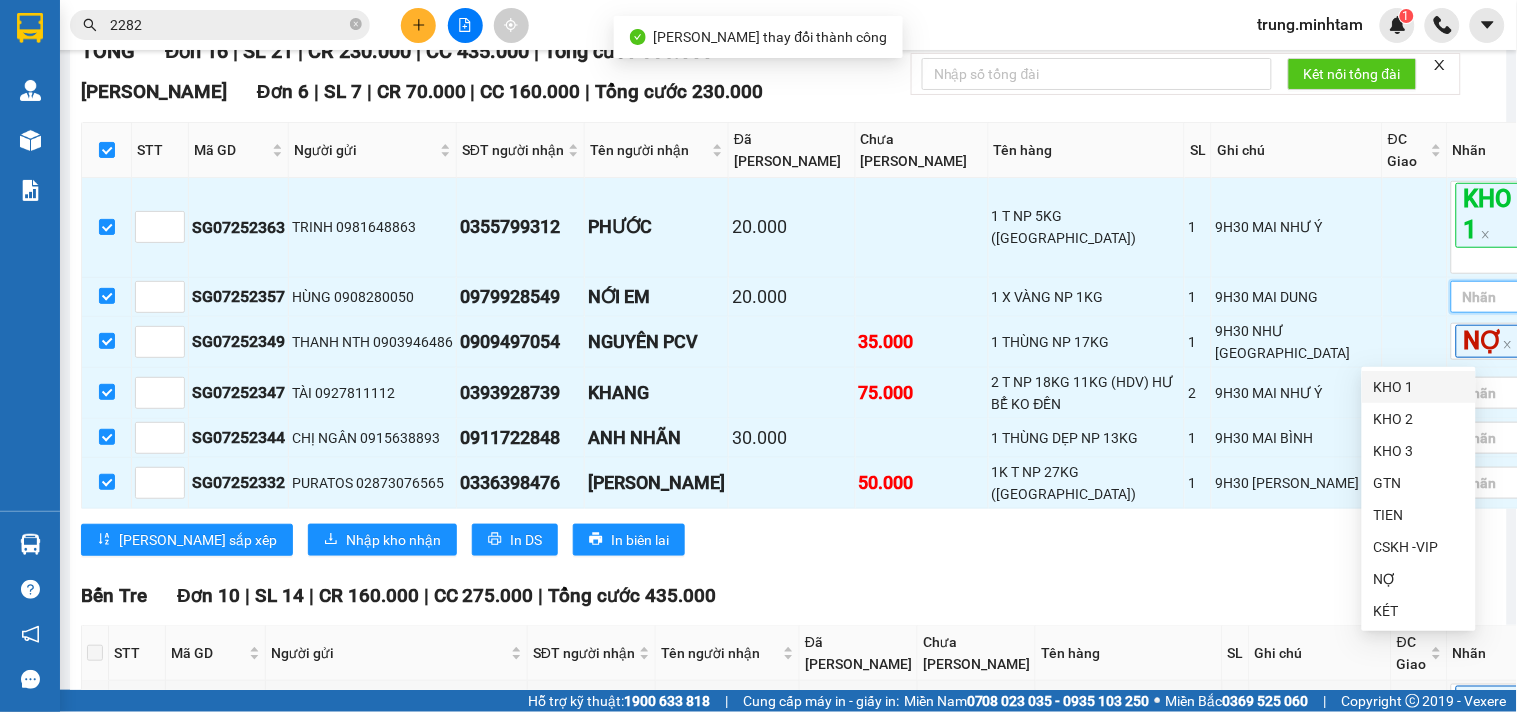 click on "KHO 1" at bounding box center [1419, 387] 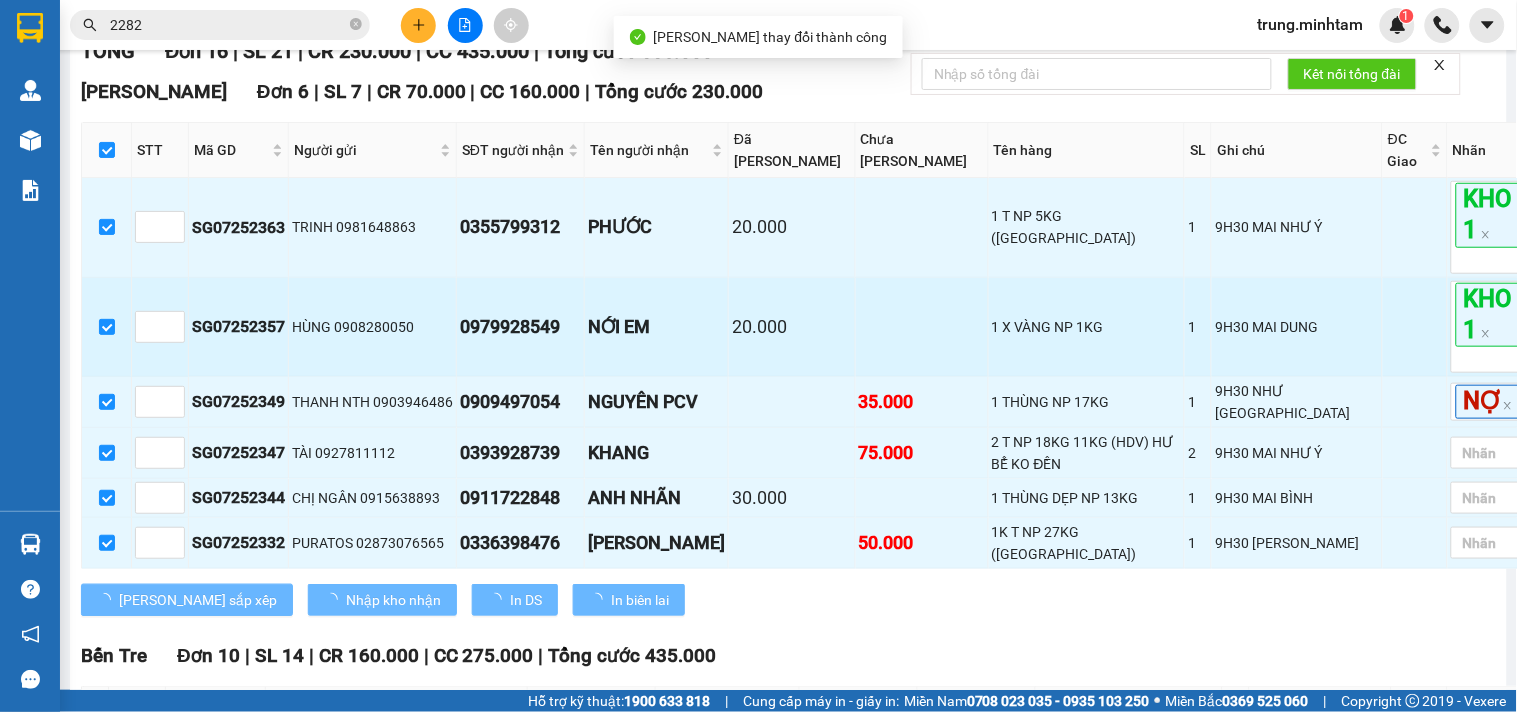 click at bounding box center [1415, 327] 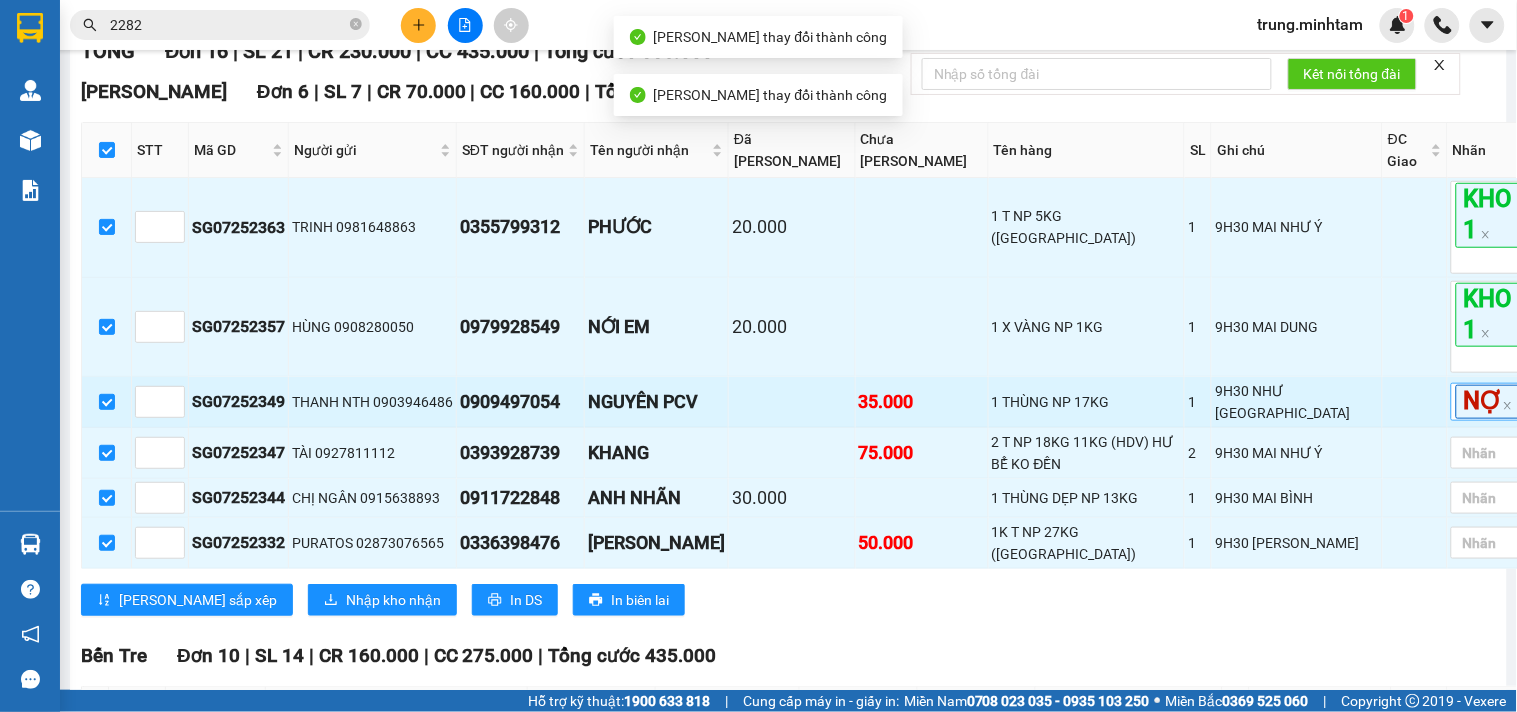 click on "NỢ" at bounding box center (1508, 401) 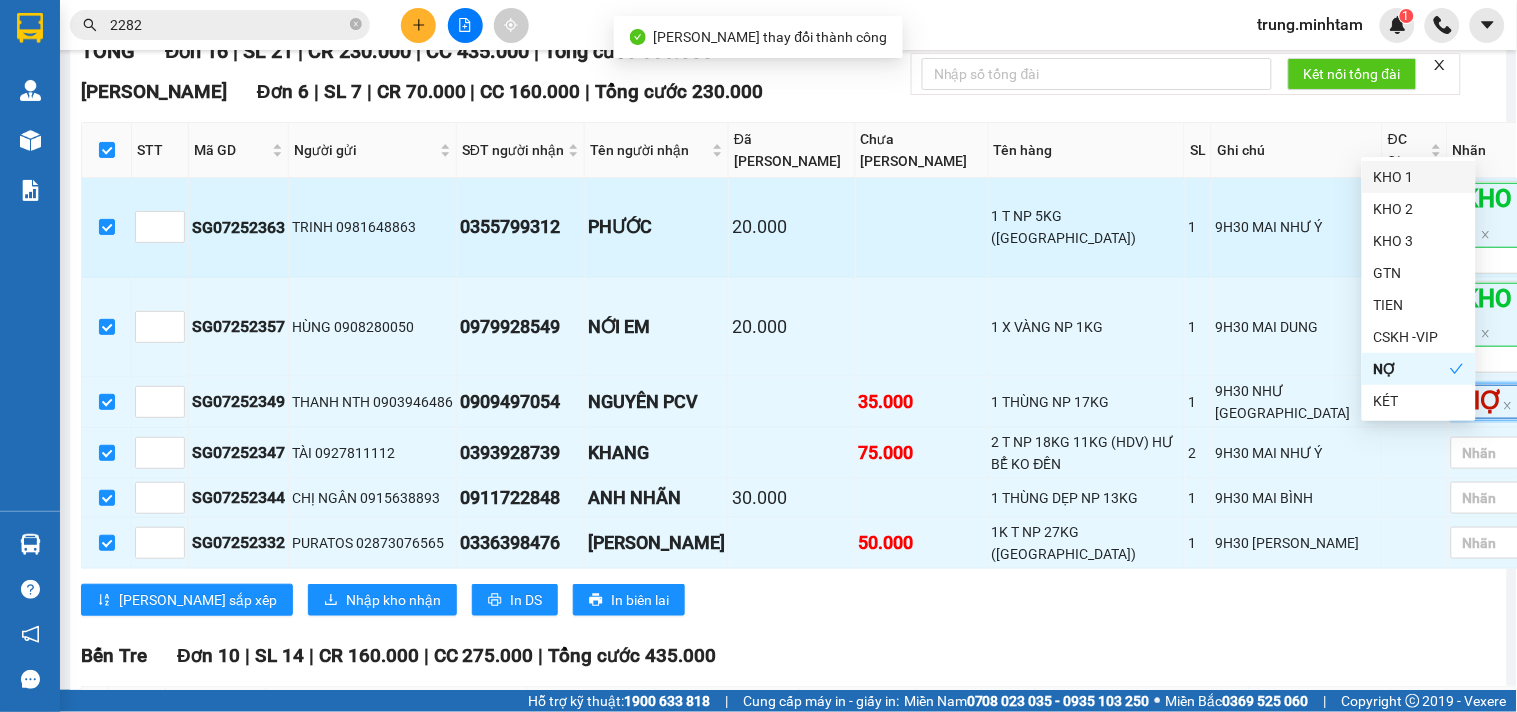 drag, startPoint x: 1380, startPoint y: 177, endPoint x: 1342, endPoint y: 256, distance: 87.66413 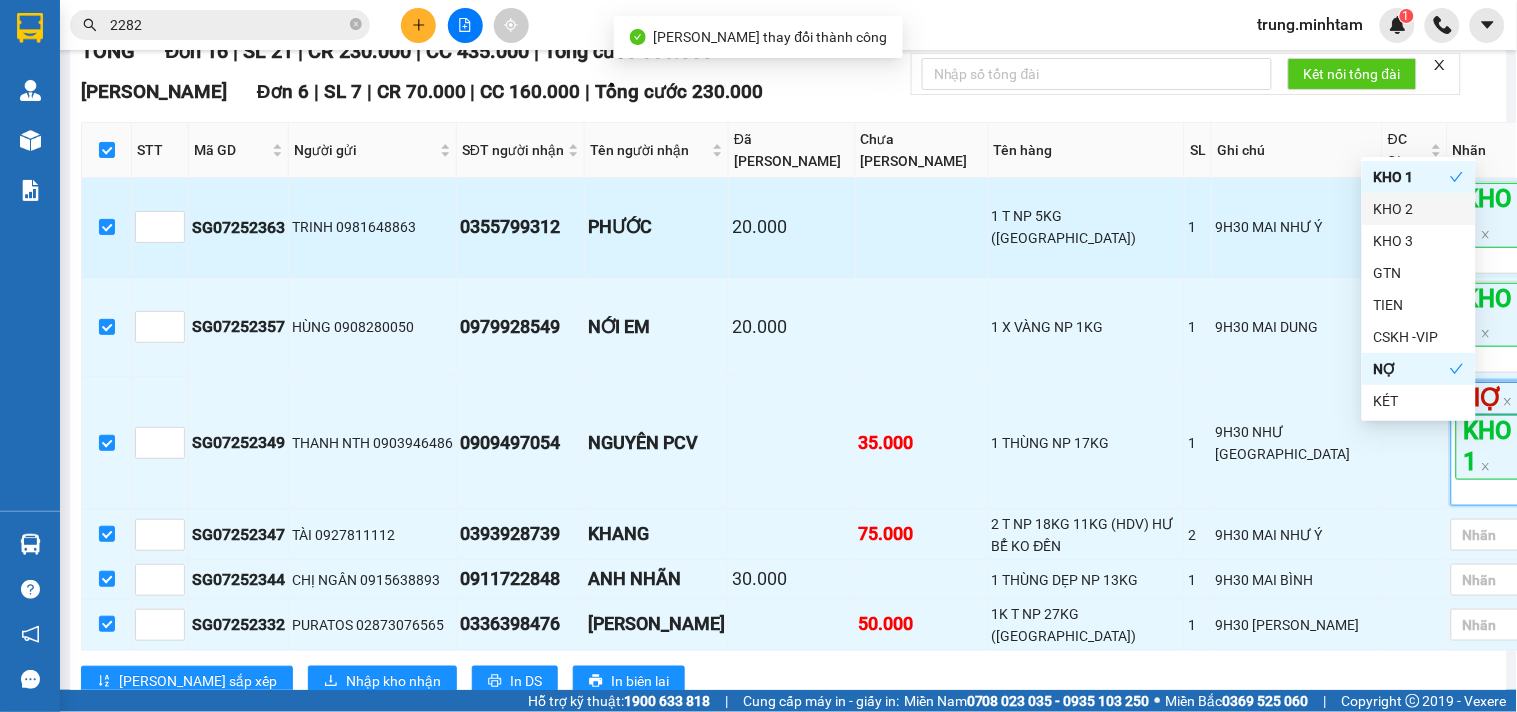 click at bounding box center (1415, 227) 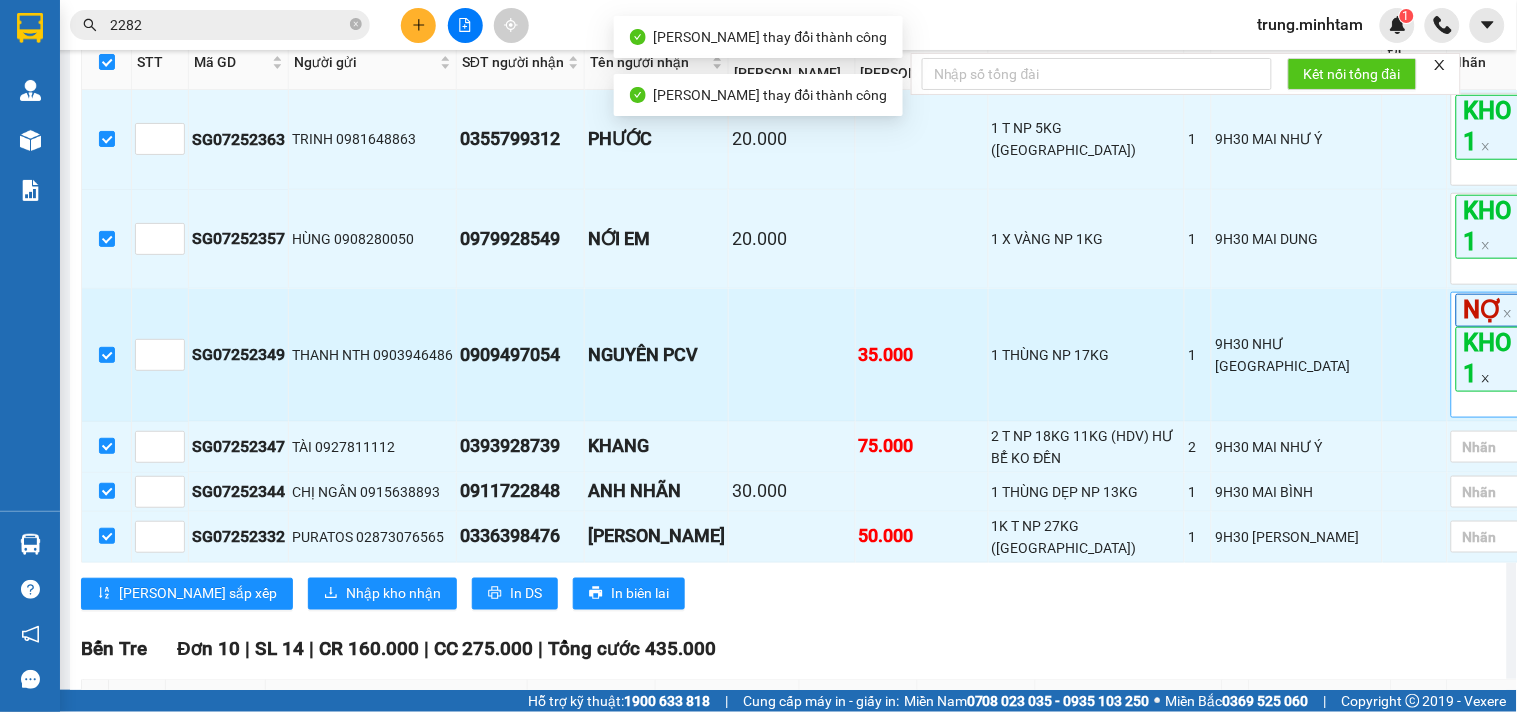 scroll, scrollTop: 592, scrollLeft: 0, axis: vertical 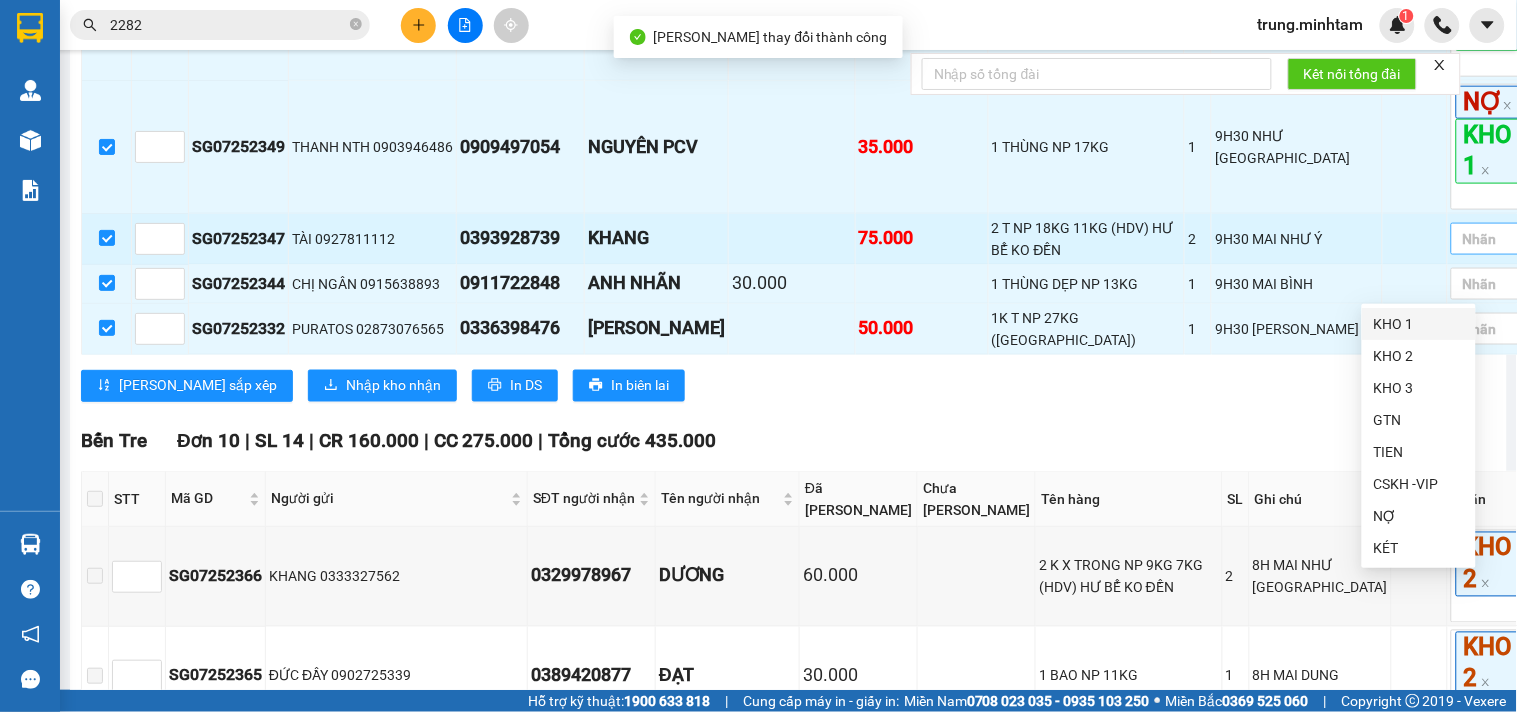click at bounding box center [1498, 239] 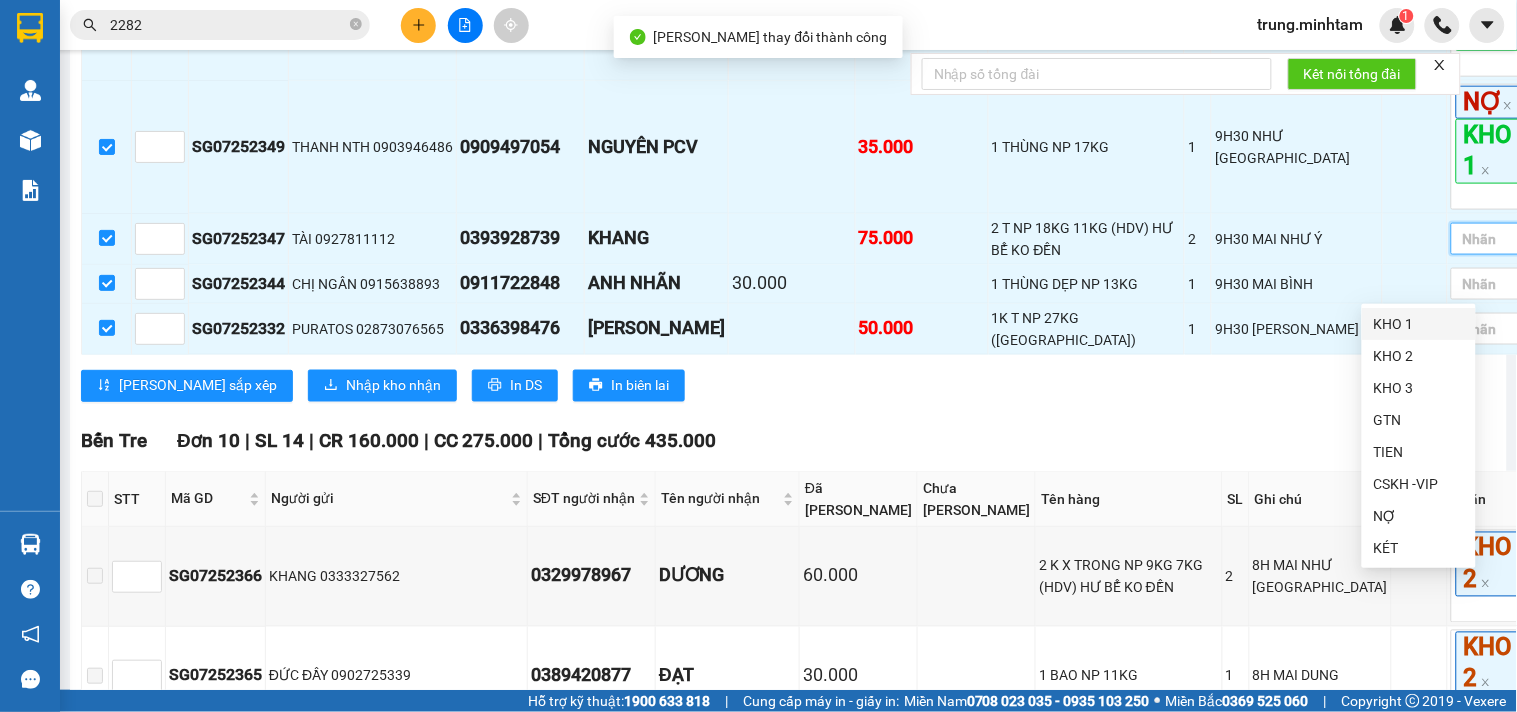 click on "KHO 1" at bounding box center (1419, 324) 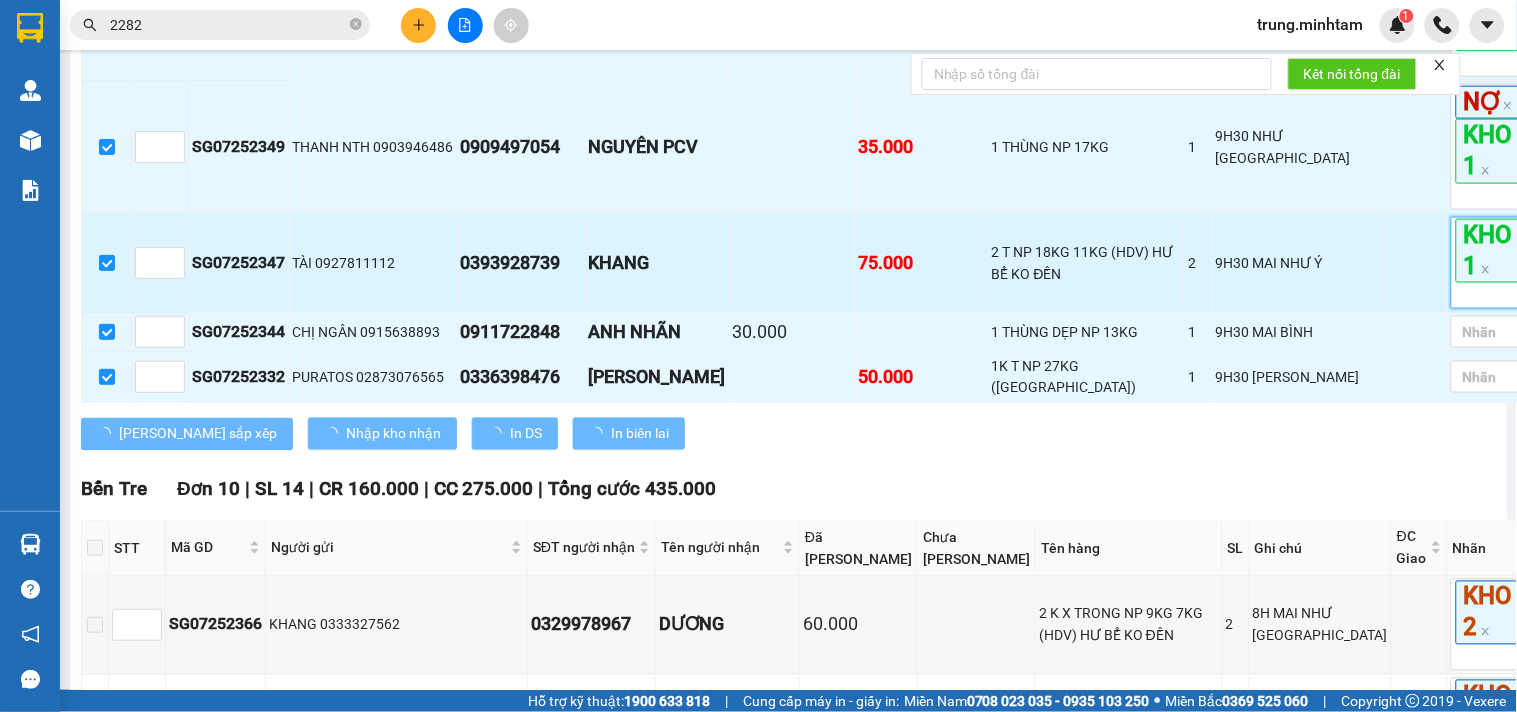 click at bounding box center [1415, 263] 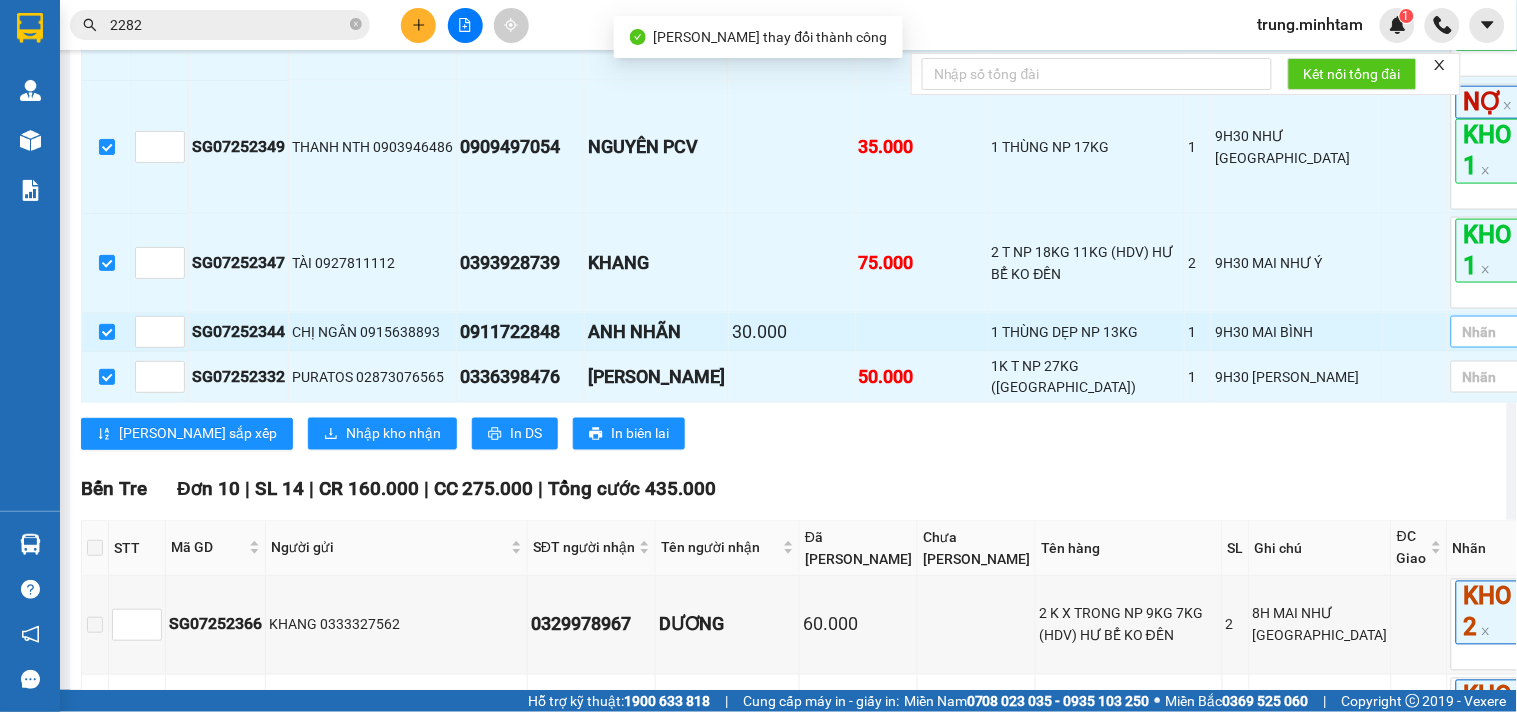 click at bounding box center [1498, 332] 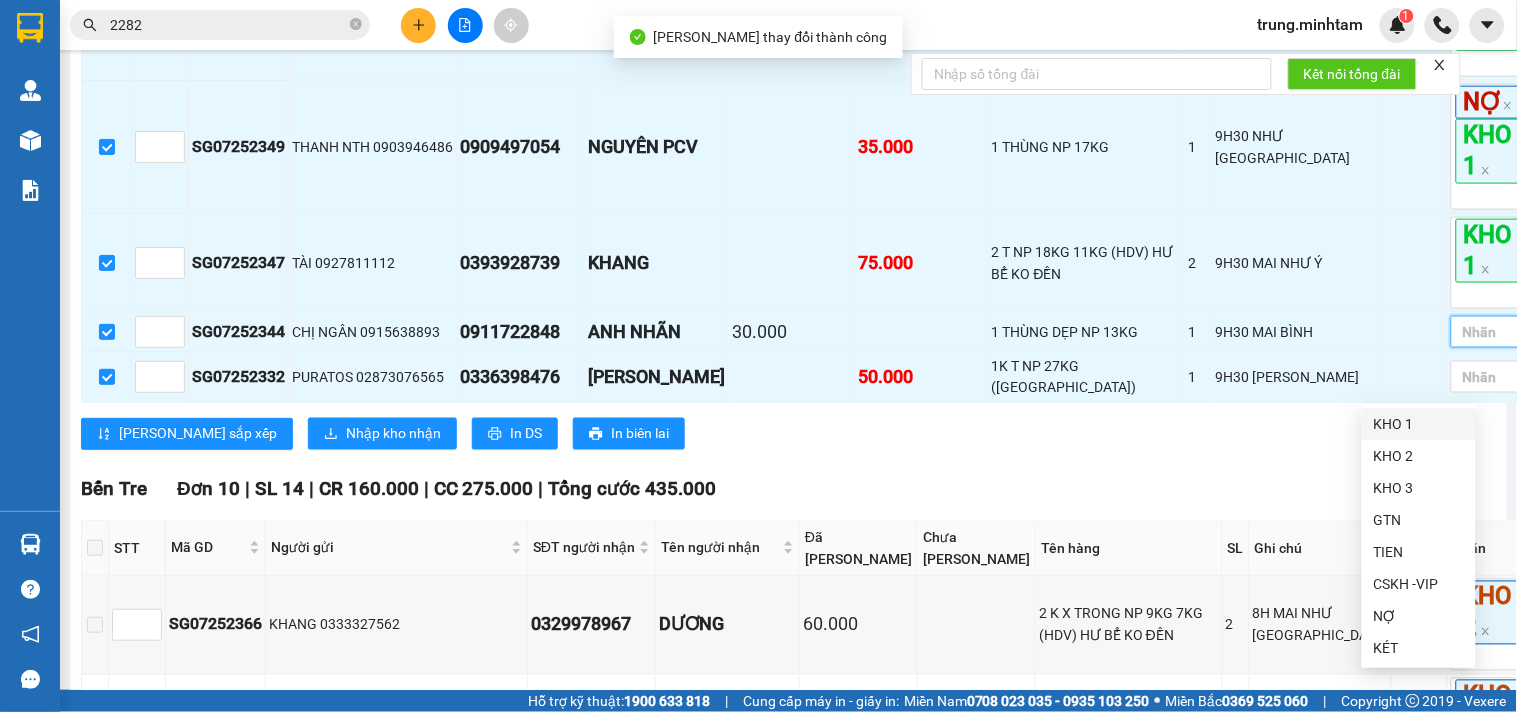 click on "KHO 1" at bounding box center [1419, 424] 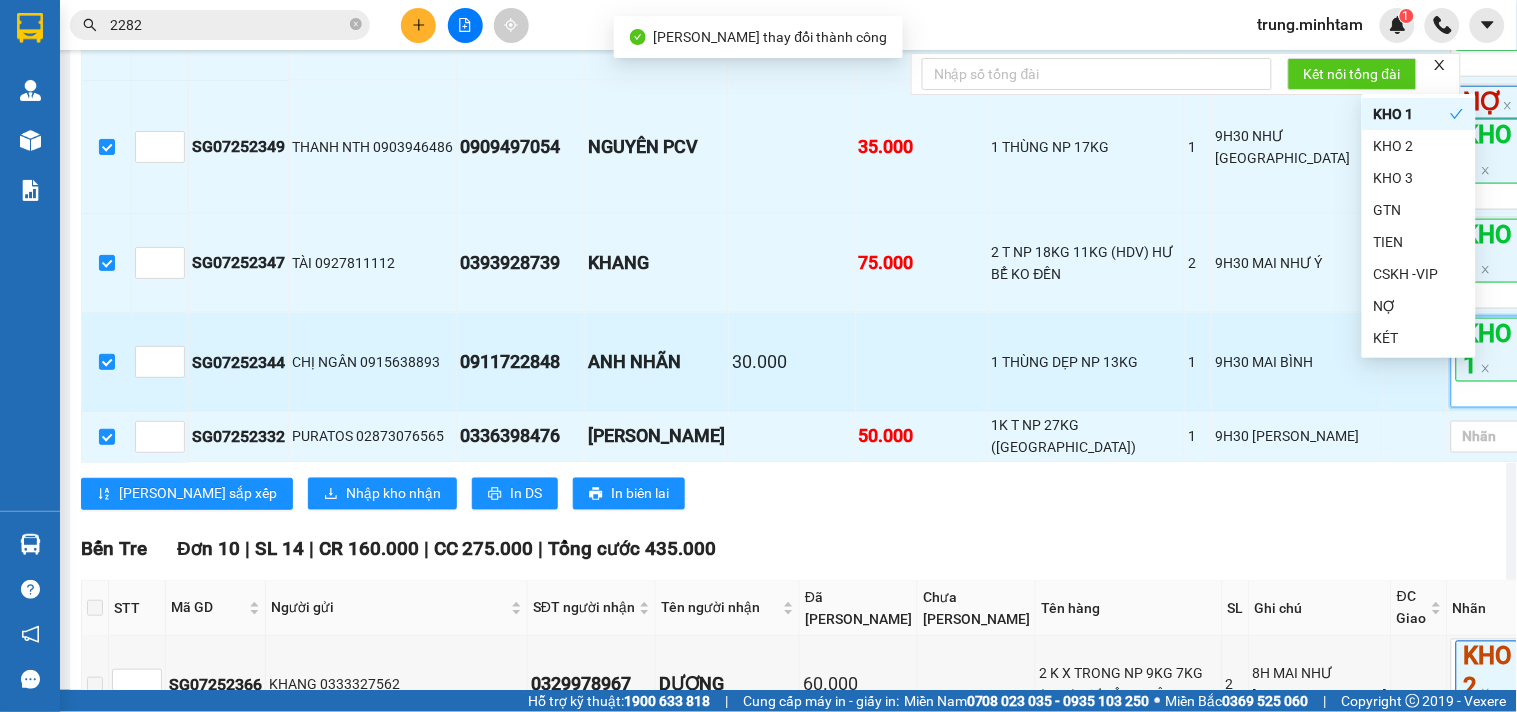 click at bounding box center (1415, 362) 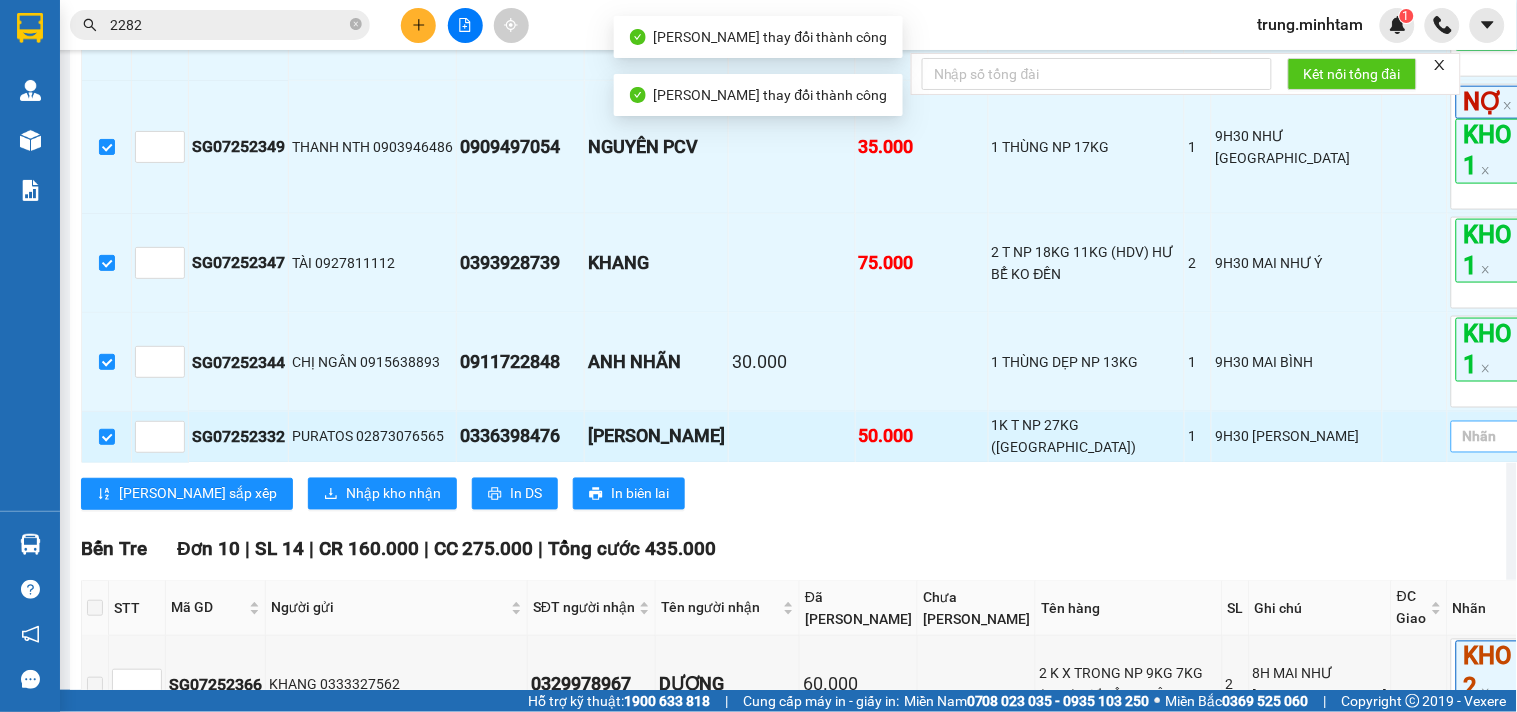 click at bounding box center (1498, 437) 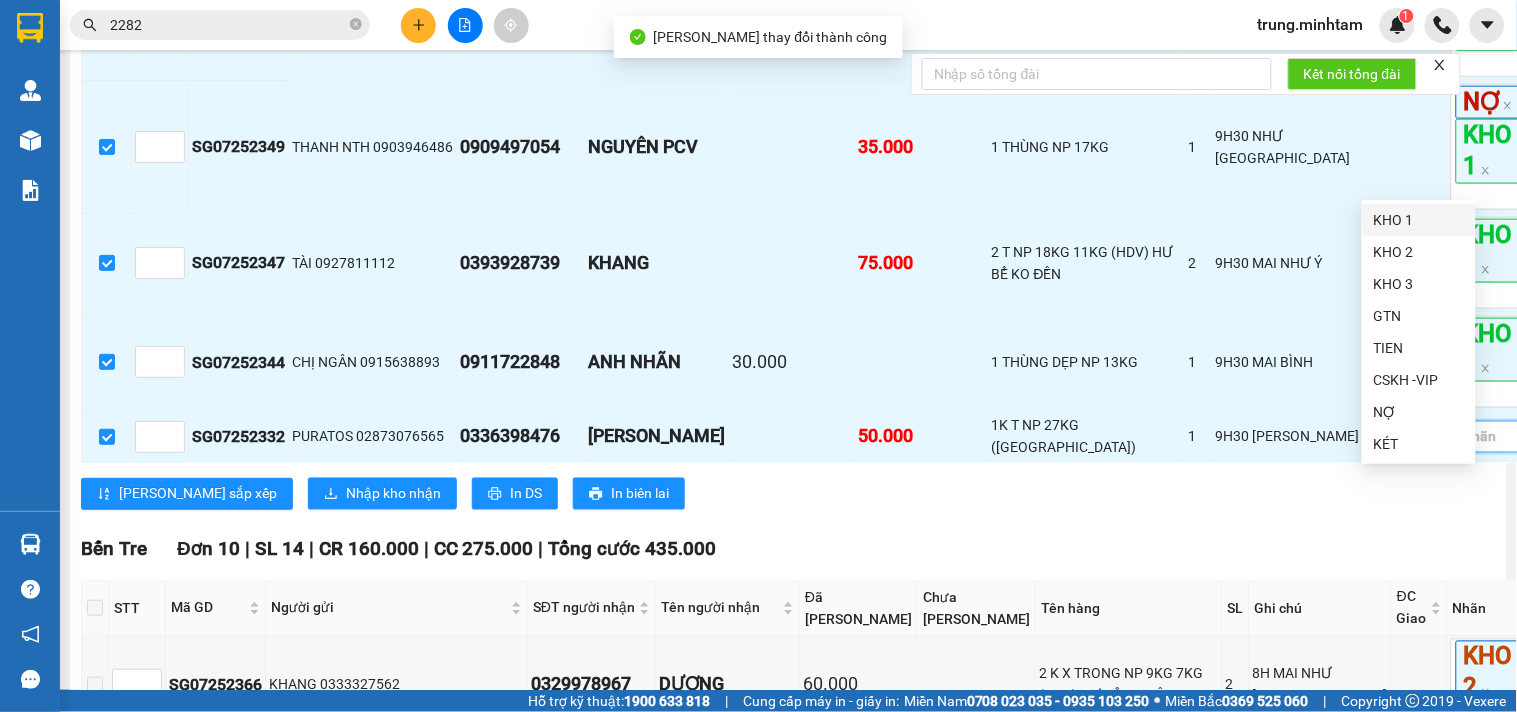 click on "KHO 1" at bounding box center (1419, 220) 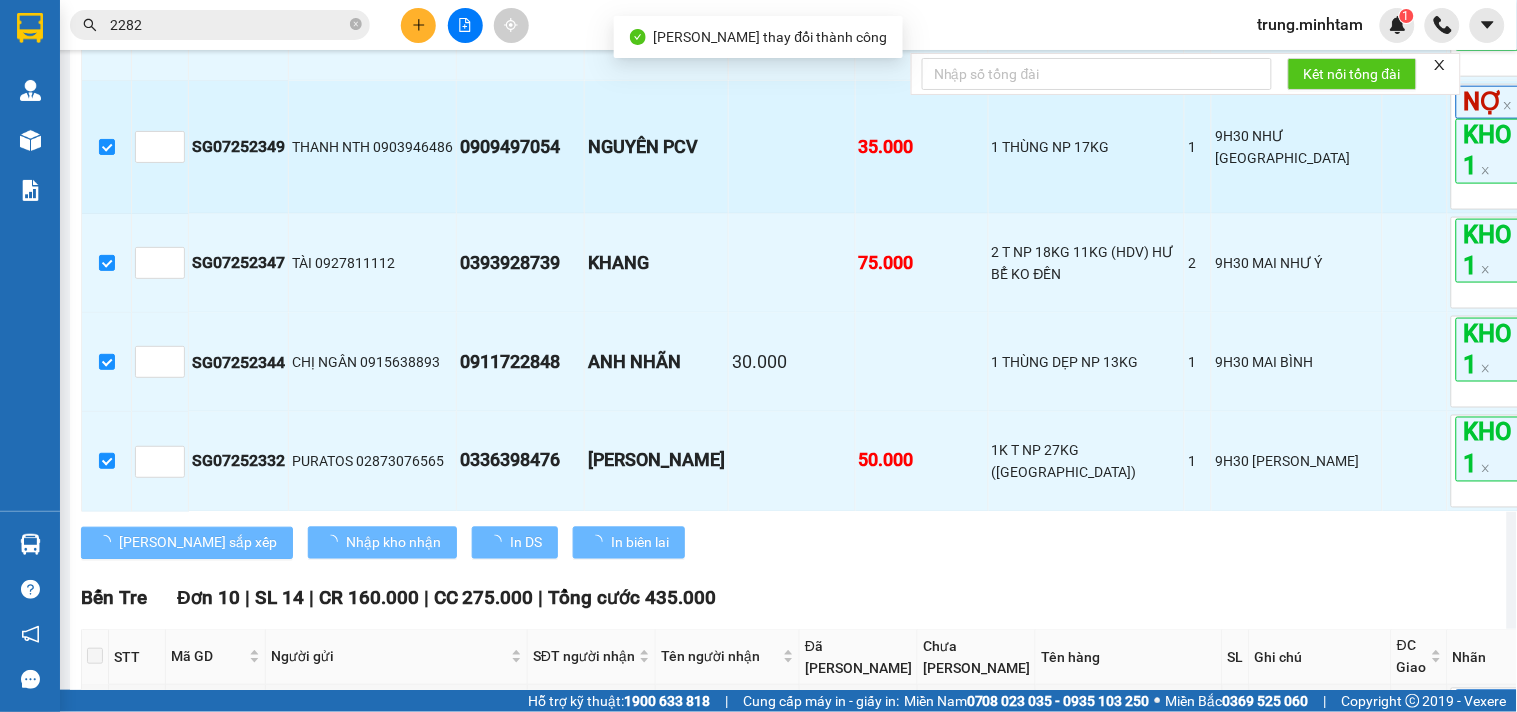 click at bounding box center [1415, 147] 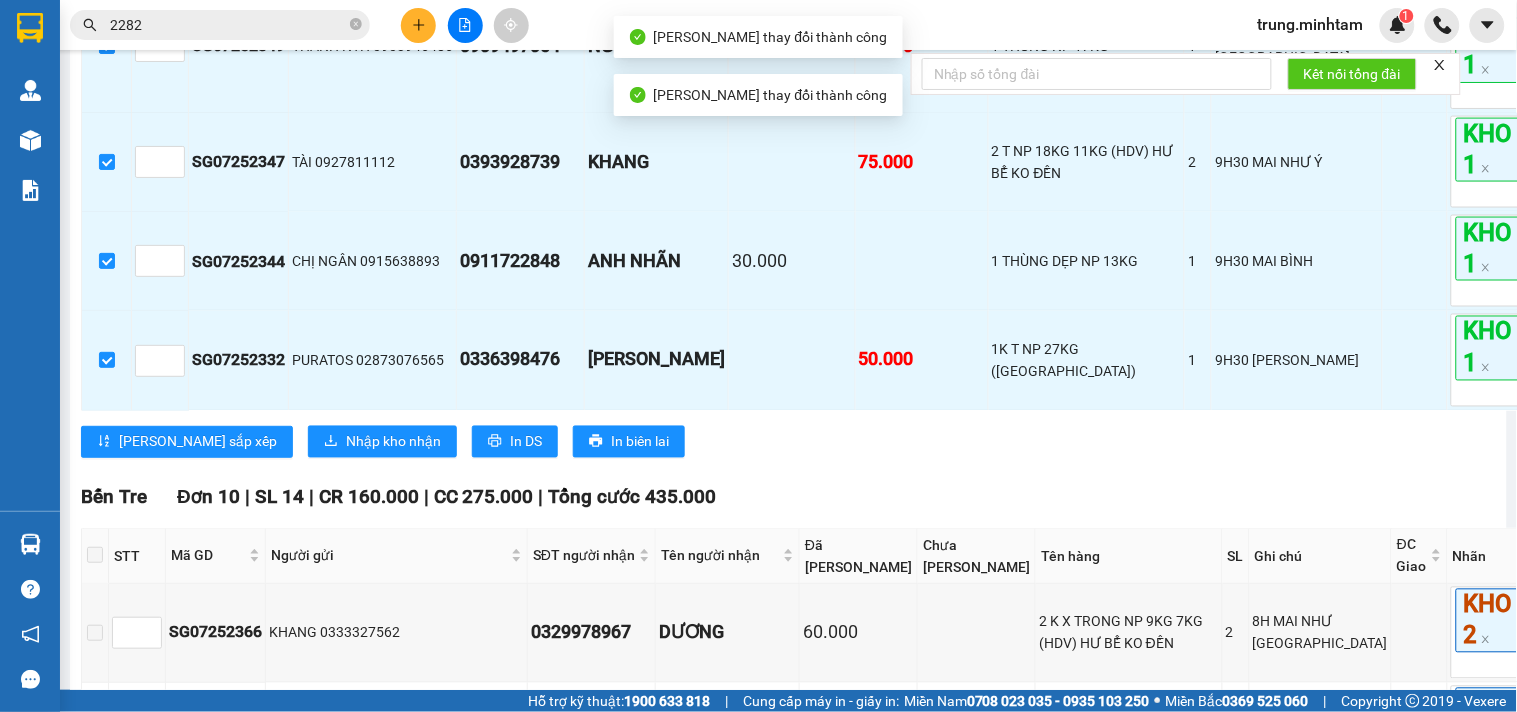 scroll, scrollTop: 888, scrollLeft: 0, axis: vertical 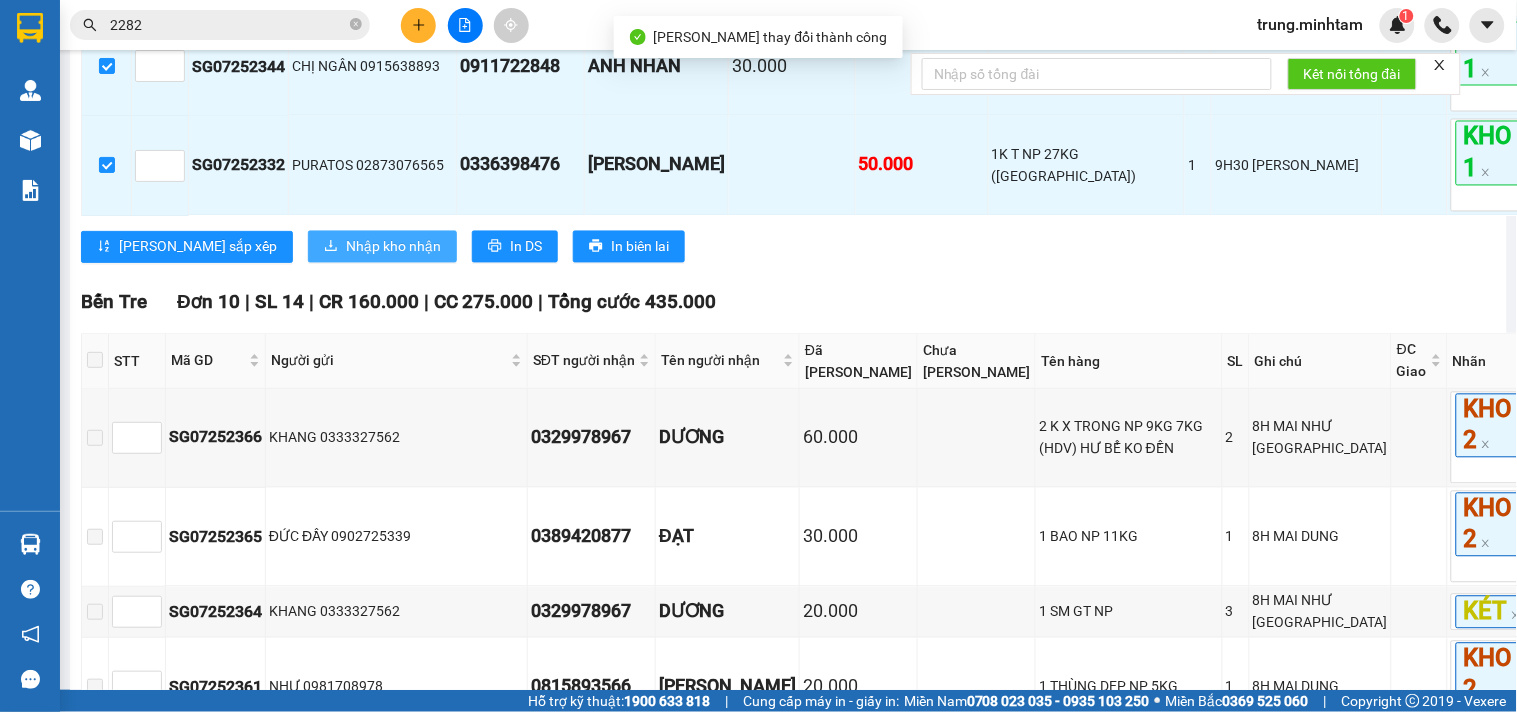 click on "Nhập kho nhận" at bounding box center [393, 247] 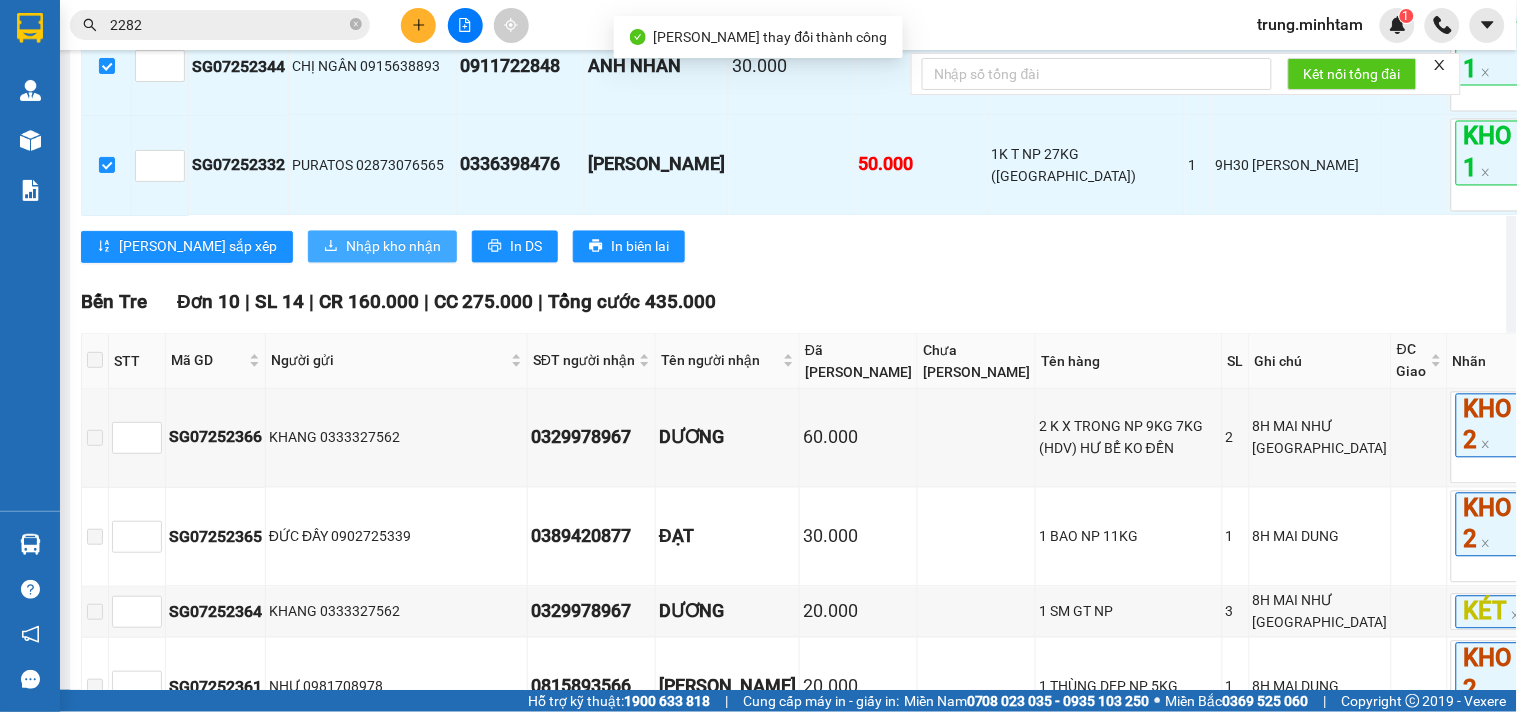 scroll, scrollTop: 0, scrollLeft: 0, axis: both 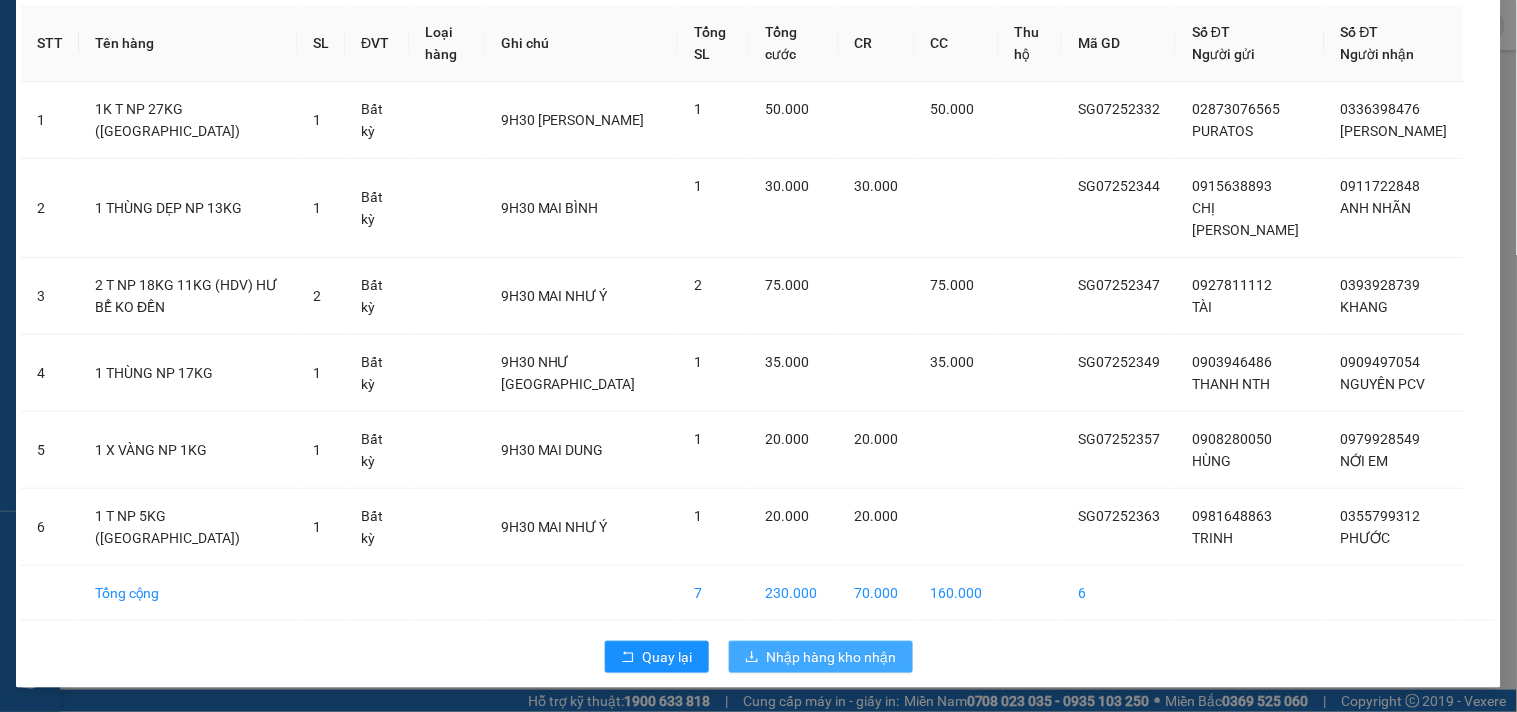 click on "Nhập hàng kho nhận" at bounding box center [832, 657] 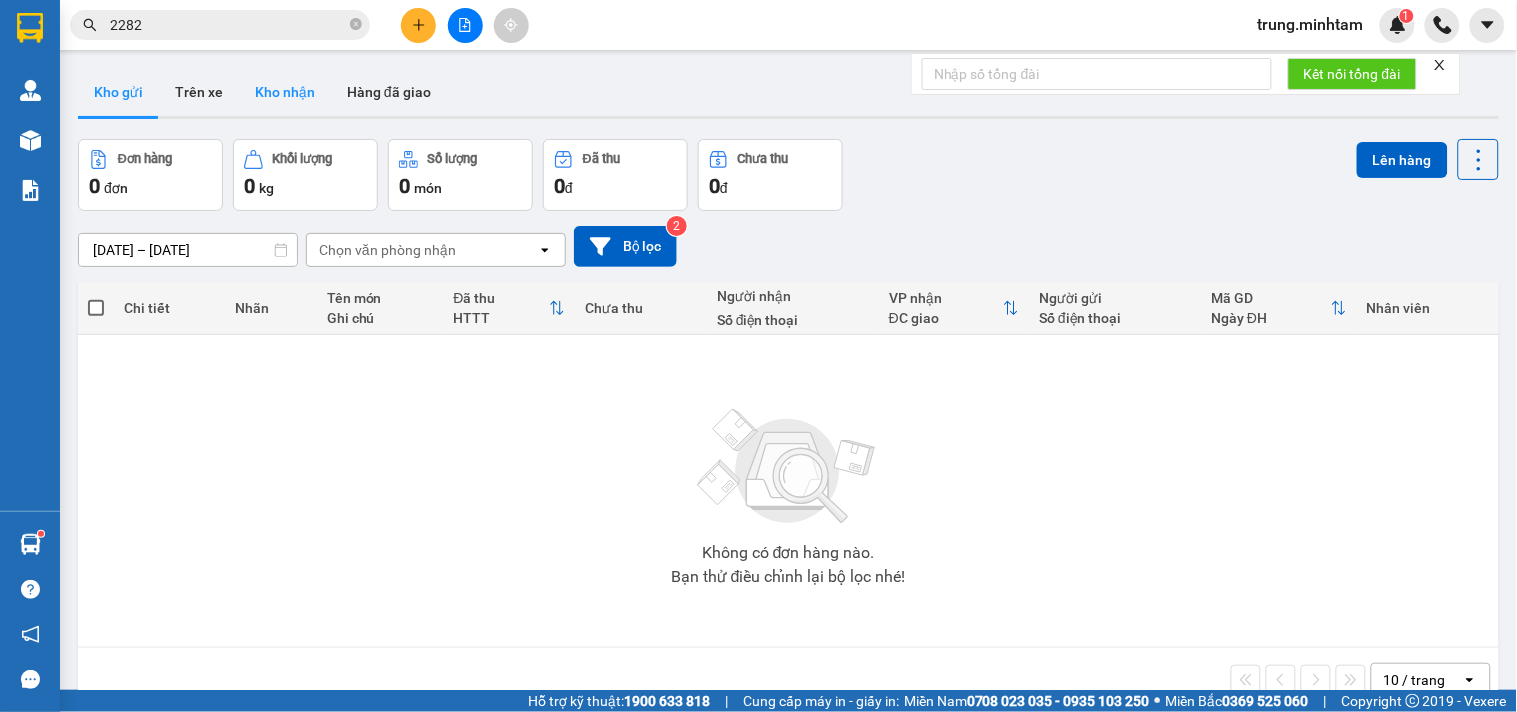 click on "Kho nhận" at bounding box center [285, 92] 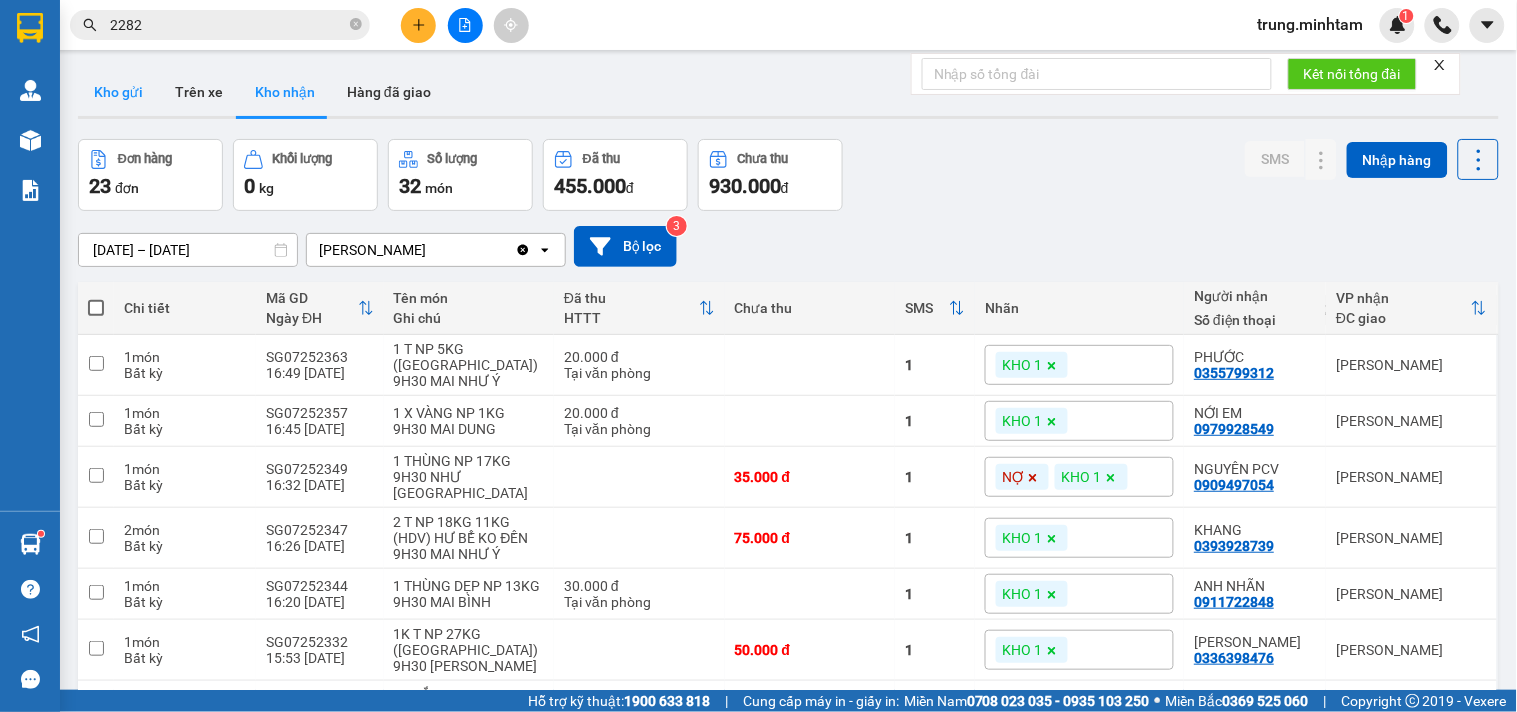 click on "Kho gửi" at bounding box center [118, 92] 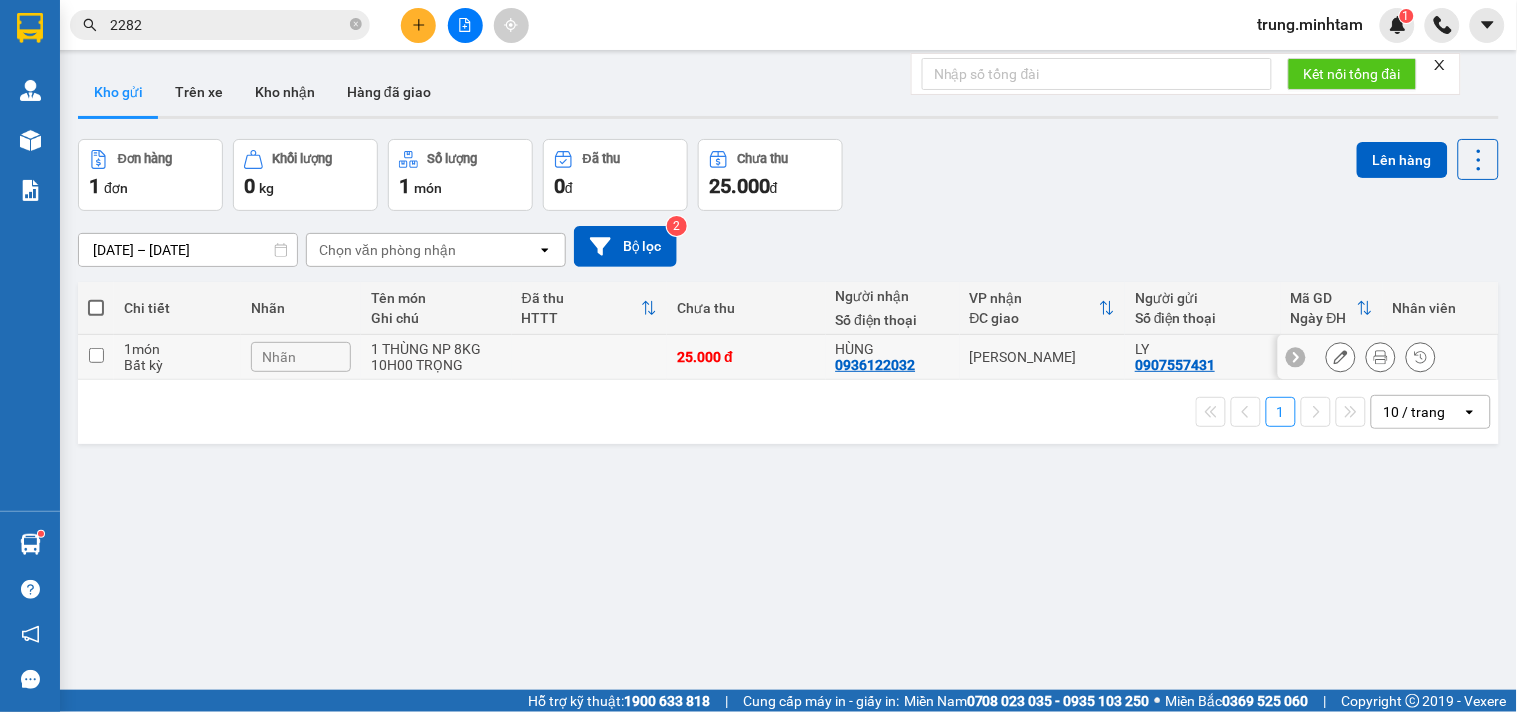 click at bounding box center [590, 357] 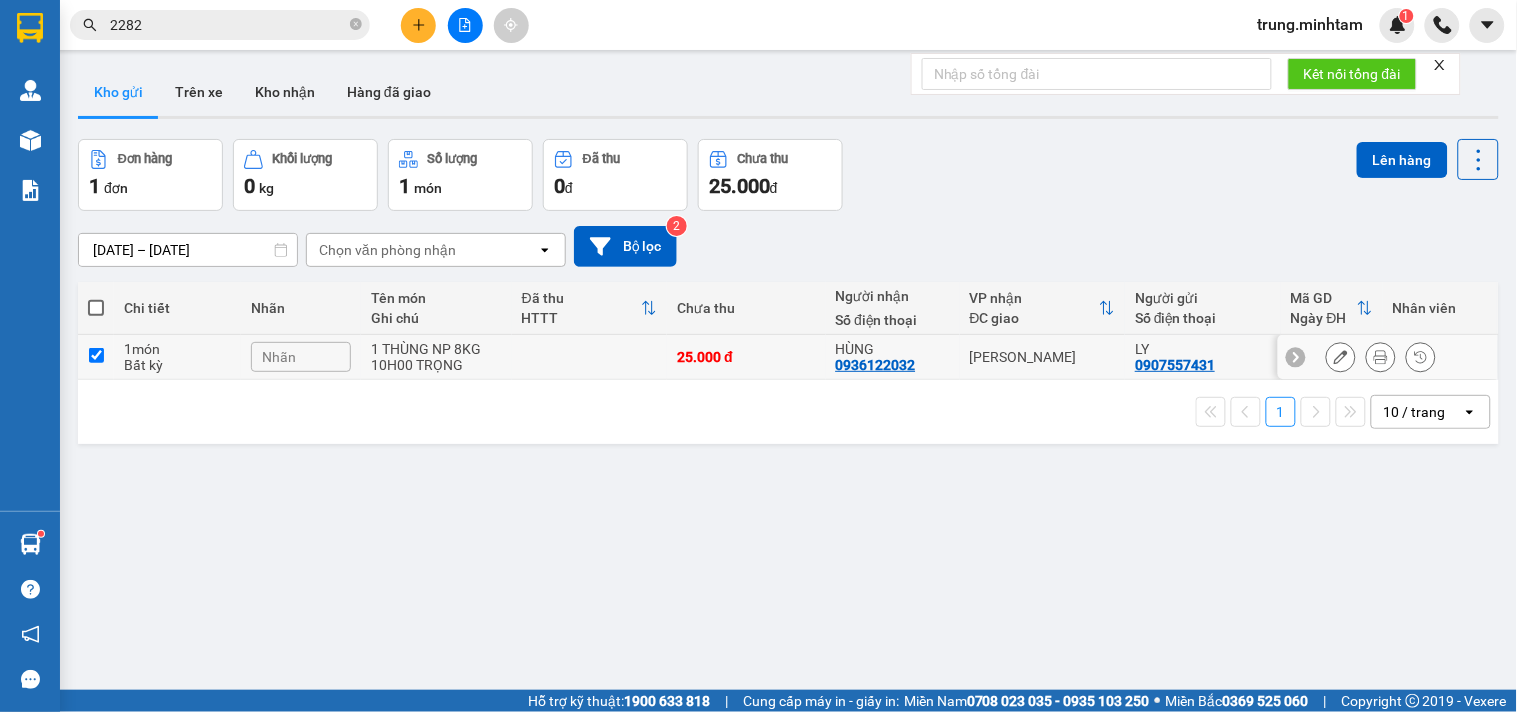 checkbox on "true" 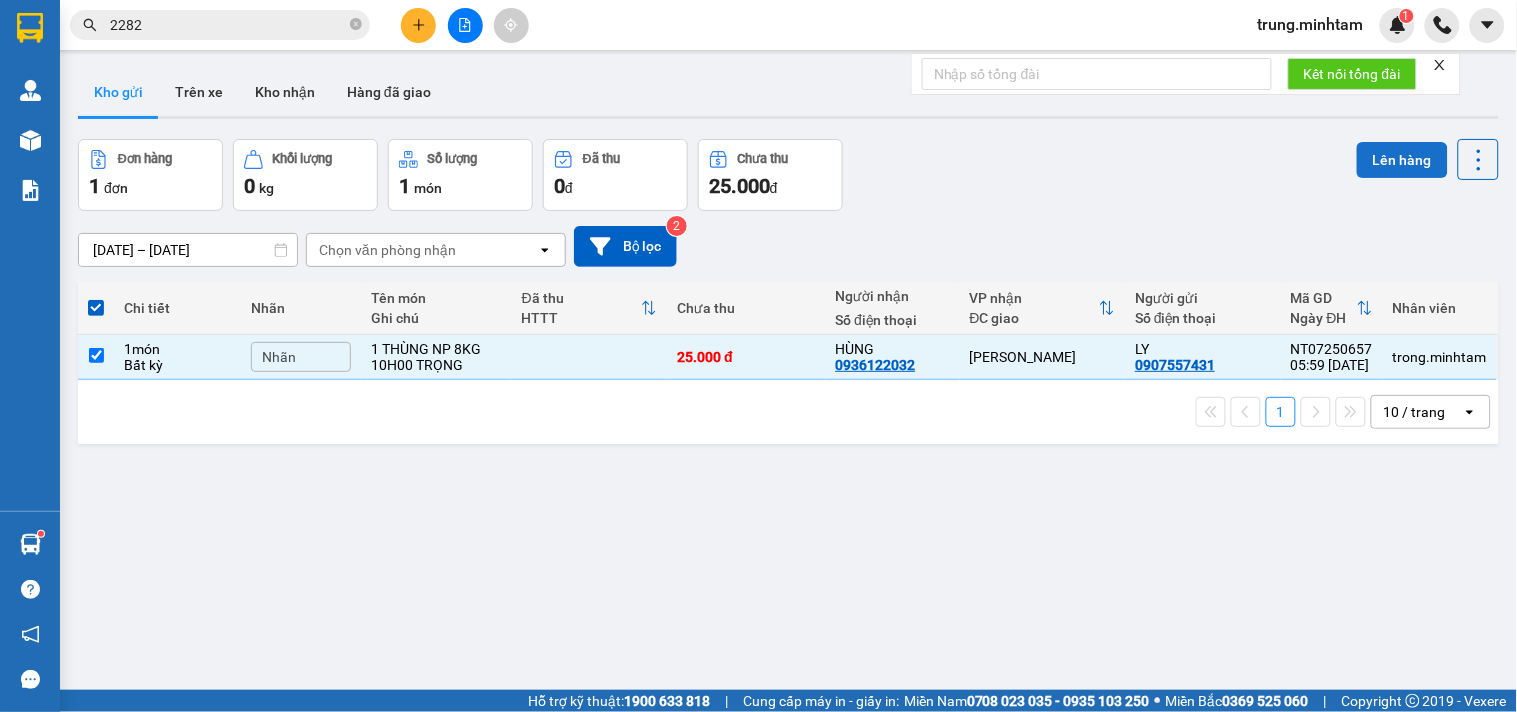click on "Lên hàng" at bounding box center [1402, 160] 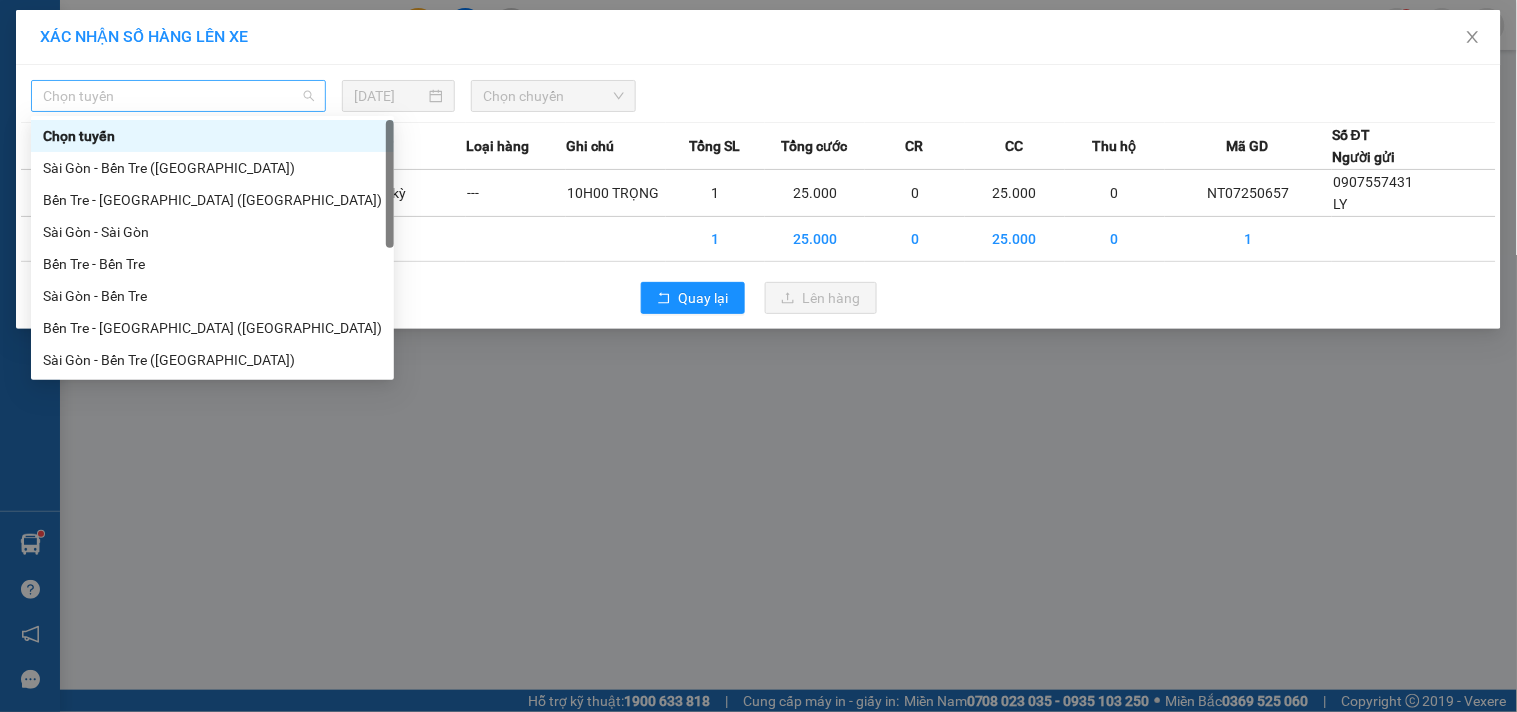 click on "Chọn tuyến" at bounding box center [178, 96] 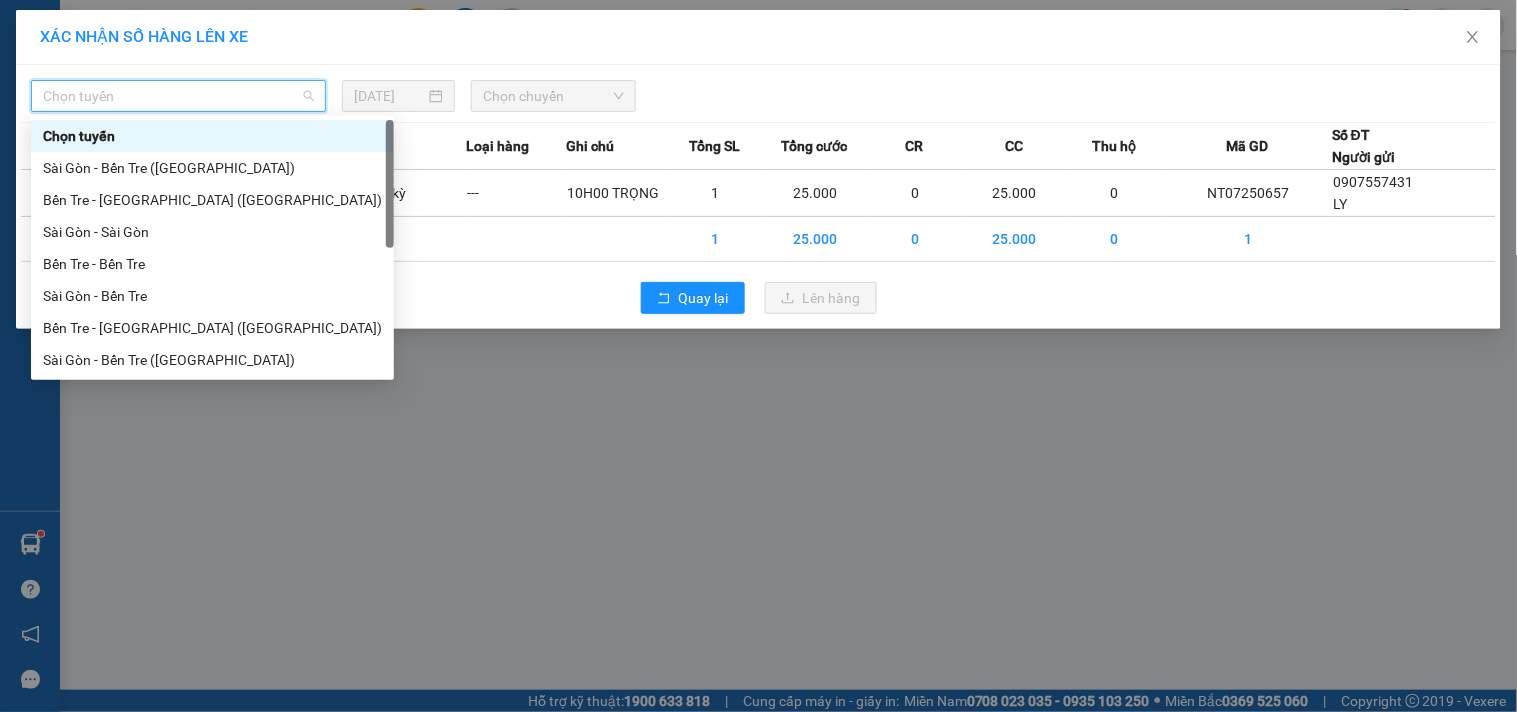 scroll, scrollTop: 32, scrollLeft: 0, axis: vertical 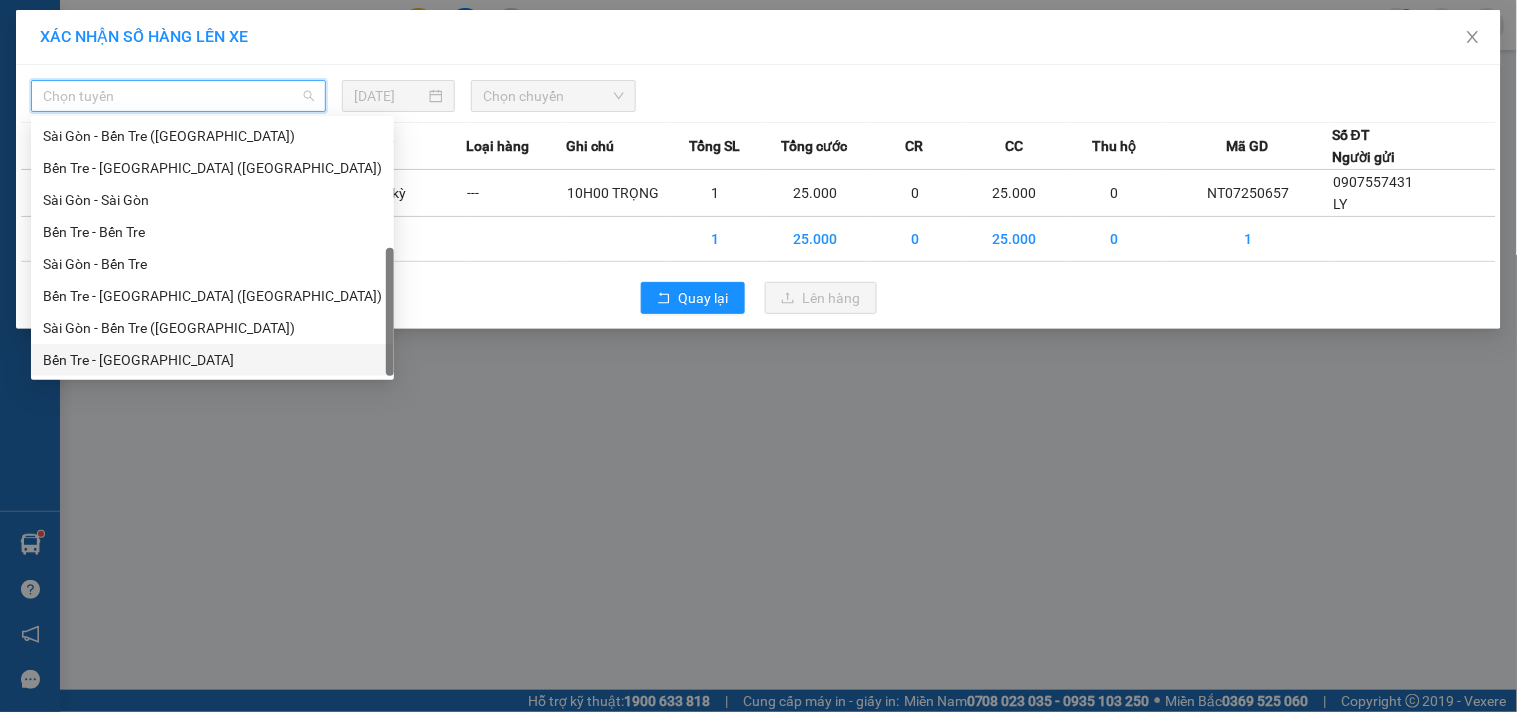 click on "Bến Tre - Sài Gòn" at bounding box center [212, 360] 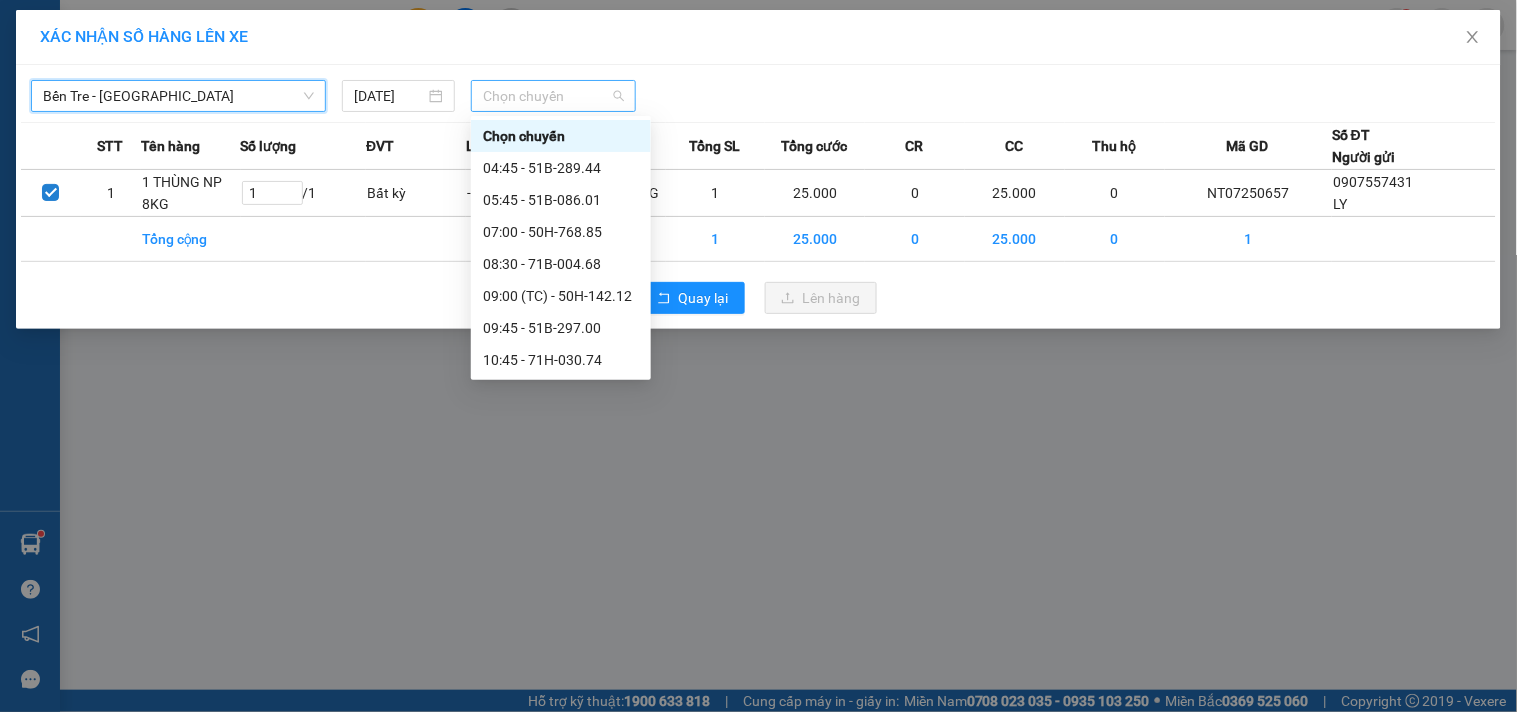 click on "Chọn chuyến" at bounding box center (553, 96) 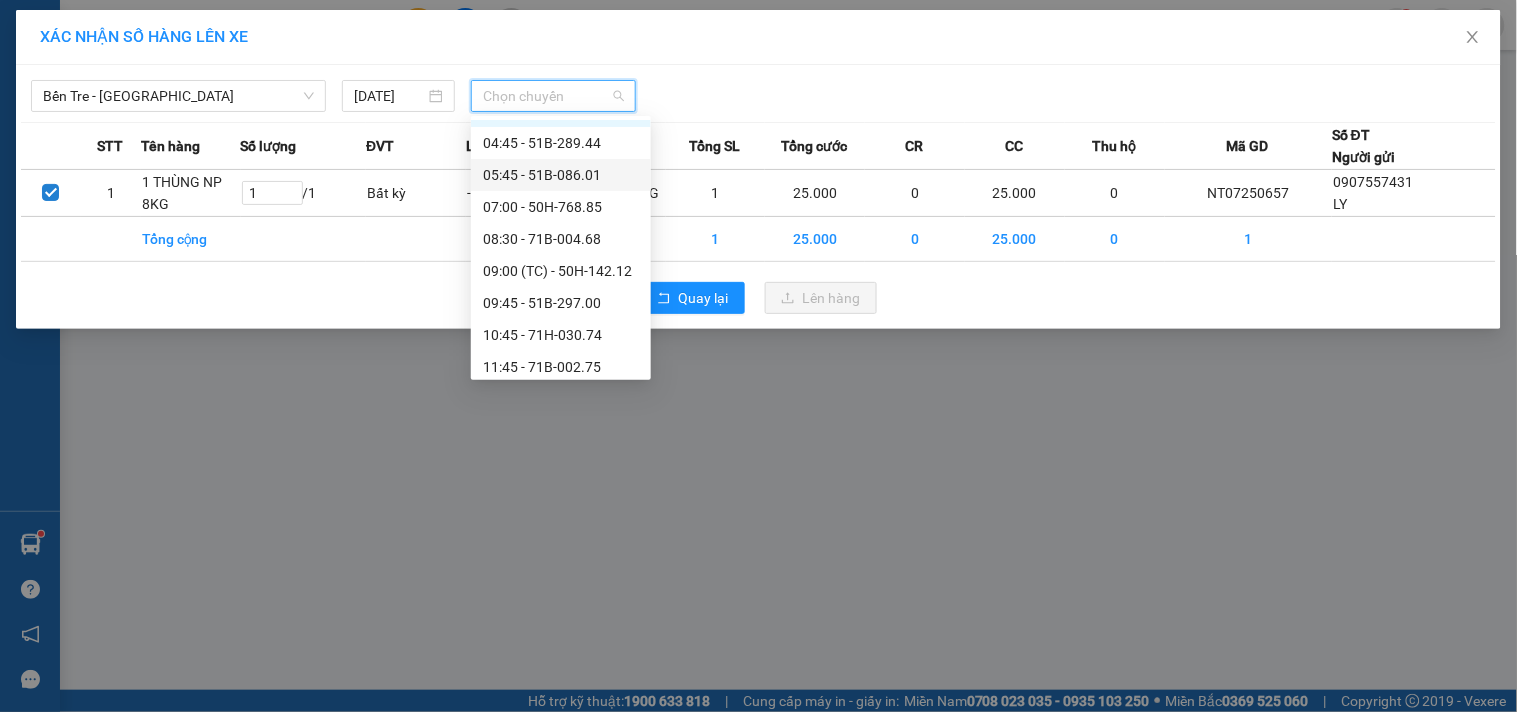 scroll, scrollTop: 27, scrollLeft: 0, axis: vertical 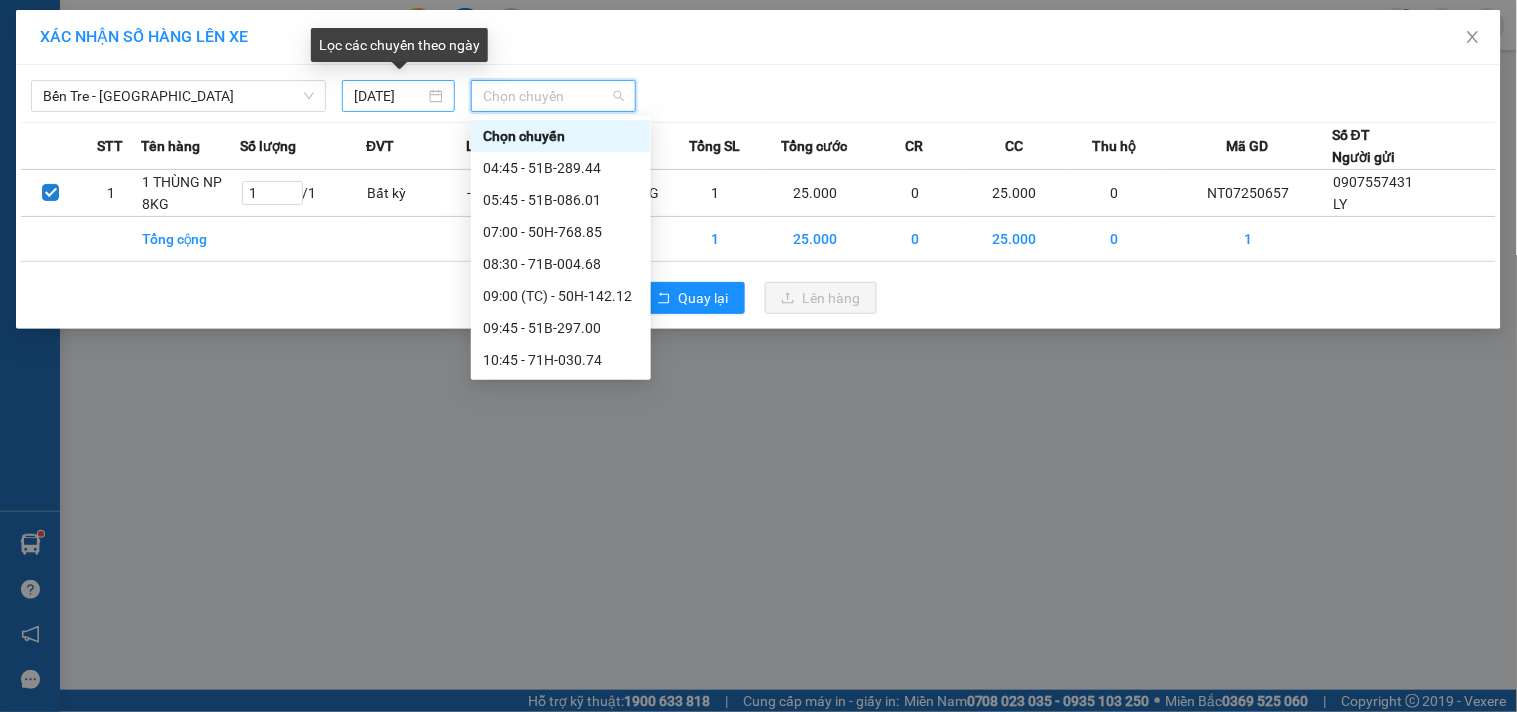 click on "09/07/2025" at bounding box center [398, 96] 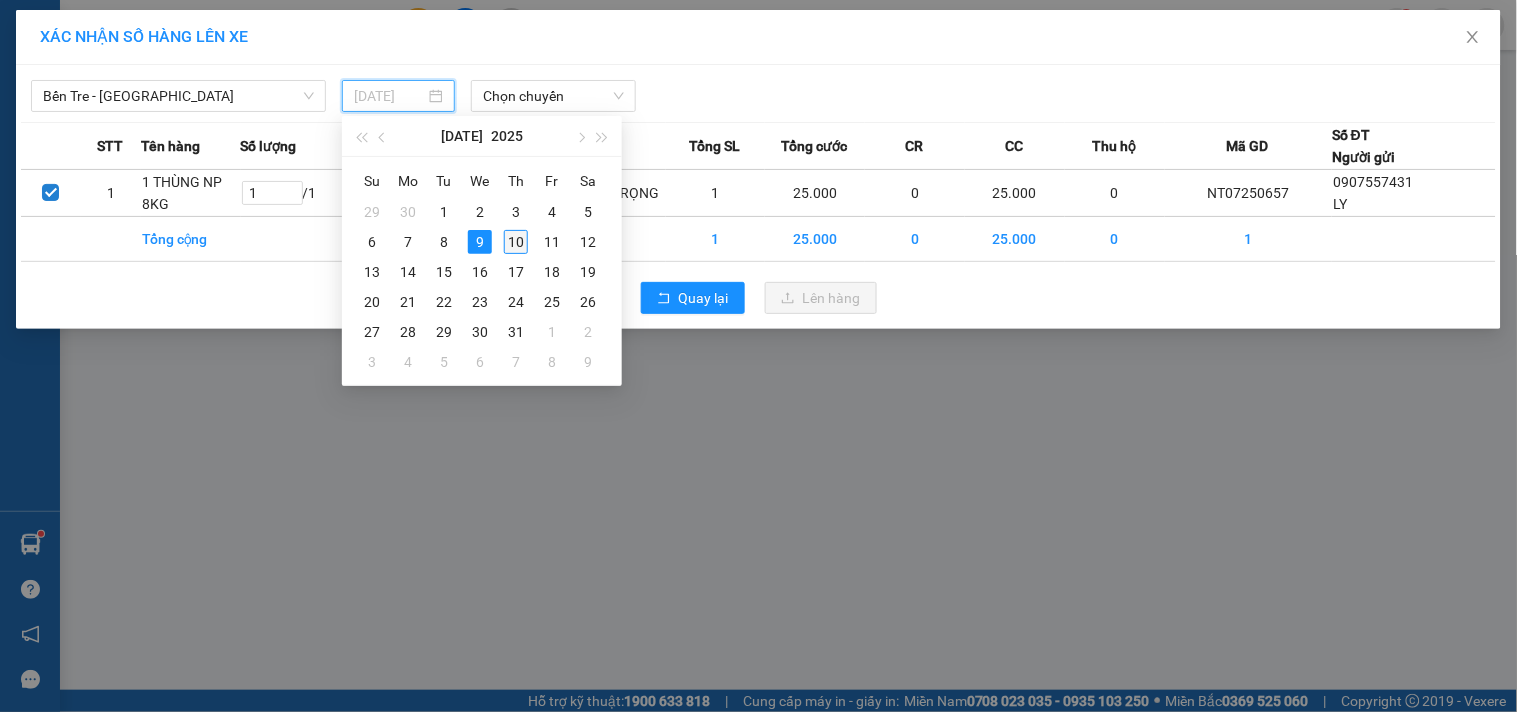 click on "10" at bounding box center [516, 242] 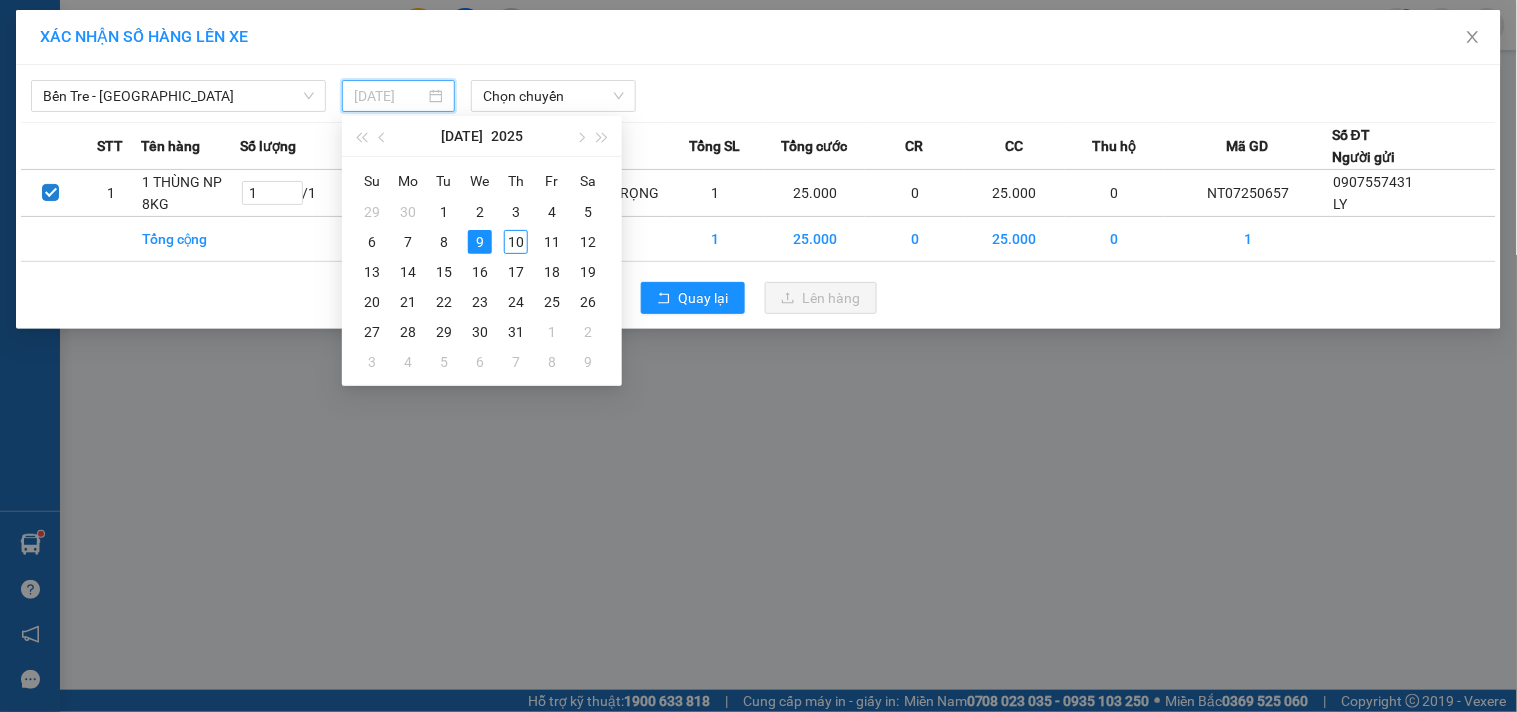 type on "10/07/2025" 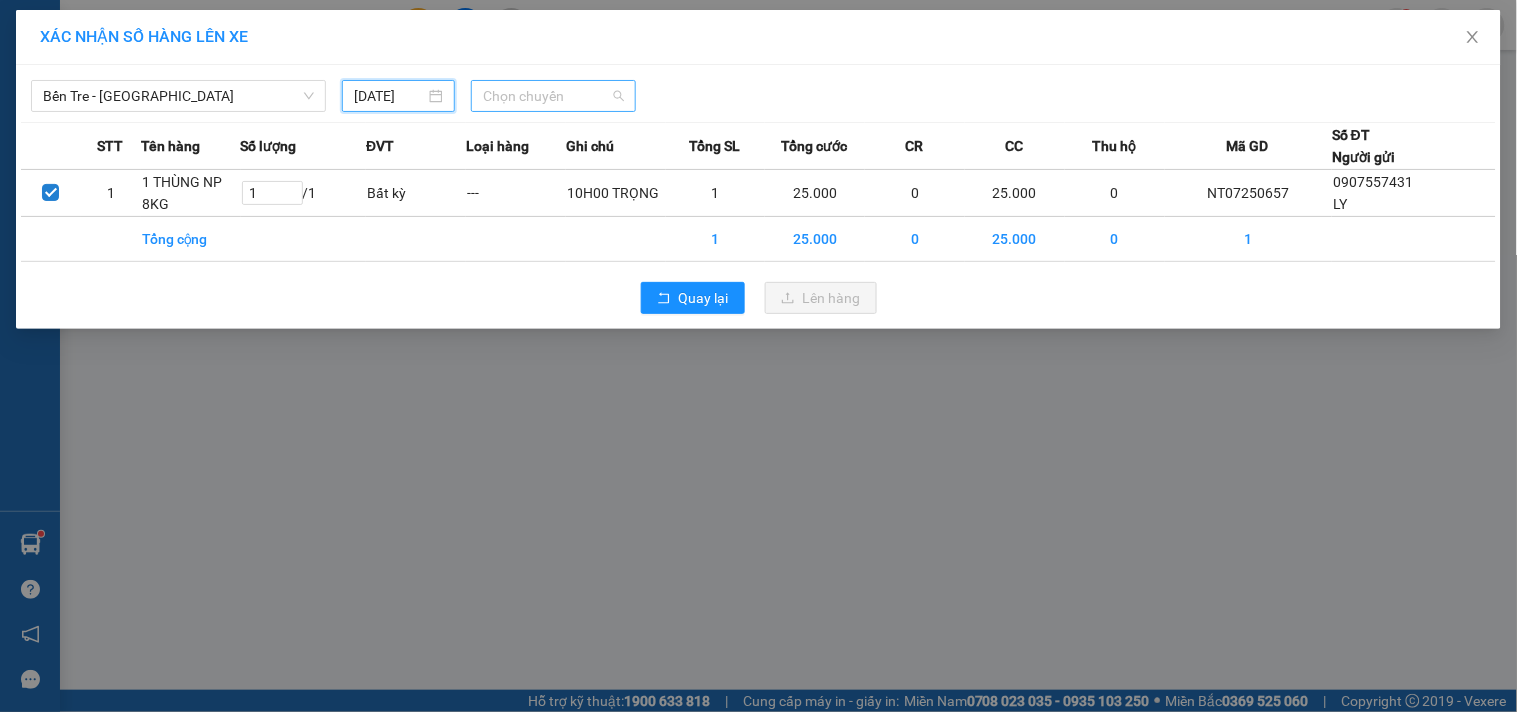 click on "Chọn chuyến" at bounding box center [553, 96] 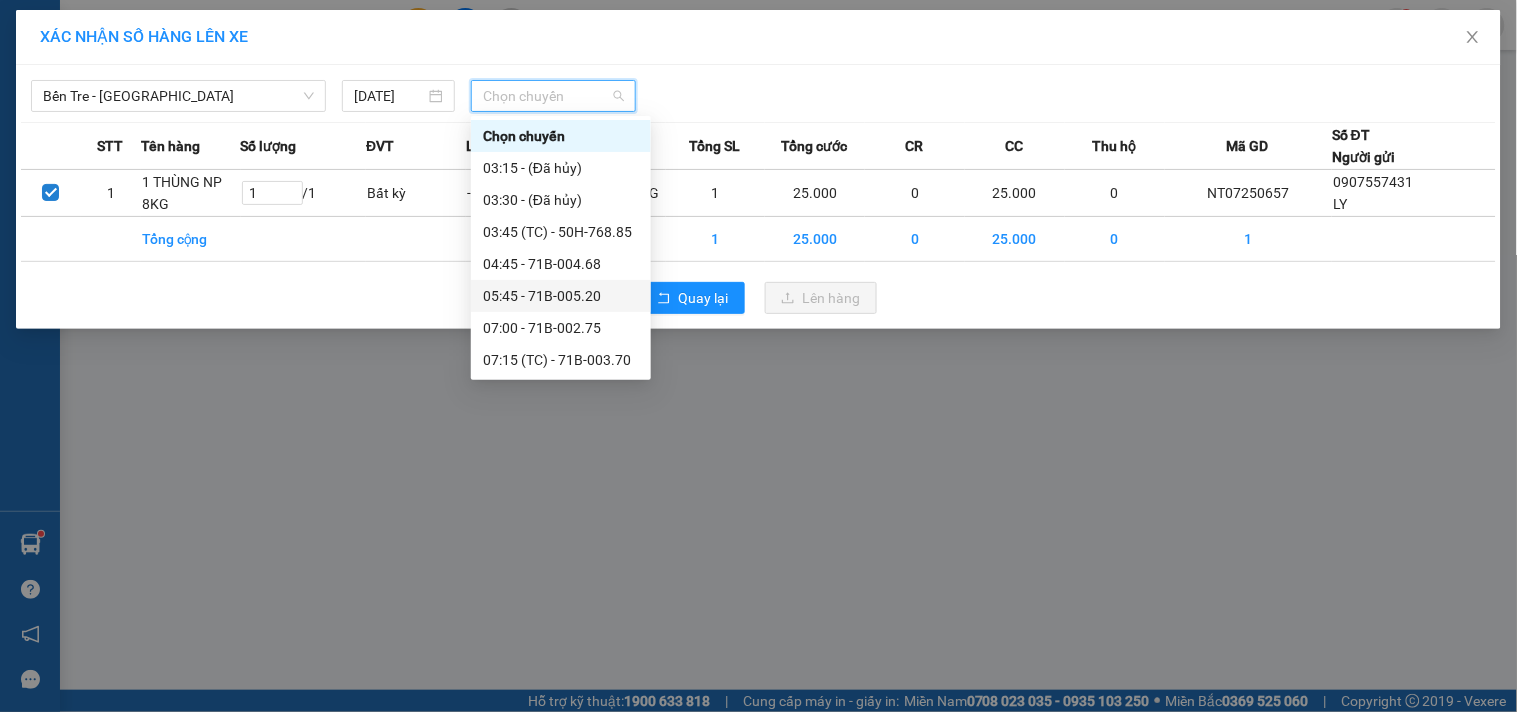 click on "05:45     - 71B-005.20" at bounding box center [561, 296] 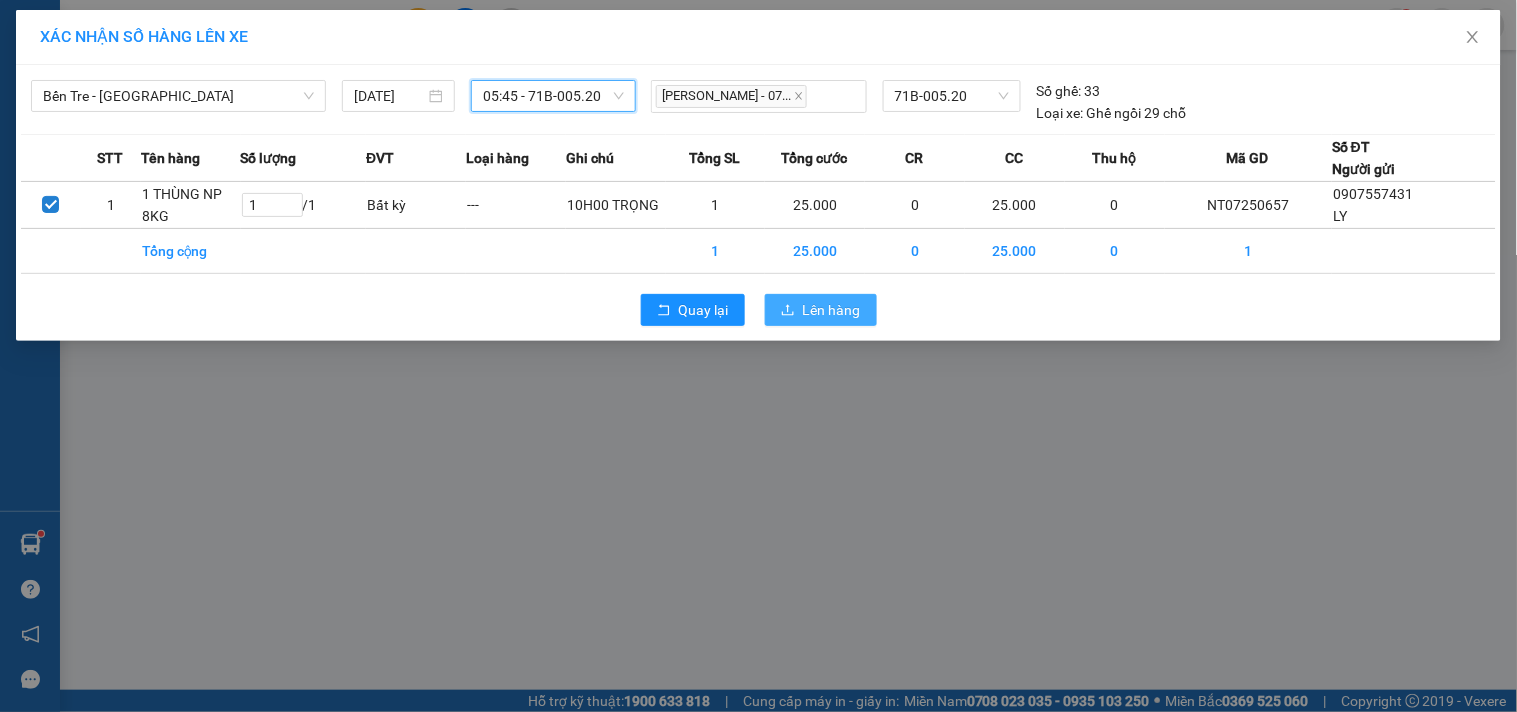 click on "Lên hàng" at bounding box center (832, 310) 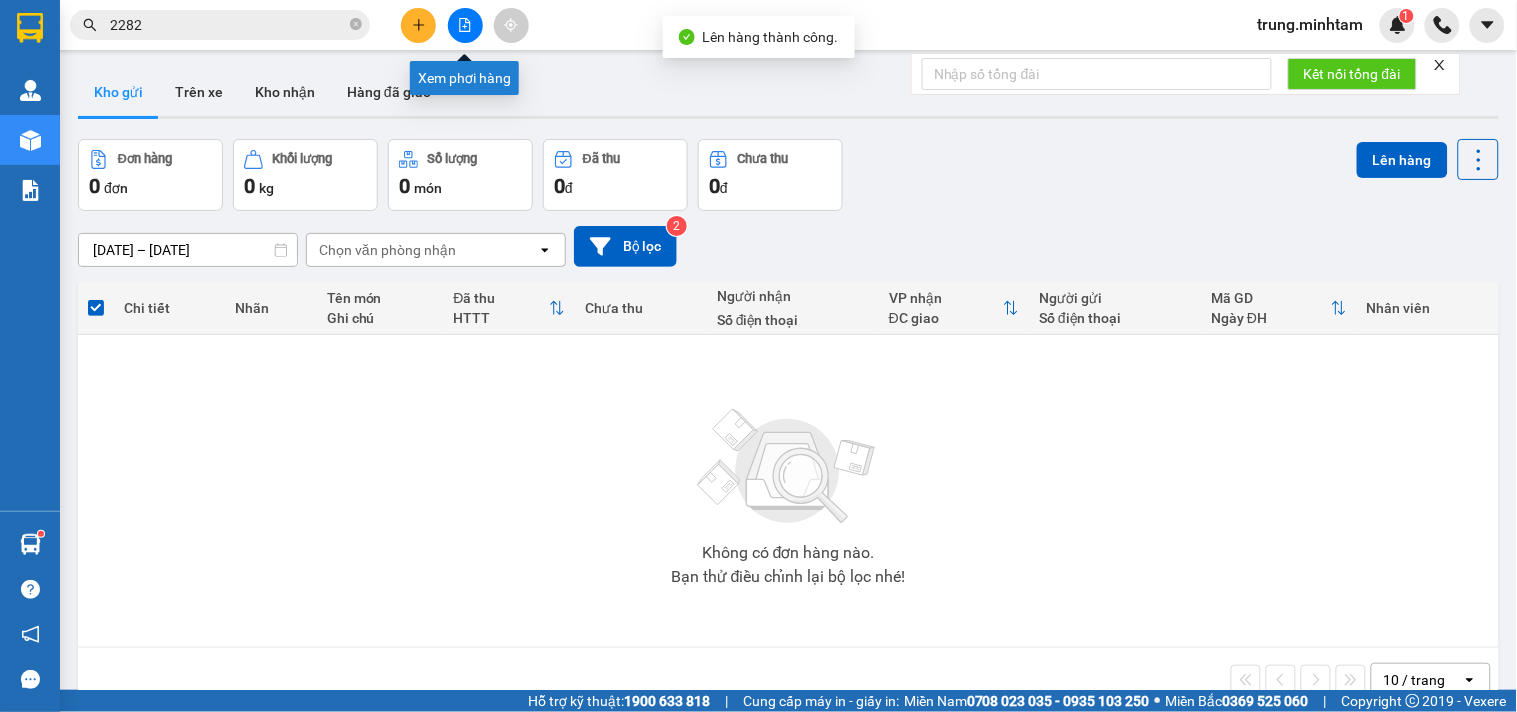 click at bounding box center [465, 25] 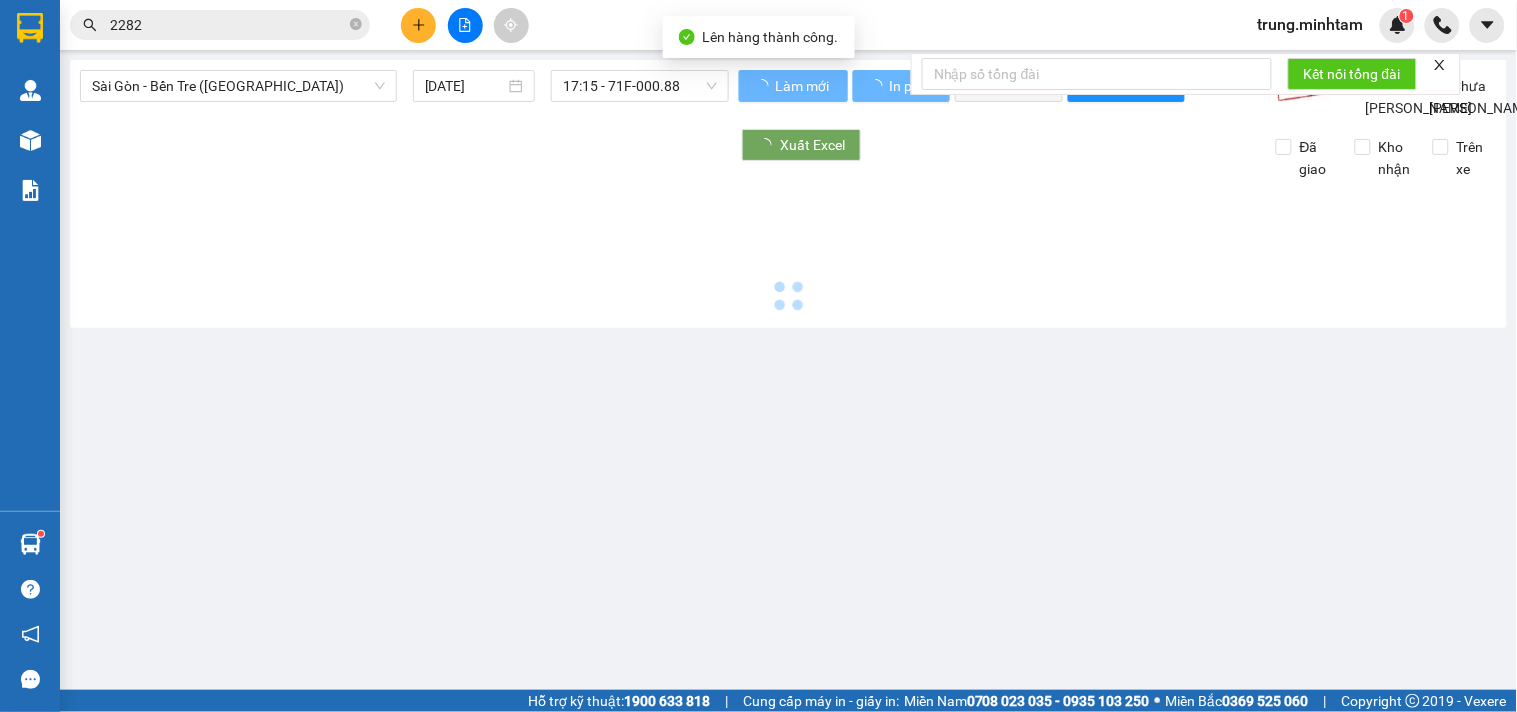 type on "10/07/2025" 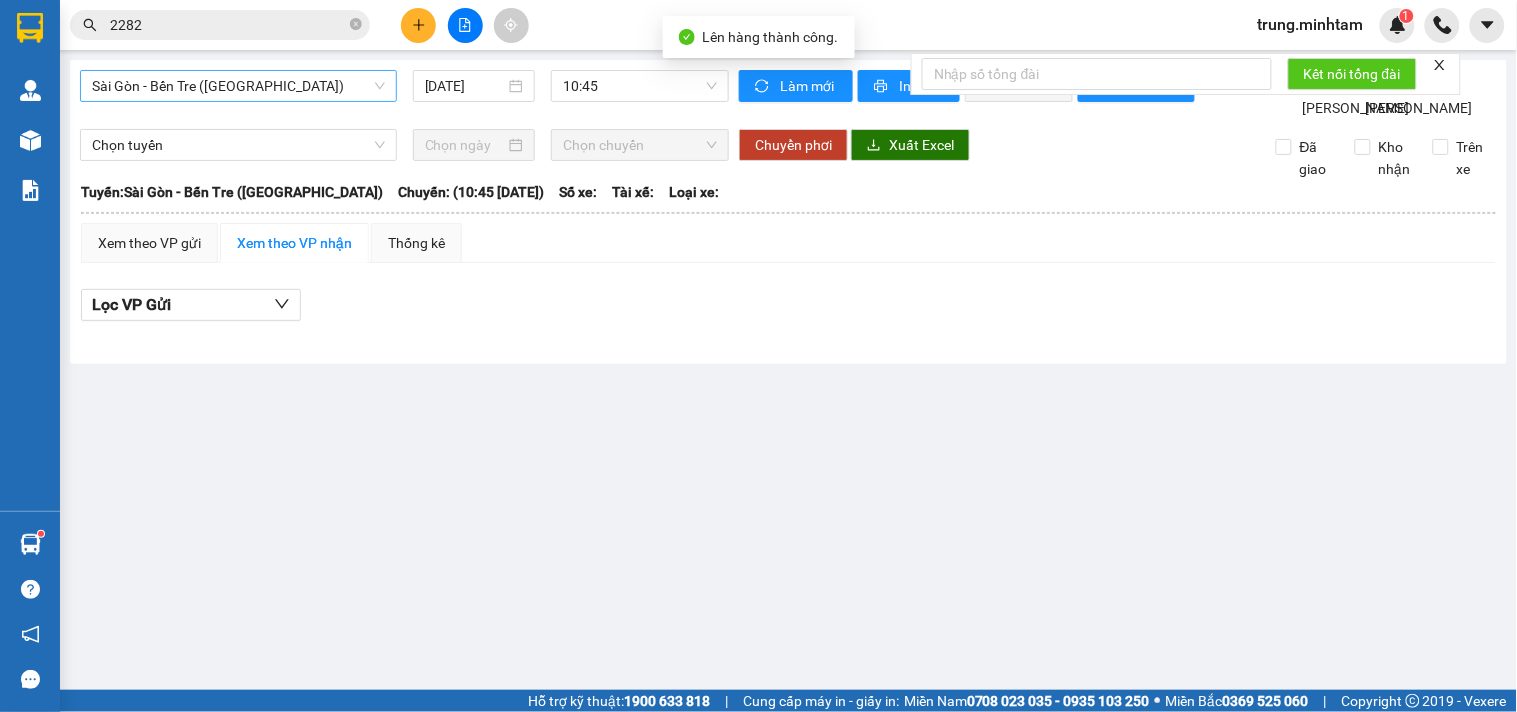 click on "Sài Gòn - Bến Tre (CN)" at bounding box center [238, 86] 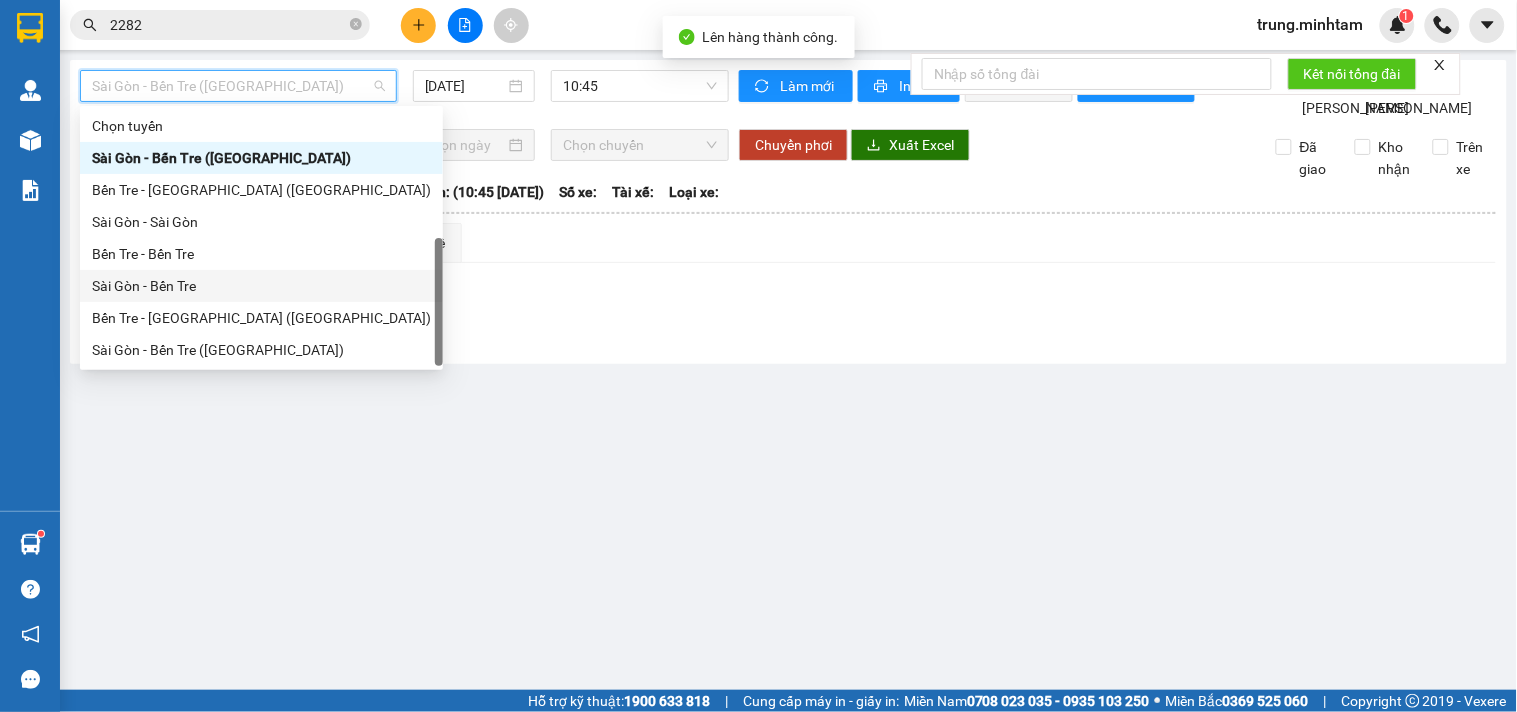 scroll, scrollTop: 32, scrollLeft: 0, axis: vertical 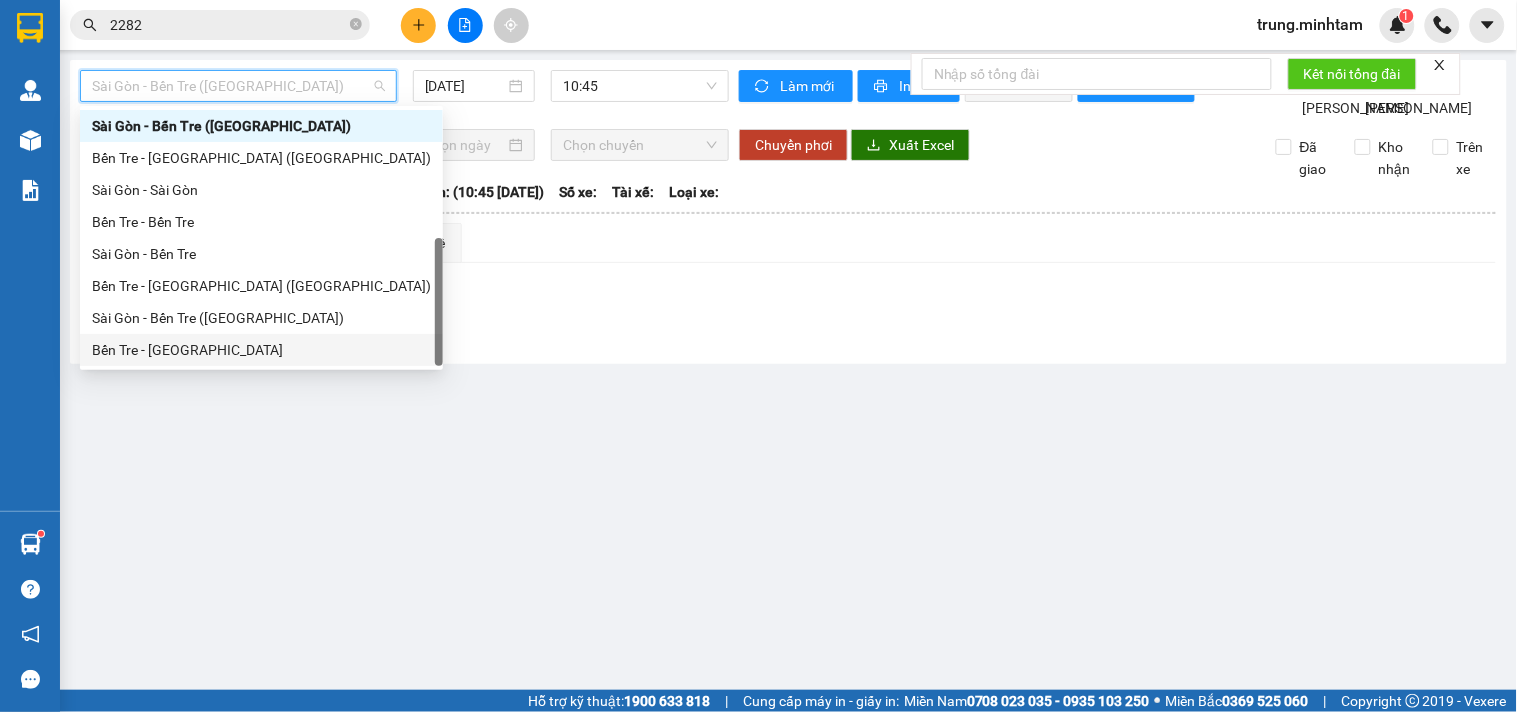 click on "Bến Tre - Sài Gòn" at bounding box center [261, 350] 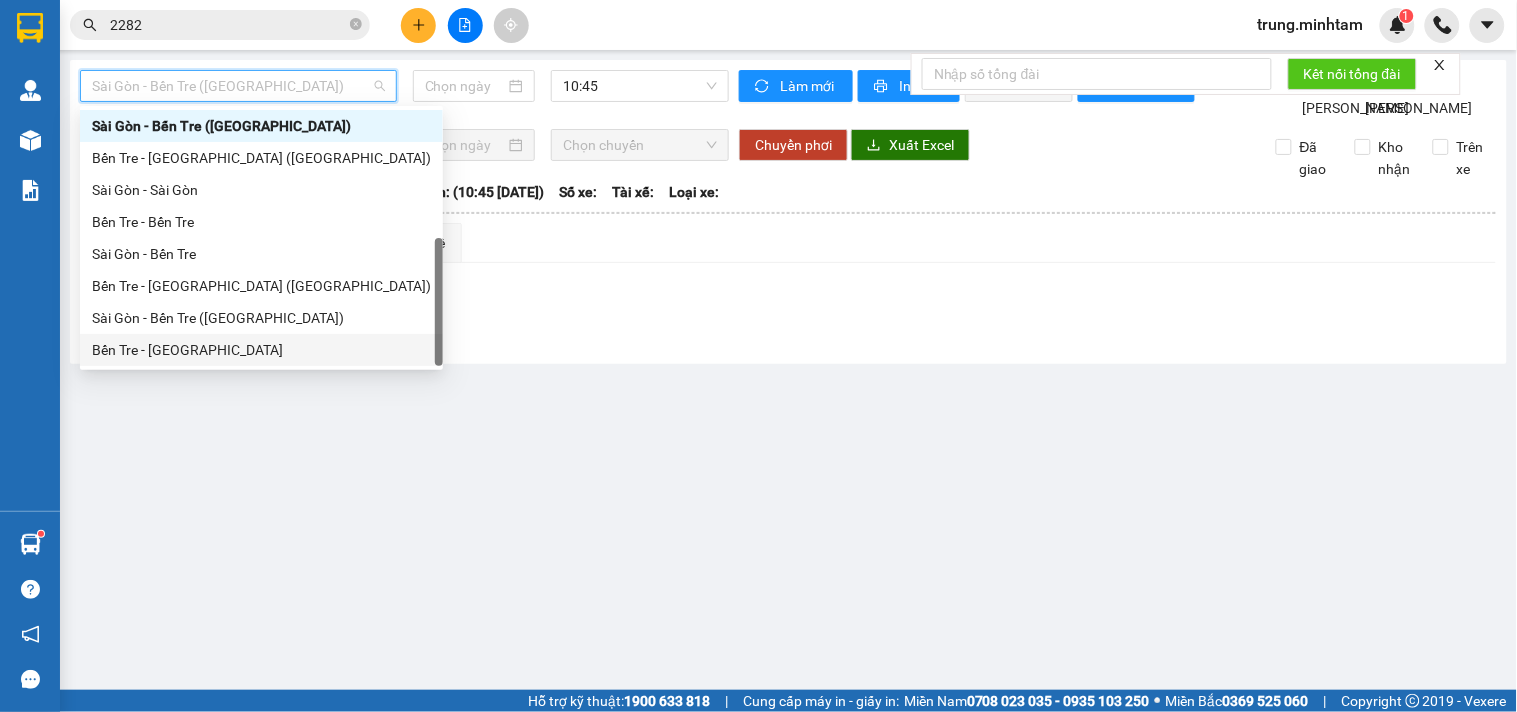 type on "10/07/2025" 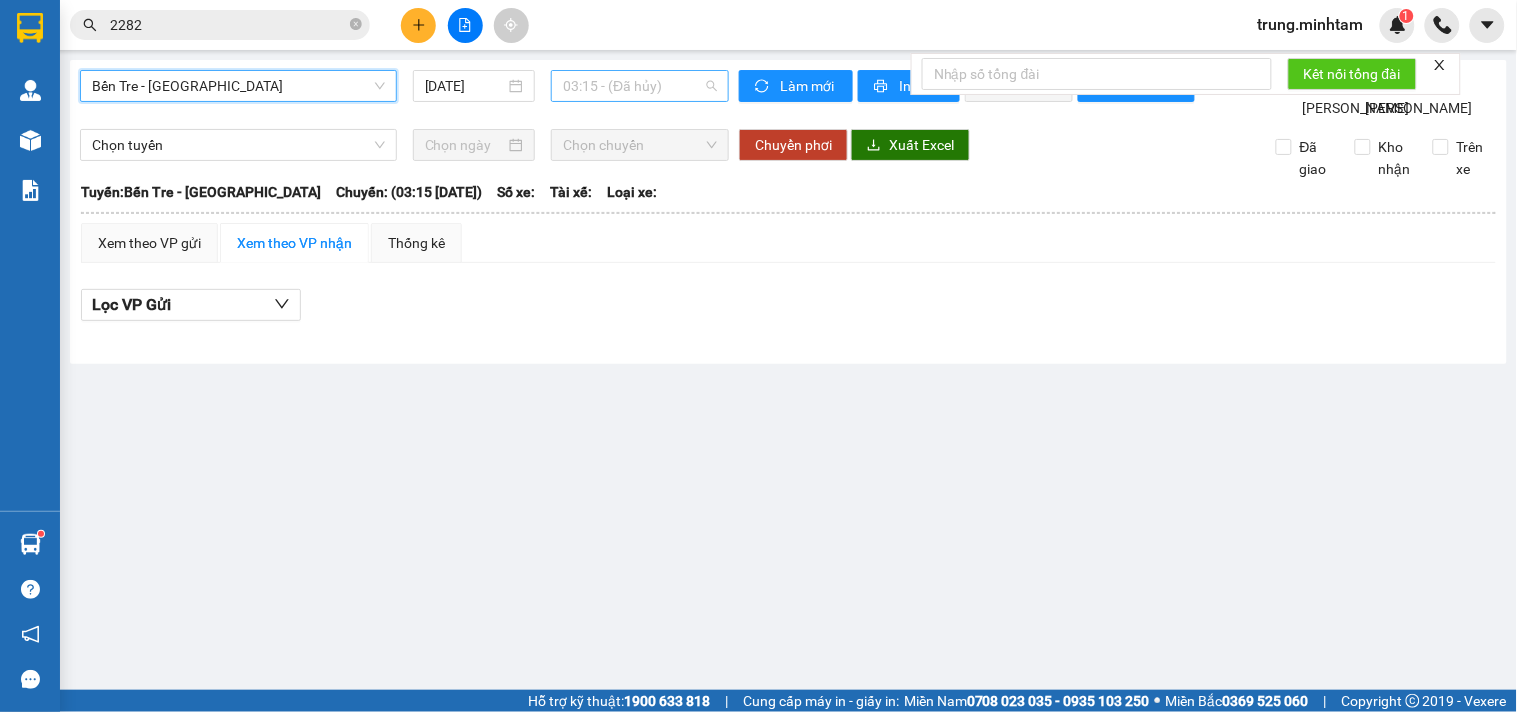 click on "03:15     - (Đã hủy)" at bounding box center [640, 86] 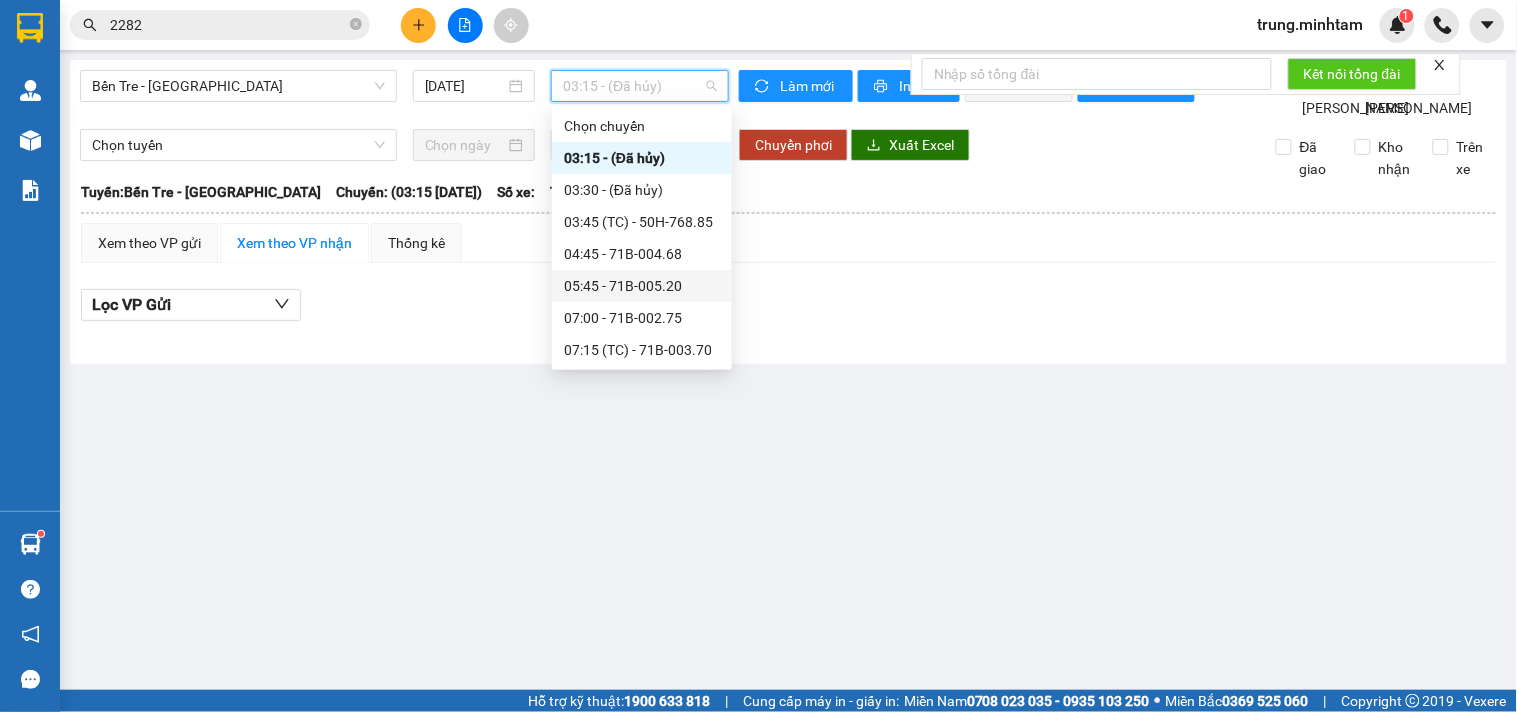 click on "05:45     - 71B-005.20" at bounding box center (642, 286) 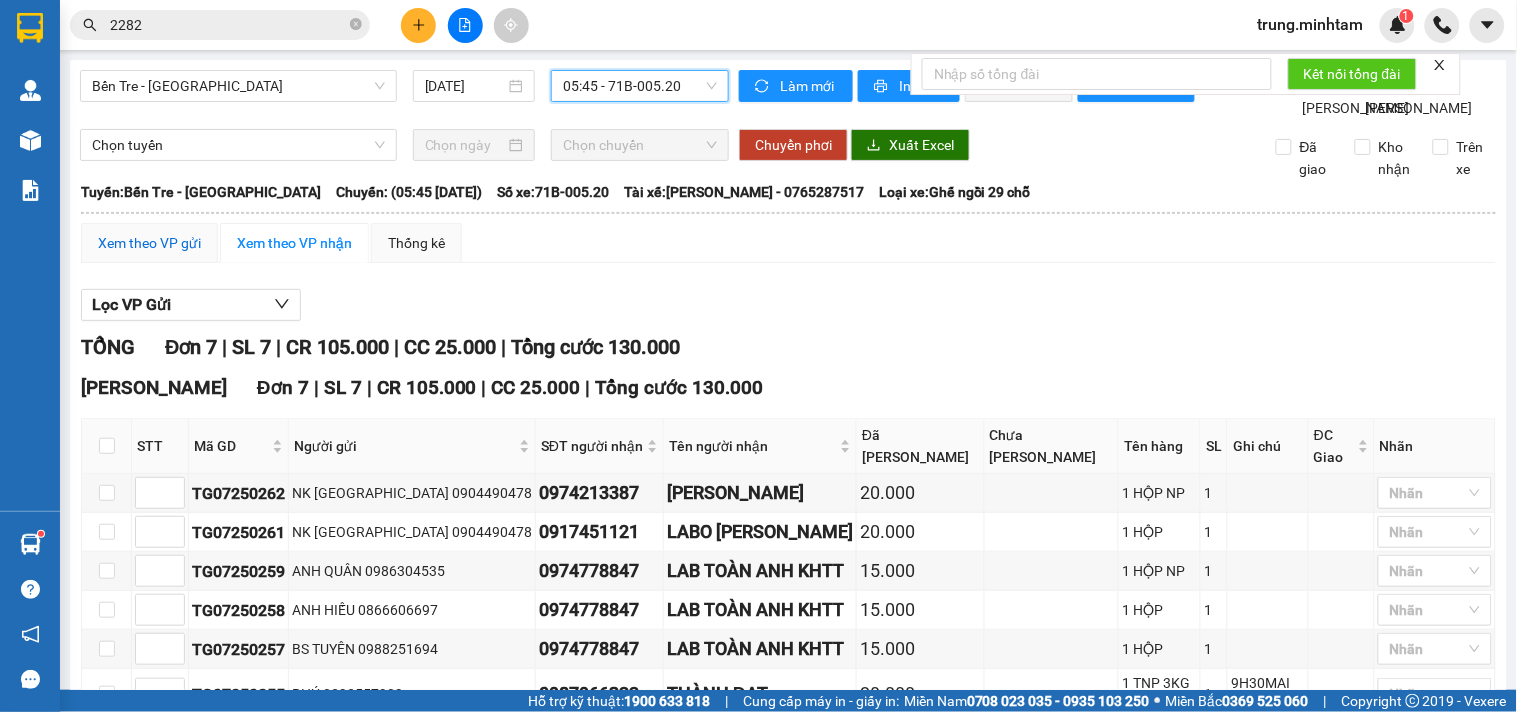 click on "Xem theo VP gửi" at bounding box center [149, 243] 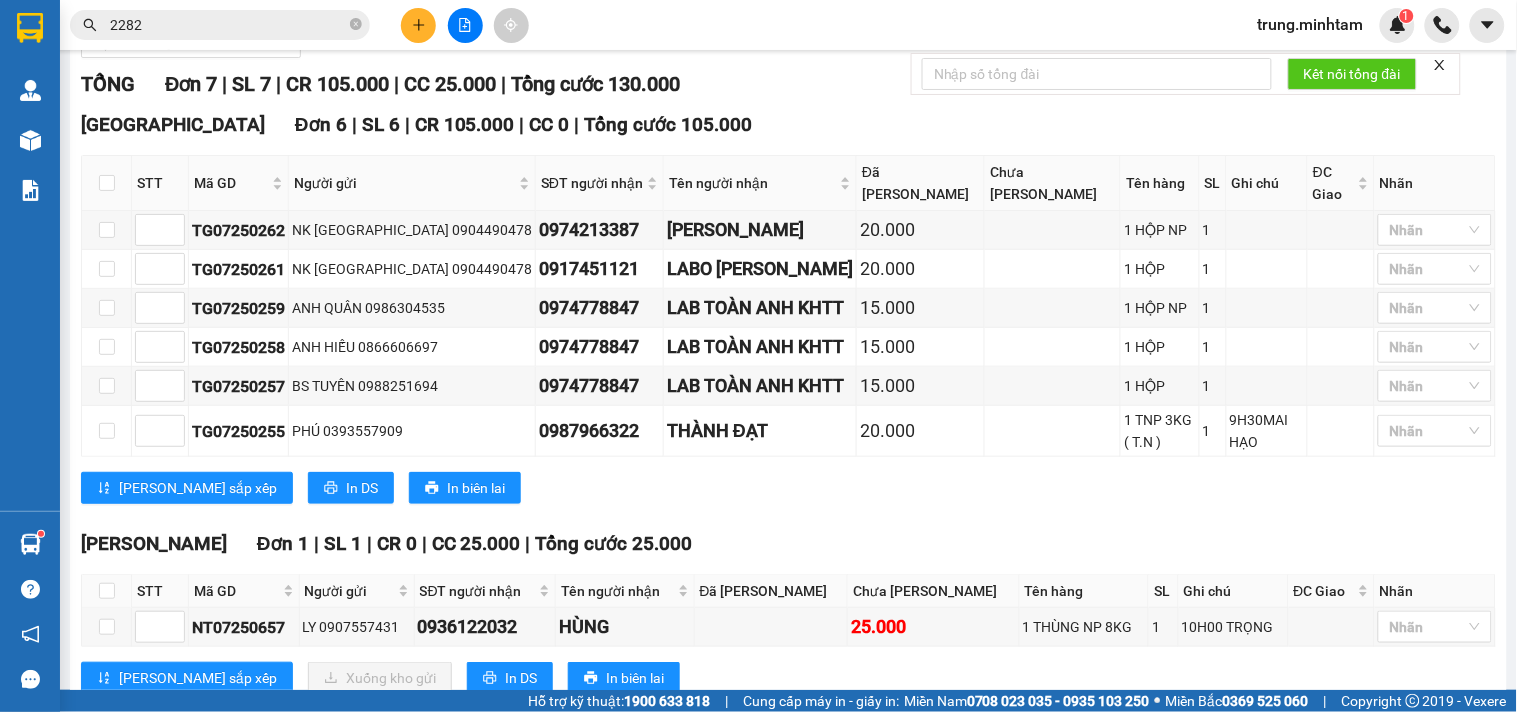 scroll, scrollTop: 335, scrollLeft: 0, axis: vertical 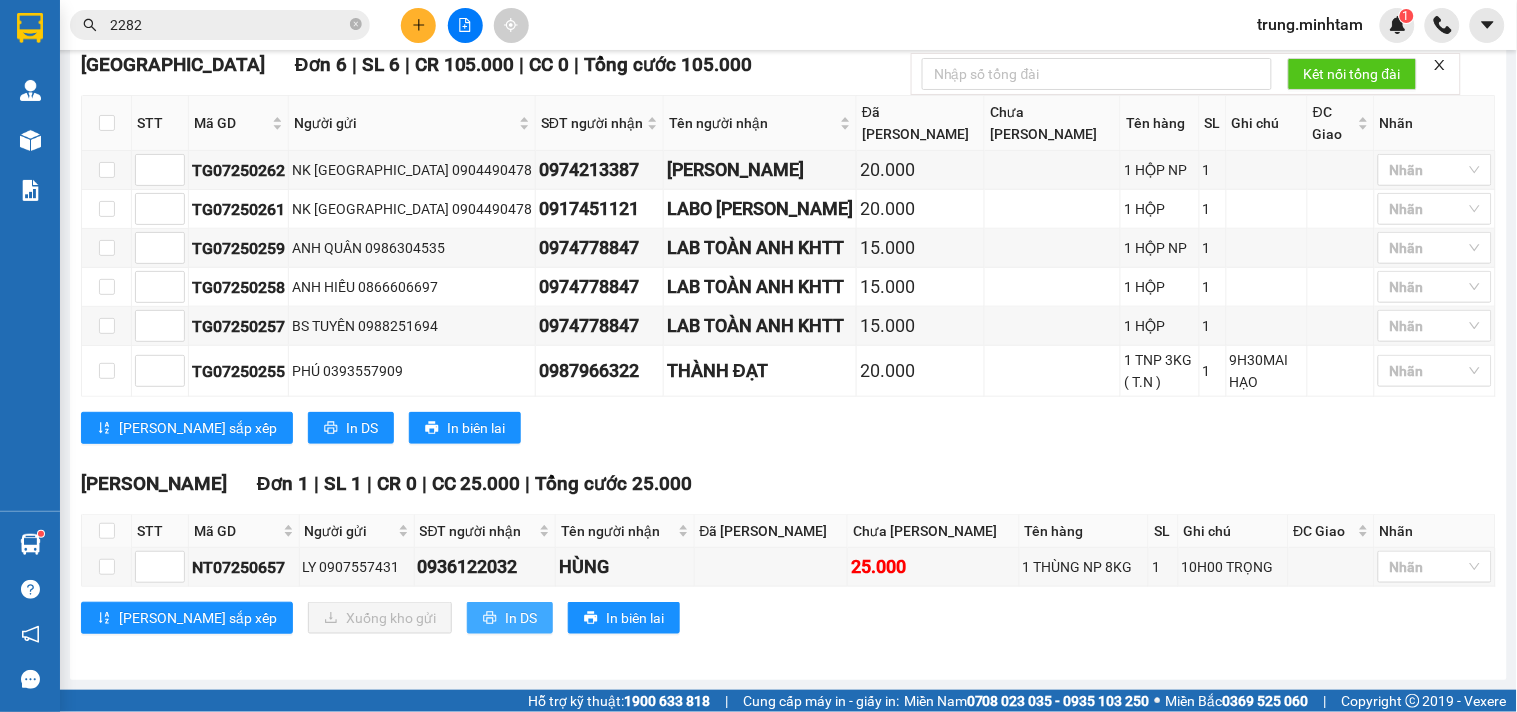 click on "In DS" at bounding box center [521, 618] 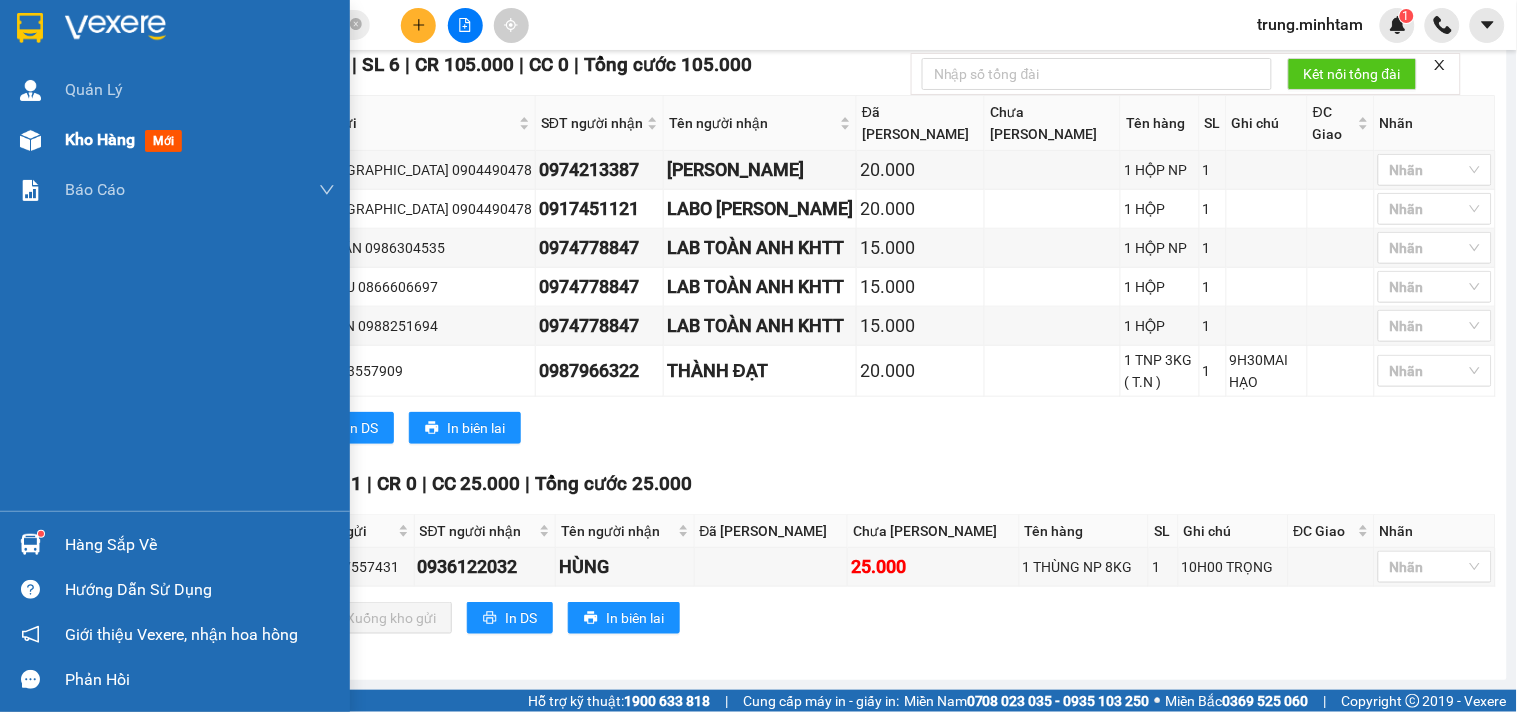 click on "Kho hàng" at bounding box center [100, 139] 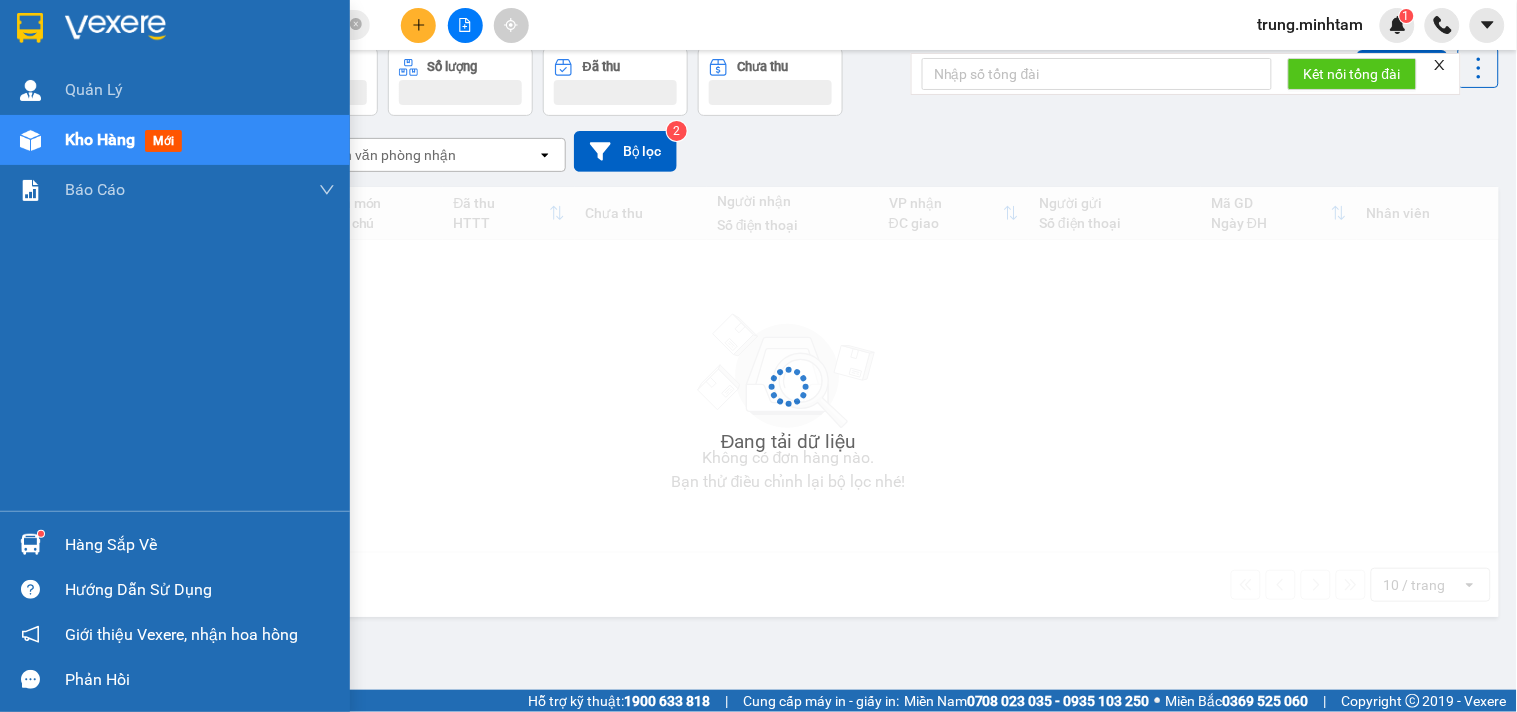 scroll, scrollTop: 92, scrollLeft: 0, axis: vertical 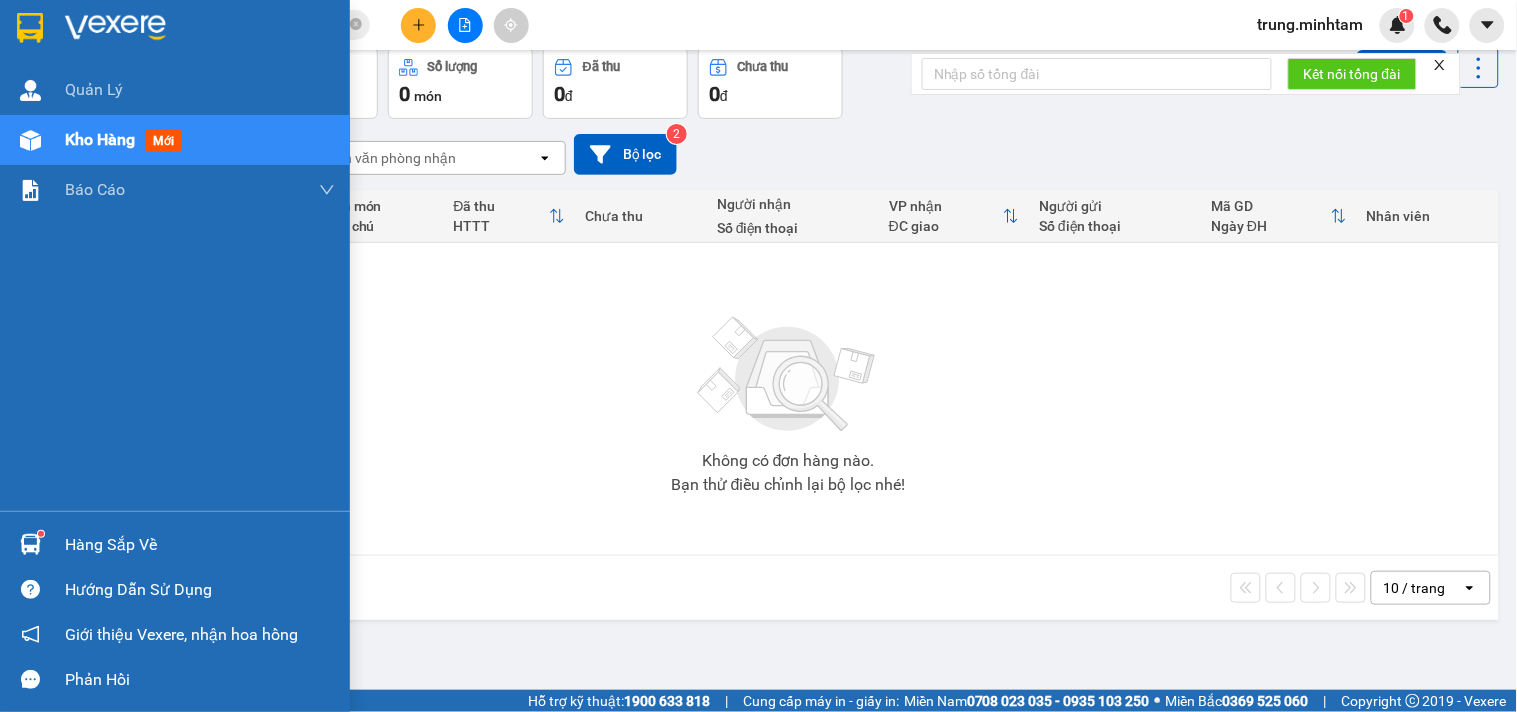 click on "Hàng sắp về" at bounding box center [200, 545] 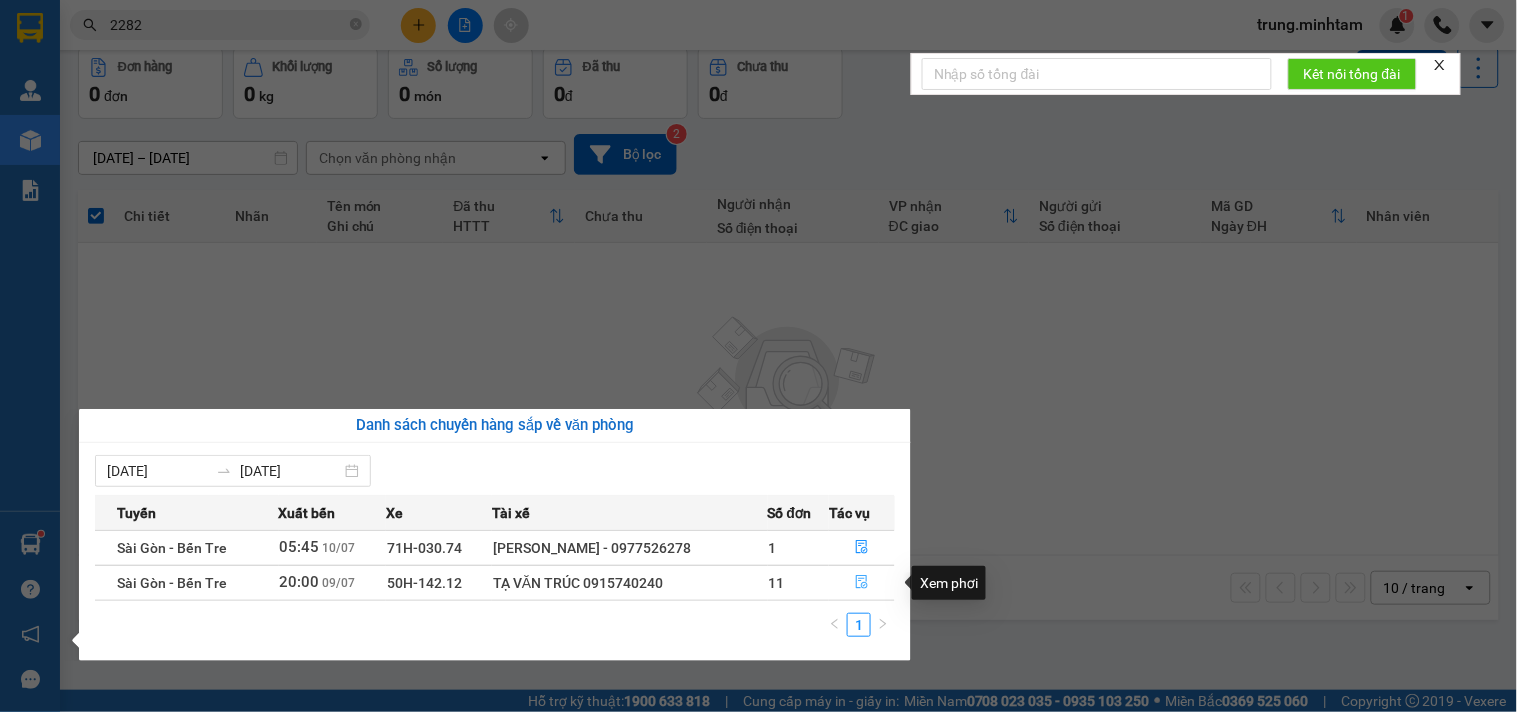 click 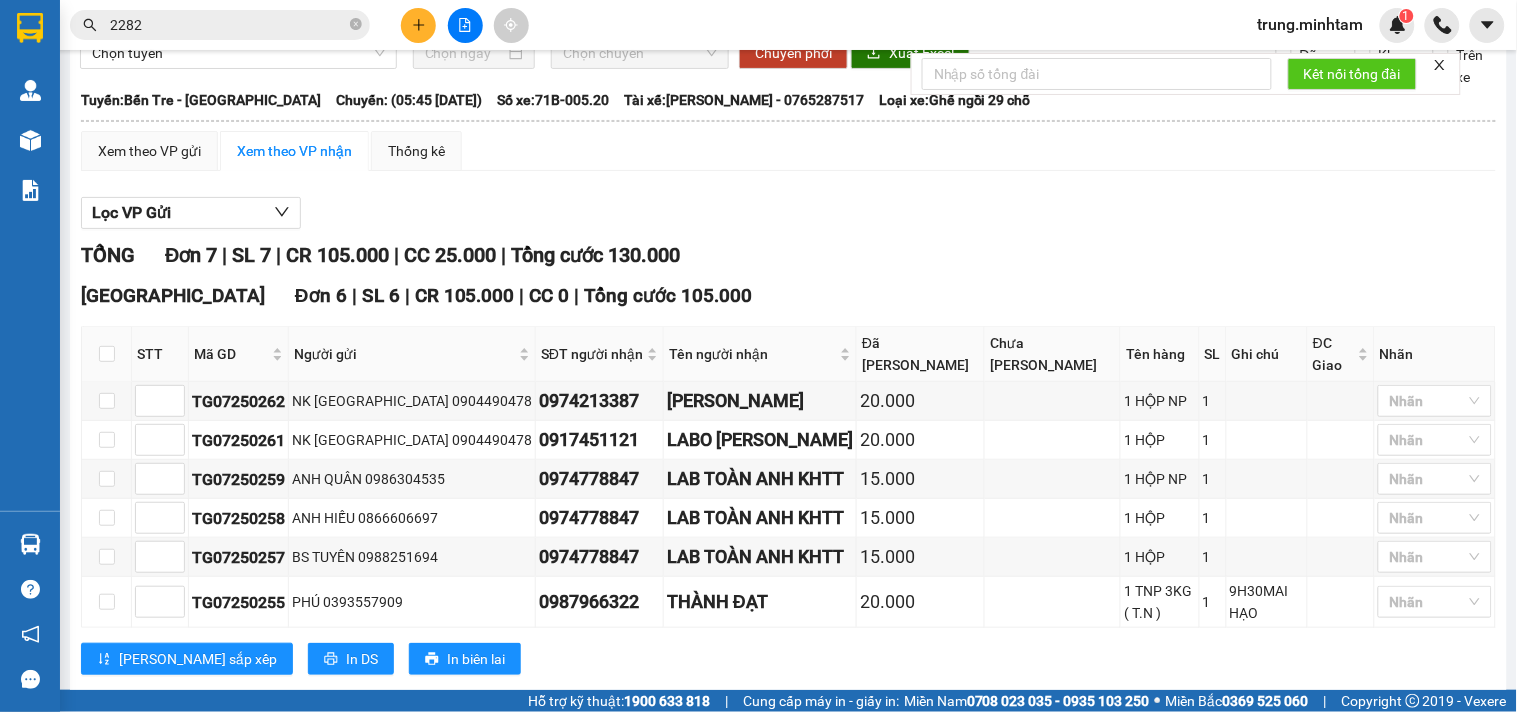 scroll, scrollTop: 0, scrollLeft: 0, axis: both 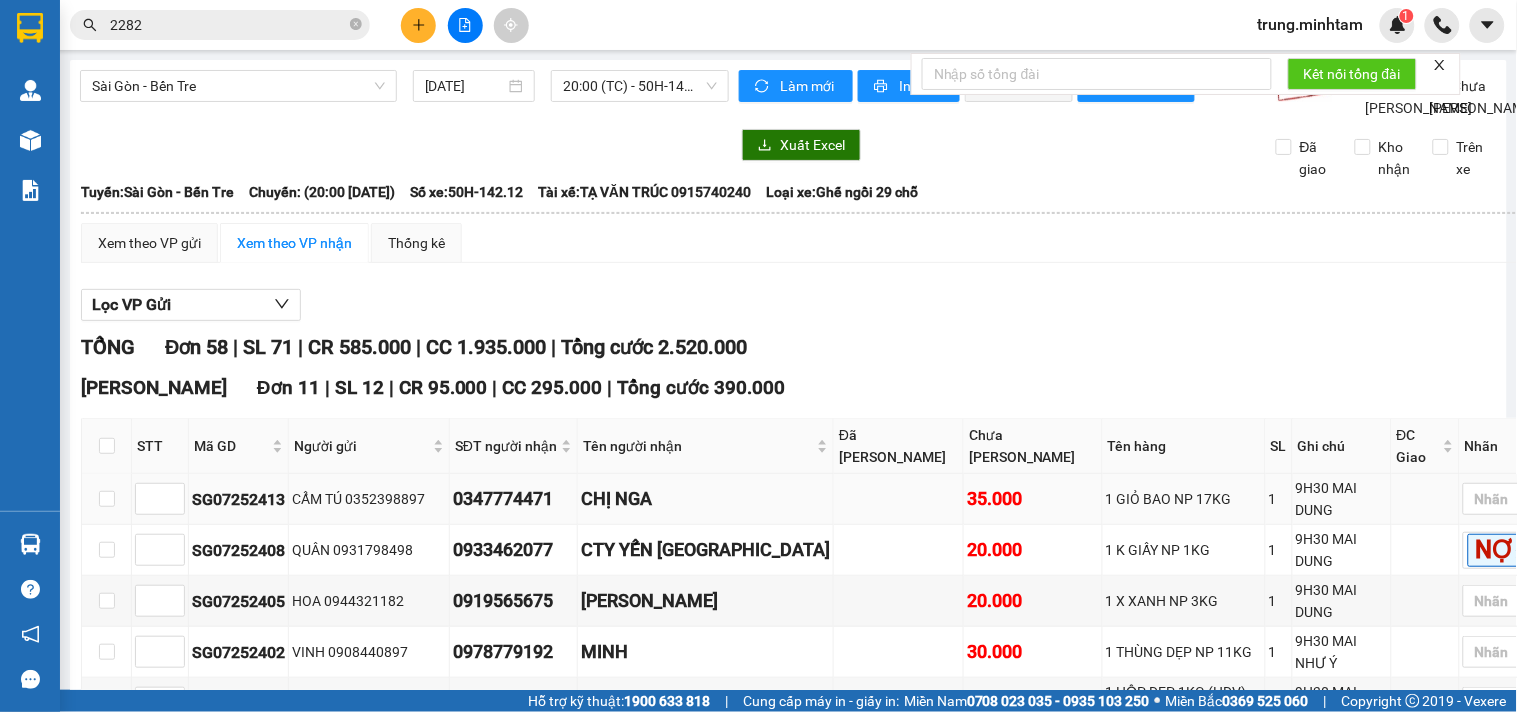 type on "09/07/2025" 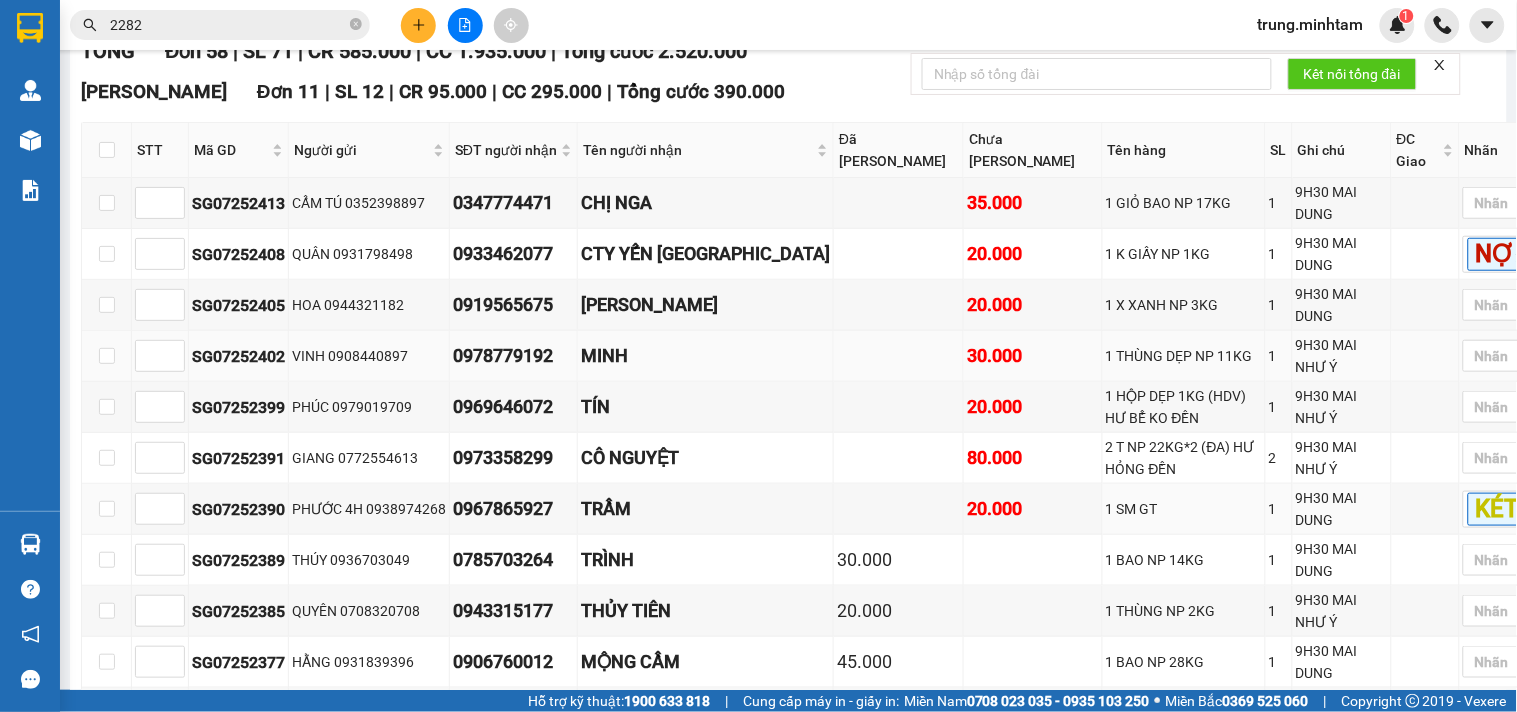 scroll, scrollTop: 444, scrollLeft: 0, axis: vertical 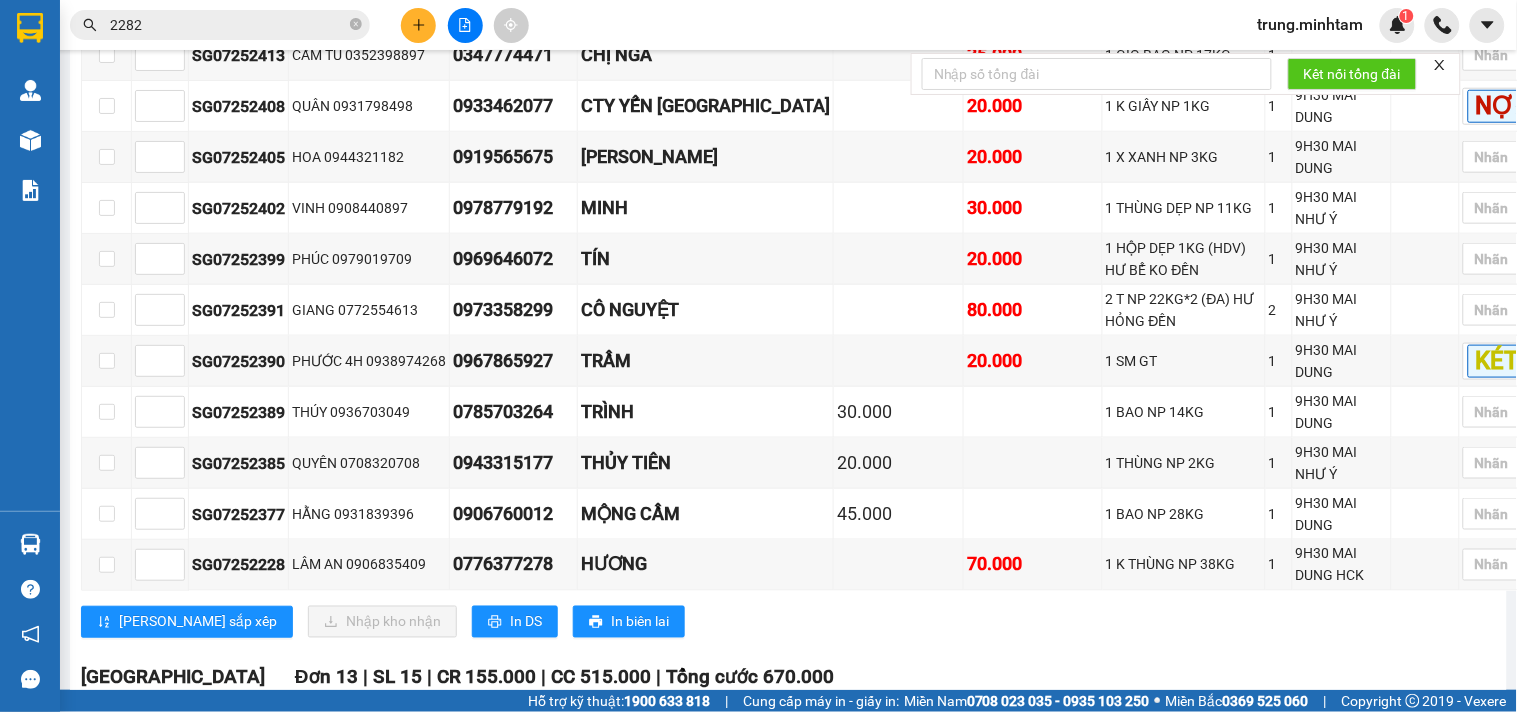 click on "2282" at bounding box center [228, 25] 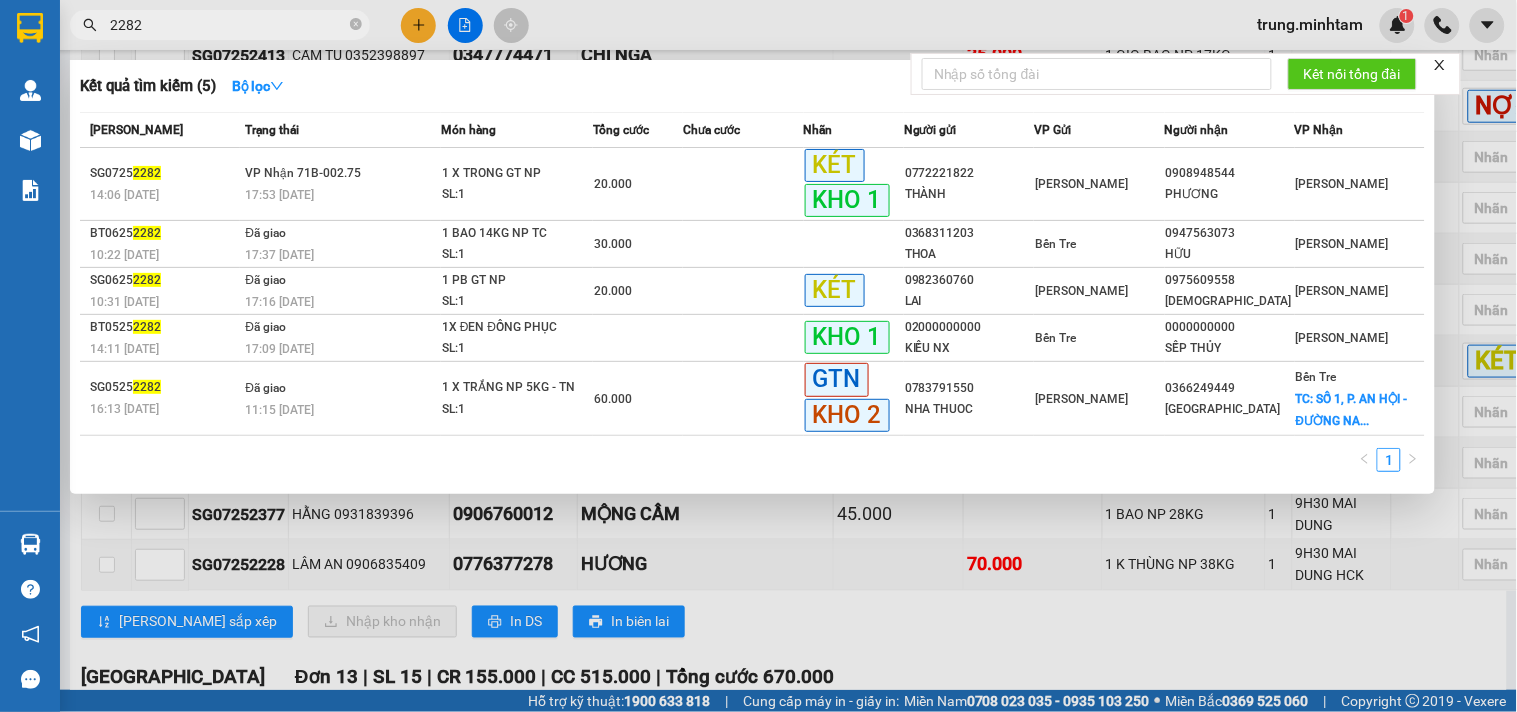 click on "2282" at bounding box center (228, 25) 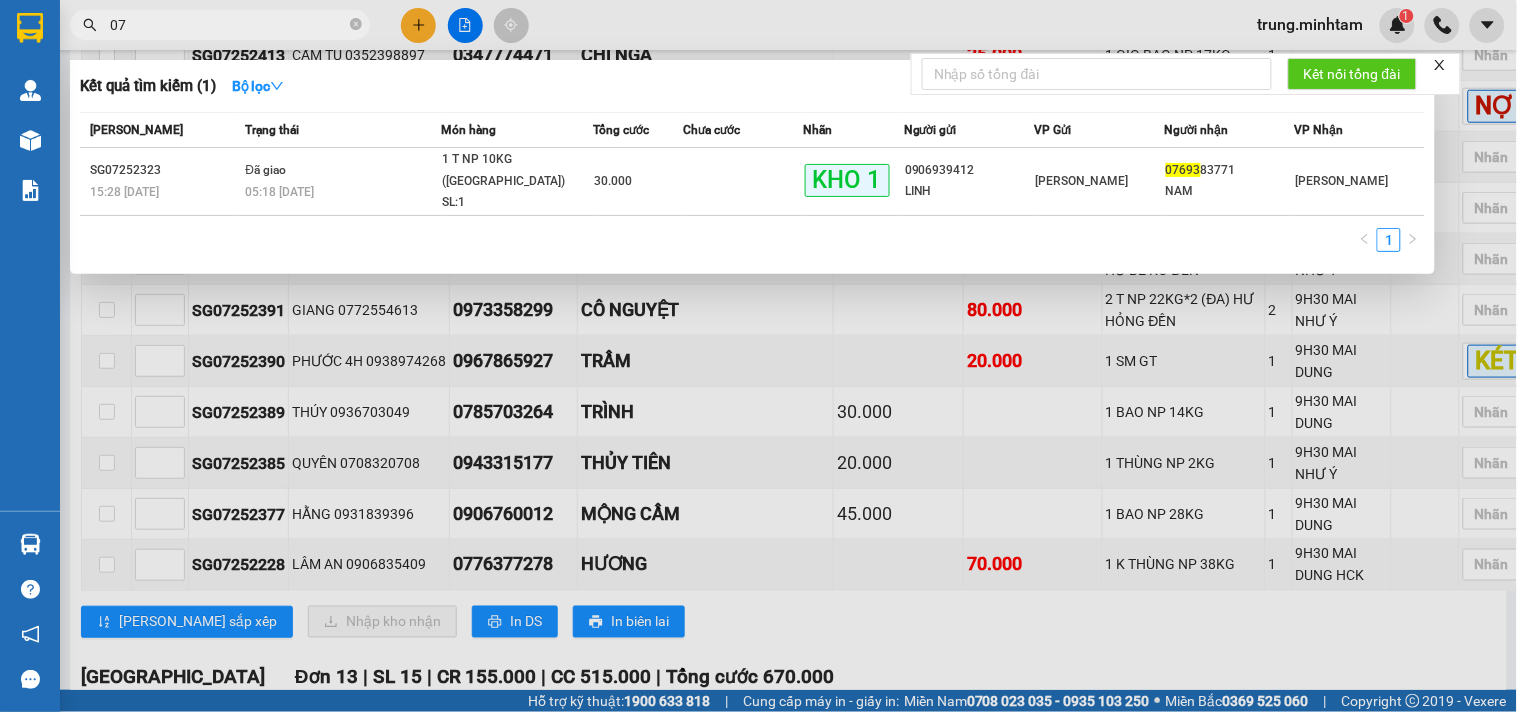 type on "0" 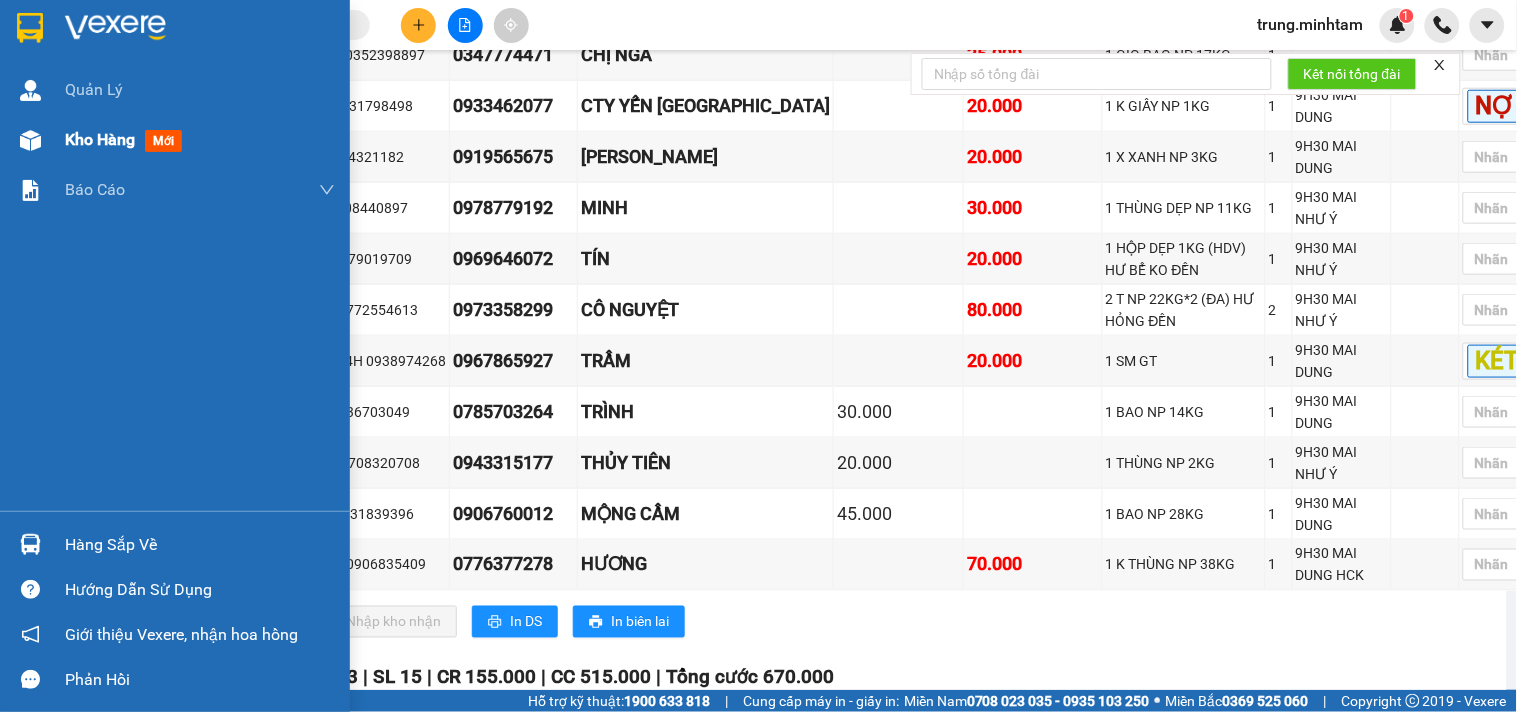 type 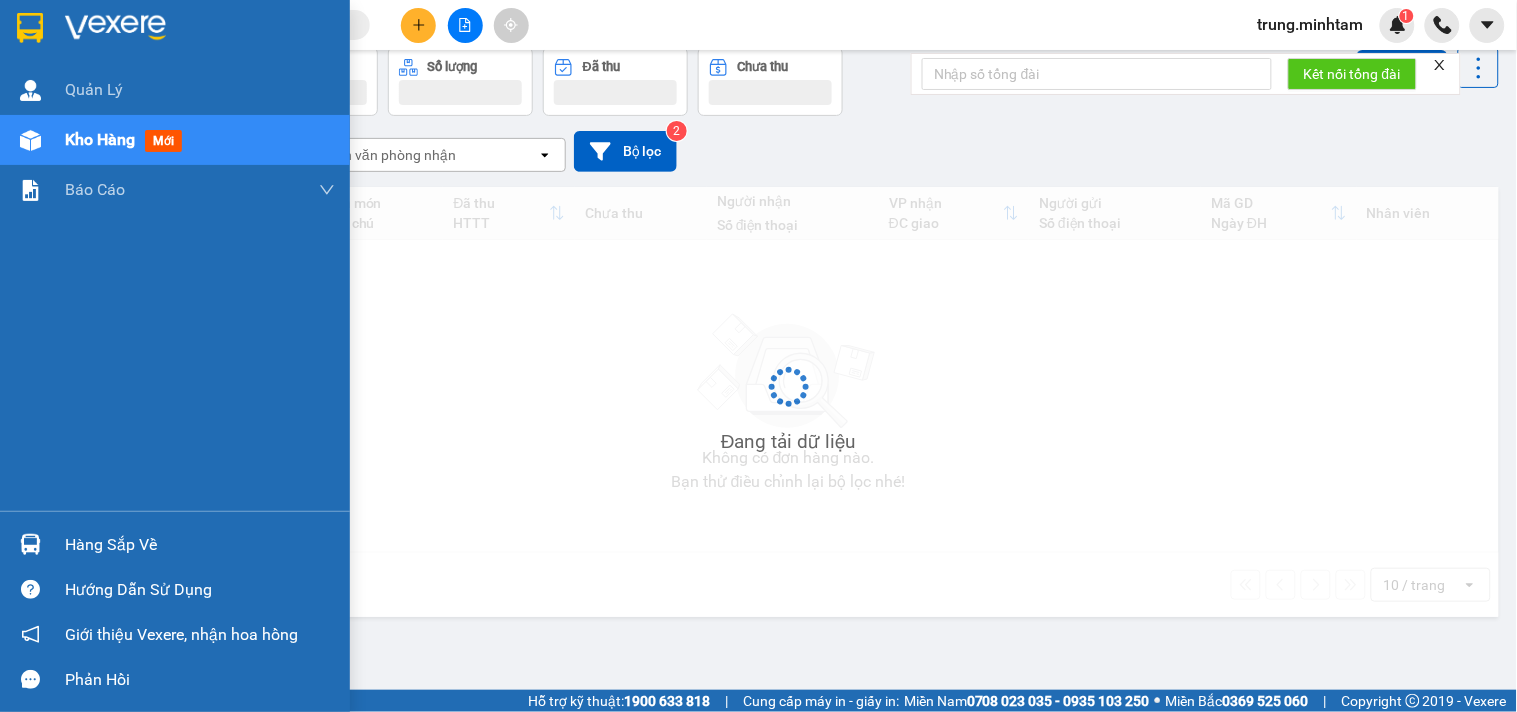 scroll, scrollTop: 92, scrollLeft: 0, axis: vertical 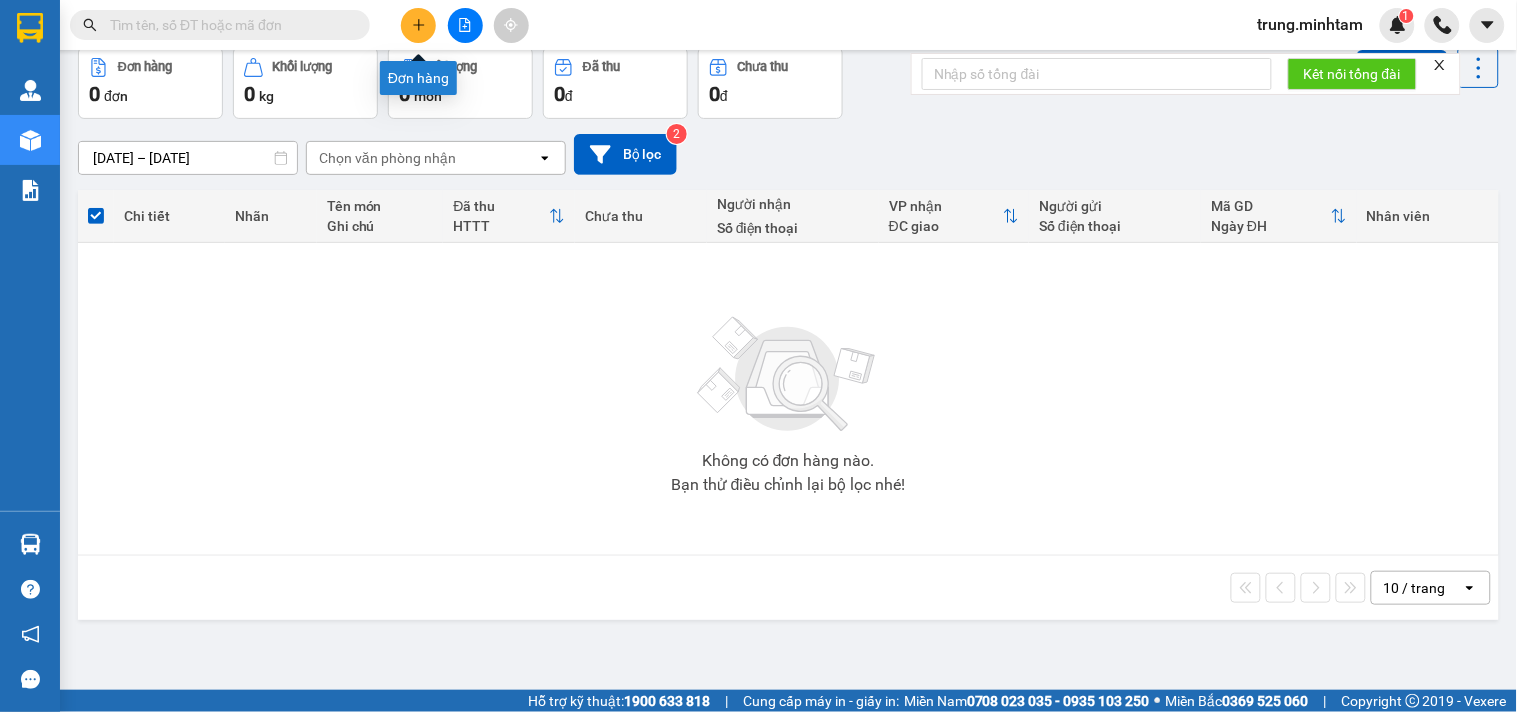 click 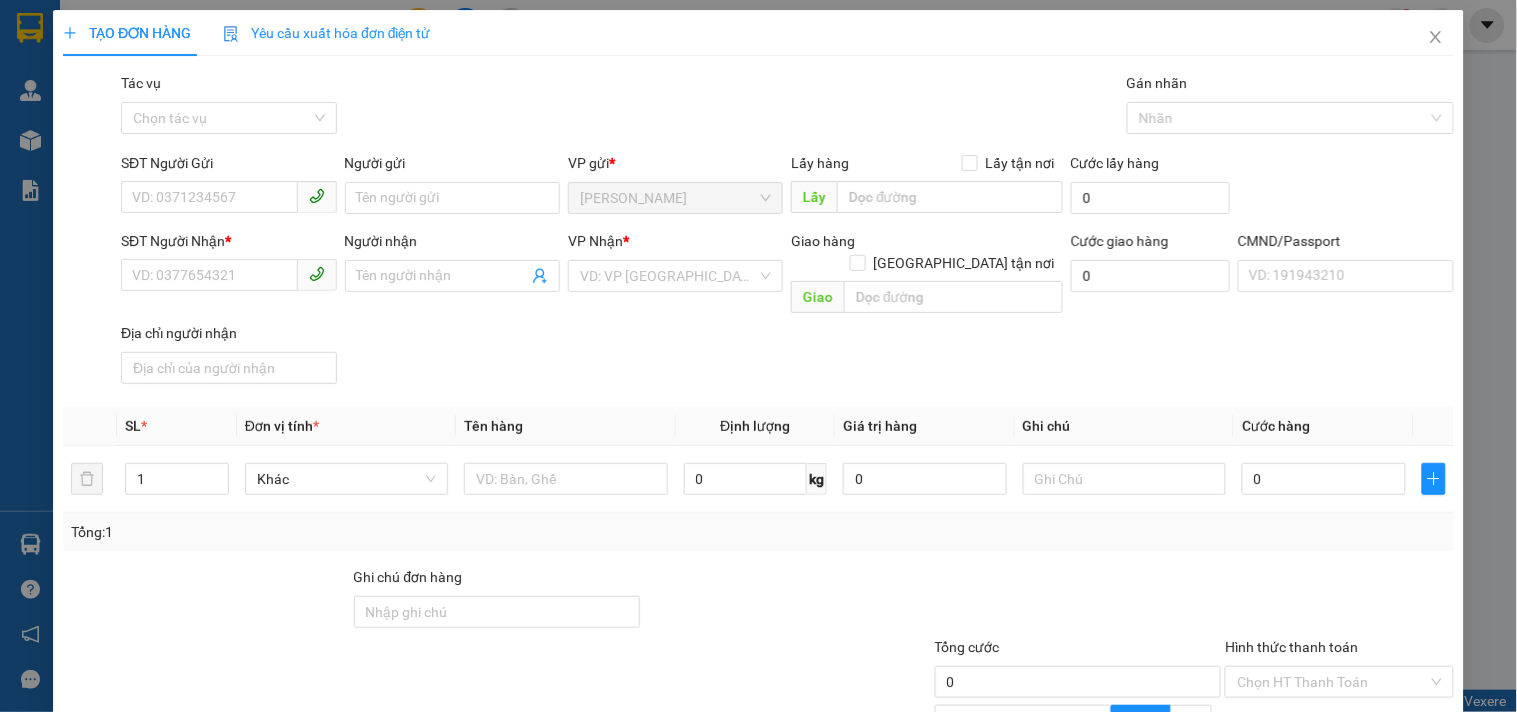 scroll, scrollTop: 0, scrollLeft: 0, axis: both 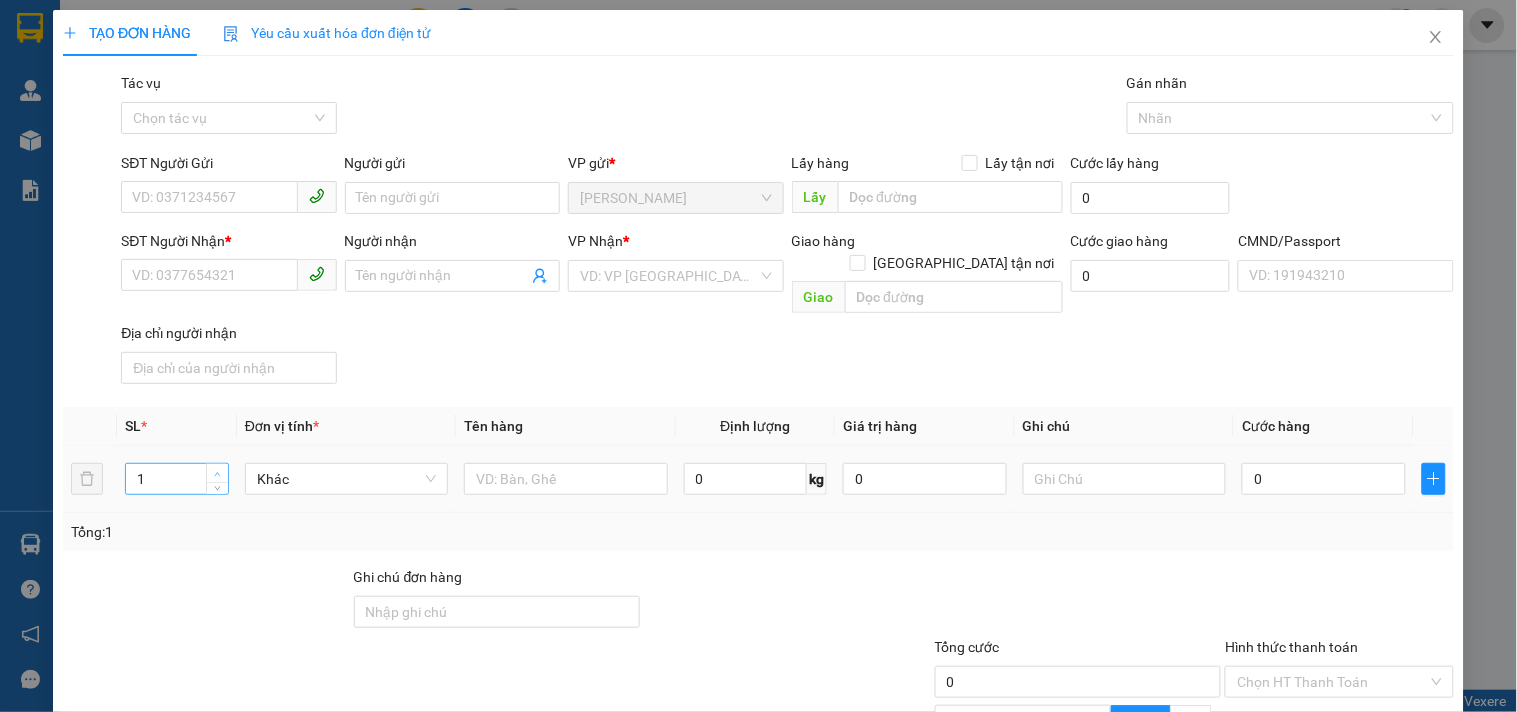 type on "2" 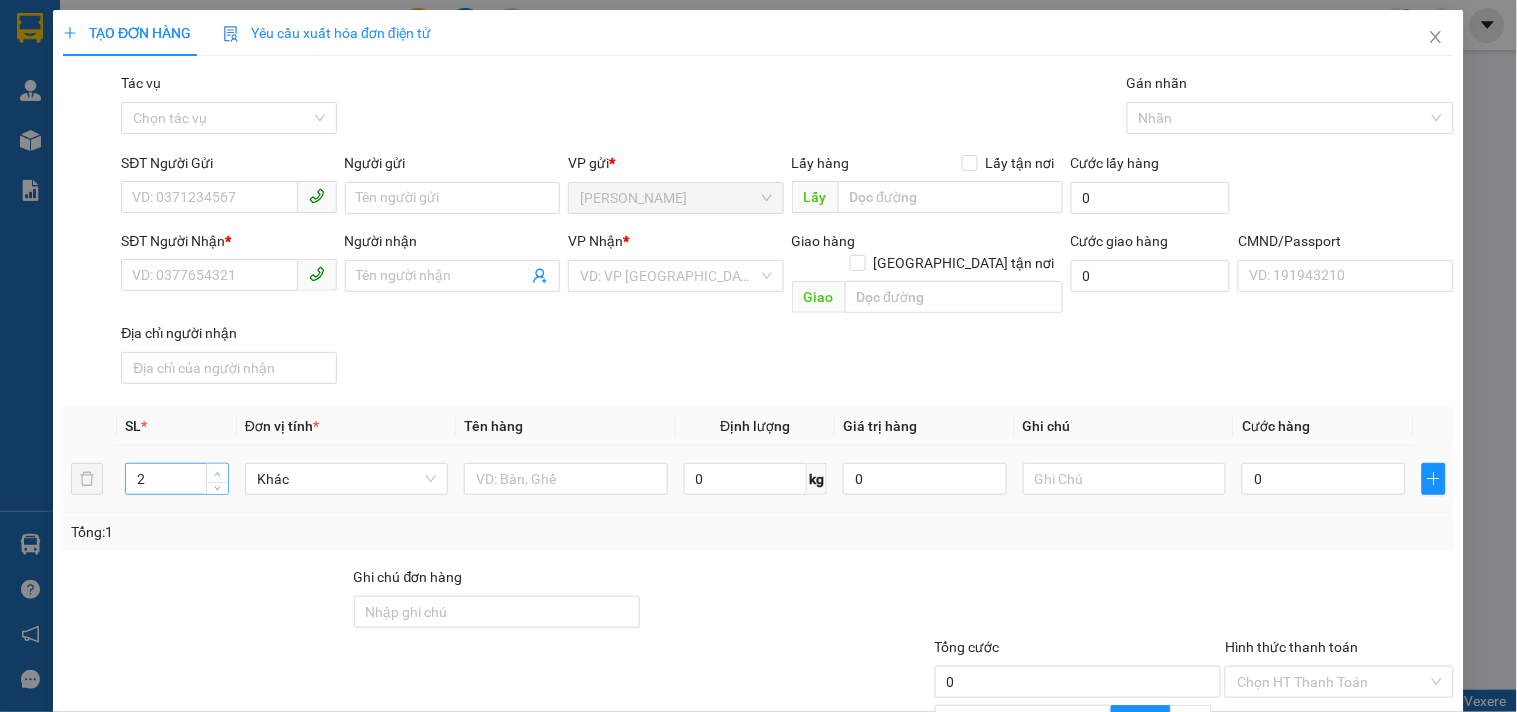 click at bounding box center [218, 474] 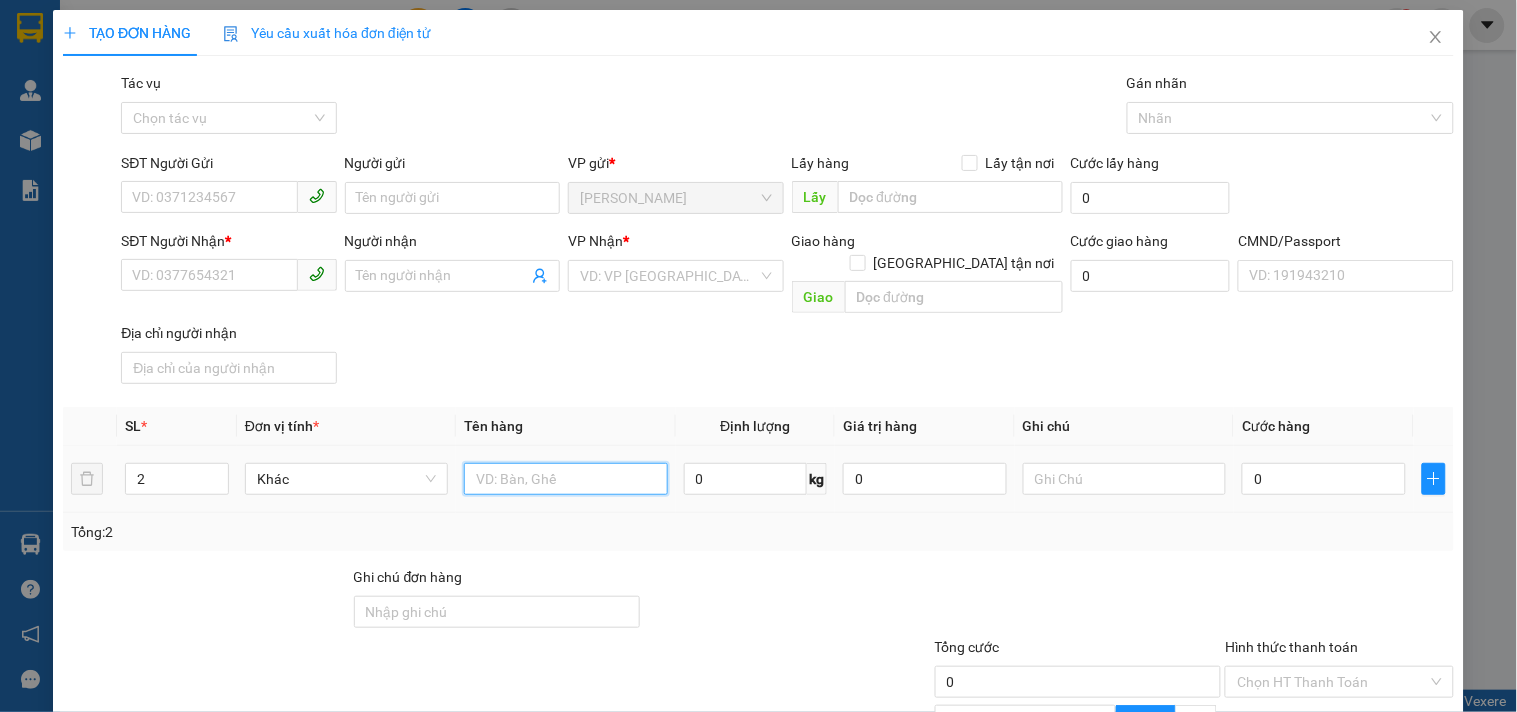 click at bounding box center [565, 479] 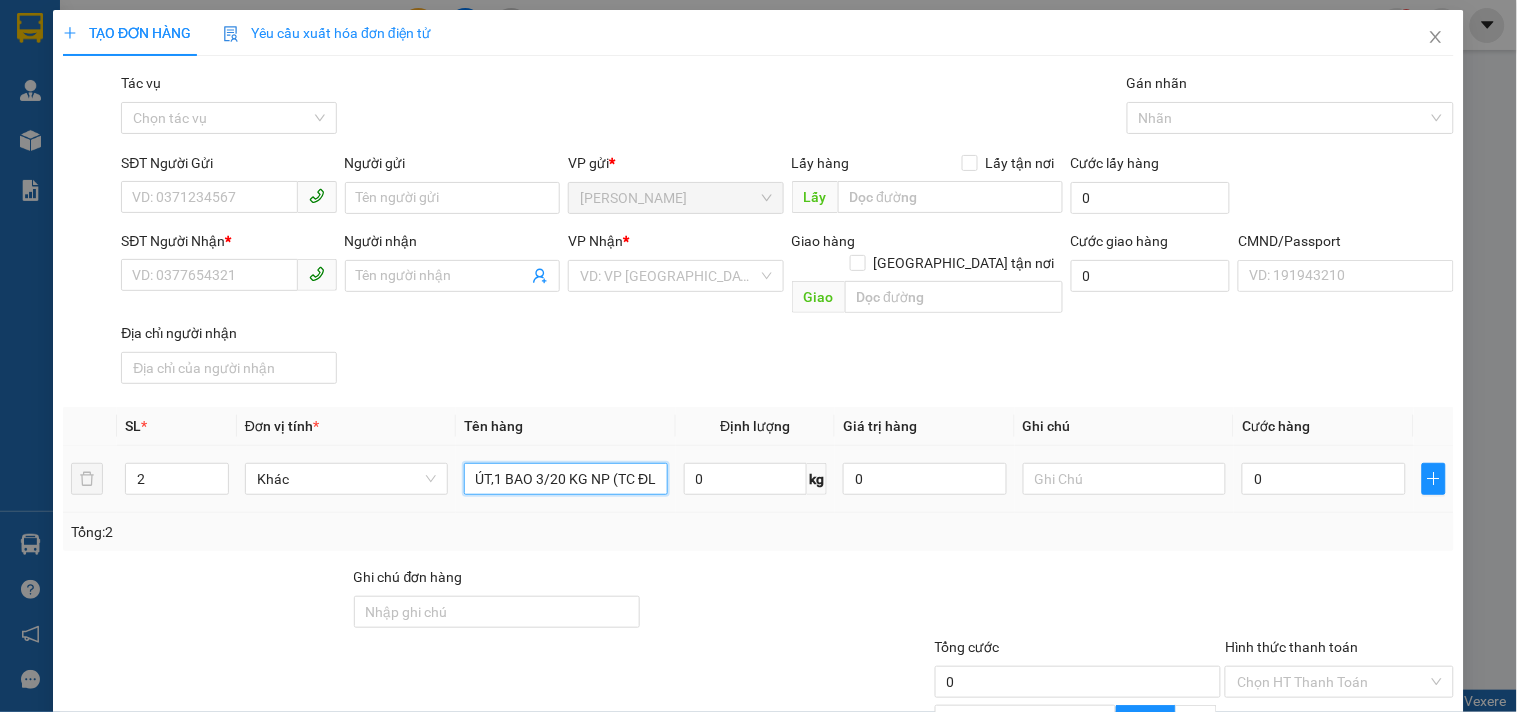 scroll, scrollTop: 0, scrollLeft: 40, axis: horizontal 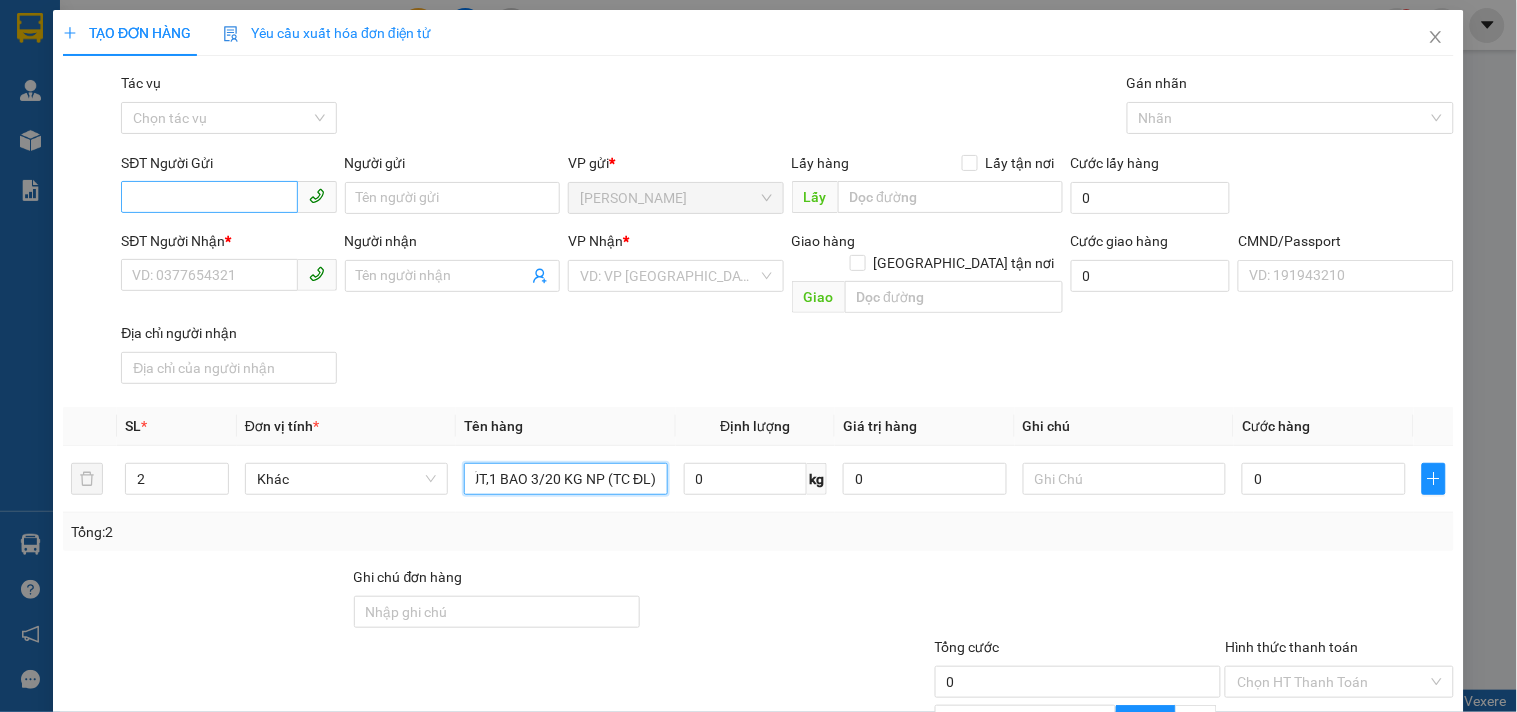 type on "1 T MÚT,1 BAO 3/20 KG NP (TC ĐL)" 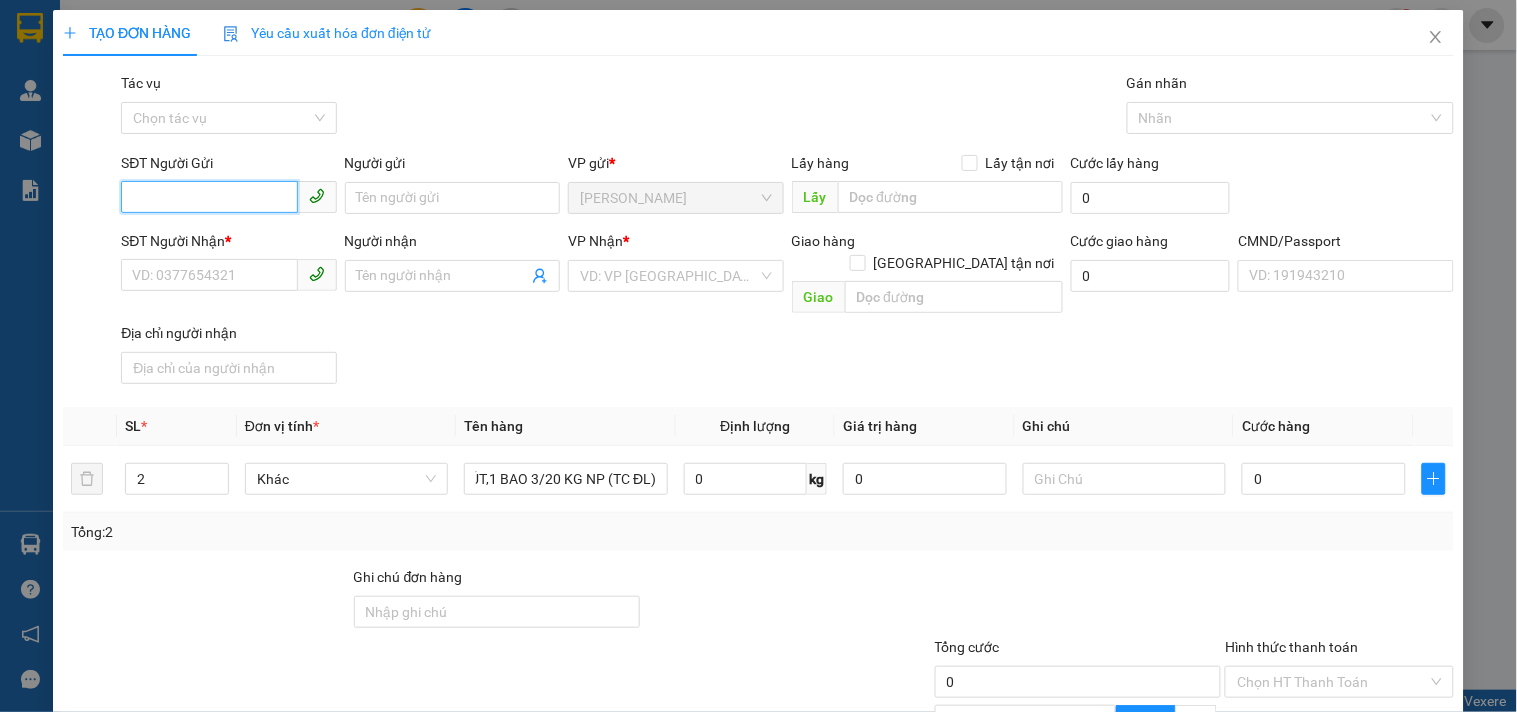 scroll, scrollTop: 0, scrollLeft: 0, axis: both 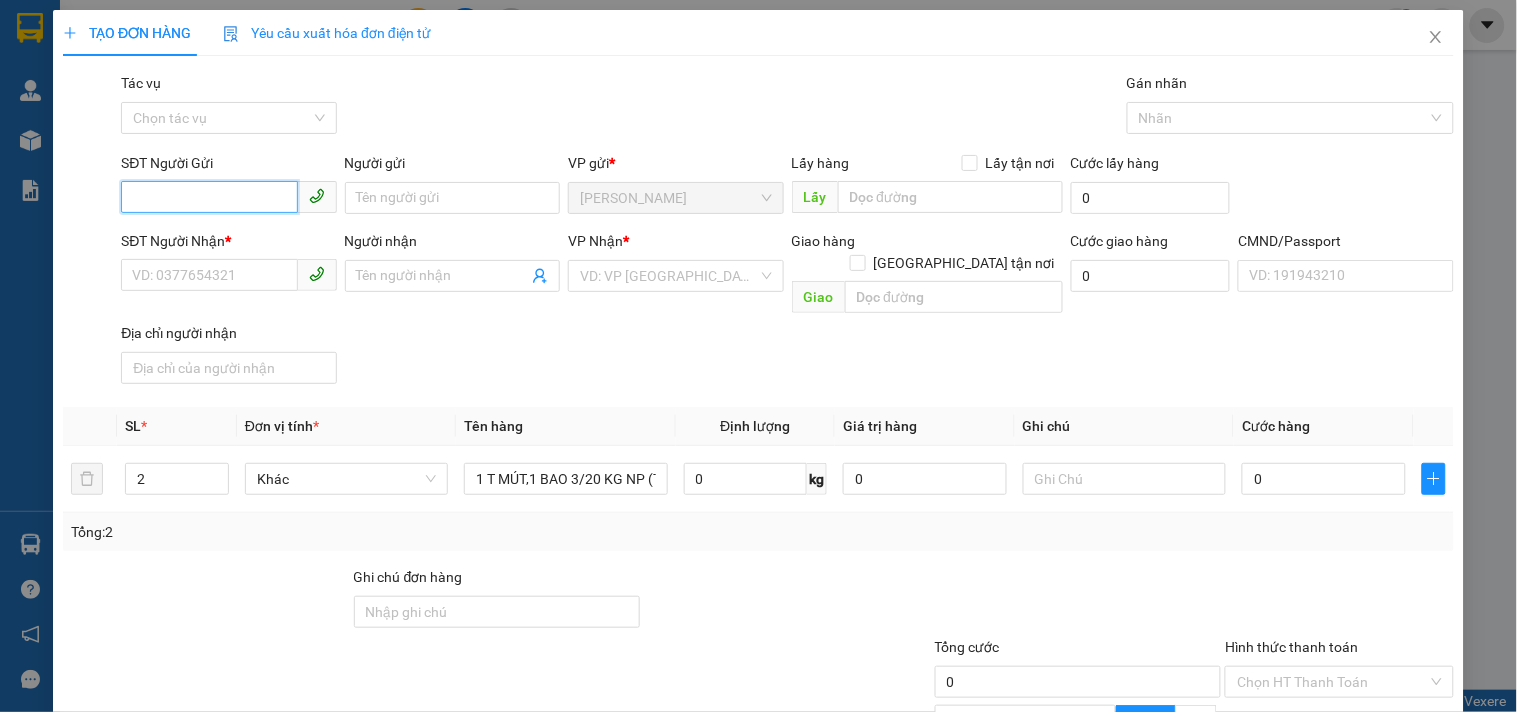 click on "SĐT Người Gửi" at bounding box center (209, 197) 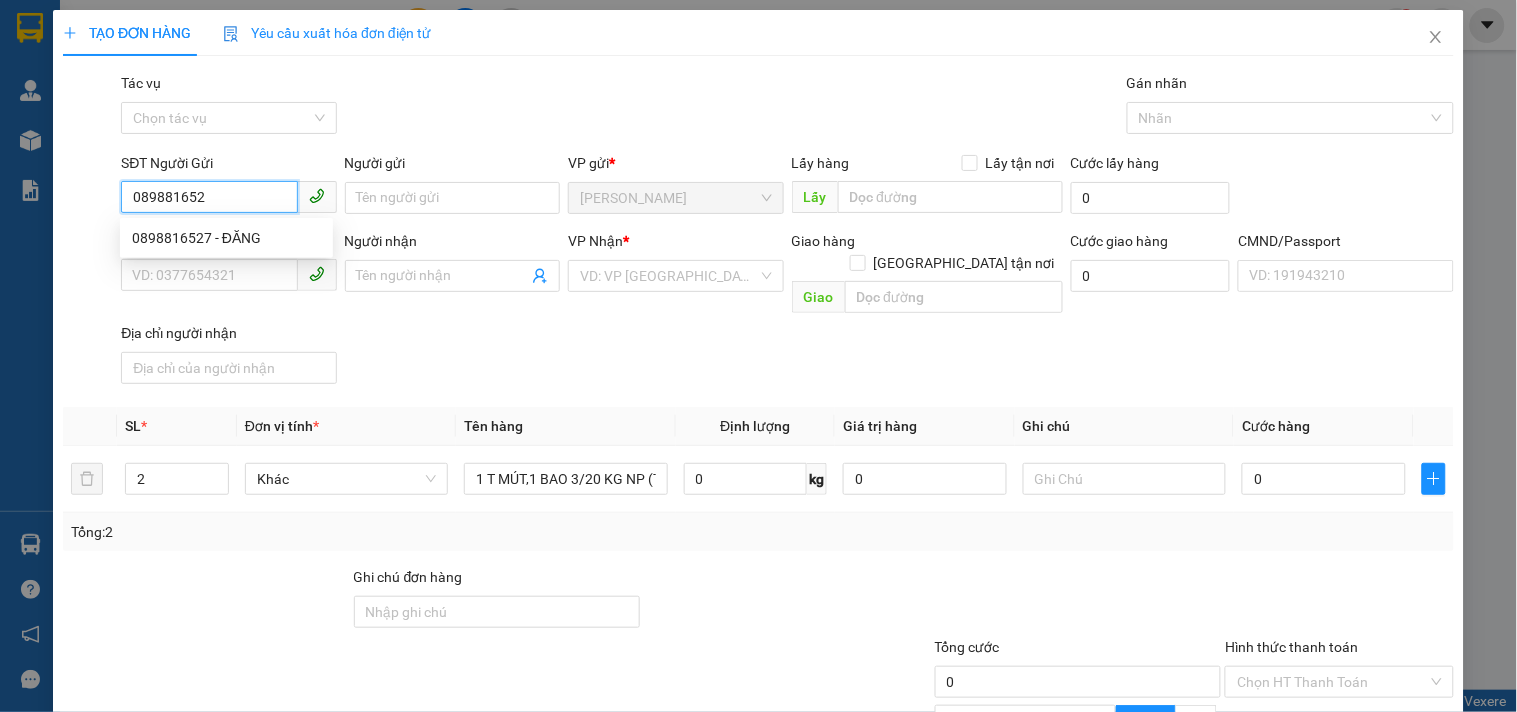 type on "0898816527" 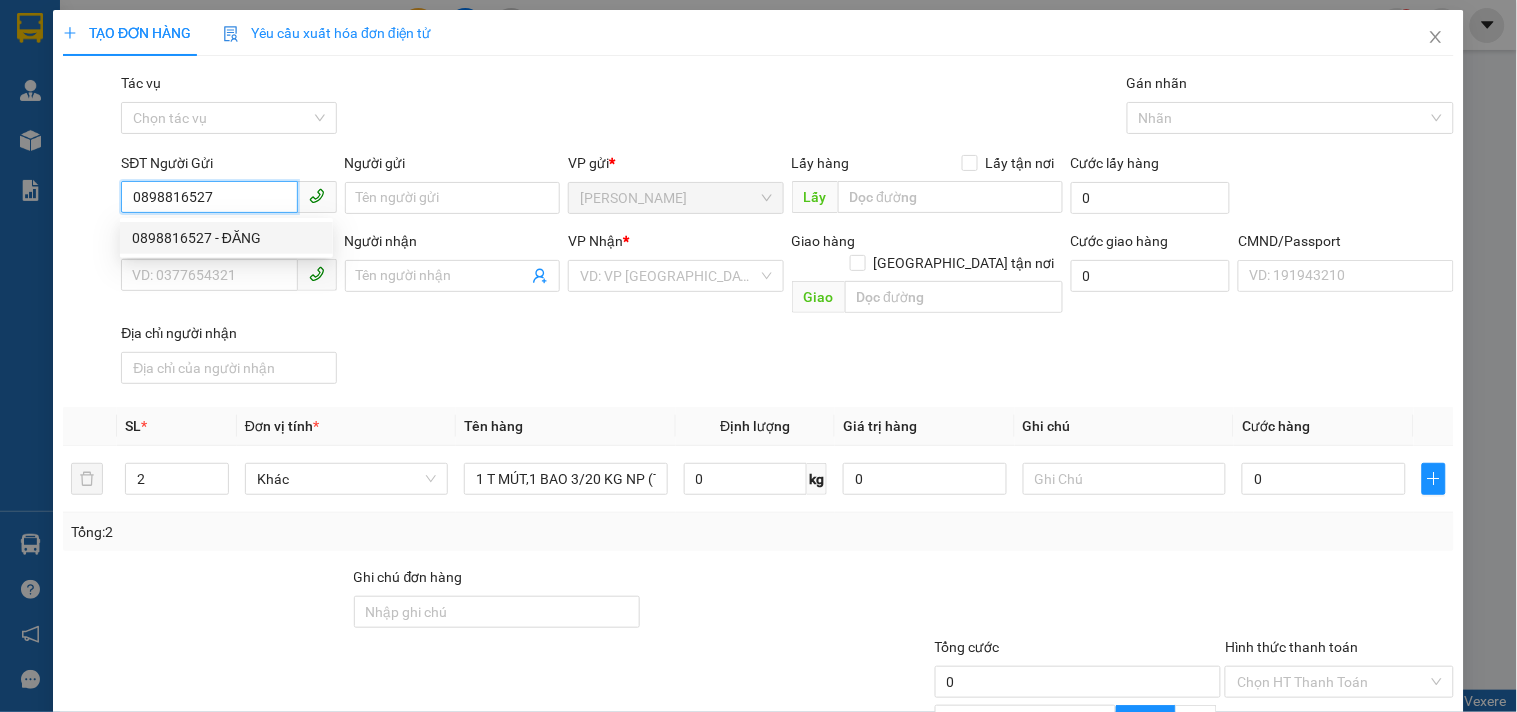 click on "0898816527 - ĐĂNG" at bounding box center [226, 238] 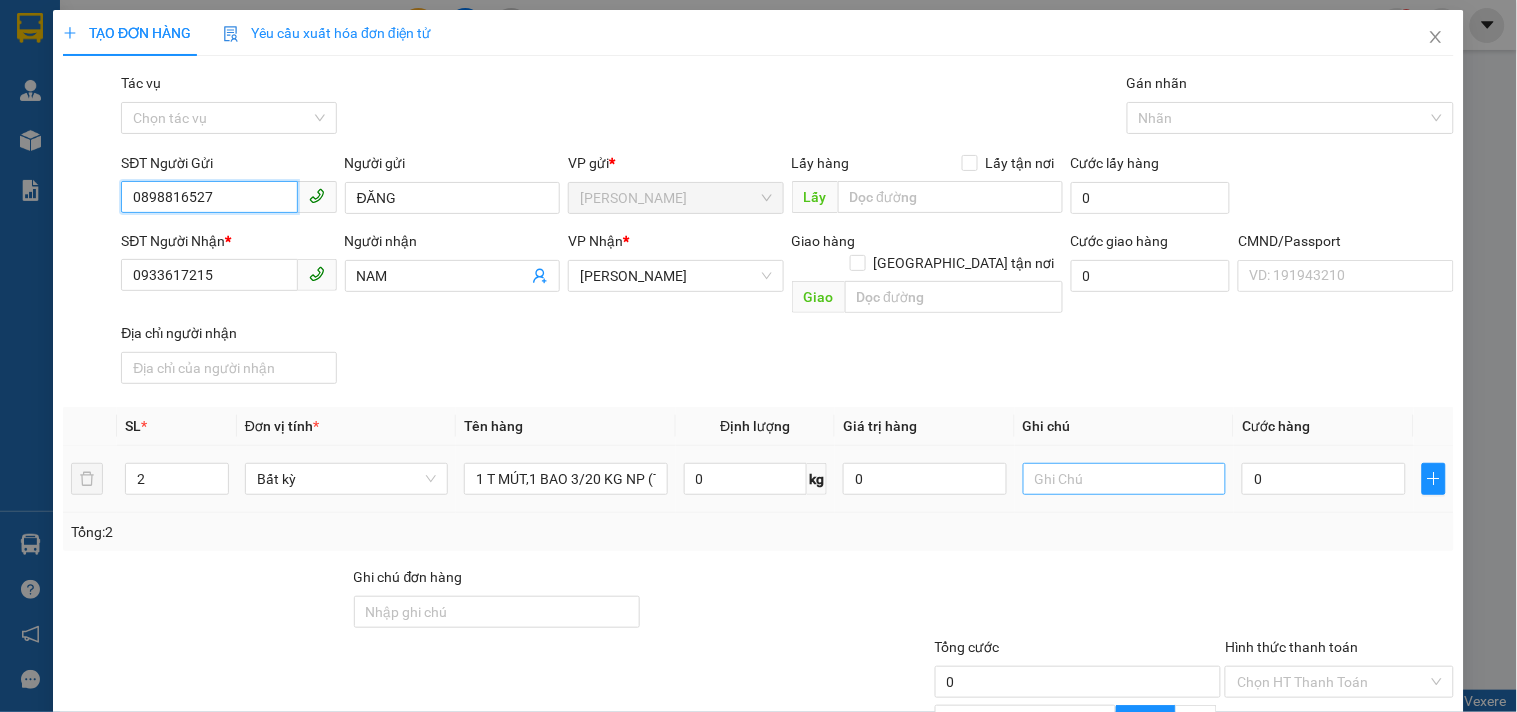 type on "0898816527" 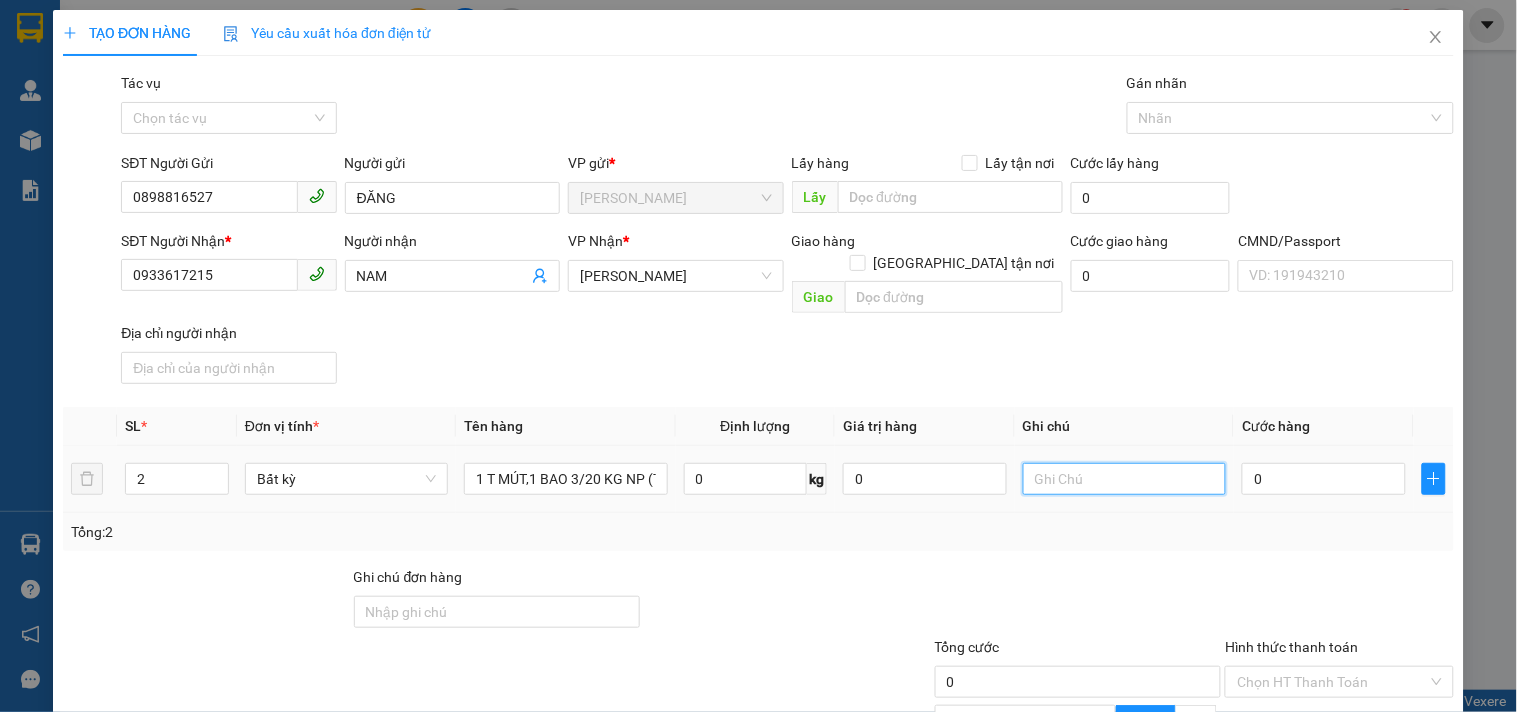 click at bounding box center [1124, 479] 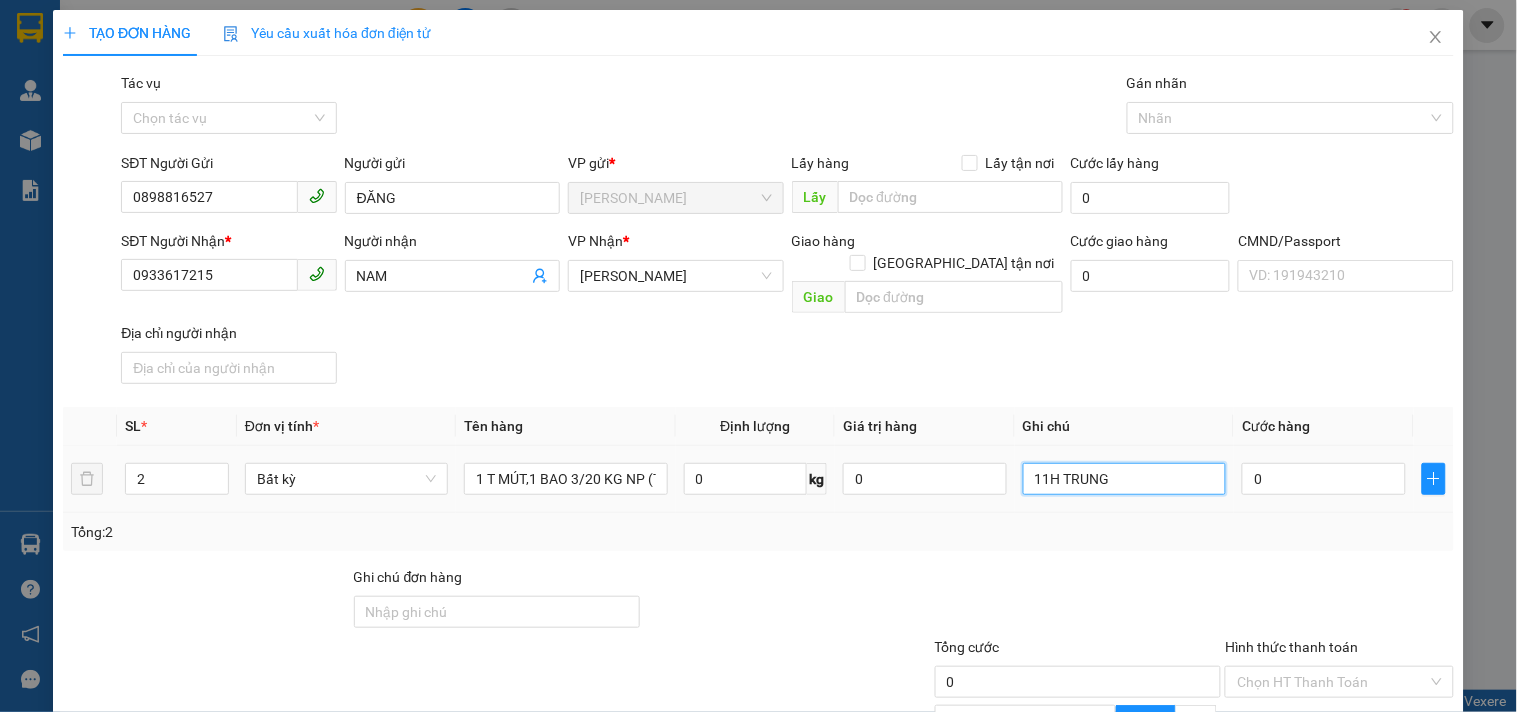 type on "11H TRUNG" 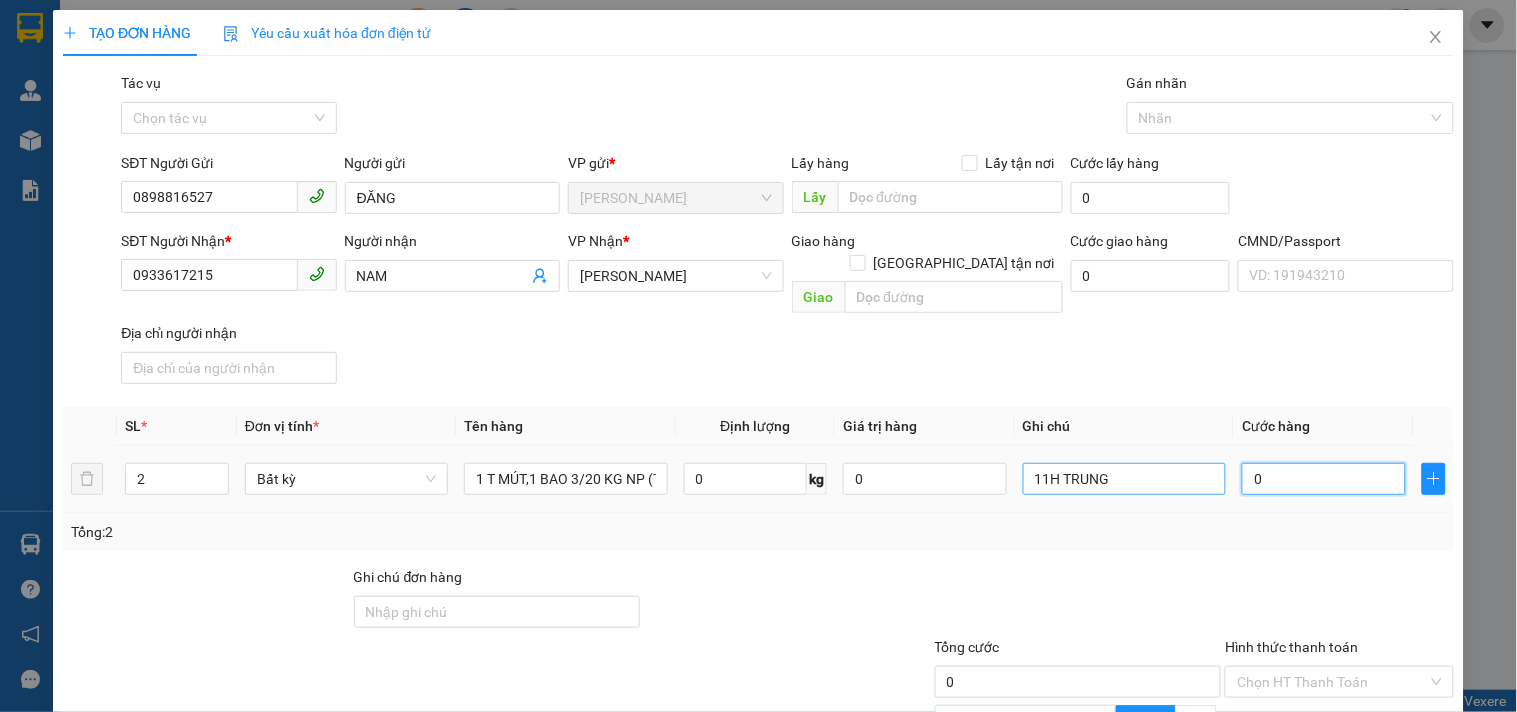 type on "5" 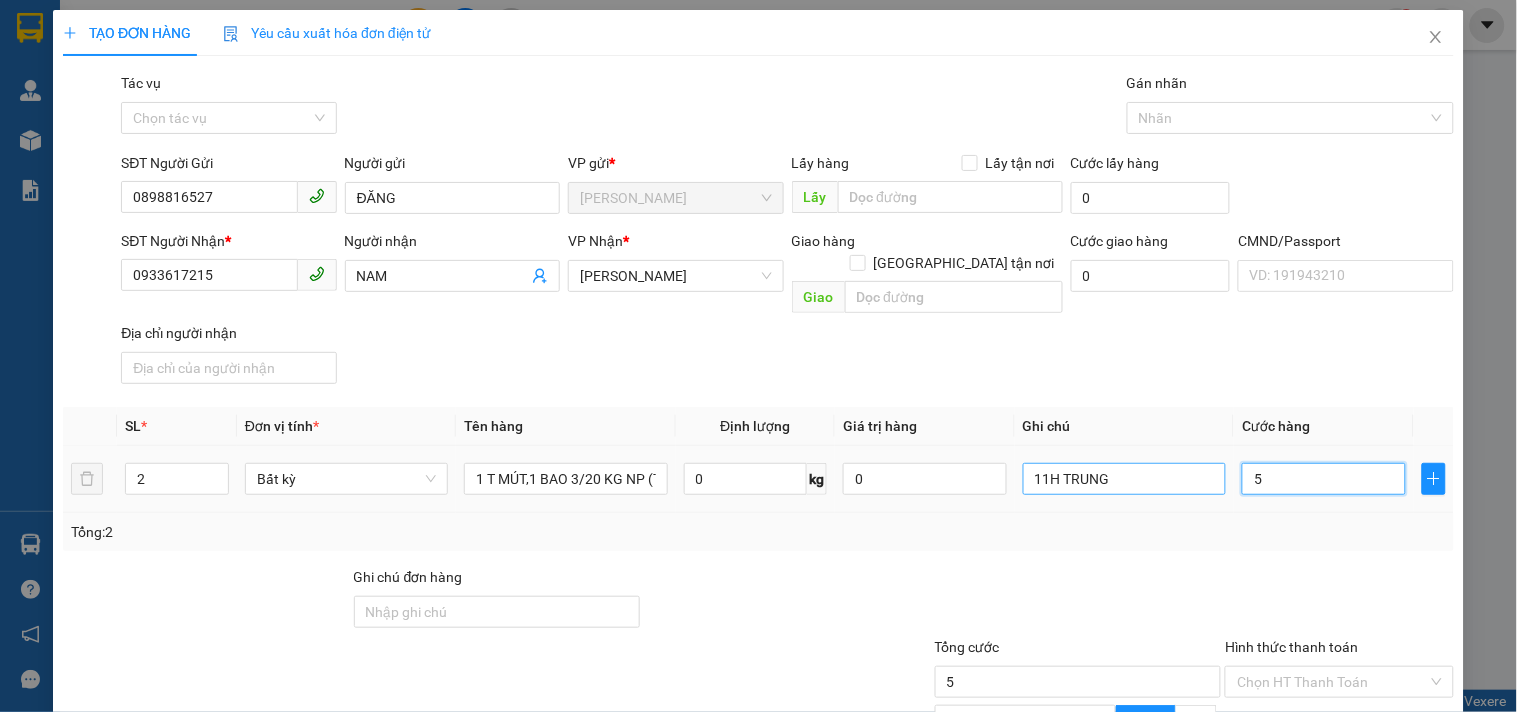 type on "55" 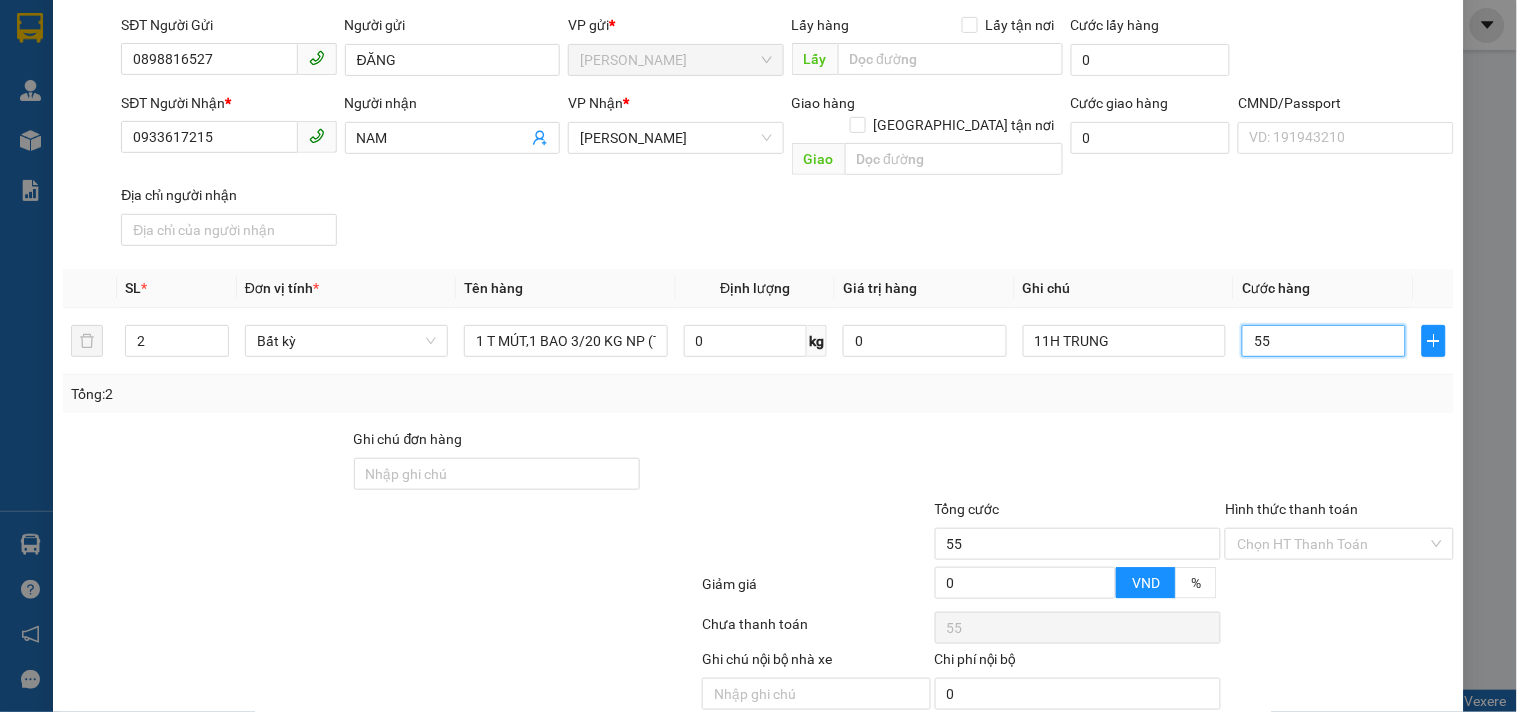 scroll, scrollTop: 200, scrollLeft: 0, axis: vertical 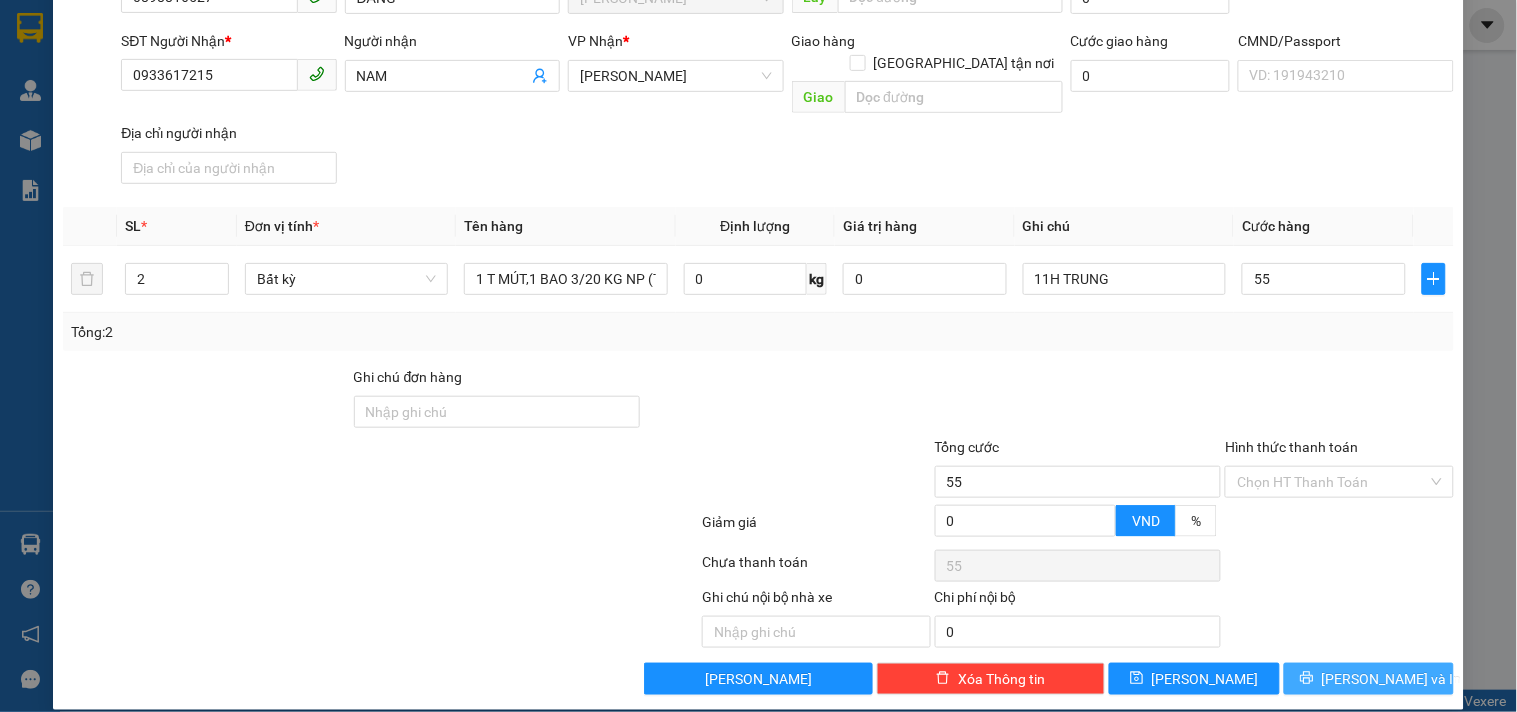 type on "55.000" 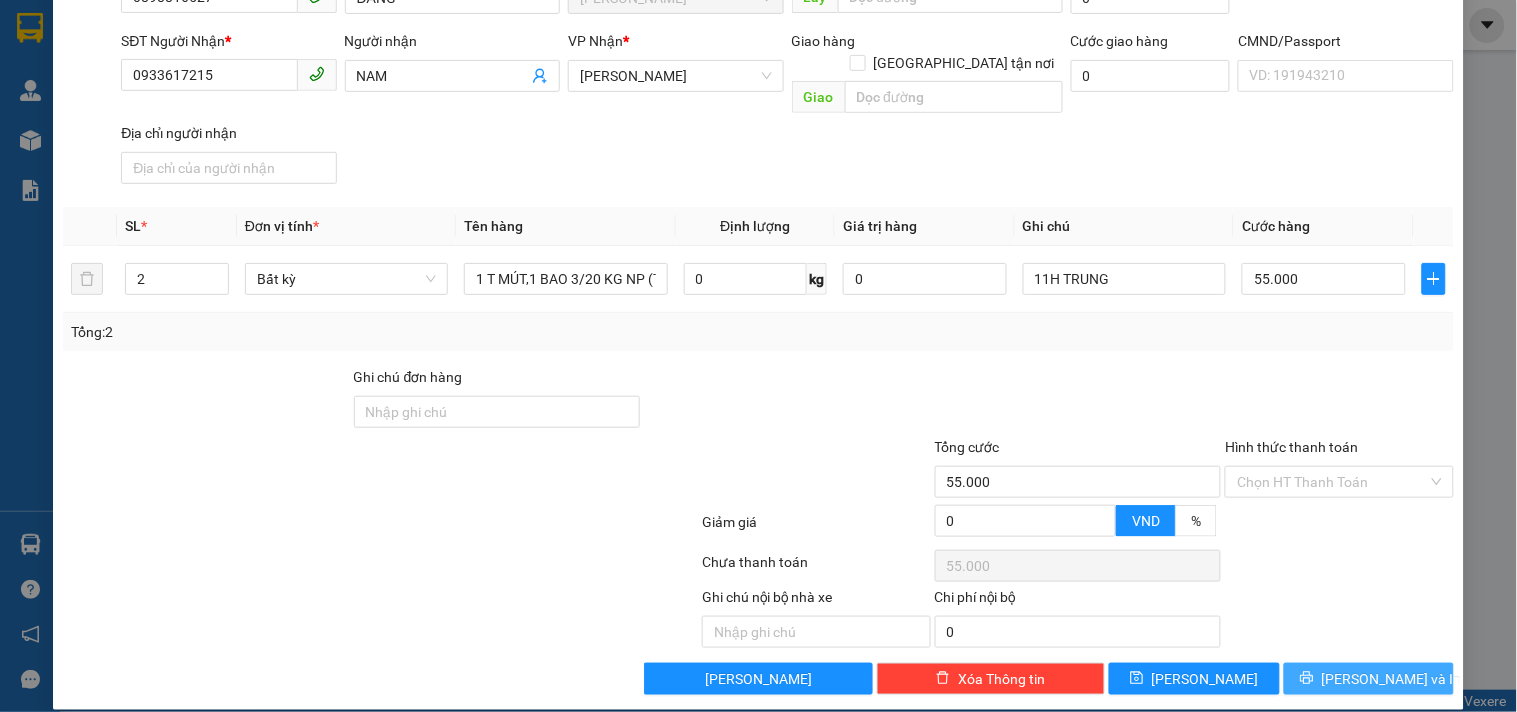 click on "[PERSON_NAME] và In" at bounding box center (1392, 679) 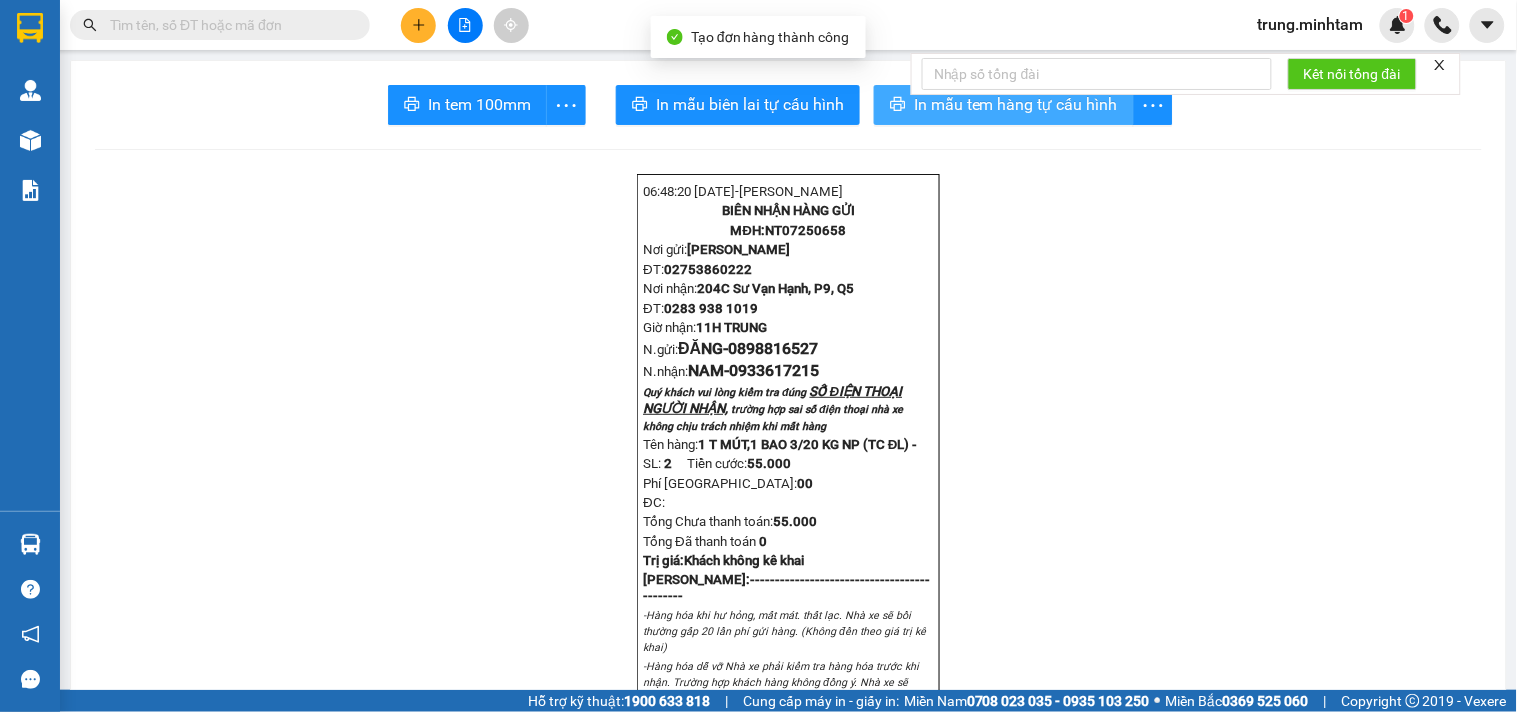 click on "In mẫu tem hàng tự cấu hình" at bounding box center [1016, 104] 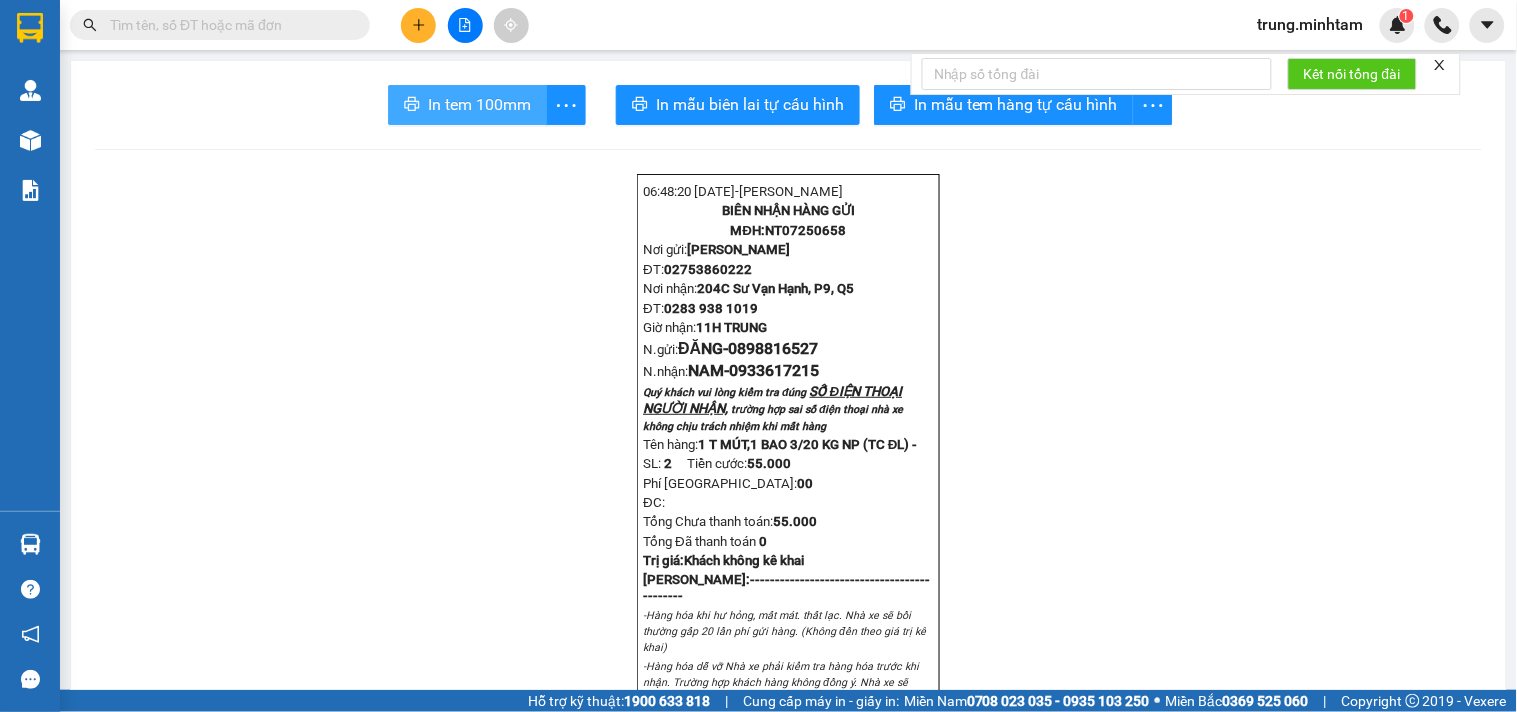 click on "In tem 100mm" at bounding box center [479, 104] 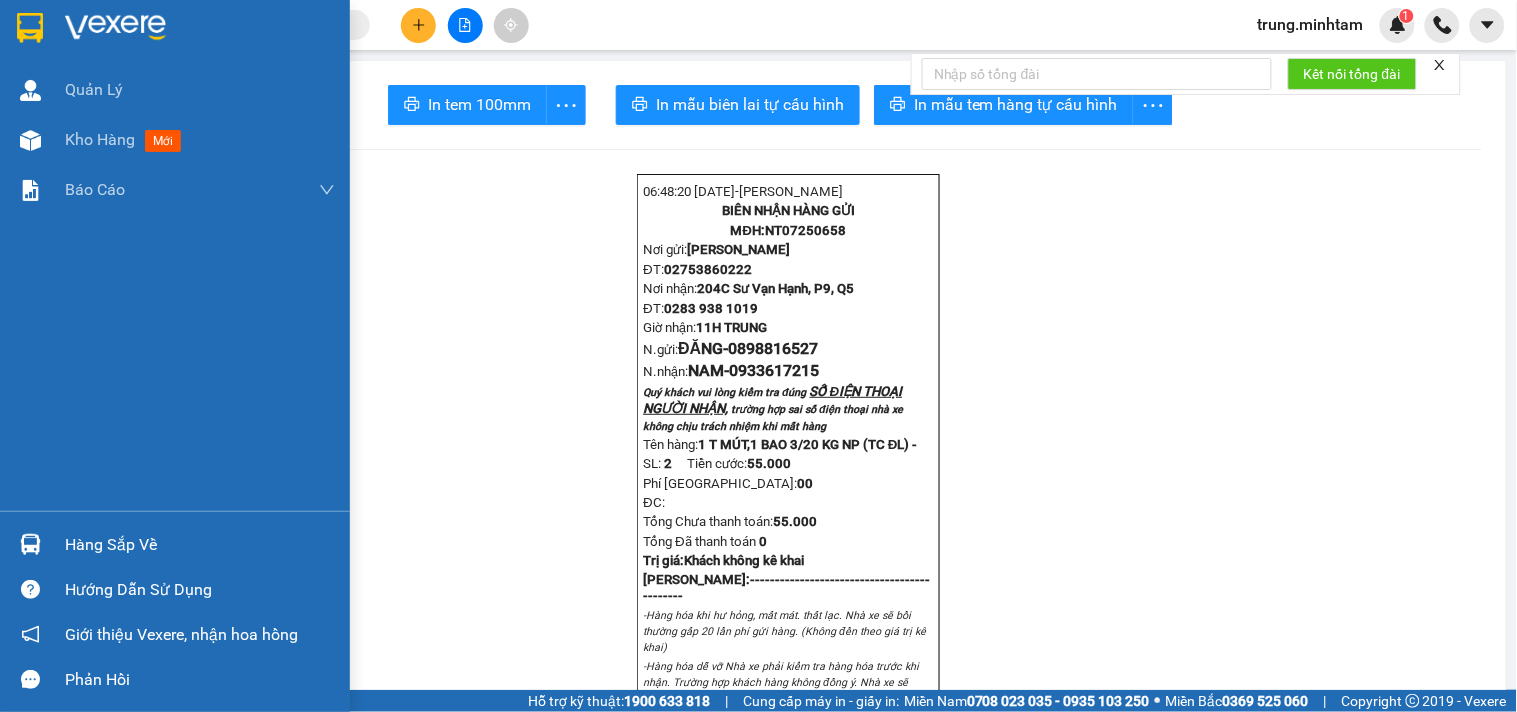 click on "Hàng sắp về" at bounding box center (200, 545) 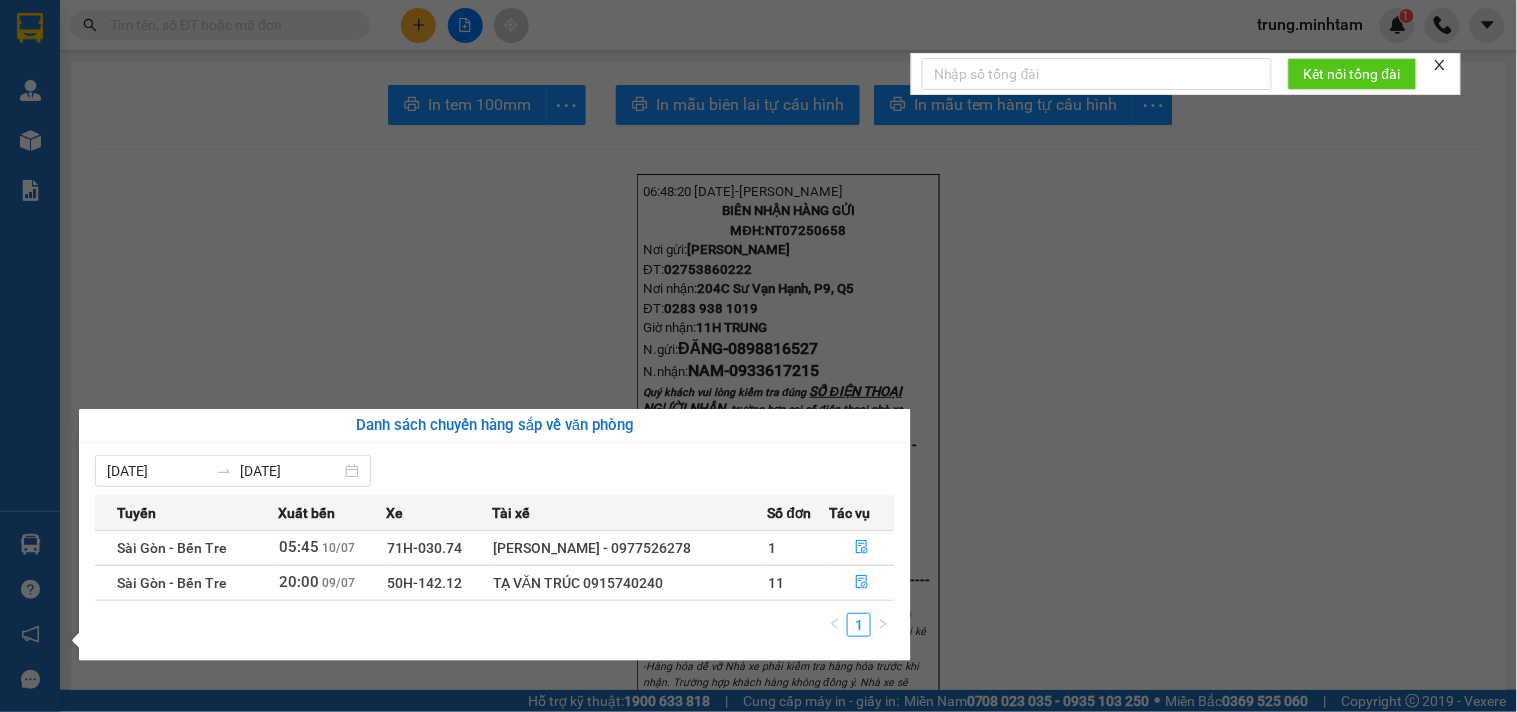 click on "Kết quả tìm kiếm ( 1 )  Bộ lọc  Mã ĐH Trạng thái Món hàng Tổng cước Chưa cước Nhãn Người gửi VP Gửi Người nhận VP Nhận SG07252323 15:28 - 09/07 Đã giao   05:18 - 10/07 1 T NP 10KG (TN) SL:  1 30.000 KHO 1 0906939412 LINH Hồ Chí Minh 0769383771 NAM Ngã Tư Huyện 1 trung.minhtam 1     Quản Lý     Kho hàng mới     Báo cáo BC giao hàng (nhân viên) BC hàng tồn Báo cáo dòng tiền (nhân viên) Doanh số tạo đơn theo VP gửi (nhân viên) Hàng sắp về Hướng dẫn sử dụng Giới thiệu Vexere, nhận hoa hồng Phản hồi Phần mềm hỗ trợ bạn tốt chứ?  In tem 100mm
In mẫu biên lai tự cấu hình  In mẫu tem hàng tự cấu hình
06:48:20 - 10/07/2025- NGUYỄN KHẮC TRUNG
BIÊN NHẬN HÀNG GỬI
MĐH:  NT07250658
Nơi gửi:  Ngã Tư Huyện
ĐT:  02753860222
Nơi nhận:  204C Sư Vạn Hạnh, P9, Q5
ĐT:  0283 938 1019
Giờ nhận:  11H TRUNG
N.gửi:  ĐĂNG-
NAM-" at bounding box center [758, 356] 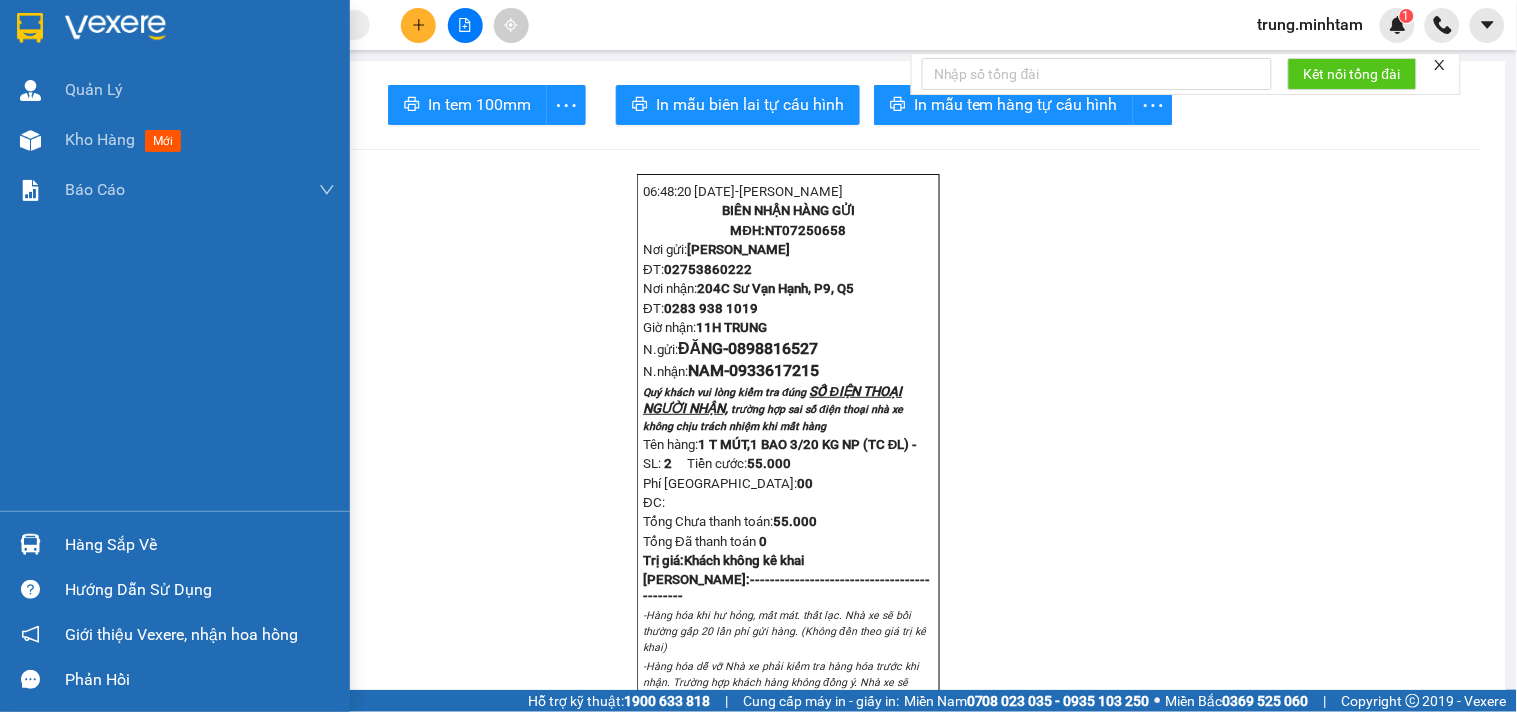 click on "Hàng sắp về" at bounding box center (200, 545) 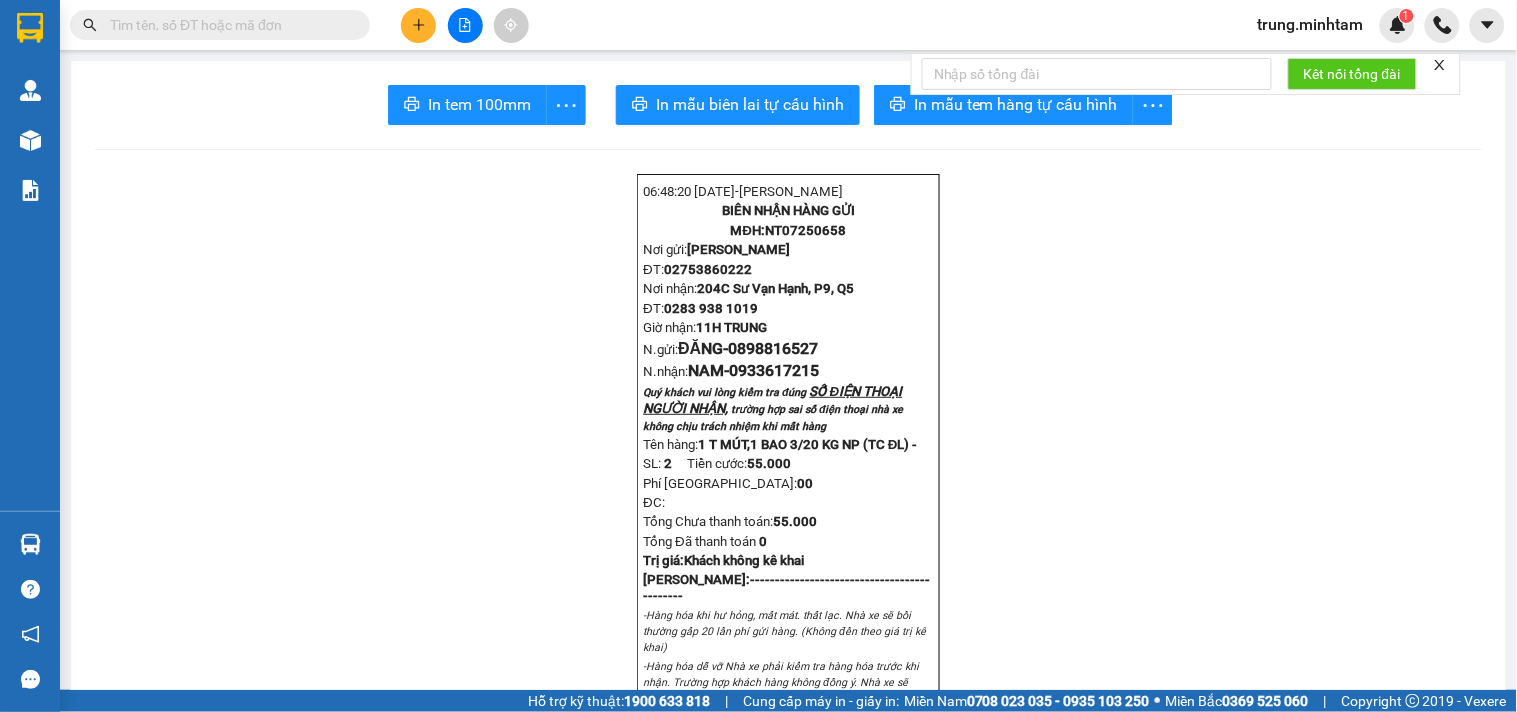 click on "Kết quả tìm kiếm ( 1 )  Bộ lọc  Mã ĐH Trạng thái Món hàng Tổng cước Chưa cước Nhãn Người gửi VP Gửi Người nhận VP Nhận SG07252323 15:28 - 09/07 Đã giao   05:18 - 10/07 1 T NP 10KG (TN) SL:  1 30.000 KHO 1 0906939412 LINH Hồ Chí Minh 0769383771 NAM Ngã Tư Huyện 1 trung.minhtam 1     Quản Lý     Kho hàng mới     Báo cáo BC giao hàng (nhân viên) BC hàng tồn Báo cáo dòng tiền (nhân viên) Doanh số tạo đơn theo VP gửi (nhân viên) Hàng sắp về Hướng dẫn sử dụng Giới thiệu Vexere, nhận hoa hồng Phản hồi Phần mềm hỗ trợ bạn tốt chứ?  In tem 100mm
In mẫu biên lai tự cấu hình  In mẫu tem hàng tự cấu hình
06:48:20 - 10/07/2025- NGUYỄN KHẮC TRUNG
BIÊN NHẬN HÀNG GỬI
MĐH:  NT07250658
Nơi gửi:  Ngã Tư Huyện
ĐT:  02753860222
Nơi nhận:  204C Sư Vạn Hạnh, P9, Q5
ĐT:  0283 938 1019
Giờ nhận:  11H TRUNG
N.gửi:  ĐĂNG-
NAM-" at bounding box center [758, 356] 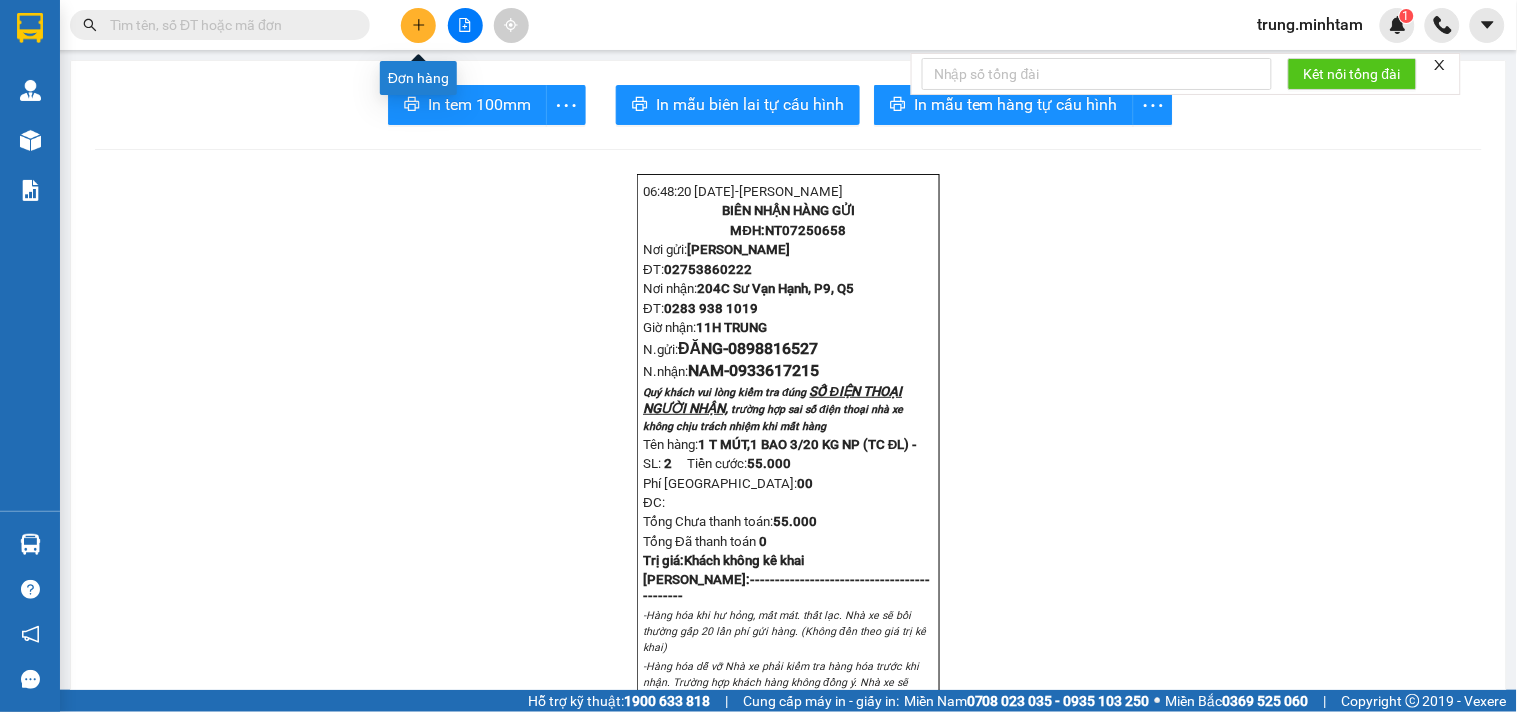 click 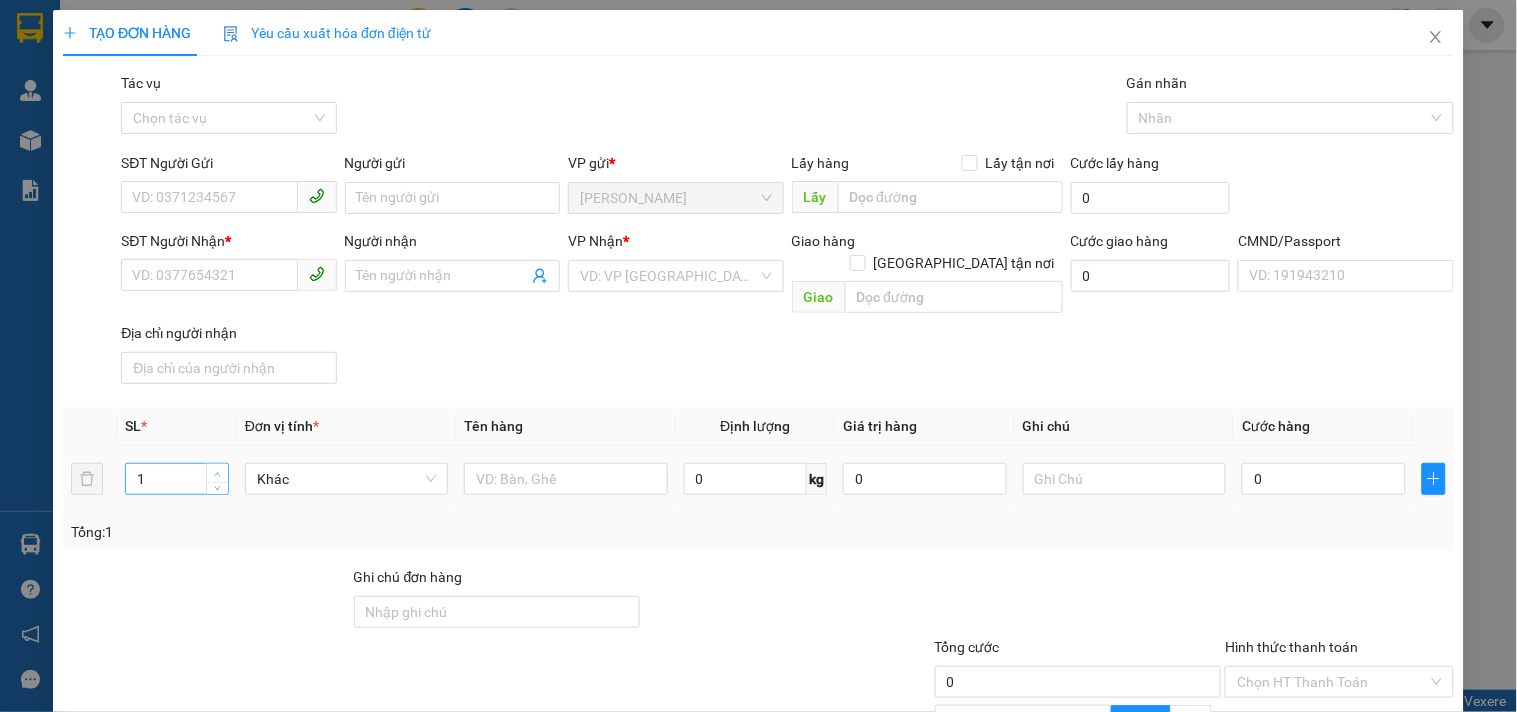type on "2" 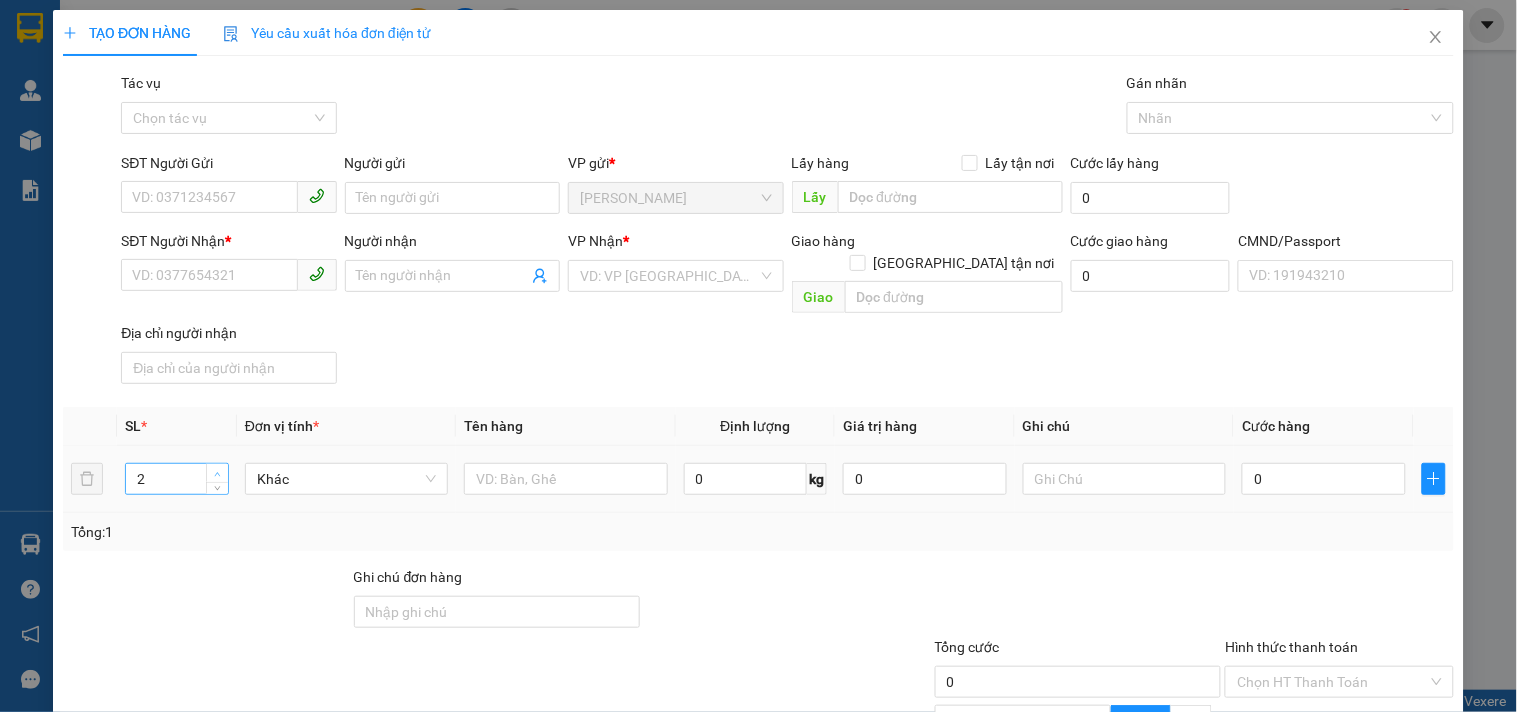 click 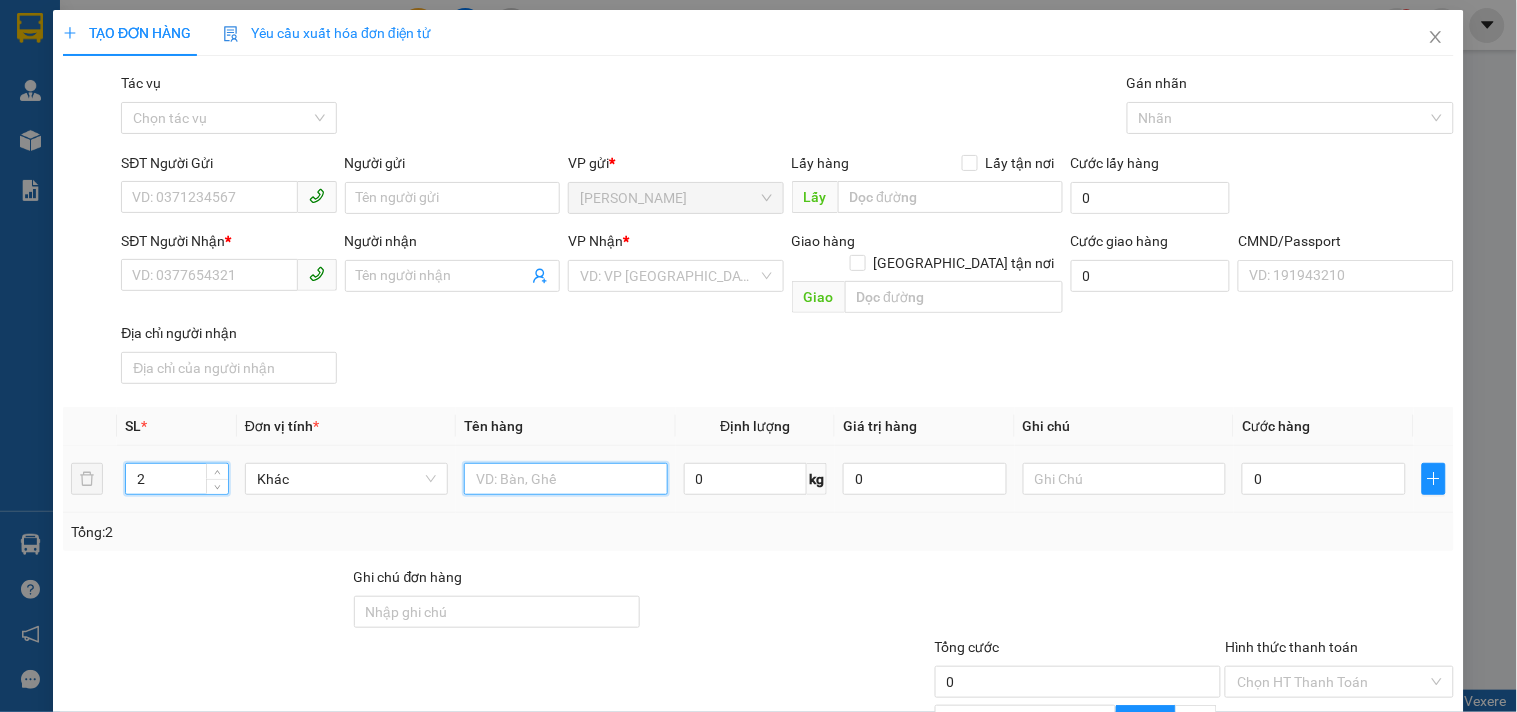 click at bounding box center (565, 479) 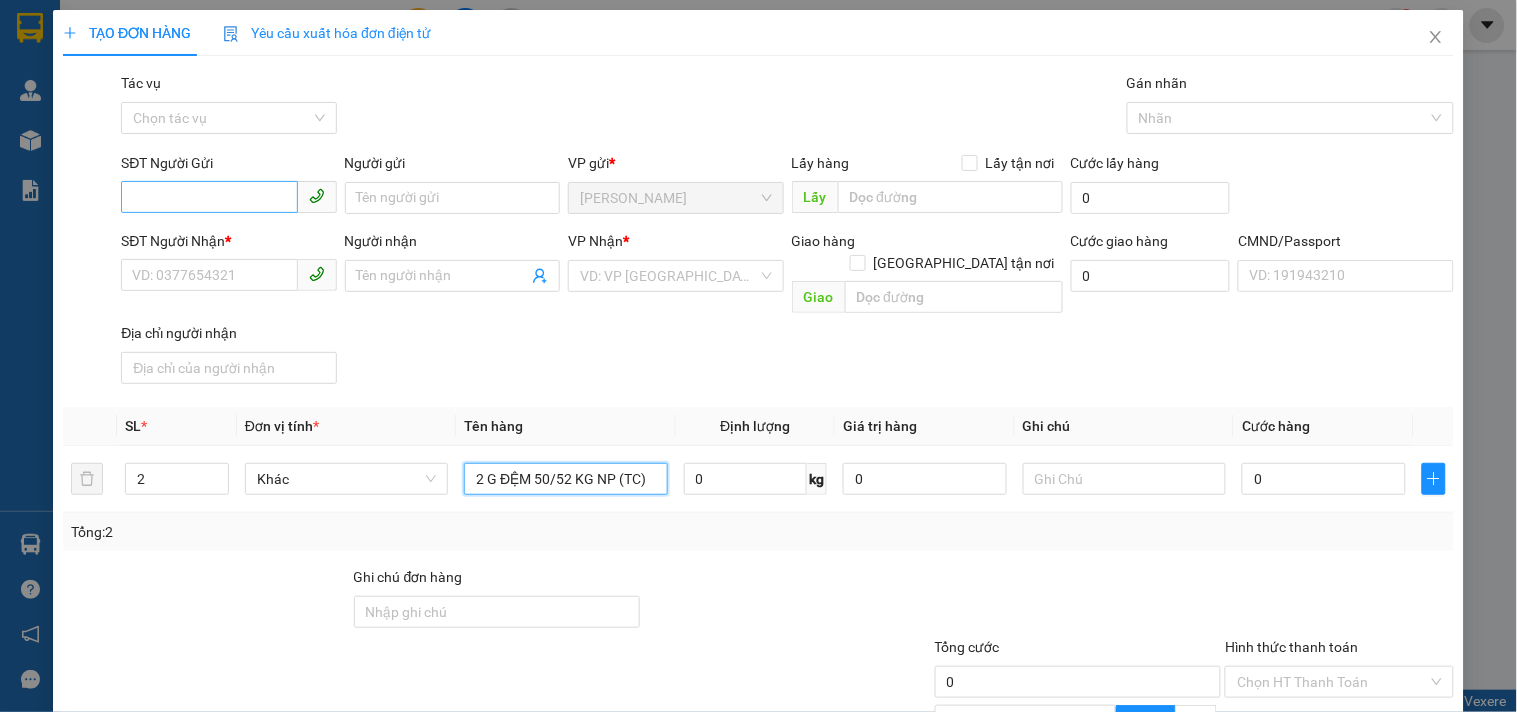 type on "2 G ĐỆM 50/52 KG NP (TC)" 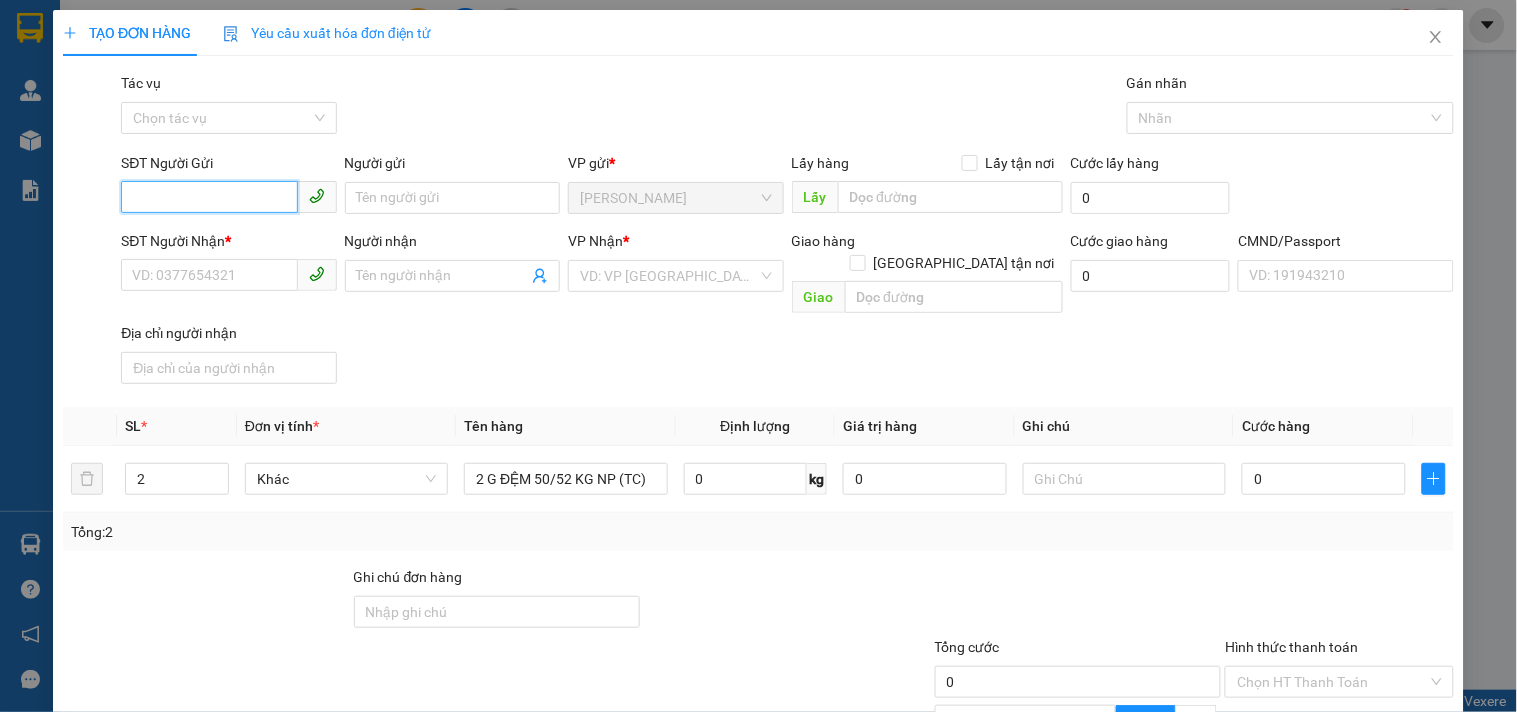 click on "SĐT Người Gửi" at bounding box center (209, 197) 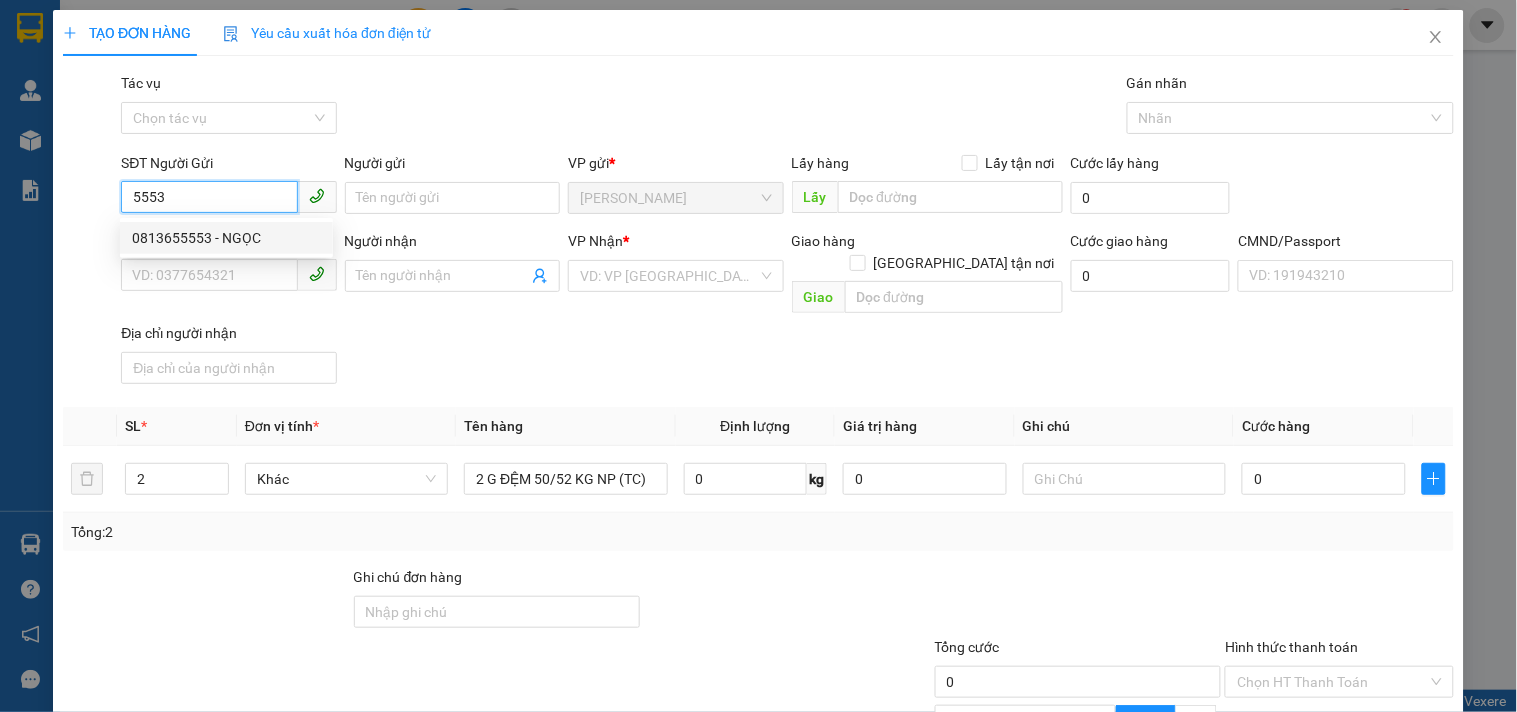 click on "0813655553 - NGỌC" at bounding box center (226, 238) 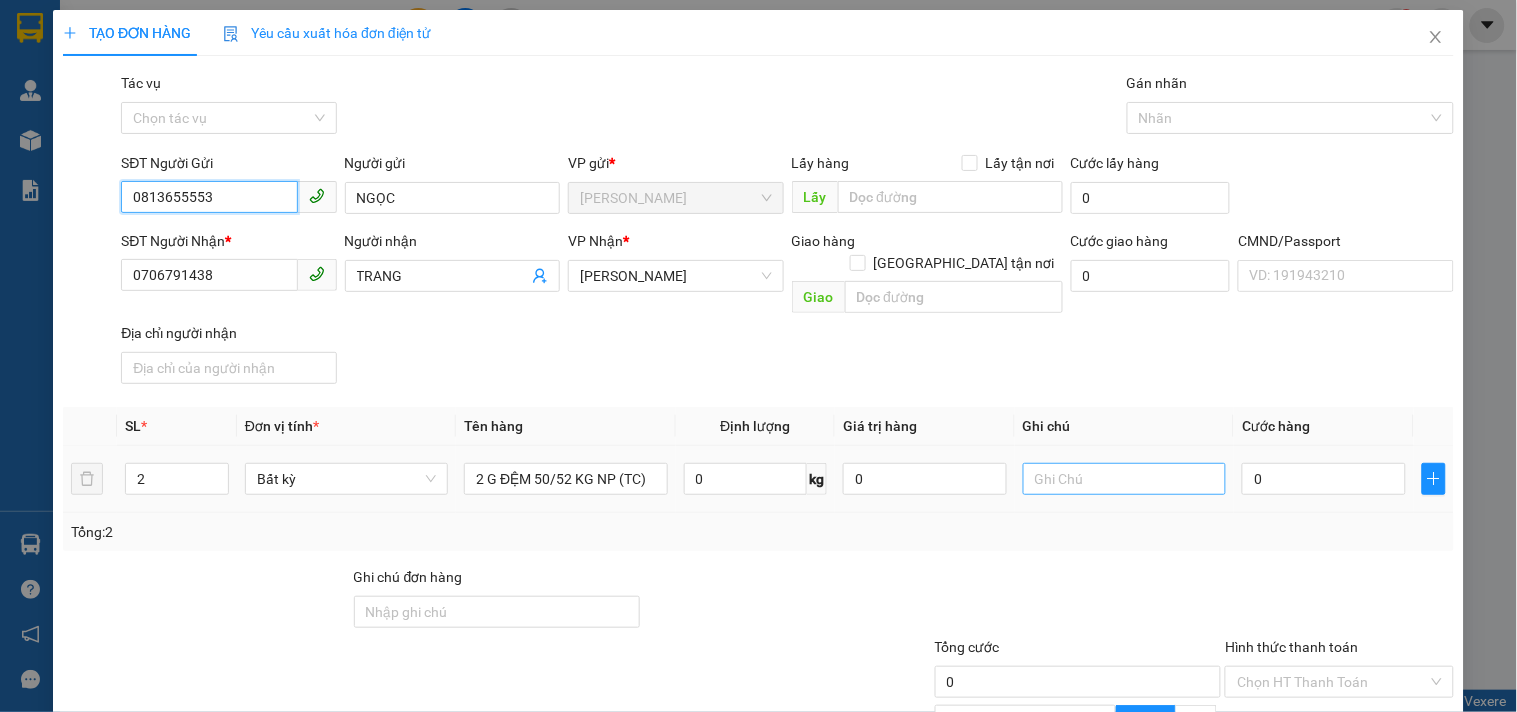 type on "0813655553" 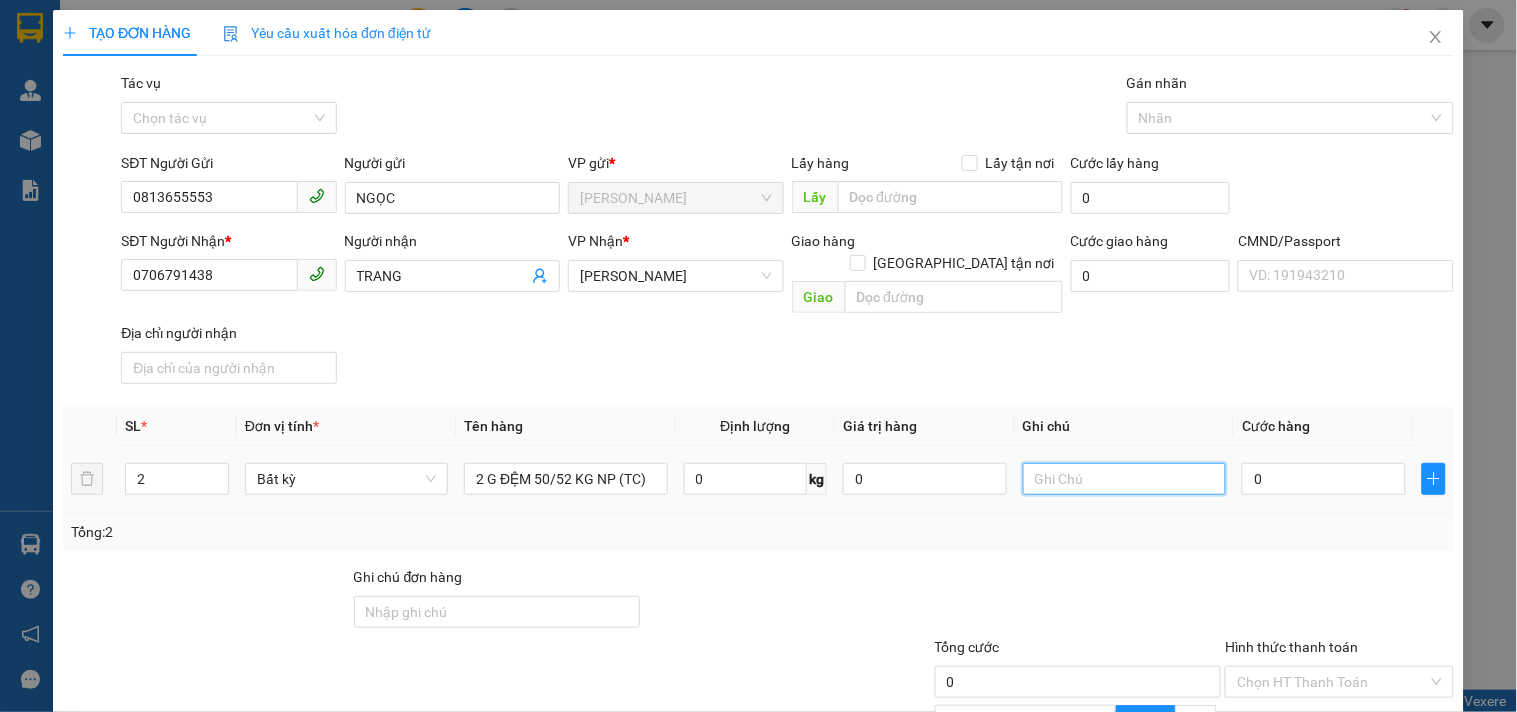 click at bounding box center [1124, 479] 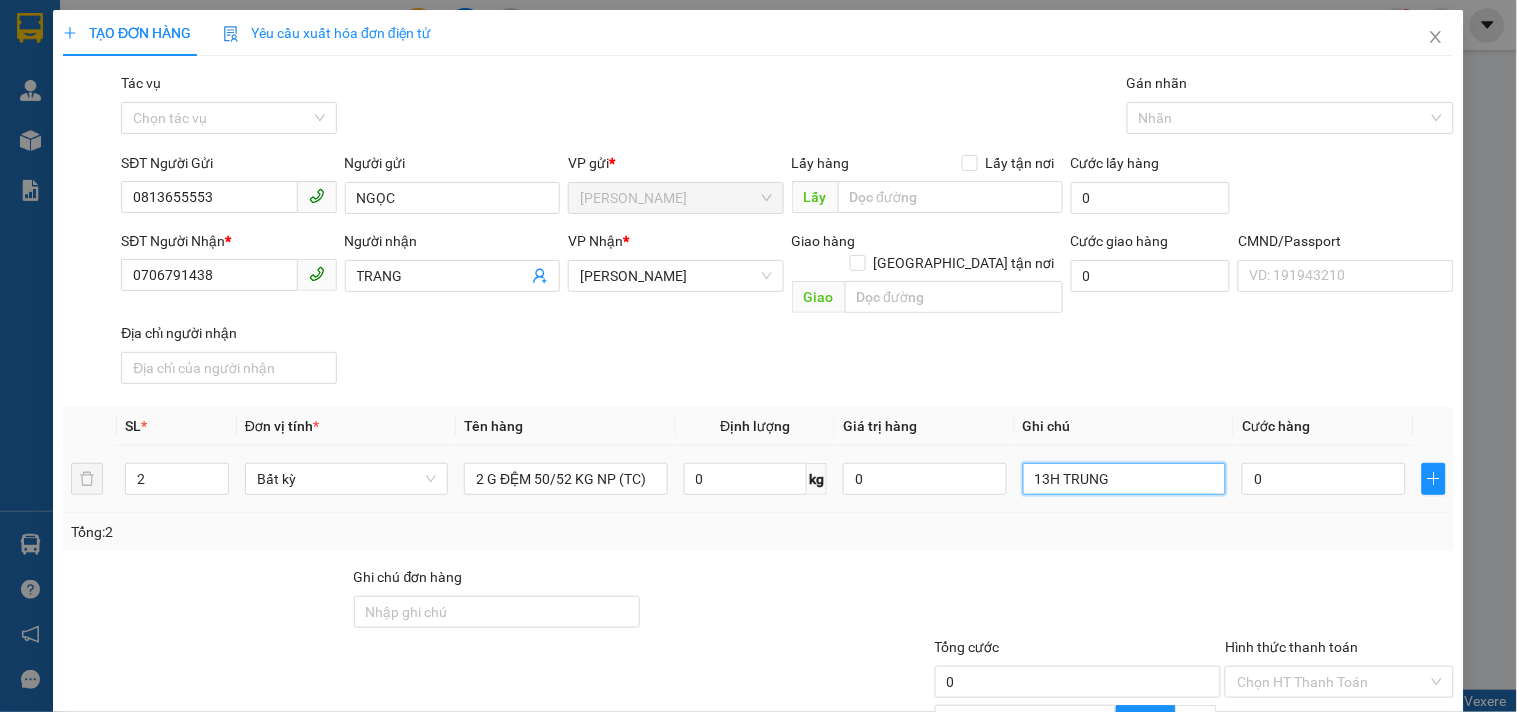 type on "13H TRUNG" 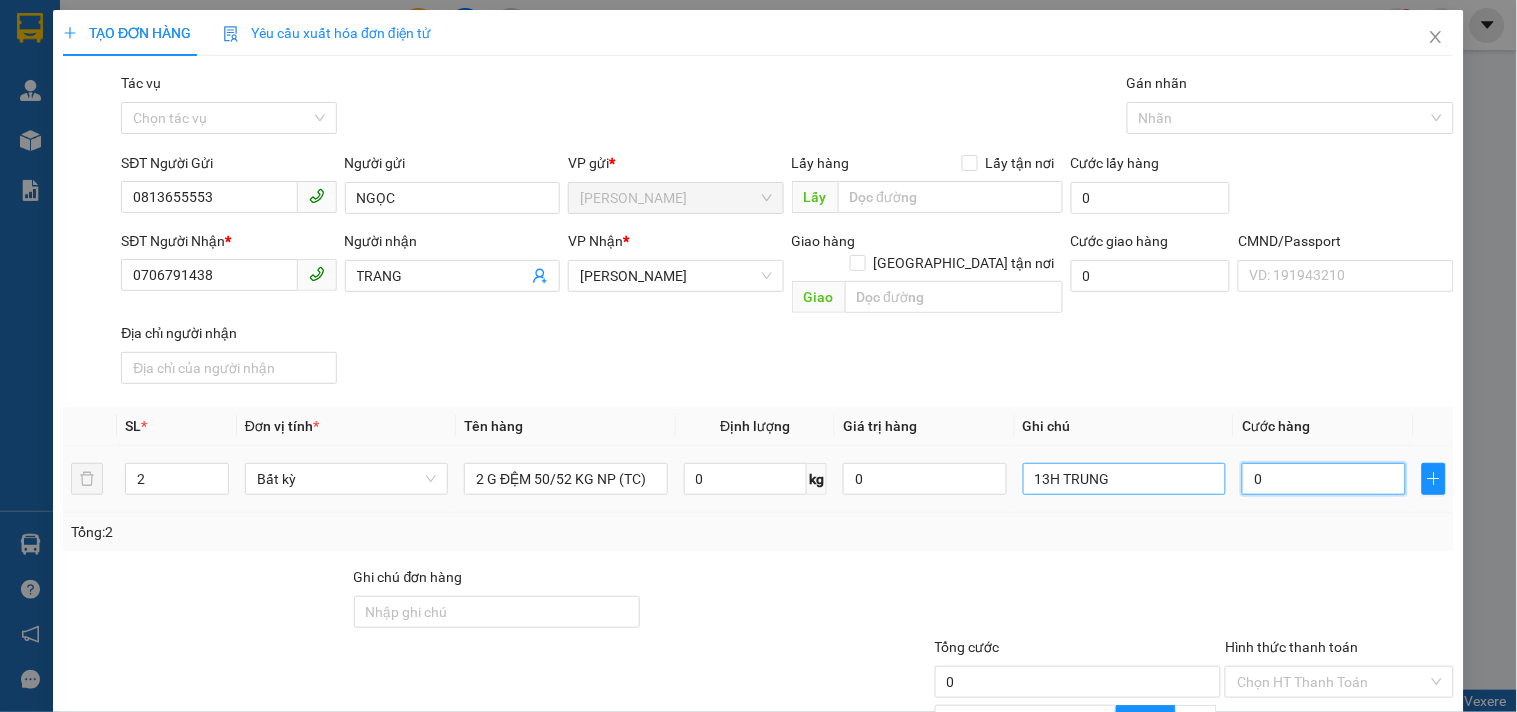 type on "1" 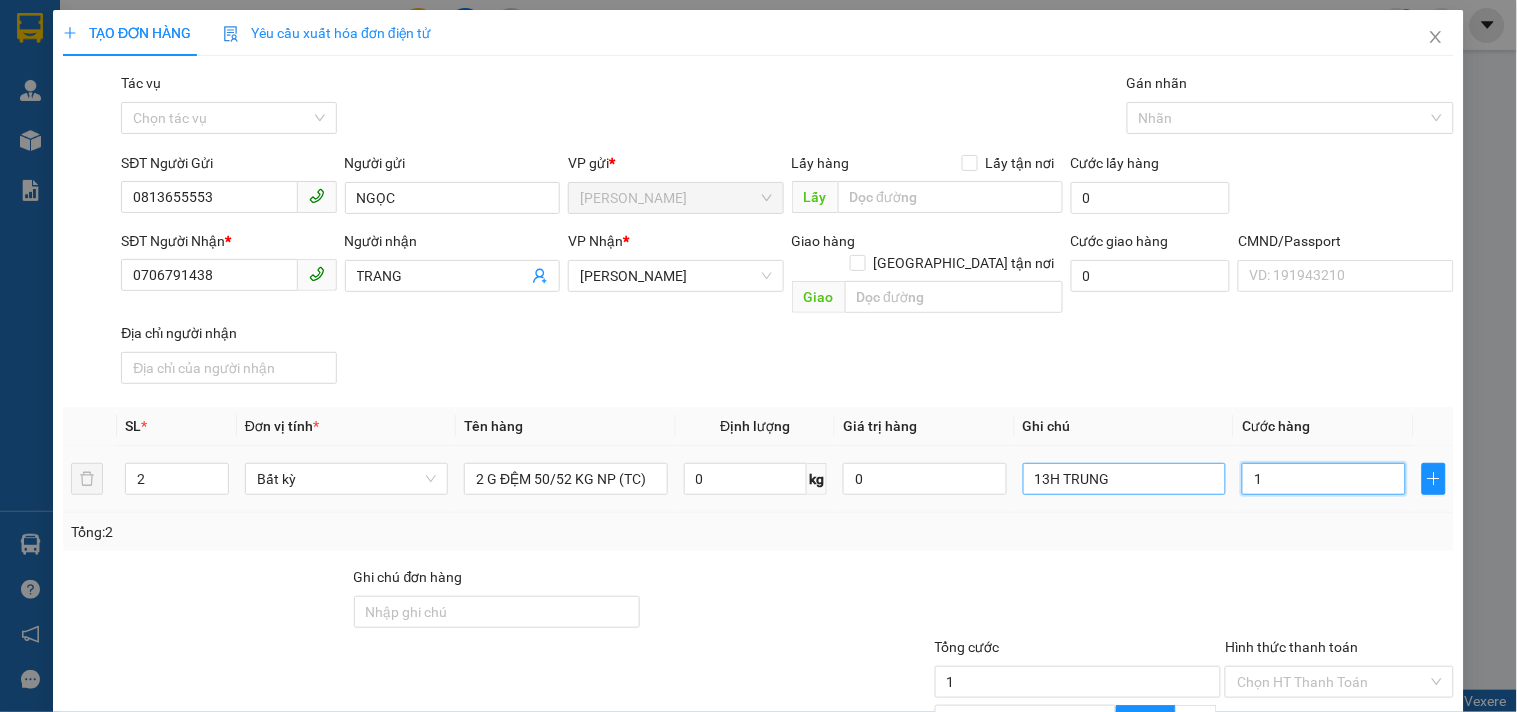 type on "15" 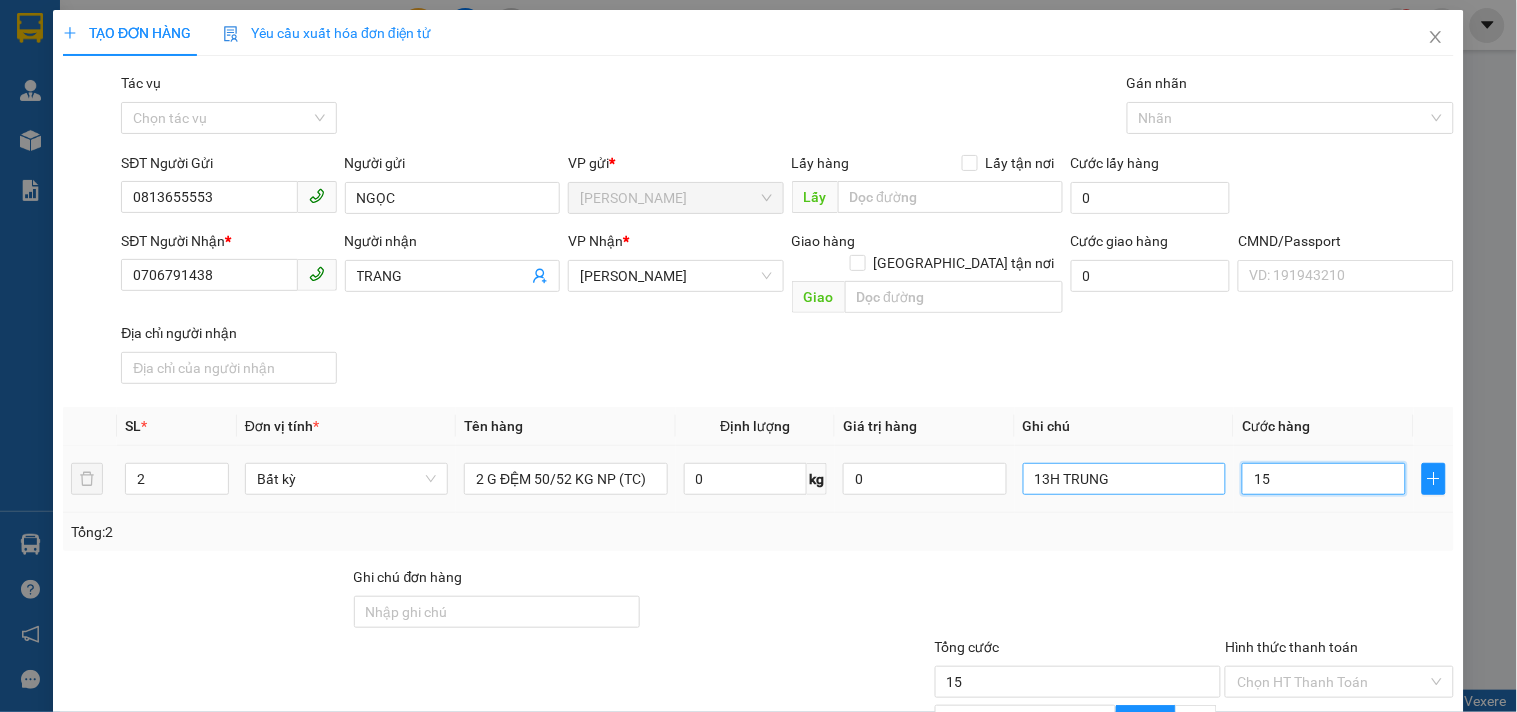 type on "155" 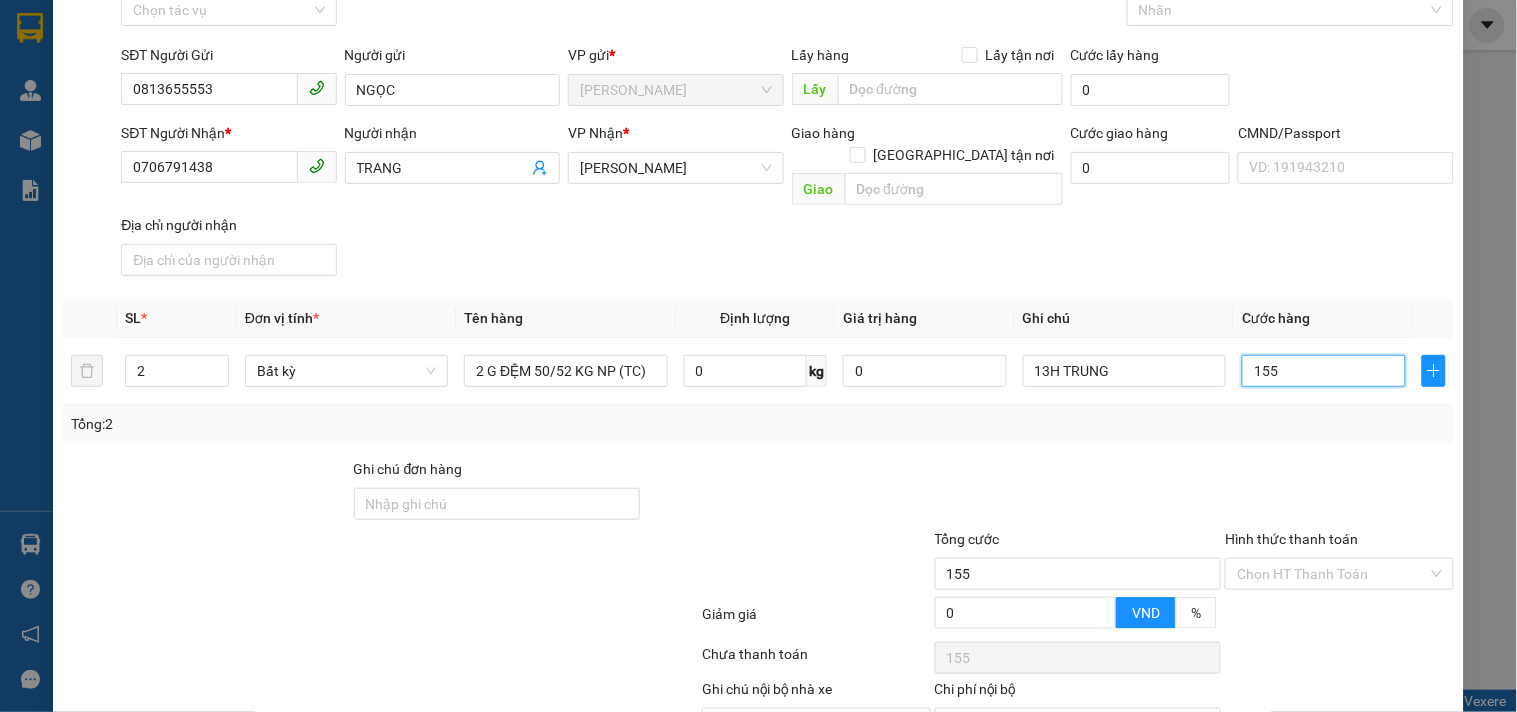 scroll, scrollTop: 200, scrollLeft: 0, axis: vertical 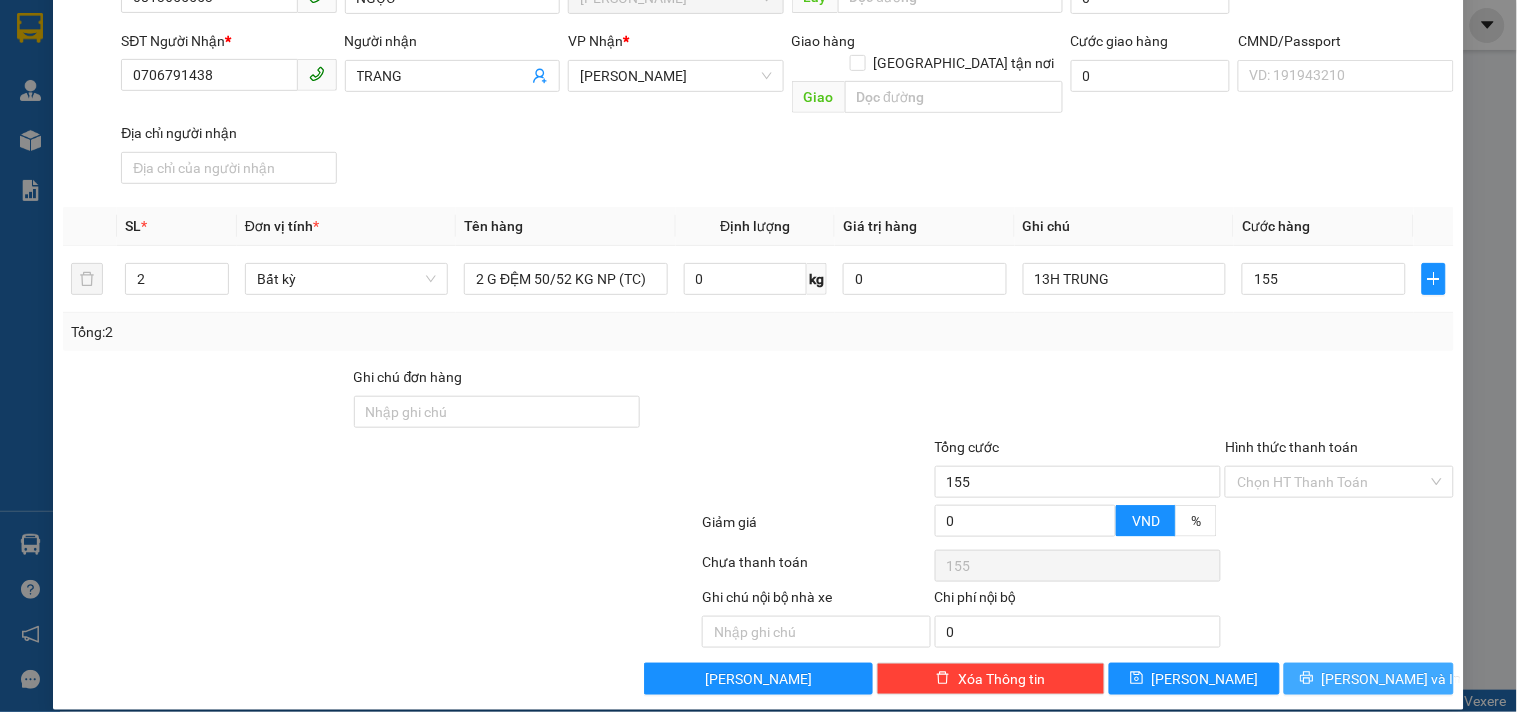 type on "155.000" 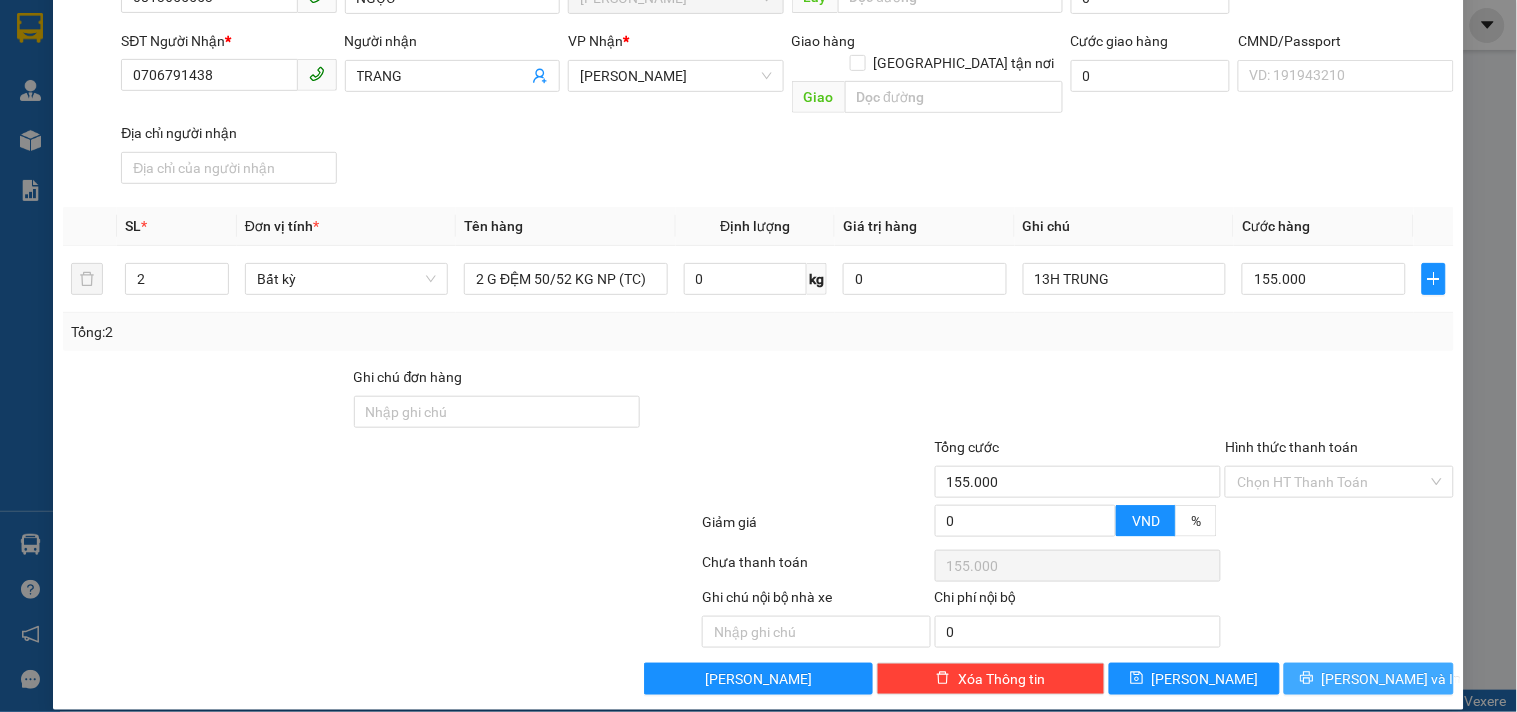 click on "[PERSON_NAME] và In" at bounding box center (1392, 679) 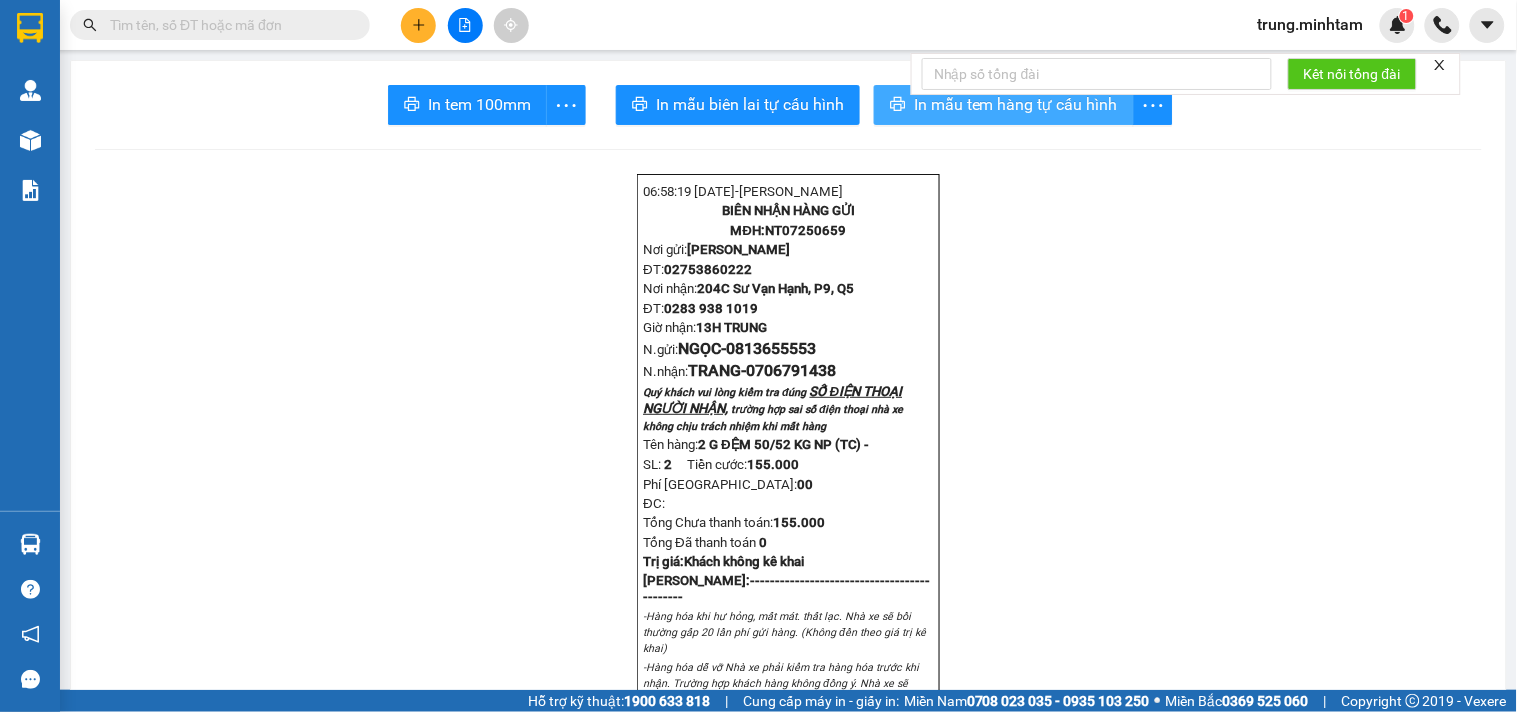 click on "In mẫu tem hàng tự cấu hình" at bounding box center (1016, 104) 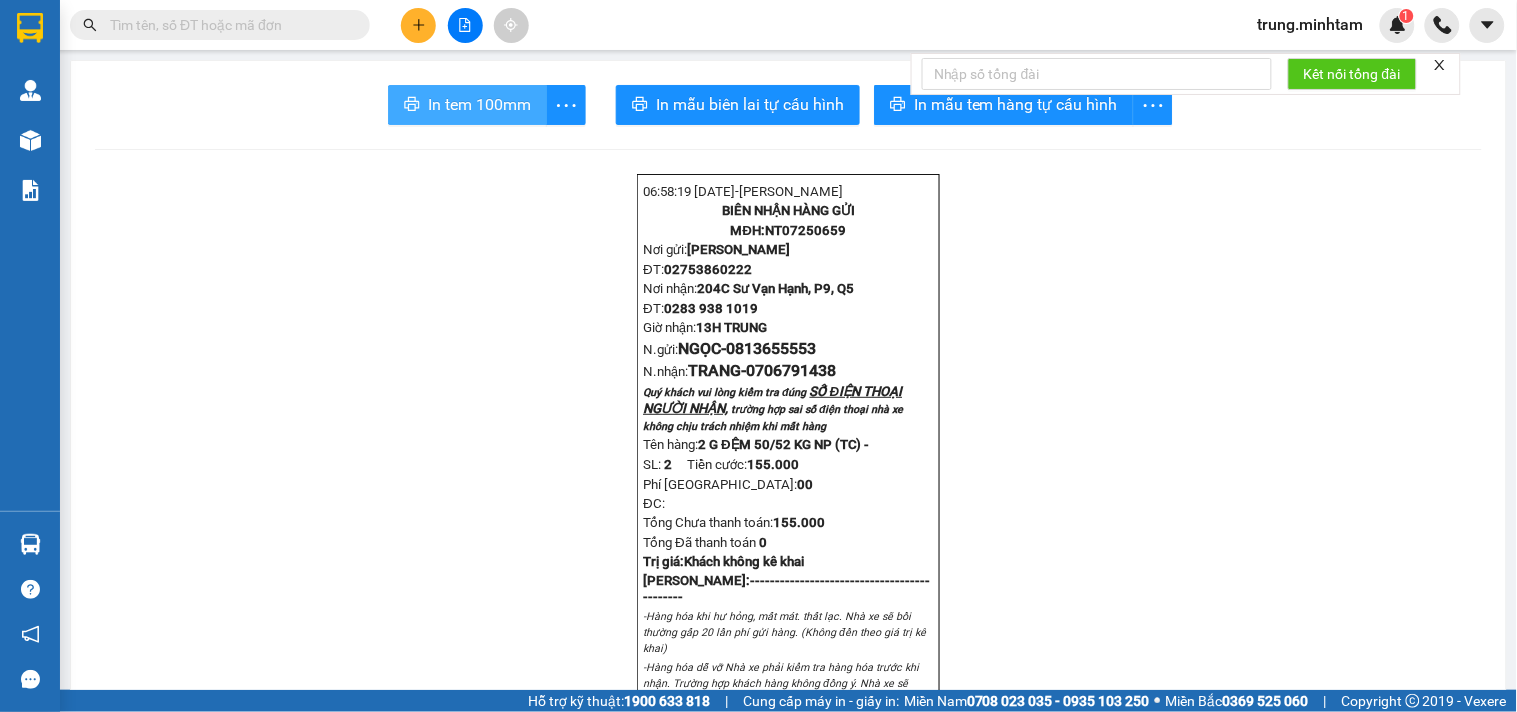 click on "In tem 100mm" at bounding box center (479, 104) 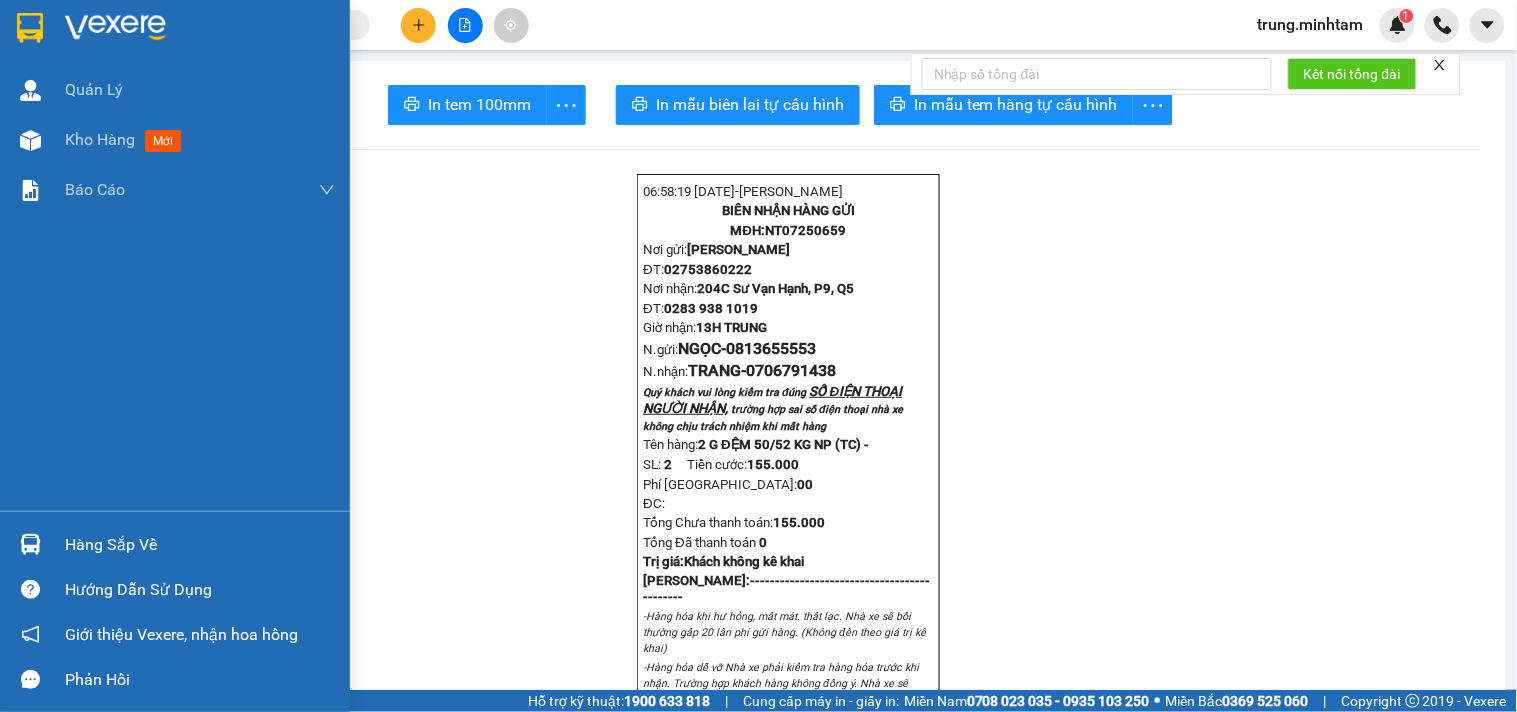 click on "Hàng sắp về" at bounding box center [200, 545] 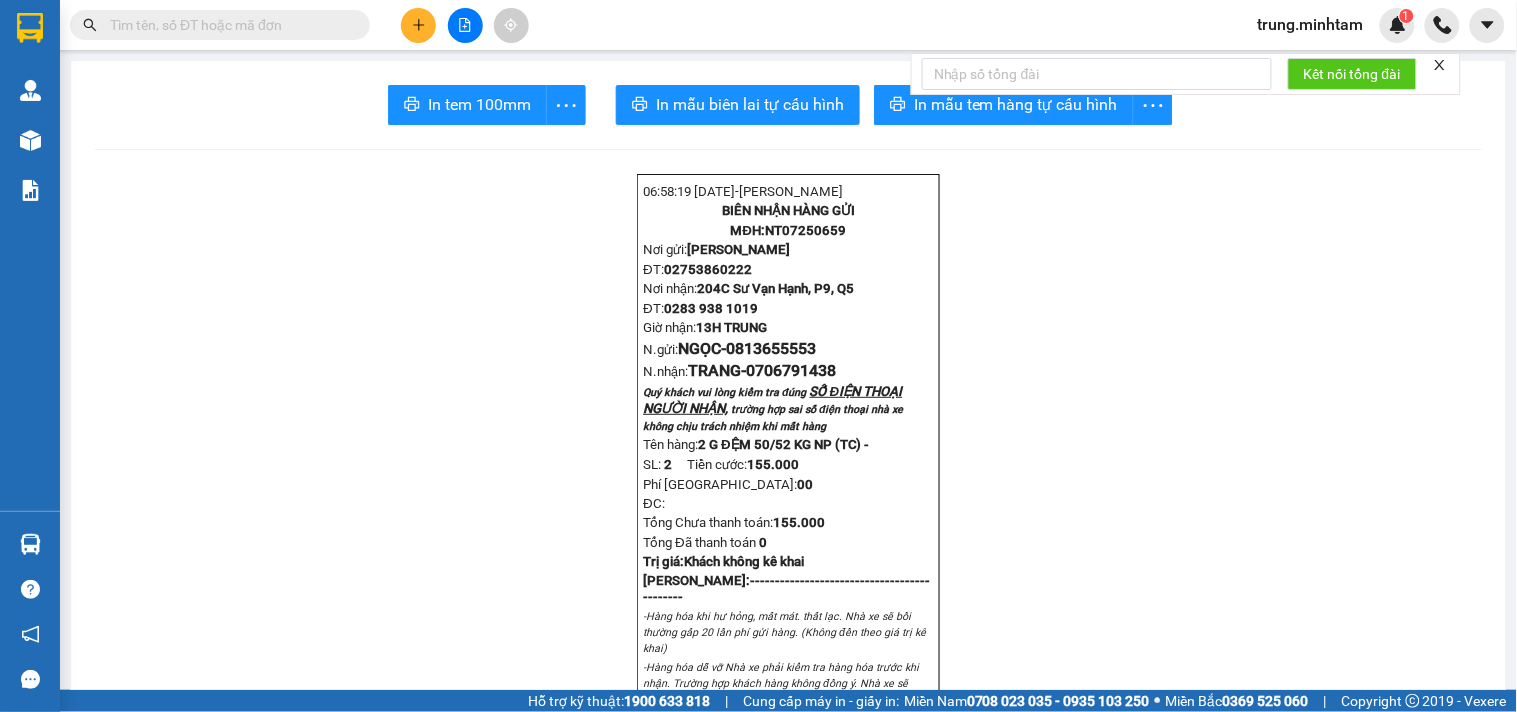 click on "Kết quả tìm kiếm ( 1 )  Bộ lọc  Mã ĐH Trạng thái Món hàng Tổng cước Chưa cước Nhãn Người gửi VP Gửi Người nhận VP Nhận SG07252323 15:28 - 09/07 Đã giao   05:18 - 10/07 1 T NP 10KG (TN) SL:  1 30.000 KHO 1 0906939412 LINH Hồ Chí Minh 0769383771 NAM Ngã Tư Huyện 1 trung.minhtam 1     Quản Lý     Kho hàng mới     Báo cáo BC giao hàng (nhân viên) BC hàng tồn Báo cáo dòng tiền (nhân viên) Doanh số tạo đơn theo VP gửi (nhân viên) Hàng sắp về Hướng dẫn sử dụng Giới thiệu Vexere, nhận hoa hồng Phản hồi Phần mềm hỗ trợ bạn tốt chứ?  In tem 100mm
In mẫu biên lai tự cấu hình  In mẫu tem hàng tự cấu hình
06:58:19 - 10/07/2025- NGUYỄN KHẮC TRUNG
BIÊN NHẬN HÀNG GỬI
MĐH:  NT07250659
Nơi gửi:  Ngã Tư Huyện
ĐT:  02753860222
Nơi nhận:  204C Sư Vạn Hạnh, P9, Q5
ĐT:  0283 938 1019
Giờ nhận:  13H TRUNG
N.gửi:  NGỌC-
TRANG-" at bounding box center (758, 356) 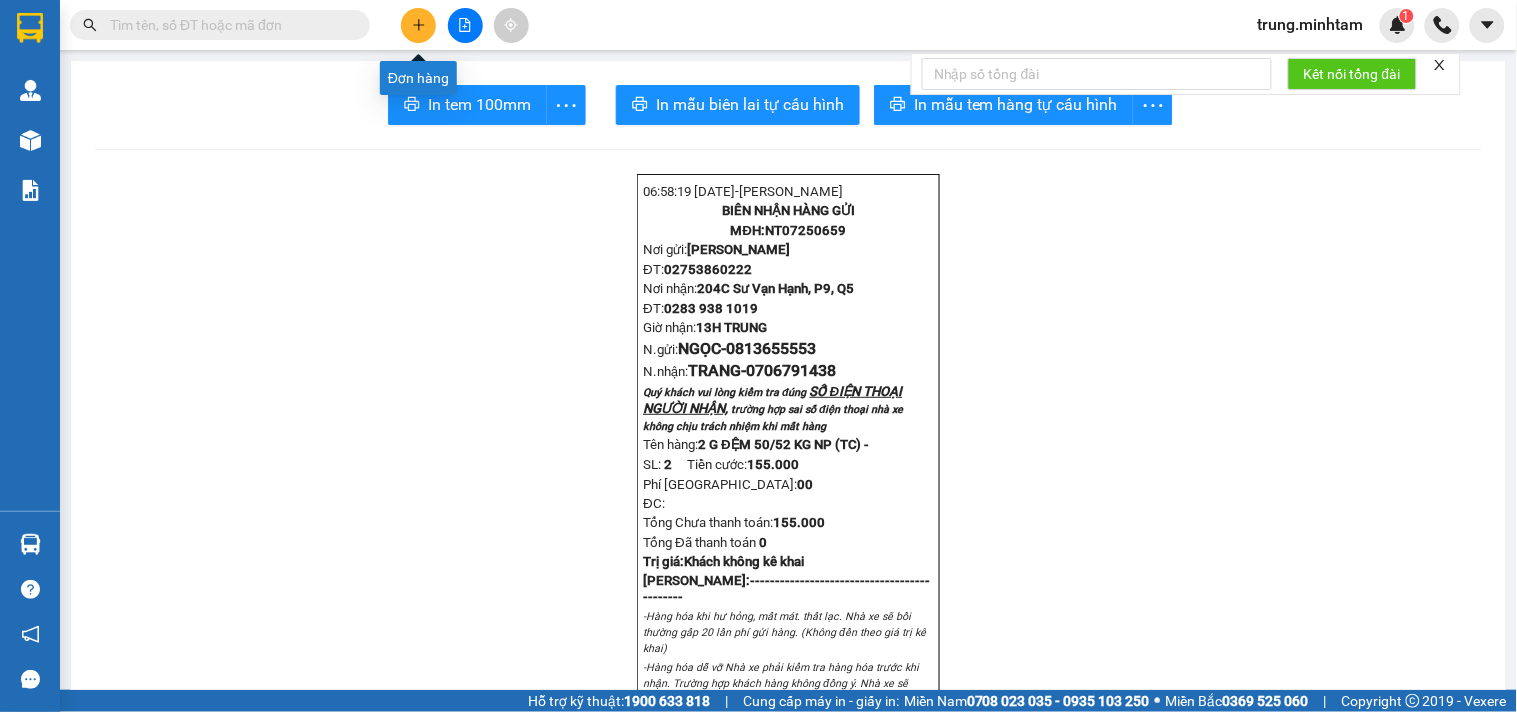 click 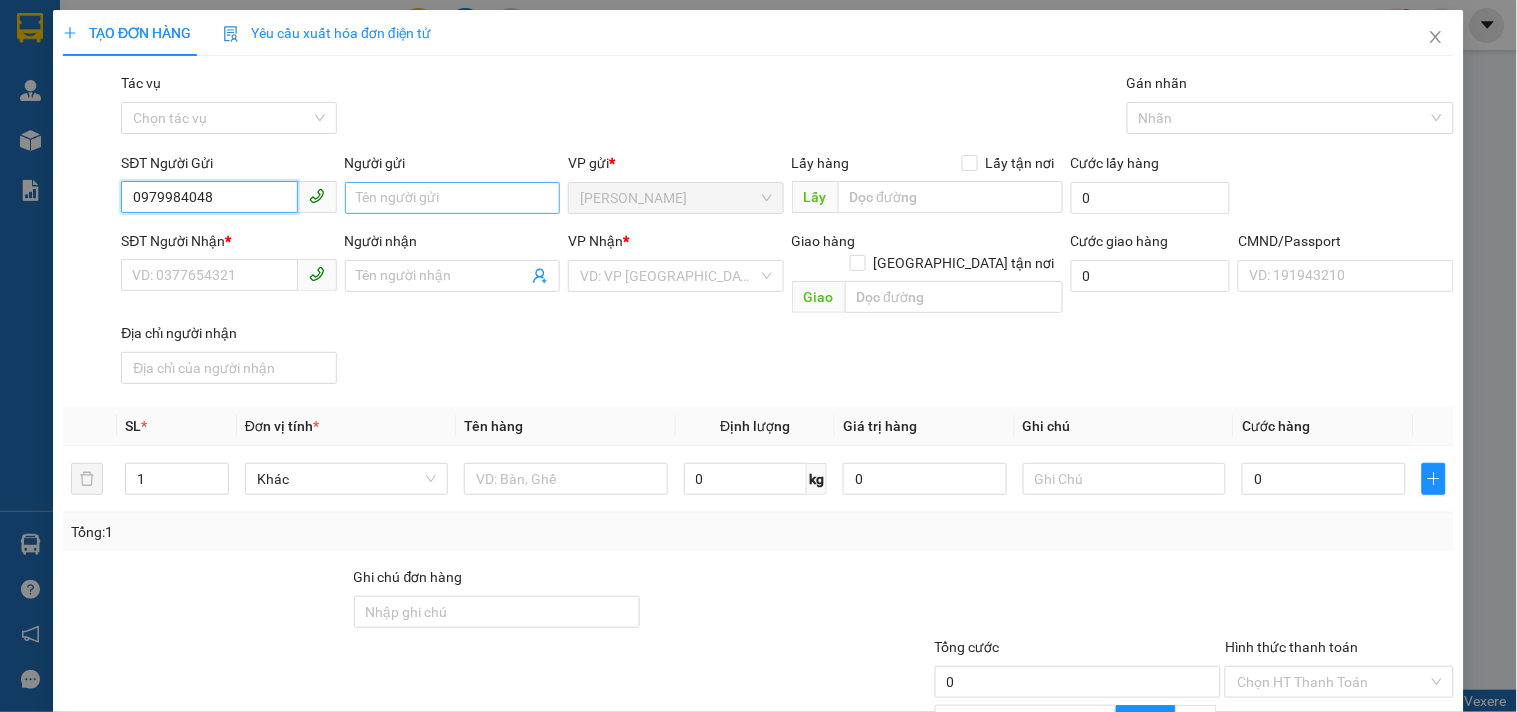 type on "0979984048" 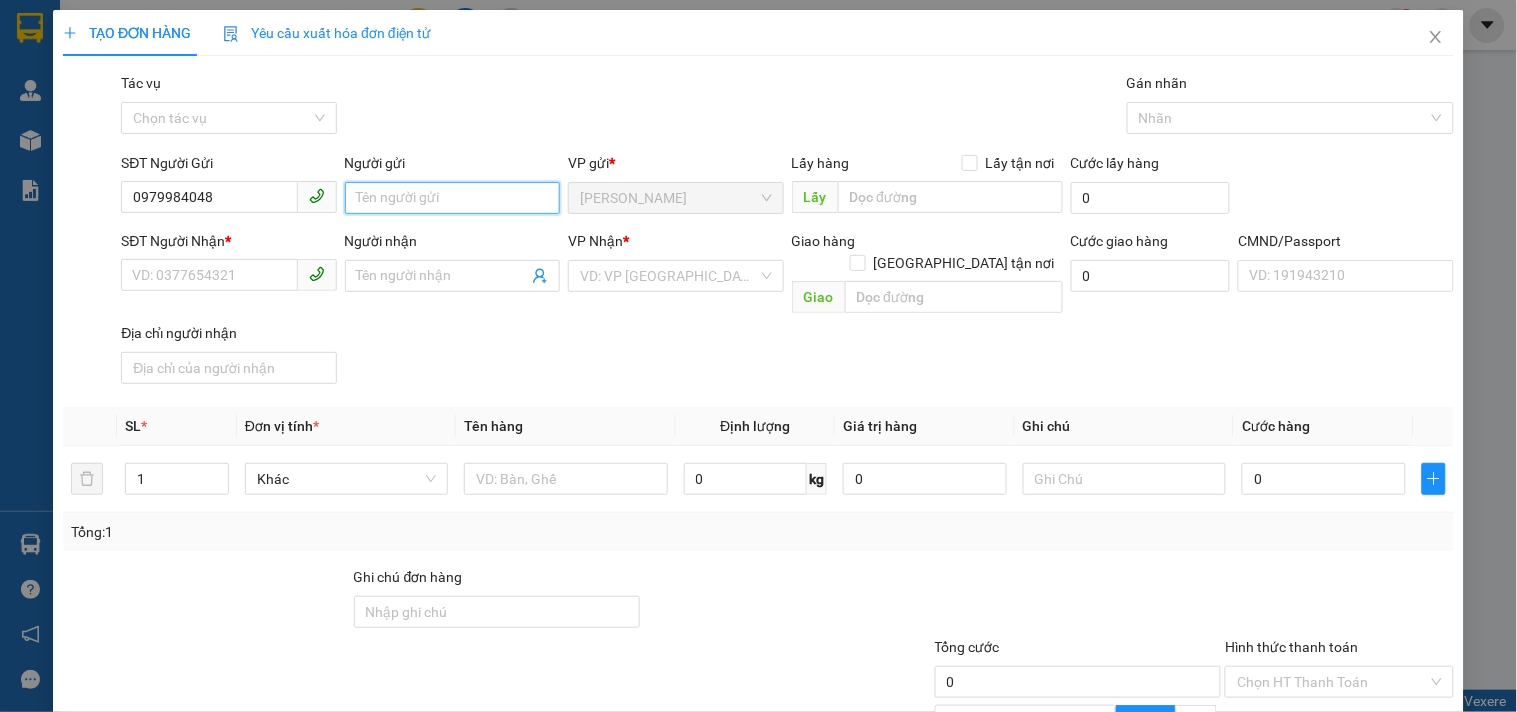 click on "Người gửi" at bounding box center [452, 198] 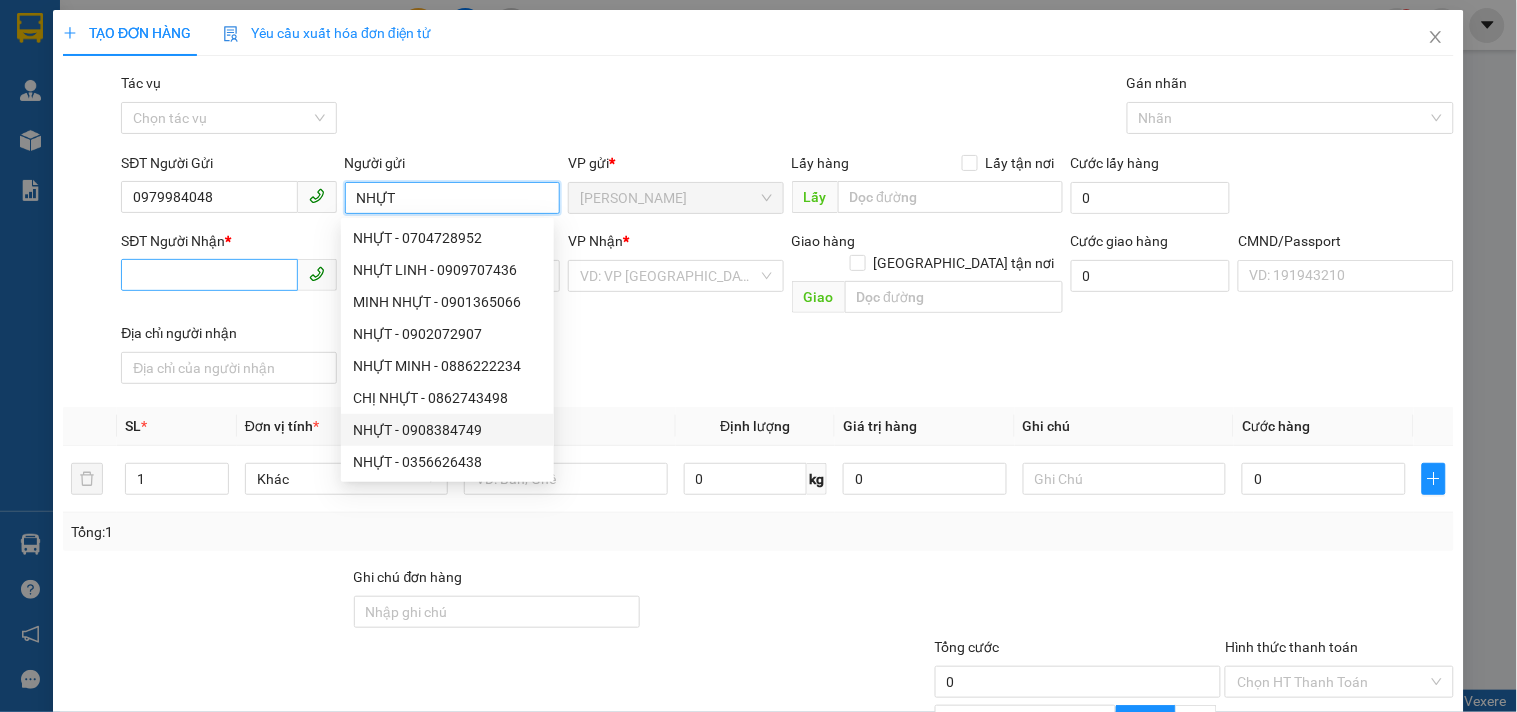 type on "NHỰT" 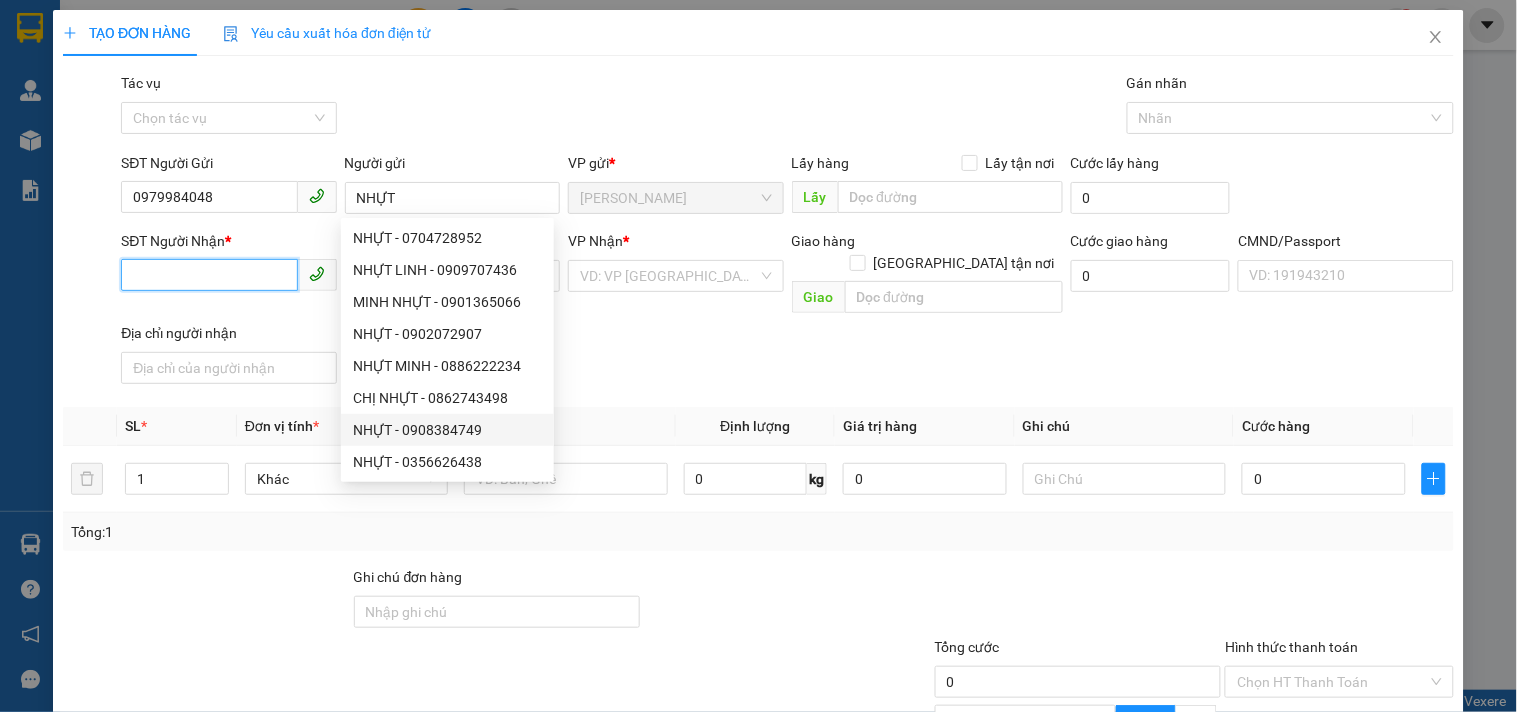 click on "SĐT Người Nhận  *" at bounding box center (209, 275) 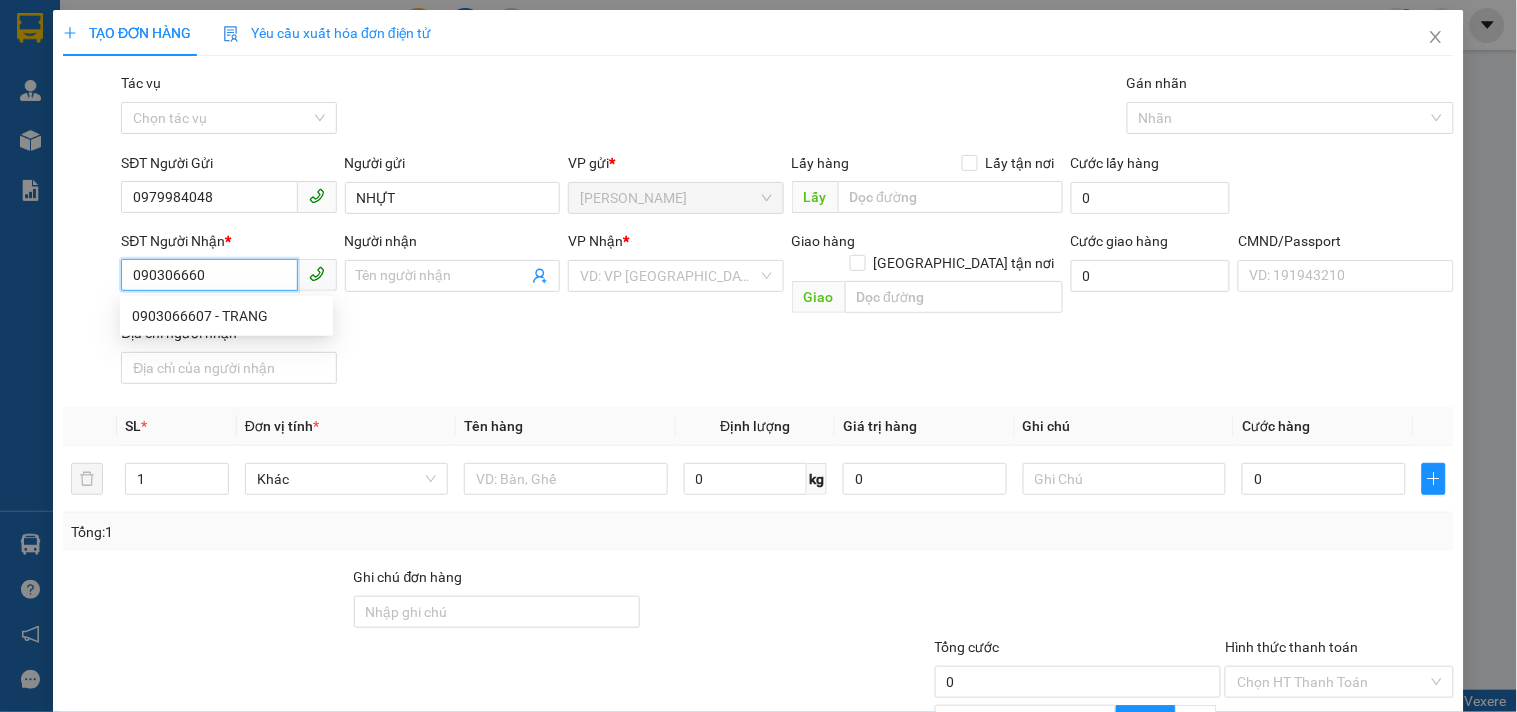 type on "0903066607" 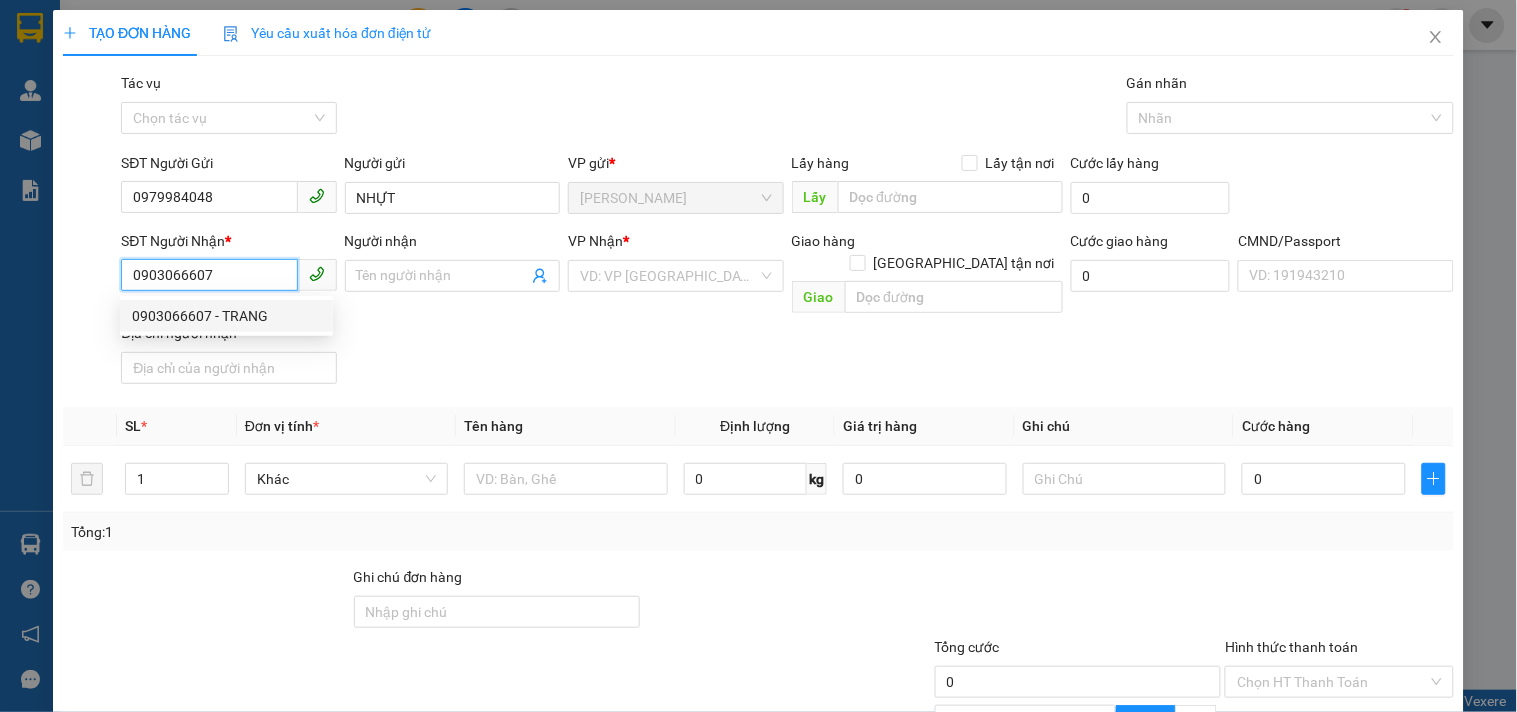 click on "0903066607 - TRANG" at bounding box center (226, 316) 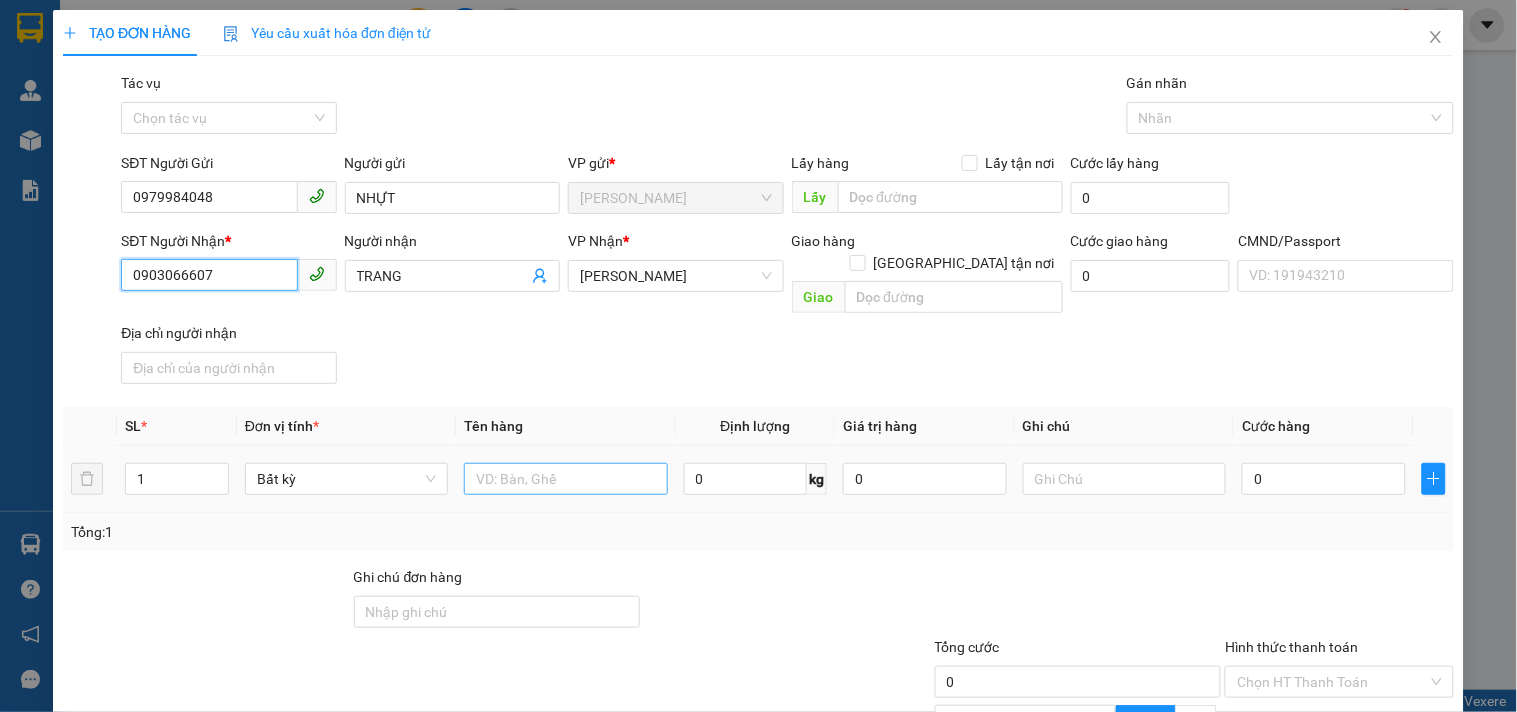 type on "0903066607" 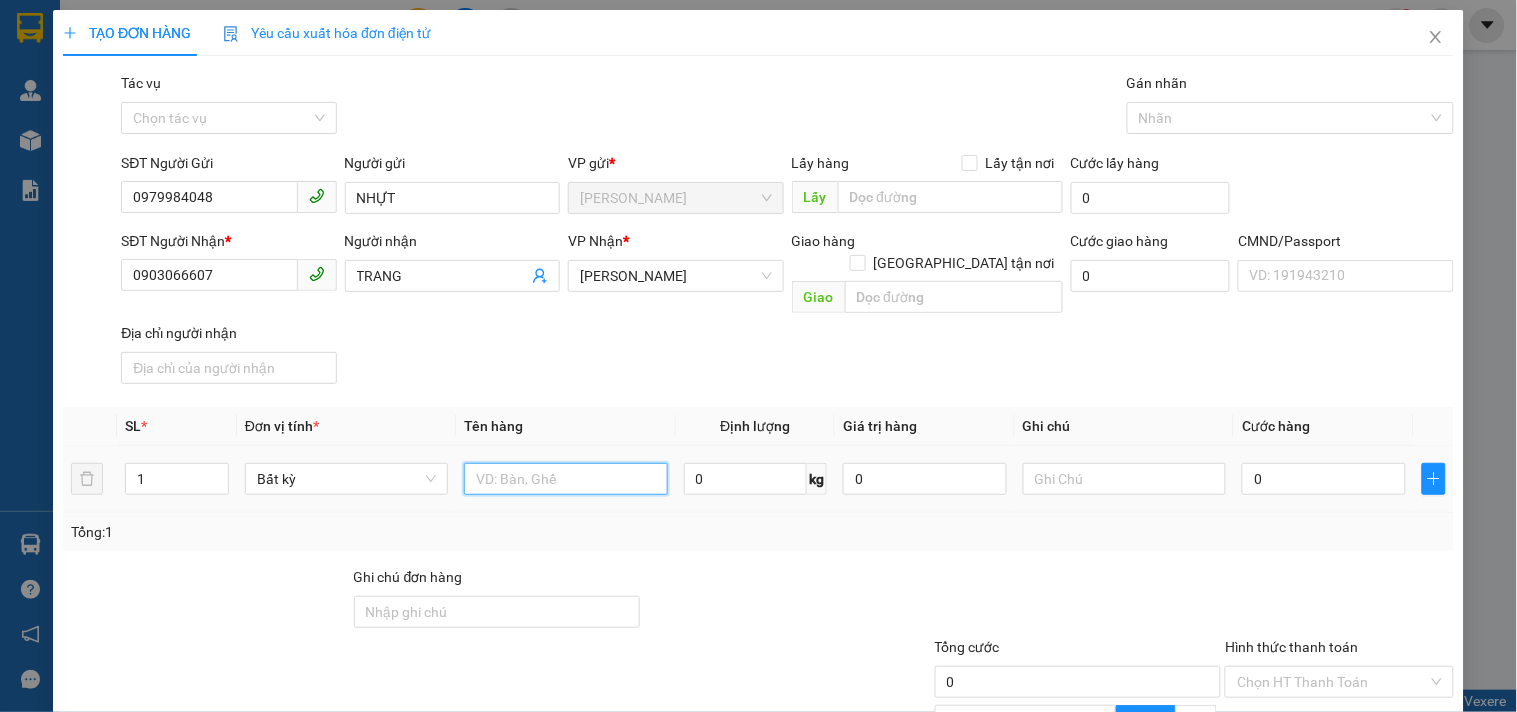 click at bounding box center [565, 479] 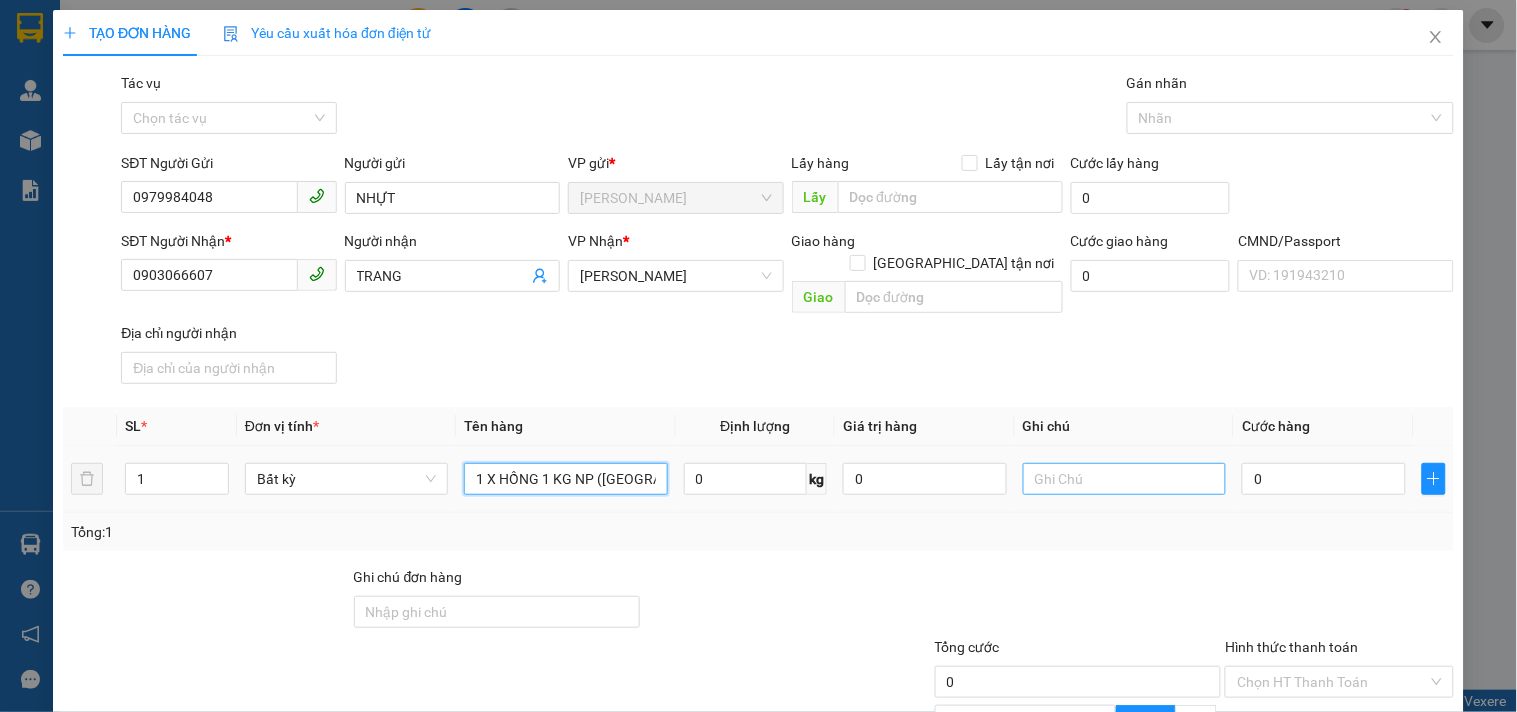 type on "1 X HỒNG 1 KG NP (TN)" 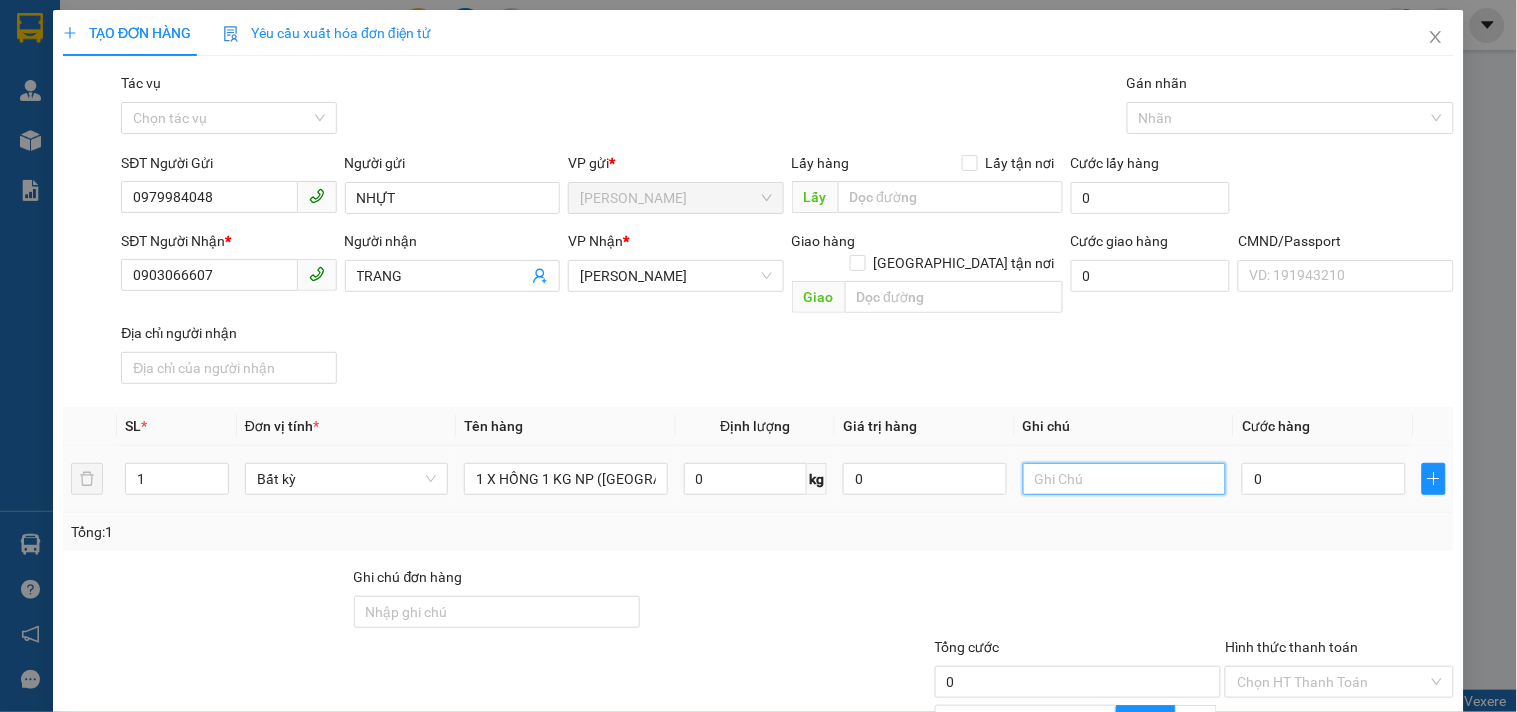 click at bounding box center [1124, 479] 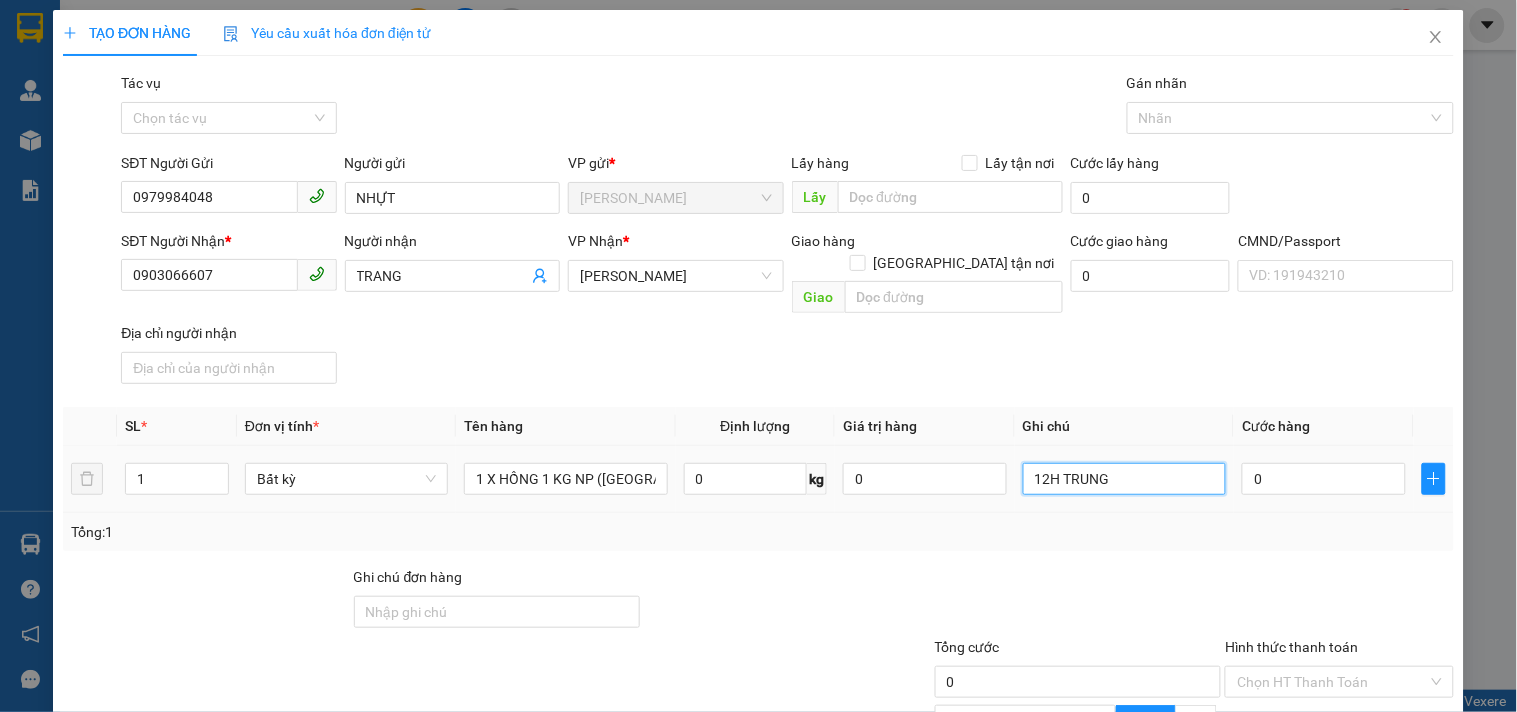 type on "12H TRUNG" 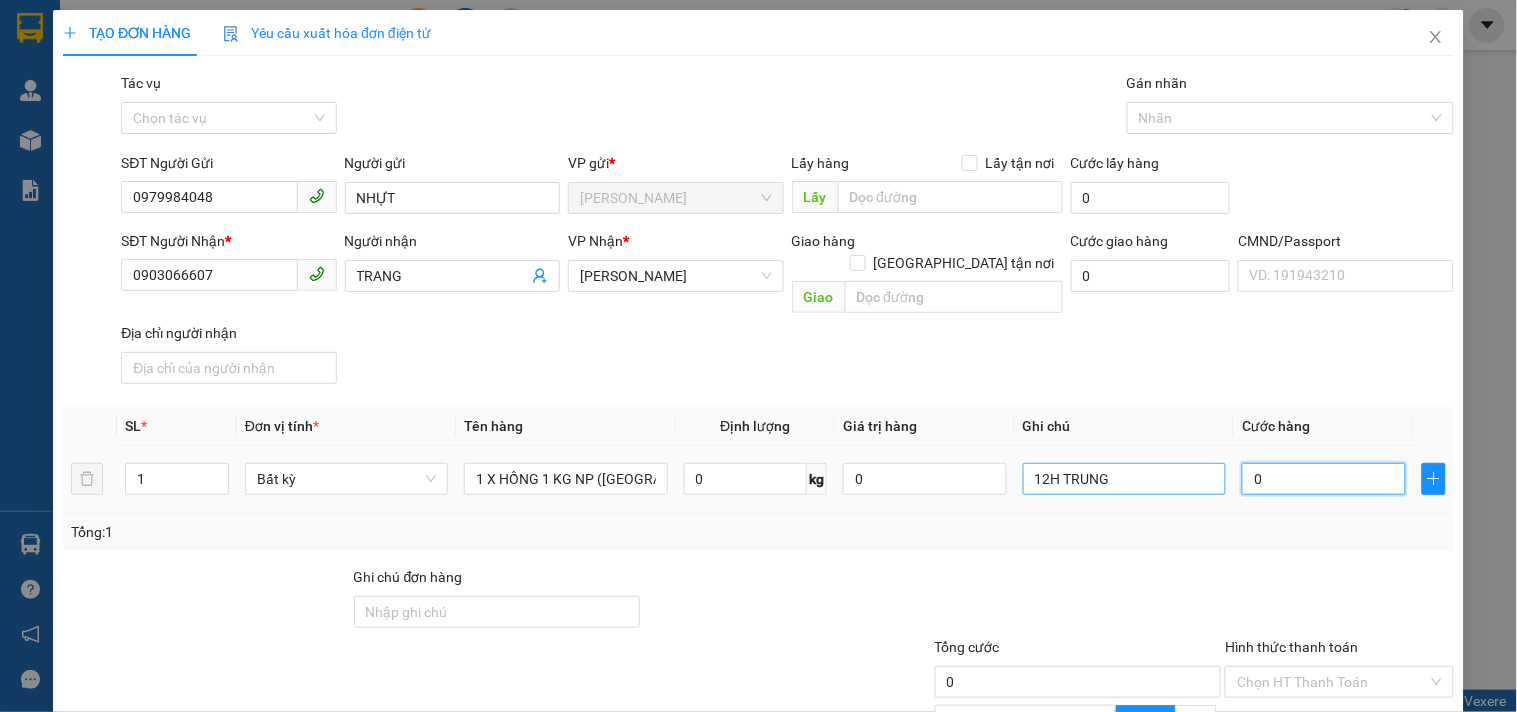 type on "2" 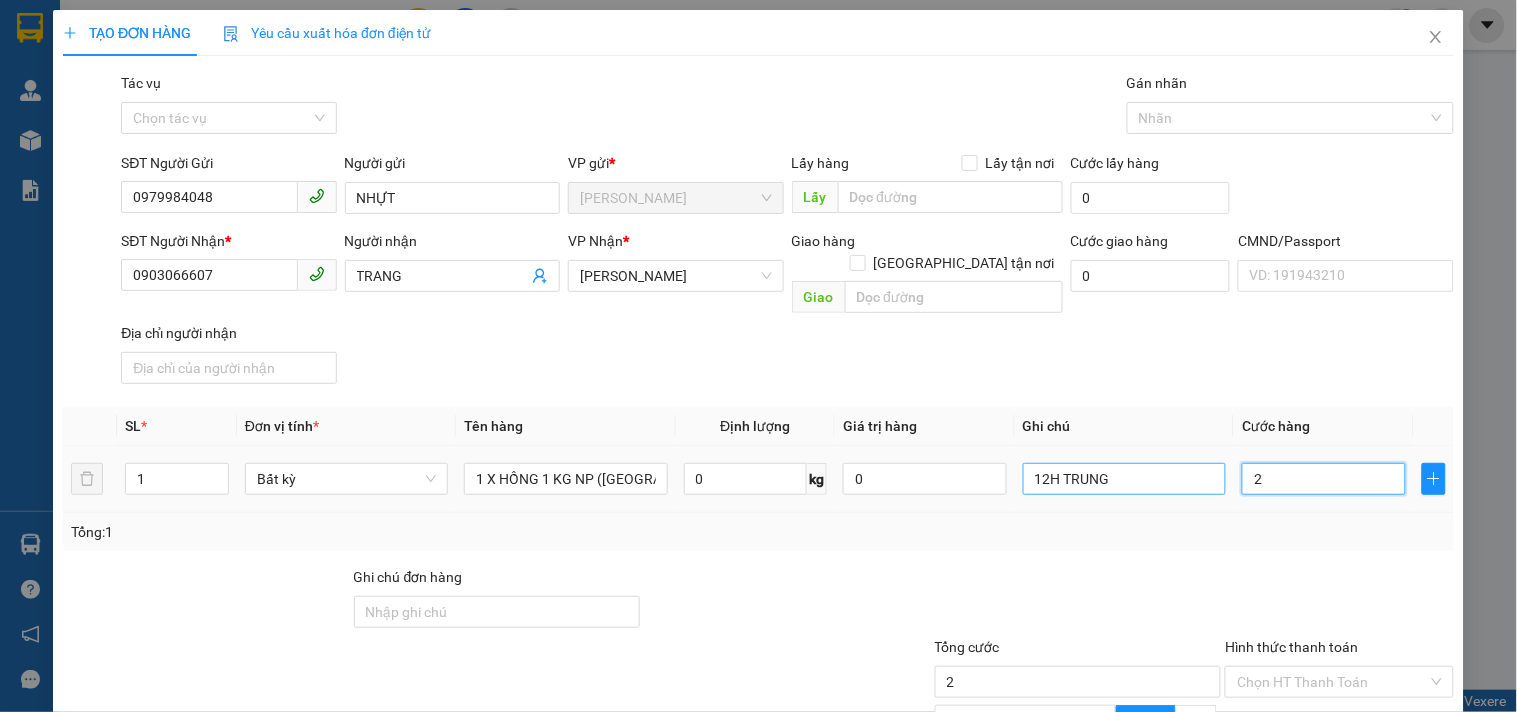 type on "20" 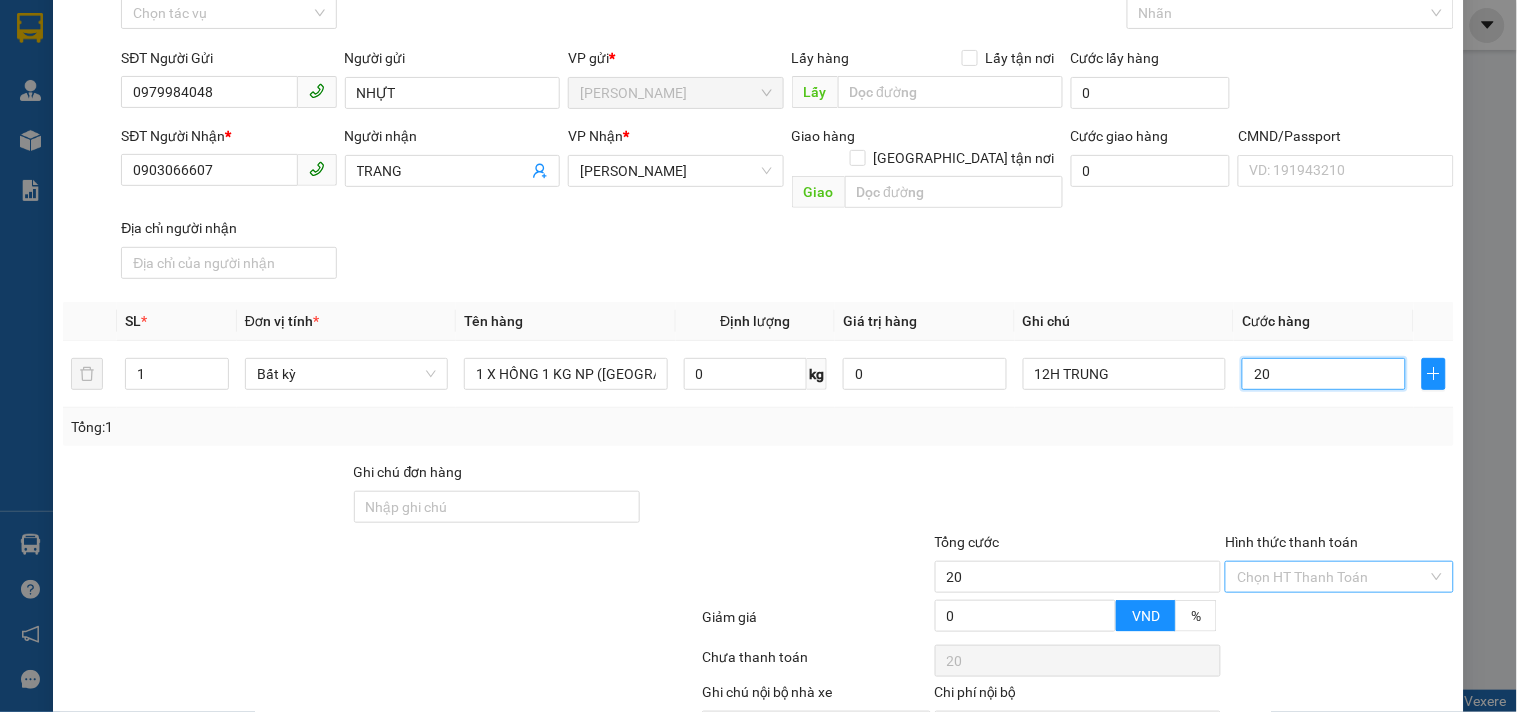 scroll, scrollTop: 200, scrollLeft: 0, axis: vertical 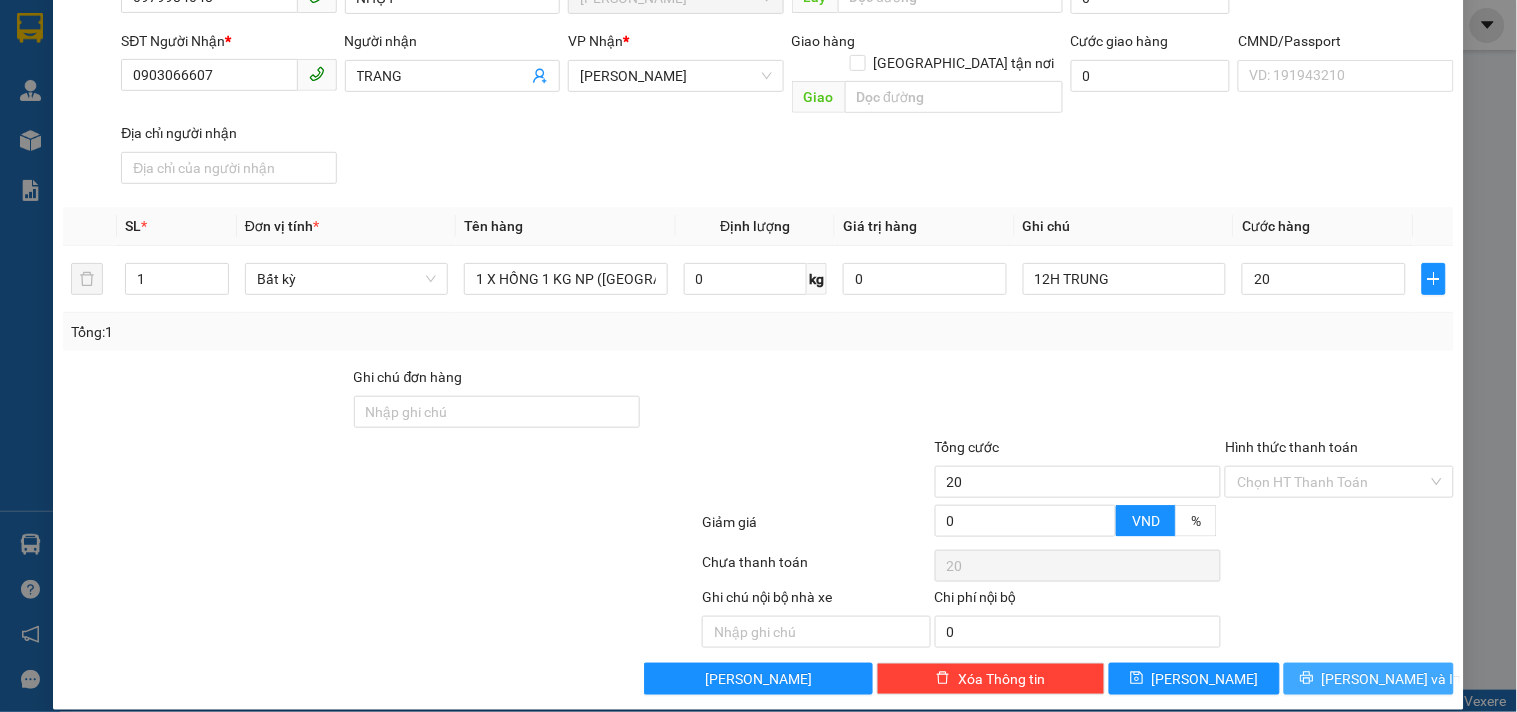 type on "20.000" 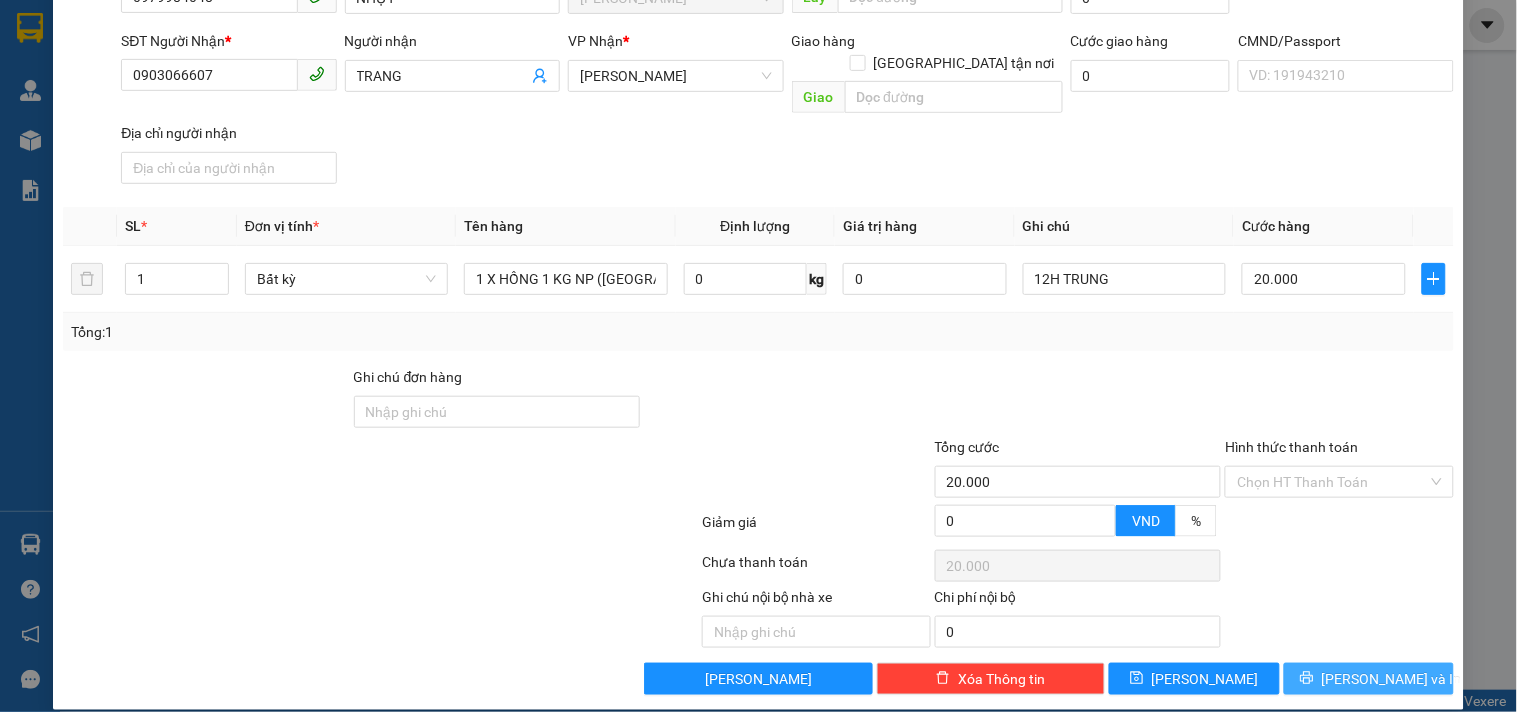 click on "[PERSON_NAME] và In" at bounding box center [1392, 679] 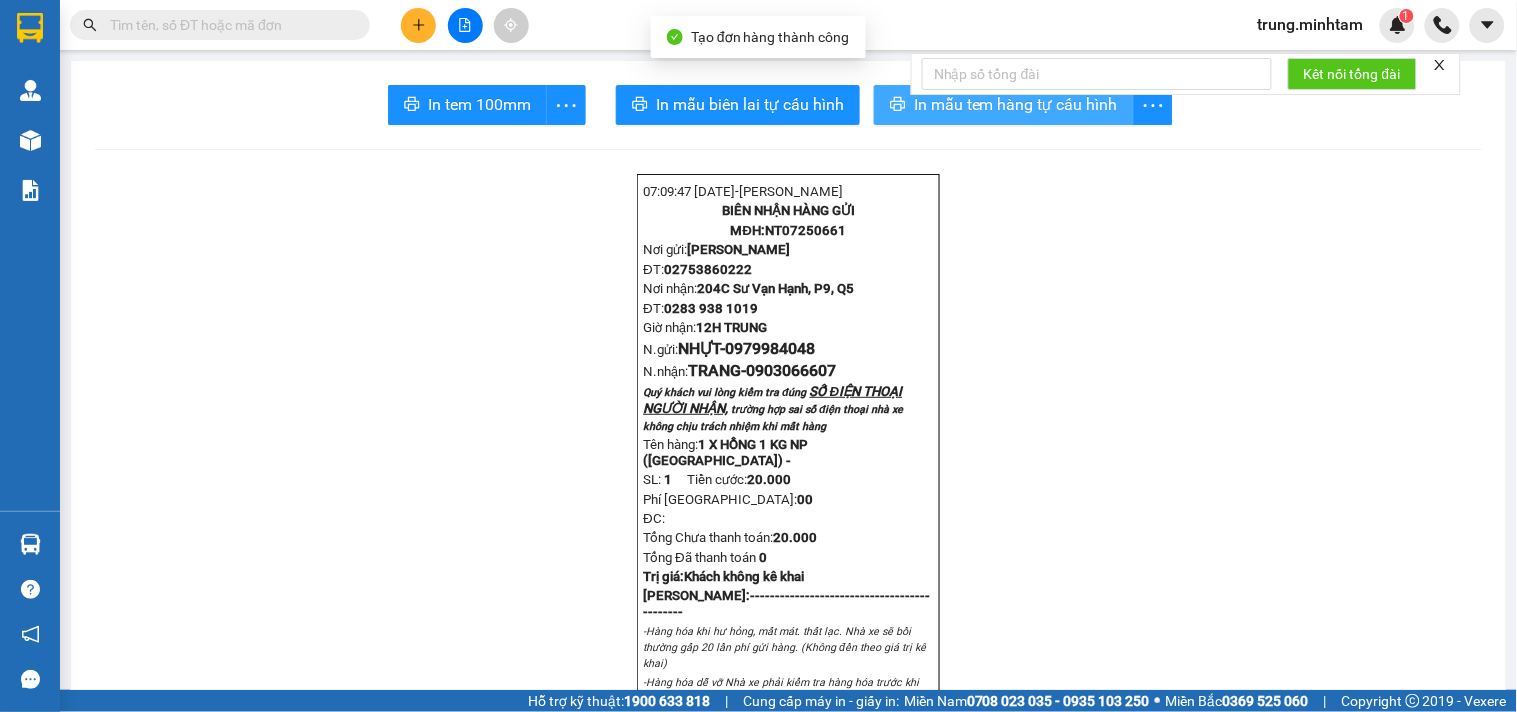 click on "In mẫu tem hàng tự cấu hình" at bounding box center (1016, 104) 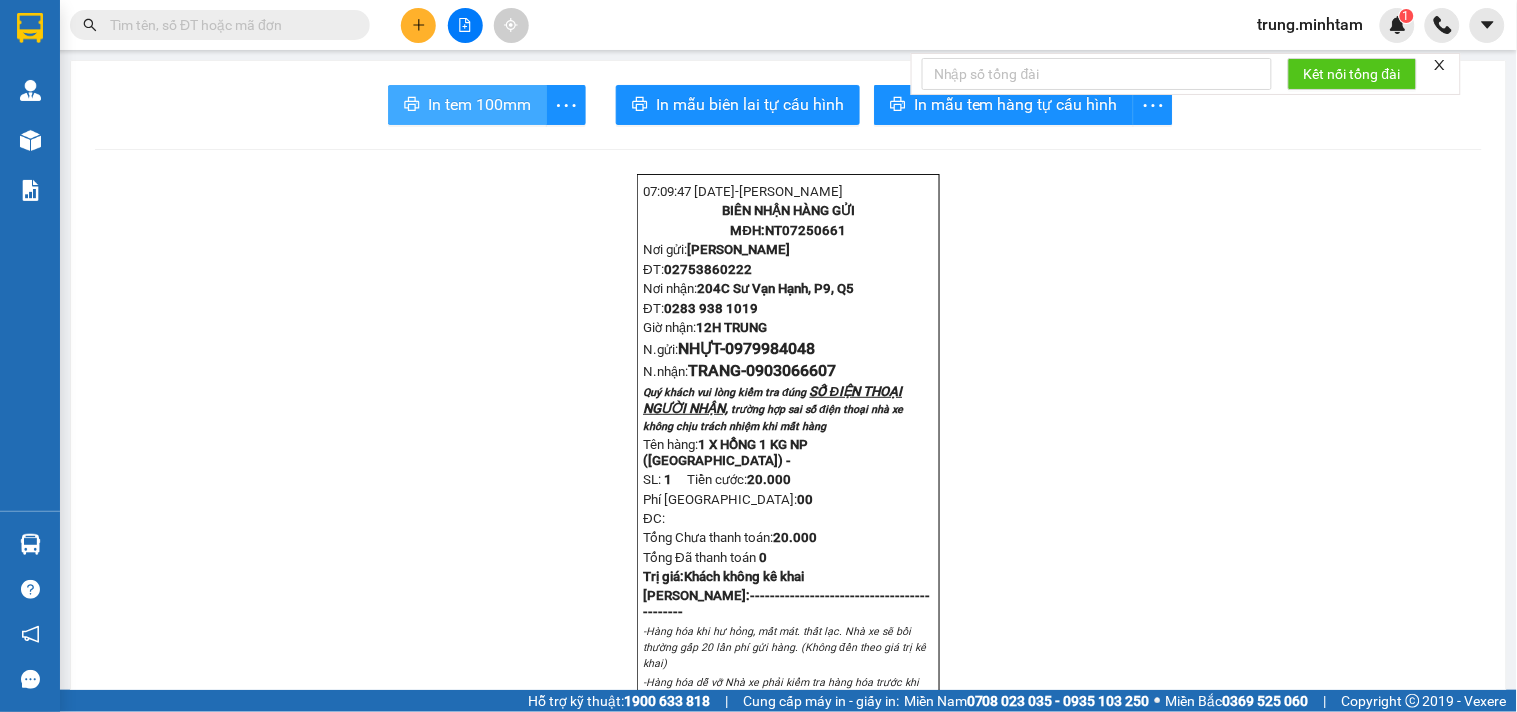 click on "In tem 100mm" at bounding box center [479, 104] 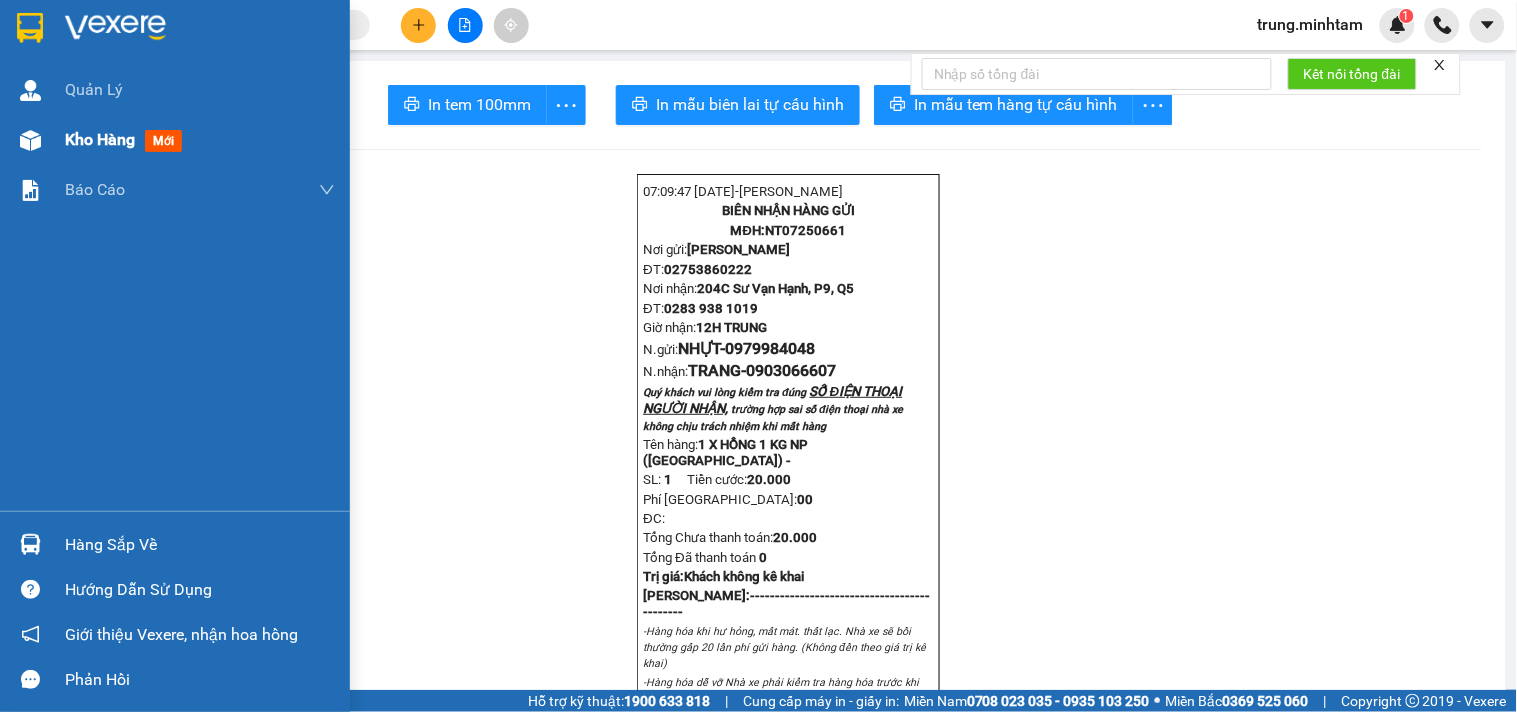 click on "Kho hàng" at bounding box center [100, 139] 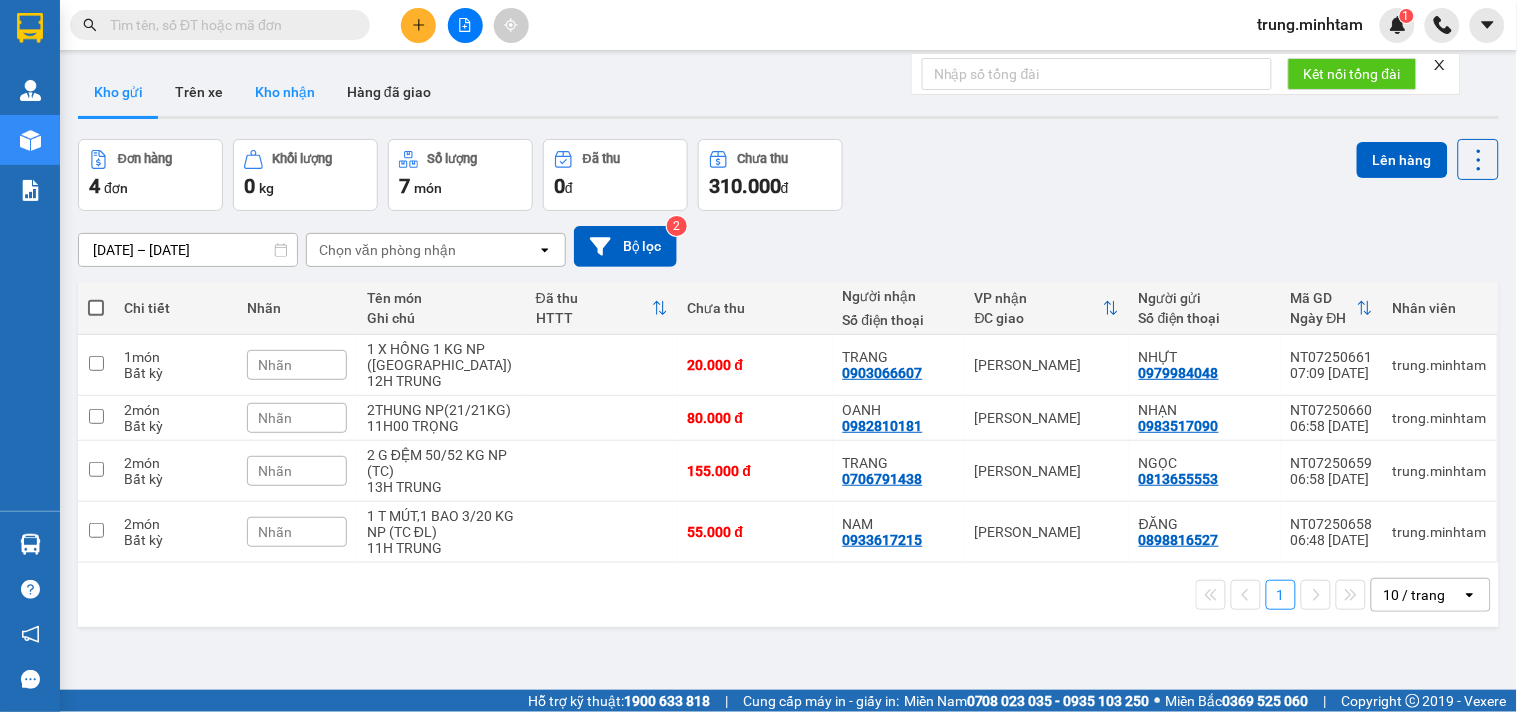 click on "Kho nhận" at bounding box center [285, 92] 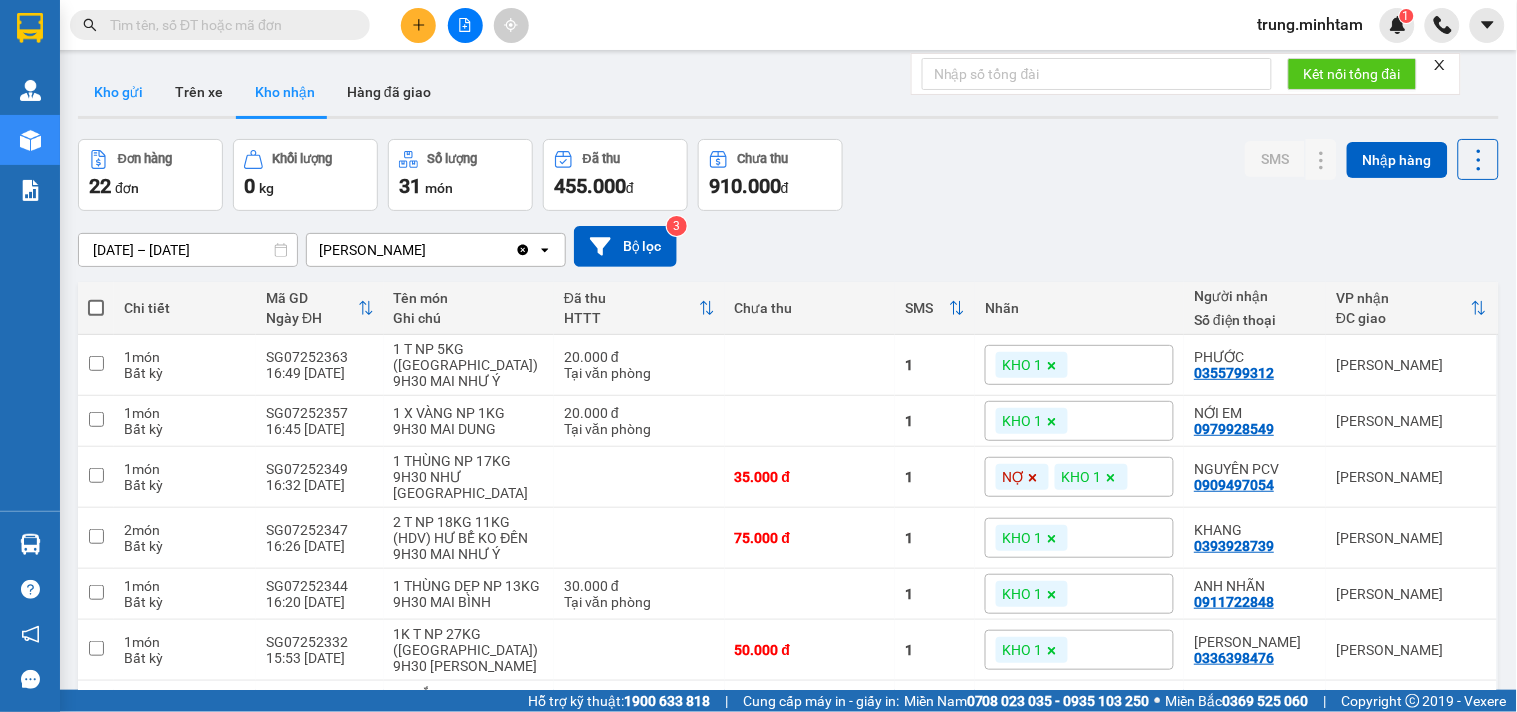 click on "Kho gửi" at bounding box center (118, 92) 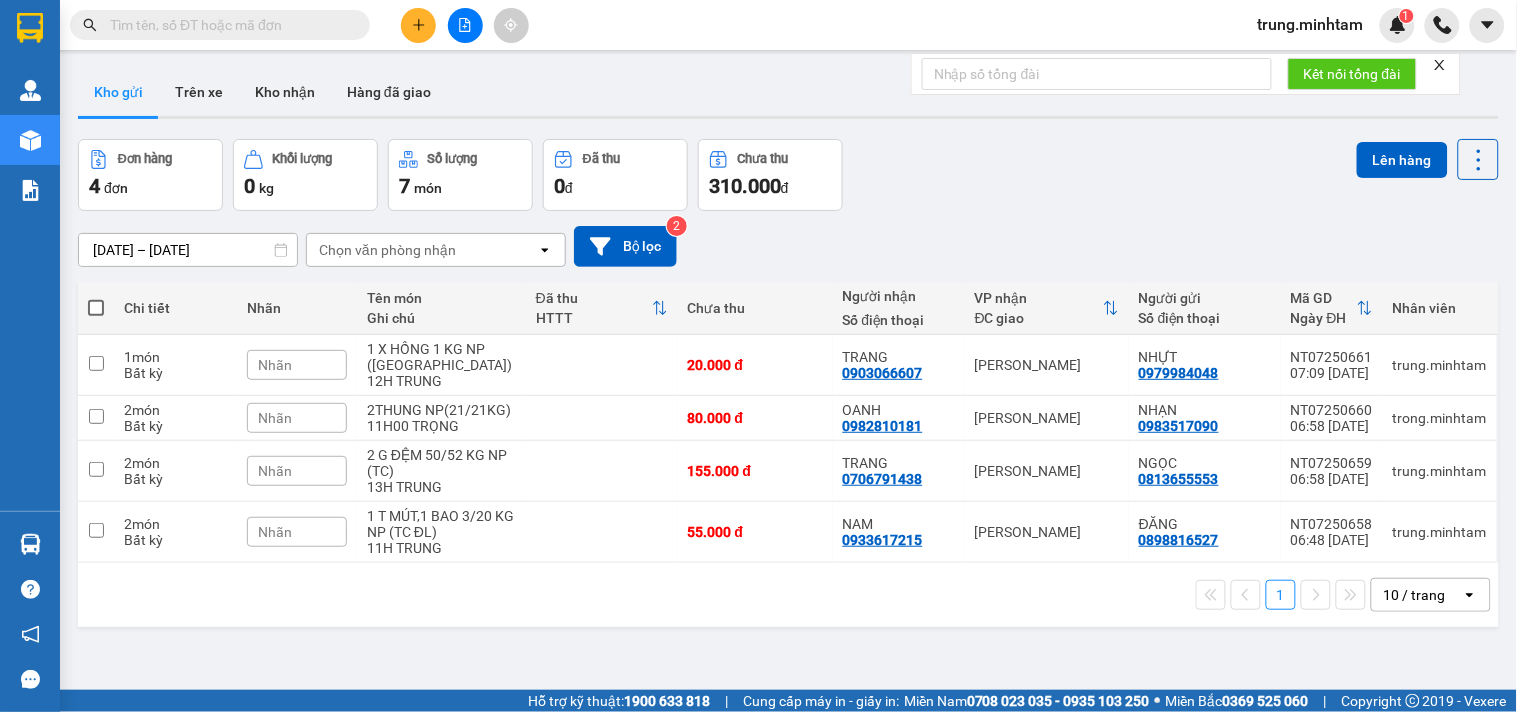 click on "10 / trang" at bounding box center [1415, 595] 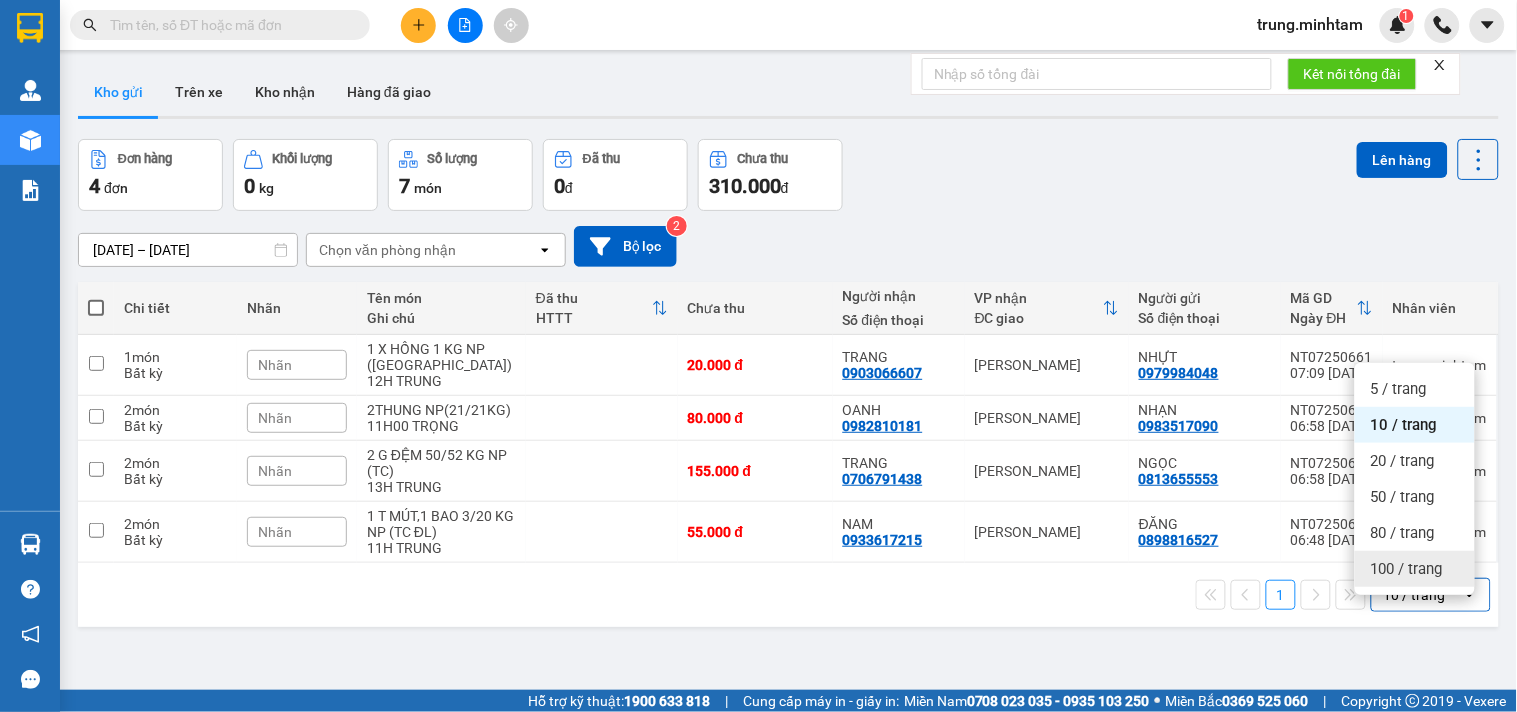 click on "100 / trang" at bounding box center (1407, 569) 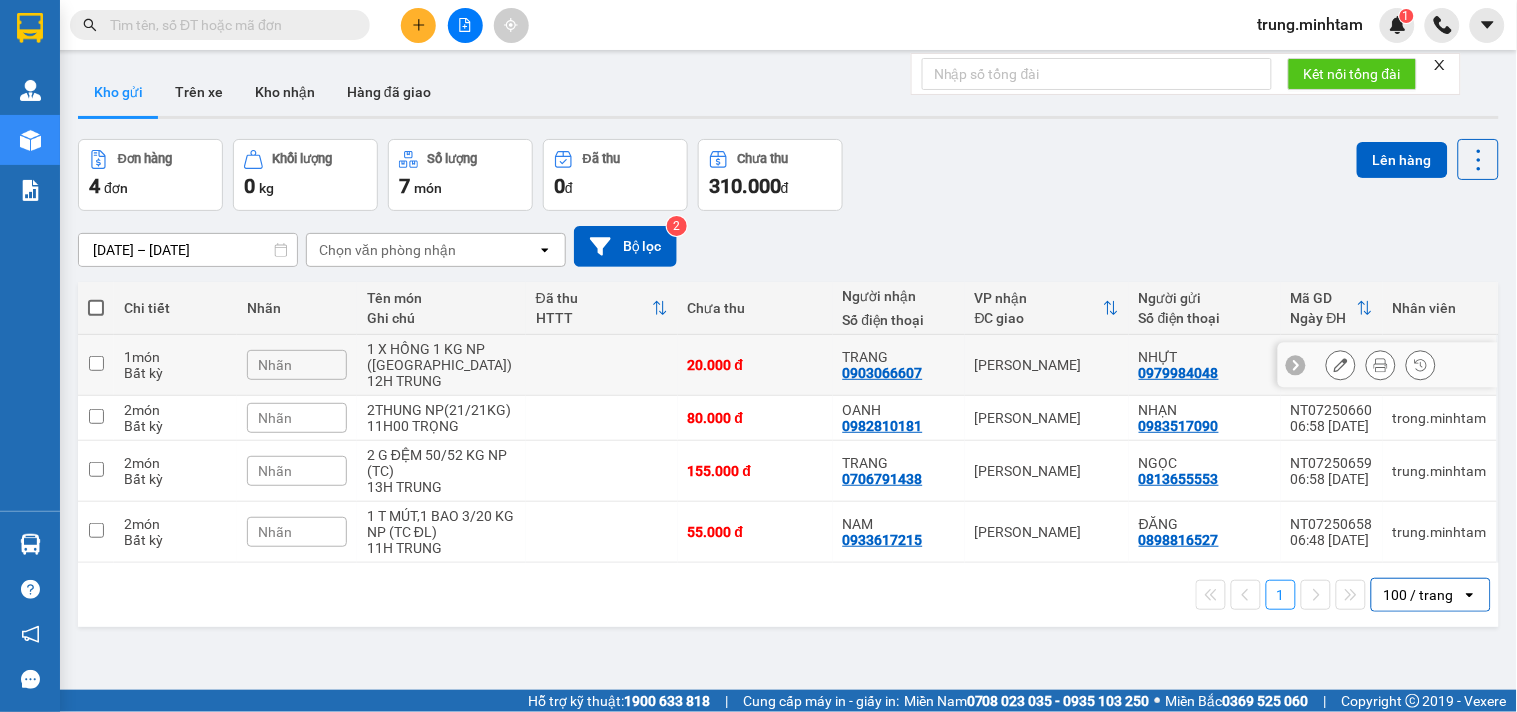 click on "1 X HỒNG 1 KG NP (TN)" at bounding box center [441, 357] 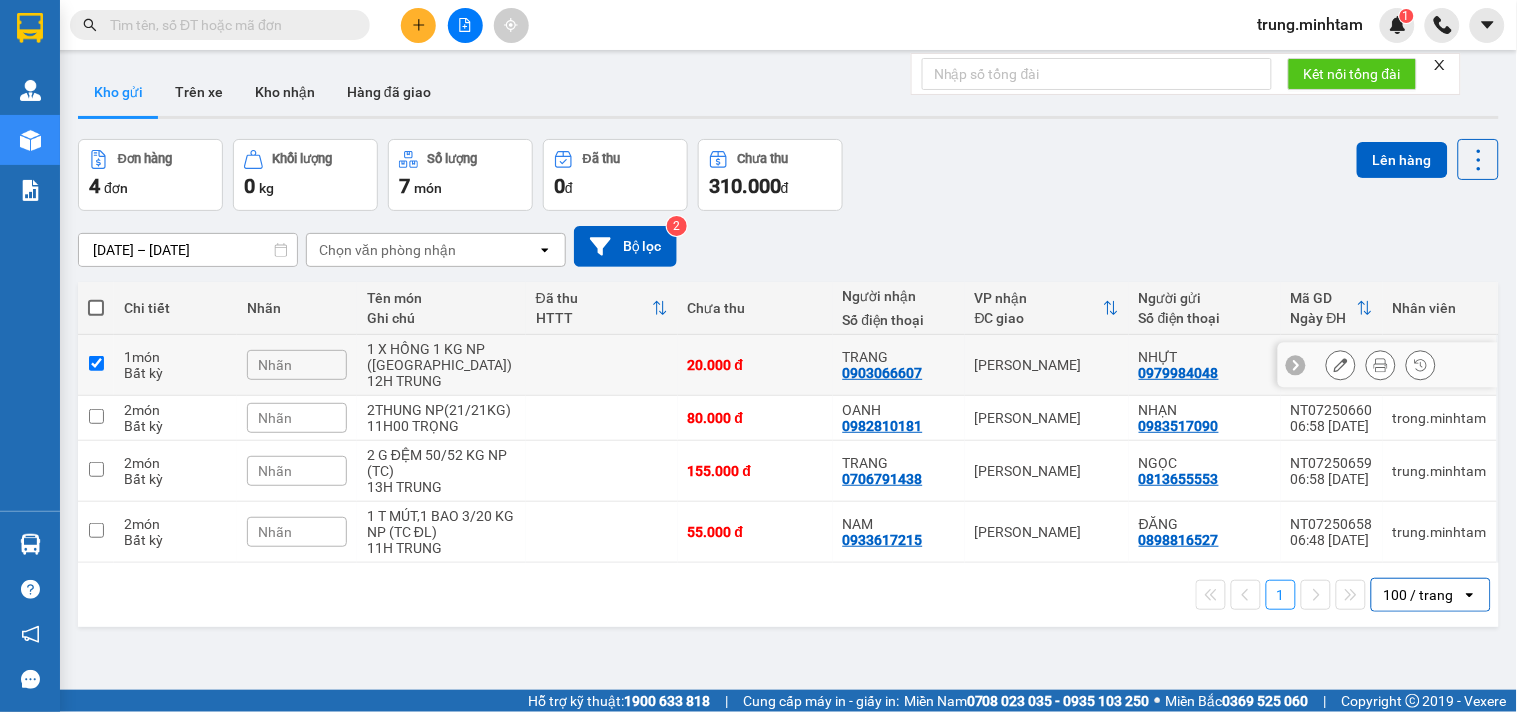 checkbox on "true" 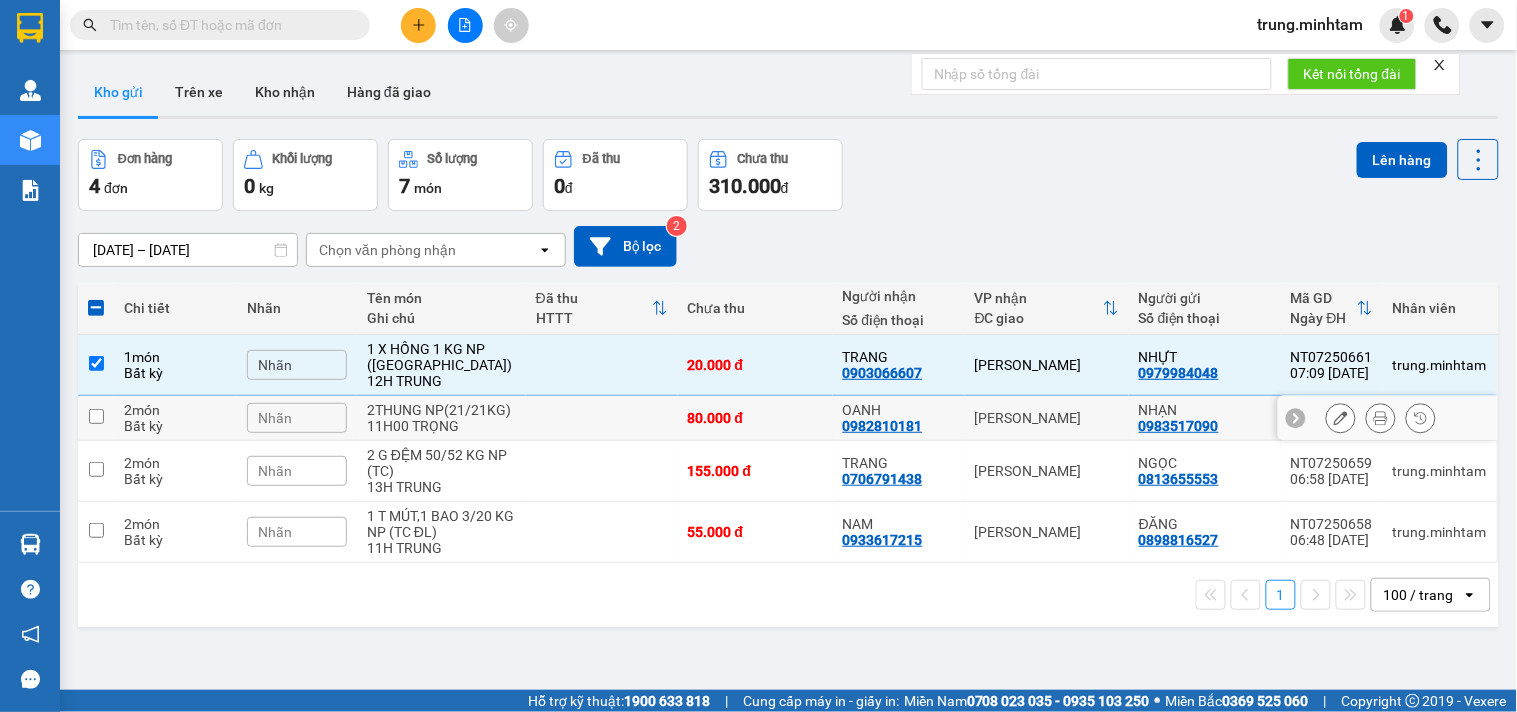 click on "2THUNG NP(21/21KG)" at bounding box center [441, 410] 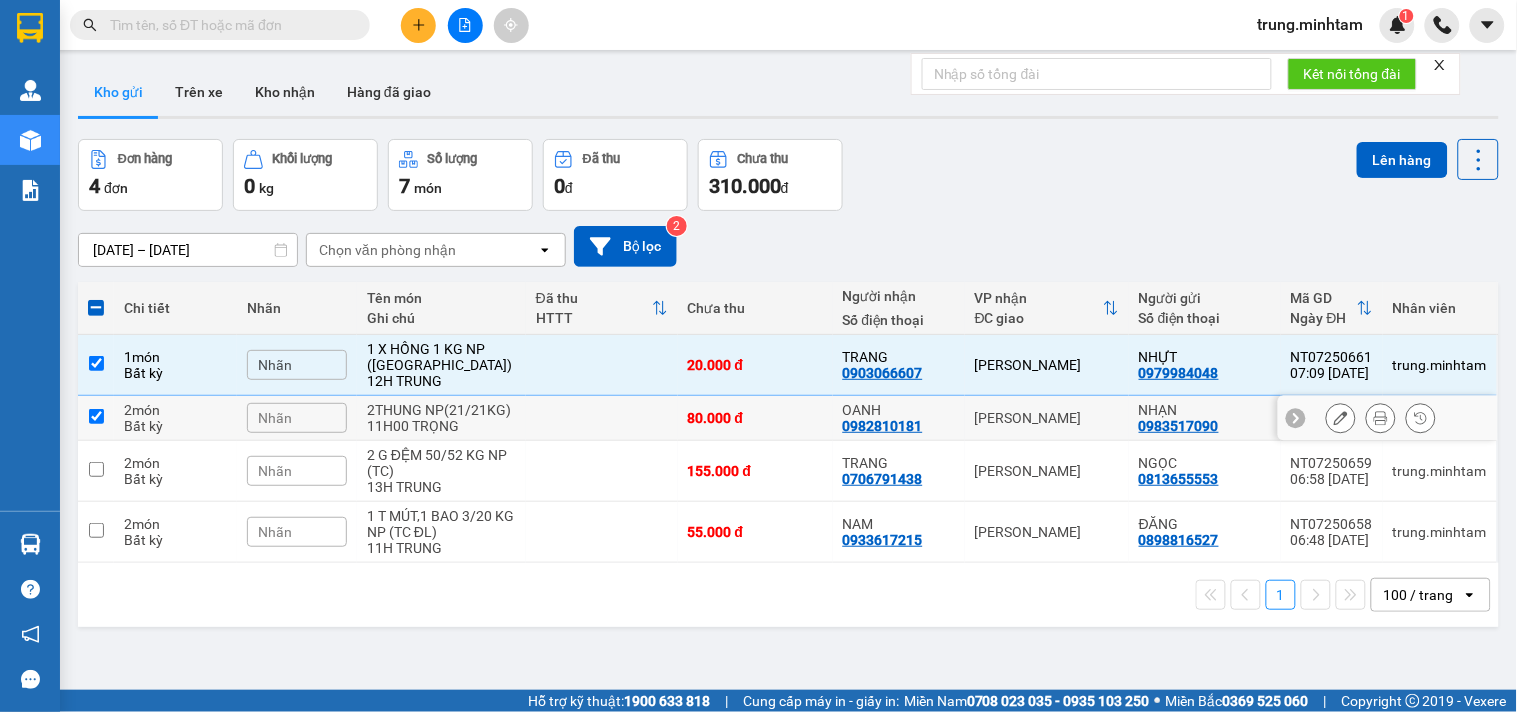 checkbox on "true" 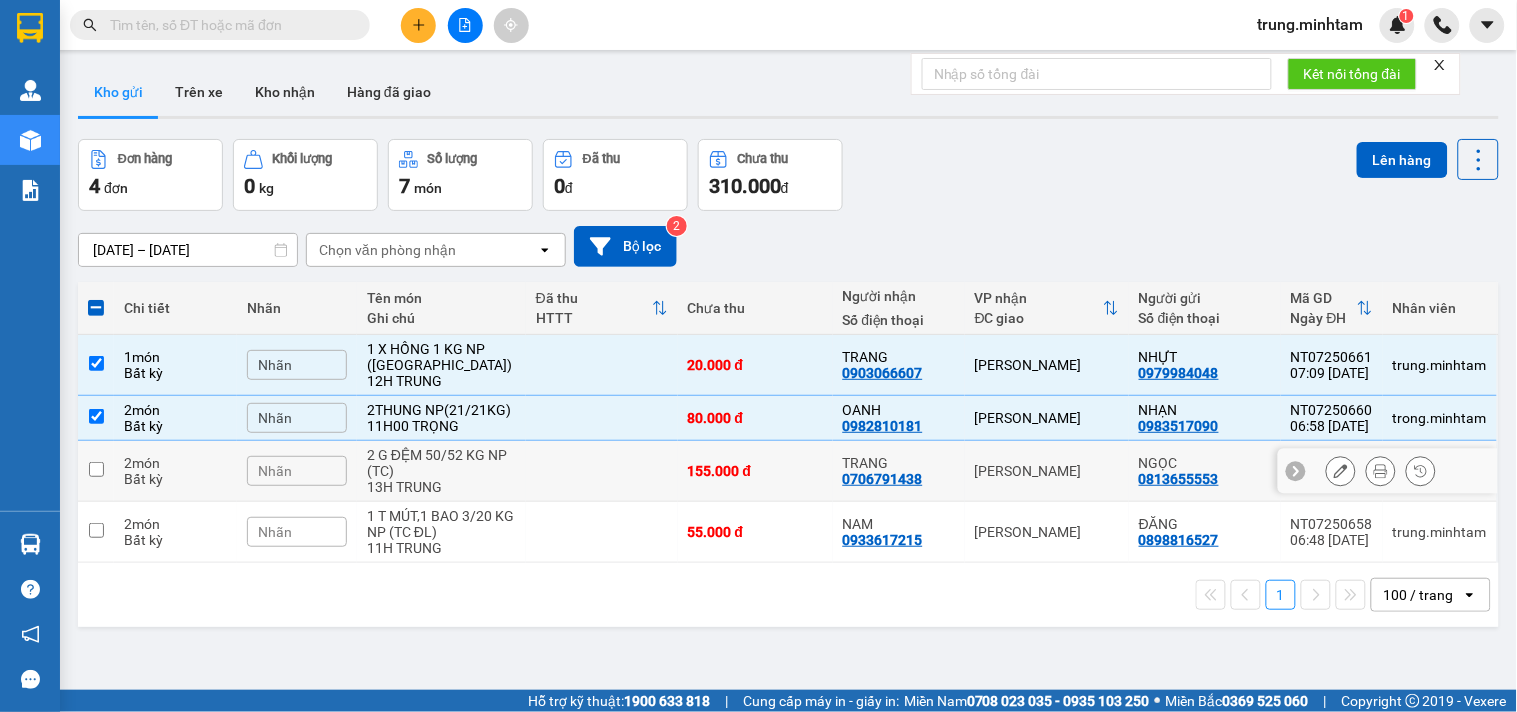 click on "2 G ĐỆM 50/52 KG NP (TC)" at bounding box center (441, 463) 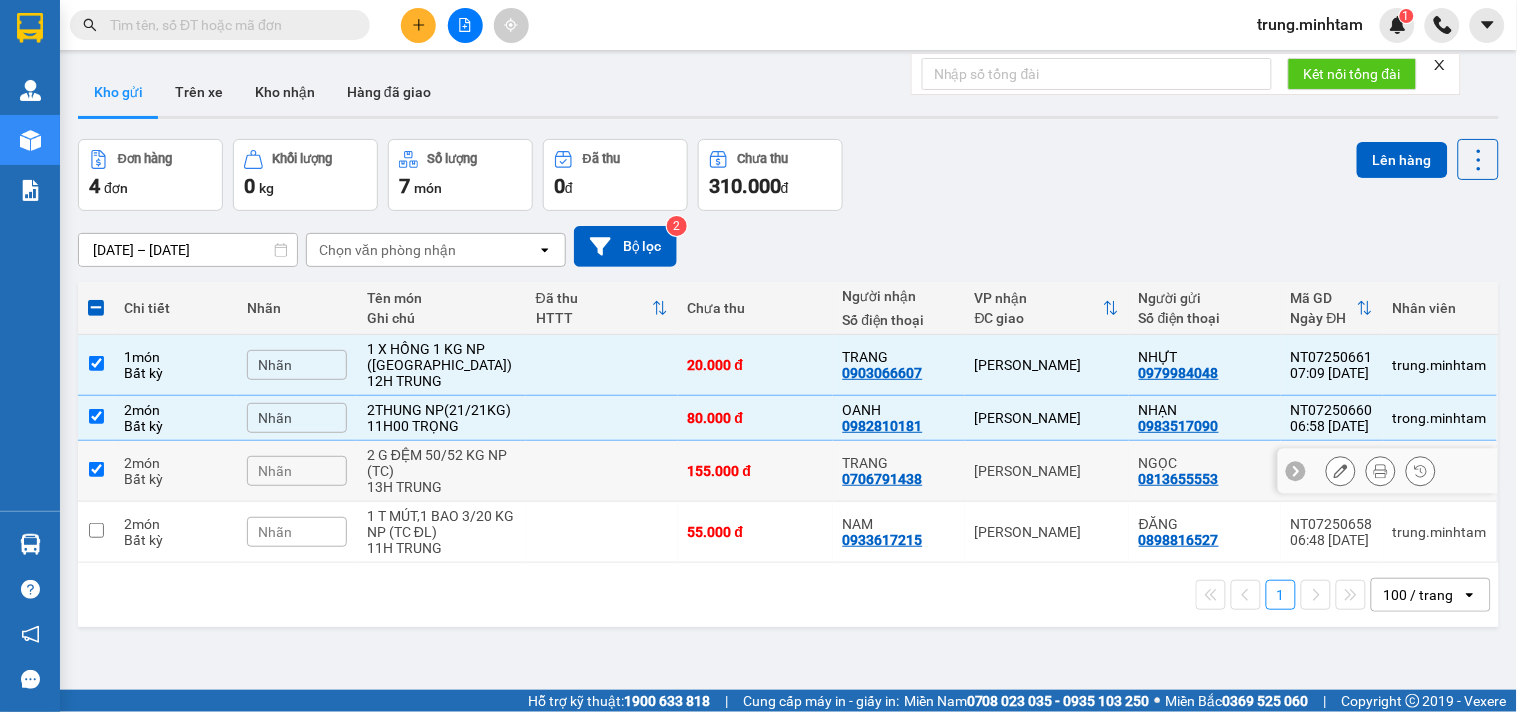 checkbox on "true" 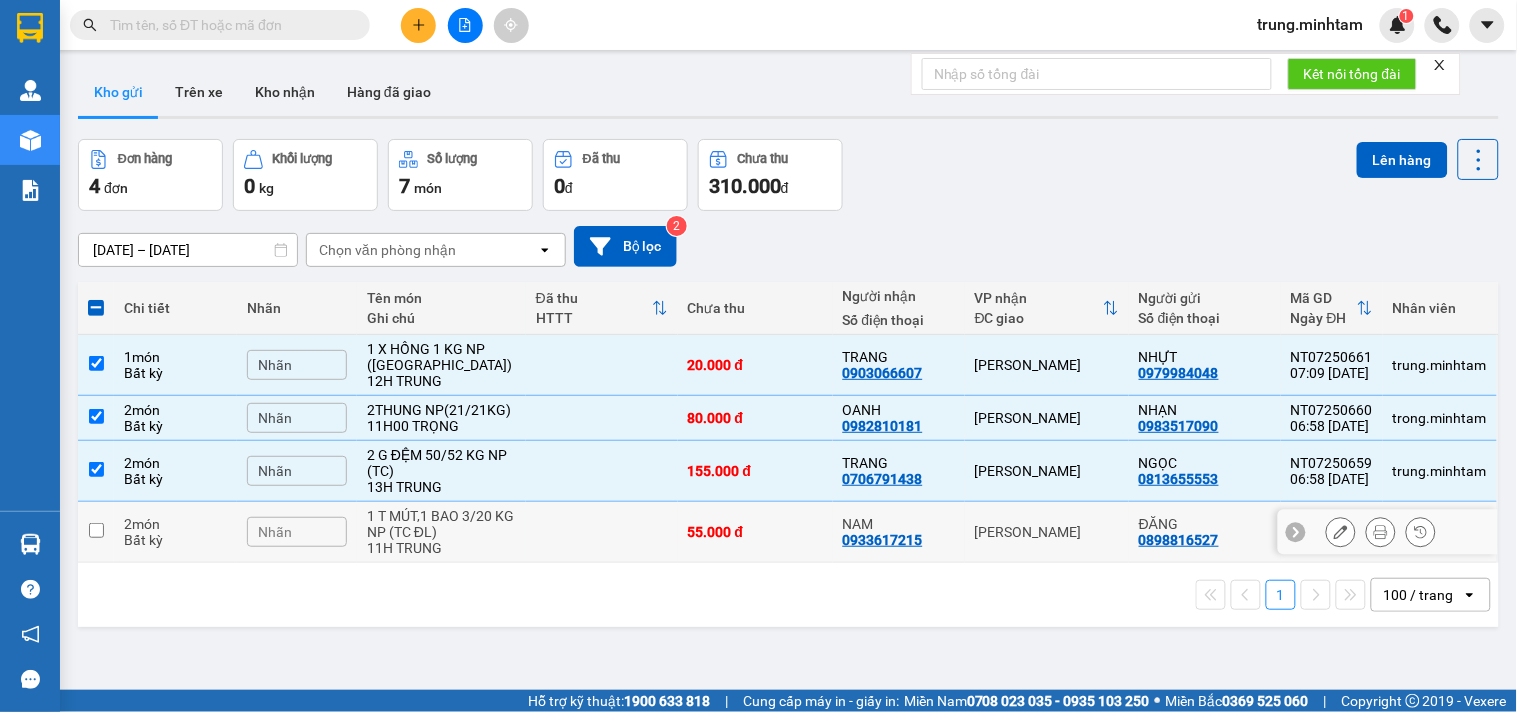 click at bounding box center (602, 532) 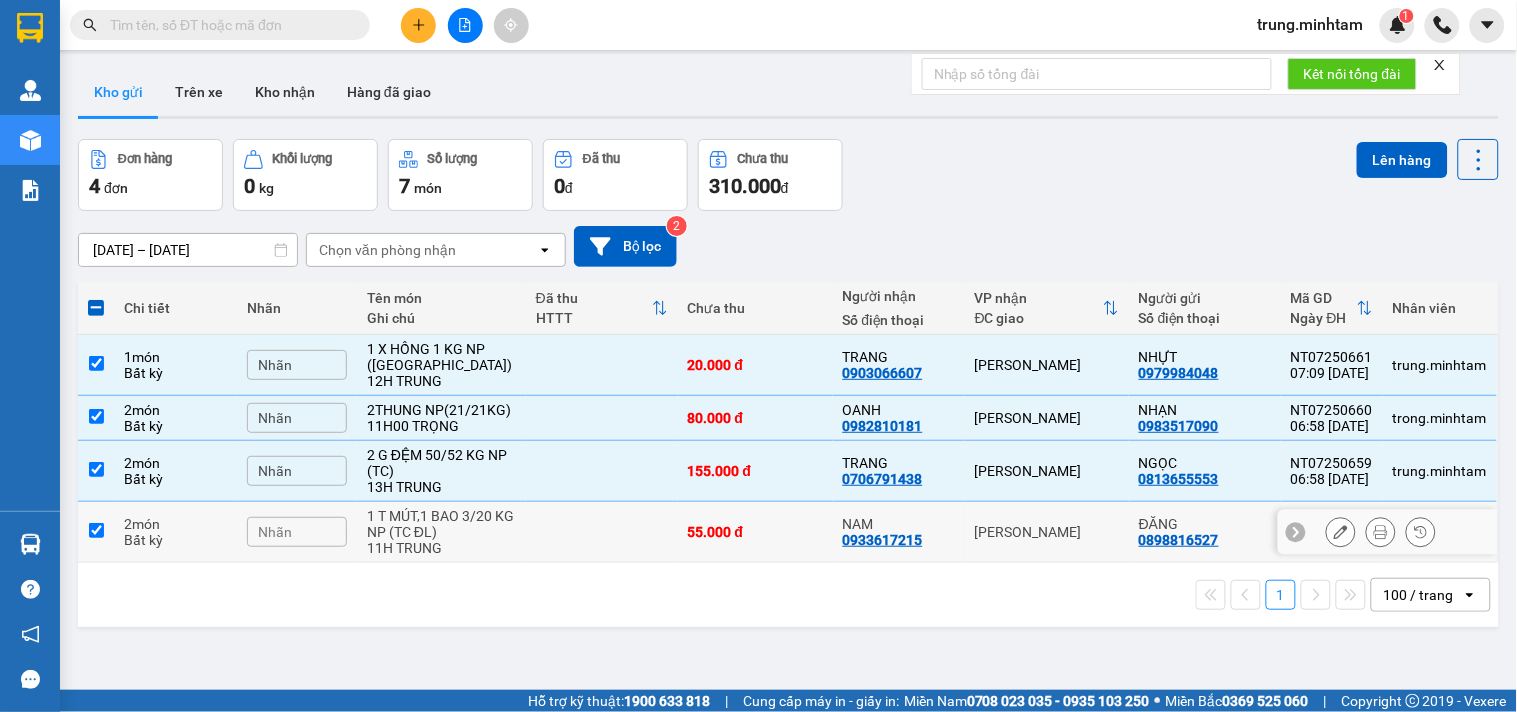 checkbox on "true" 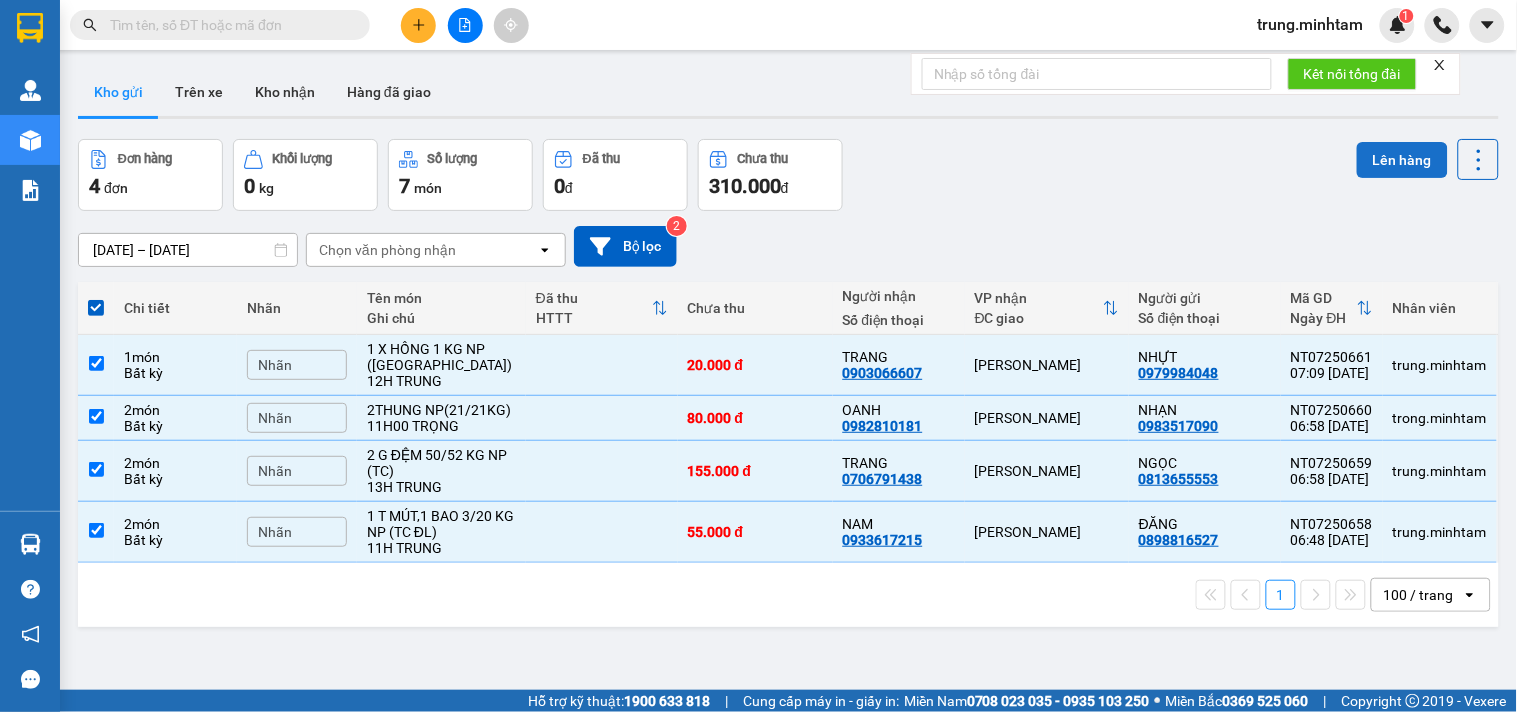click on "Lên hàng" at bounding box center (1402, 160) 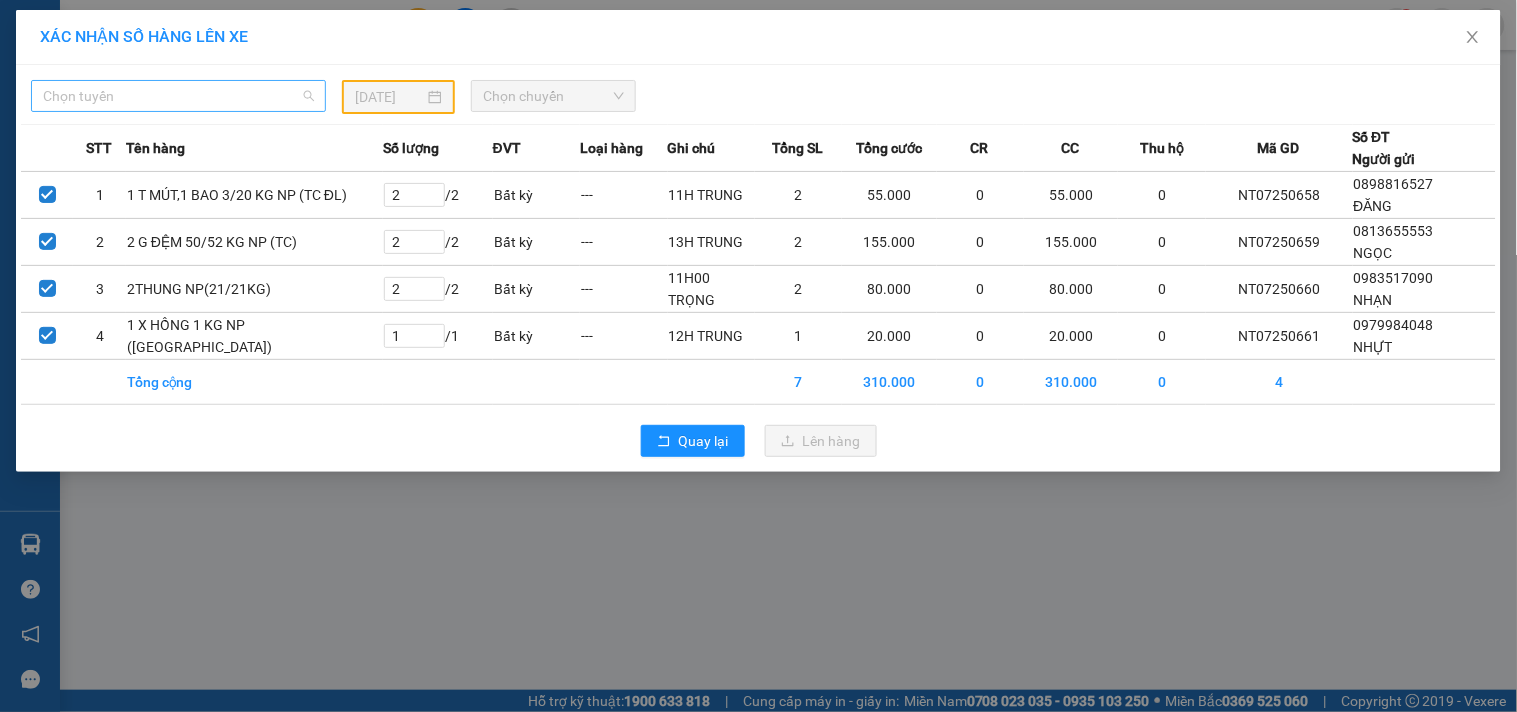 click on "Chọn tuyến" at bounding box center [178, 96] 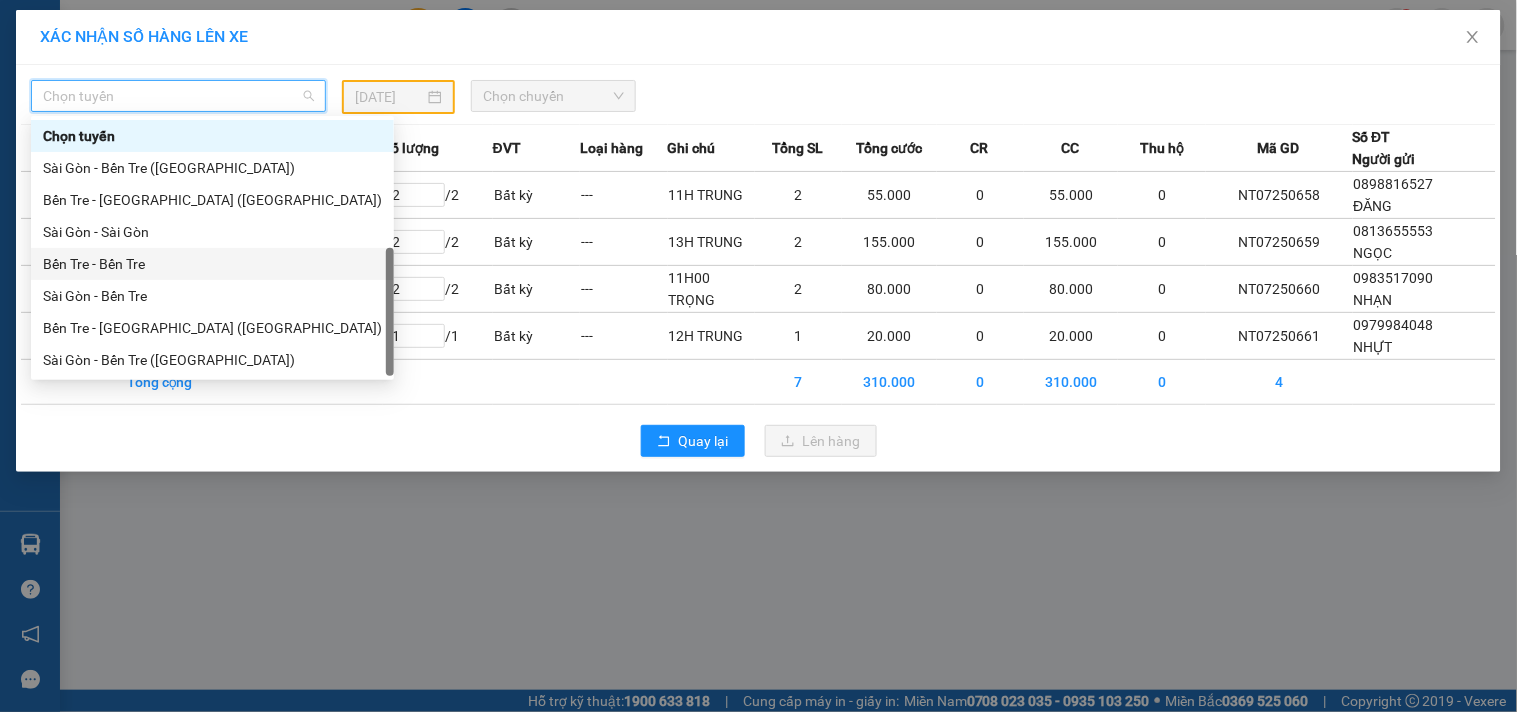 scroll, scrollTop: 32, scrollLeft: 0, axis: vertical 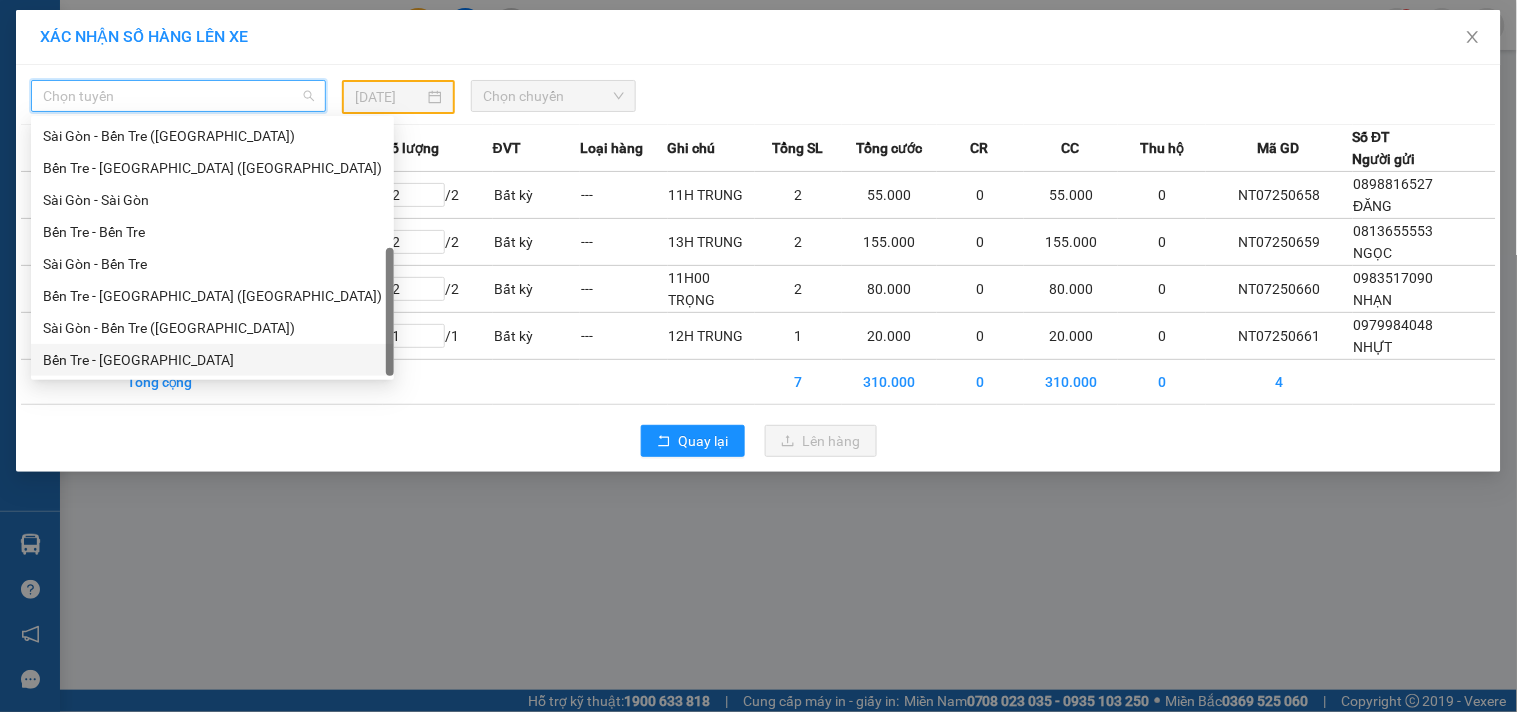 click on "Bến Tre - Sài Gòn" at bounding box center (212, 360) 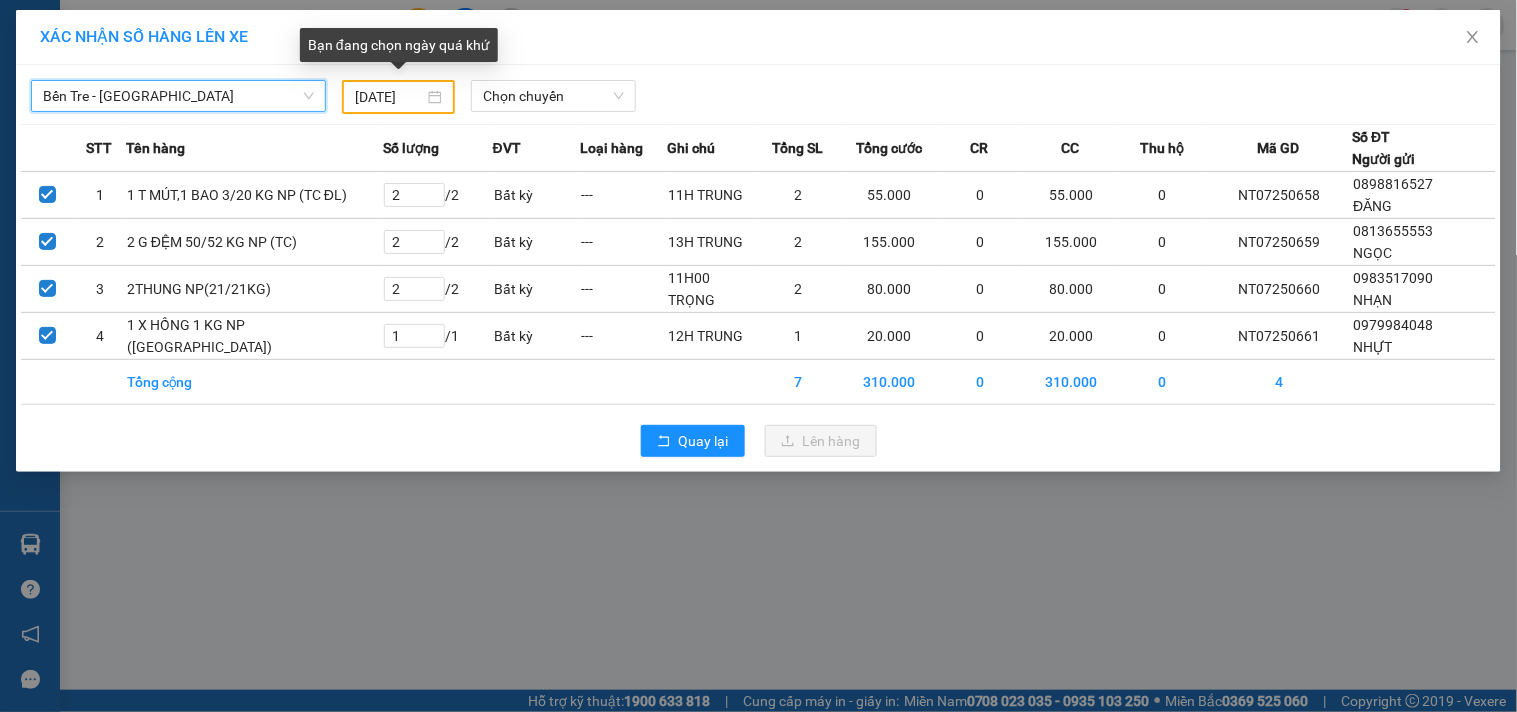 click on "09/07/2025" at bounding box center [389, 97] 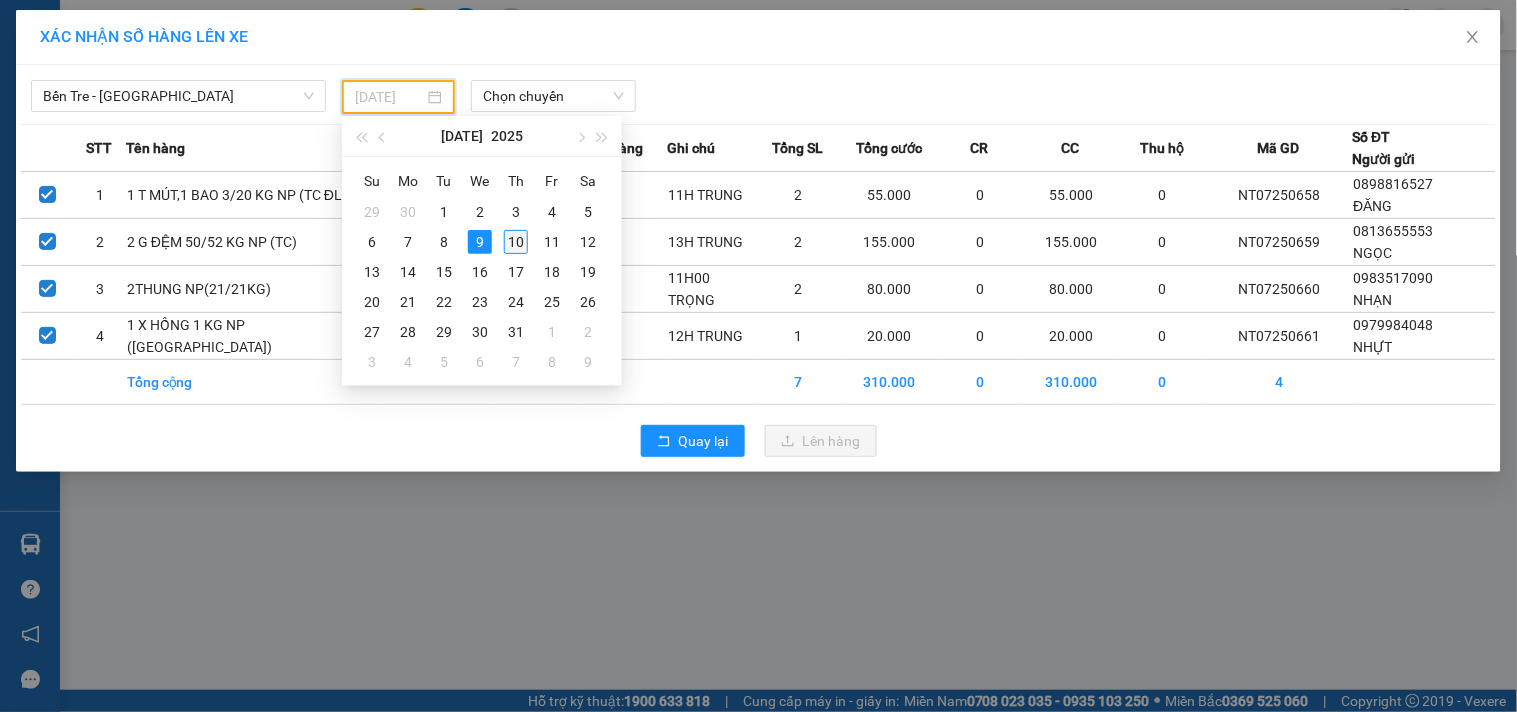 click on "10" at bounding box center (516, 242) 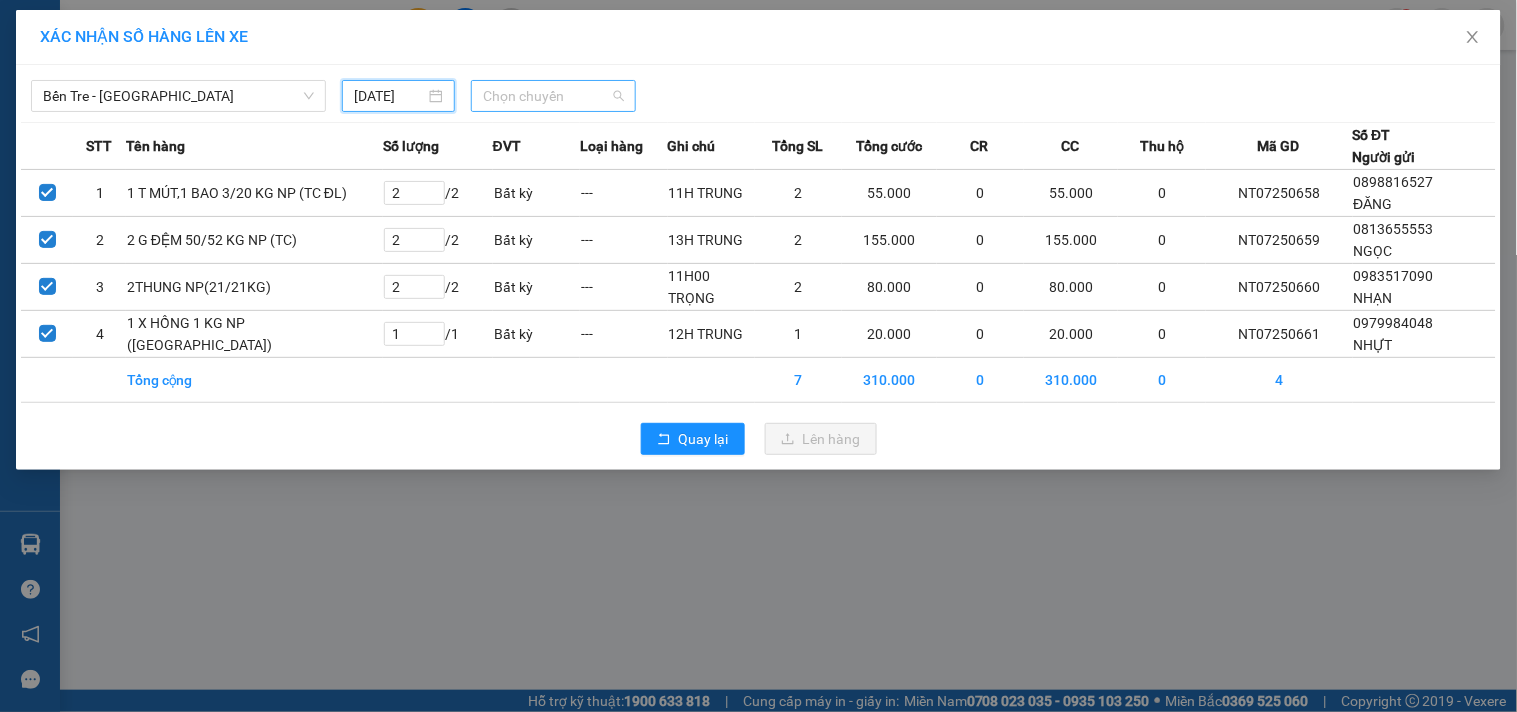 click on "Chọn chuyến" at bounding box center [553, 96] 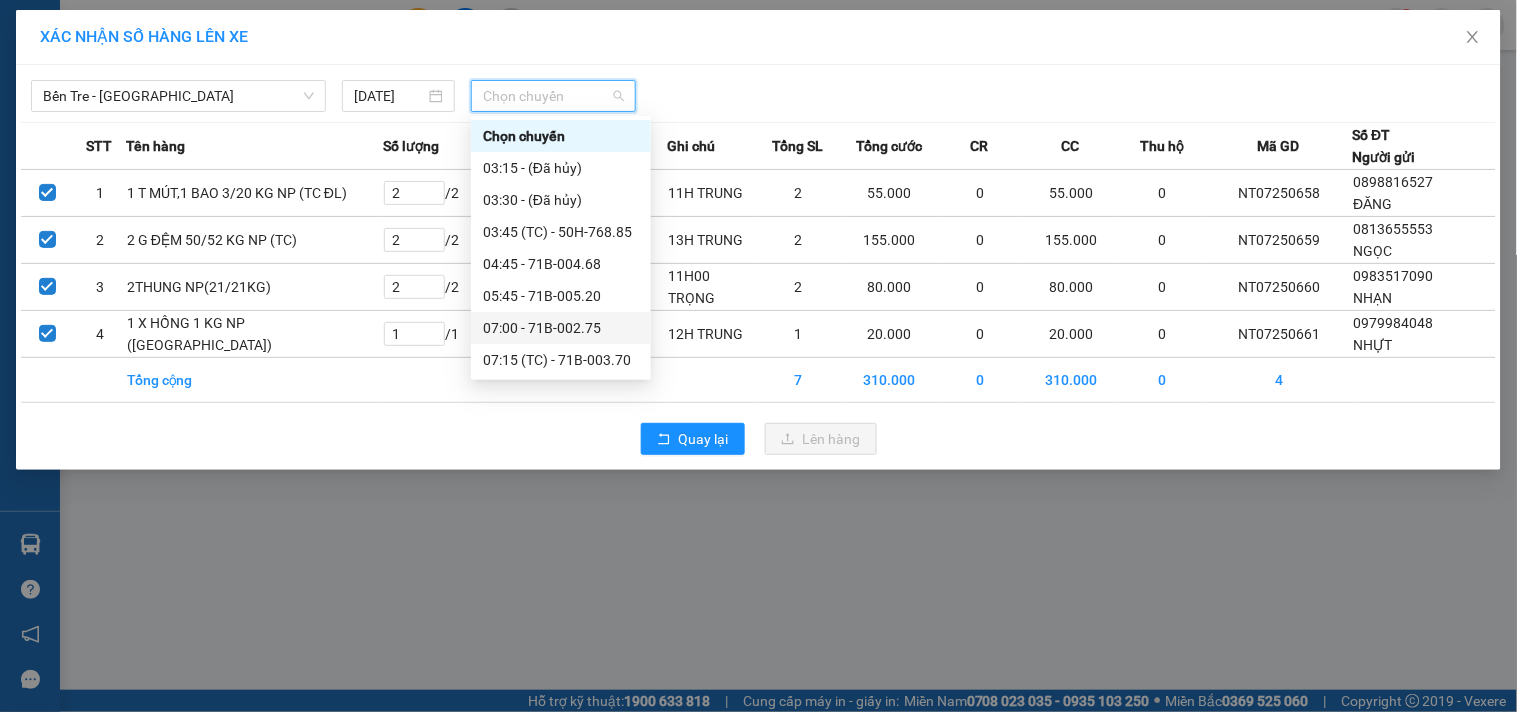 click on "07:00     - 71B-002.75" at bounding box center (561, 328) 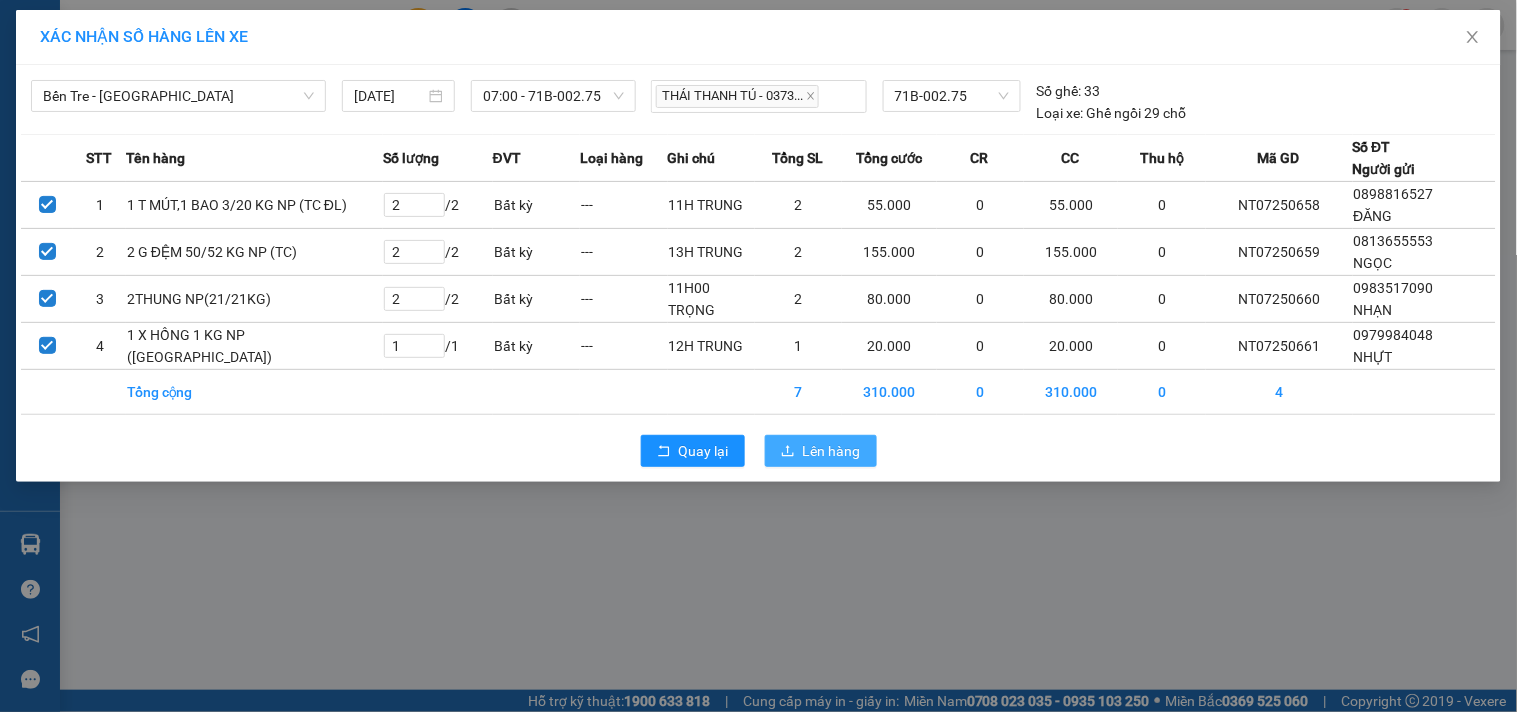 click on "Lên hàng" at bounding box center [832, 451] 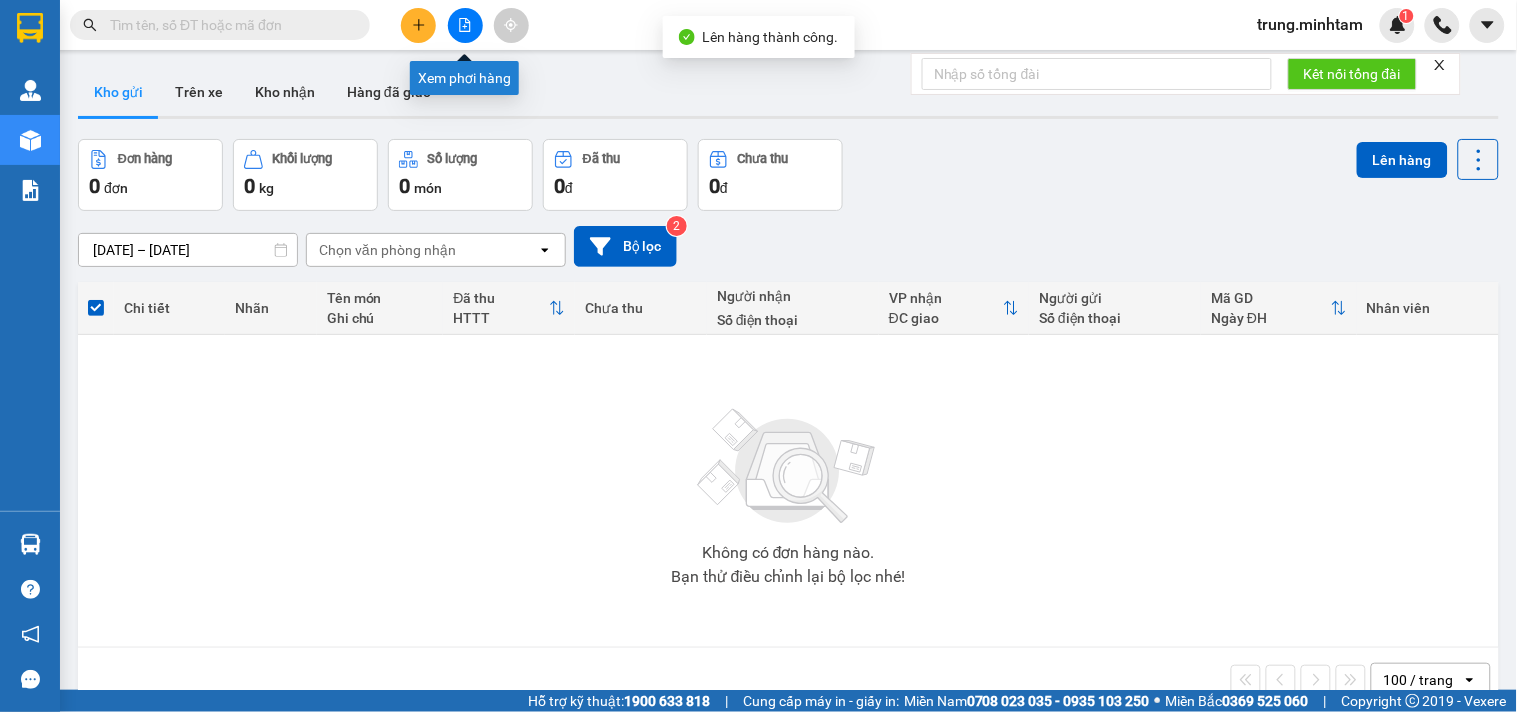 click 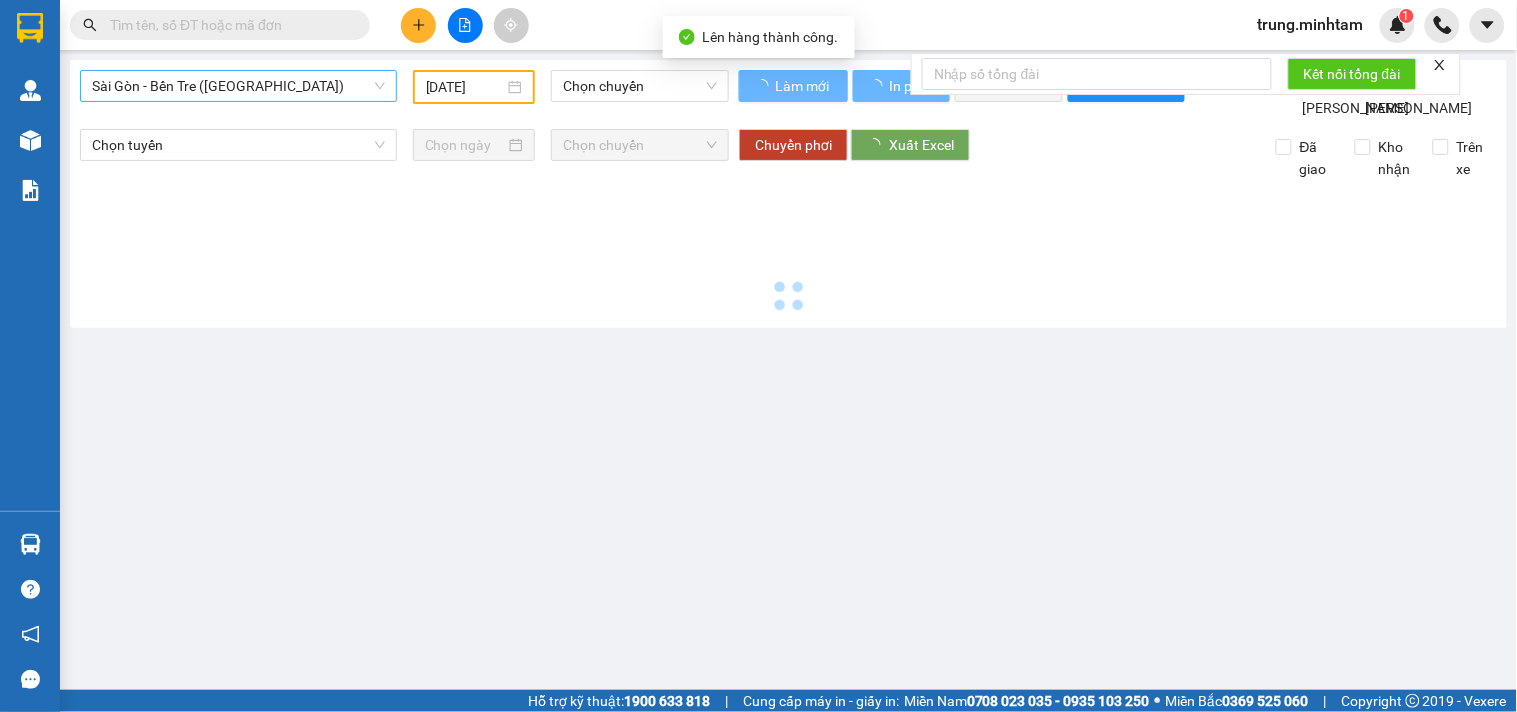 type on "10/07/2025" 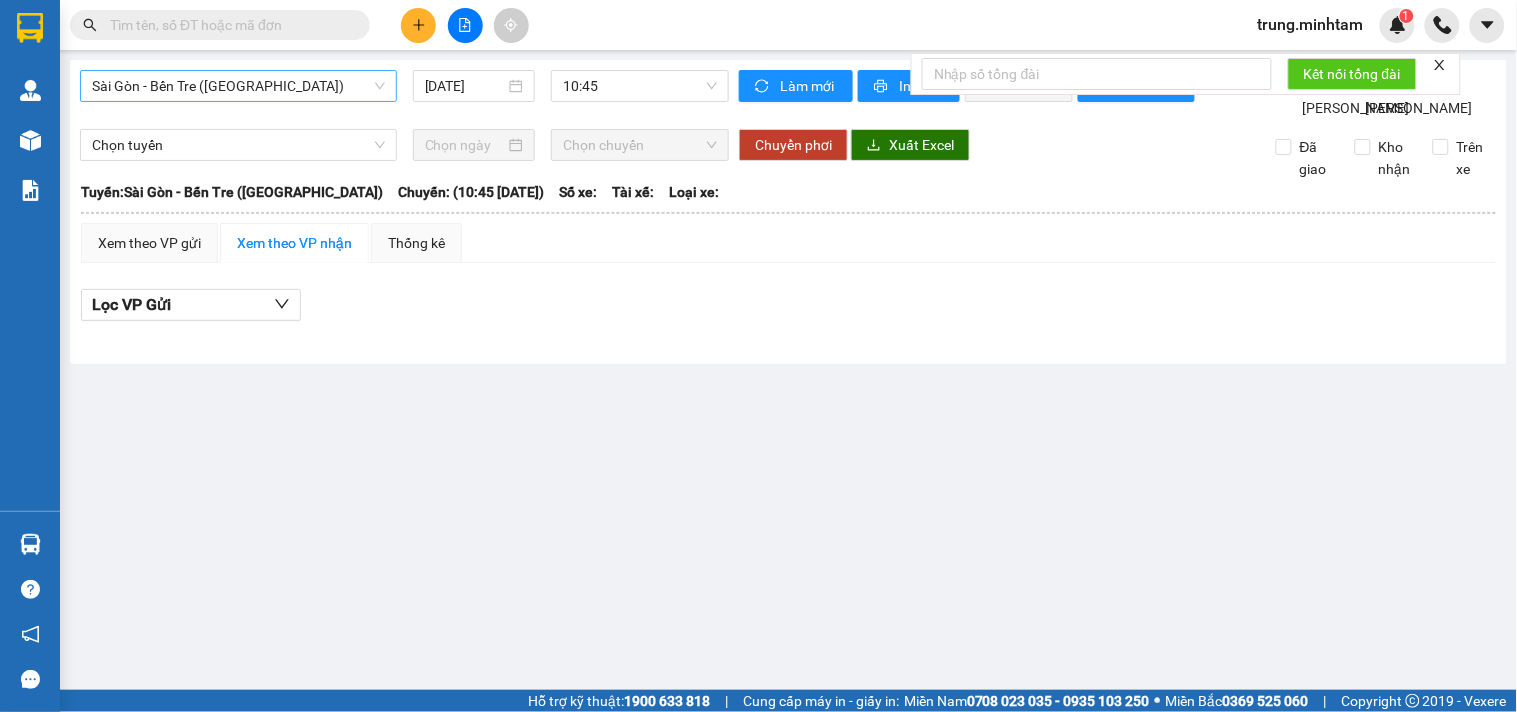 click on "Sài Gòn - Bến Tre (CN)" at bounding box center (238, 86) 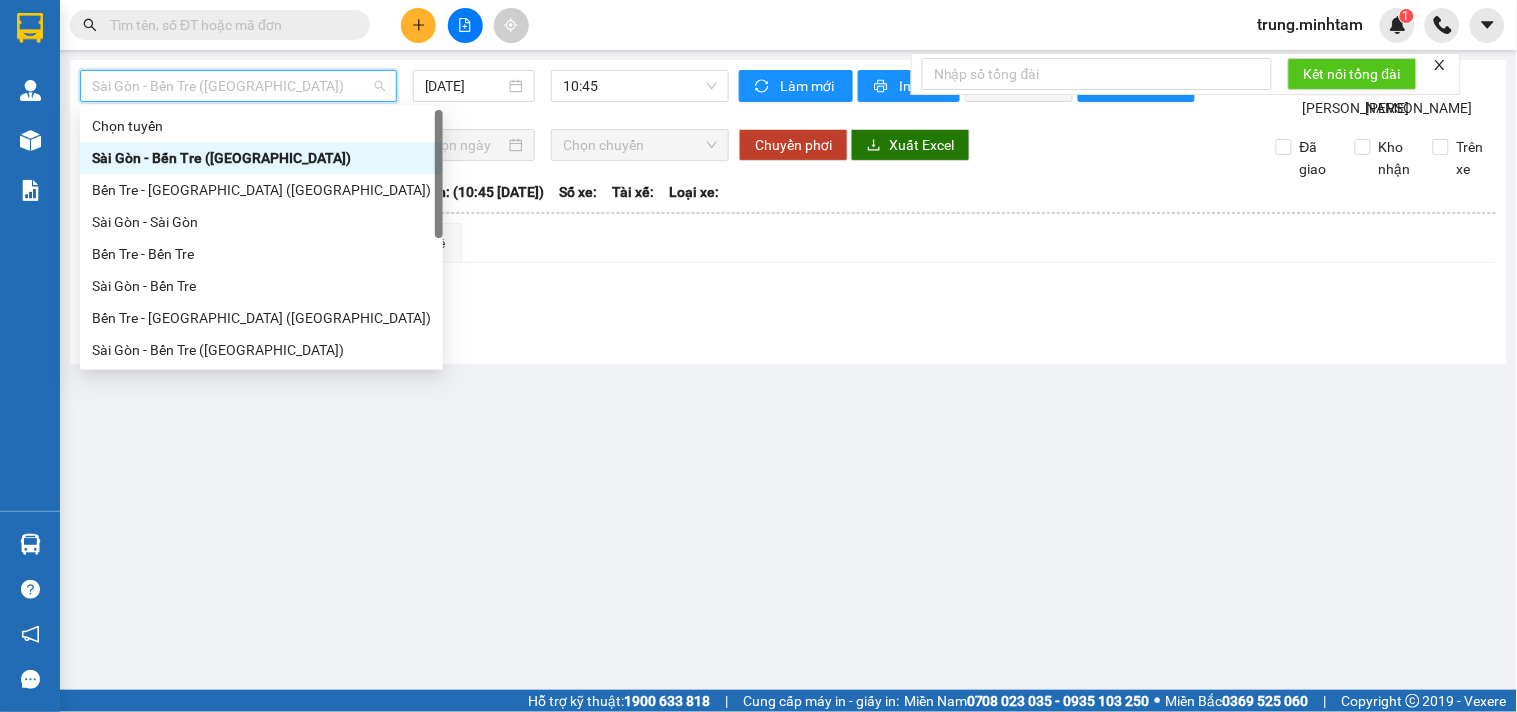 scroll, scrollTop: 32, scrollLeft: 0, axis: vertical 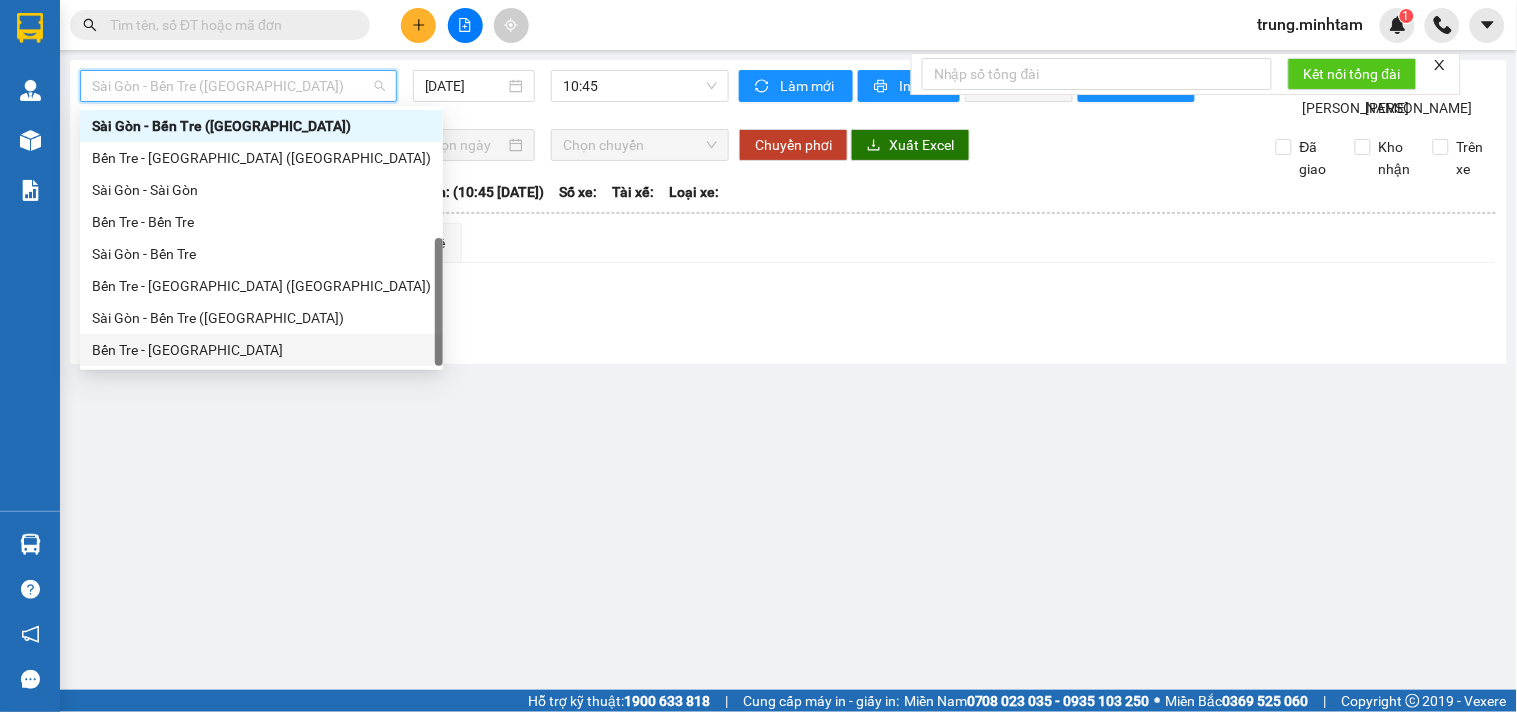 click on "Bến Tre - Sài Gòn" at bounding box center [261, 350] 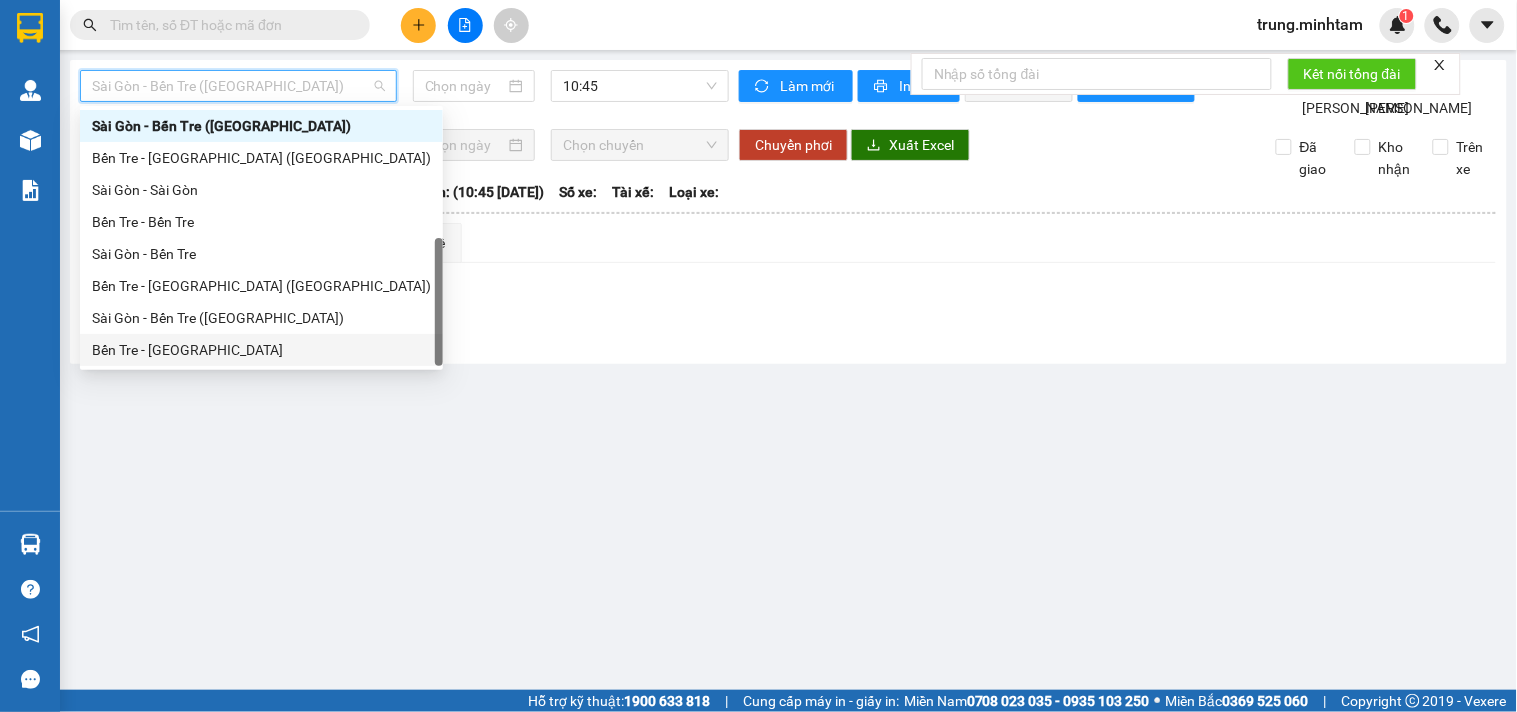type on "10/07/2025" 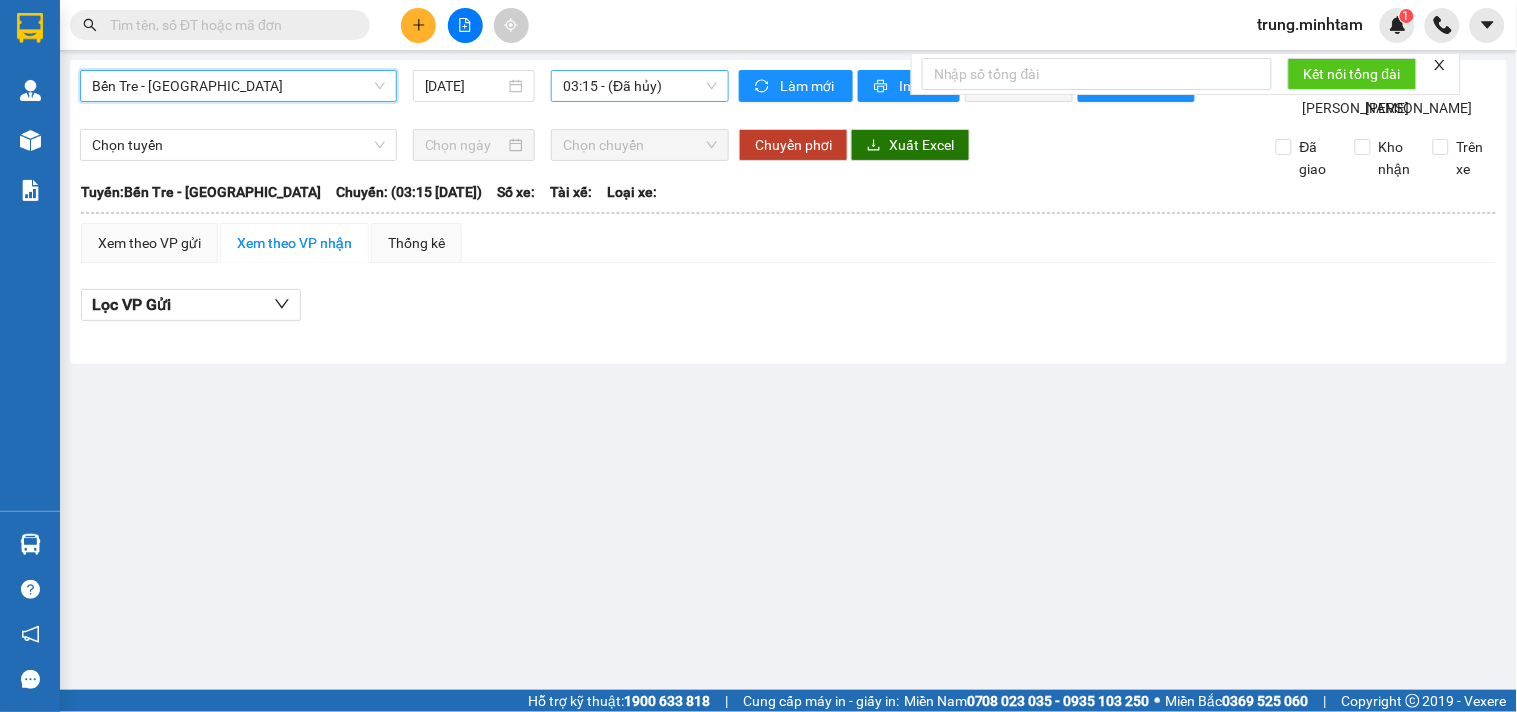 click on "03:15     - (Đã hủy)" at bounding box center [640, 86] 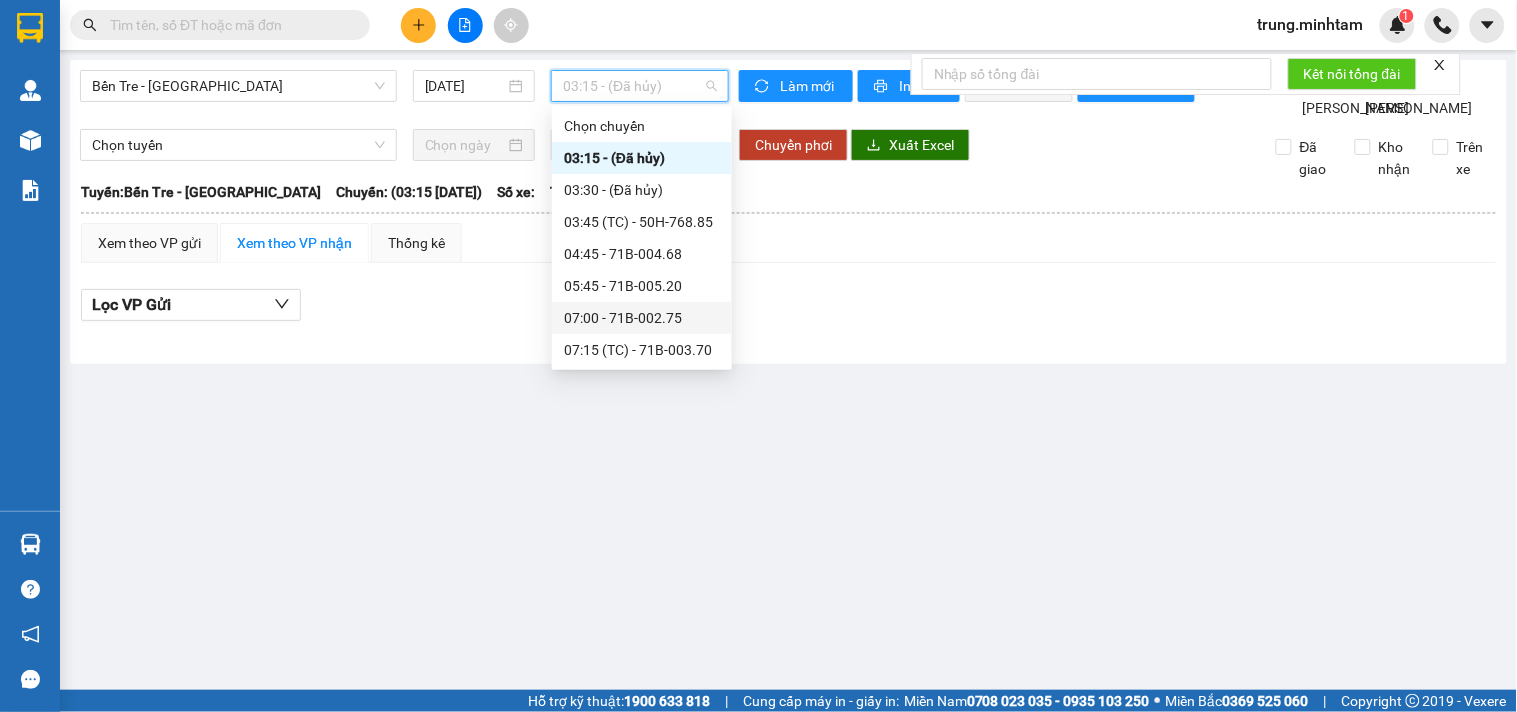 click on "07:00     - 71B-002.75" at bounding box center (642, 318) 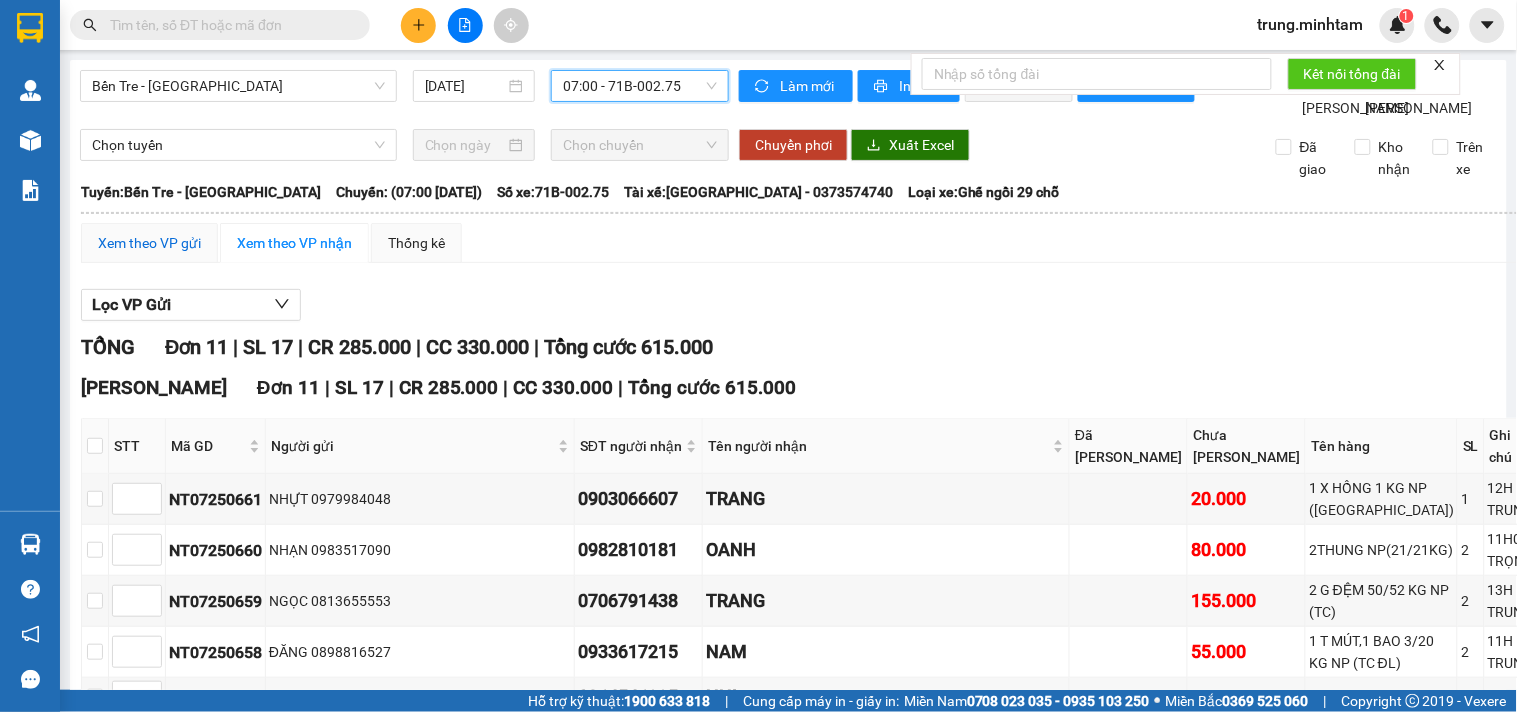 click on "Xem theo VP gửi" at bounding box center (149, 243) 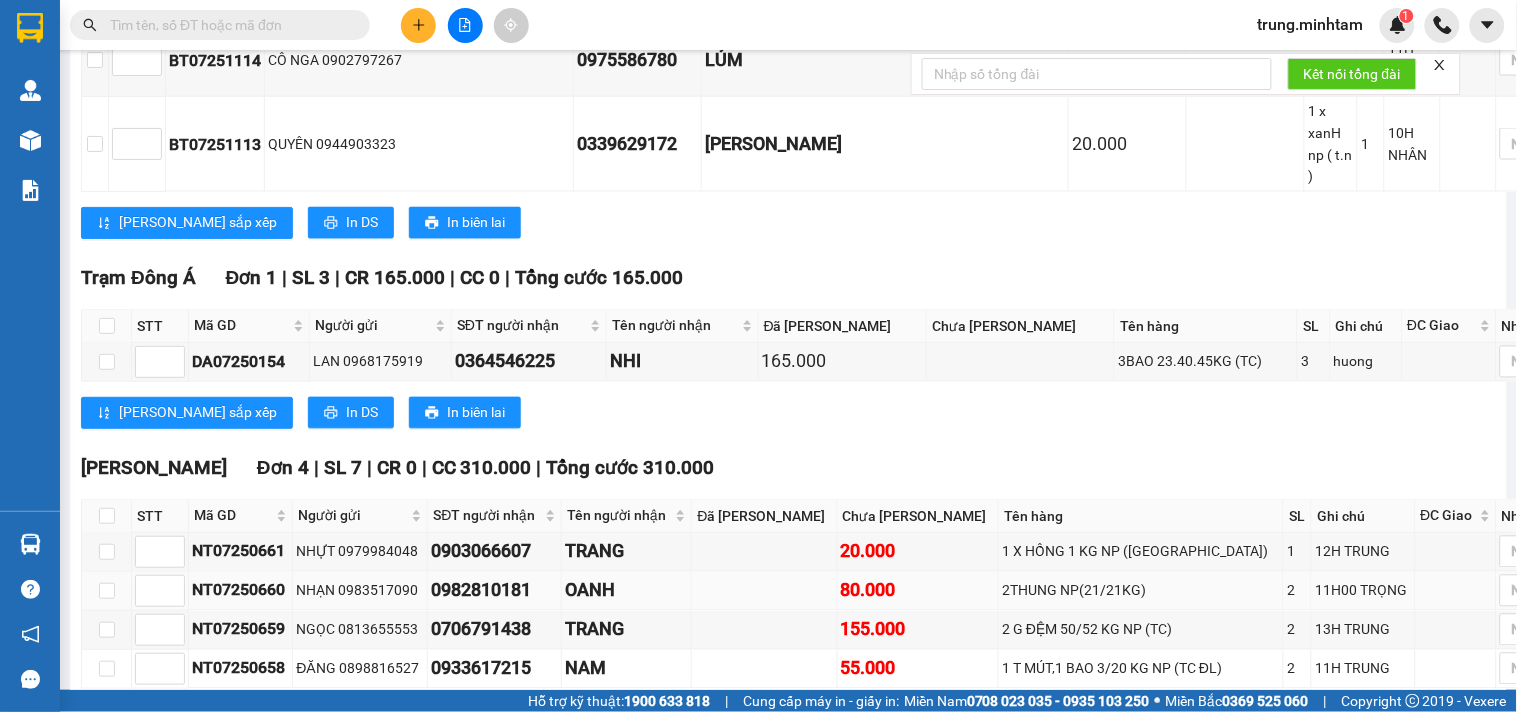 scroll, scrollTop: 956, scrollLeft: 0, axis: vertical 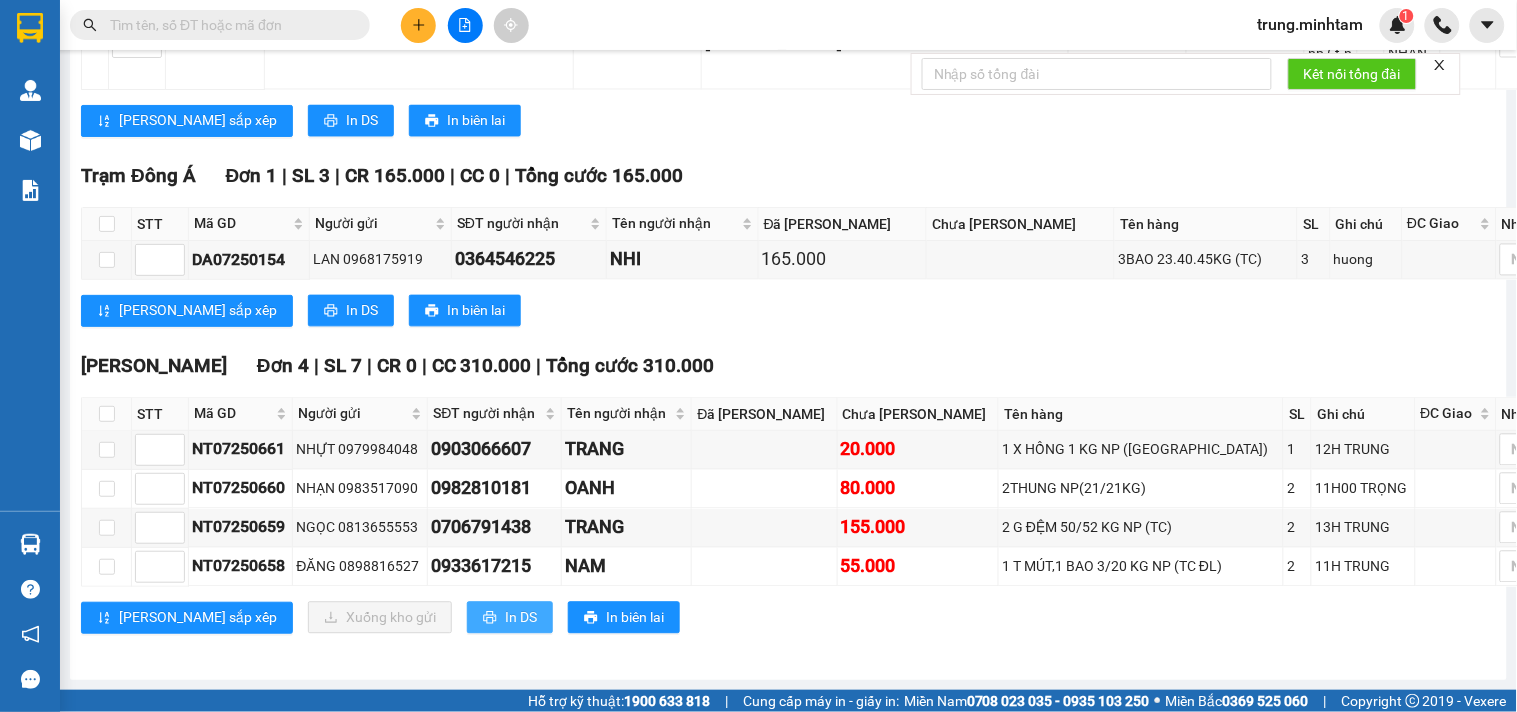 click on "In DS" at bounding box center (521, 618) 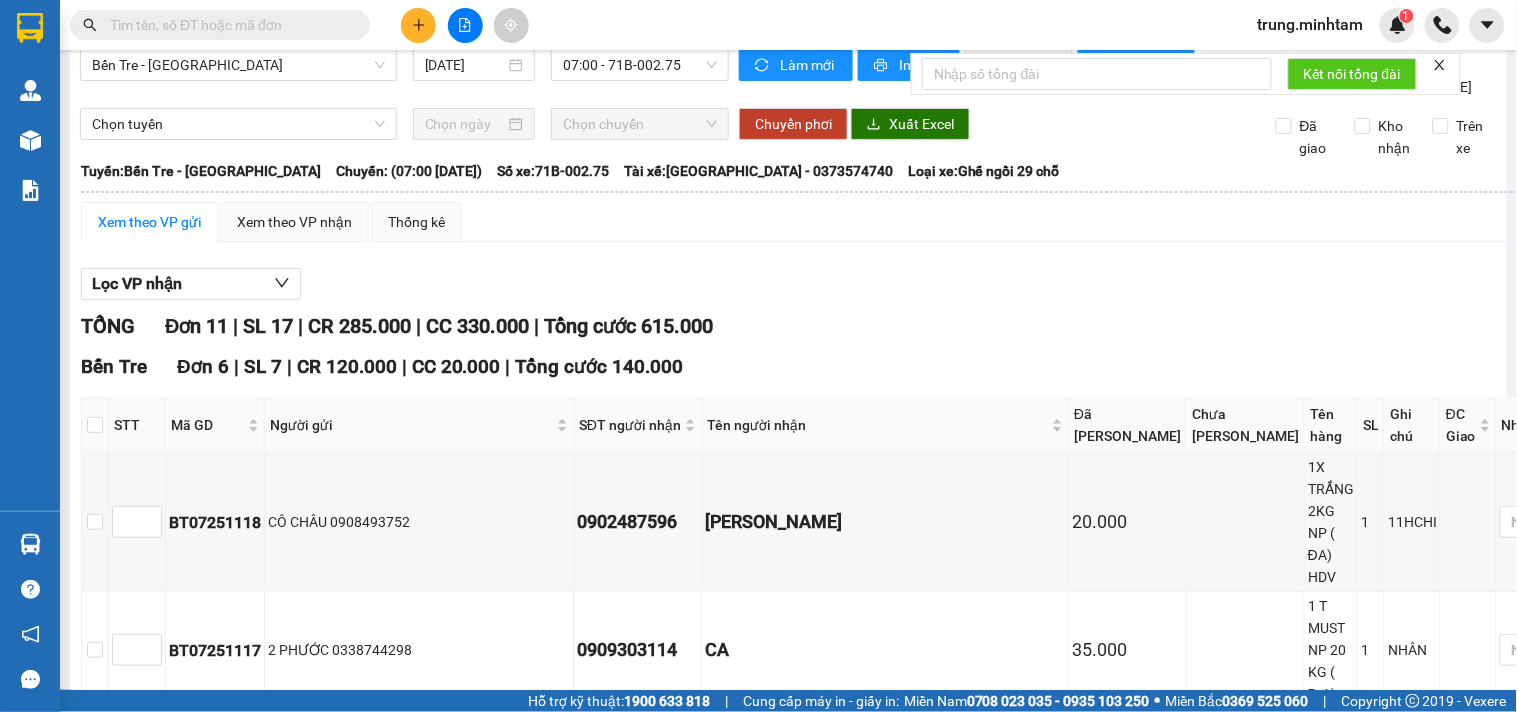 scroll, scrollTop: 0, scrollLeft: 0, axis: both 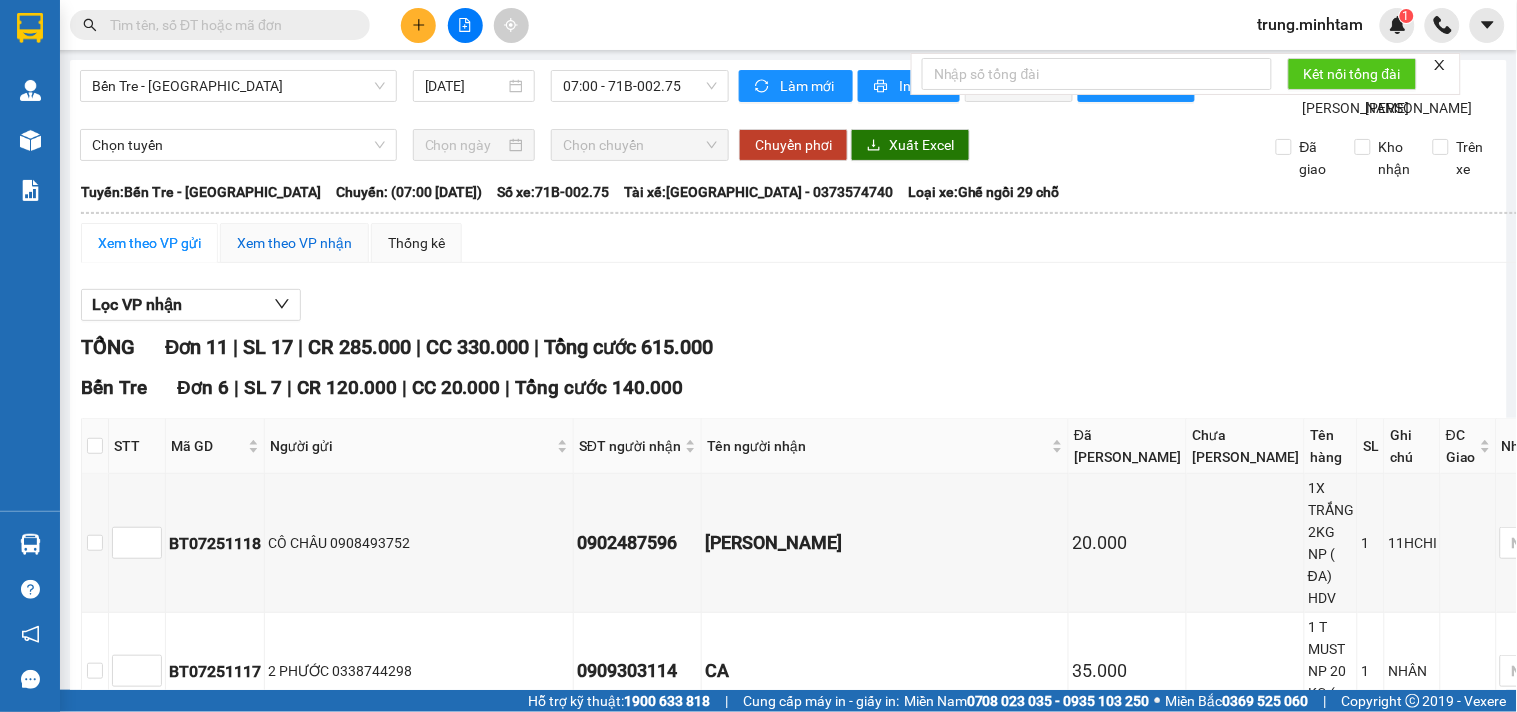 click on "Xem theo VP nhận" at bounding box center [294, 243] 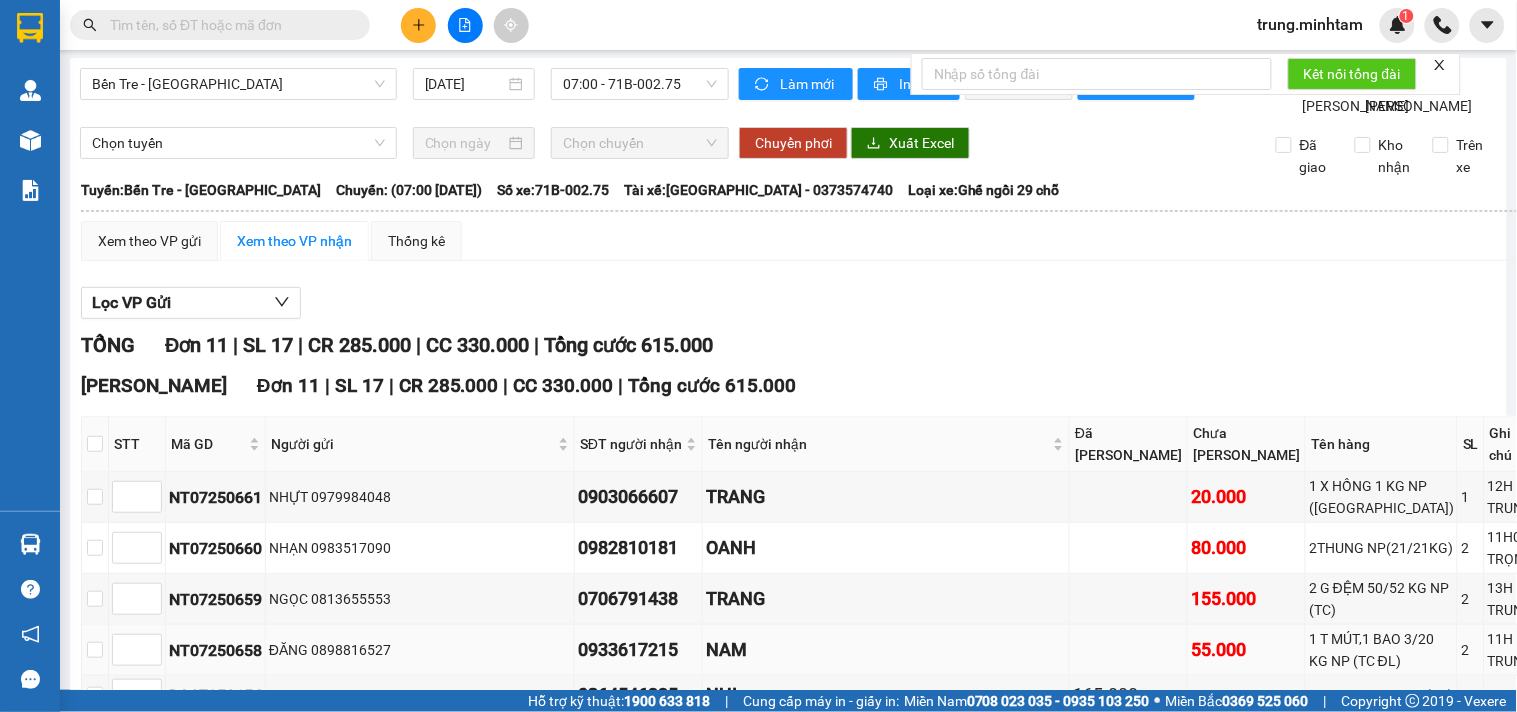 scroll, scrollTop: 0, scrollLeft: 0, axis: both 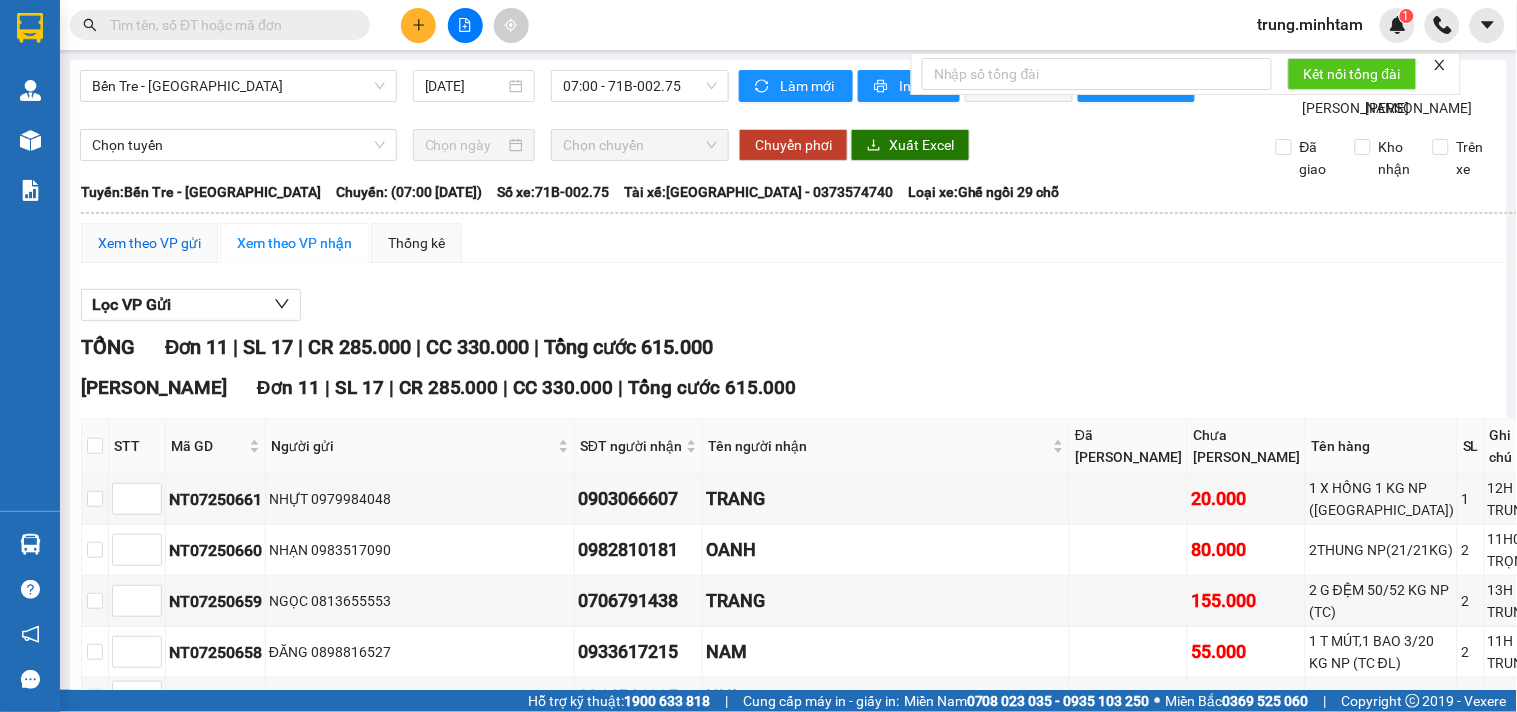 click on "Xem theo VP gửi" at bounding box center [149, 243] 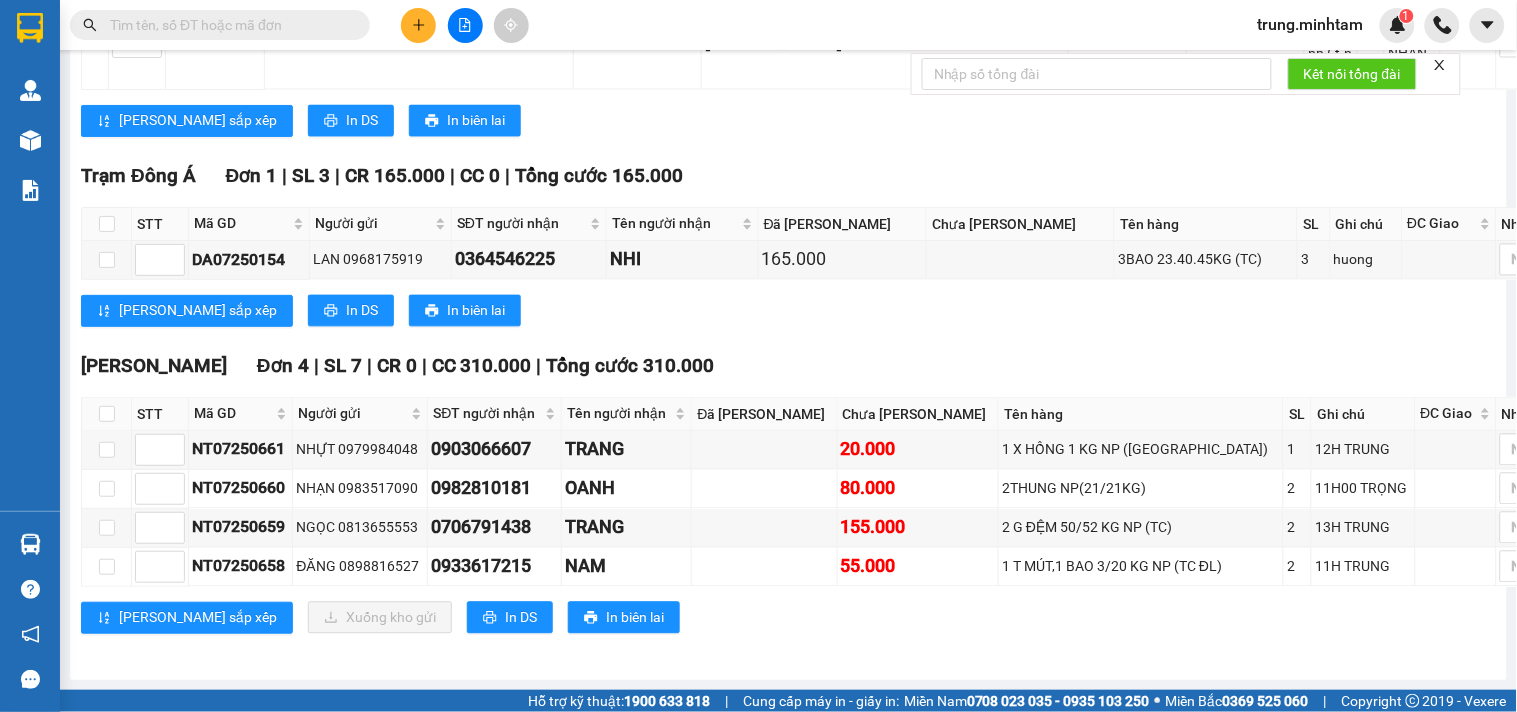 scroll, scrollTop: 956, scrollLeft: 0, axis: vertical 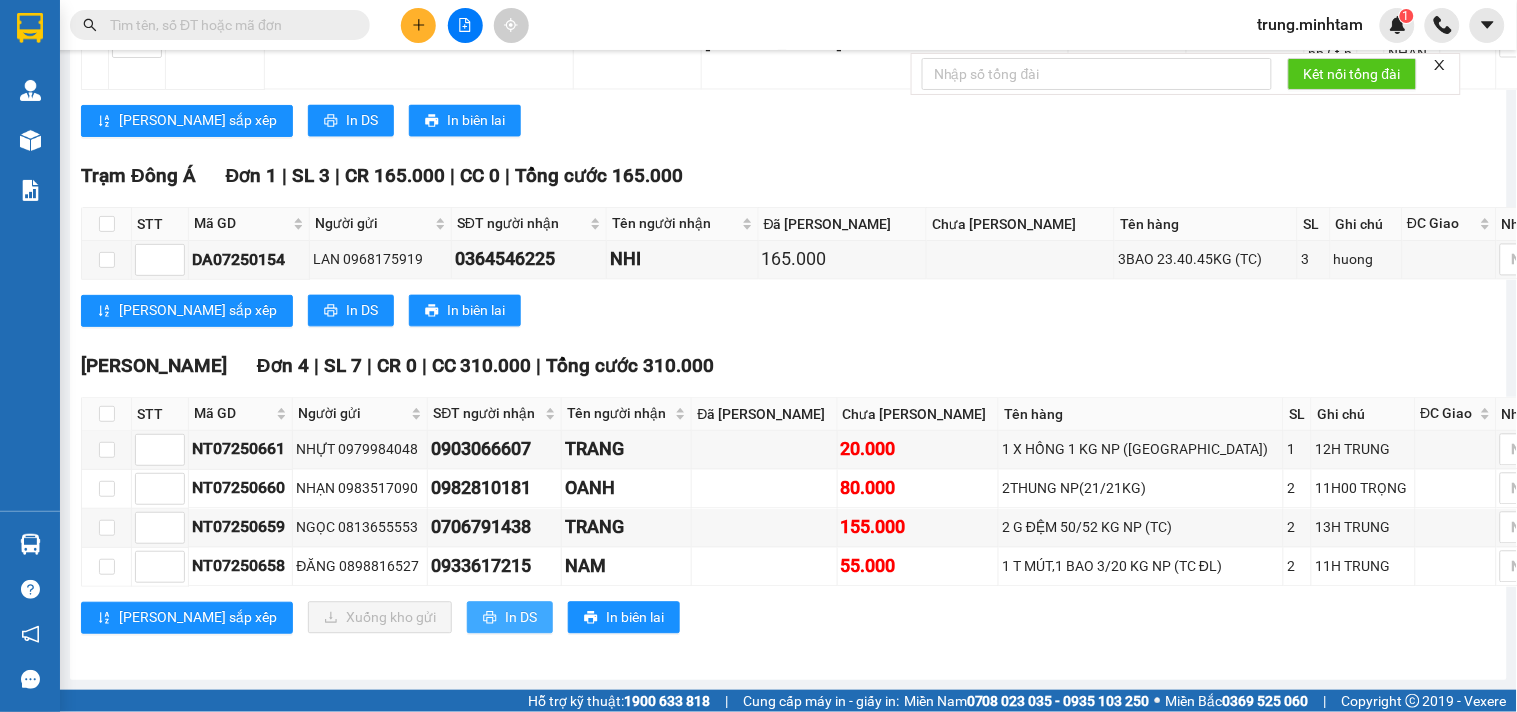 click on "In DS" at bounding box center (521, 618) 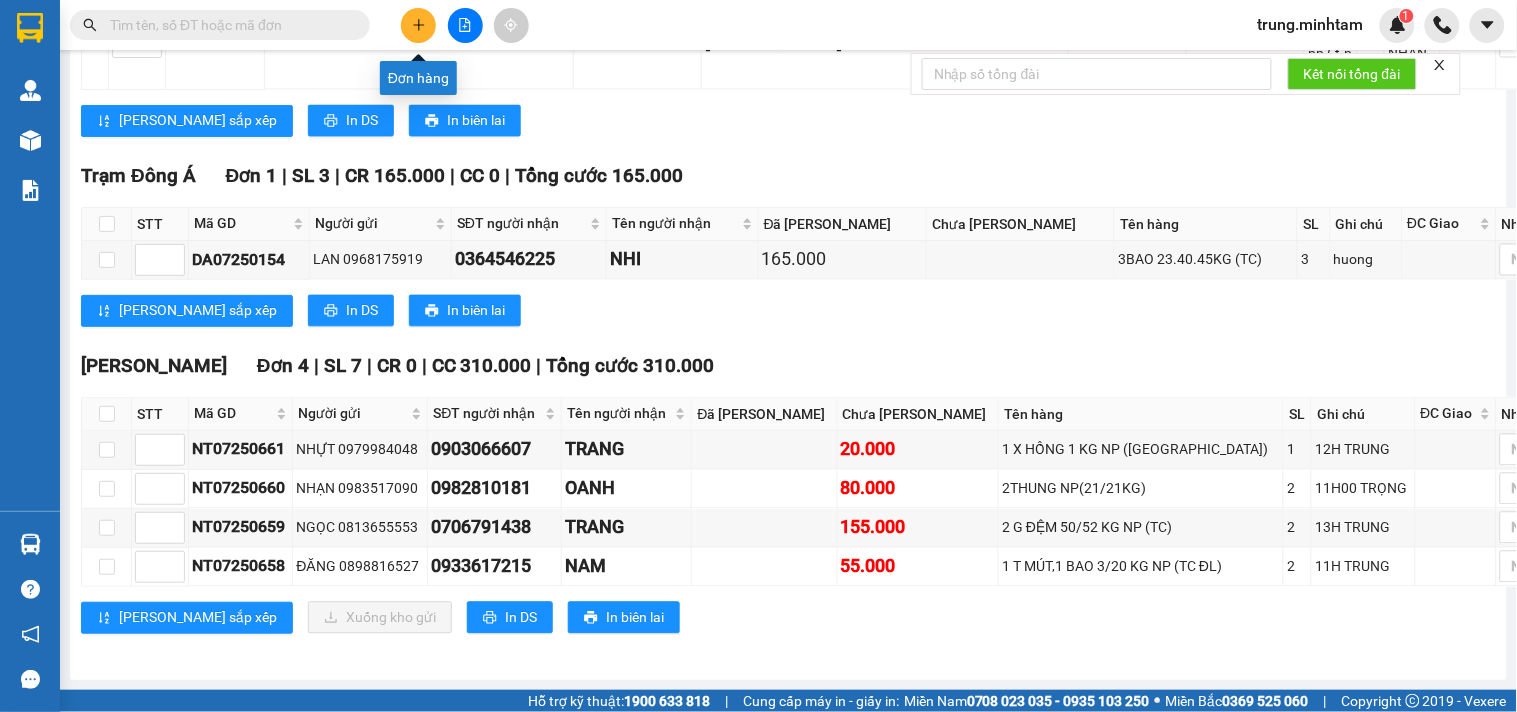 click at bounding box center (418, 25) 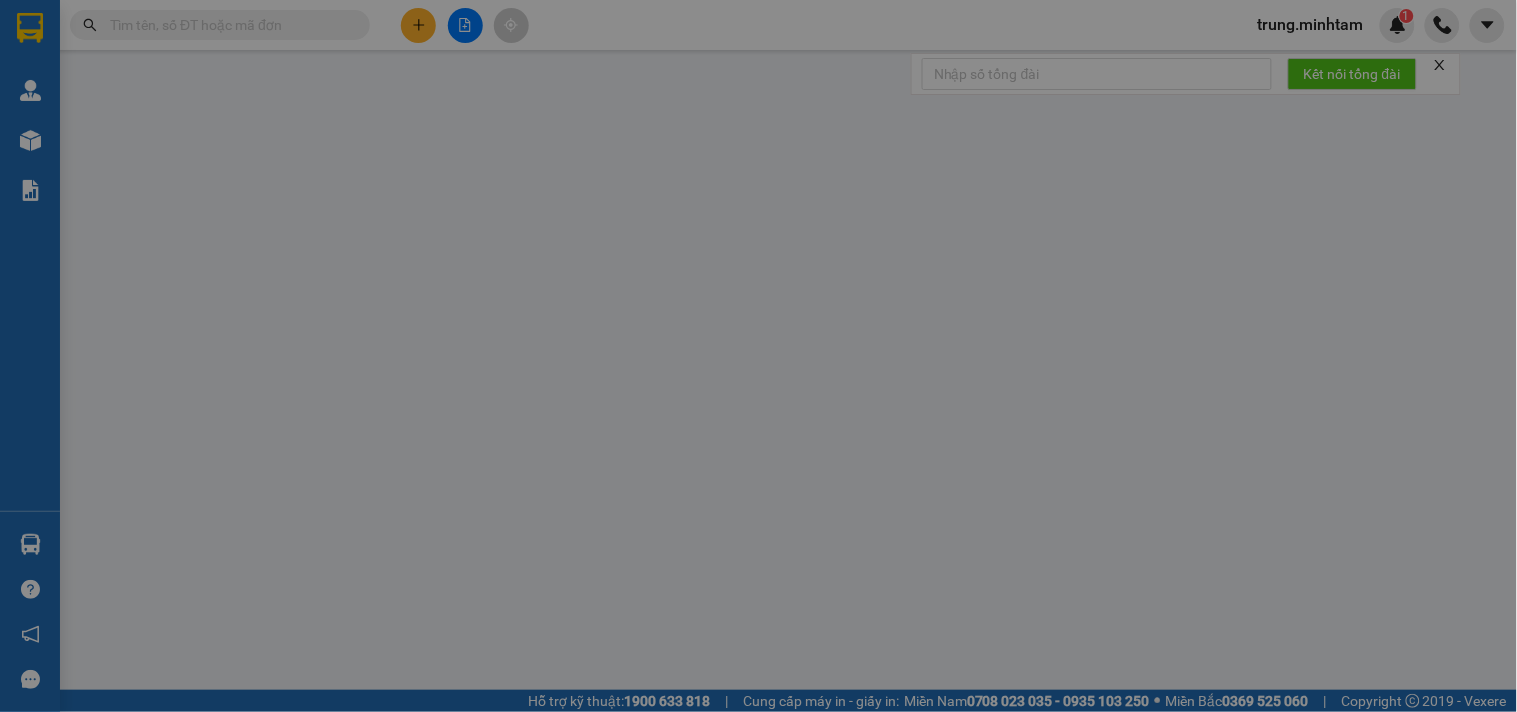 scroll, scrollTop: 0, scrollLeft: 0, axis: both 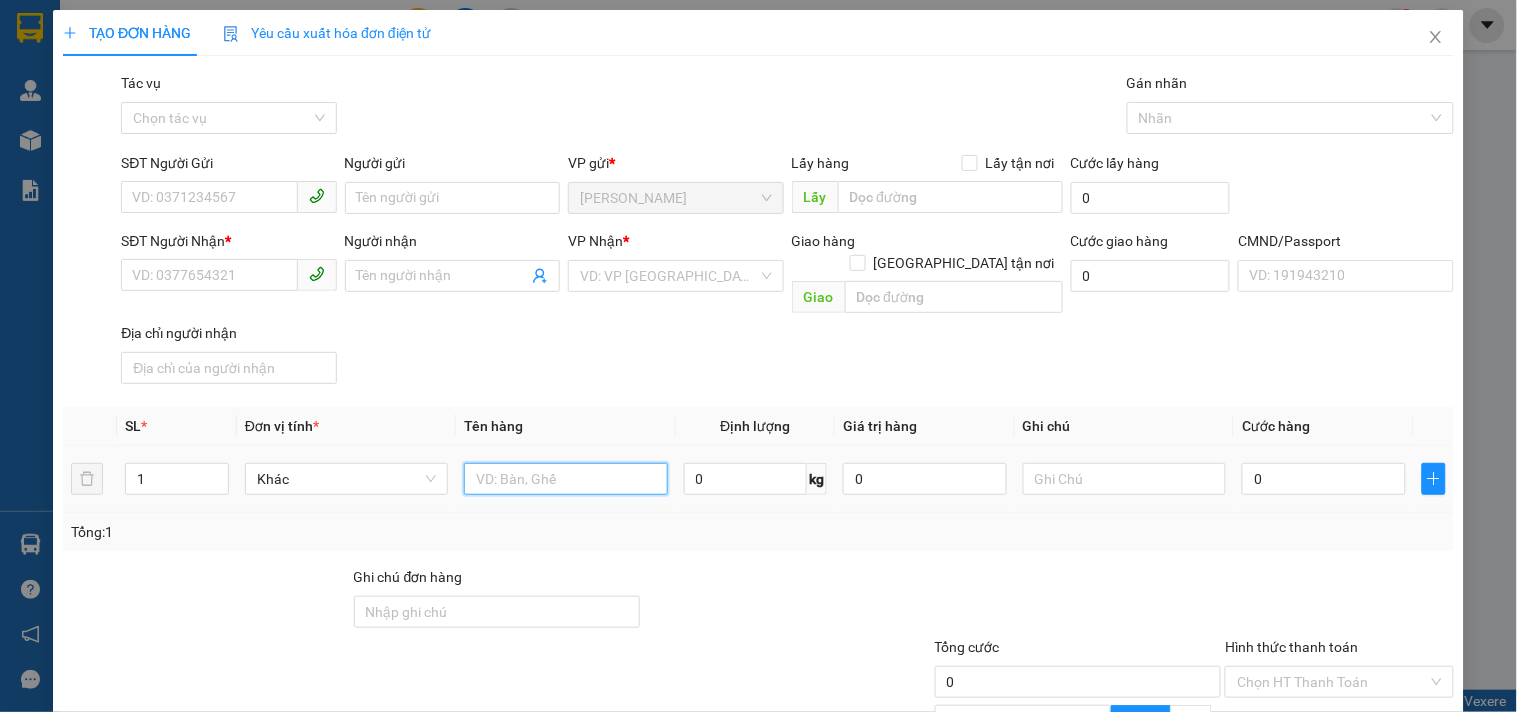click at bounding box center (565, 479) 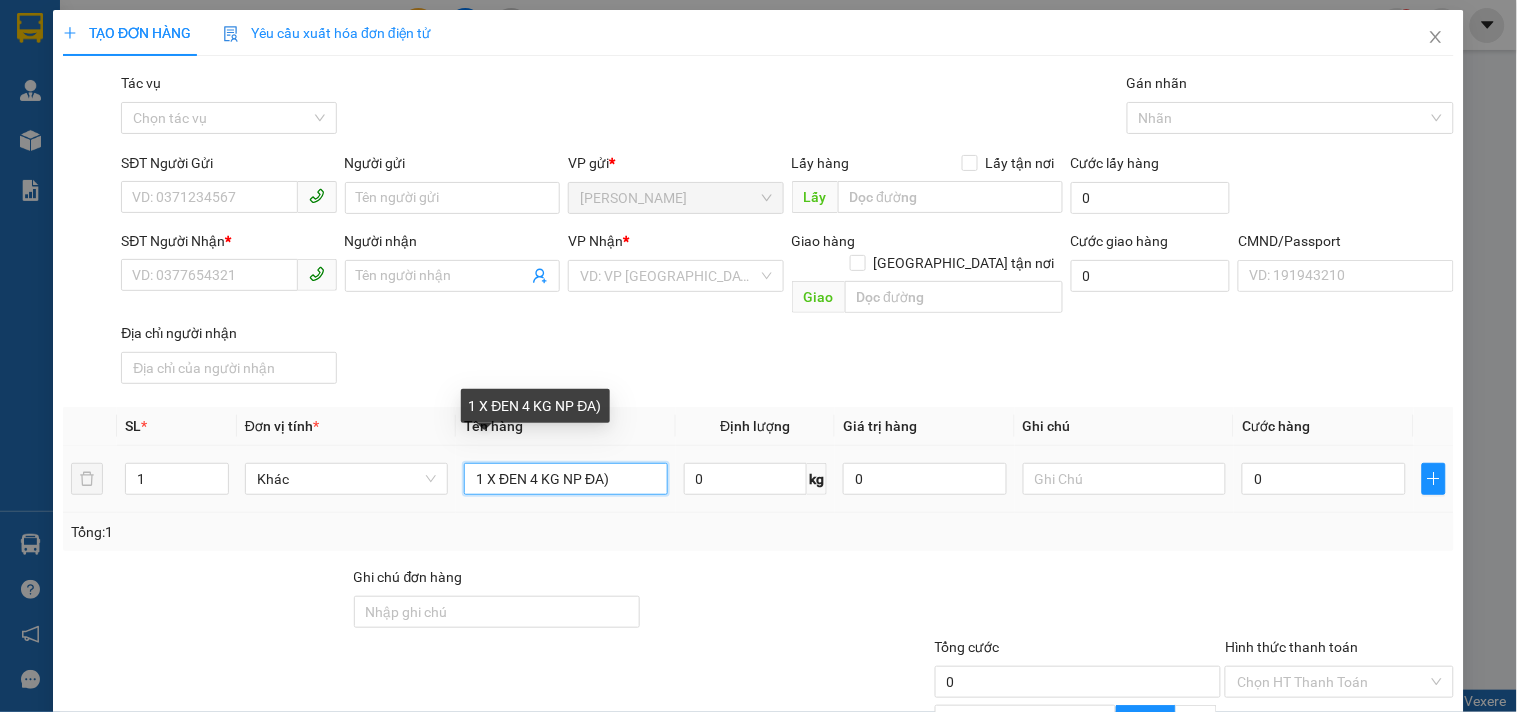 click on "1 X ĐEN 4 KG NP ĐA)" at bounding box center (565, 479) 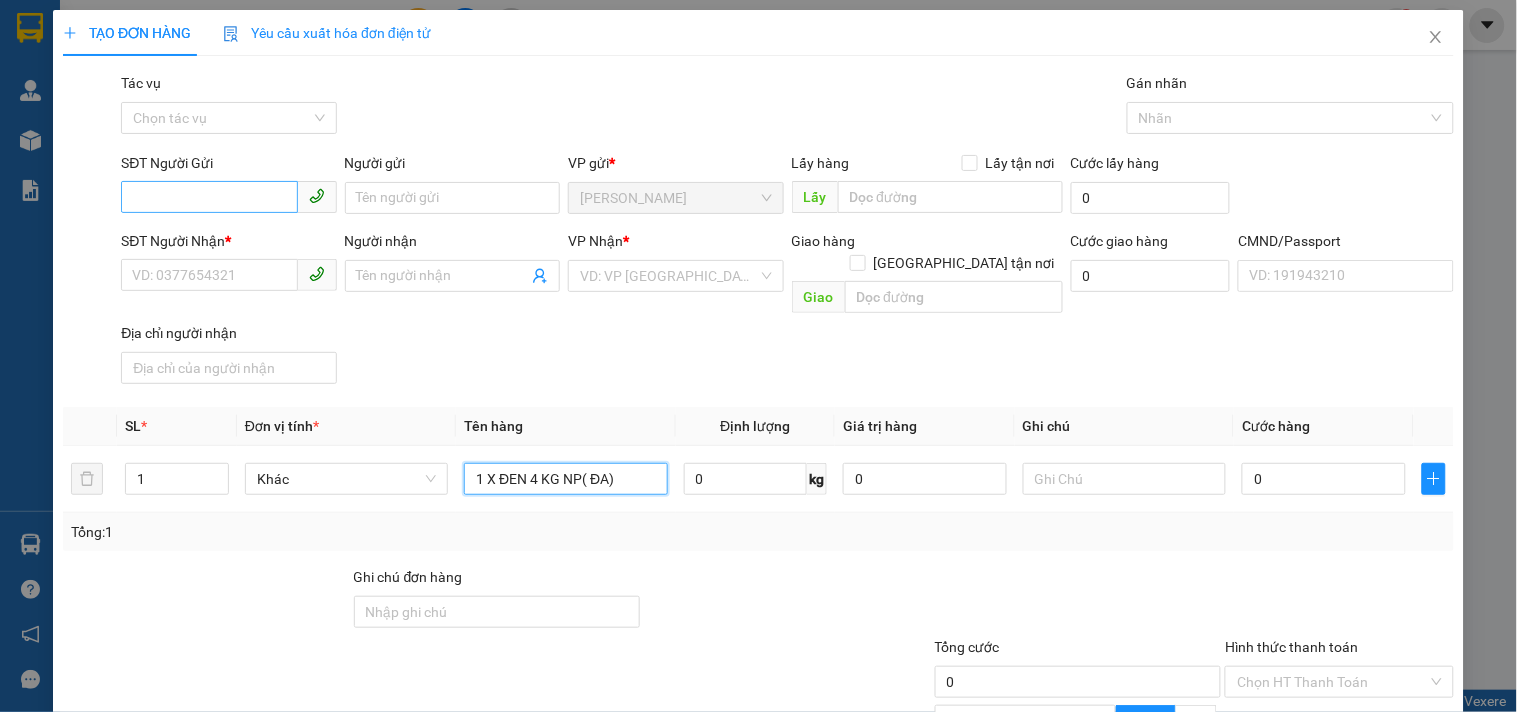 type on "1 X ĐEN 4 KG NP( ĐA)" 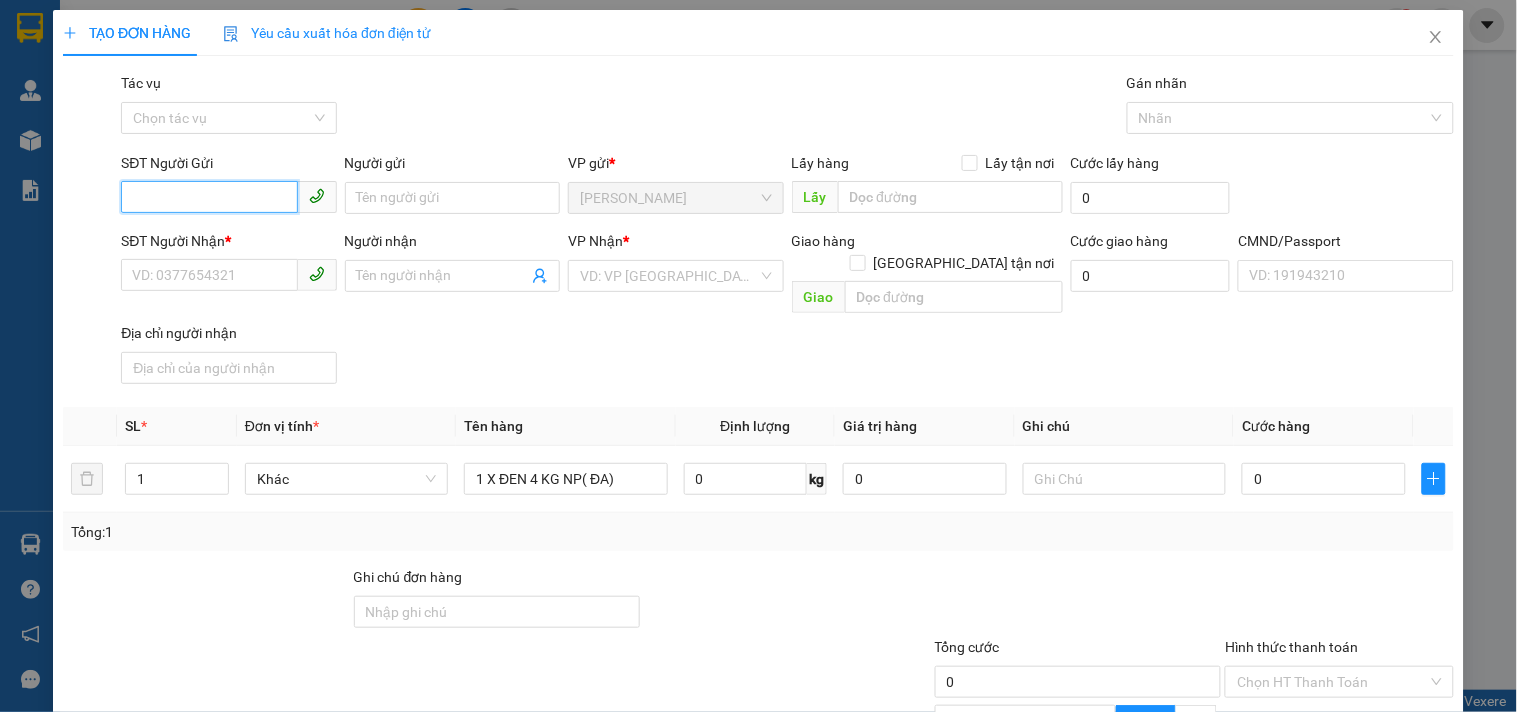 click on "SĐT Người Gửi" at bounding box center (209, 197) 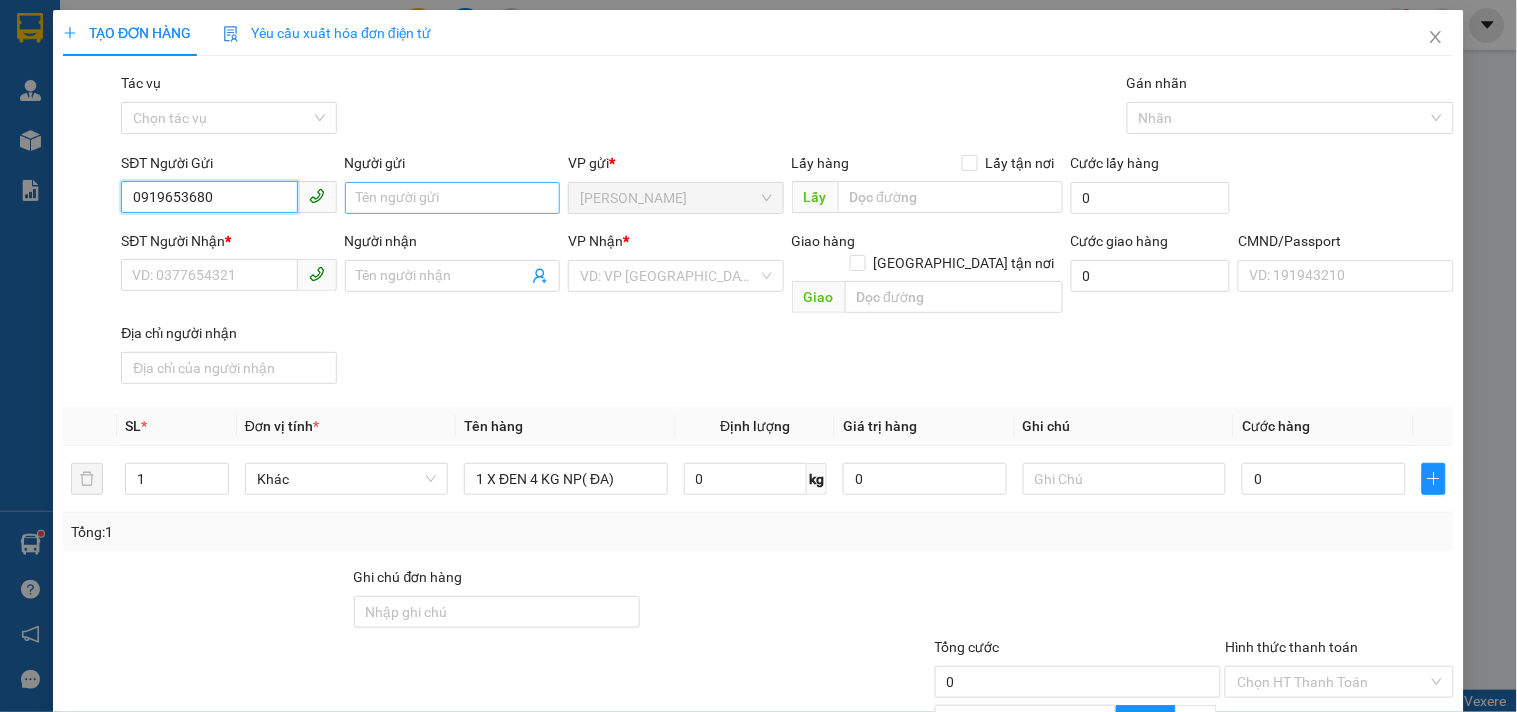 type on "0919653680" 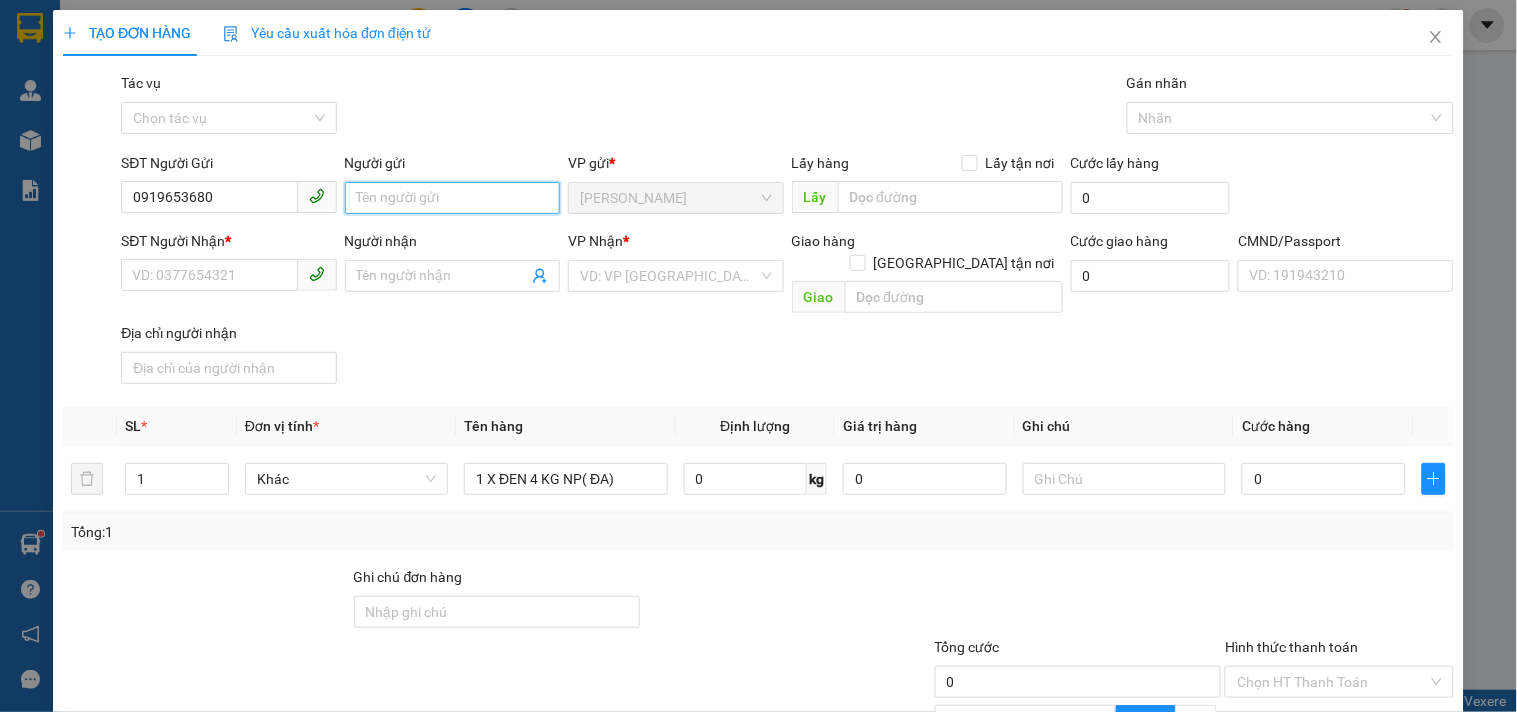 click on "Người gửi" at bounding box center [452, 198] 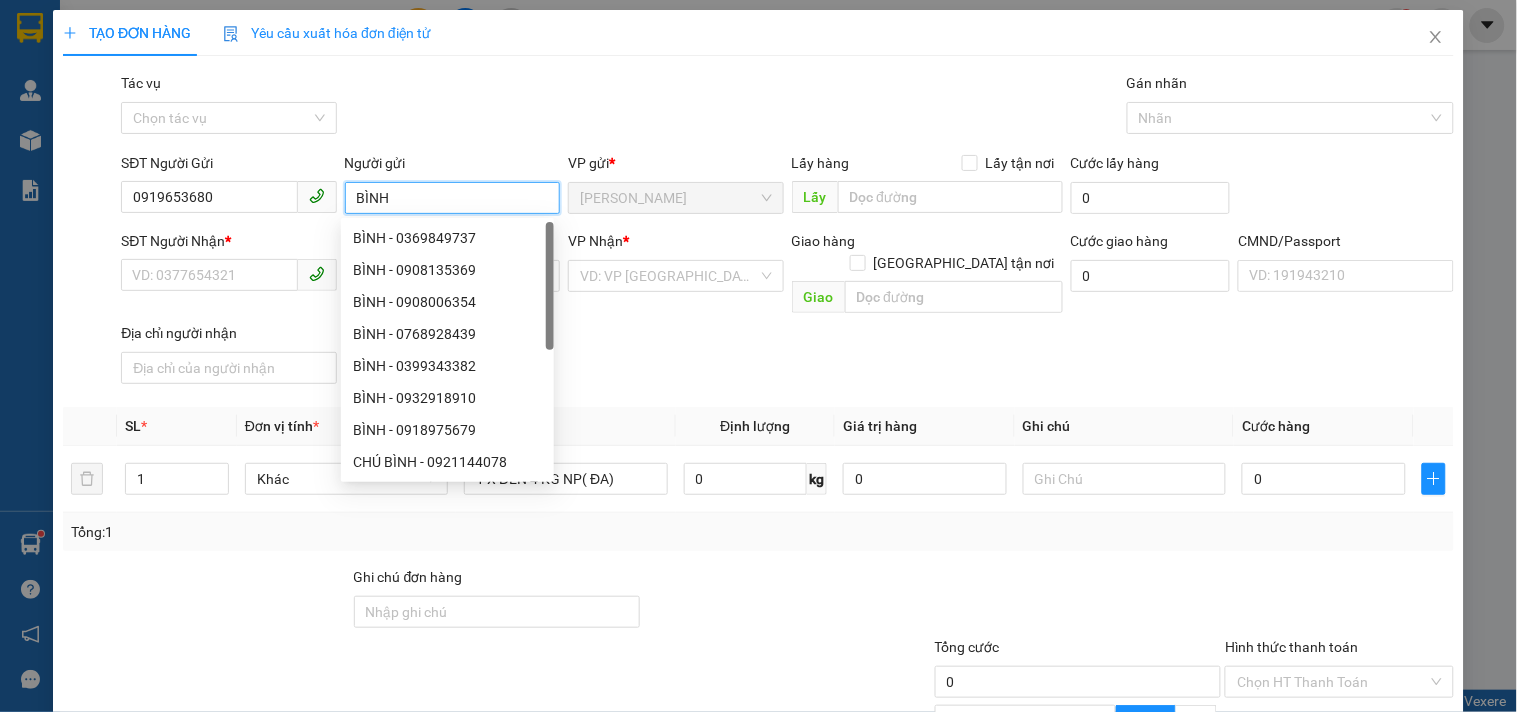 type on "BÌNH" 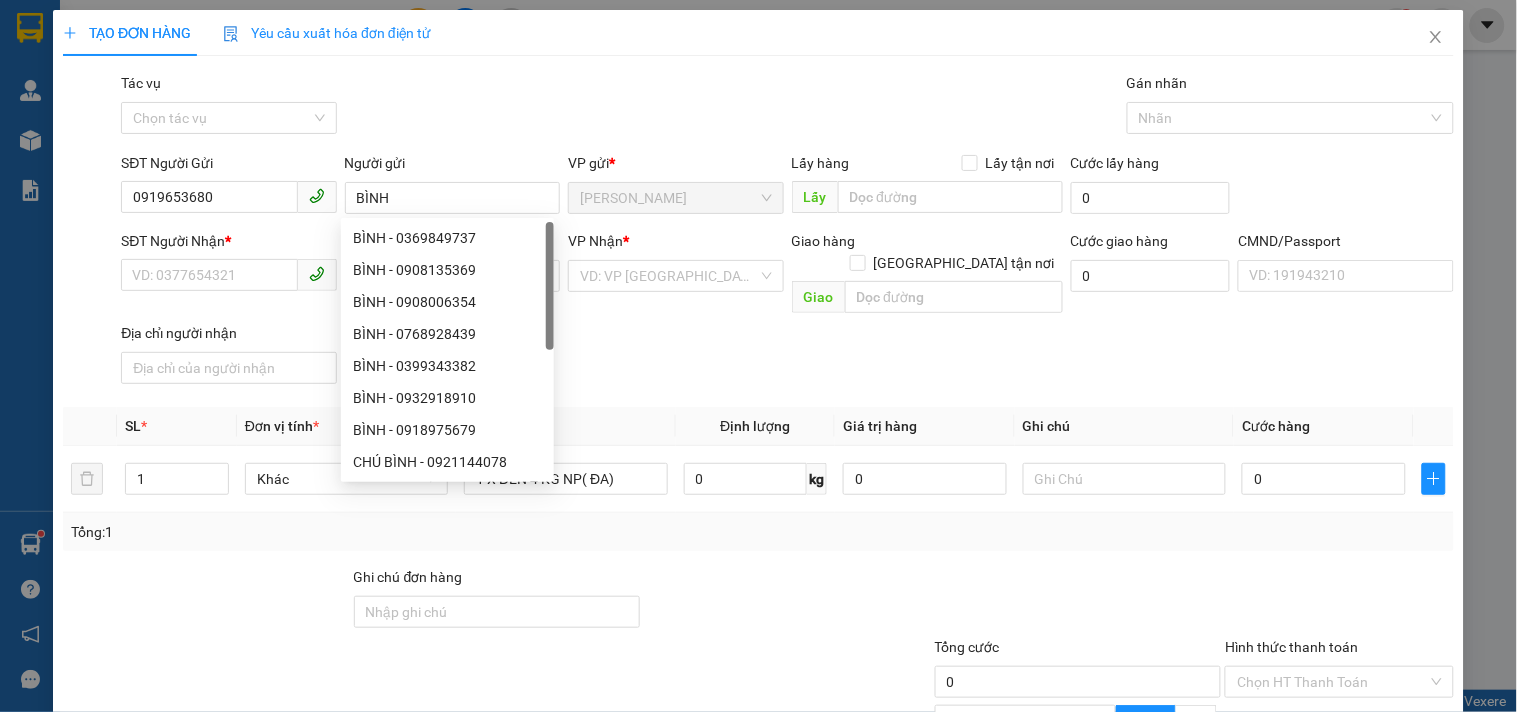 click on "Gói vận chuyển  * Tiêu chuẩn Tác vụ Chọn tác vụ Gán nhãn   Nhãn" at bounding box center [787, 107] 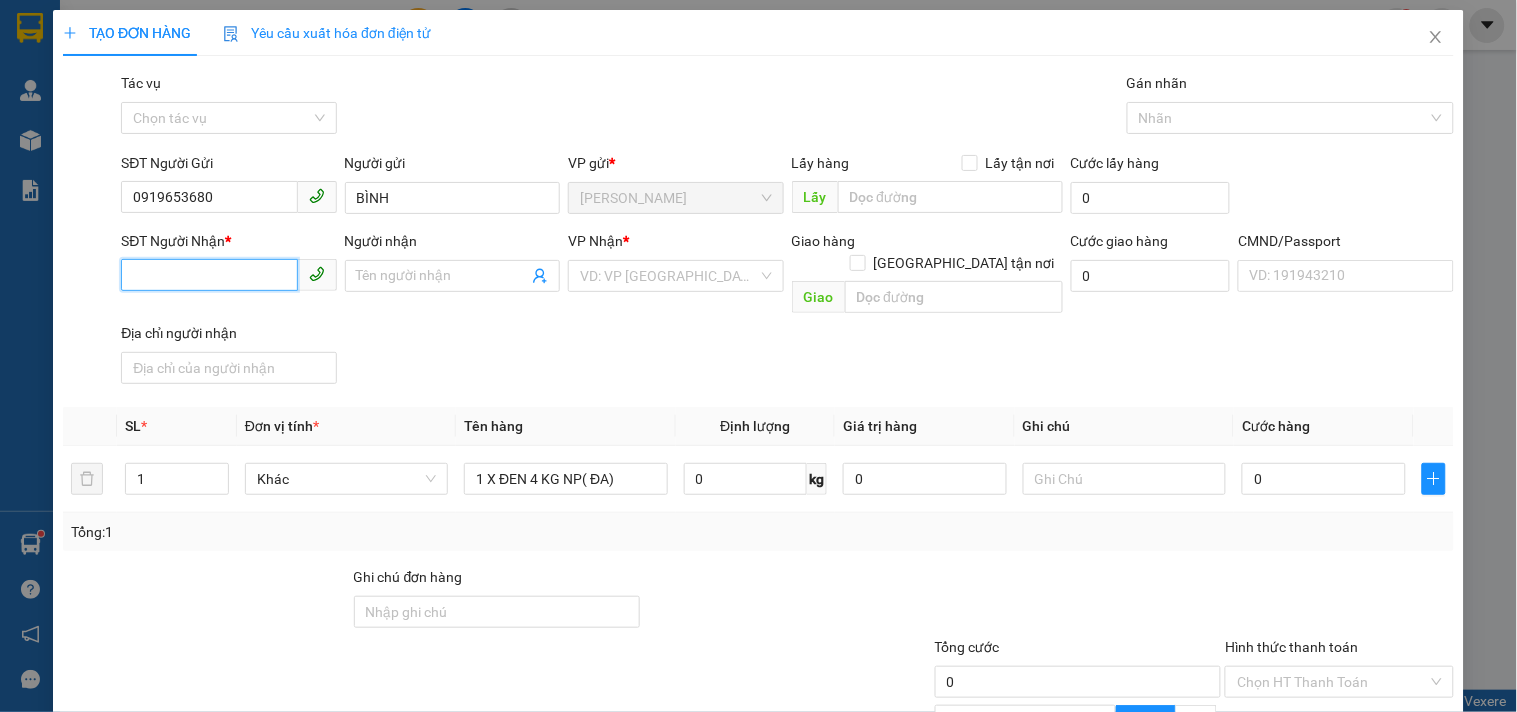 click on "SĐT Người Nhận  *" at bounding box center (209, 275) 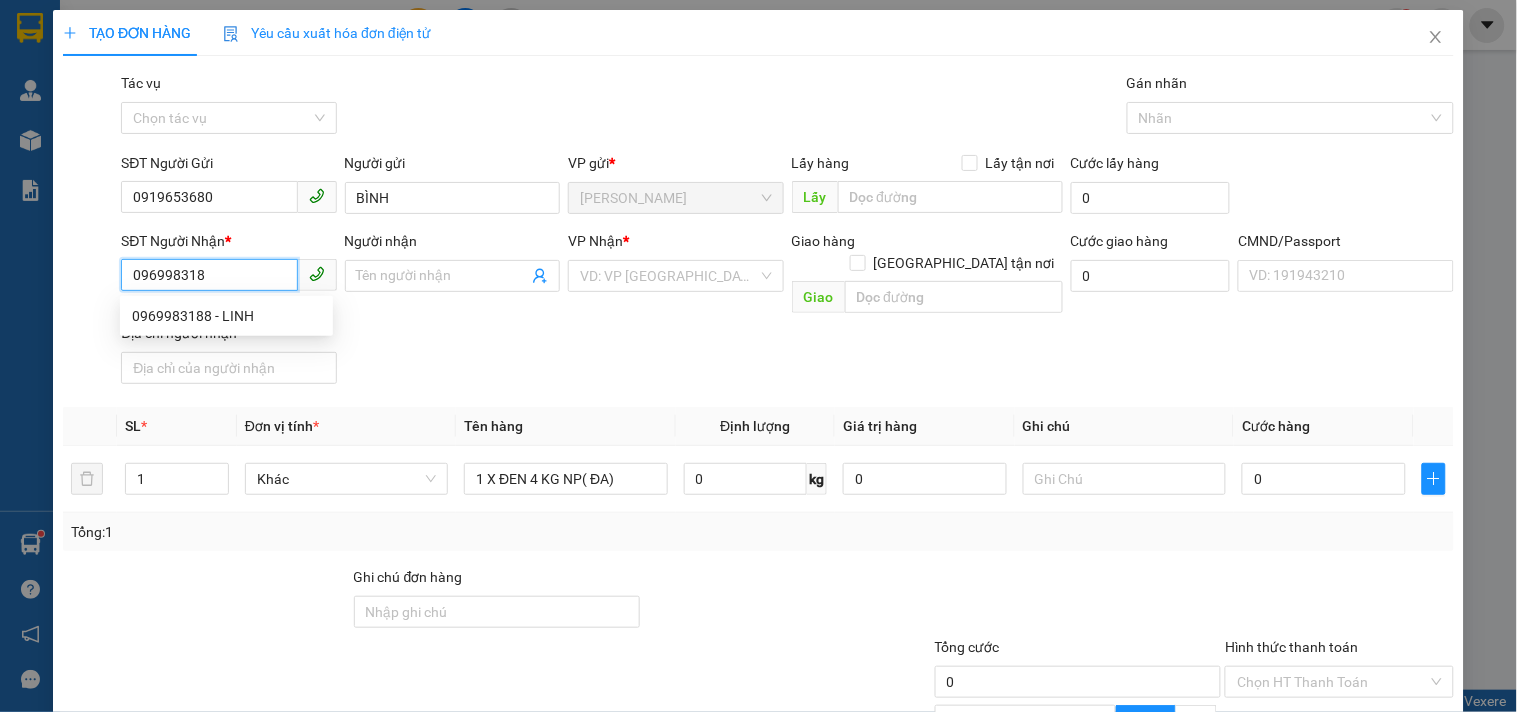 type on "0969983188" 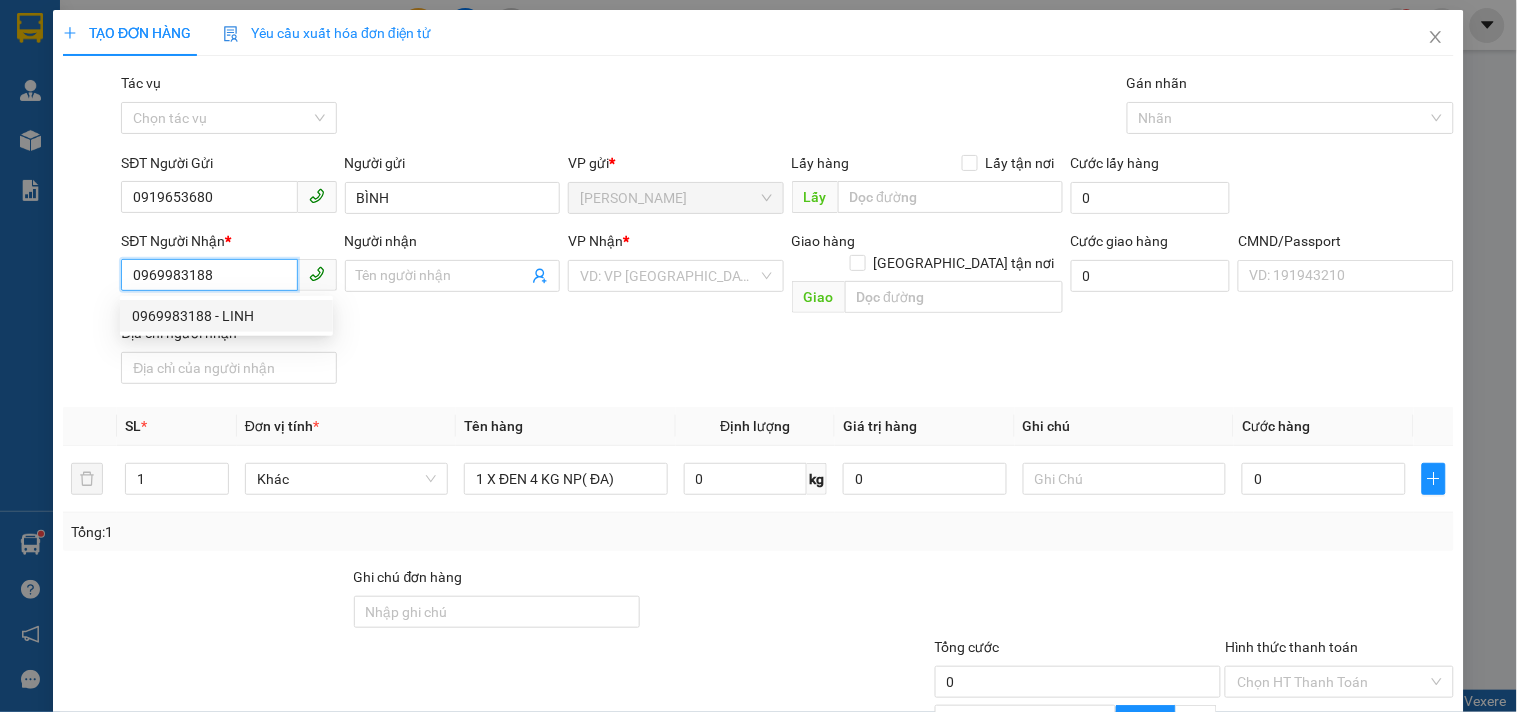 click on "0969983188 - LINH" at bounding box center (226, 316) 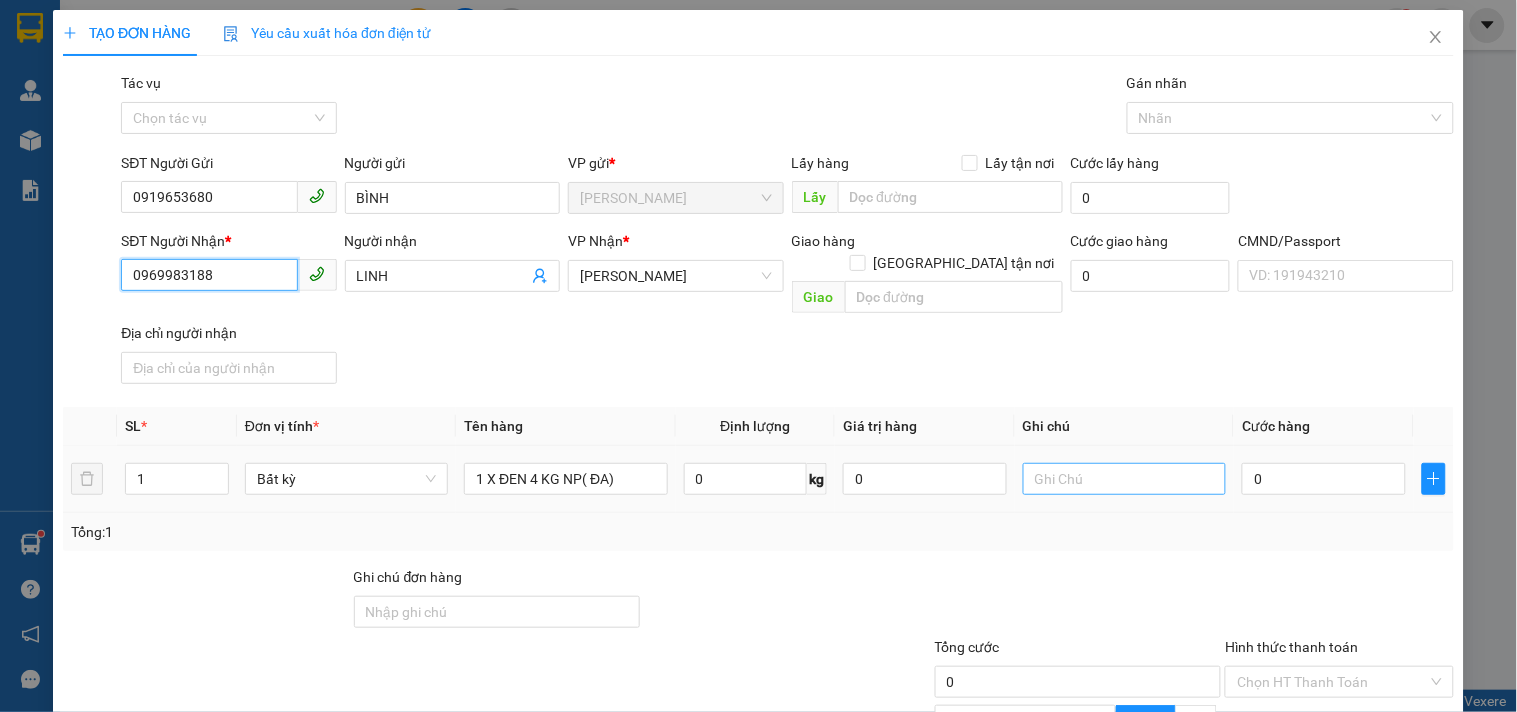 type on "0969983188" 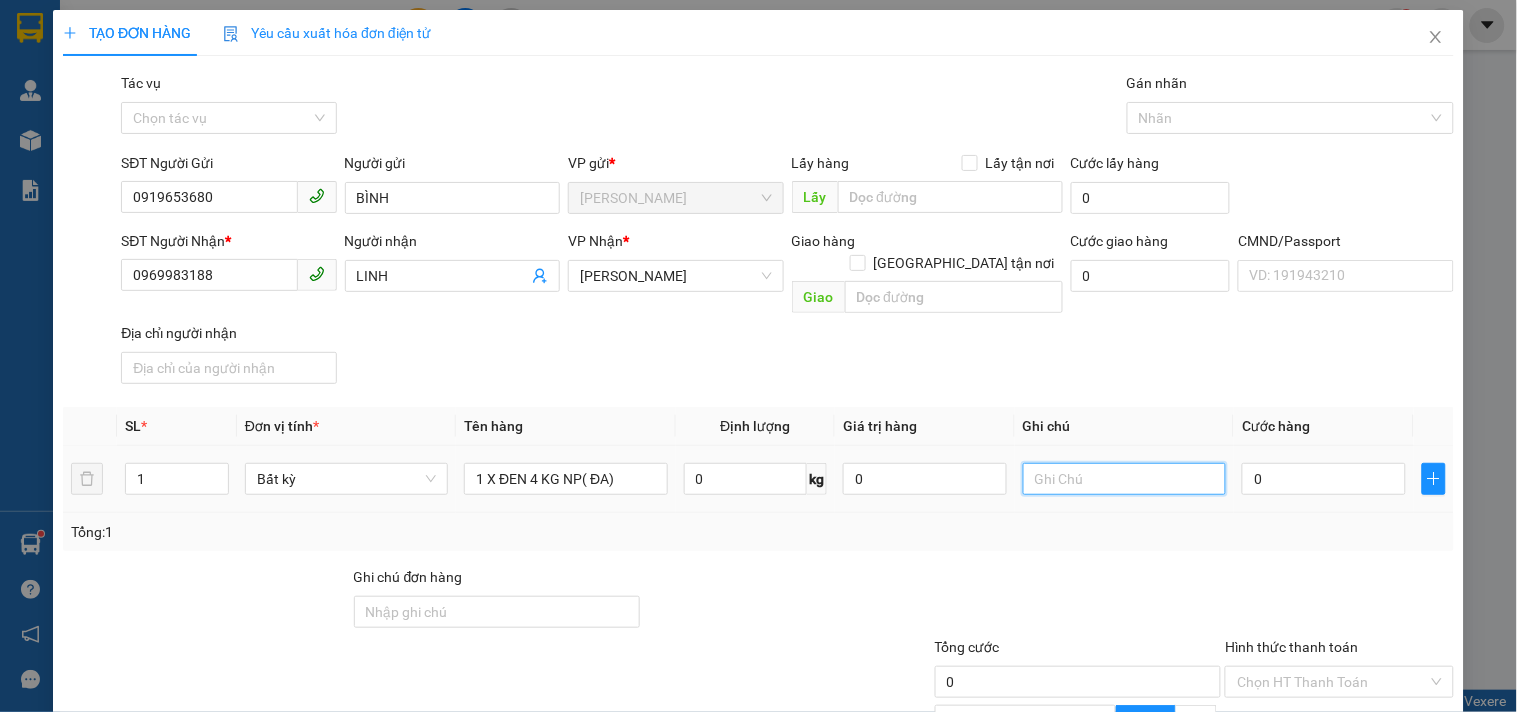click at bounding box center (1124, 479) 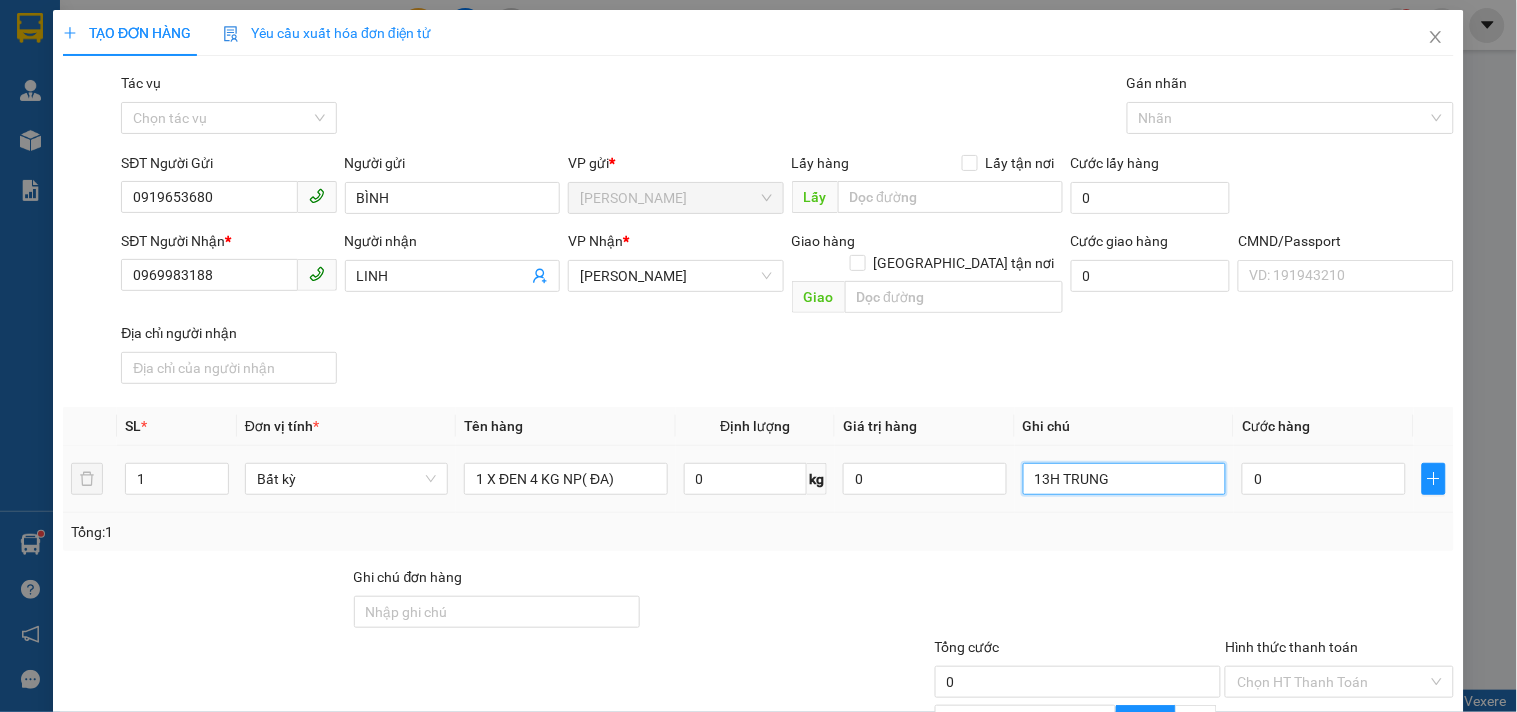 type on "13H TRUNG" 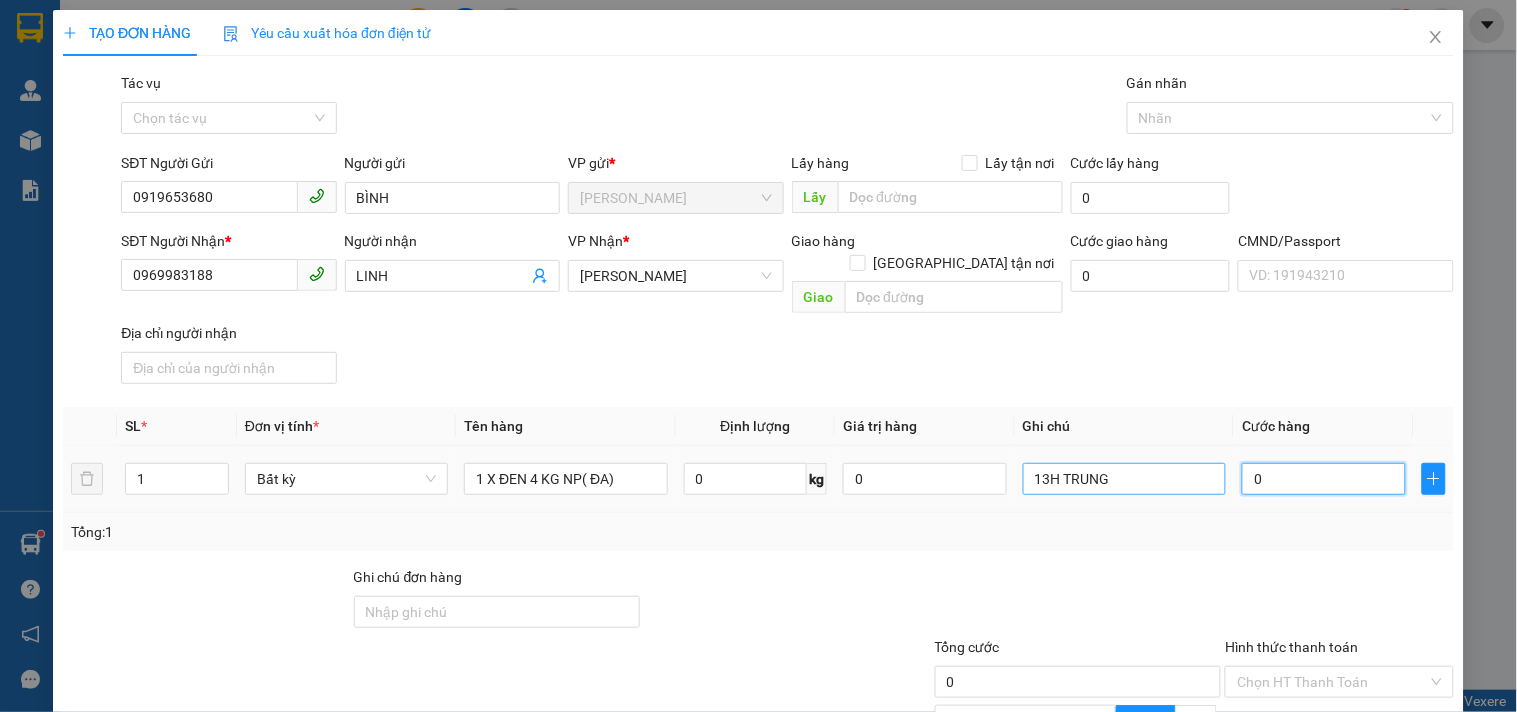 type on "2" 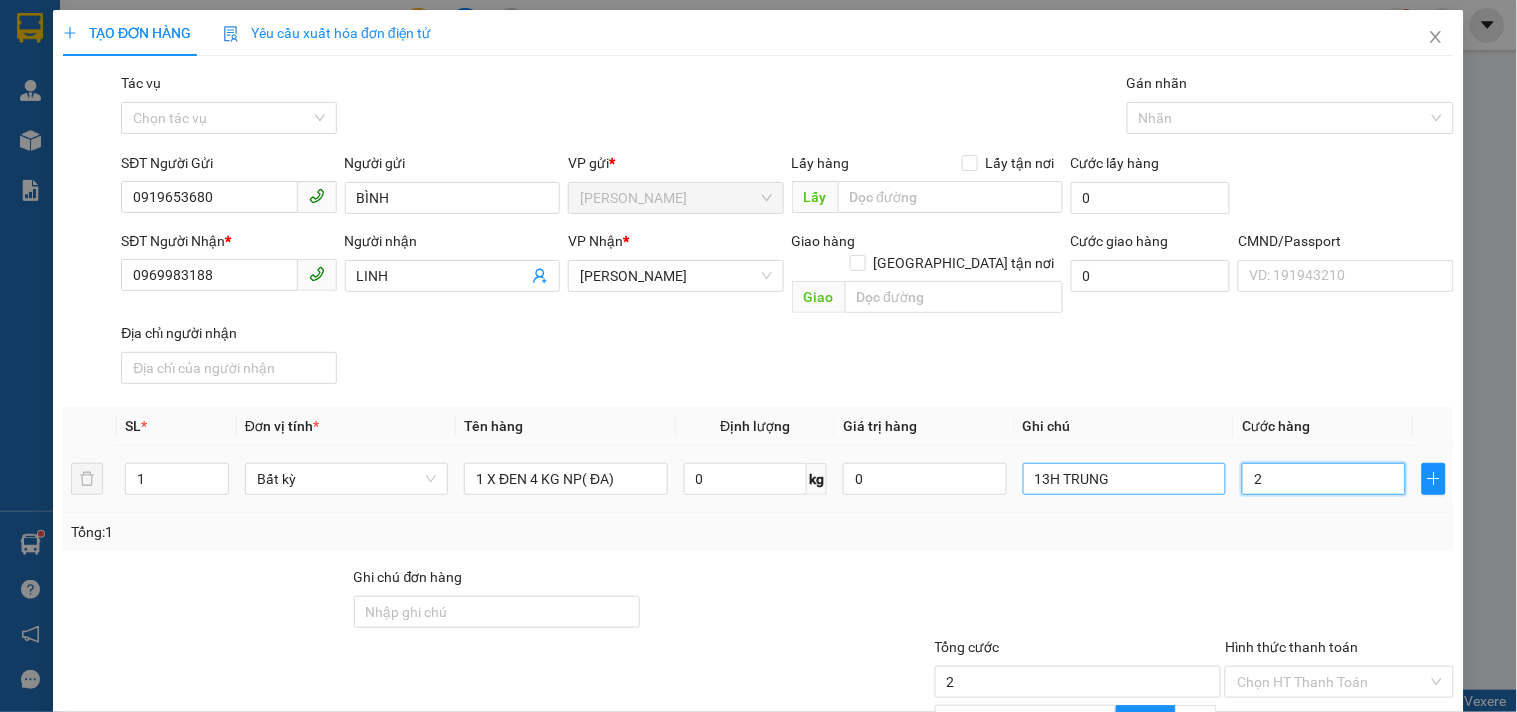 type on "20" 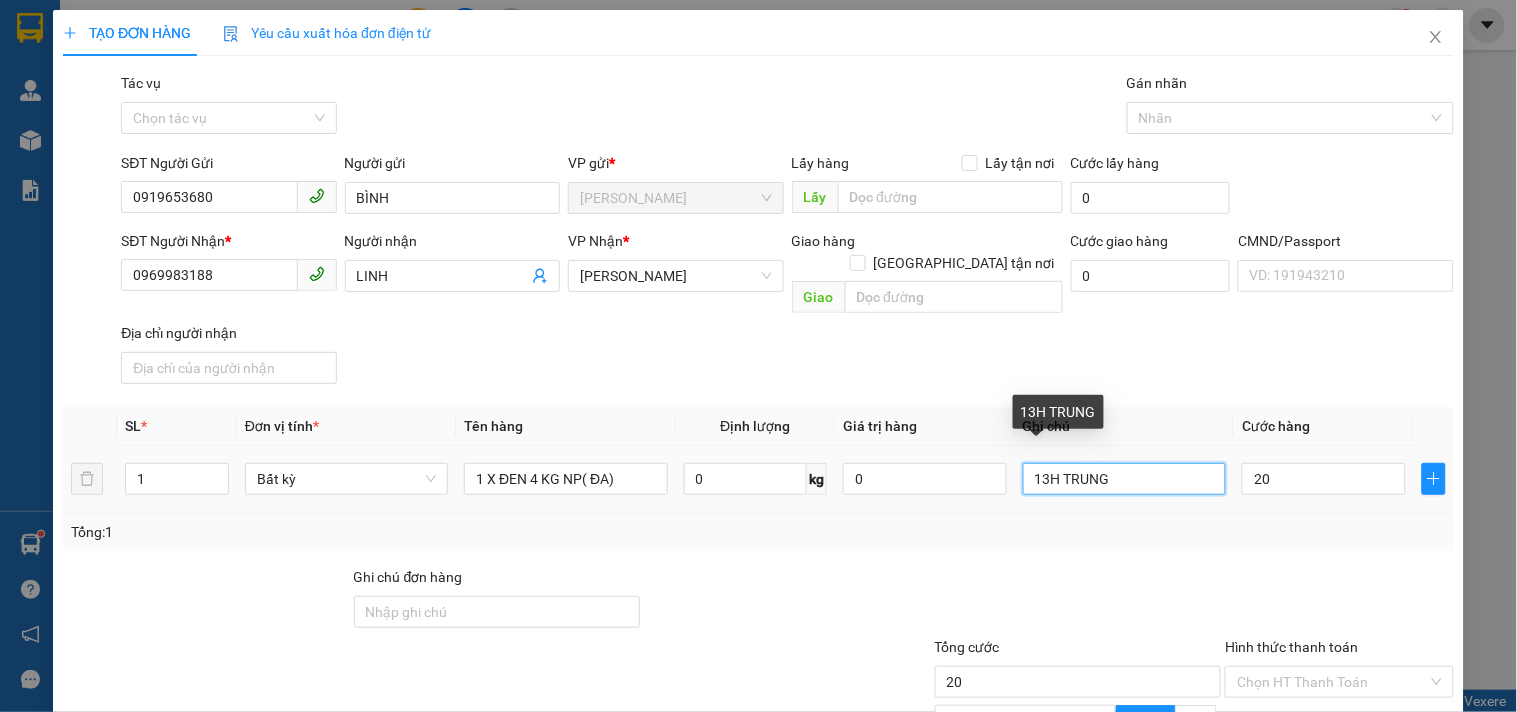 type on "20.000" 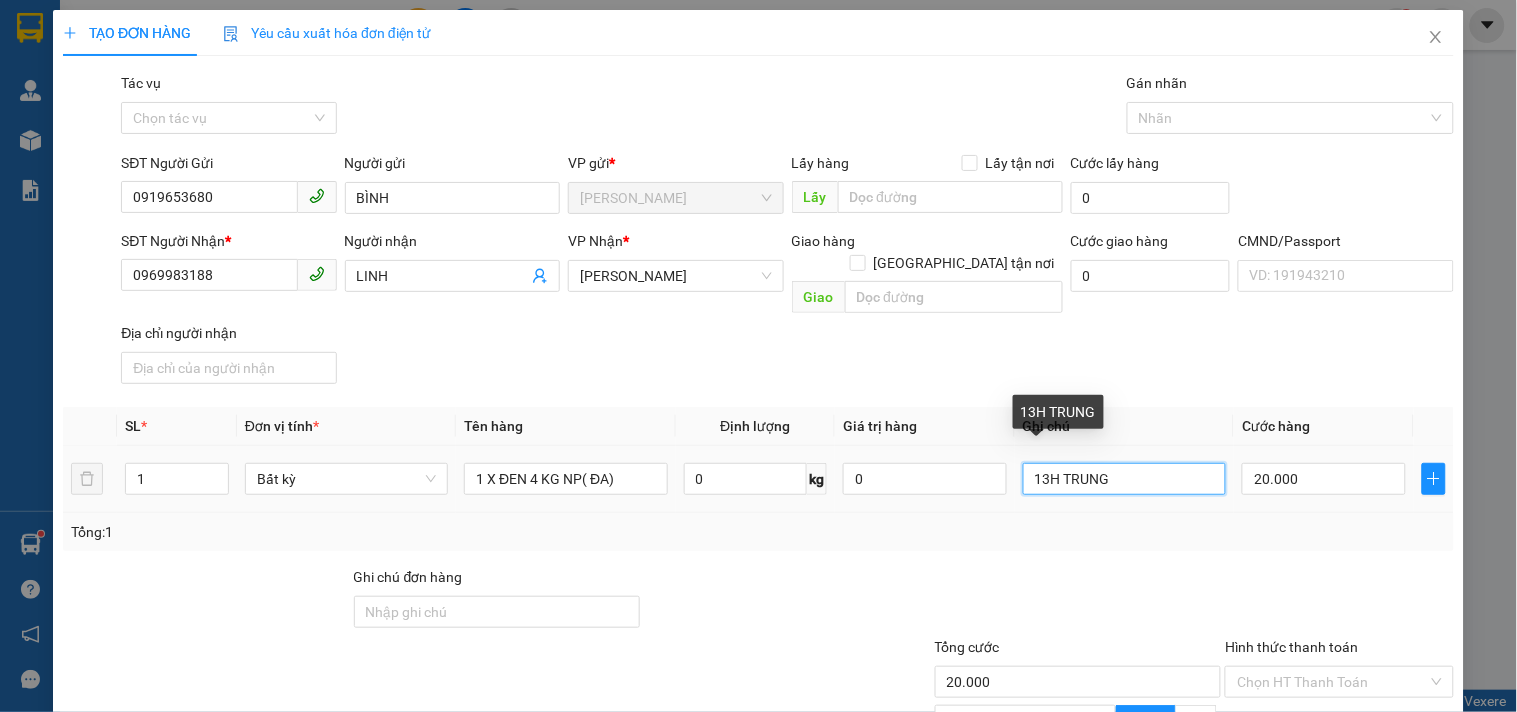 click on "13H TRUNG" at bounding box center [1124, 479] 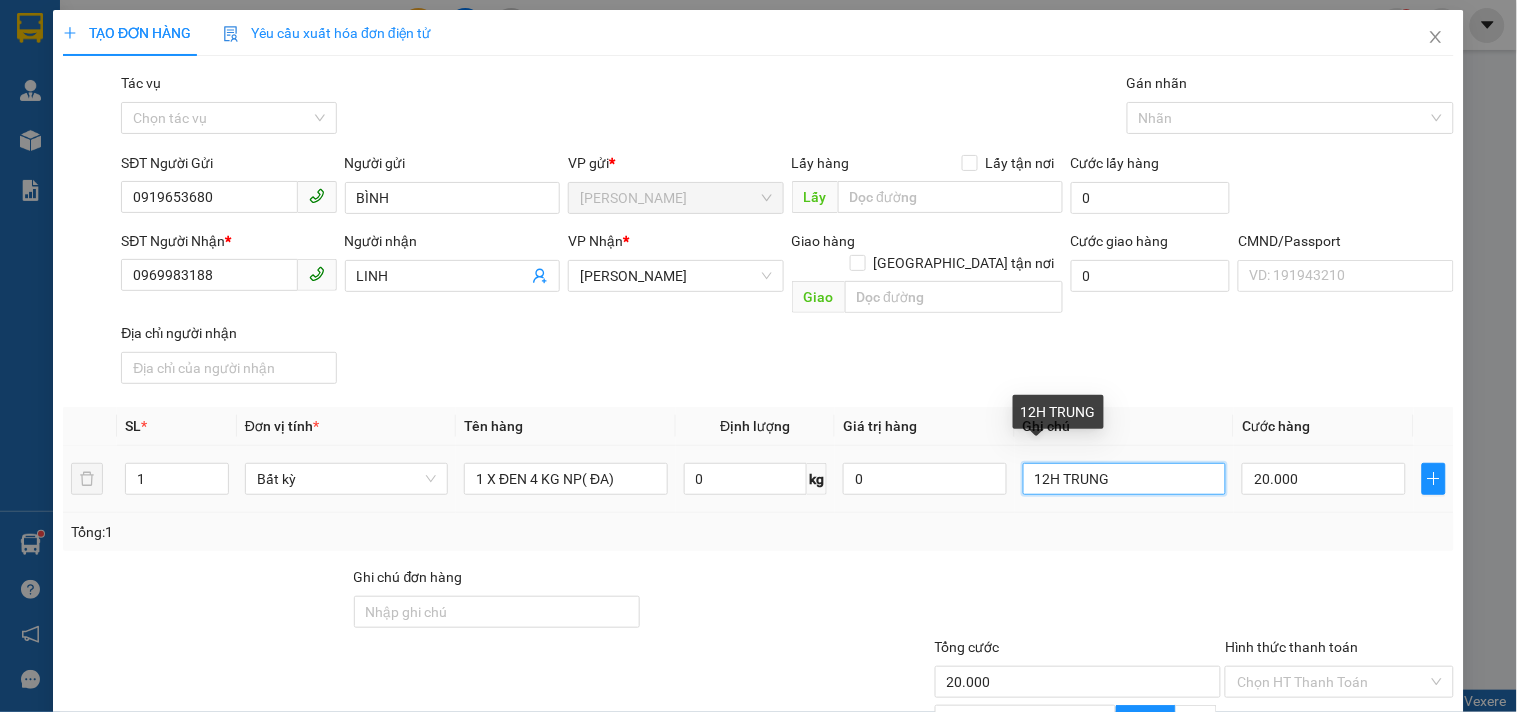 scroll, scrollTop: 200, scrollLeft: 0, axis: vertical 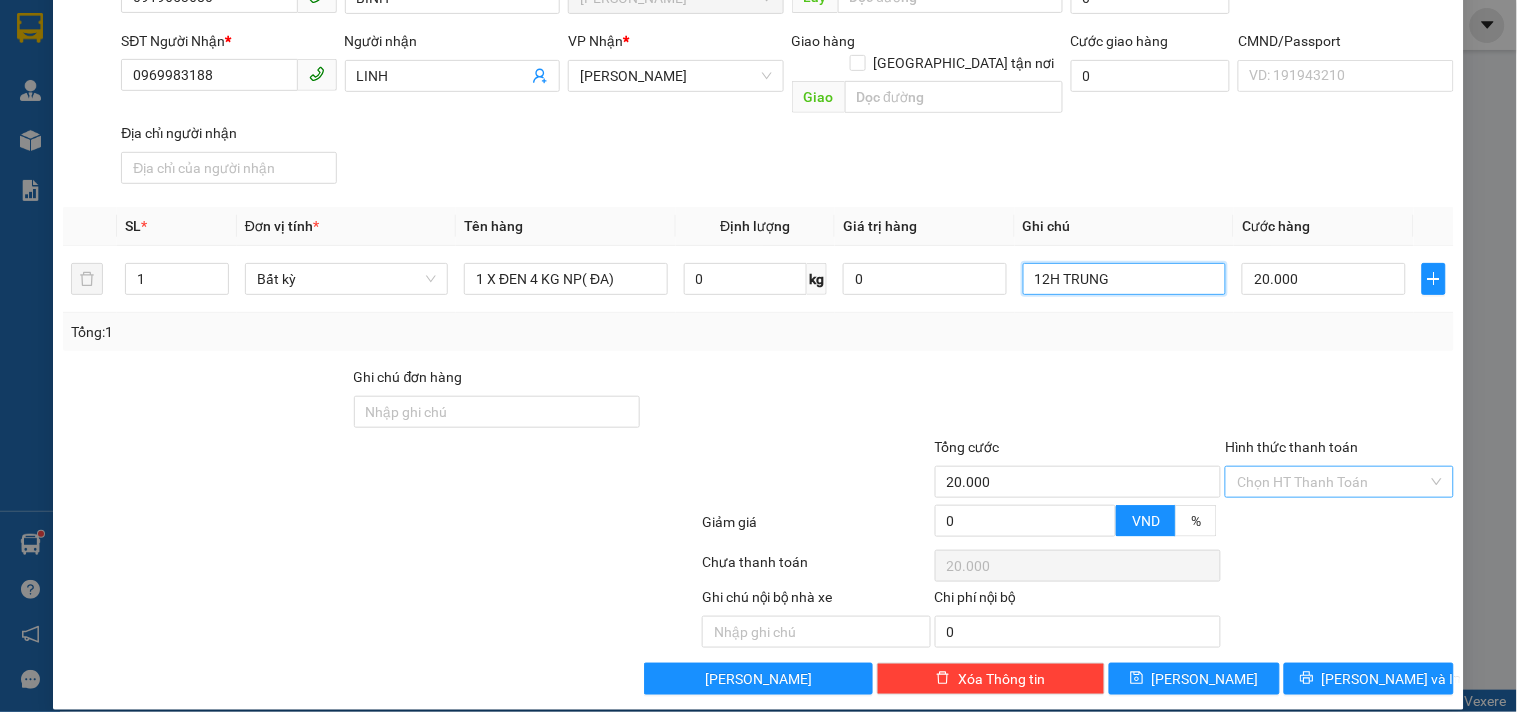 type on "12H TRUNG" 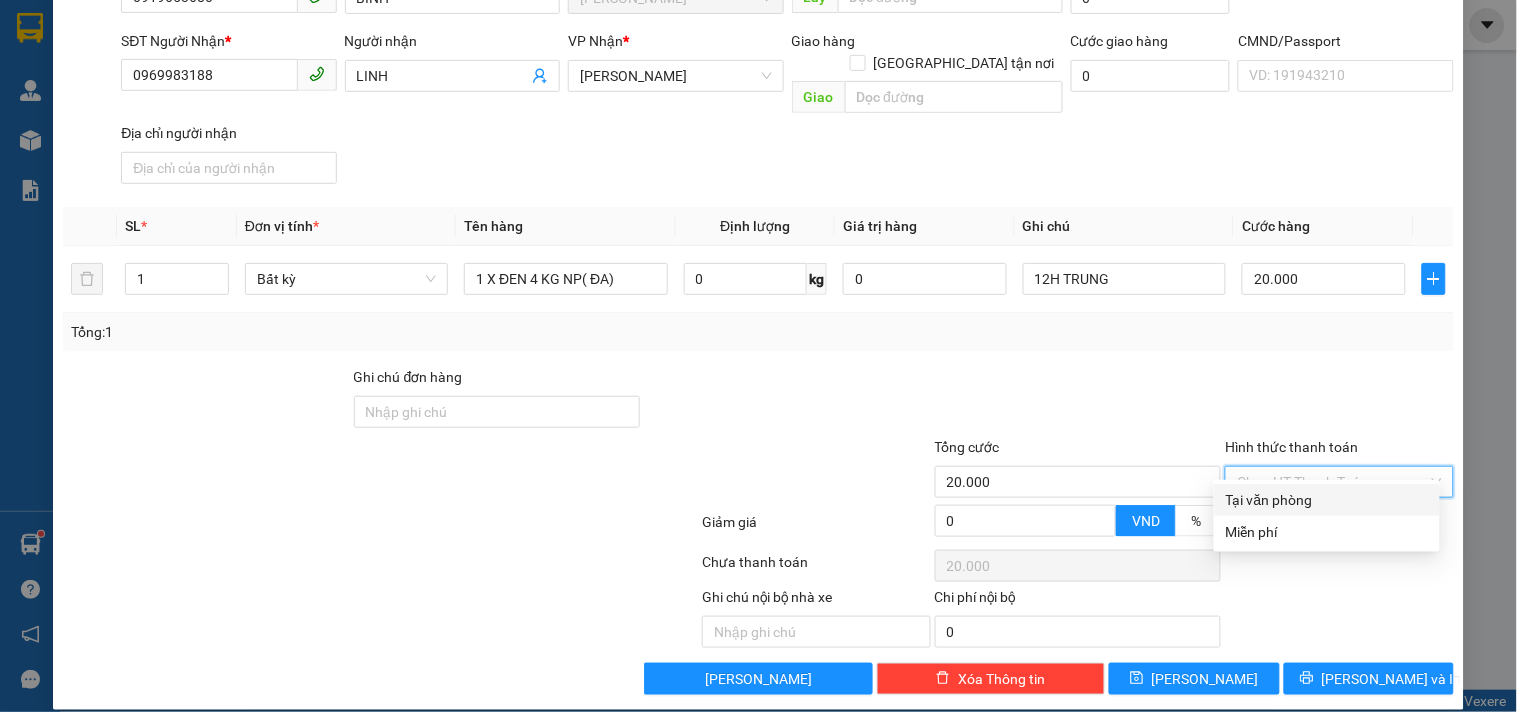 click on "Hình thức thanh toán" at bounding box center (1332, 482) 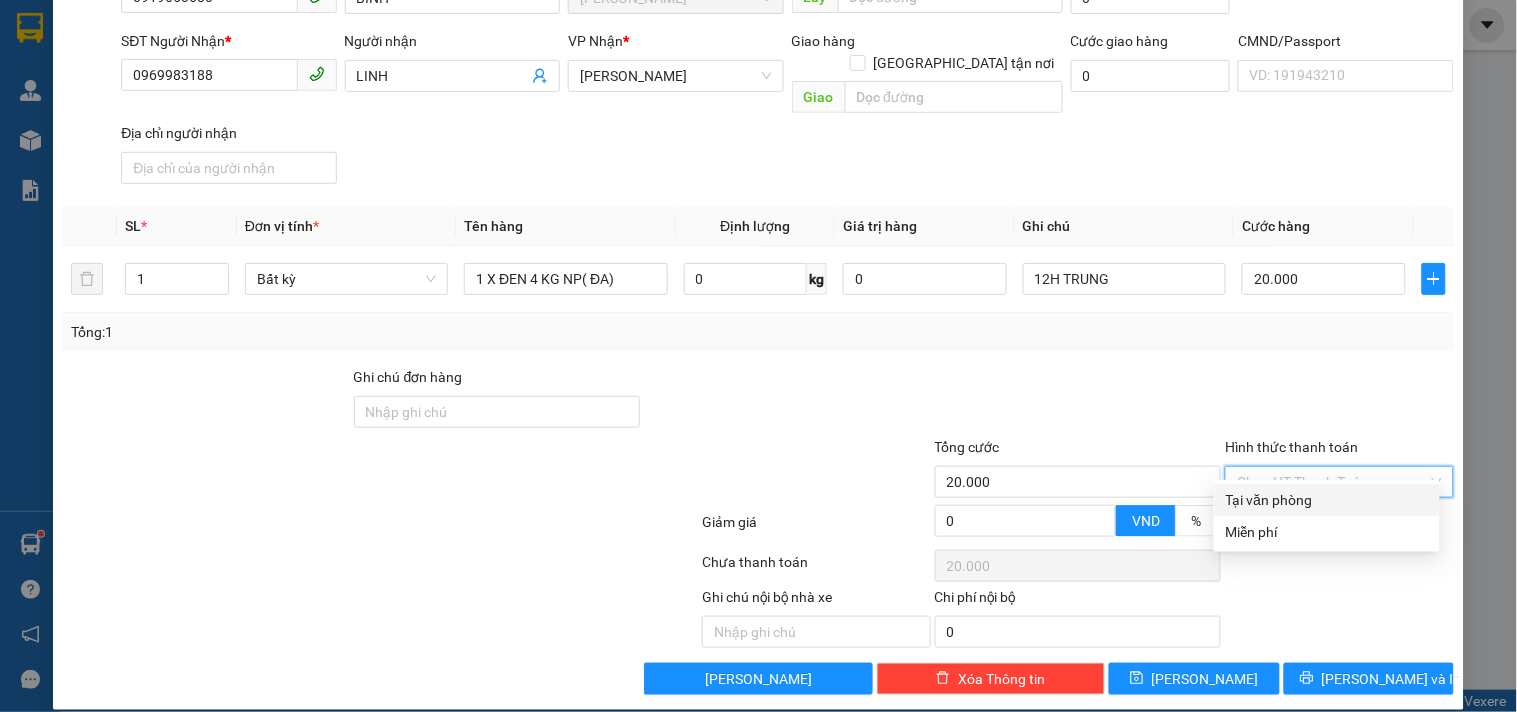 click on "Tại văn phòng" at bounding box center (1327, 500) 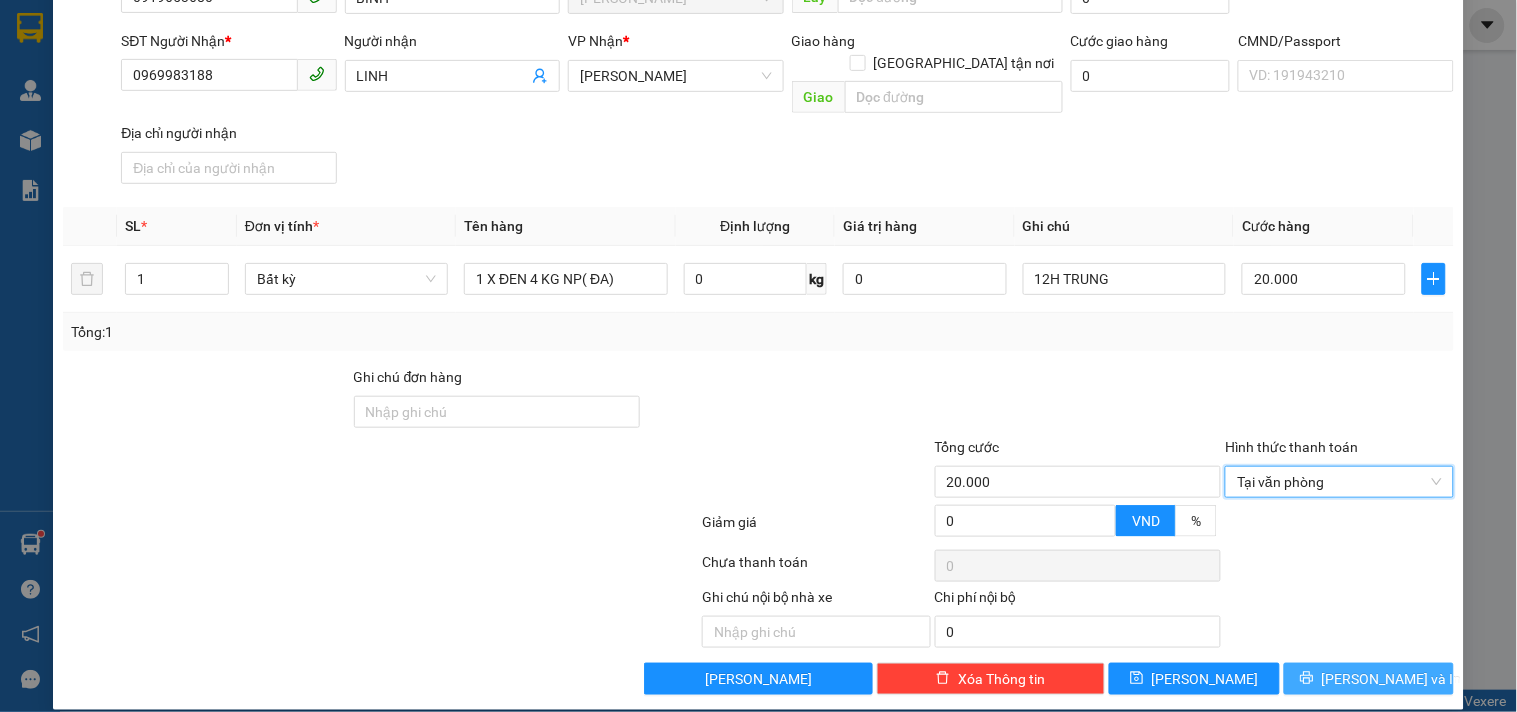click on "[PERSON_NAME] và In" at bounding box center [1392, 679] 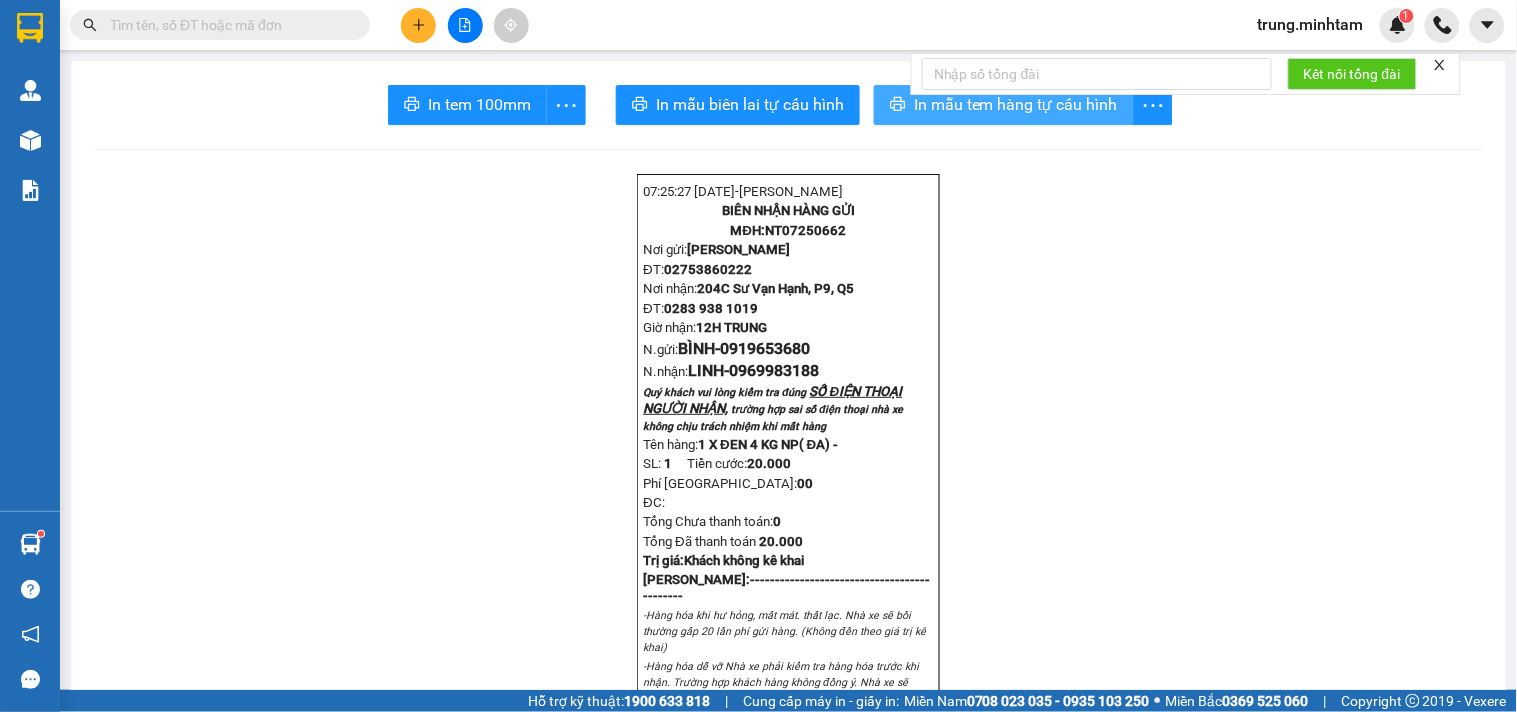 click on "In mẫu tem hàng tự cấu hình" at bounding box center [1016, 104] 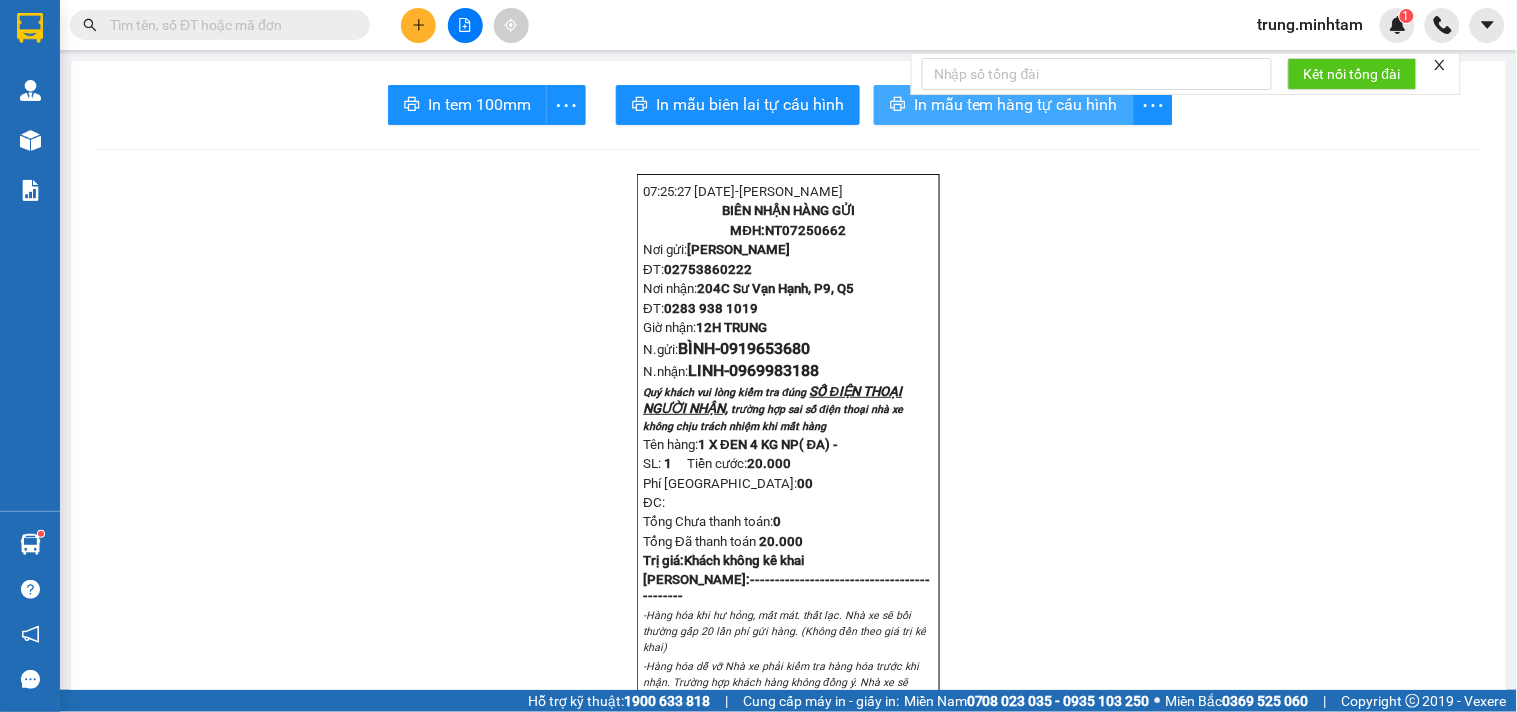 scroll, scrollTop: 0, scrollLeft: 0, axis: both 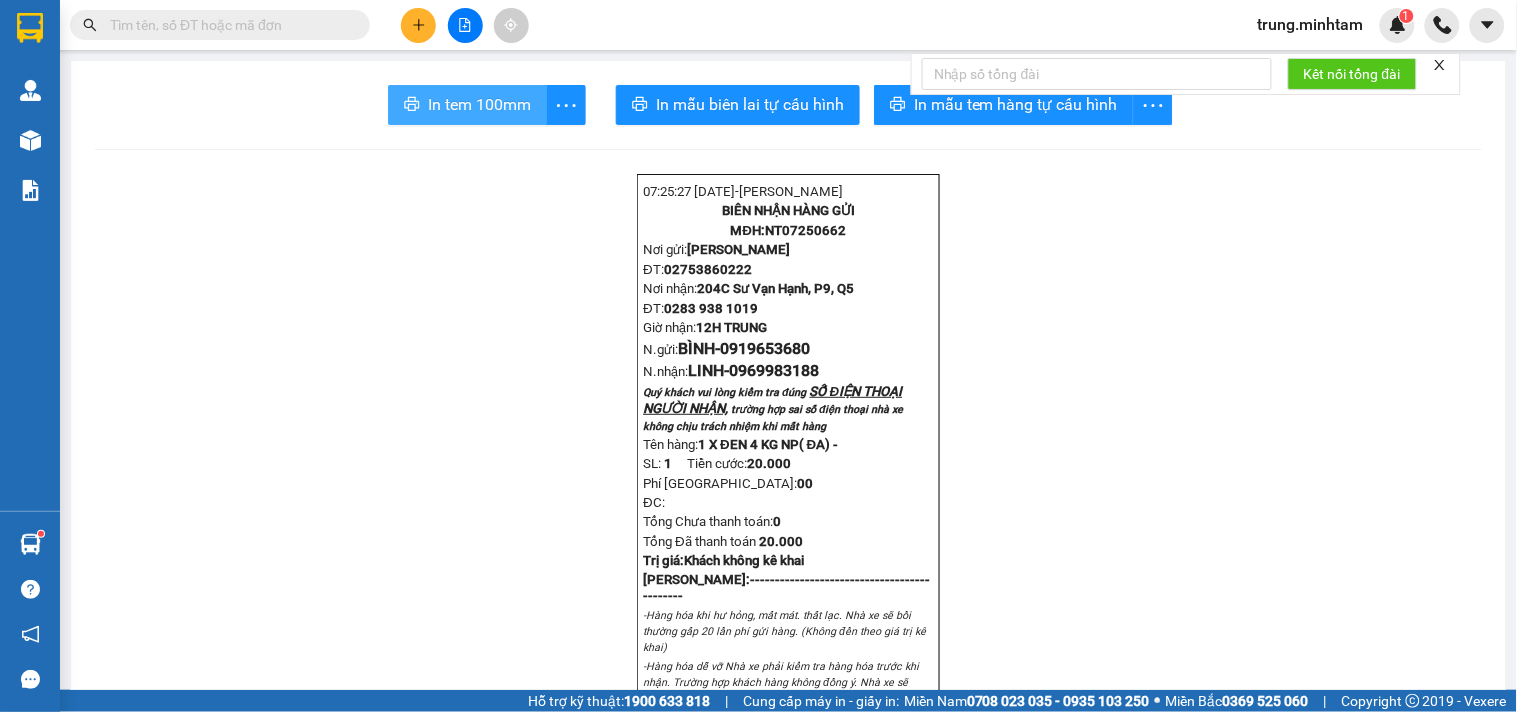 click on "In tem 100mm" at bounding box center (479, 104) 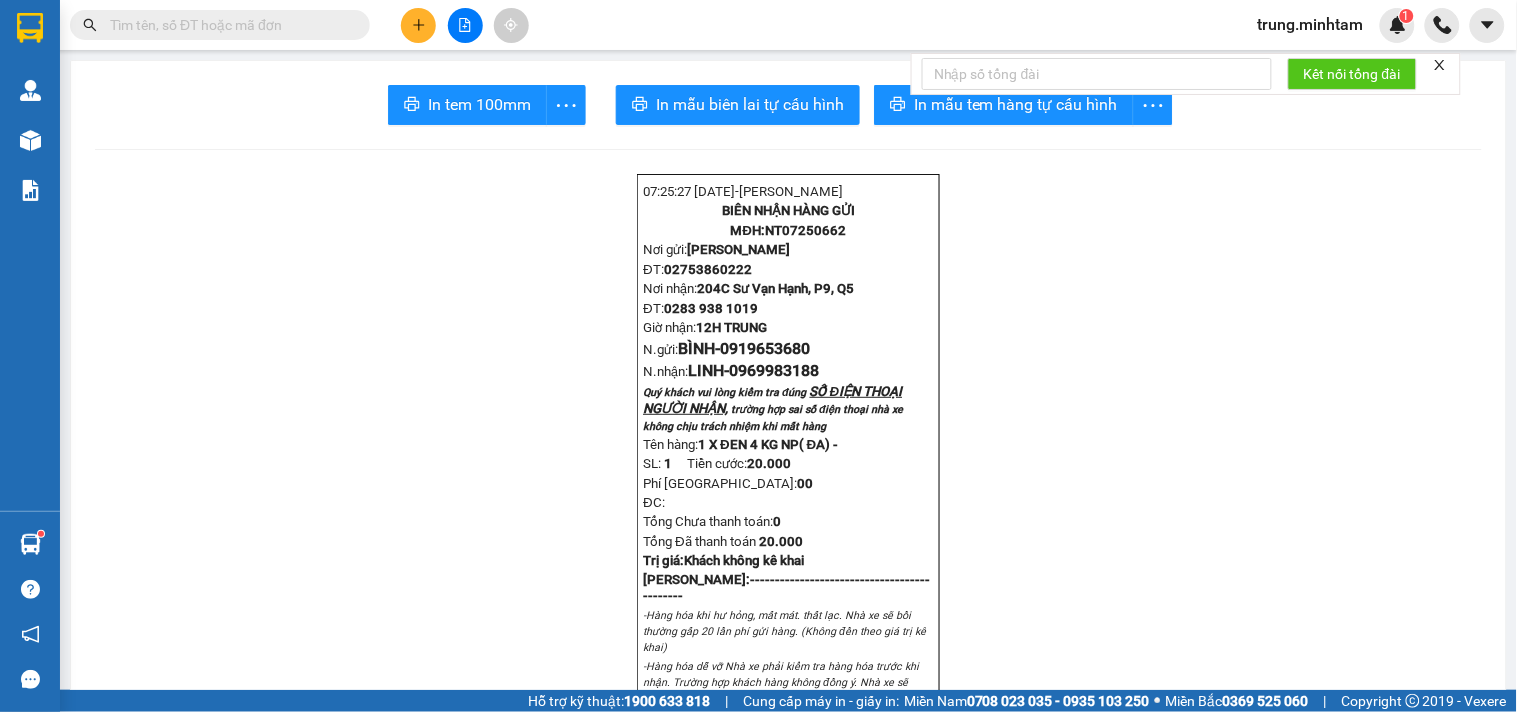 click 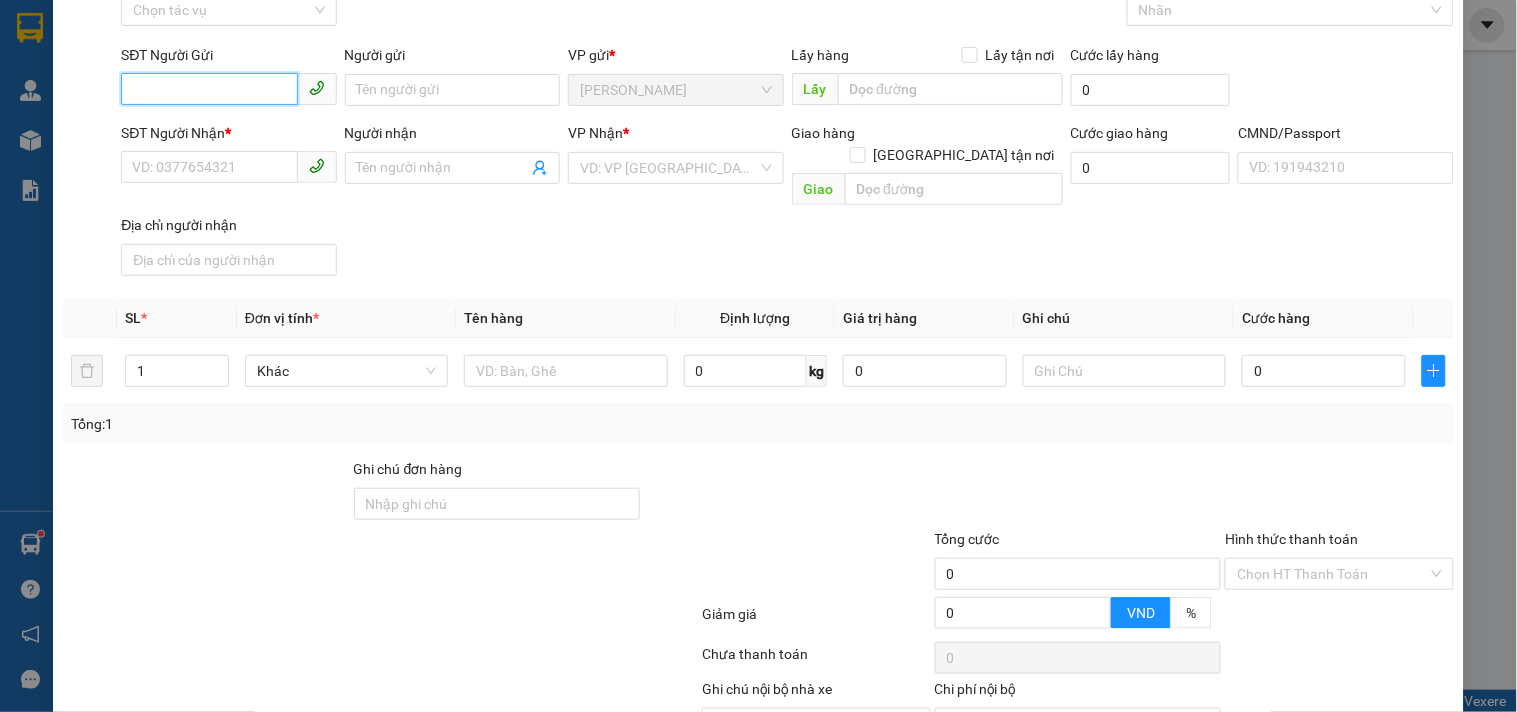 scroll, scrollTop: 0, scrollLeft: 0, axis: both 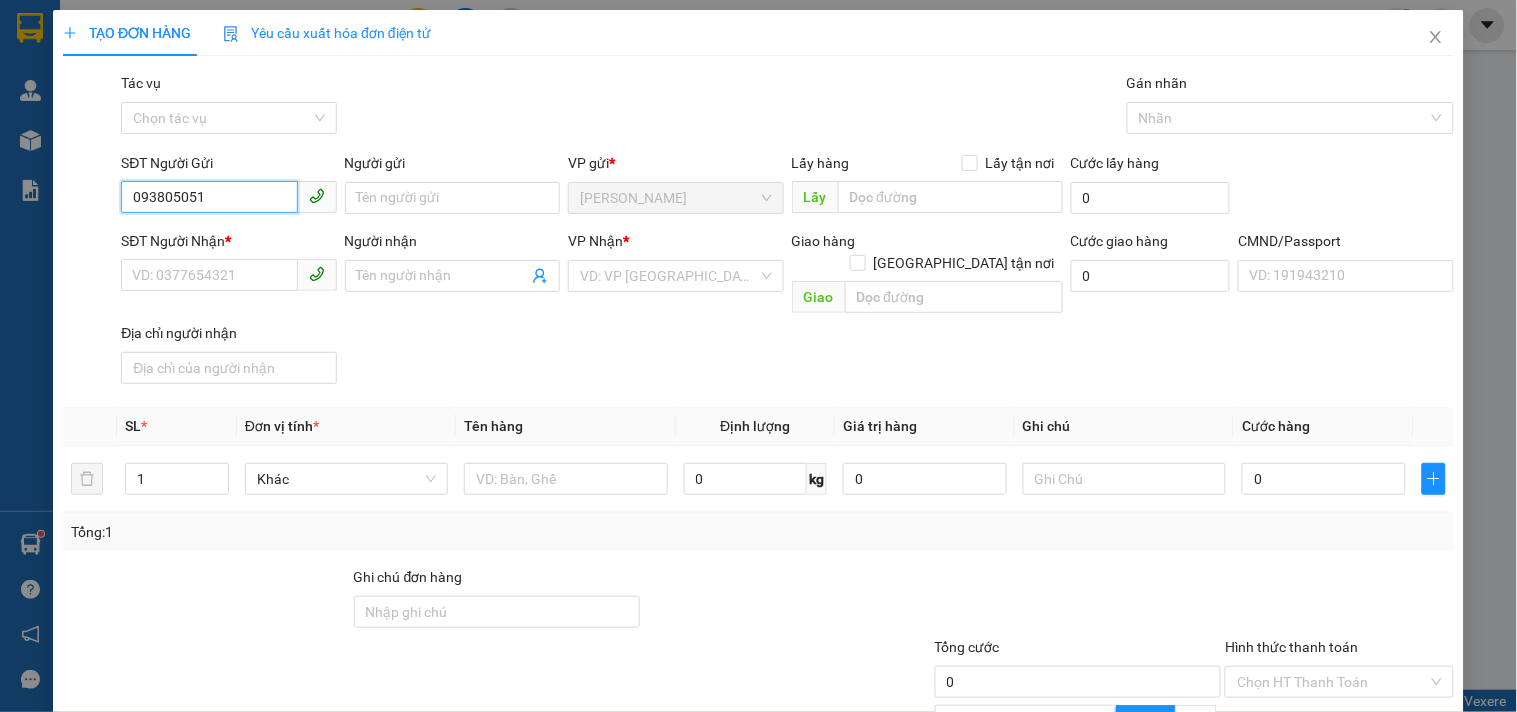 type on "0938050513" 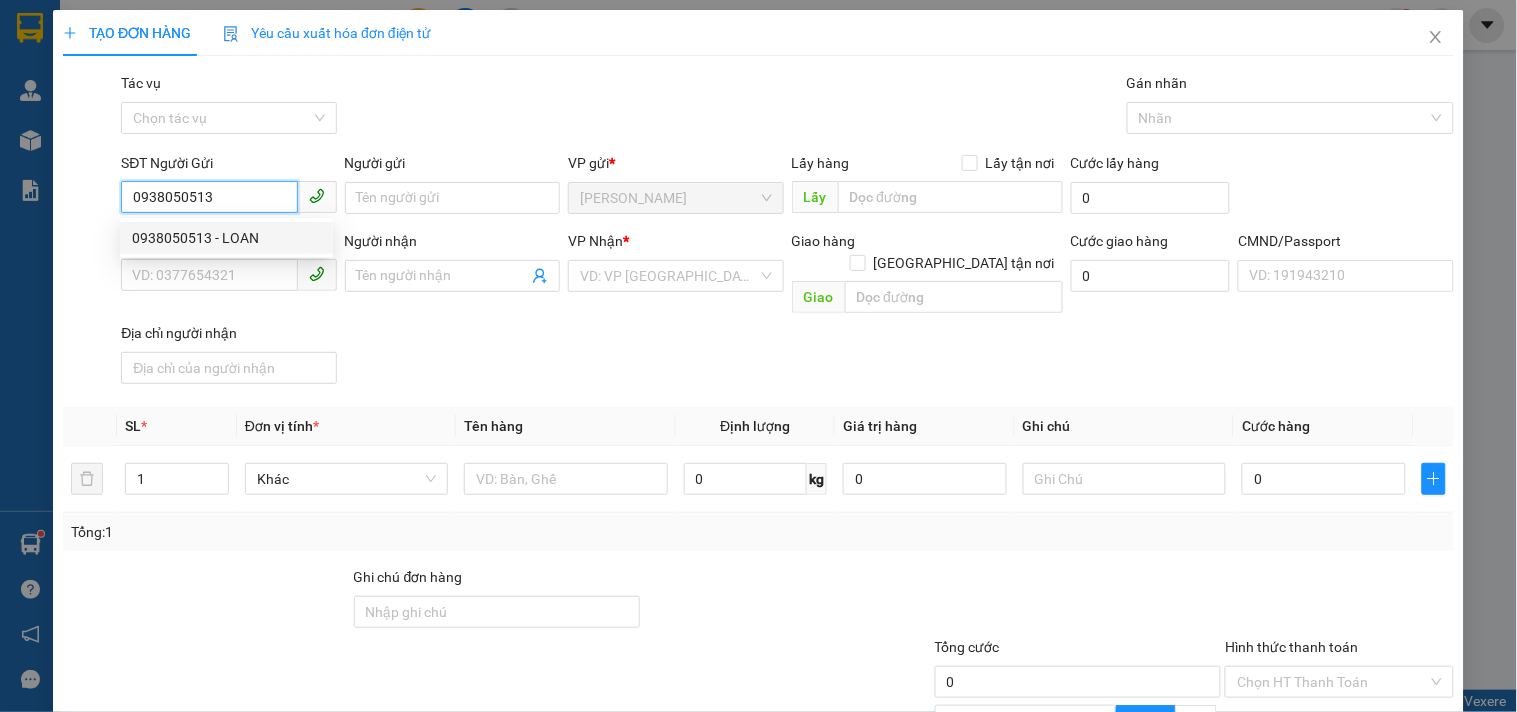 click on "0938050513 - LOAN" at bounding box center (226, 238) 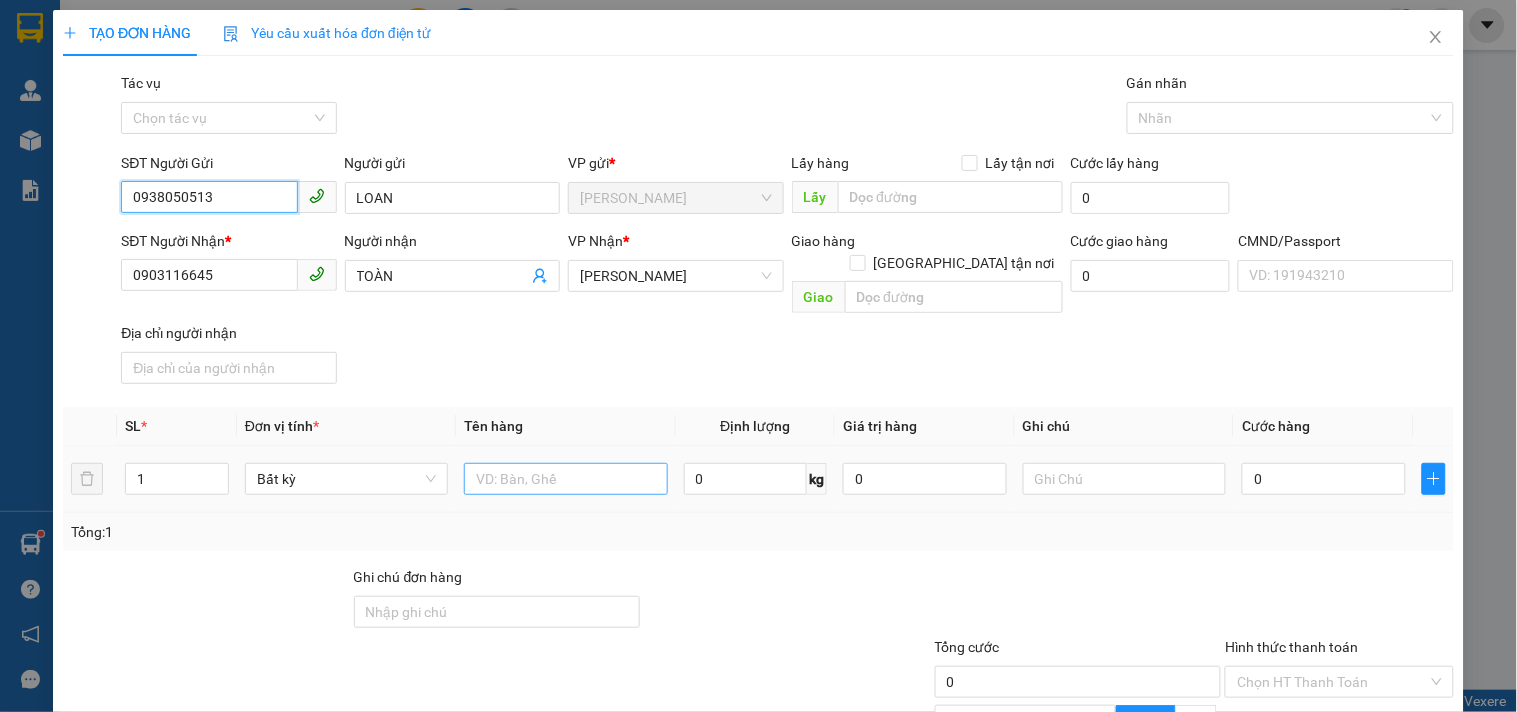type on "0938050513" 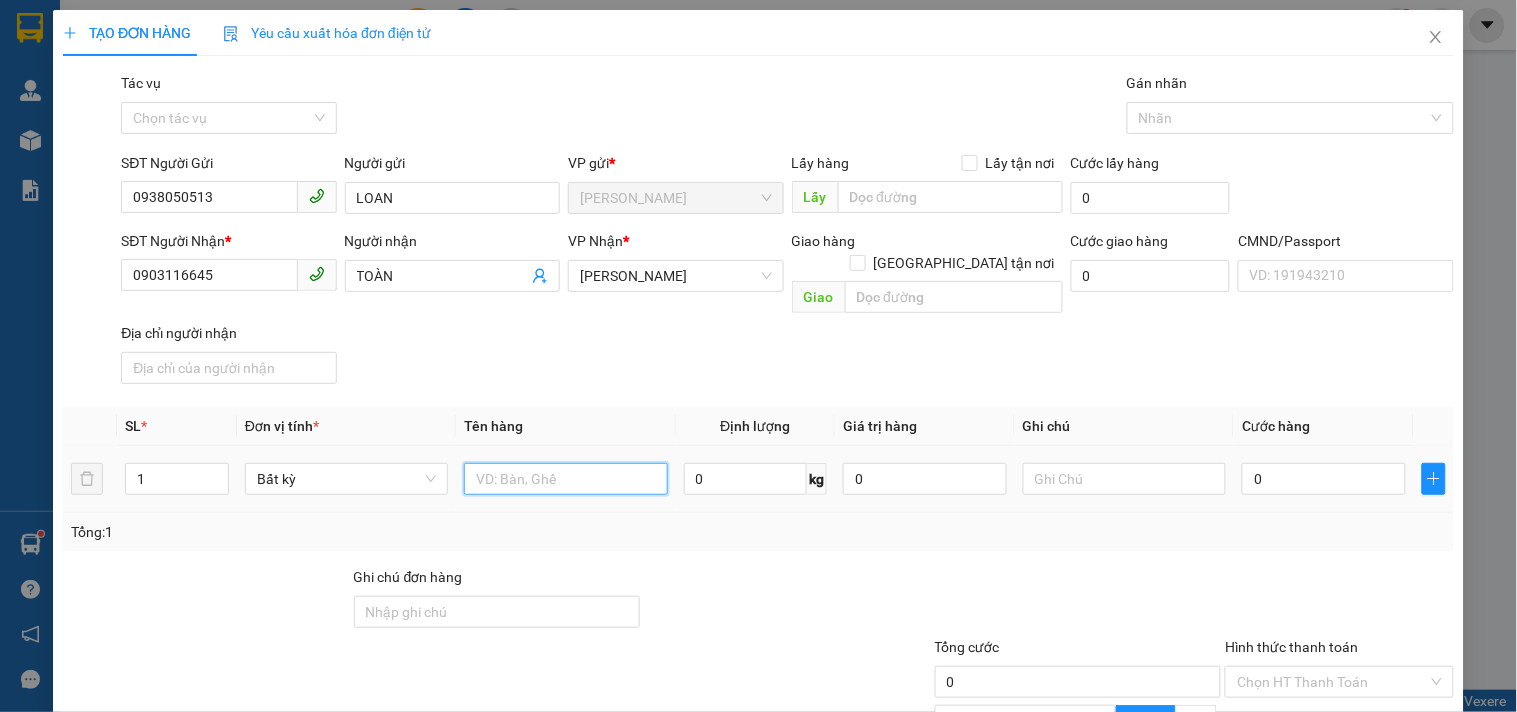 click at bounding box center (565, 479) 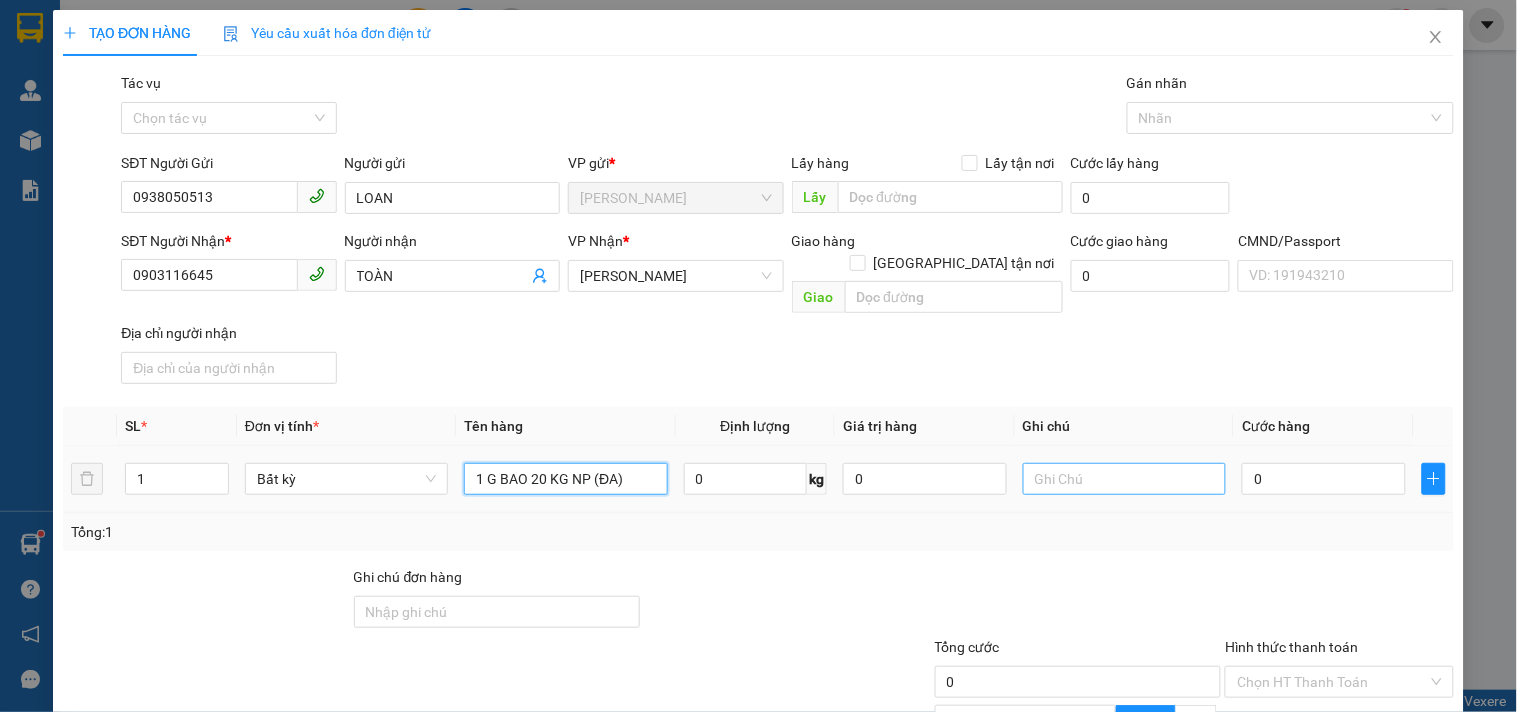 type on "1 G BAO 20 KG NP (ĐA)" 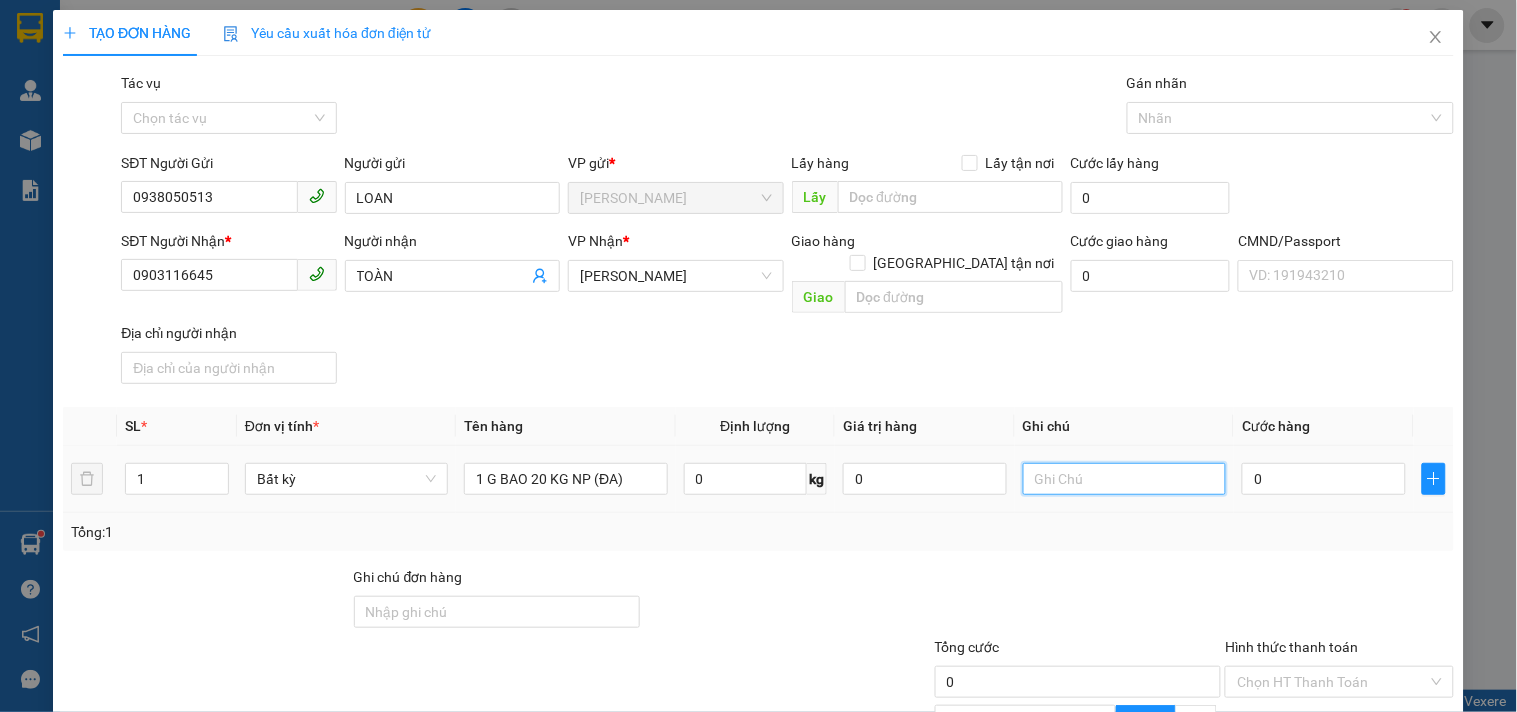 click at bounding box center [1124, 479] 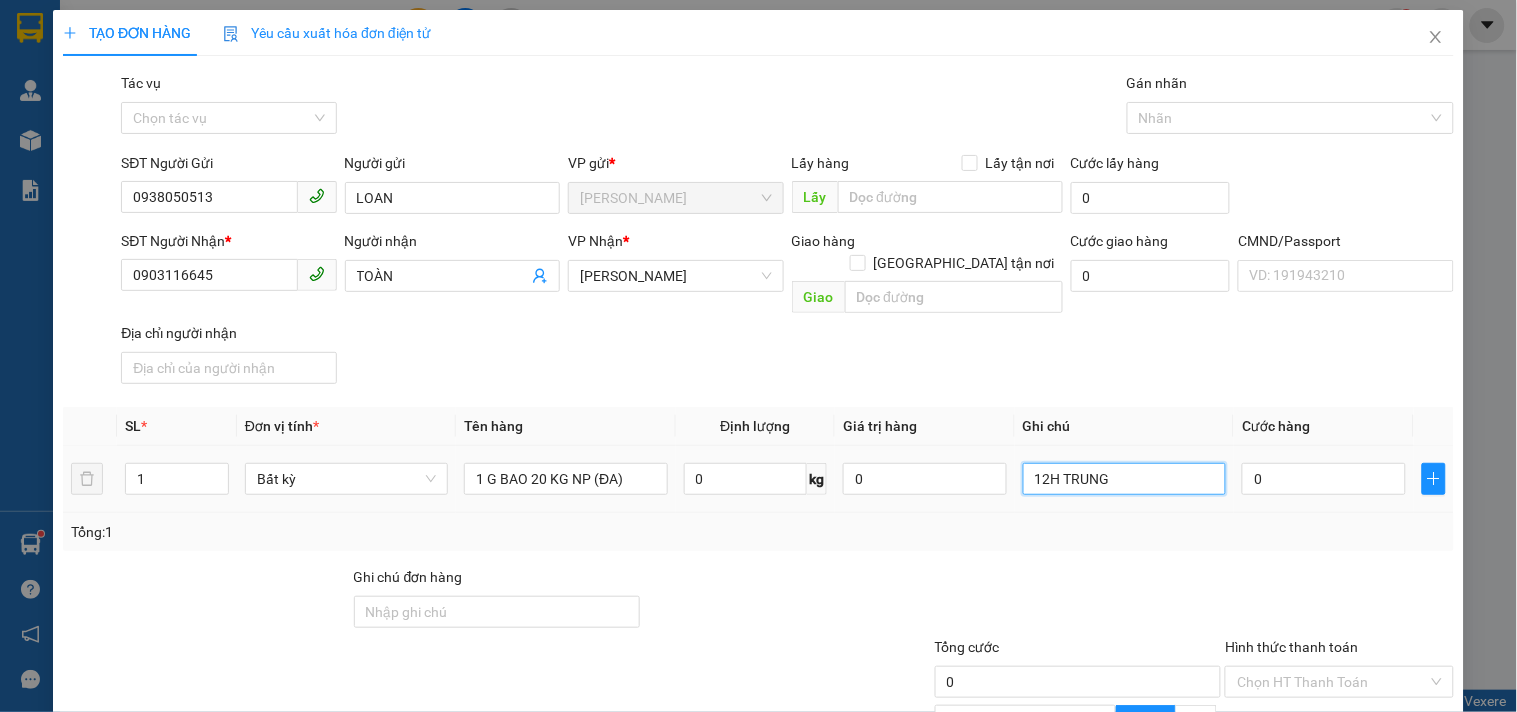 type on "12H TRUNG" 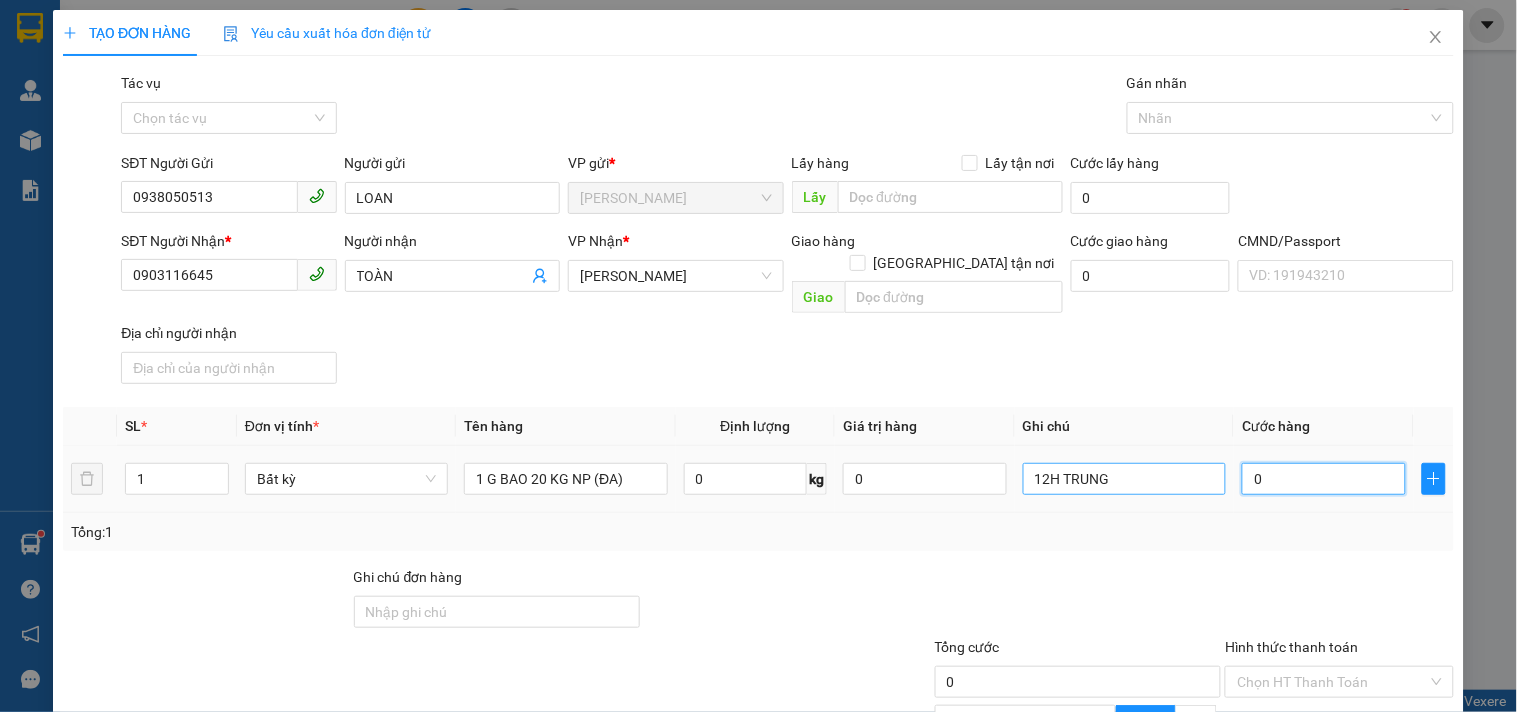 type on "3" 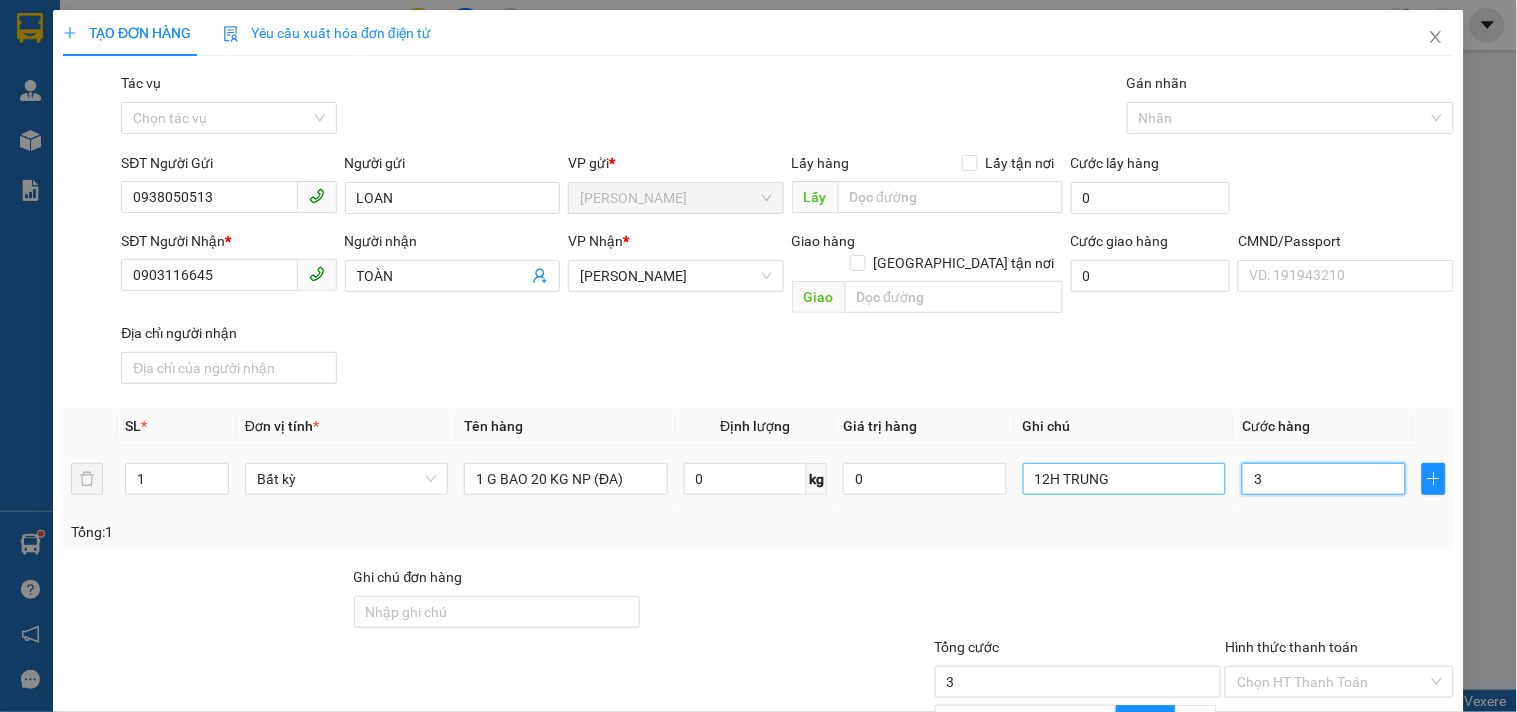 type on "35" 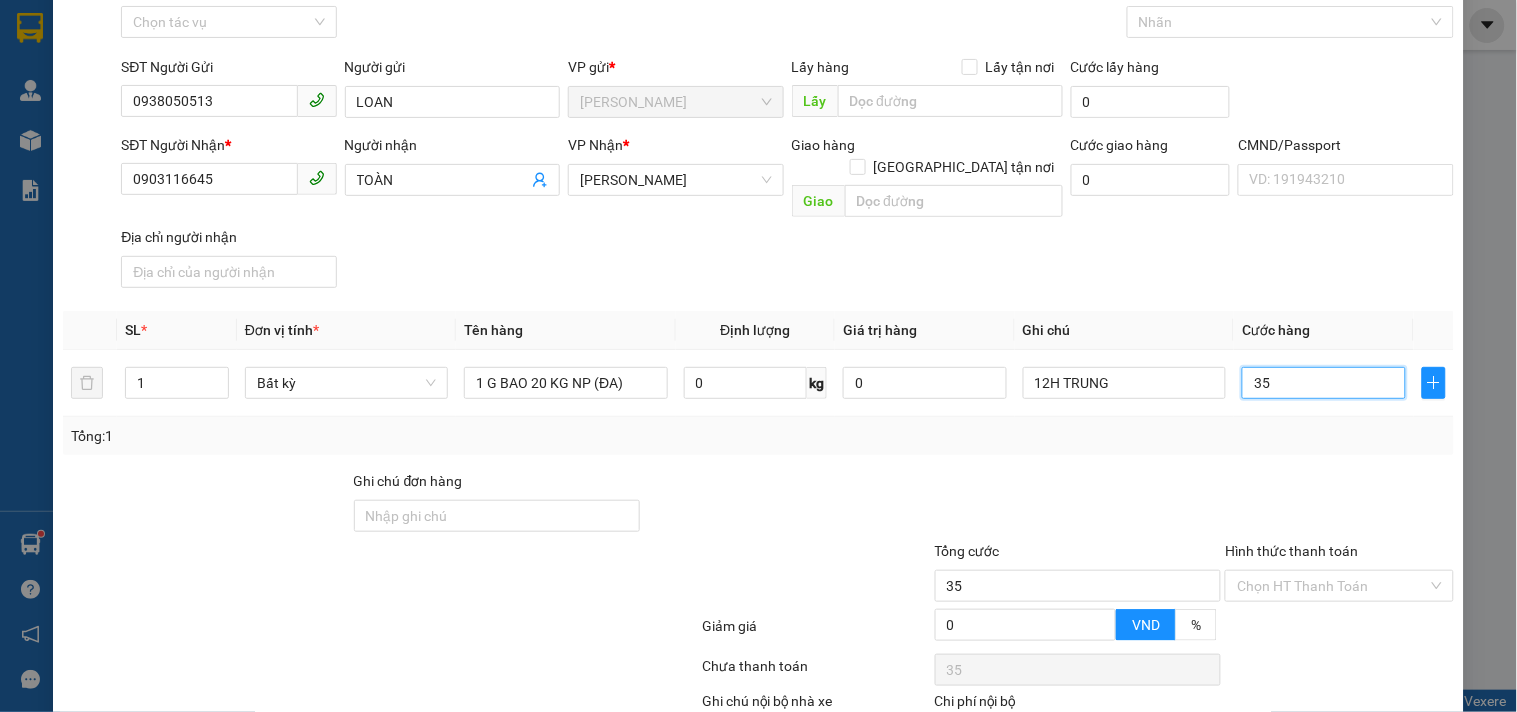 scroll, scrollTop: 200, scrollLeft: 0, axis: vertical 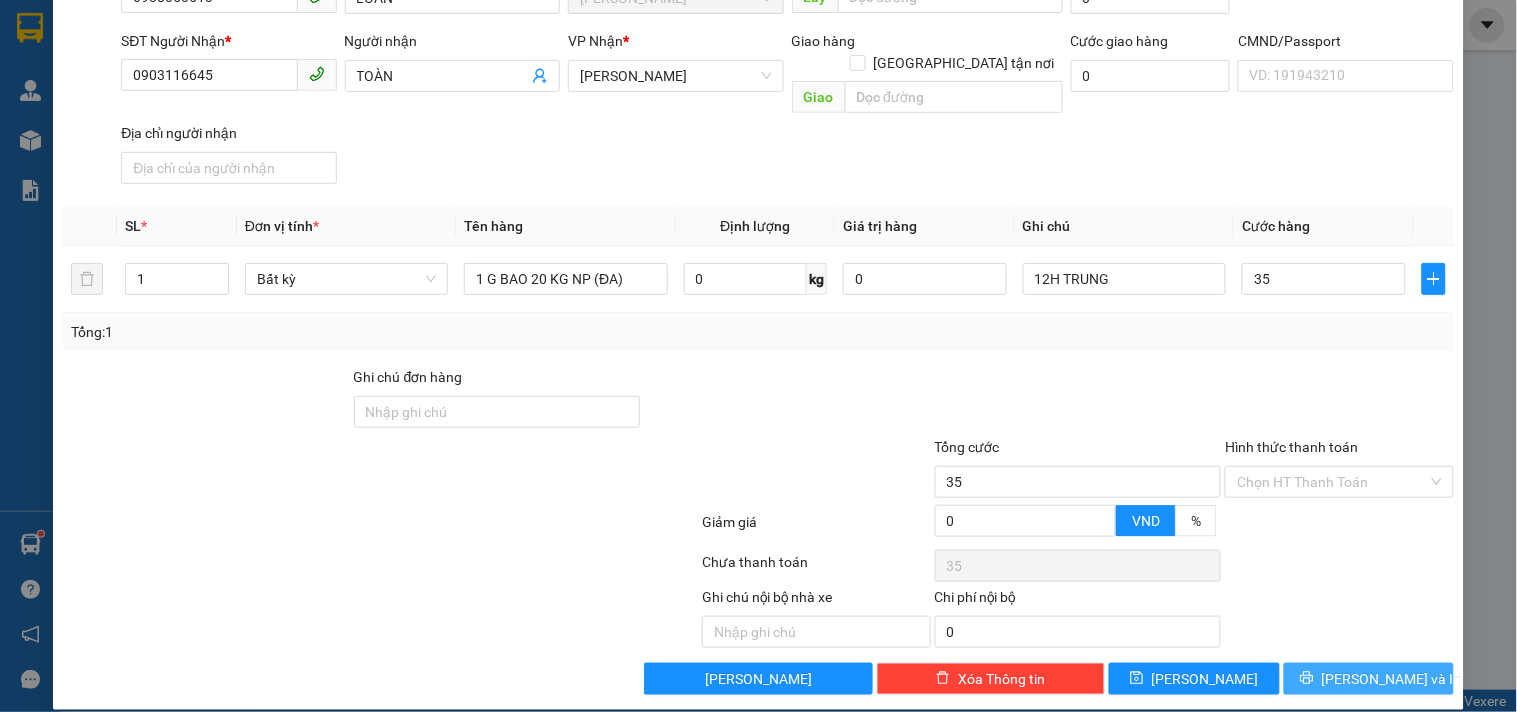 type on "35.000" 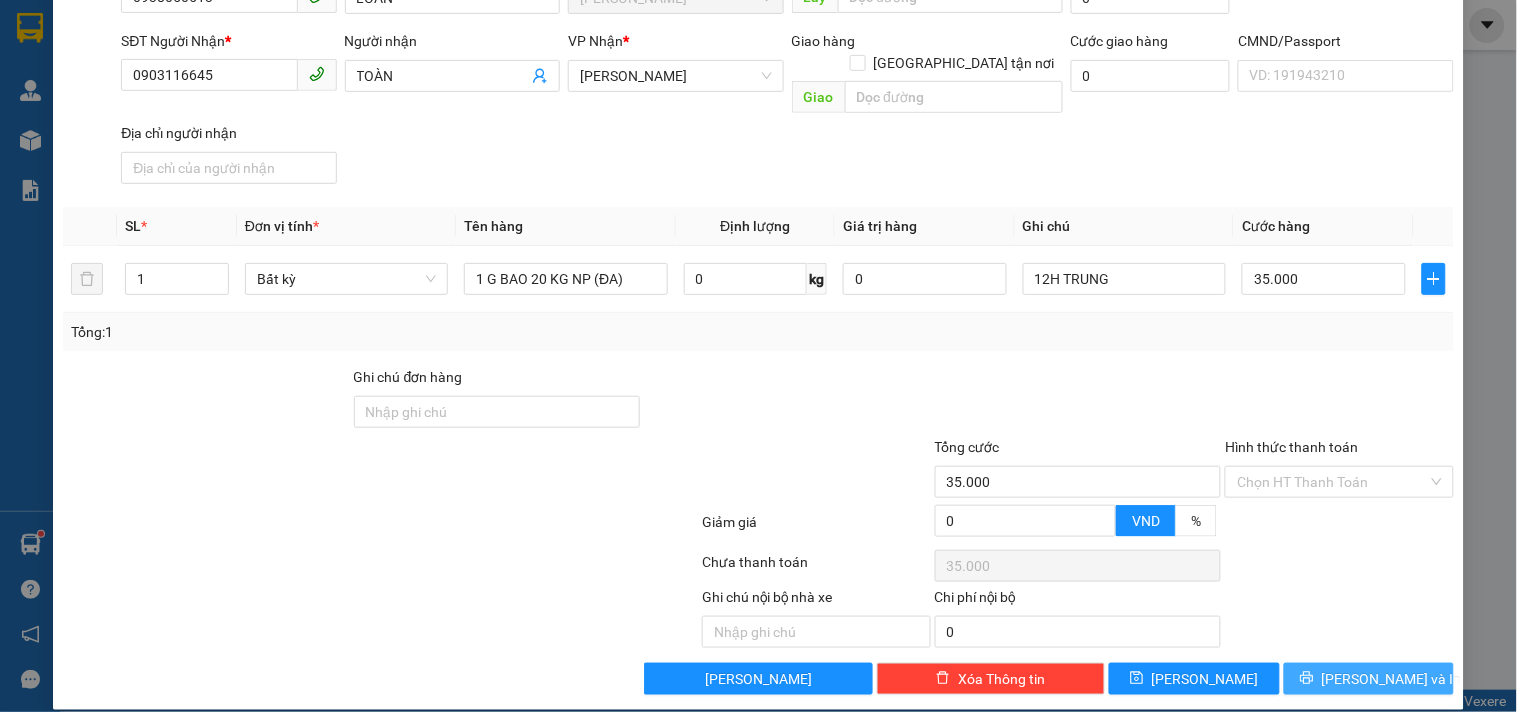 click on "[PERSON_NAME] và In" at bounding box center [1392, 679] 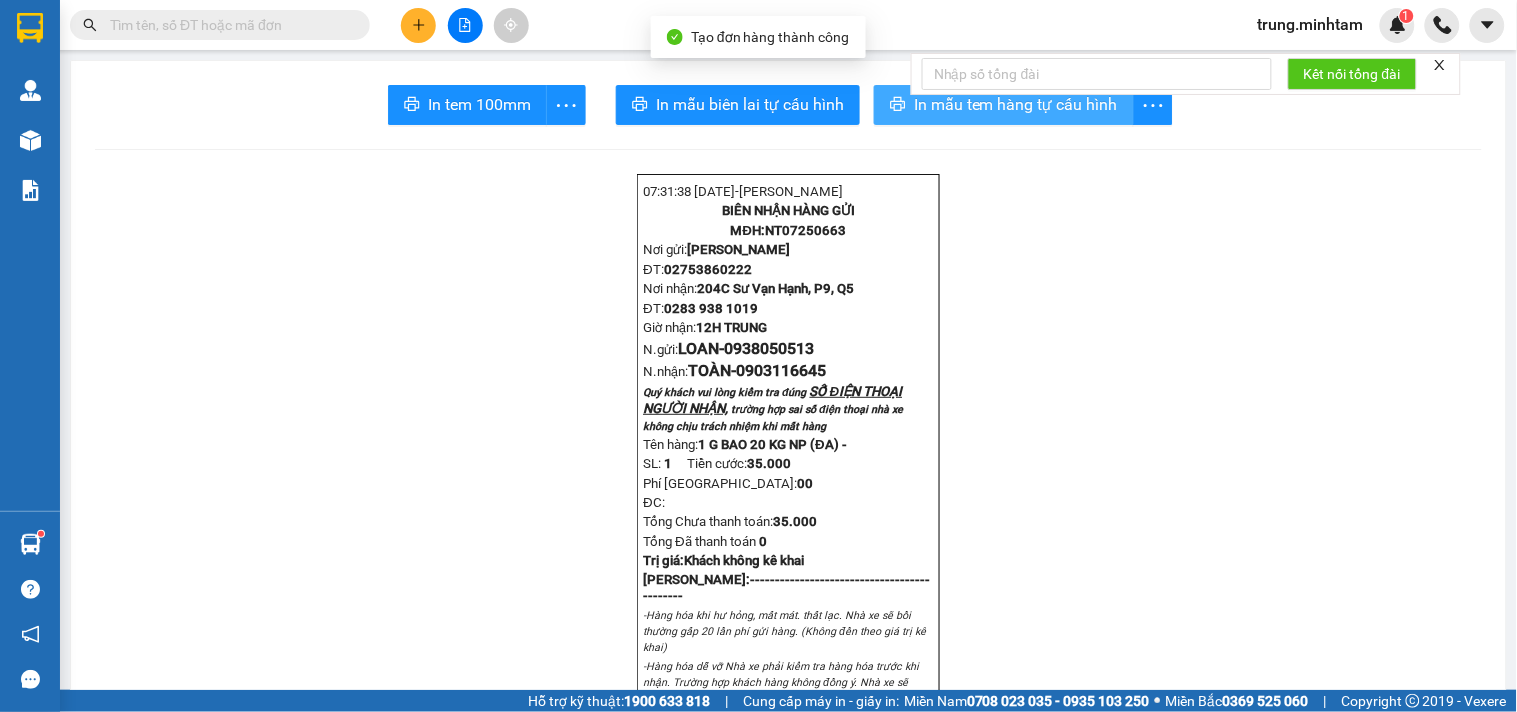 click on "In mẫu tem hàng tự cấu hình" at bounding box center (1016, 104) 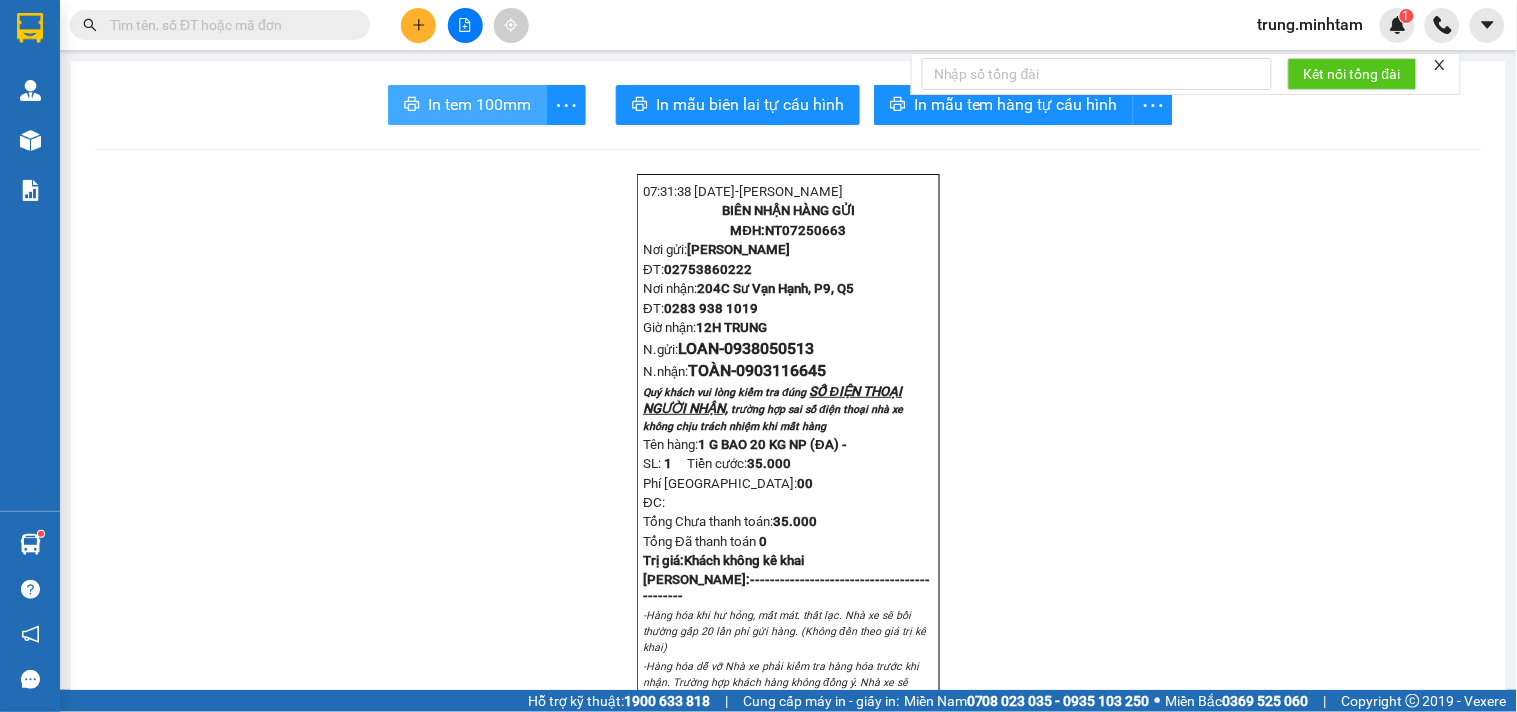 click on "In tem 100mm" at bounding box center (479, 104) 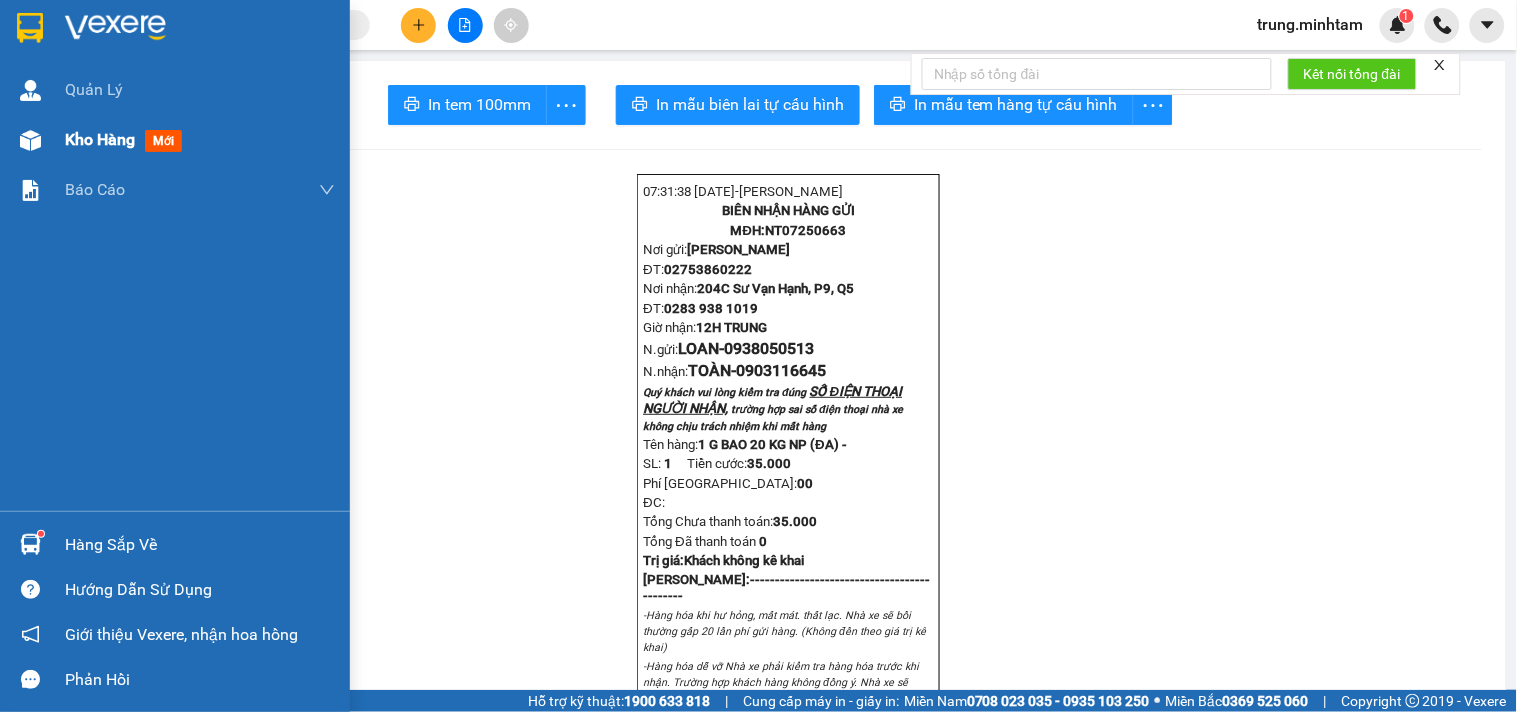 click on "Kho hàng" at bounding box center (100, 139) 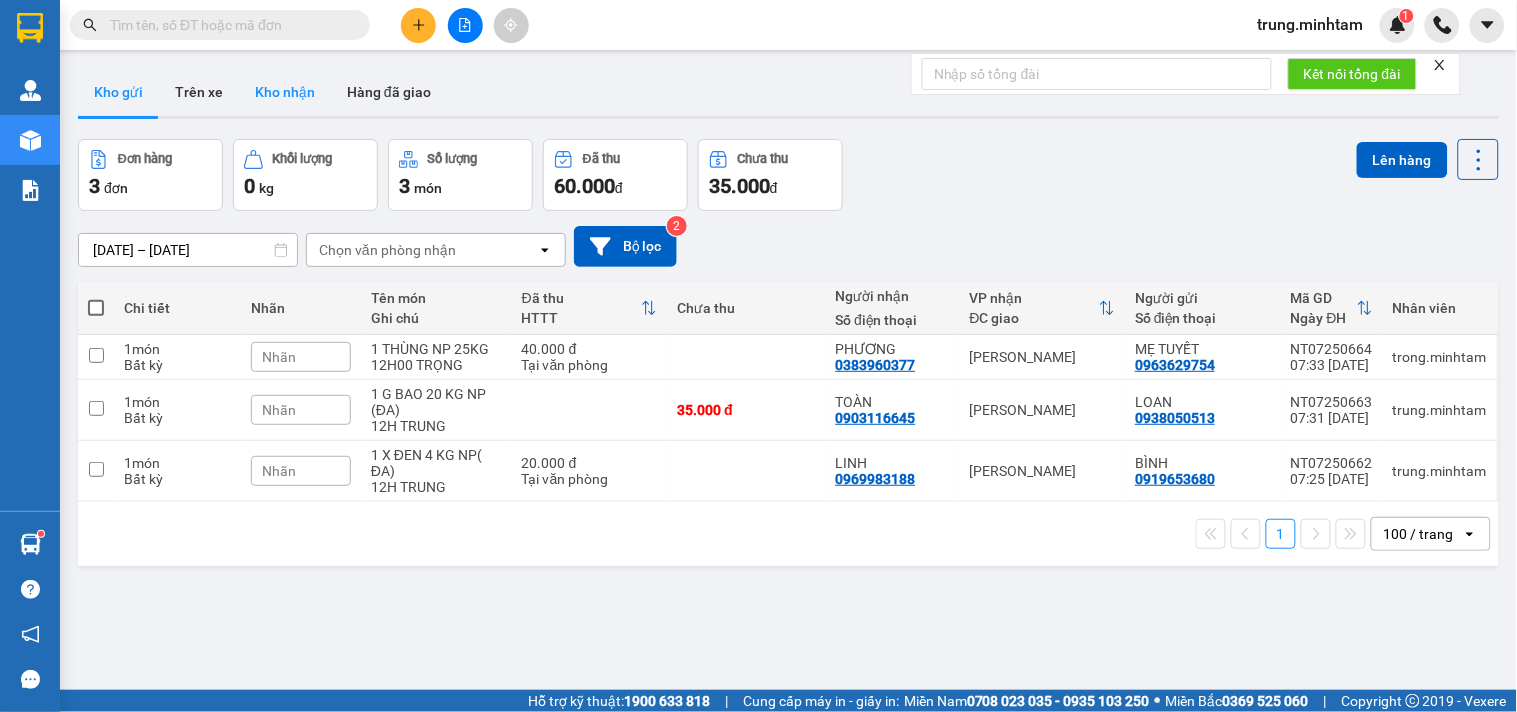 click on "Kho nhận" at bounding box center (285, 92) 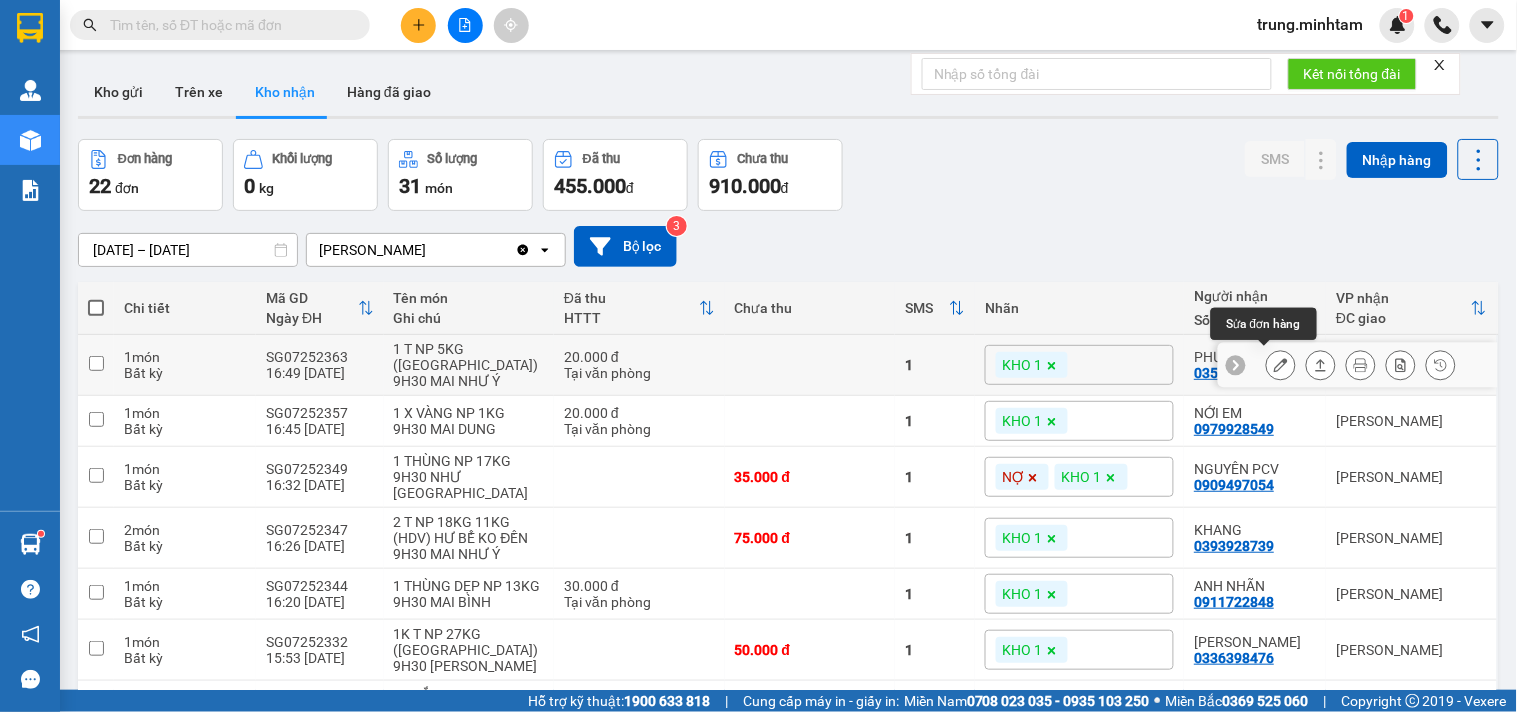 click 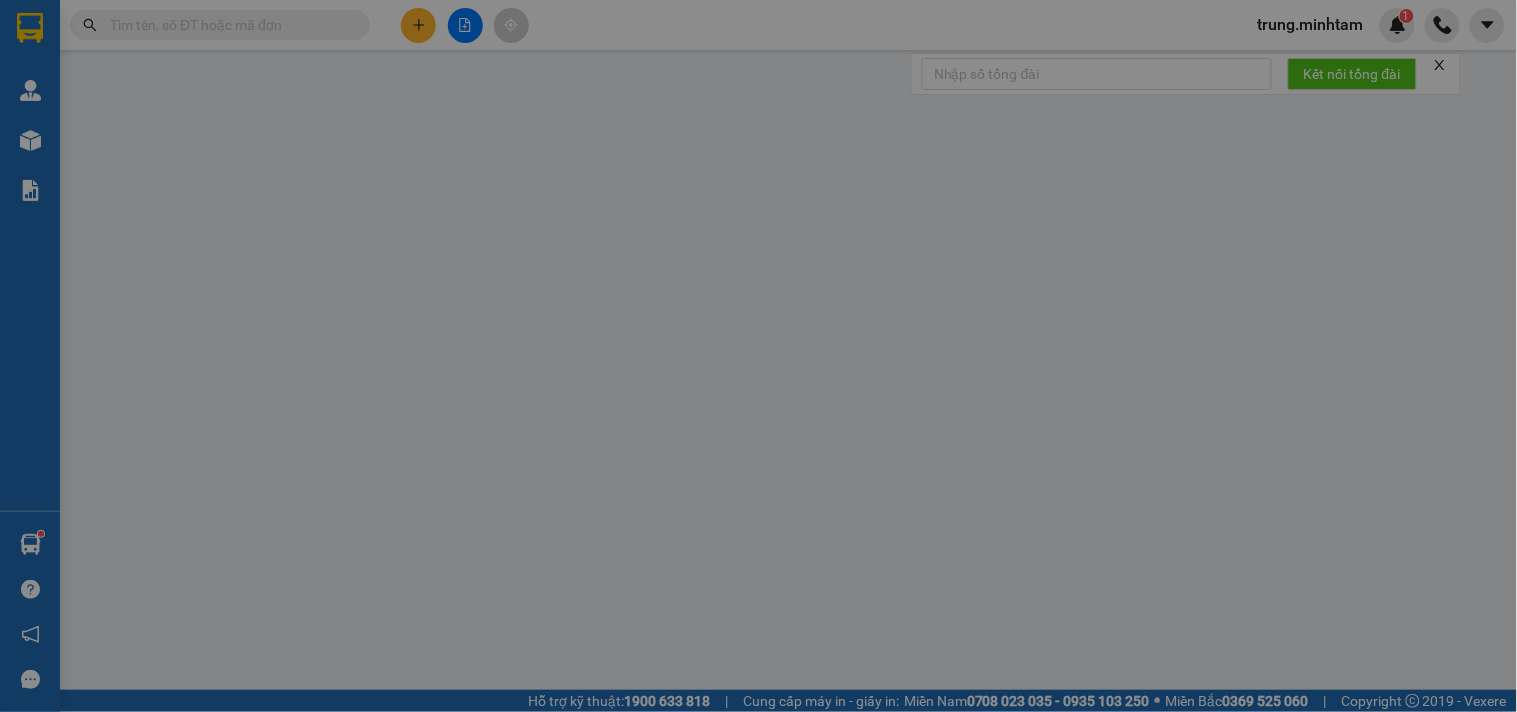 type on "0981648863" 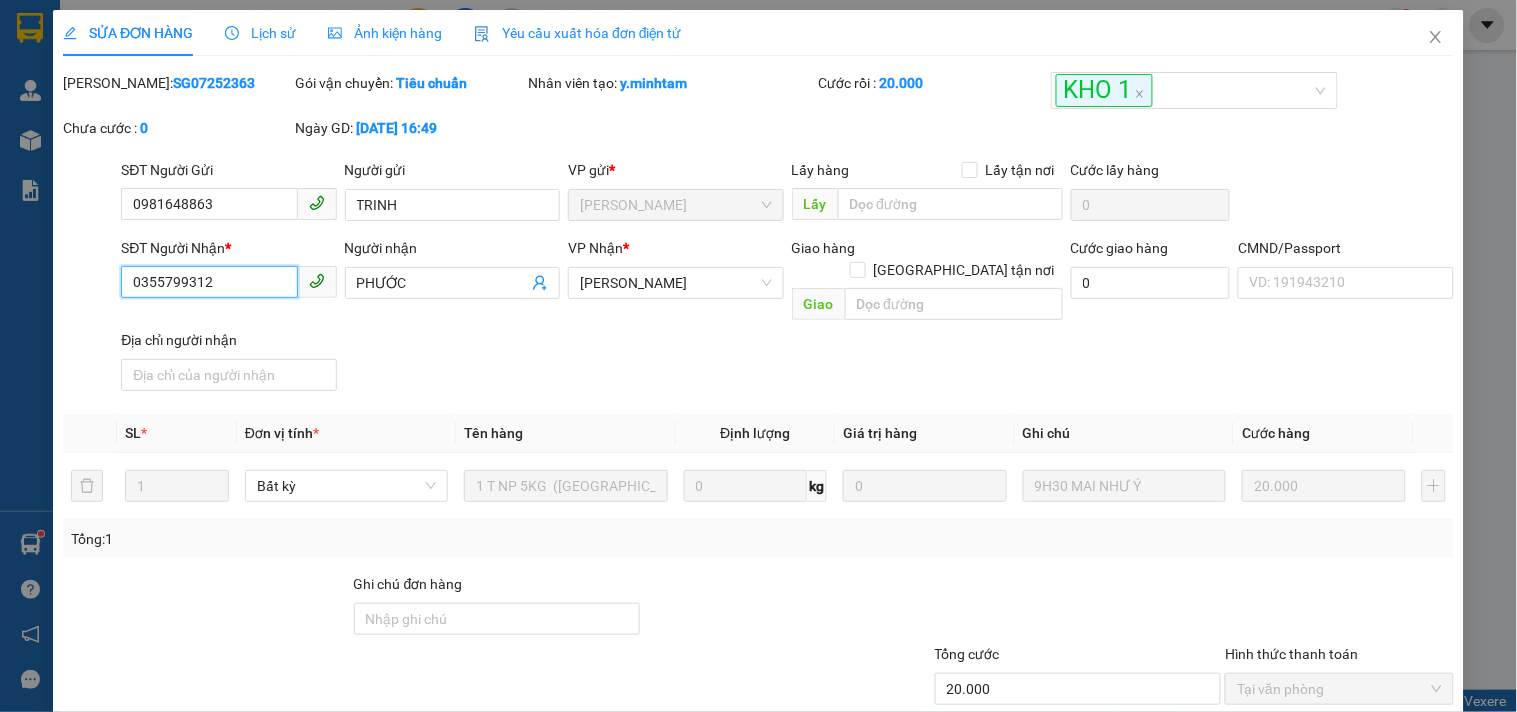 drag, startPoint x: 216, startPoint y: 285, endPoint x: 108, endPoint y: 312, distance: 111.32385 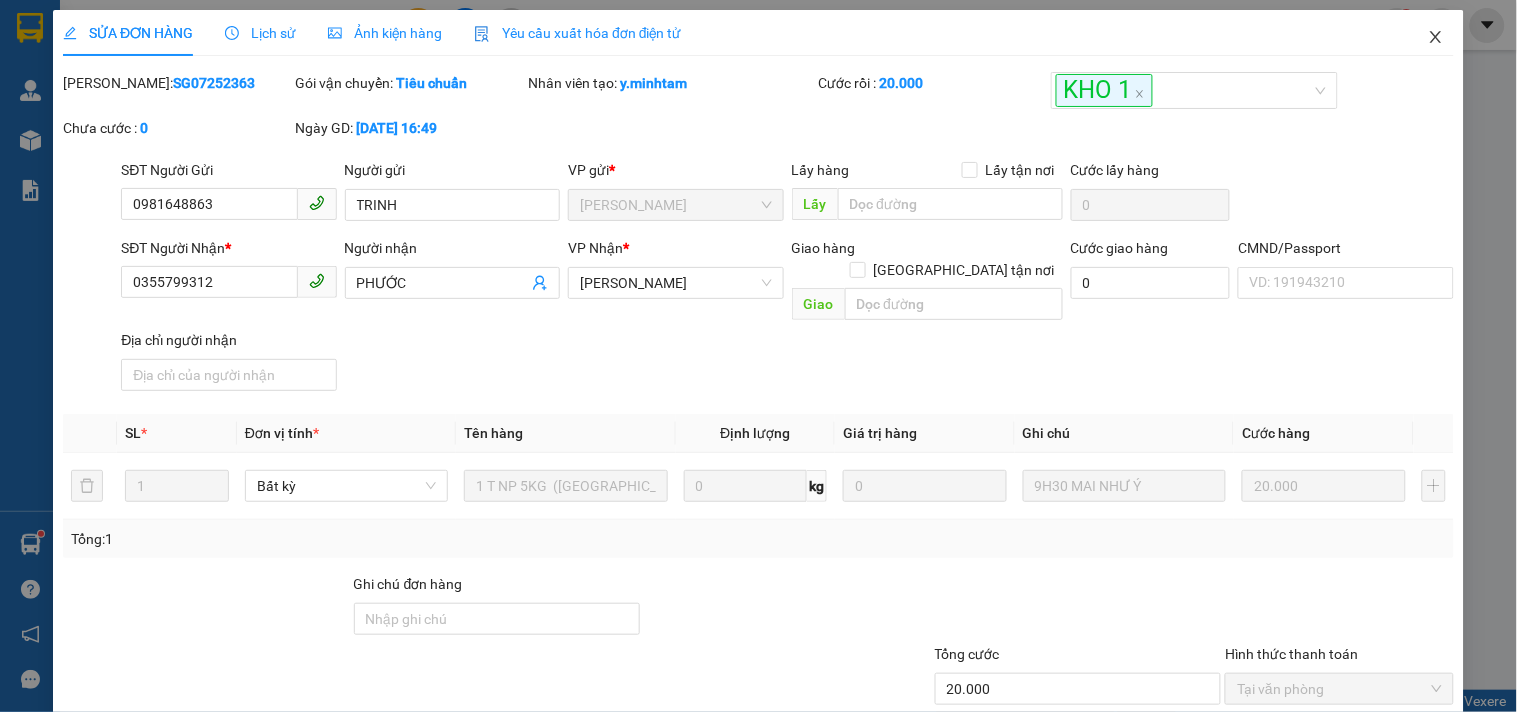 click 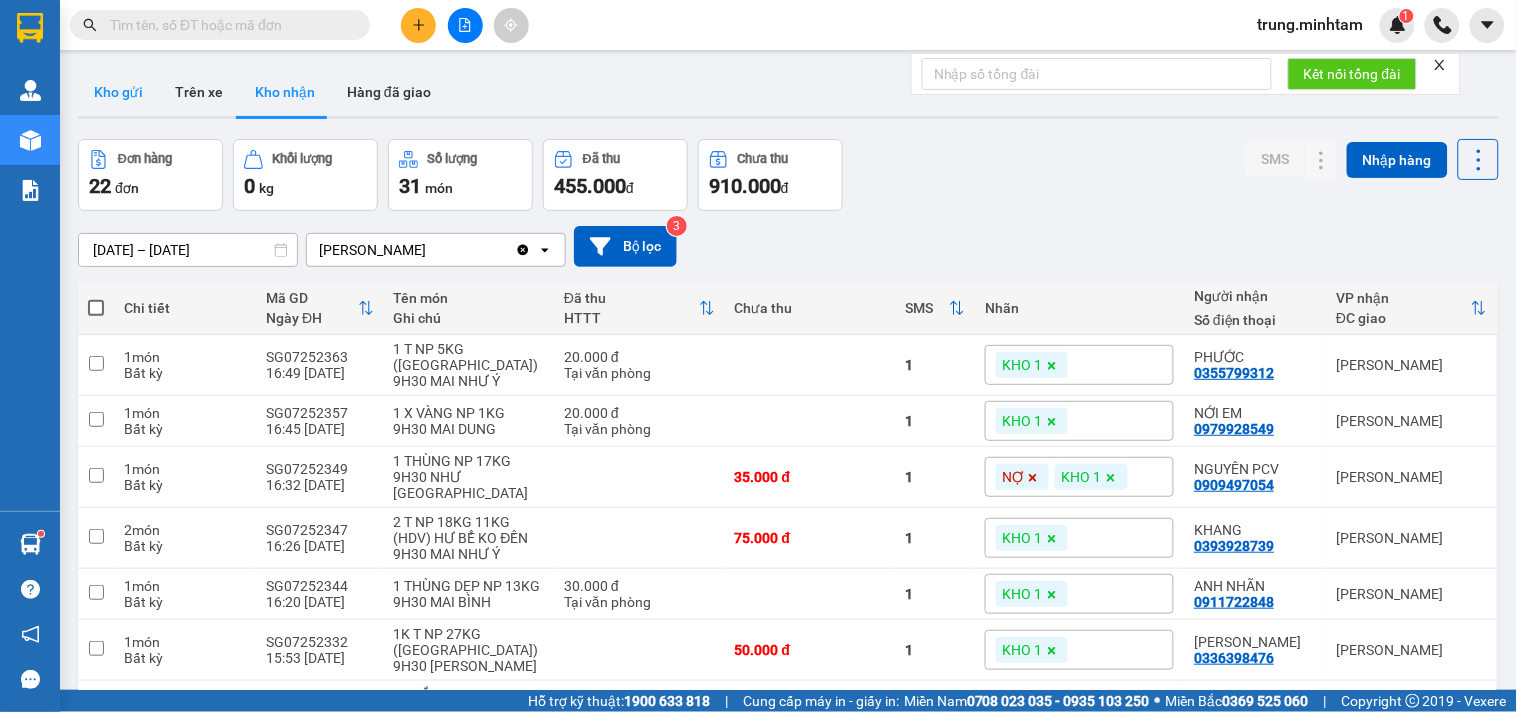 click on "Kho gửi" at bounding box center [118, 92] 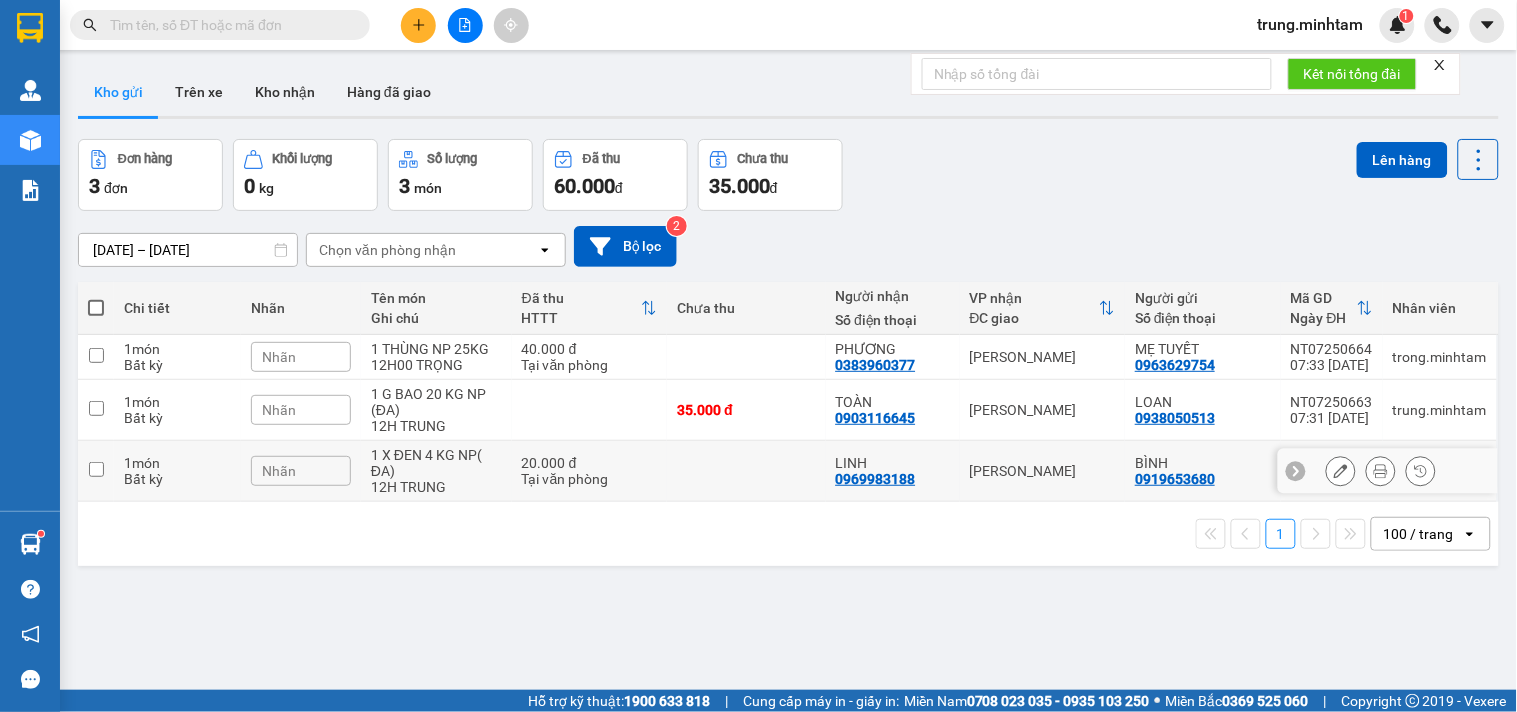 drag, startPoint x: 648, startPoint y: 482, endPoint x: 601, endPoint y: 402, distance: 92.7847 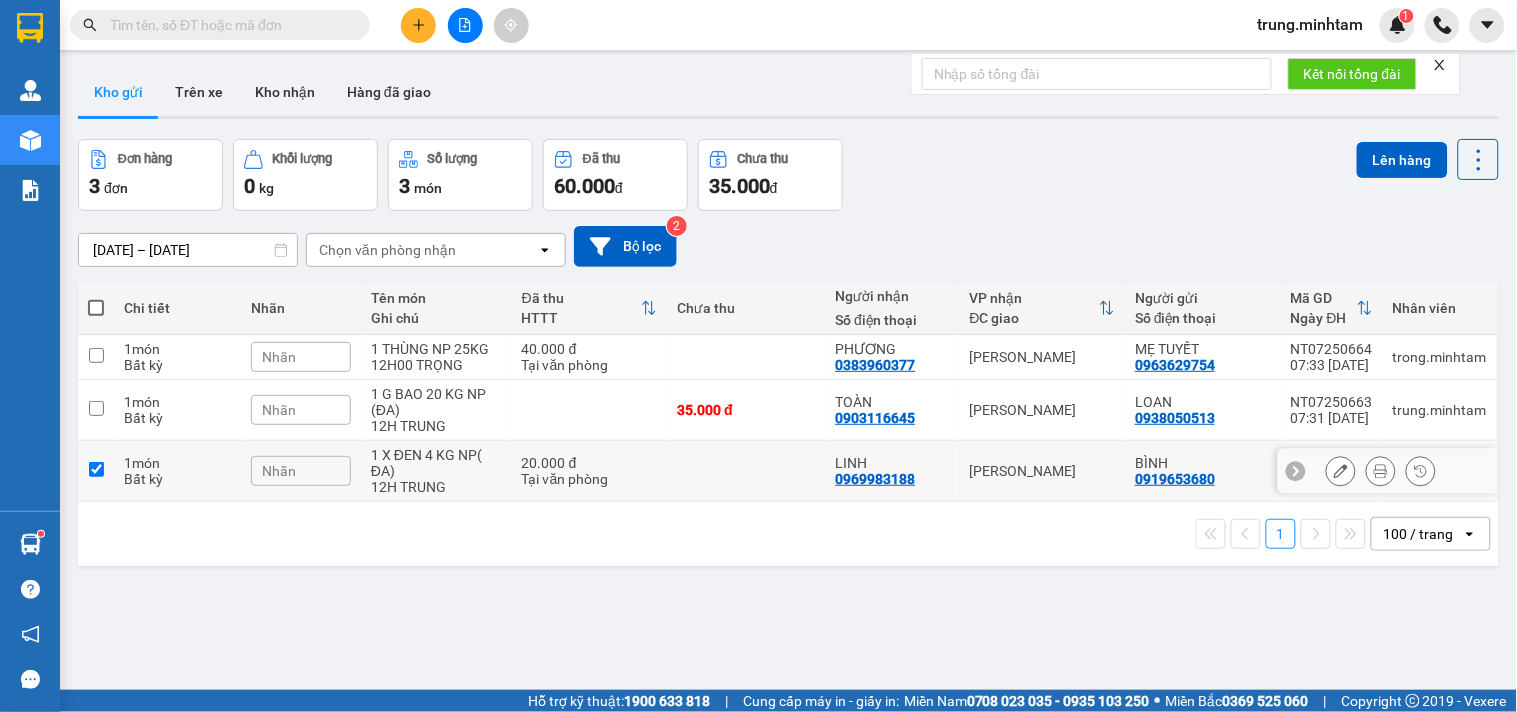 checkbox on "true" 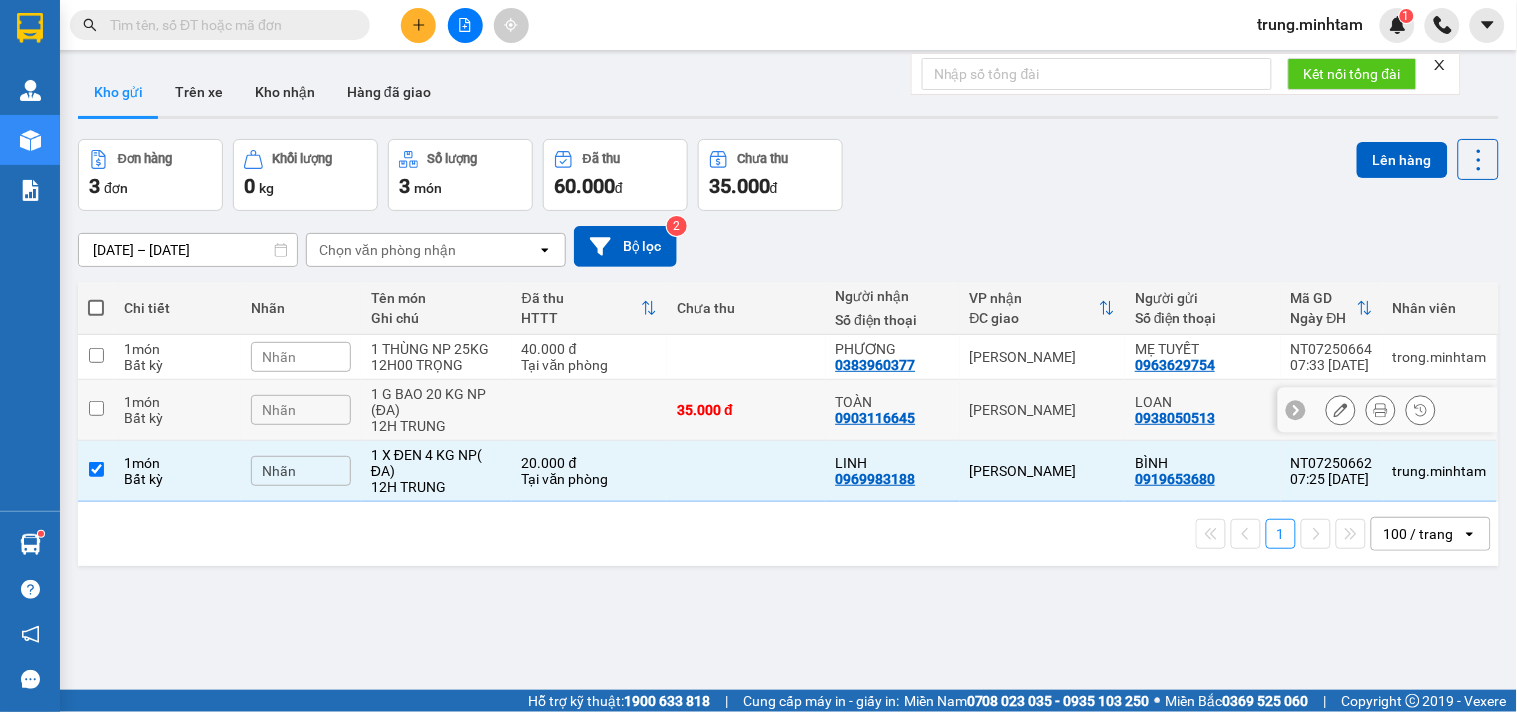 click at bounding box center (590, 410) 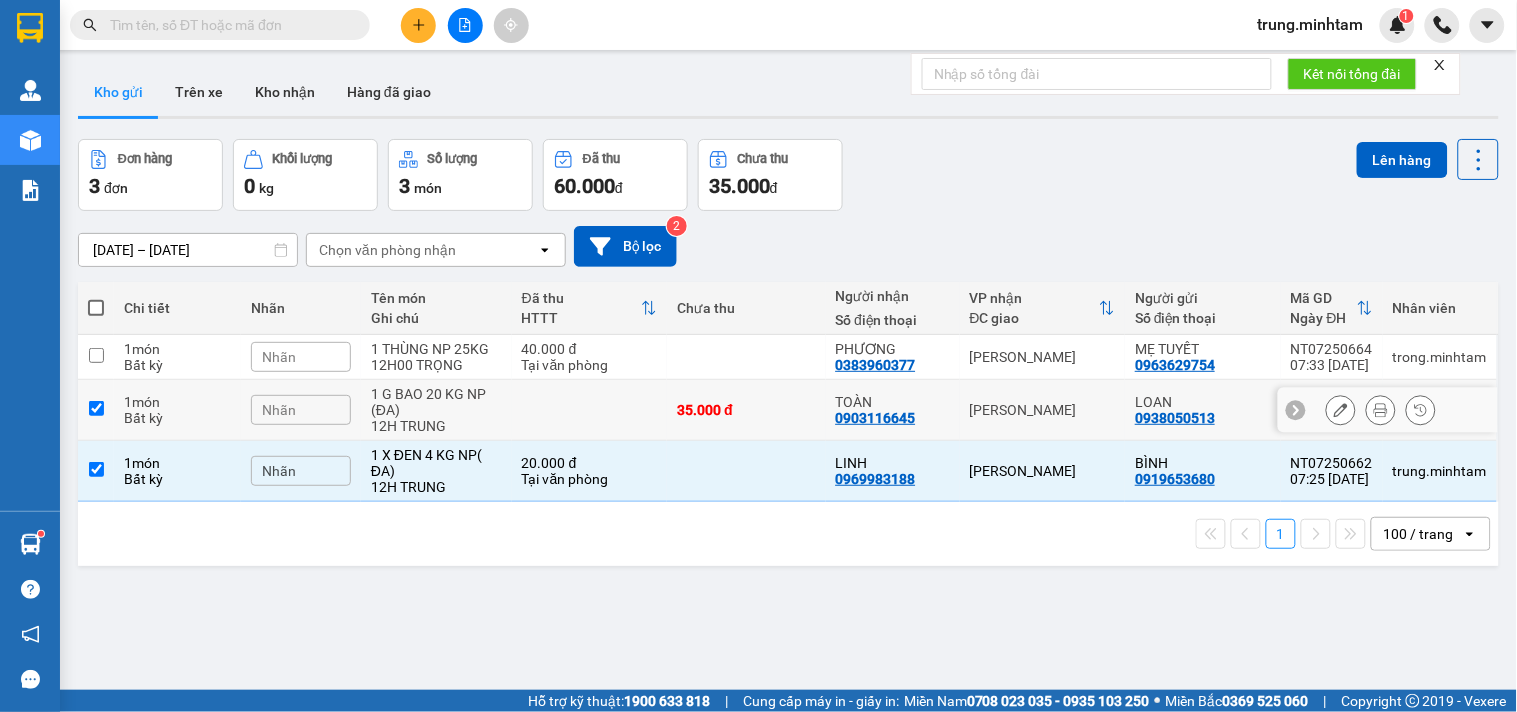 checkbox on "true" 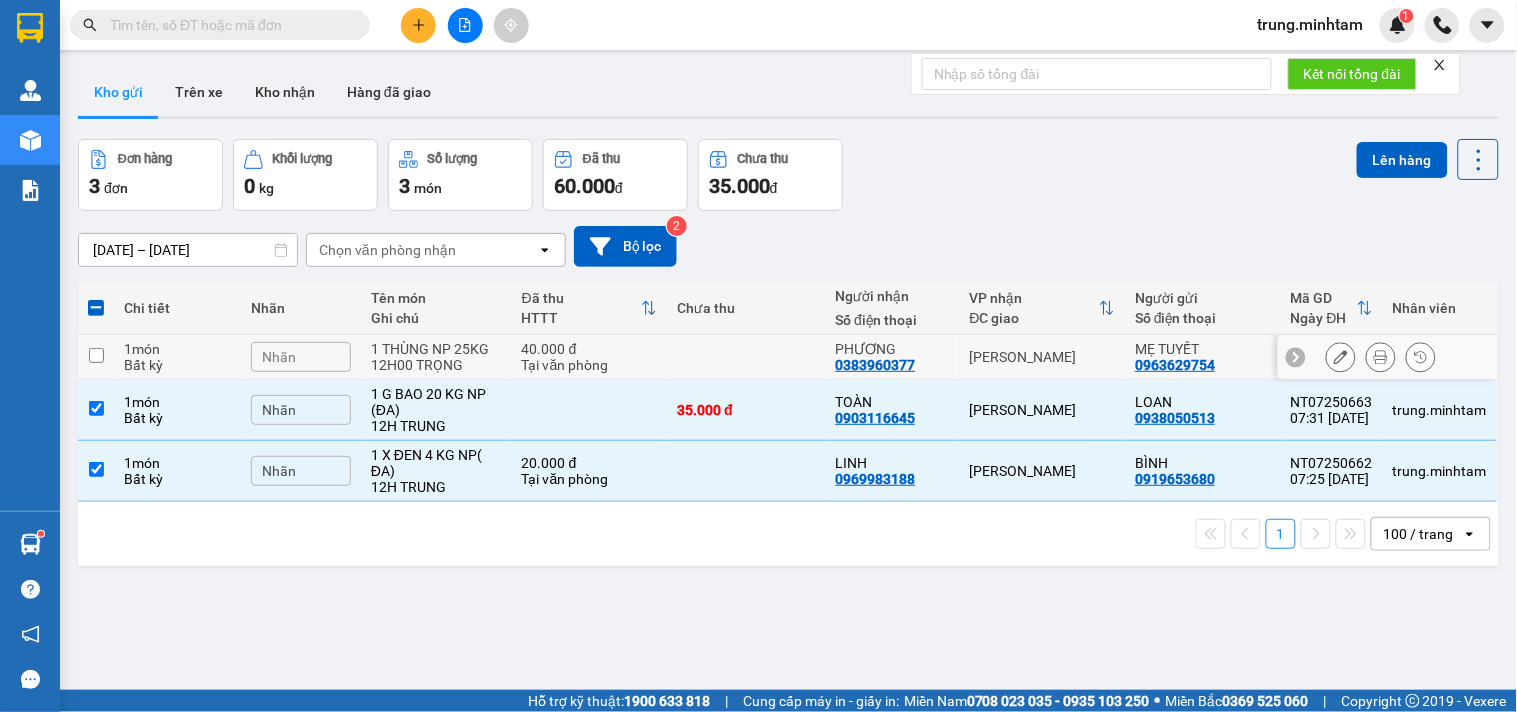 click on "Tại văn phòng" at bounding box center [590, 365] 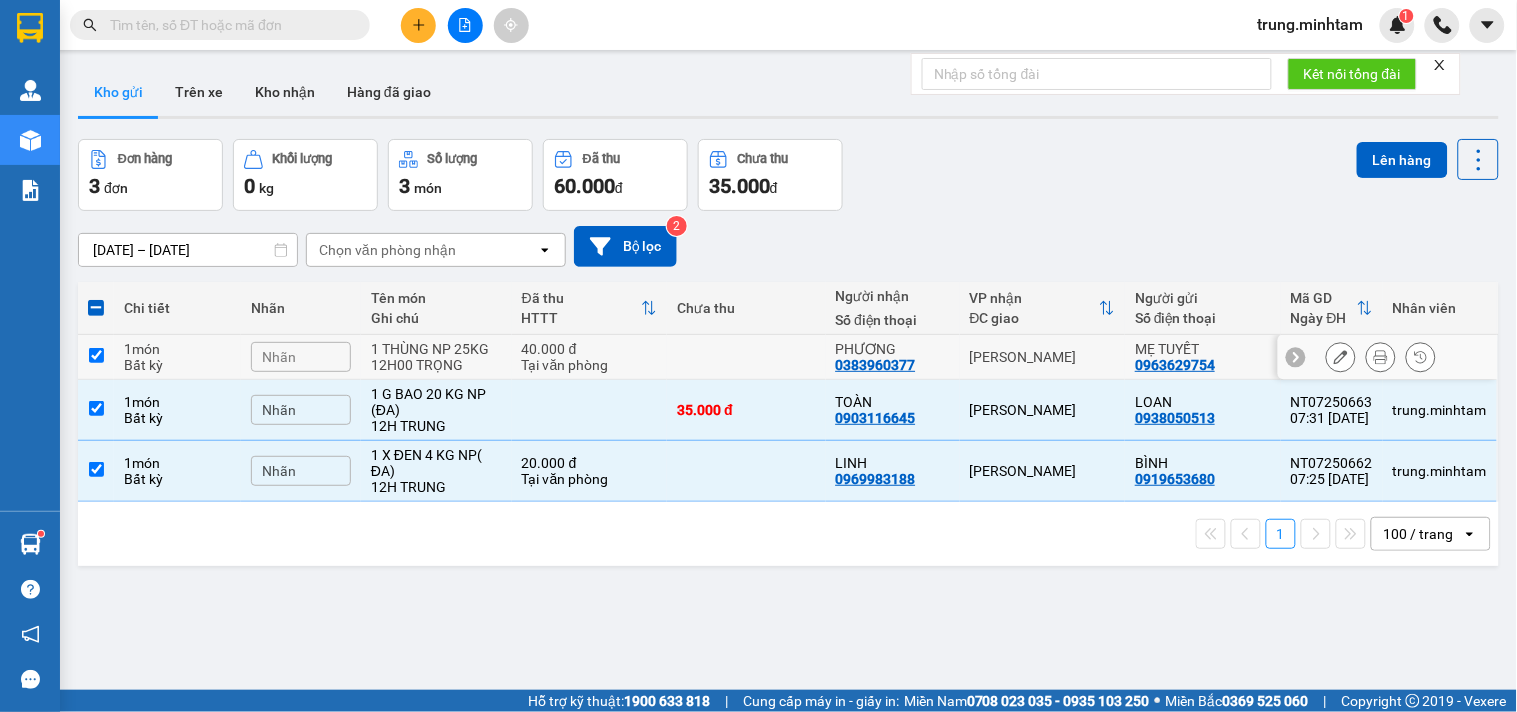 checkbox on "true" 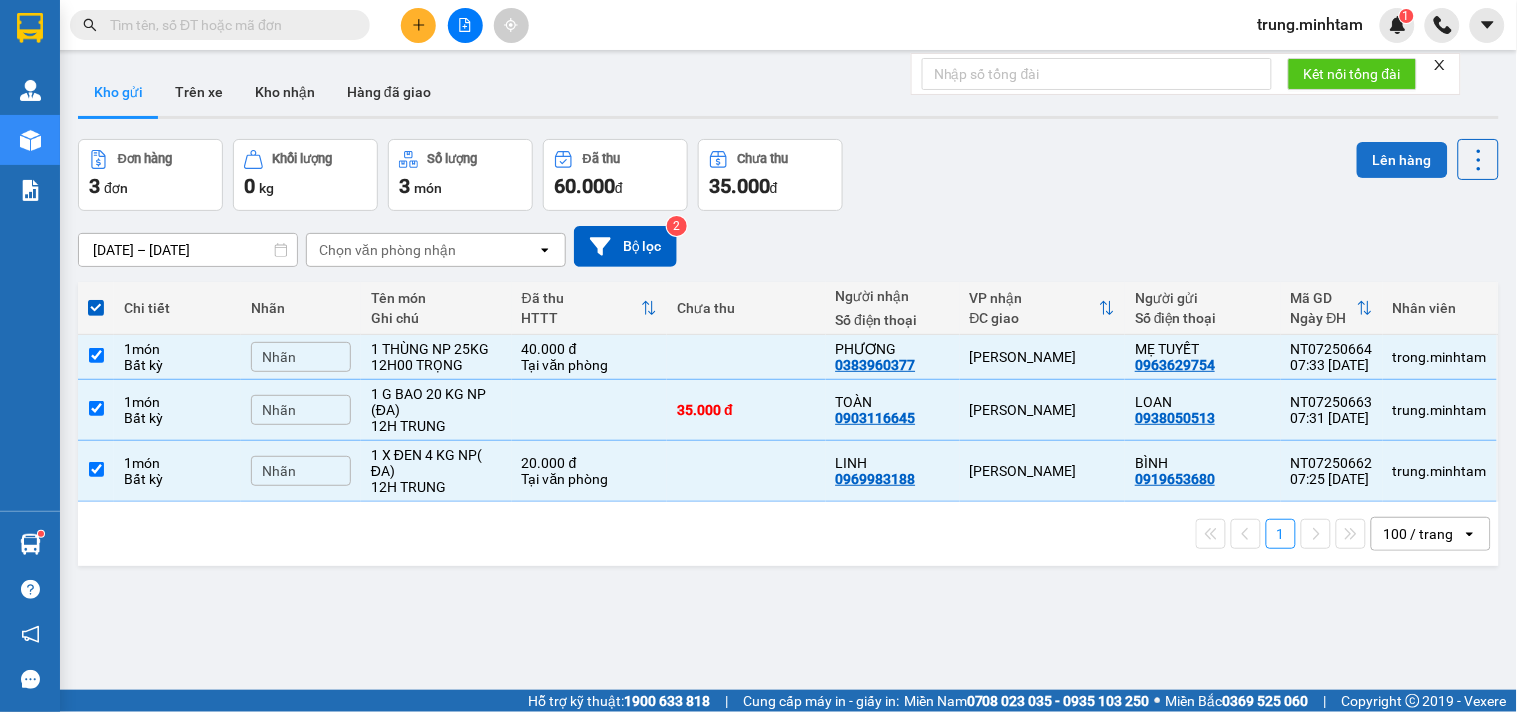 click on "Lên hàng" at bounding box center (1402, 160) 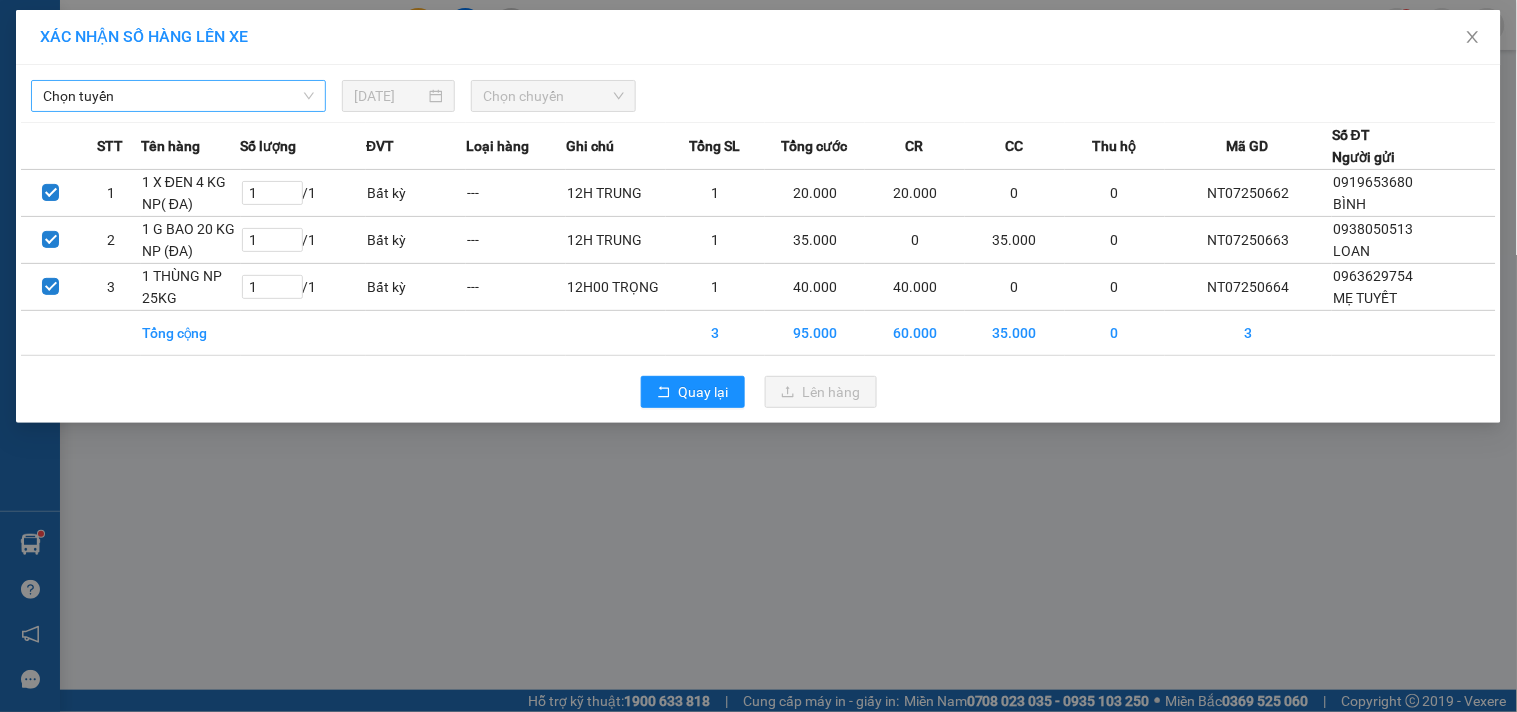 click on "Chọn tuyến" at bounding box center (178, 96) 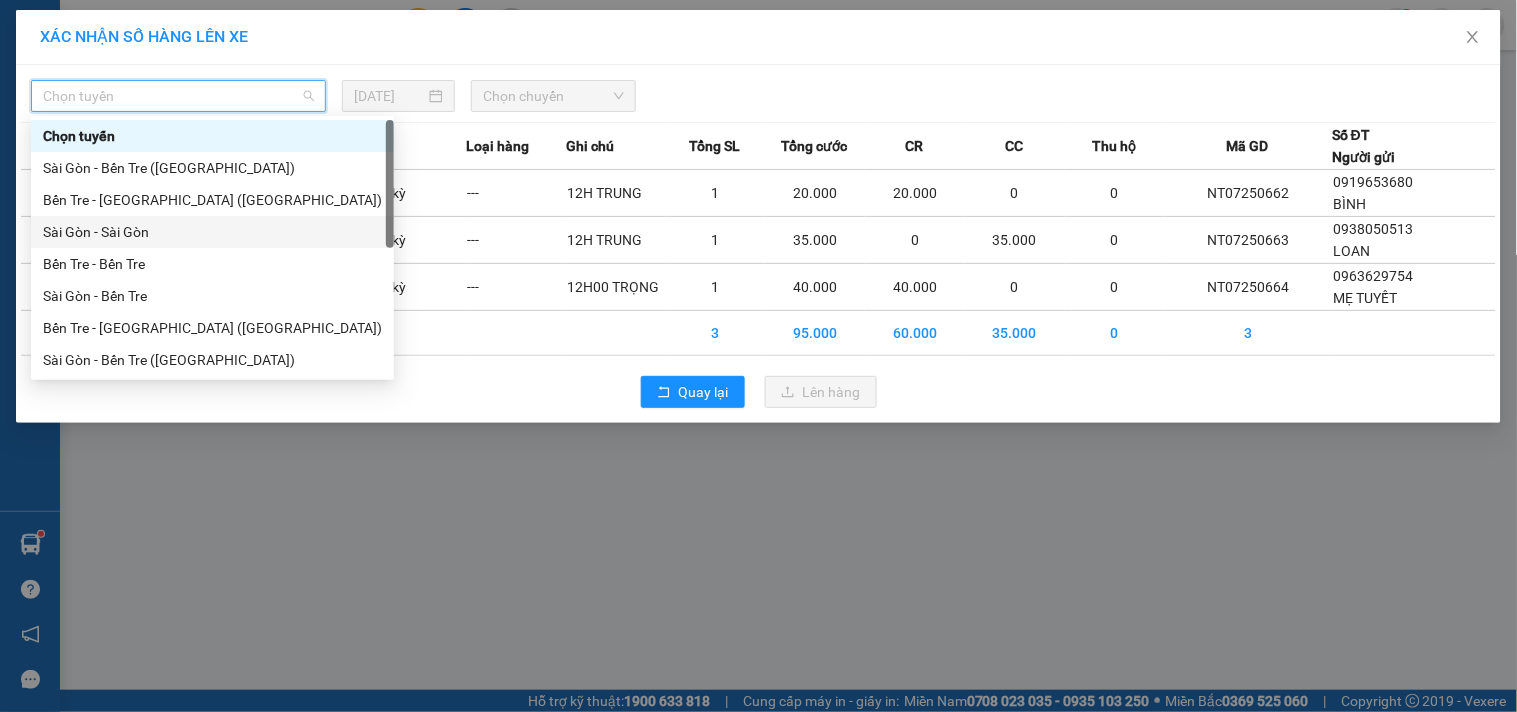 scroll, scrollTop: 32, scrollLeft: 0, axis: vertical 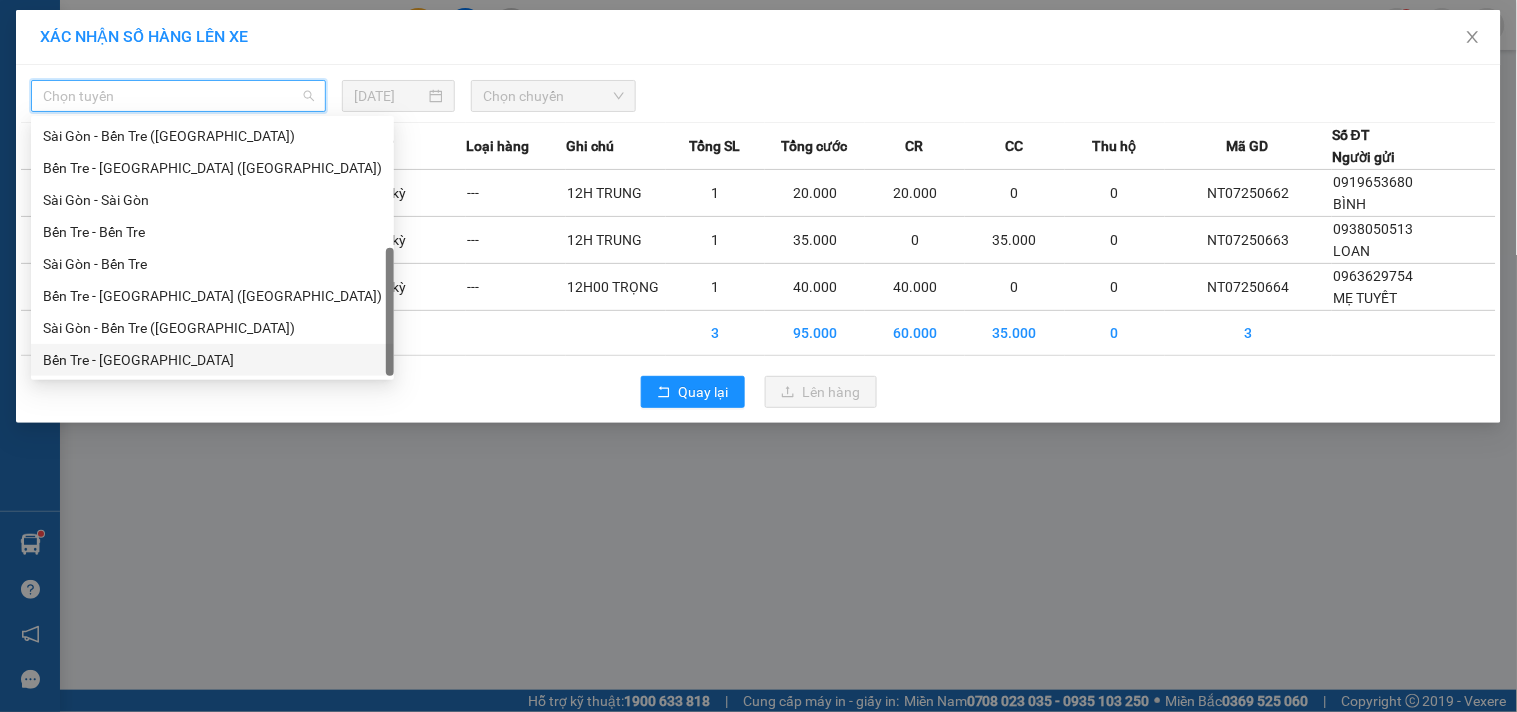 click on "Bến Tre - Sài Gòn" at bounding box center (212, 360) 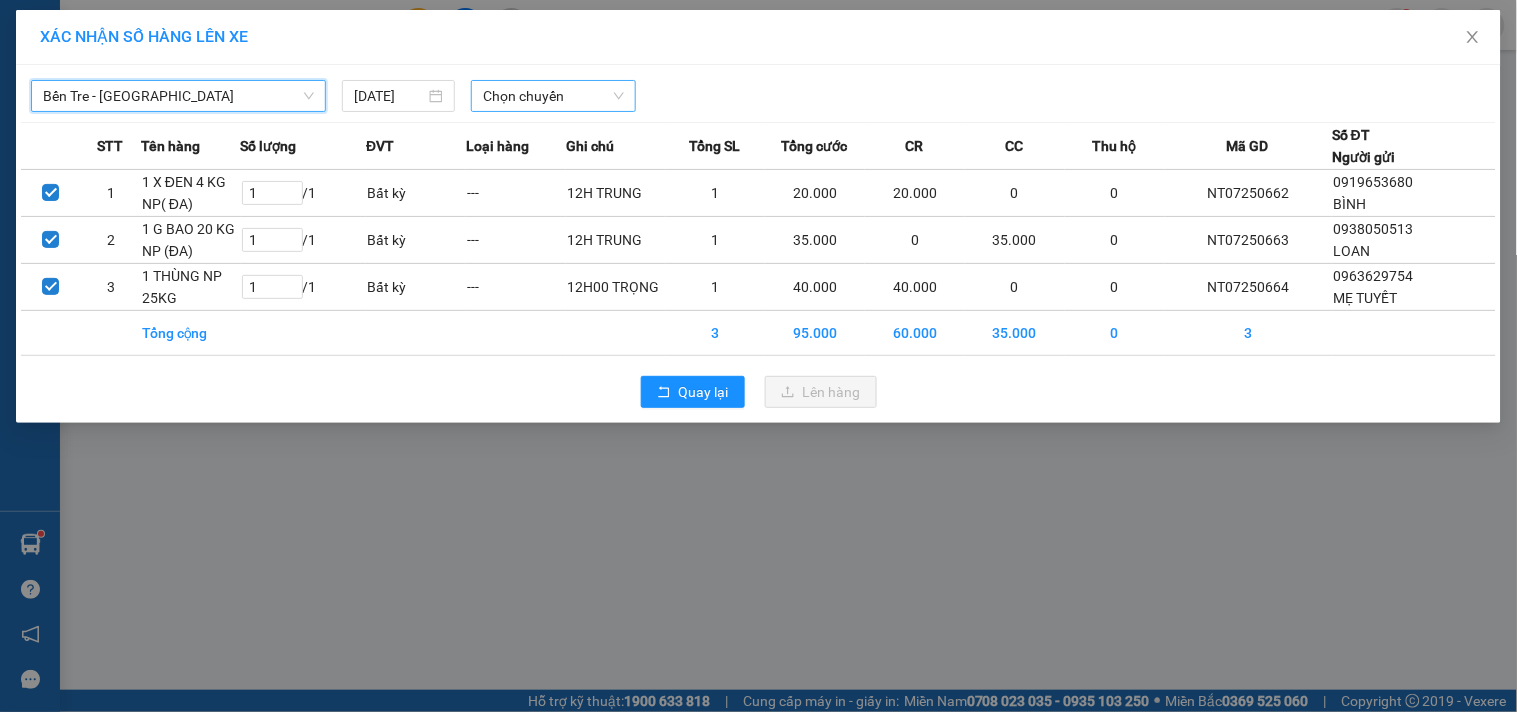 click on "Chọn chuyến" at bounding box center [553, 96] 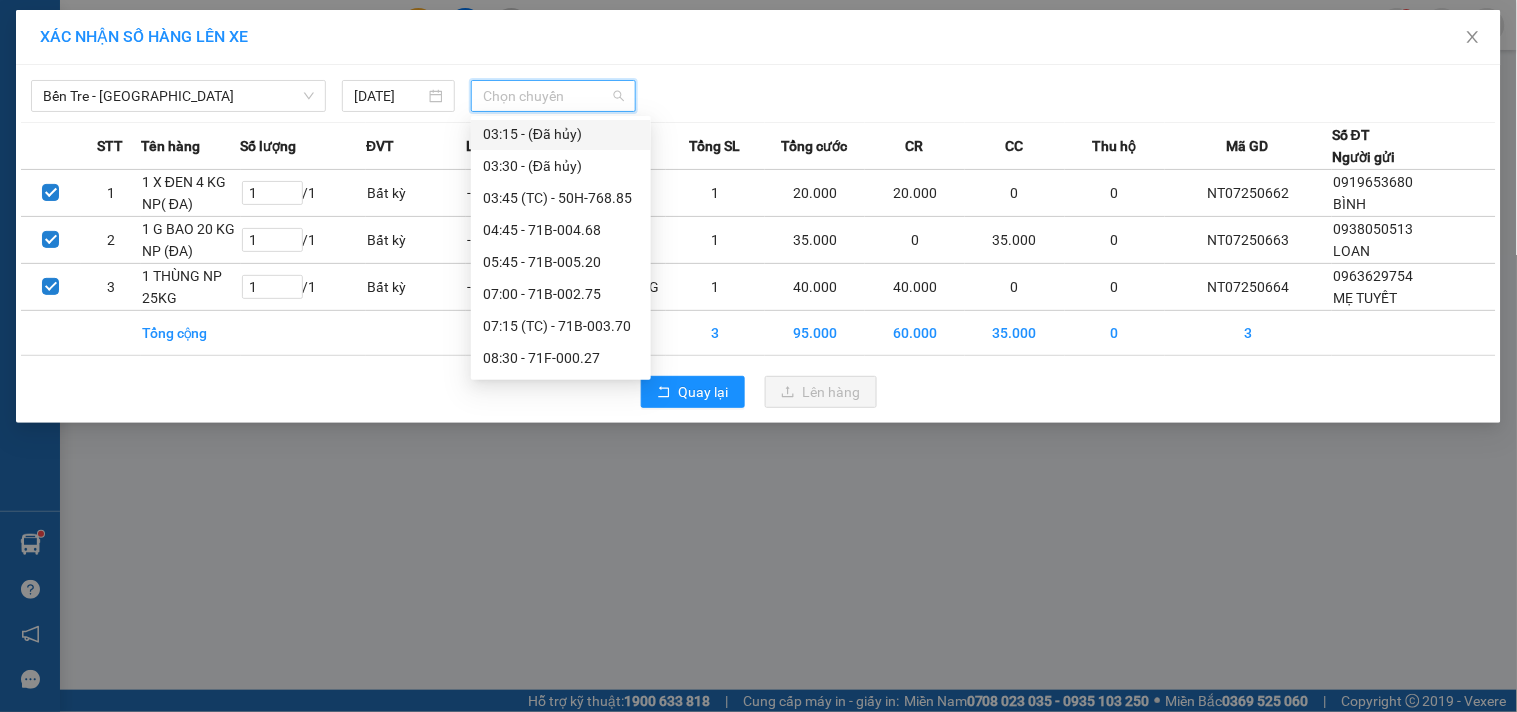 scroll, scrollTop: 48, scrollLeft: 0, axis: vertical 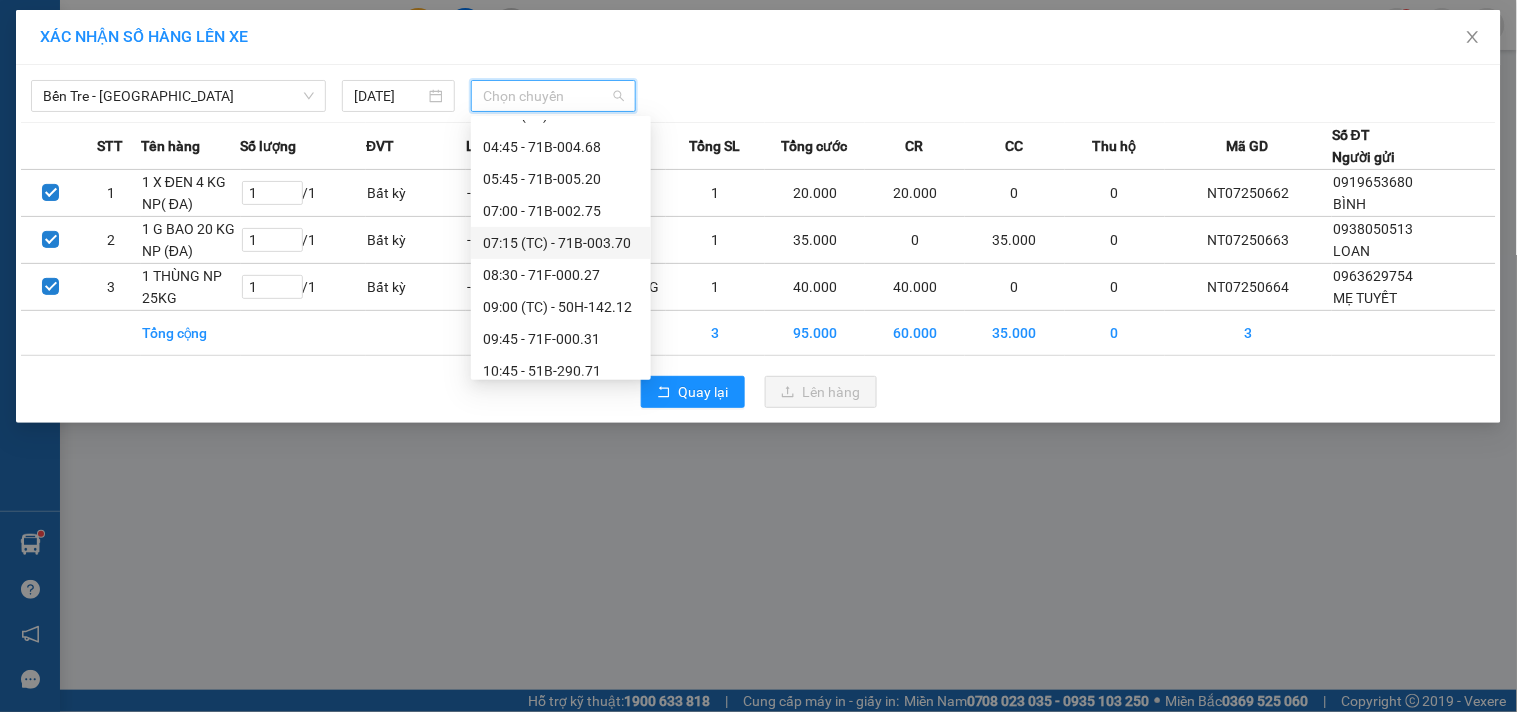 click on "07:15   (TC)   - 71B-003.70" at bounding box center (561, 243) 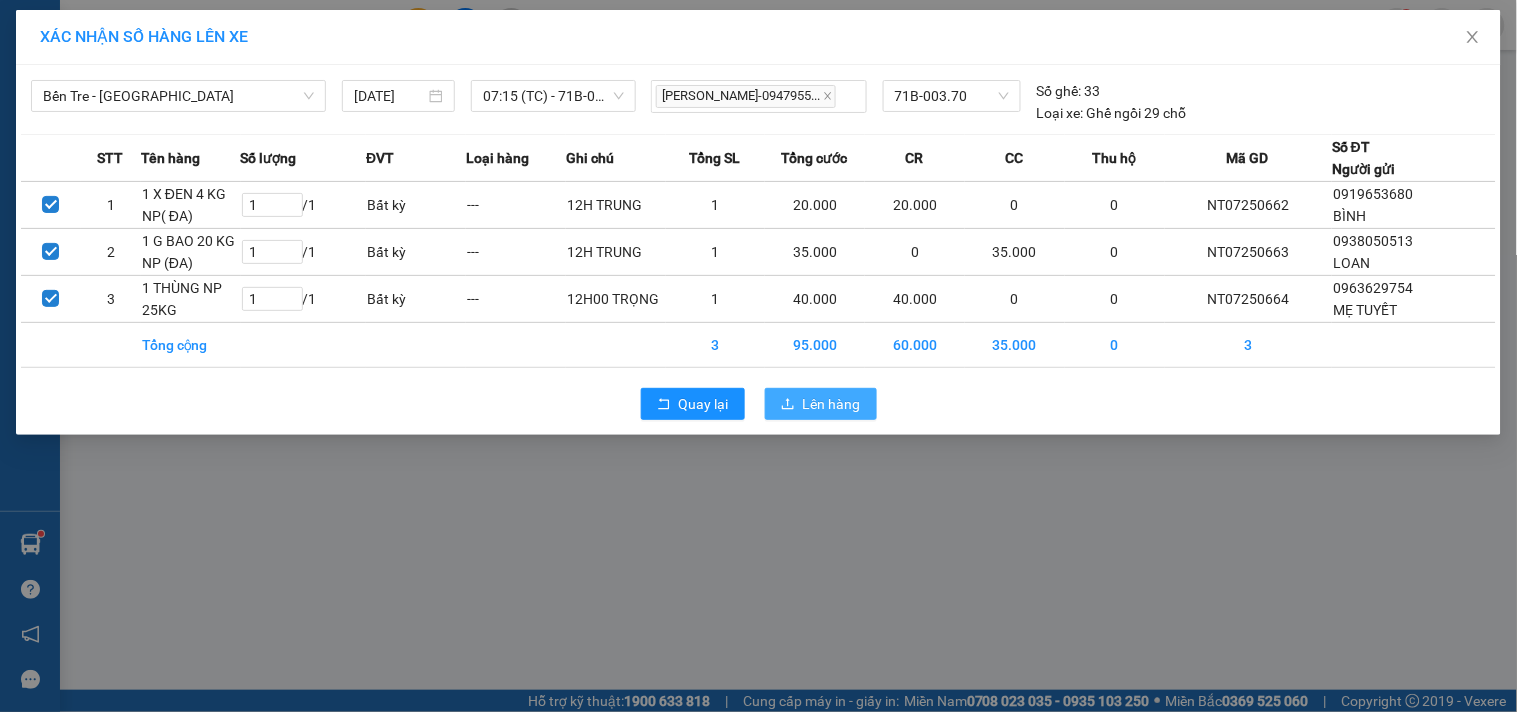 click on "Lên hàng" at bounding box center (832, 404) 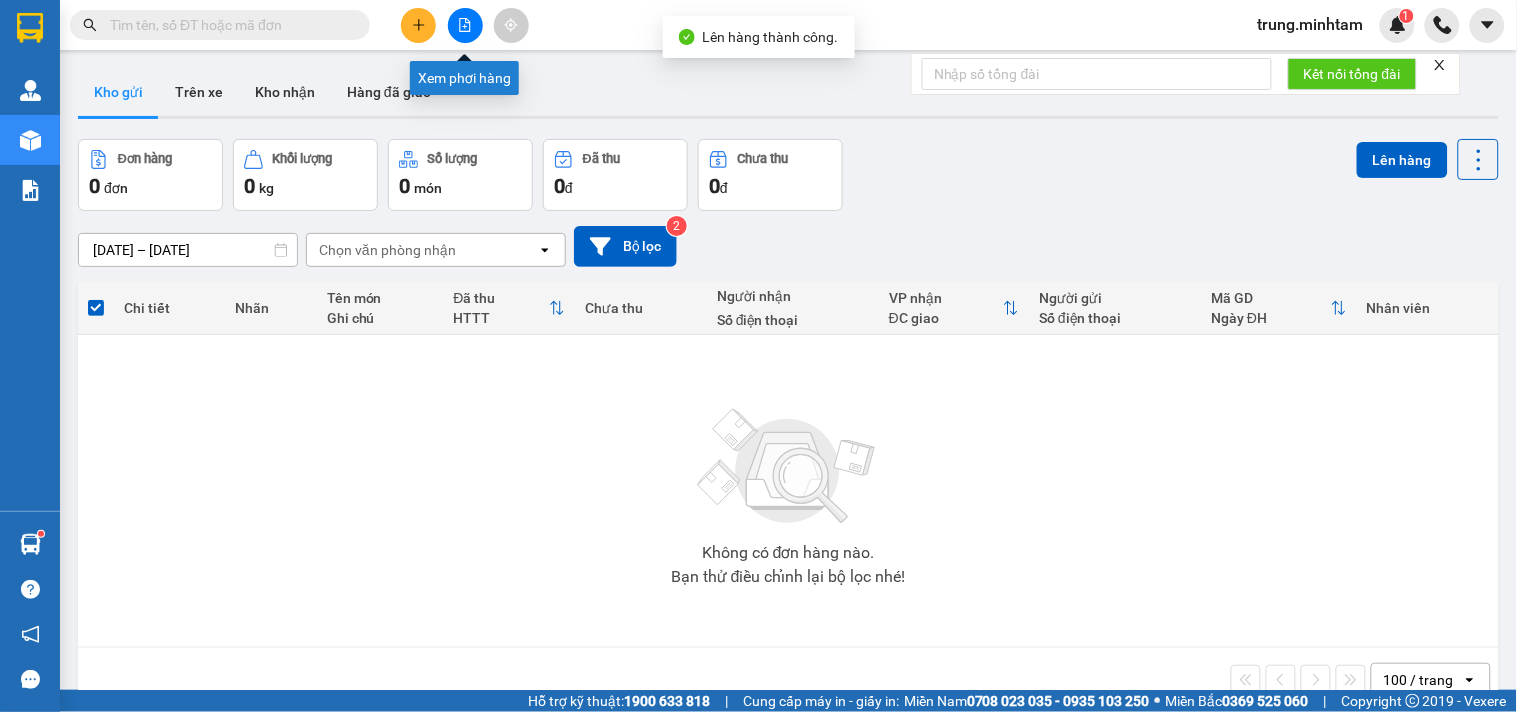 click 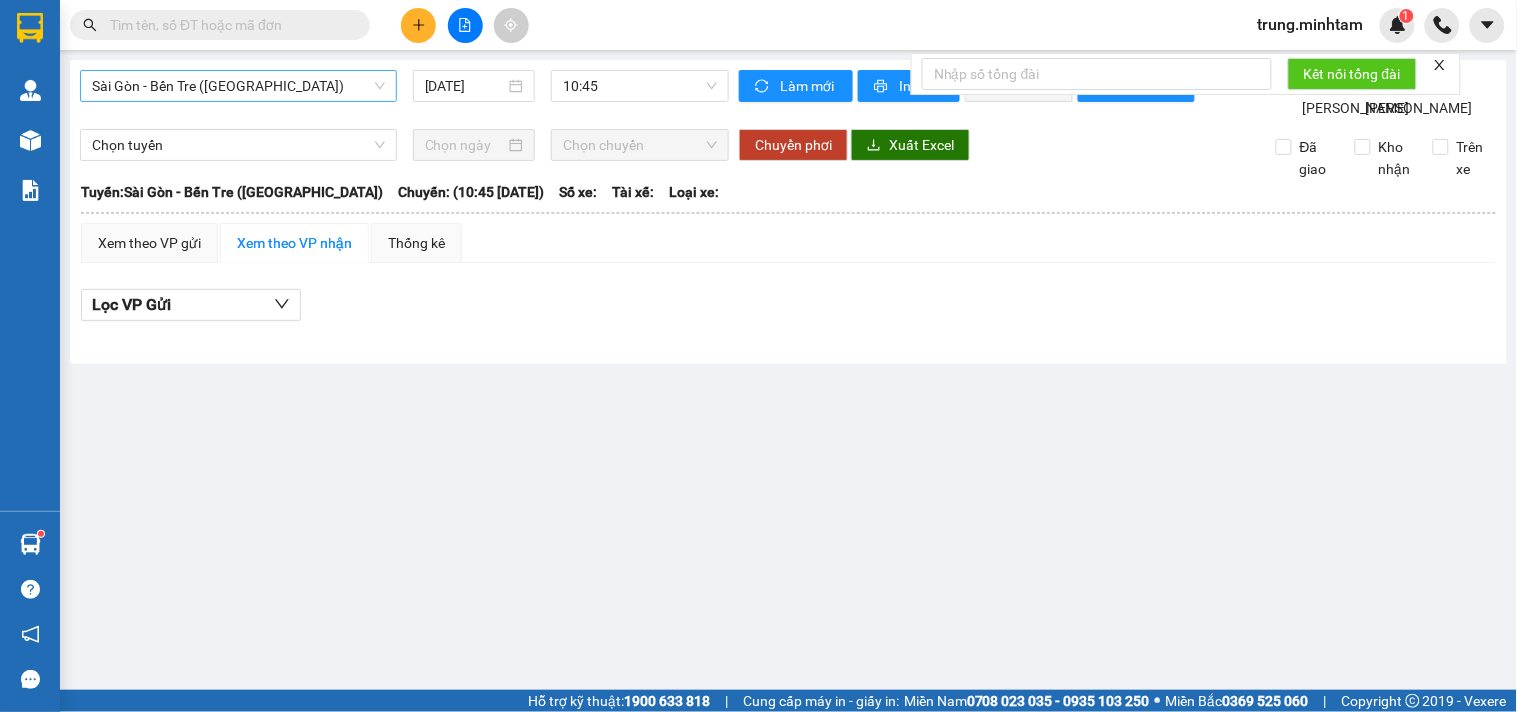 click on "Sài Gòn - Bến Tre (CN)" at bounding box center (238, 86) 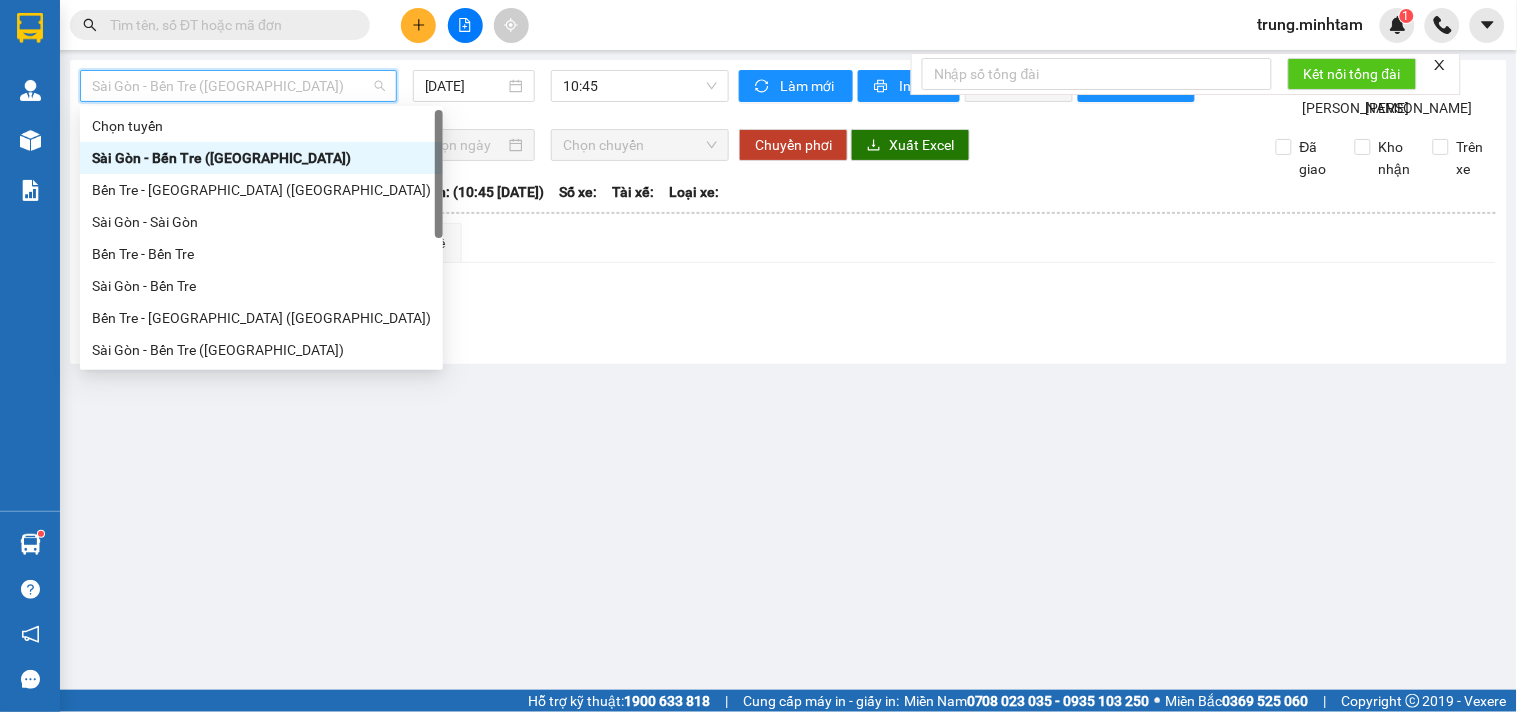 scroll, scrollTop: 32, scrollLeft: 0, axis: vertical 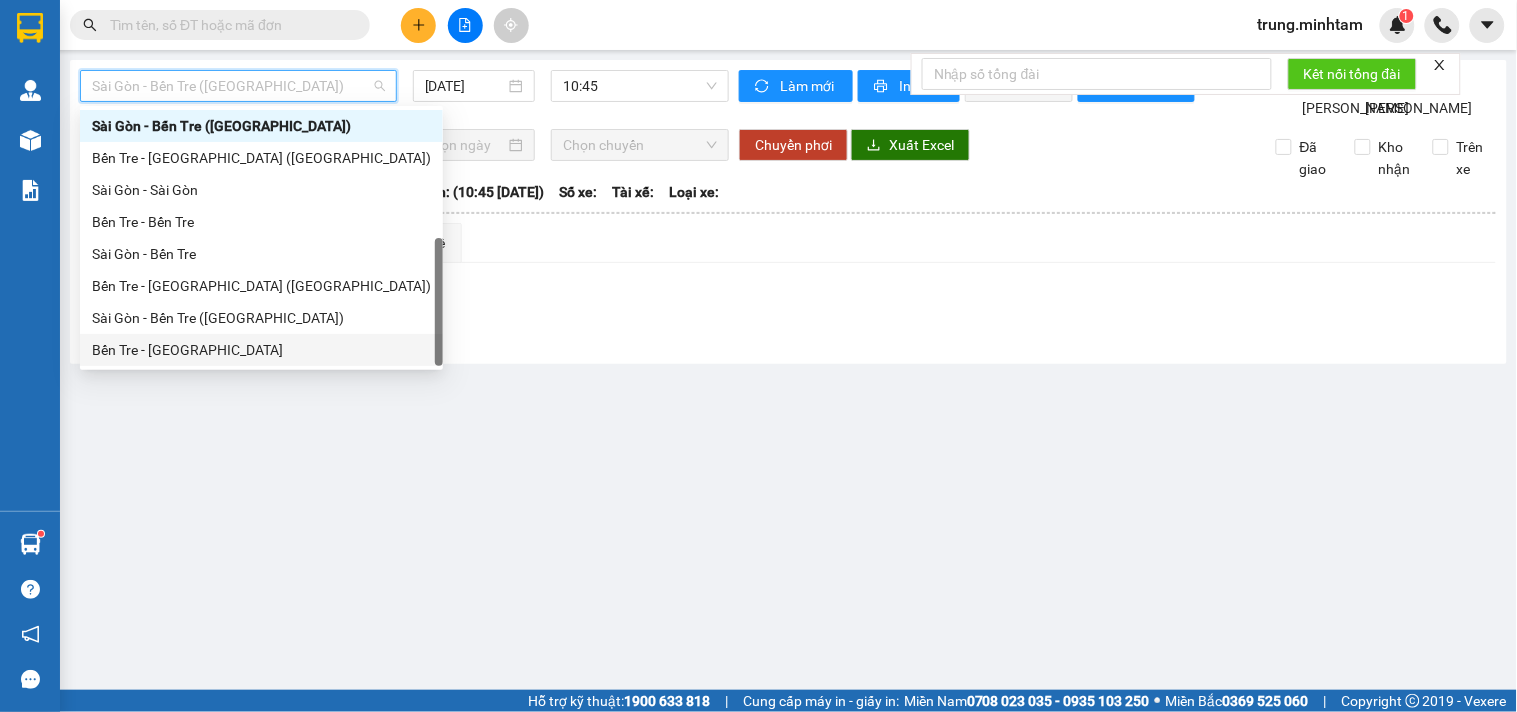 click on "Bến Tre - Sài Gòn" at bounding box center [261, 350] 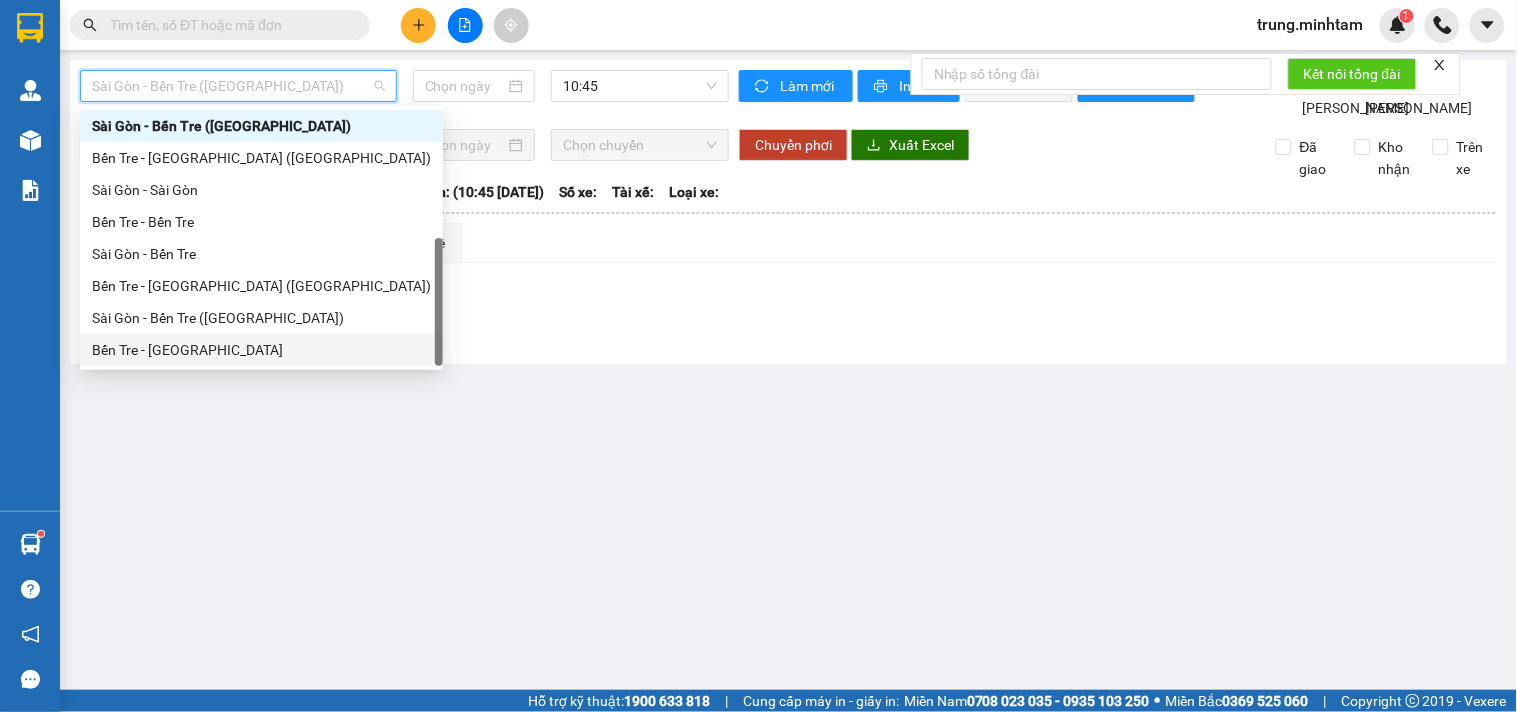type on "10/07/2025" 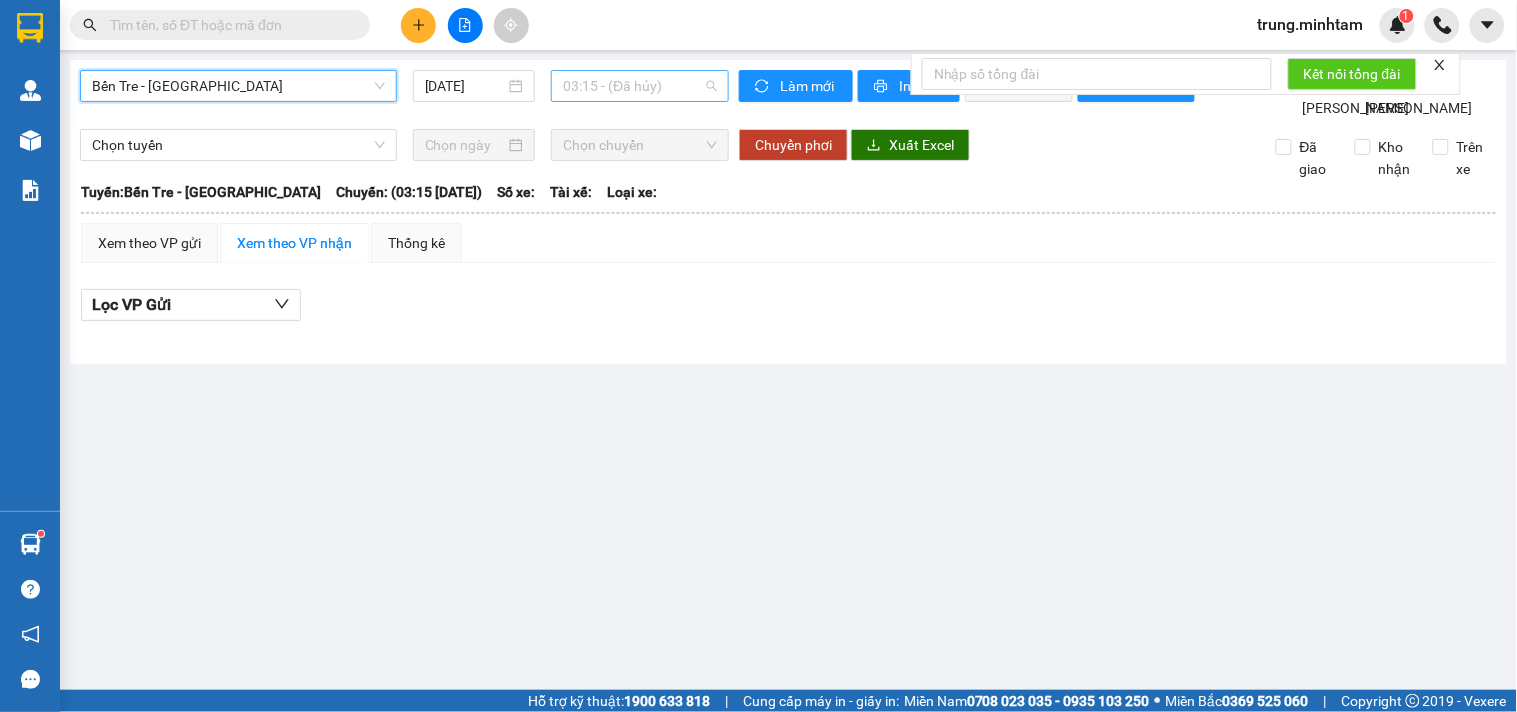 click on "03:15     - (Đã hủy)" at bounding box center (640, 86) 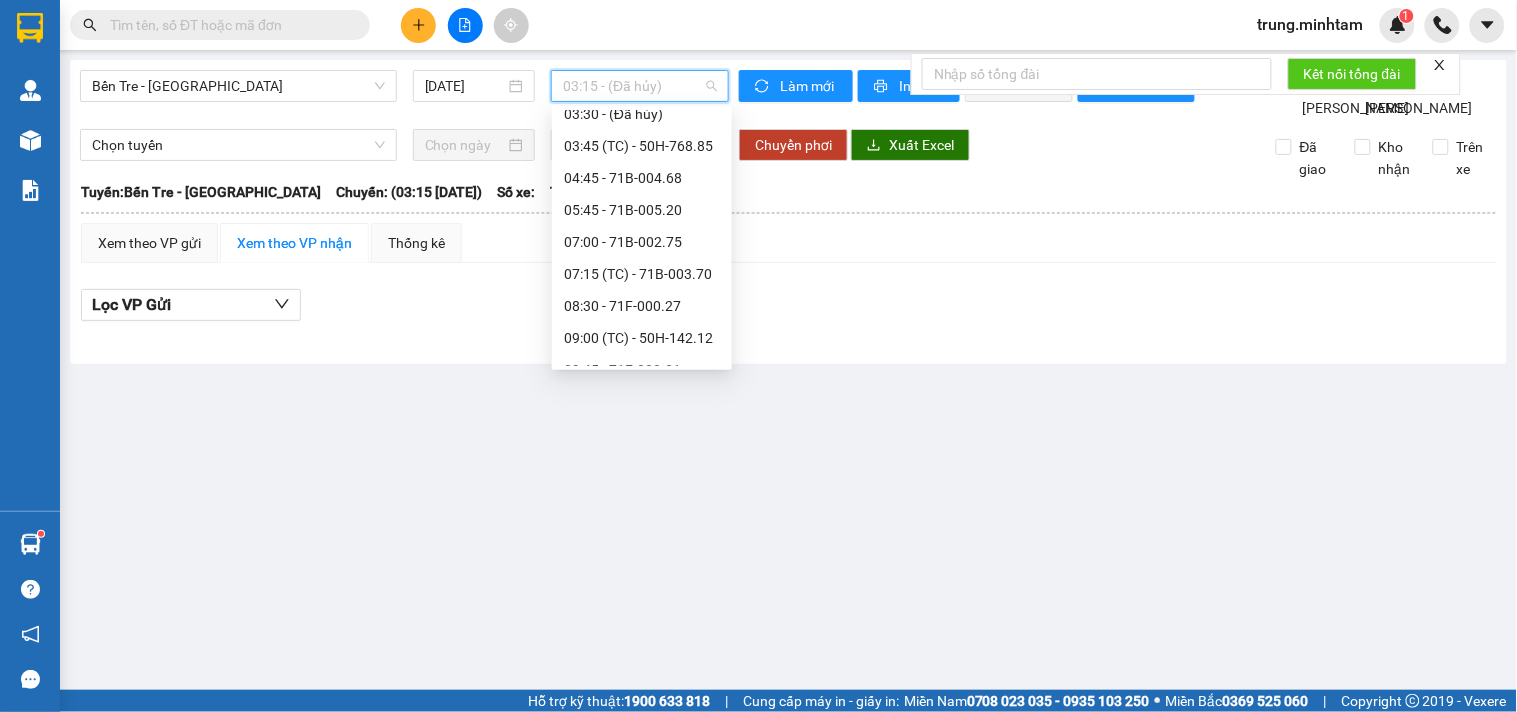 scroll, scrollTop: 93, scrollLeft: 0, axis: vertical 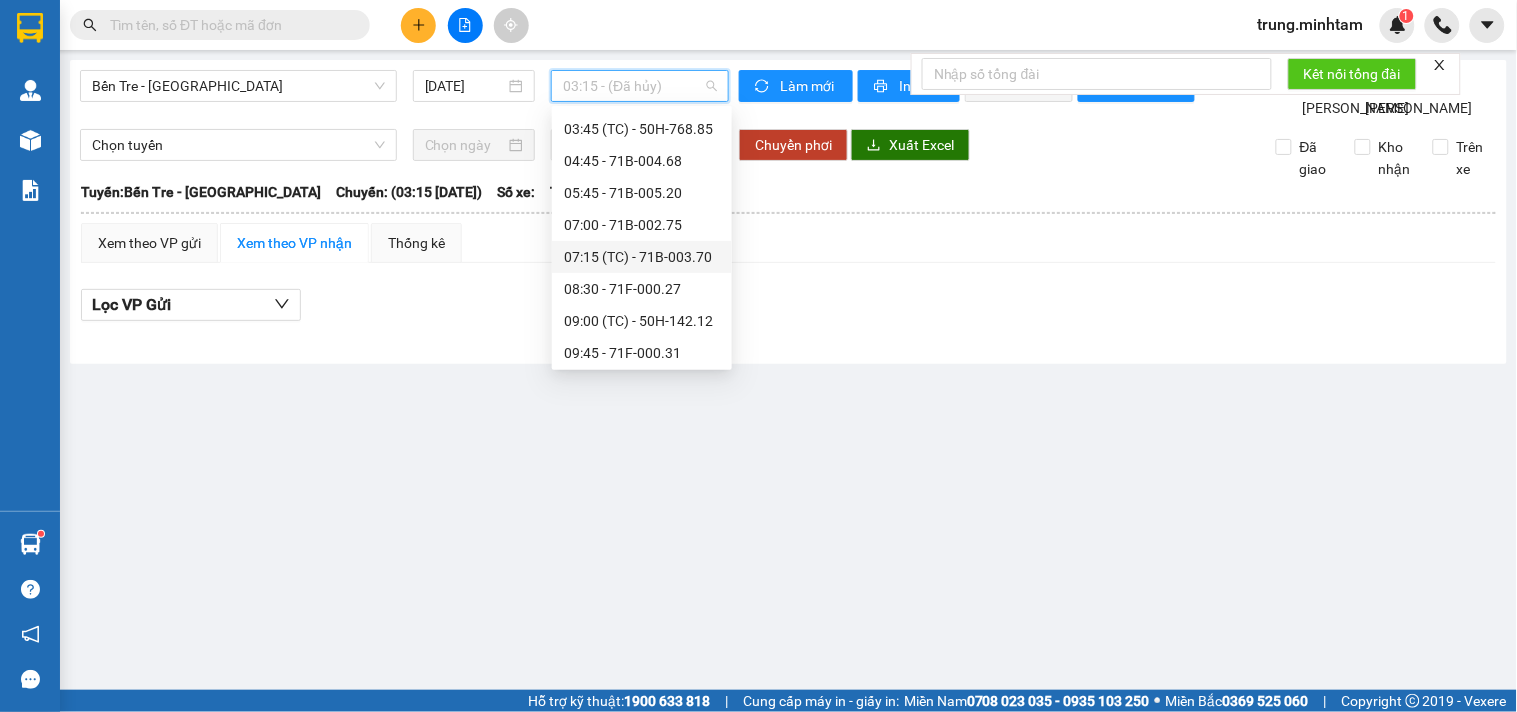 click on "07:15   (TC)   - 71B-003.70" at bounding box center (642, 257) 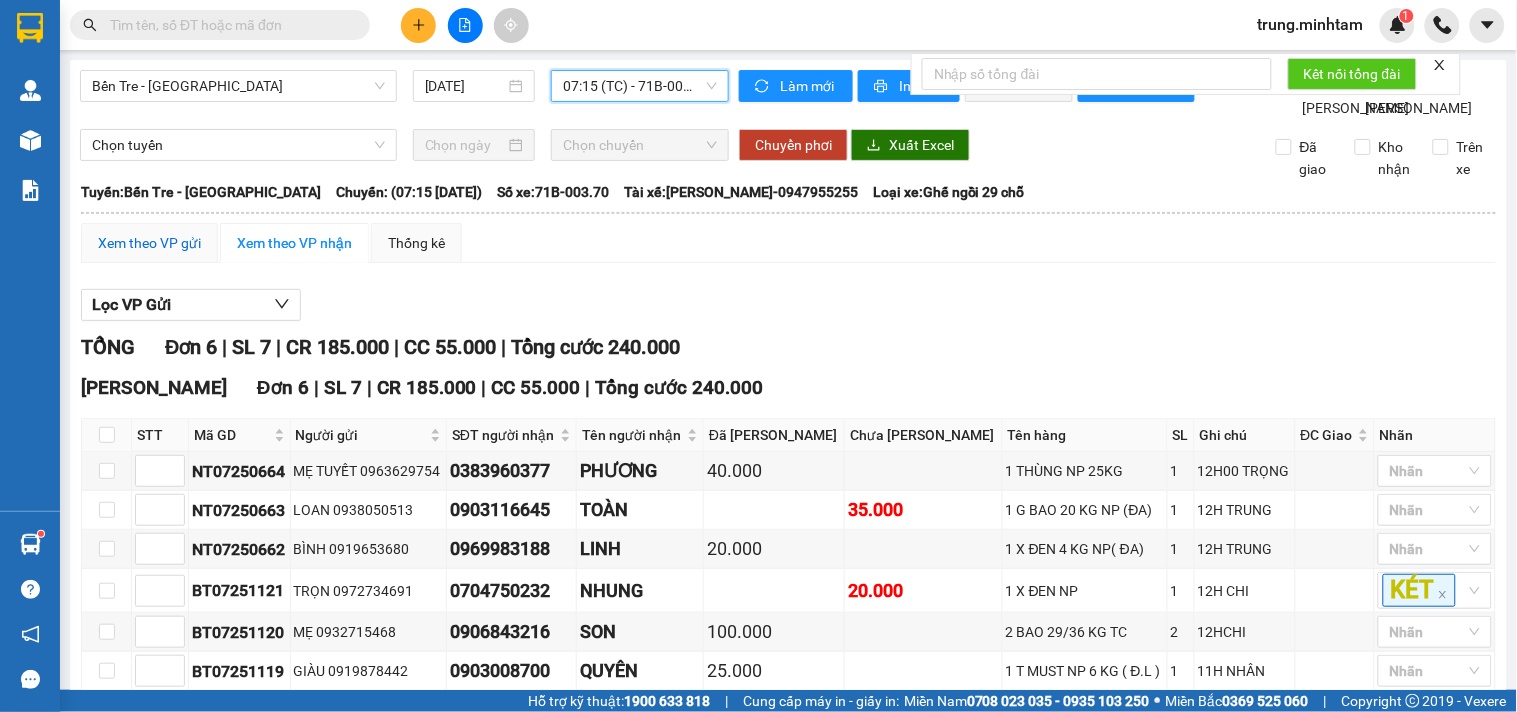 click on "Xem theo VP gửi" at bounding box center (149, 243) 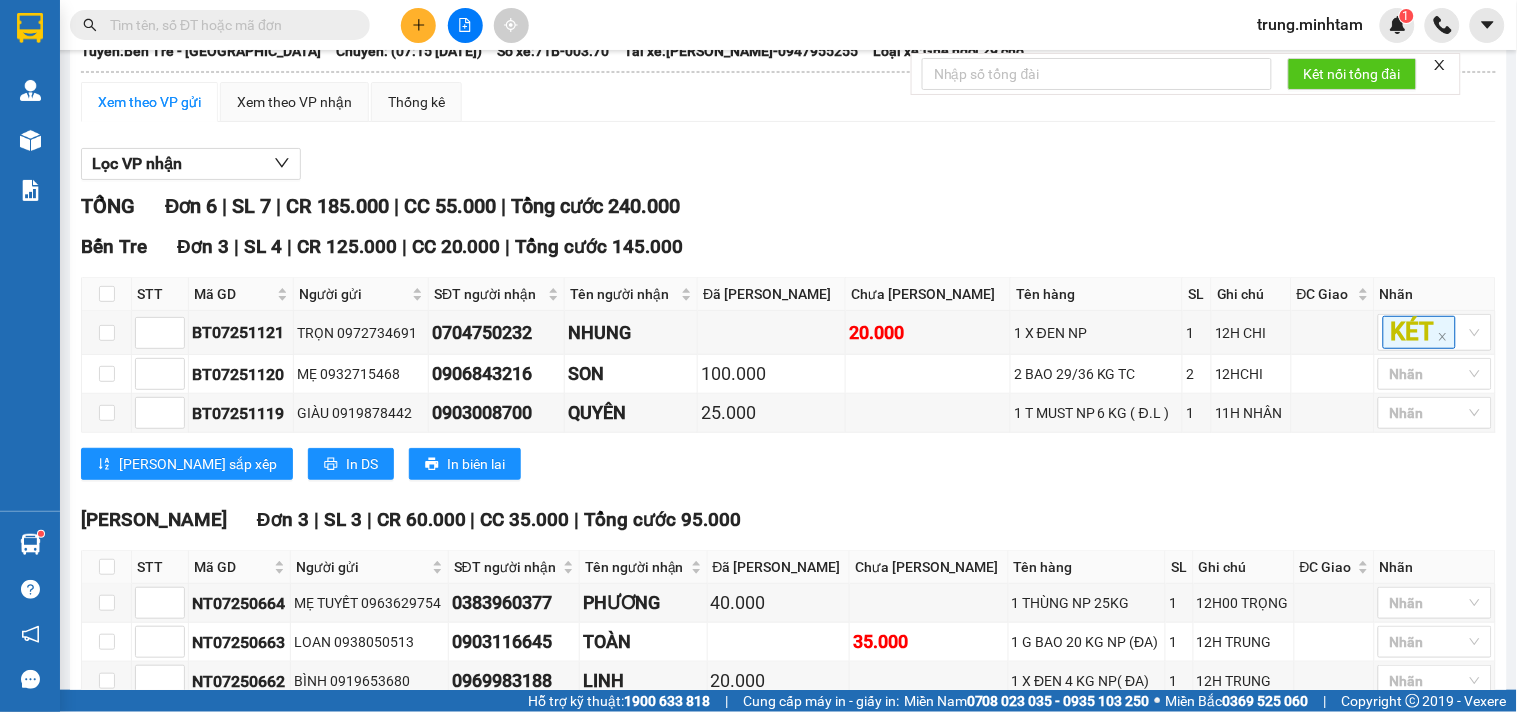 scroll, scrollTop: 302, scrollLeft: 0, axis: vertical 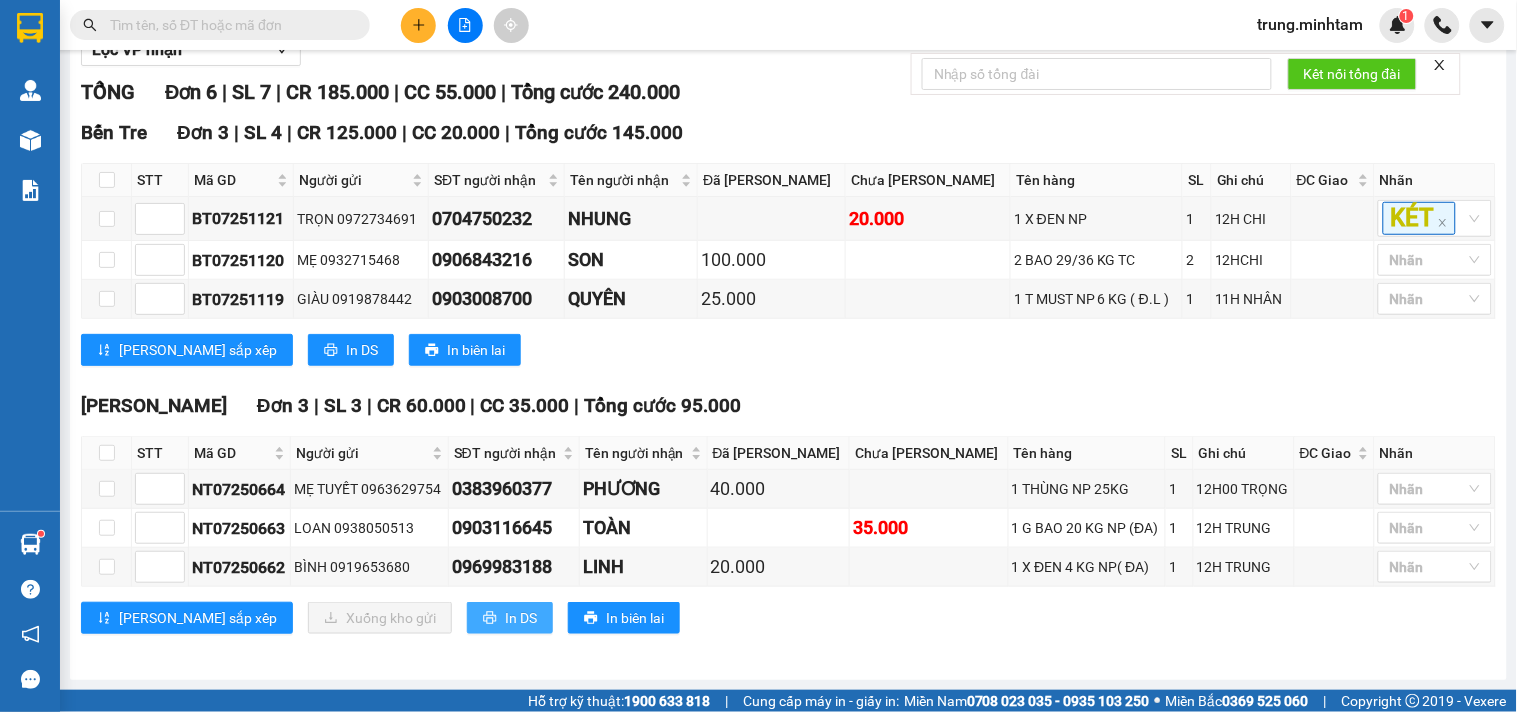 click on "In DS" at bounding box center [510, 618] 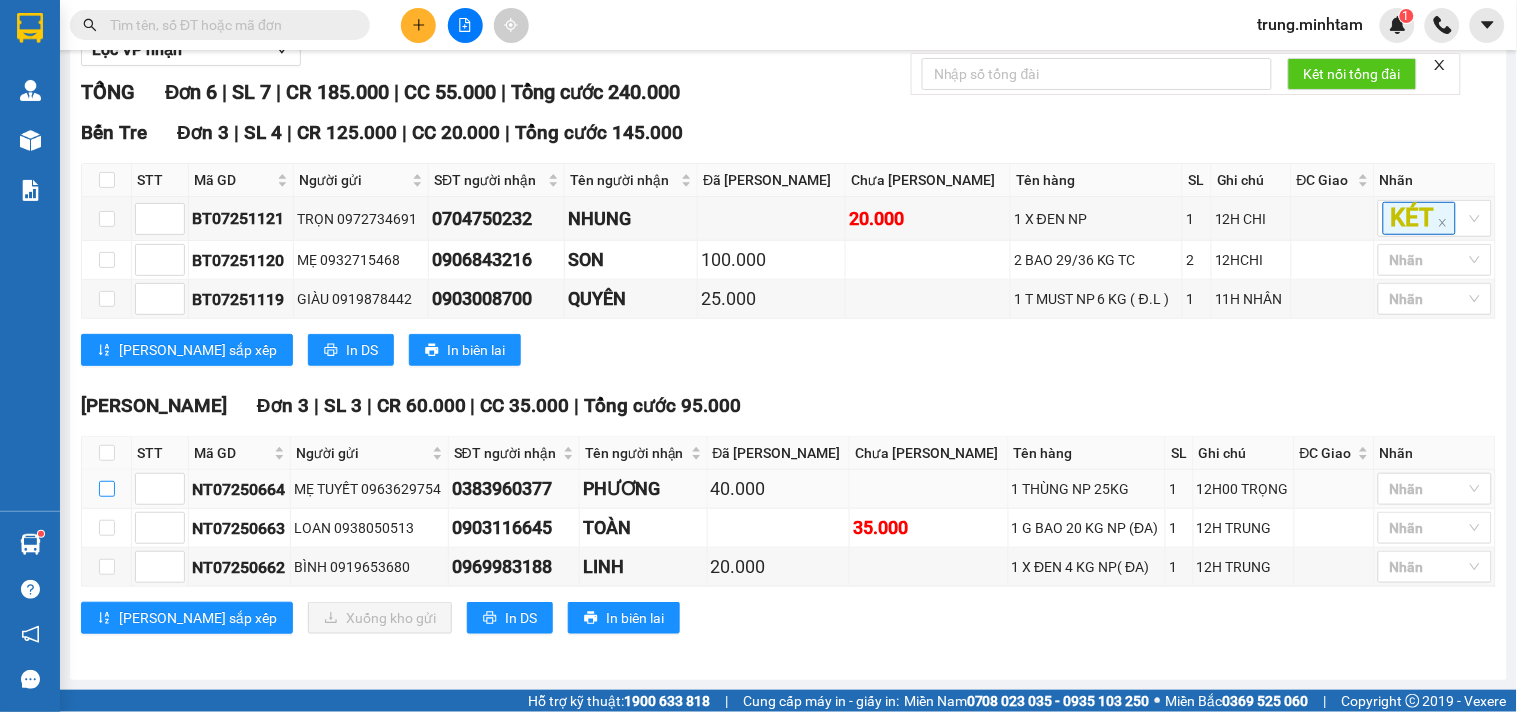 click at bounding box center [107, 489] 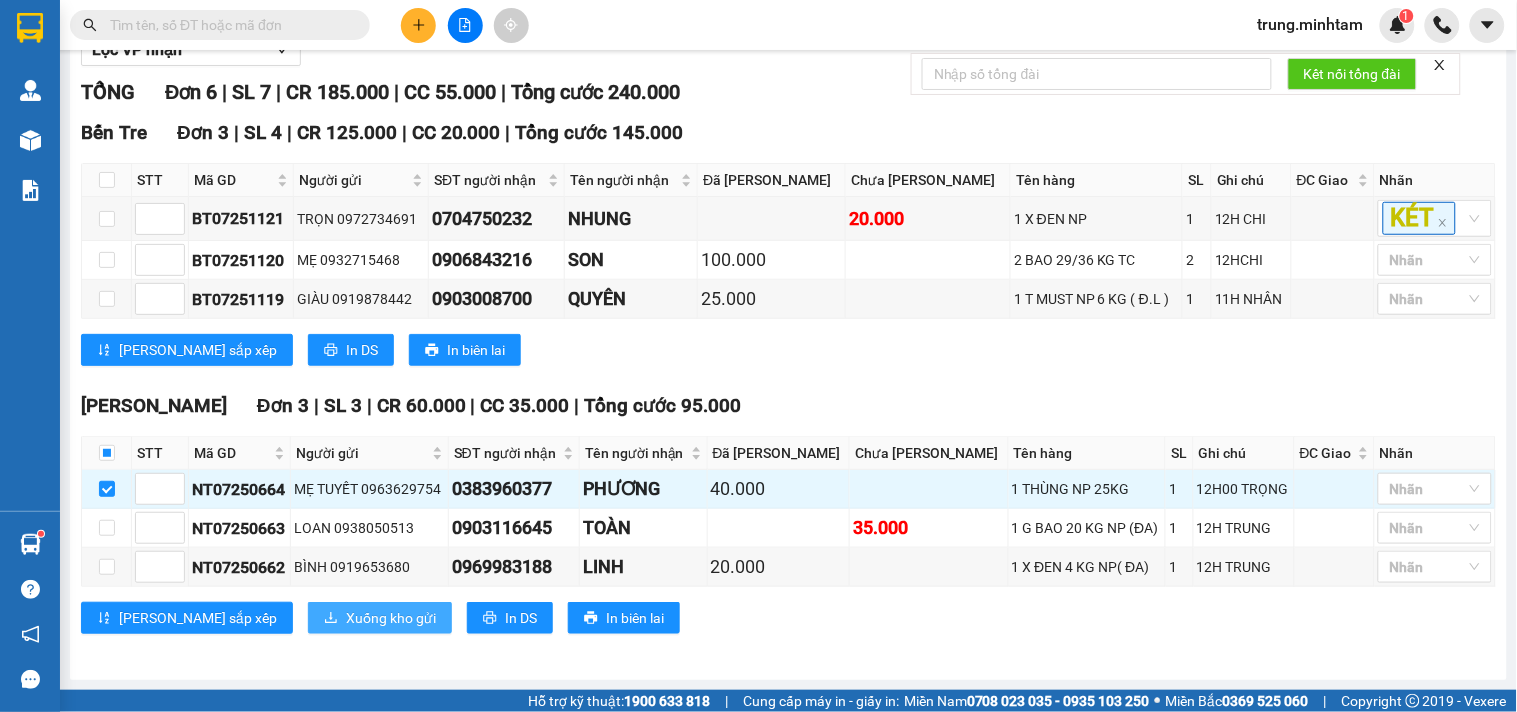 click on "Xuống kho gửi" at bounding box center [391, 618] 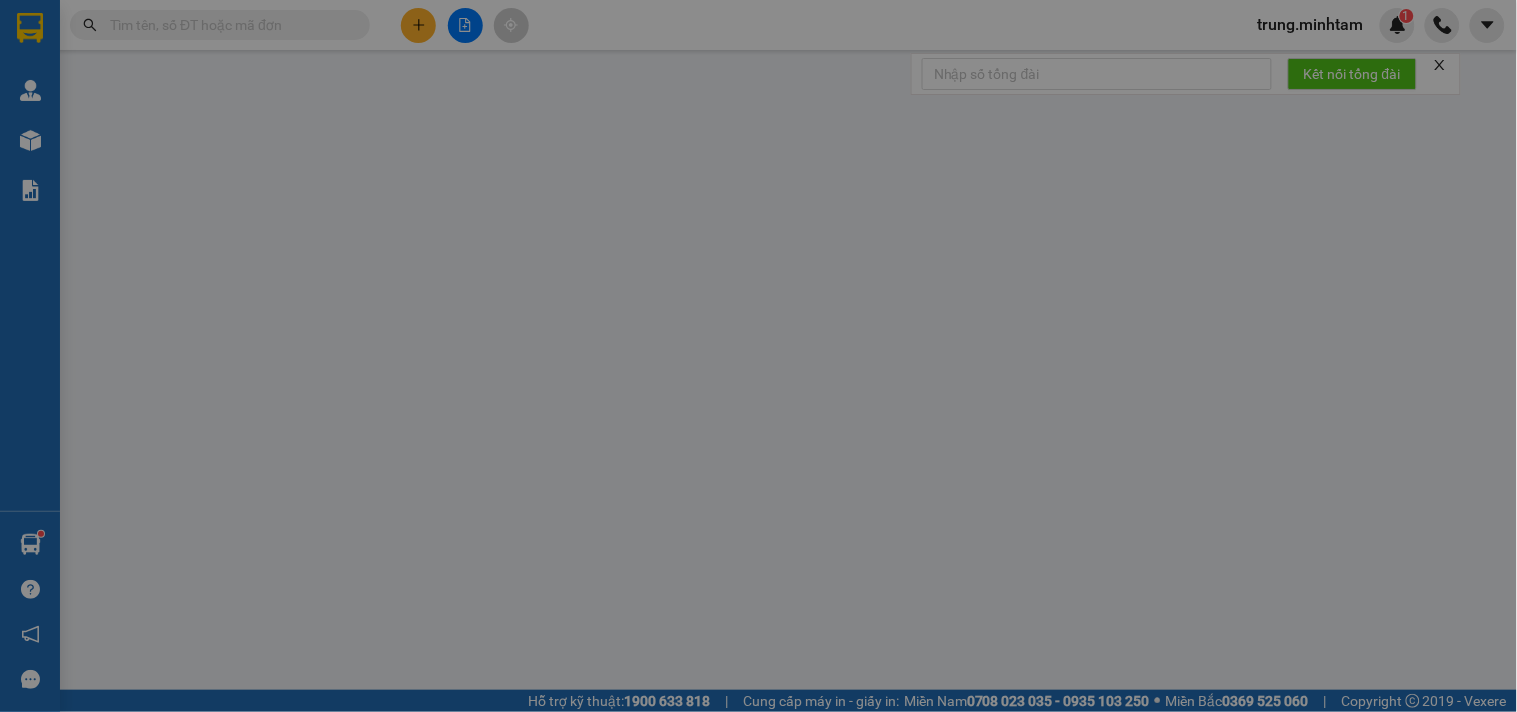 scroll, scrollTop: 0, scrollLeft: 0, axis: both 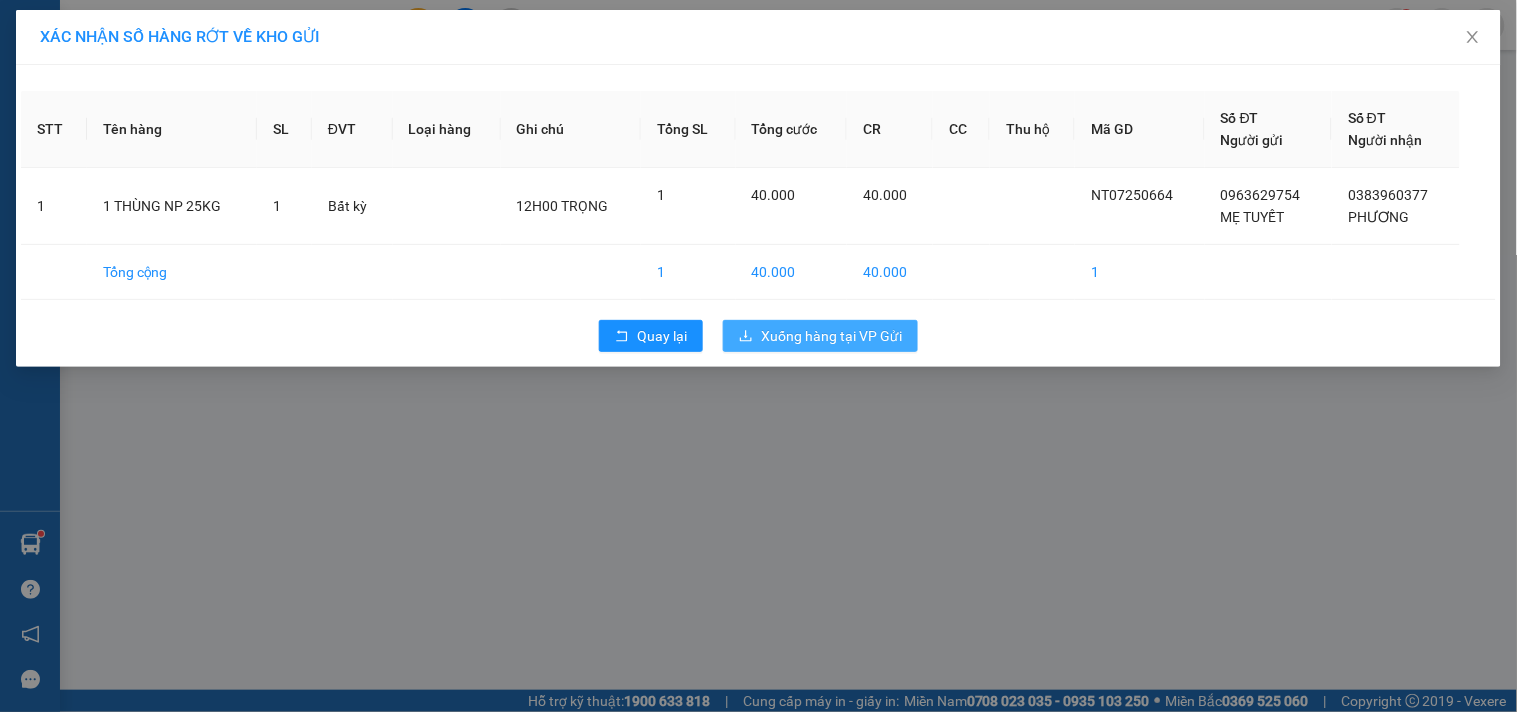 click on "Xuống hàng tại VP Gửi" at bounding box center [831, 336] 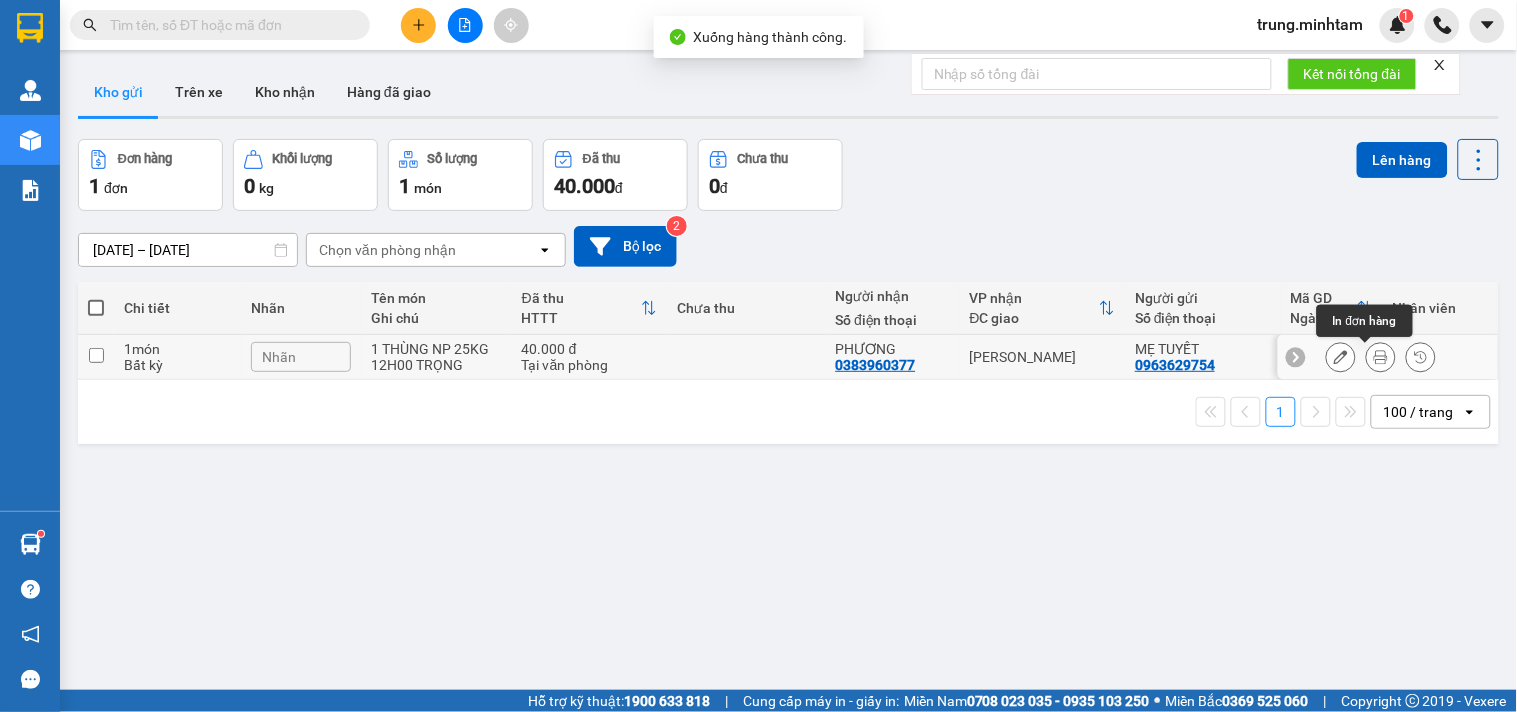 click 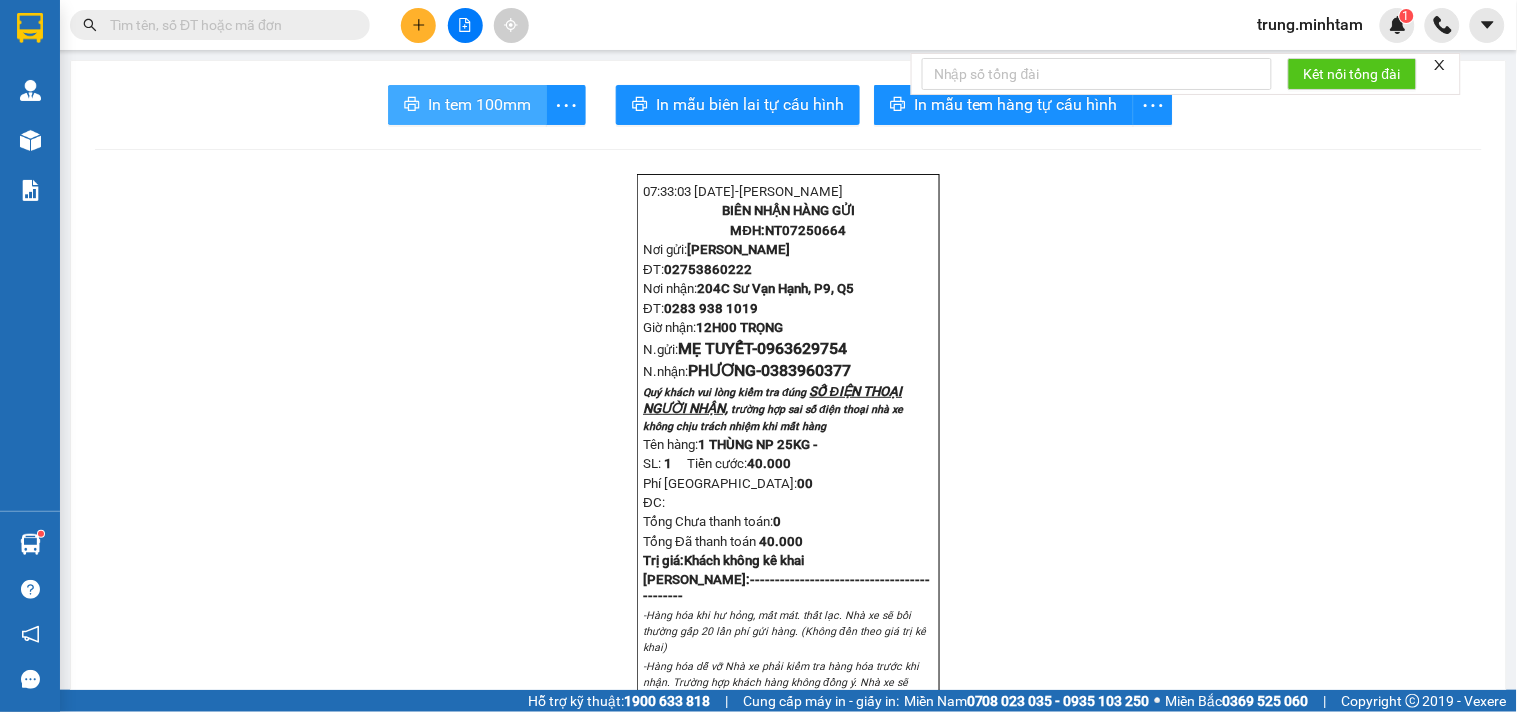 click on "In tem 100mm" at bounding box center [479, 104] 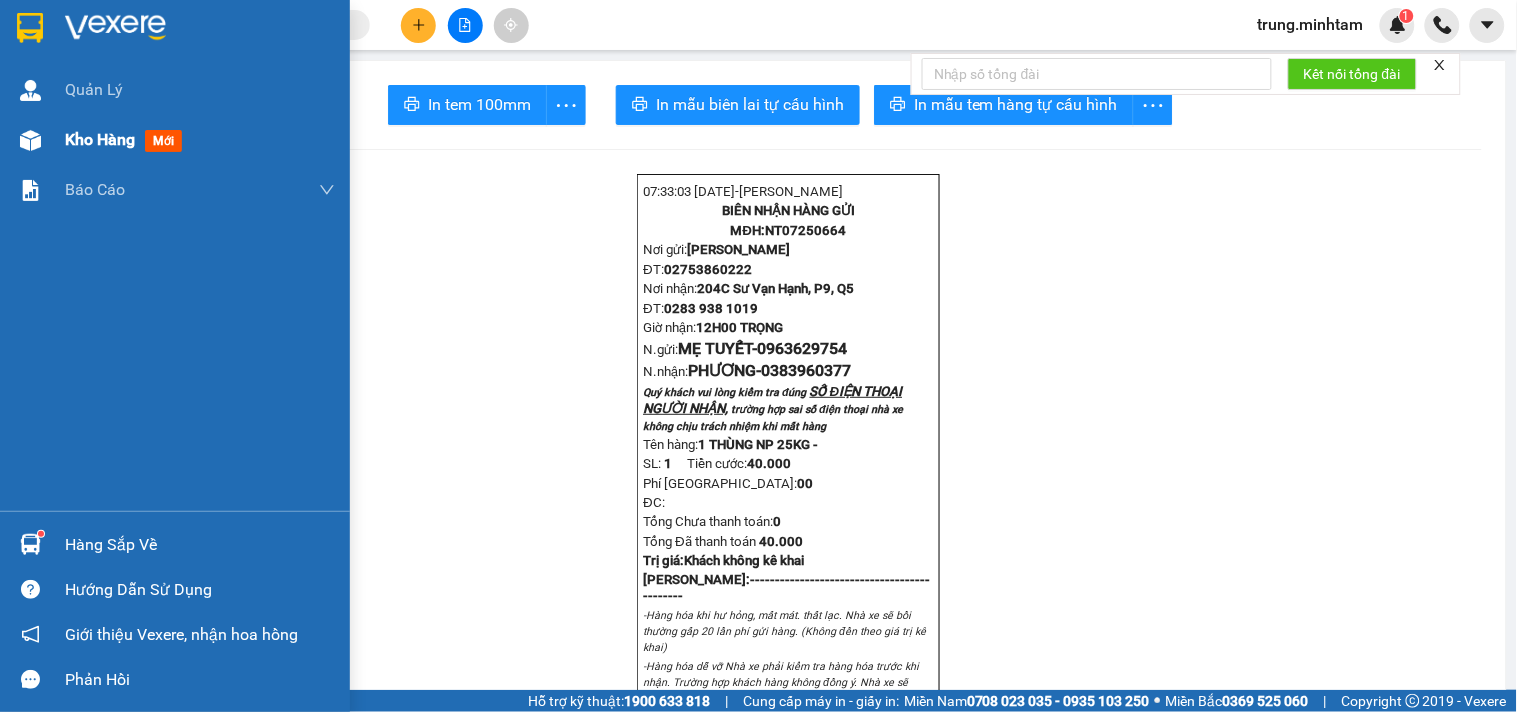 click on "Kho hàng" at bounding box center [100, 139] 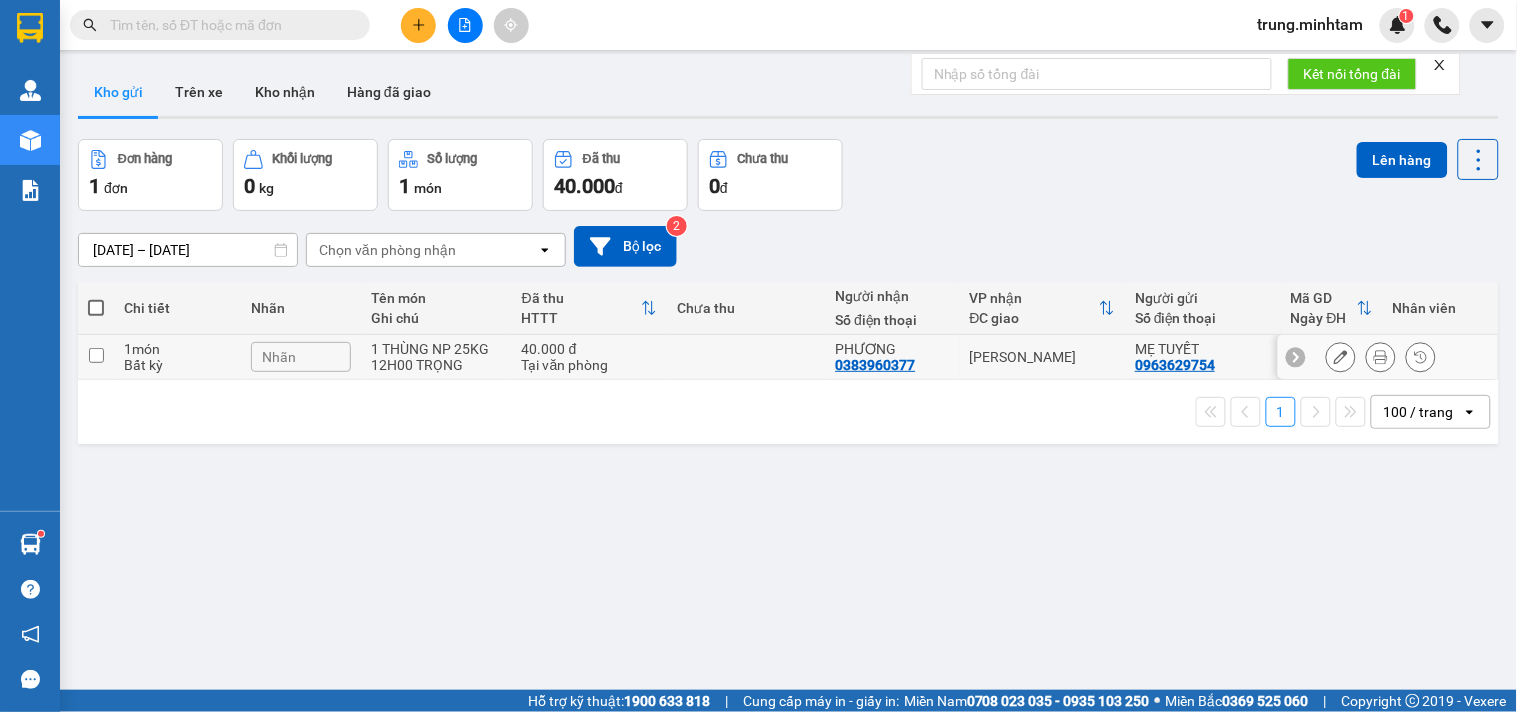 click on "[PERSON_NAME]" at bounding box center (1042, 357) 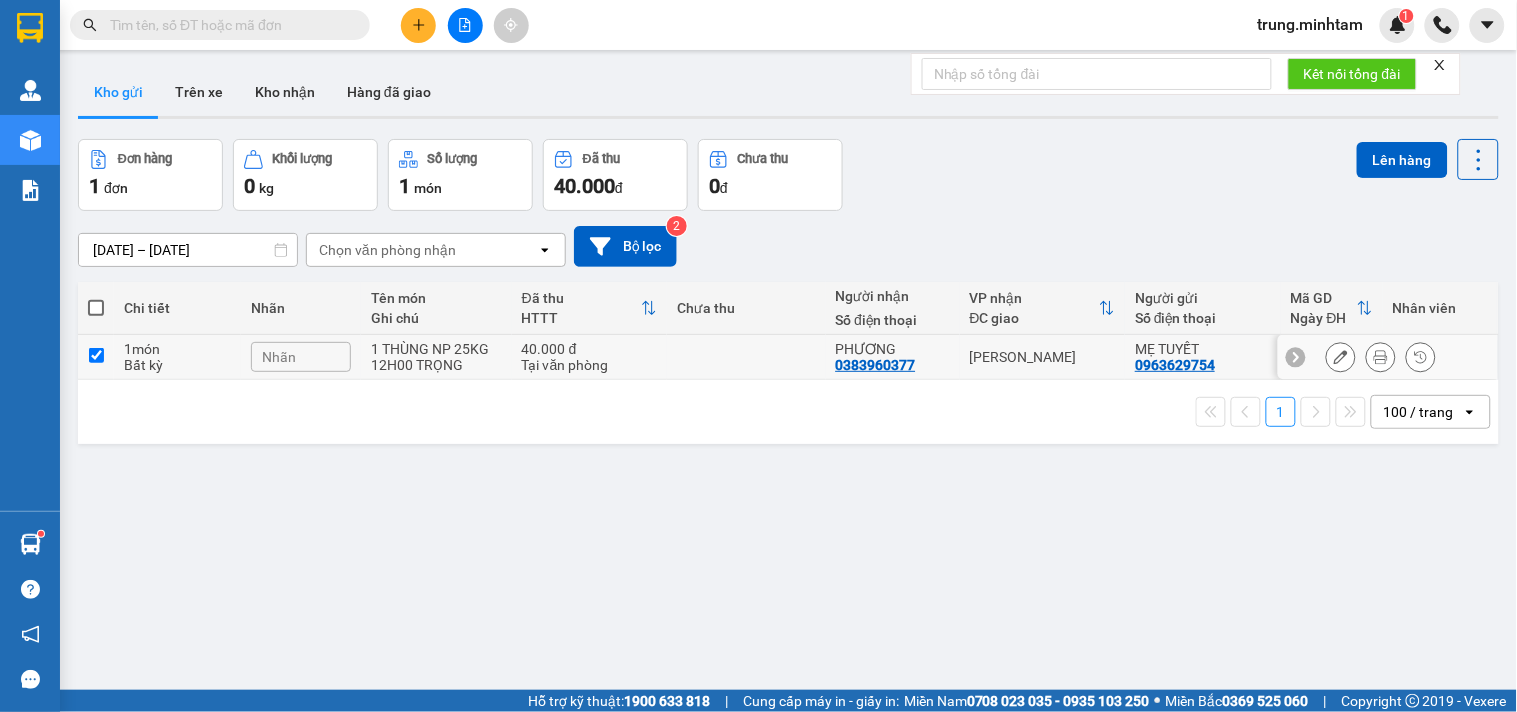 checkbox on "true" 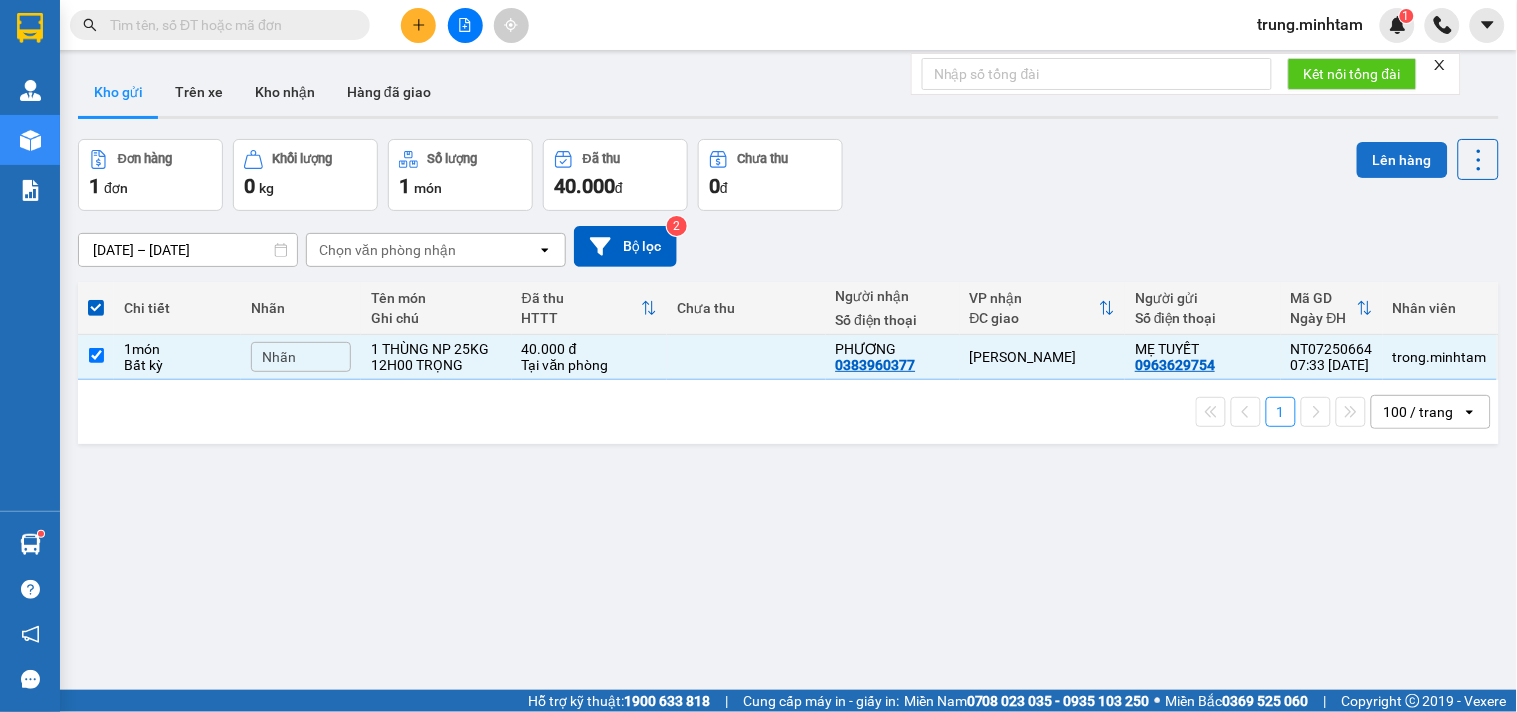 click on "Lên hàng" at bounding box center (1402, 160) 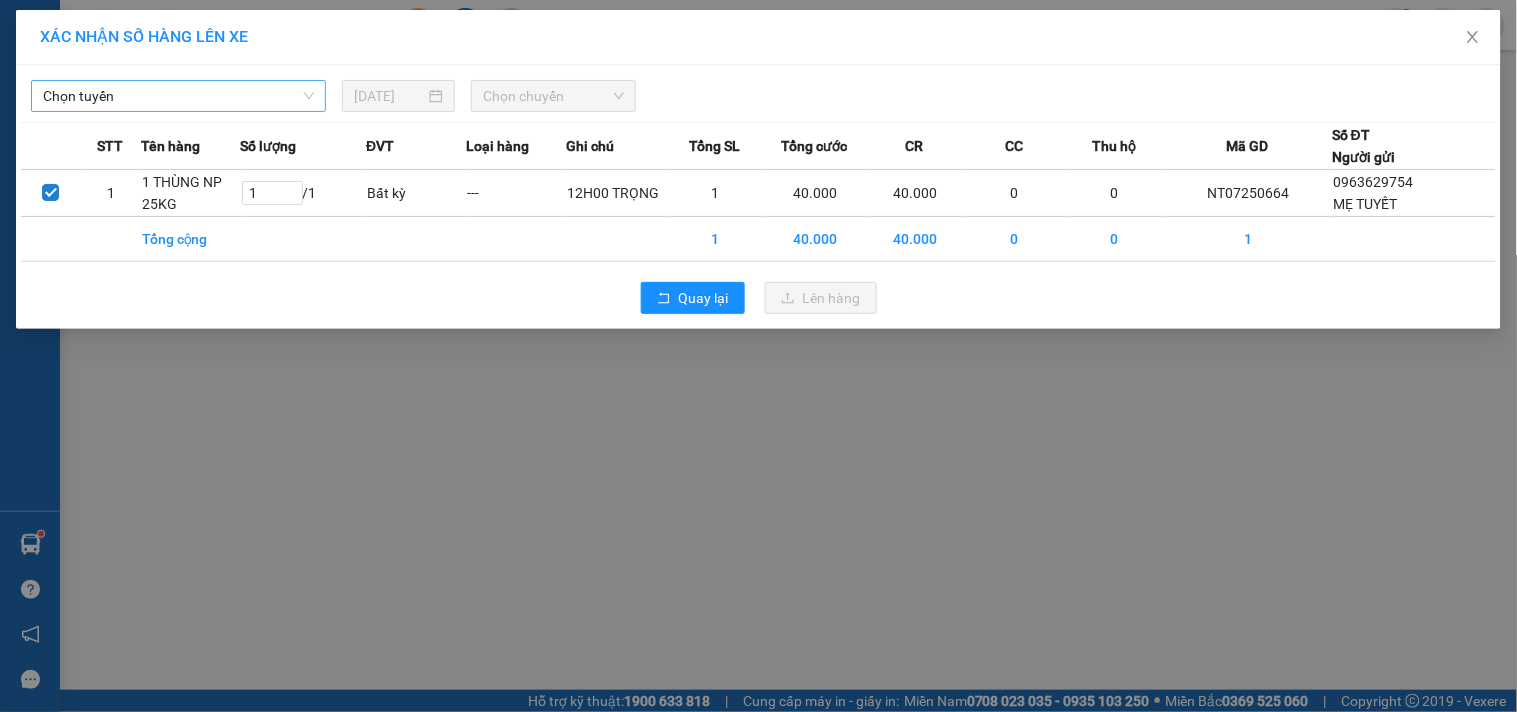 click on "Chọn tuyến" at bounding box center [178, 96] 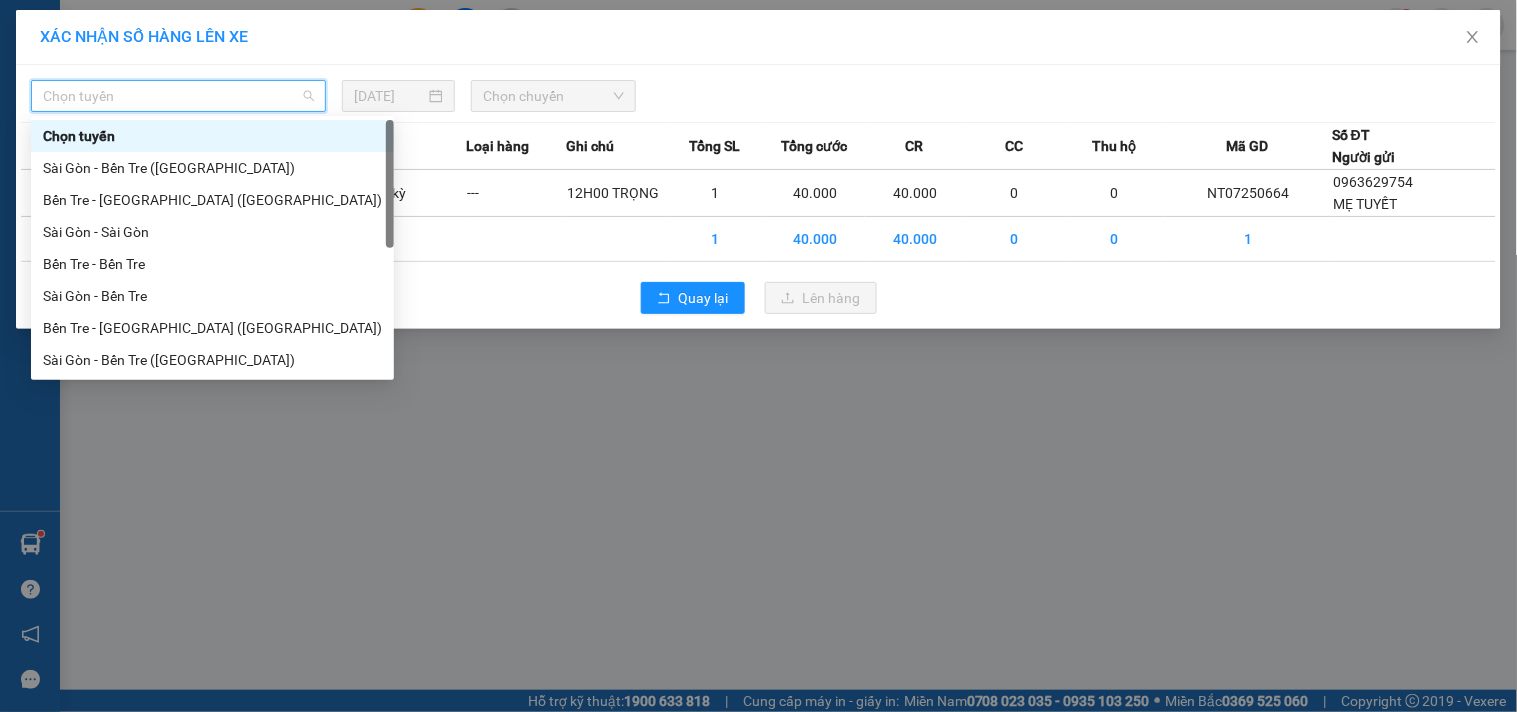 scroll, scrollTop: 32, scrollLeft: 0, axis: vertical 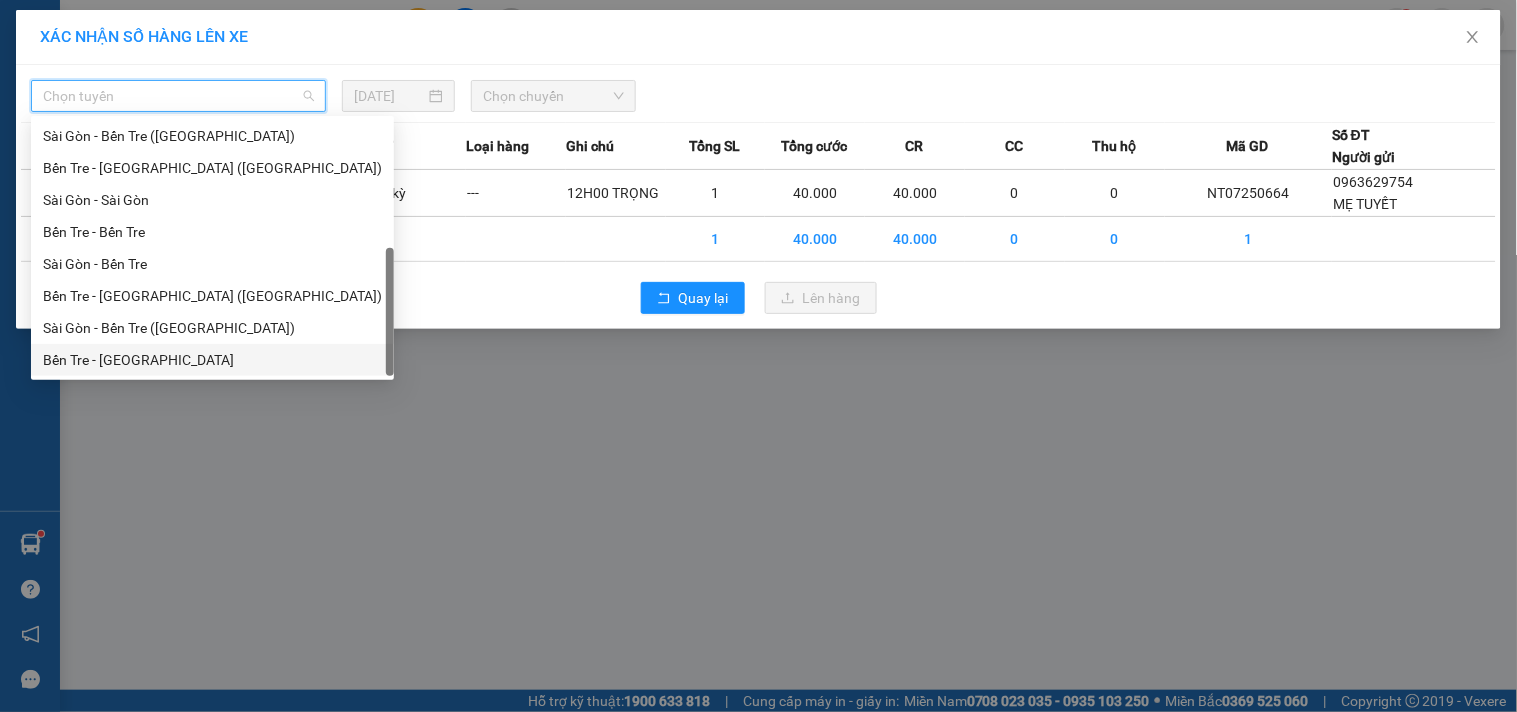 click on "Bến Tre - Sài Gòn" at bounding box center [212, 360] 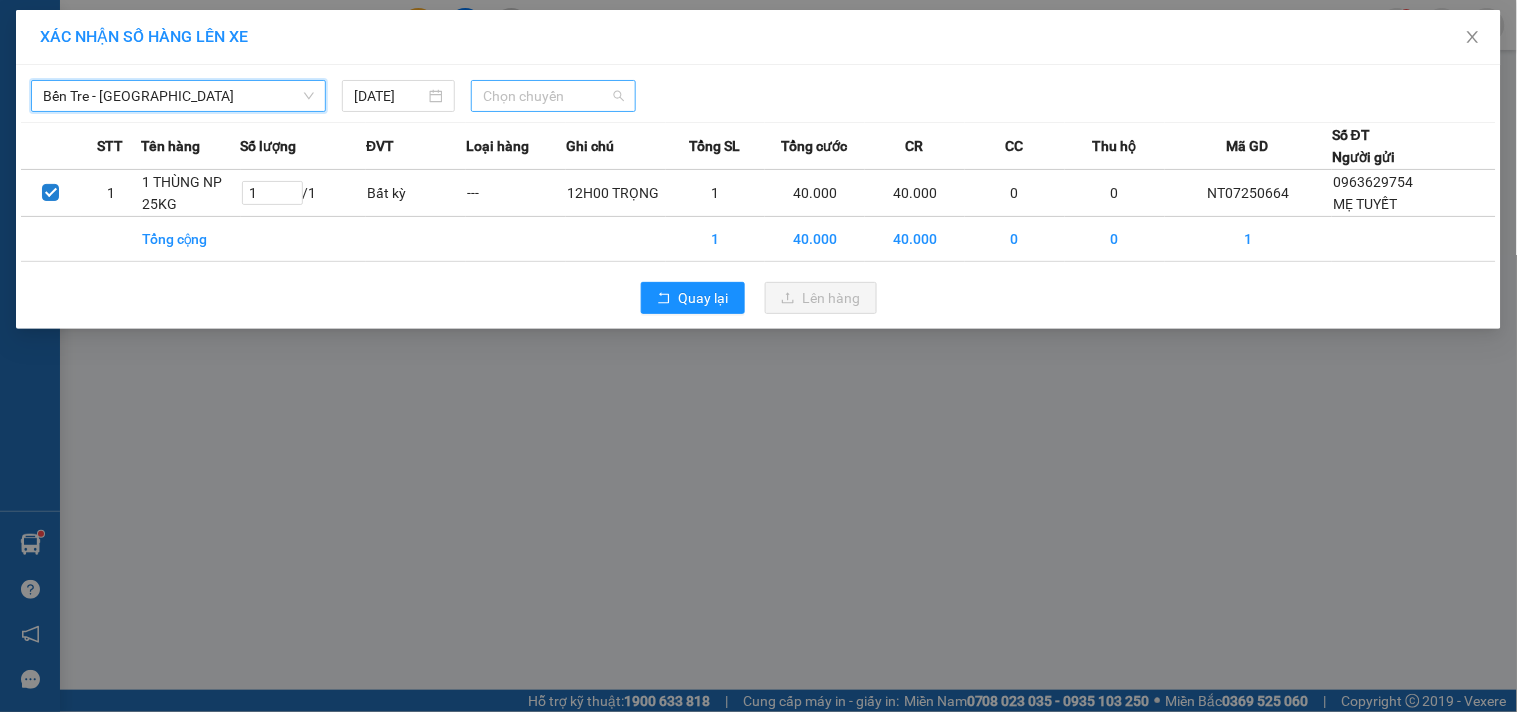 click on "Chọn chuyến" at bounding box center [553, 96] 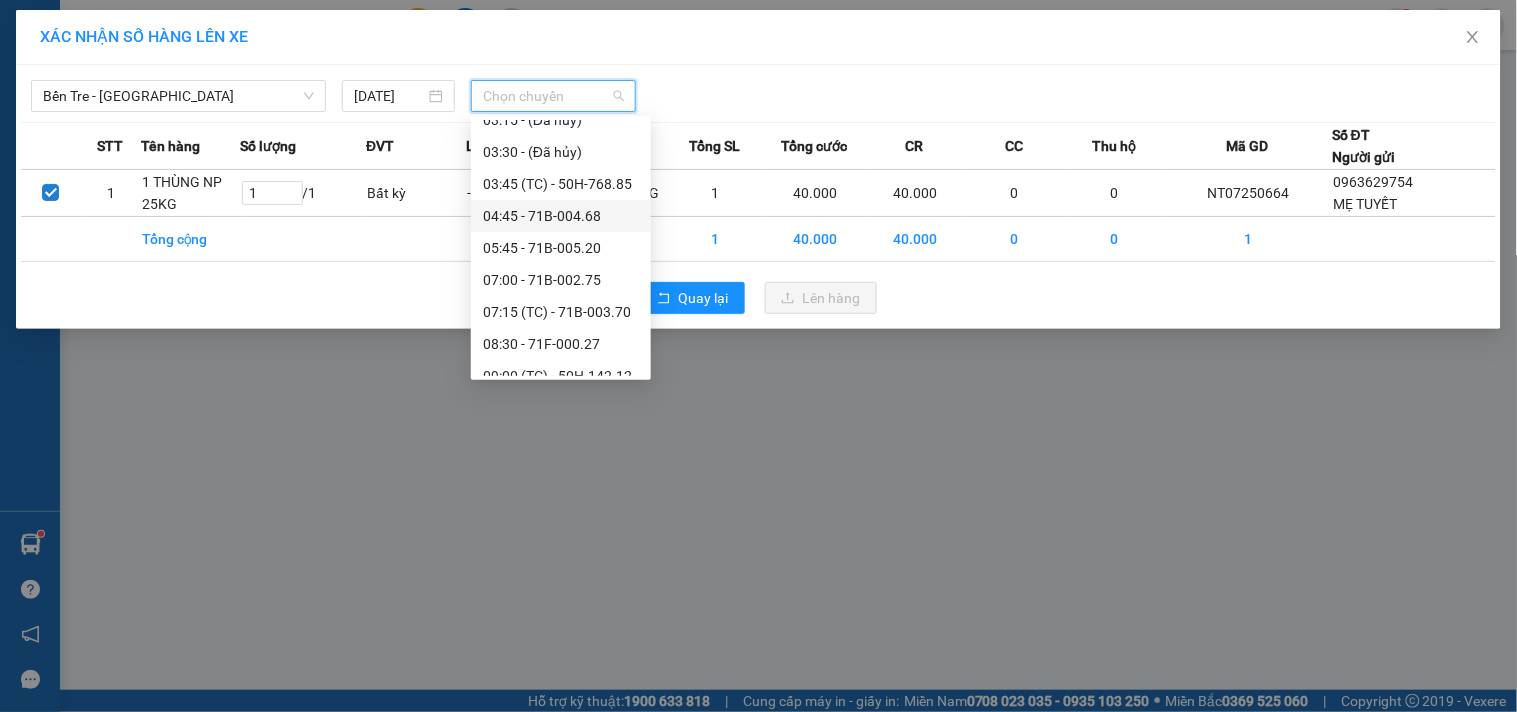 scroll, scrollTop: 65, scrollLeft: 0, axis: vertical 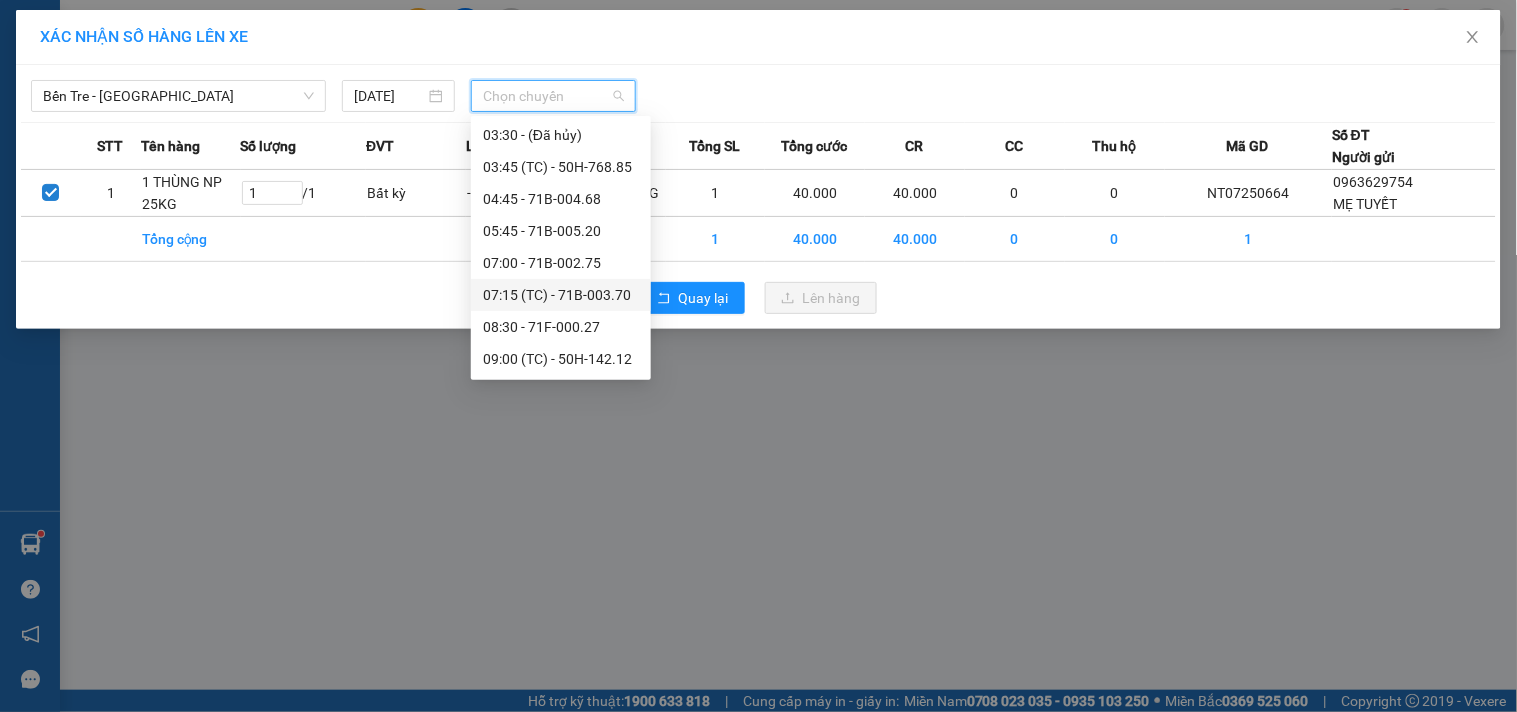 click on "07:15   (TC)   - 71B-003.70" at bounding box center (561, 295) 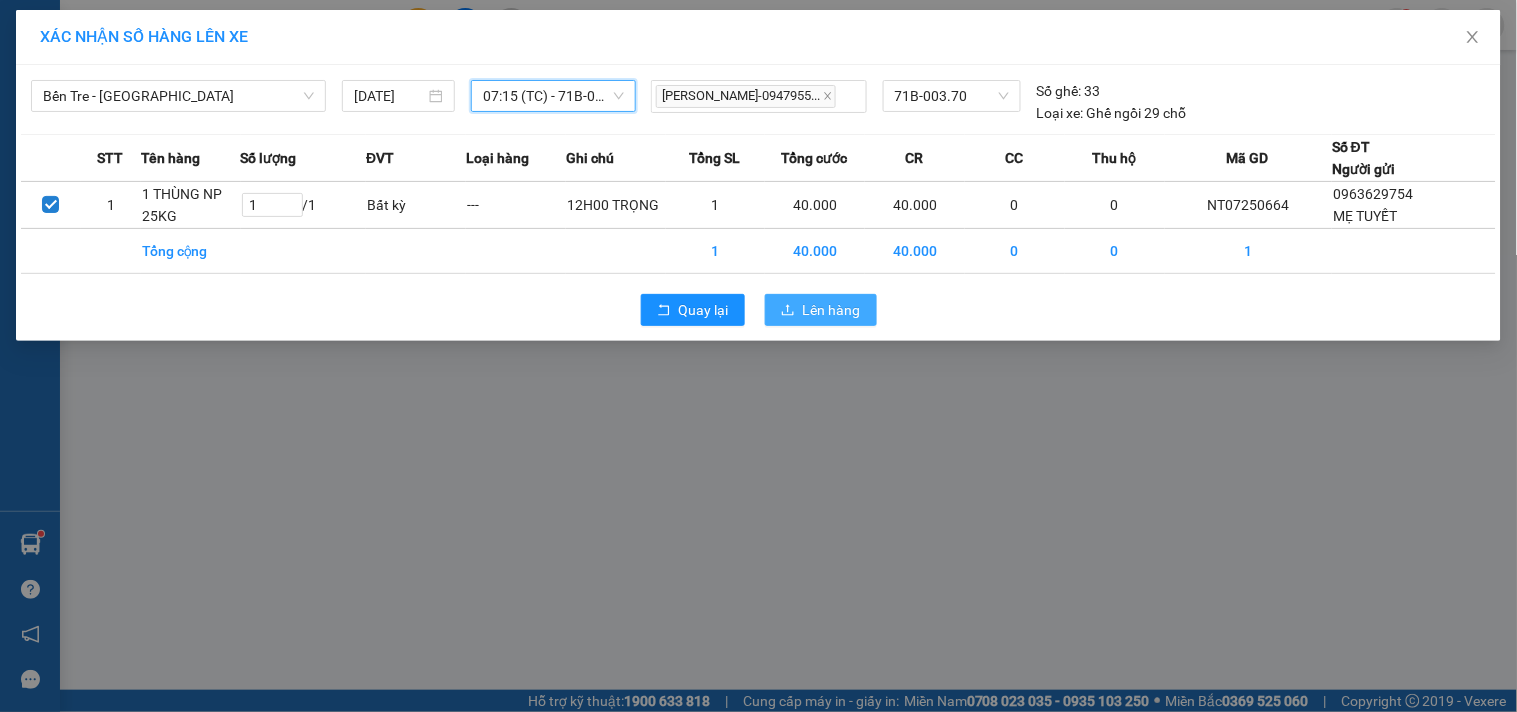 click on "Lên hàng" at bounding box center [832, 310] 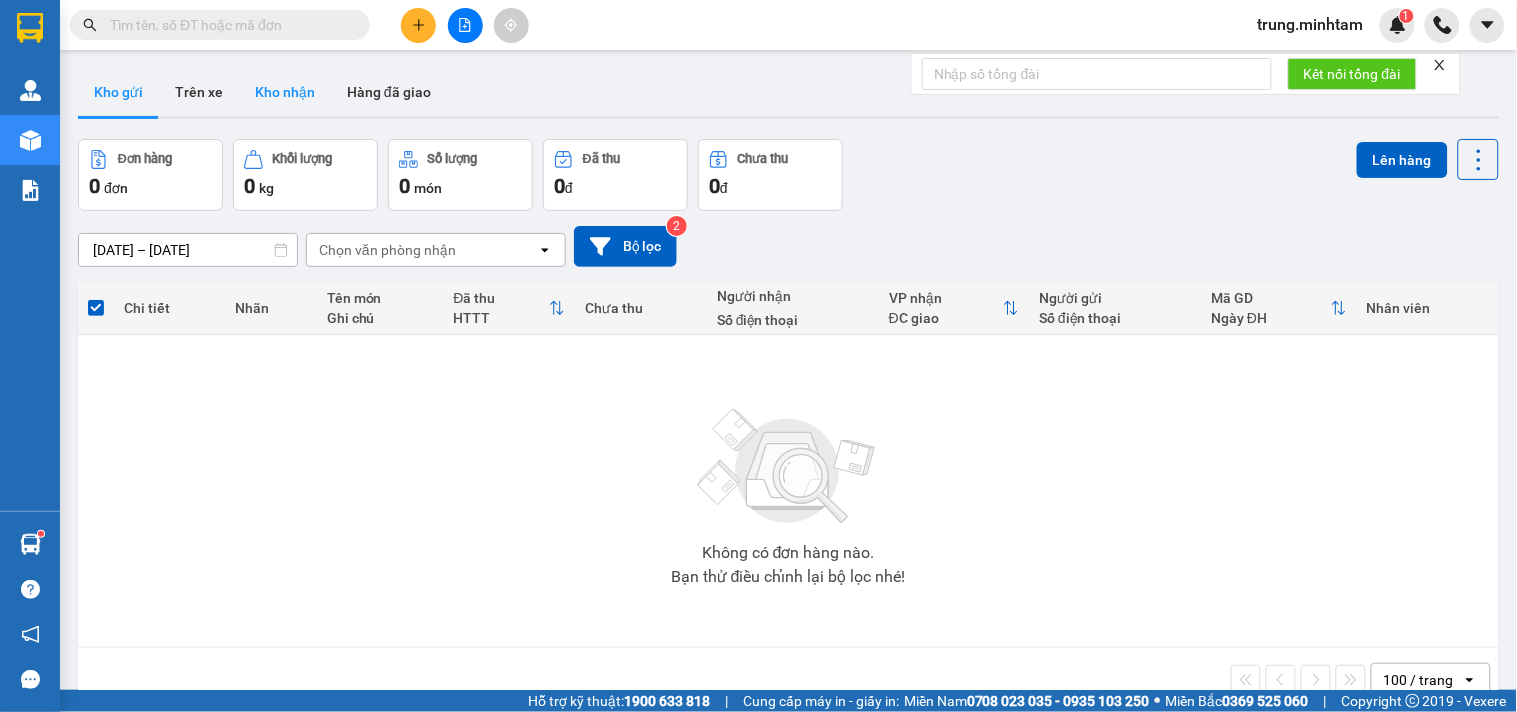 click on "Kho nhận" at bounding box center (285, 92) 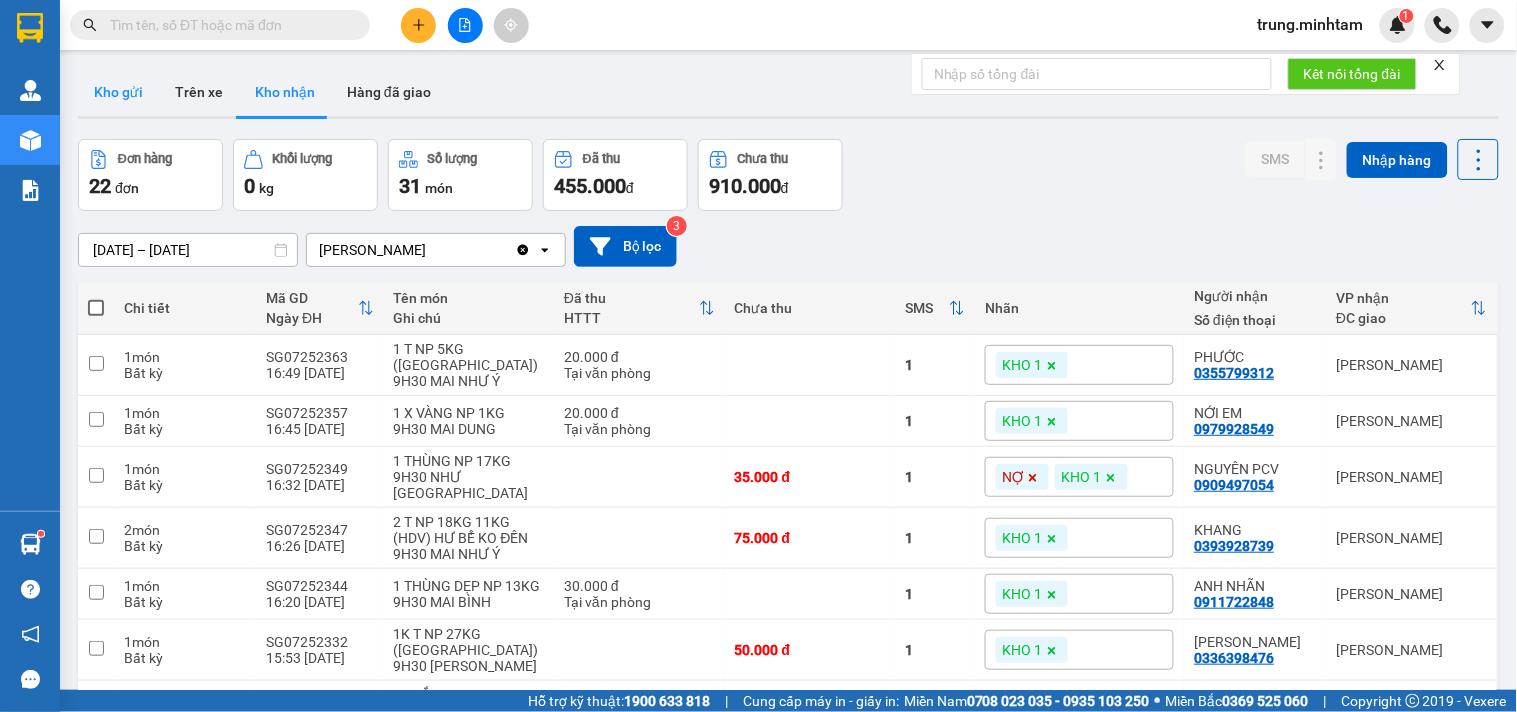 click on "Kho gửi" at bounding box center (118, 92) 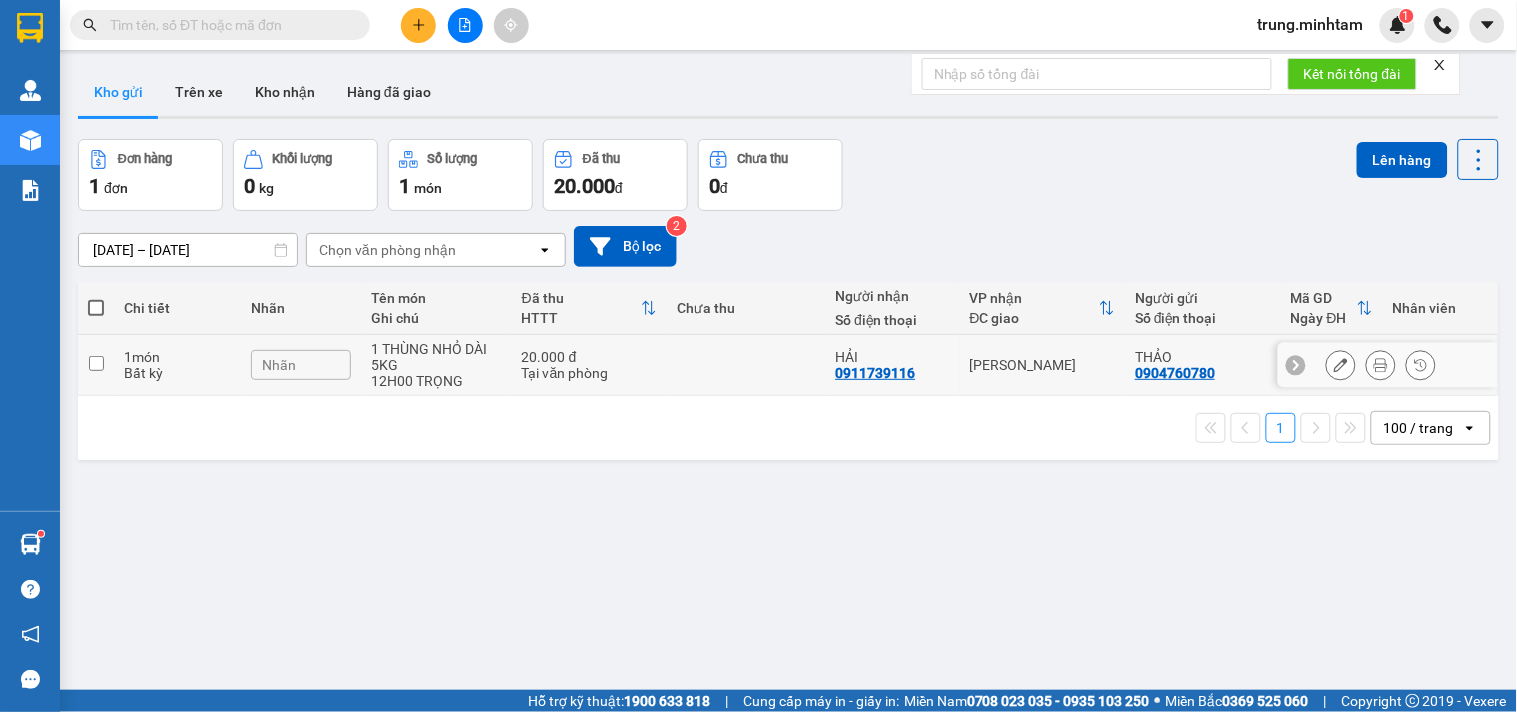 click at bounding box center (746, 365) 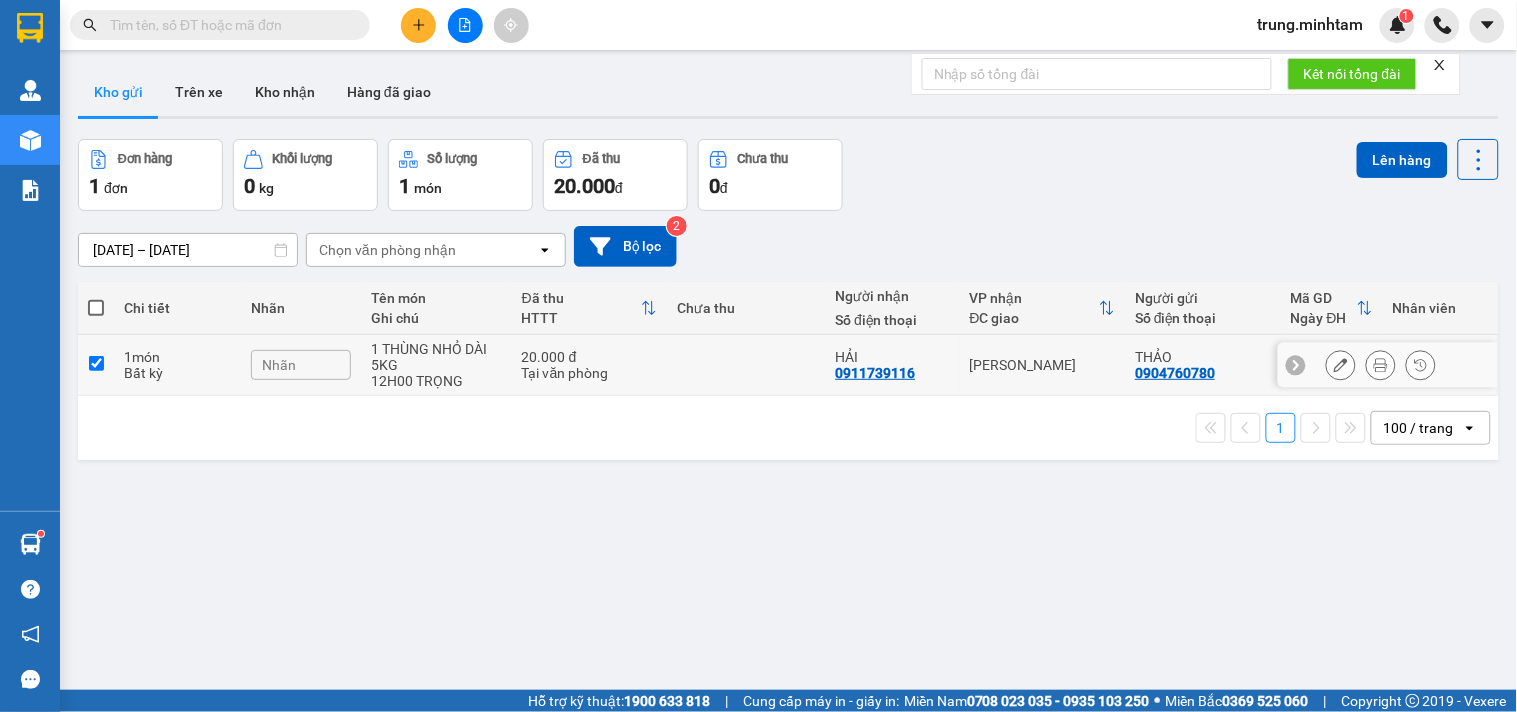checkbox on "true" 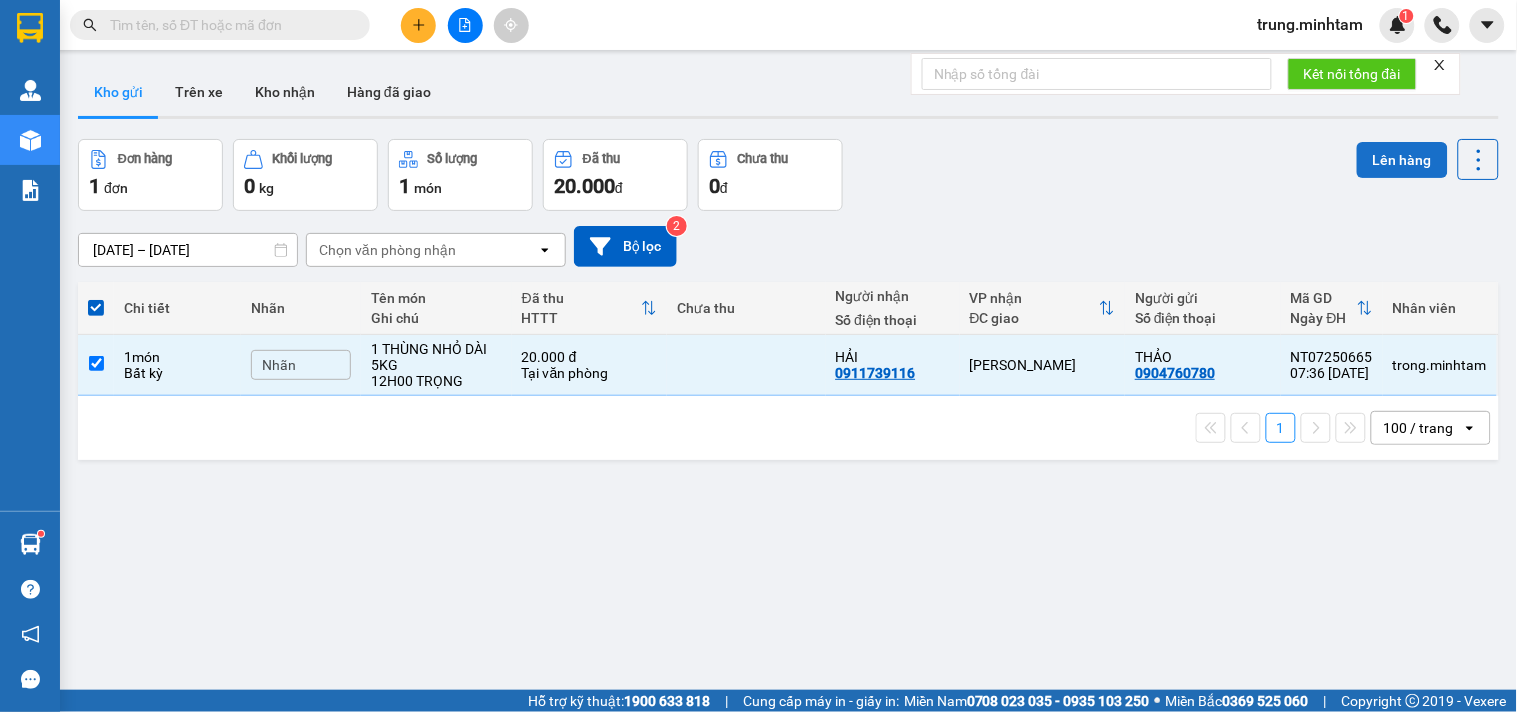click on "Lên hàng" at bounding box center [1402, 160] 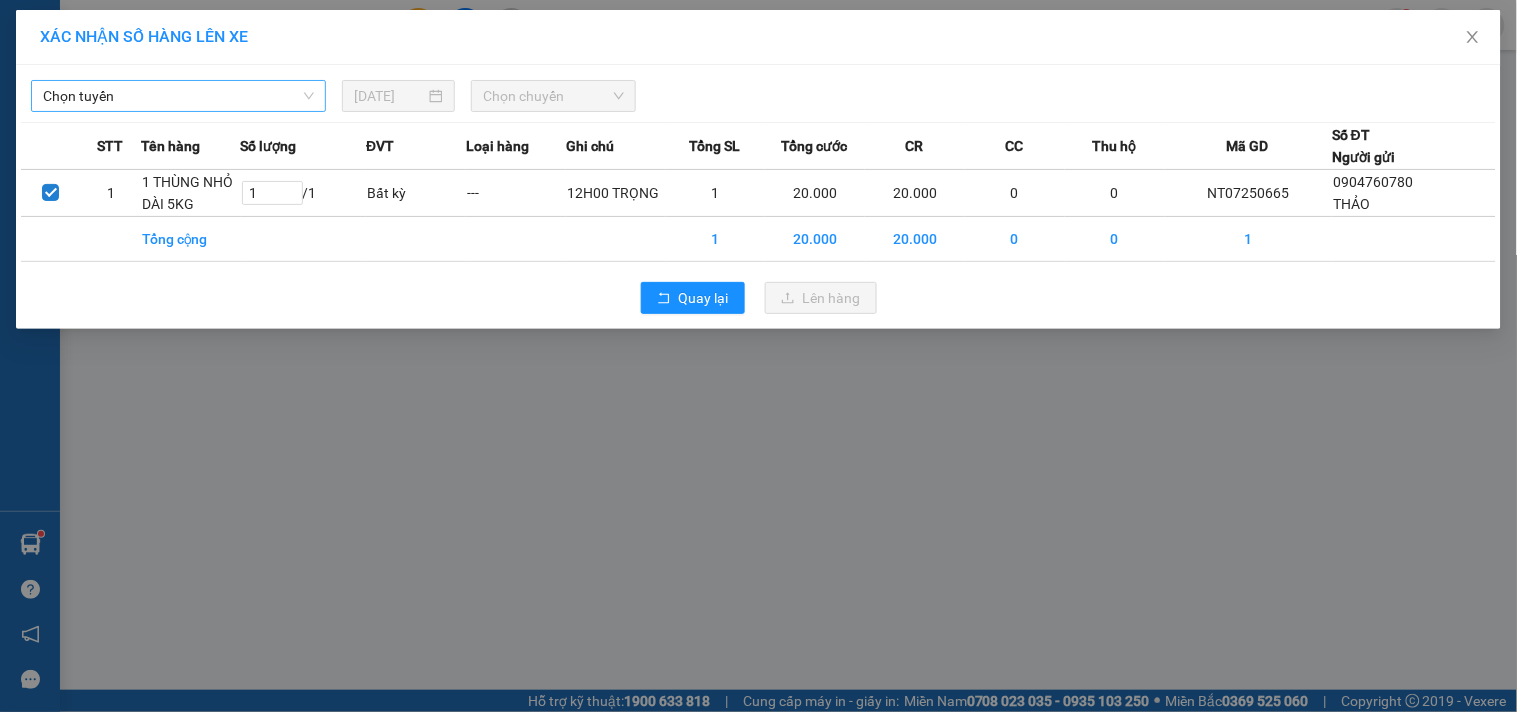 click on "Chọn tuyến" at bounding box center [178, 96] 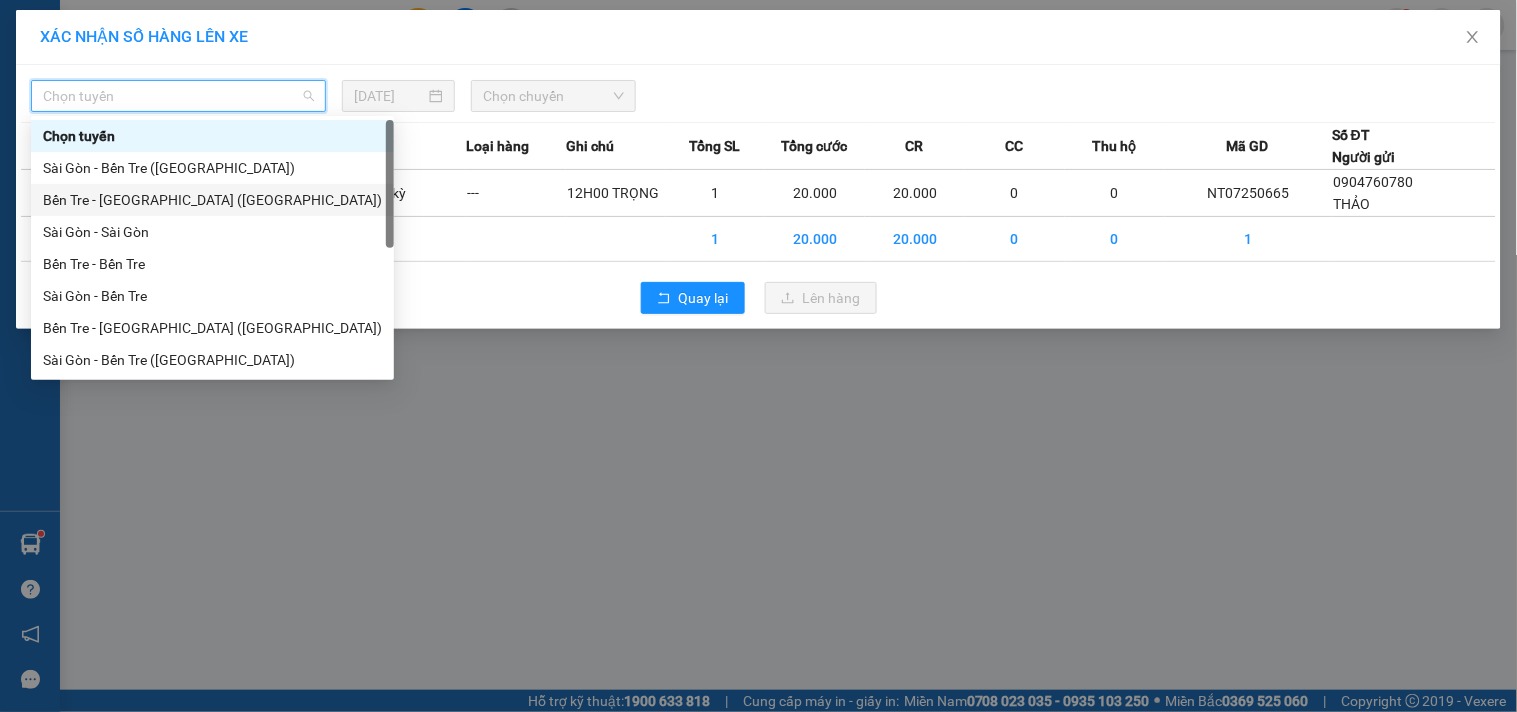 scroll, scrollTop: 32, scrollLeft: 0, axis: vertical 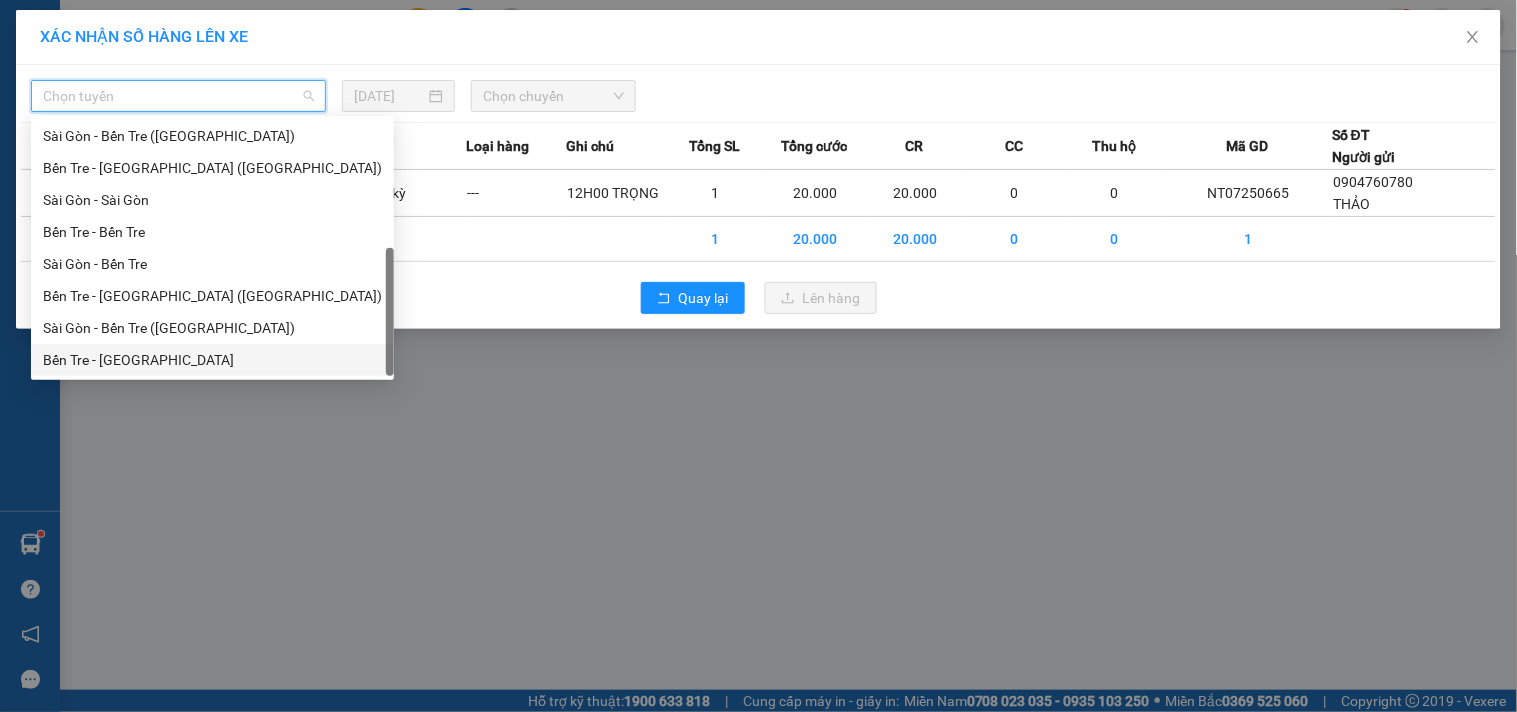 click on "Bến Tre - Sài Gòn" at bounding box center [212, 360] 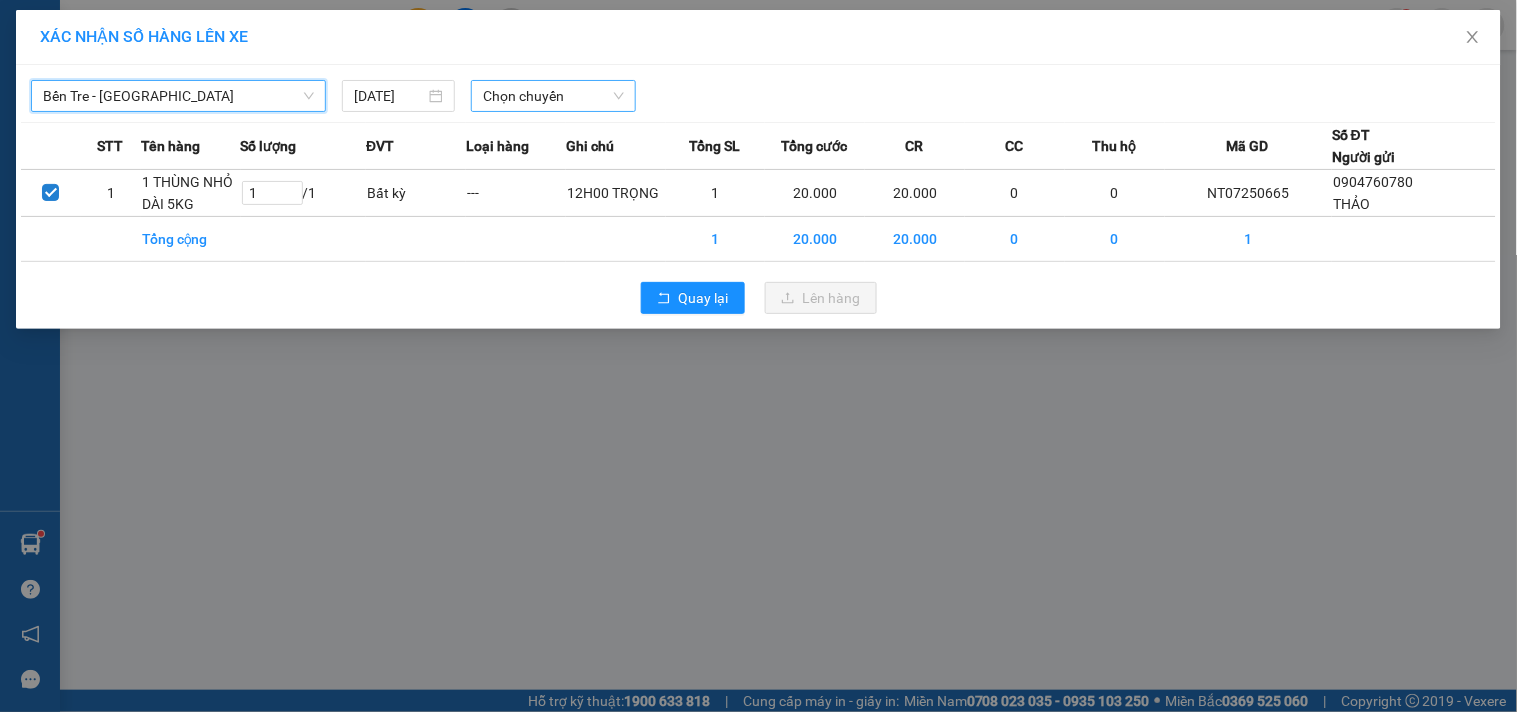 click on "Chọn chuyến" at bounding box center (553, 96) 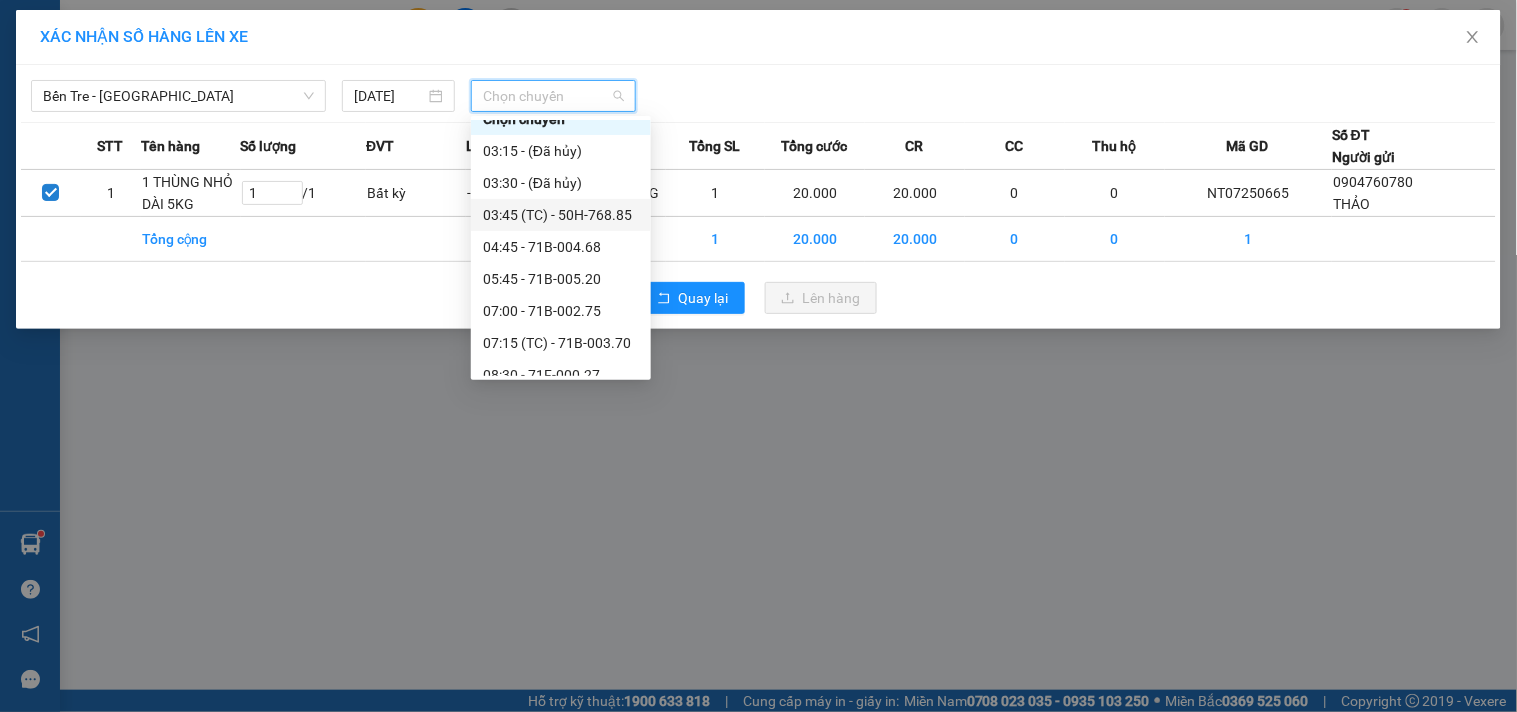 scroll, scrollTop: 21, scrollLeft: 0, axis: vertical 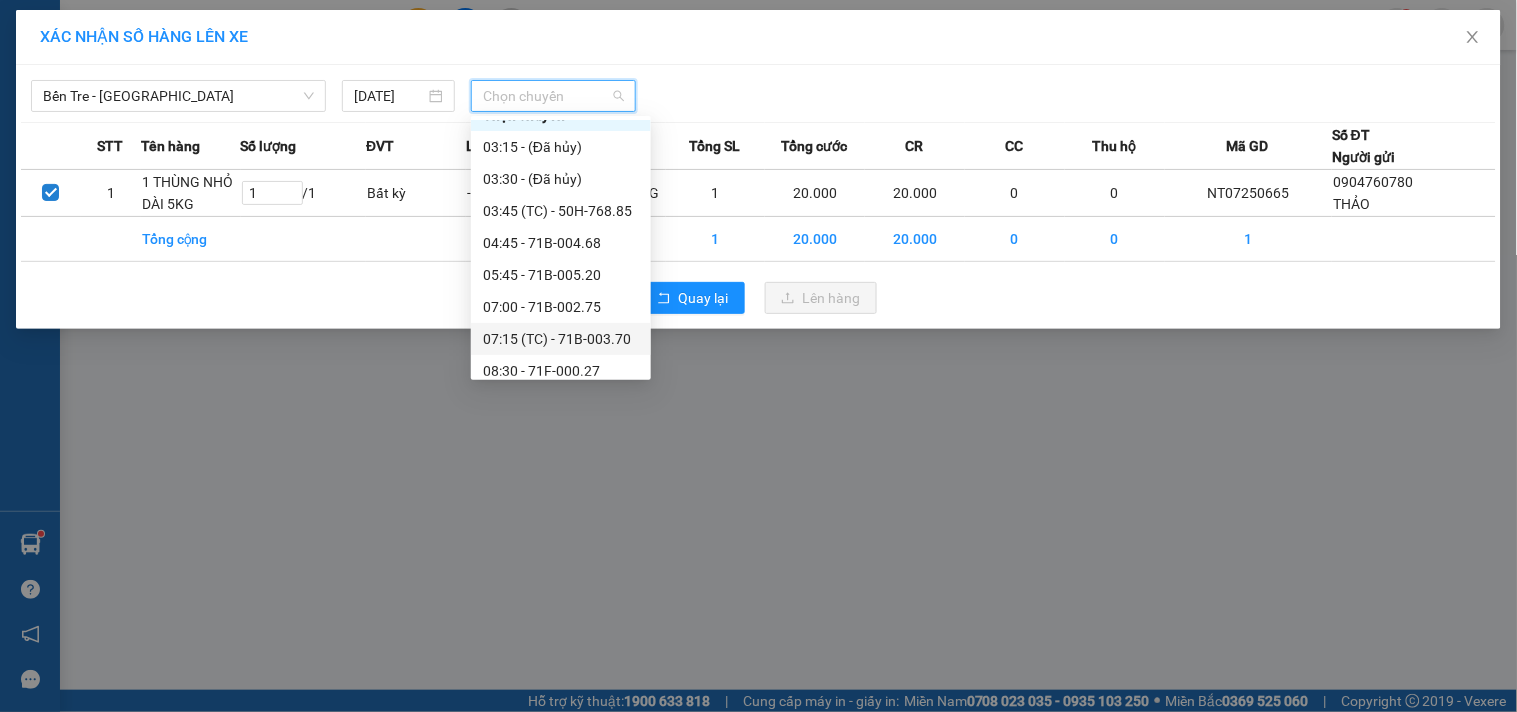 click on "07:15   (TC)   - 71B-003.70" at bounding box center [561, 339] 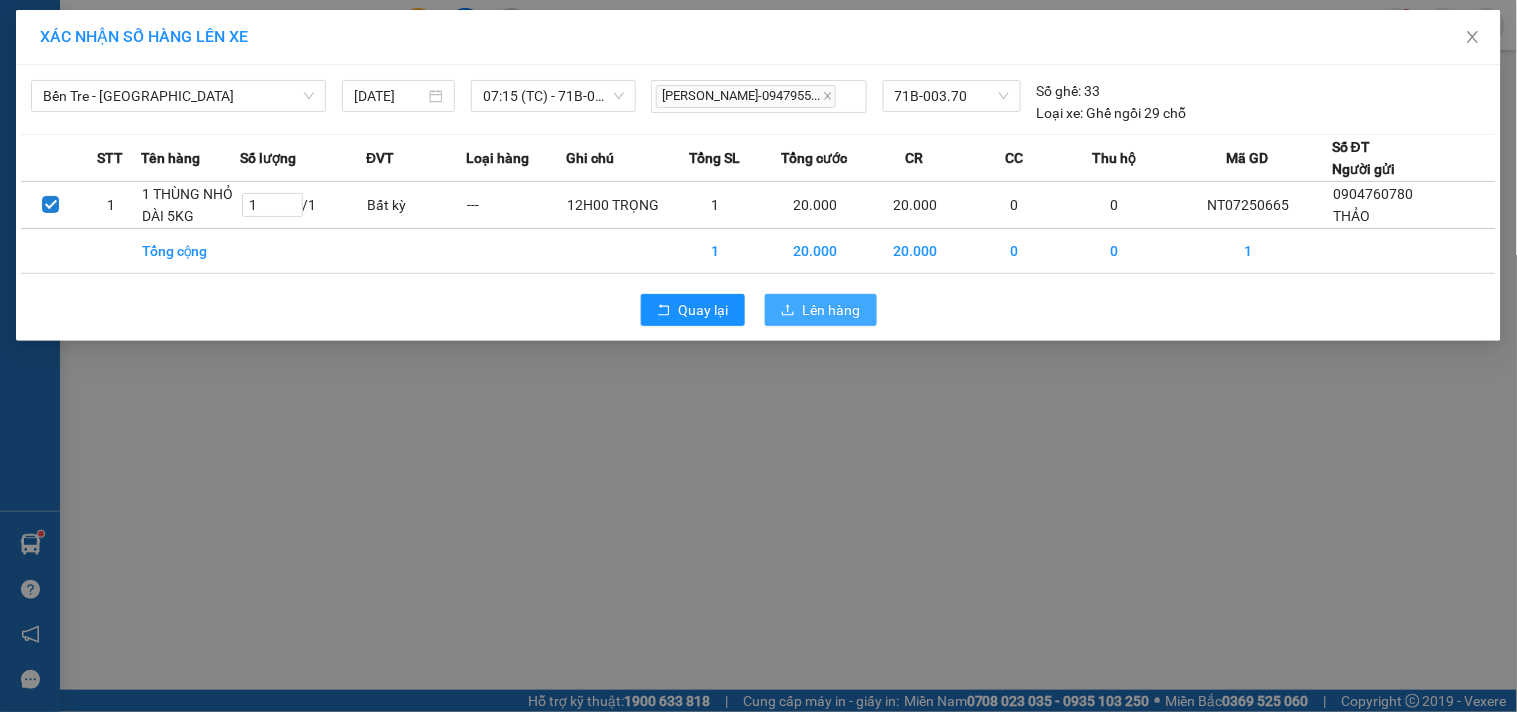 click on "Lên hàng" at bounding box center [832, 310] 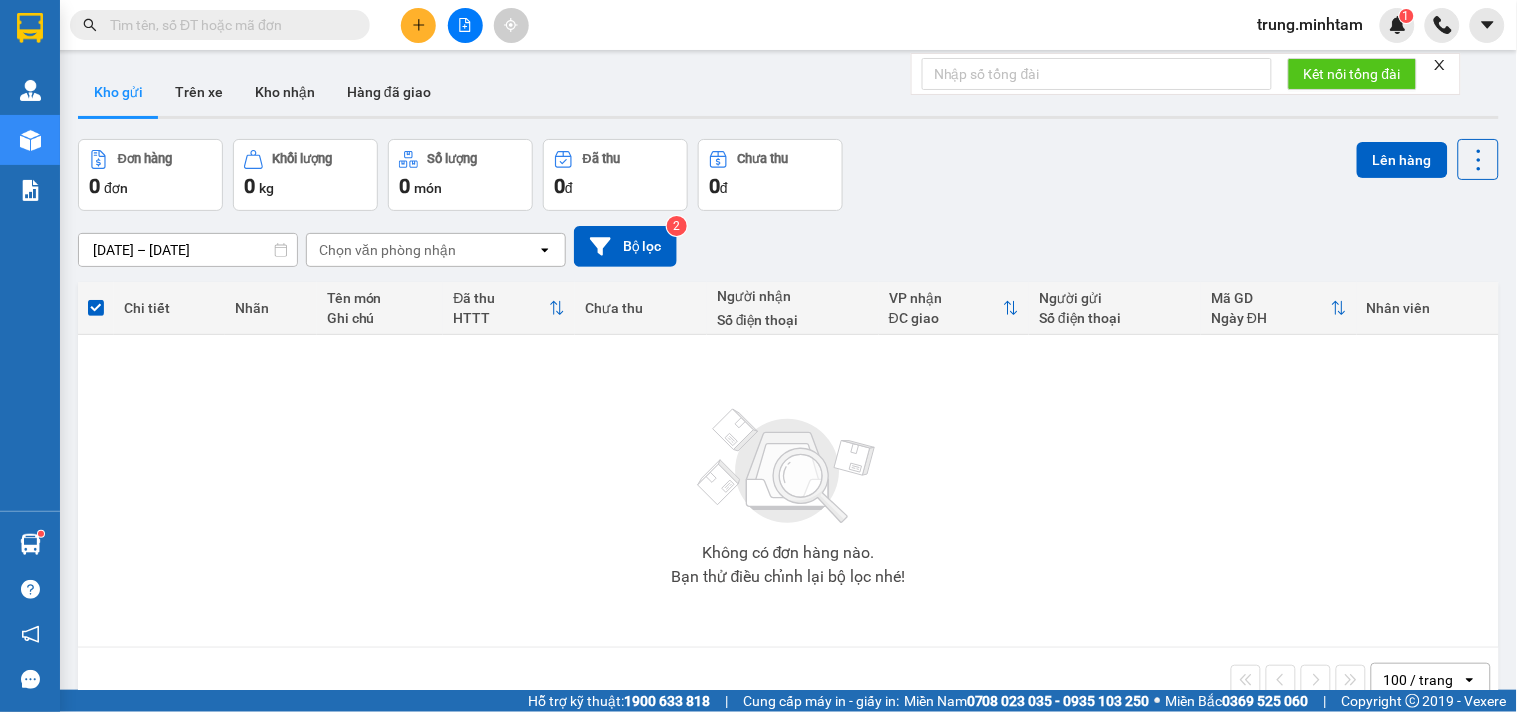 click 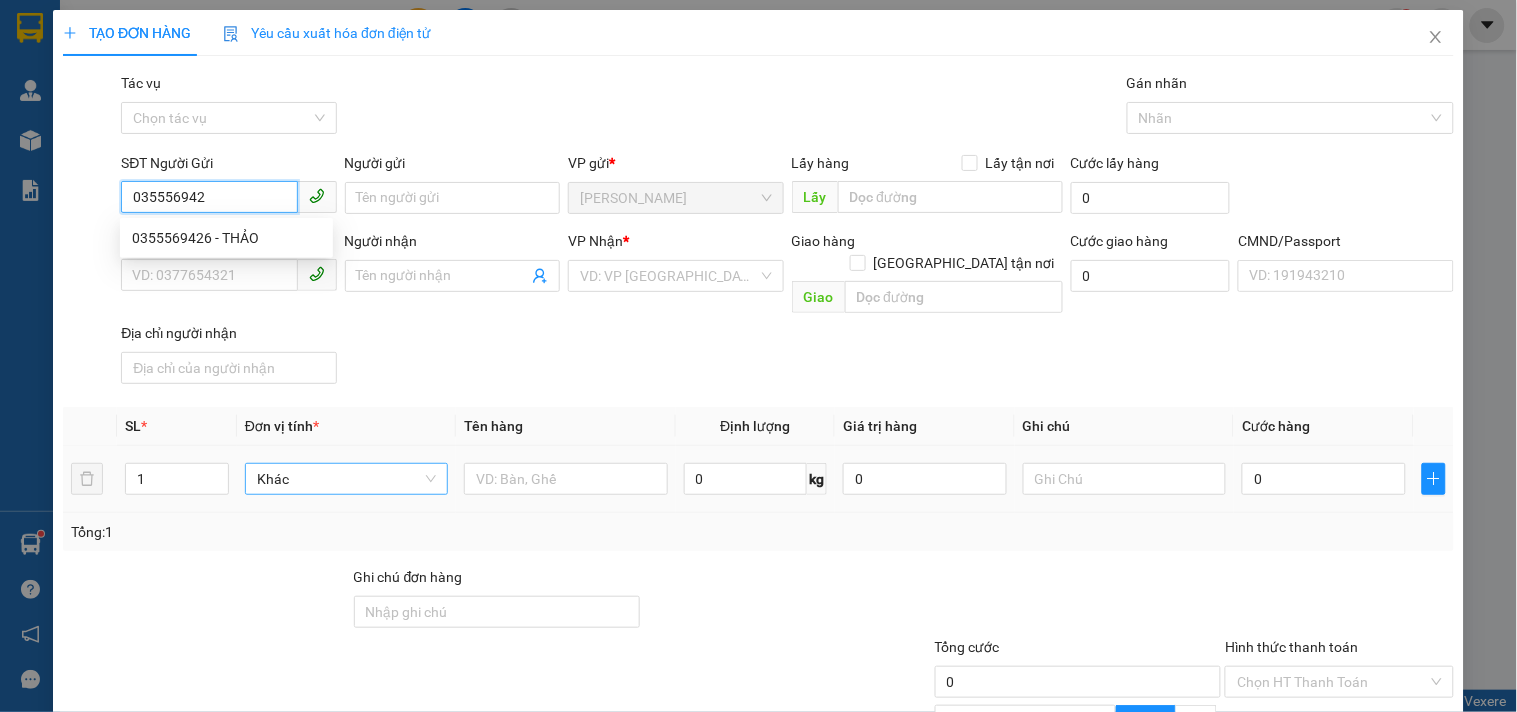 type on "0355569426" 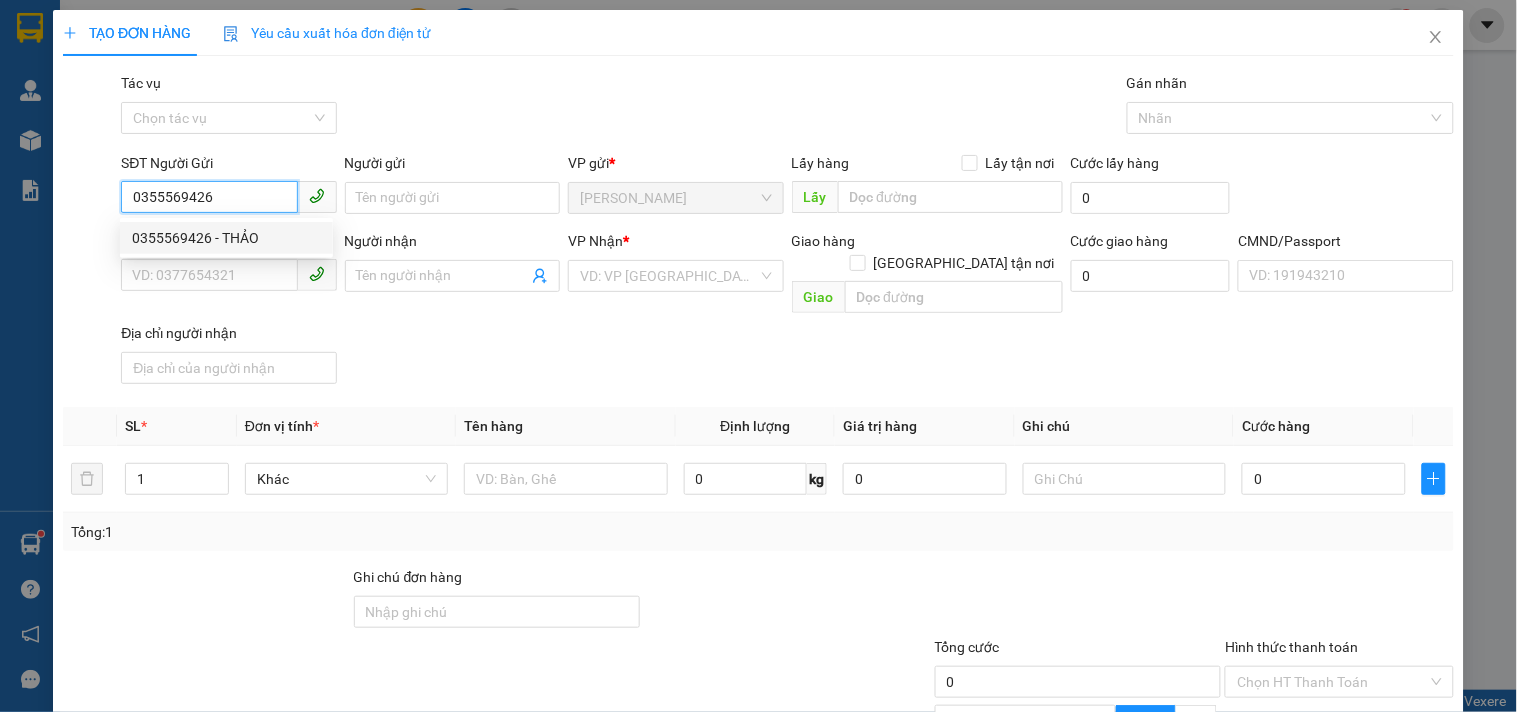 click on "0355569426 - THẢO" at bounding box center (226, 238) 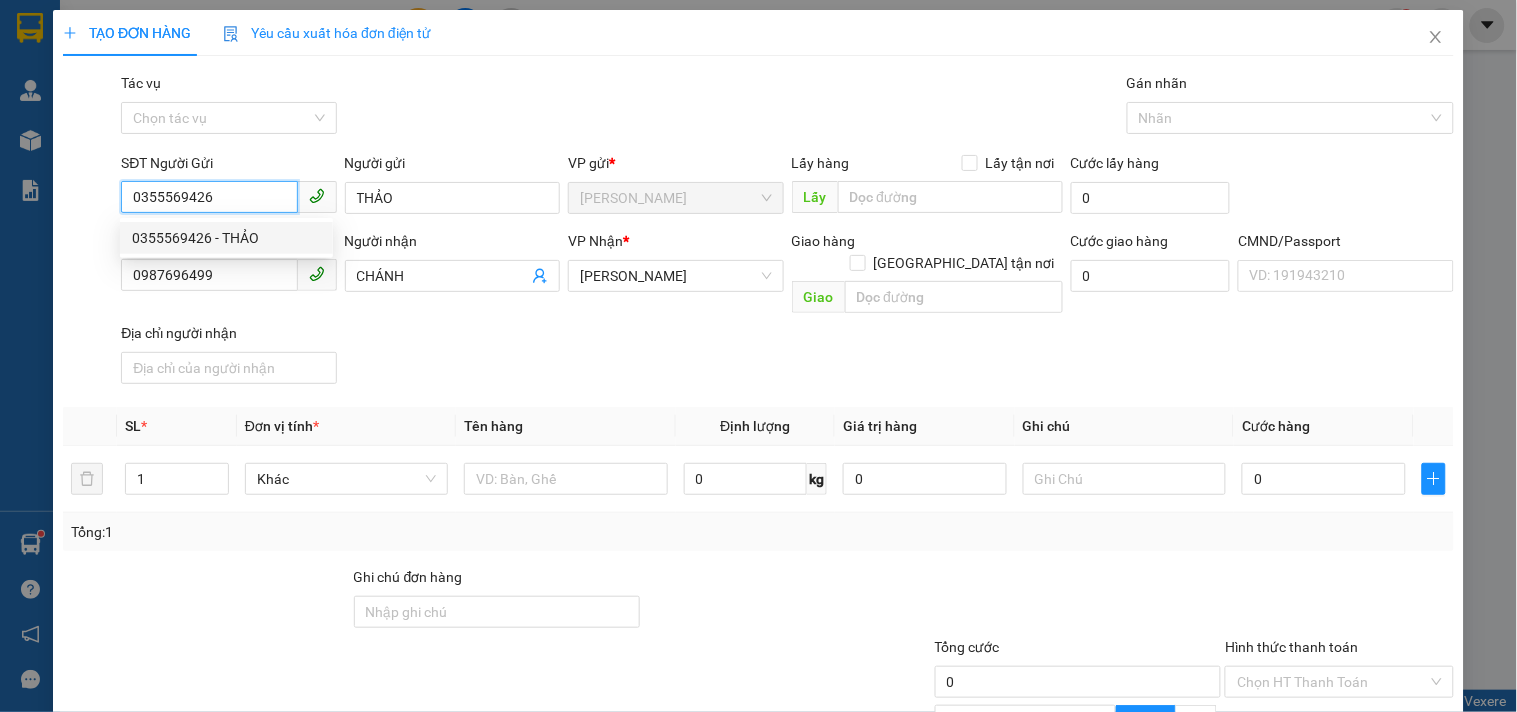 type on "THẢO" 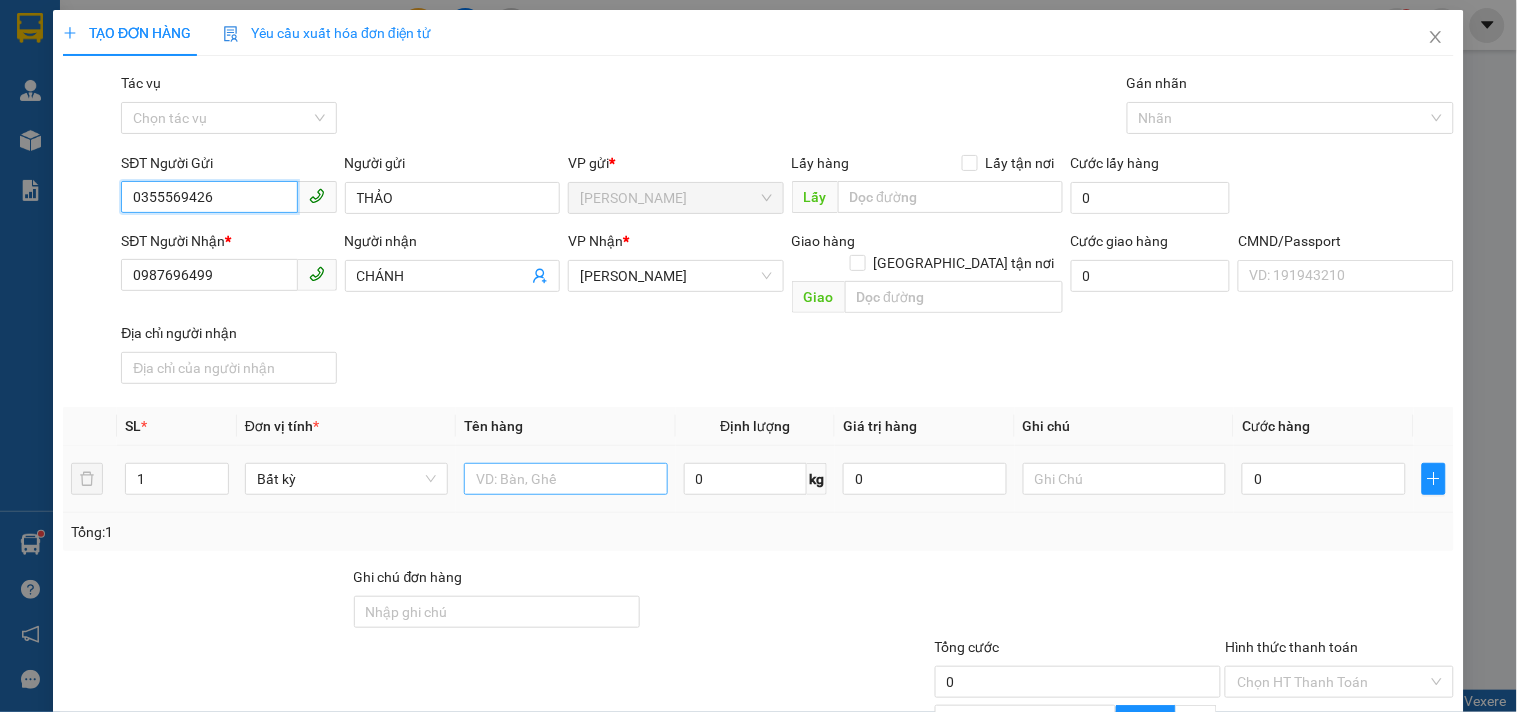 type on "0355569426" 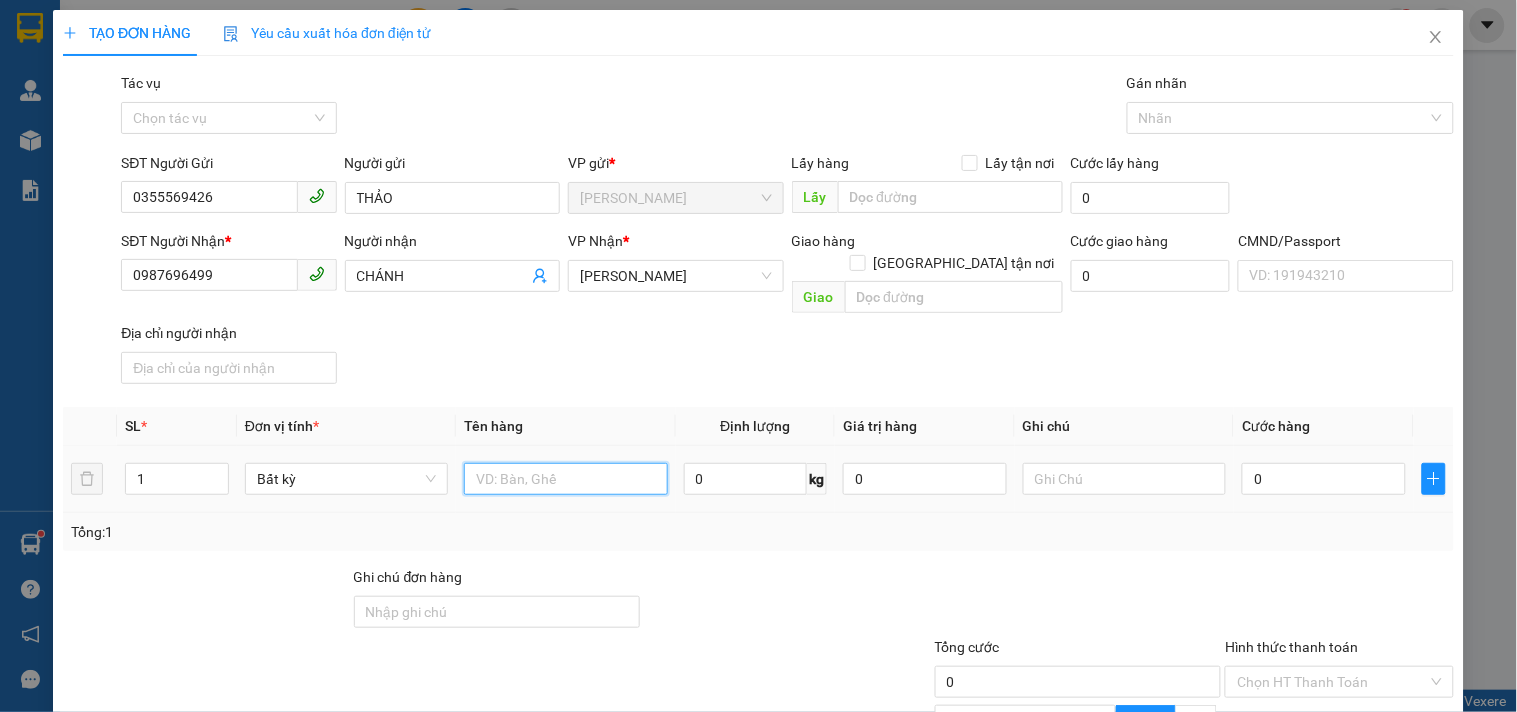 click at bounding box center (565, 479) 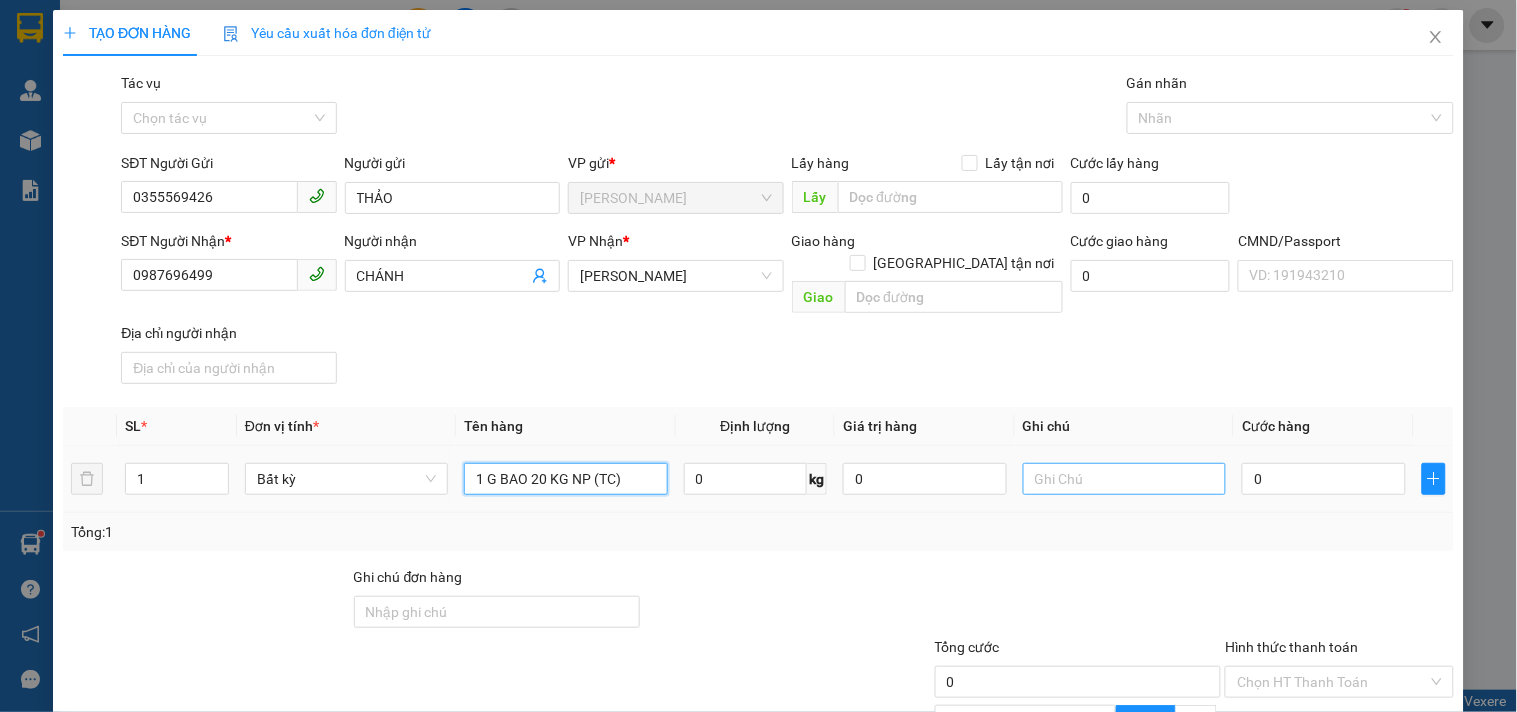 type on "1 G BAO 20 KG NP (TC)" 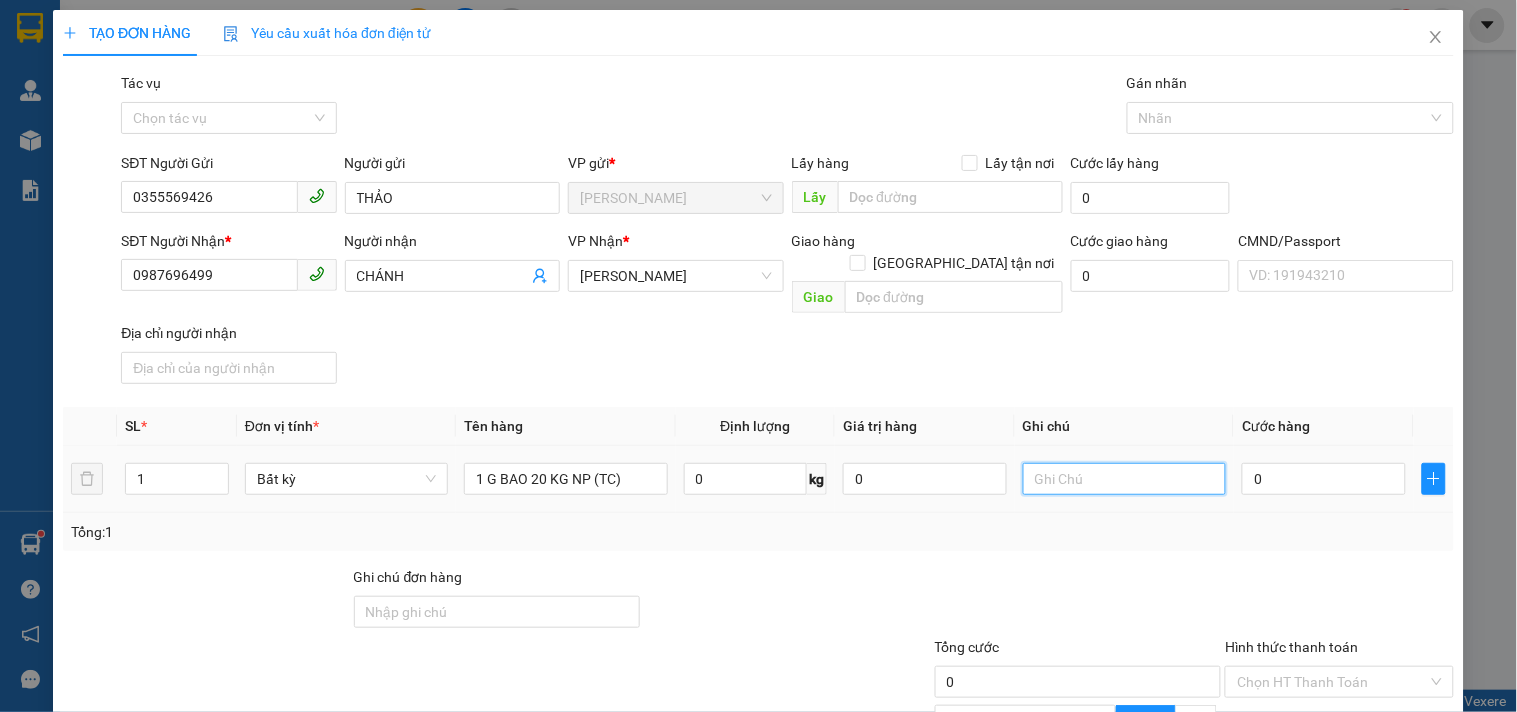 click at bounding box center (1124, 479) 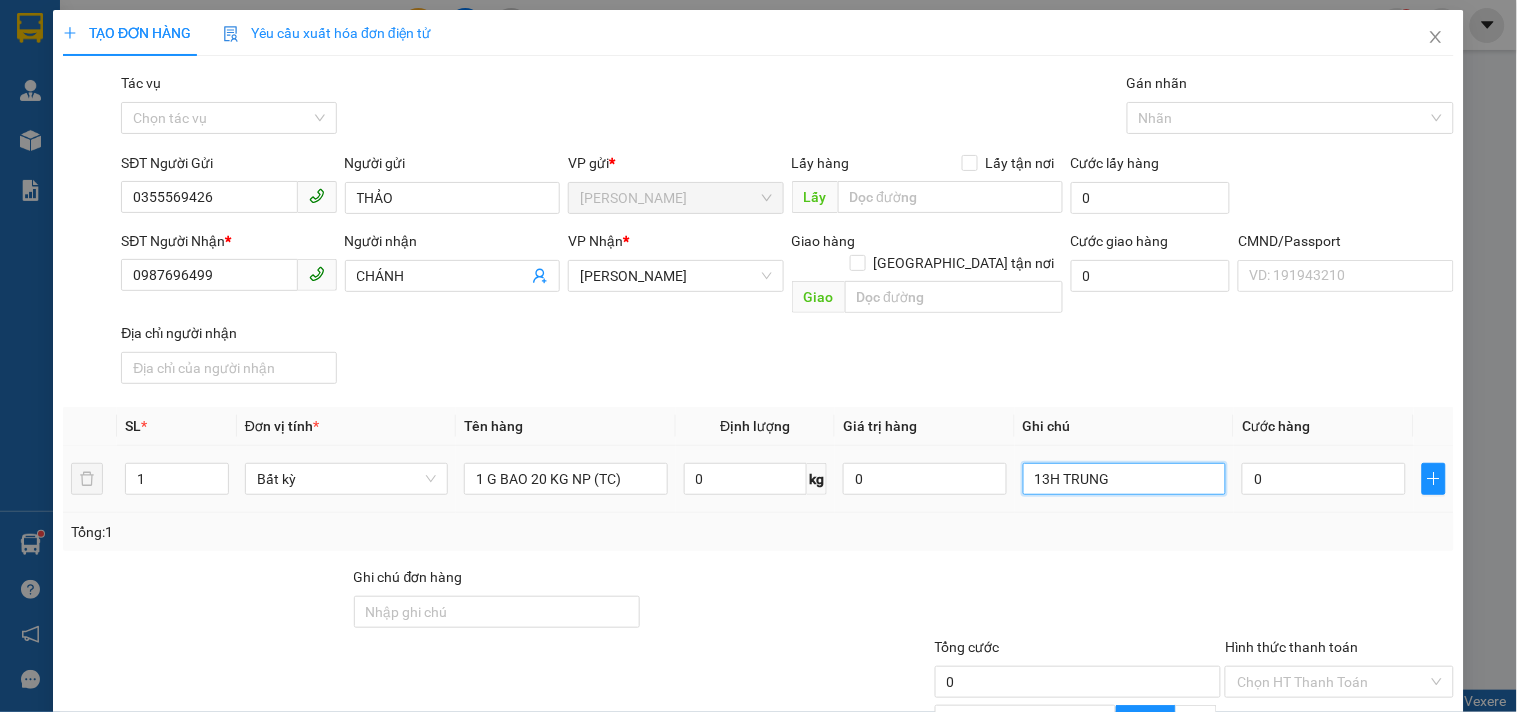 type on "13H TRUNG" 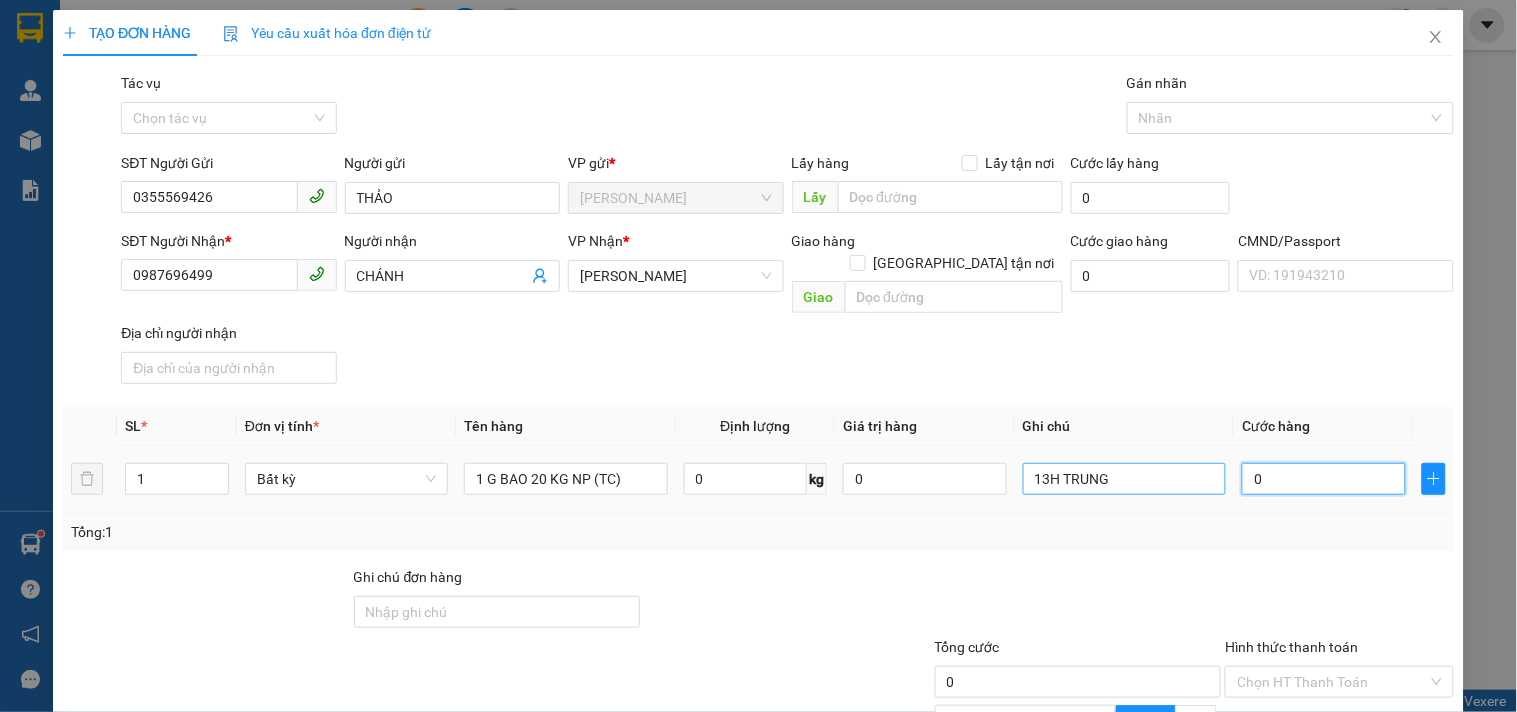 type on "3" 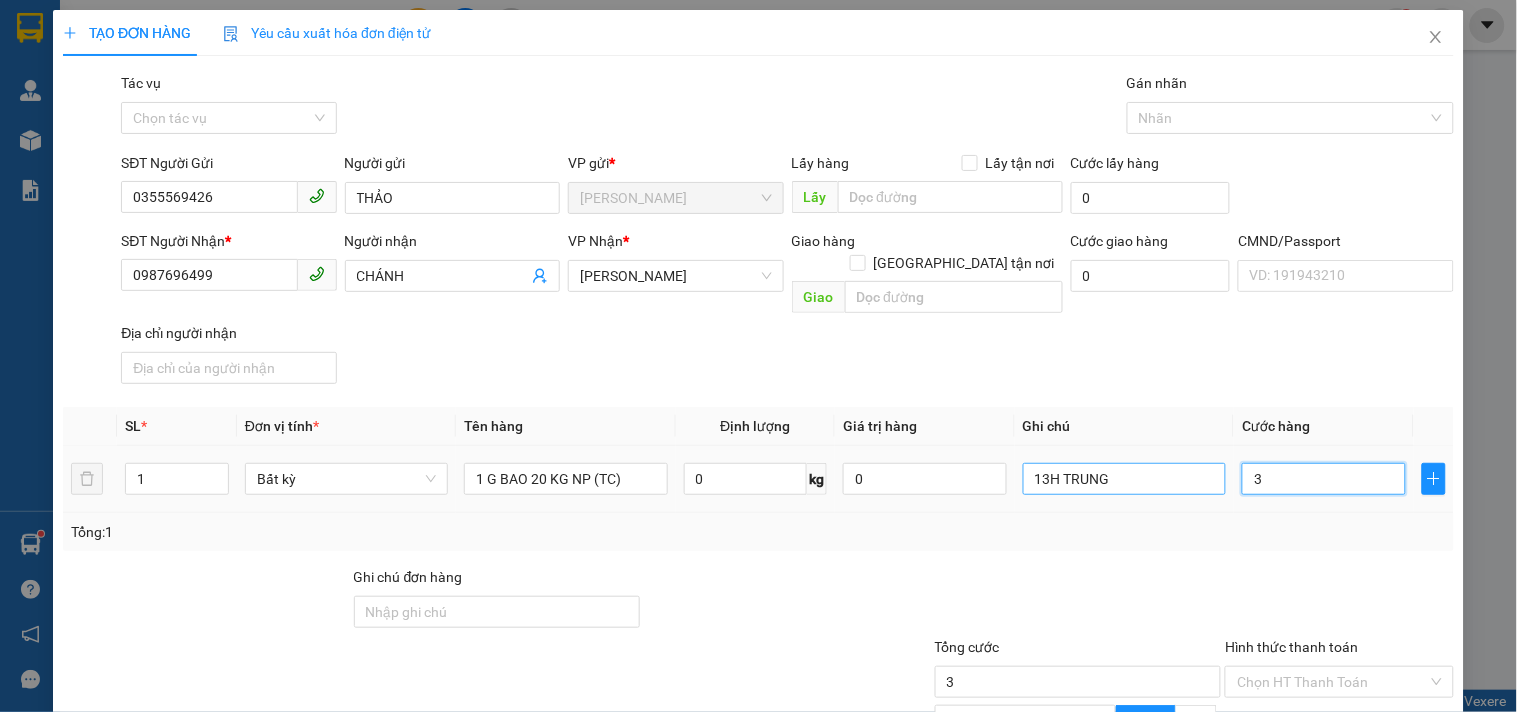 type on "35" 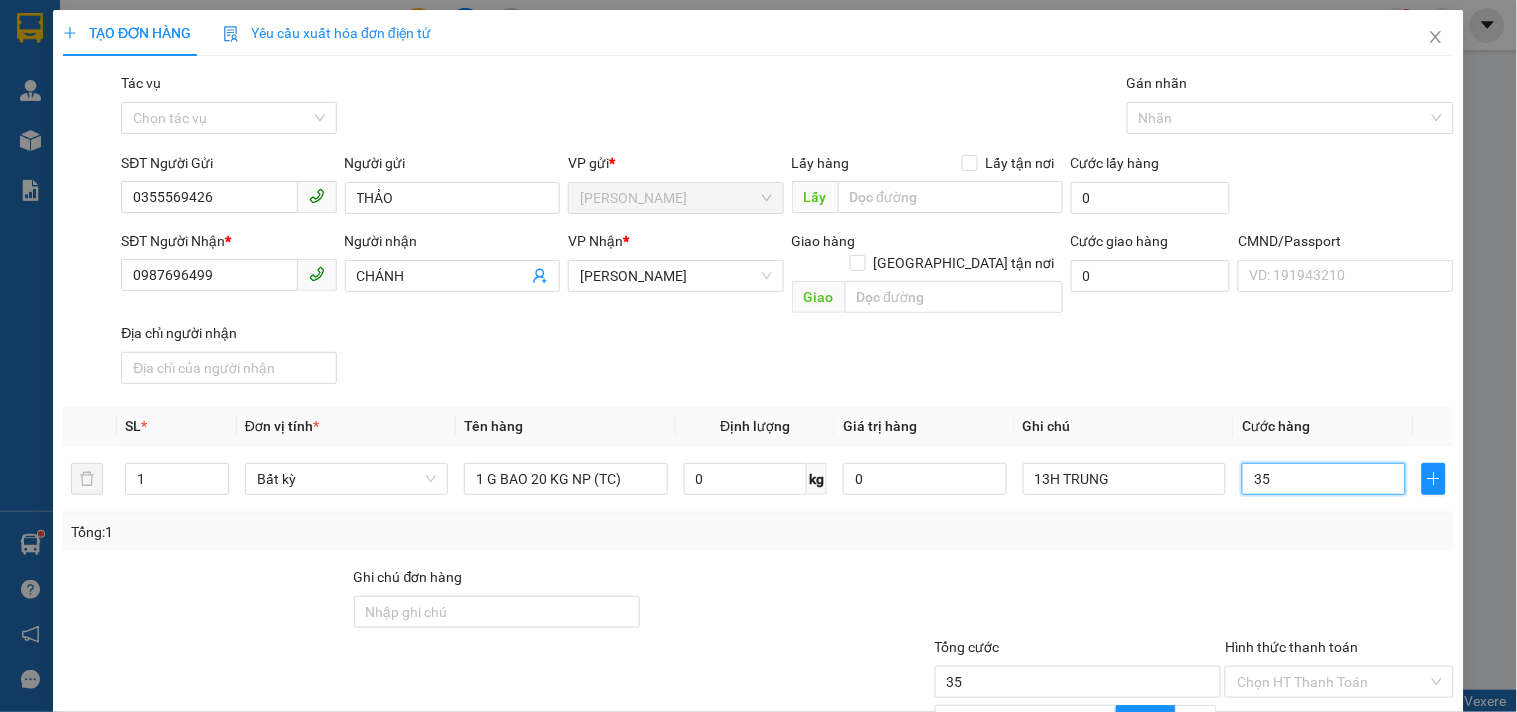 scroll, scrollTop: 200, scrollLeft: 0, axis: vertical 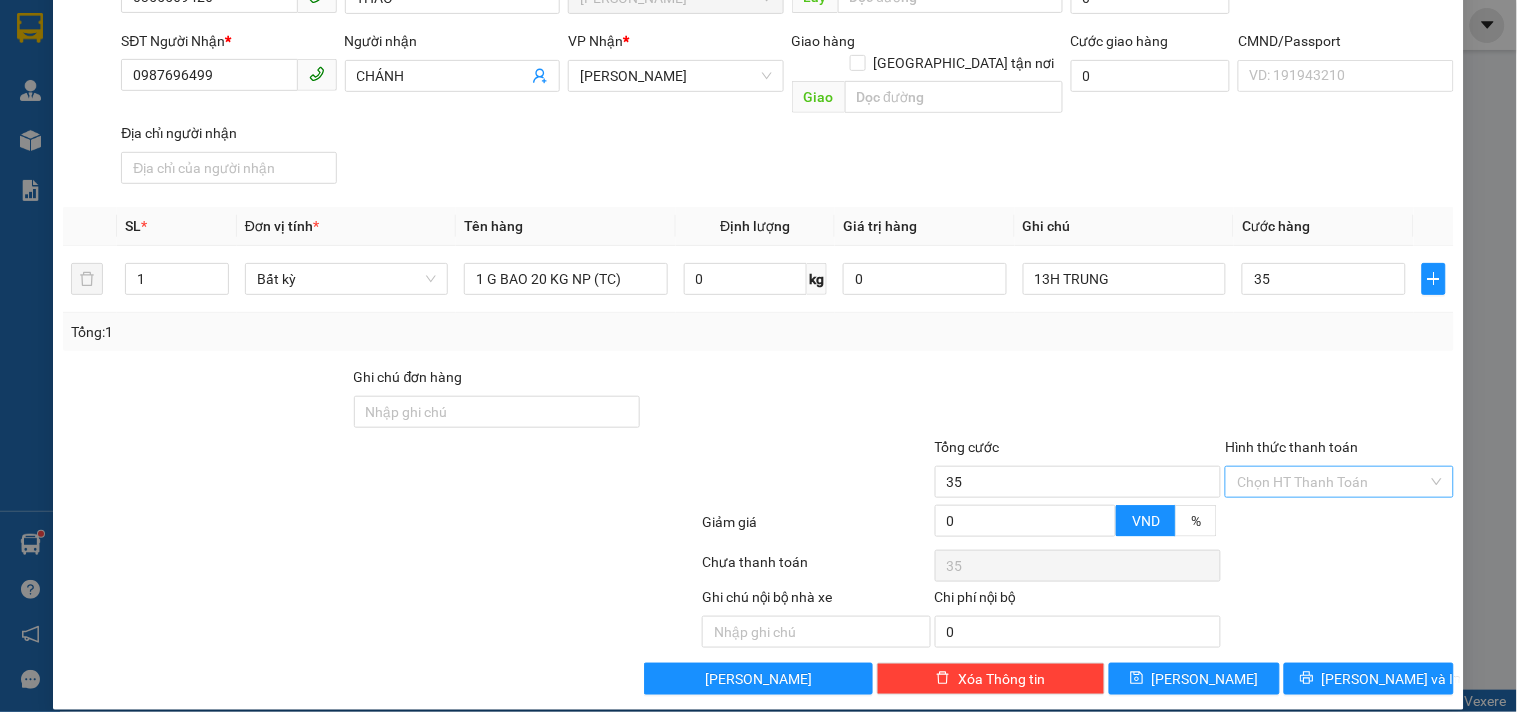 type on "35.000" 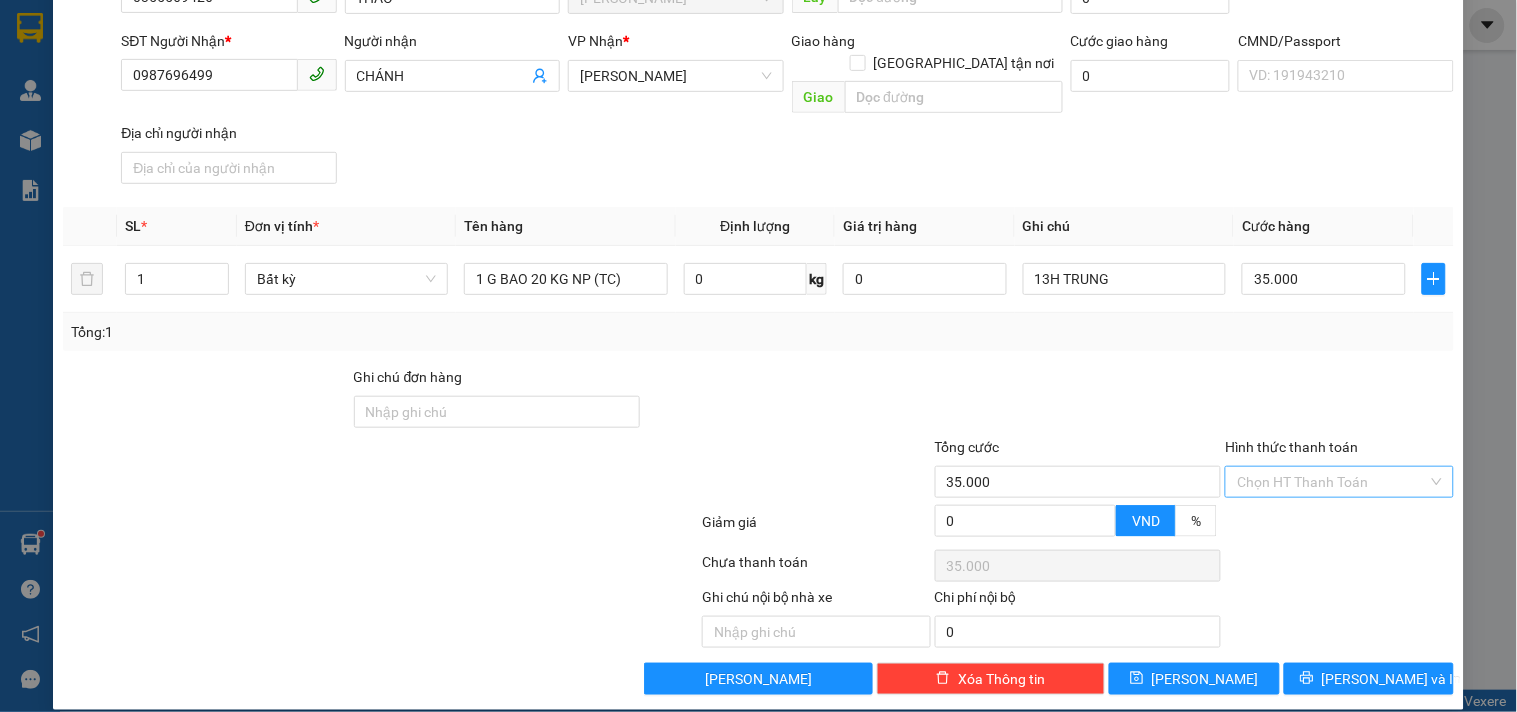 click on "Hình thức thanh toán" at bounding box center [1332, 482] 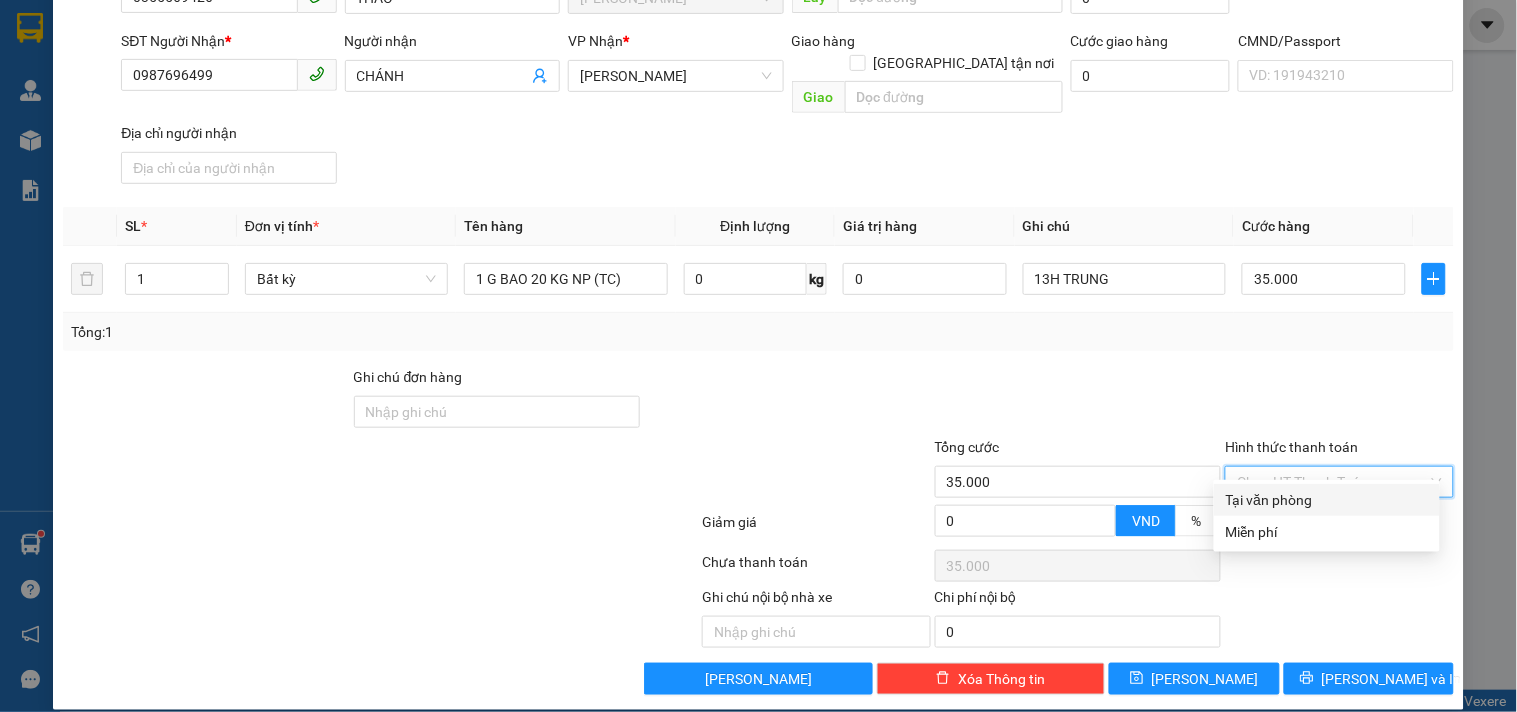 click on "Tại văn phòng" at bounding box center [1327, 500] 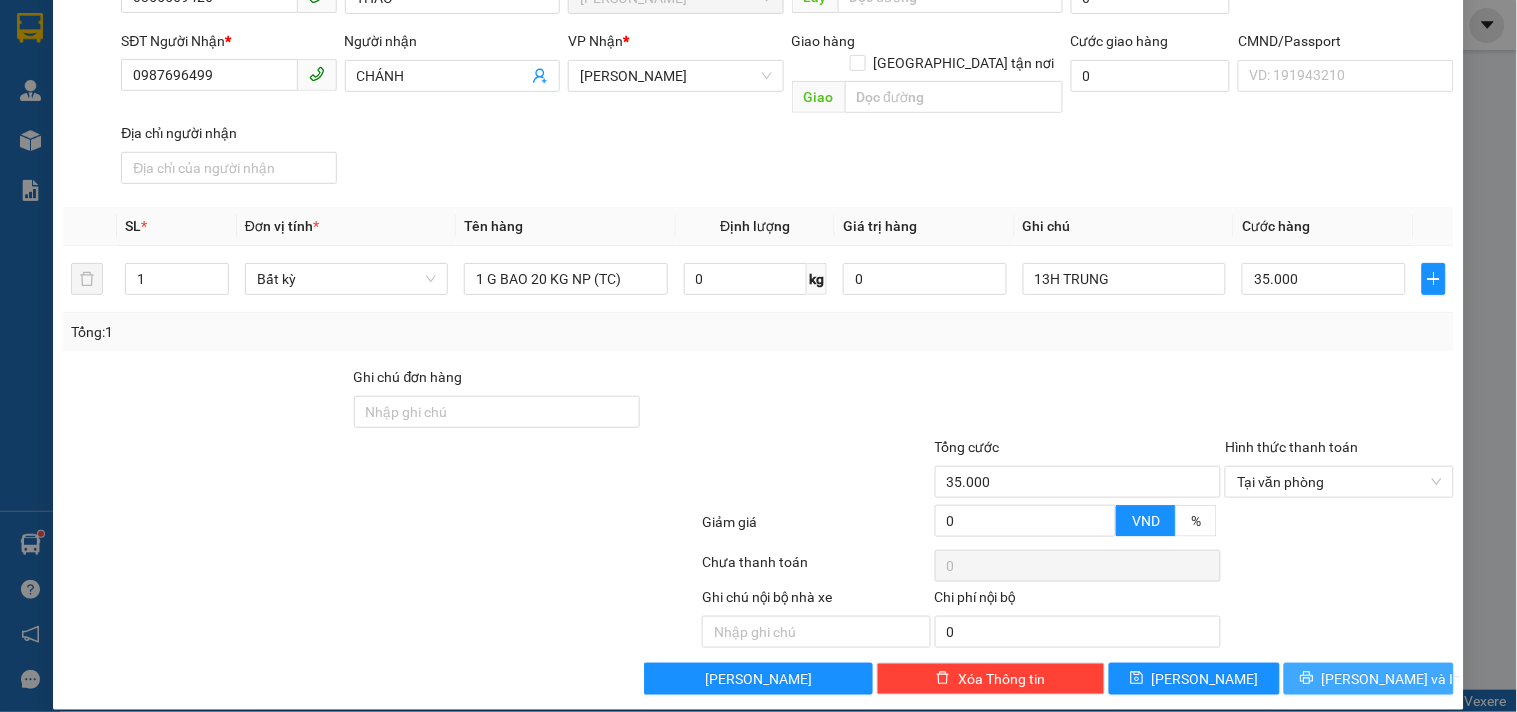 click 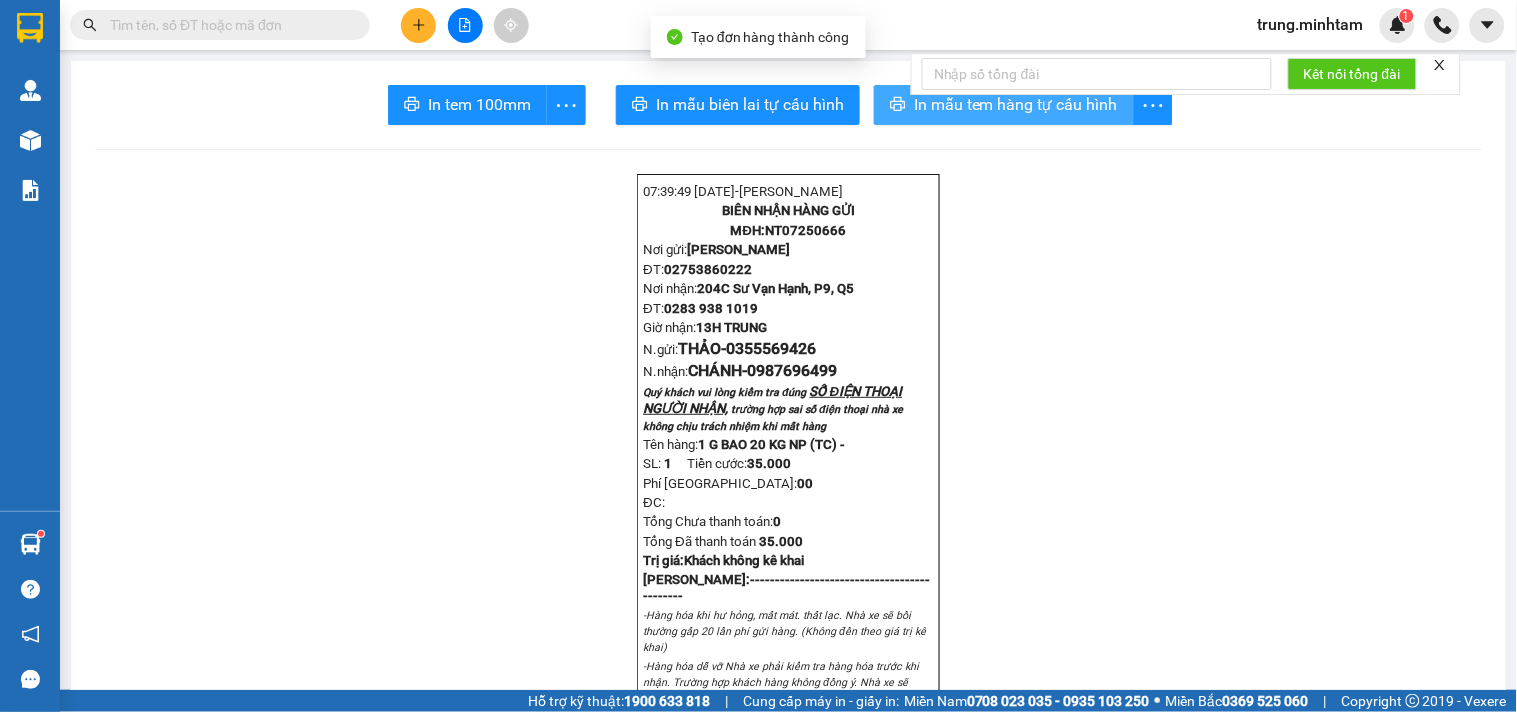 click on "In mẫu tem hàng tự cấu hình" at bounding box center (1016, 104) 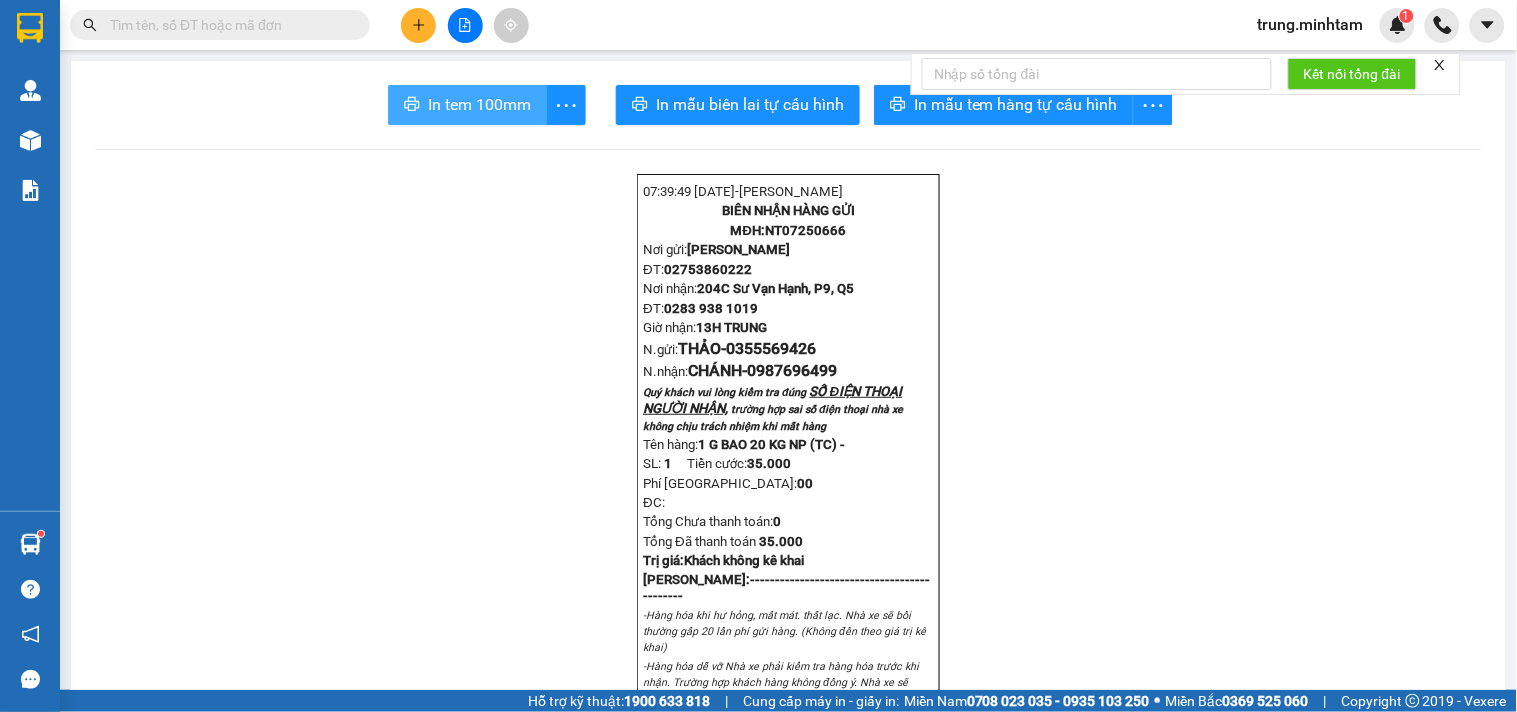click on "In tem 100mm" at bounding box center [479, 104] 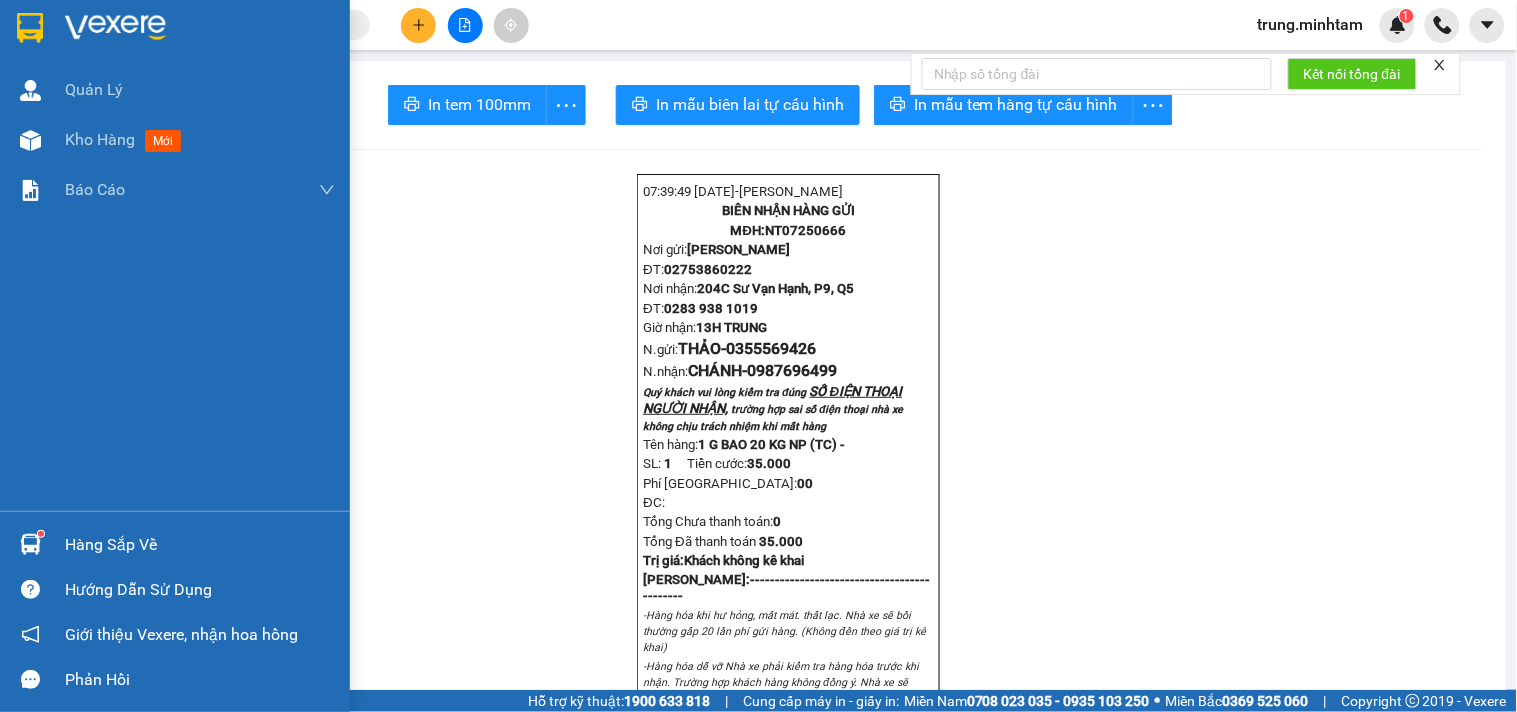 click on "Hàng sắp về" at bounding box center [200, 545] 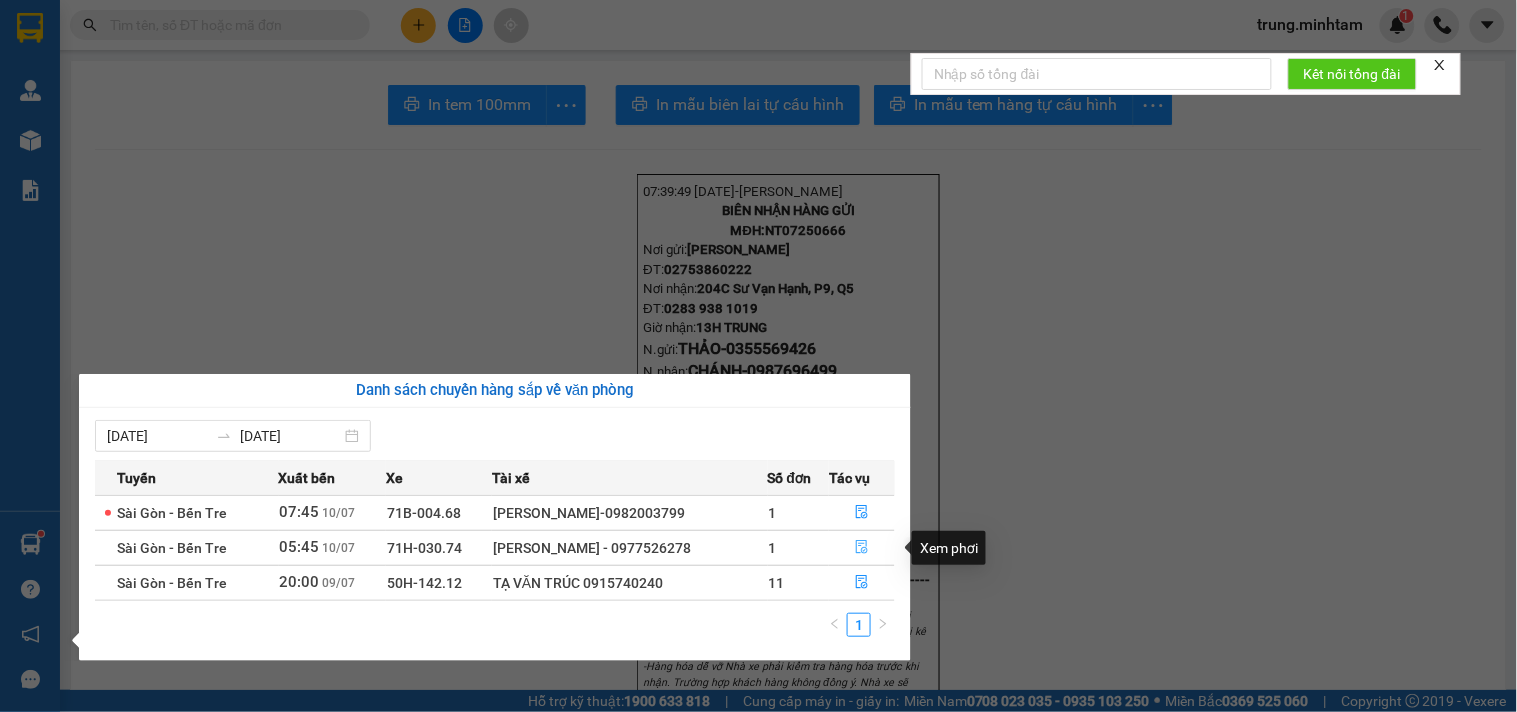 click 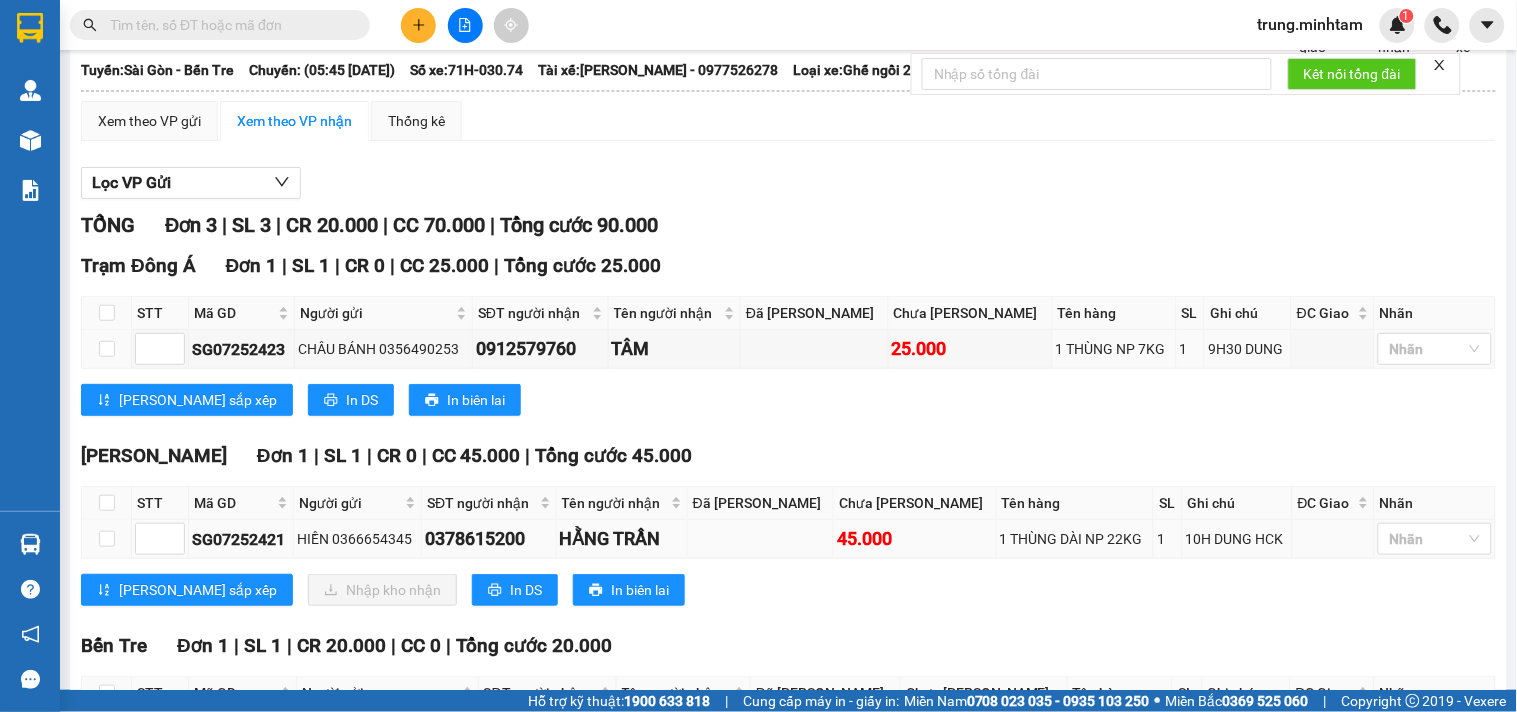 scroll, scrollTop: 296, scrollLeft: 0, axis: vertical 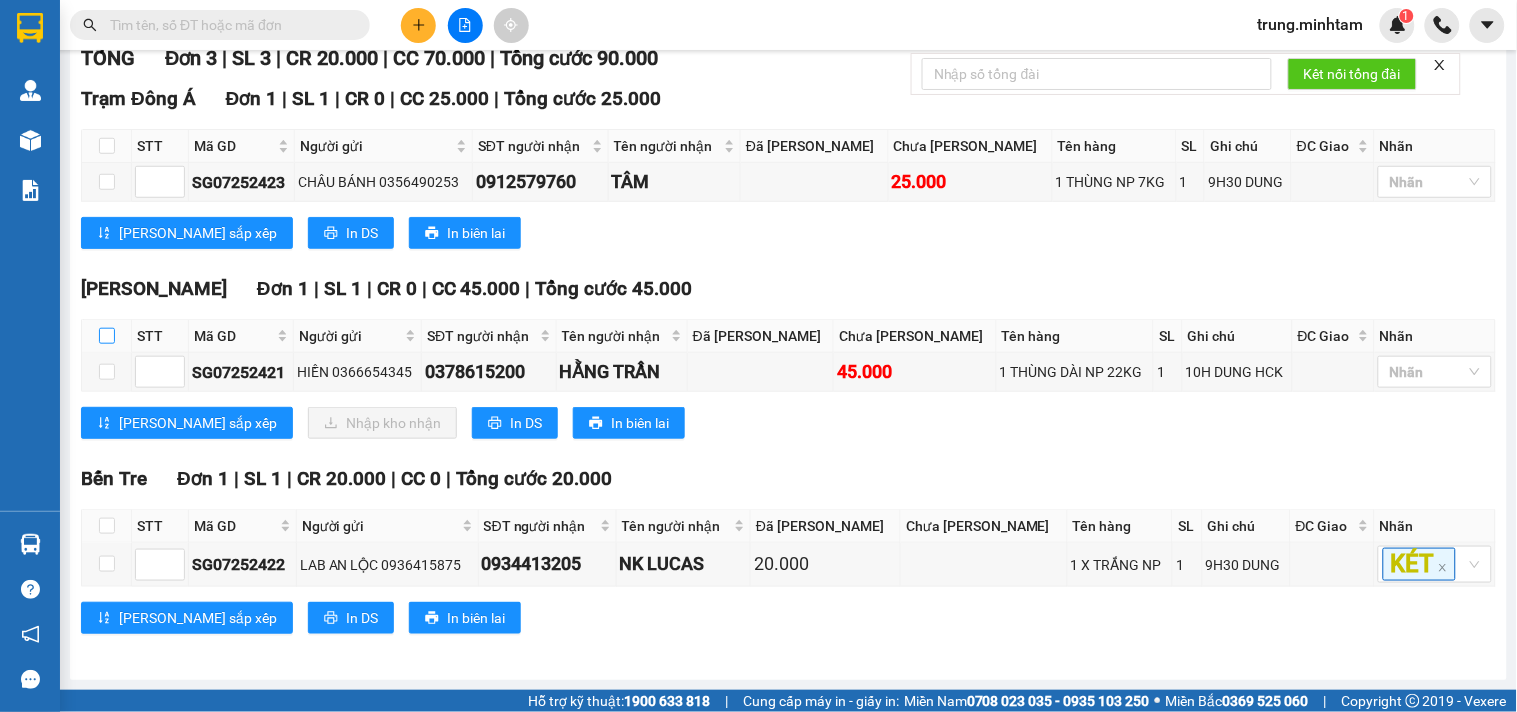 click at bounding box center (107, 336) 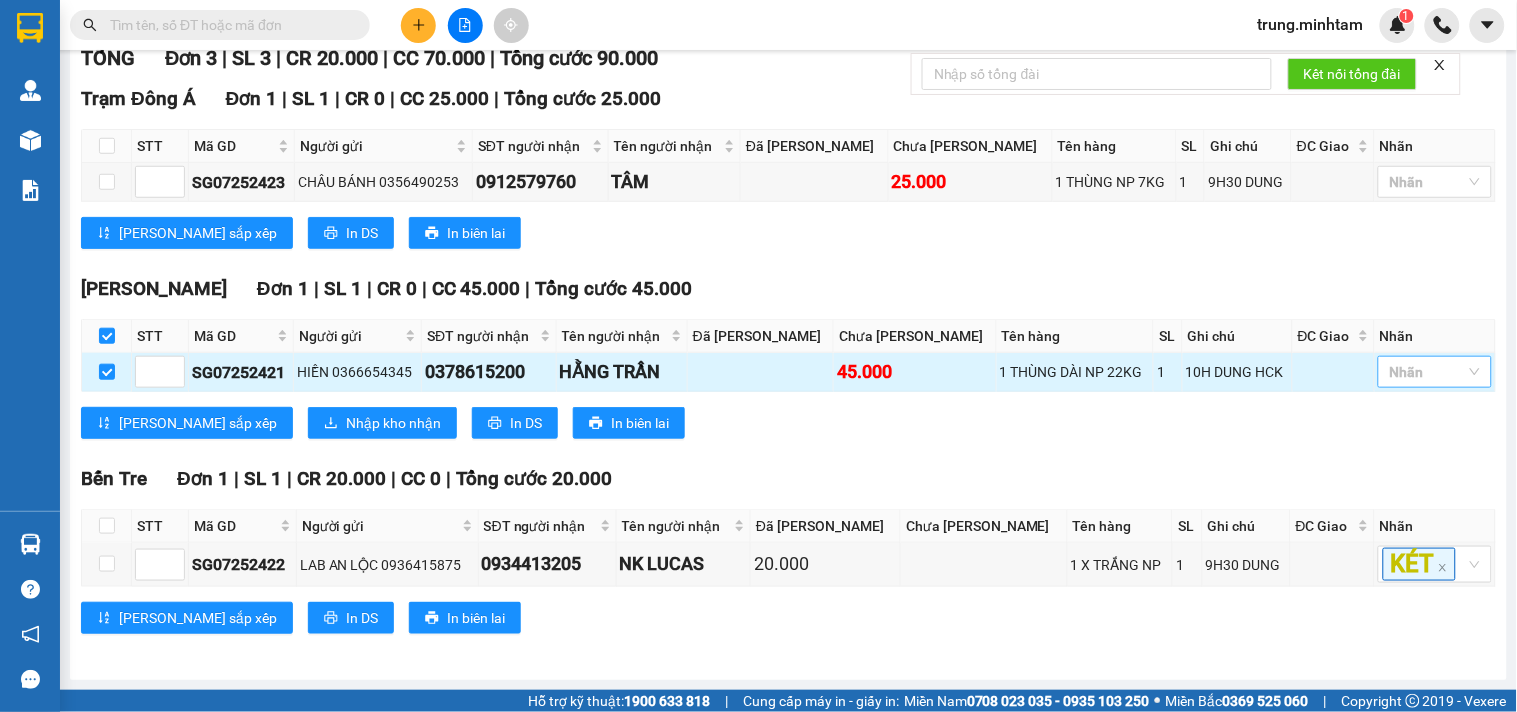 click at bounding box center [1425, 372] 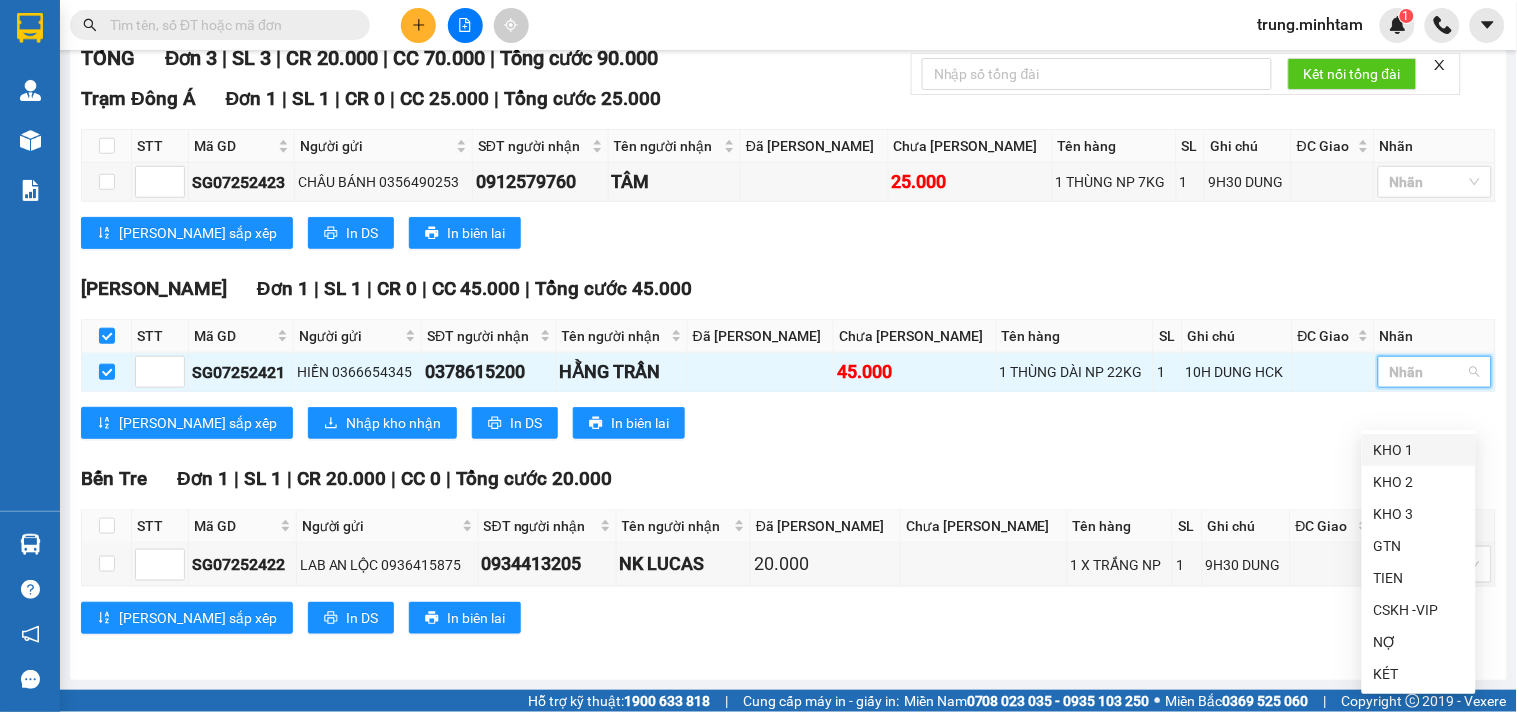 click on "KHO 1" at bounding box center [1419, 450] 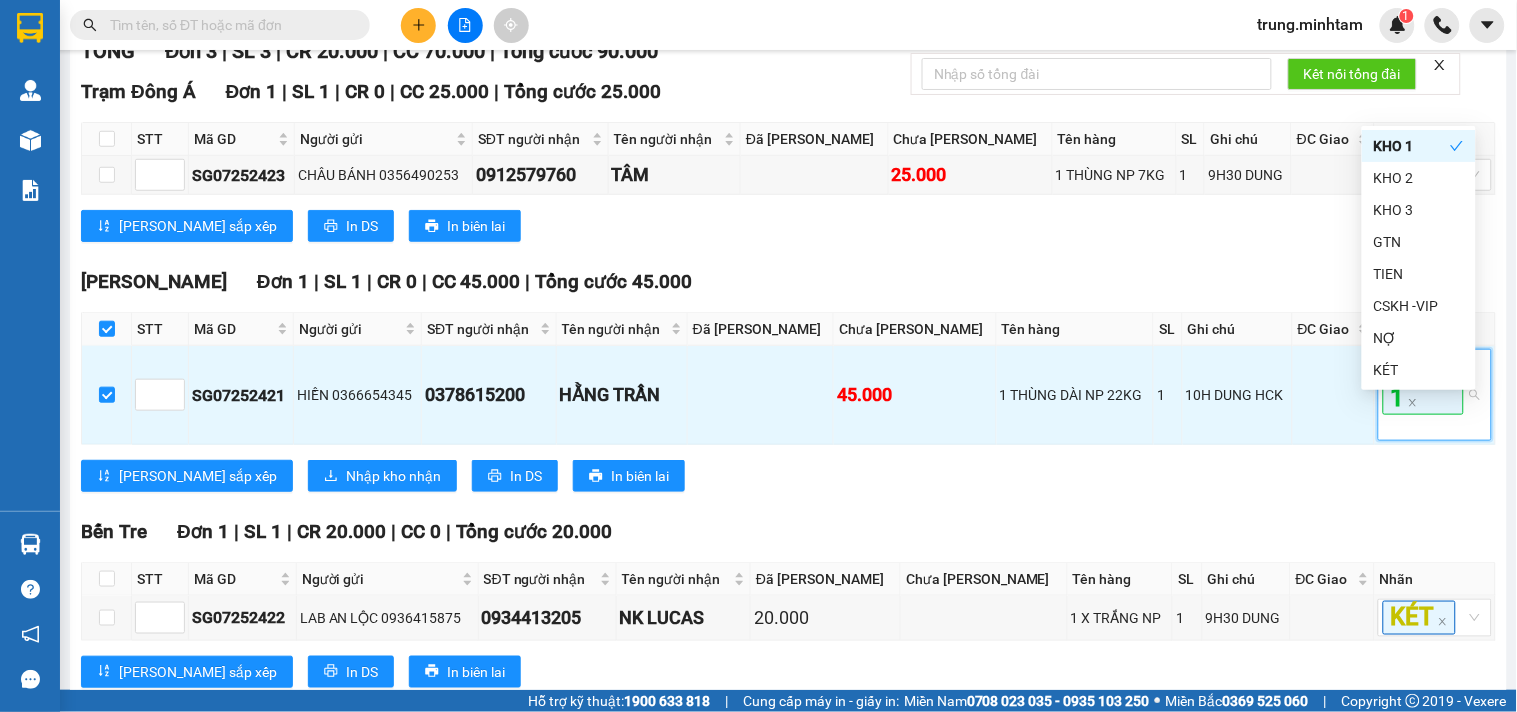 click on "Lưu sắp xếp In DS In biên lai" at bounding box center [788, 226] 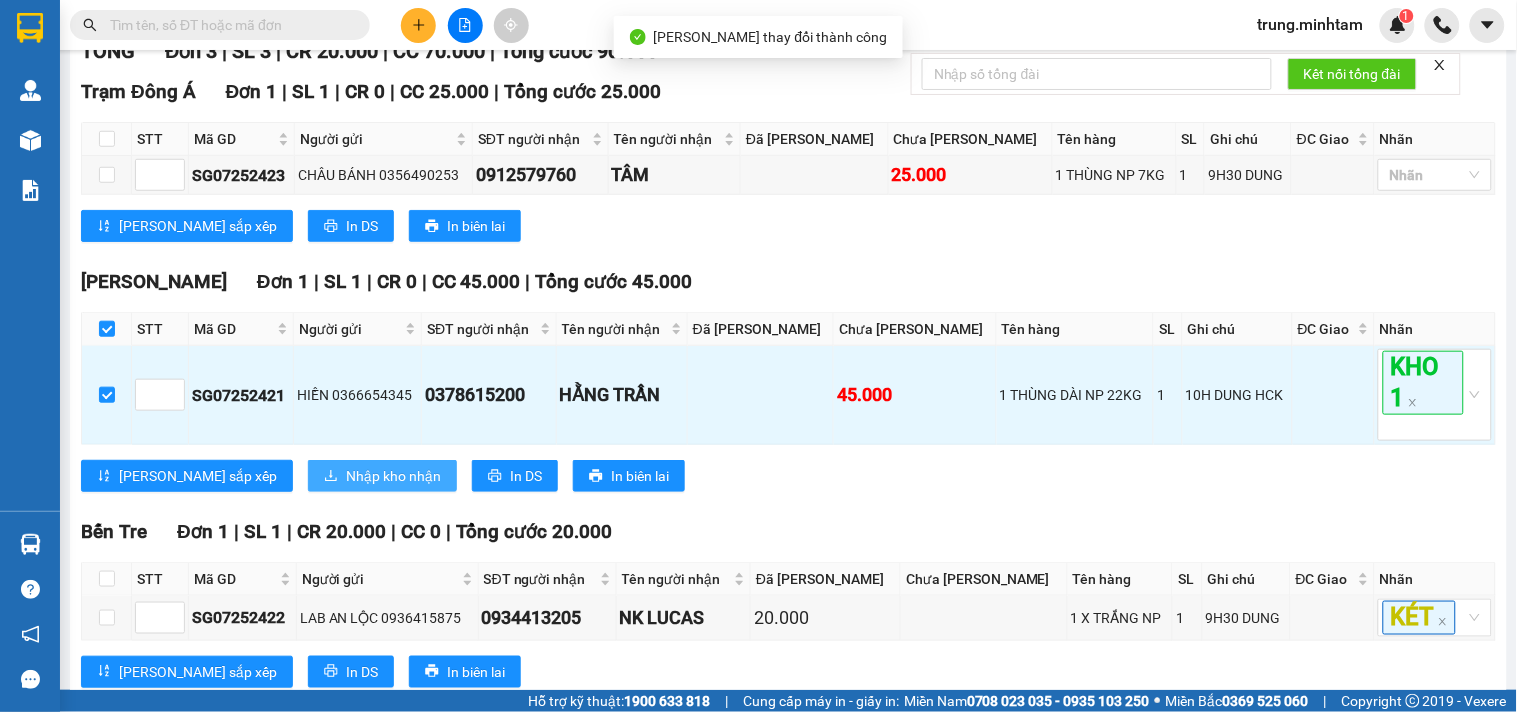 click on "Nhập kho nhận" at bounding box center (393, 476) 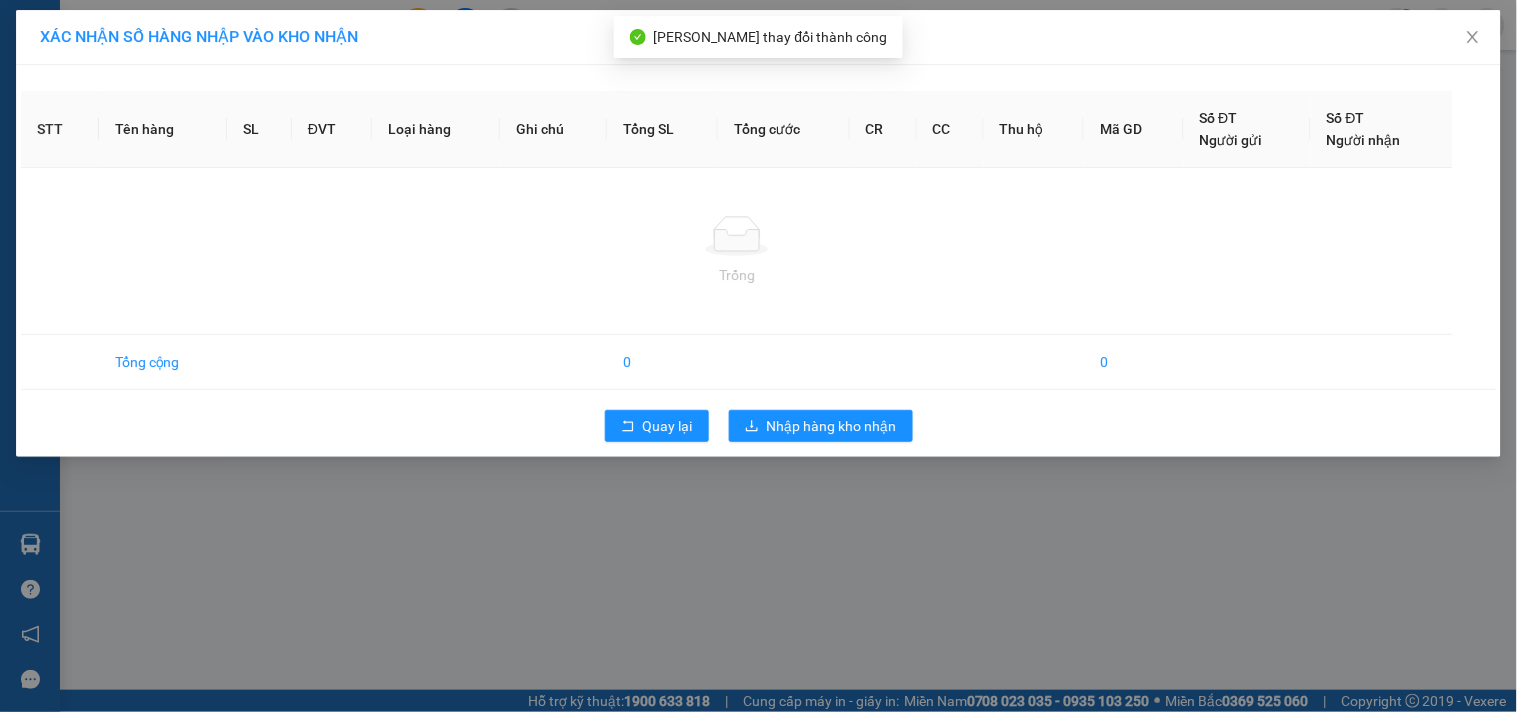 scroll, scrollTop: 0, scrollLeft: 0, axis: both 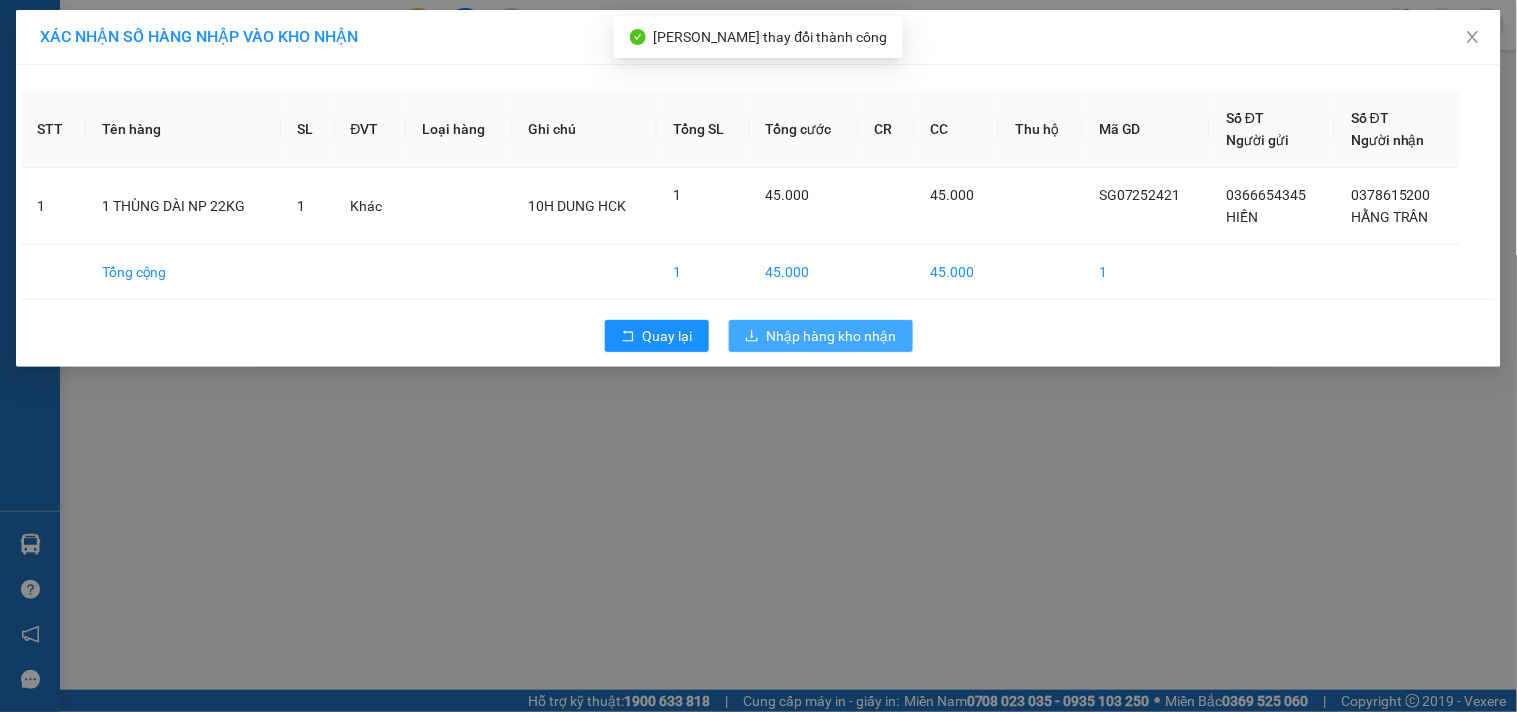click on "Nhập hàng kho nhận" at bounding box center (832, 336) 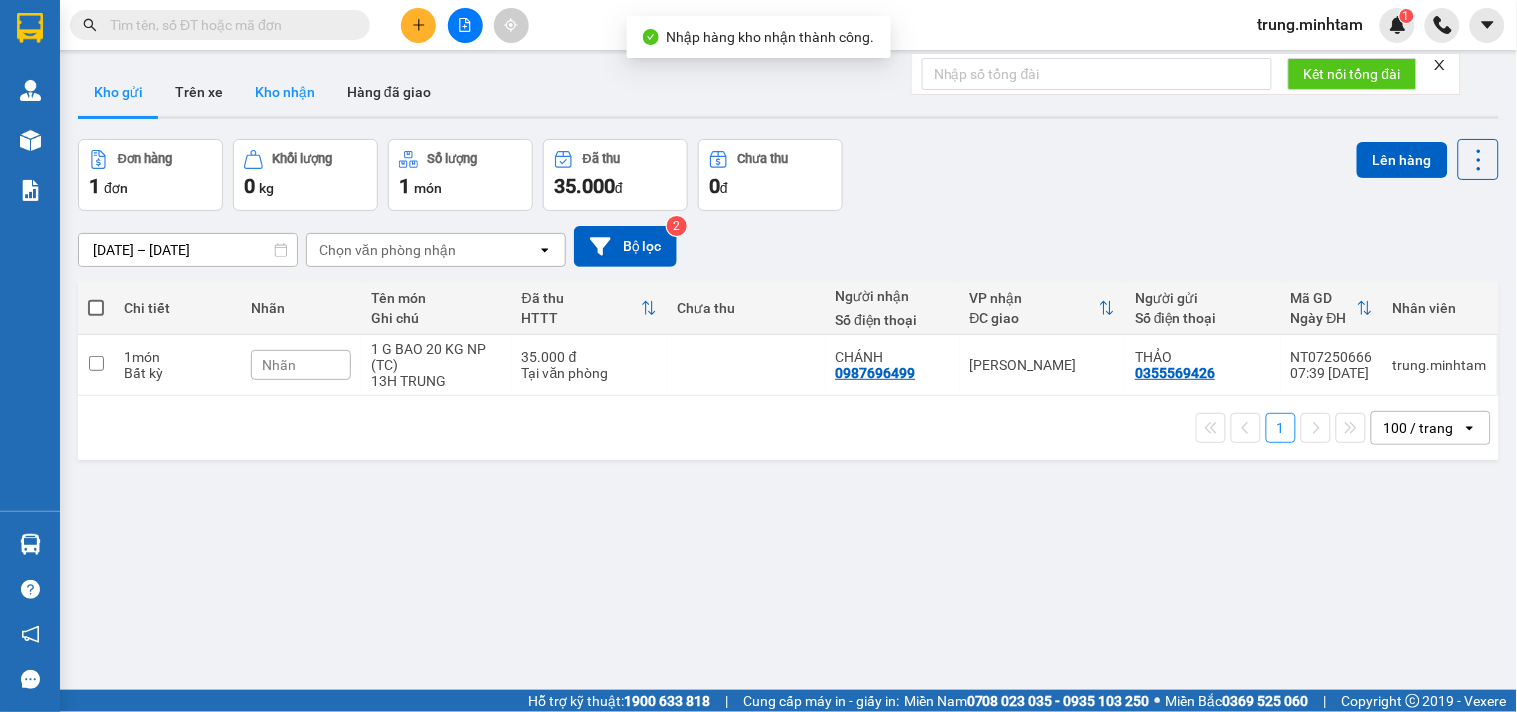 click on "Kho nhận" at bounding box center [285, 92] 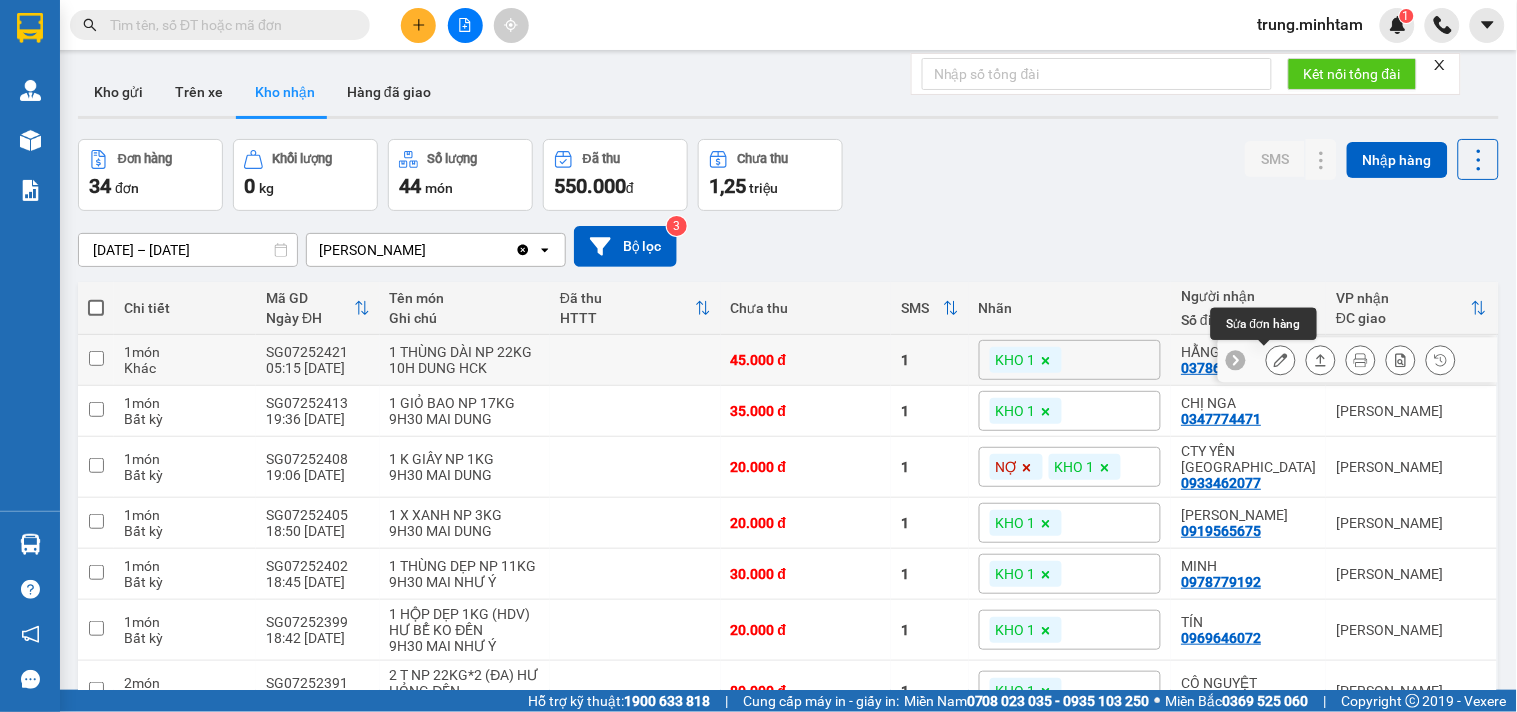 click 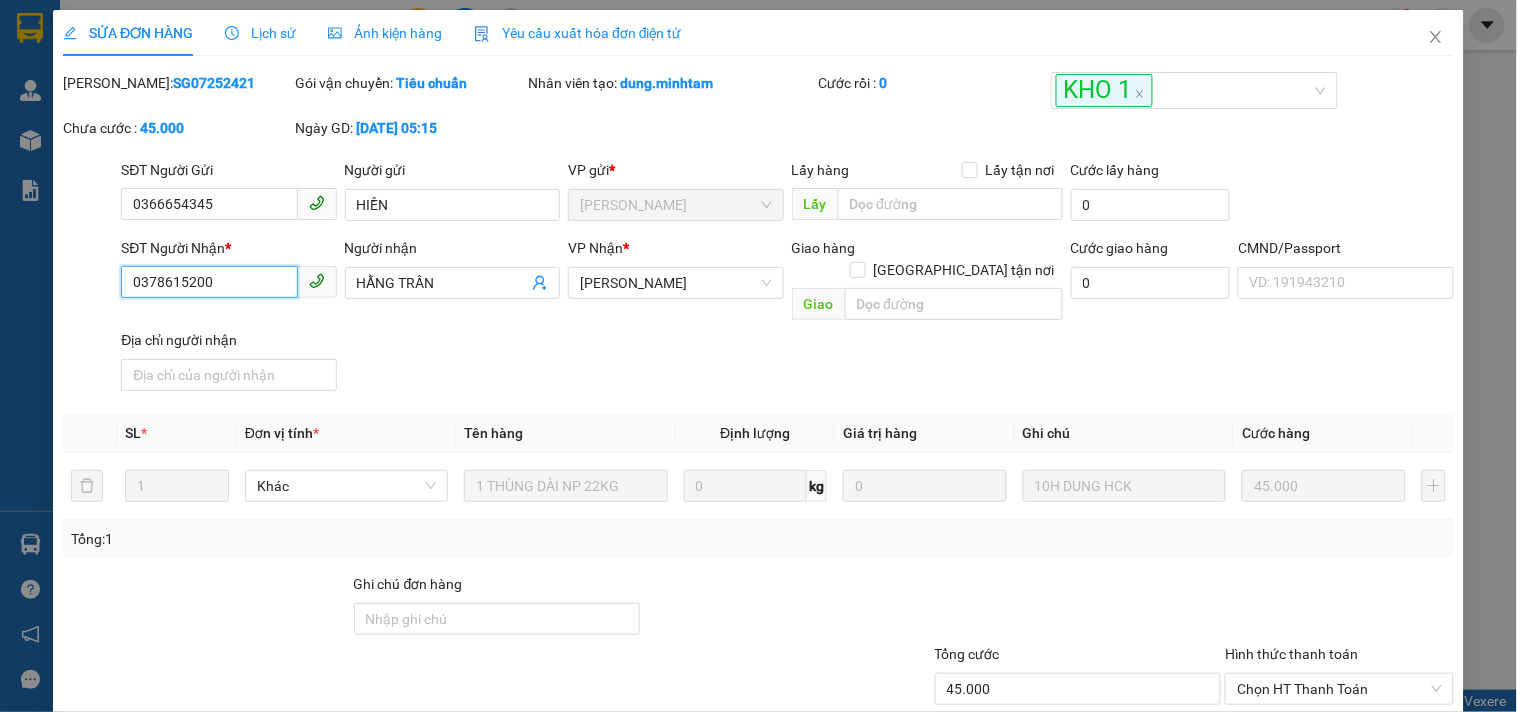 drag, startPoint x: 211, startPoint y: 276, endPoint x: 75, endPoint y: 291, distance: 136.8247 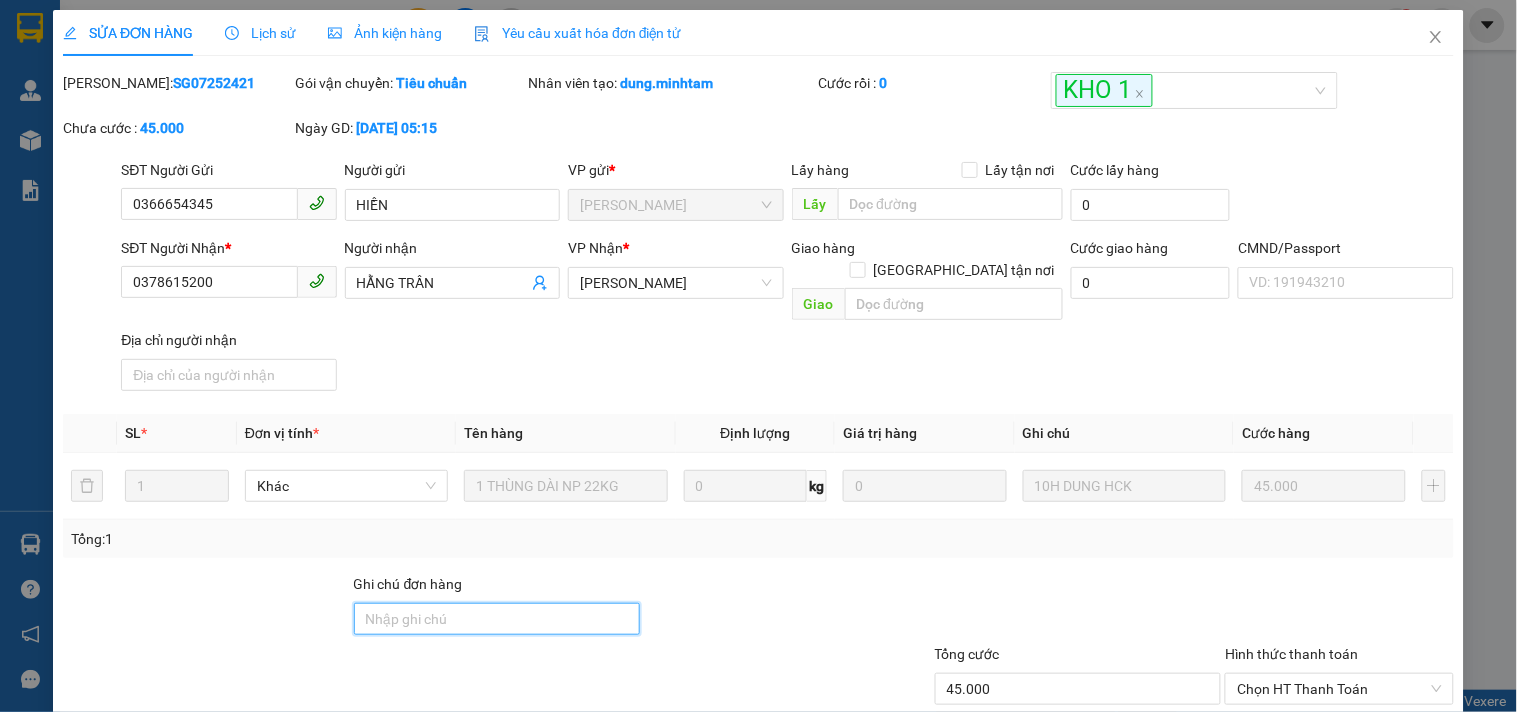 click on "Ghi chú đơn hàng" at bounding box center (497, 619) 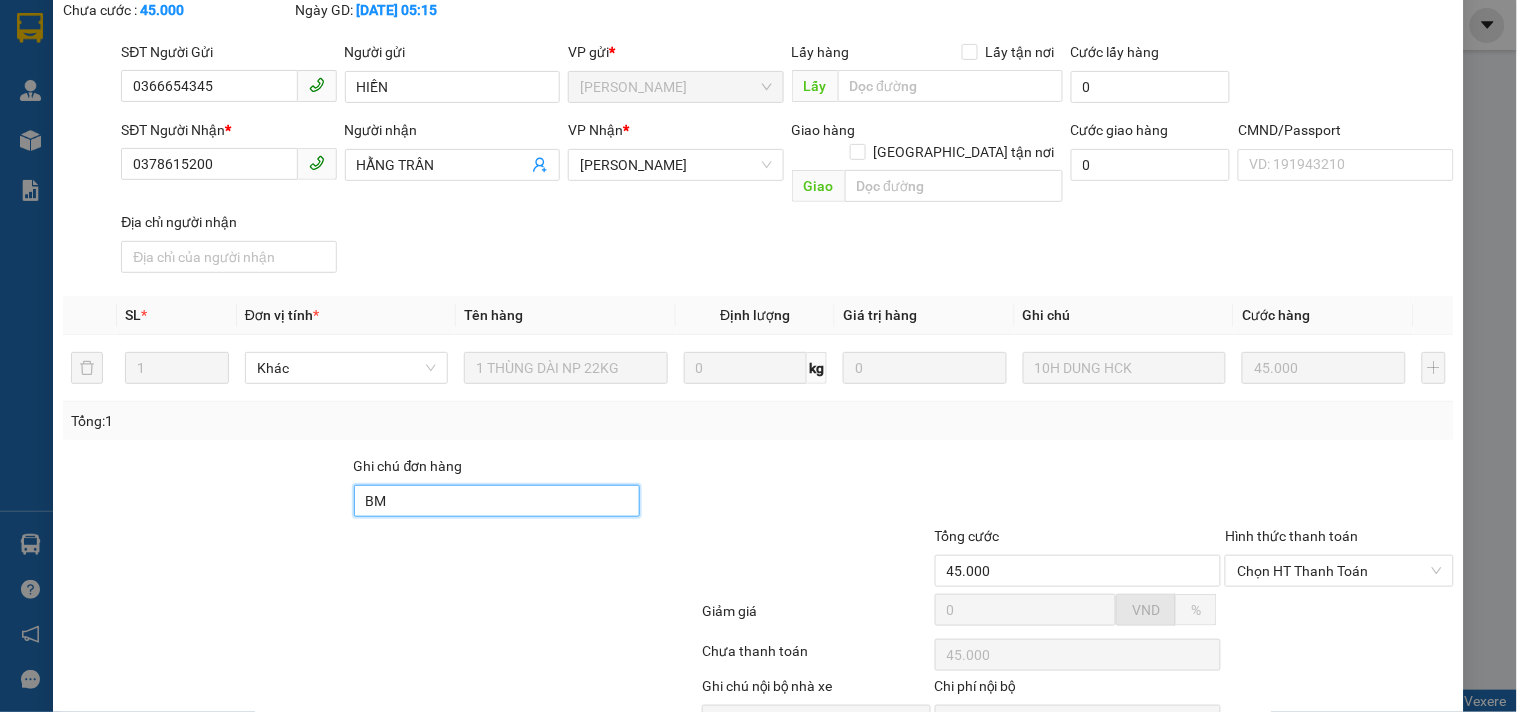 scroll, scrollTop: 207, scrollLeft: 0, axis: vertical 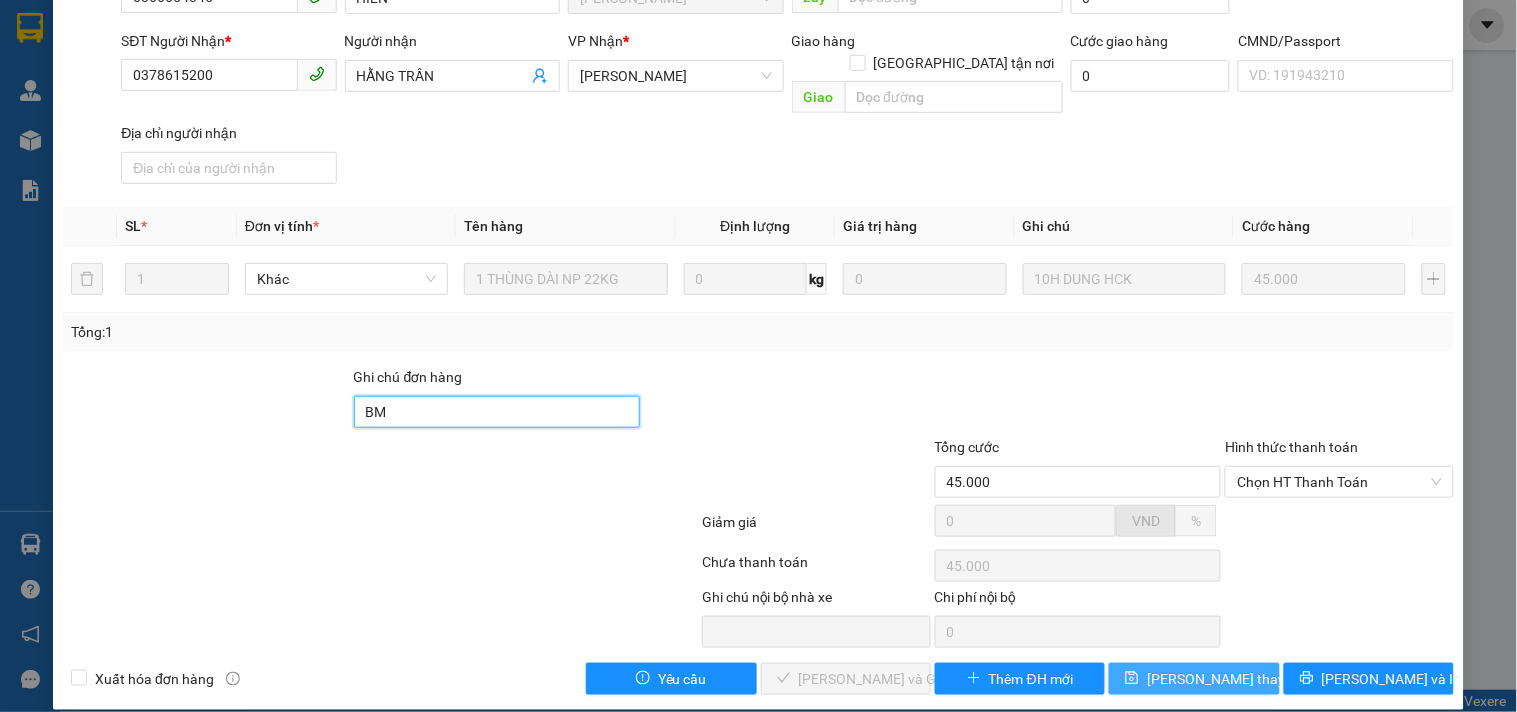 type on "BM" 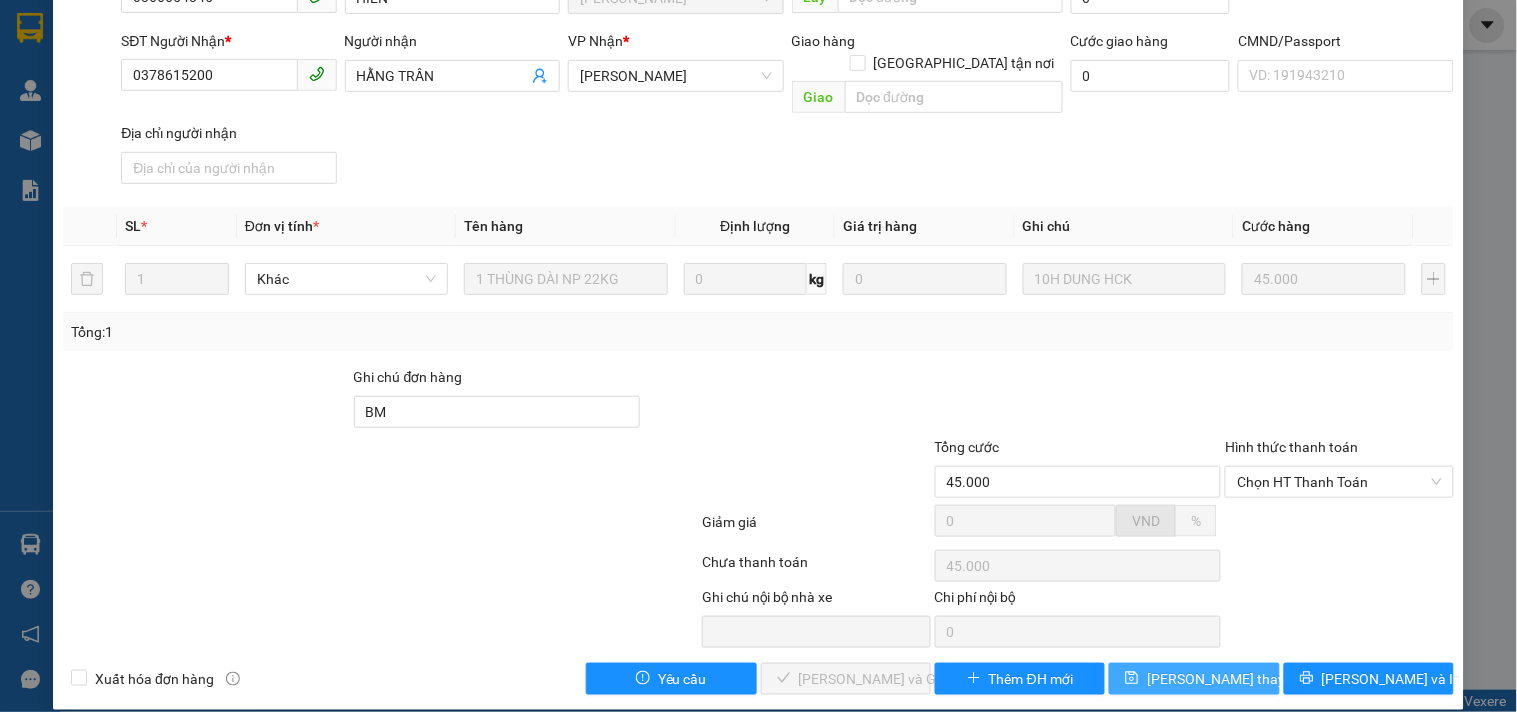 click on "[PERSON_NAME] thay đổi" at bounding box center (1227, 679) 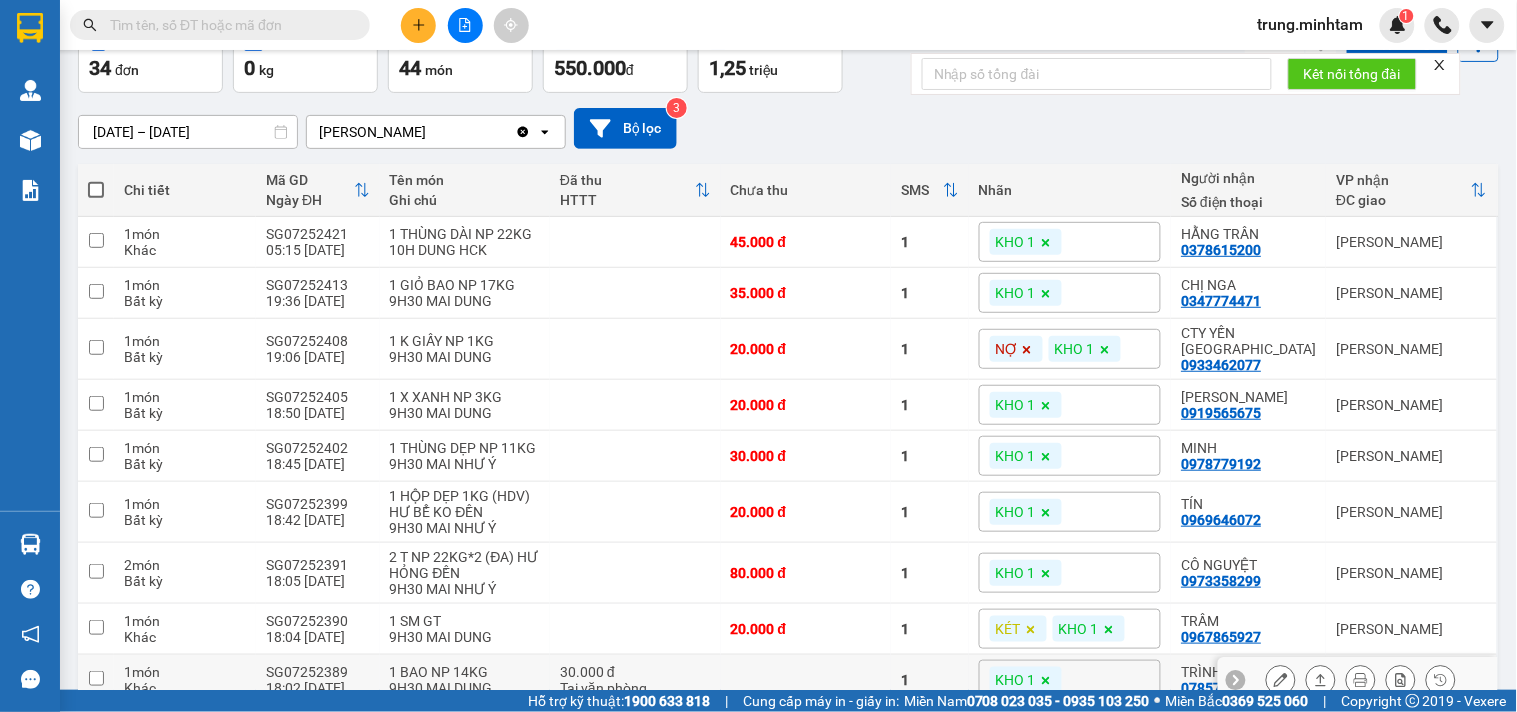 scroll, scrollTop: 260, scrollLeft: 0, axis: vertical 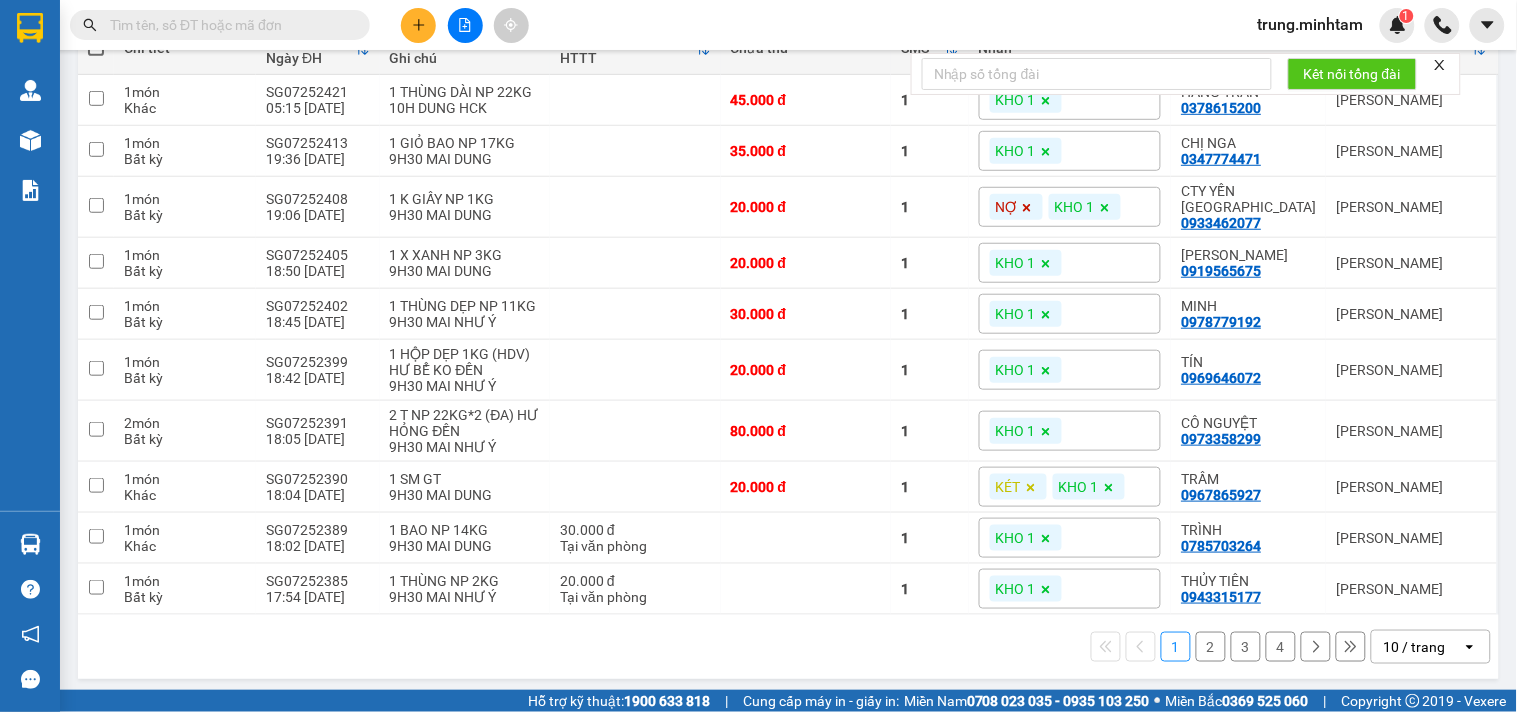 click on "10 / trang" at bounding box center (1415, 647) 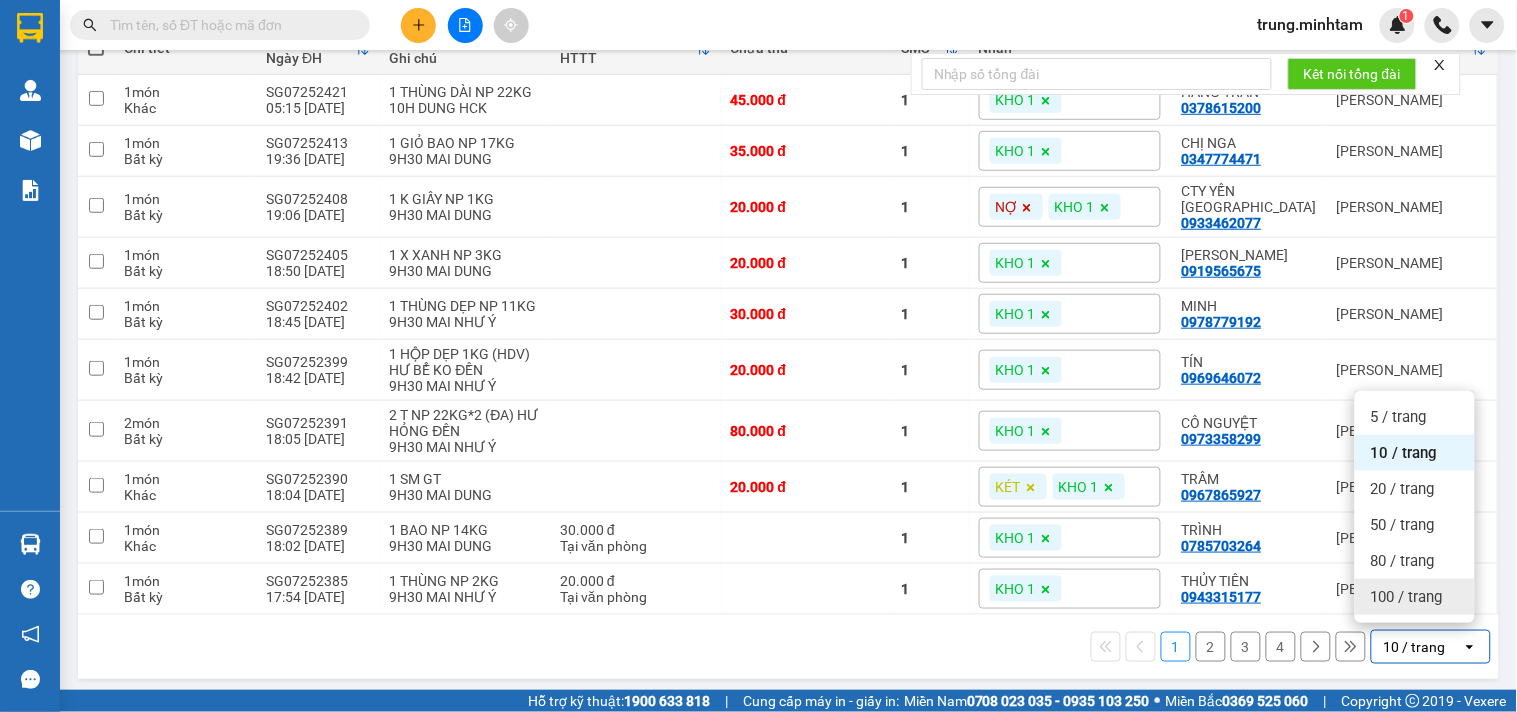 click on "100 / trang" at bounding box center (1407, 597) 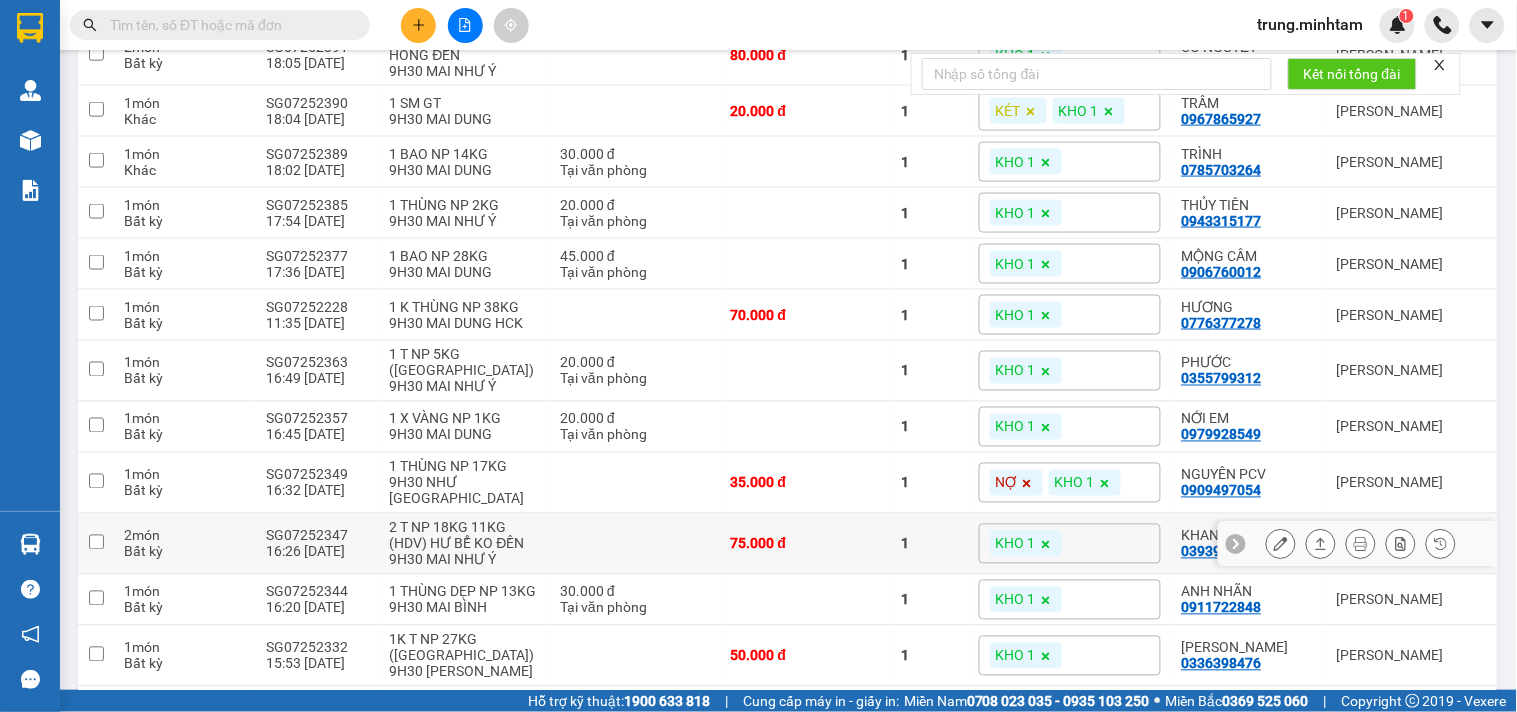 scroll, scrollTop: 704, scrollLeft: 0, axis: vertical 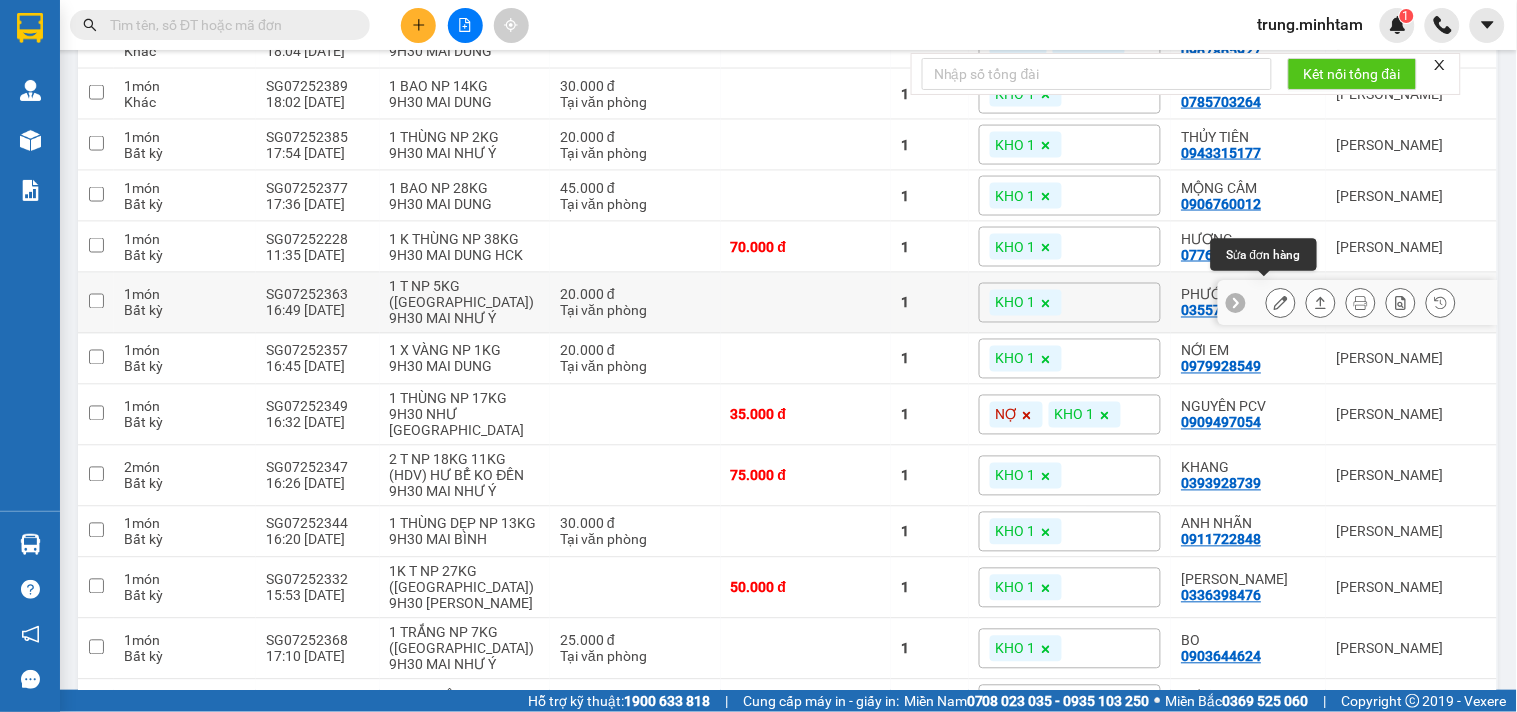 click 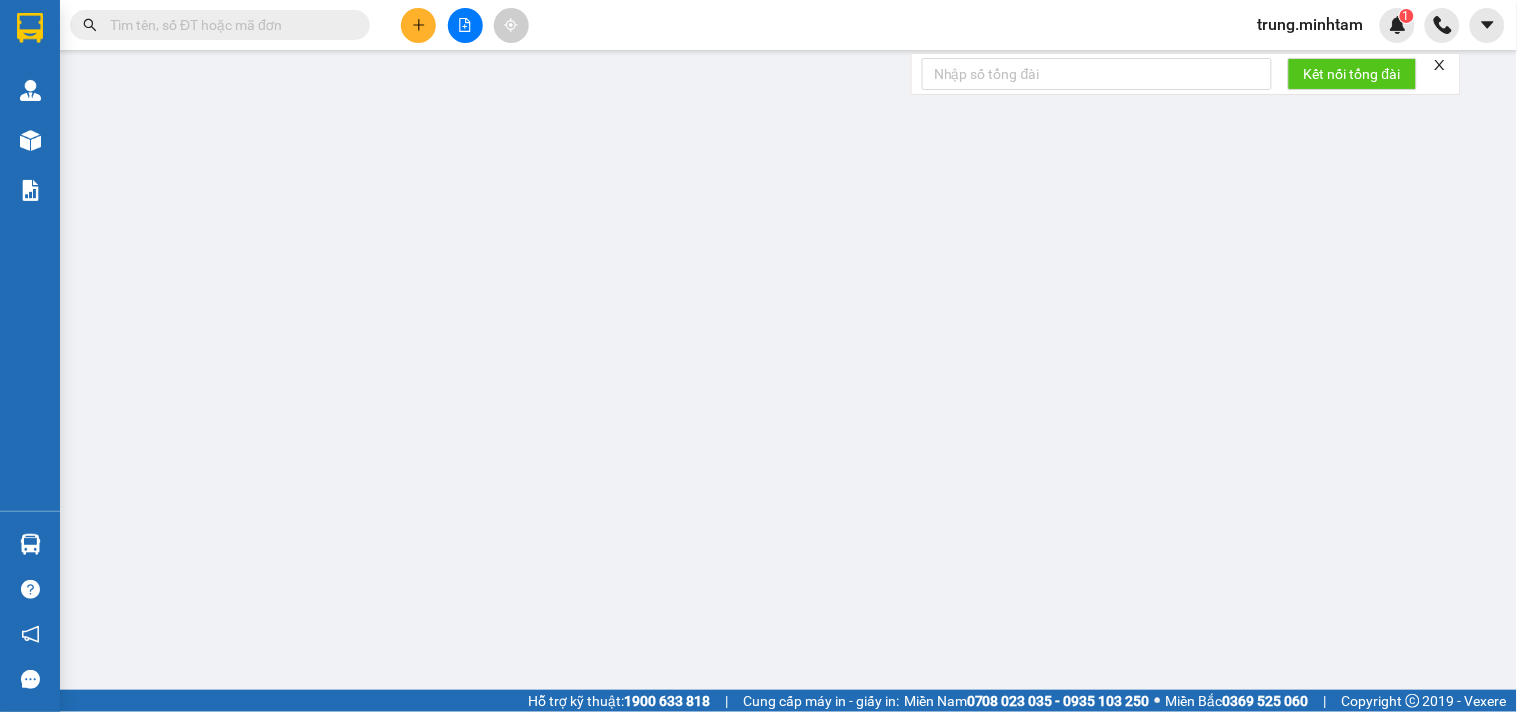 type on "0981648863" 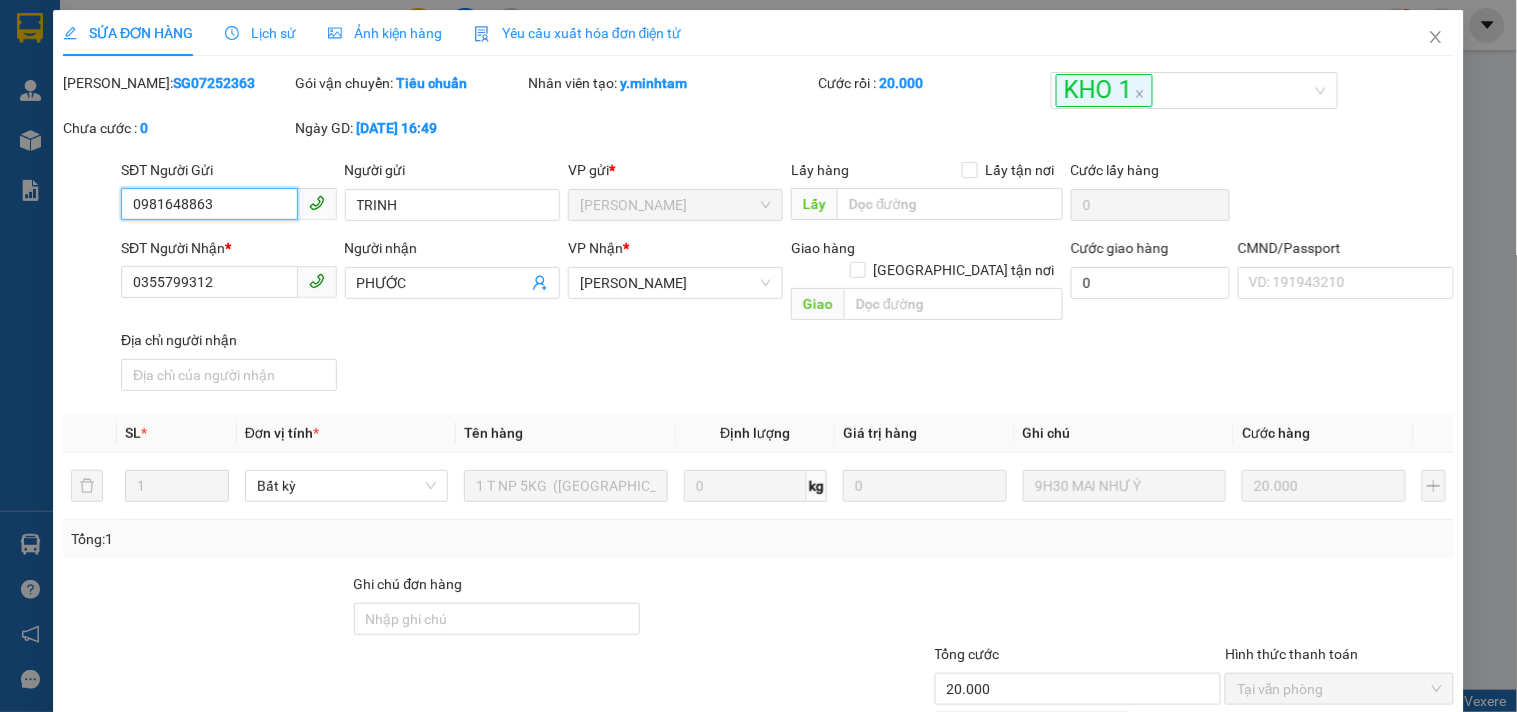 scroll, scrollTop: 0, scrollLeft: 0, axis: both 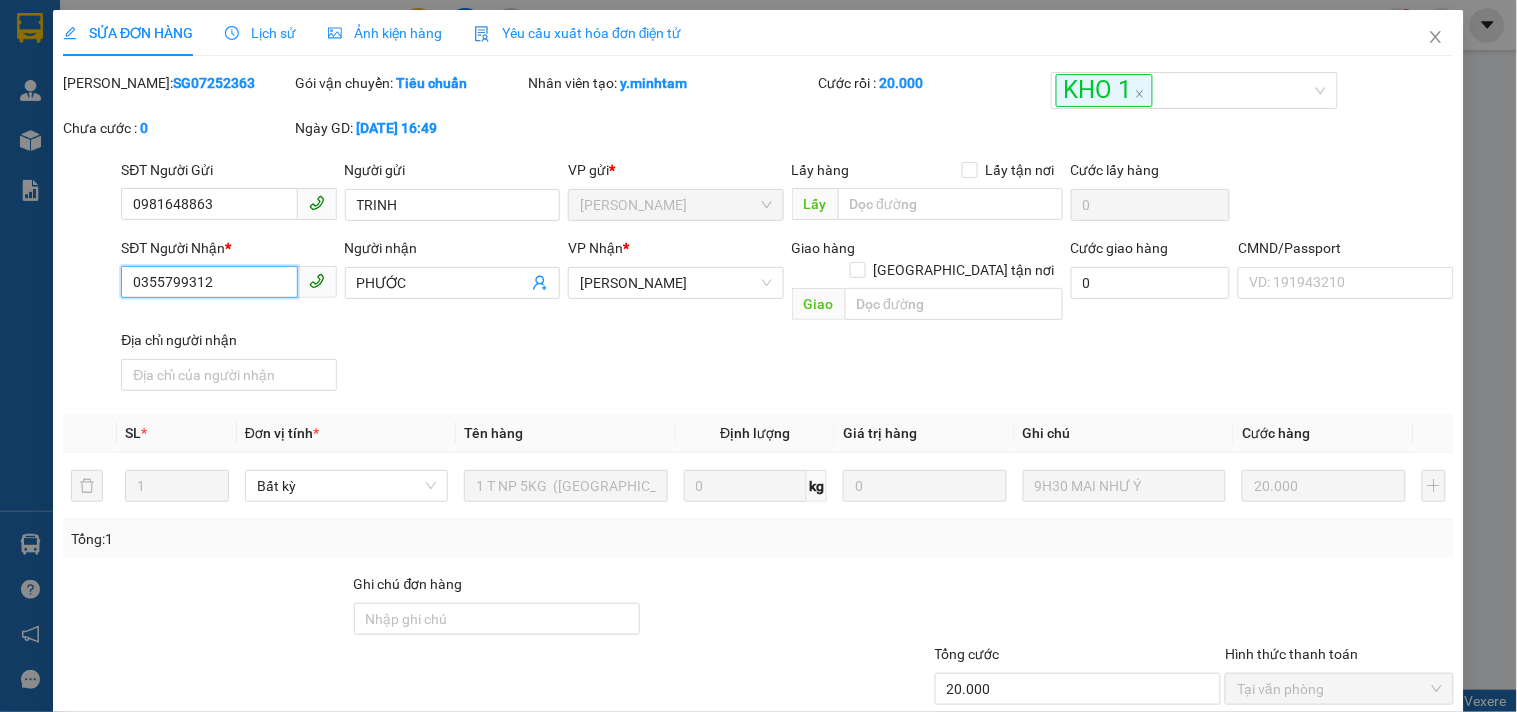 drag, startPoint x: 210, startPoint y: 280, endPoint x: 56, endPoint y: 310, distance: 156.89487 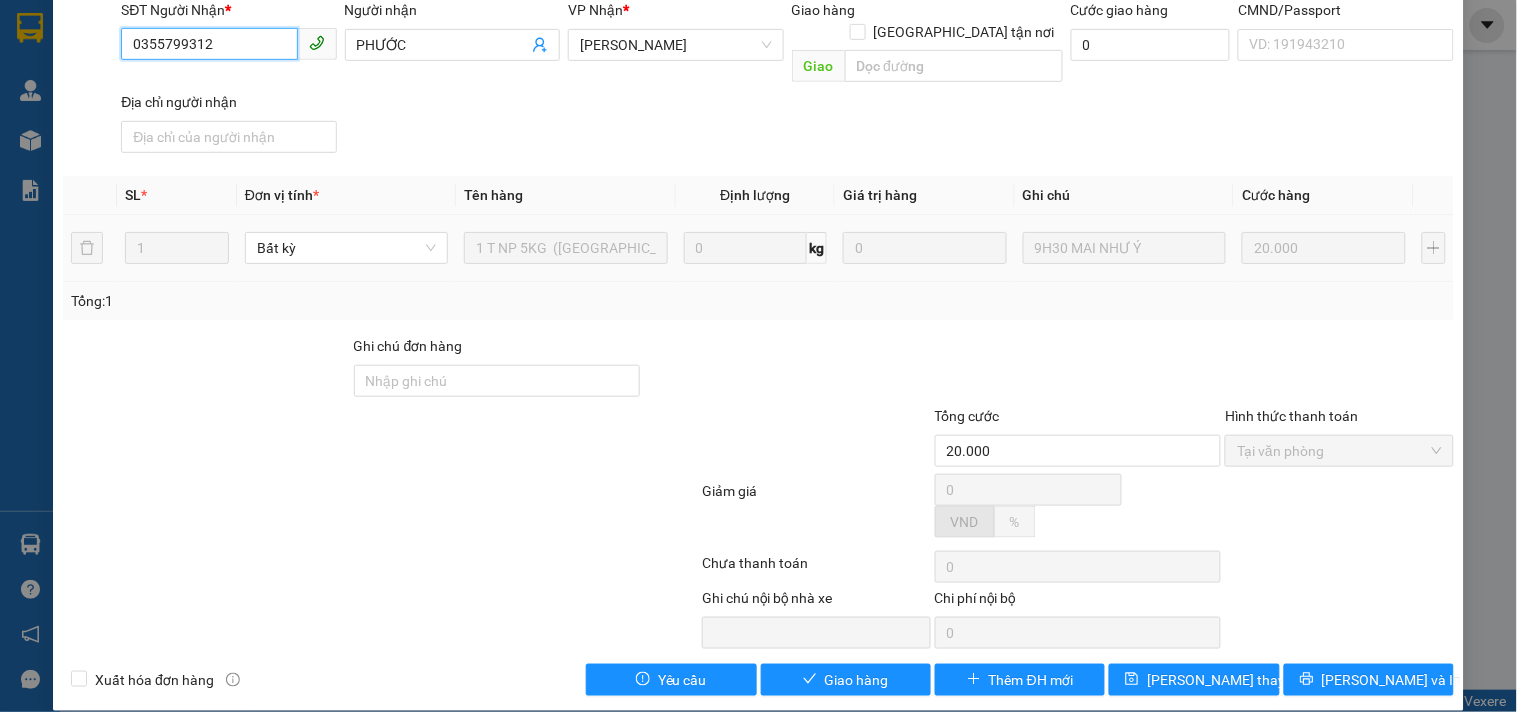 scroll, scrollTop: 240, scrollLeft: 0, axis: vertical 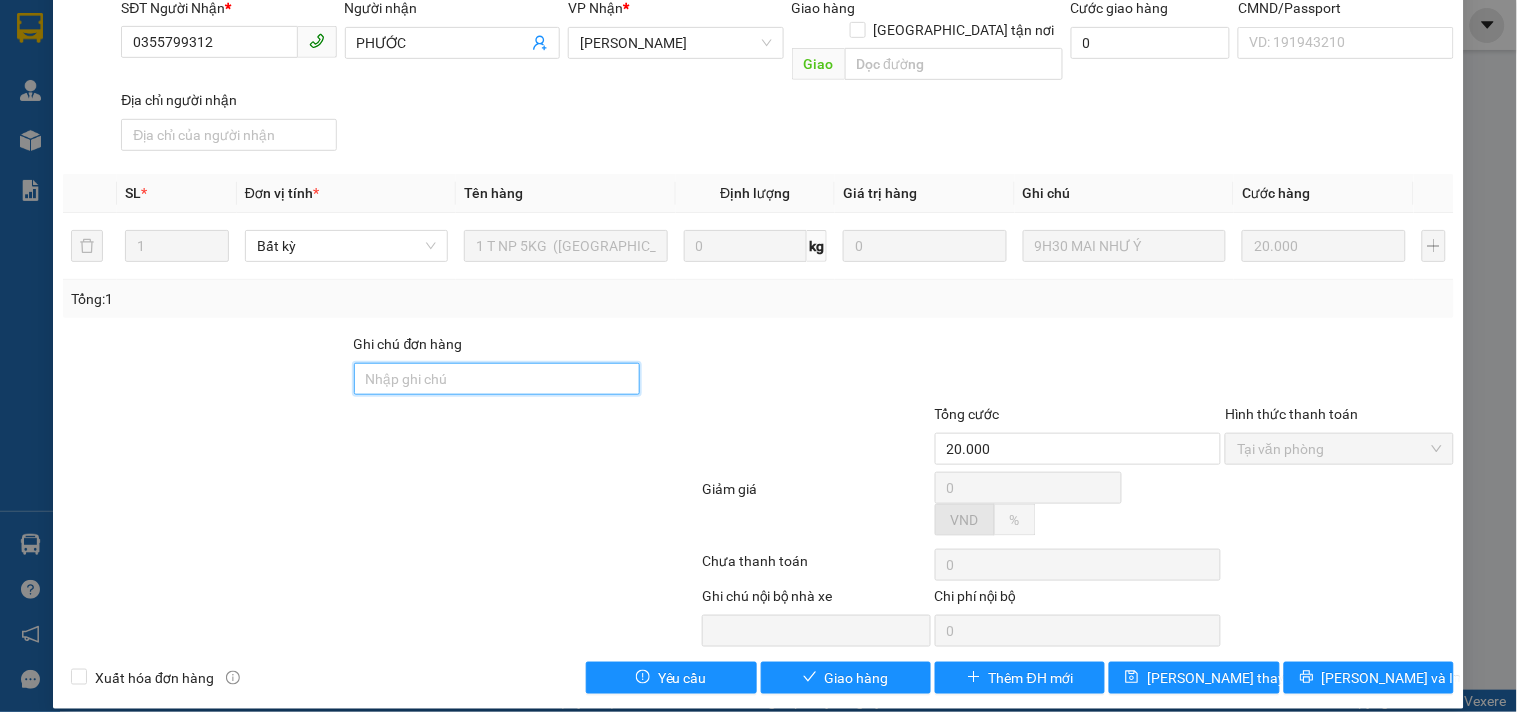 click on "Ghi chú đơn hàng" at bounding box center [497, 379] 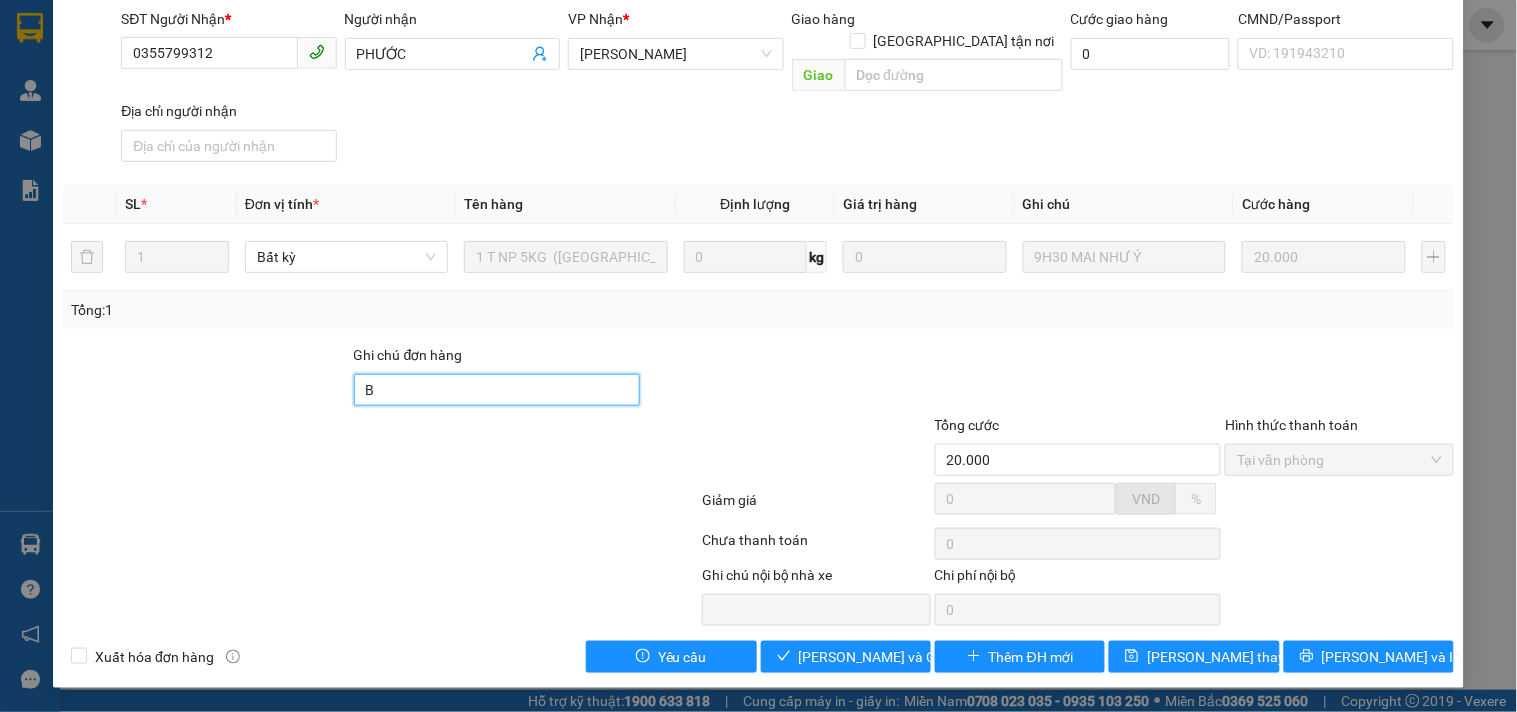 scroll, scrollTop: 207, scrollLeft: 0, axis: vertical 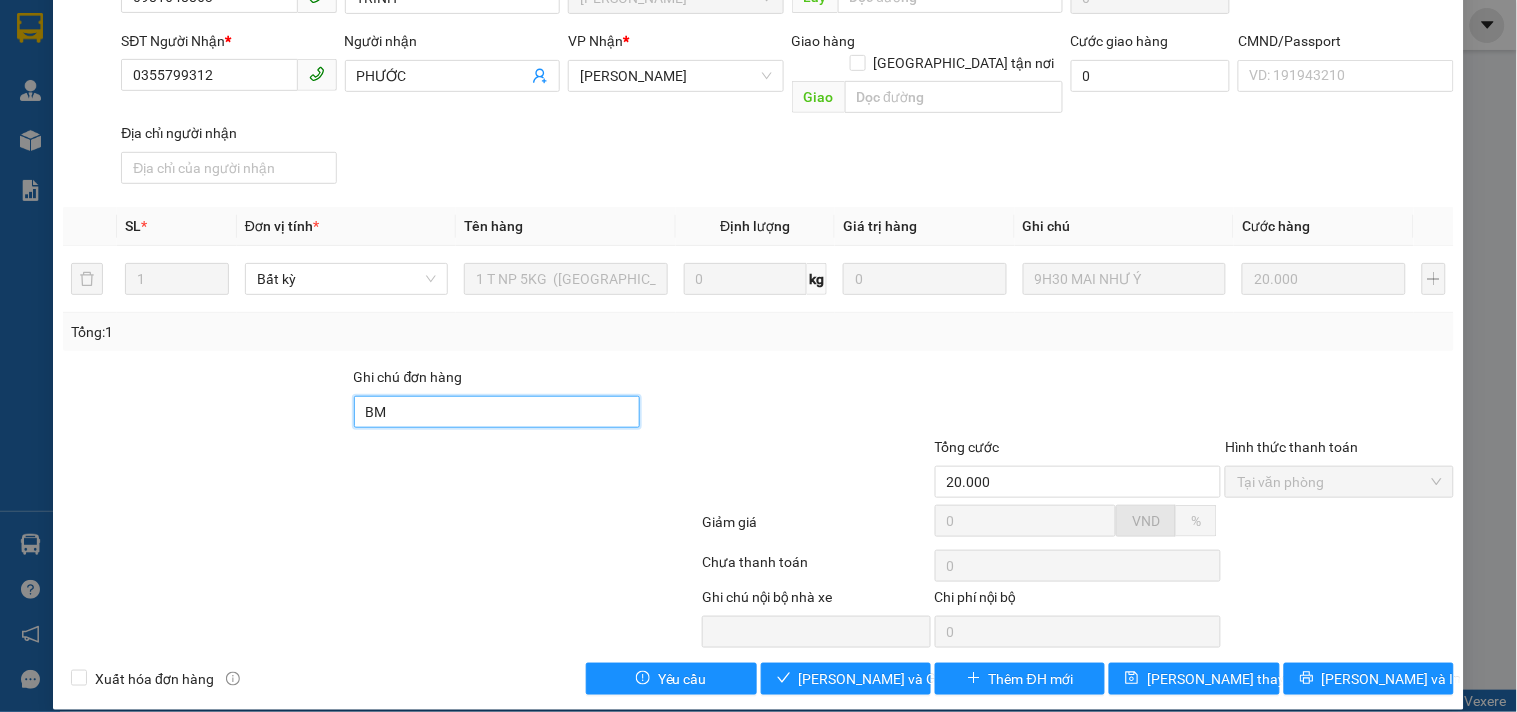 type on "BM" 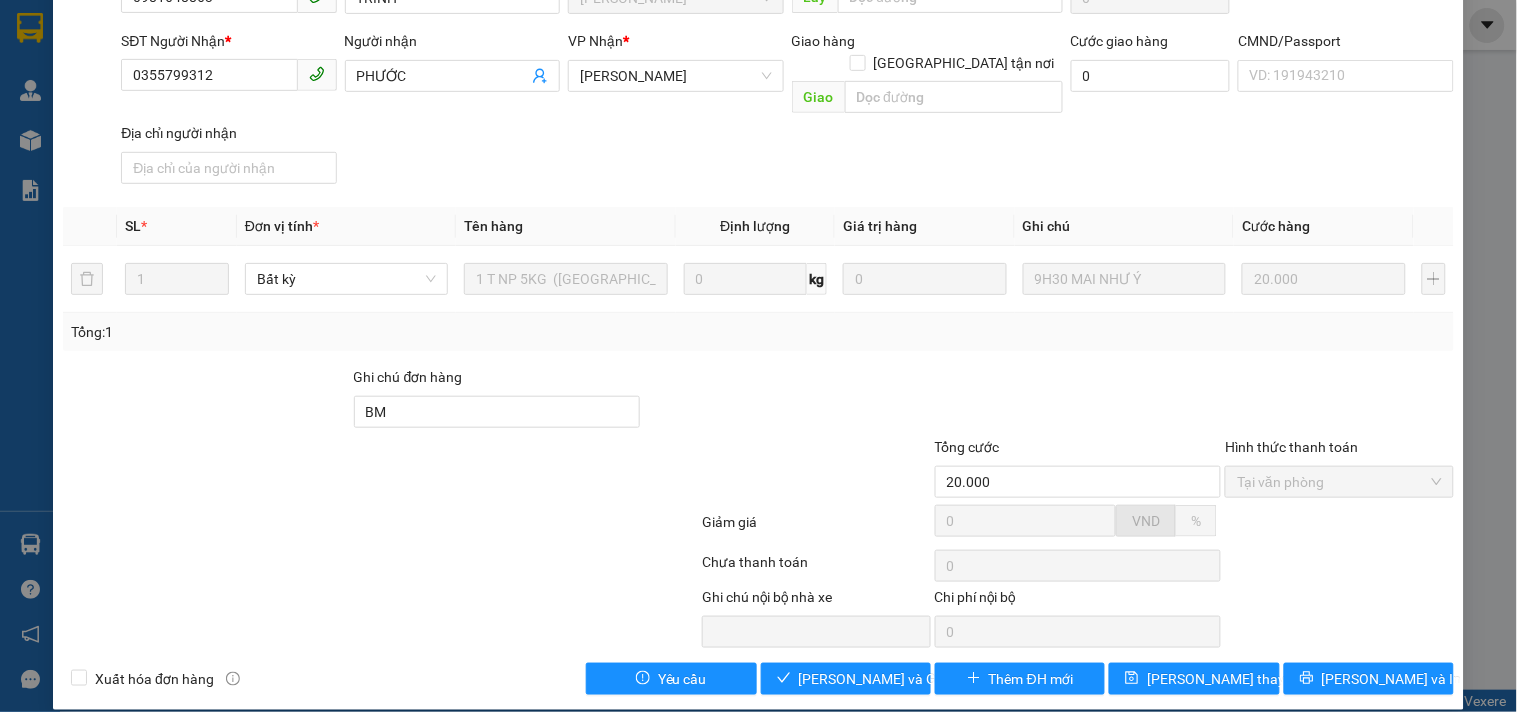 click on "Tổng:  1" at bounding box center [758, 332] 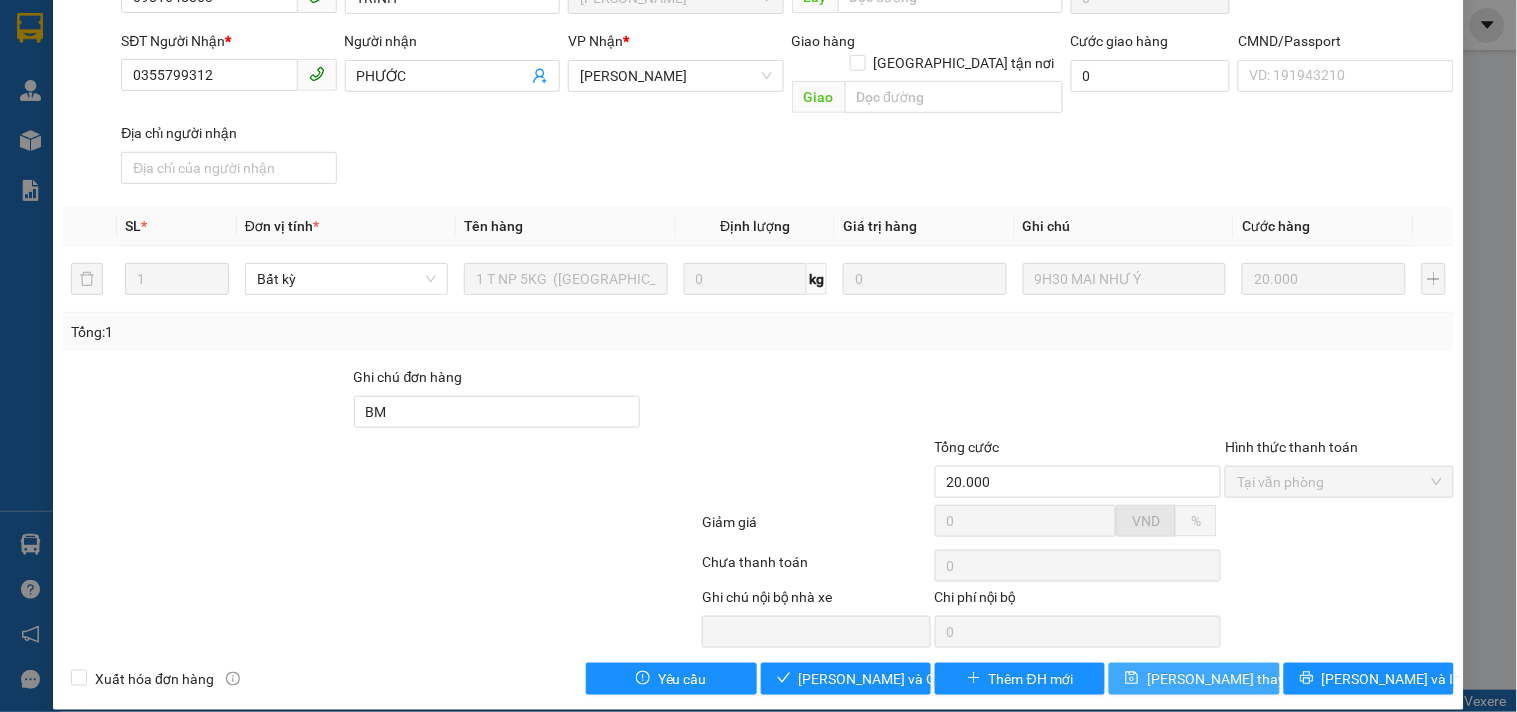 click on "[PERSON_NAME] thay đổi" at bounding box center (1227, 679) 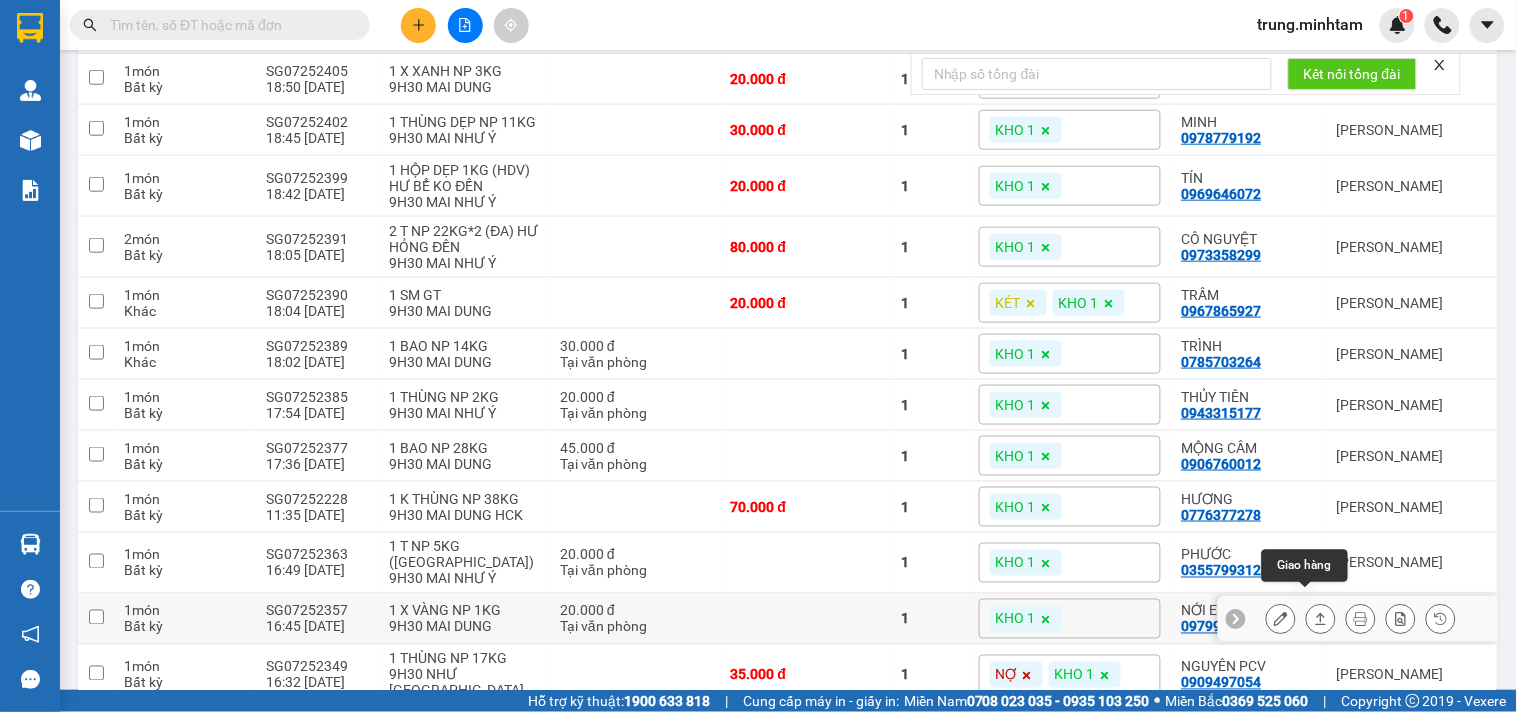 scroll, scrollTop: 592, scrollLeft: 0, axis: vertical 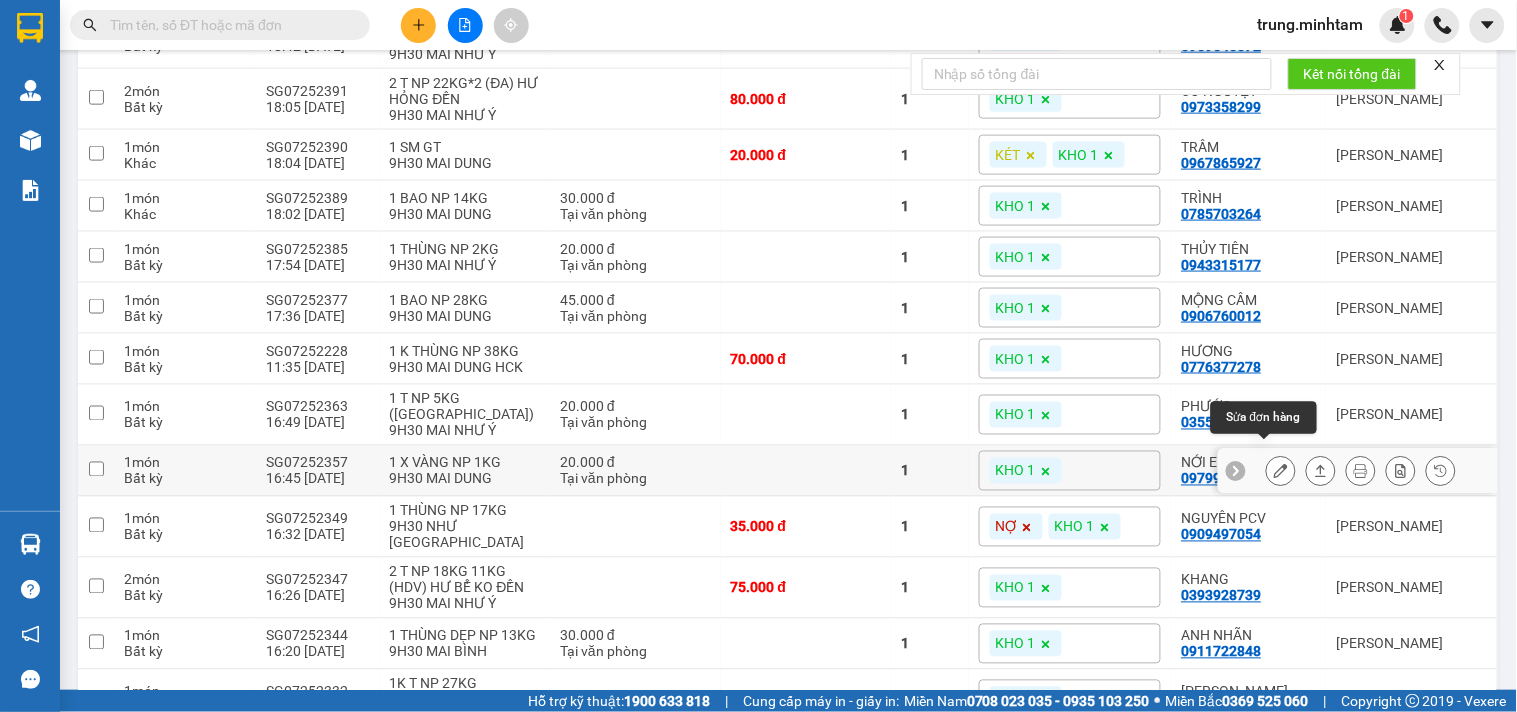 click 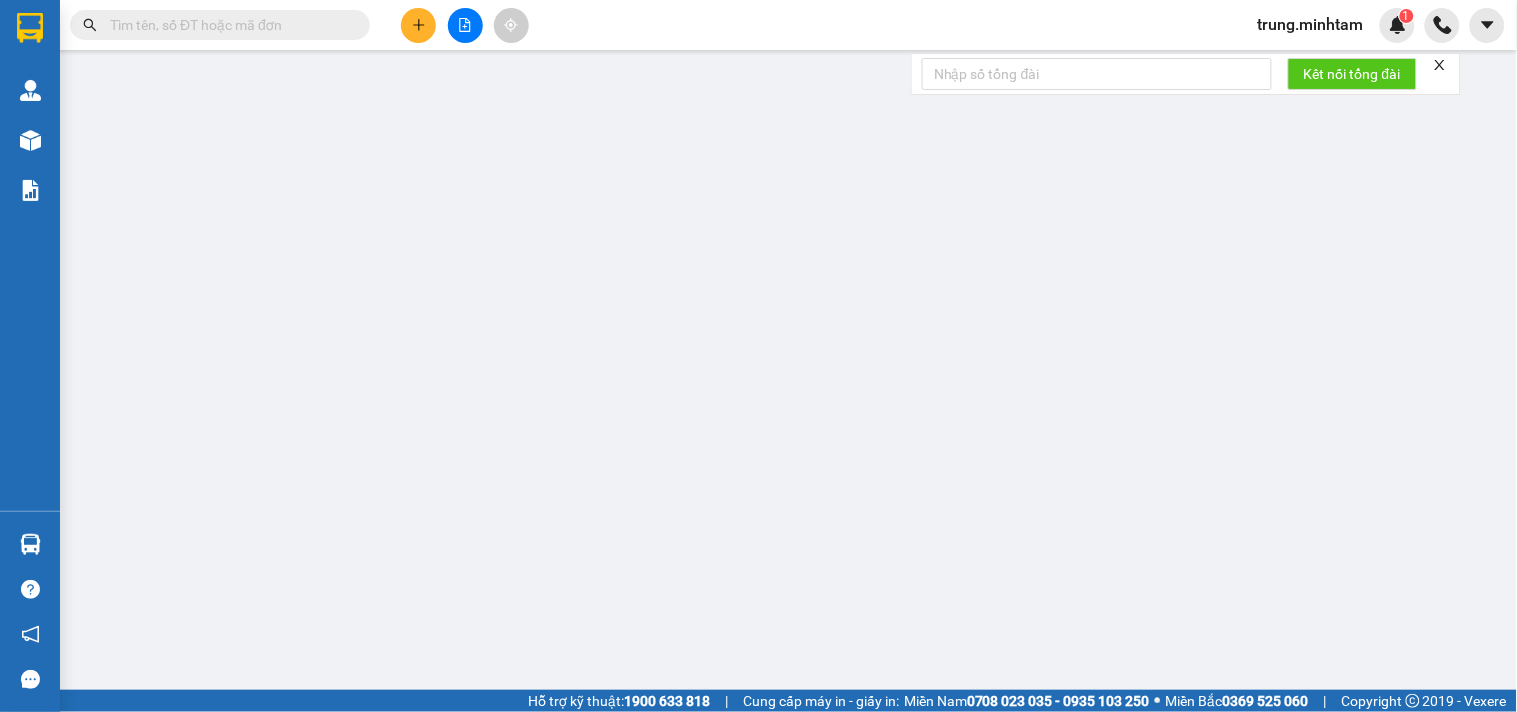 type on "0908280050" 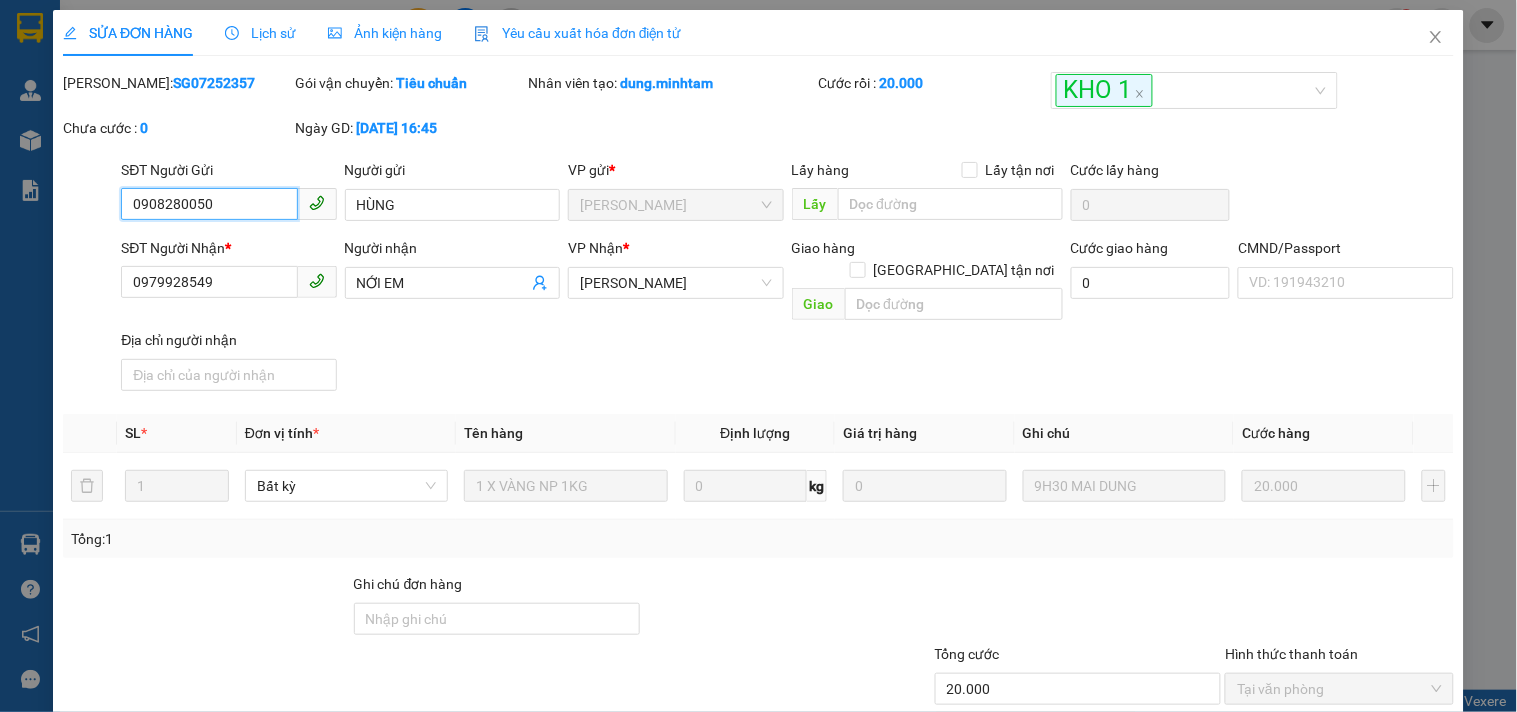 scroll, scrollTop: 0, scrollLeft: 0, axis: both 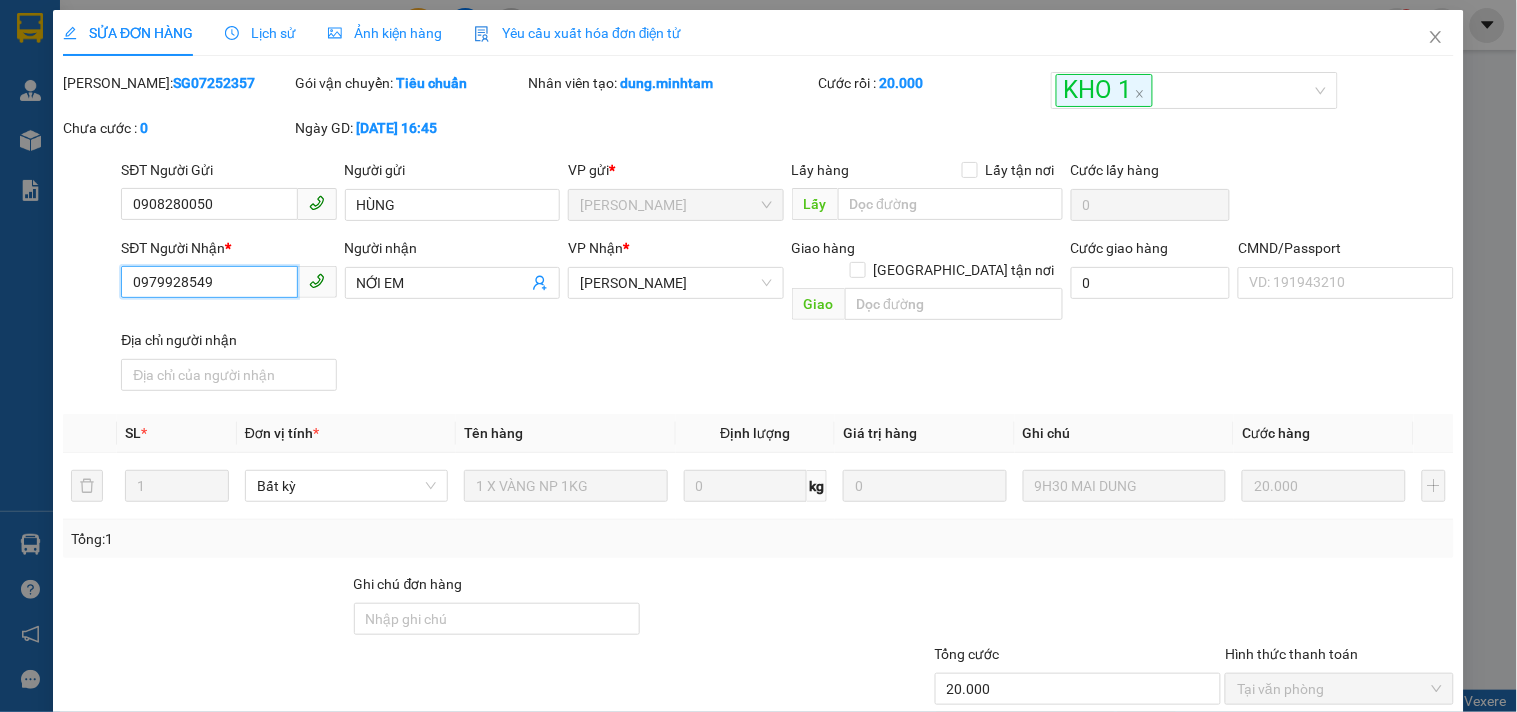 drag, startPoint x: 208, startPoint y: 283, endPoint x: 83, endPoint y: 285, distance: 125.016 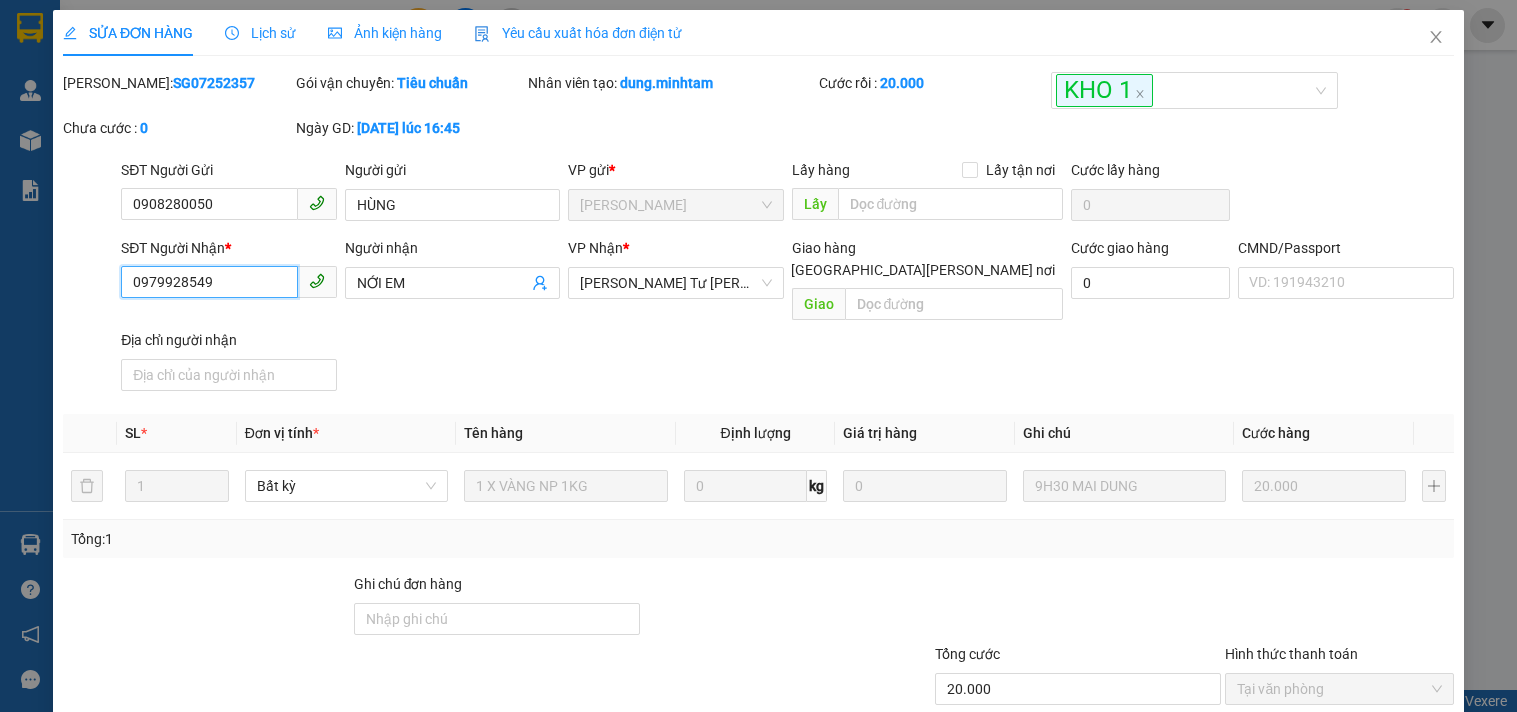 scroll, scrollTop: 0, scrollLeft: 0, axis: both 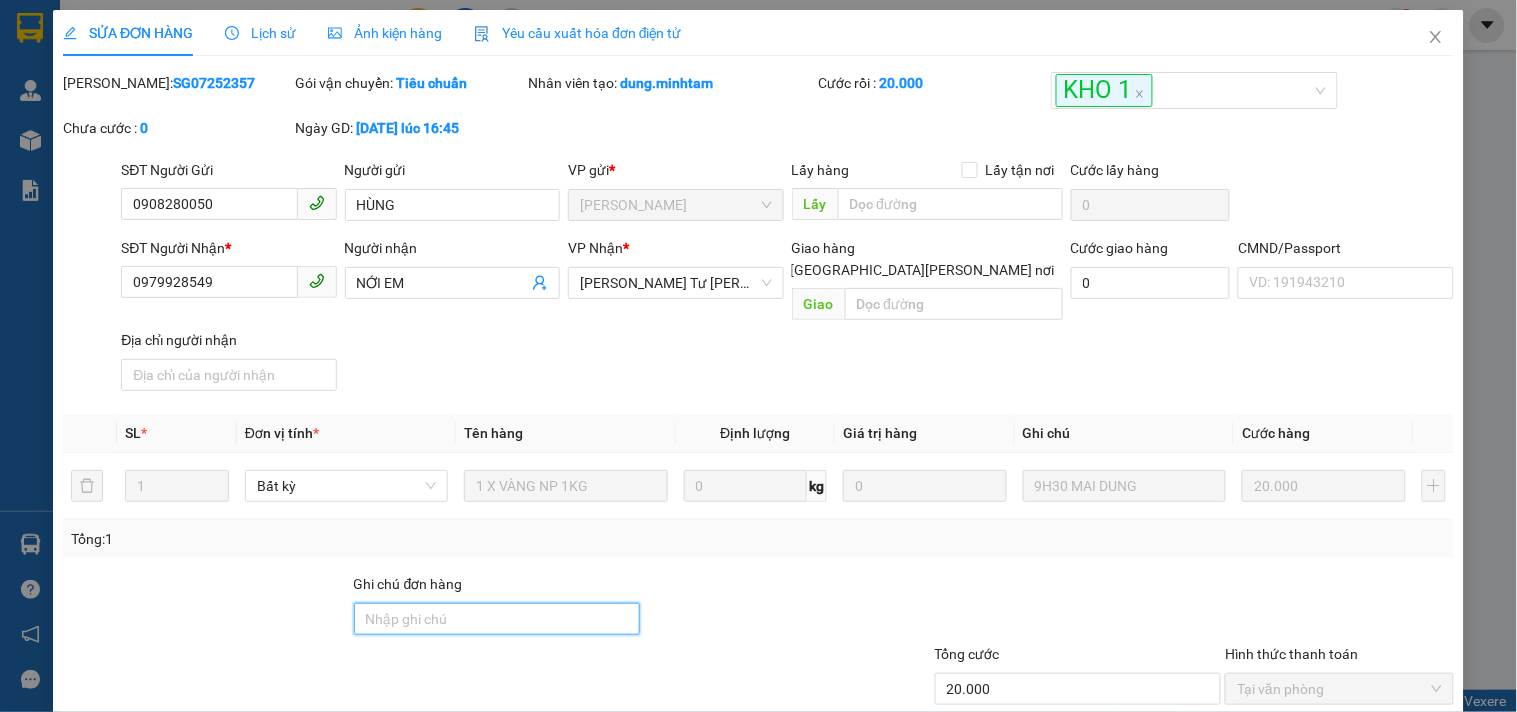 click on "Ghi chú đơn hàng" at bounding box center [497, 619] 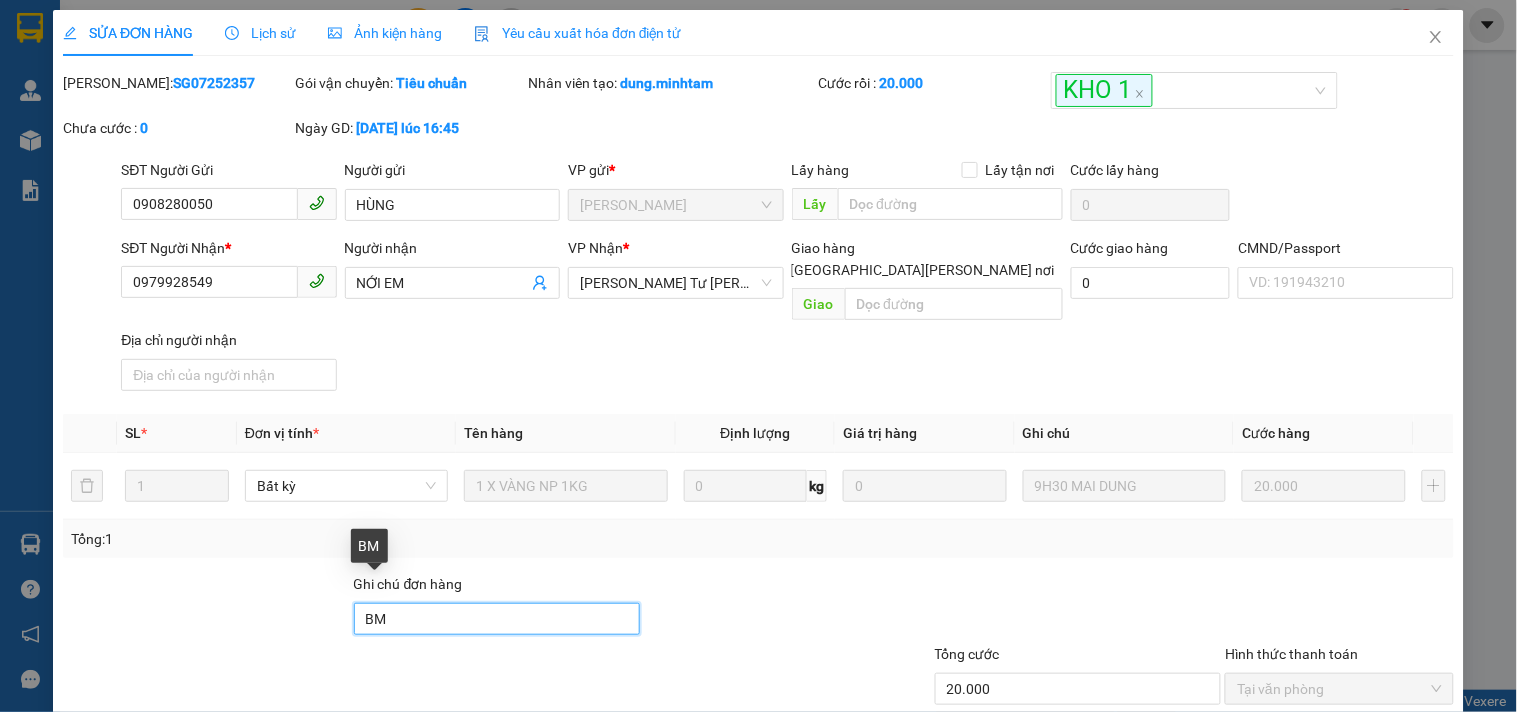click on "BM" at bounding box center [497, 619] 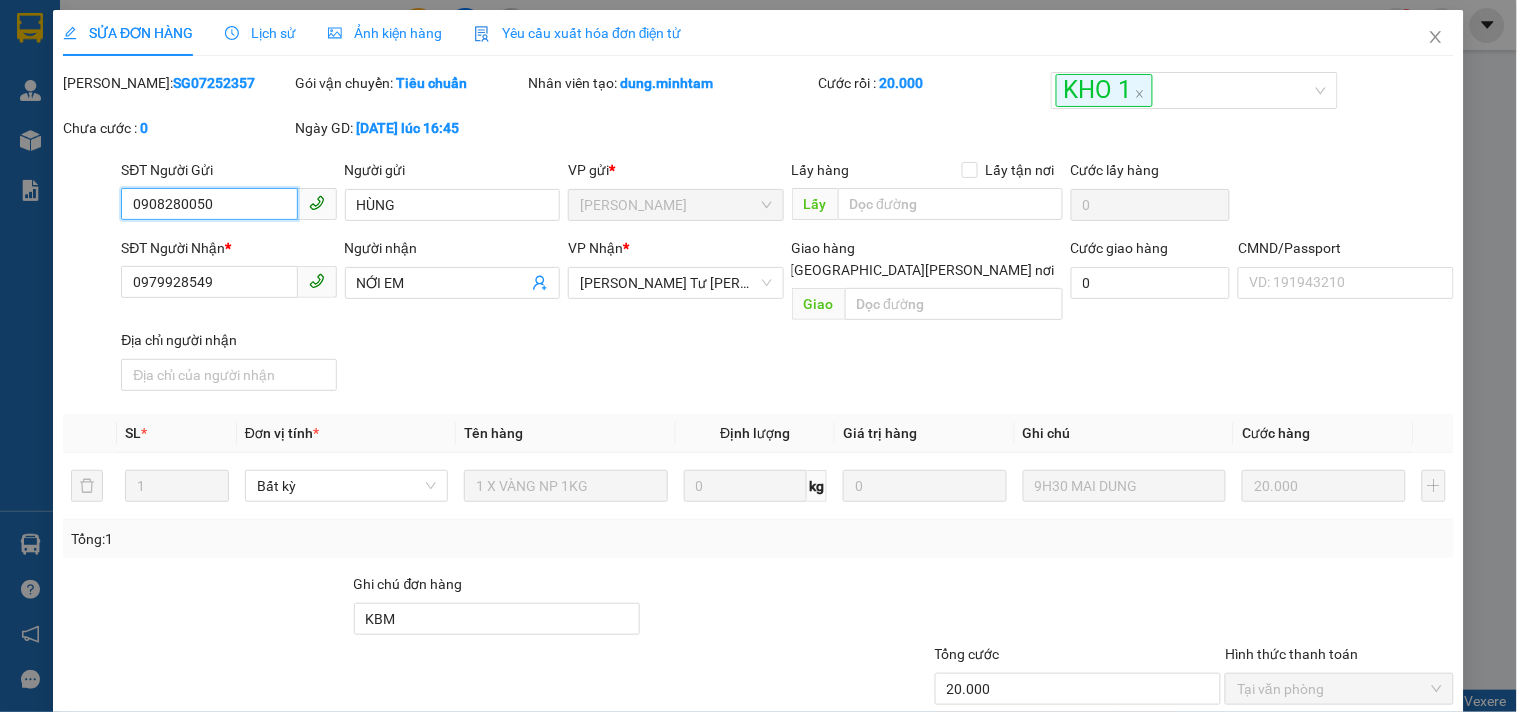 drag, startPoint x: 213, startPoint y: 204, endPoint x: 55, endPoint y: 208, distance: 158.05063 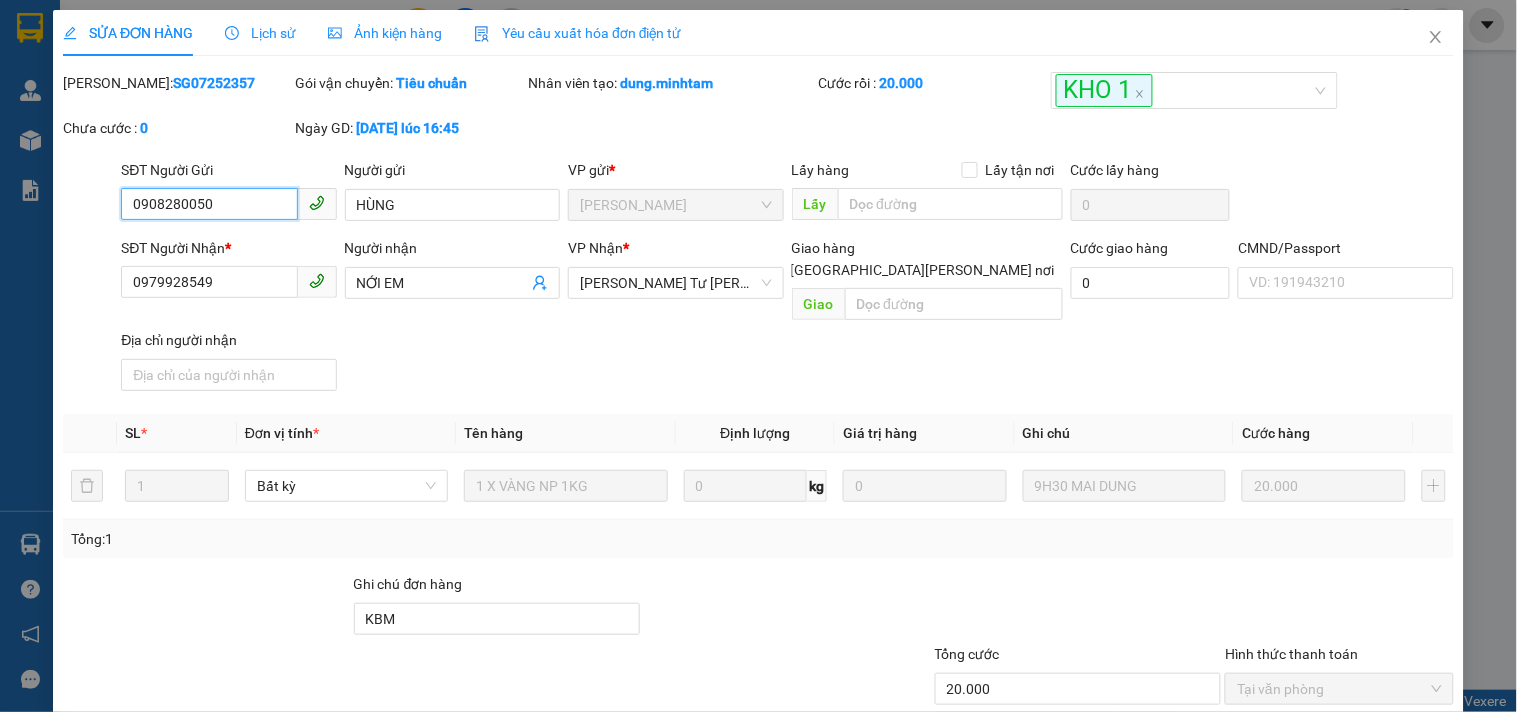 click on "0908280050" at bounding box center [209, 204] 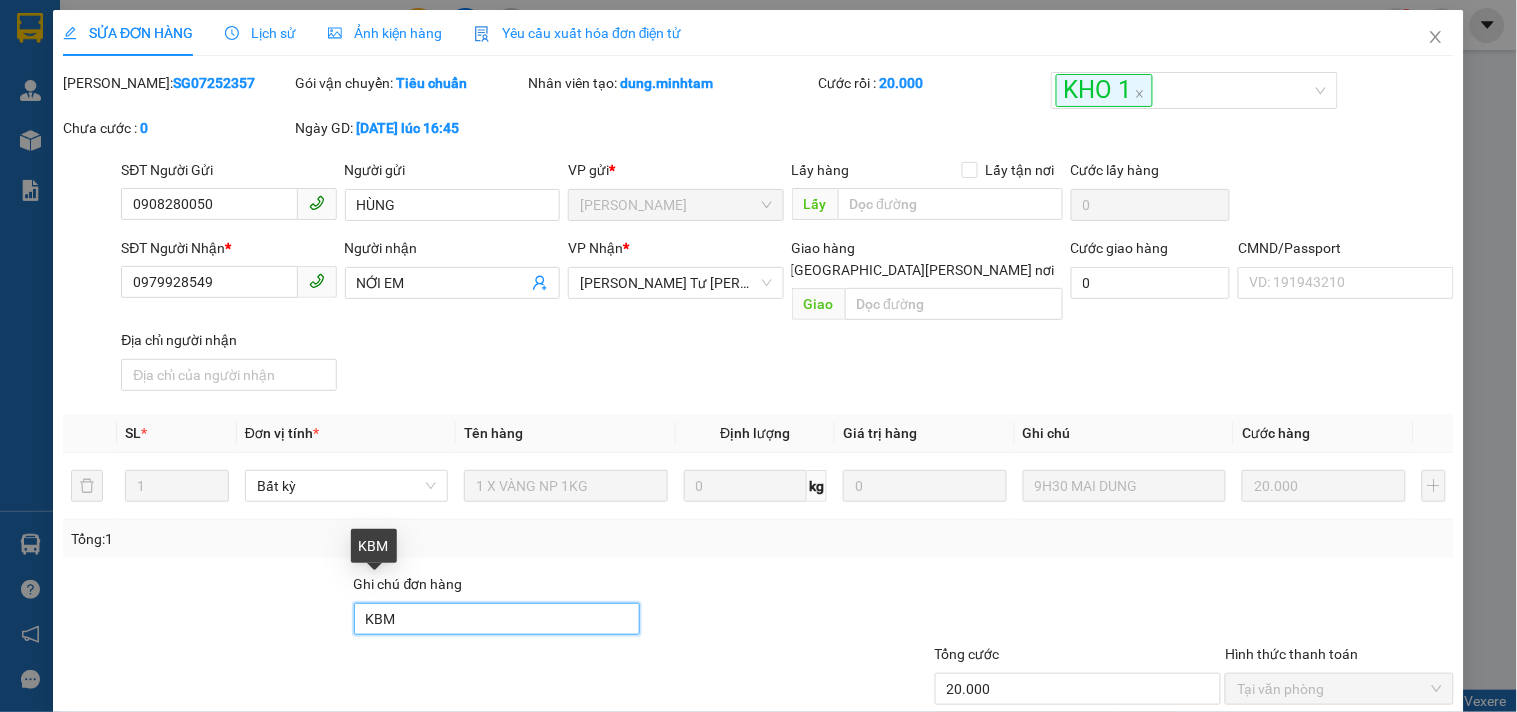 click on "KBM" at bounding box center [497, 619] 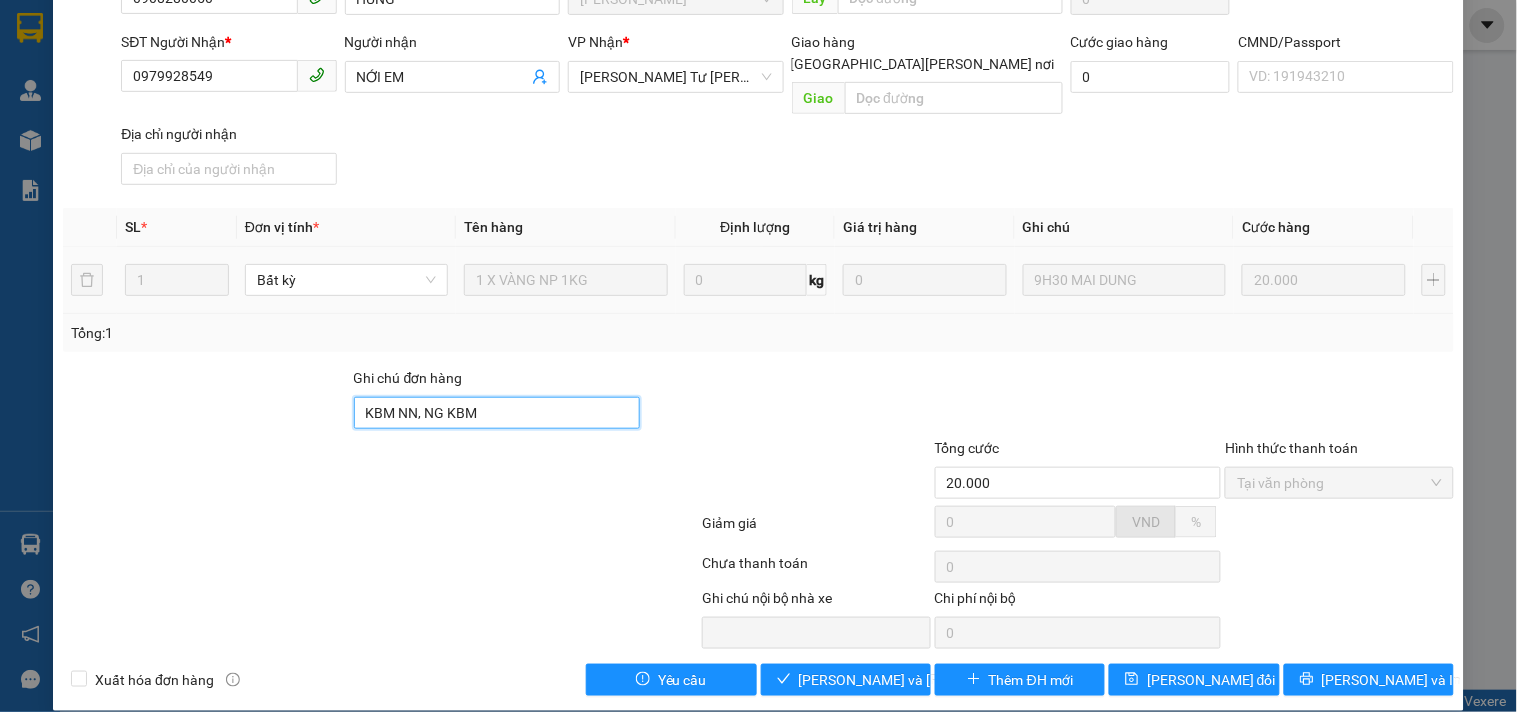 scroll, scrollTop: 207, scrollLeft: 0, axis: vertical 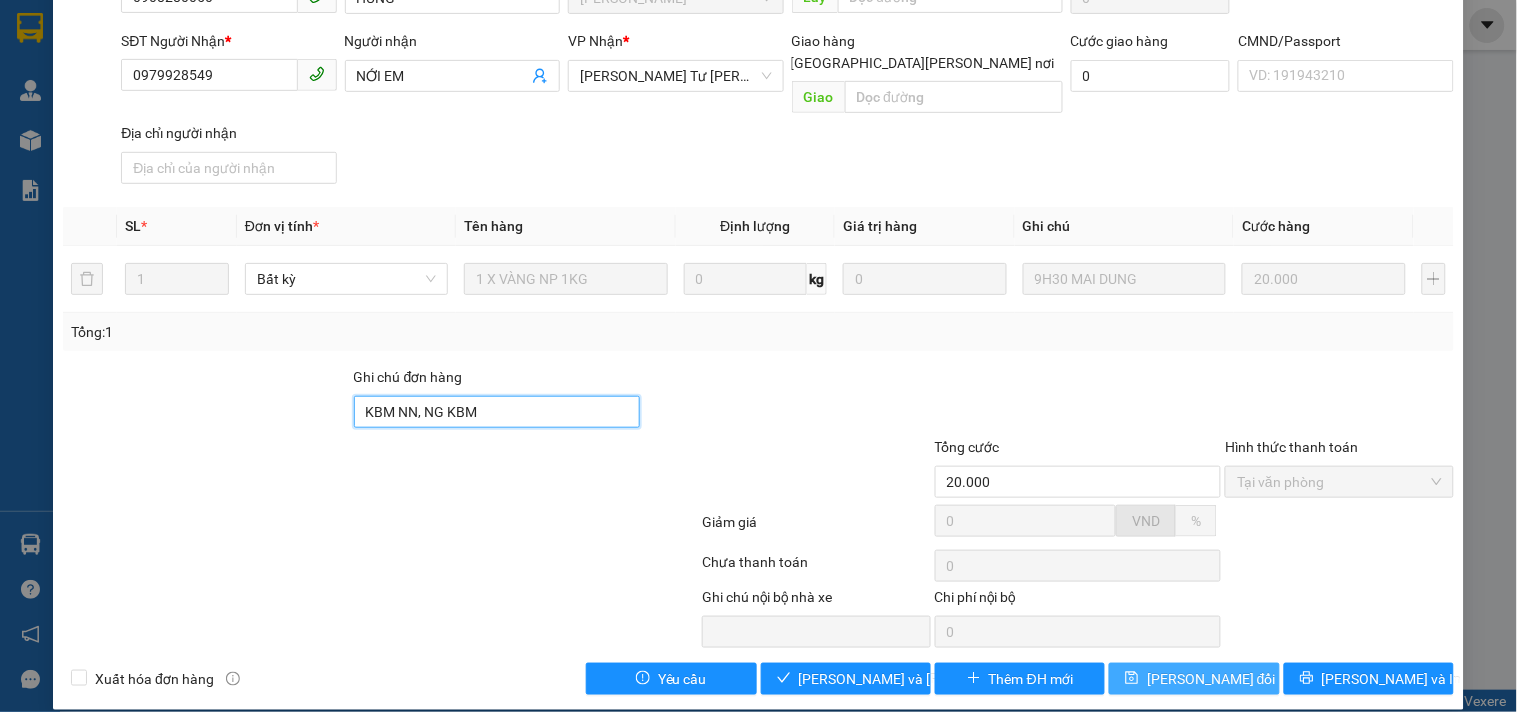 type on "KBM NN, NG KBM" 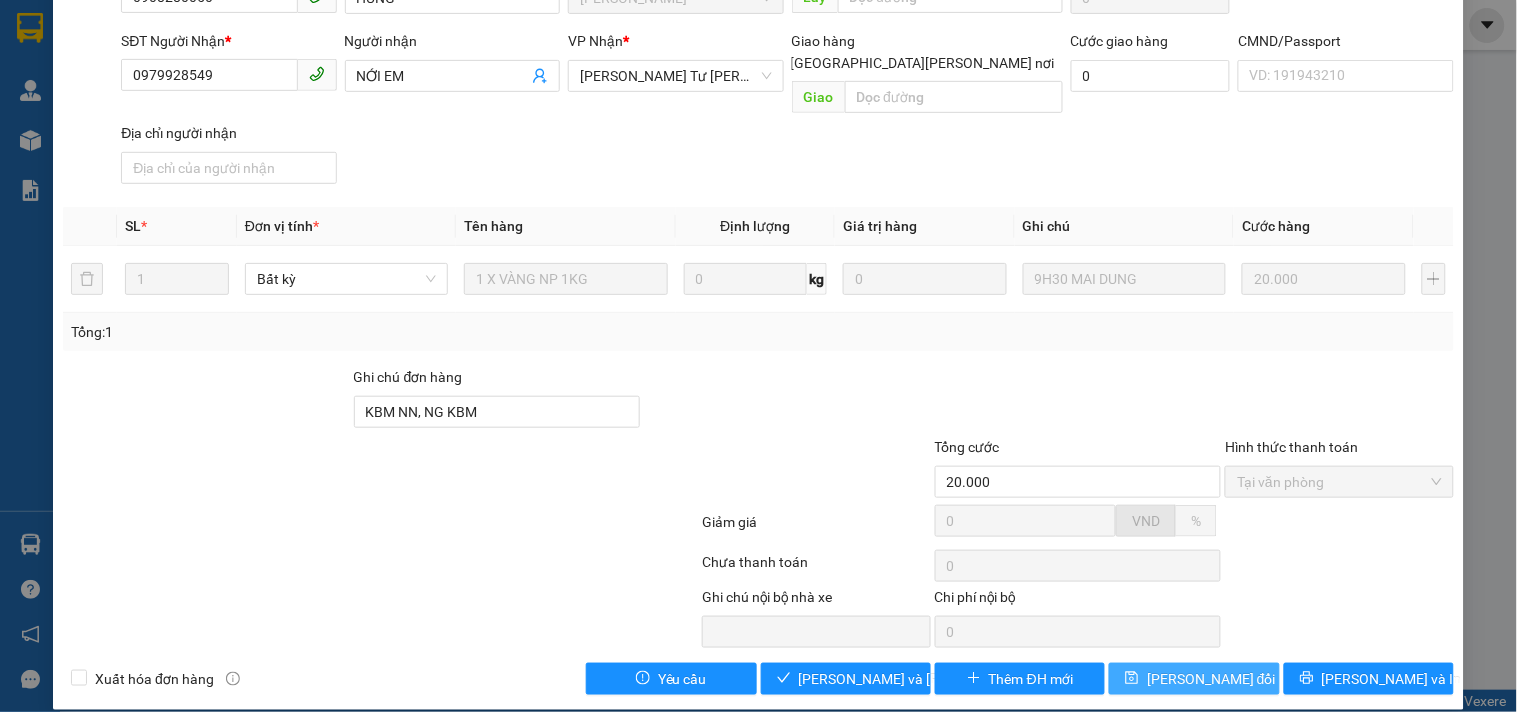 click on "[PERSON_NAME] thay đổi" at bounding box center (1211, 679) 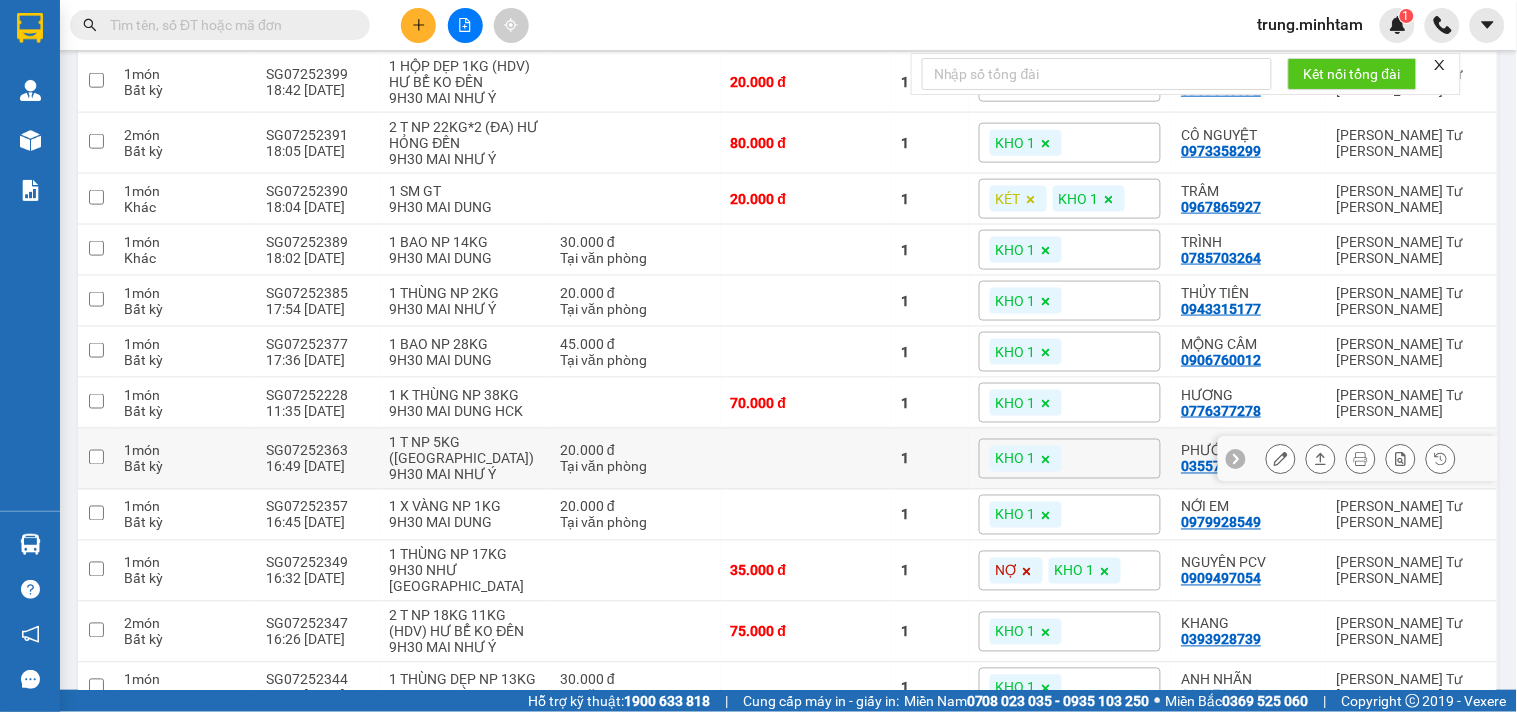scroll, scrollTop: 592, scrollLeft: 0, axis: vertical 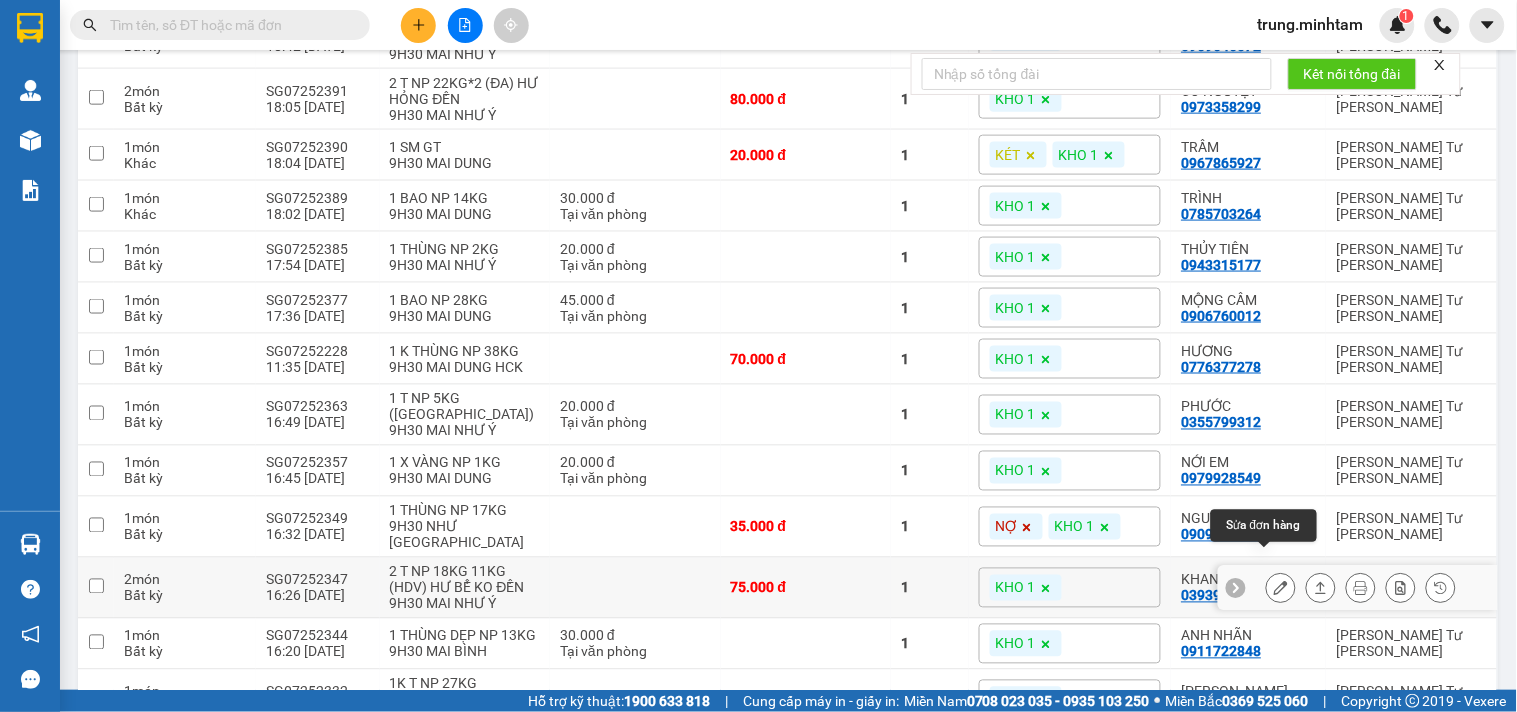 click 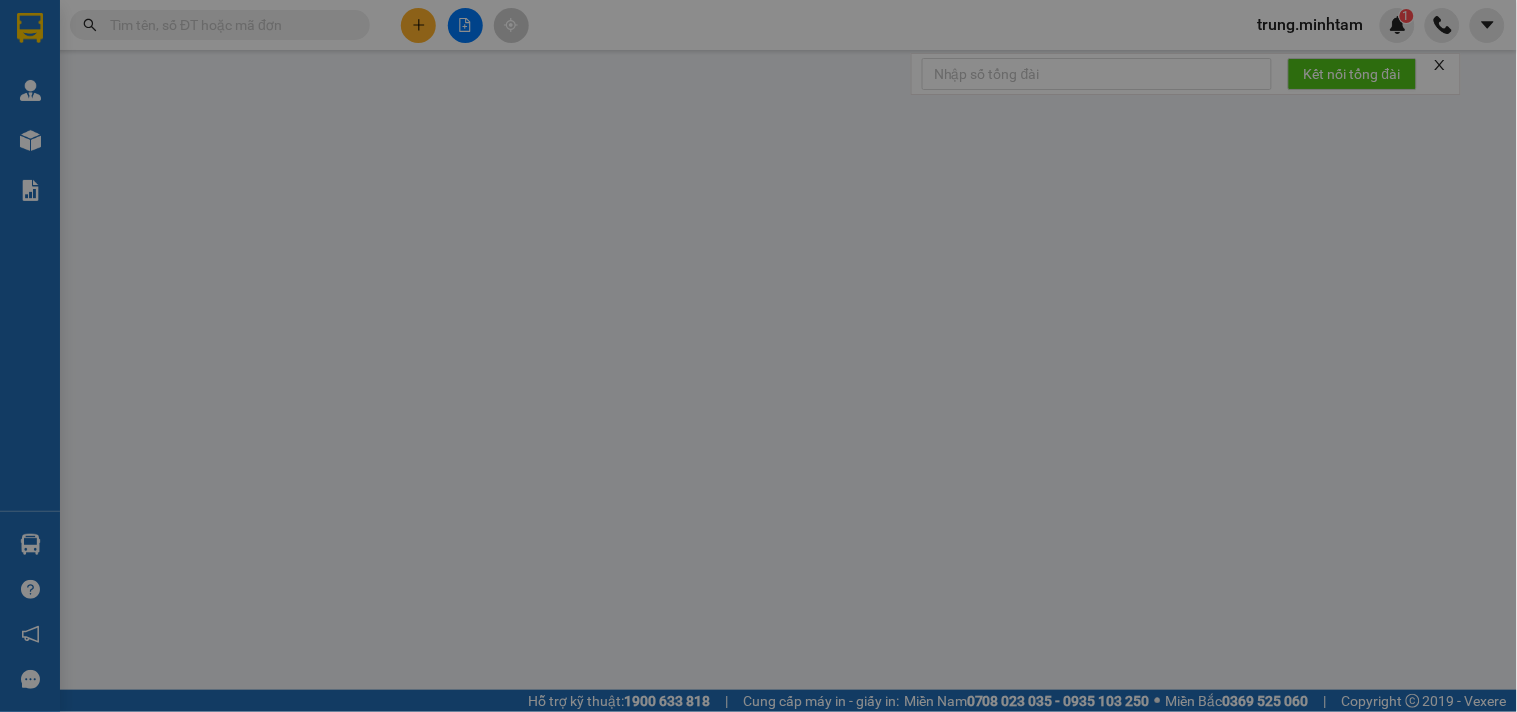 type on "0927811112" 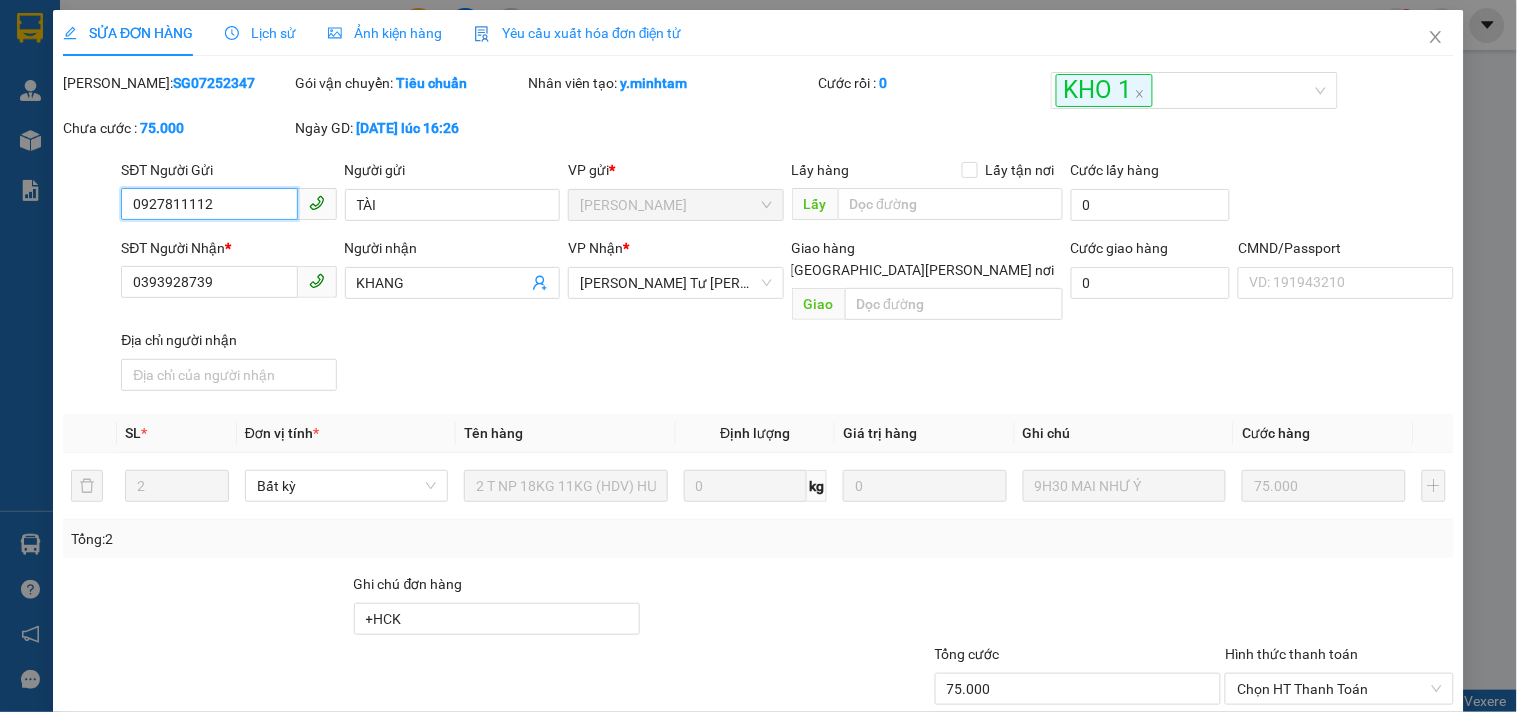 scroll, scrollTop: 0, scrollLeft: 0, axis: both 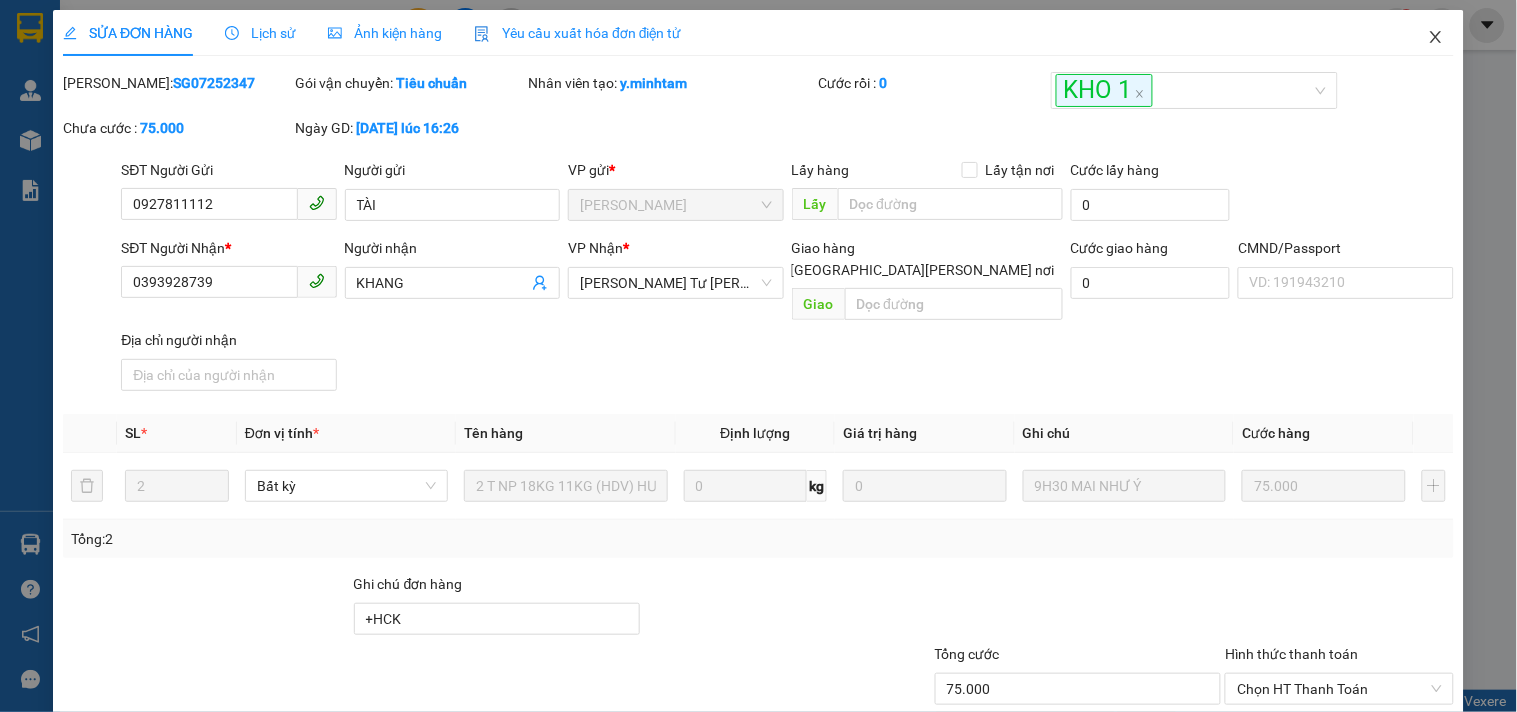 click 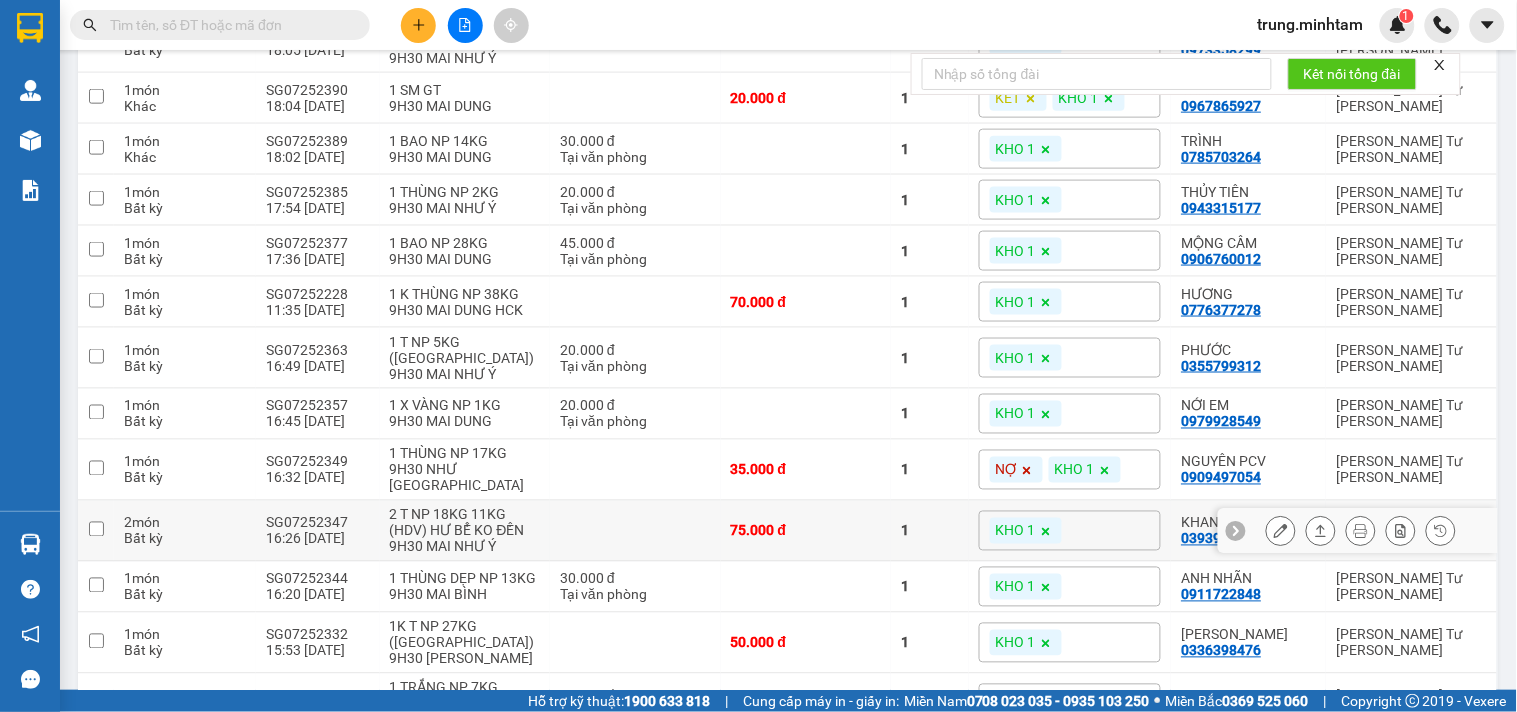 scroll, scrollTop: 592, scrollLeft: 0, axis: vertical 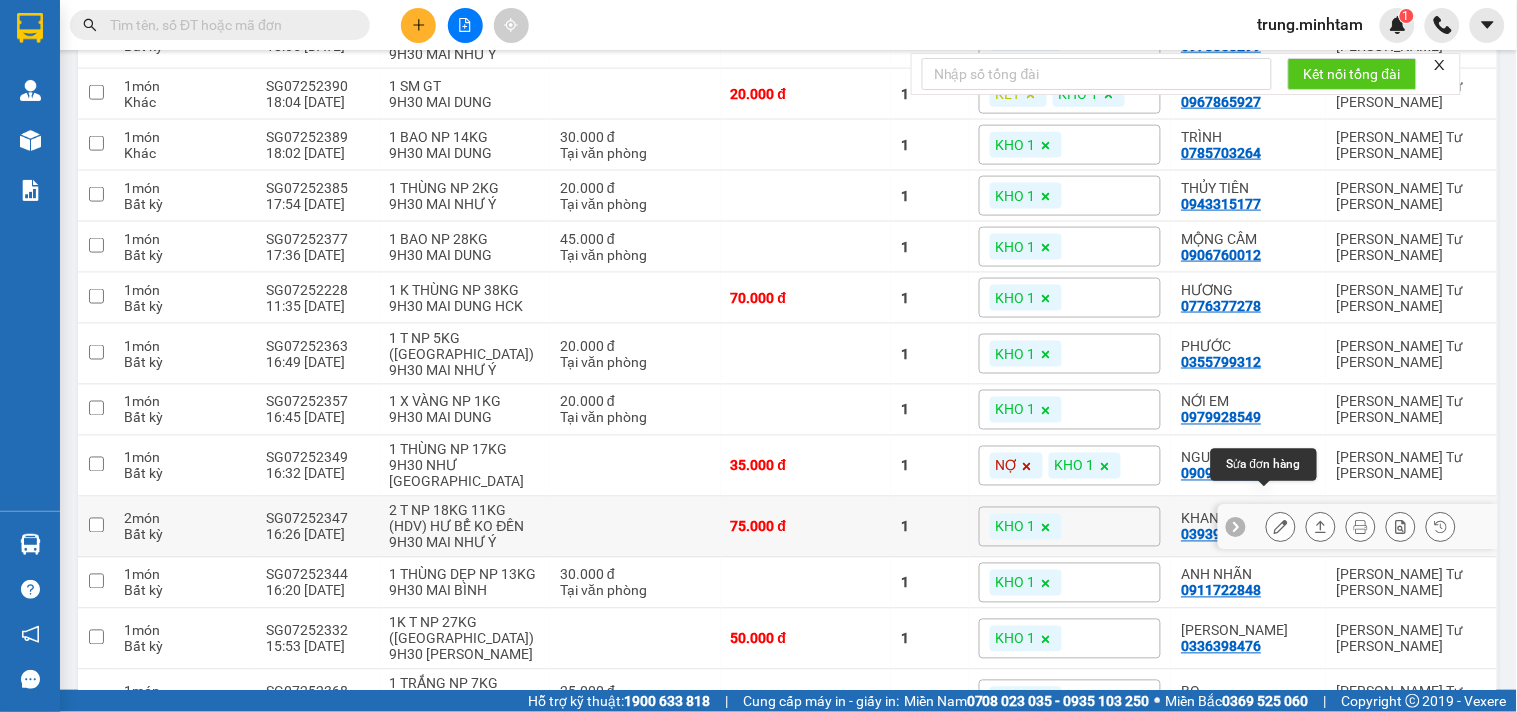click 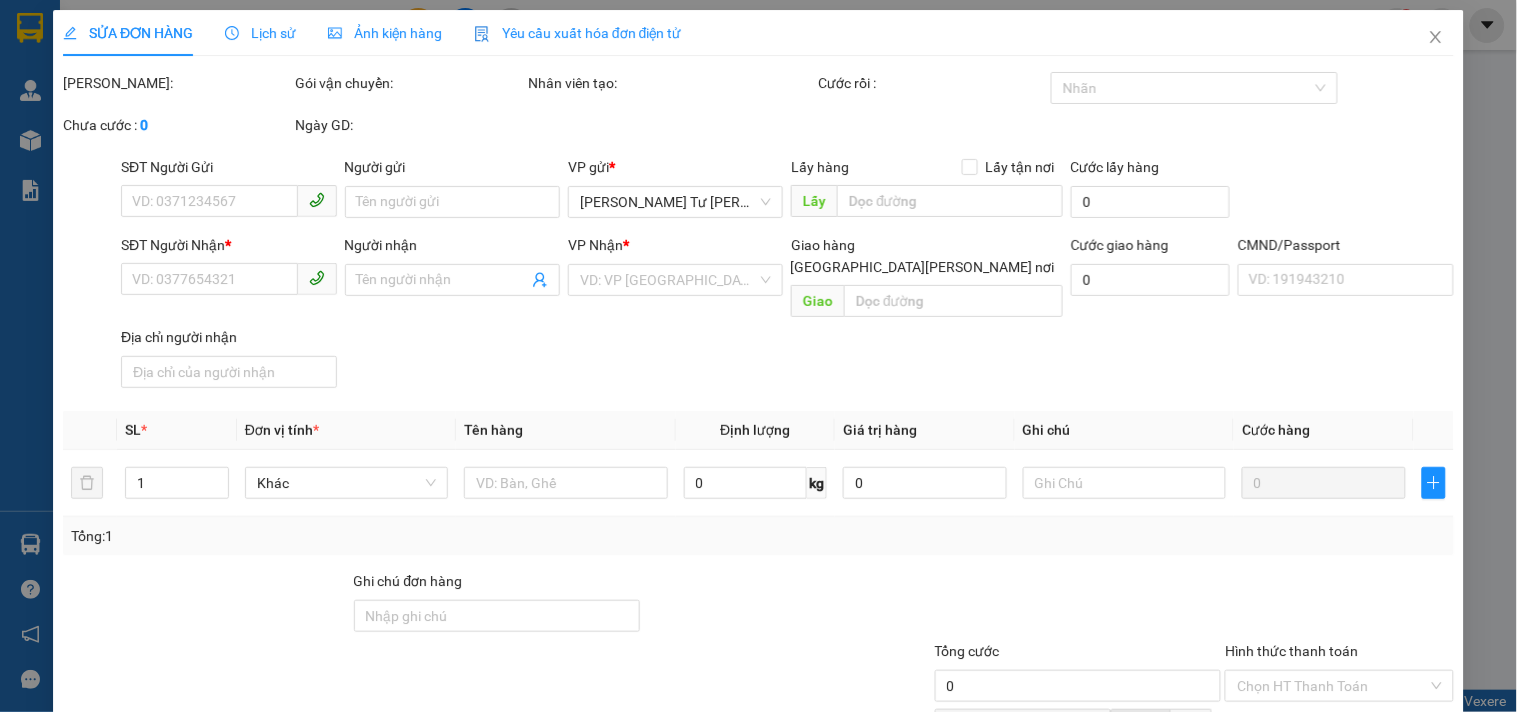 scroll, scrollTop: 0, scrollLeft: 0, axis: both 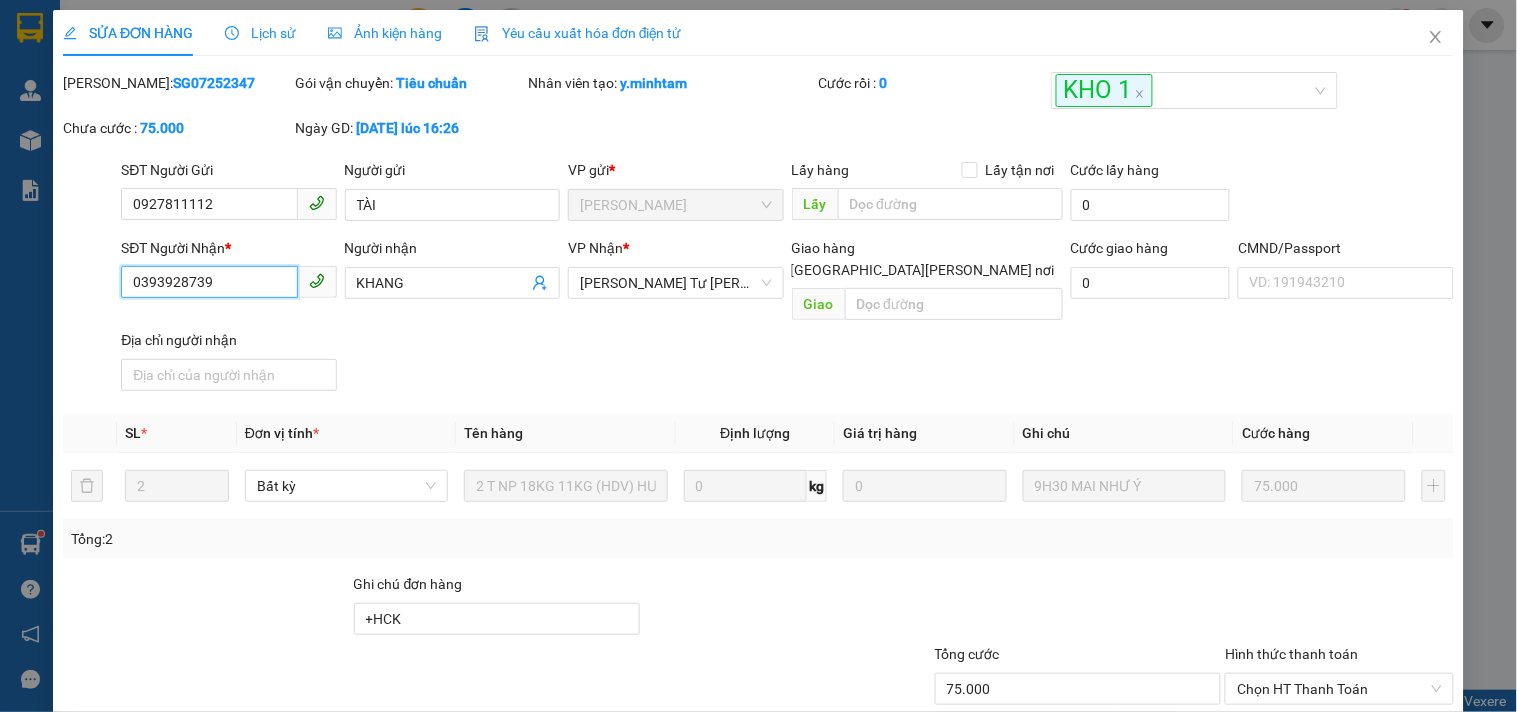 drag, startPoint x: 211, startPoint y: 283, endPoint x: 81, endPoint y: 282, distance: 130.00385 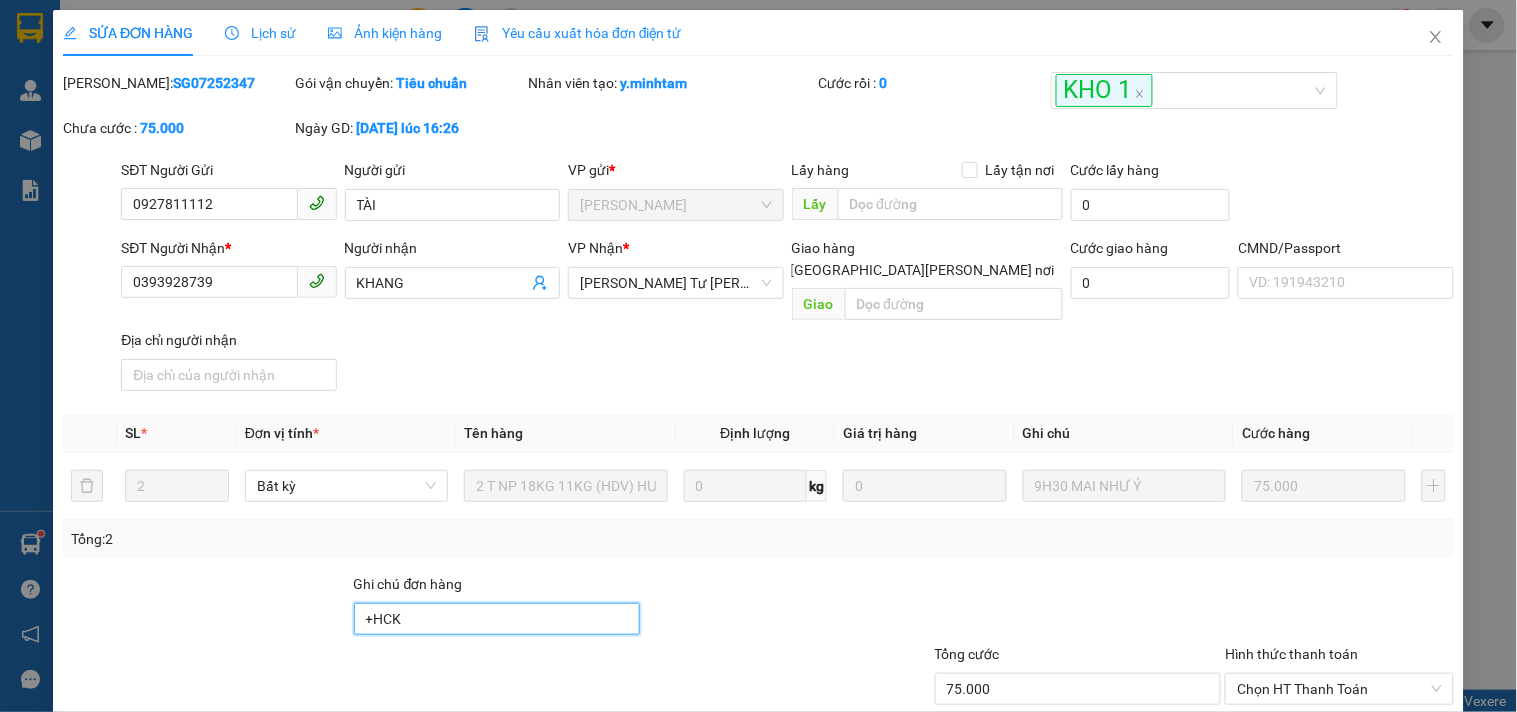 click on "+HCK" at bounding box center [497, 619] 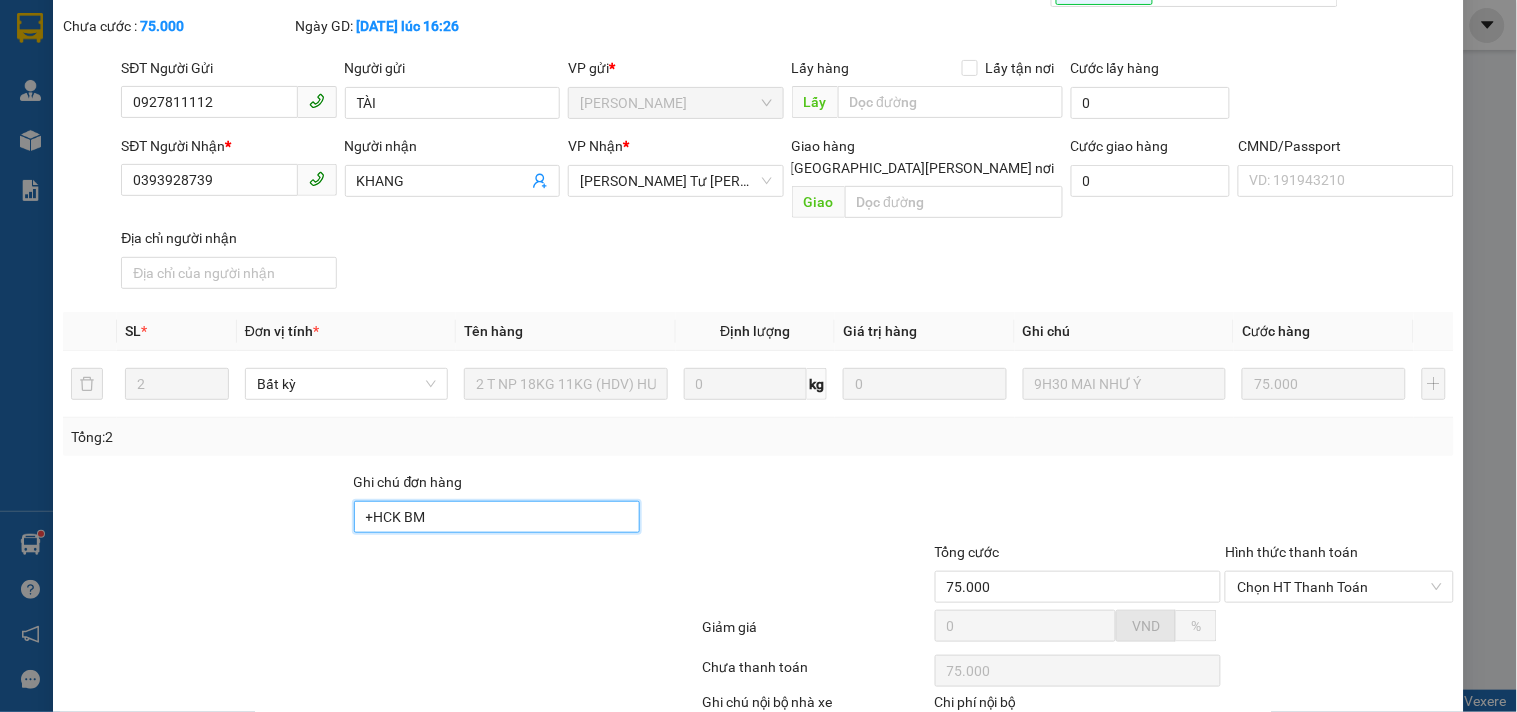 scroll, scrollTop: 207, scrollLeft: 0, axis: vertical 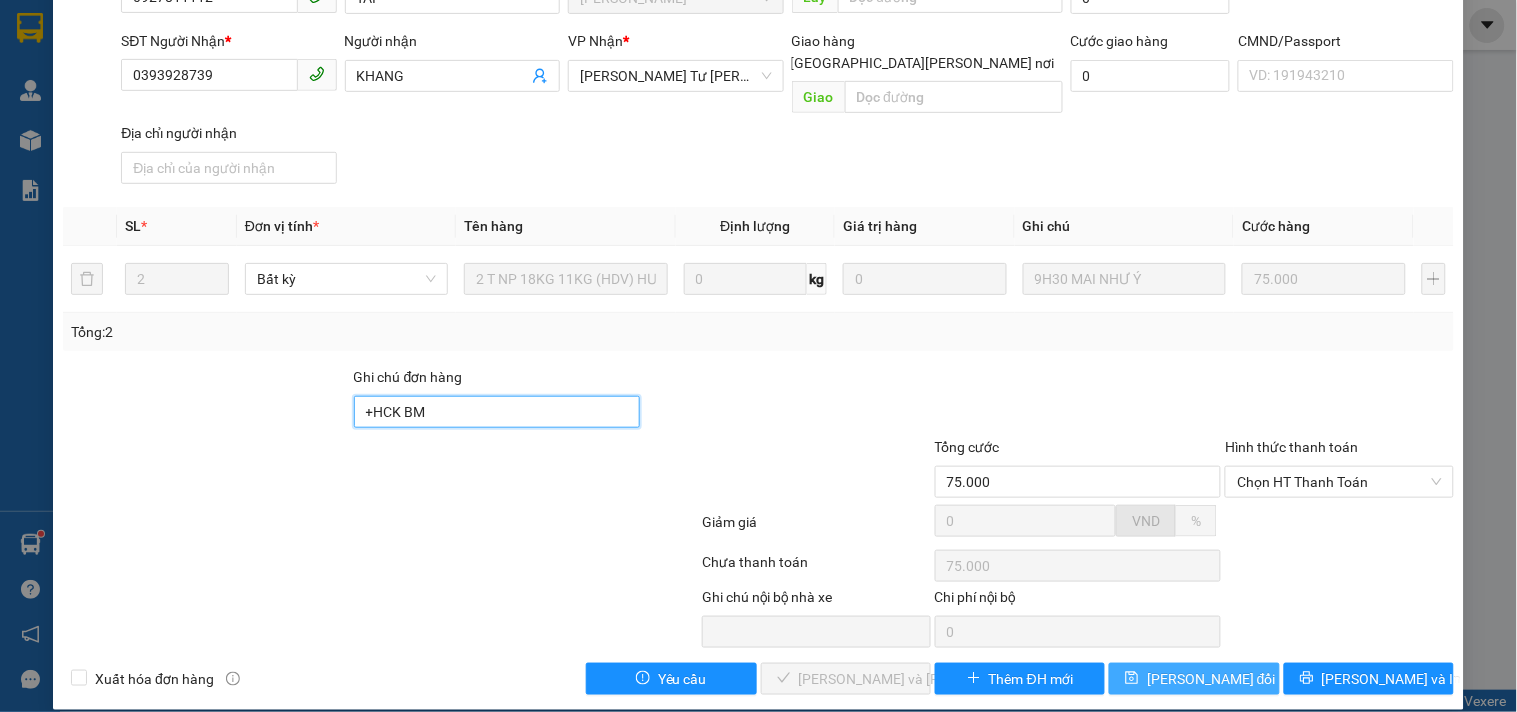 type on "+HCK BM" 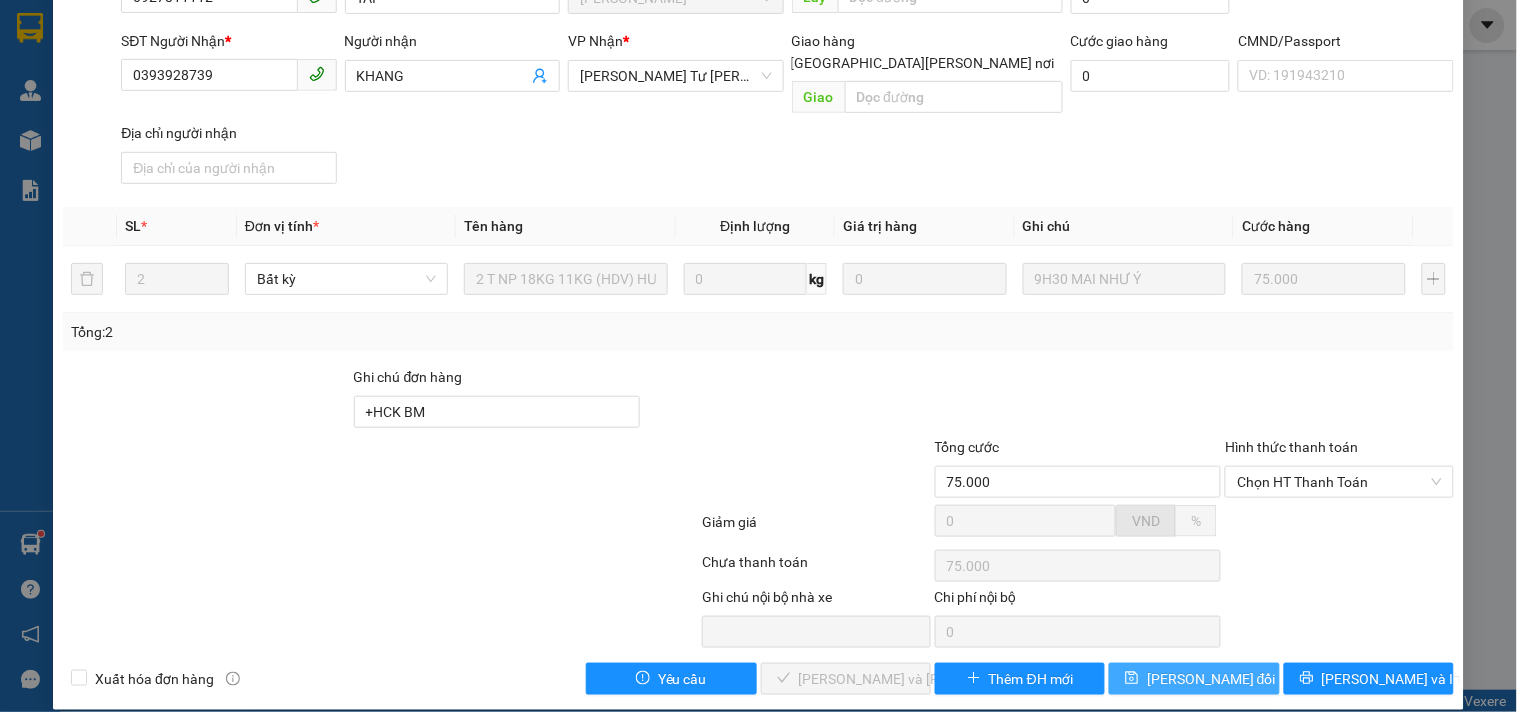click on "[PERSON_NAME] thay đổi" at bounding box center [1211, 679] 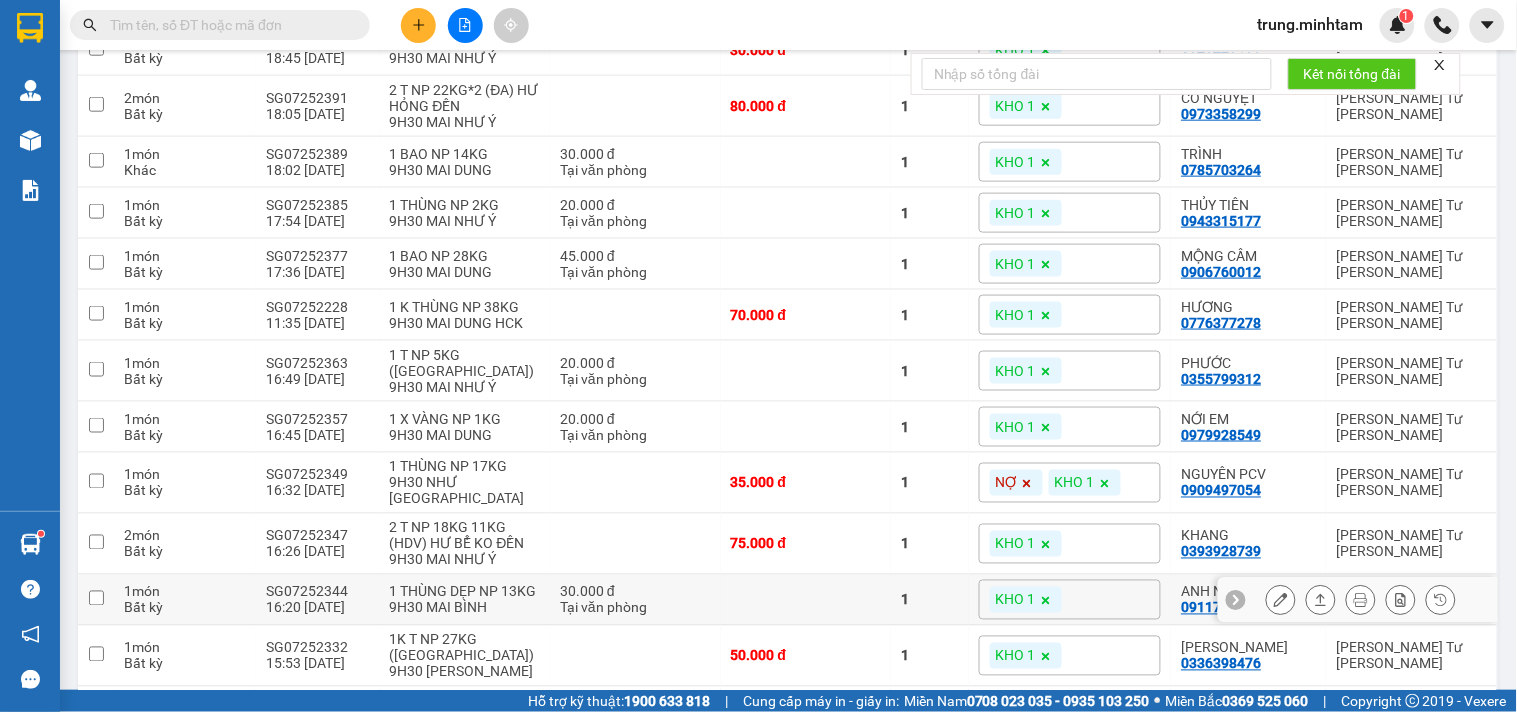 scroll, scrollTop: 592, scrollLeft: 0, axis: vertical 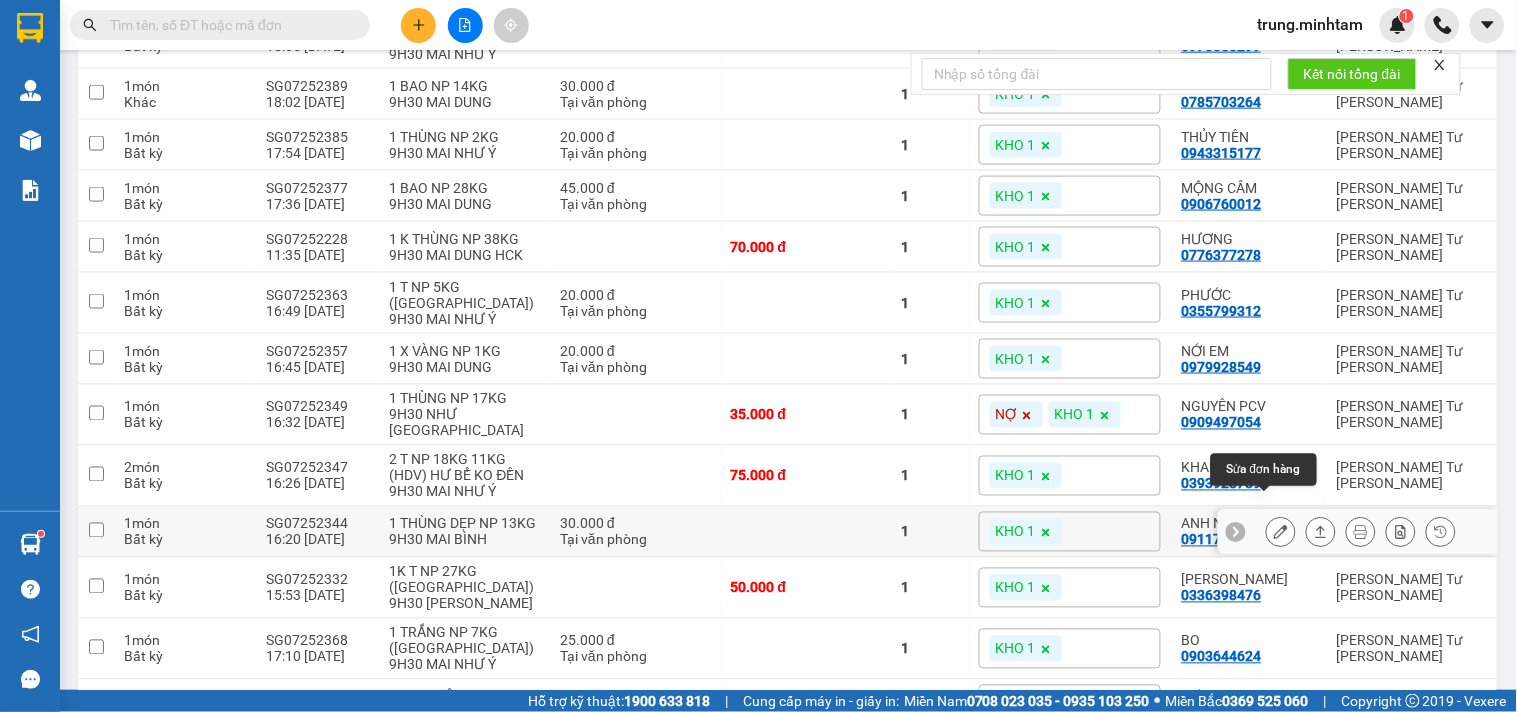 click 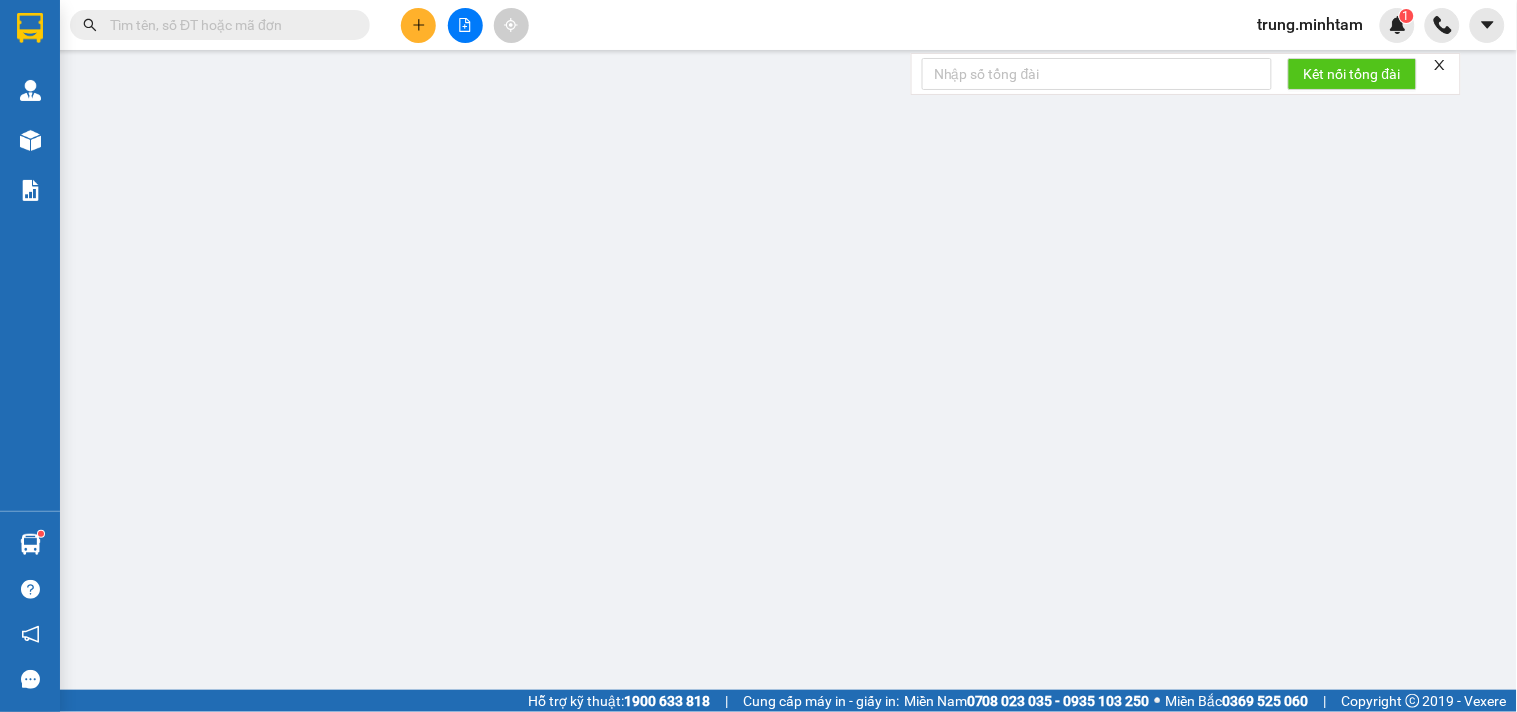 scroll, scrollTop: 0, scrollLeft: 0, axis: both 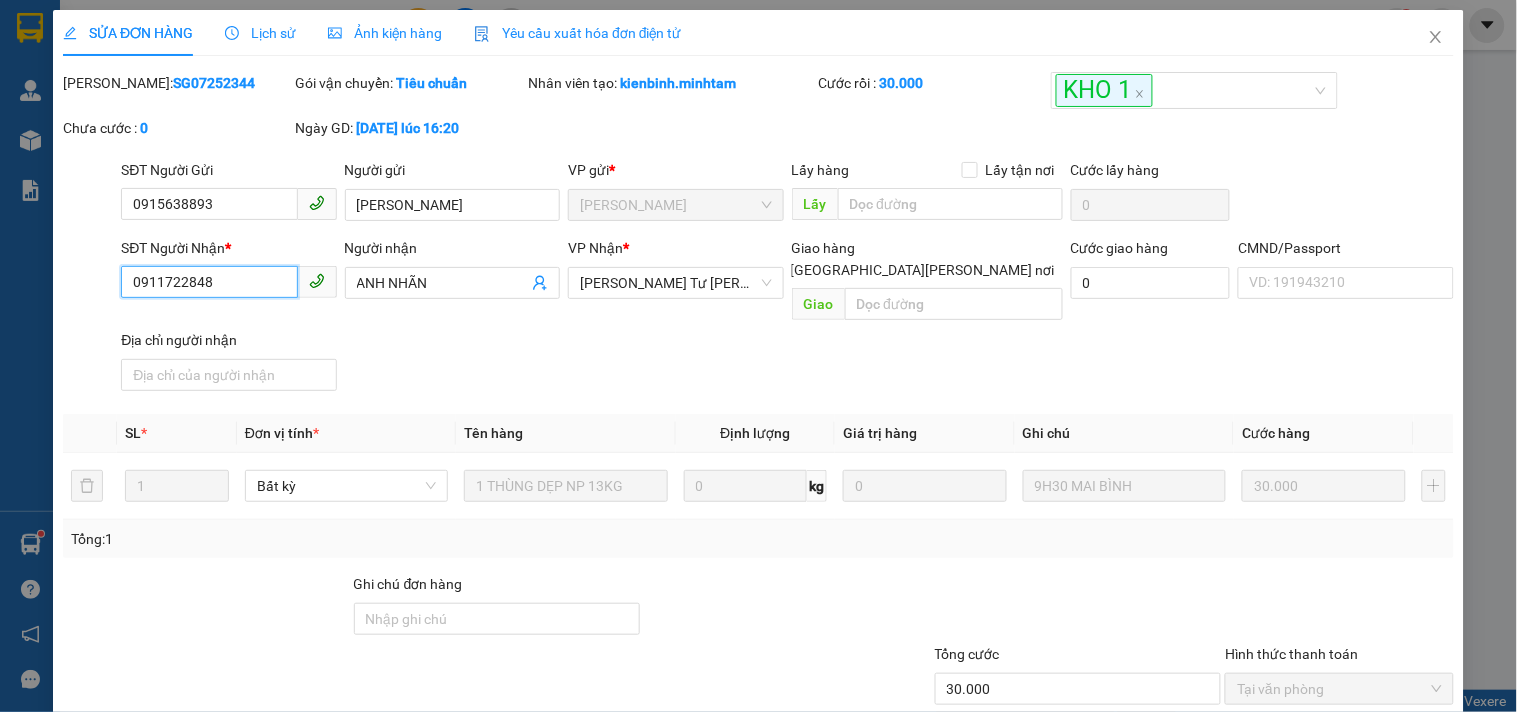 drag, startPoint x: 208, startPoint y: 285, endPoint x: 94, endPoint y: 298, distance: 114.73883 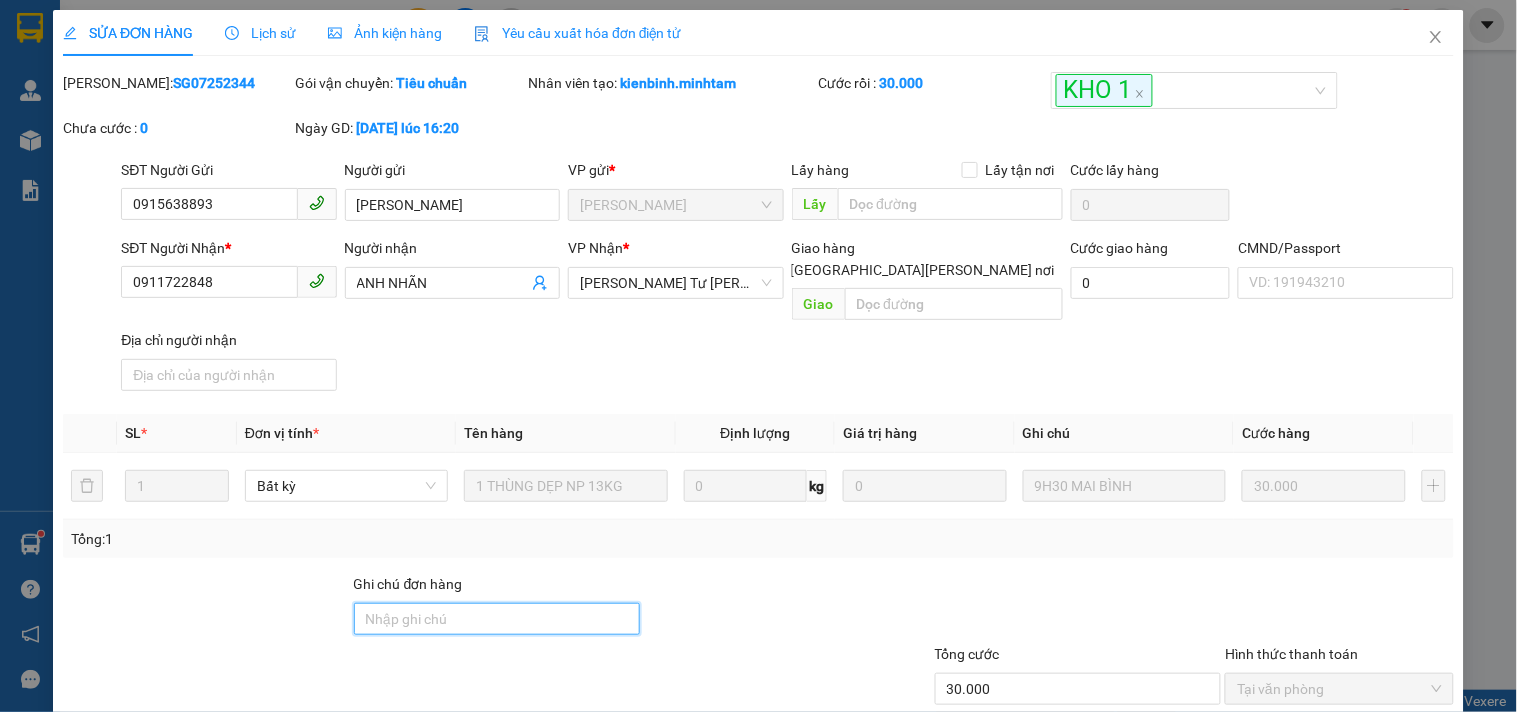 click on "Ghi chú đơn hàng" at bounding box center [497, 619] 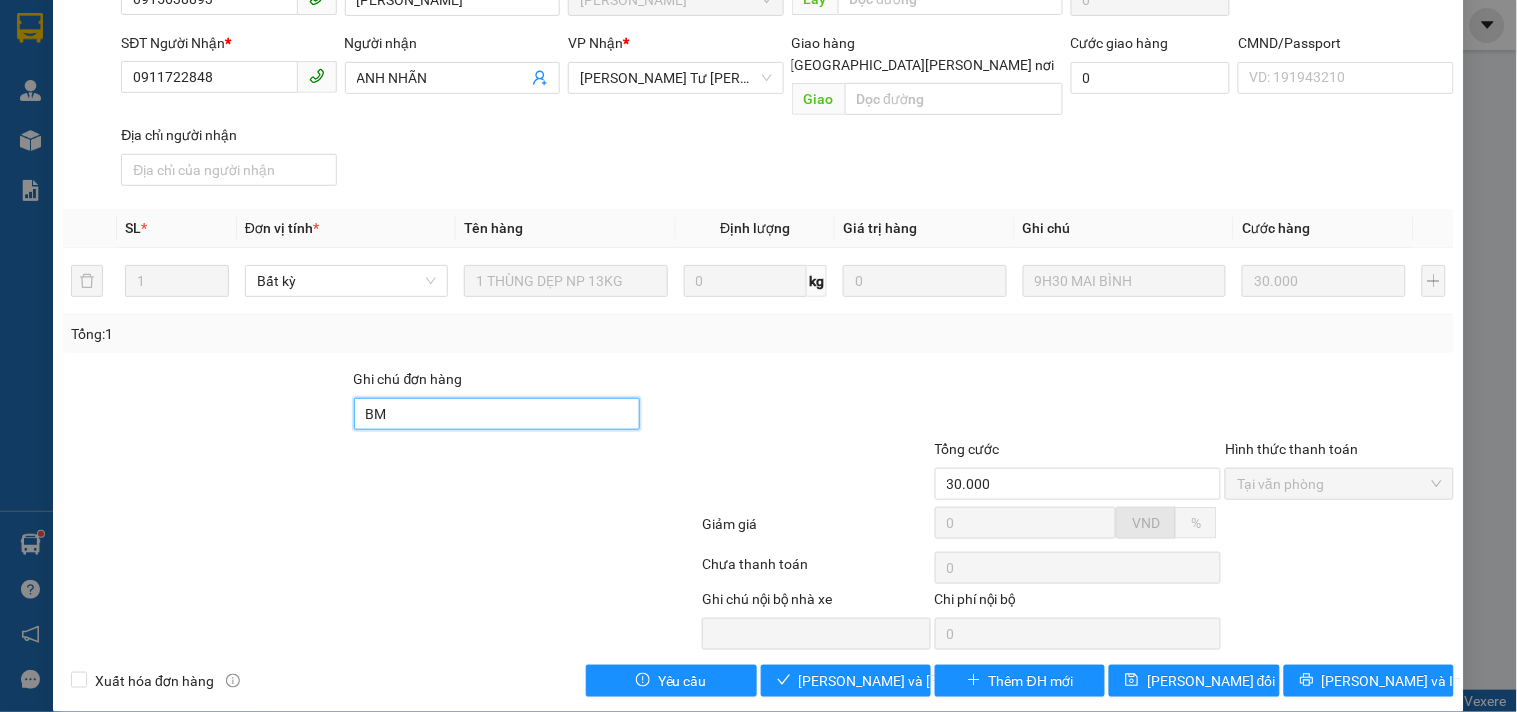 scroll, scrollTop: 207, scrollLeft: 0, axis: vertical 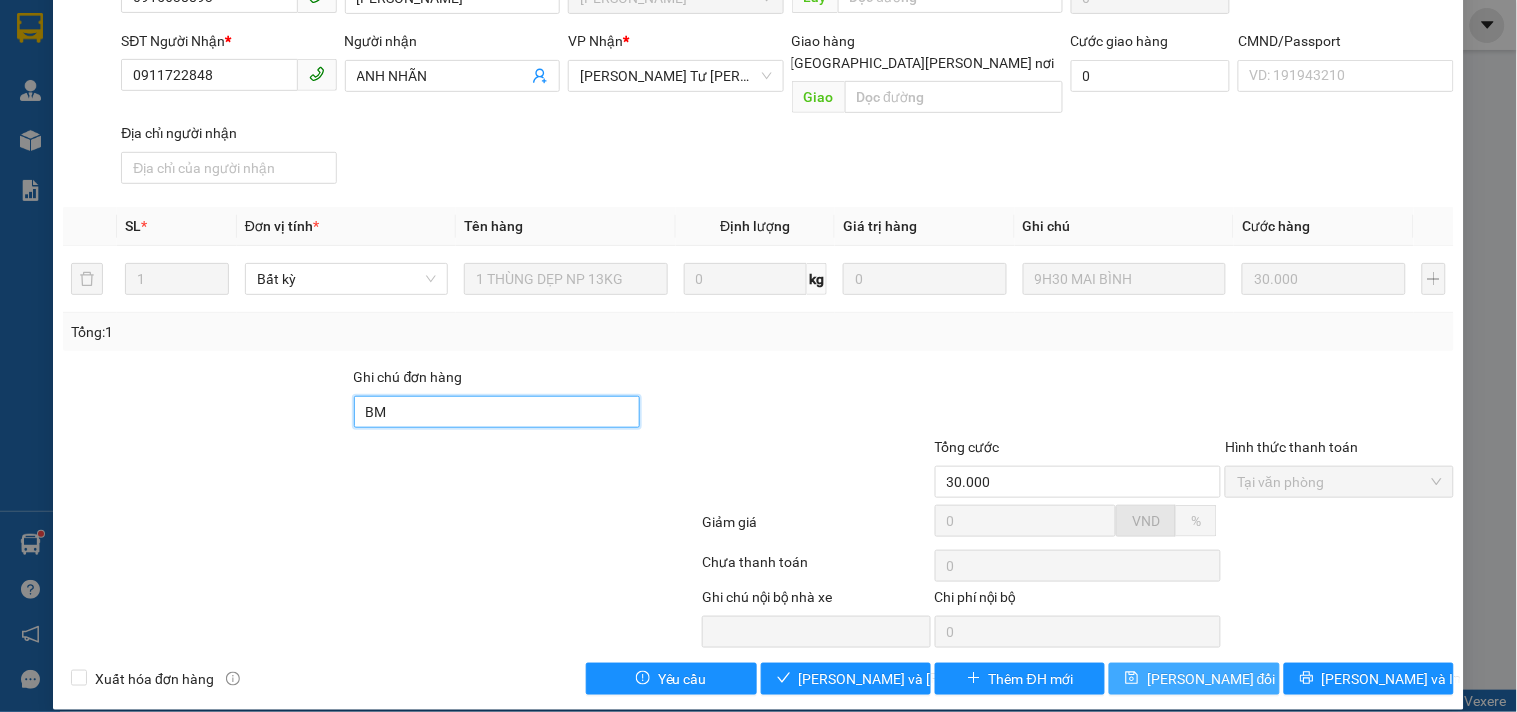 type on "BM" 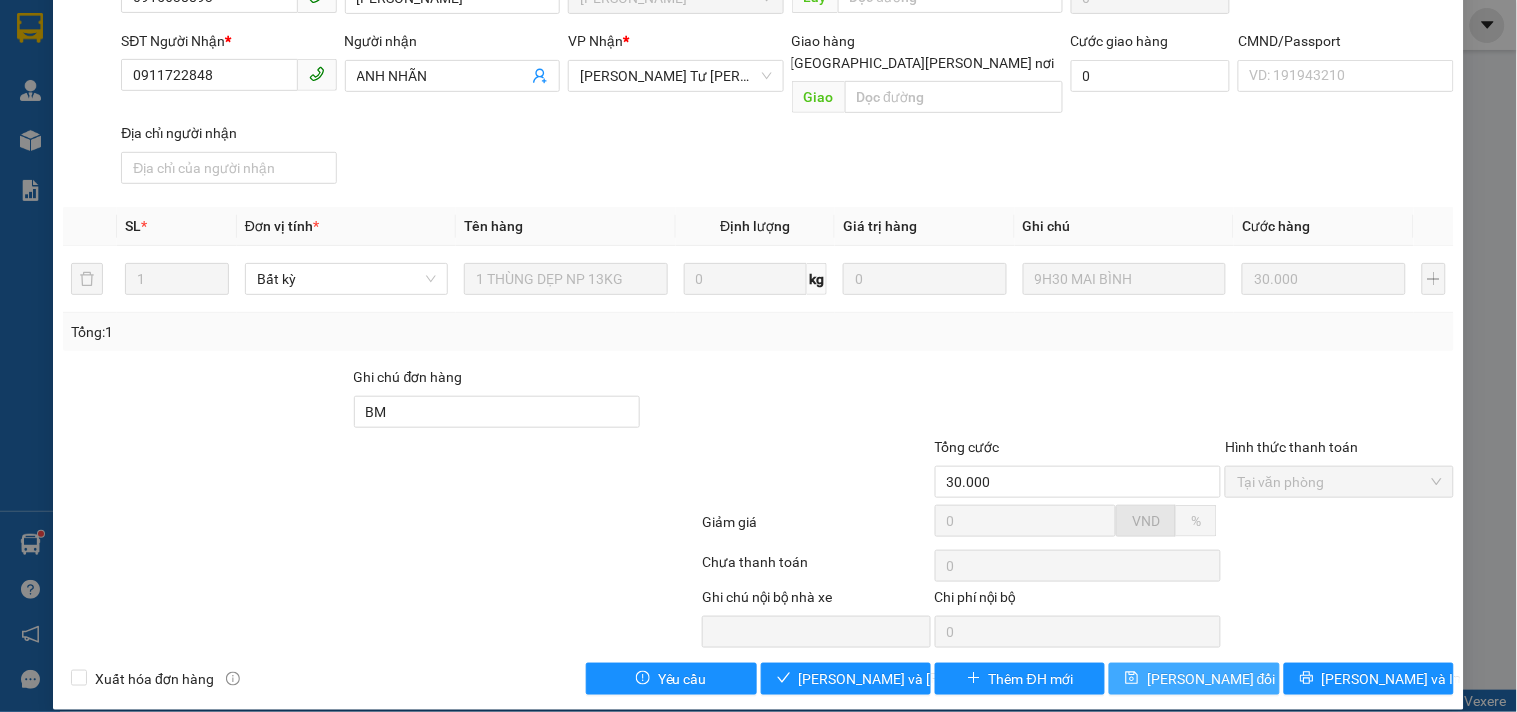 click on "[PERSON_NAME] thay đổi" at bounding box center (1211, 679) 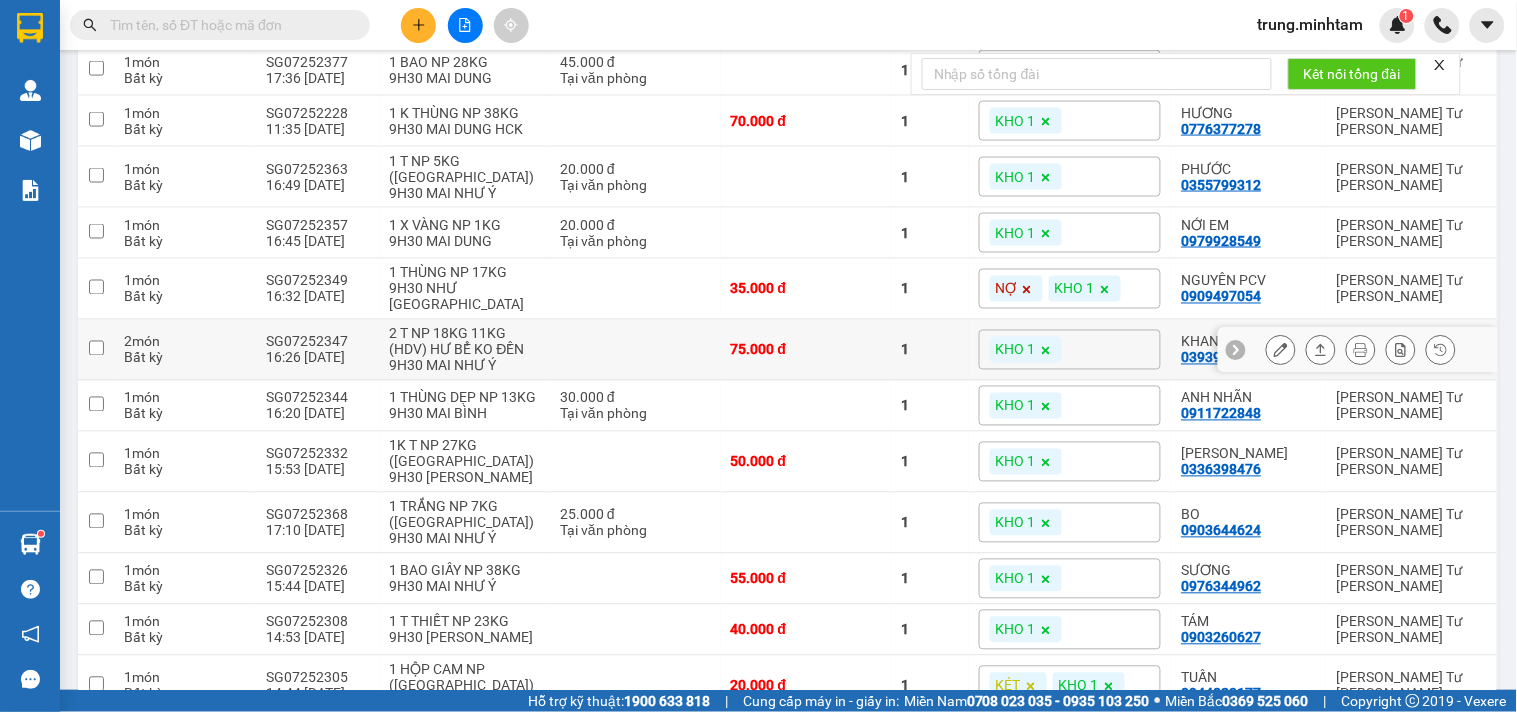 scroll, scrollTop: 741, scrollLeft: 0, axis: vertical 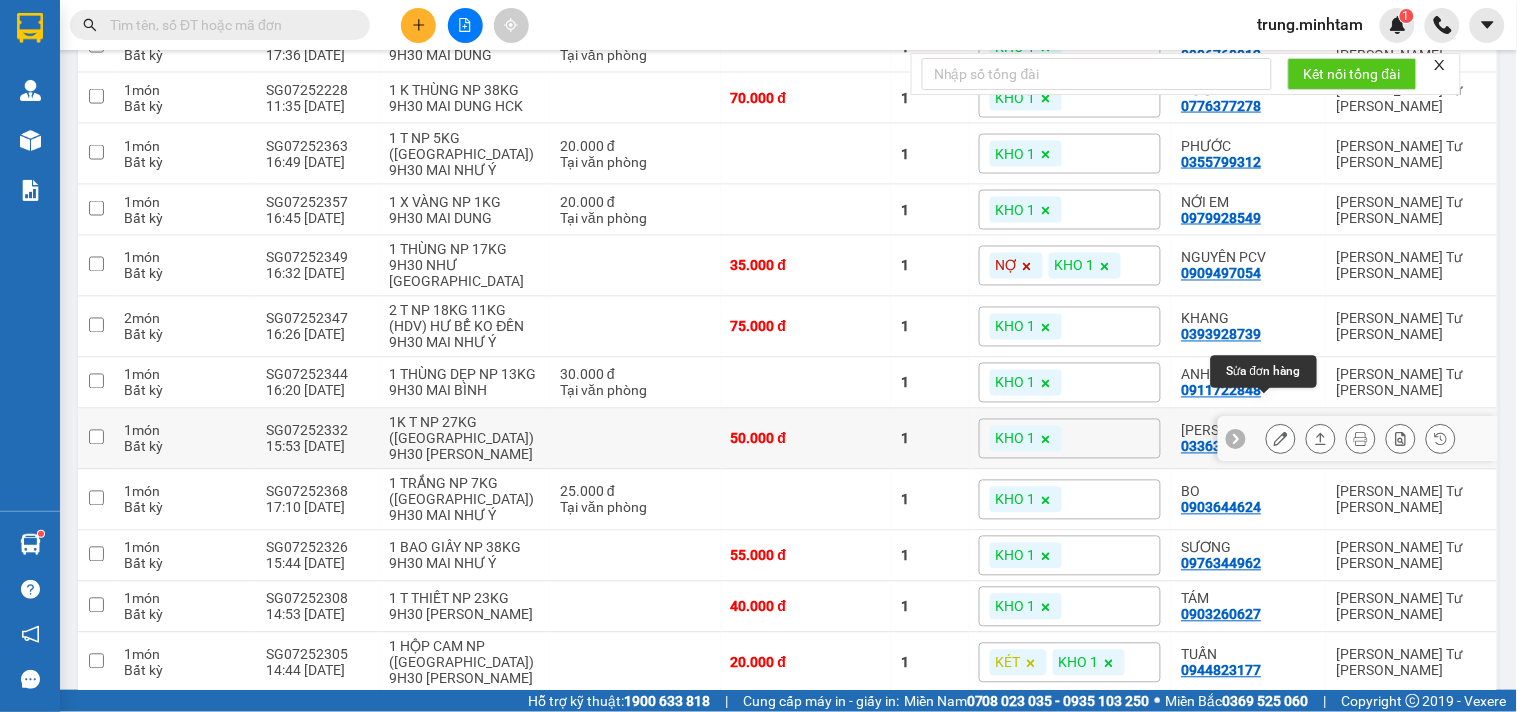 click 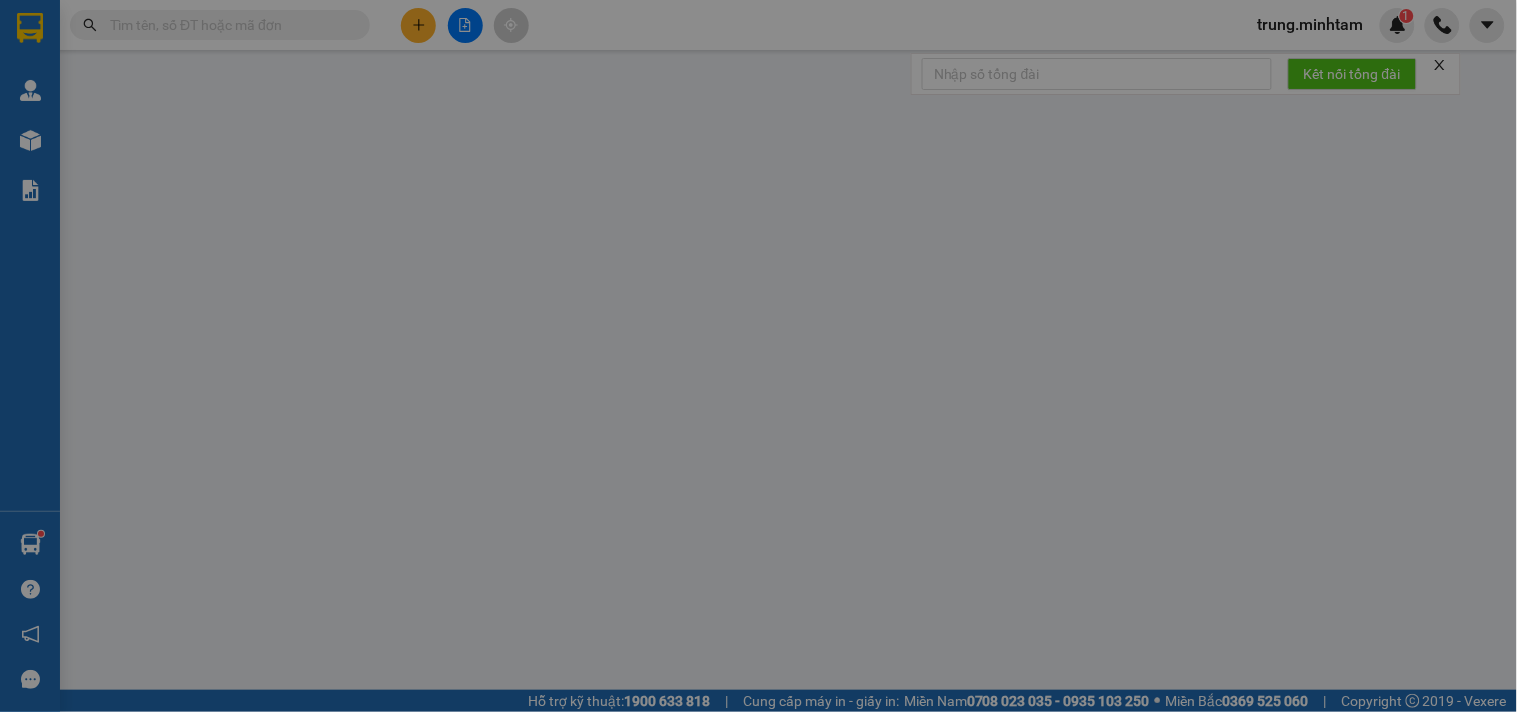 type on "02873076565" 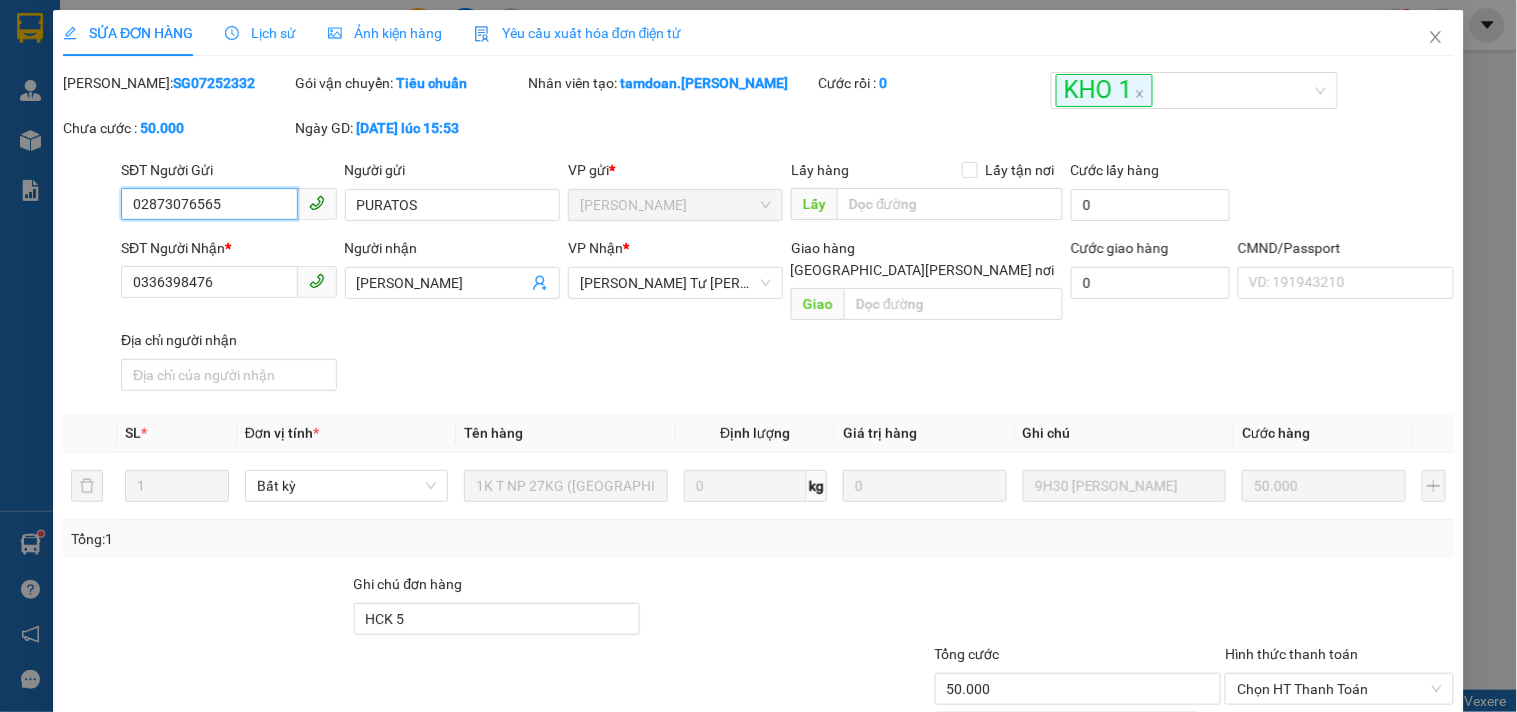 scroll, scrollTop: 0, scrollLeft: 0, axis: both 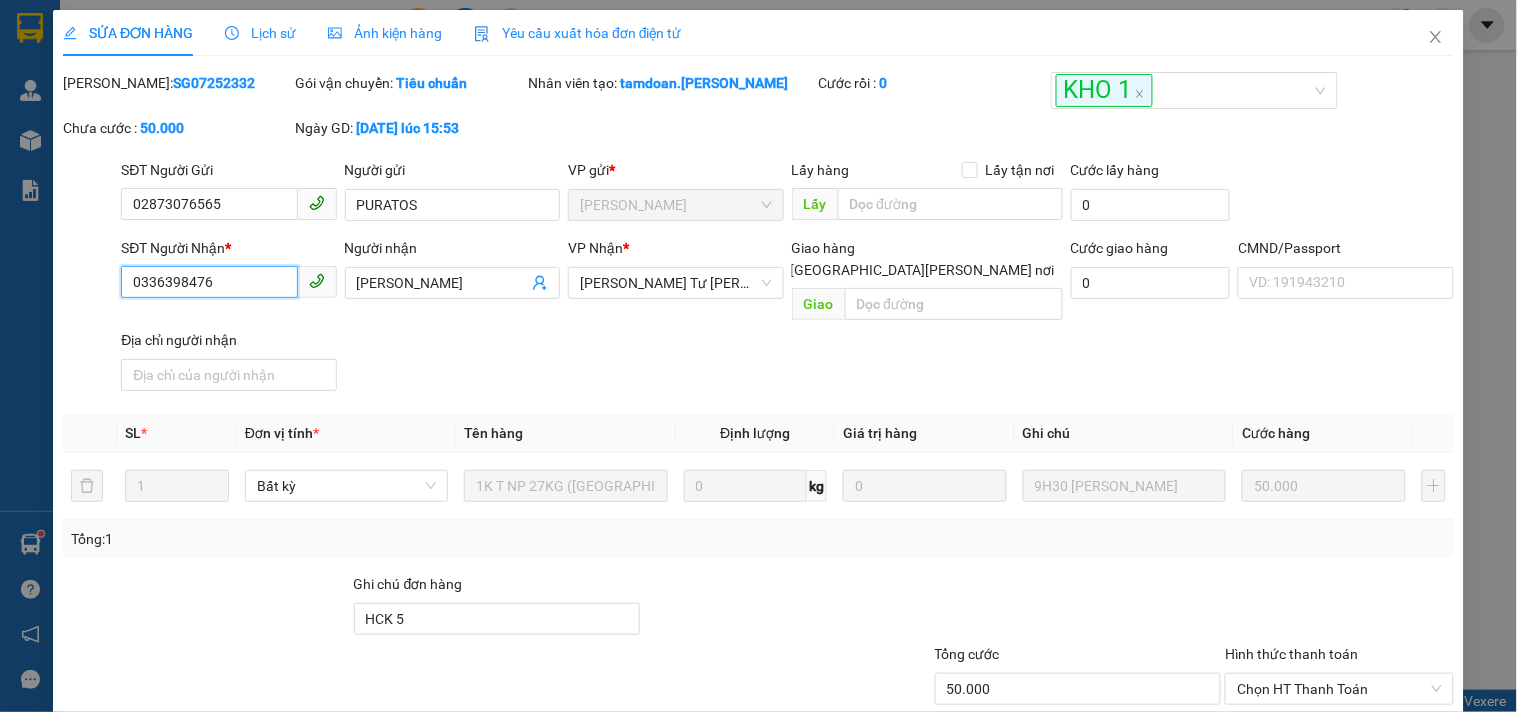 drag, startPoint x: 212, startPoint y: 280, endPoint x: 98, endPoint y: 290, distance: 114.43776 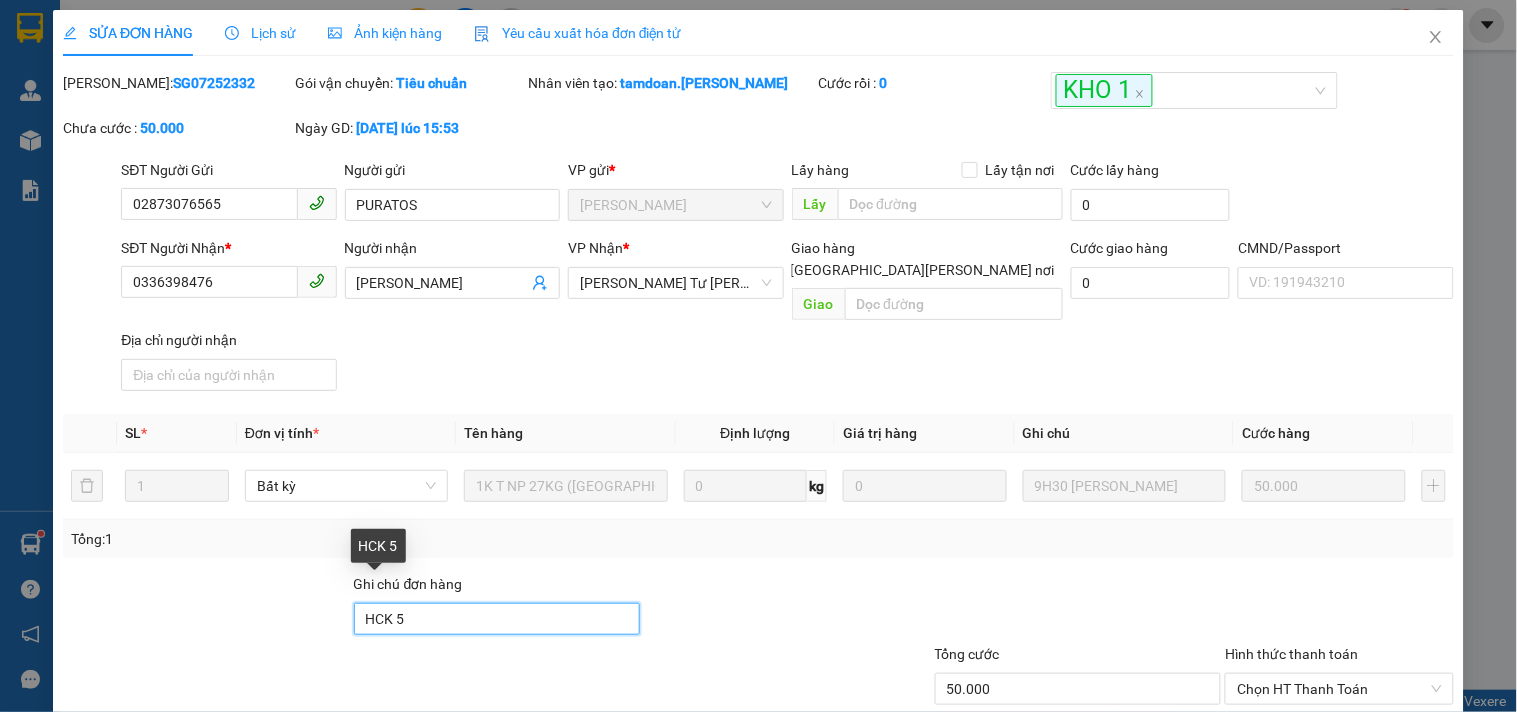 click on "HCK 5" at bounding box center [497, 619] 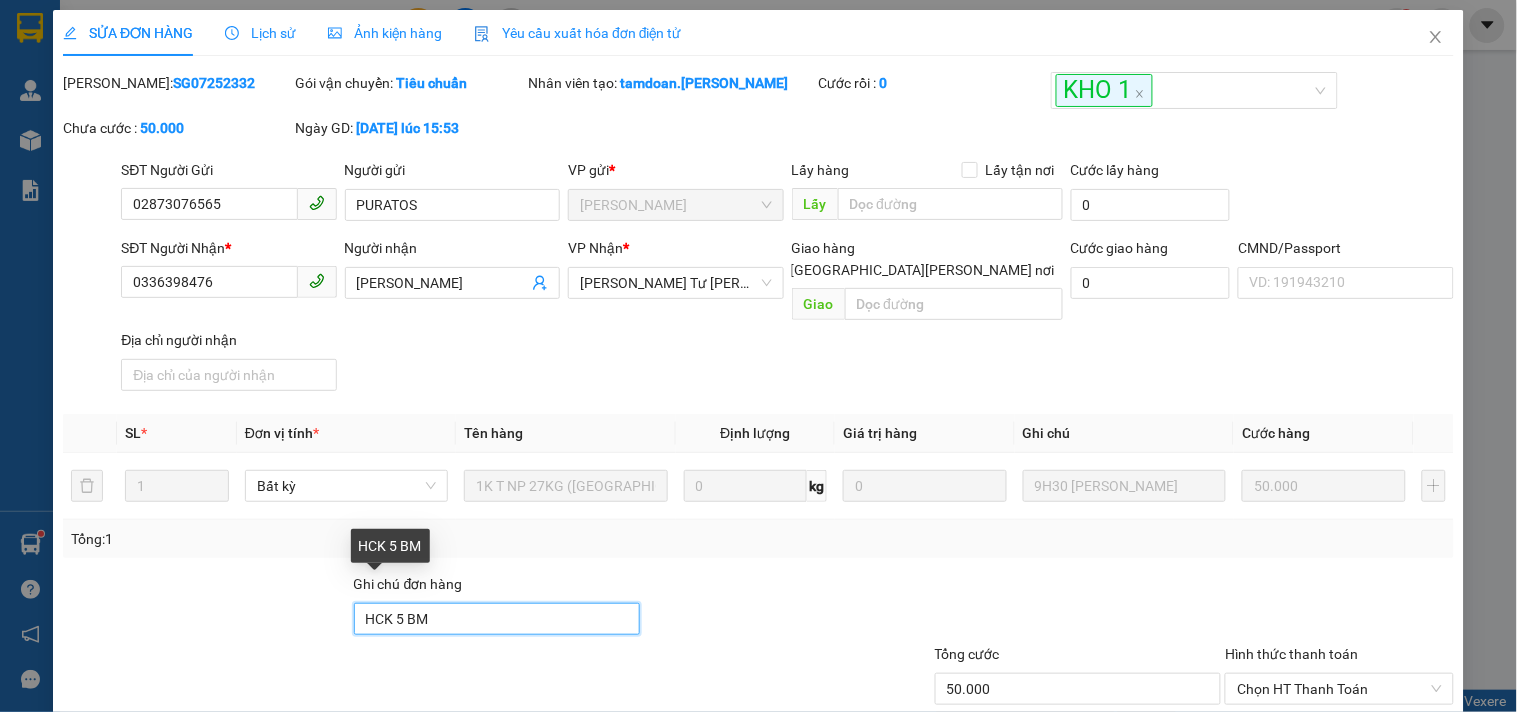 click on "HCK 5 BM" at bounding box center (497, 619) 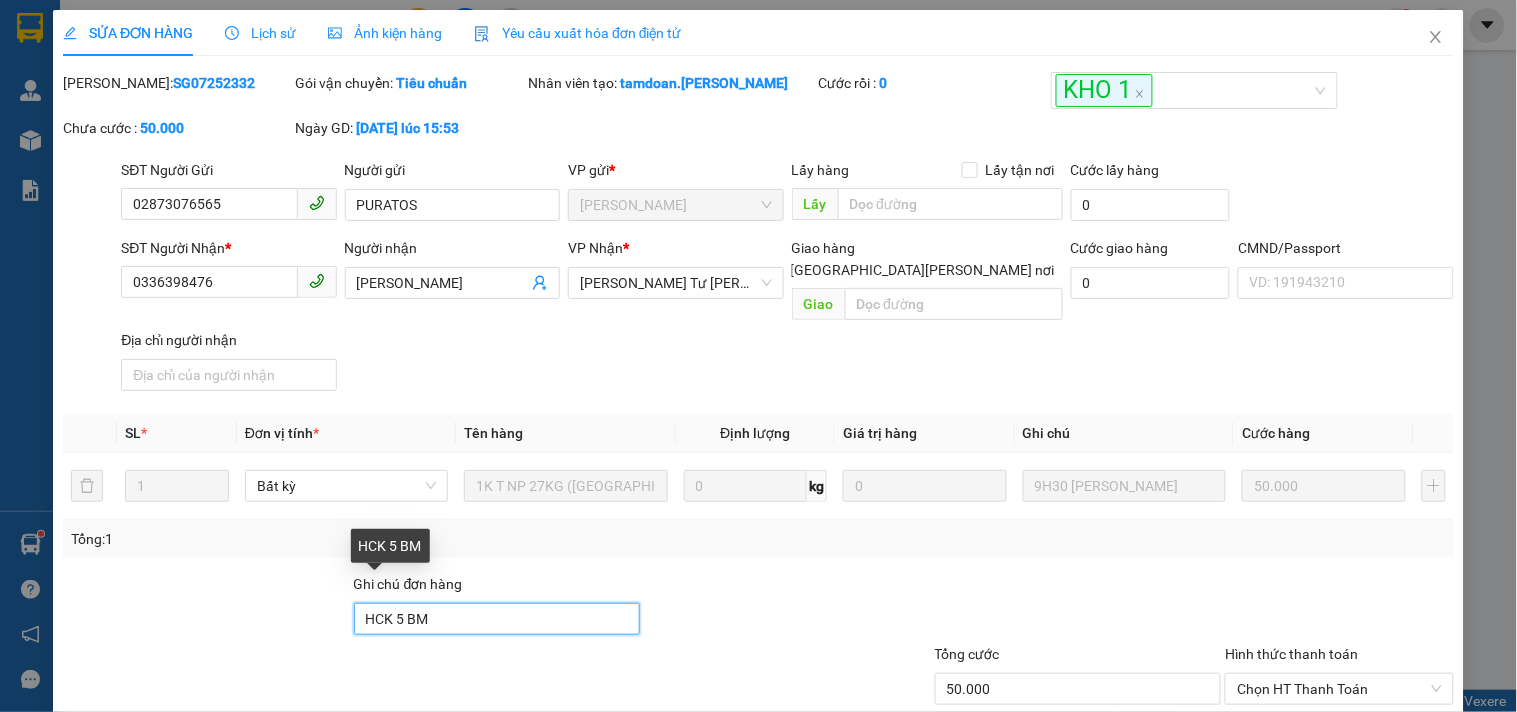 click on "HCK 5 BM" at bounding box center [497, 619] 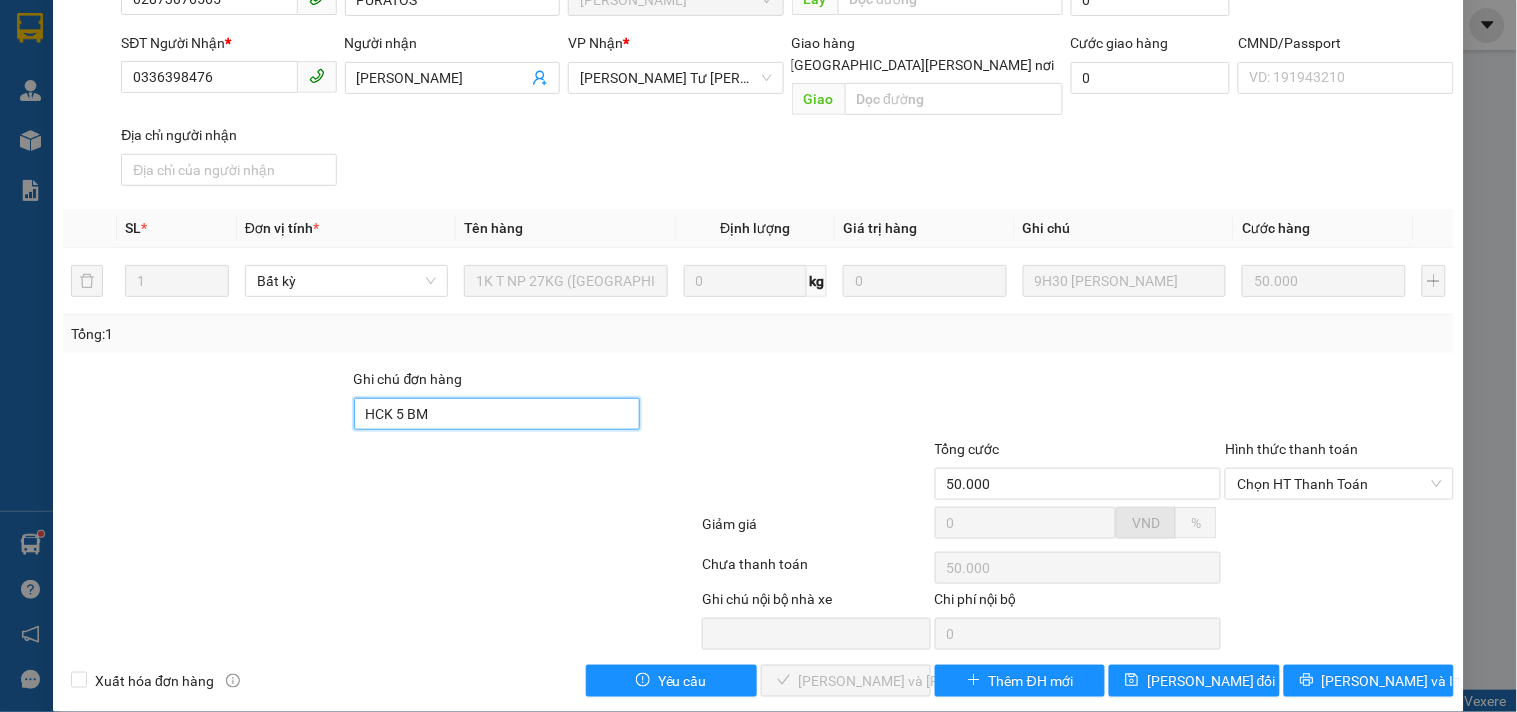 scroll, scrollTop: 207, scrollLeft: 0, axis: vertical 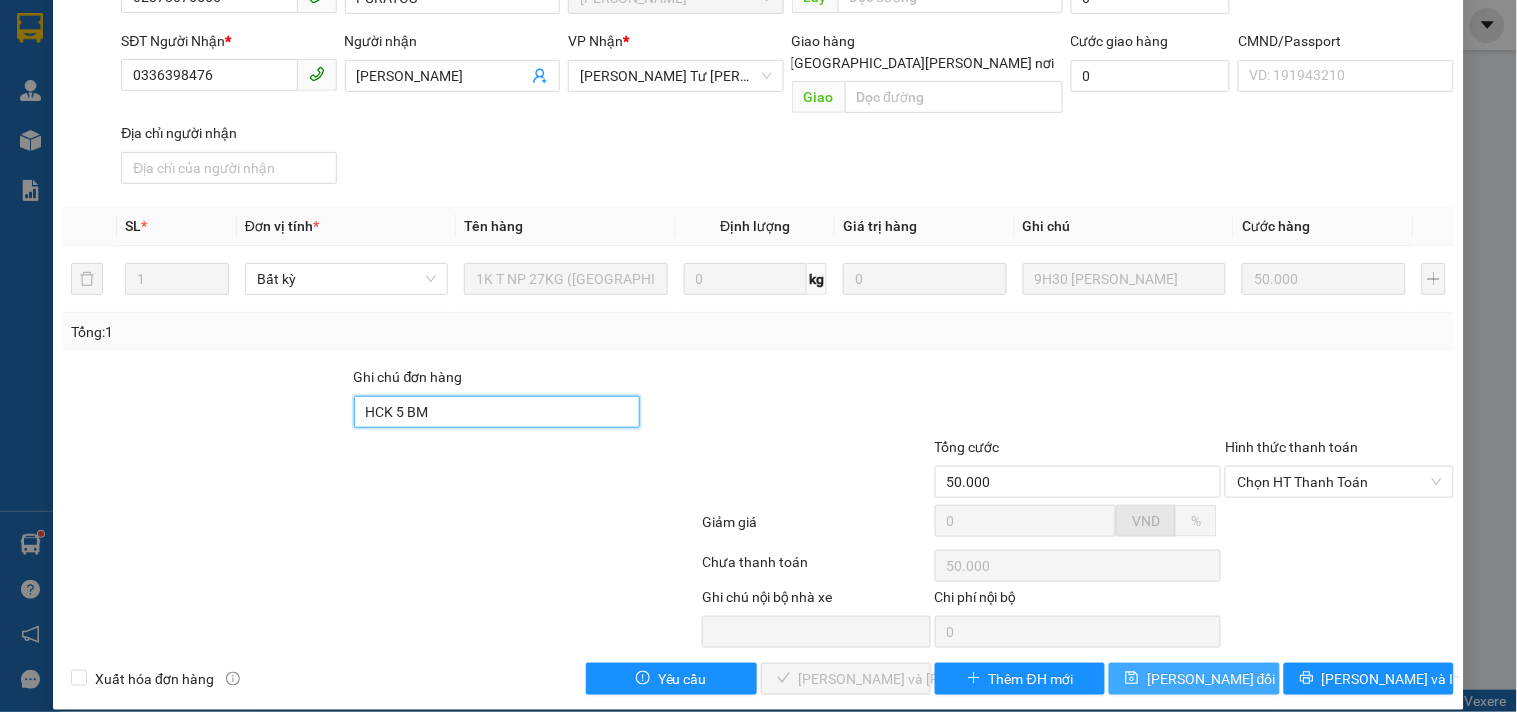 type on "HCK 5 BM" 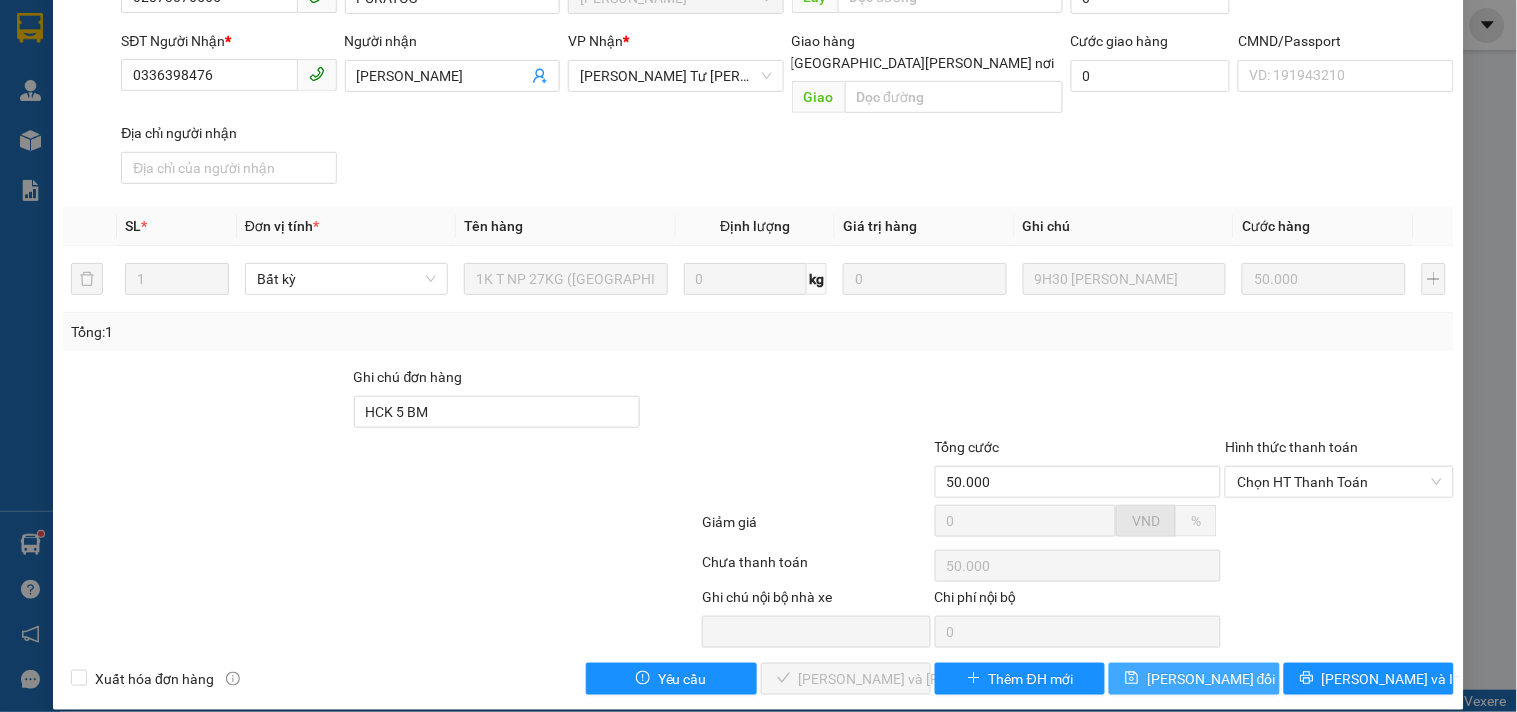 click on "[PERSON_NAME] thay đổi" at bounding box center [1211, 679] 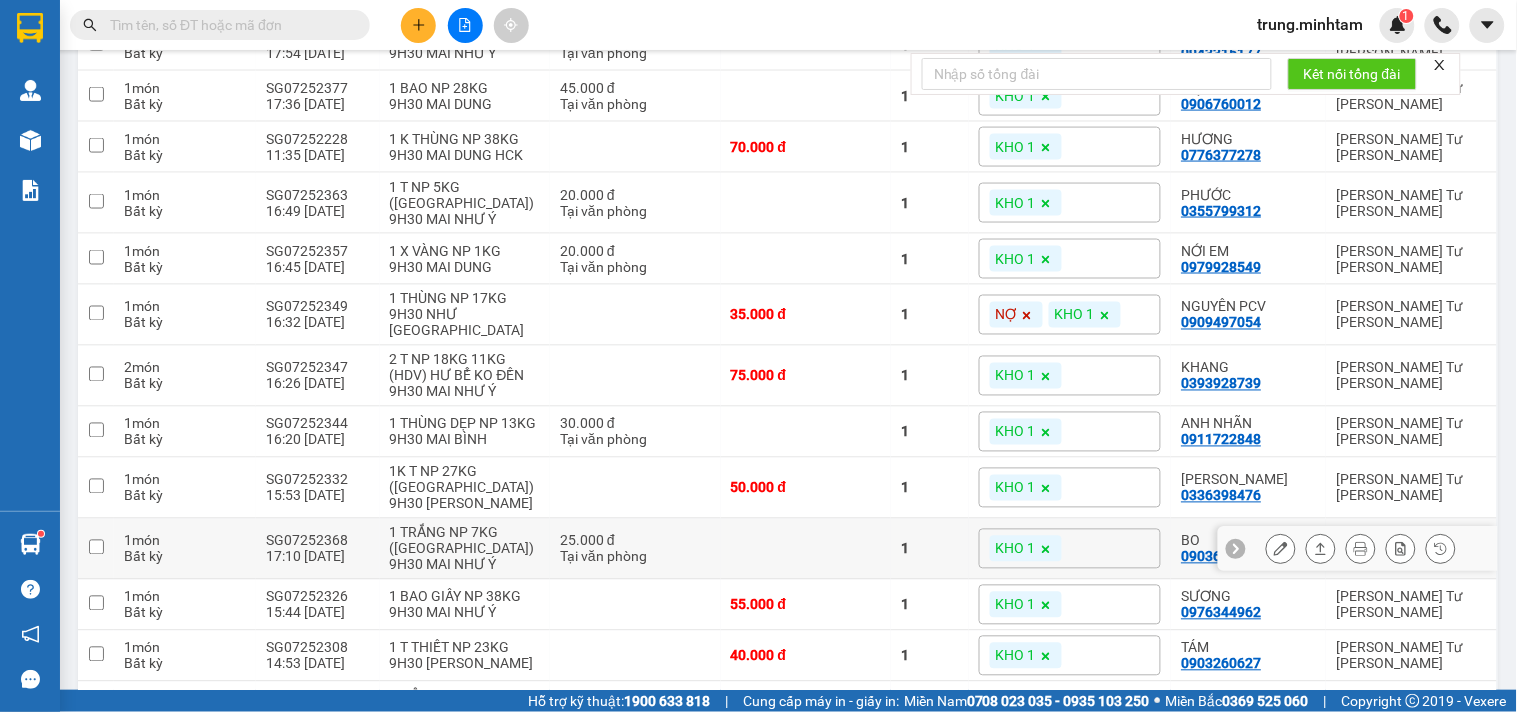 scroll, scrollTop: 741, scrollLeft: 0, axis: vertical 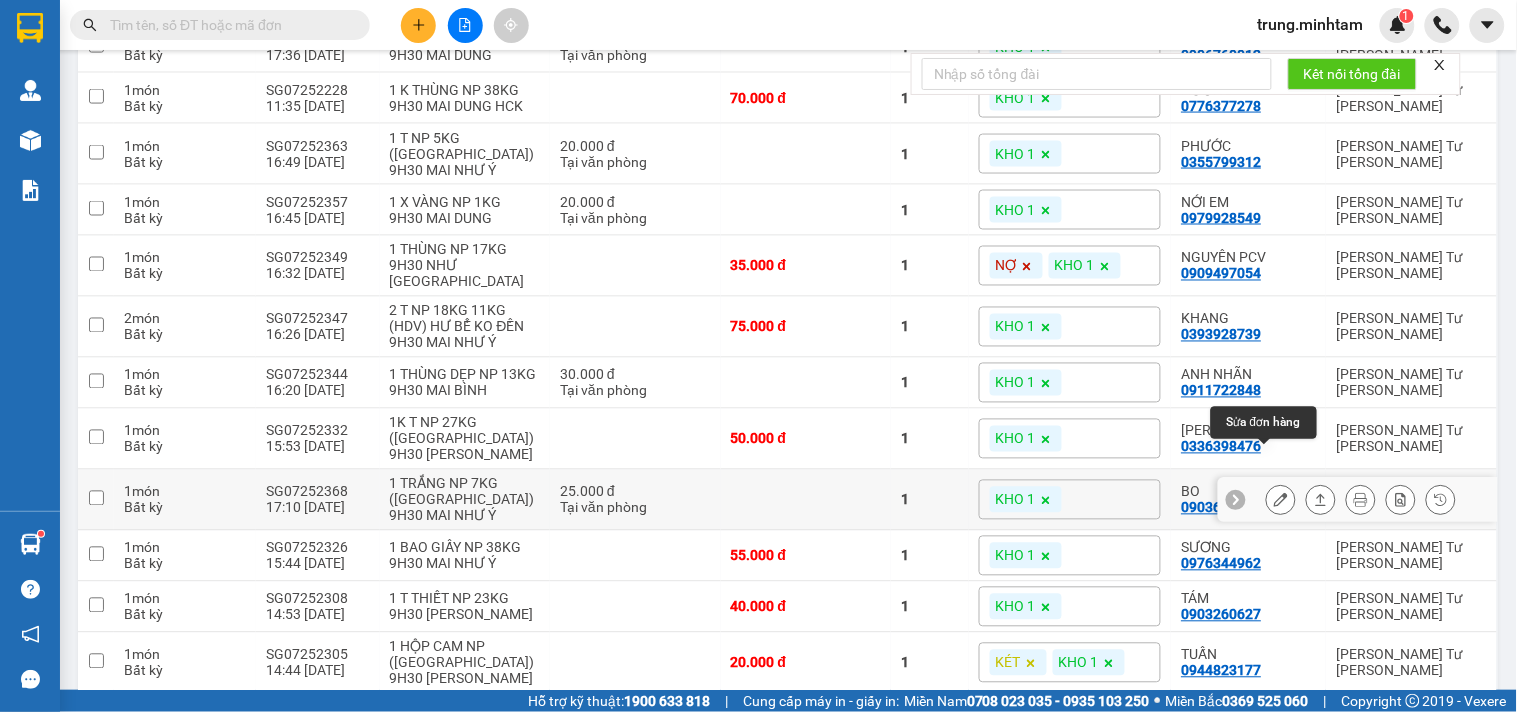 click 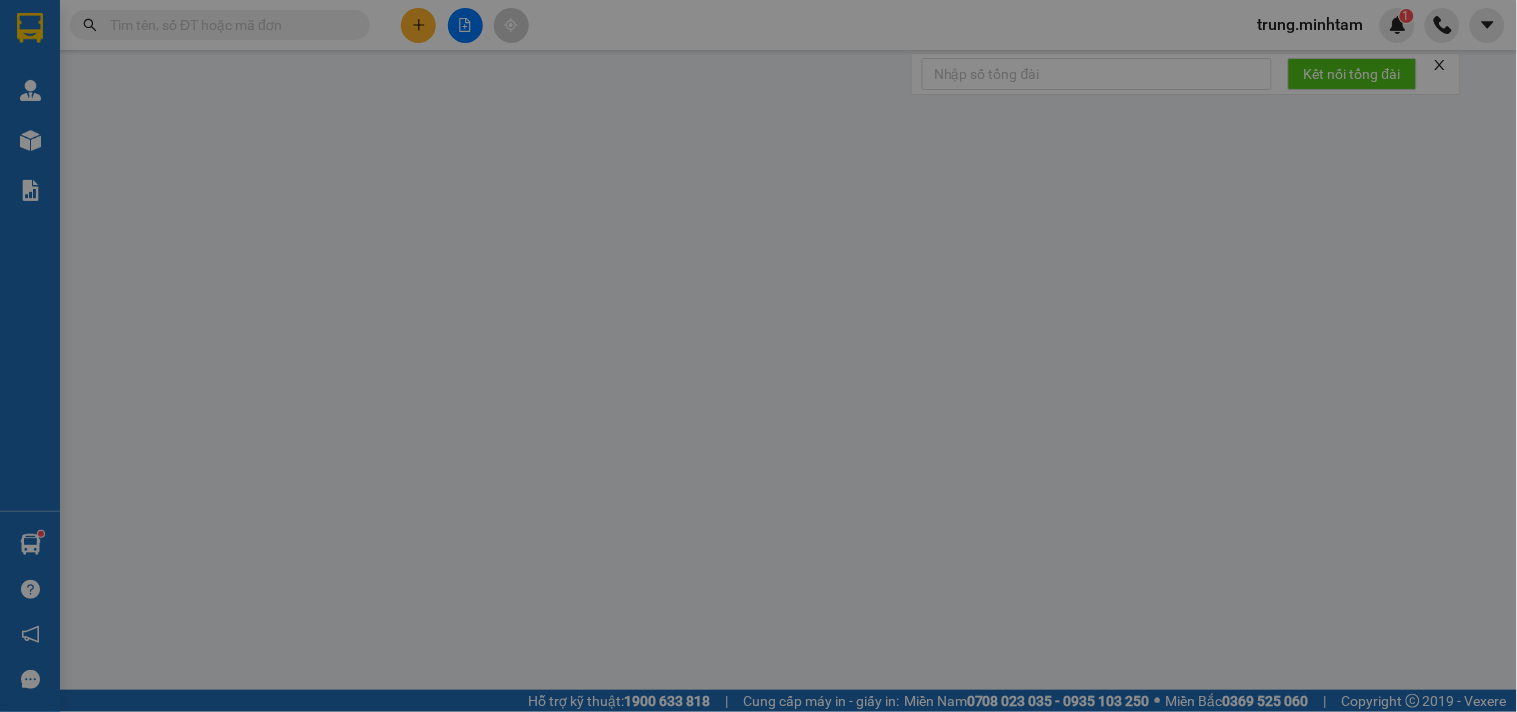 scroll, scrollTop: 0, scrollLeft: 0, axis: both 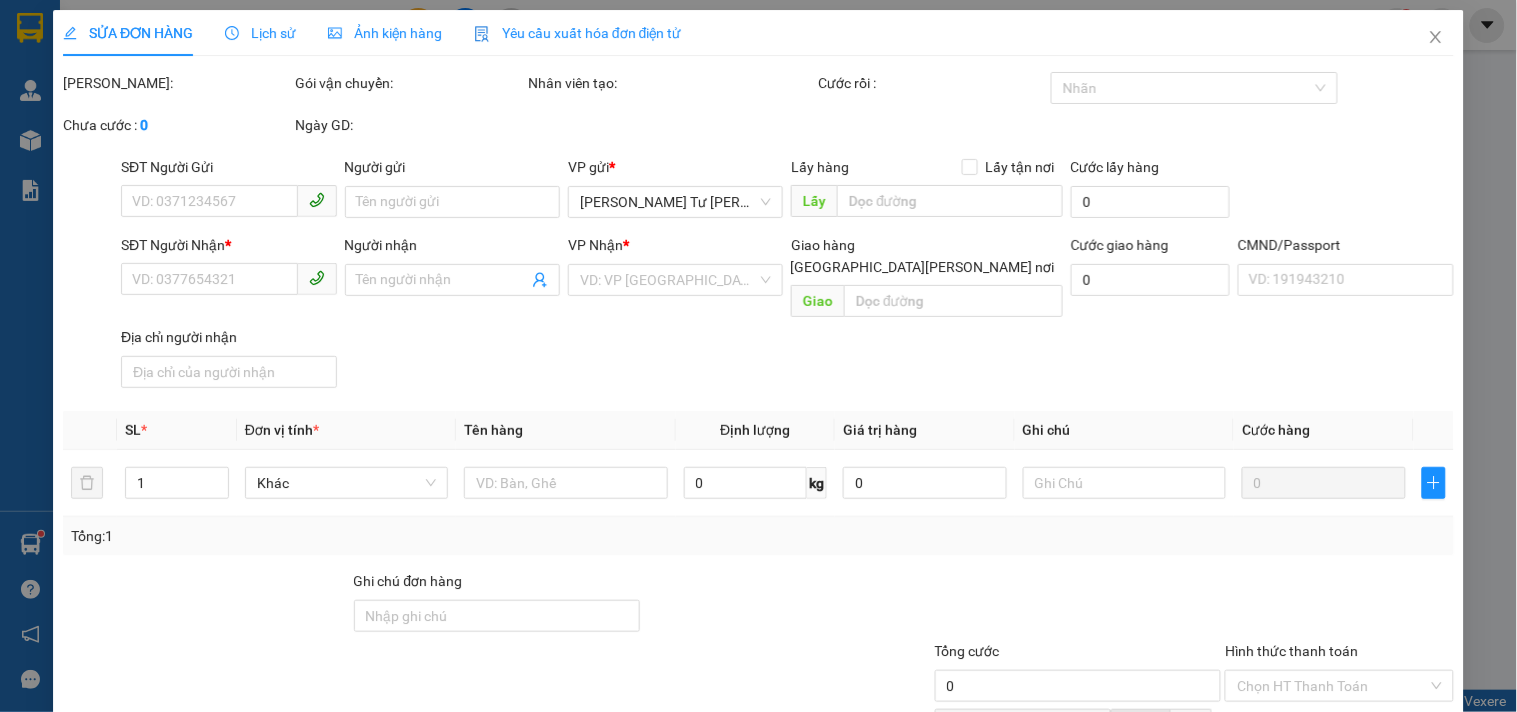 type on "0909308672" 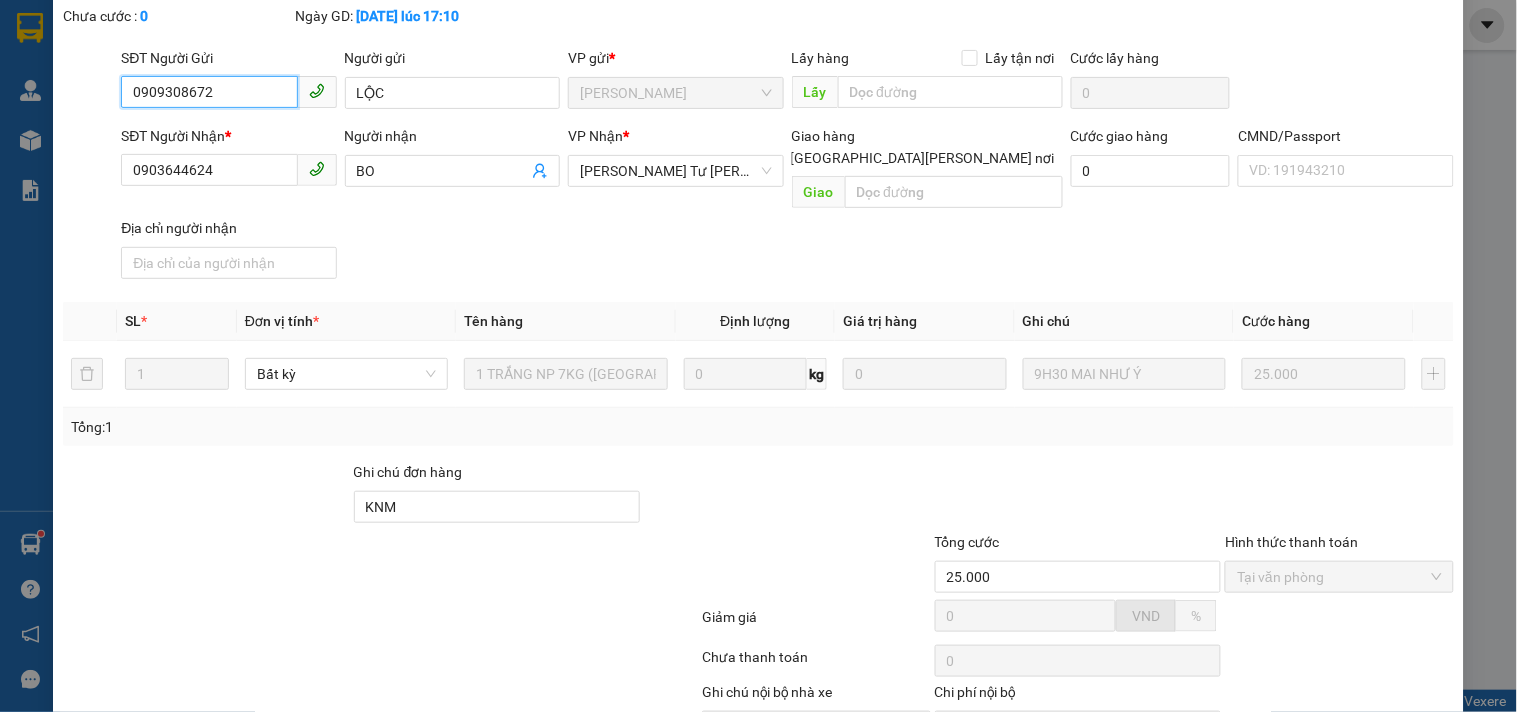 scroll, scrollTop: 207, scrollLeft: 0, axis: vertical 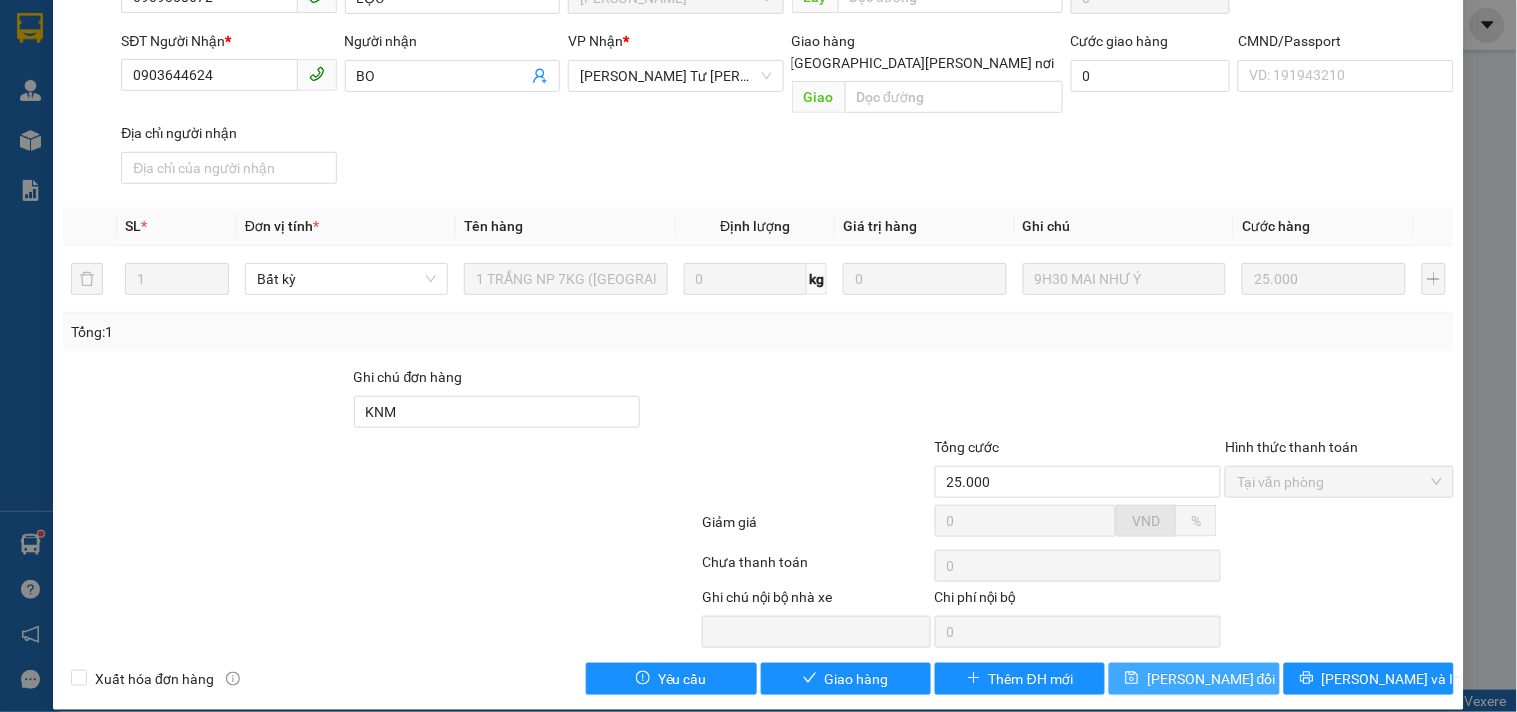 click on "[PERSON_NAME] thay đổi" at bounding box center [1211, 679] 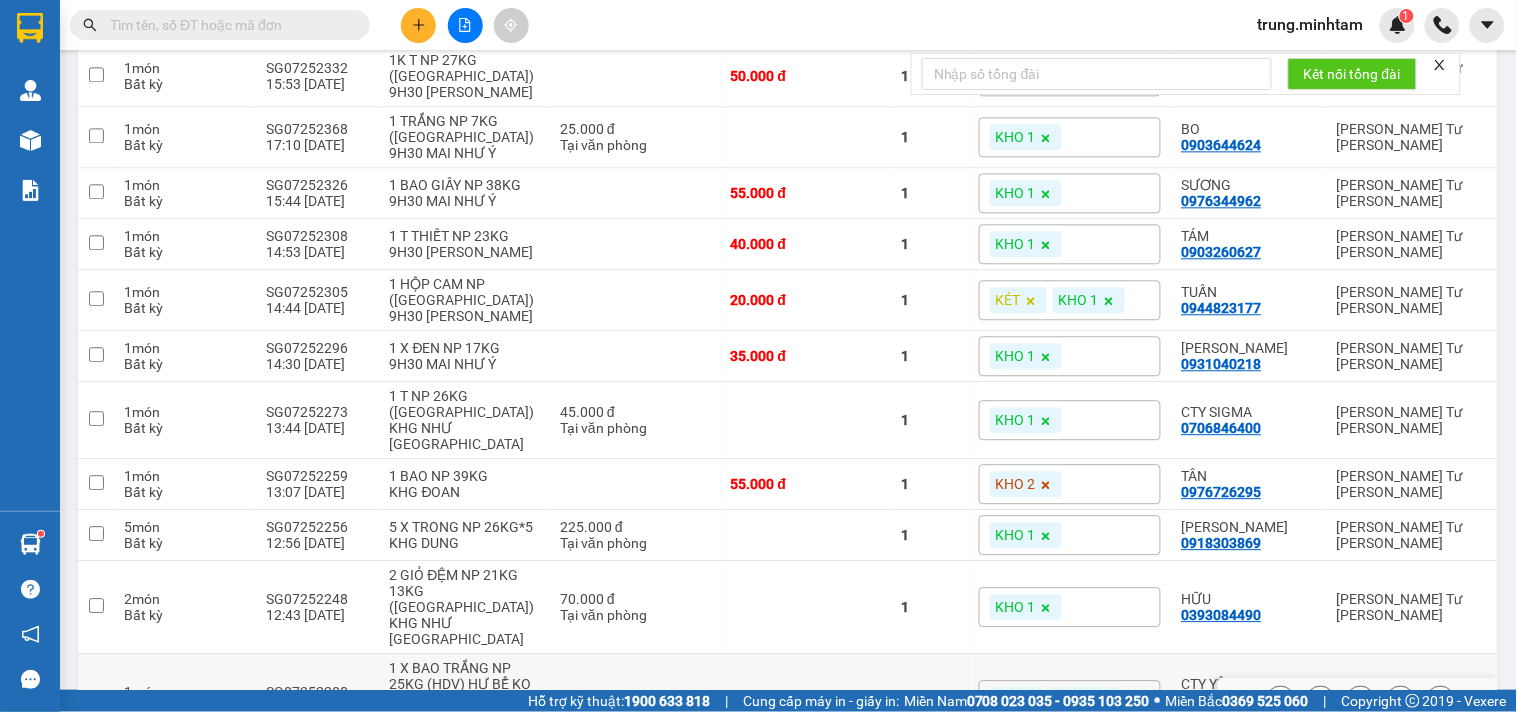 scroll, scrollTop: 1036, scrollLeft: 0, axis: vertical 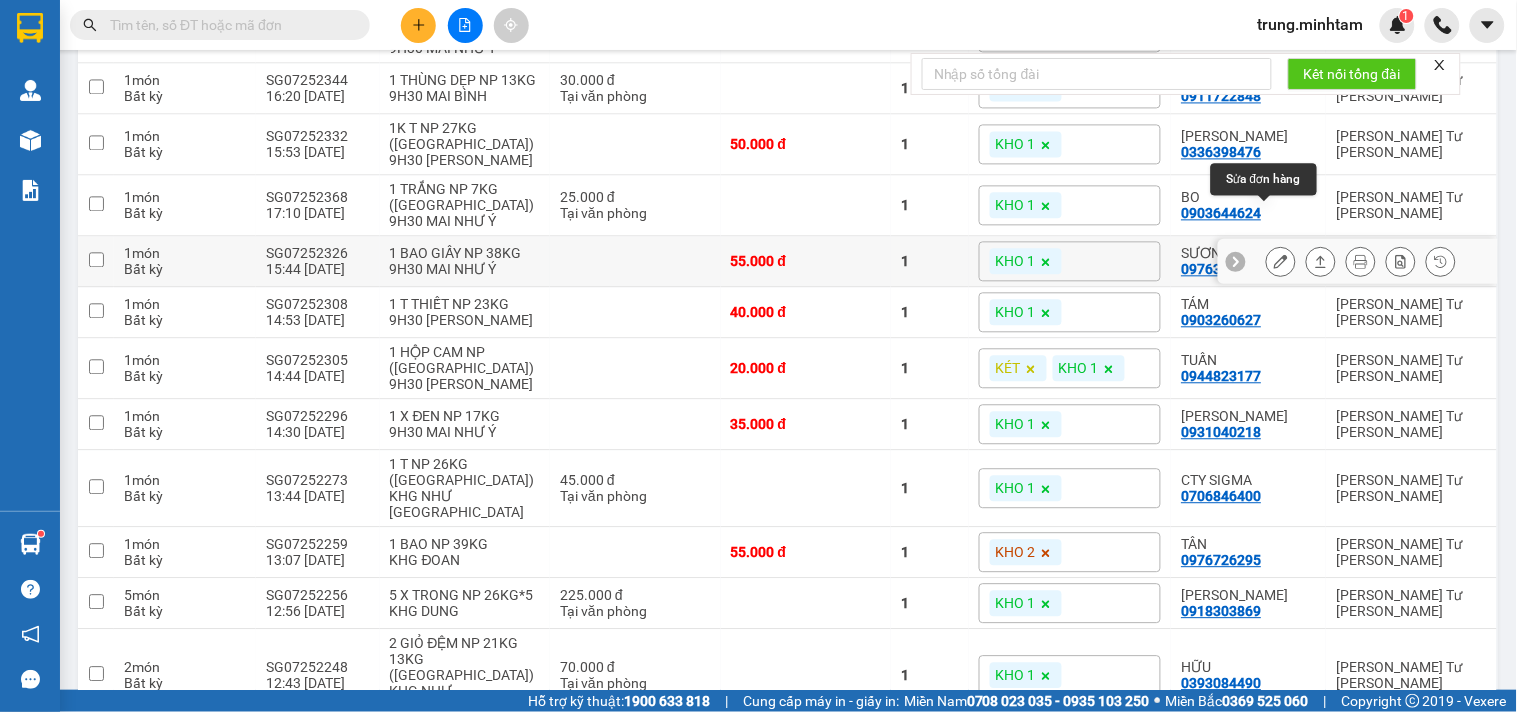 click at bounding box center (1281, 261) 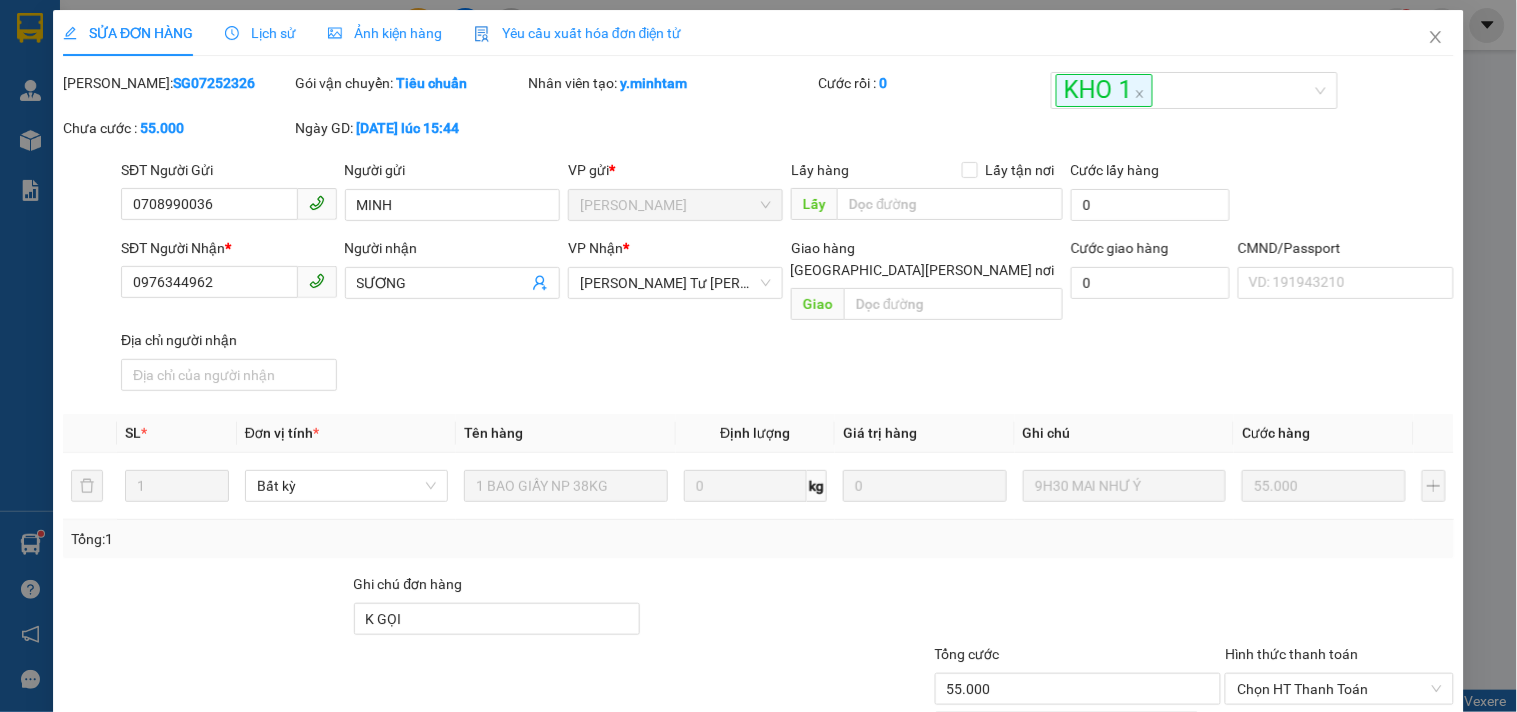 scroll, scrollTop: 0, scrollLeft: 0, axis: both 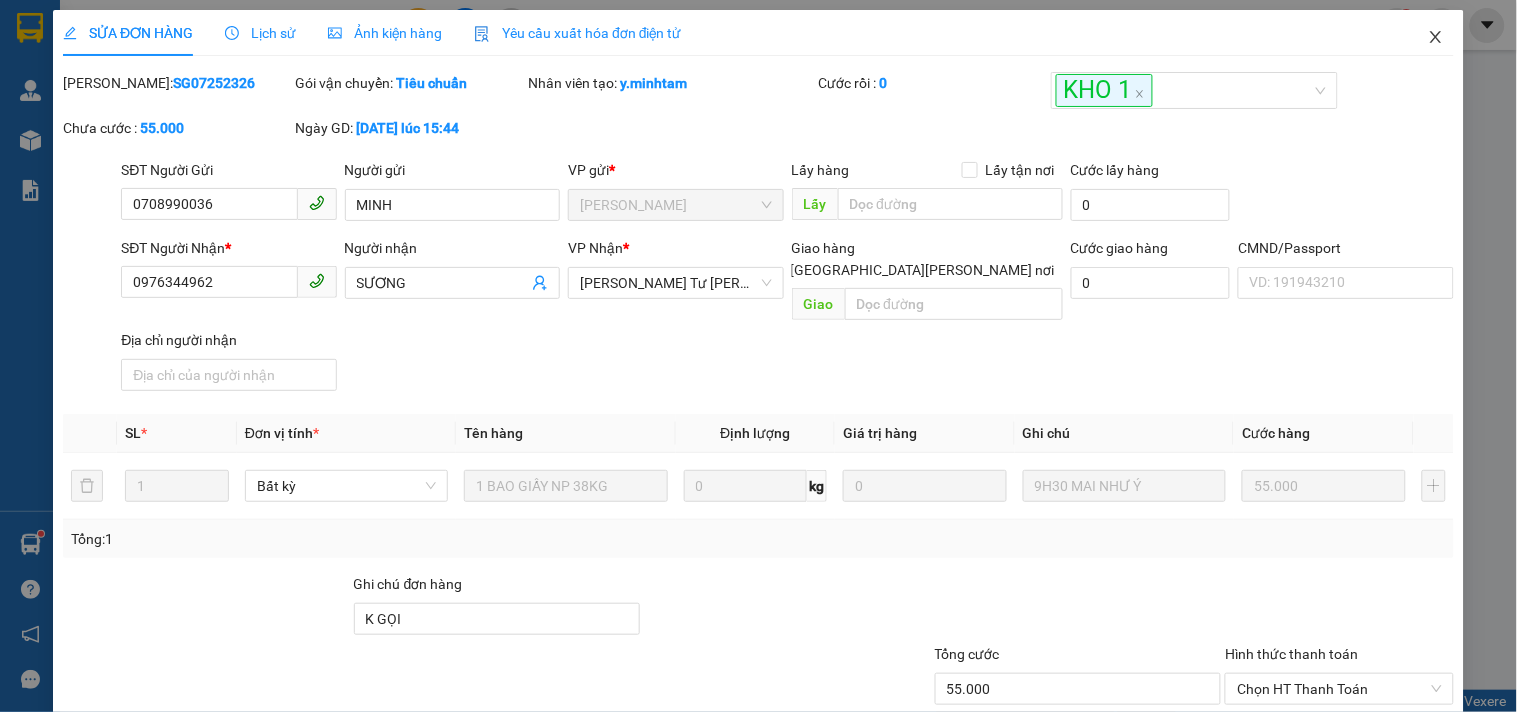 click 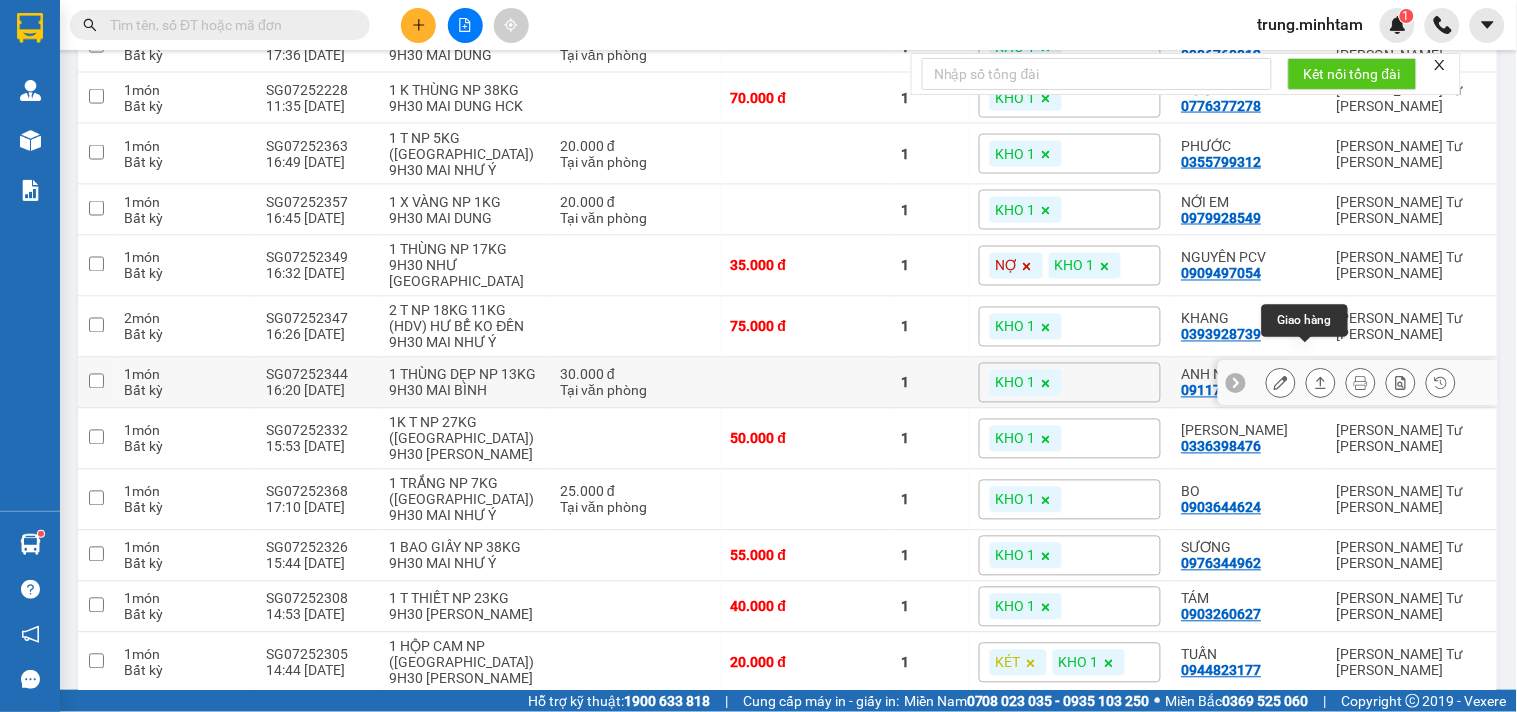 scroll, scrollTop: 592, scrollLeft: 0, axis: vertical 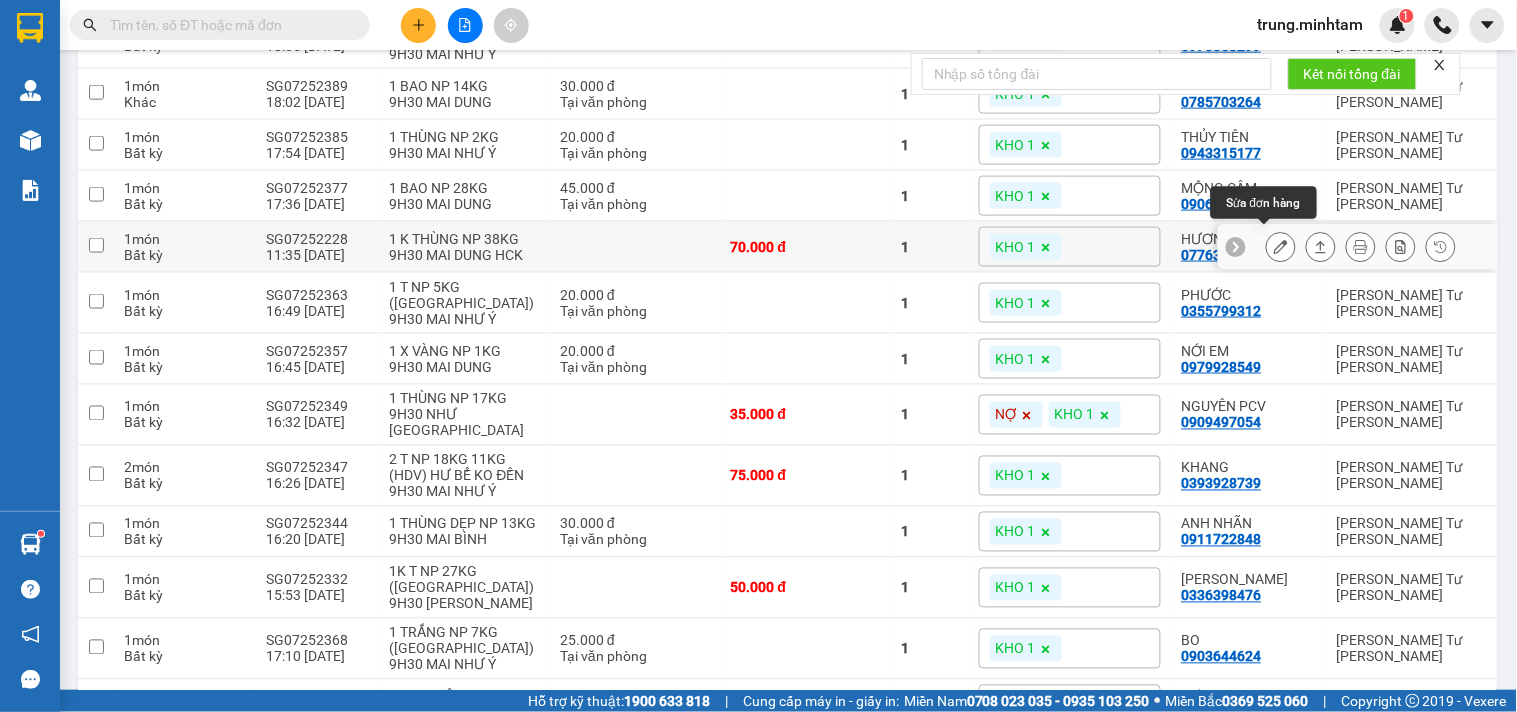 click 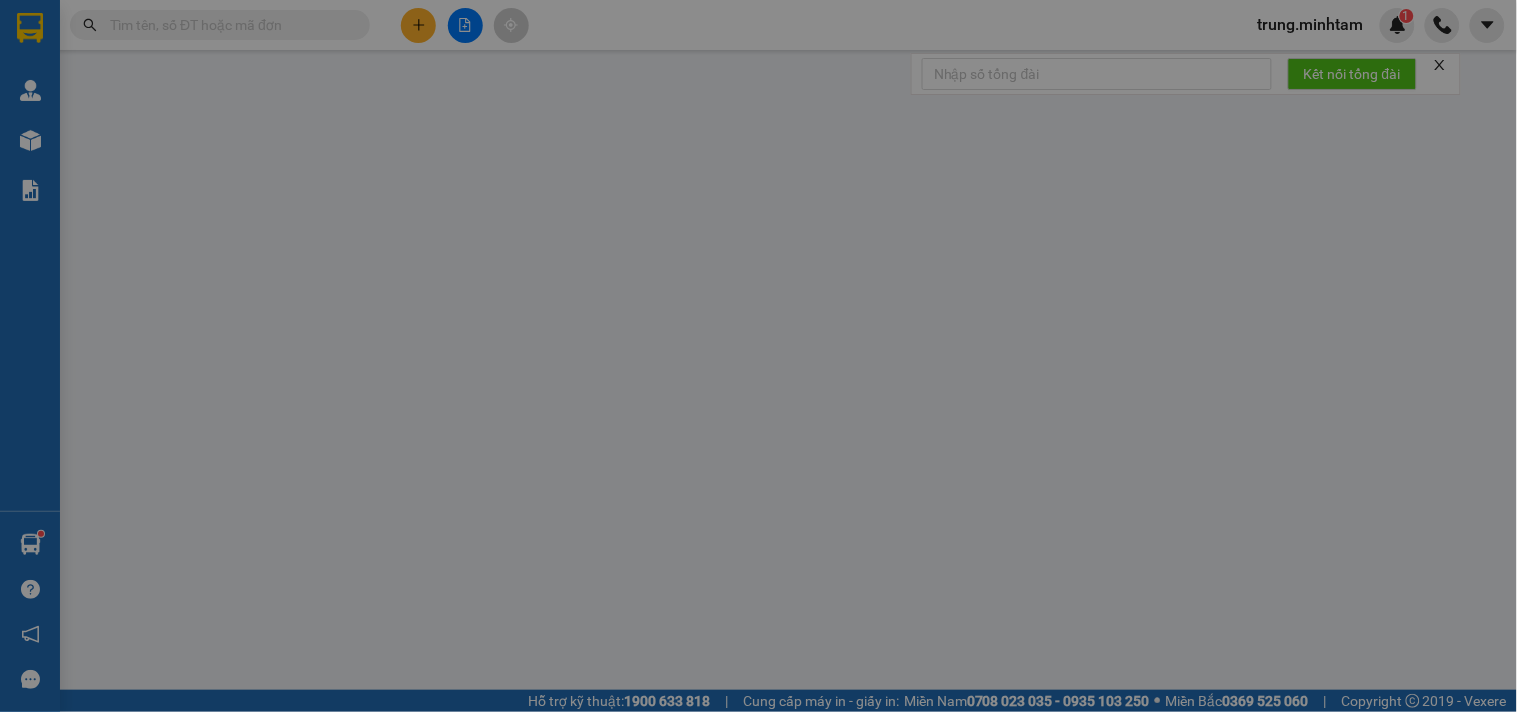 type on "0906835409" 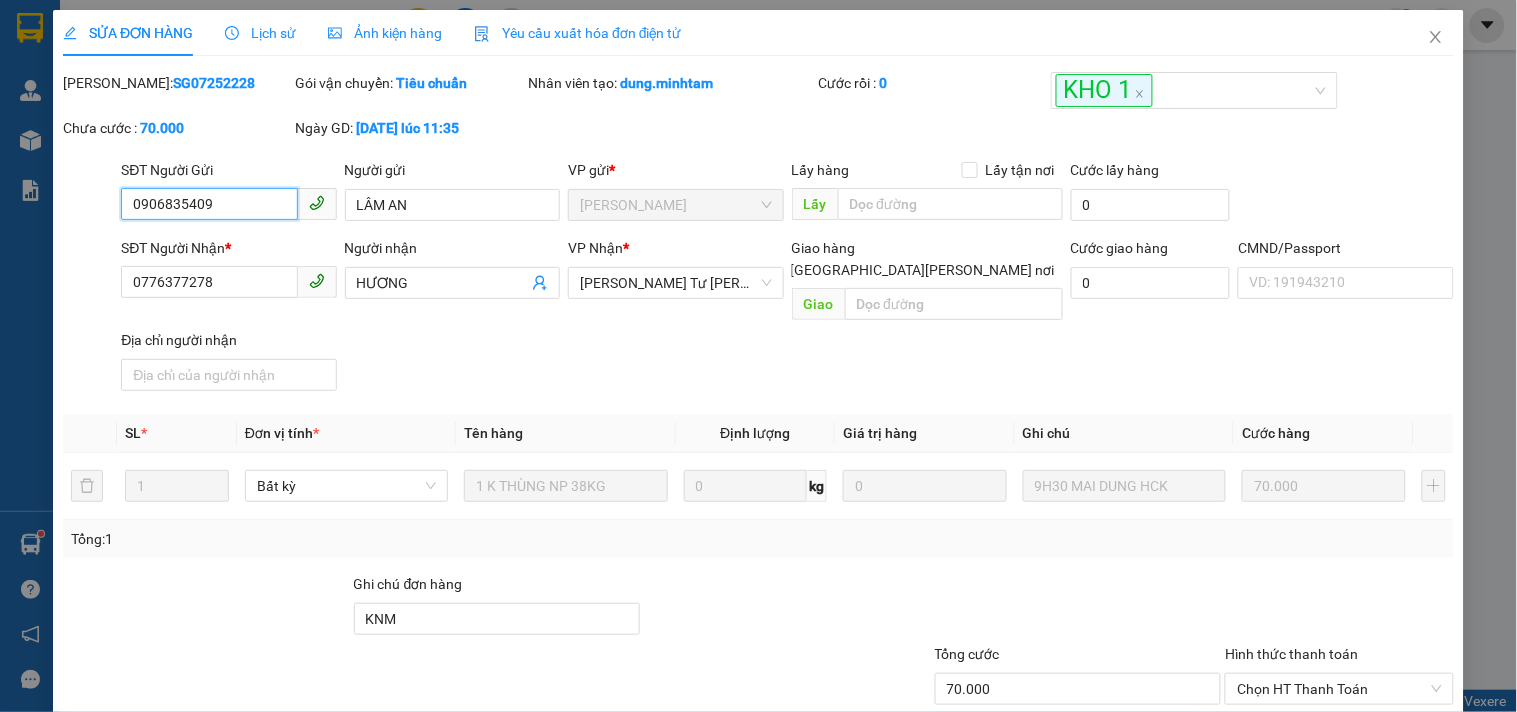 scroll, scrollTop: 0, scrollLeft: 0, axis: both 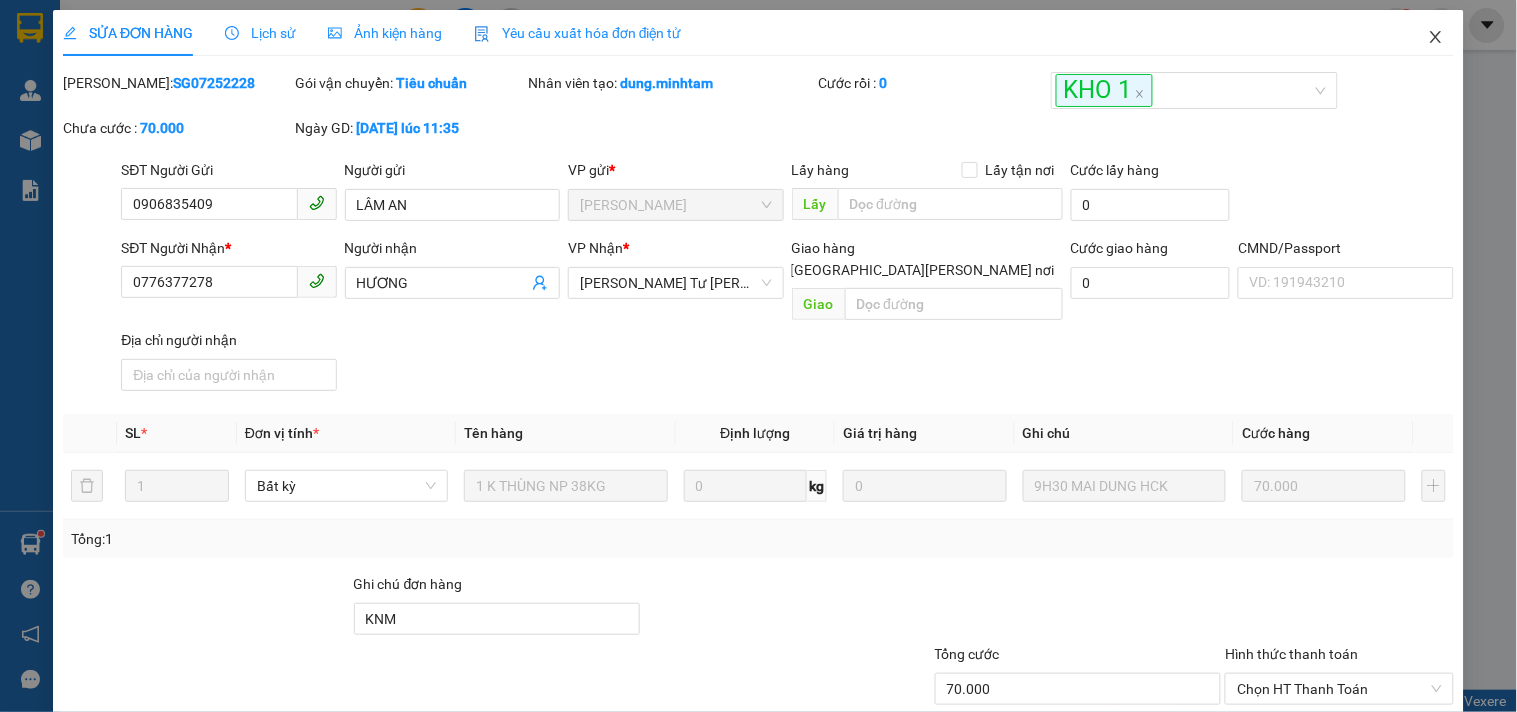 click 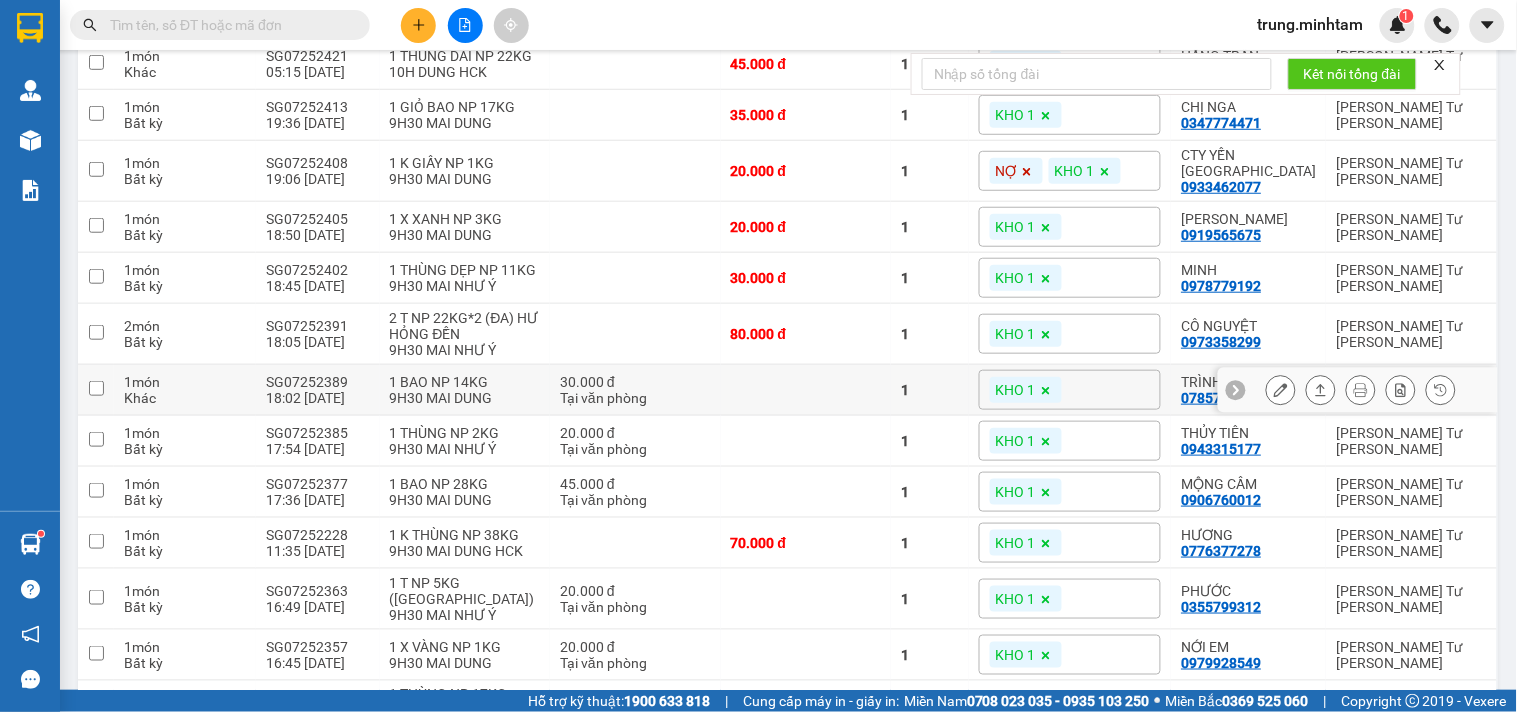 scroll, scrollTop: 0, scrollLeft: 0, axis: both 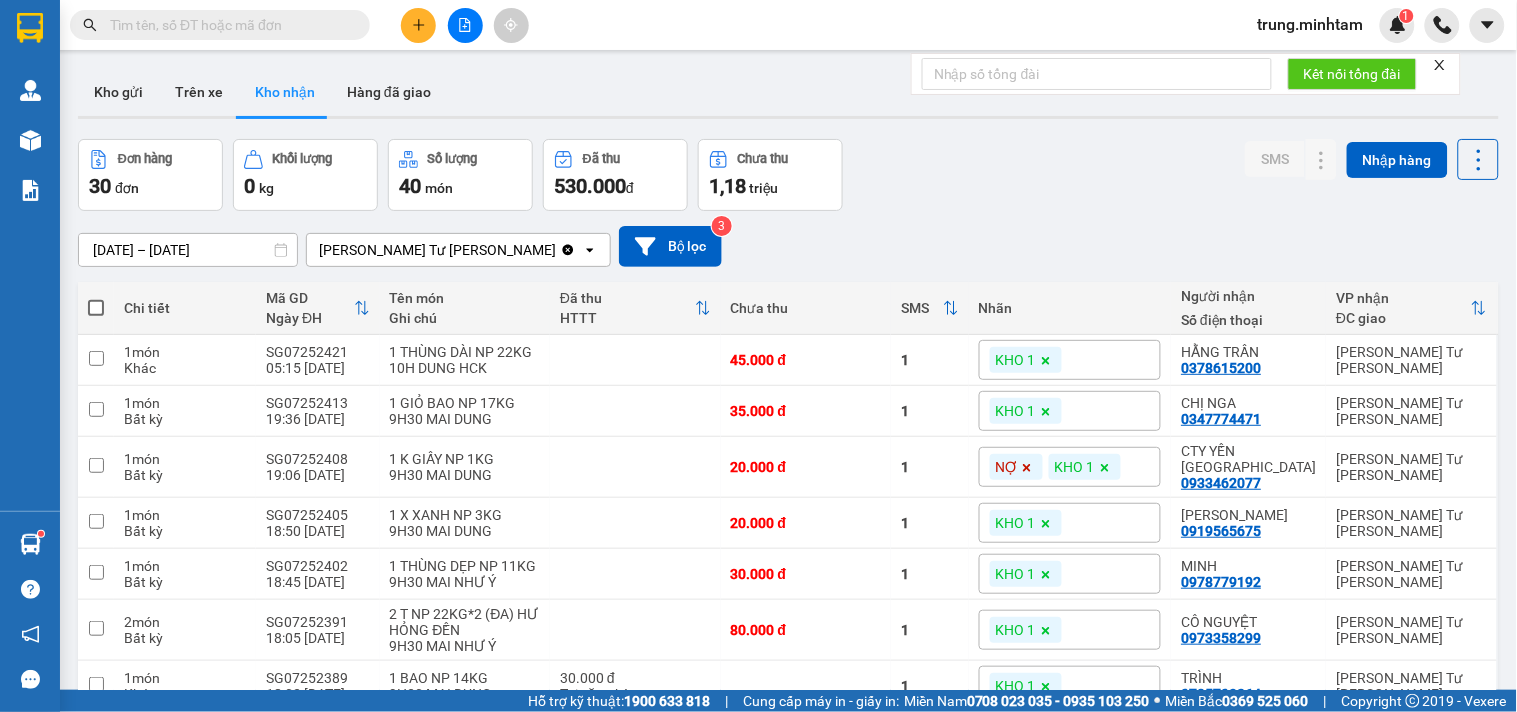 click at bounding box center (228, 25) 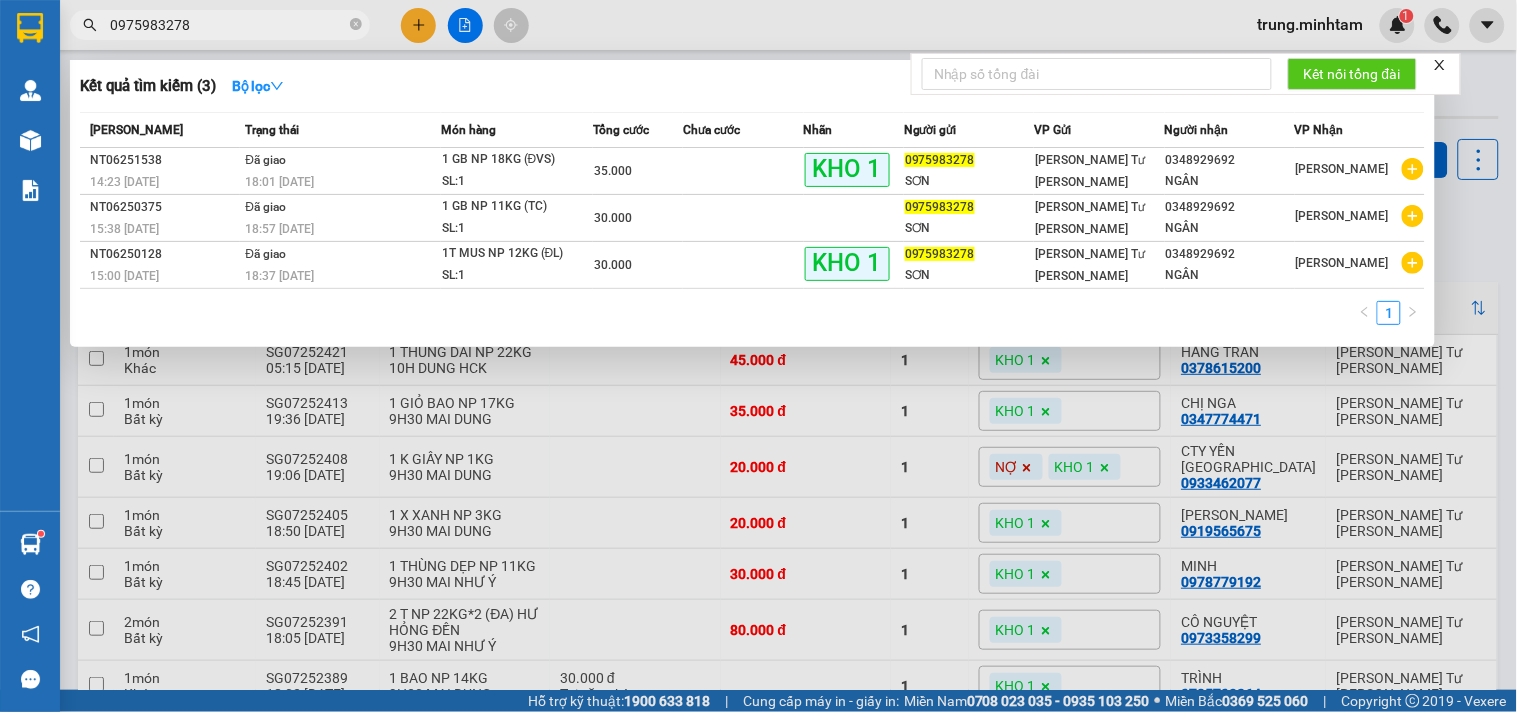 click at bounding box center [758, 356] 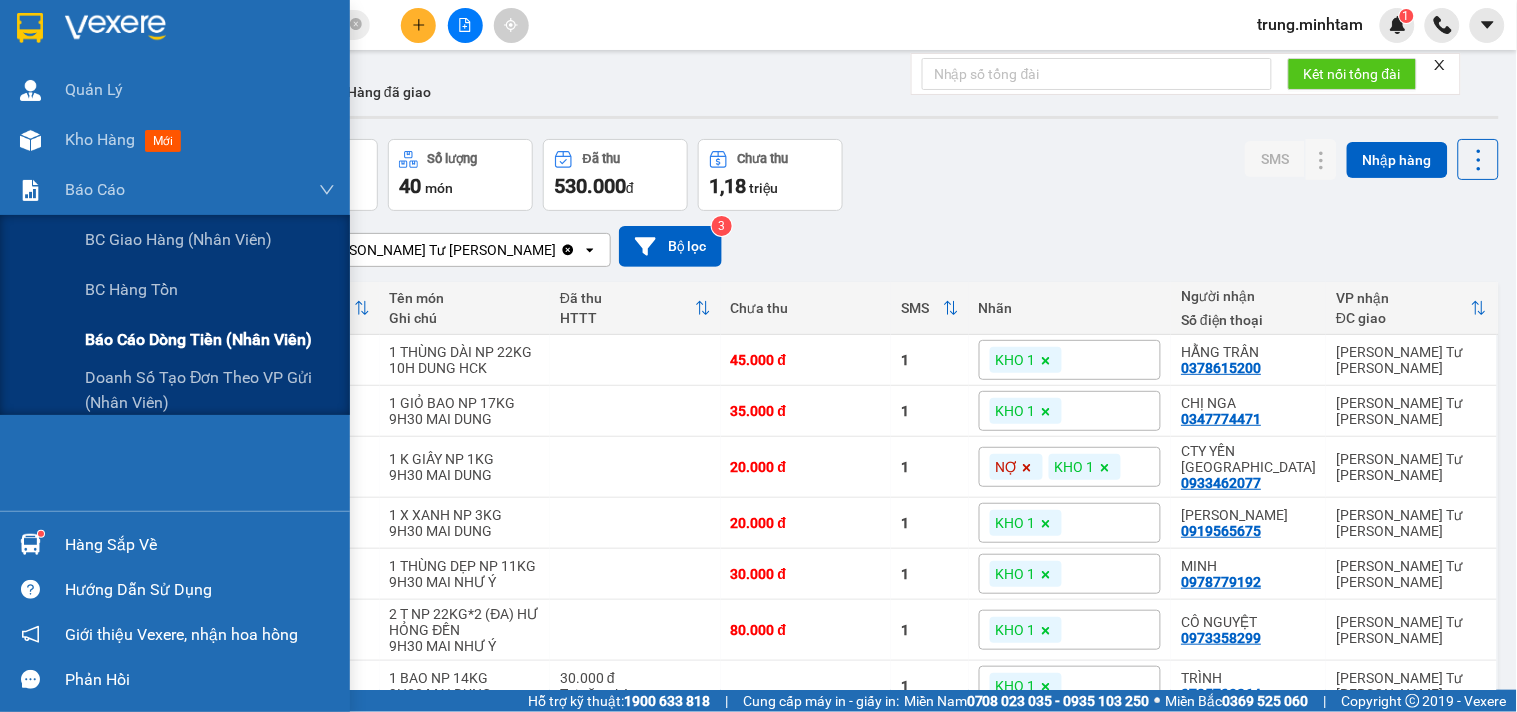 click on "Báo cáo dòng tiền (nhân viên)" at bounding box center [198, 339] 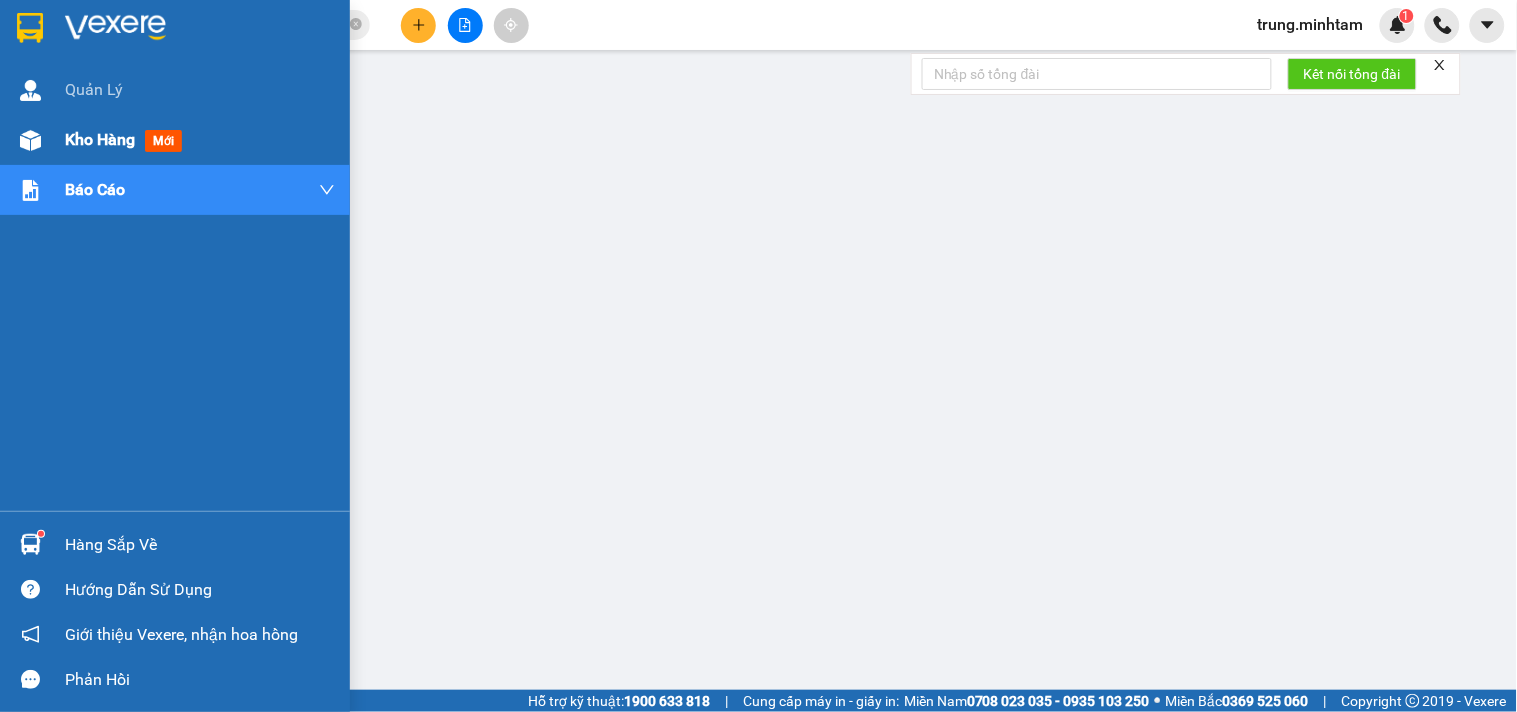click on "Kho hàng" at bounding box center (100, 139) 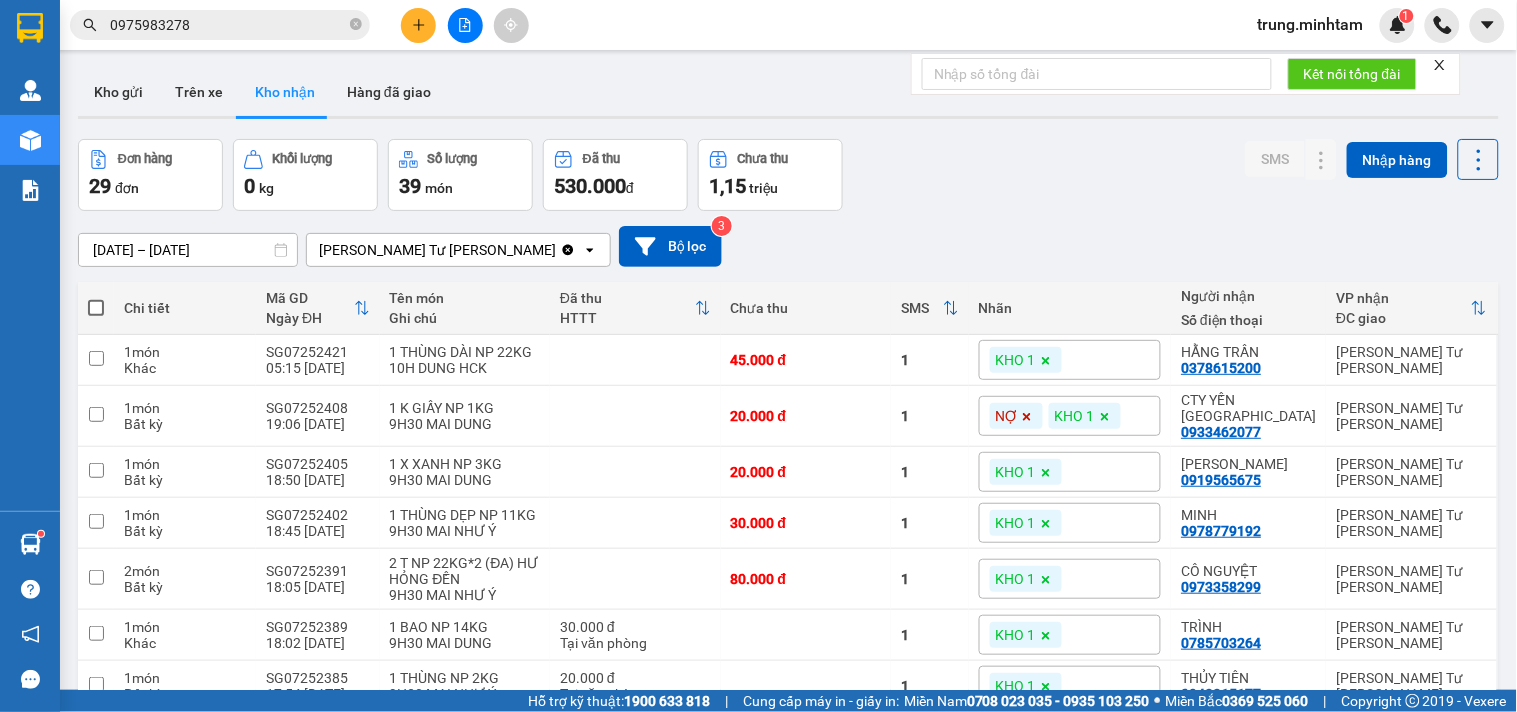 drag, startPoint x: 273, startPoint y: 41, endPoint x: 265, endPoint y: 28, distance: 15.264338 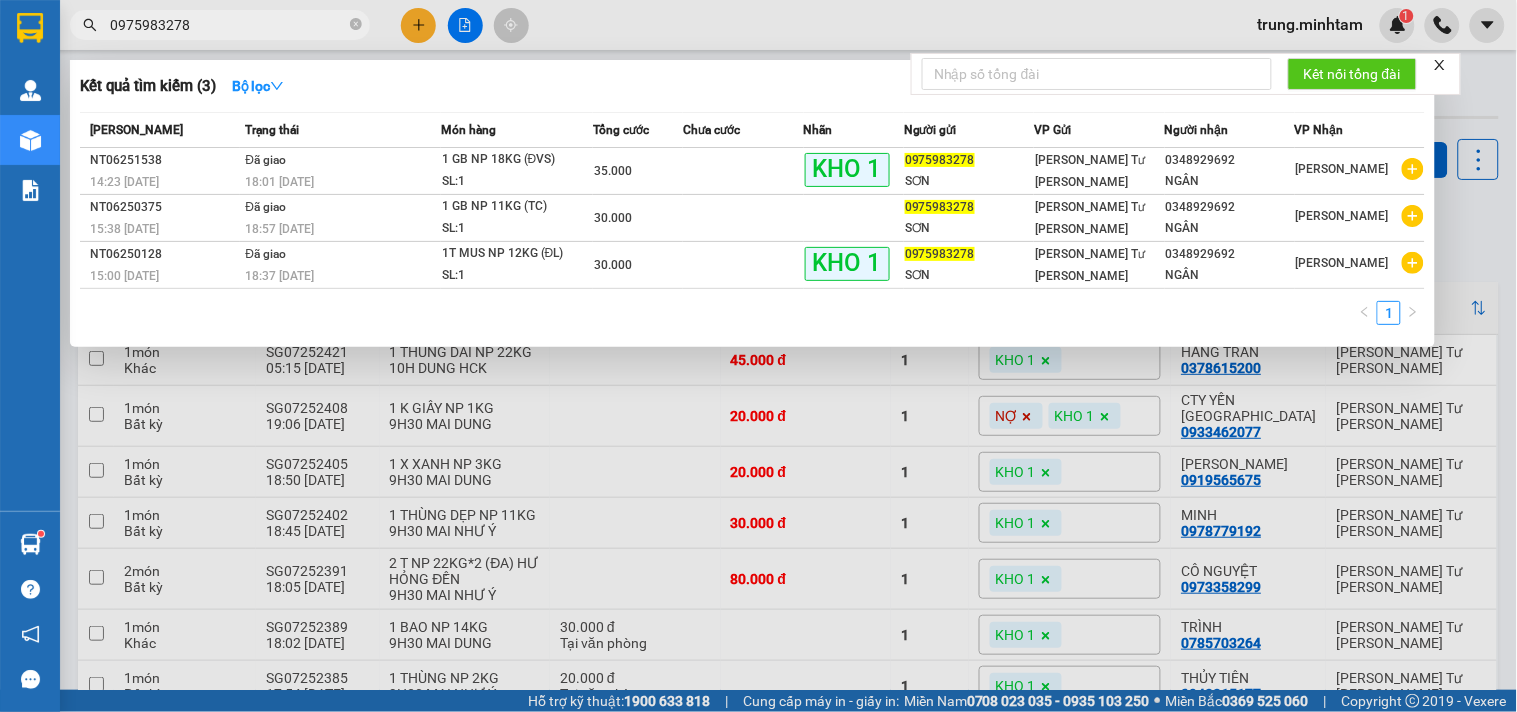 click on "0975983278" at bounding box center [228, 25] 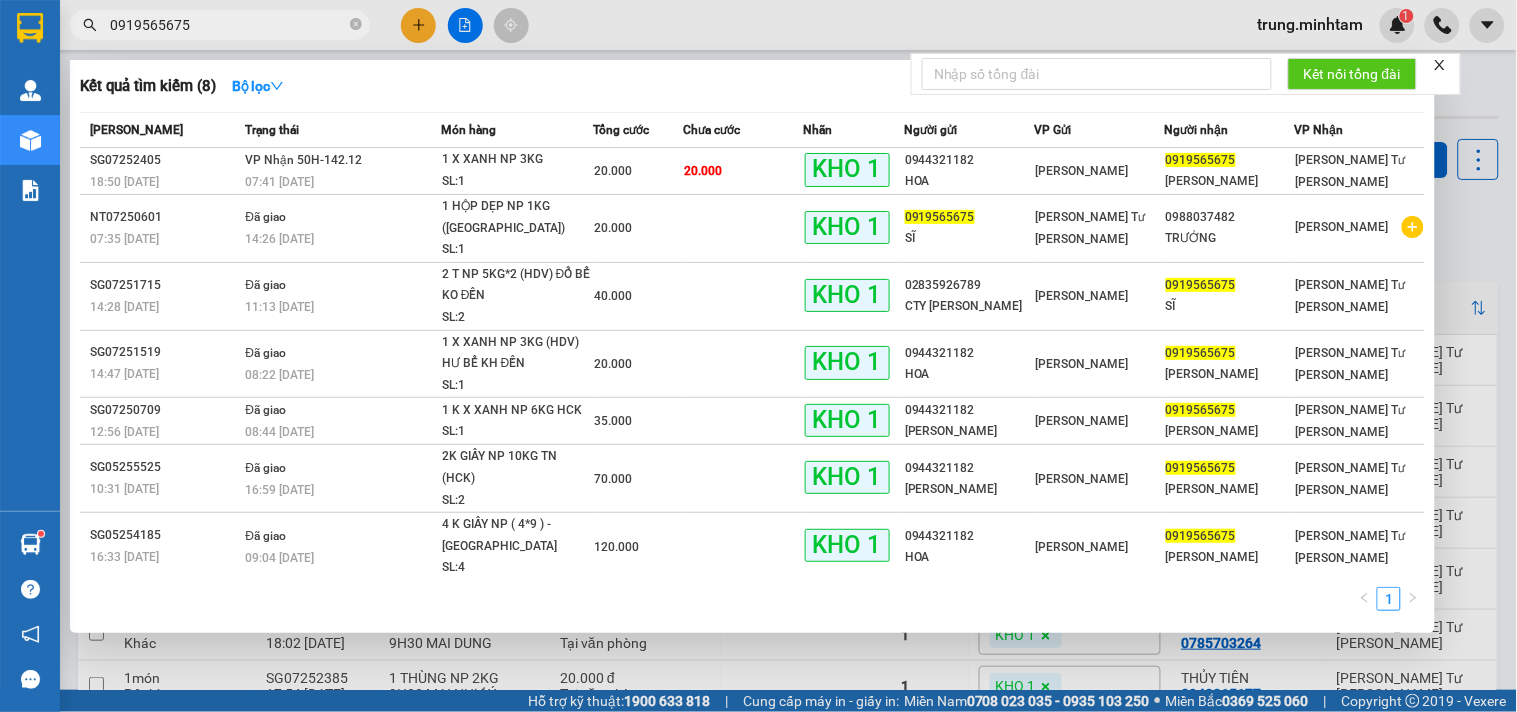 click on "0919565675" at bounding box center (228, 25) 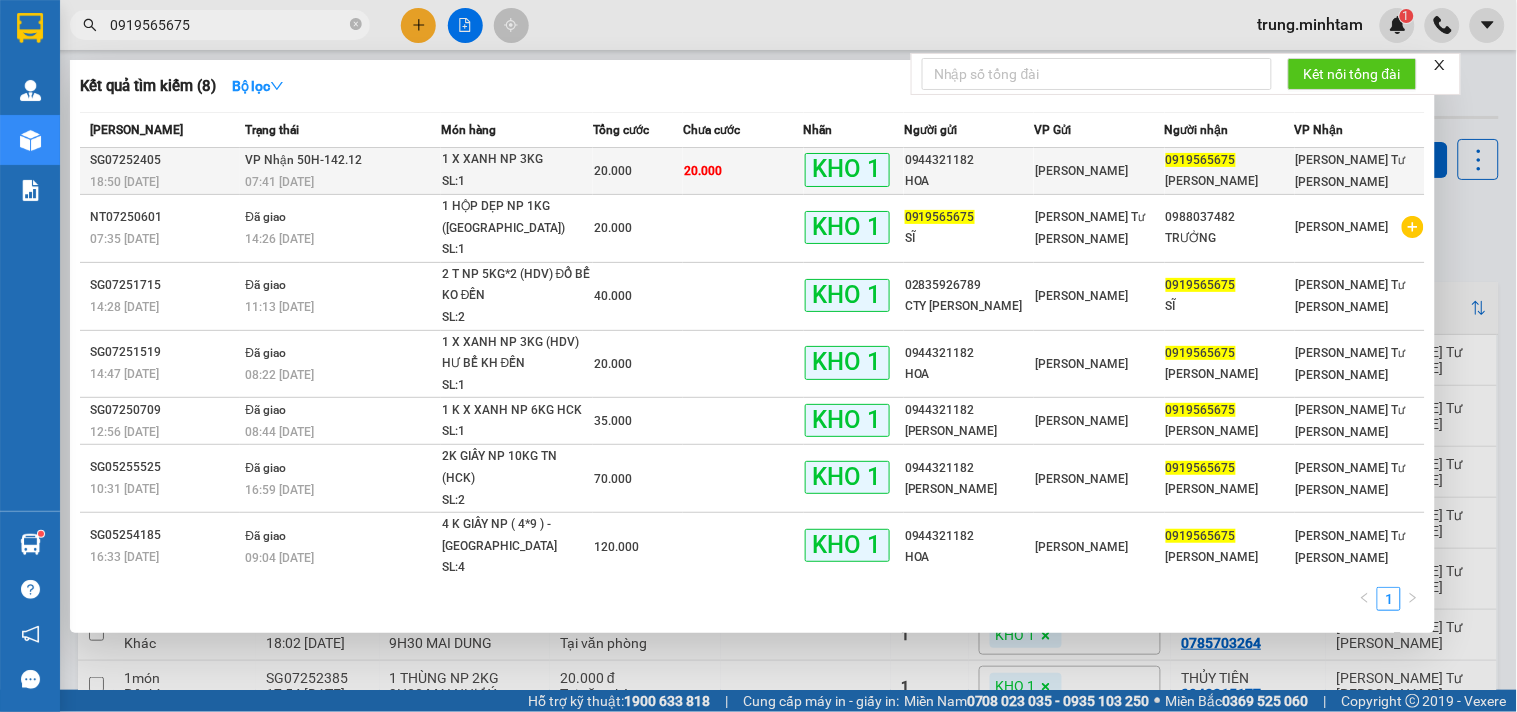 type on "0919565675" 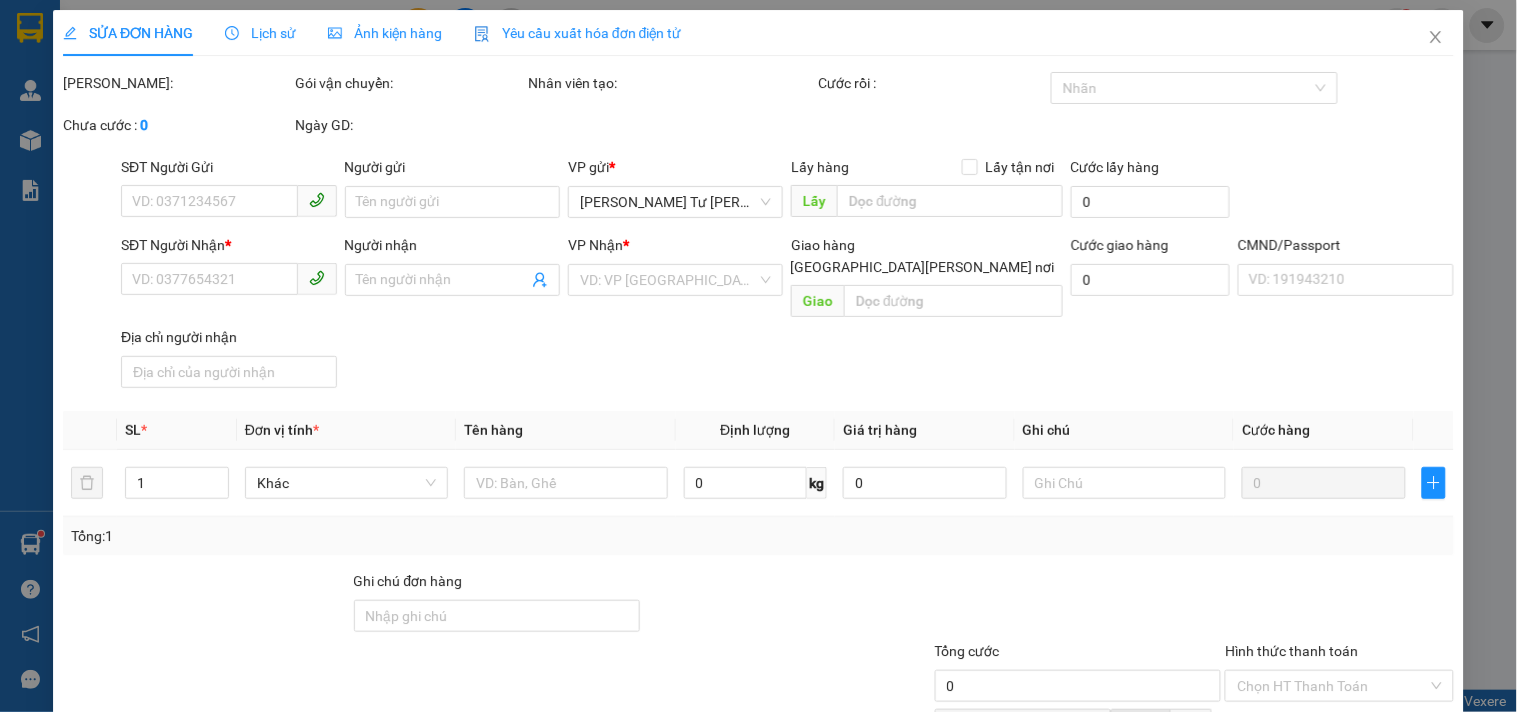 type on "0944321182" 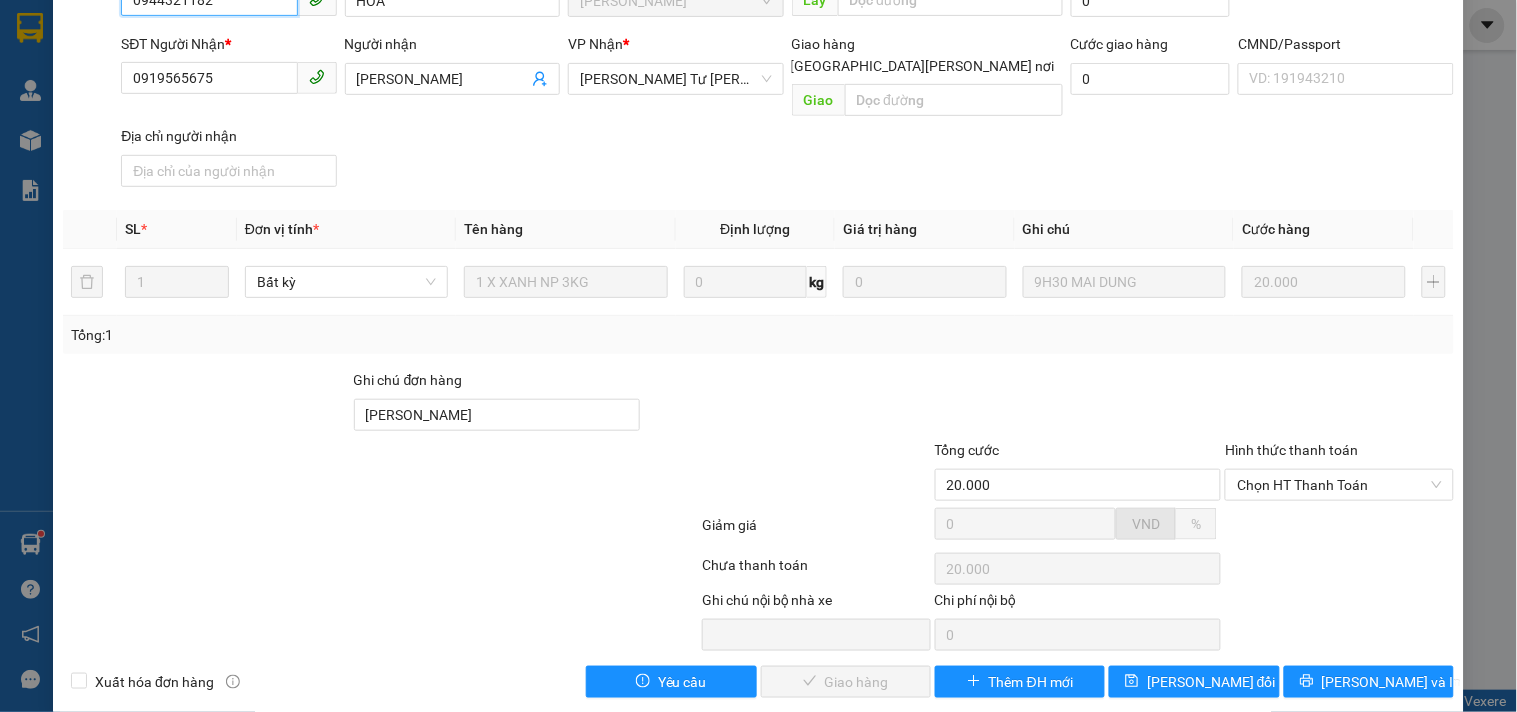scroll, scrollTop: 207, scrollLeft: 0, axis: vertical 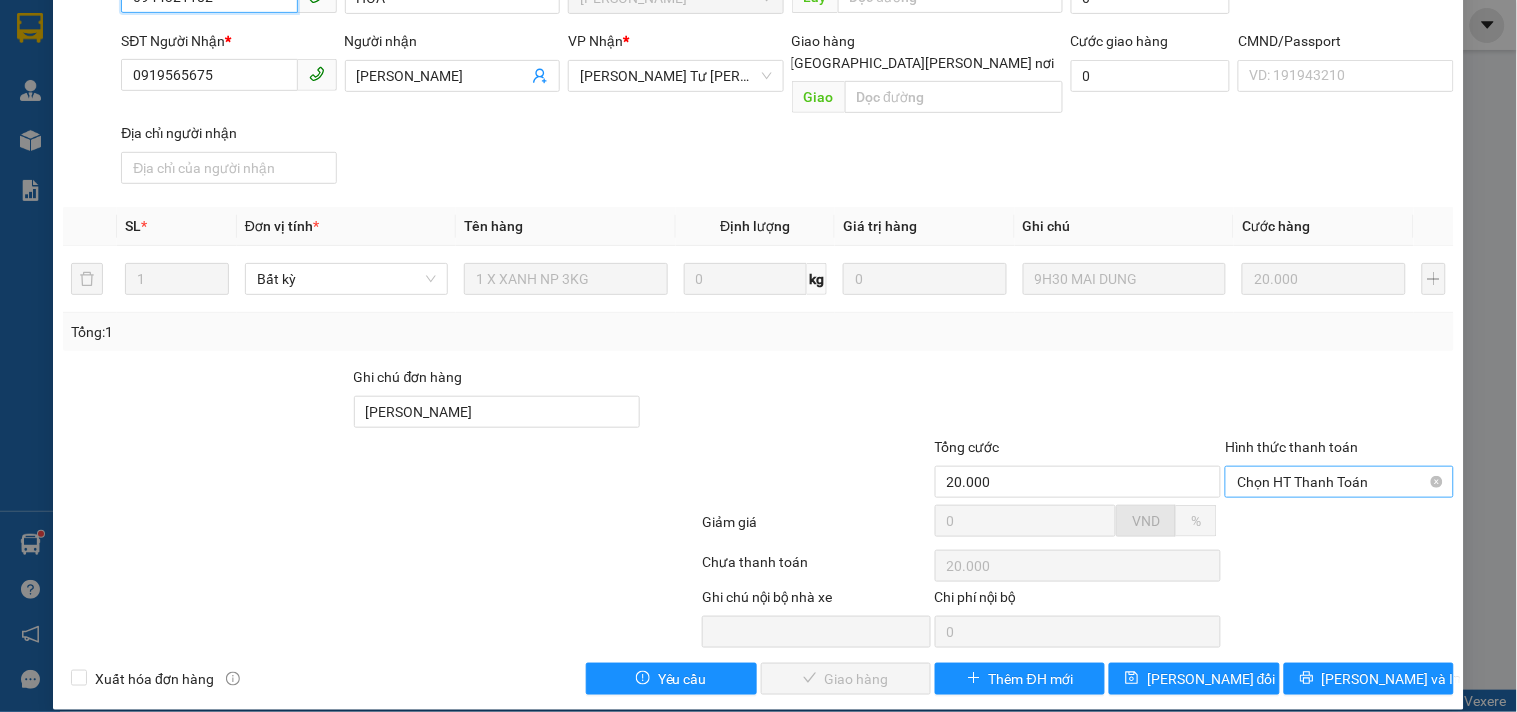 click on "Chọn HT Thanh Toán" at bounding box center (1339, 482) 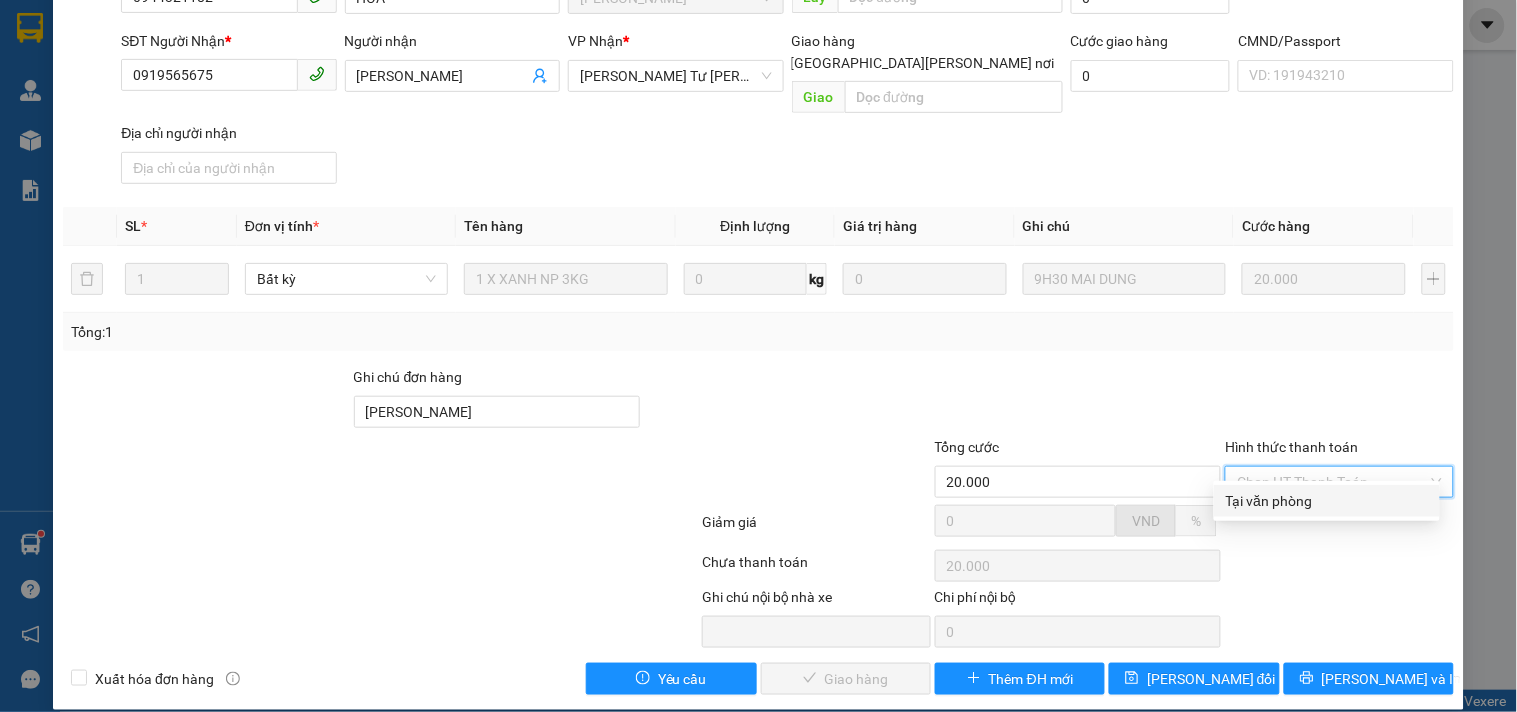 click on "Tại văn phòng" at bounding box center (1327, 501) 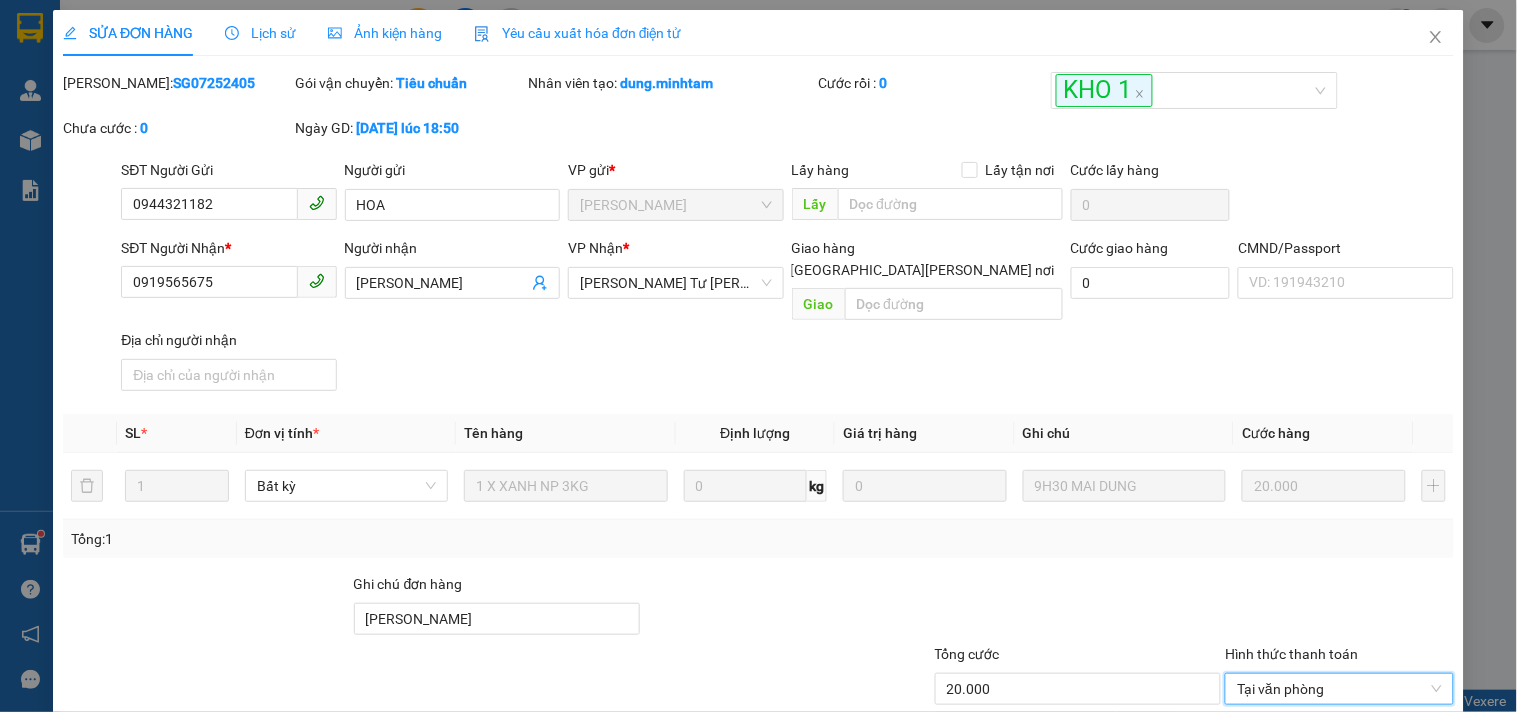 scroll, scrollTop: 207, scrollLeft: 0, axis: vertical 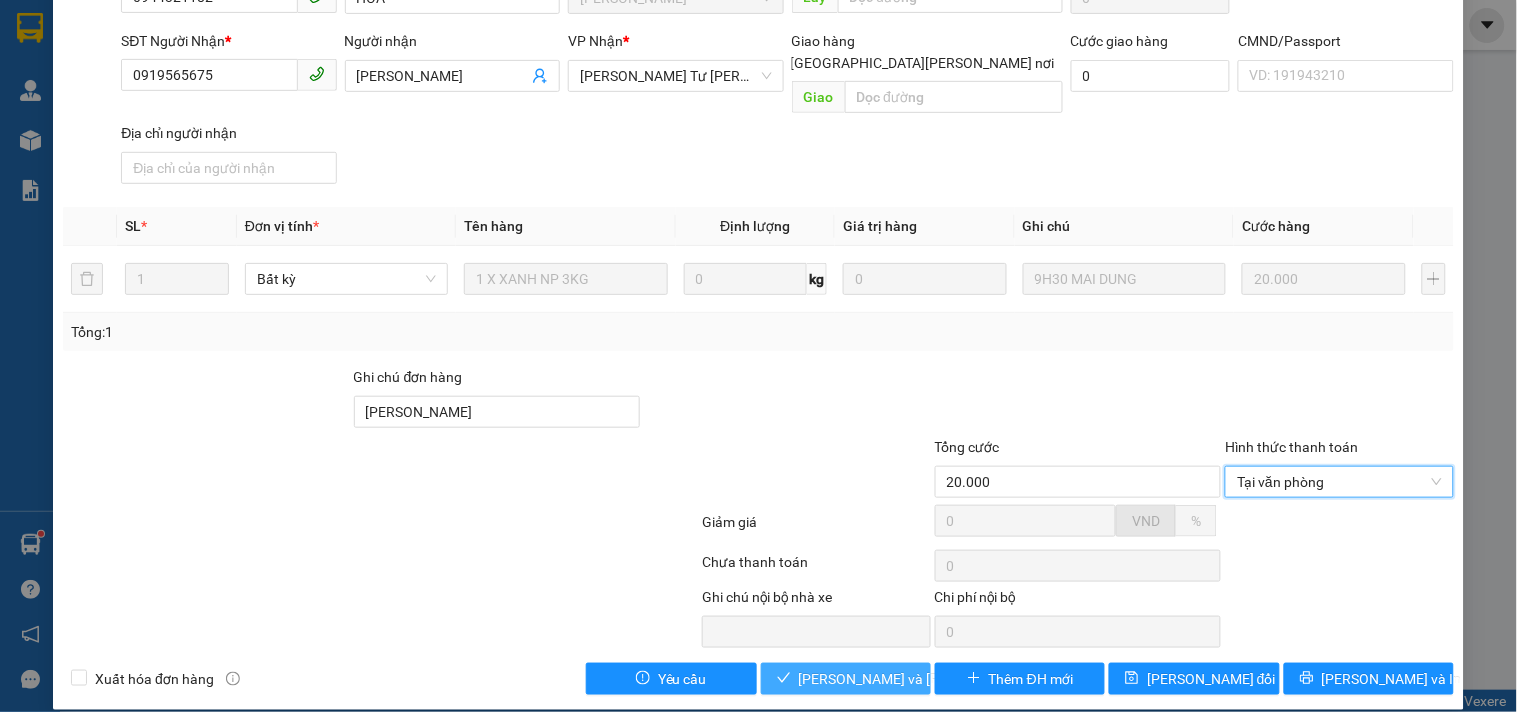 click on "Lưu và Giao hàng" at bounding box center [934, 679] 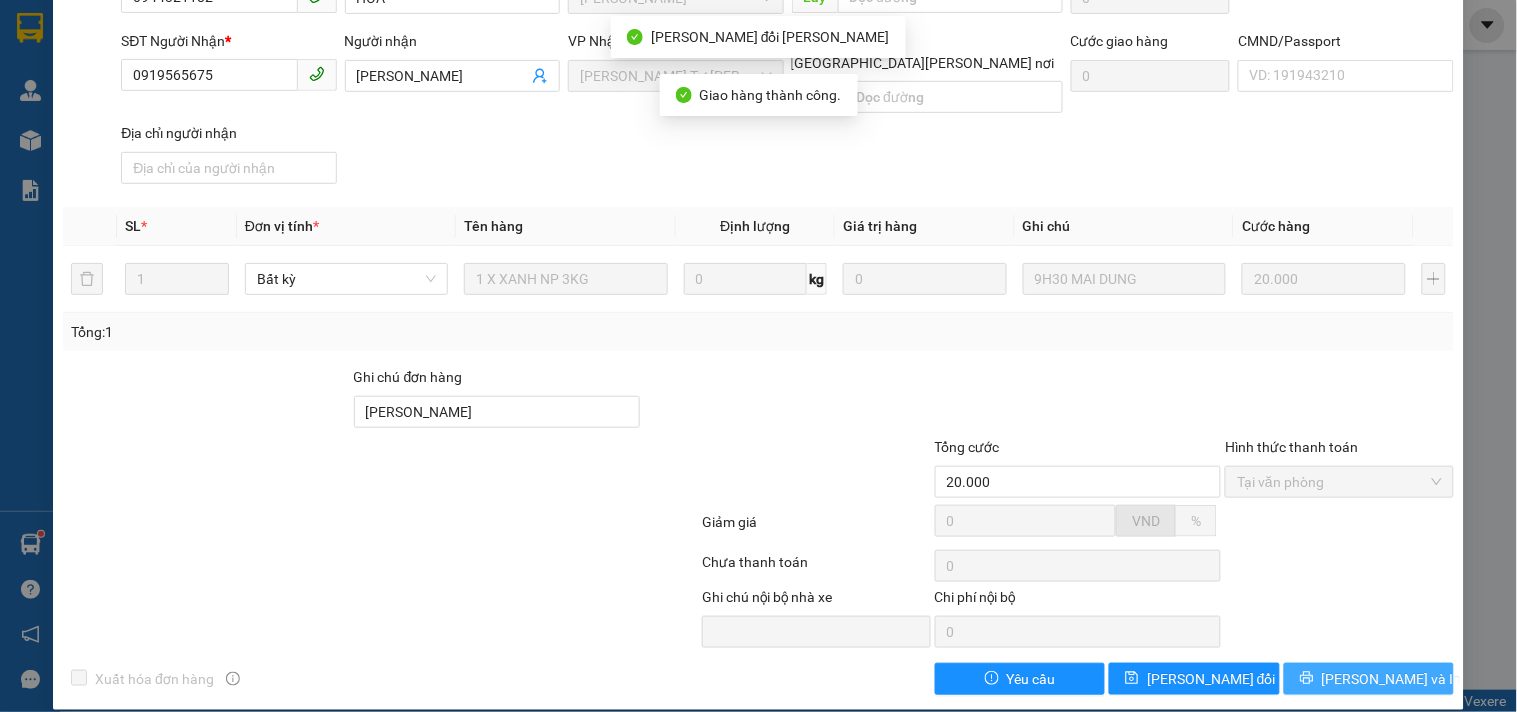 click on "[PERSON_NAME] và In" at bounding box center [1392, 679] 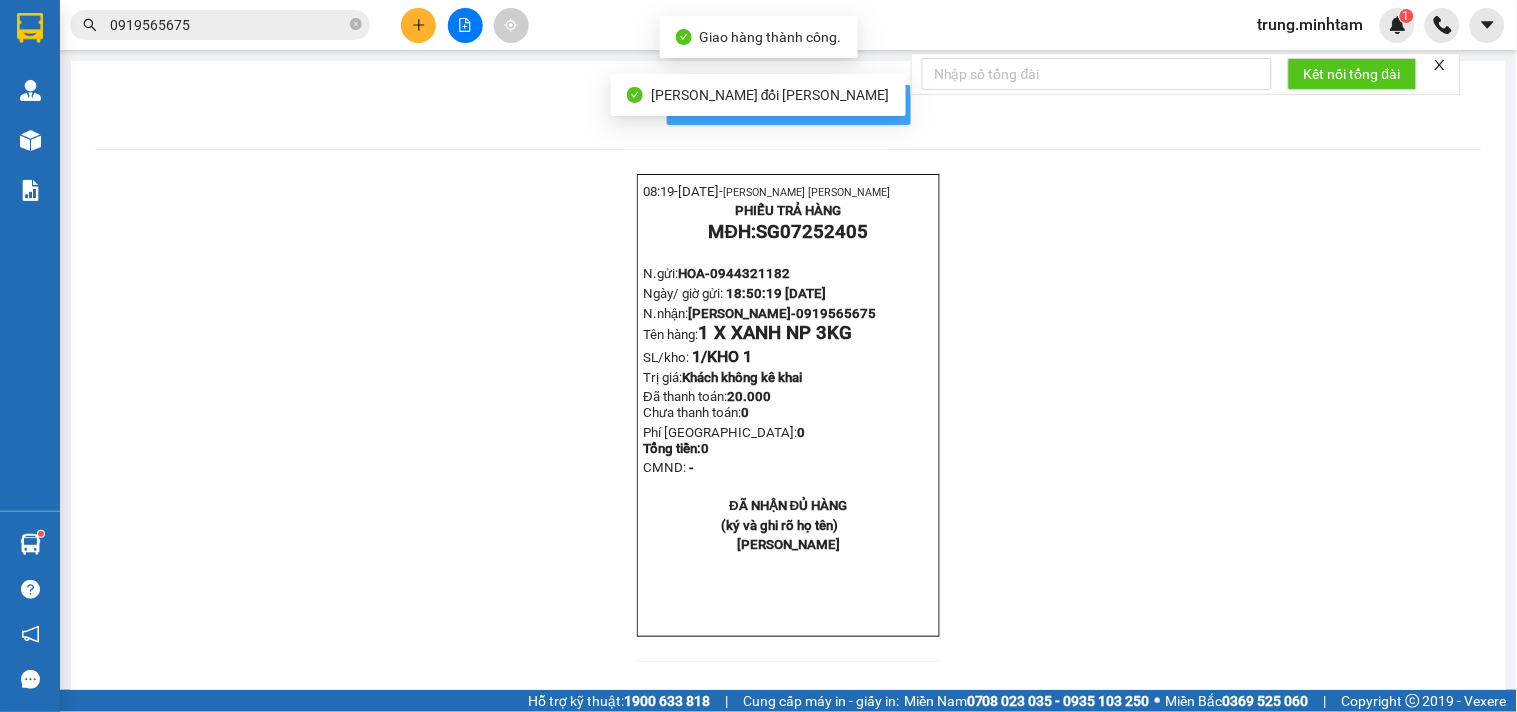 click on "In mẫu biên lai tự cấu hình" at bounding box center (801, 104) 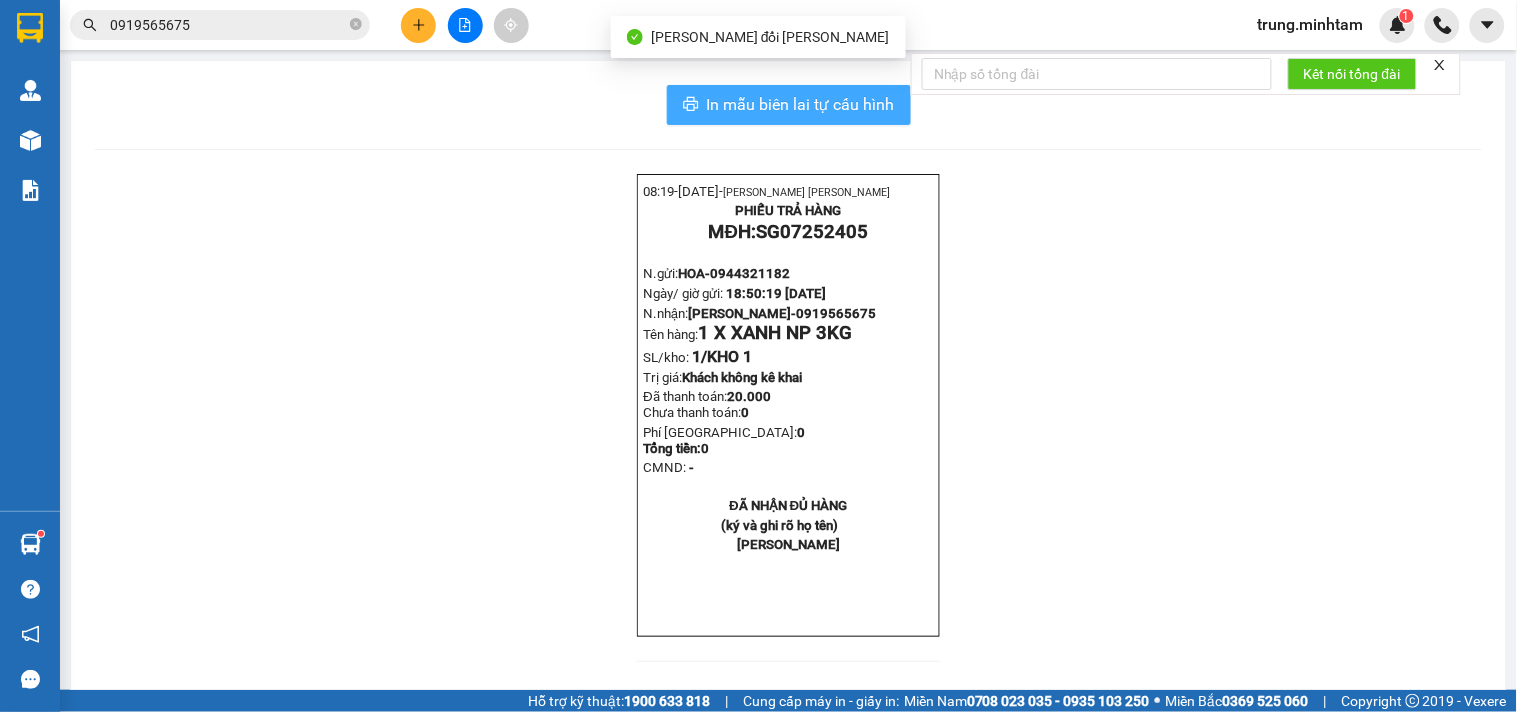 scroll, scrollTop: 0, scrollLeft: 0, axis: both 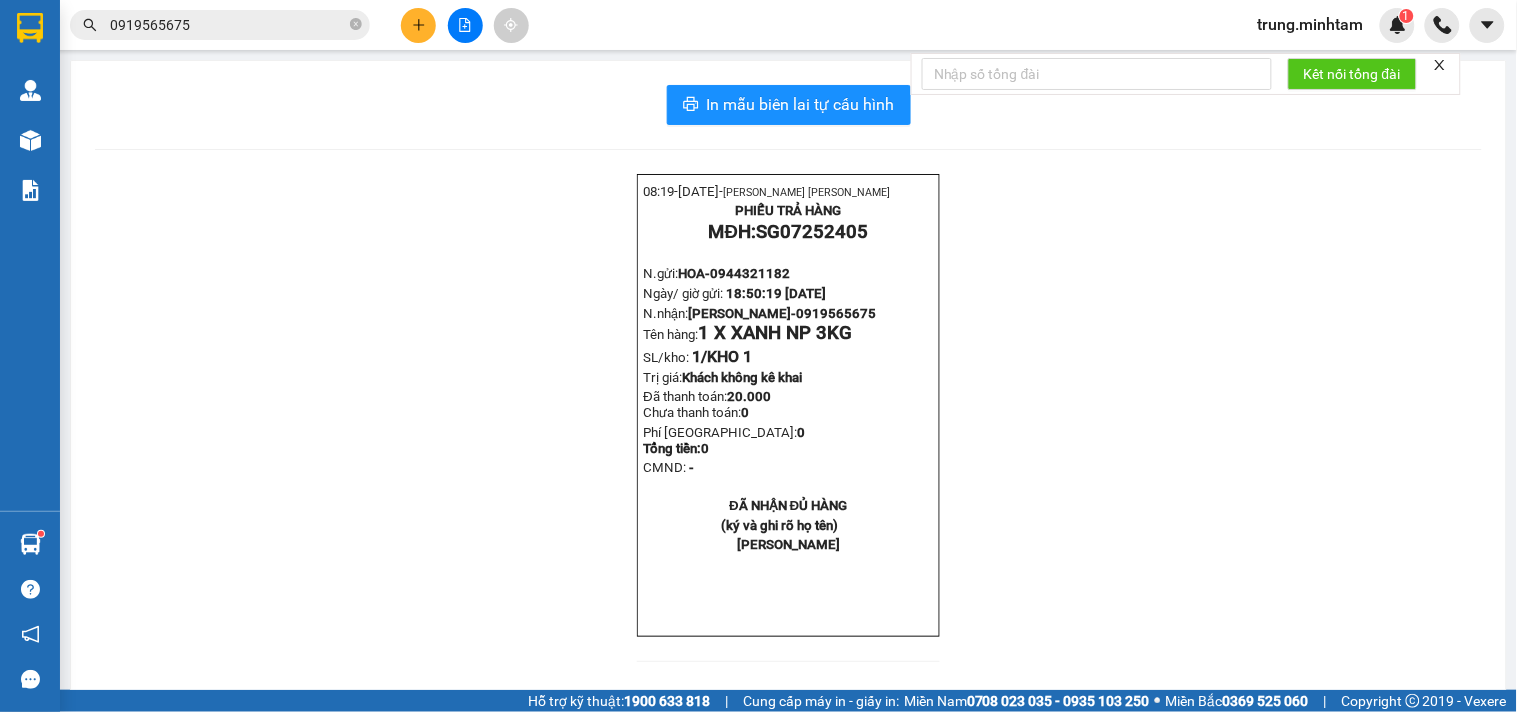 click on "0919565675" at bounding box center (228, 25) 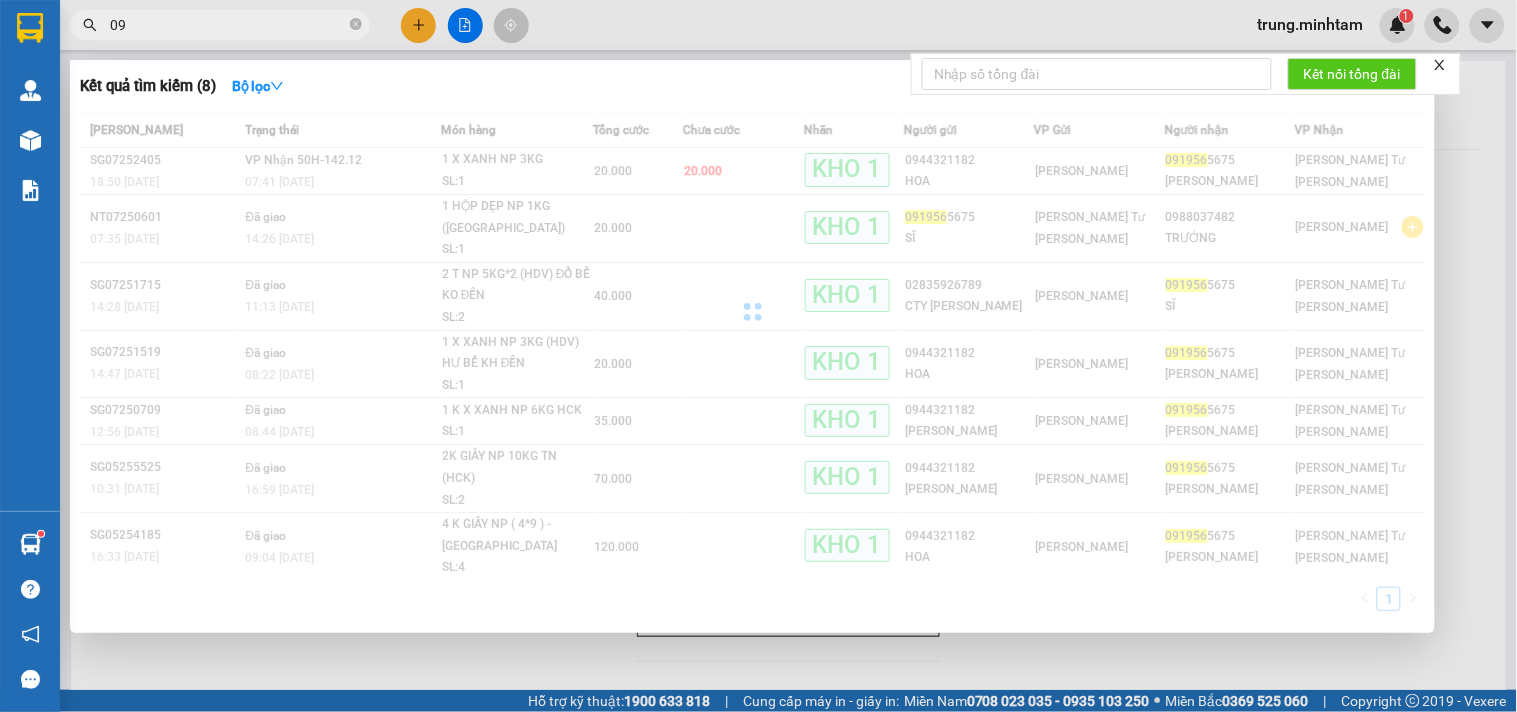 type on "0" 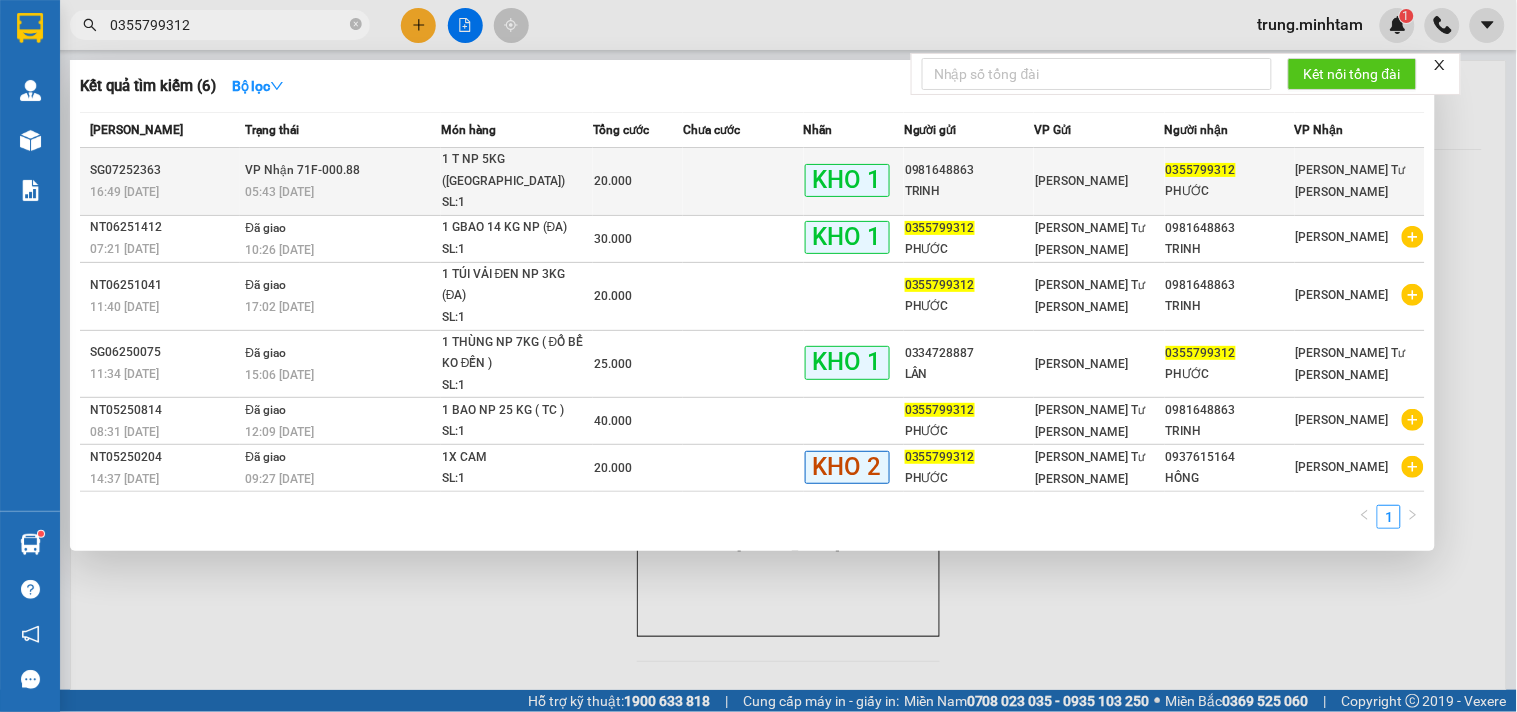 type on "0355799312" 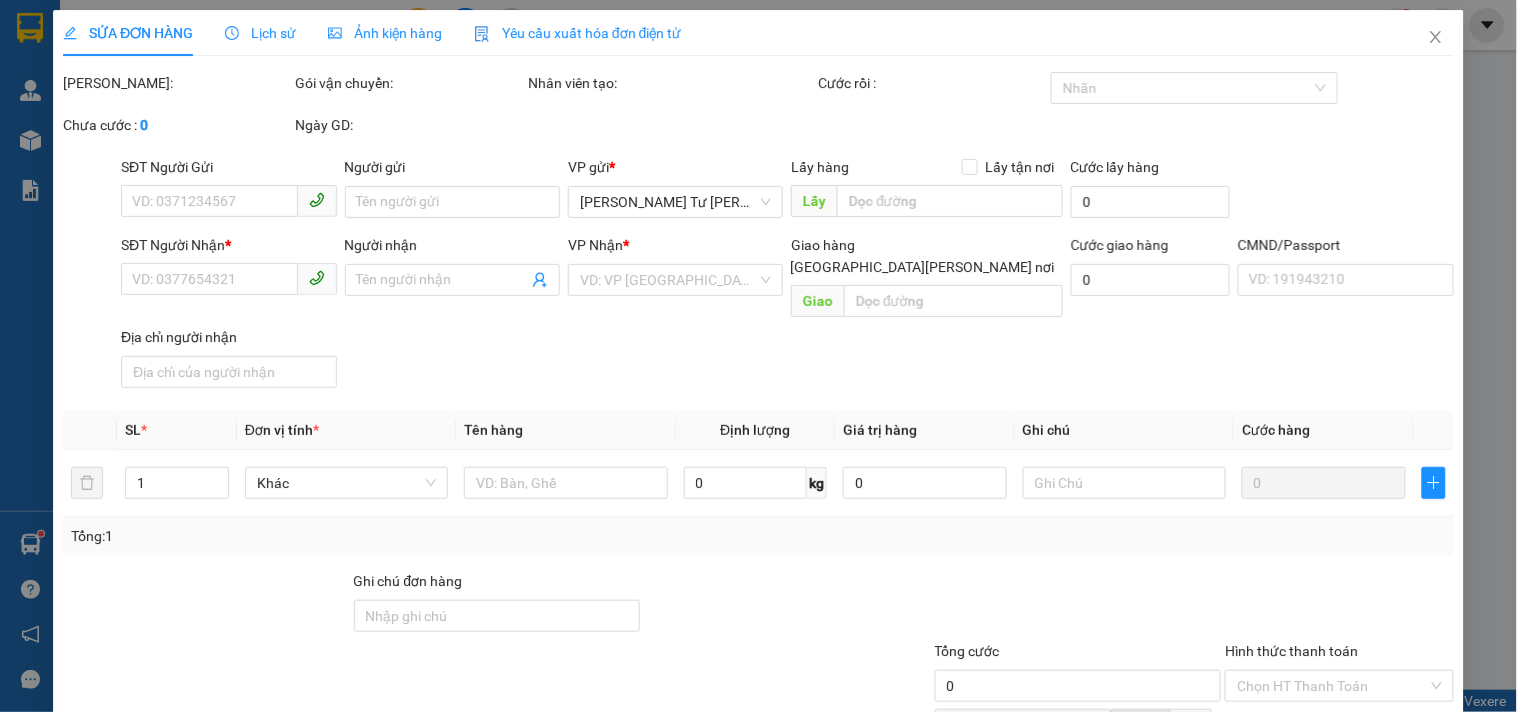 type on "0981648863" 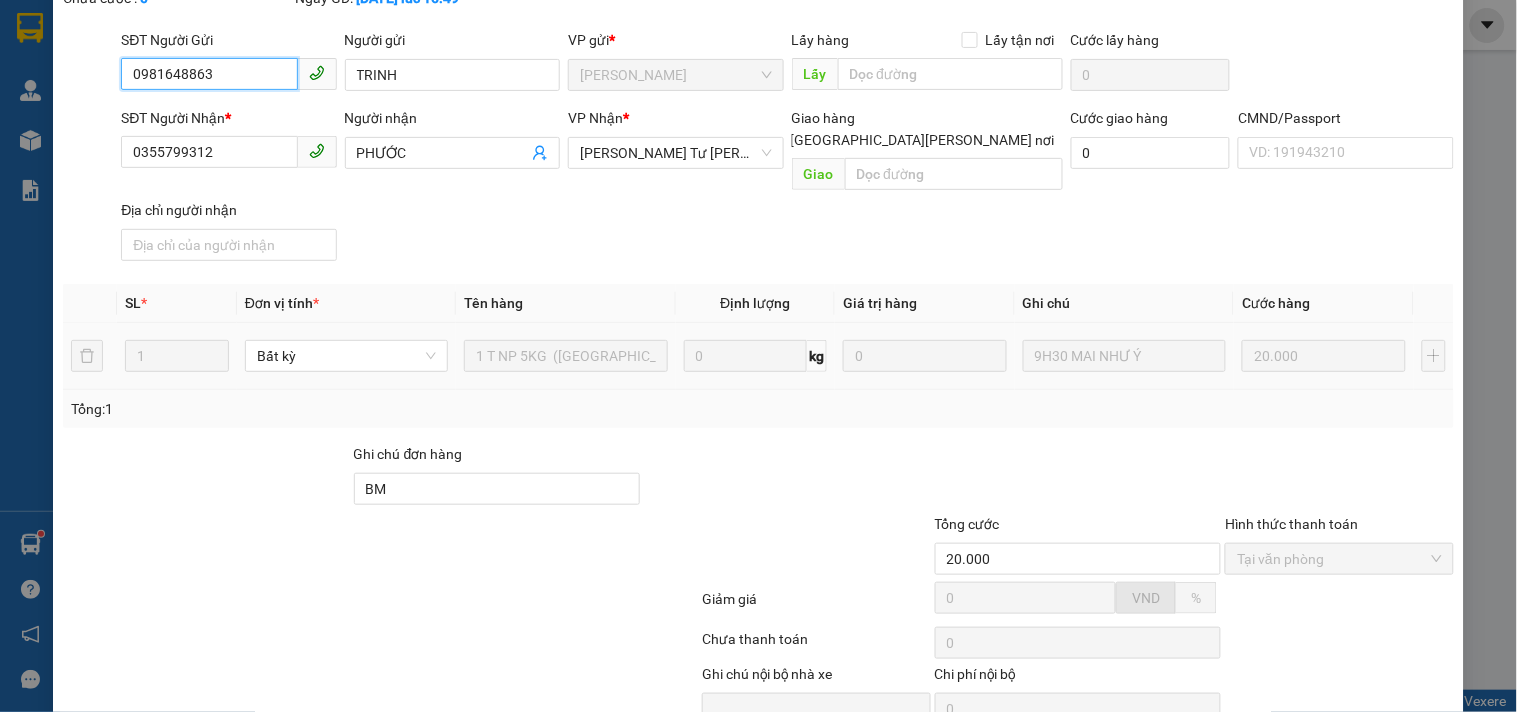 scroll, scrollTop: 207, scrollLeft: 0, axis: vertical 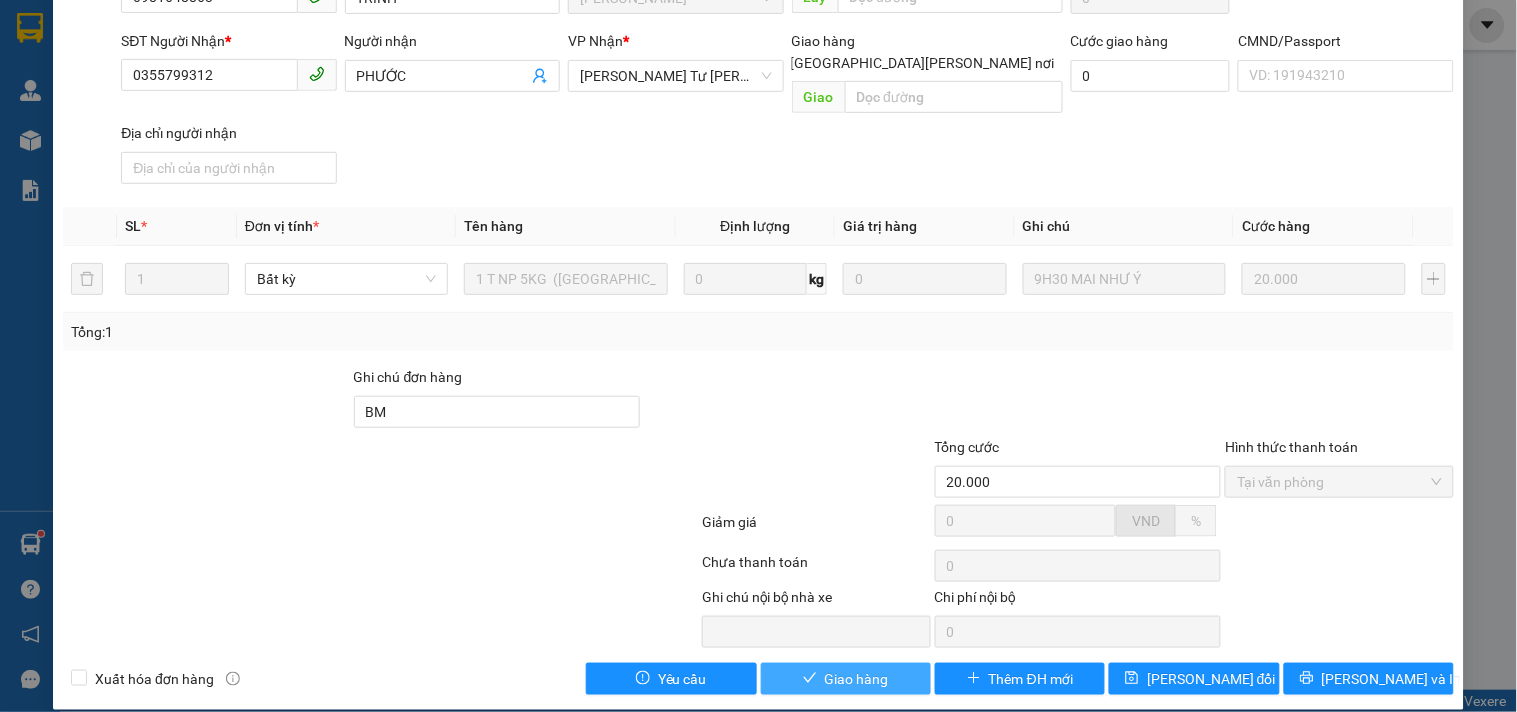 click on "Giao hàng" at bounding box center [857, 679] 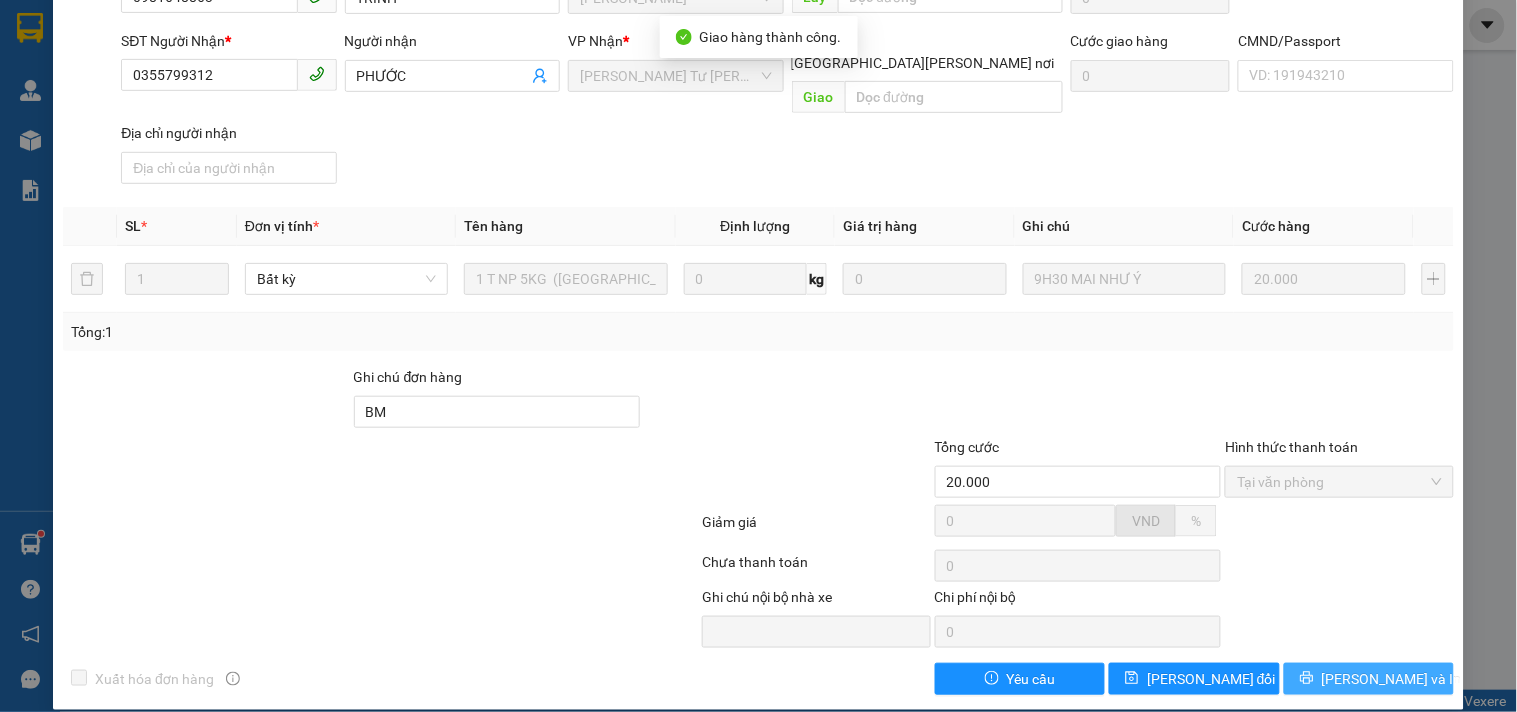 click on "[PERSON_NAME] và In" at bounding box center [1392, 679] 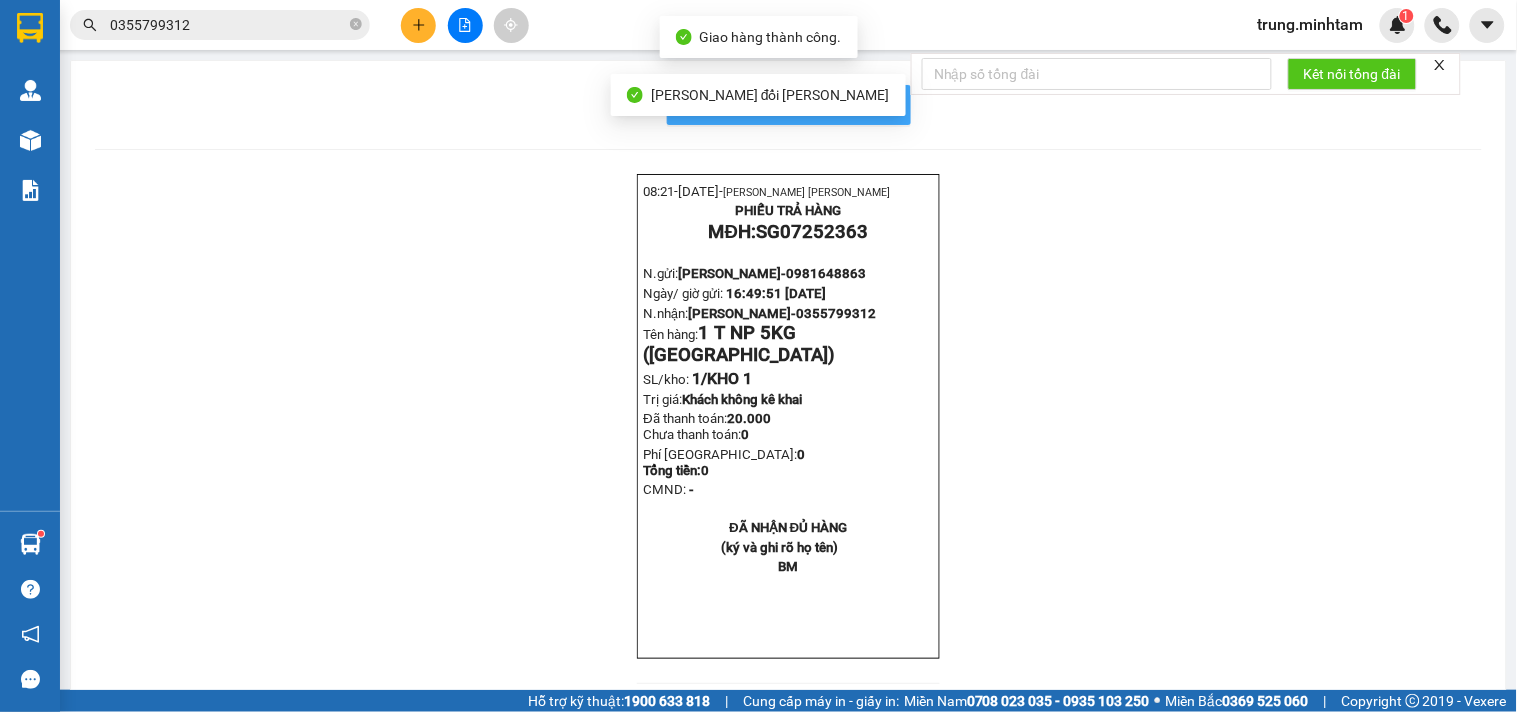 click on "In mẫu biên lai tự cấu hình" at bounding box center [801, 104] 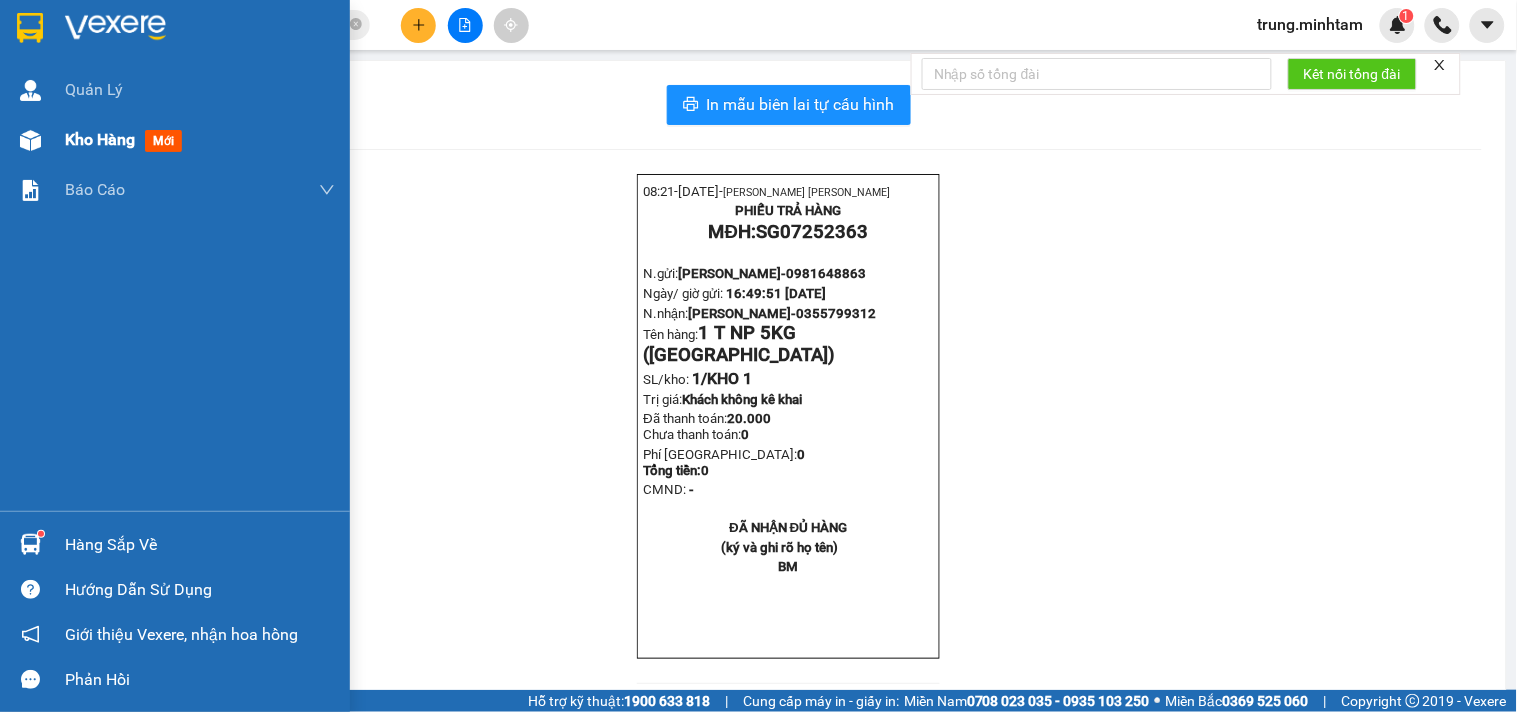 click on "Kho hàng" at bounding box center (100, 139) 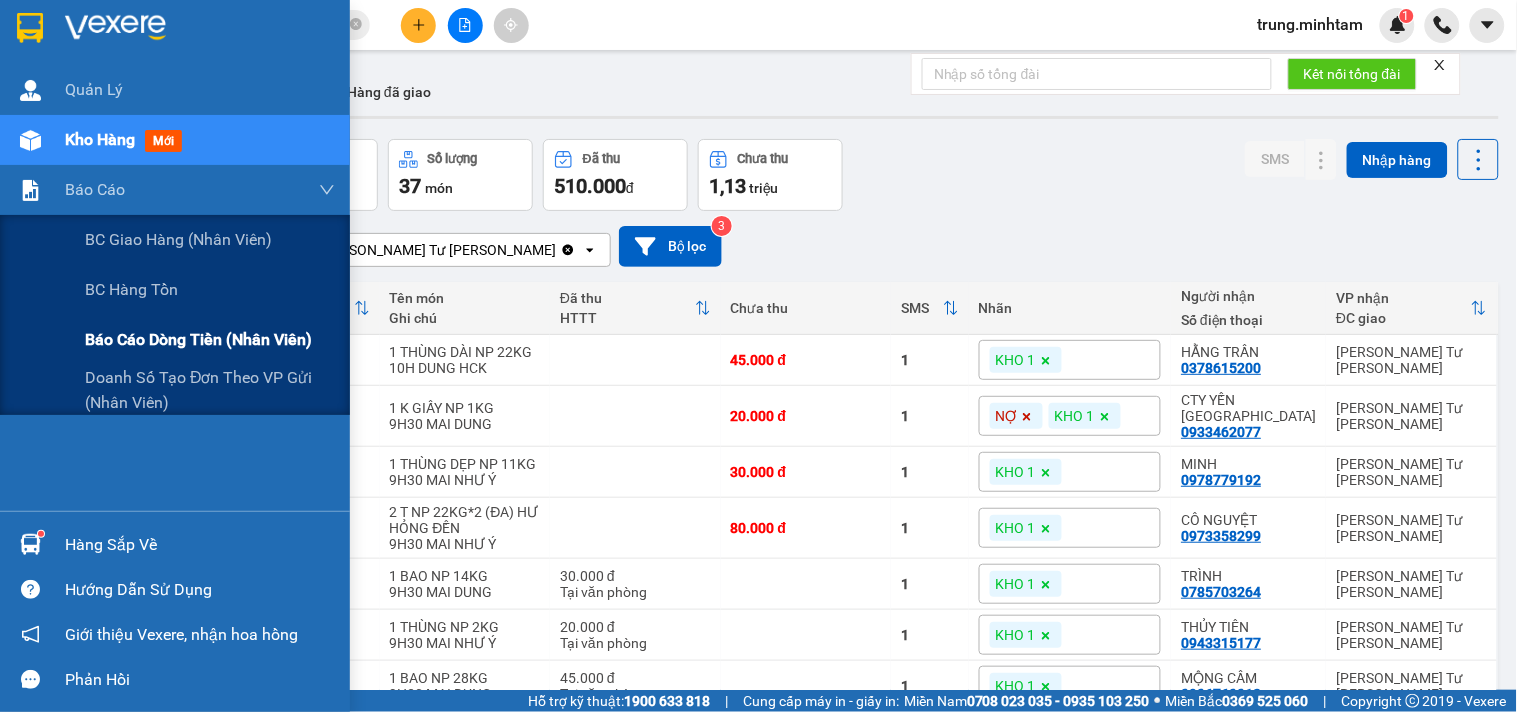 click on "Báo cáo dòng tiền (nhân viên)" at bounding box center [198, 339] 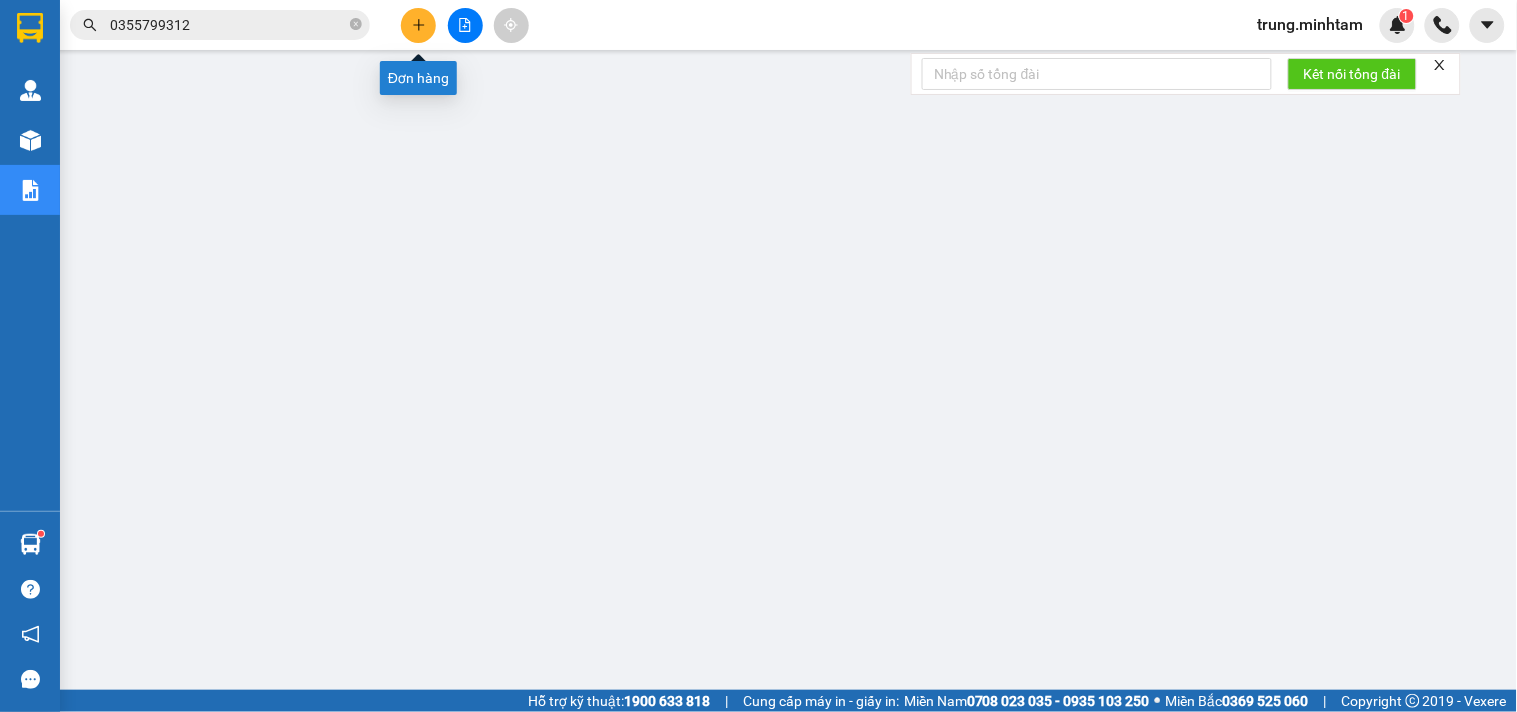 click 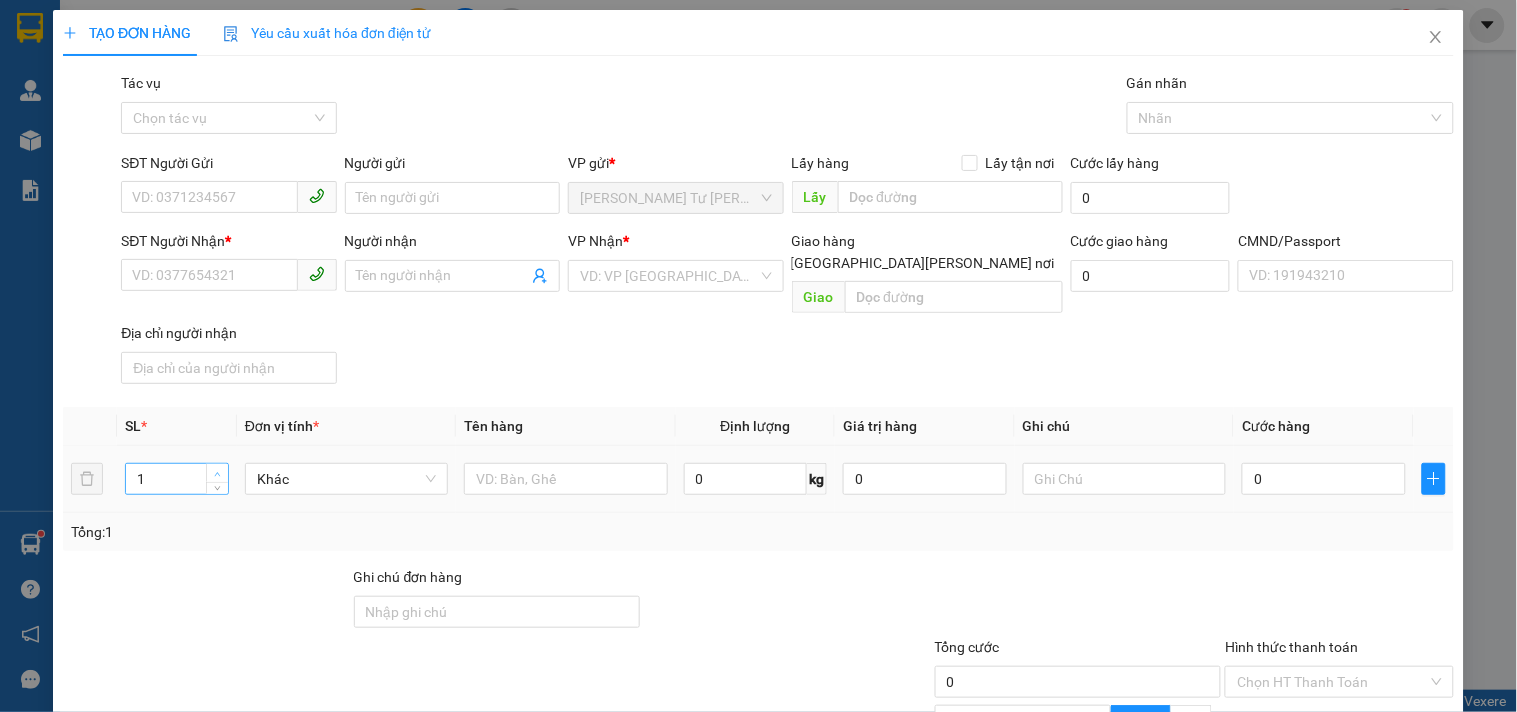 type on "2" 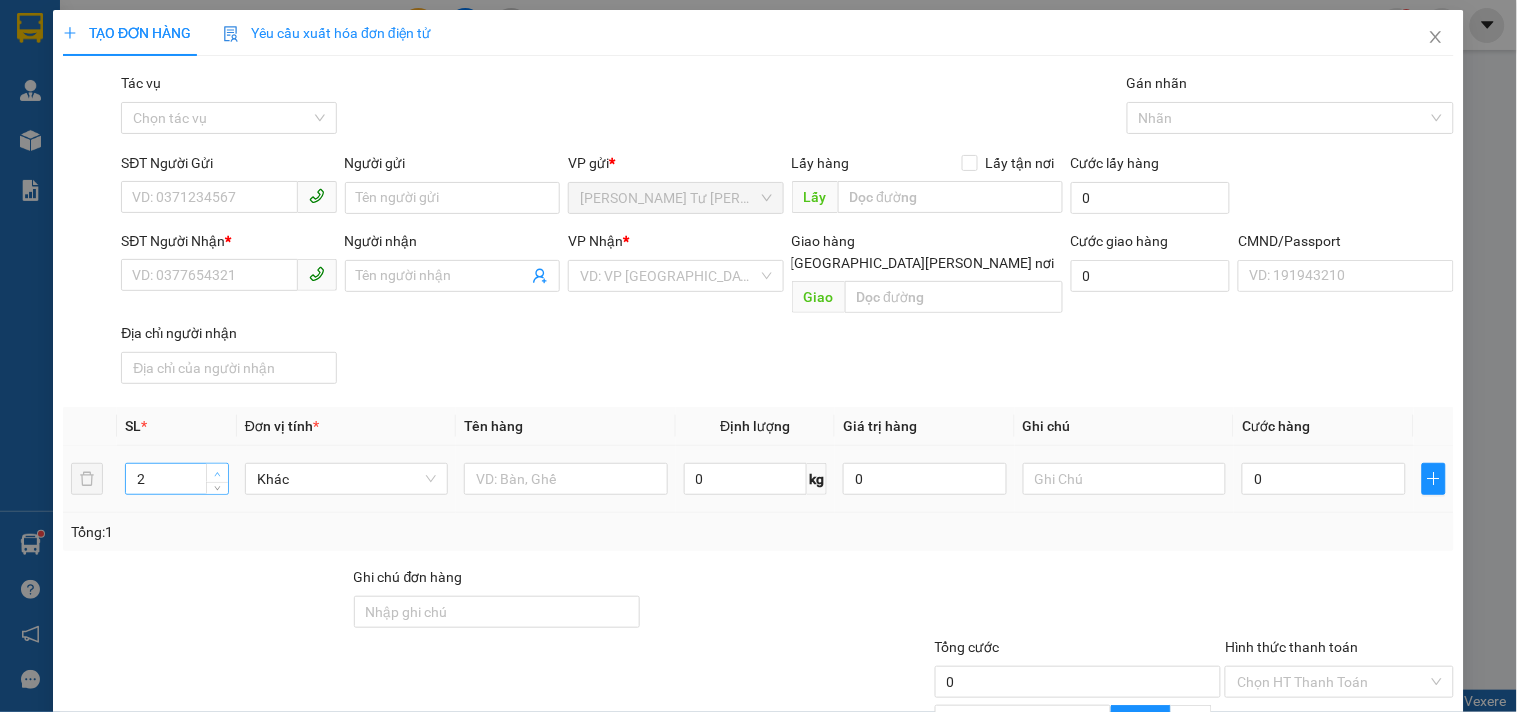 click 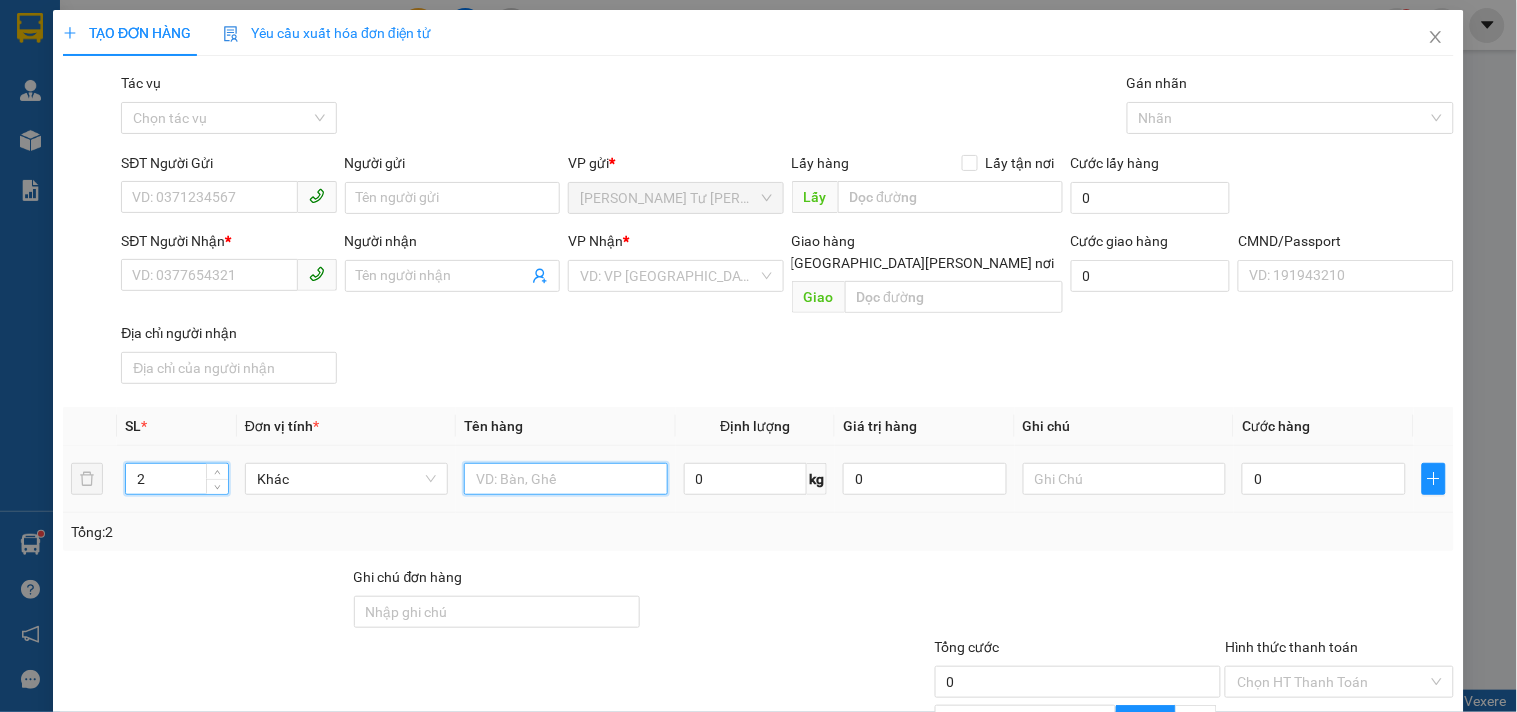 click at bounding box center (565, 479) 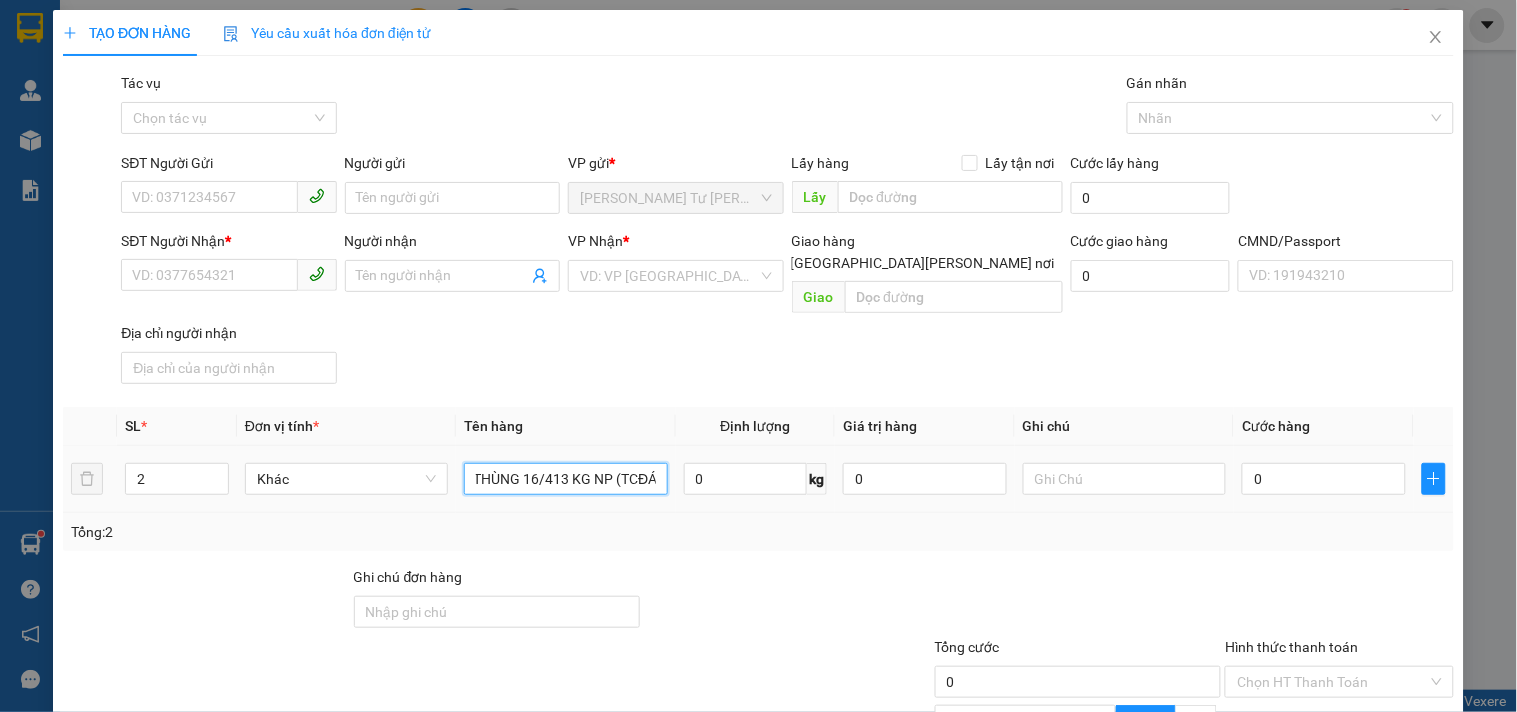 scroll, scrollTop: 0, scrollLeft: 93, axis: horizontal 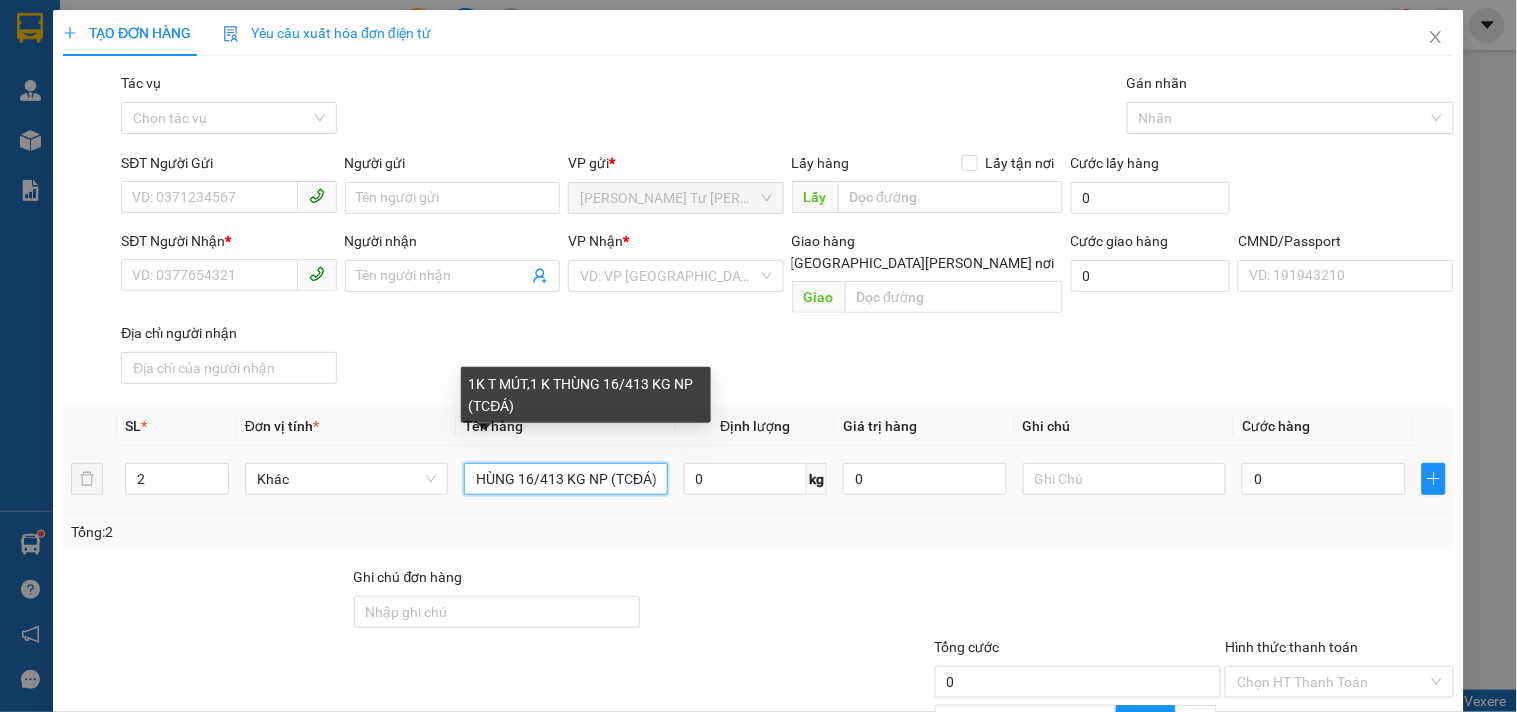 click on "1K T MÚT,1 K THÙNG 16/413 KG NP (TCĐÁ)" at bounding box center [565, 479] 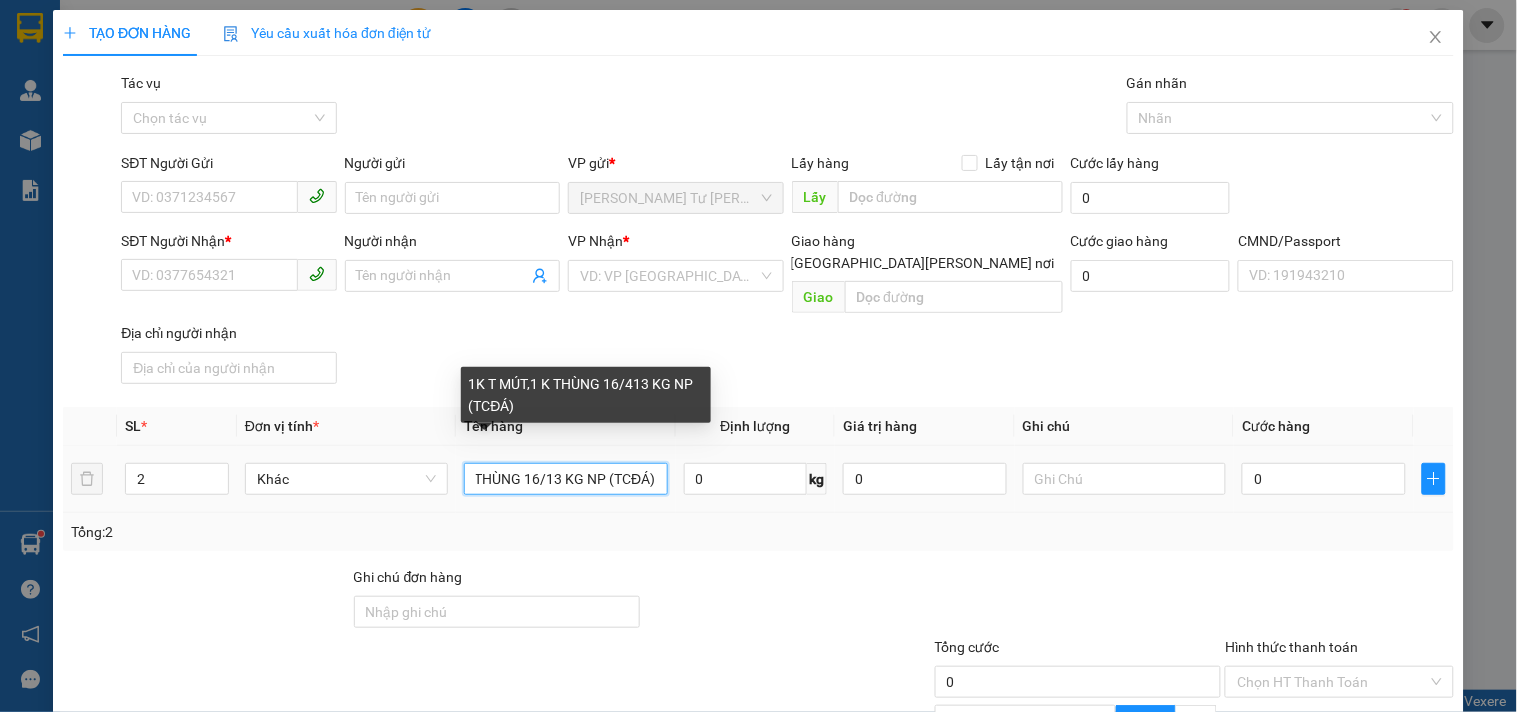 scroll, scrollTop: 0, scrollLeft: 85, axis: horizontal 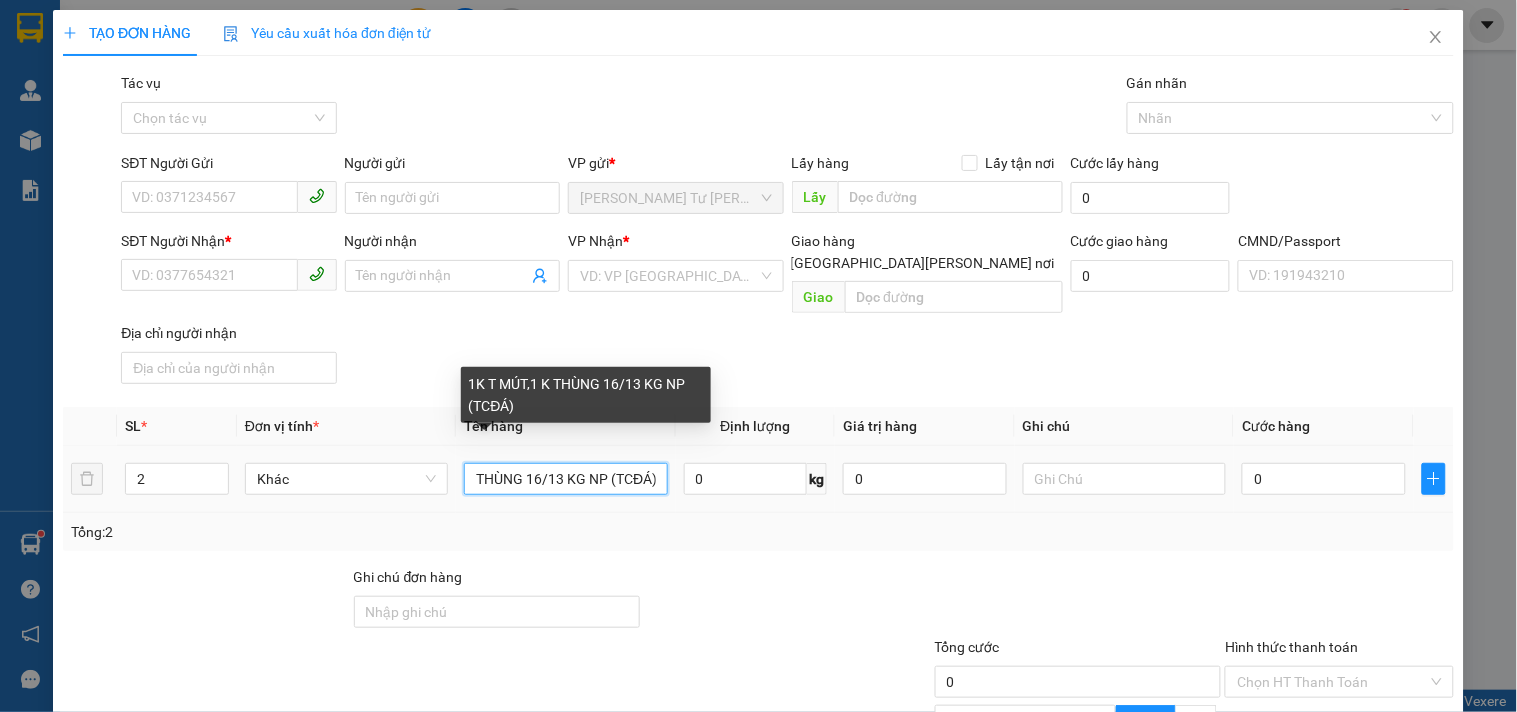 click on "1K T MÚT,1 K THÙNG 16/13 KG NP (TCĐÁ)" at bounding box center (565, 479) 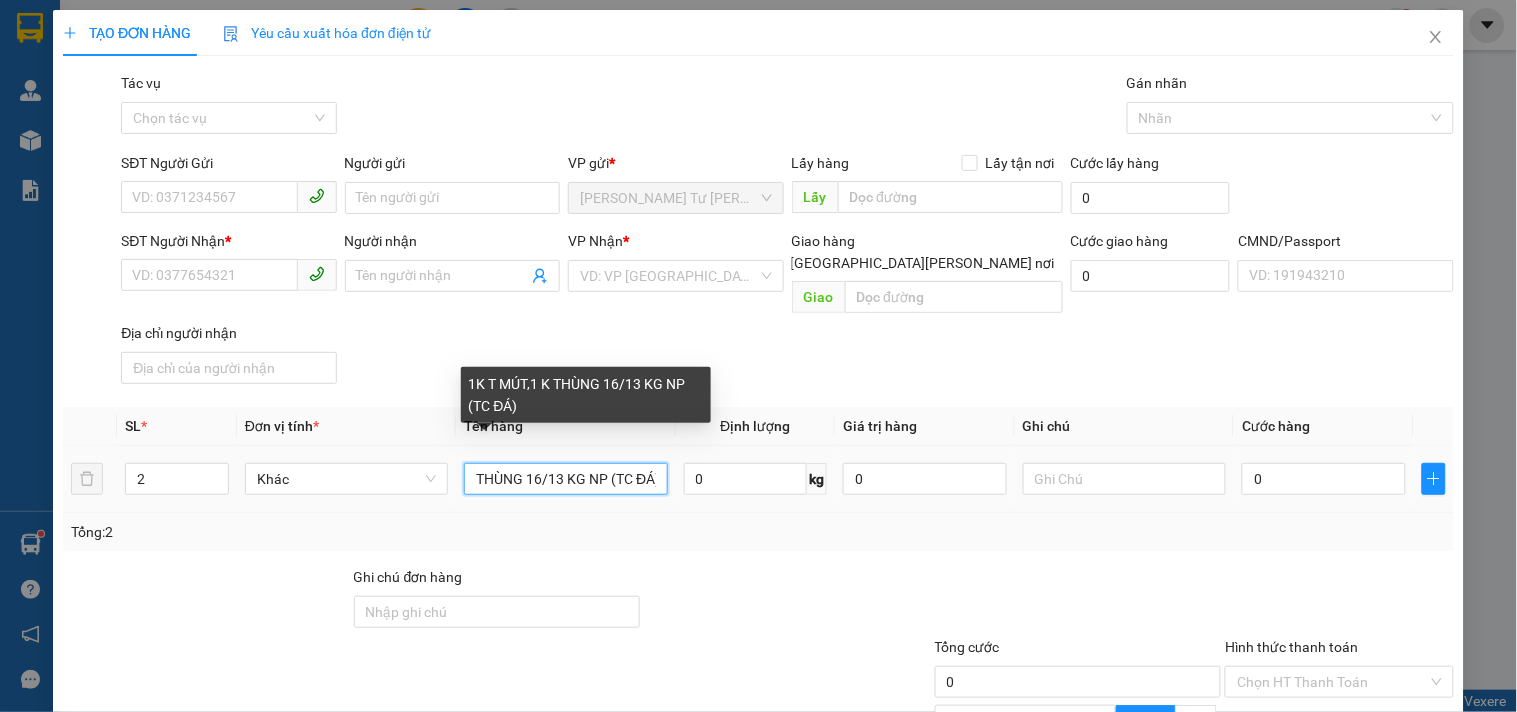 click on "1K T MÚT,1 K THÙNG 16/13 KG NP (TC ĐÁ)" at bounding box center [565, 479] 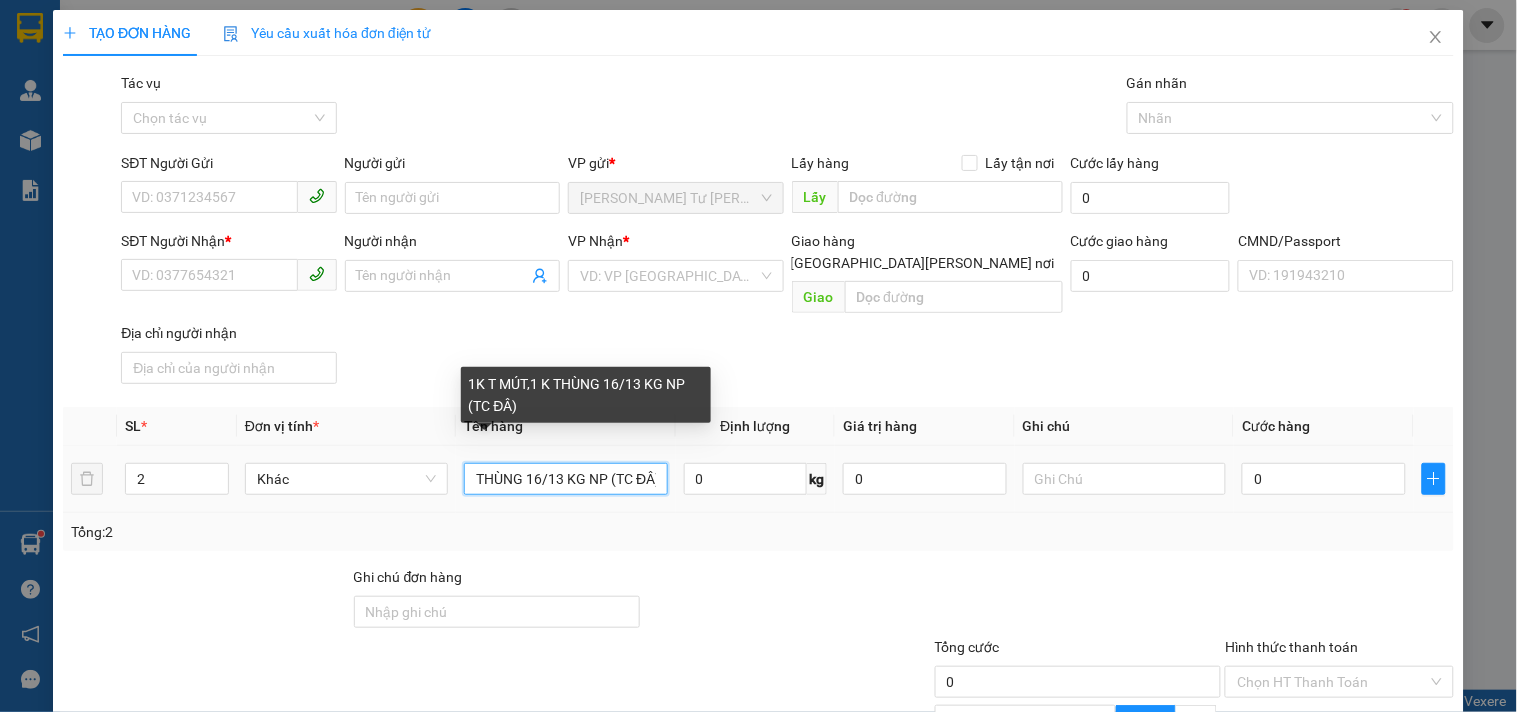 scroll, scrollTop: 0, scrollLeft: 85, axis: horizontal 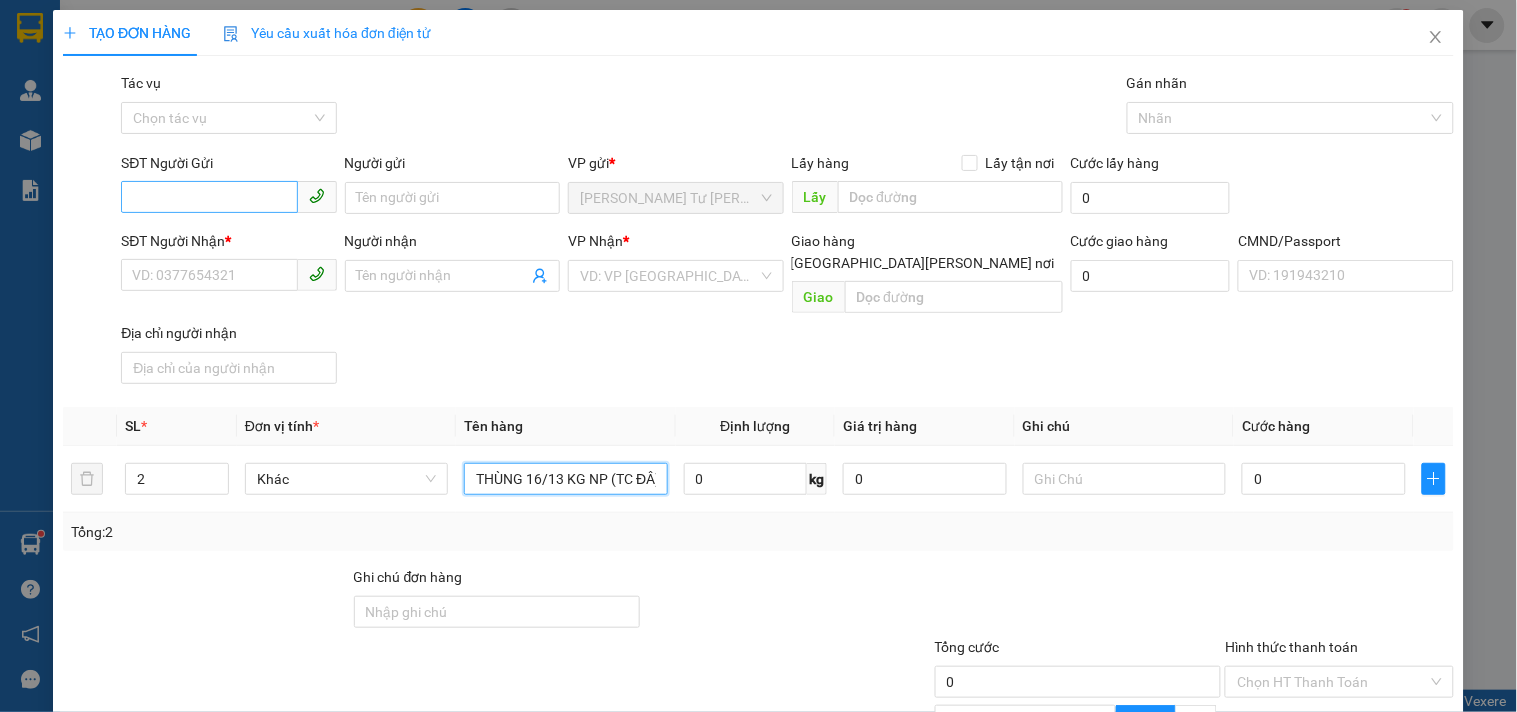 type on "1K T MÚT,1 K THÙNG 16/13 KG NP (TC ĐÂ)" 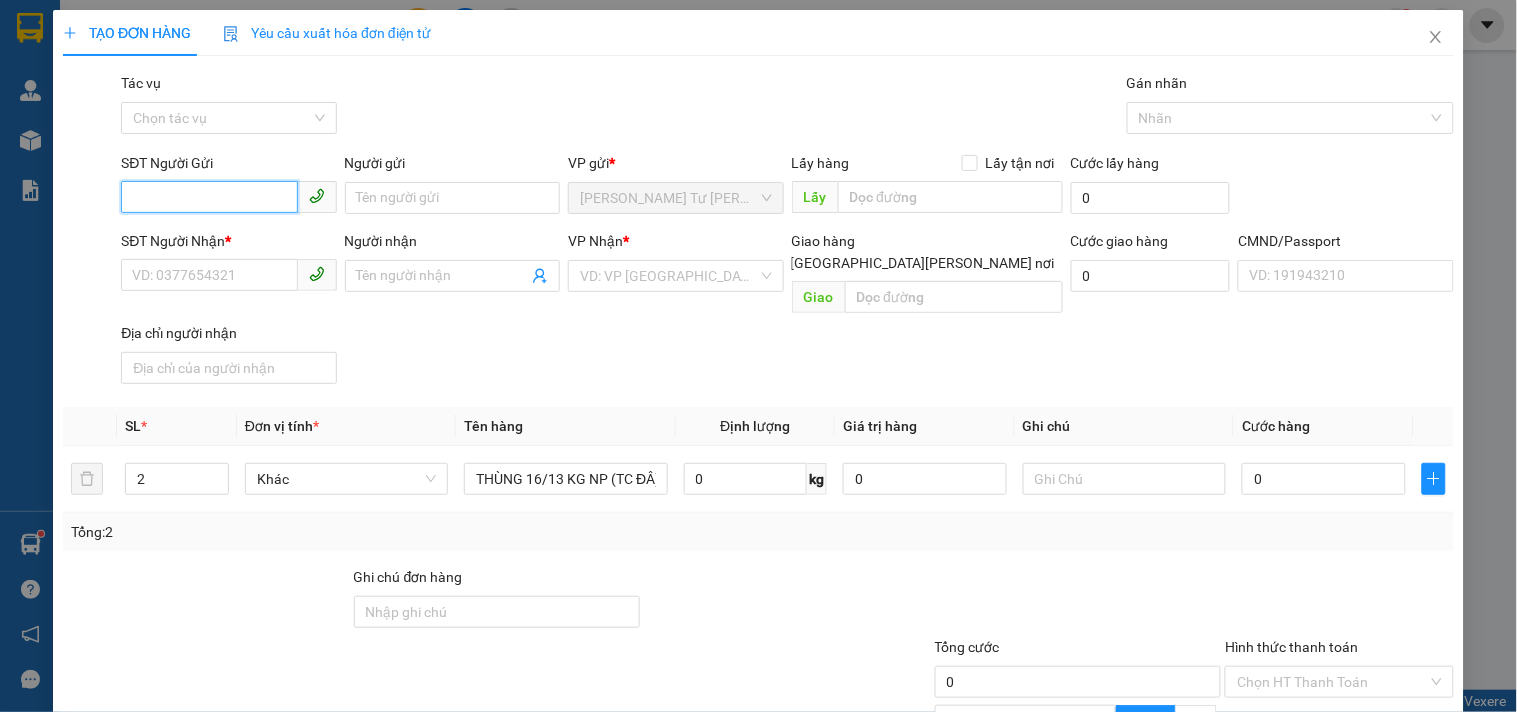 click on "SĐT Người Gửi" at bounding box center [209, 197] 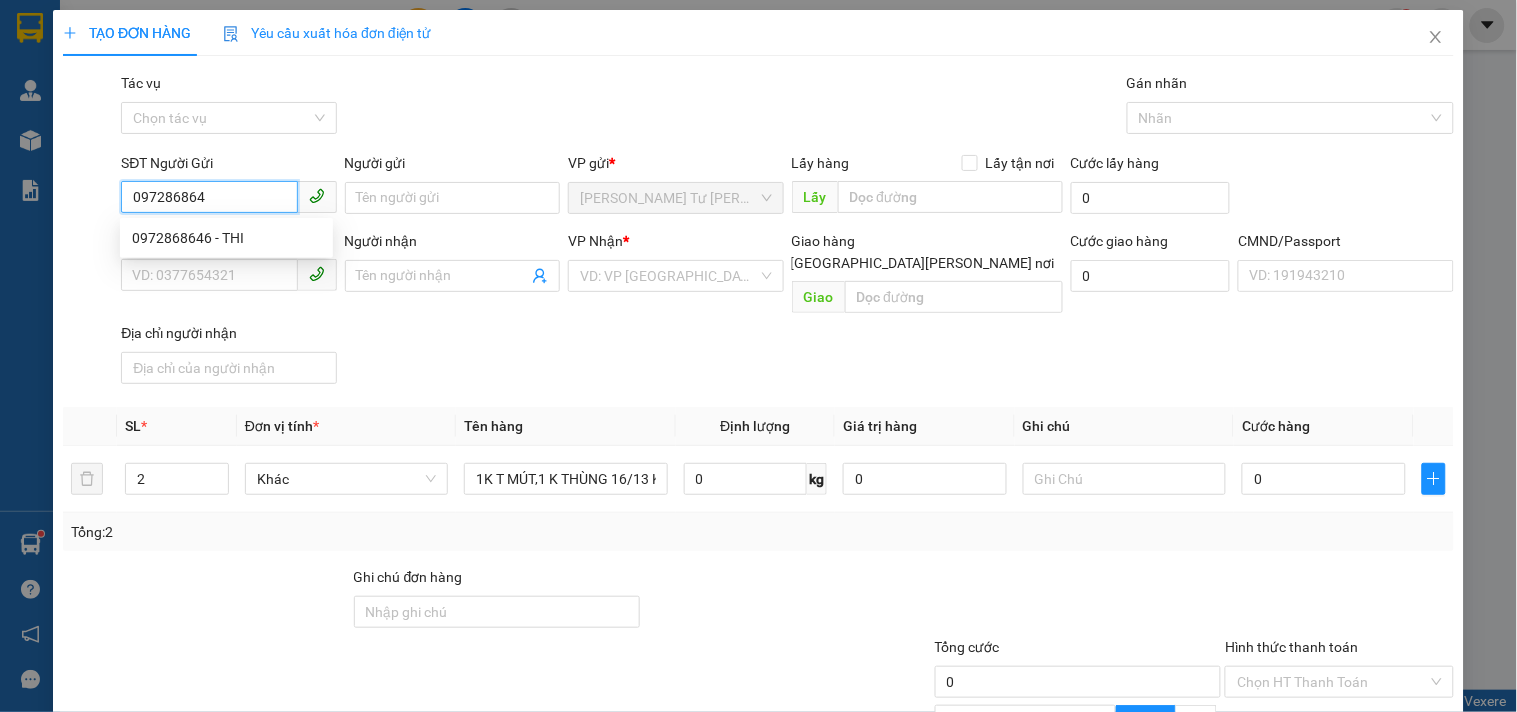 type on "0972868646" 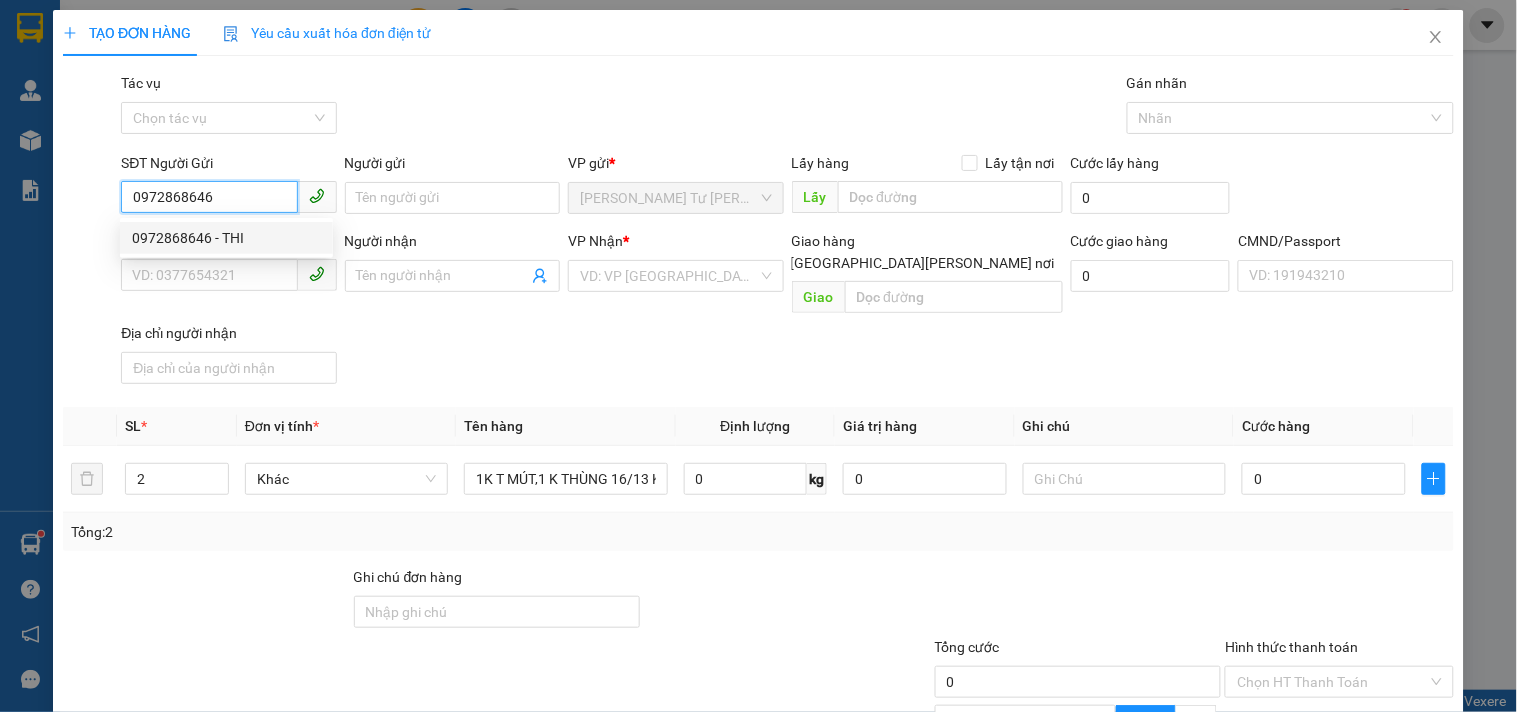 click on "0972868646 - THI" at bounding box center (226, 238) 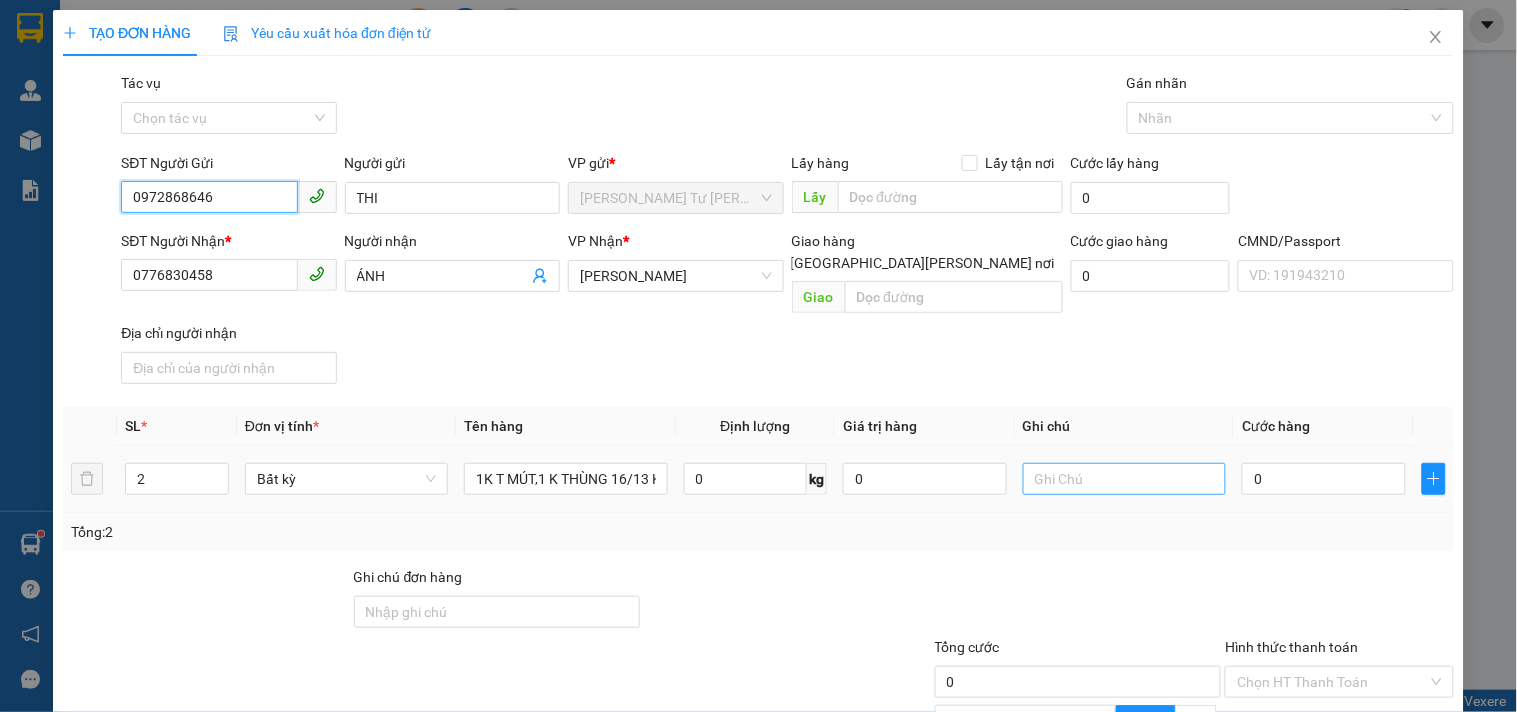 type on "0972868646" 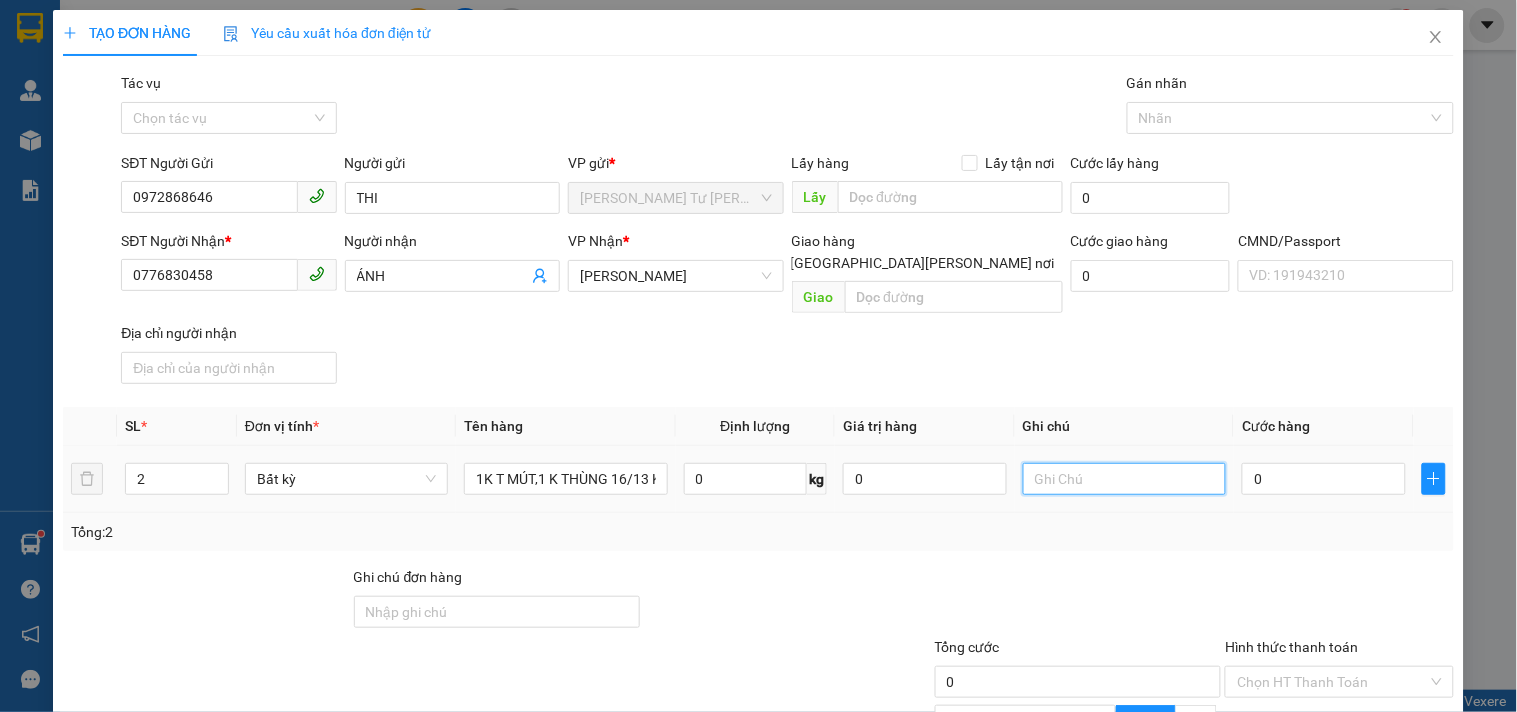 click at bounding box center (1124, 479) 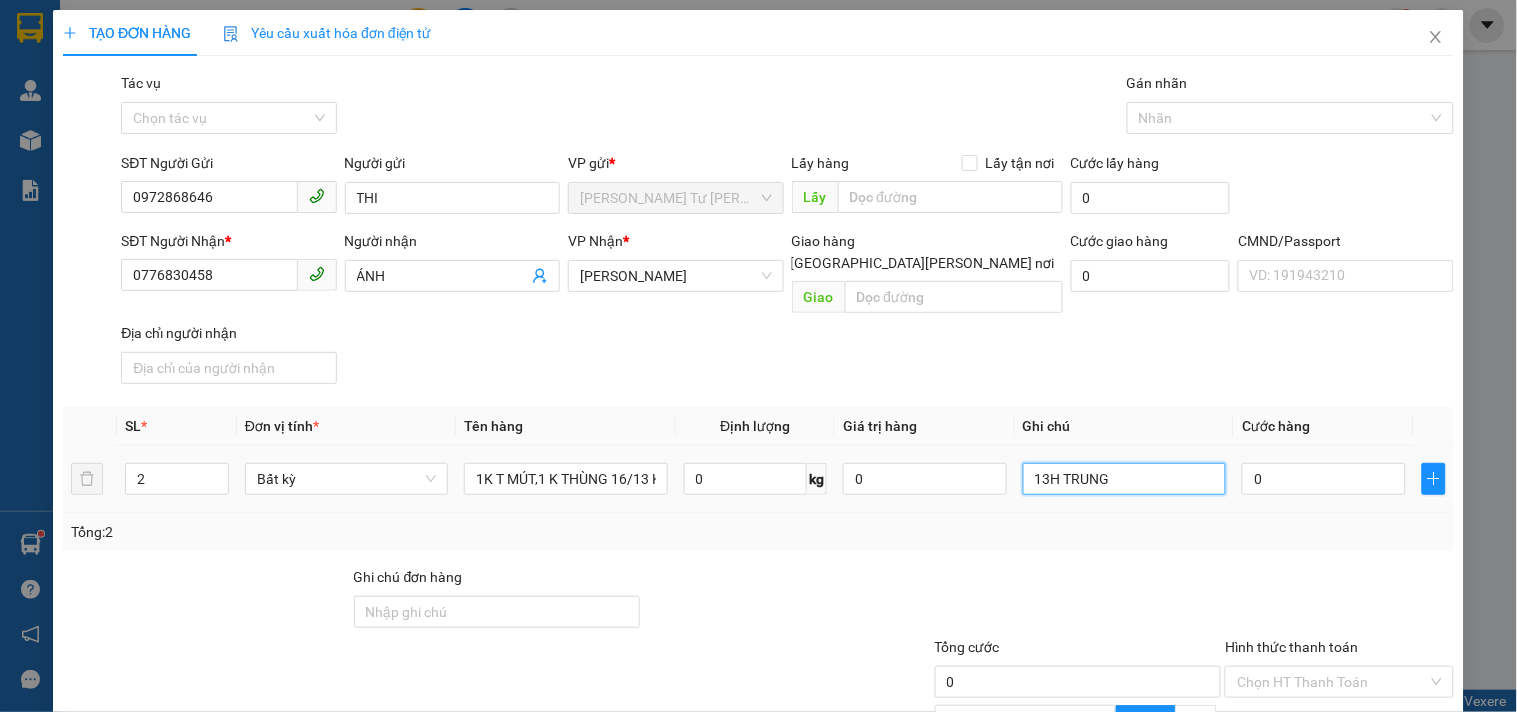 type on "13H TRUNG" 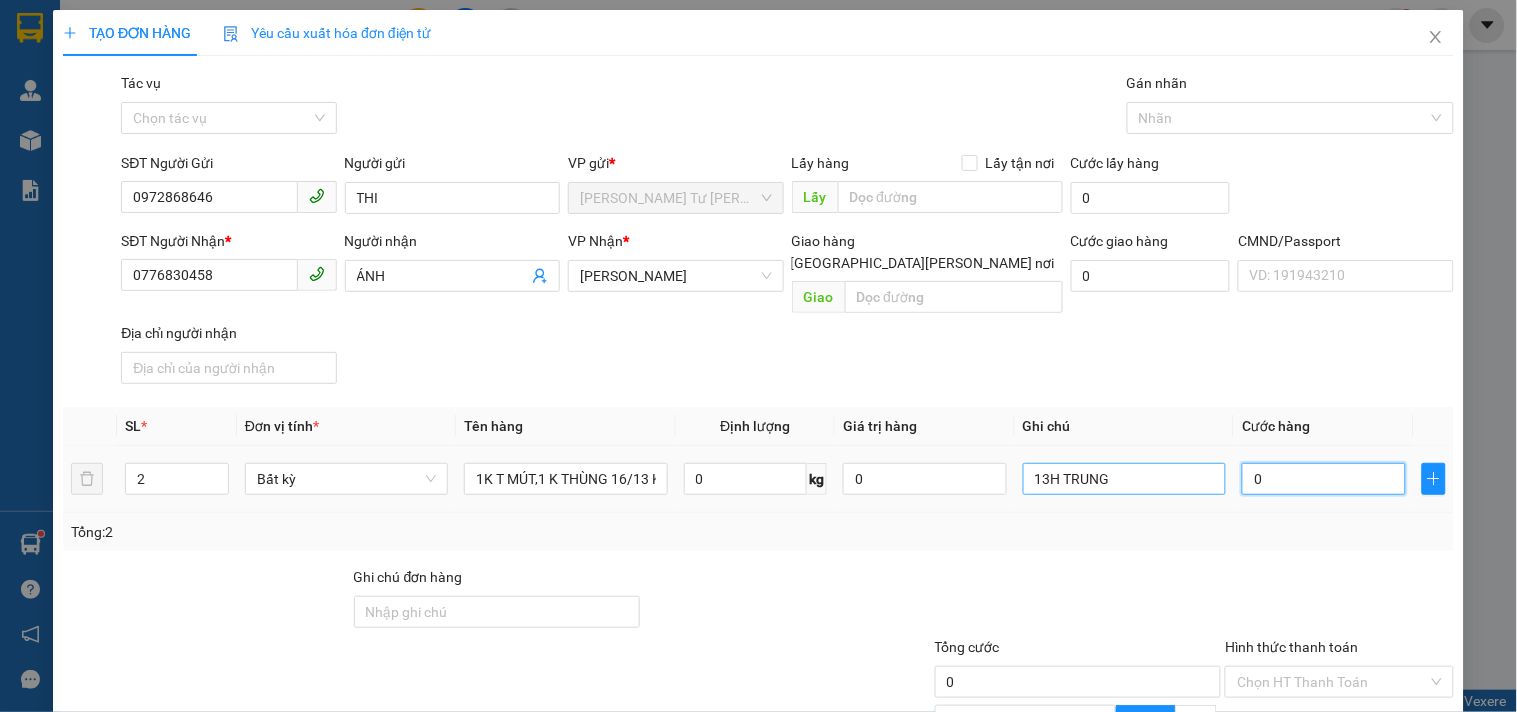 type on "7" 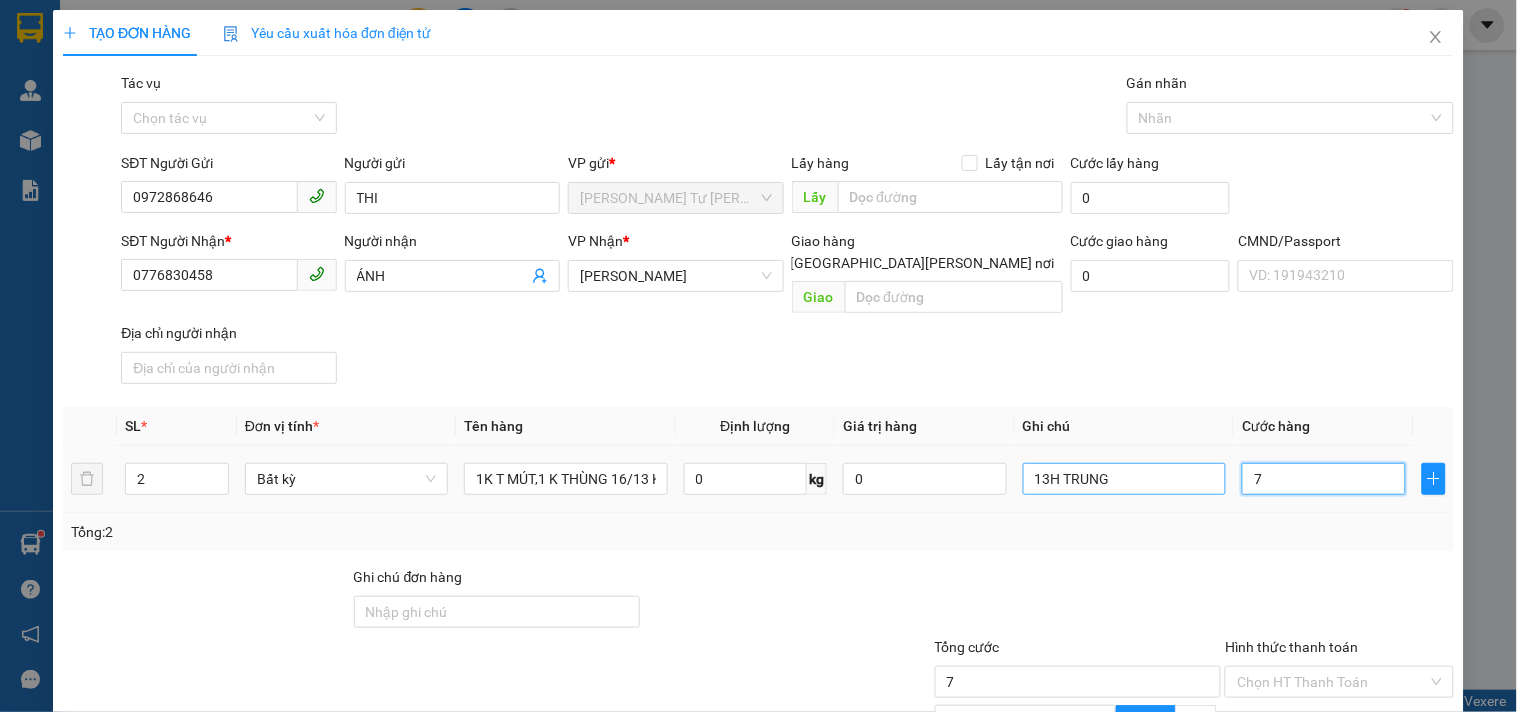 type on "70" 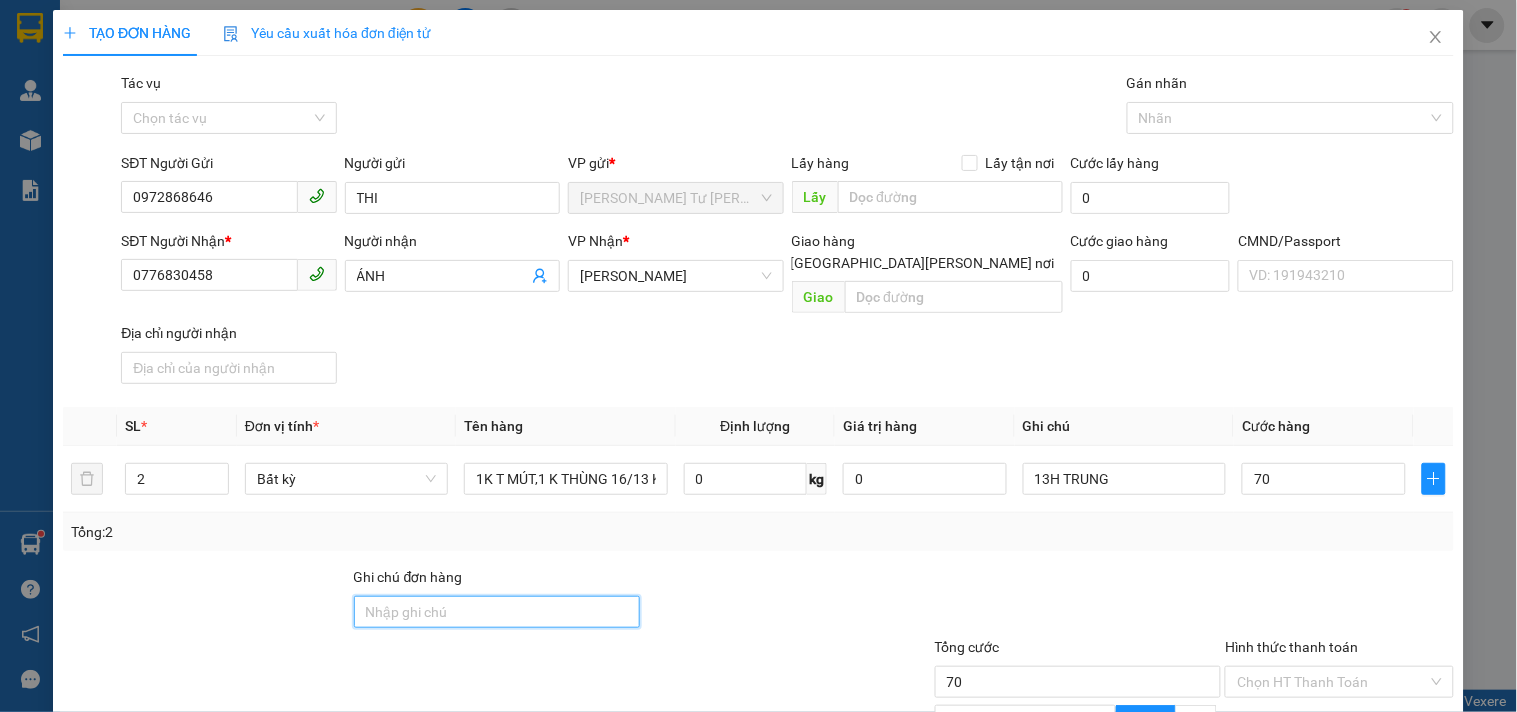 type on "70.000" 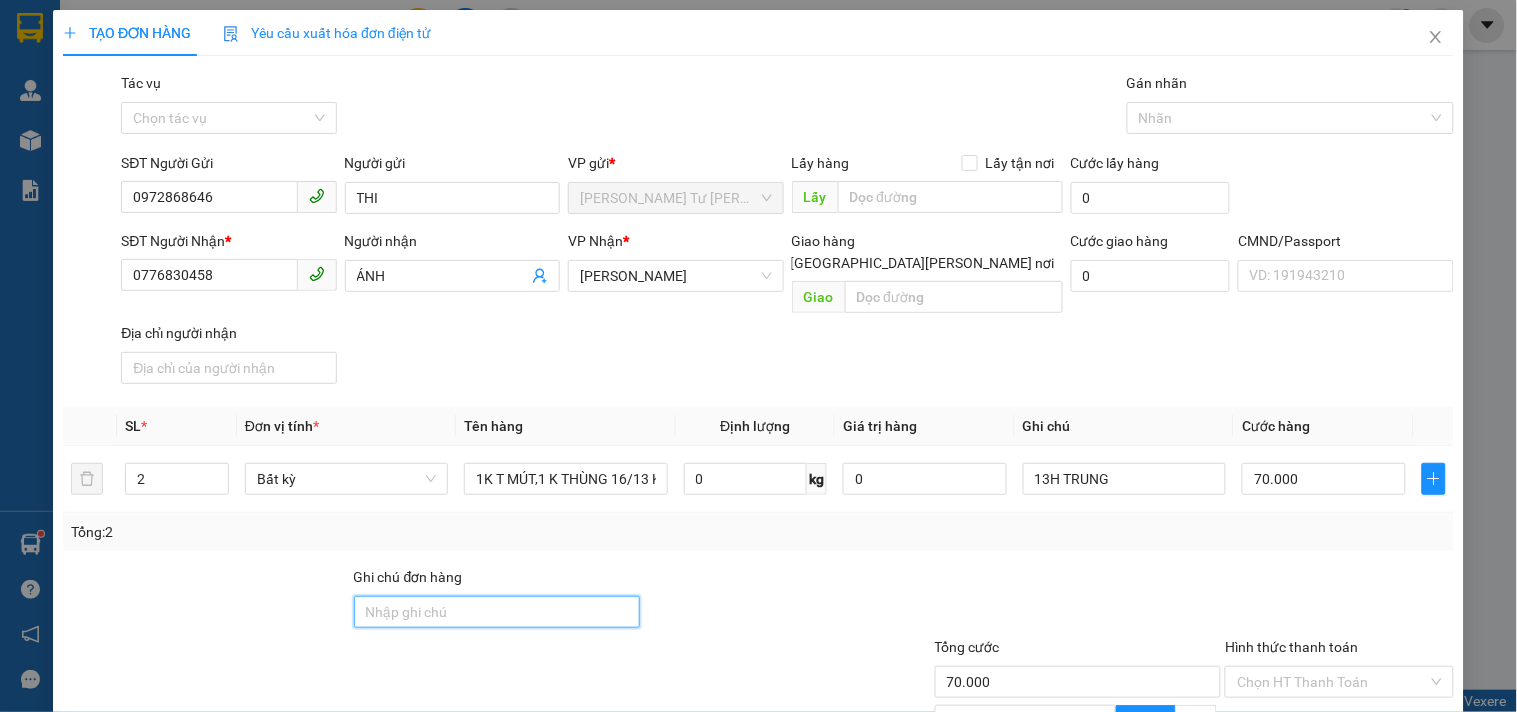 click on "Ghi chú đơn hàng" at bounding box center (497, 612) 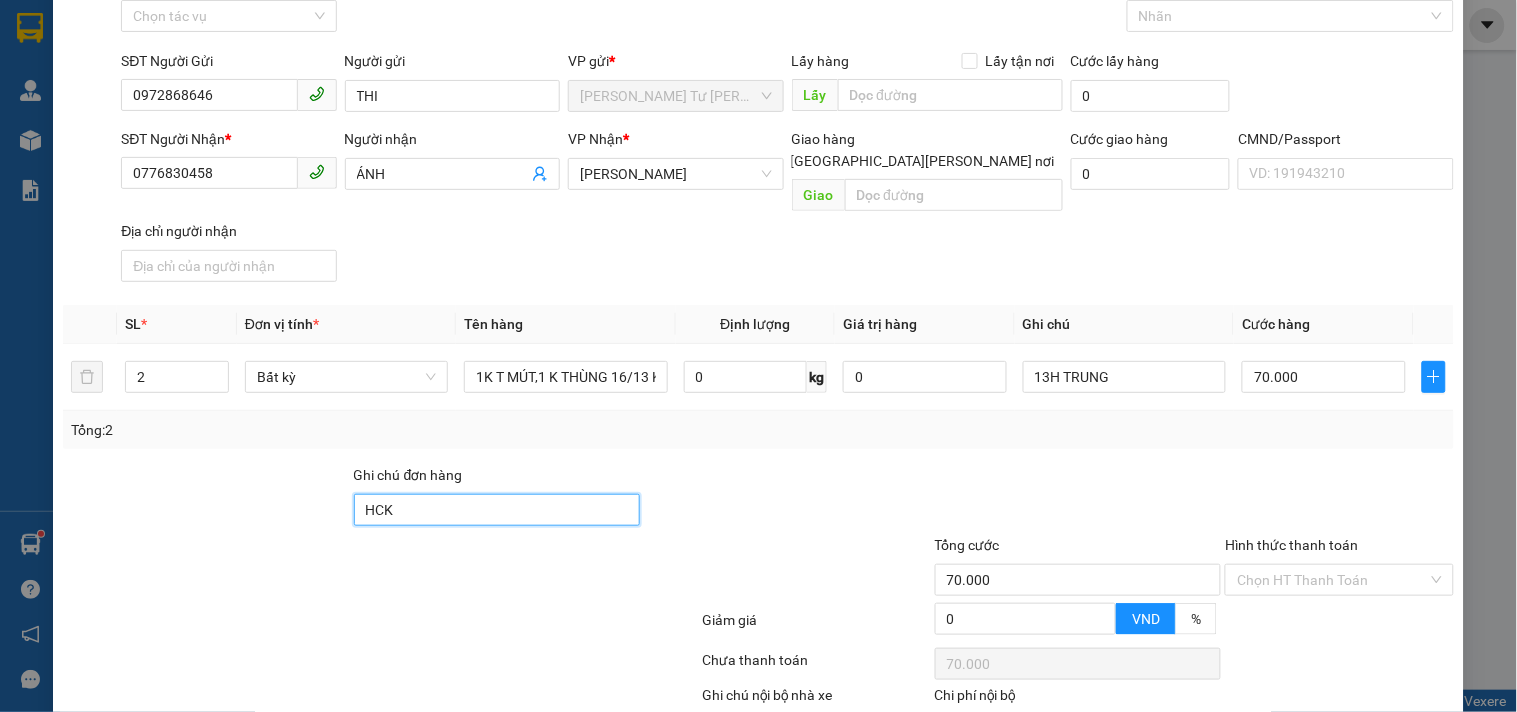 scroll, scrollTop: 200, scrollLeft: 0, axis: vertical 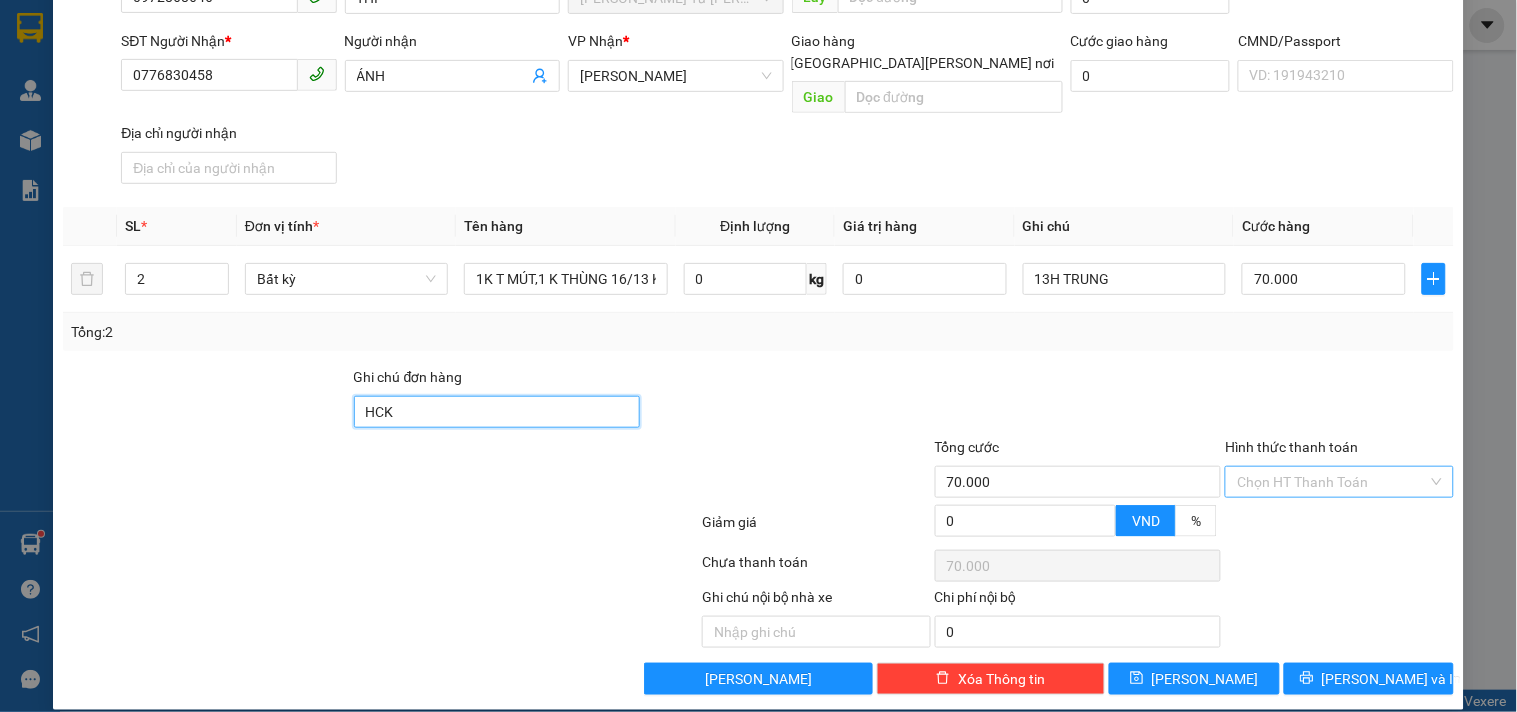 type on "HCK" 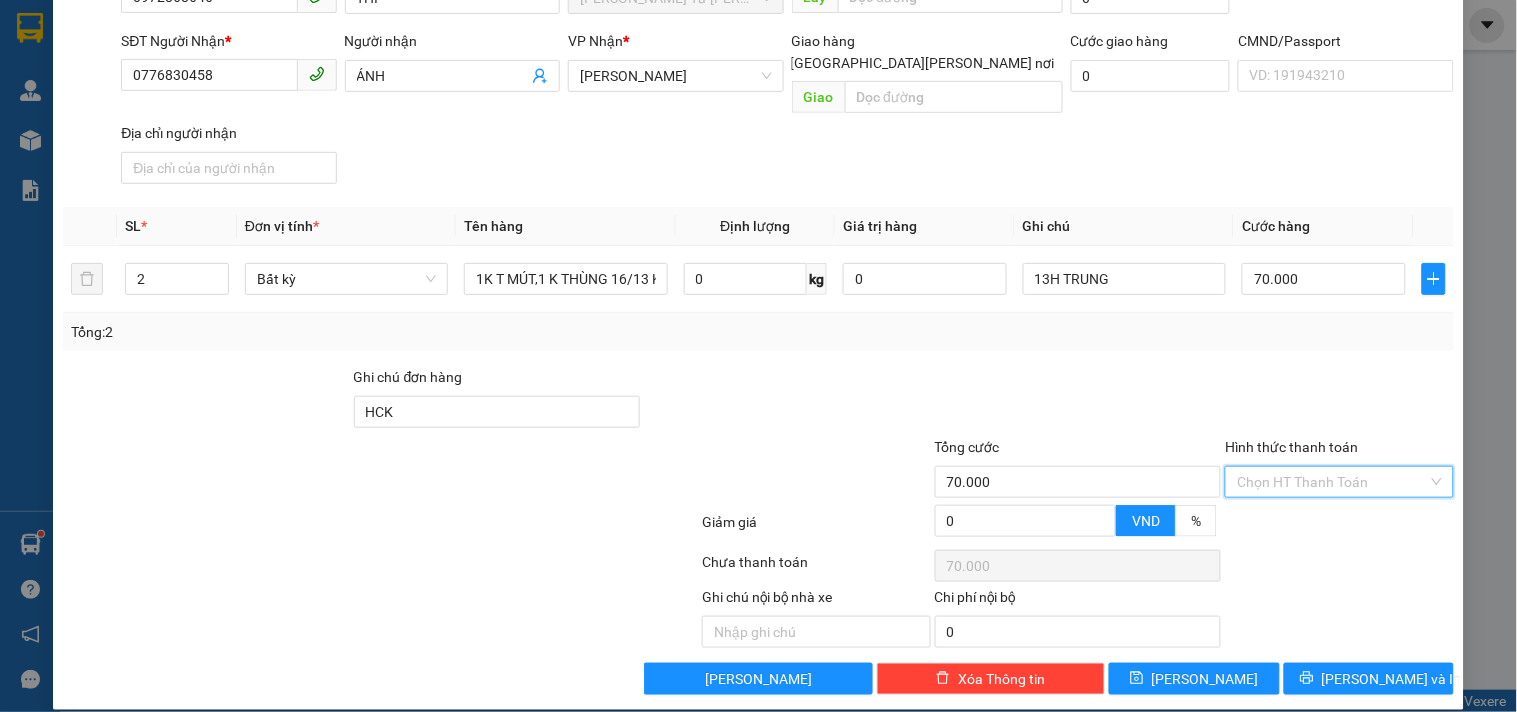 click on "Hình thức thanh toán" at bounding box center (1332, 482) 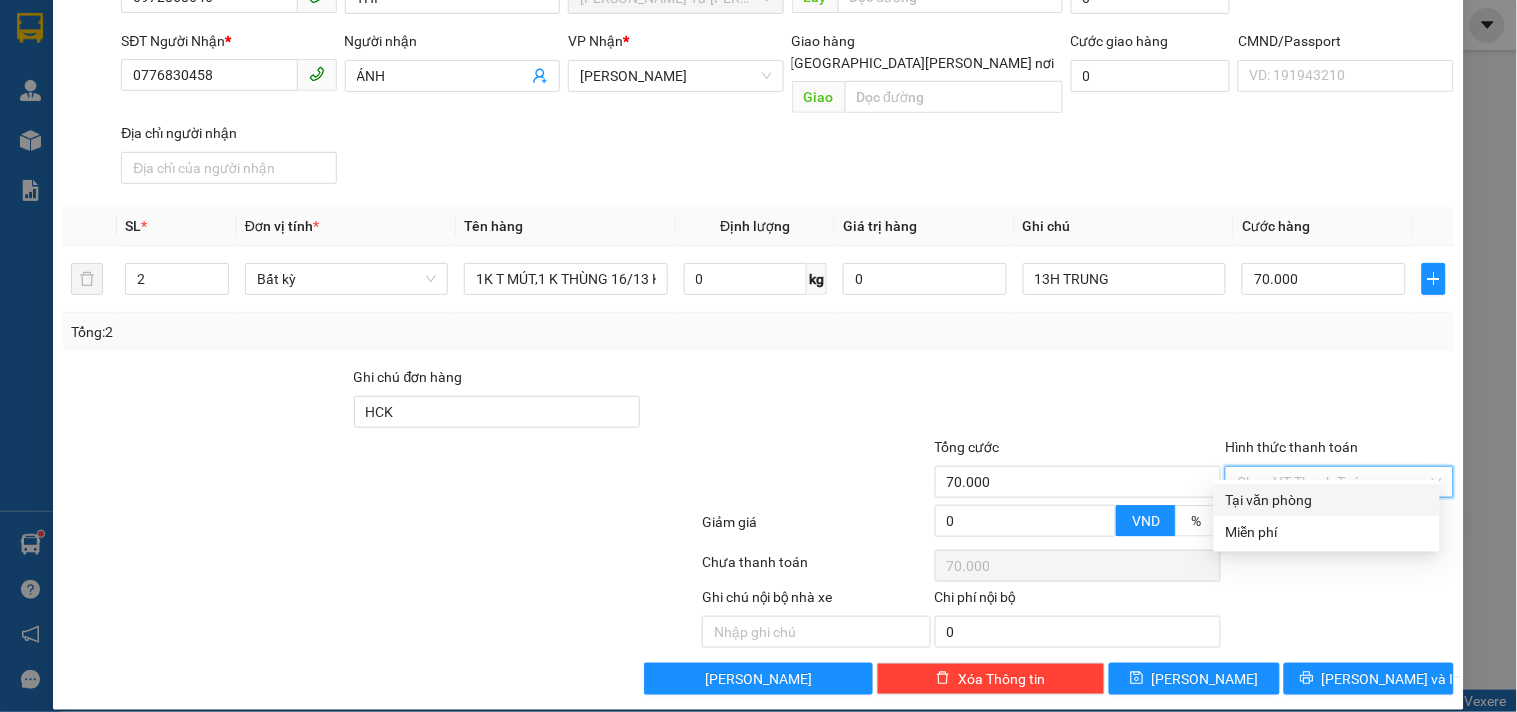 click on "Tại văn phòng" at bounding box center [1327, 500] 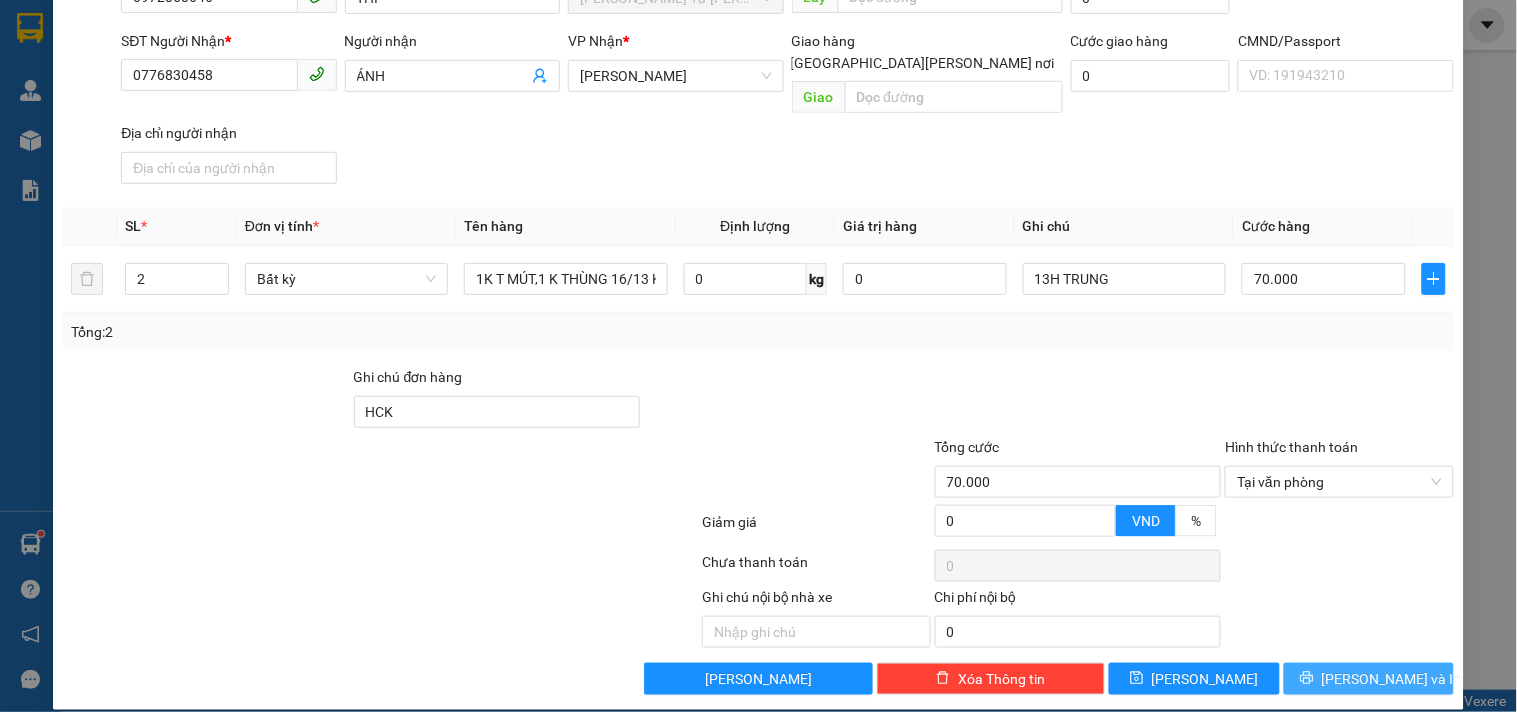click on "[PERSON_NAME] và In" at bounding box center [1392, 679] 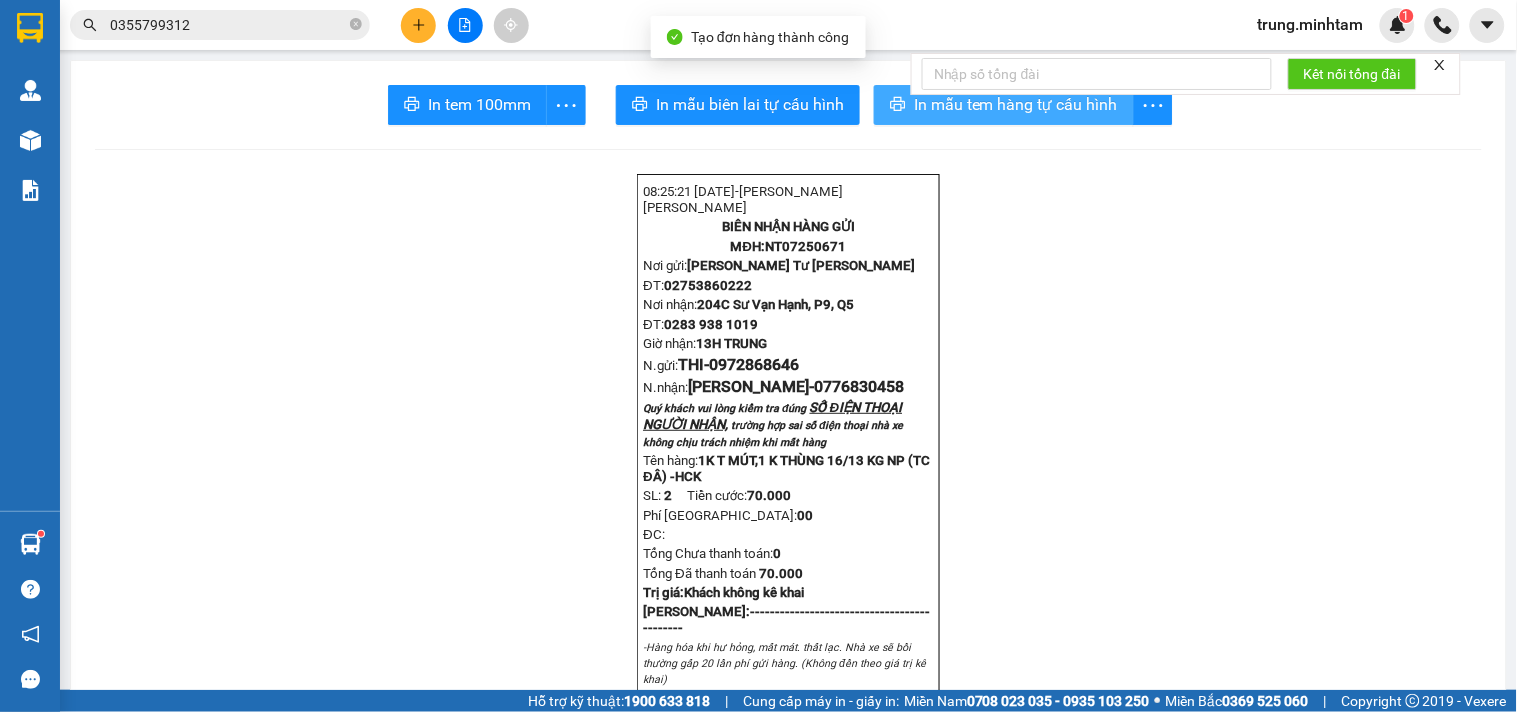 click on "In mẫu tem hàng tự cấu hình" at bounding box center [1016, 104] 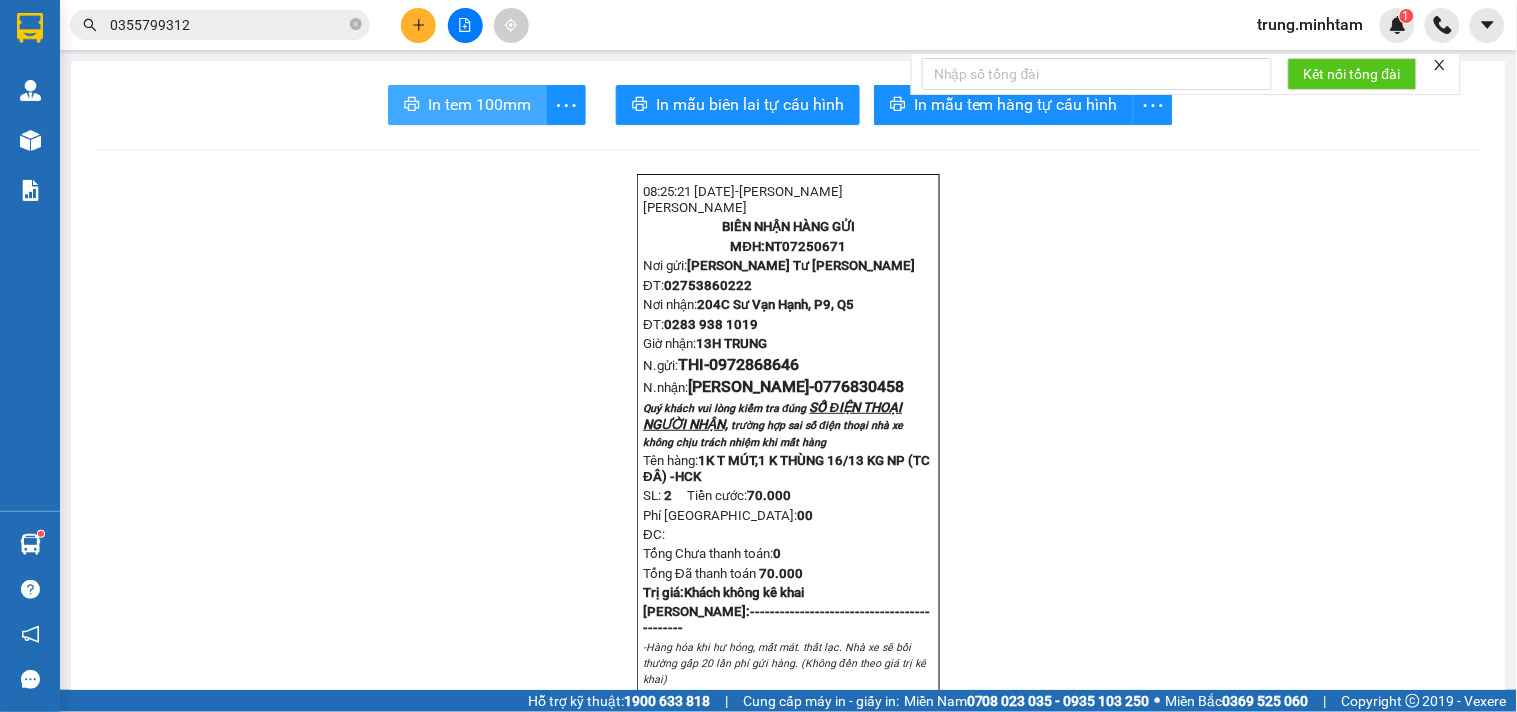 click on "In tem 100mm" at bounding box center (479, 104) 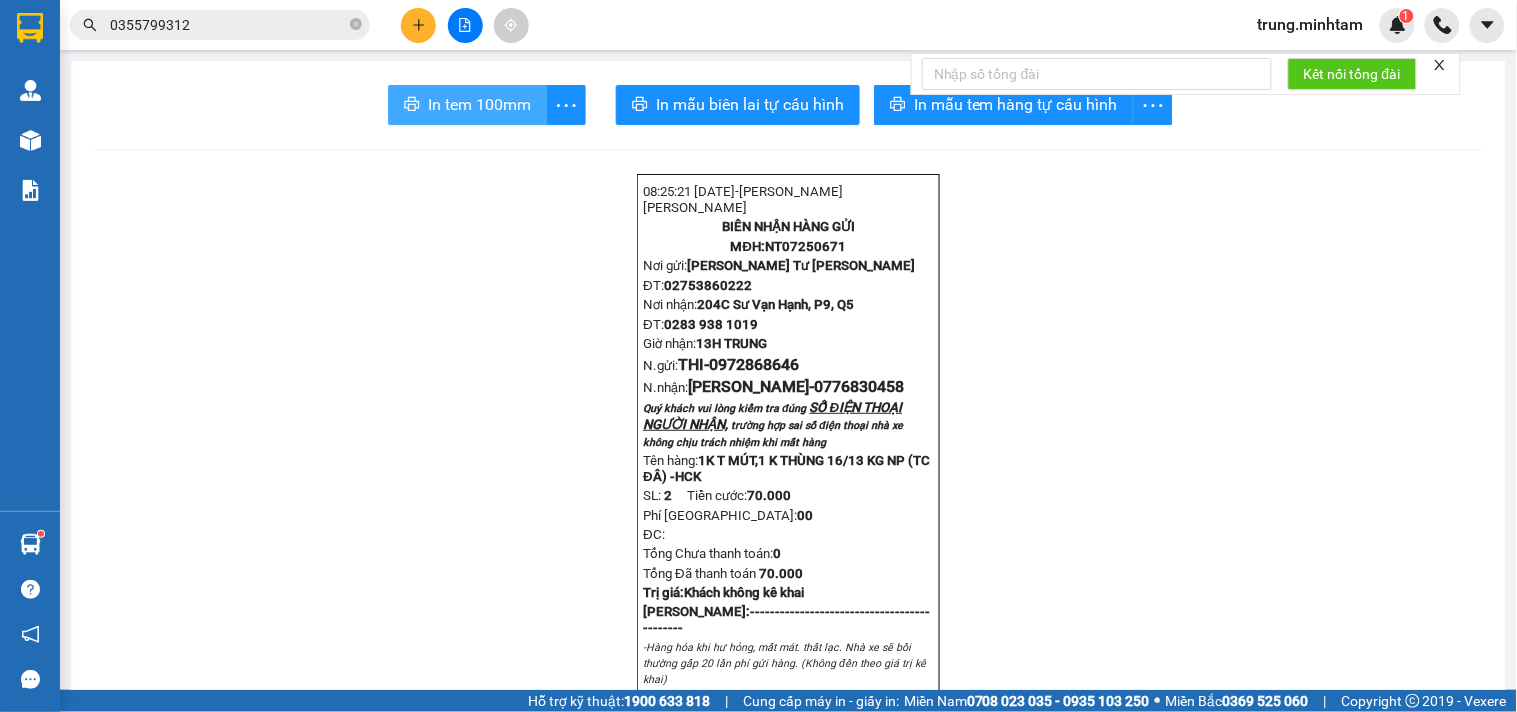 click on "In tem 100mm" at bounding box center [479, 104] 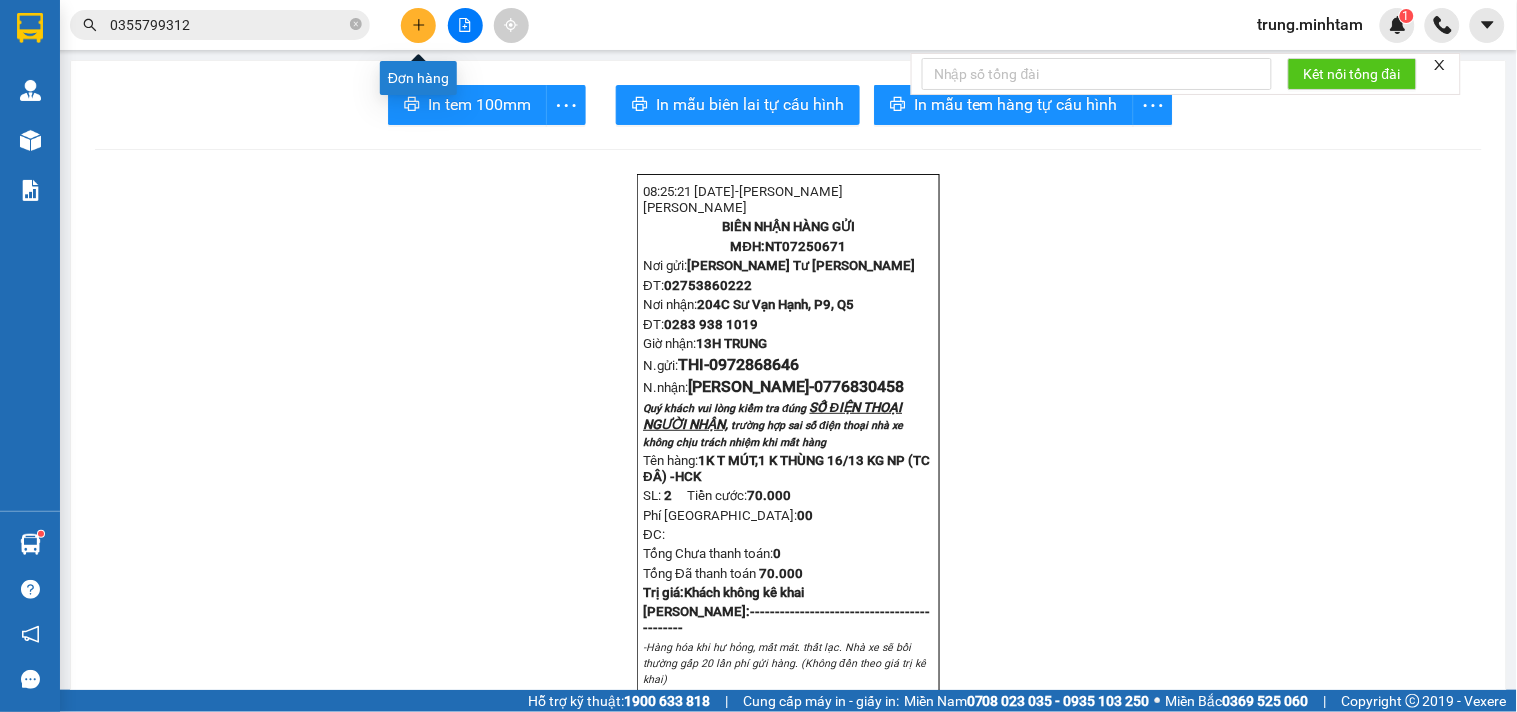 click 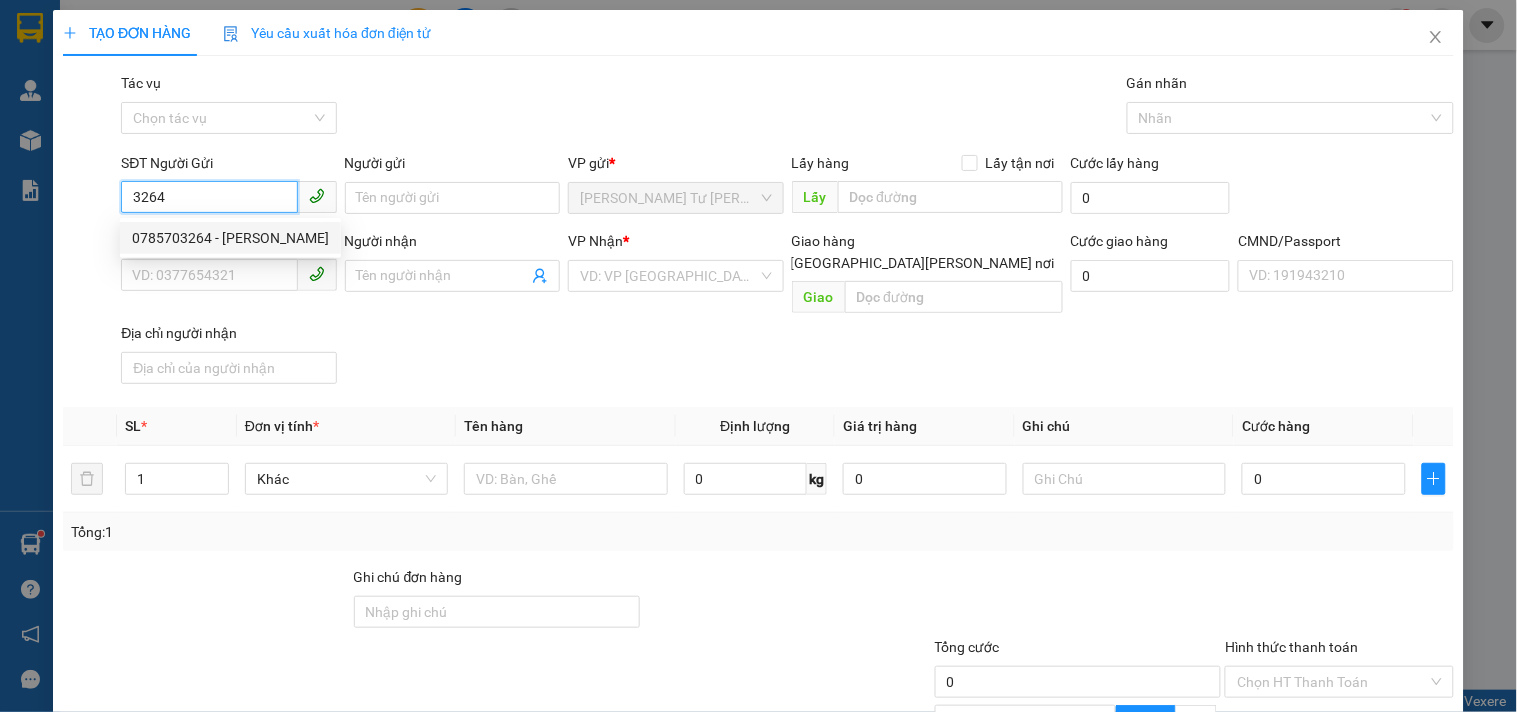 click on "0785703264 - TRÌNH" at bounding box center (230, 238) 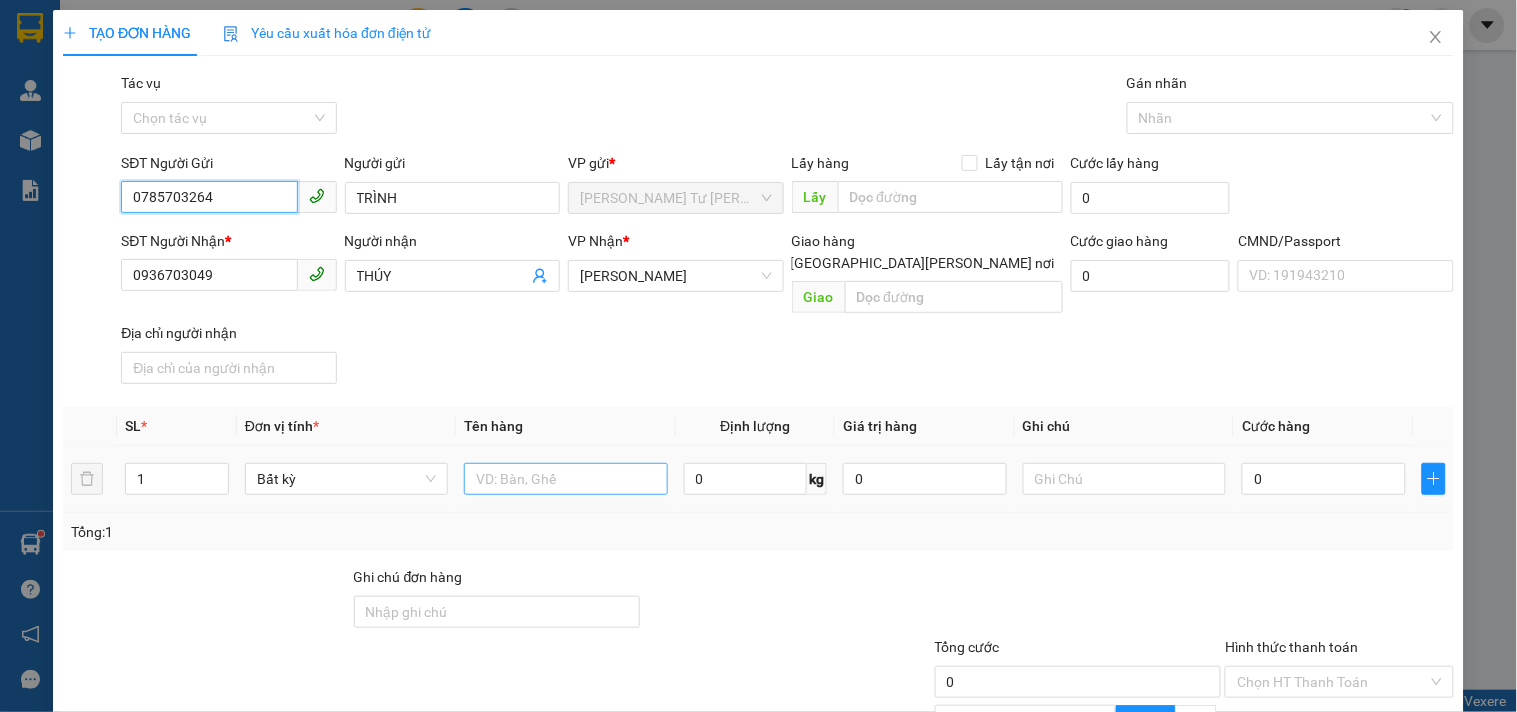 type on "0785703264" 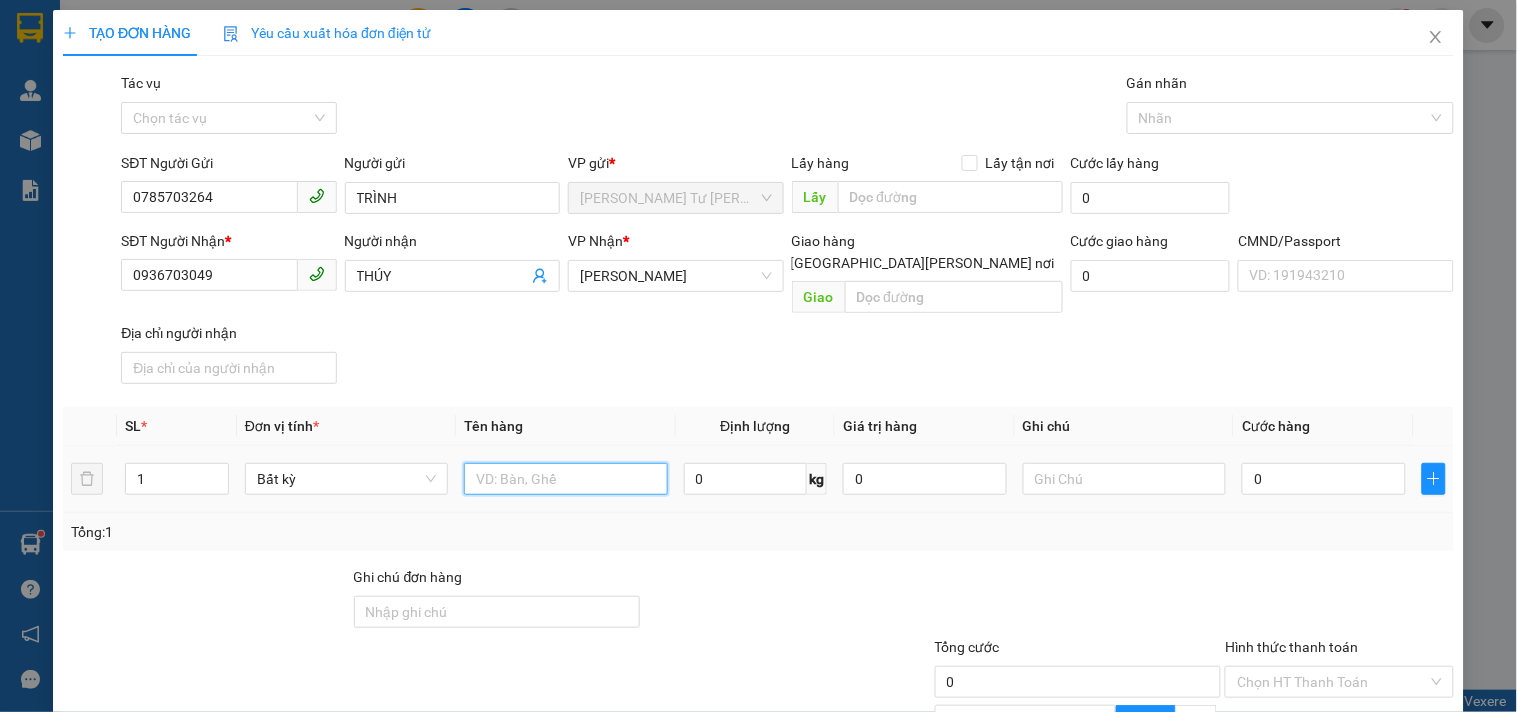 click at bounding box center [565, 479] 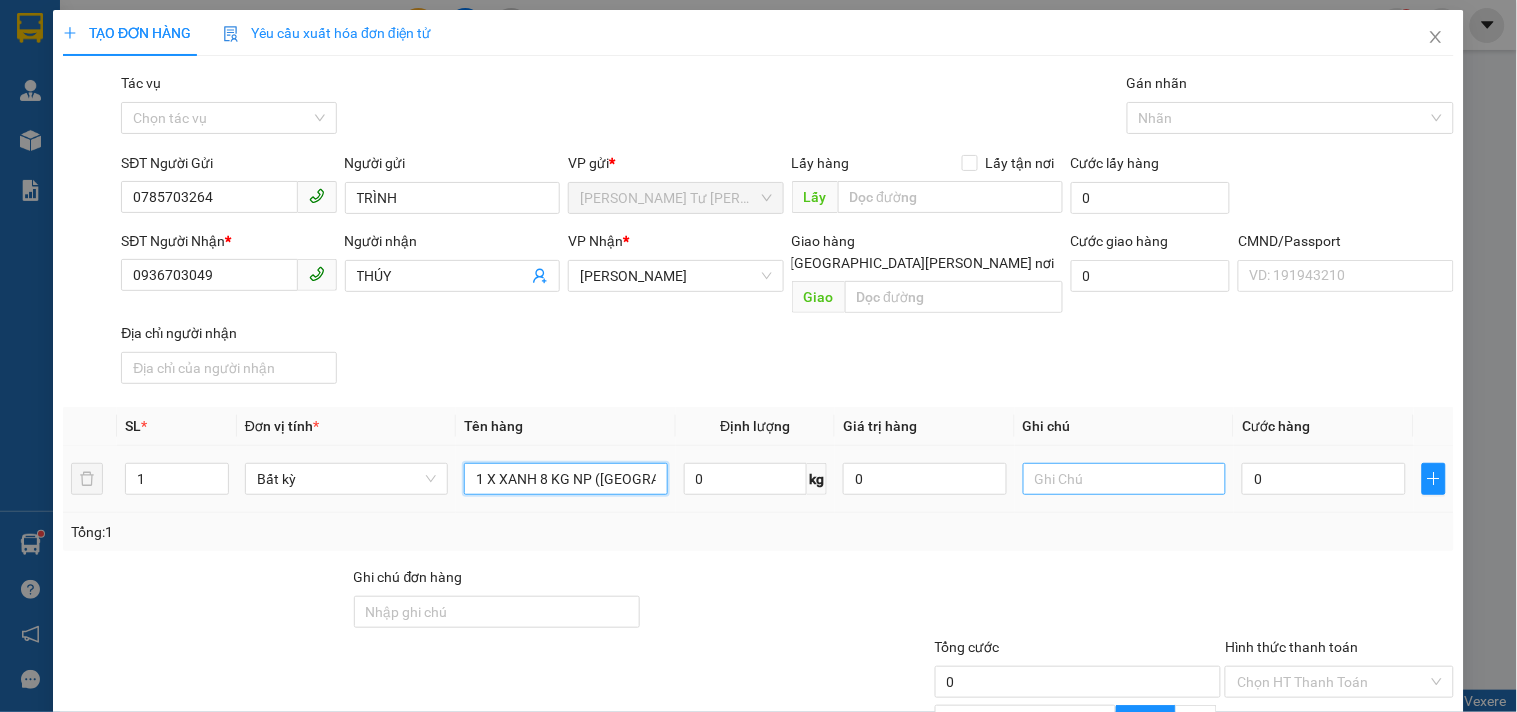 type on "1 X XANH 8 KG NP (TN)" 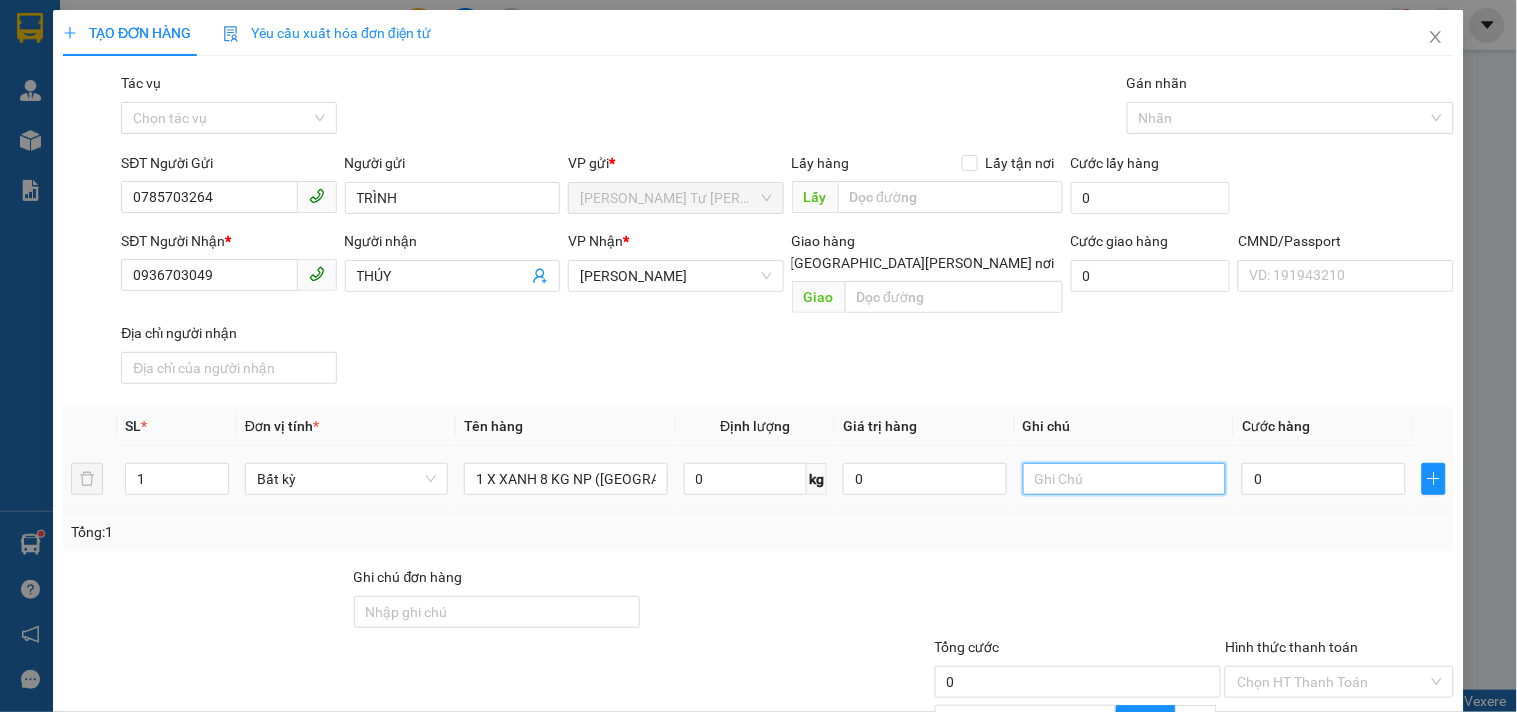 click at bounding box center [1124, 479] 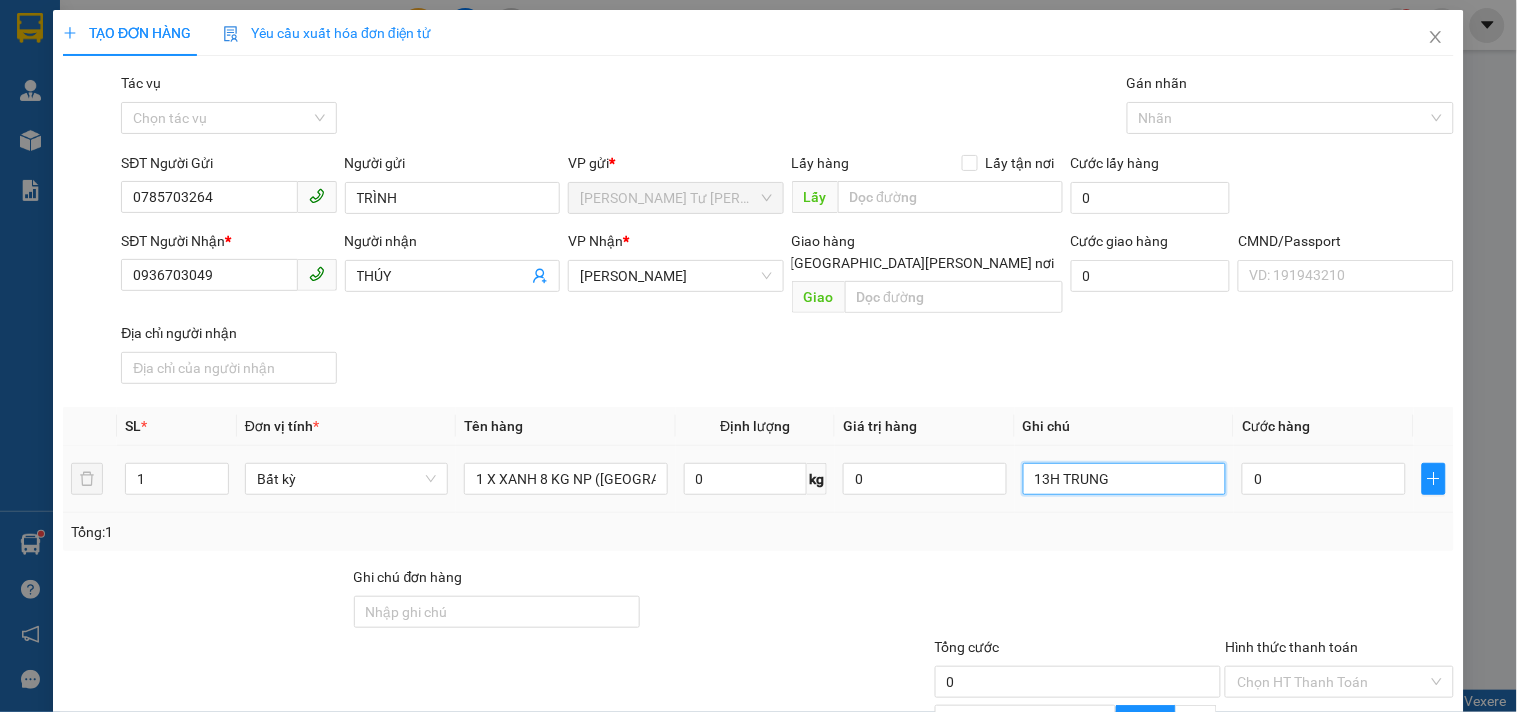type on "13H TRUNG" 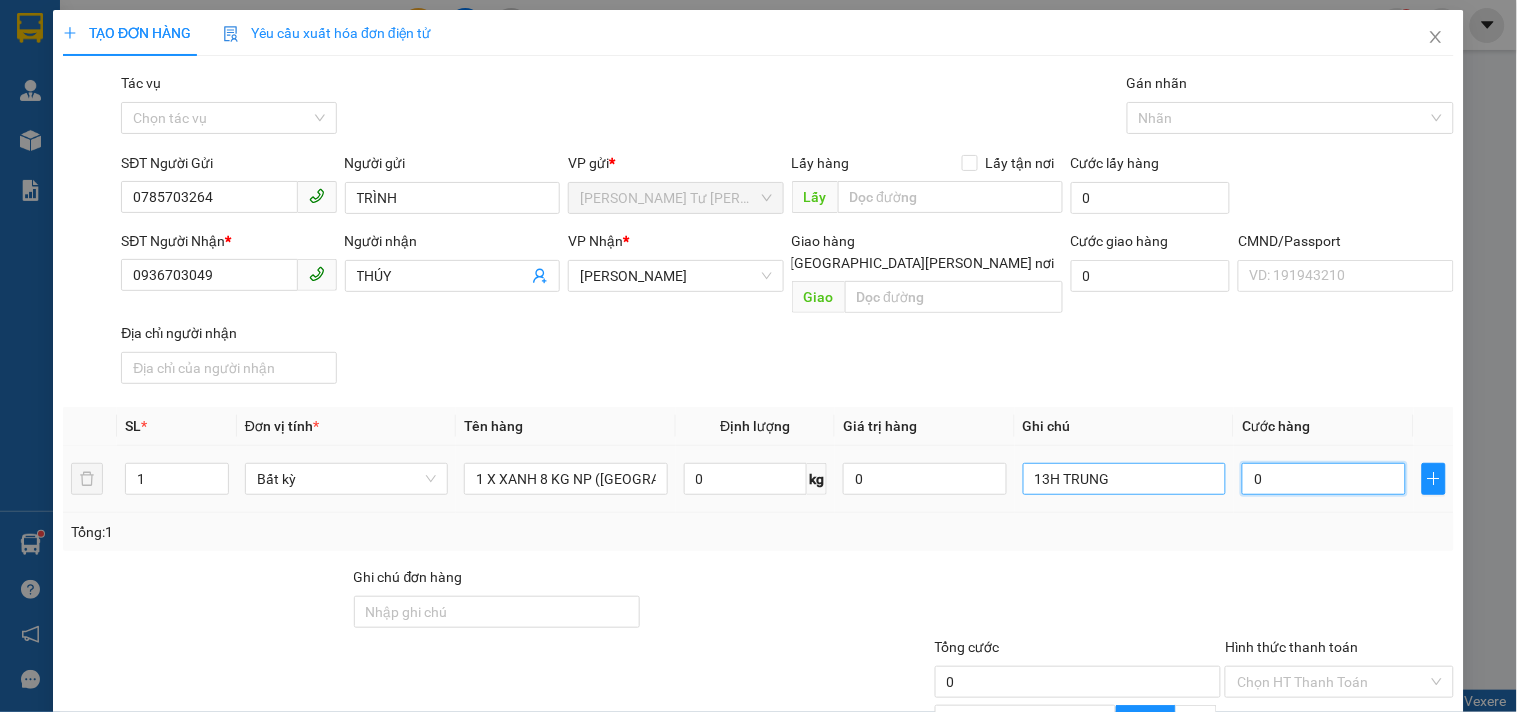 type on "2" 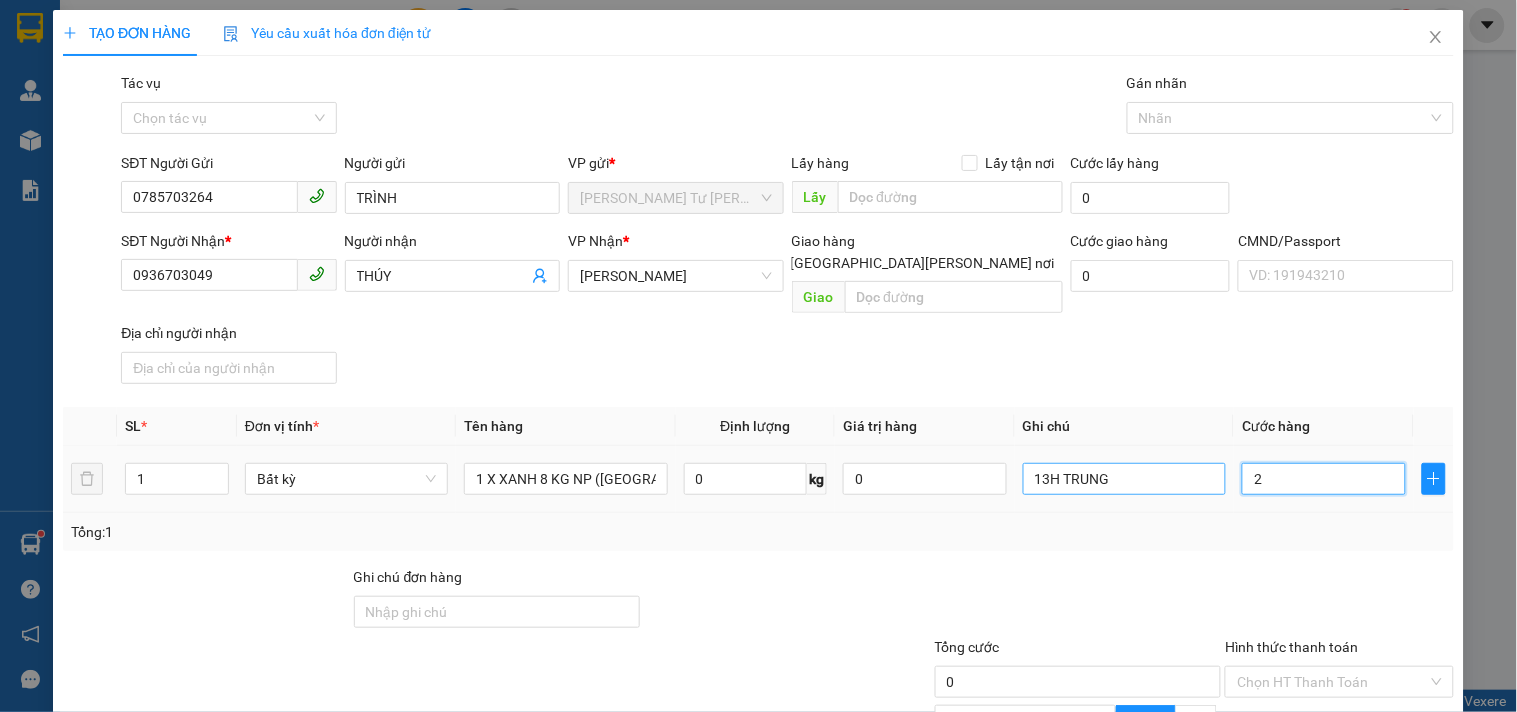 type on "2" 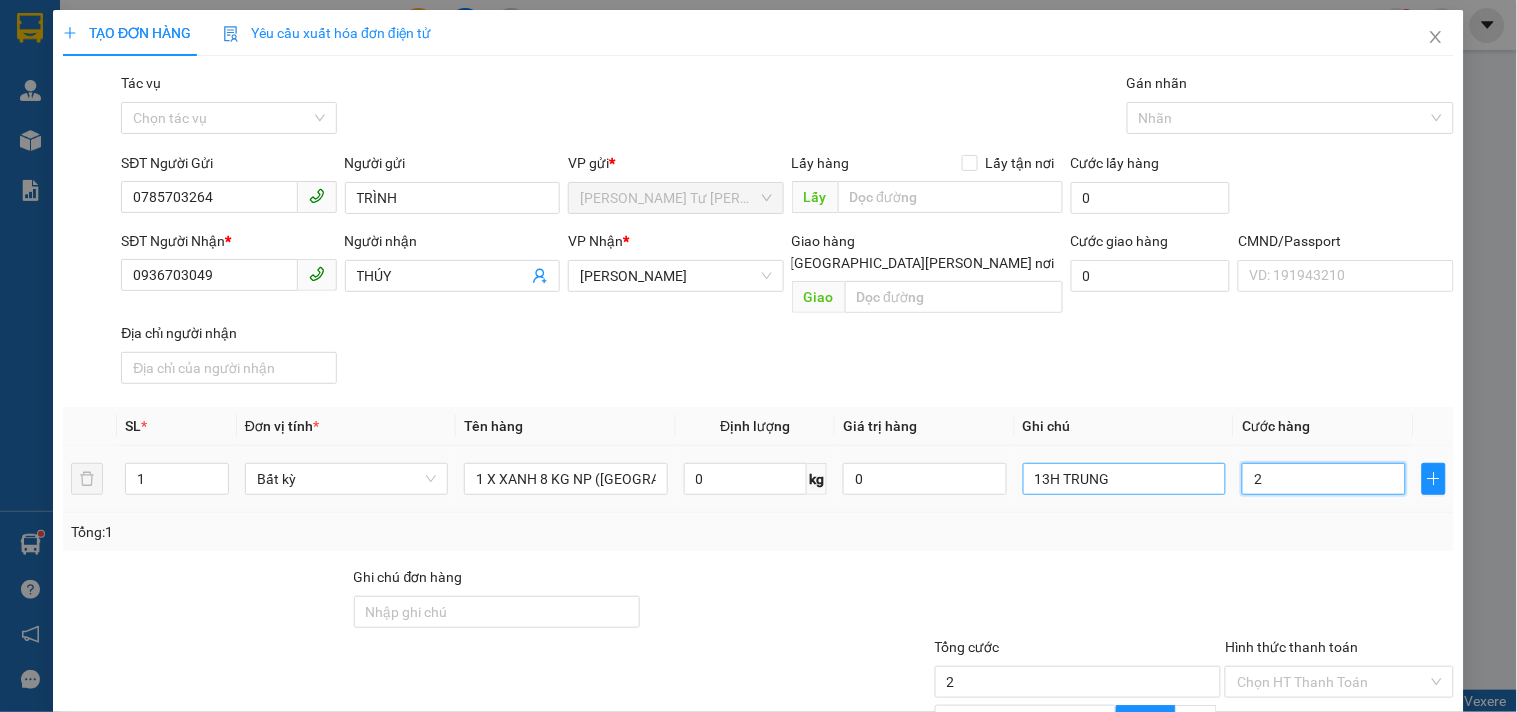 type on "25" 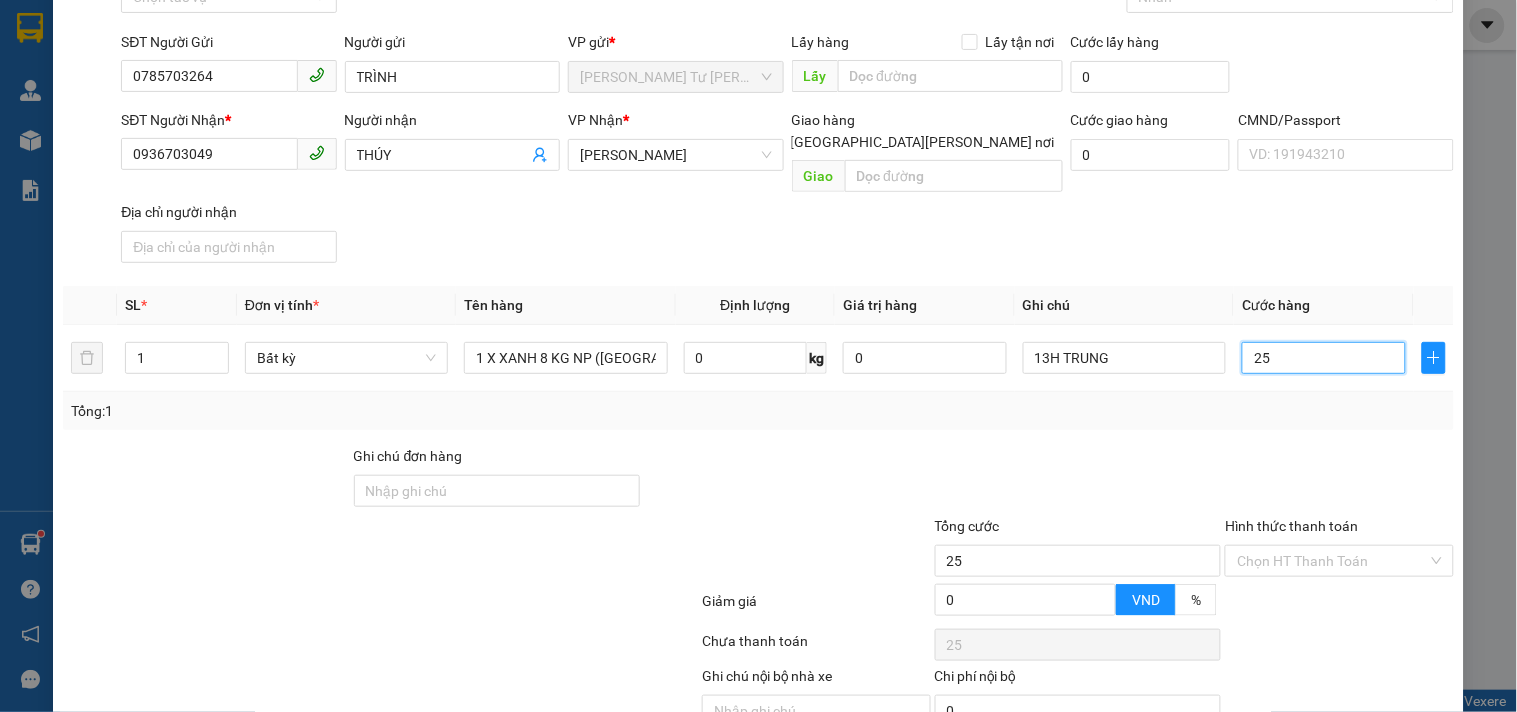 scroll, scrollTop: 200, scrollLeft: 0, axis: vertical 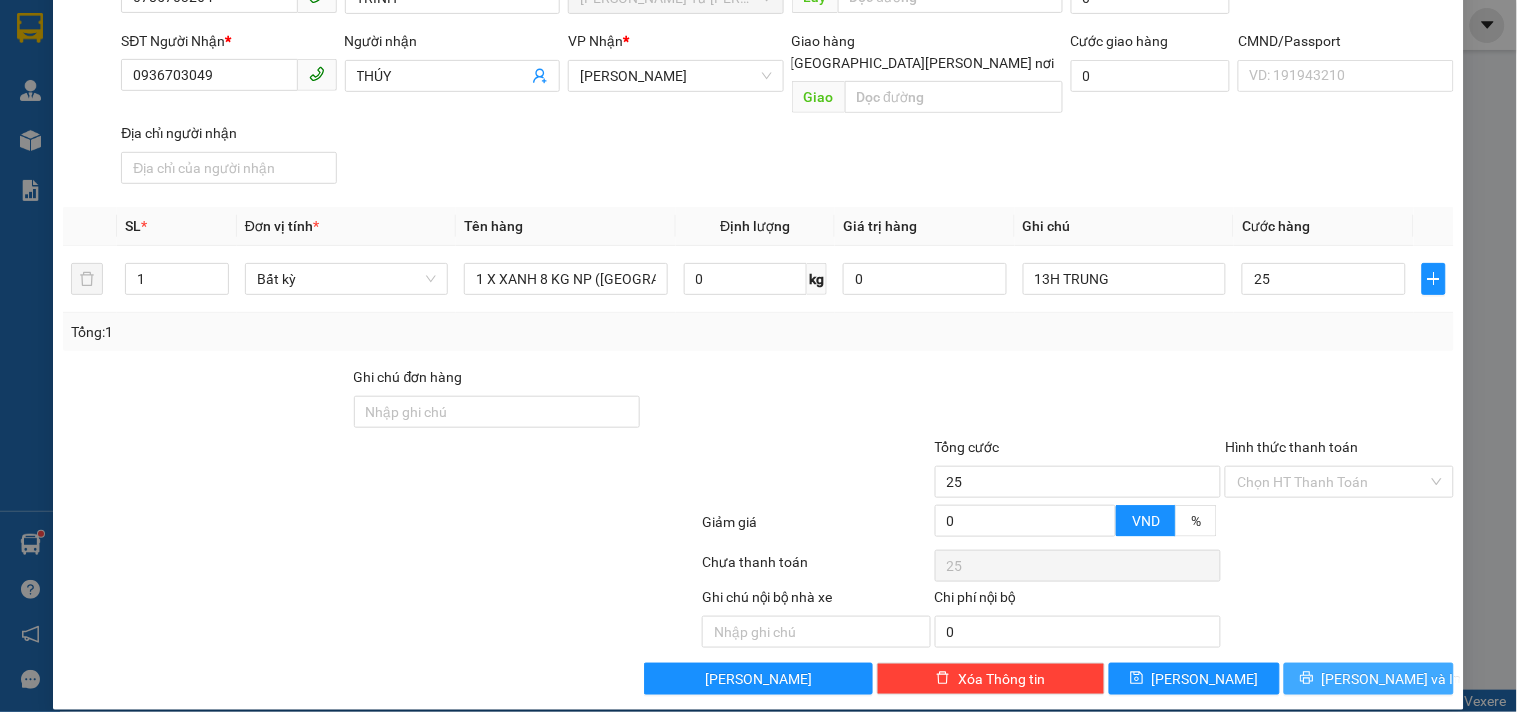 type on "25.000" 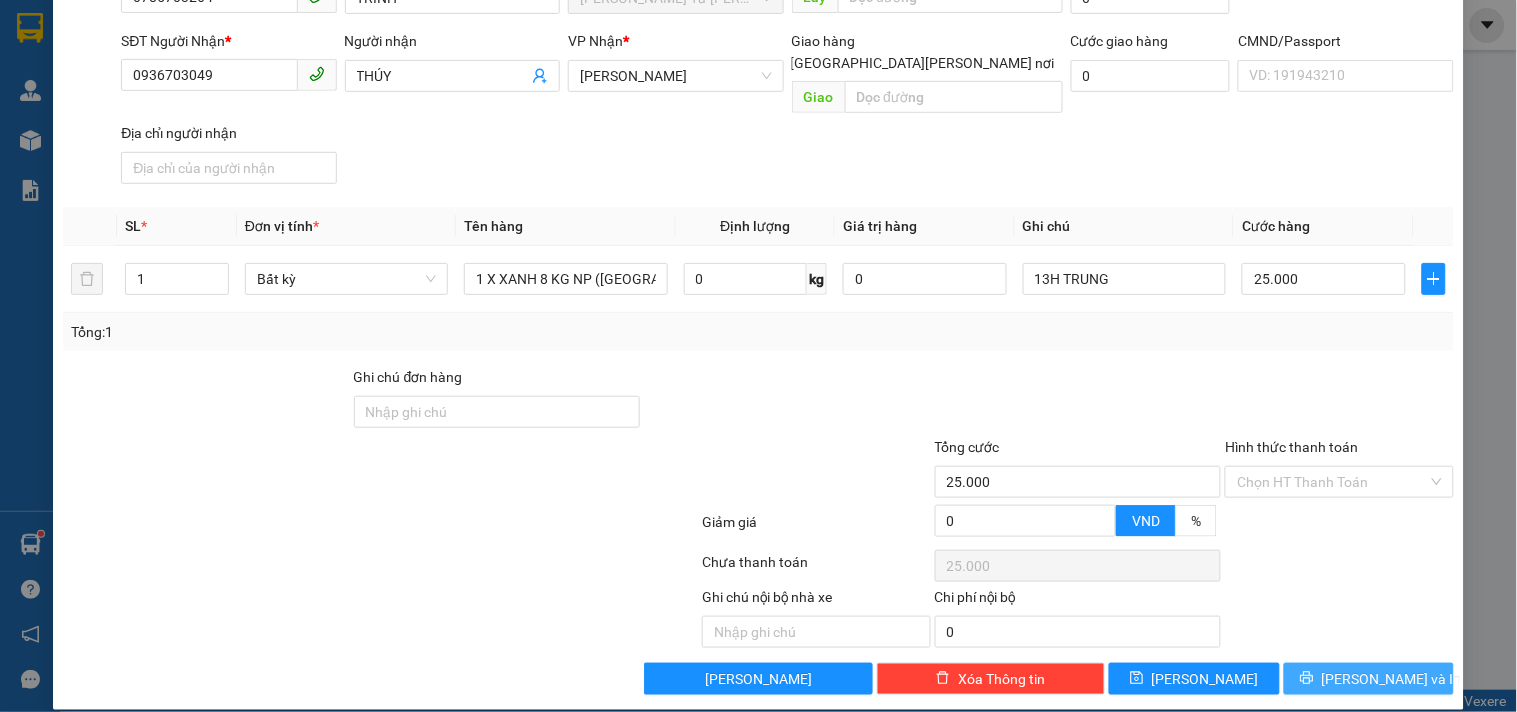 click on "[PERSON_NAME] và In" at bounding box center [1392, 679] 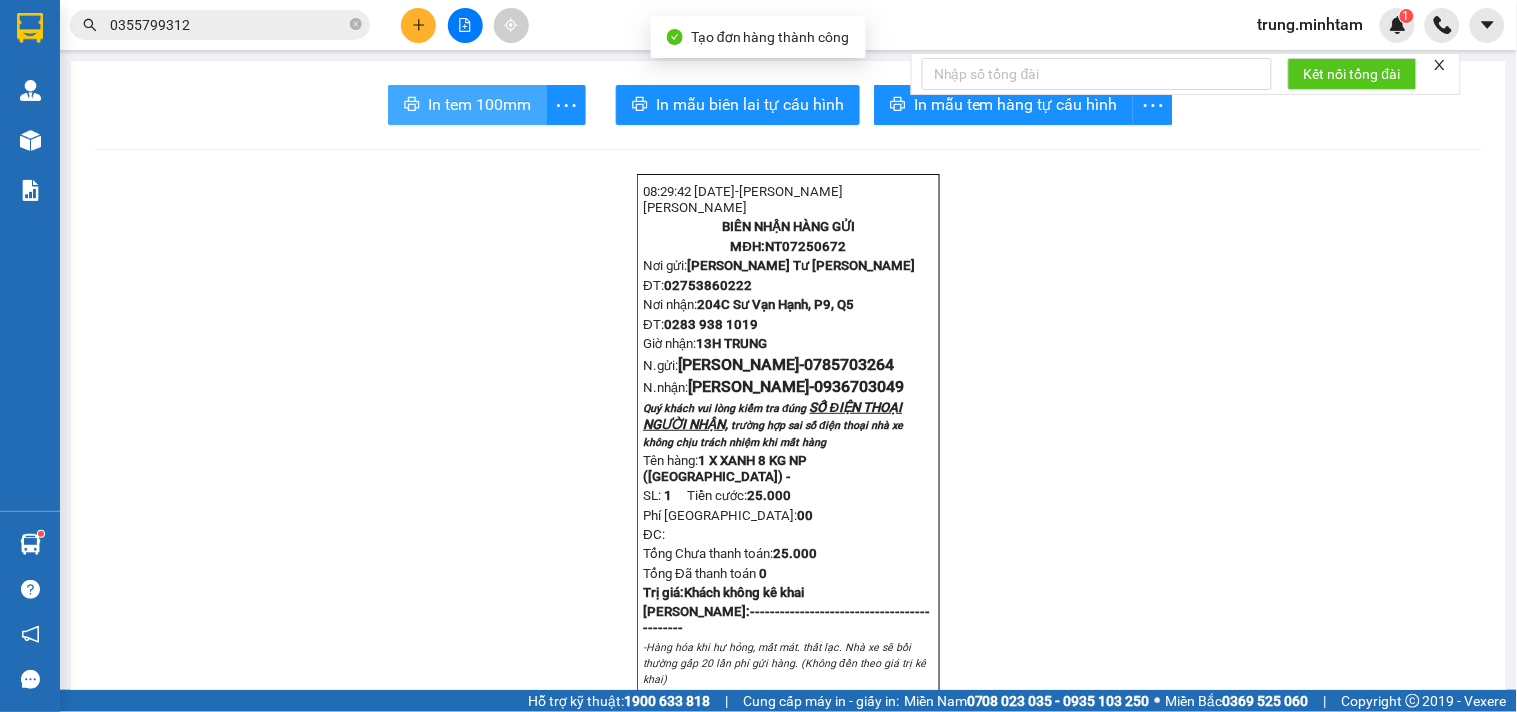 click on "In tem 100mm" at bounding box center [479, 104] 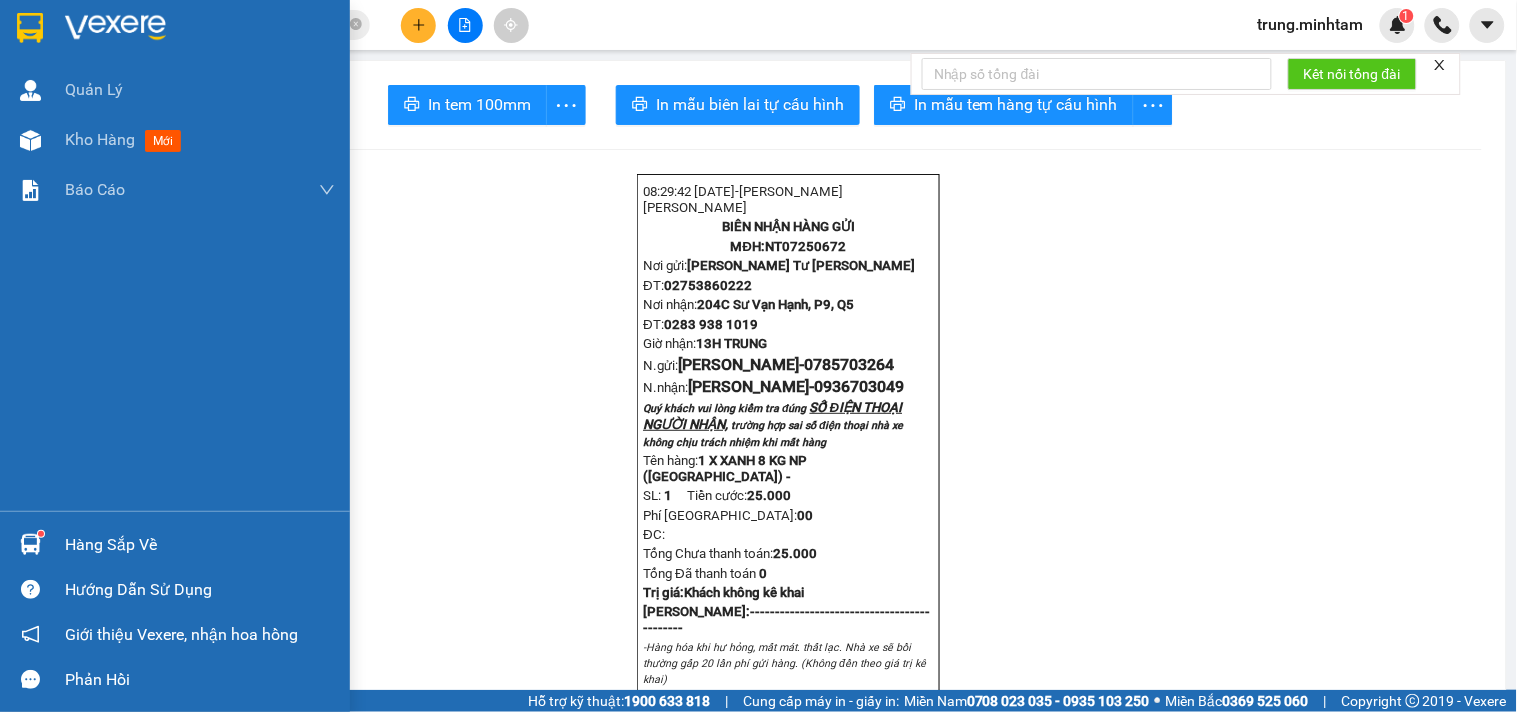 click on "Hàng sắp về" at bounding box center (200, 545) 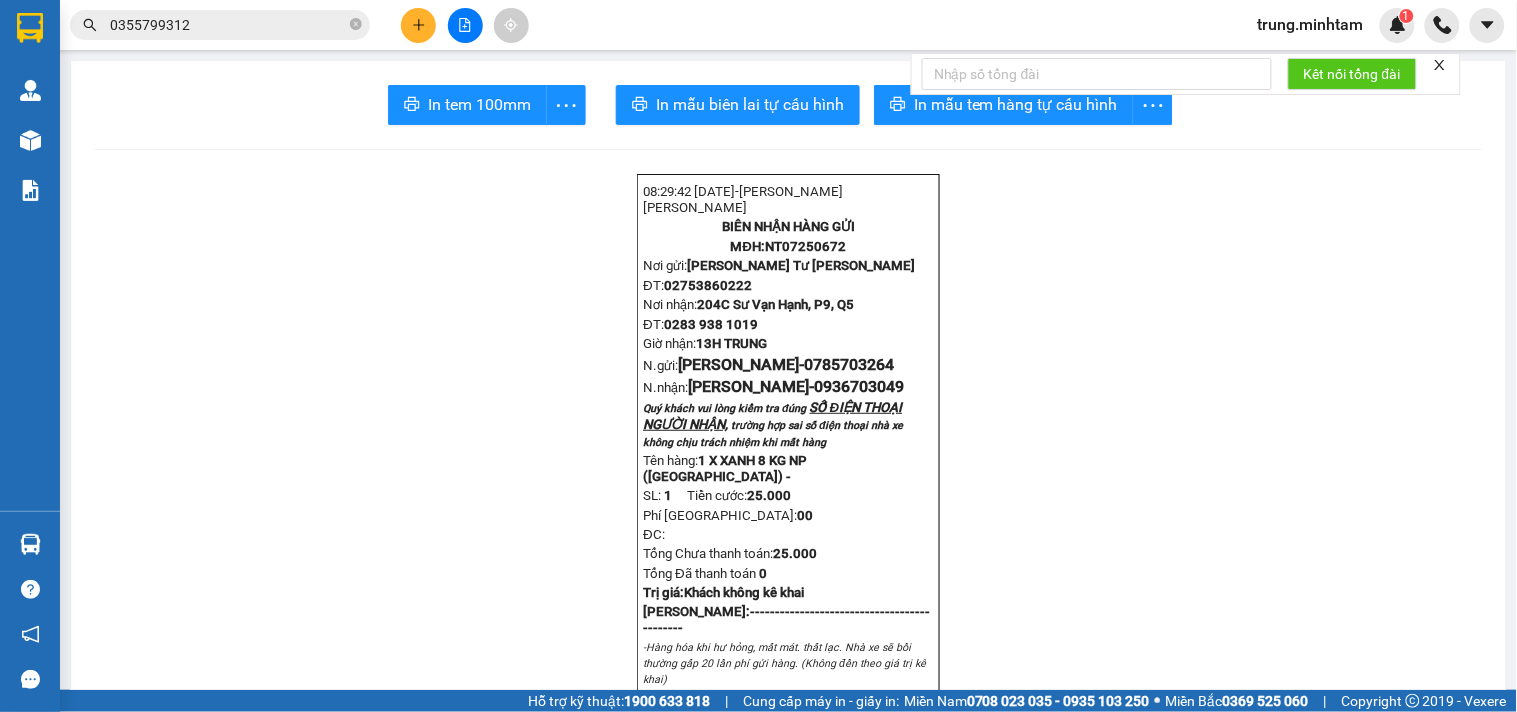 drag, startPoint x: 141, startPoint y: 270, endPoint x: 126, endPoint y: 262, distance: 17 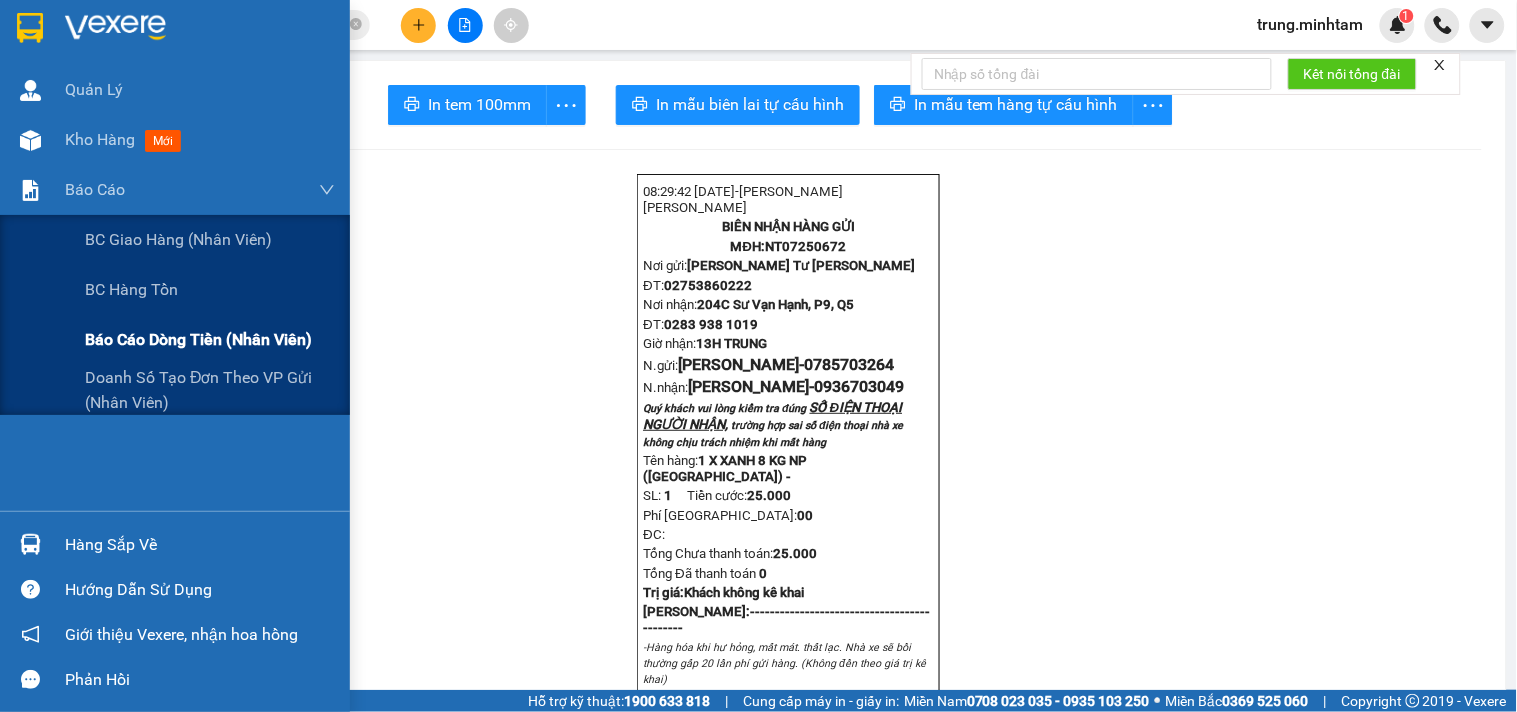 click on "Báo cáo dòng tiền (nhân viên)" at bounding box center (198, 339) 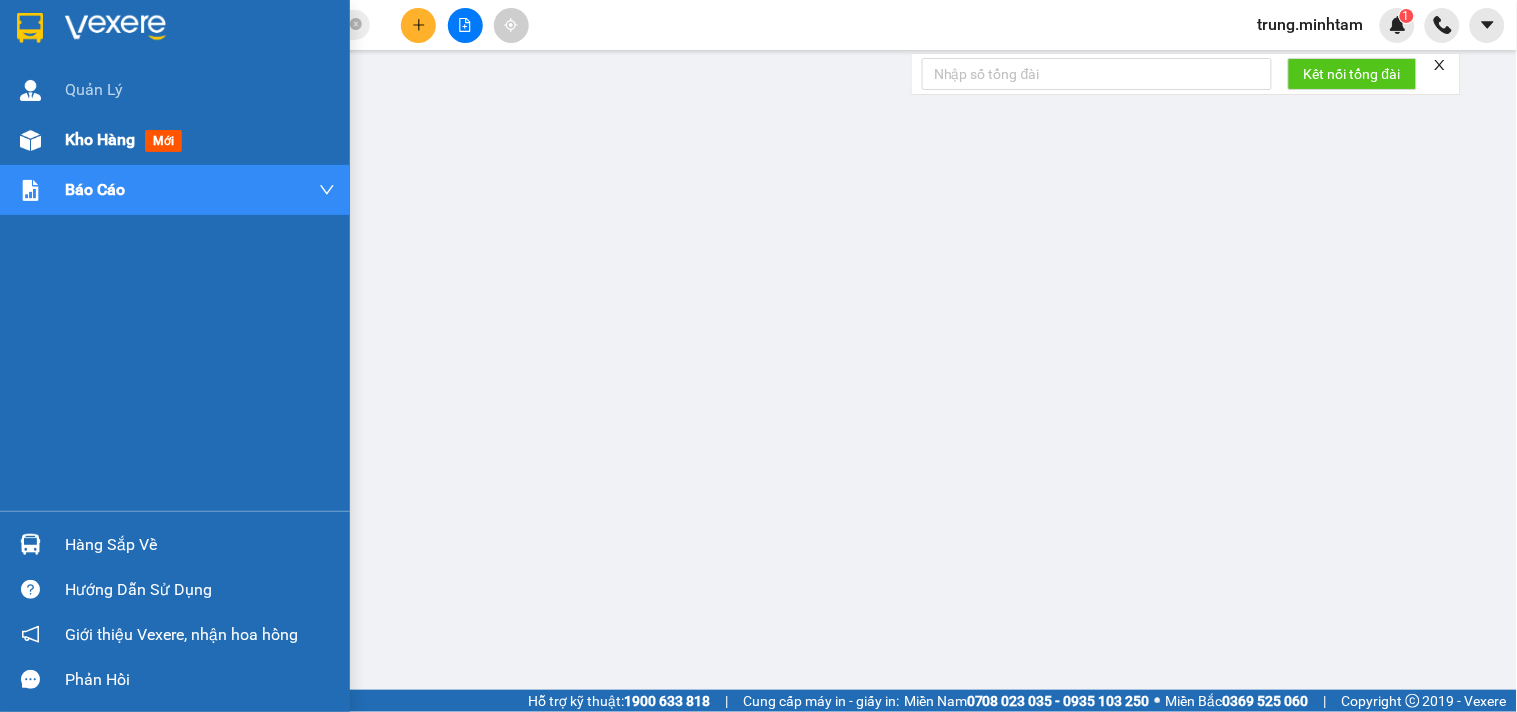 click on "Kho hàng" at bounding box center [100, 139] 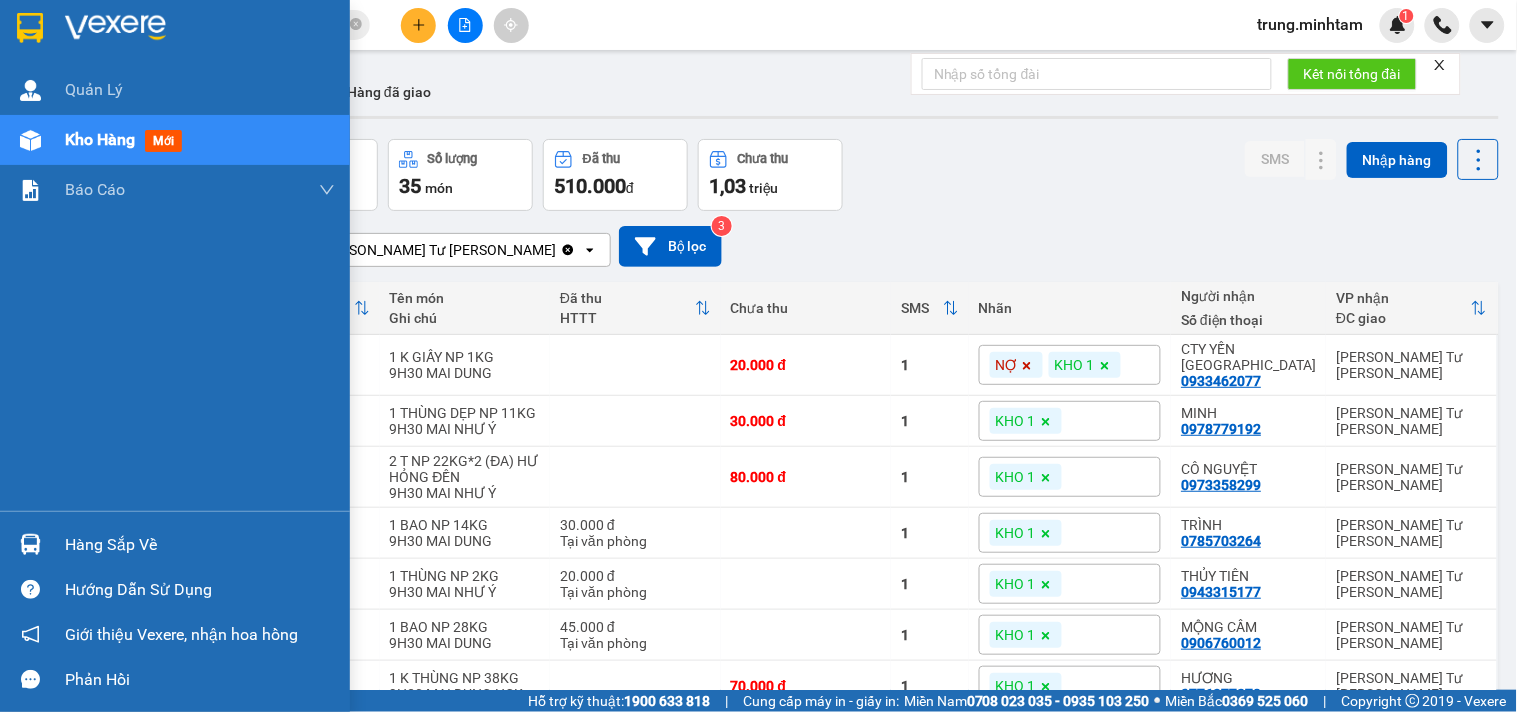 click on "Hàng sắp về" at bounding box center [200, 545] 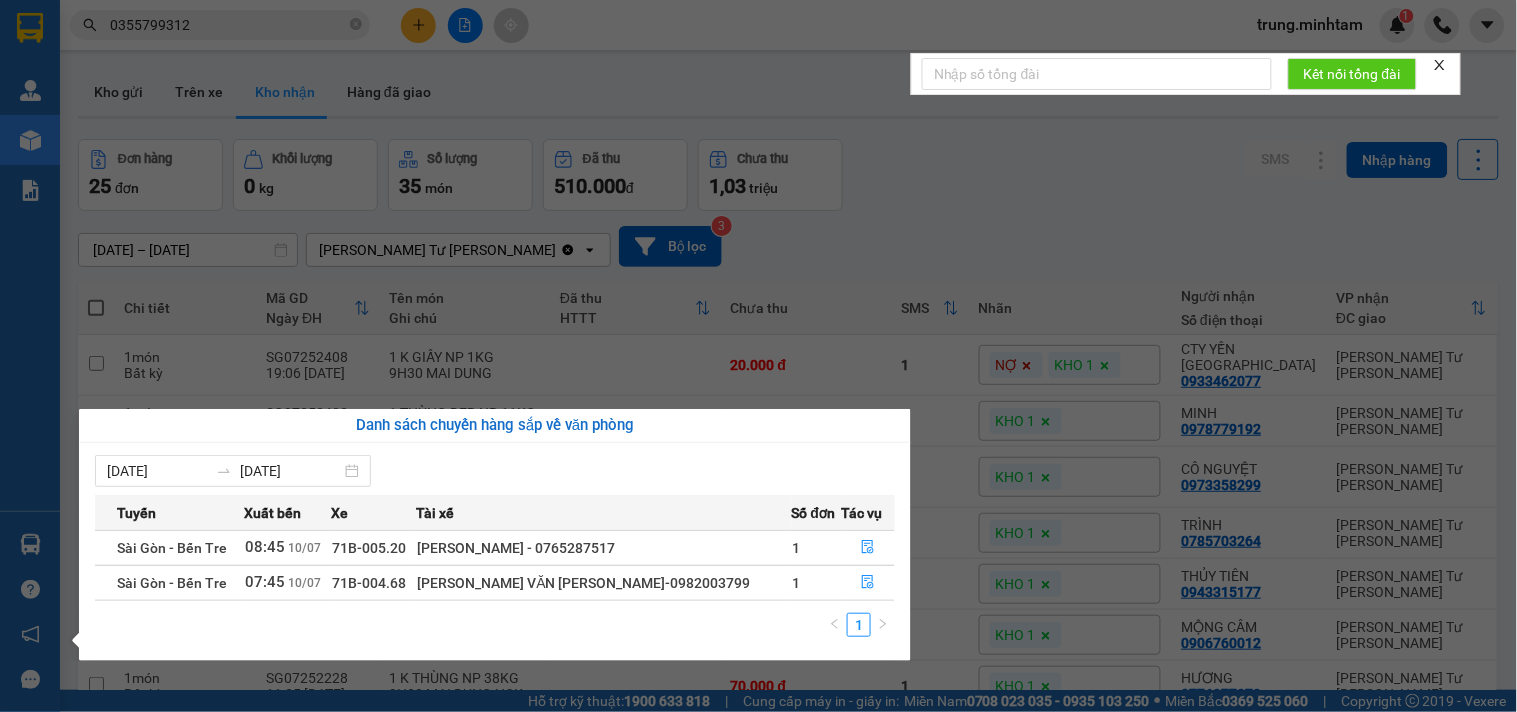 click on "Kết quả tìm kiếm ( 6 )  Bộ lọc  Mã ĐH Trạng thái Món hàng Tổng cước Chưa cước Nhãn Người gửi VP Gửi Người nhận VP Nhận SG07252363 16:49 - 09/07 VP Nhận   71F-000.88 05:43 - 10/07 1 T NP 5KG  (TN) SL:  1 20.000 KHO 1 0981648863 TRINH Hồ Chí Minh 0355799312 PHƯỚC Ngã Tư Huyện NT06251412 07:21 - 22/06 Đã giao   10:26 - 22/06 1 GBAO 14 KG NP (ĐA) SL:  1 30.000 KHO 1 0355799312 PHƯỚC Ngã Tư Huyện 0981648863 TRINH Hồ Chí Minh NT06251041 11:40 - 16/06 Đã giao   17:02 - 16/06 1 TÚI VẢI ĐEN NP 3KG (ĐA) SL:  1 20.000 0355799312 PHƯỚC Ngã Tư Huyện 0981648863 TRINH Hồ Chí Minh SG06250075 11:34 - 01/06 Đã giao   15:06 - 01/06 1 THÙNG NP 7KG ( ĐỔ BỂ KO ĐỀN ) SL:  1 25.000 KHO 1 0334728887 LÂN Hồ Chí Minh 0355799312 PHƯỚC Ngã Tư Huyện NT05250814 08:31 - 13/05 Đã giao   12:09 - 13/05 1 BAO NP 25 KG ( TC ) SL:  1 40.000 0355799312 PHƯỚC Ngã Tư Huyện 0981648863 TRINH Hồ Chí Minh NT05250204 Đã giao" at bounding box center (758, 356) 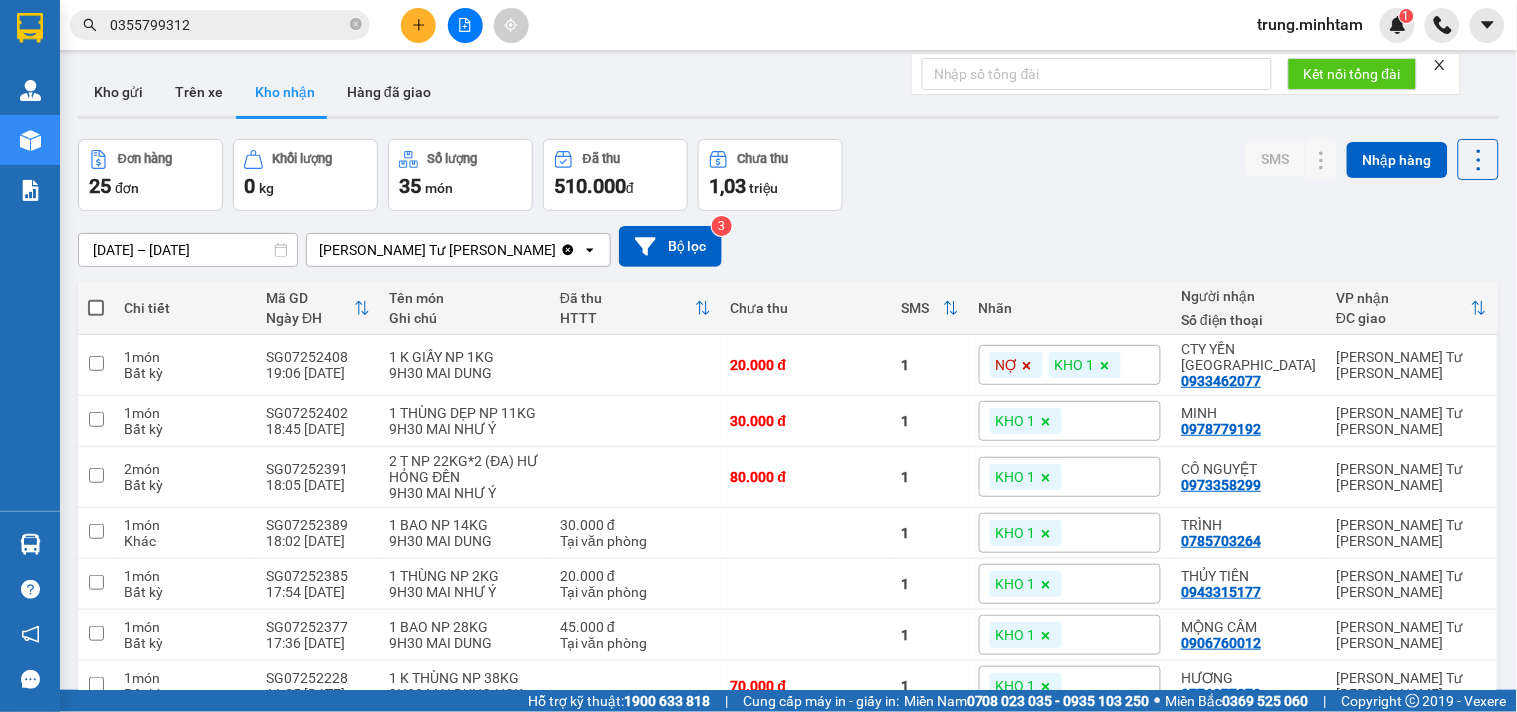 click on "0355799312" at bounding box center [228, 25] 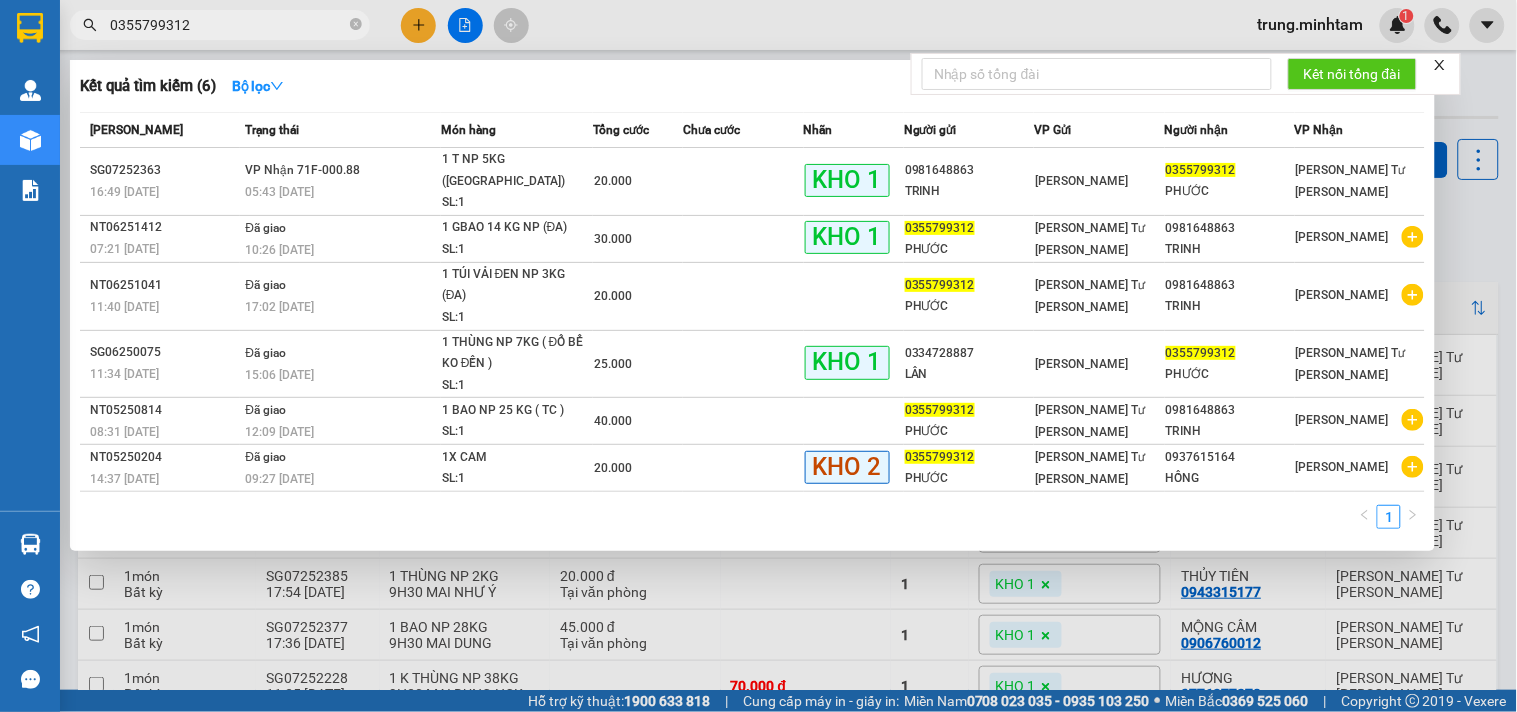 click on "0355799312" at bounding box center (228, 25) 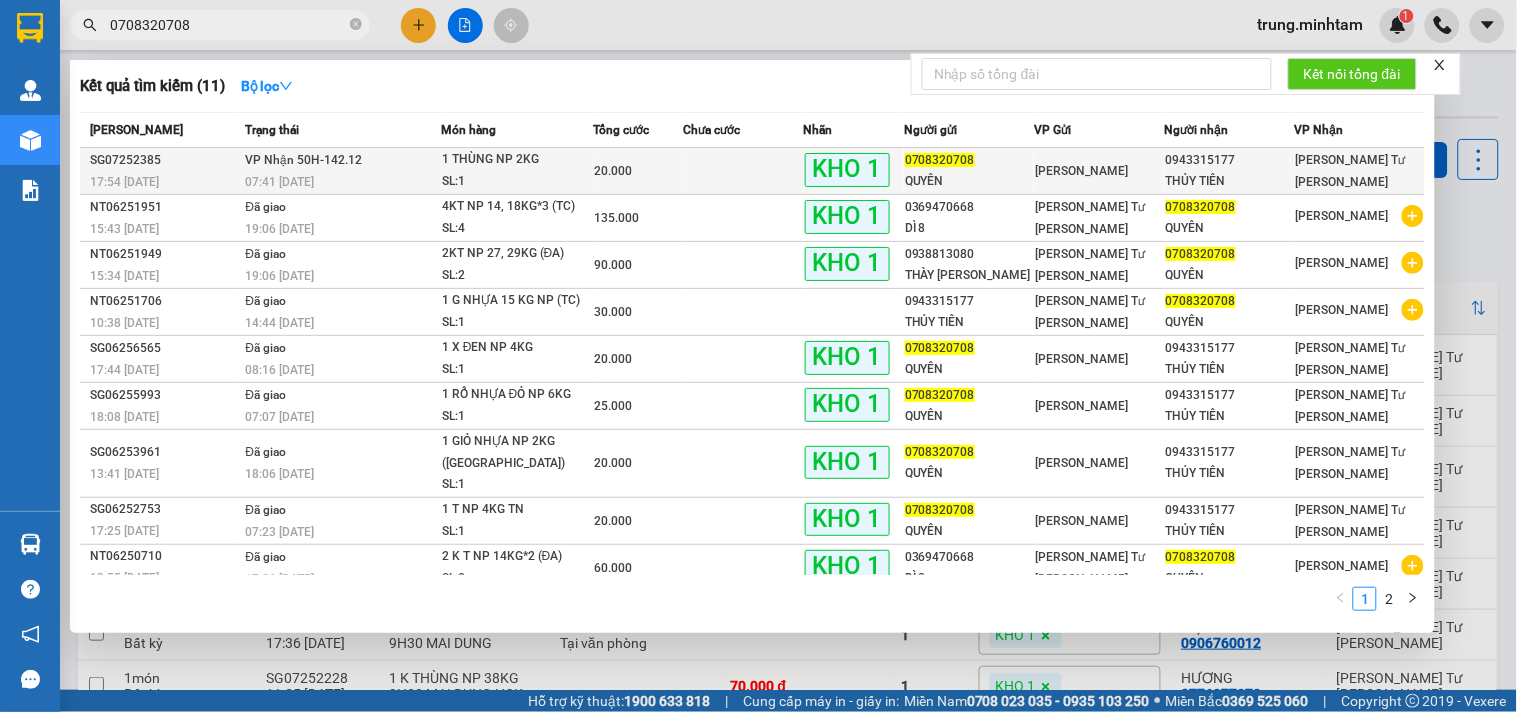 type on "0708320708" 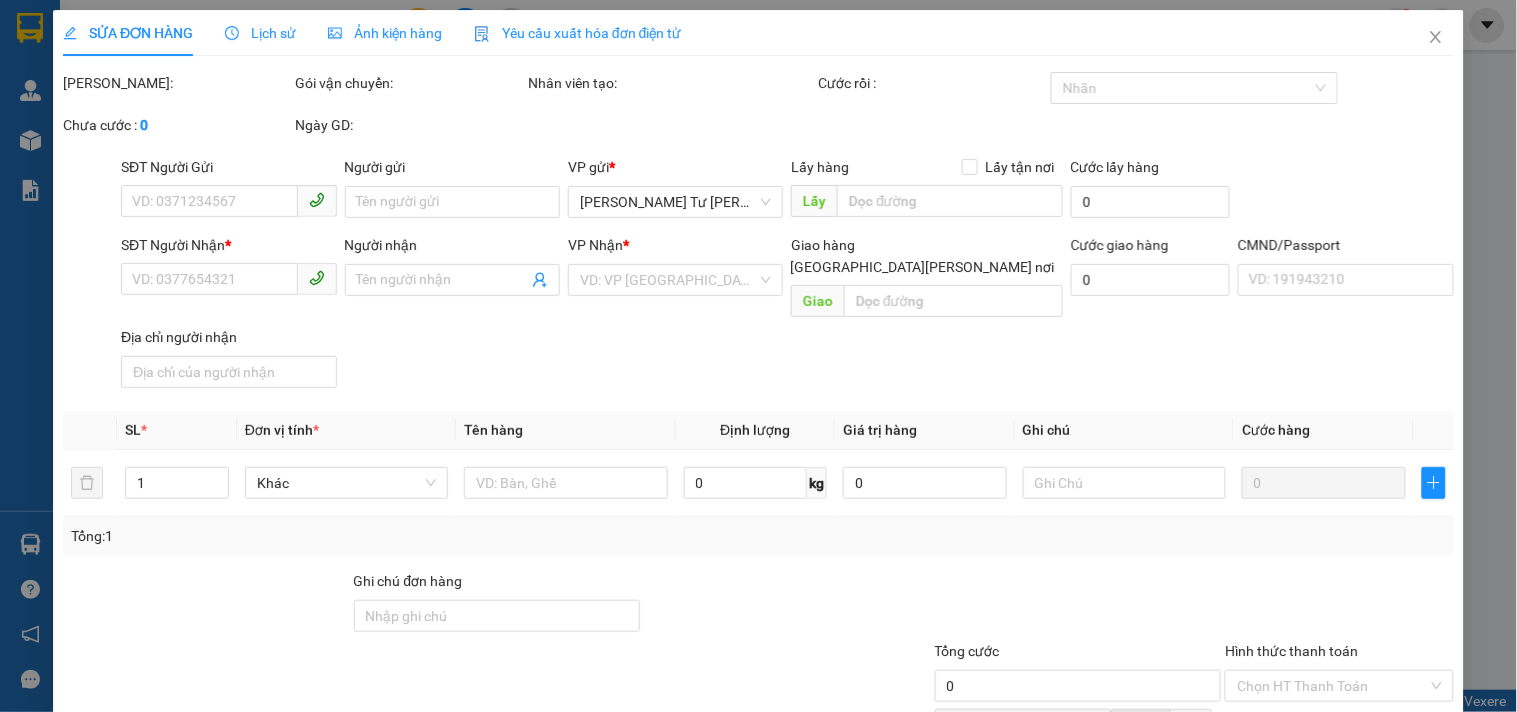 type on "0708320708" 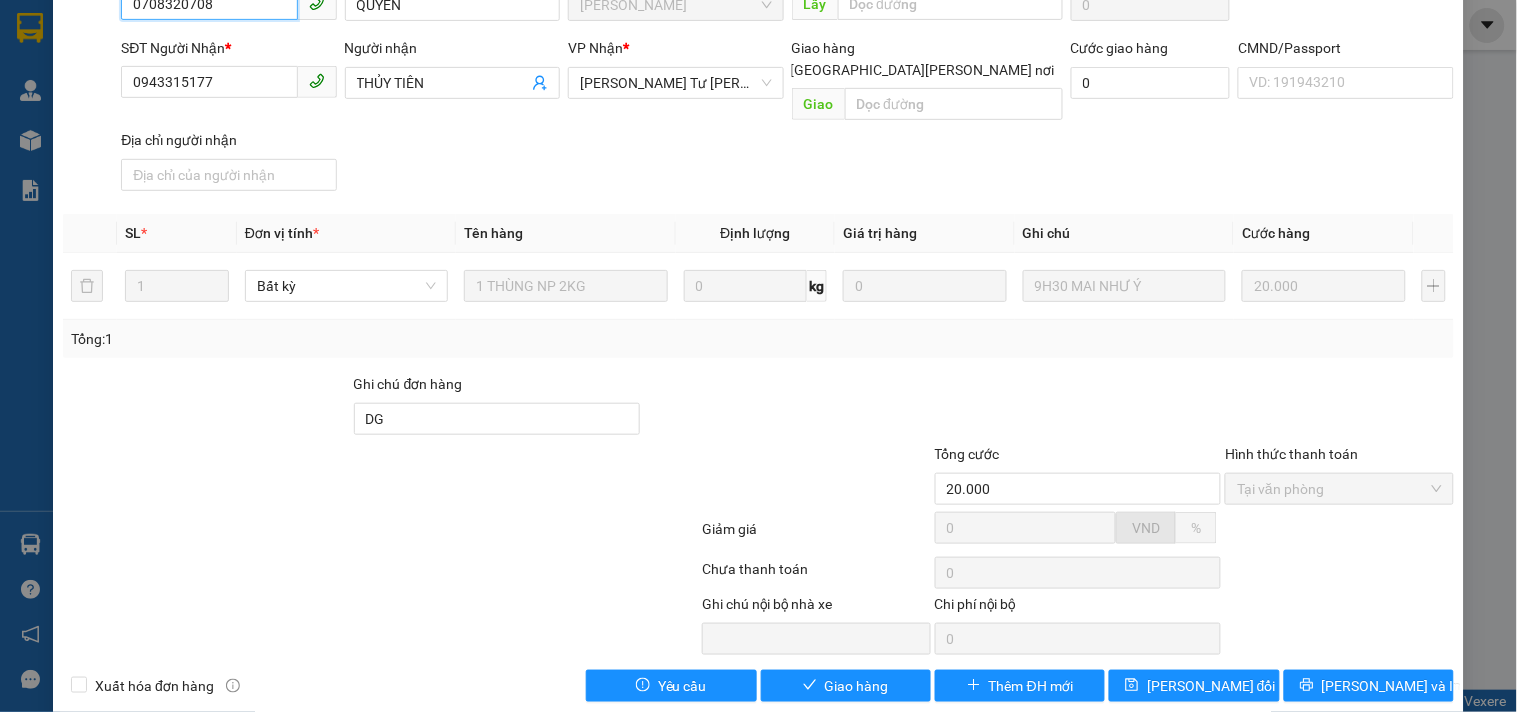 scroll, scrollTop: 207, scrollLeft: 0, axis: vertical 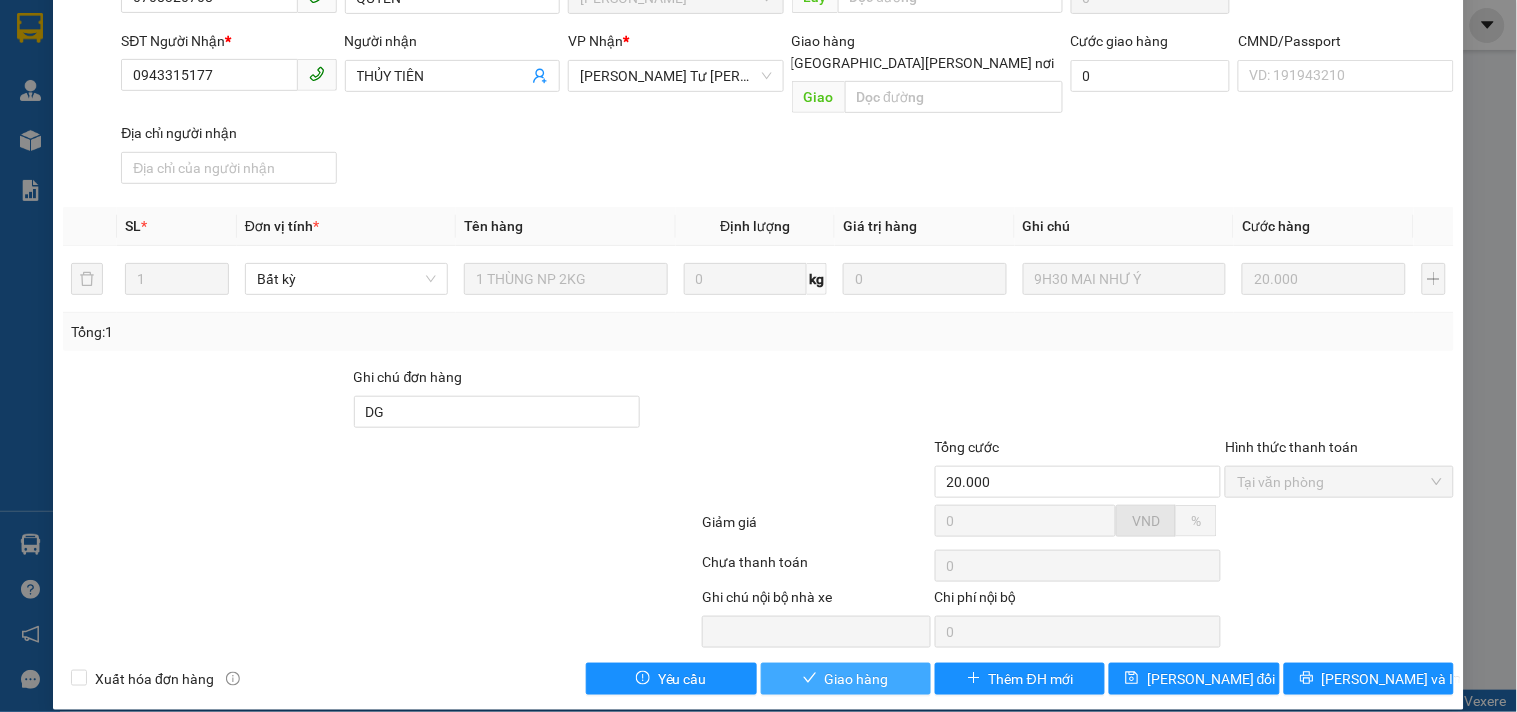 click on "Giao hàng" at bounding box center [857, 679] 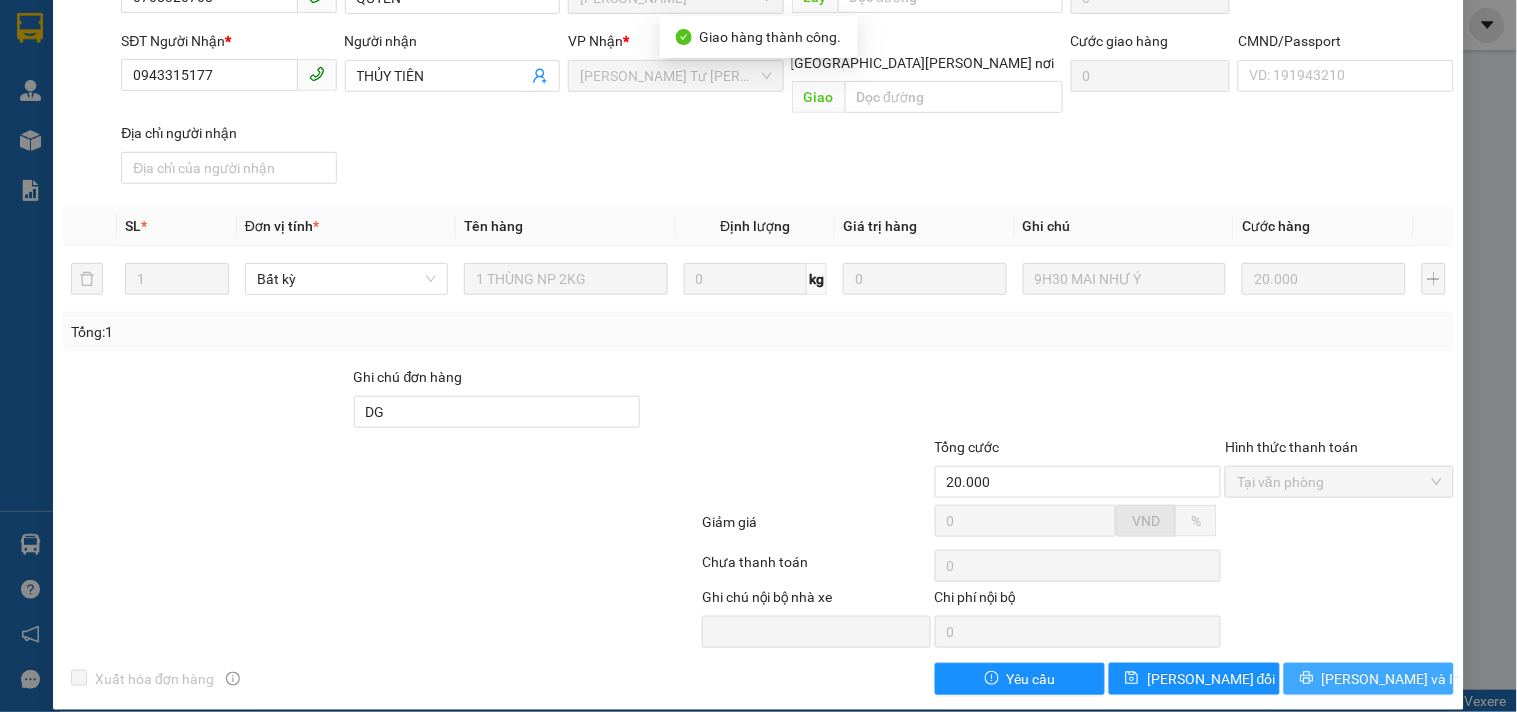 click on "[PERSON_NAME] và In" at bounding box center (1392, 679) 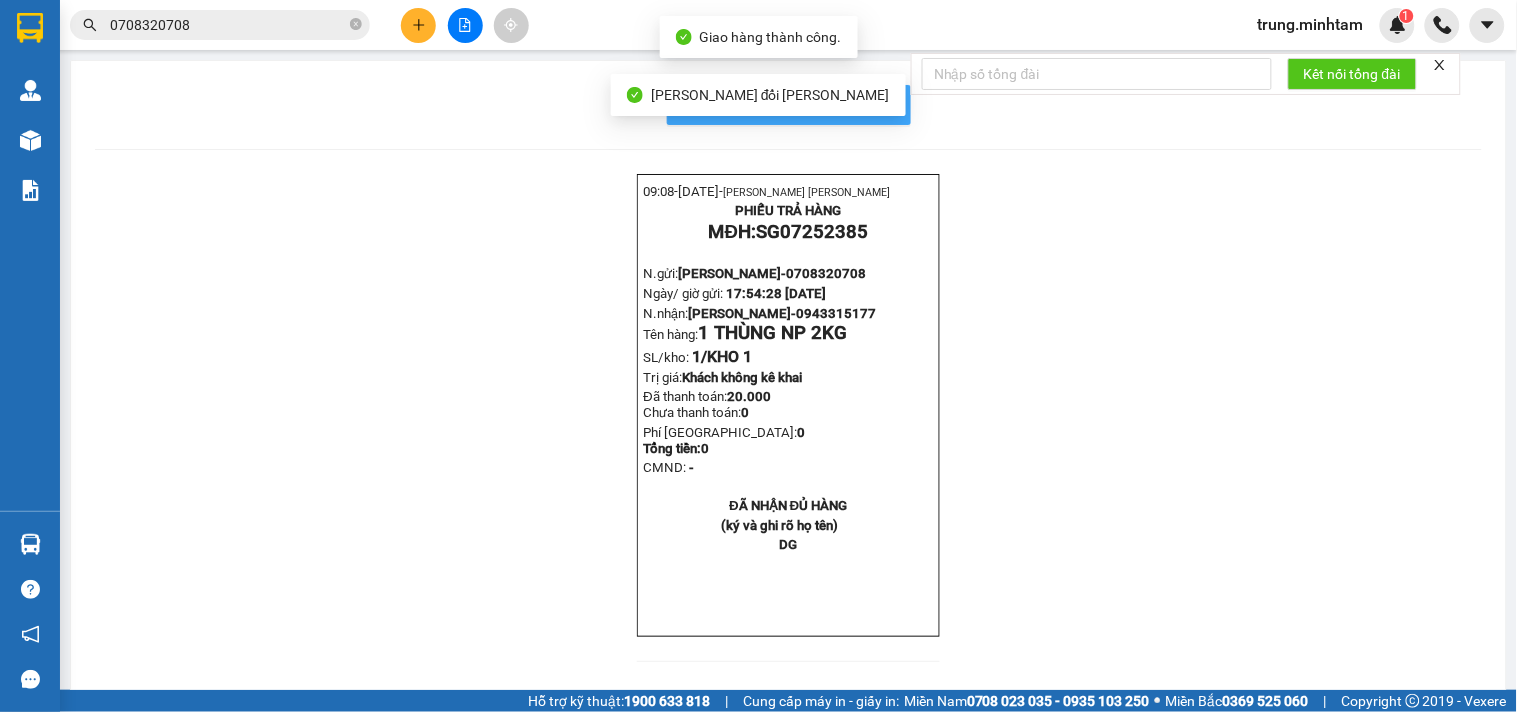 click on "In mẫu biên lai tự cấu hình" at bounding box center [801, 104] 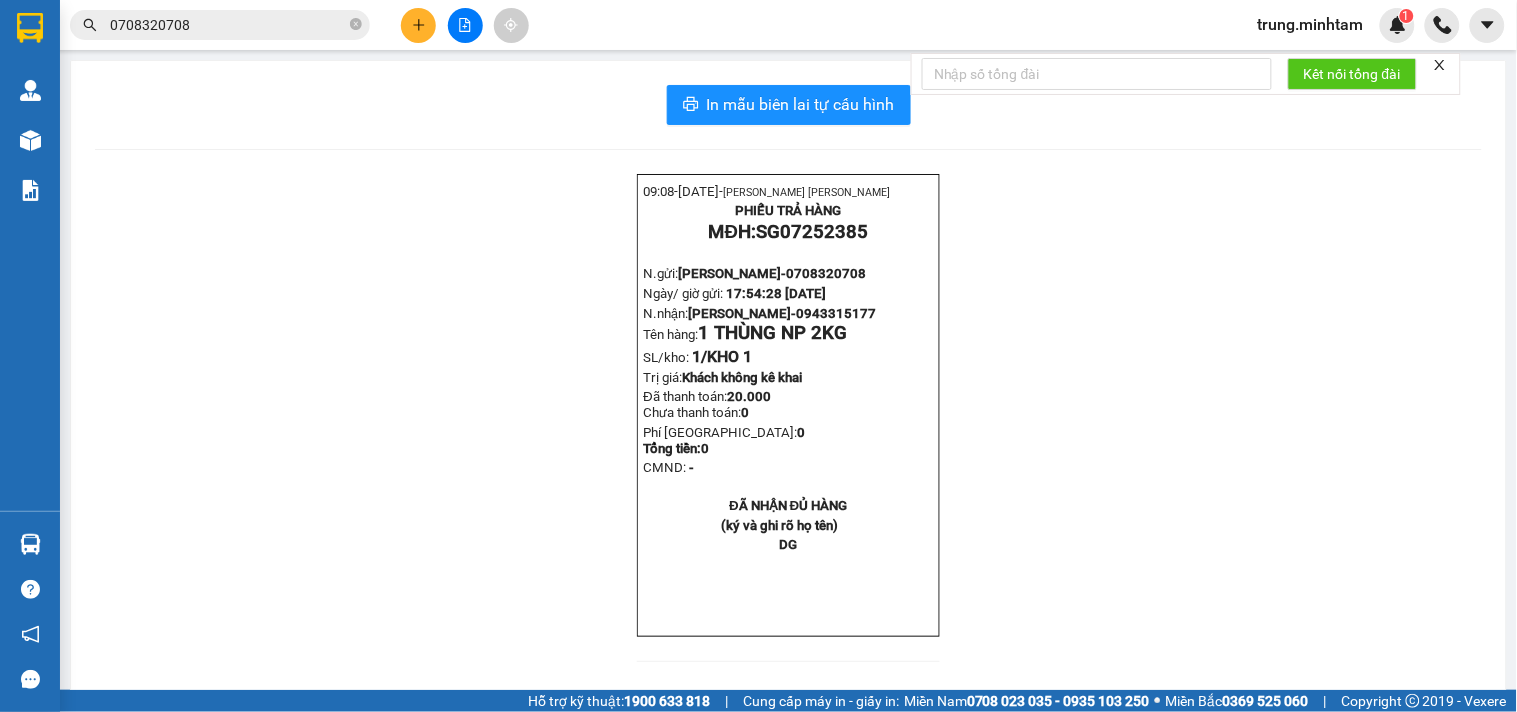 click on "0708320708" at bounding box center [228, 25] 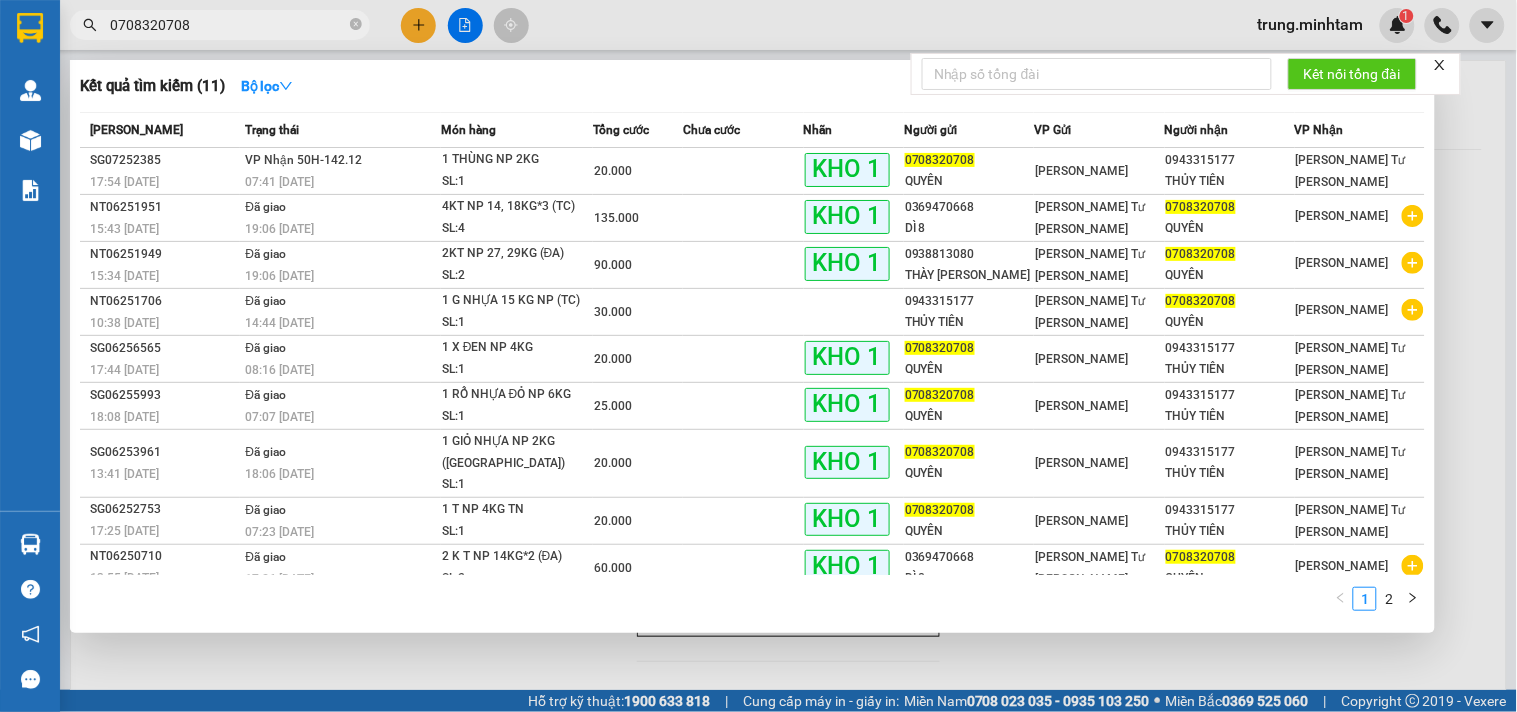 click at bounding box center [758, 356] 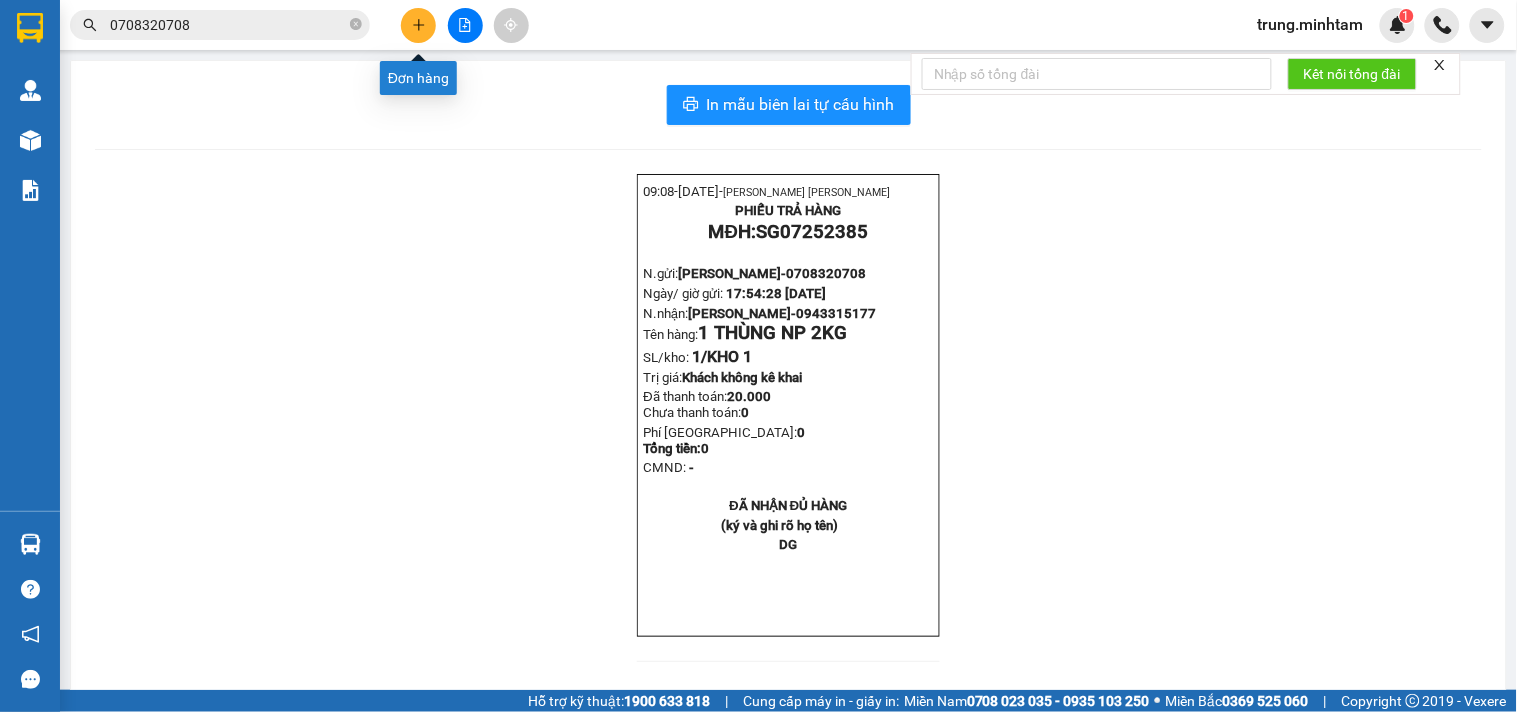 click 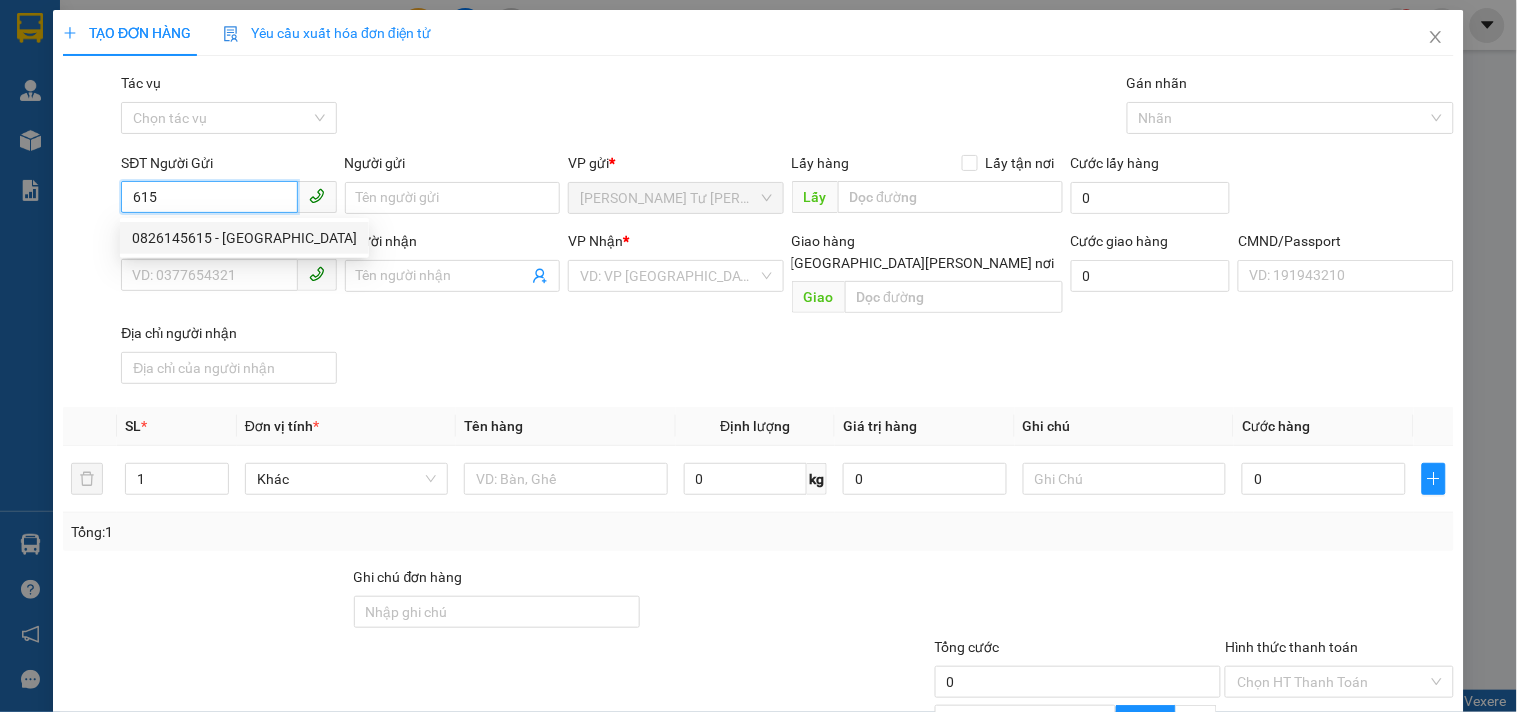 click on "0826145615 - MỸ" at bounding box center [244, 238] 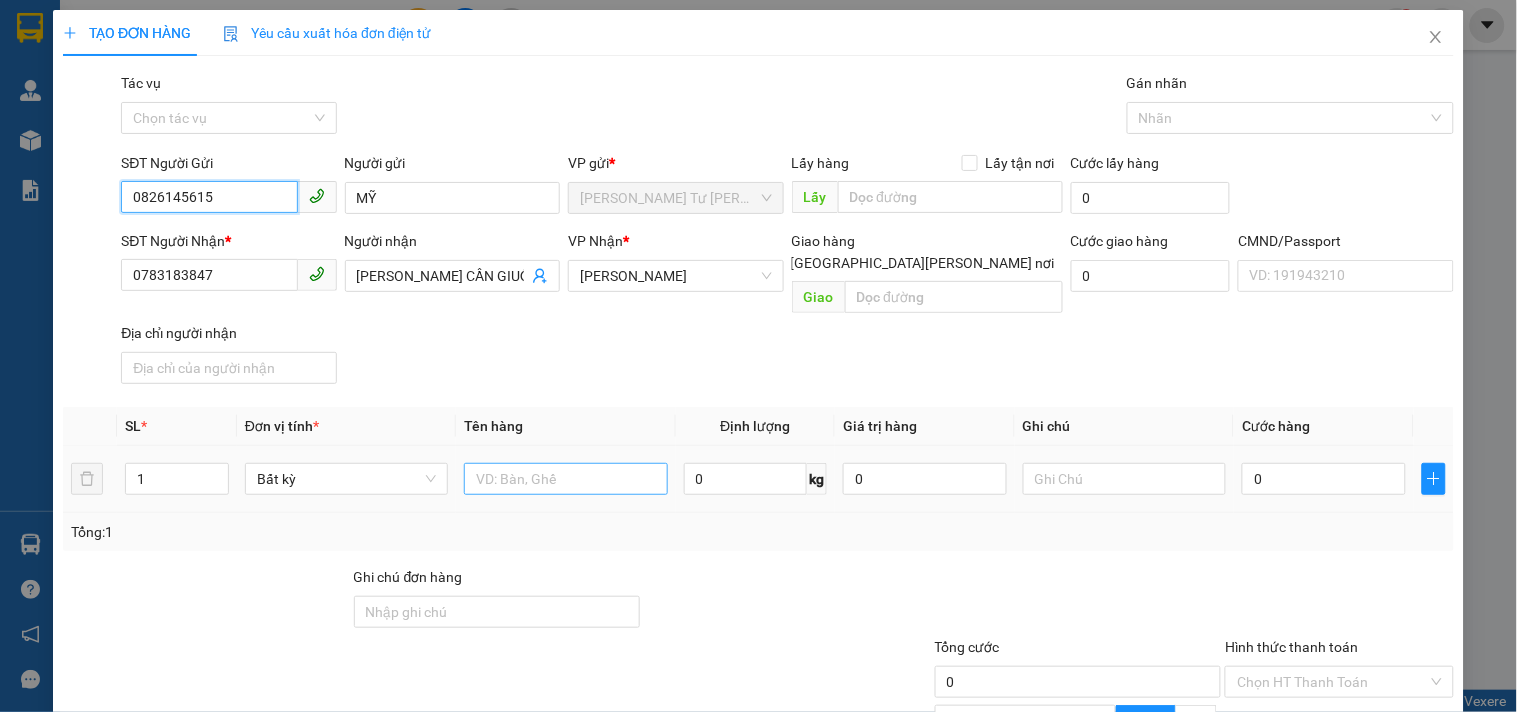 type on "0826145615" 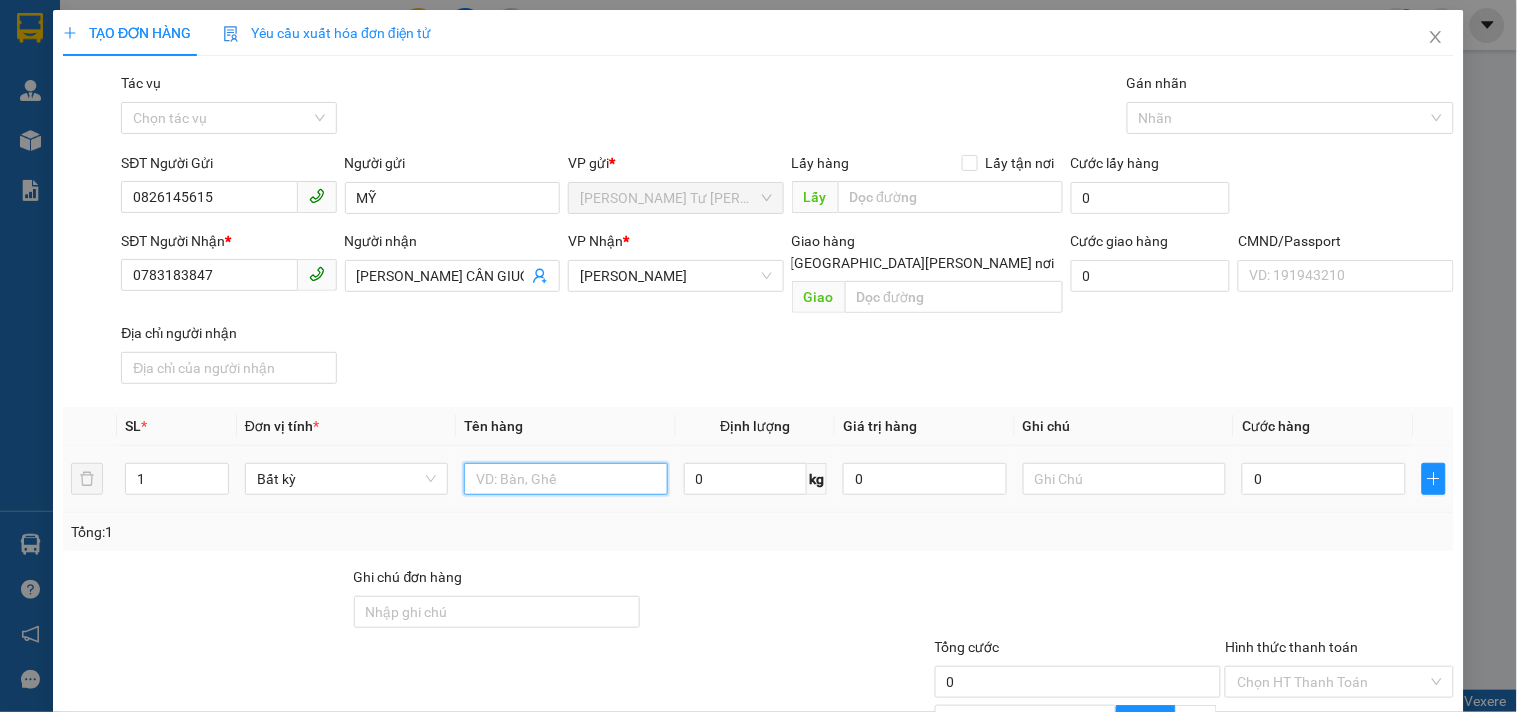 click at bounding box center [565, 479] 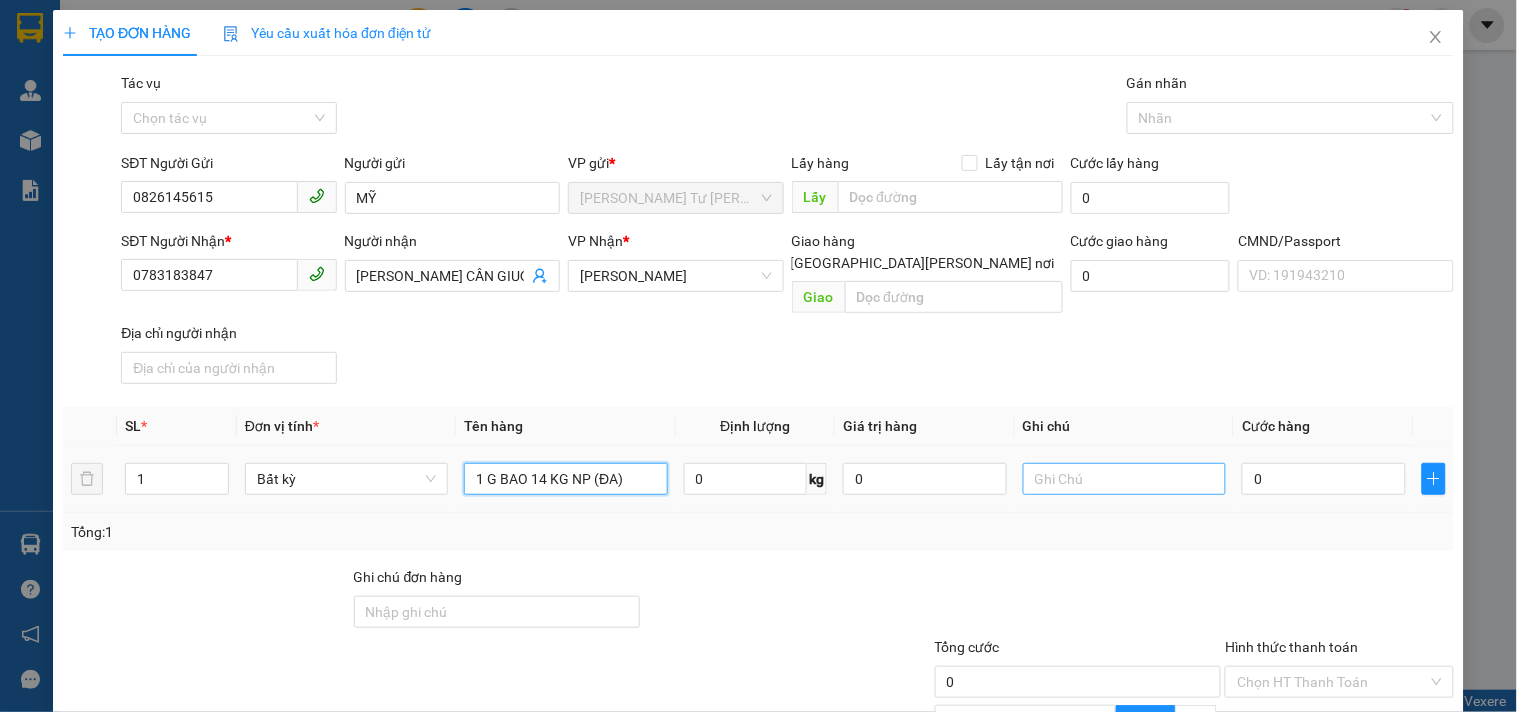 type on "1 G BAO 14 KG NP (ĐA)" 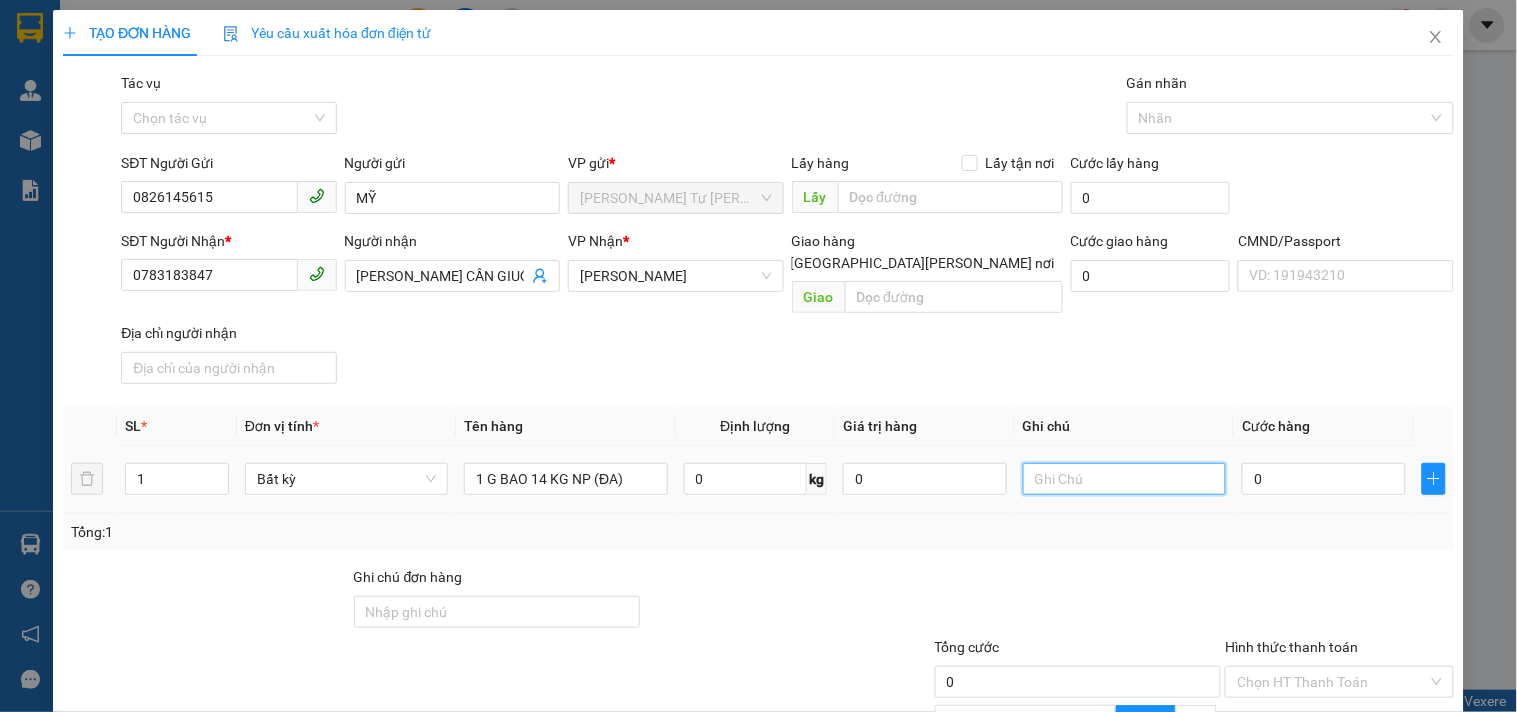 click at bounding box center (1124, 479) 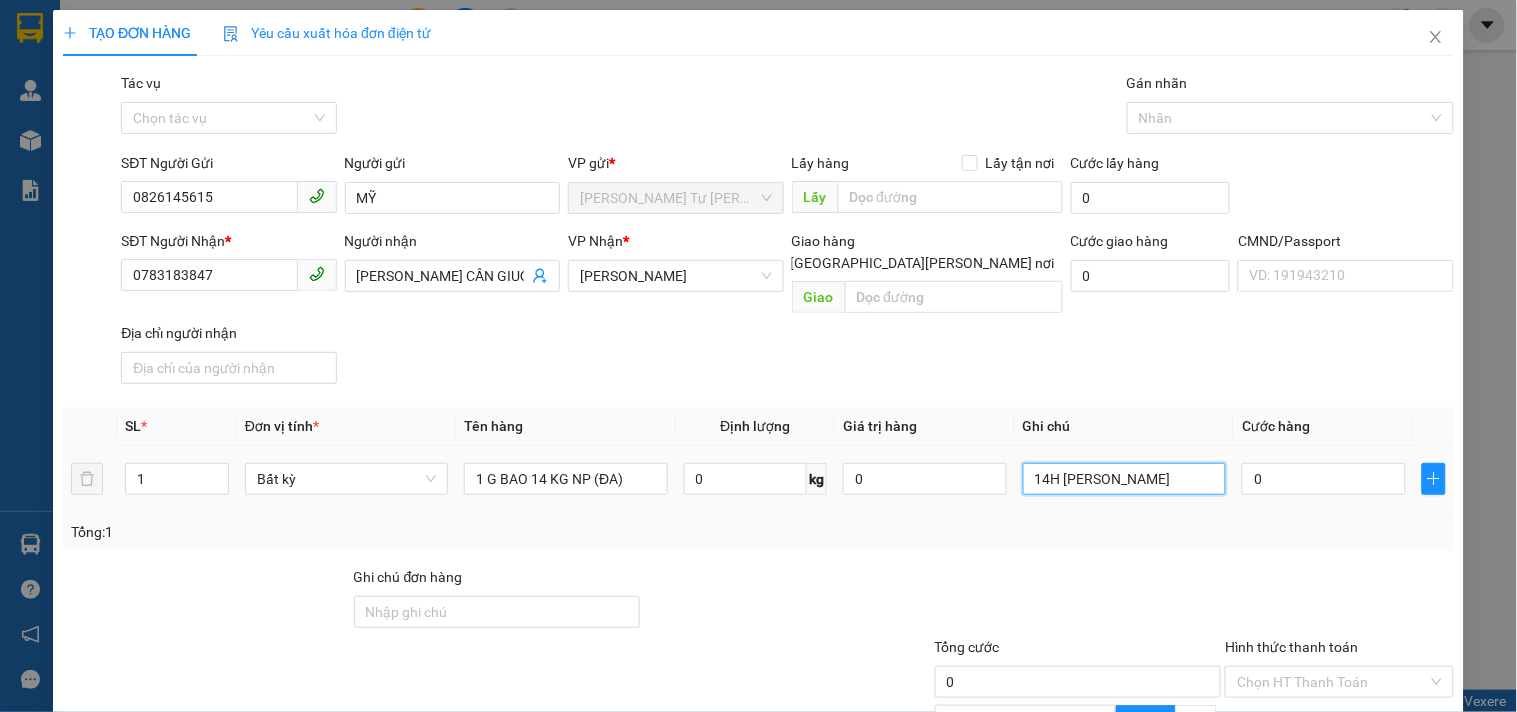 type on "14H TRUNG" 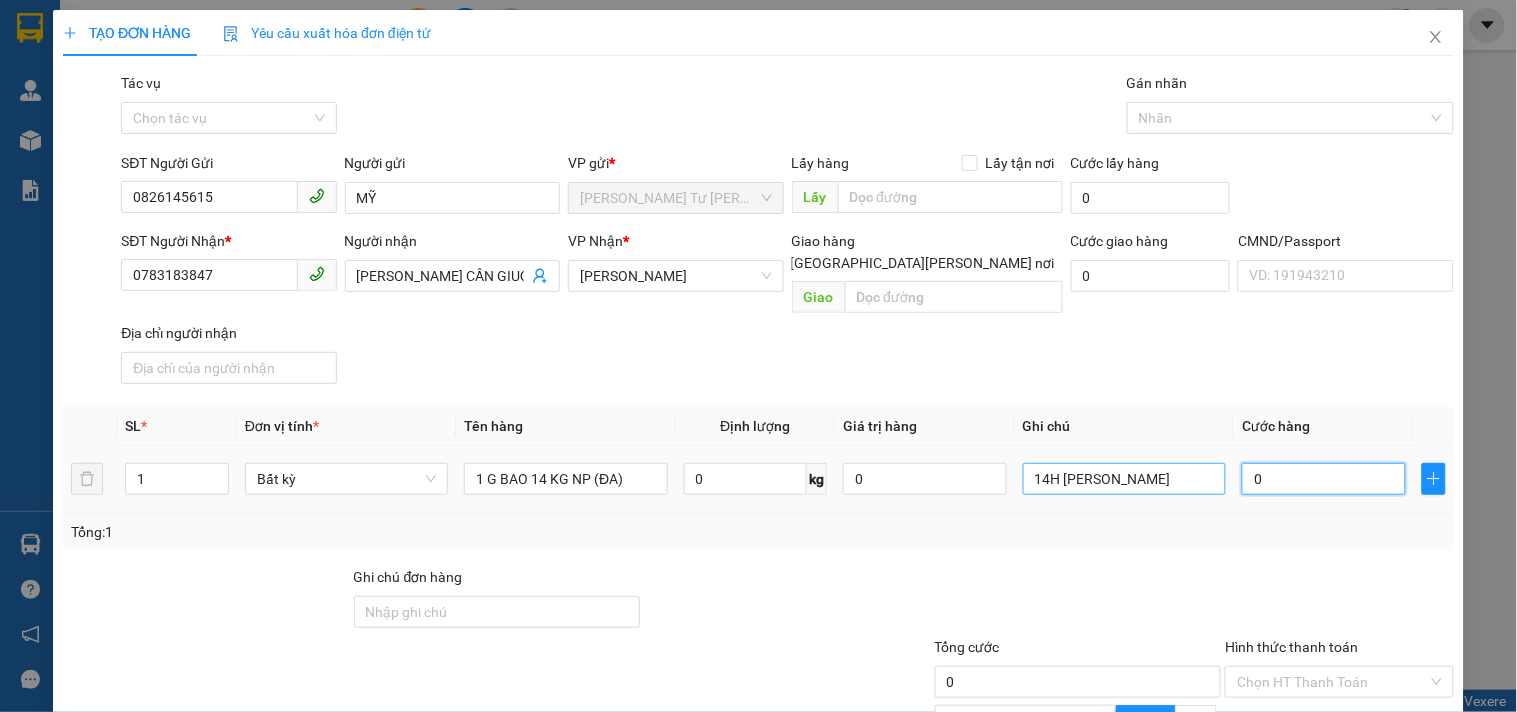 type on "3" 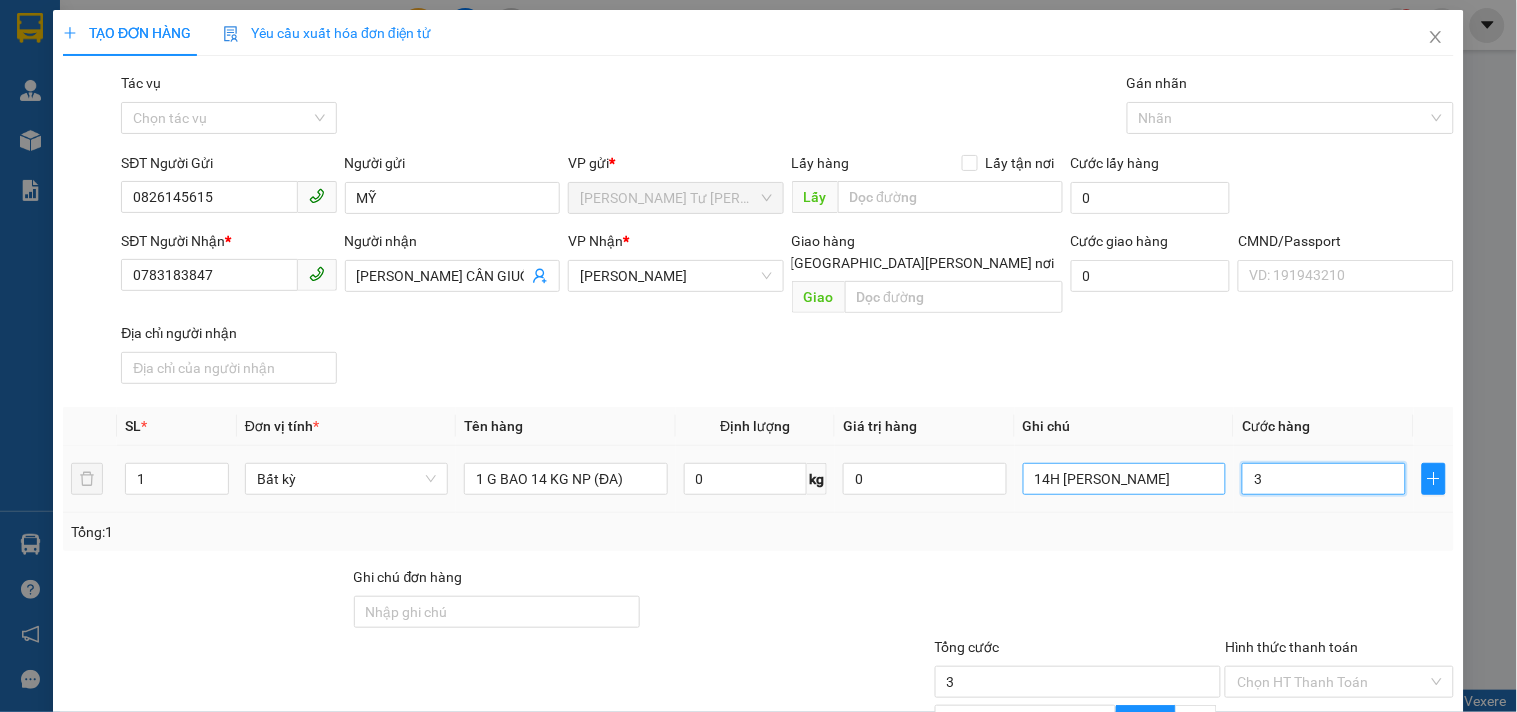 type on "30" 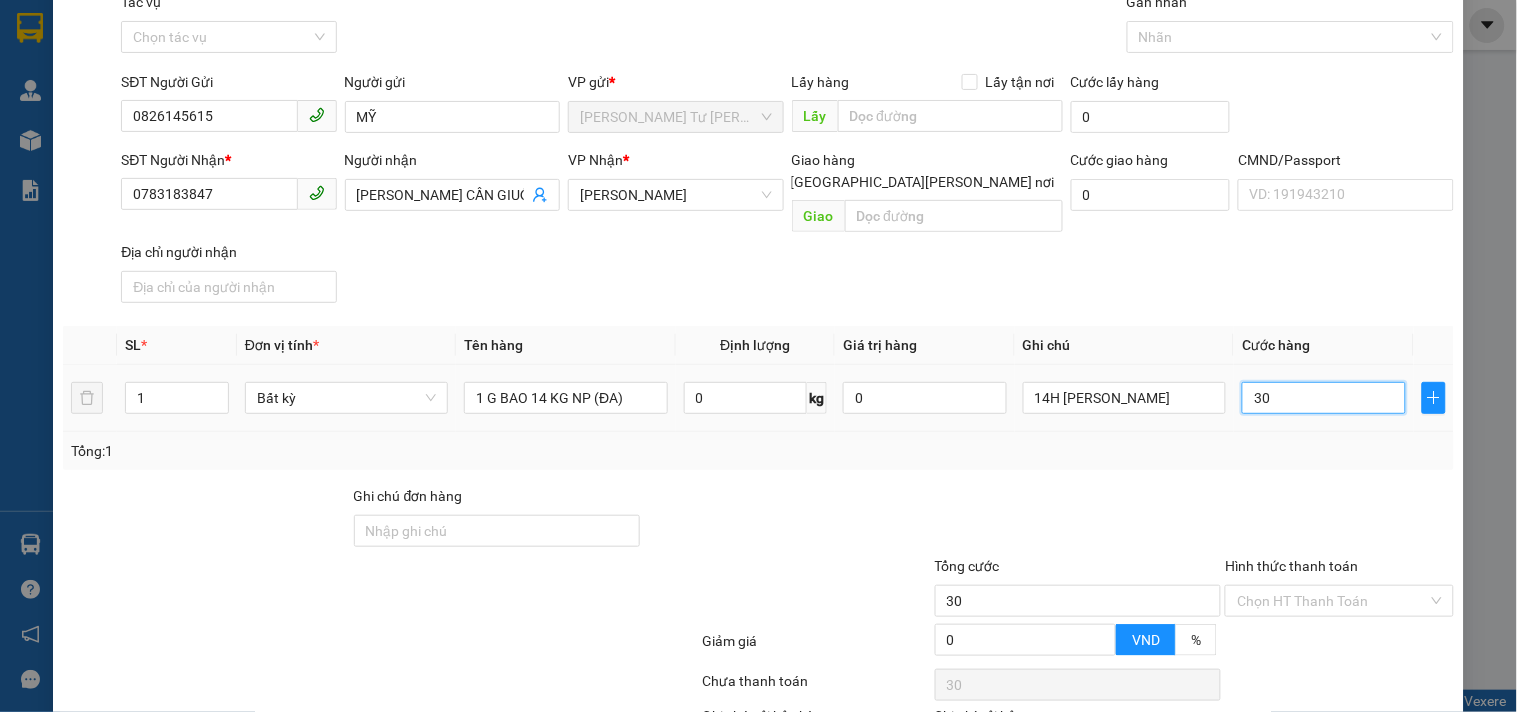 scroll, scrollTop: 200, scrollLeft: 0, axis: vertical 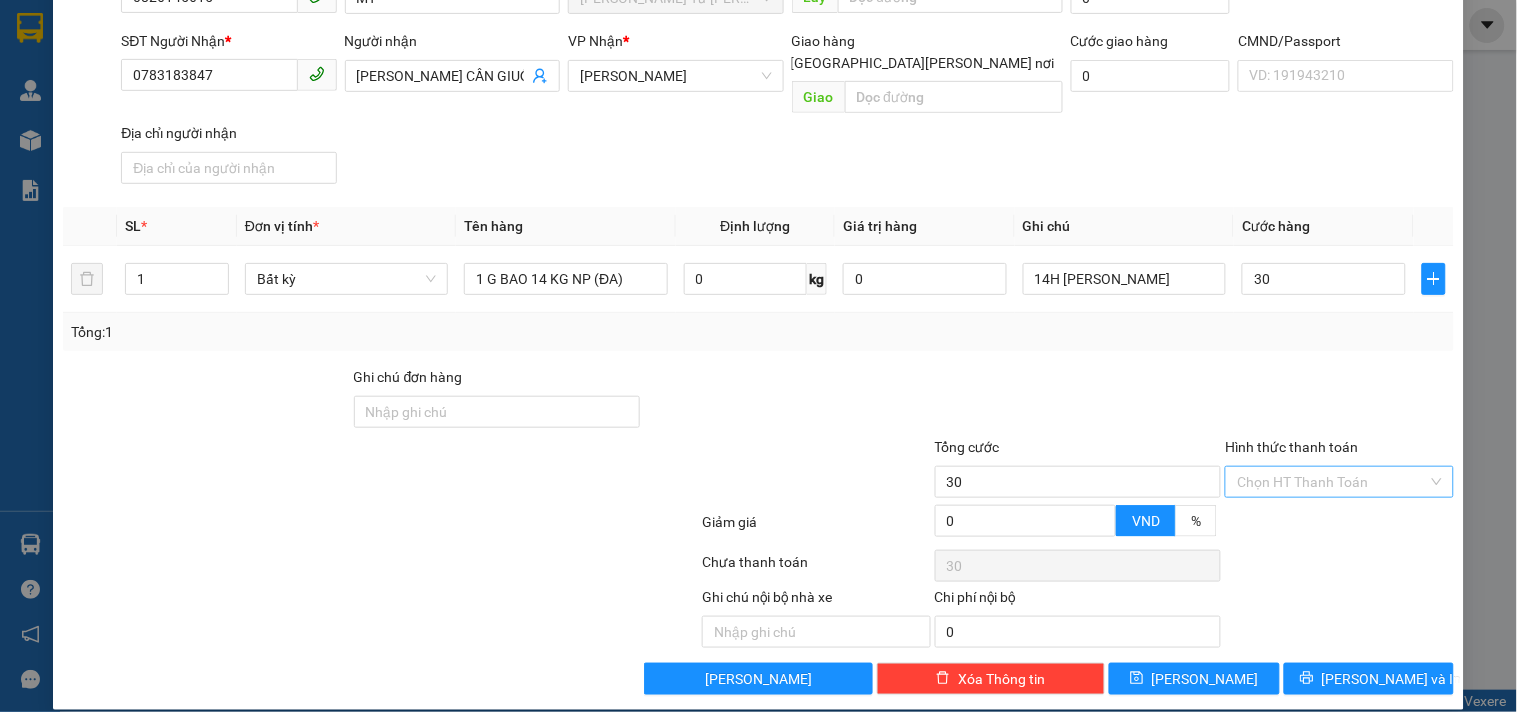 type on "30.000" 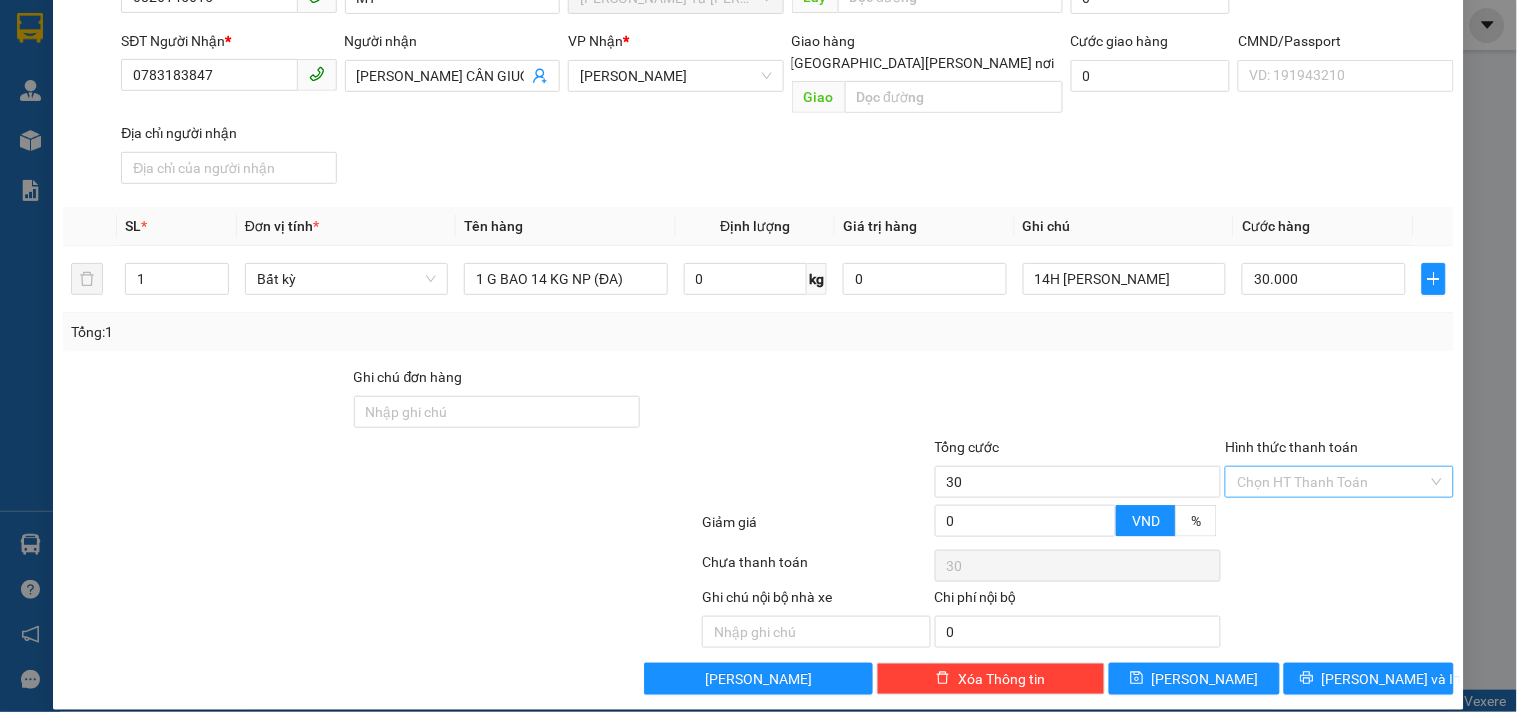 type on "30.000" 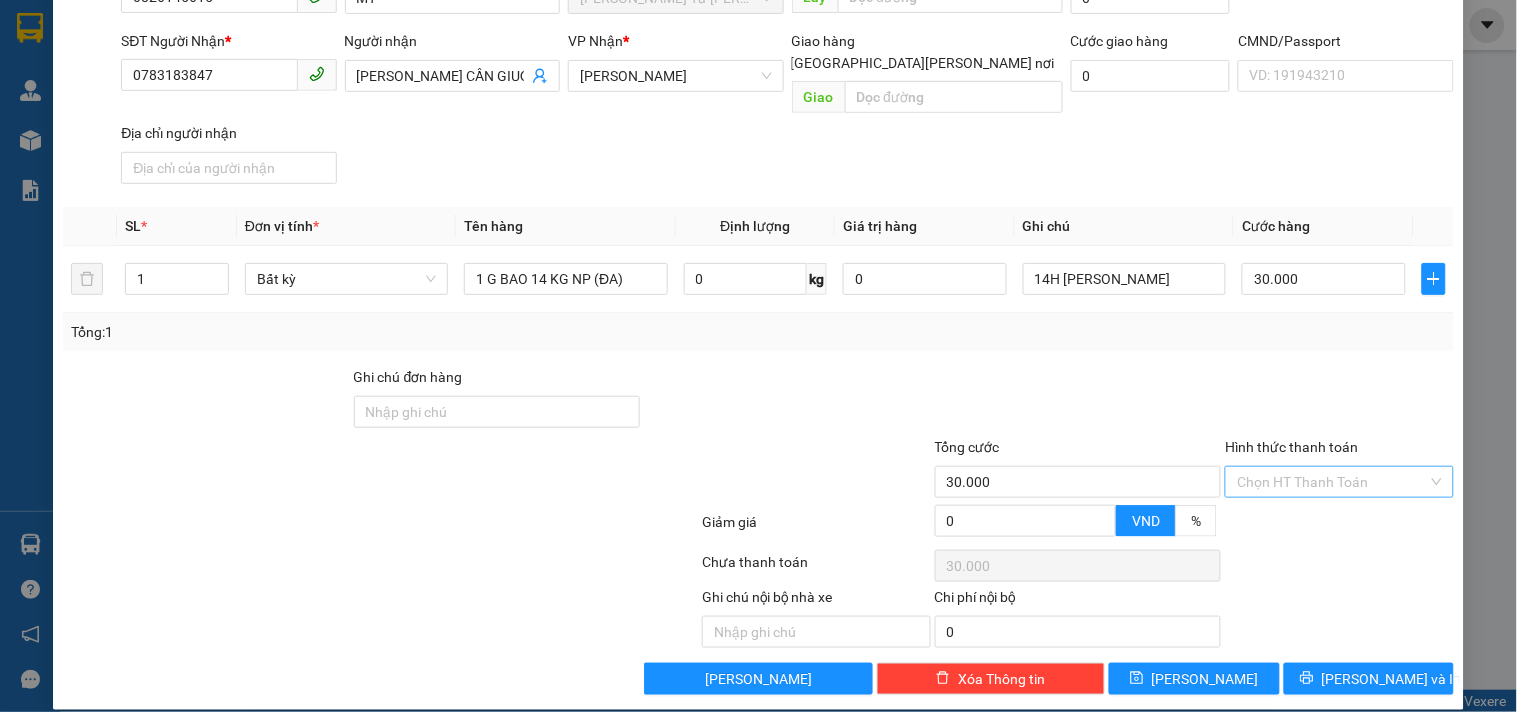 click on "Hình thức thanh toán" at bounding box center (1332, 482) 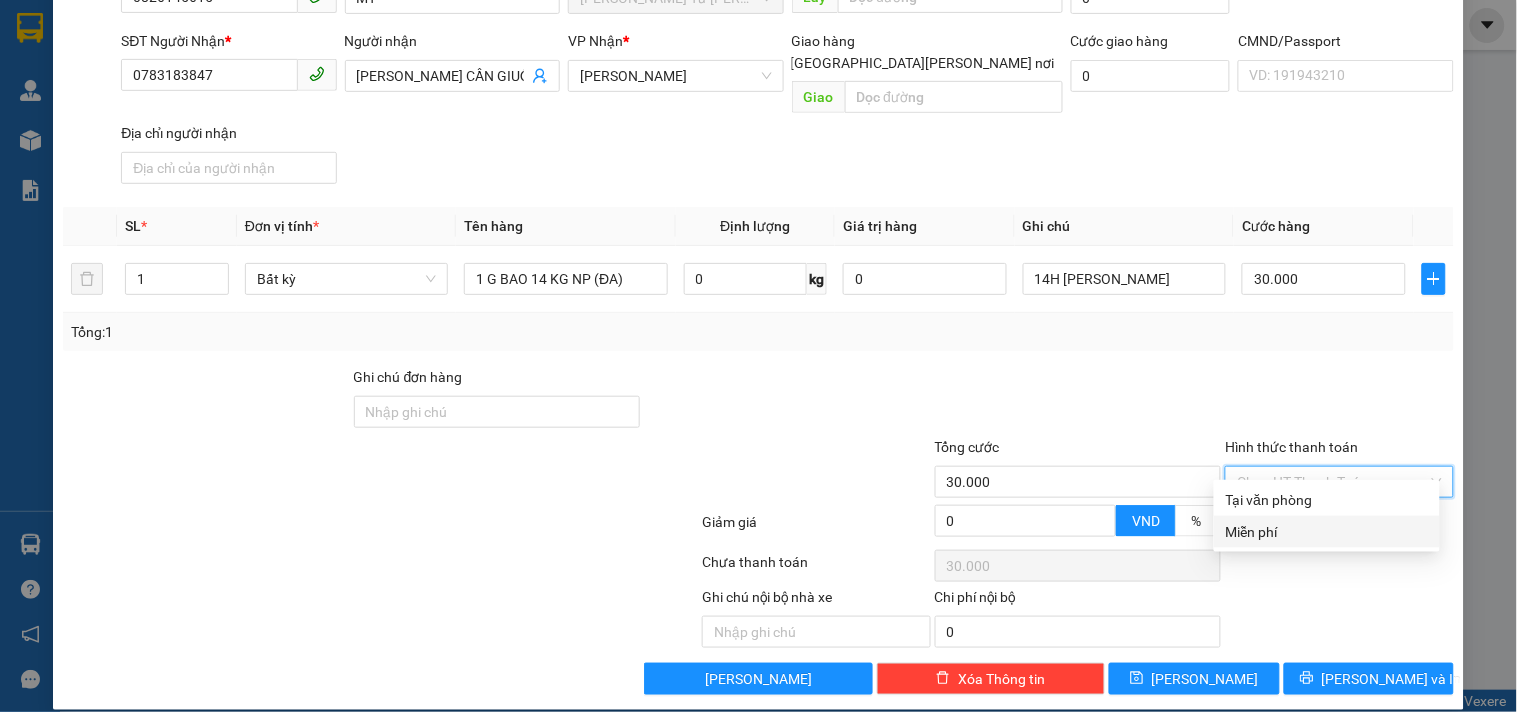 click at bounding box center (1078, 401) 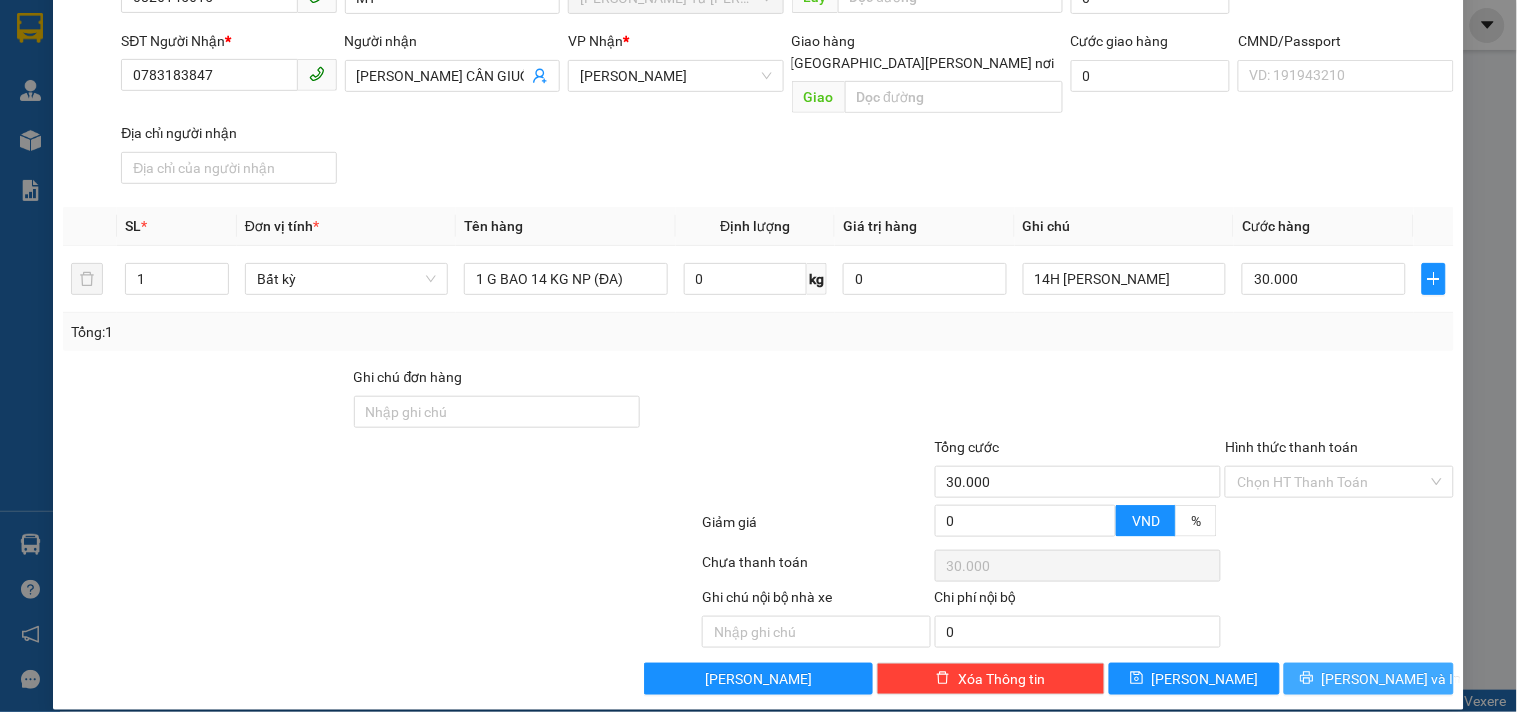 click on "[PERSON_NAME] và In" at bounding box center [1392, 679] 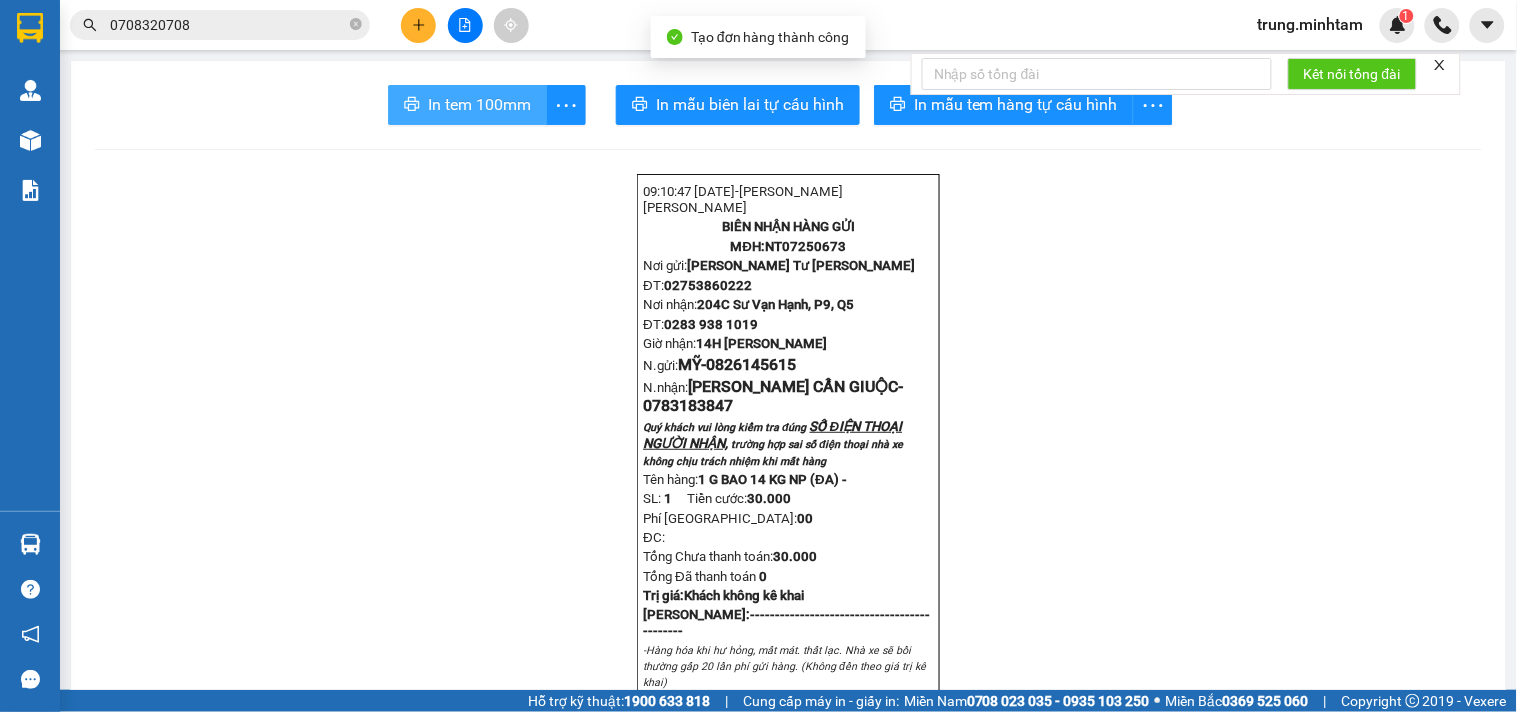 click on "In tem 100mm" at bounding box center (479, 104) 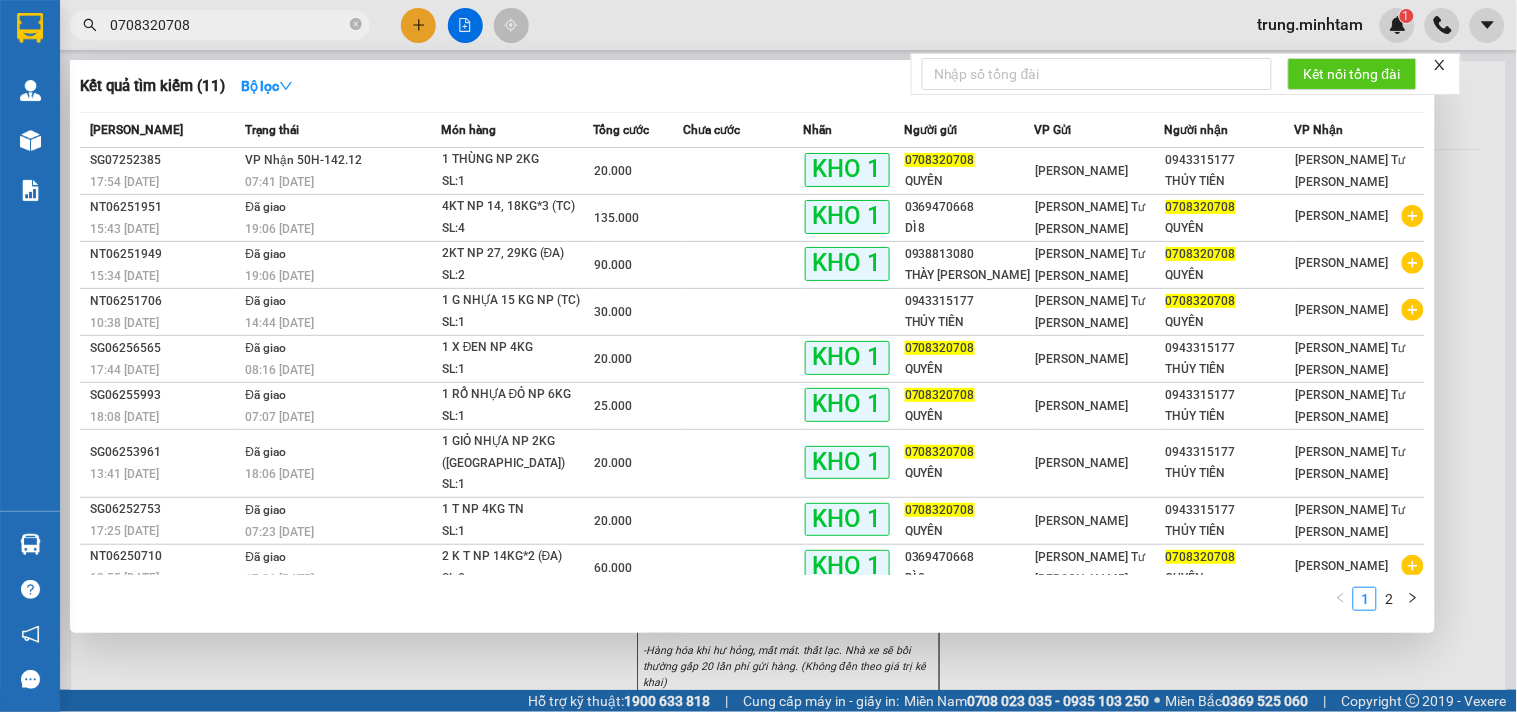 click on "0708320708" at bounding box center (228, 25) 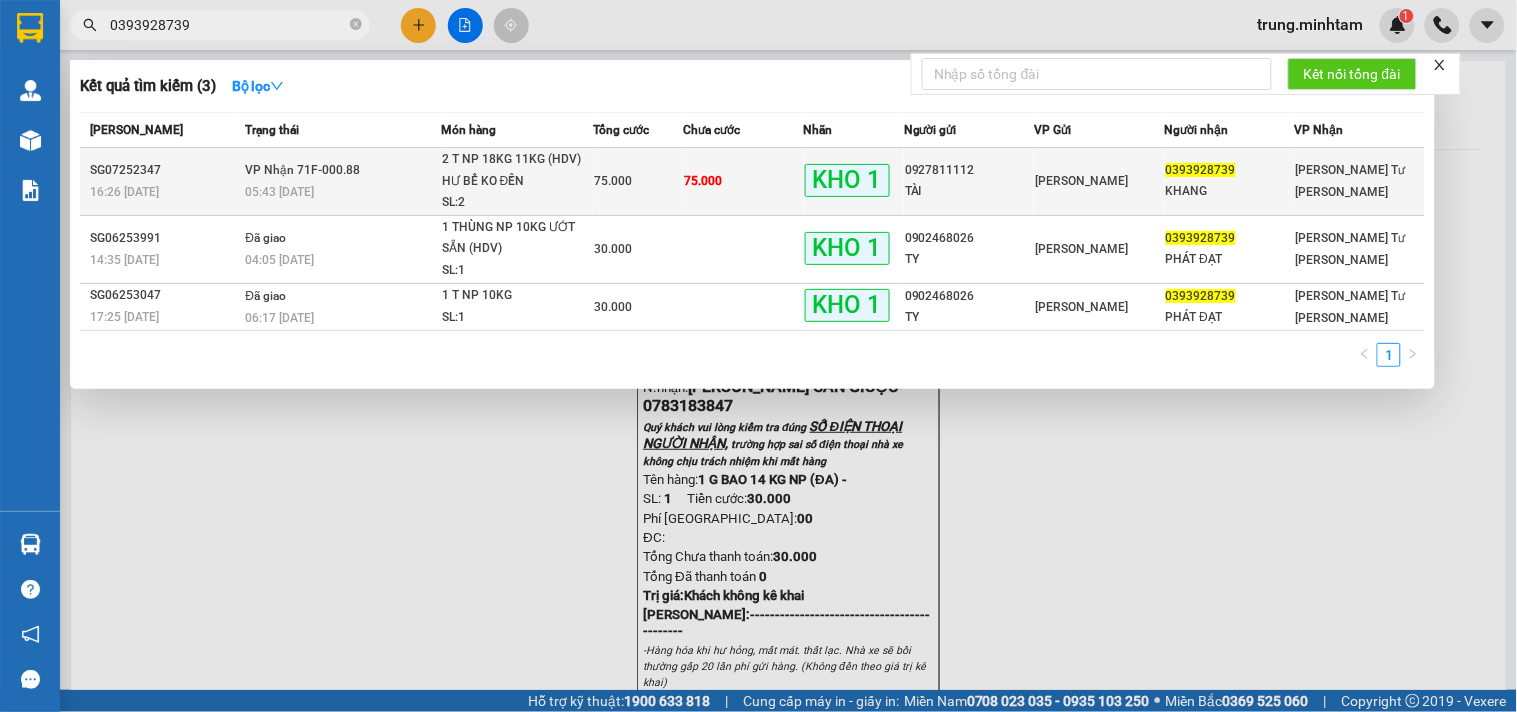 type on "0393928739" 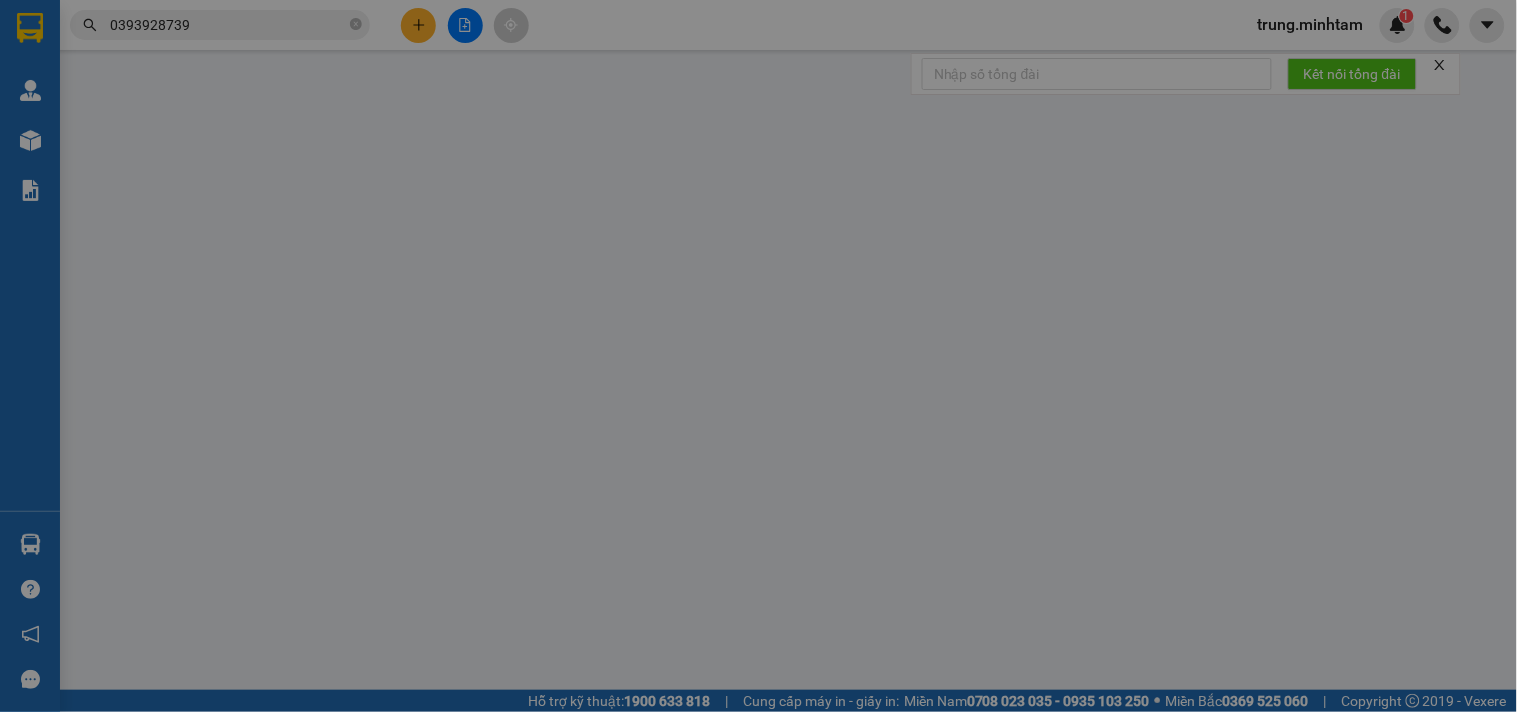 type on "0927811112" 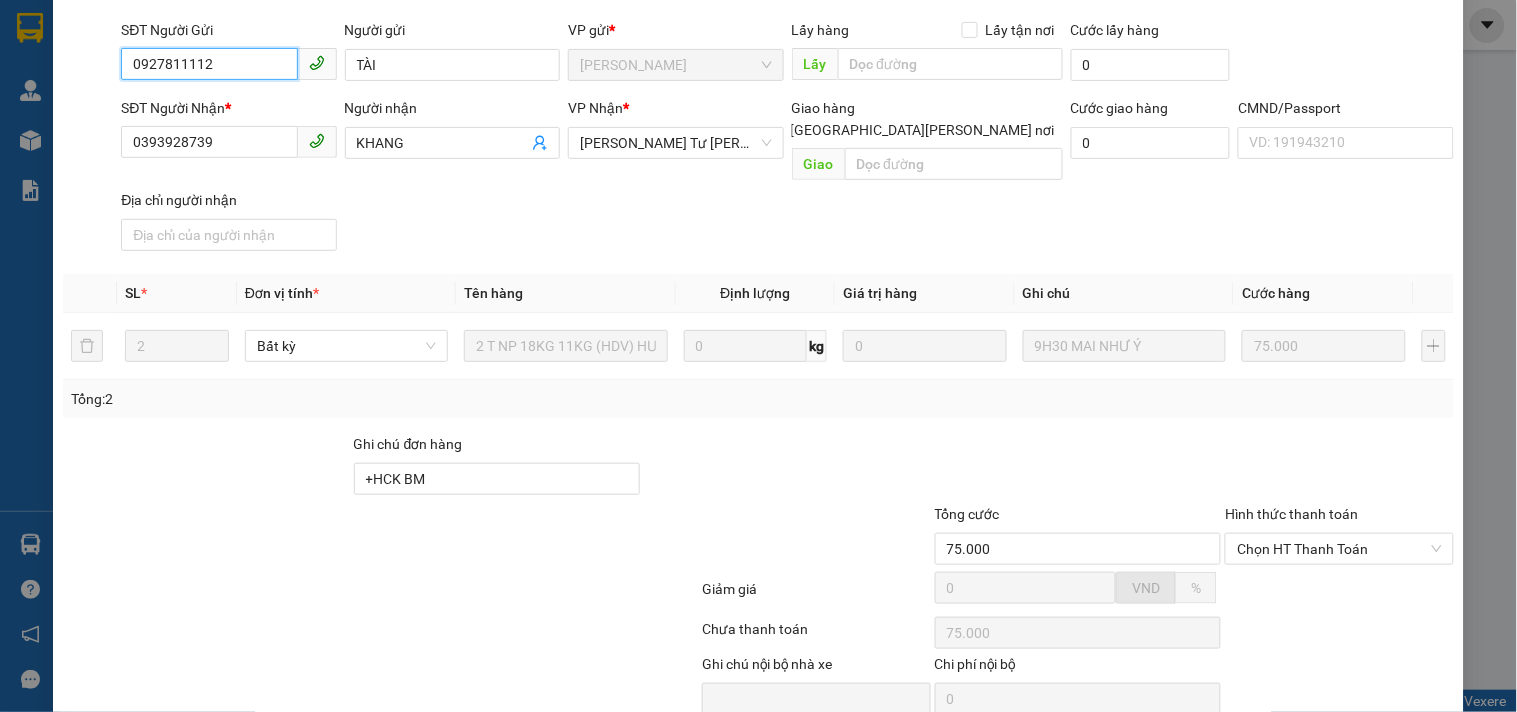 scroll, scrollTop: 207, scrollLeft: 0, axis: vertical 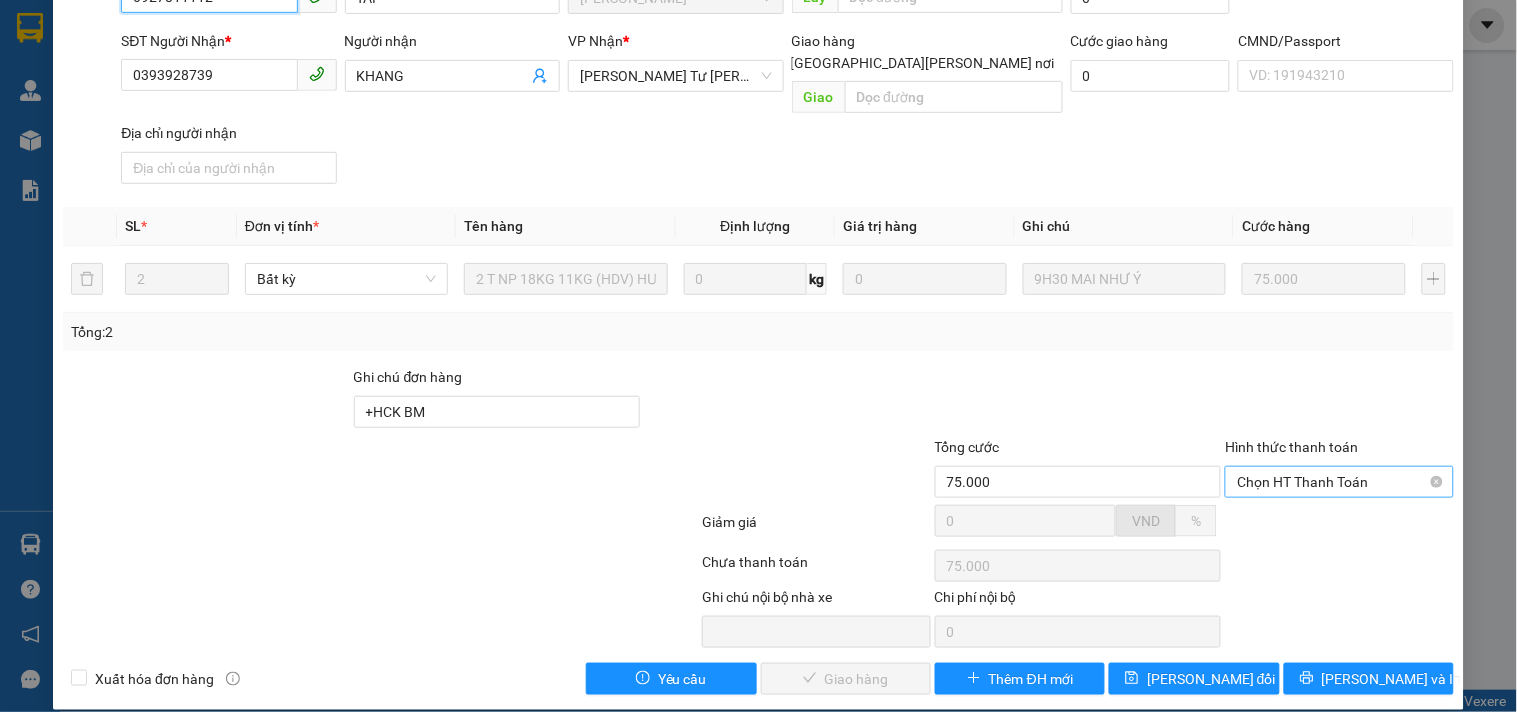 click on "Chọn HT Thanh Toán" at bounding box center (1339, 482) 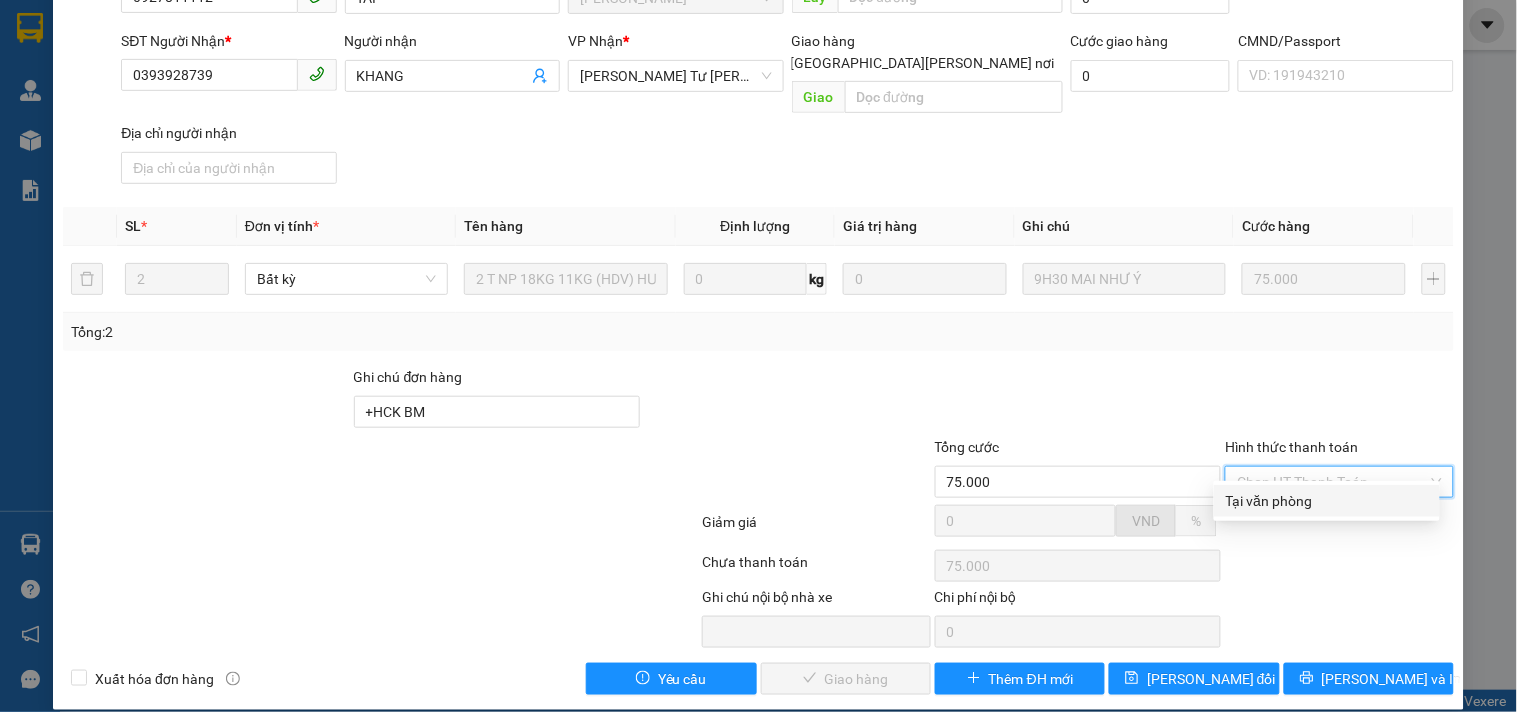 click on "Tại văn phòng" at bounding box center [1327, 501] 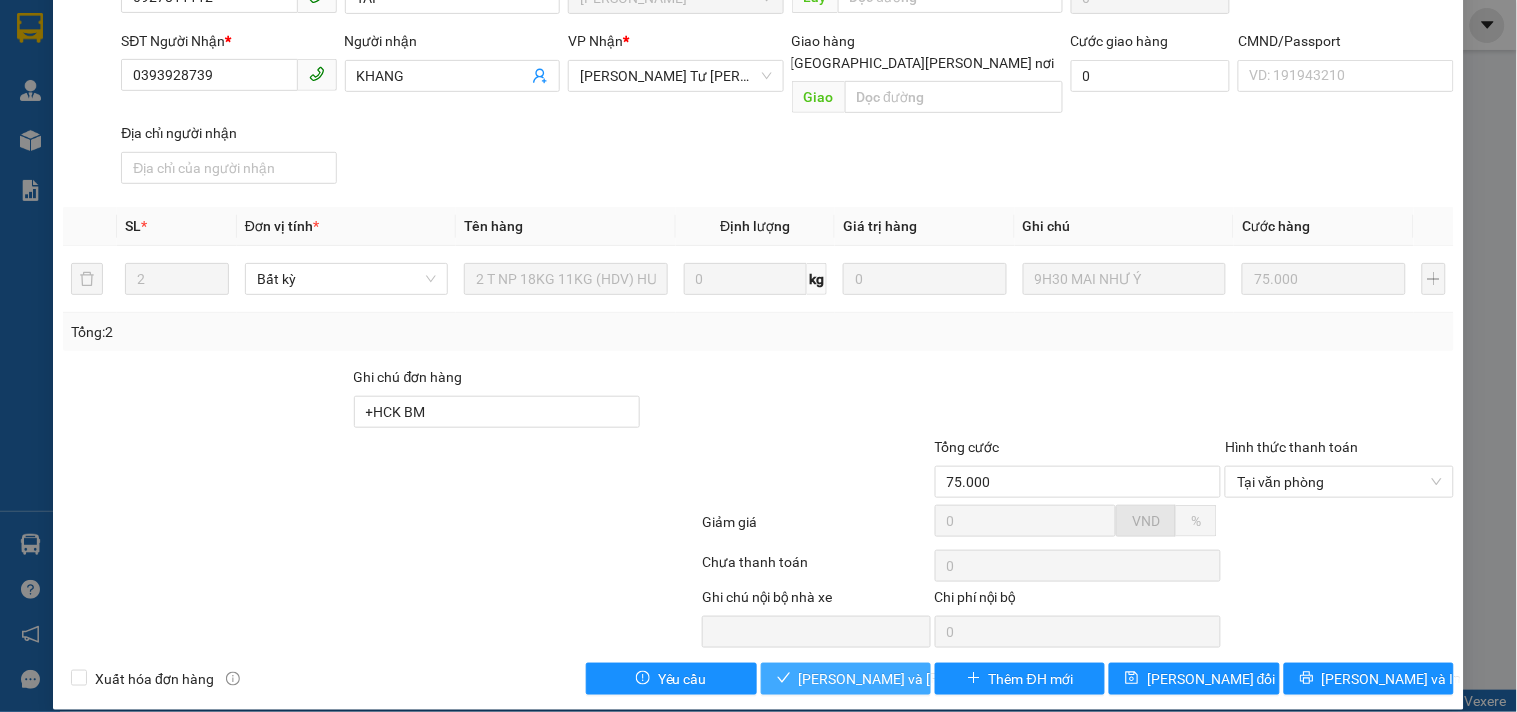 click on "Lưu và Giao hàng" at bounding box center [934, 679] 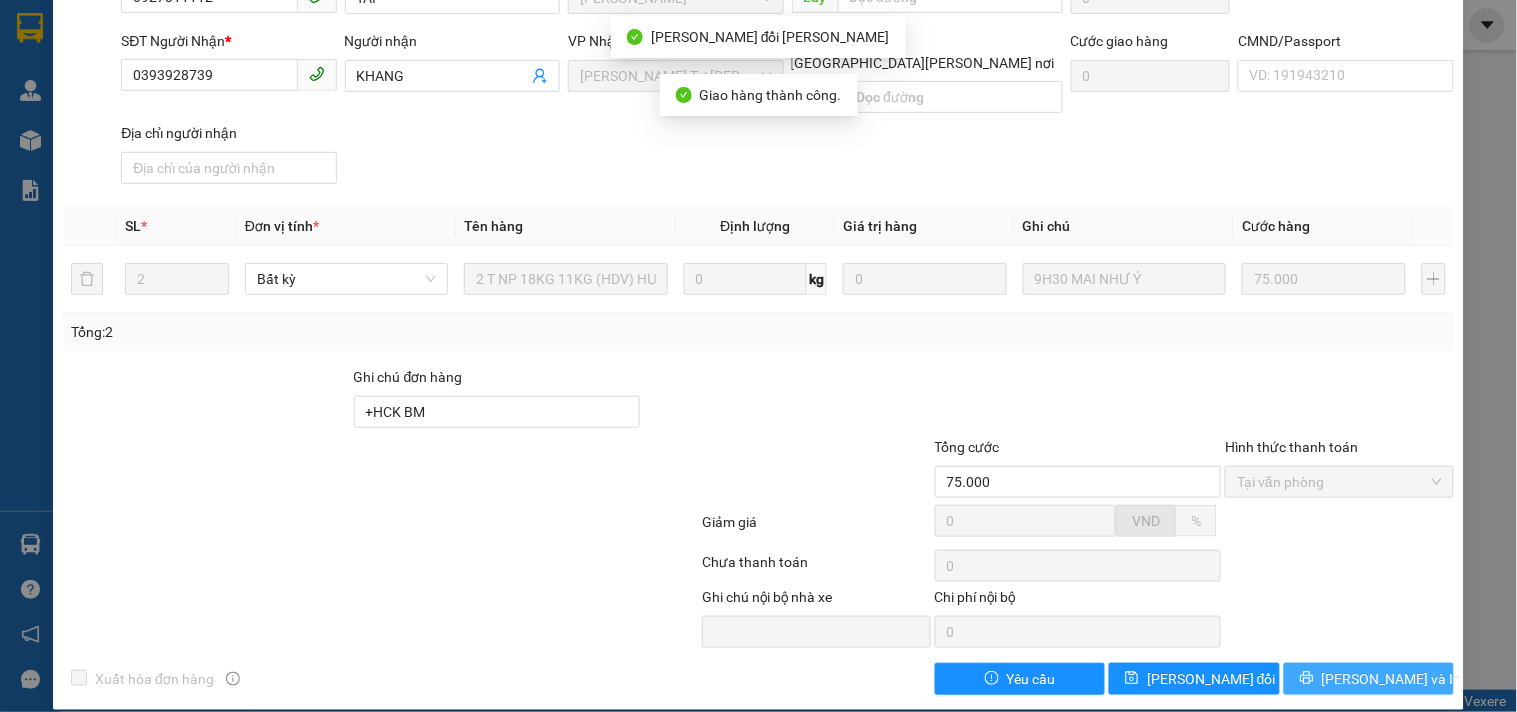 click on "[PERSON_NAME] và In" at bounding box center (1392, 679) 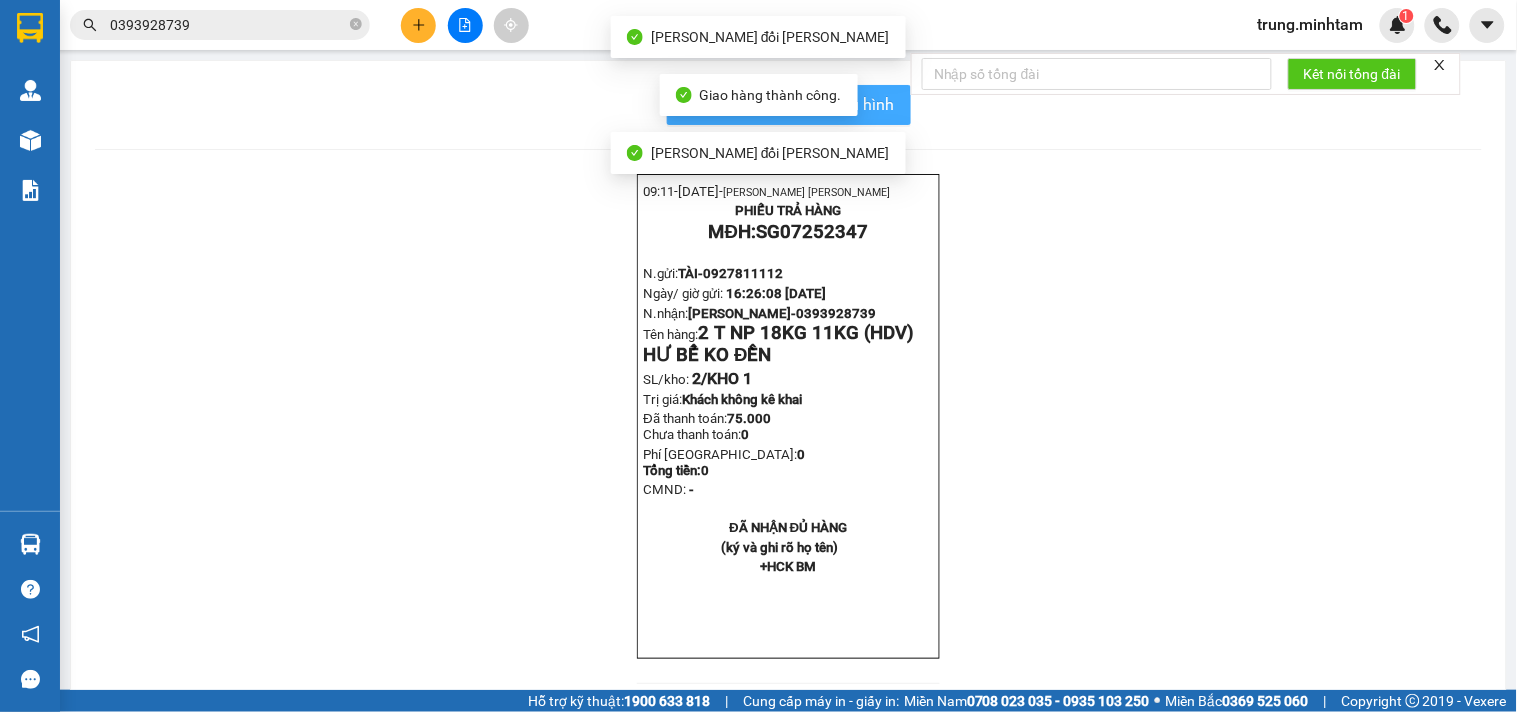 click on "In mẫu biên lai tự cấu hình" at bounding box center [801, 104] 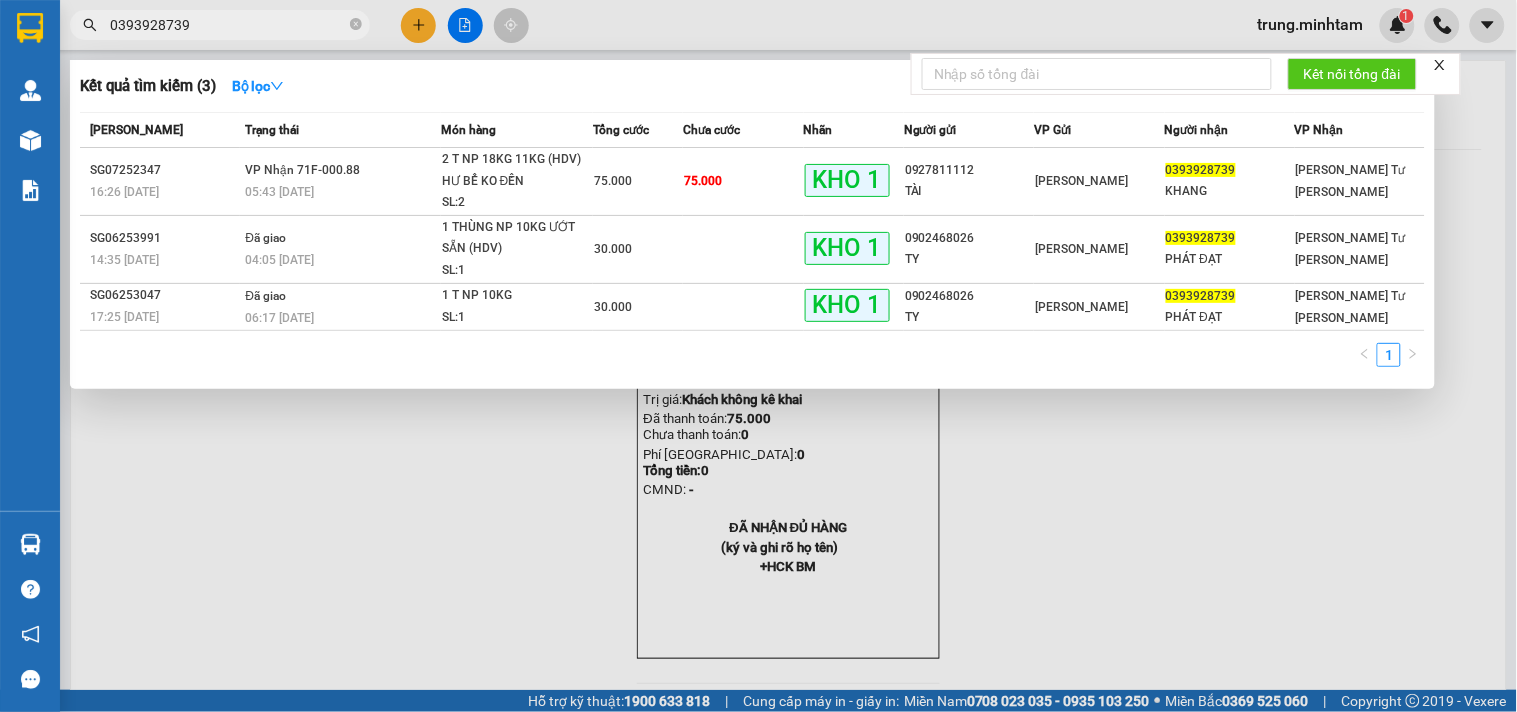 click on "0393928739" at bounding box center (228, 25) 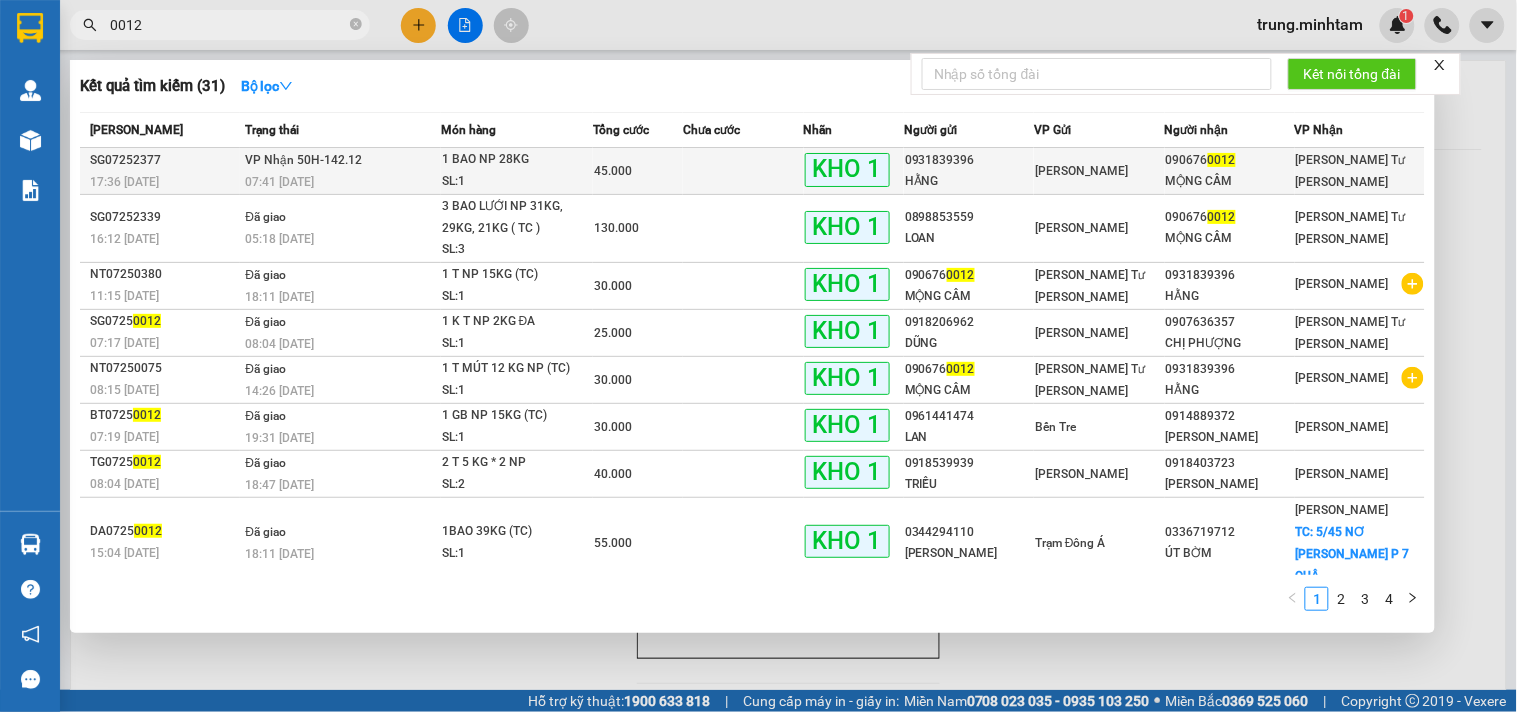 type on "0012" 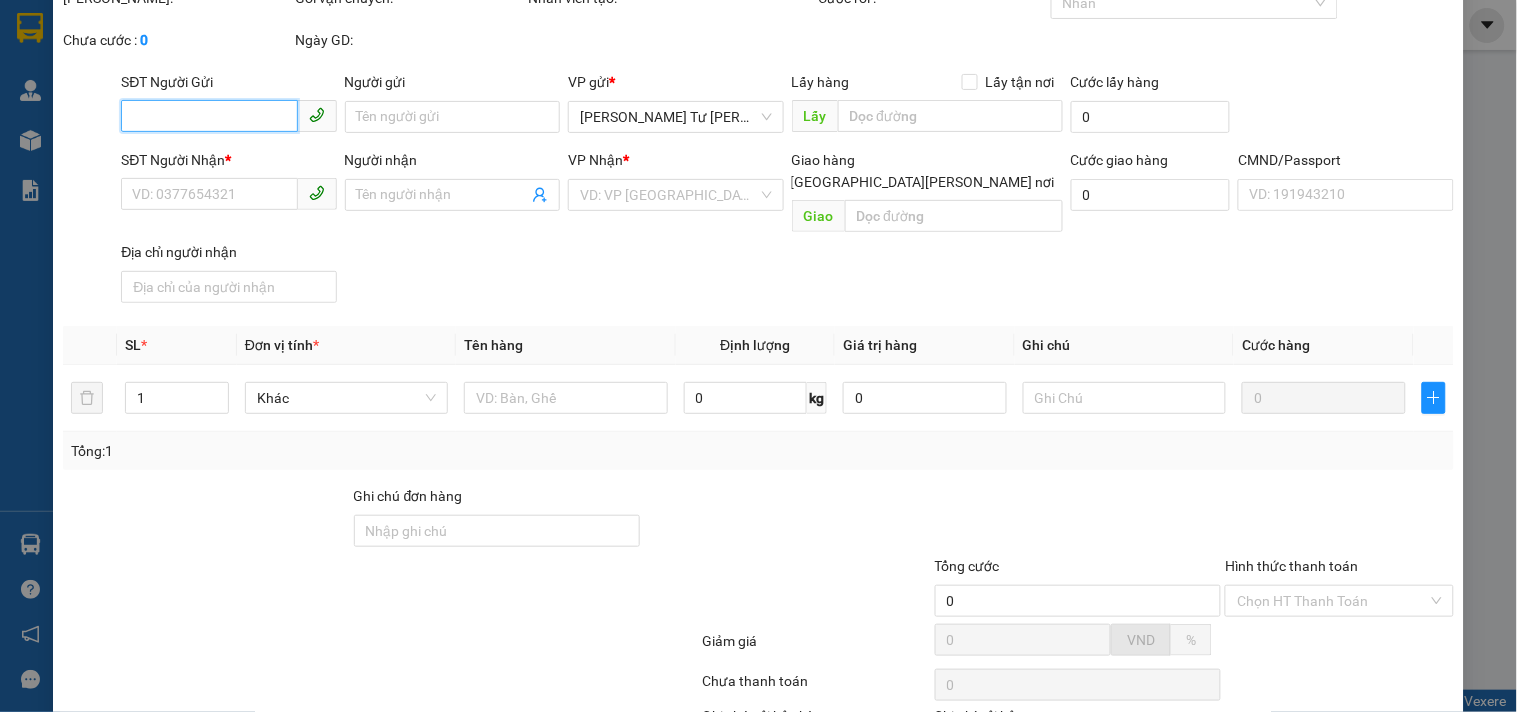 type on "0931839396" 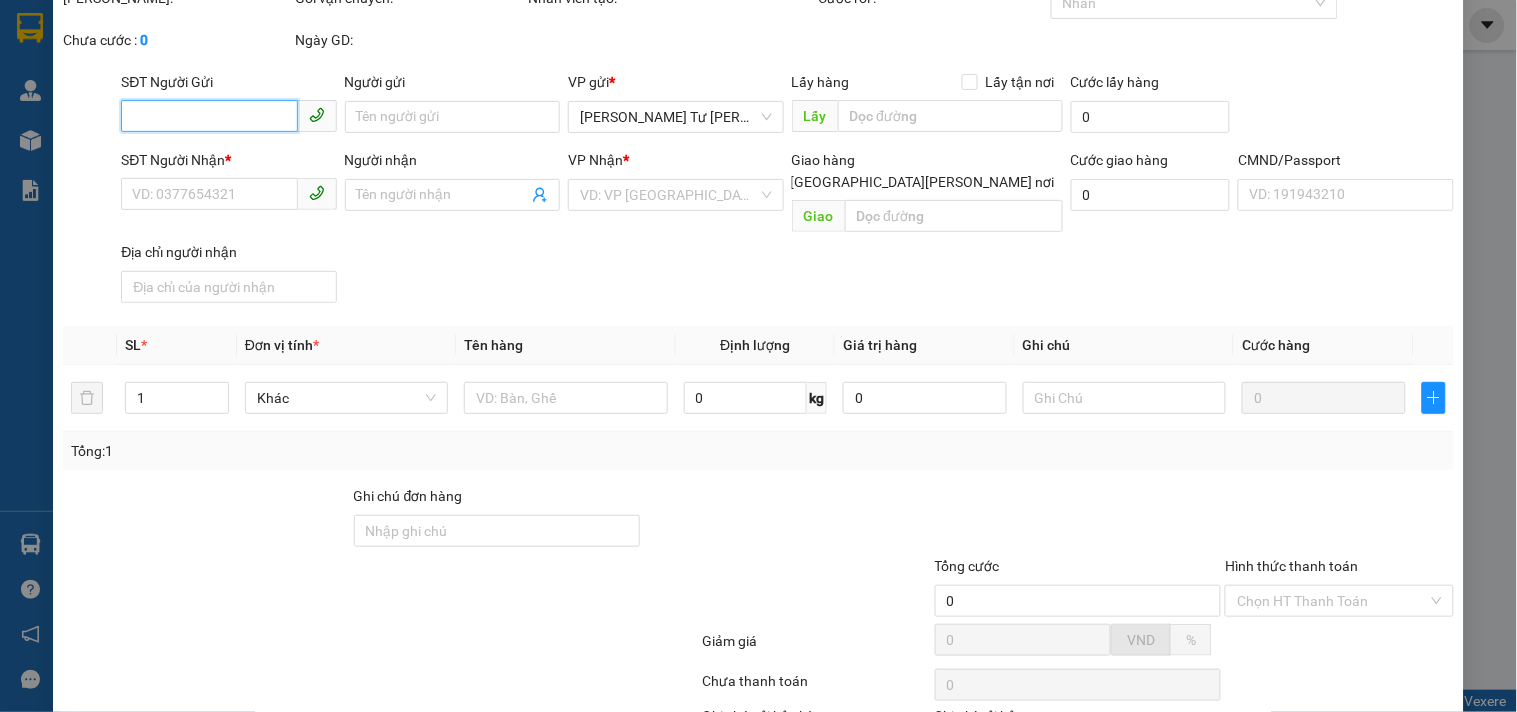 type on "HẰNG" 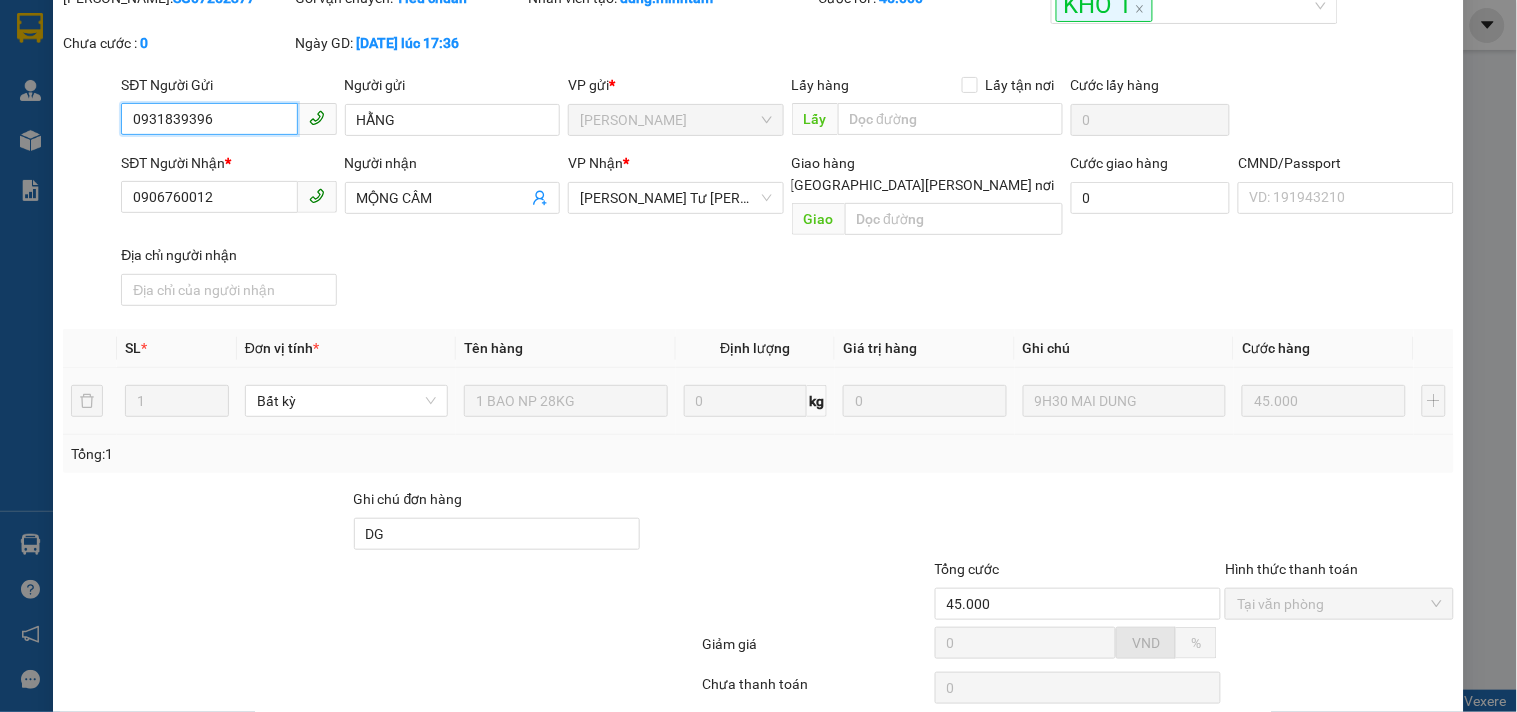 scroll, scrollTop: 204, scrollLeft: 0, axis: vertical 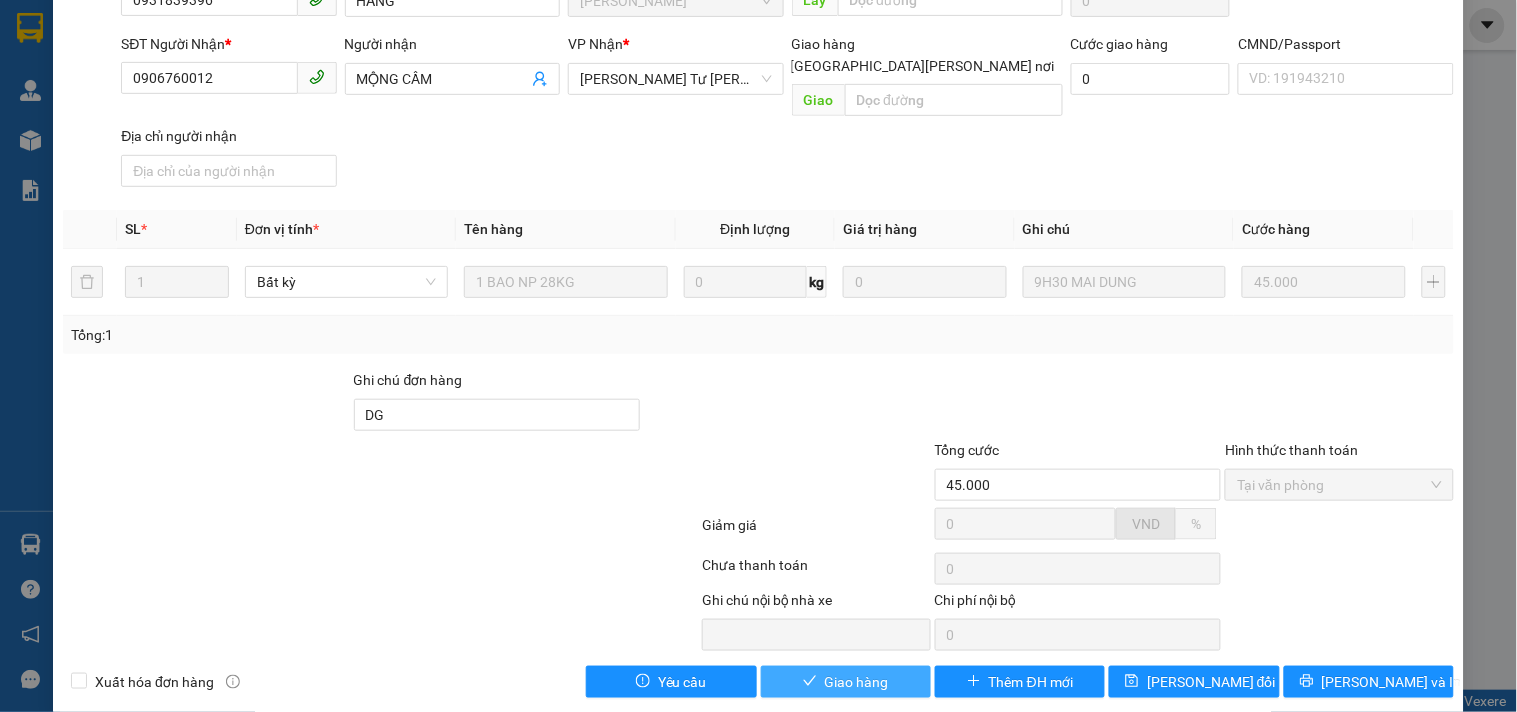 click on "Giao hàng" at bounding box center [857, 682] 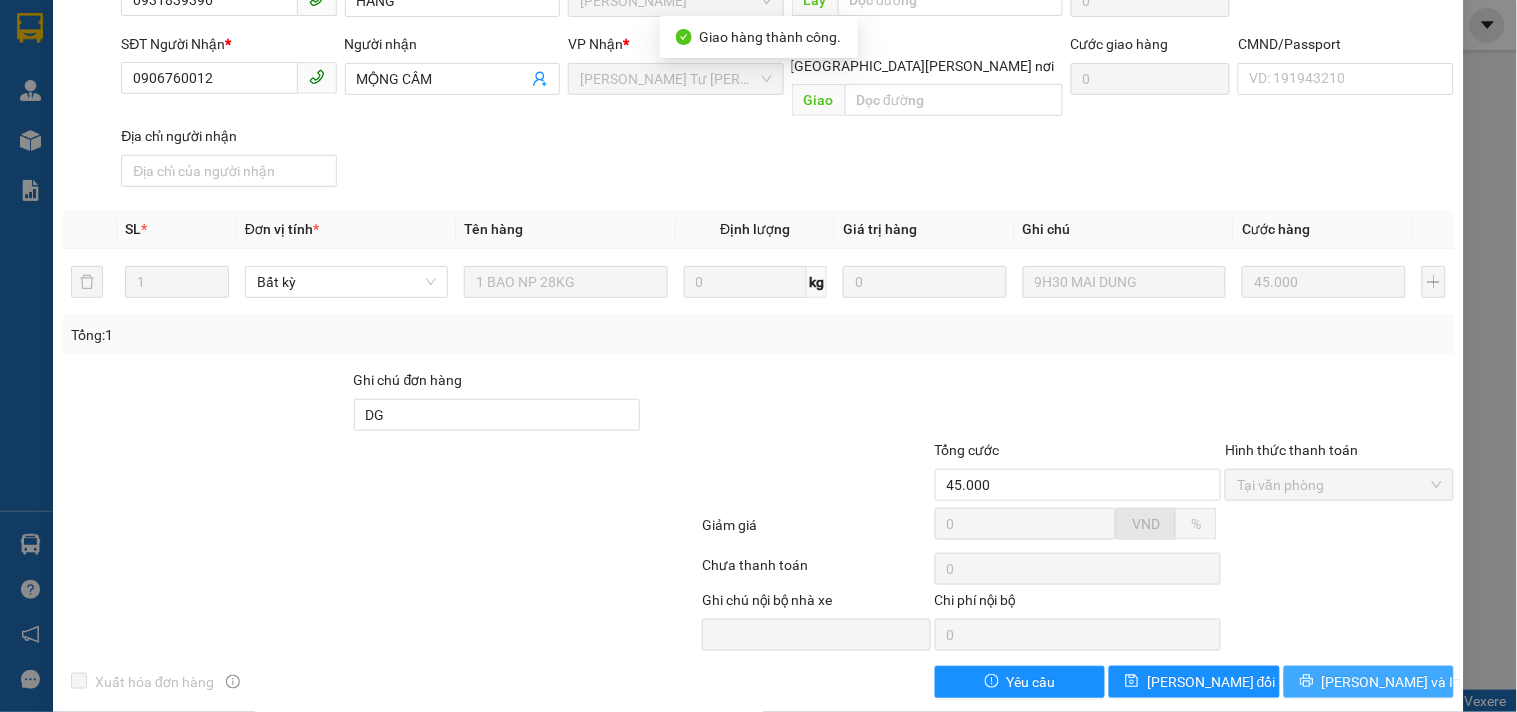 click on "[PERSON_NAME] và In" at bounding box center (1392, 682) 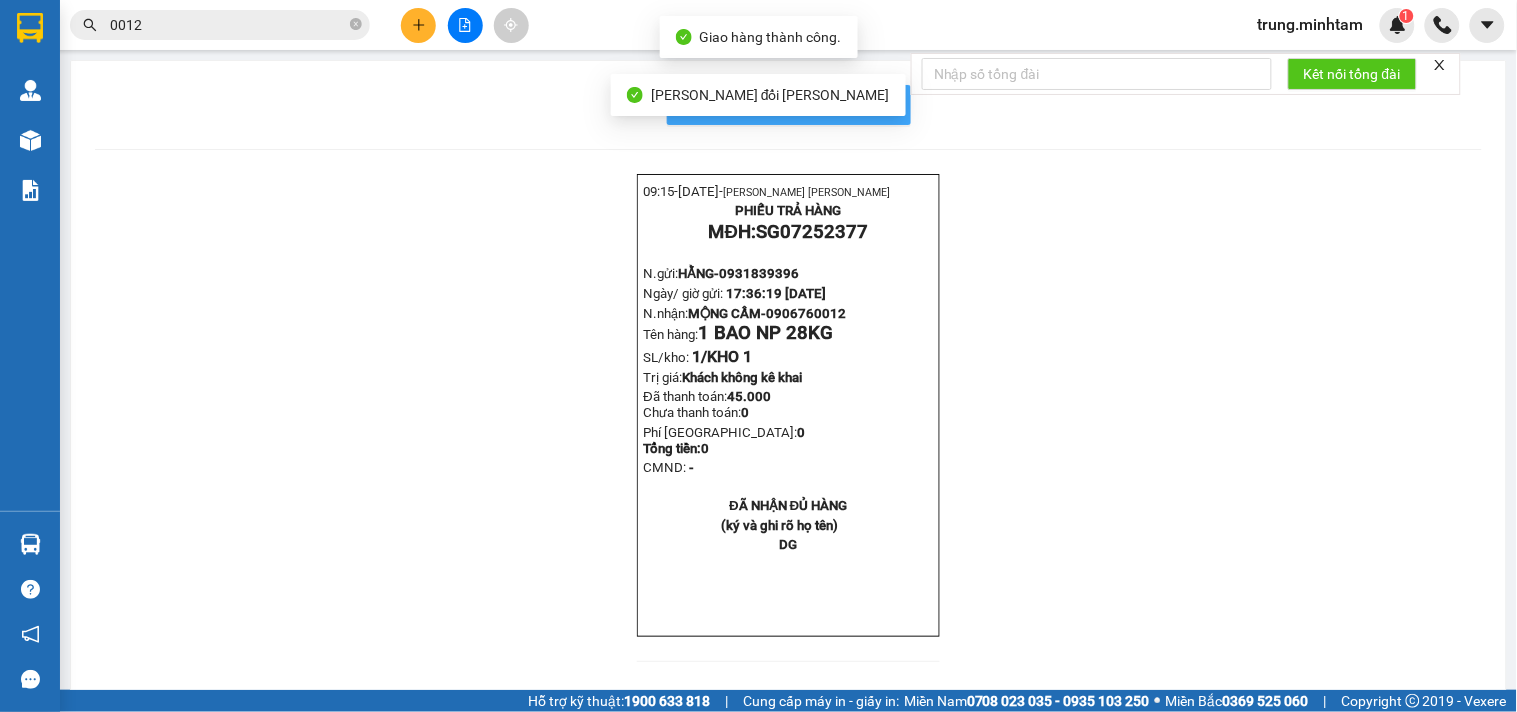 click on "In mẫu biên lai tự cấu hình" at bounding box center [801, 104] 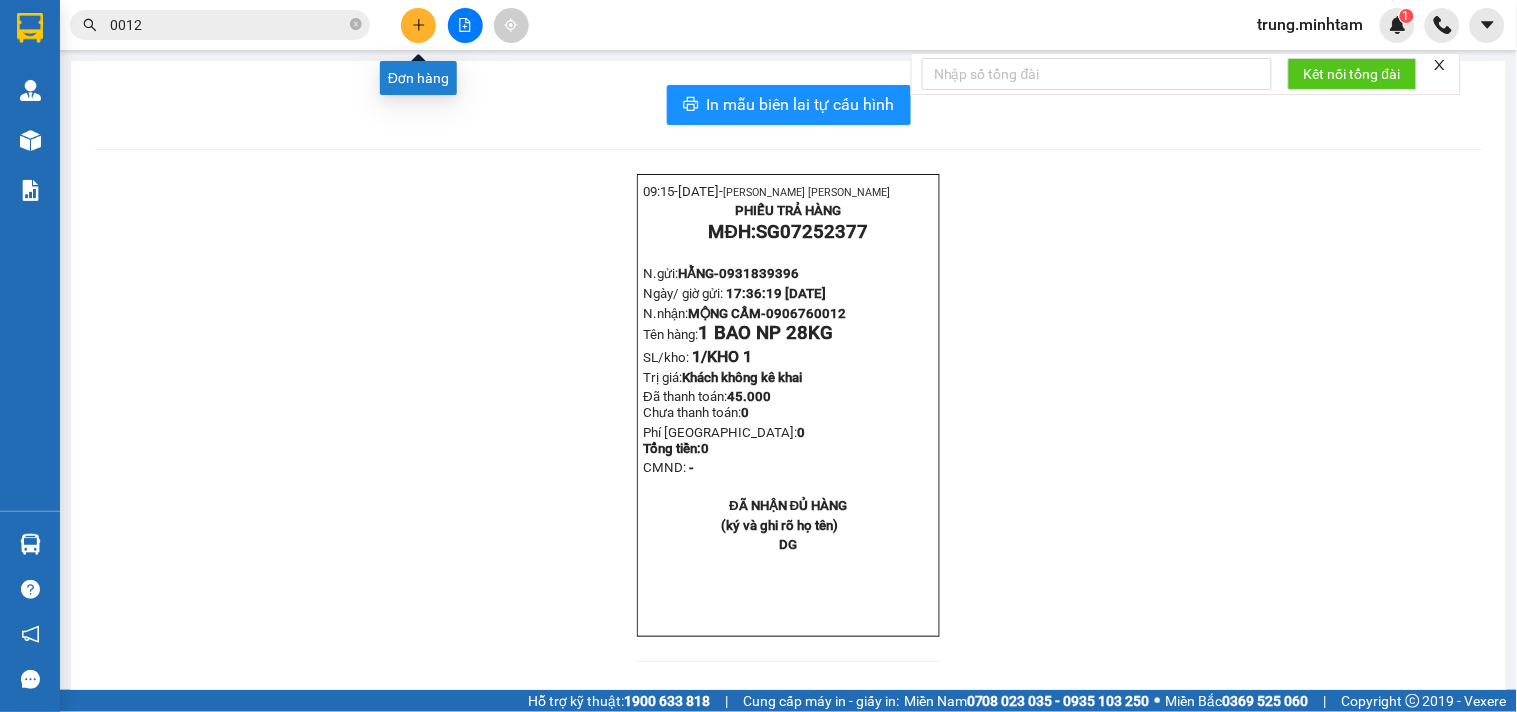 click 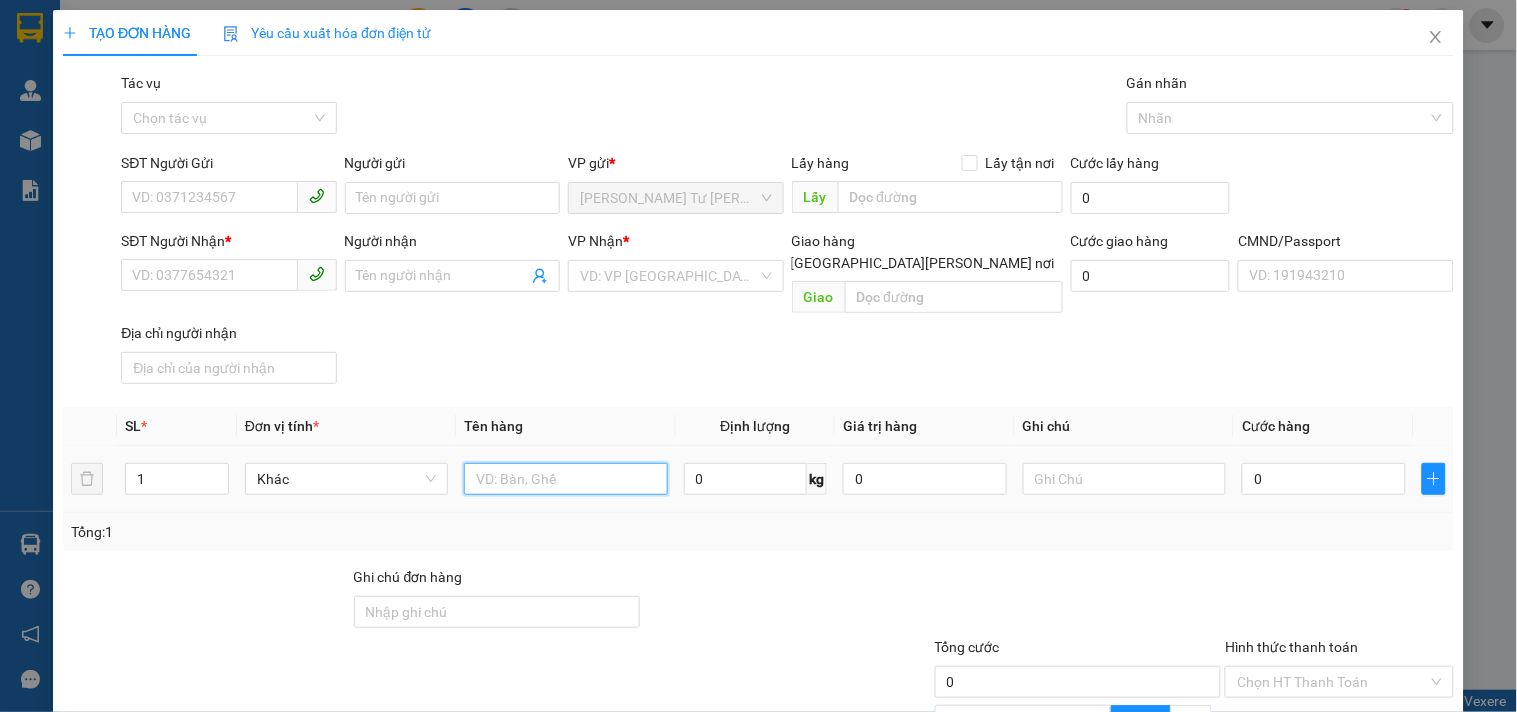 drag, startPoint x: 526, startPoint y: 455, endPoint x: 538, endPoint y: 412, distance: 44.64303 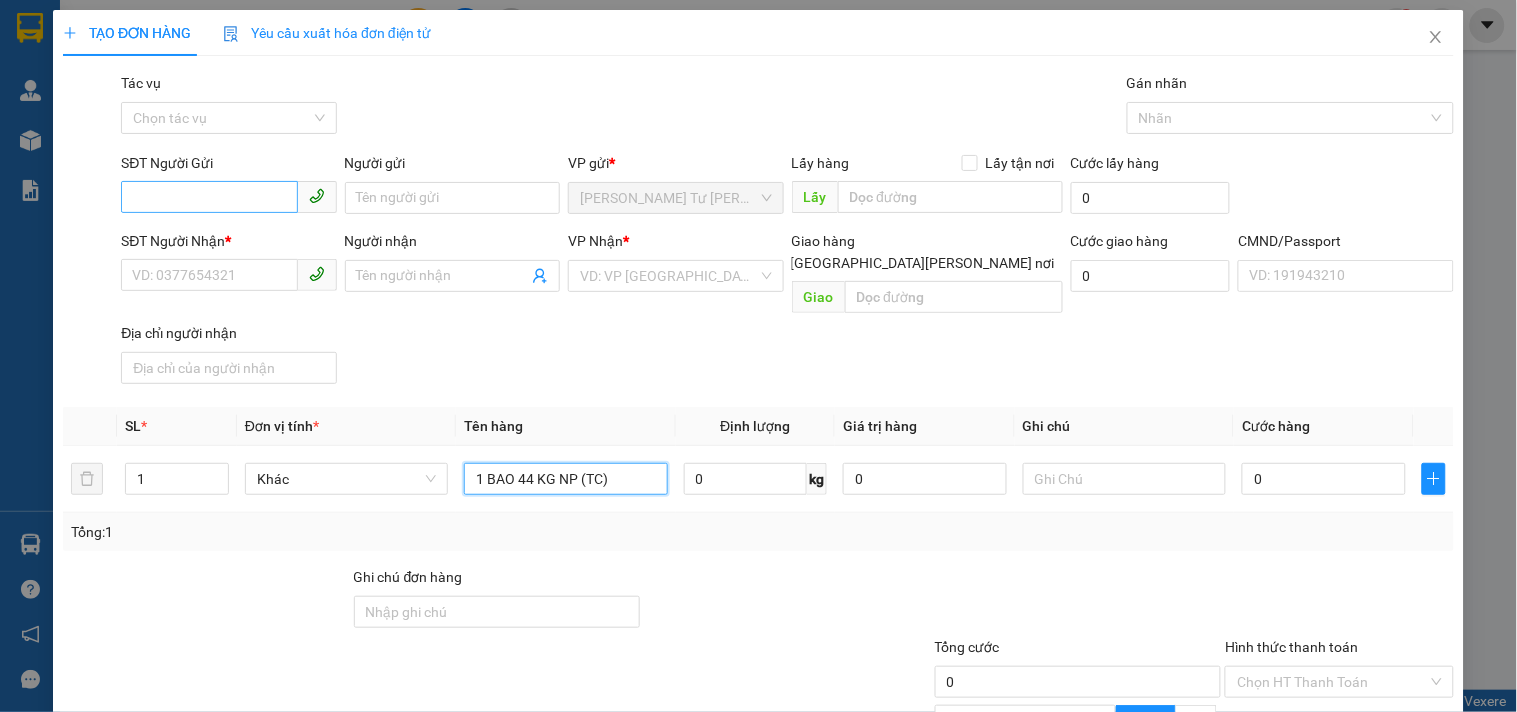 type on "1 BAO 44 KG NP (TC)" 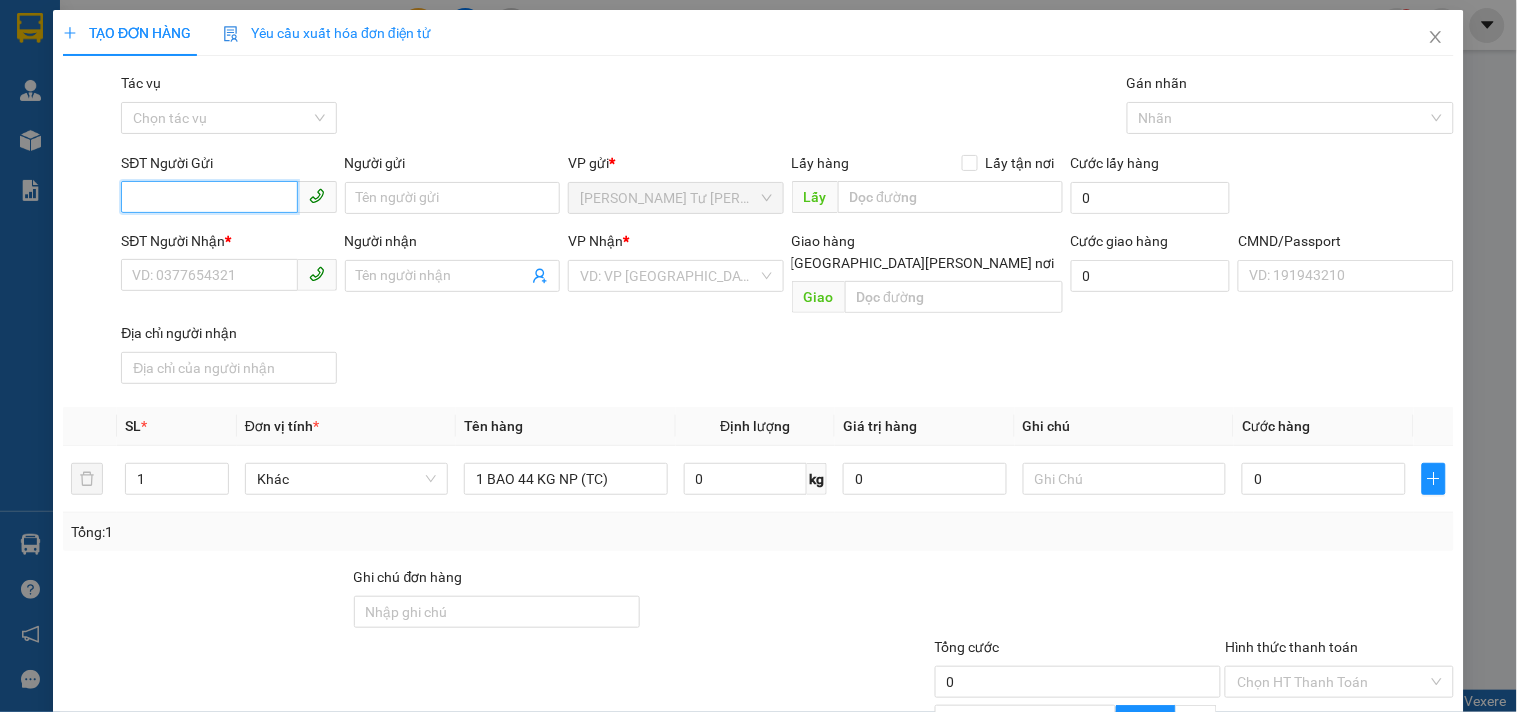 click on "SĐT Người Gửi" at bounding box center (209, 197) 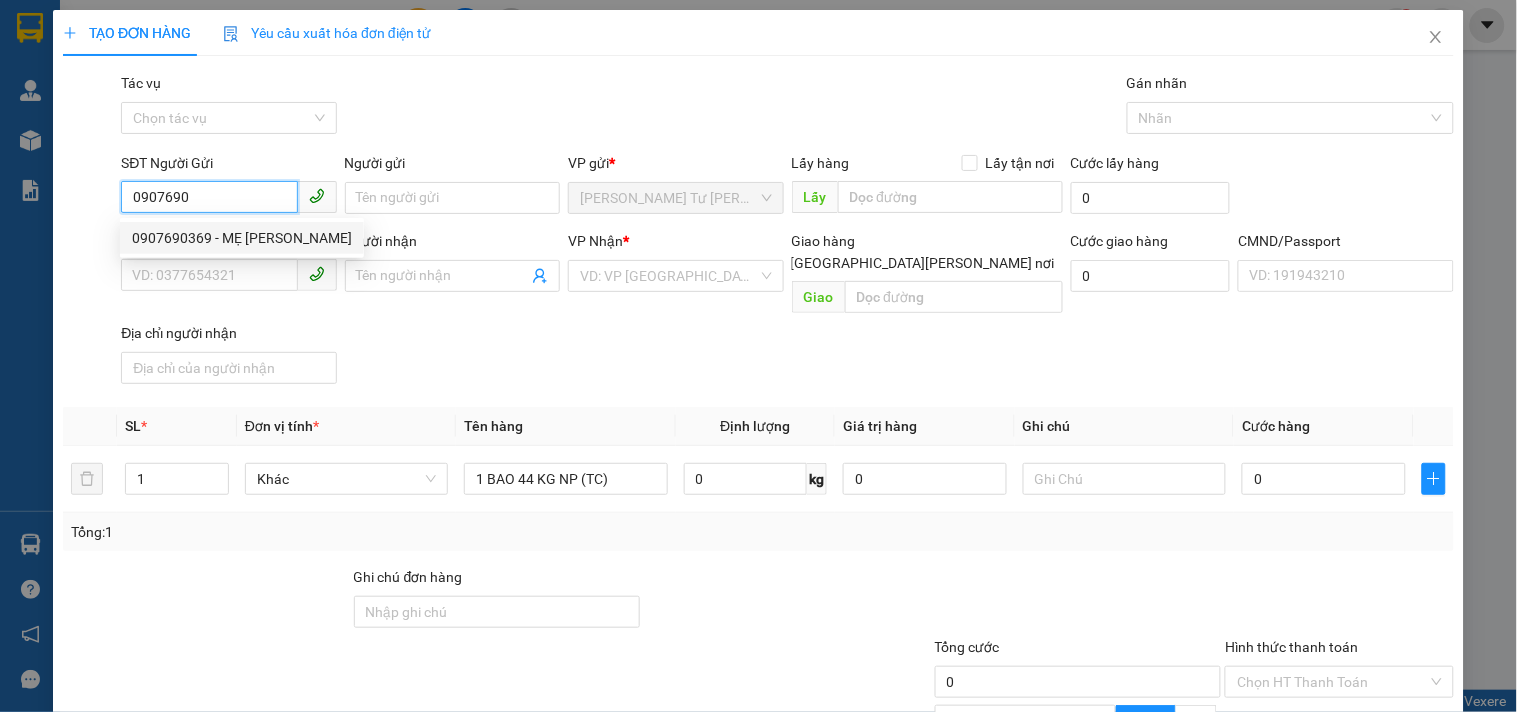 click on "0907690369 - MẸ OANH" at bounding box center (242, 238) 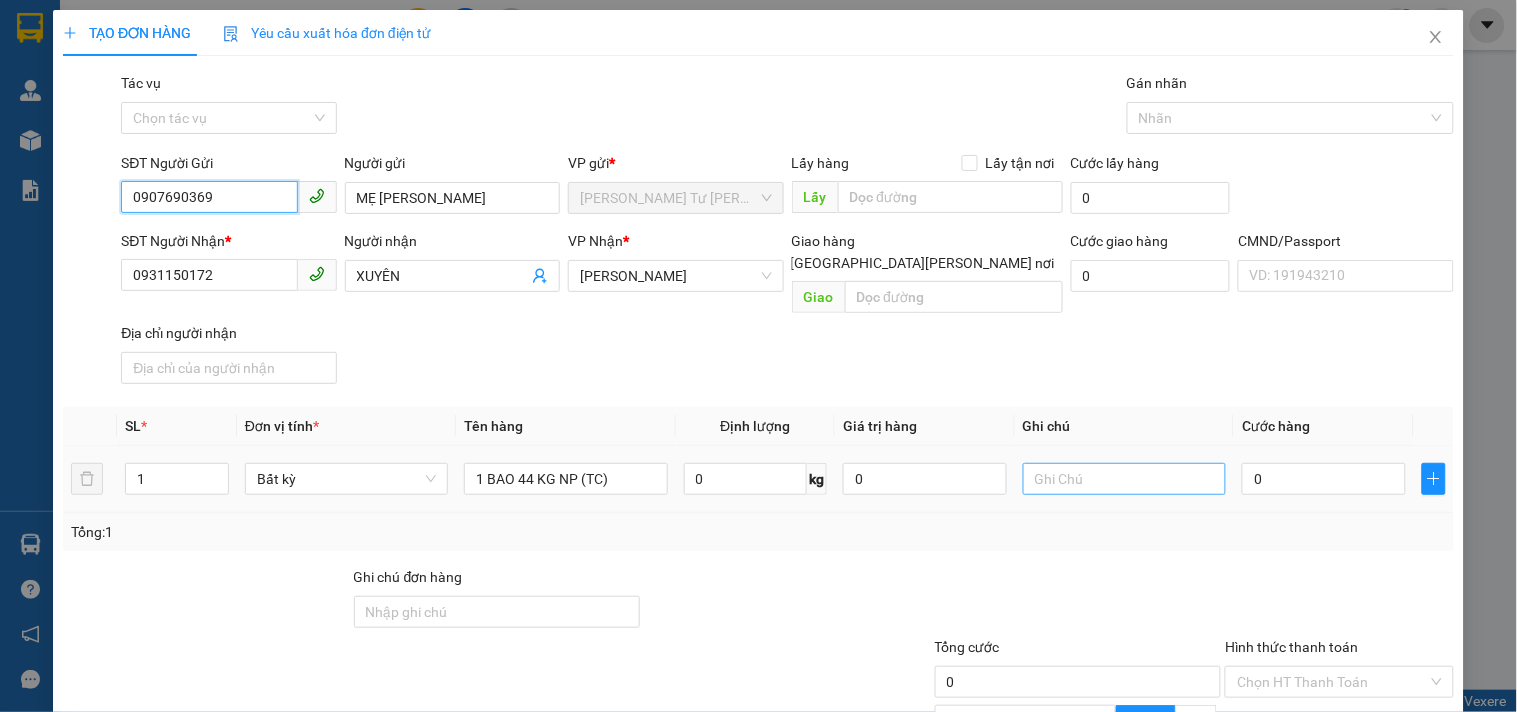 type on "0907690369" 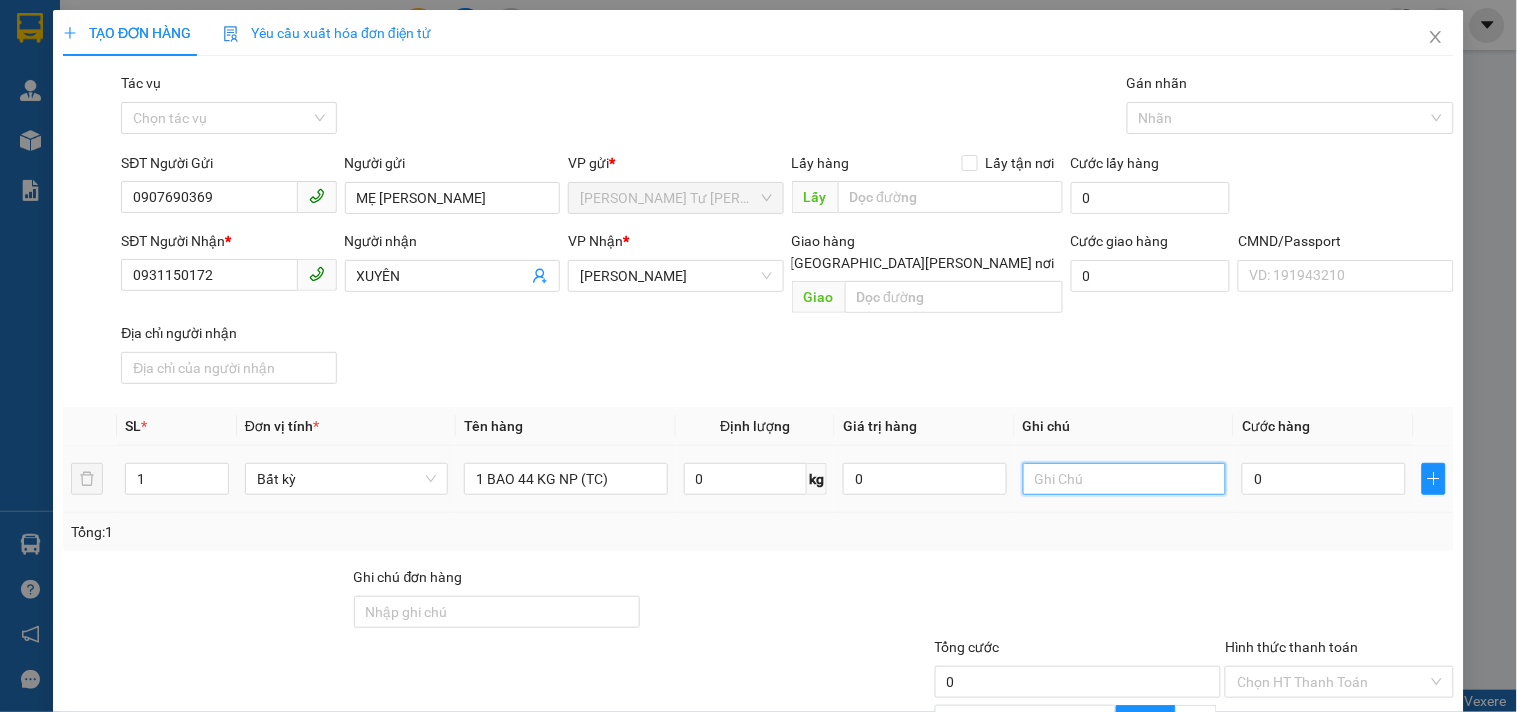 click at bounding box center [1124, 479] 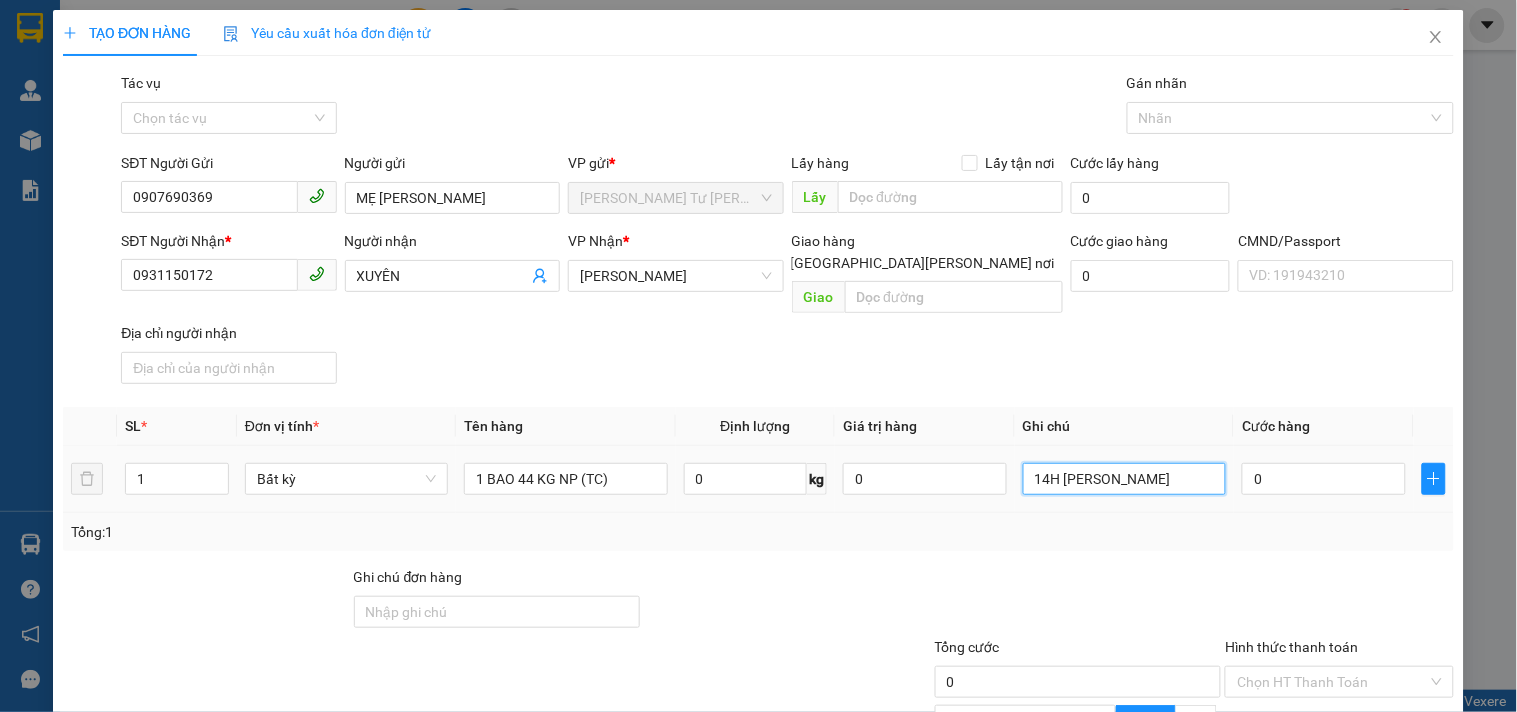 type on "14H TRUNG" 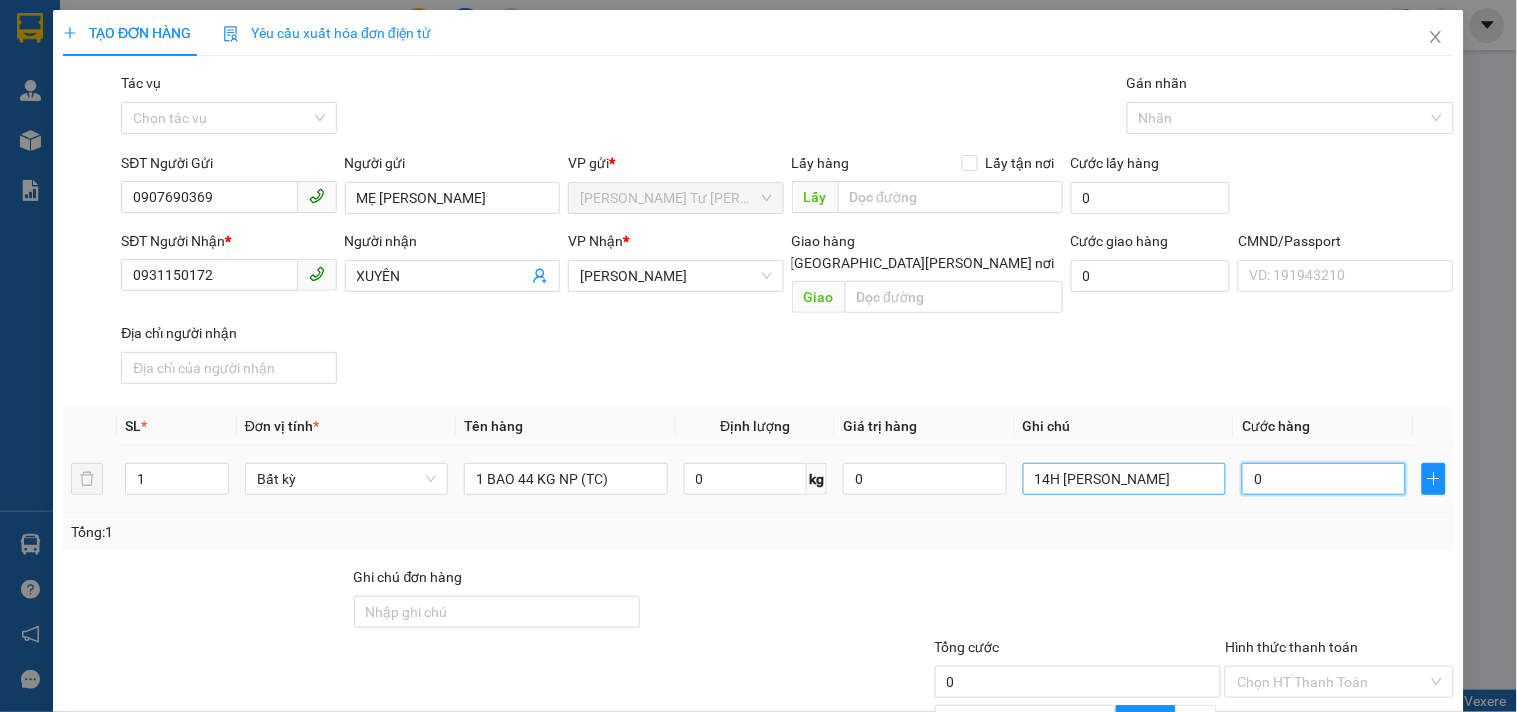 type on "6" 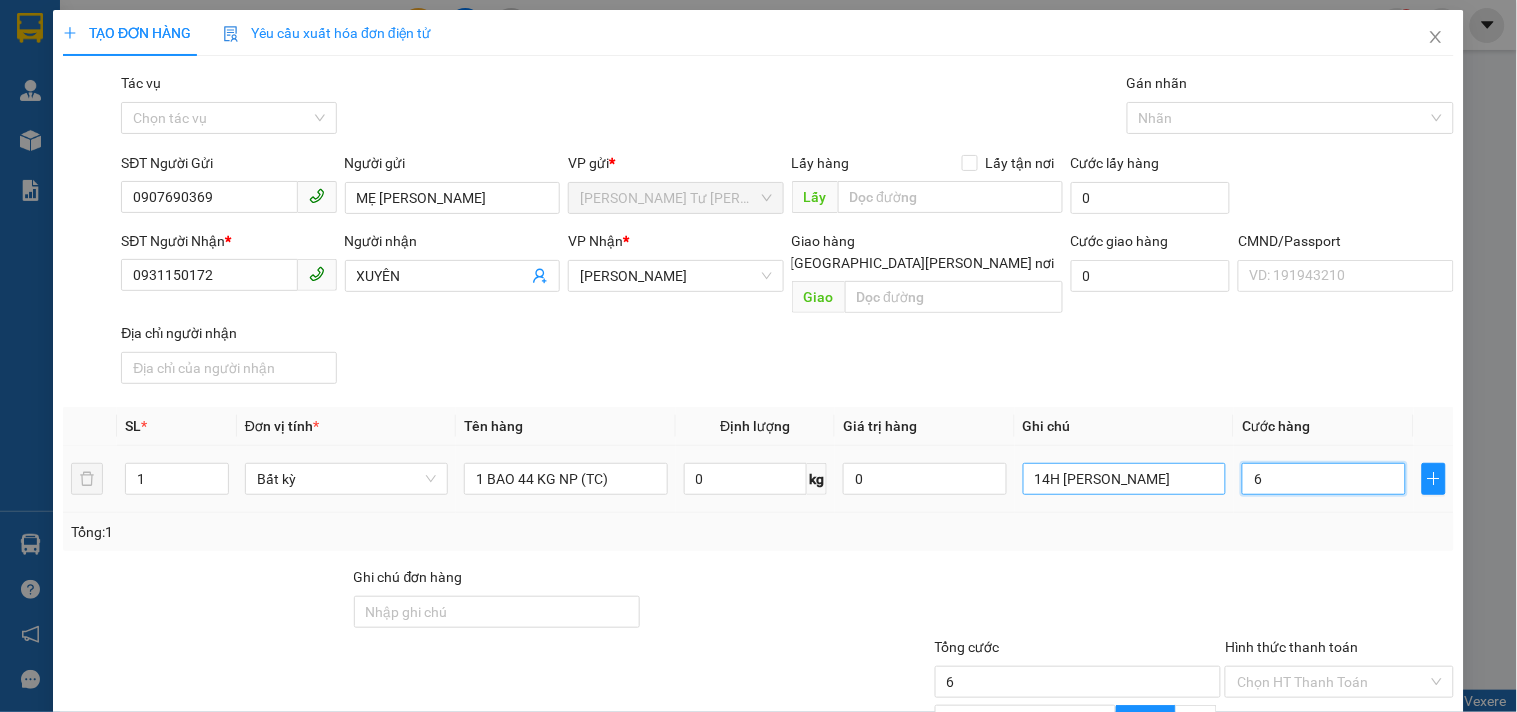 type on "65" 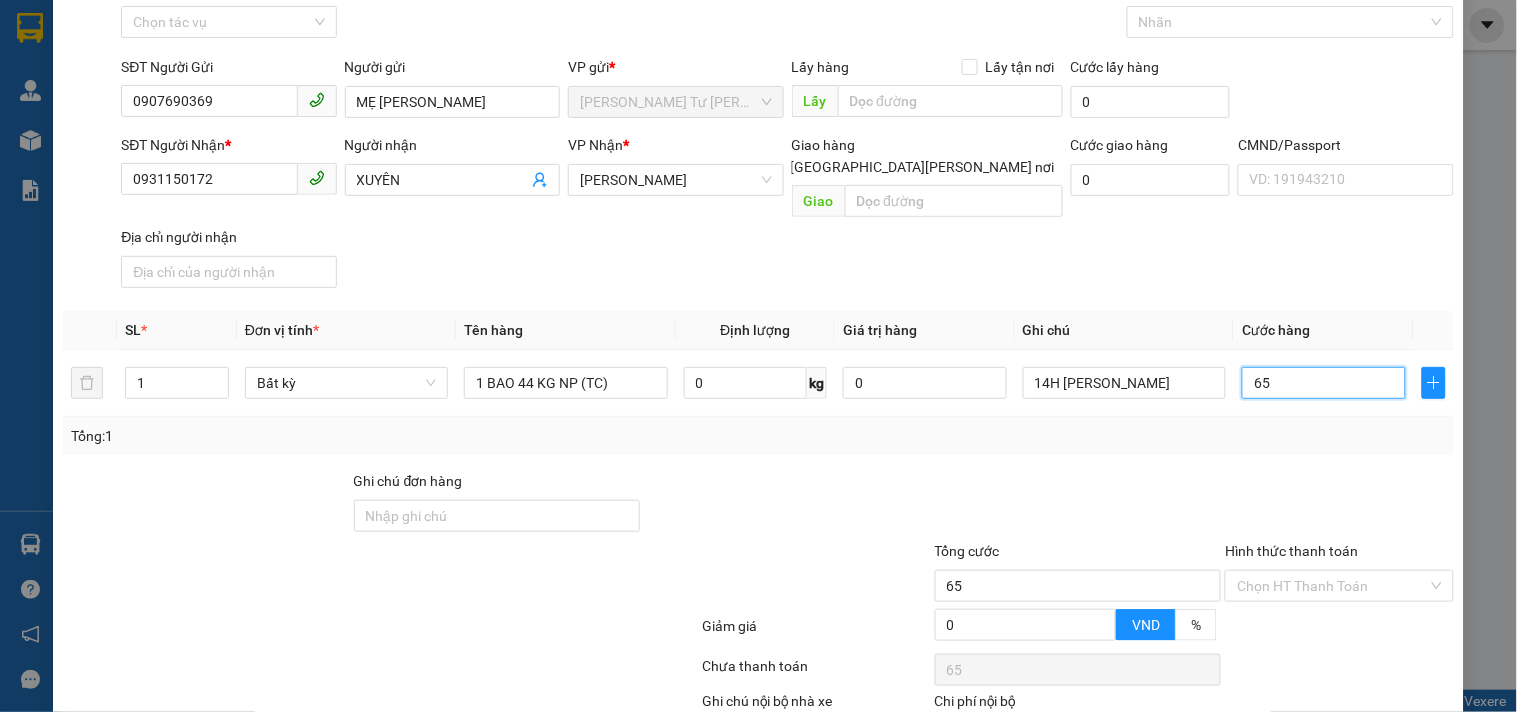 scroll, scrollTop: 200, scrollLeft: 0, axis: vertical 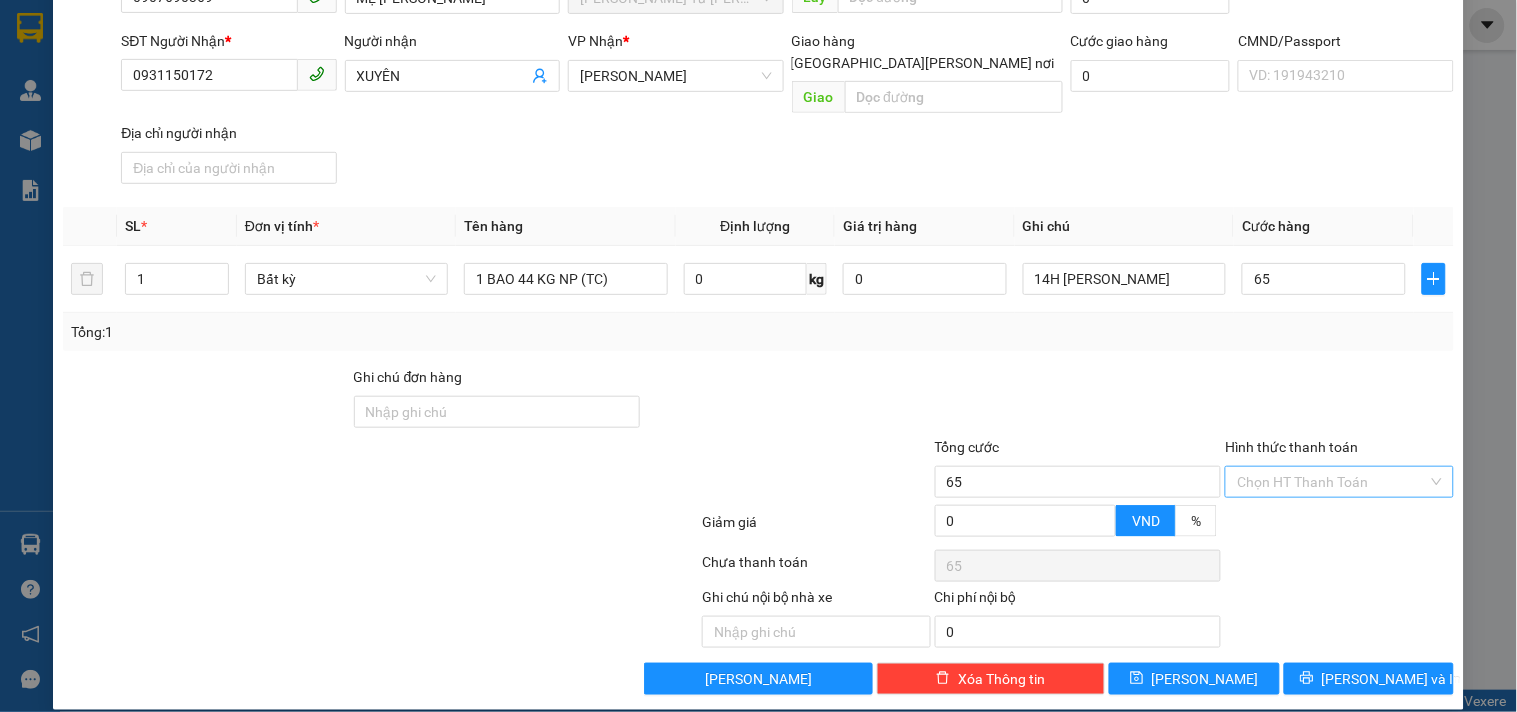 type on "65.000" 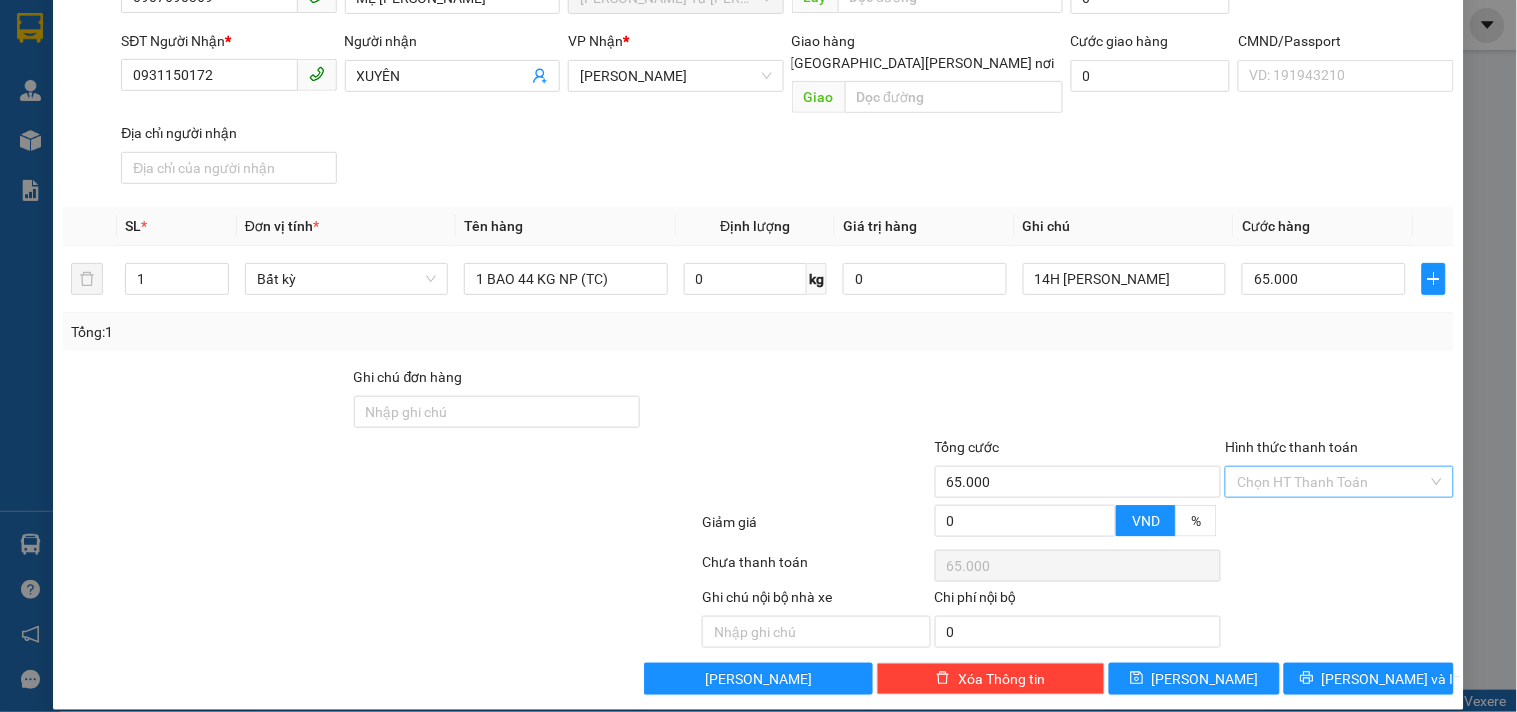 click on "Hình thức thanh toán" at bounding box center (1332, 482) 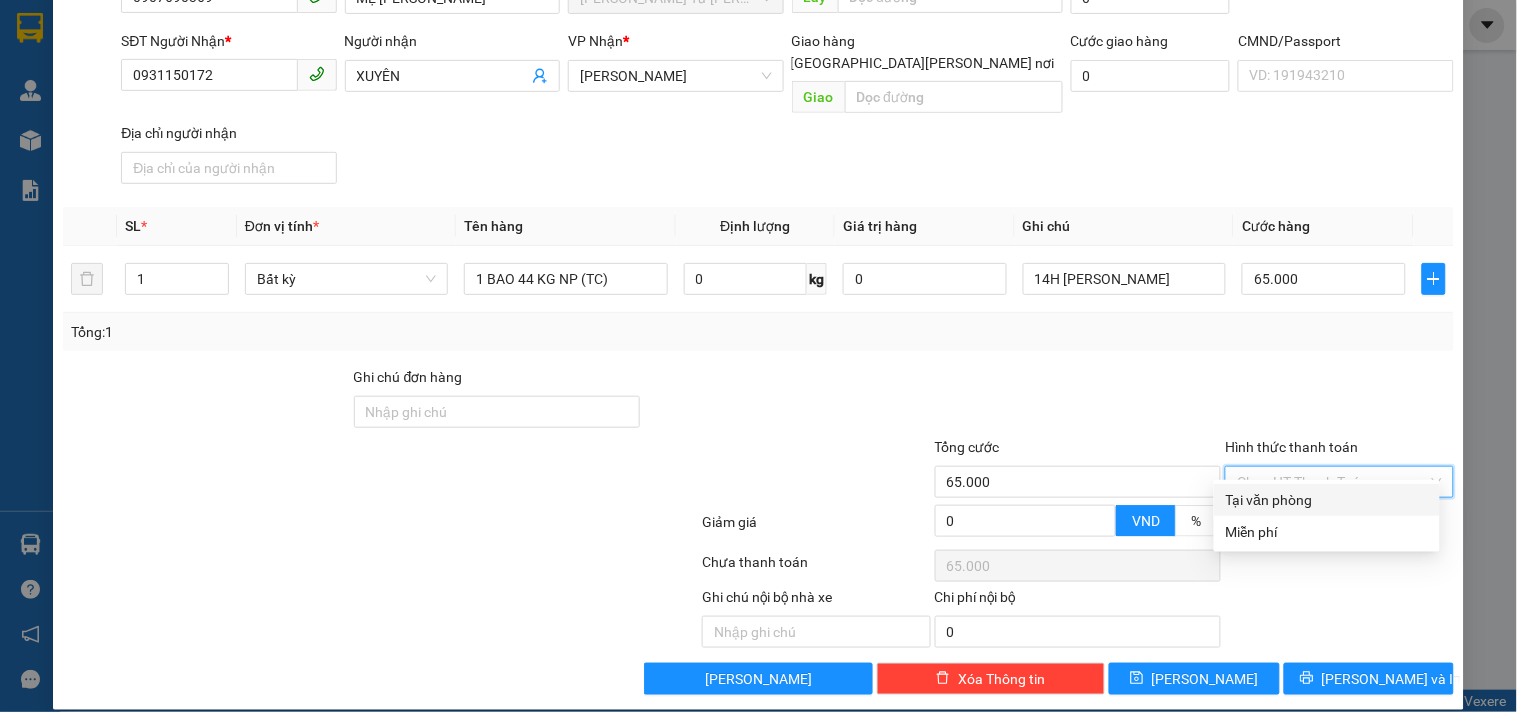 click on "Tại văn phòng" at bounding box center (1327, 500) 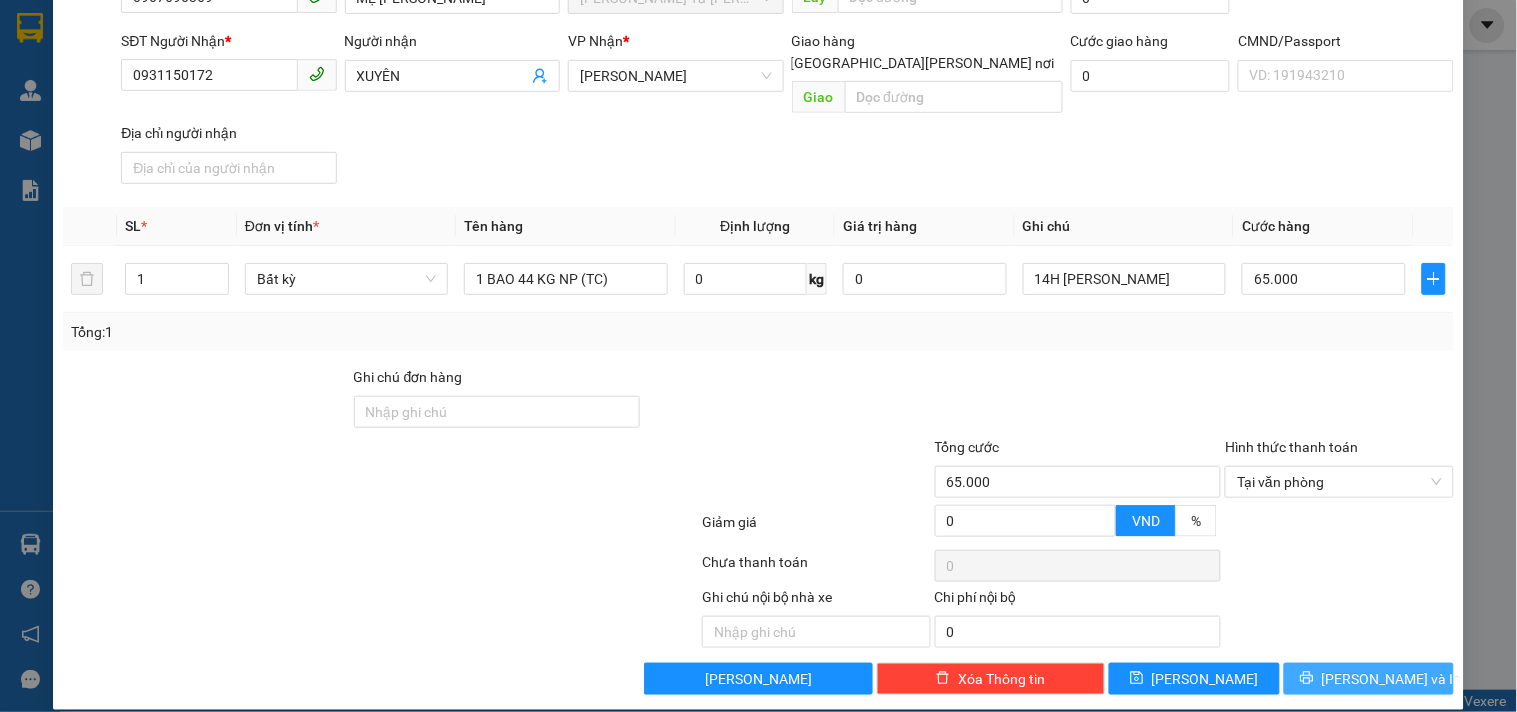 click on "[PERSON_NAME] và In" at bounding box center (1392, 679) 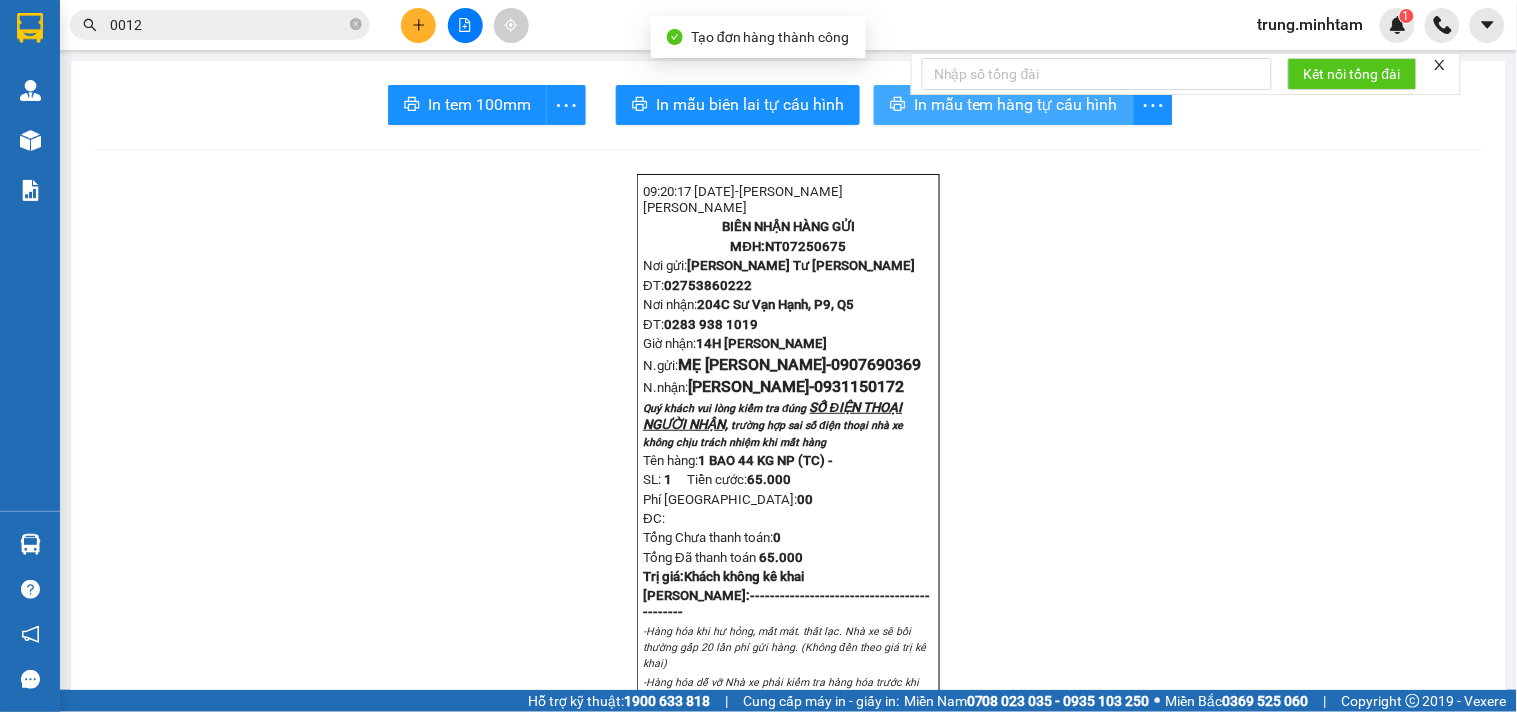 click on "In mẫu tem hàng tự cấu hình" at bounding box center [1016, 104] 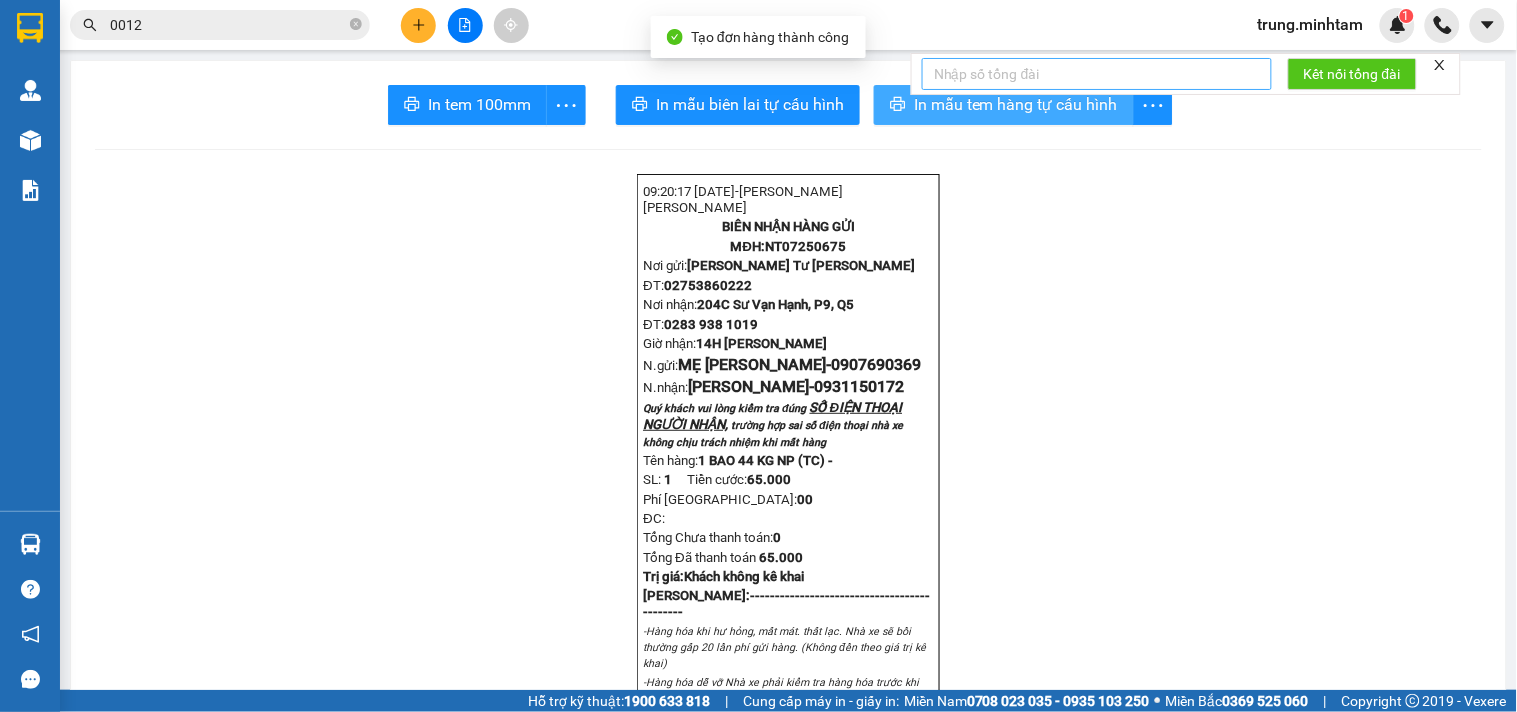 scroll, scrollTop: 0, scrollLeft: 0, axis: both 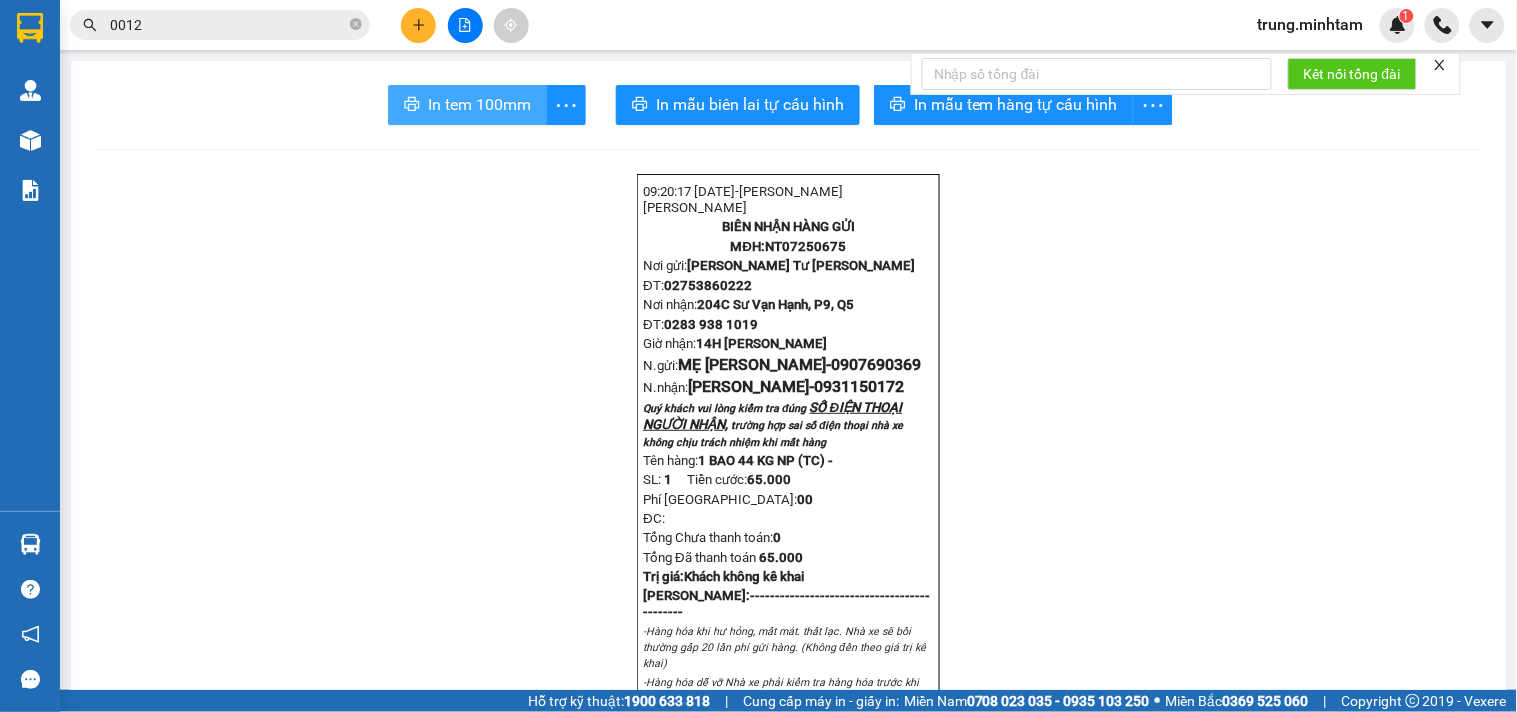click on "In tem 100mm" at bounding box center (467, 105) 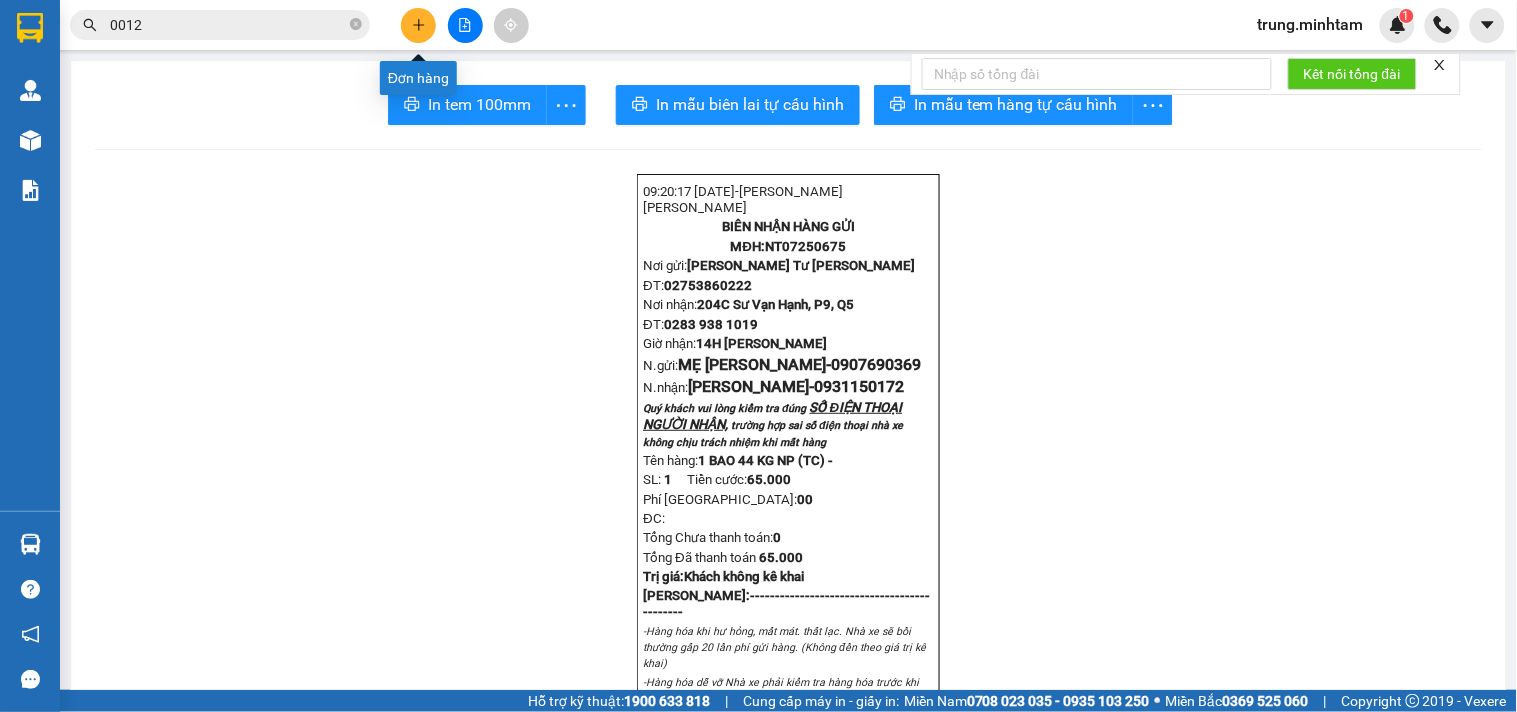 click 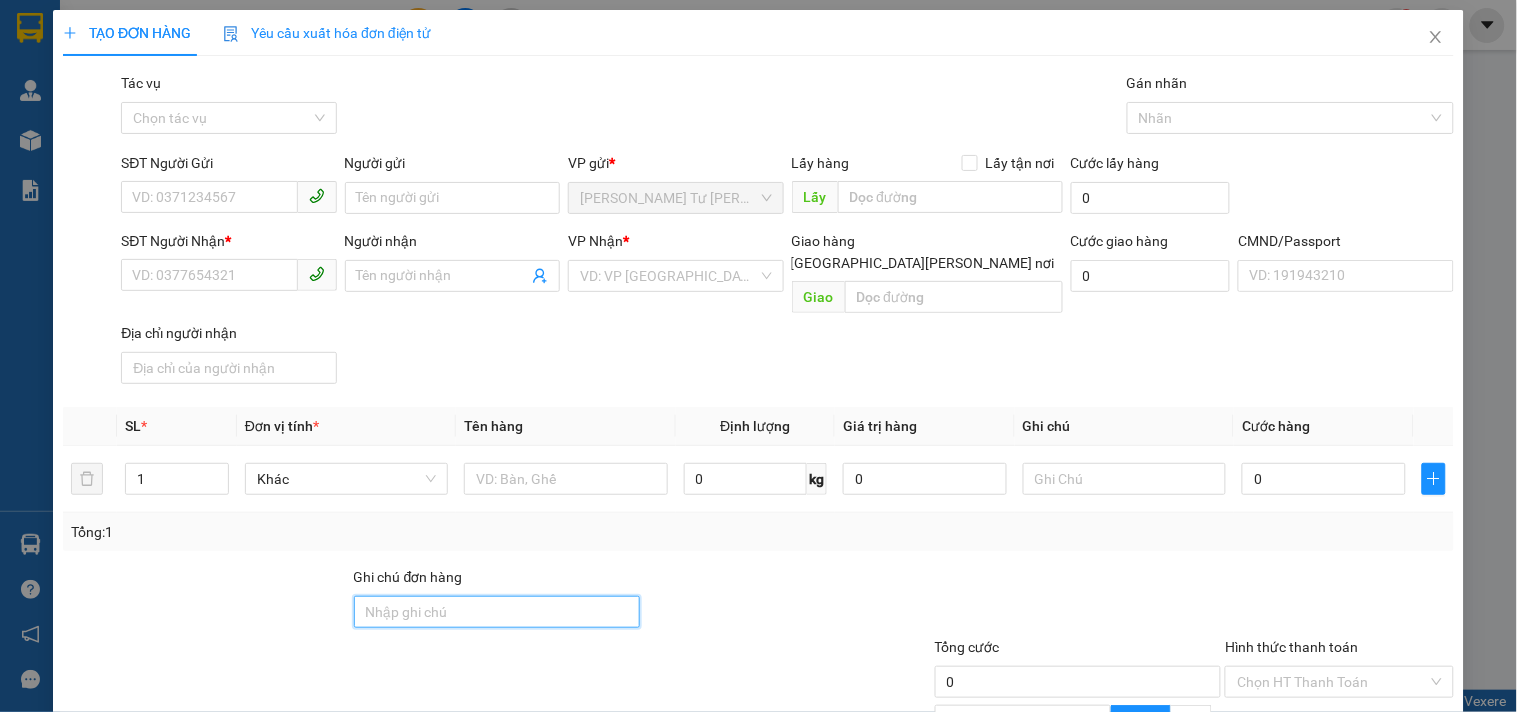 click on "Ghi chú đơn hàng" at bounding box center (497, 612) 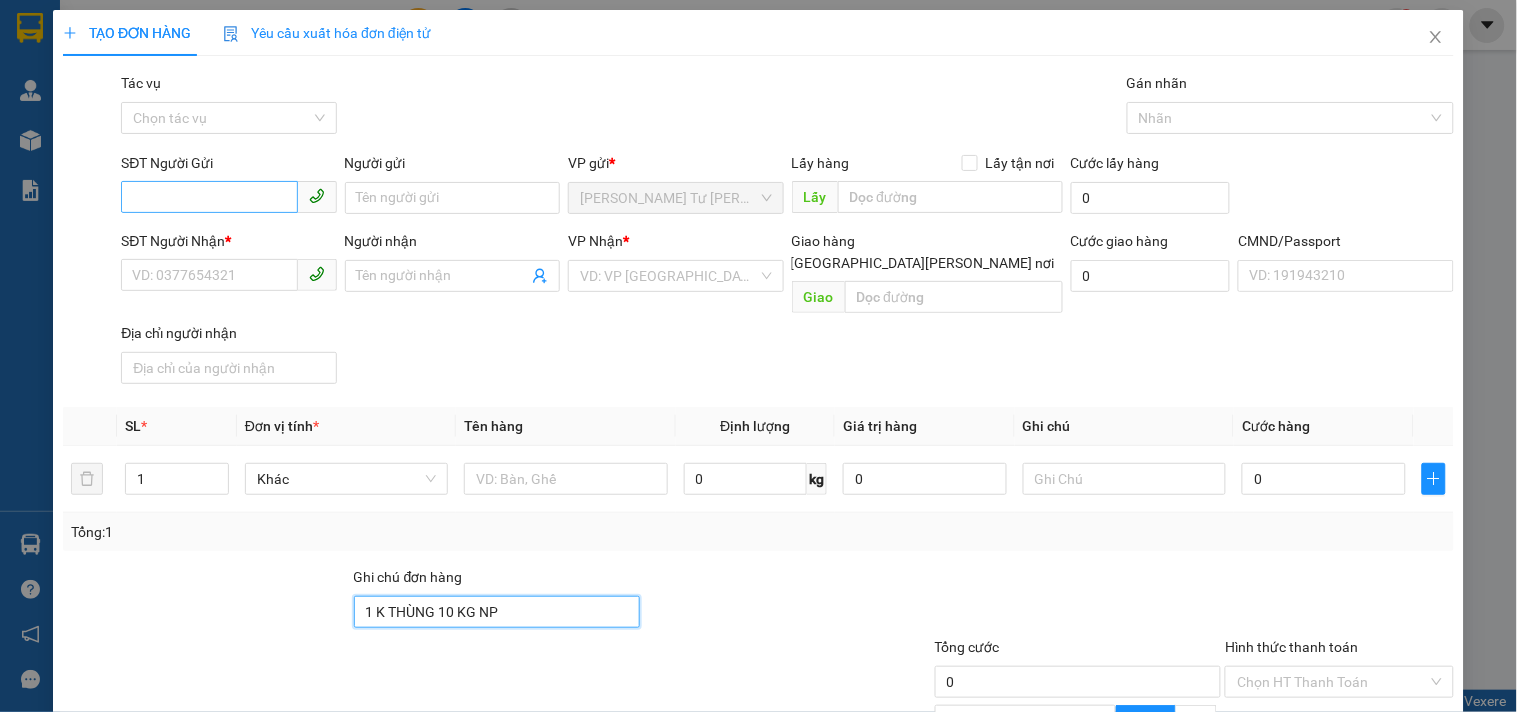 type on "1 K THÙNG 10 KG NP" 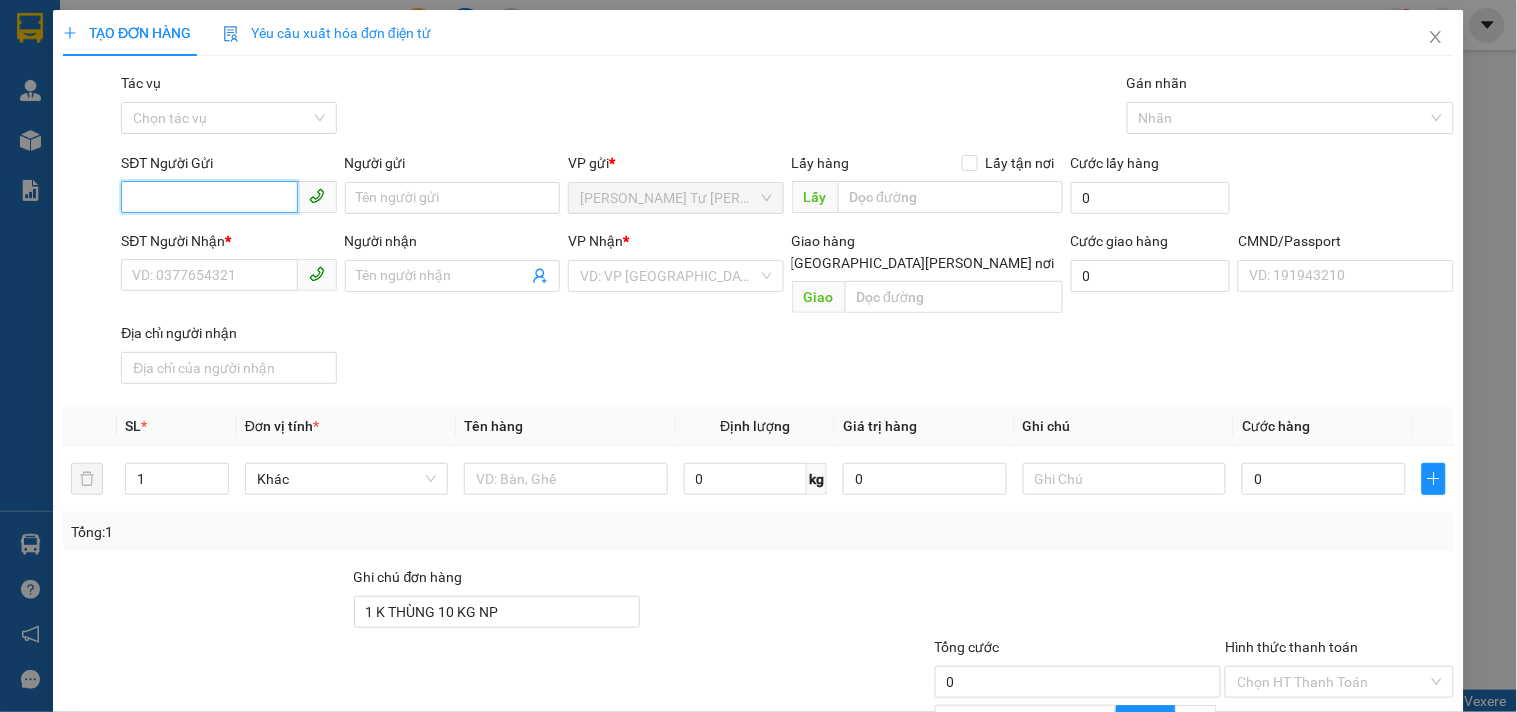 click on "SĐT Người Gửi" at bounding box center [209, 197] 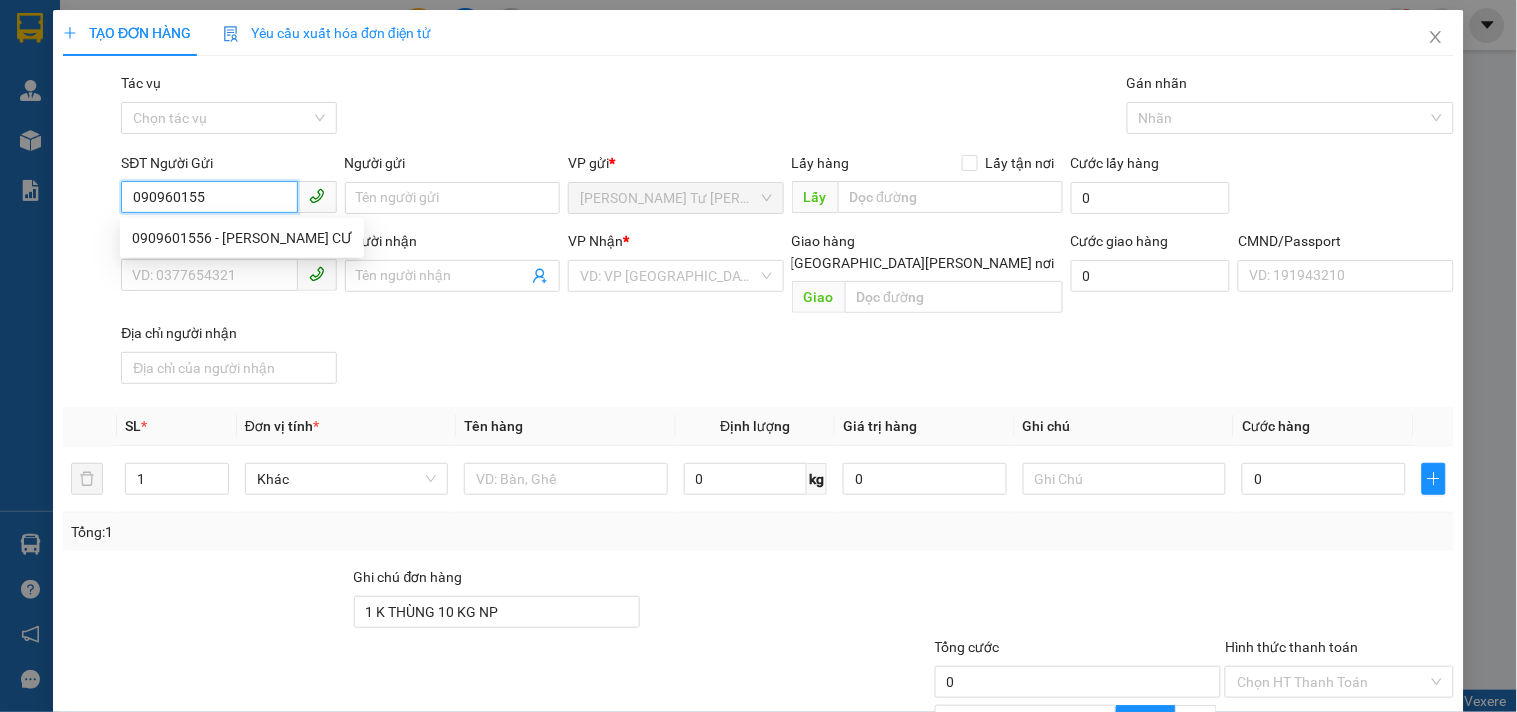 type on "0909601556" 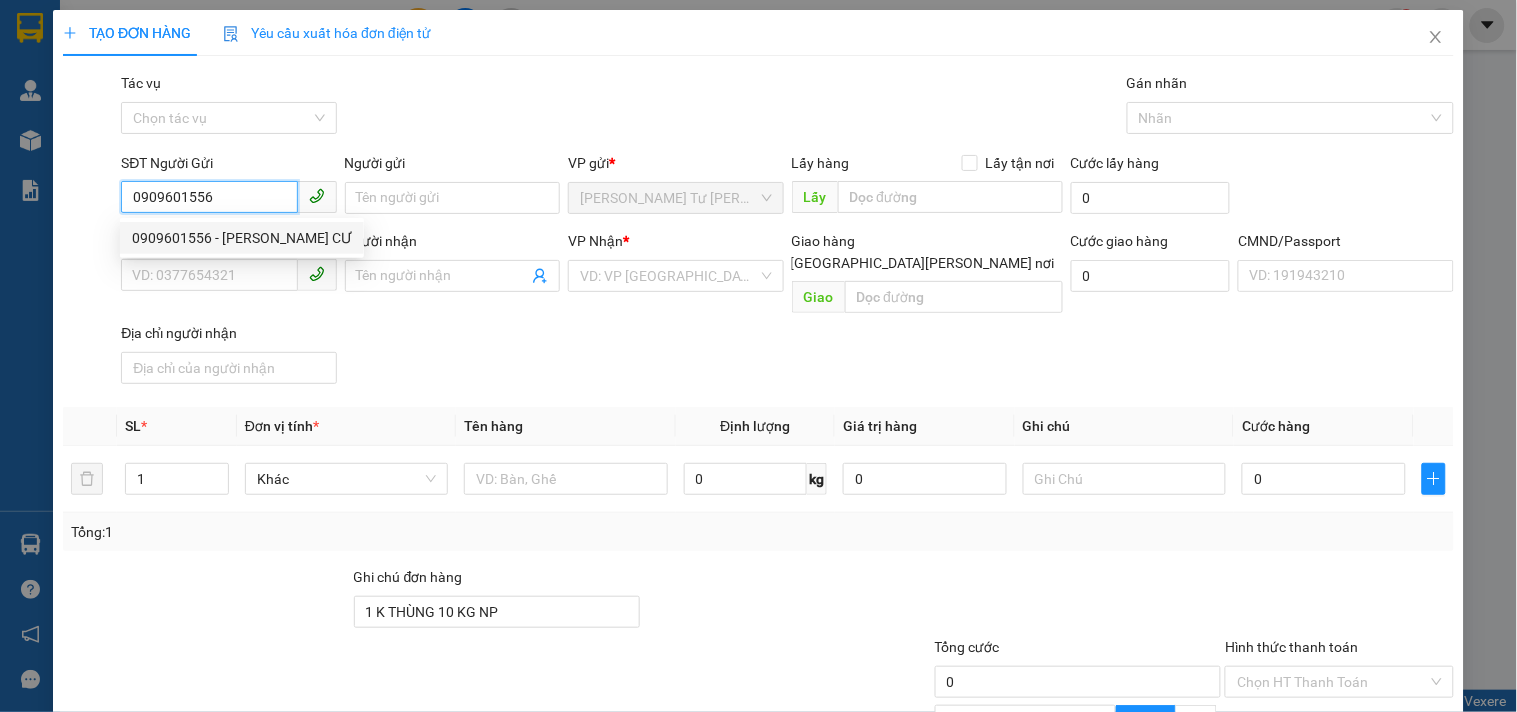 click on "0909601556 - MƯỜI CƯ" at bounding box center [242, 238] 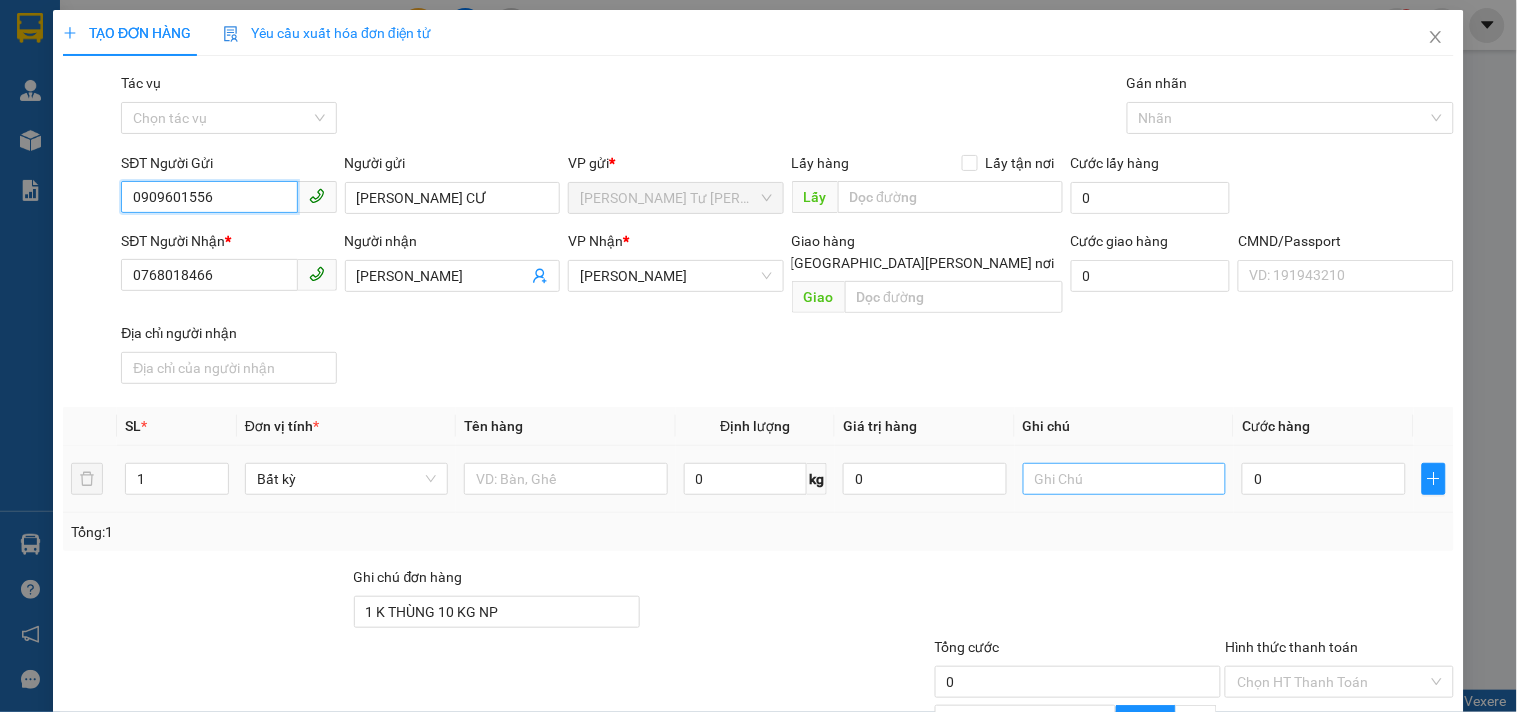 type on "0909601556" 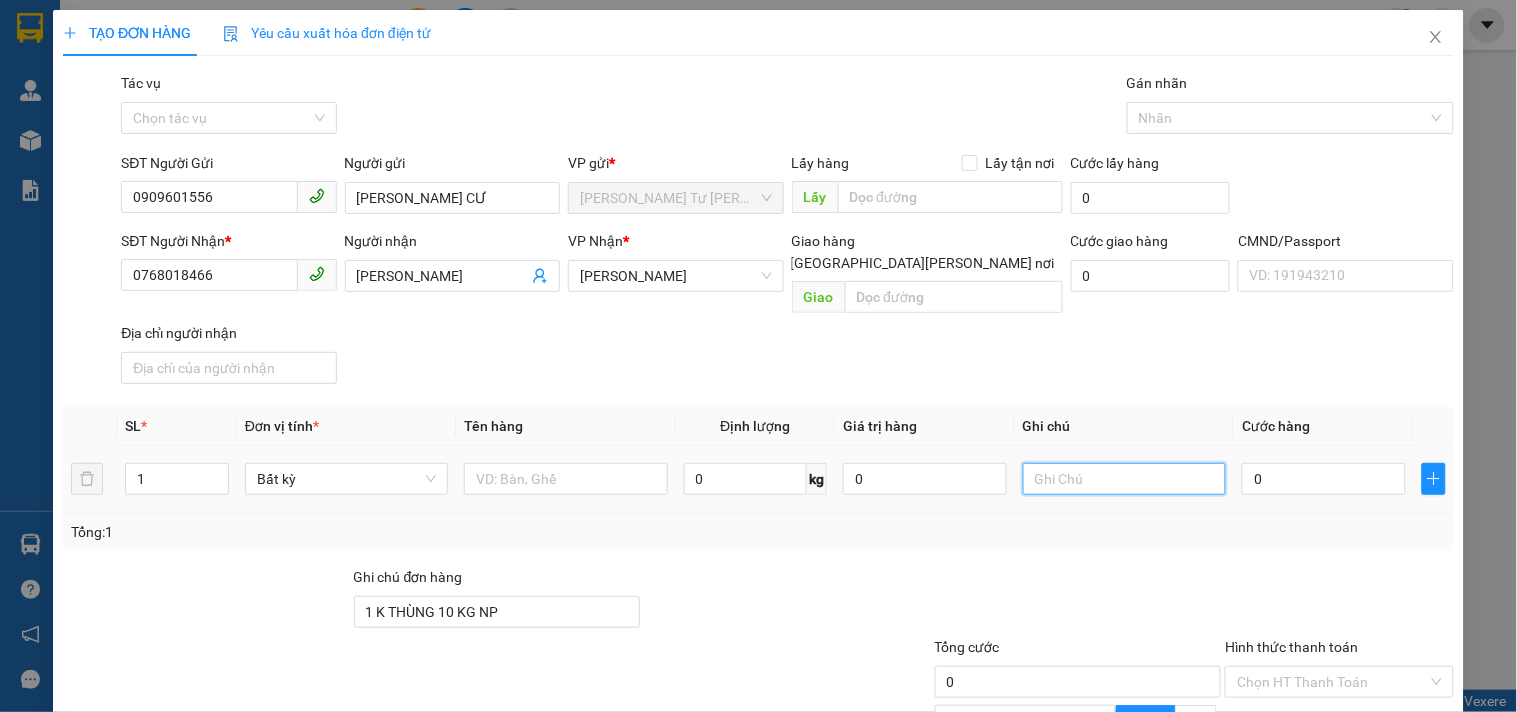 click at bounding box center (1124, 479) 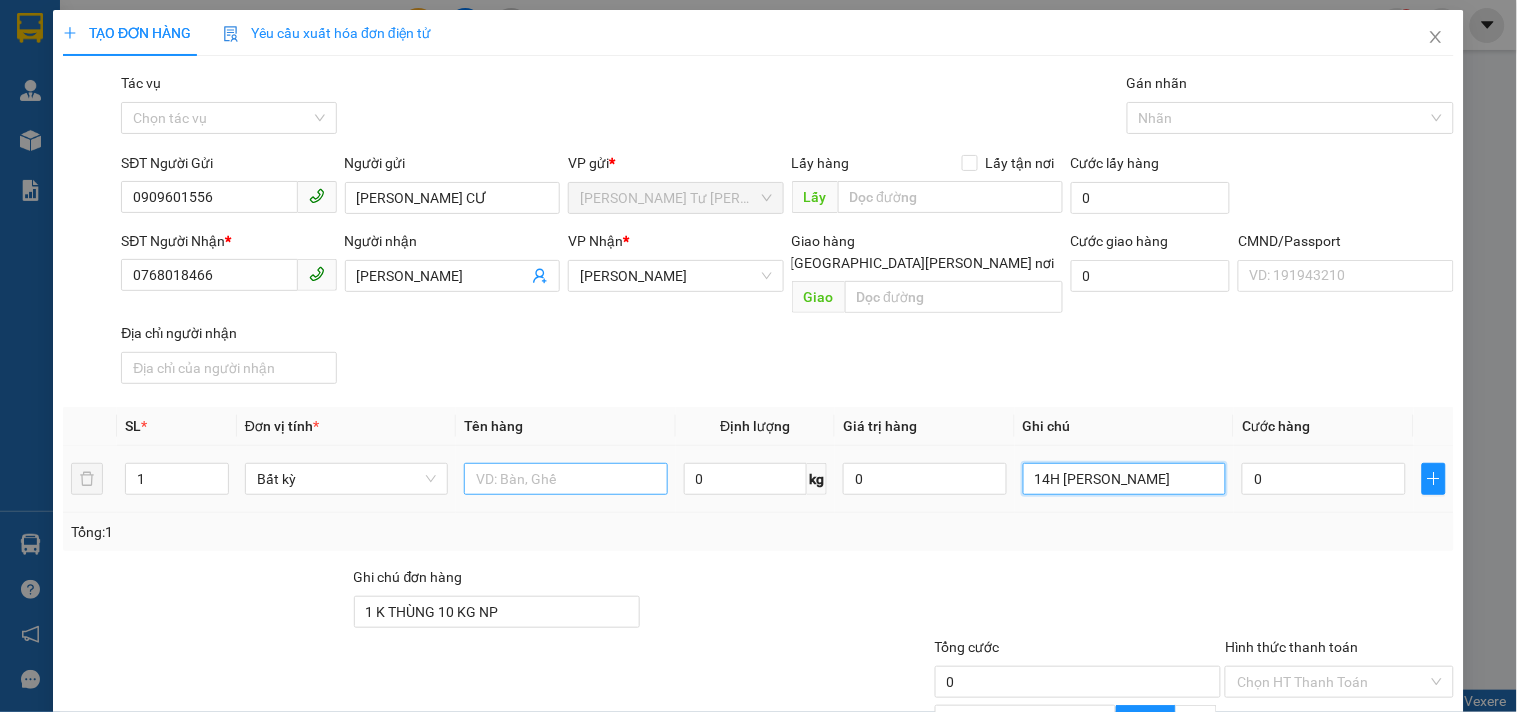 type on "14H TRUNG" 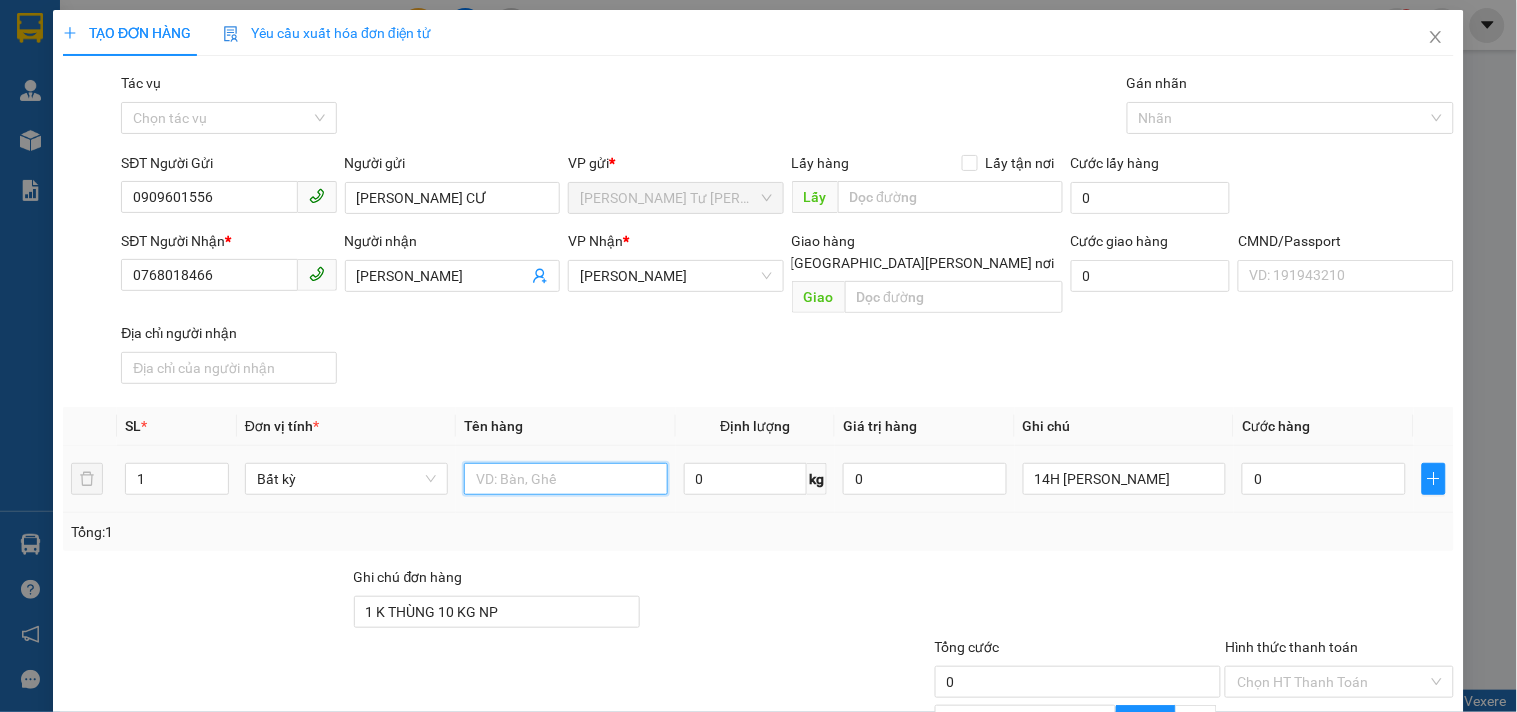 click at bounding box center [565, 479] 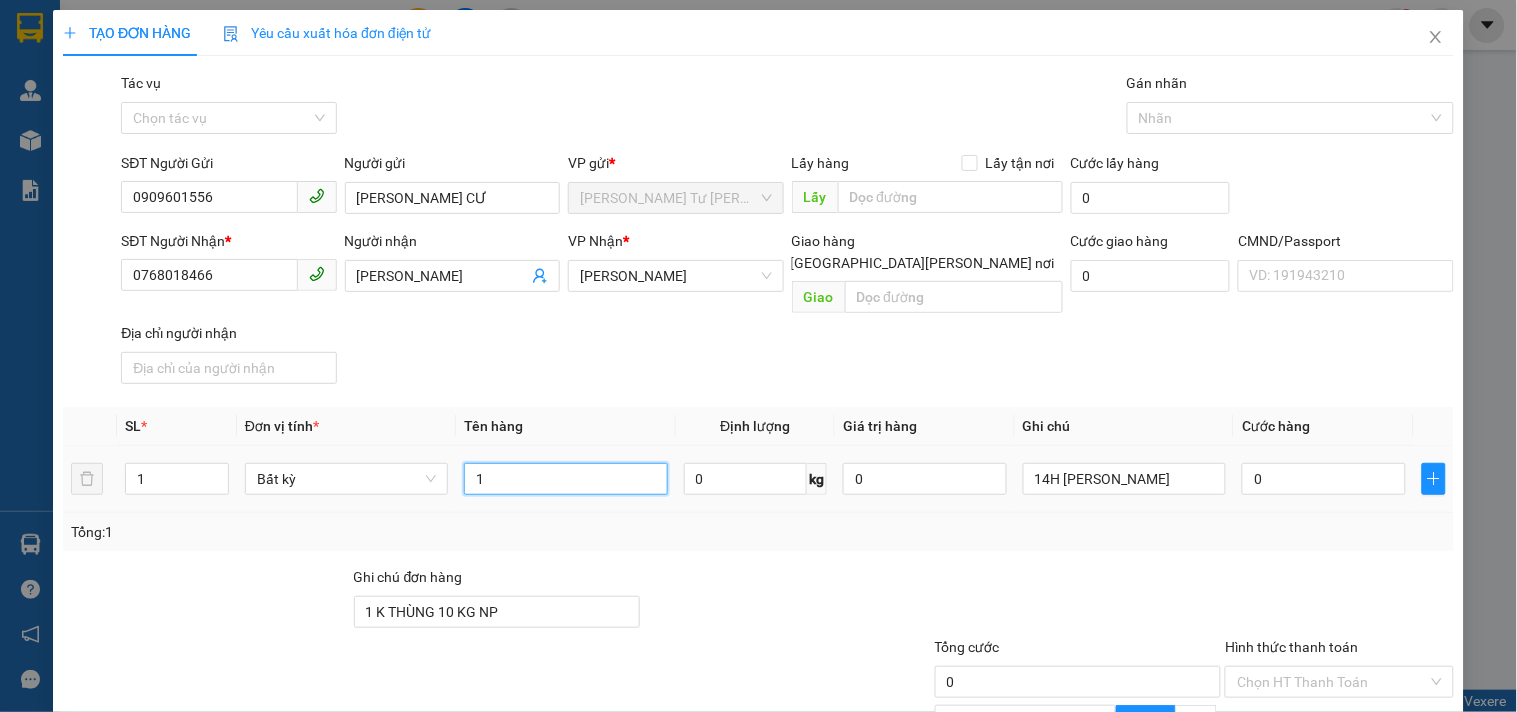 type on "1" 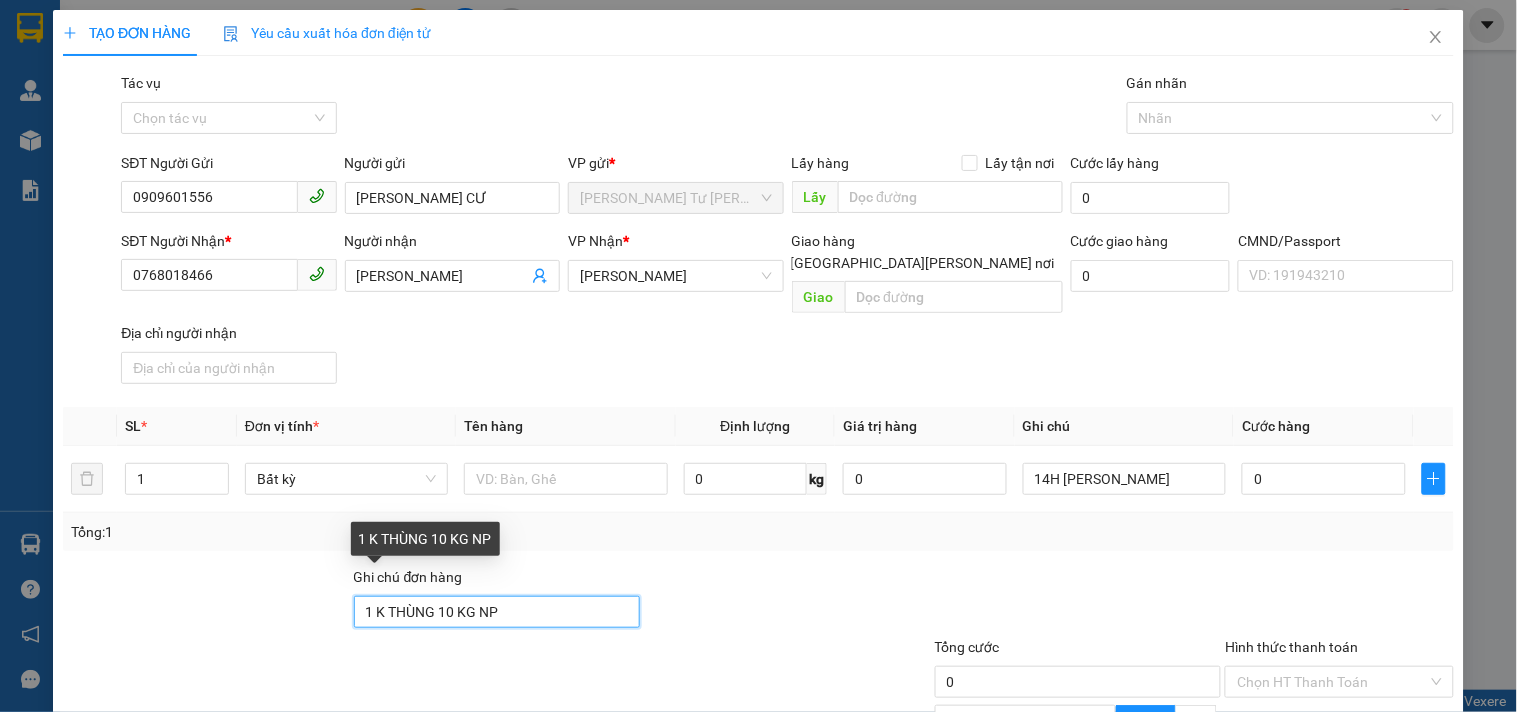 drag, startPoint x: 360, startPoint y: 593, endPoint x: 495, endPoint y: 588, distance: 135.09256 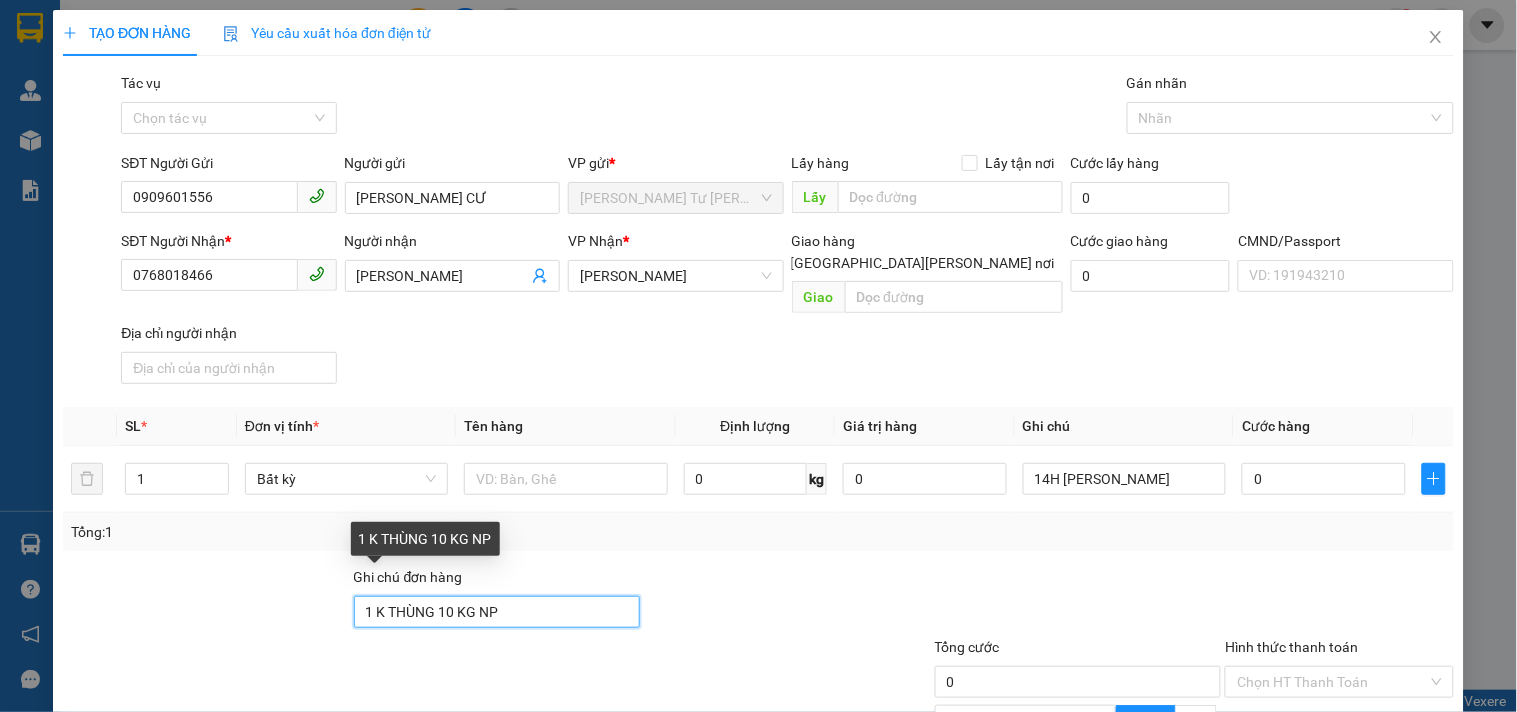type 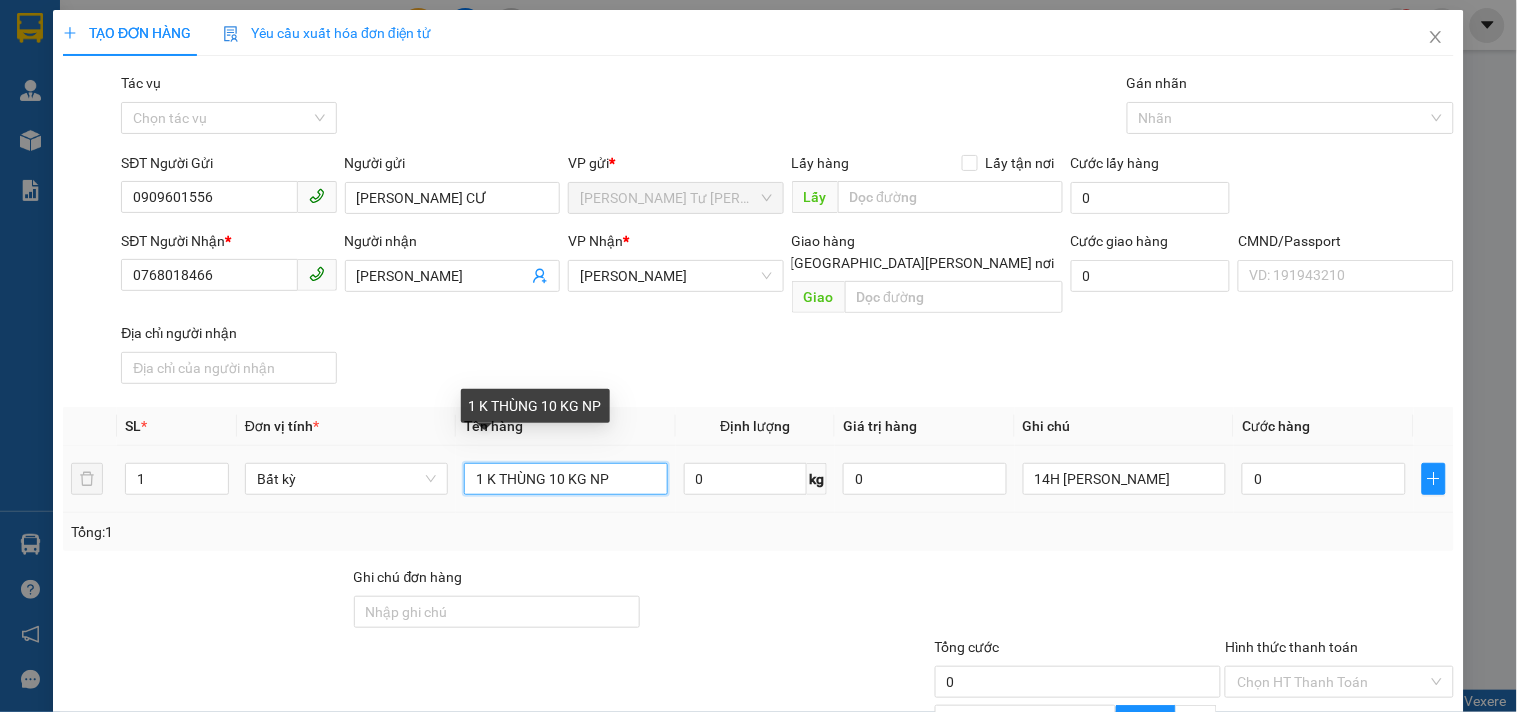 click on "1 K THÙNG 10 KG NP" at bounding box center (565, 479) 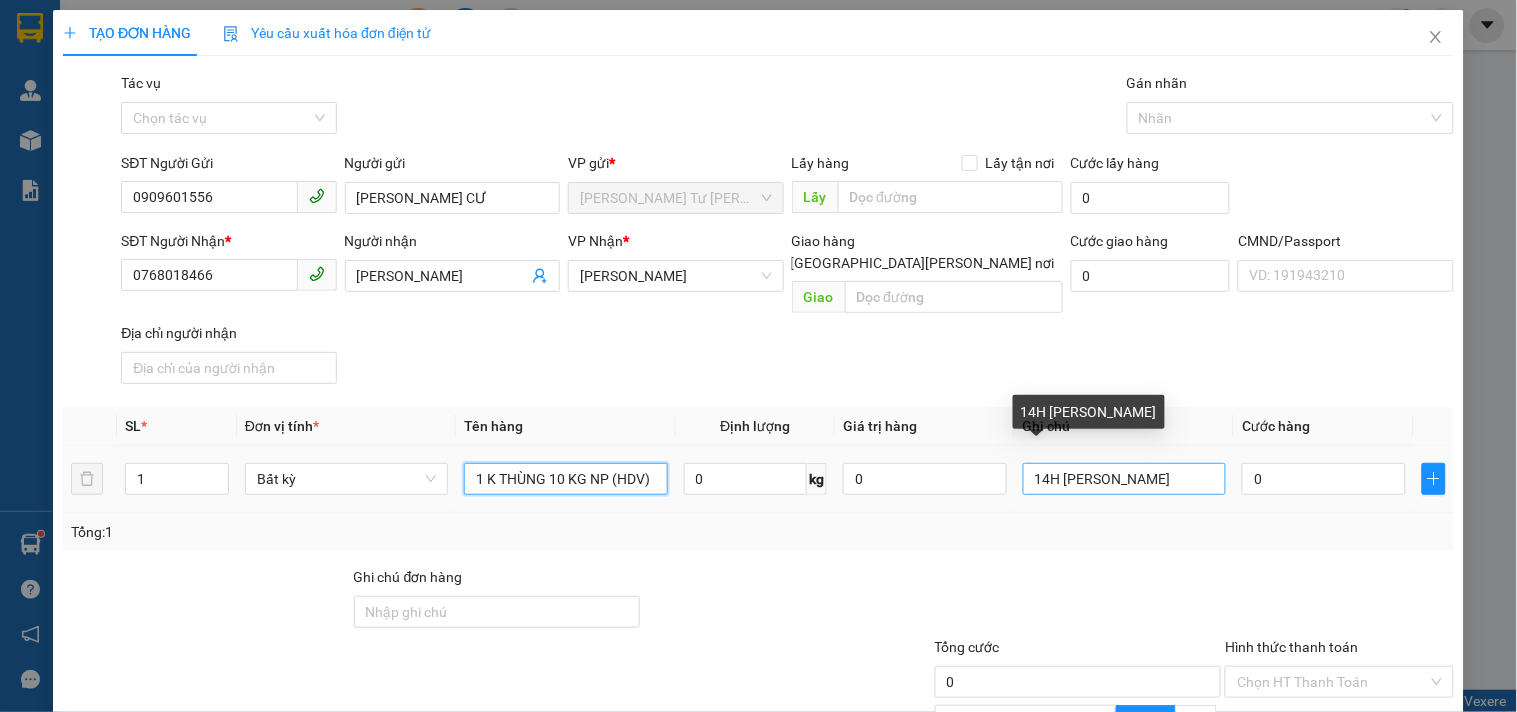 type on "1 K THÙNG 10 KG NP (HDV)" 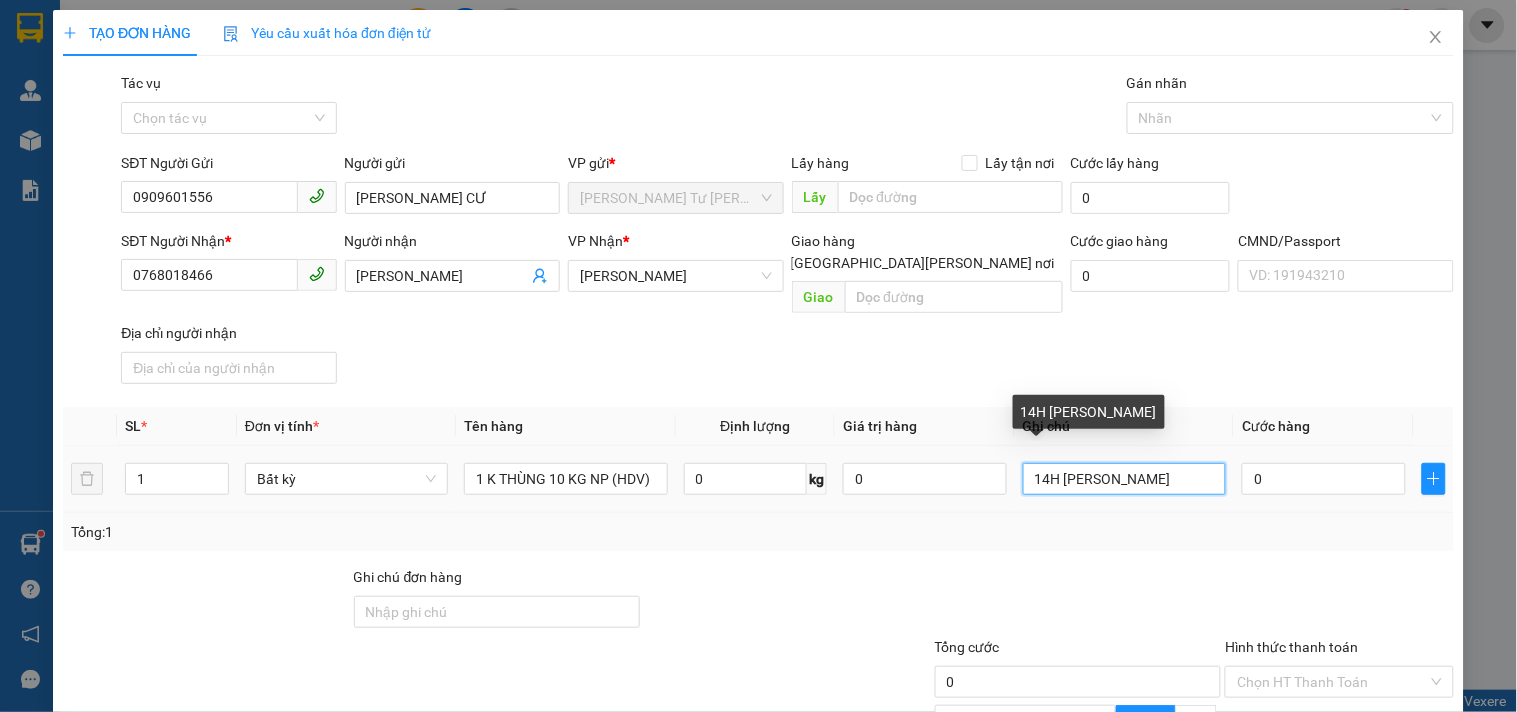 click on "14H TRUNG" at bounding box center (1124, 479) 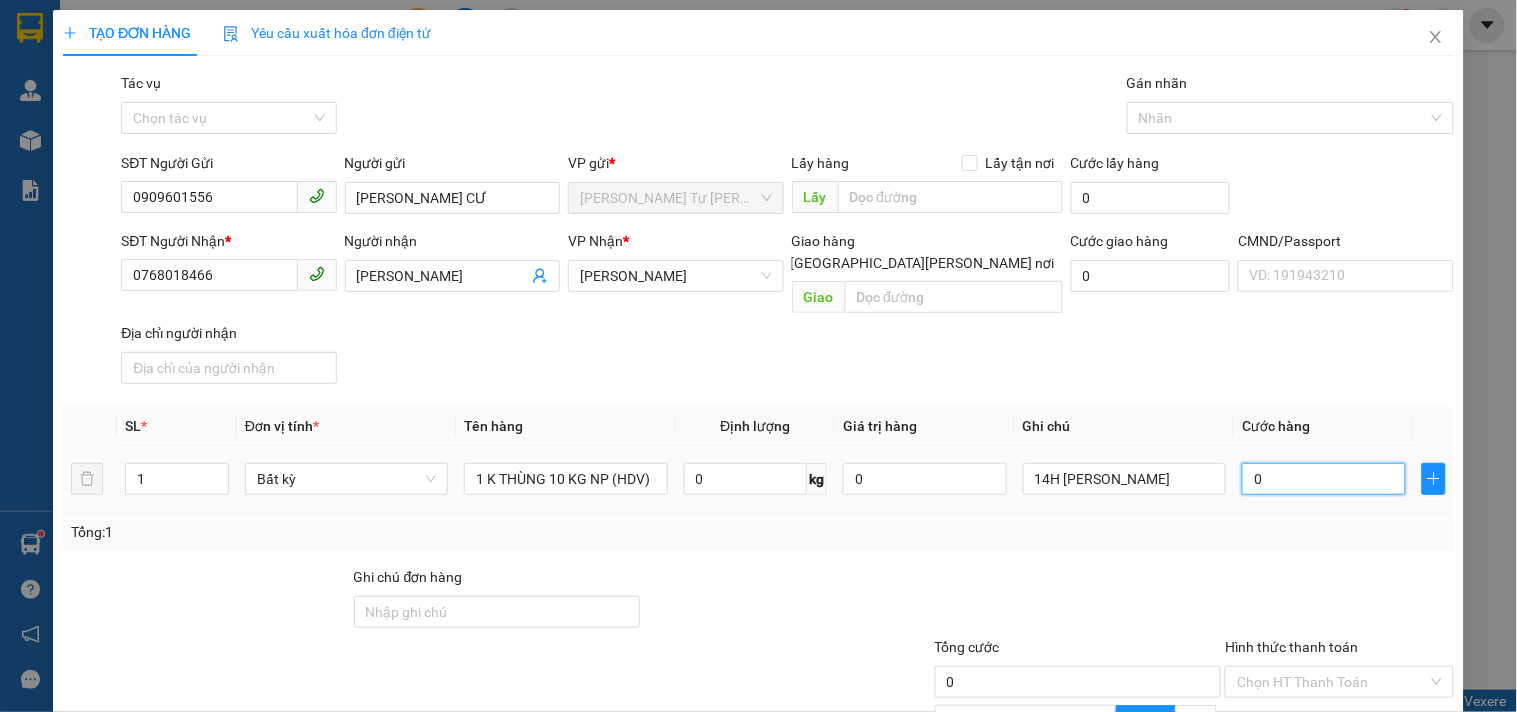 click on "0" at bounding box center (1324, 479) 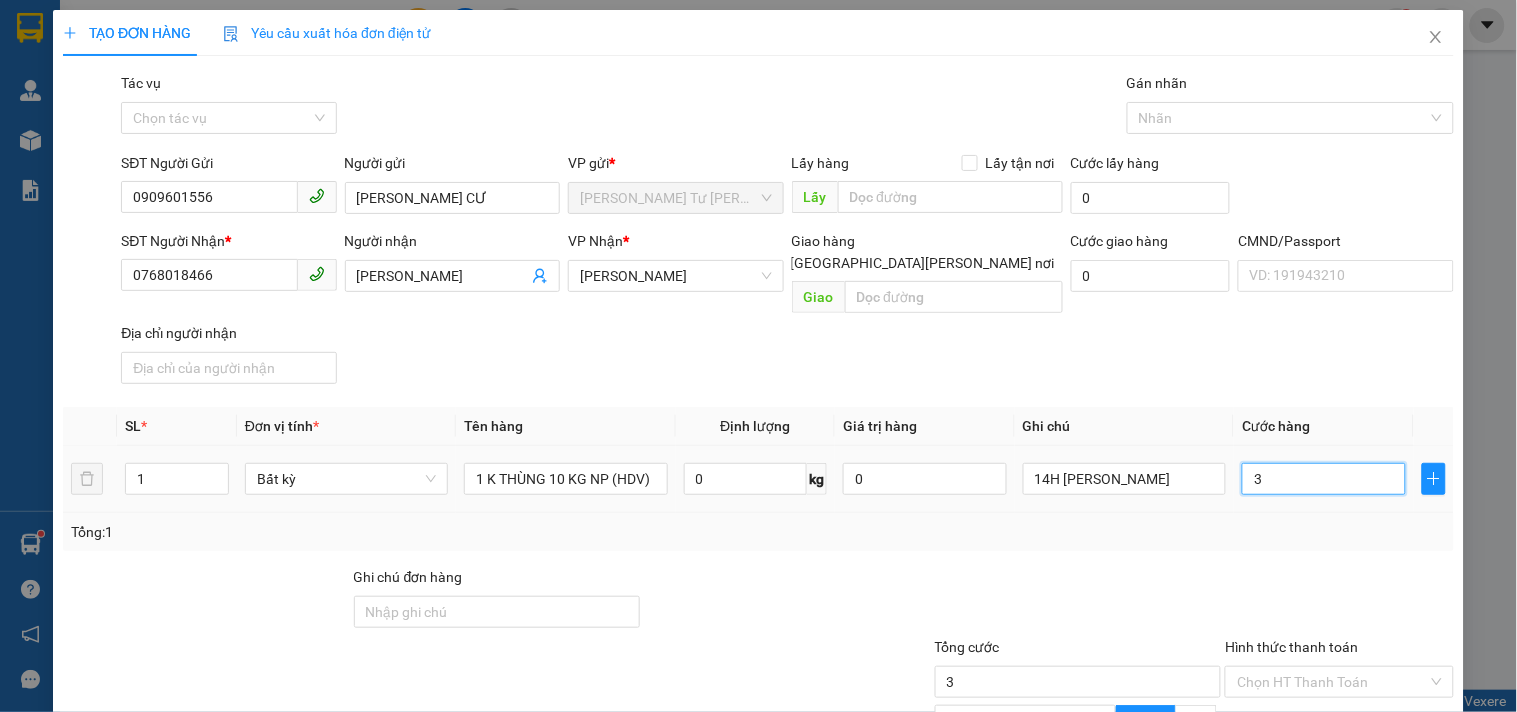 type on "30" 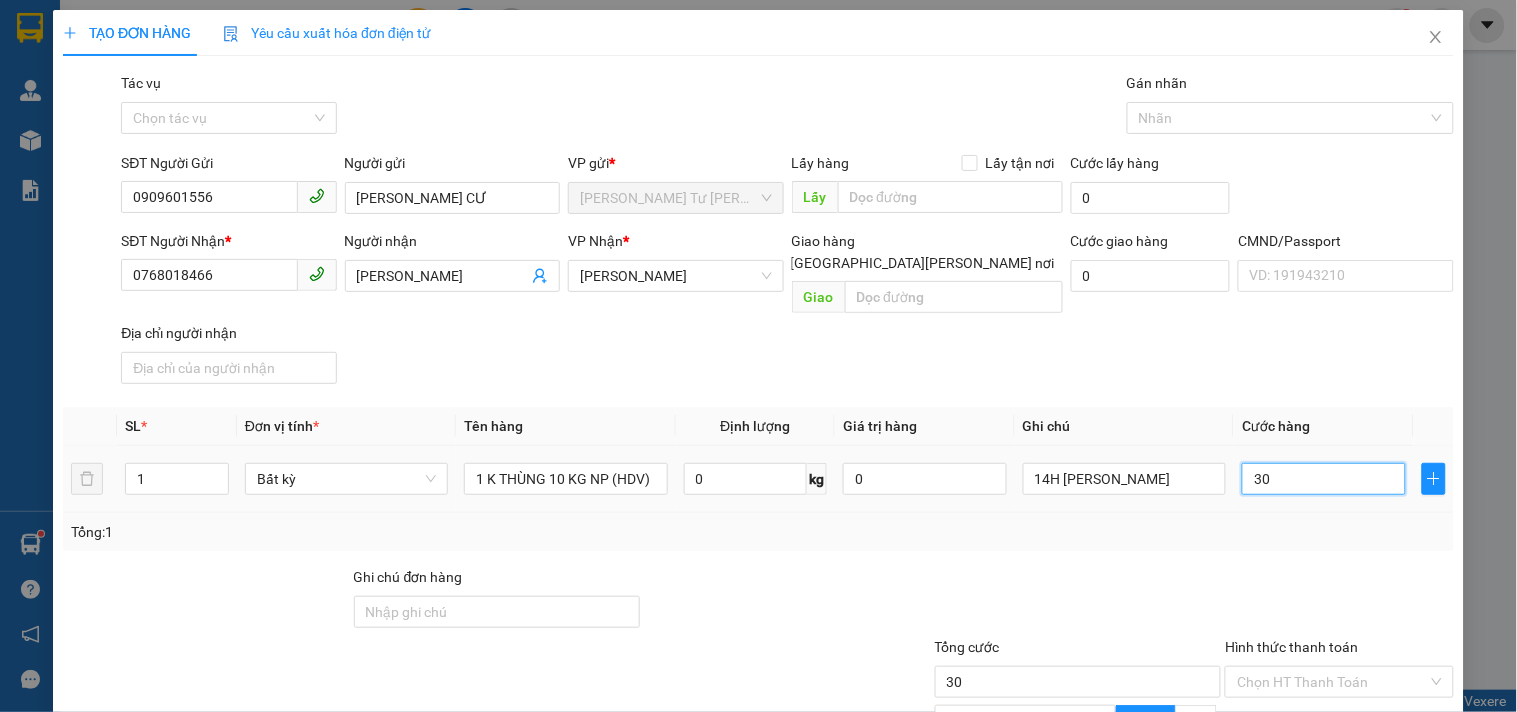 type on "3" 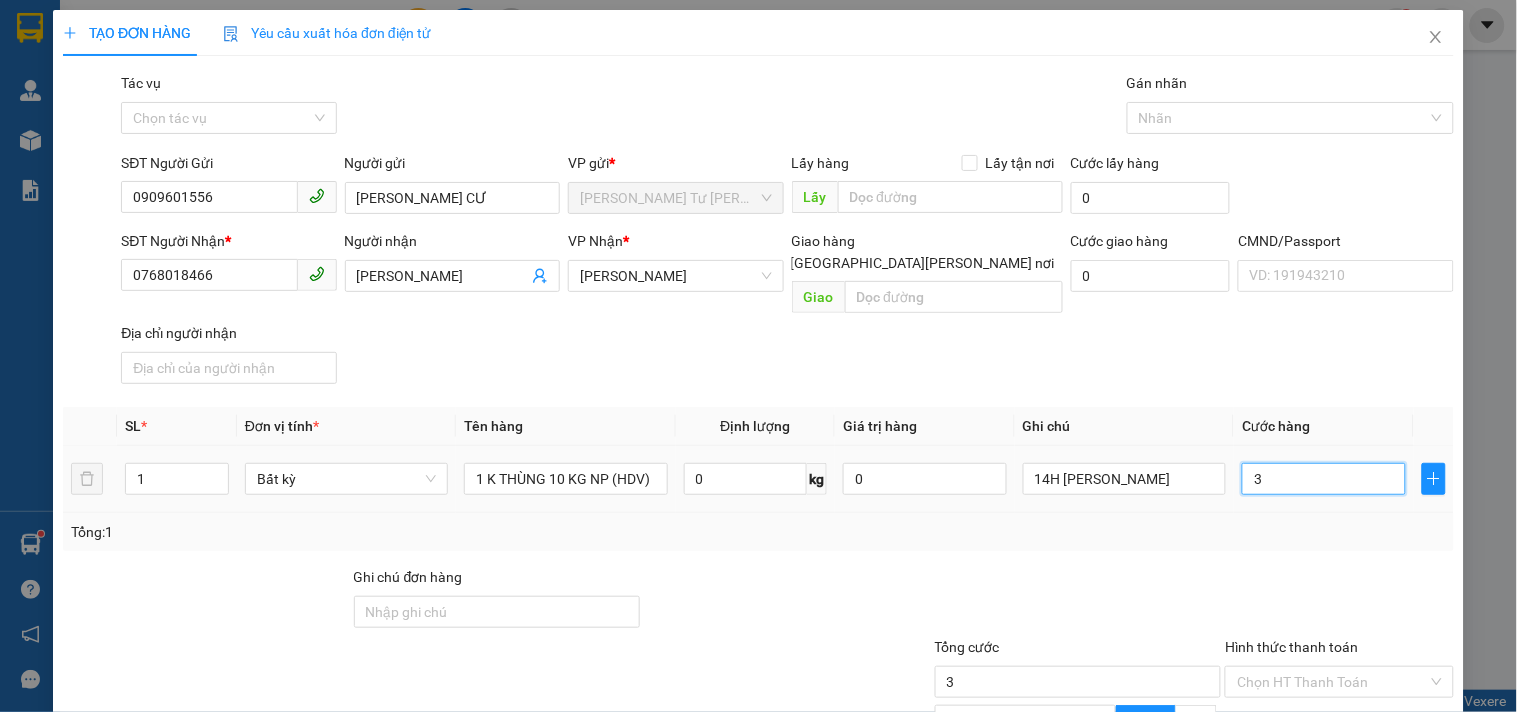 type on "35" 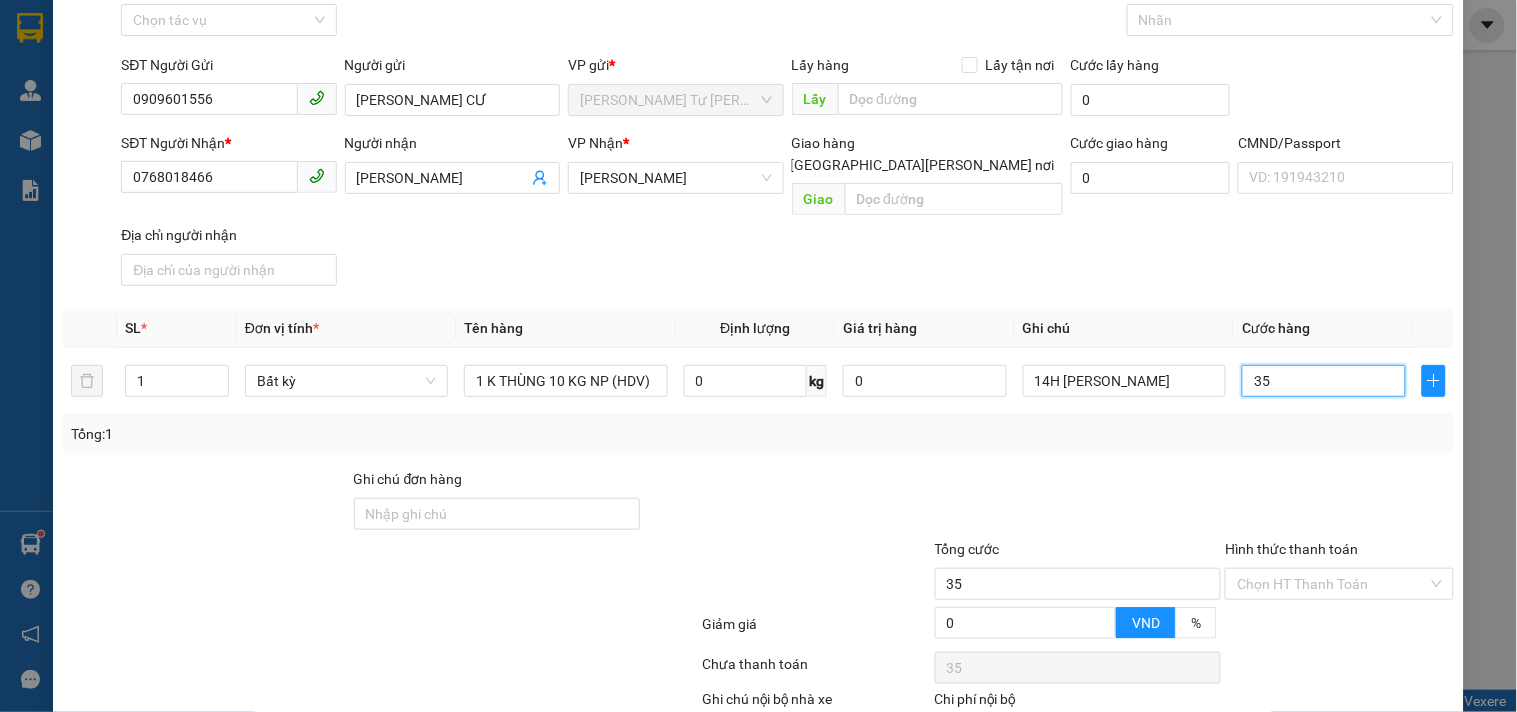 scroll, scrollTop: 147, scrollLeft: 0, axis: vertical 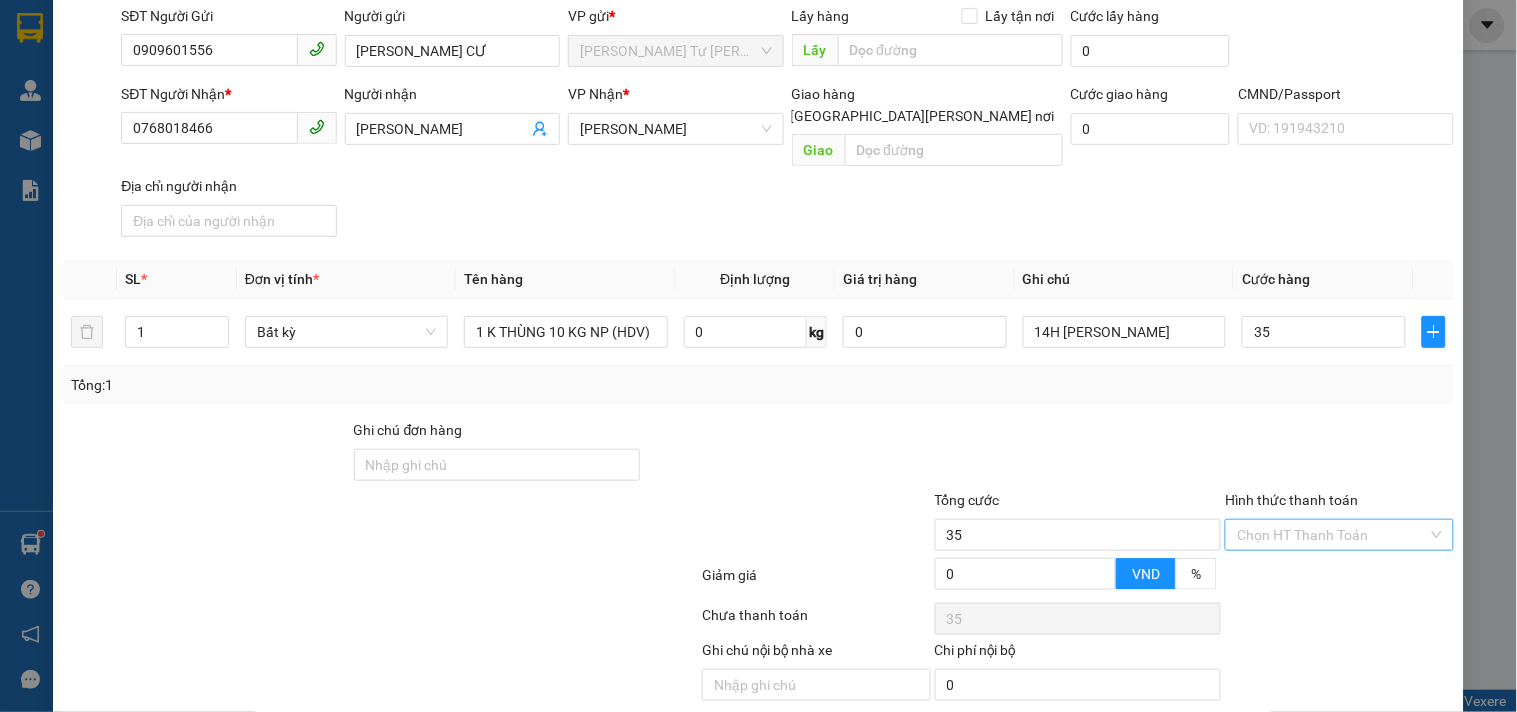type on "35.000" 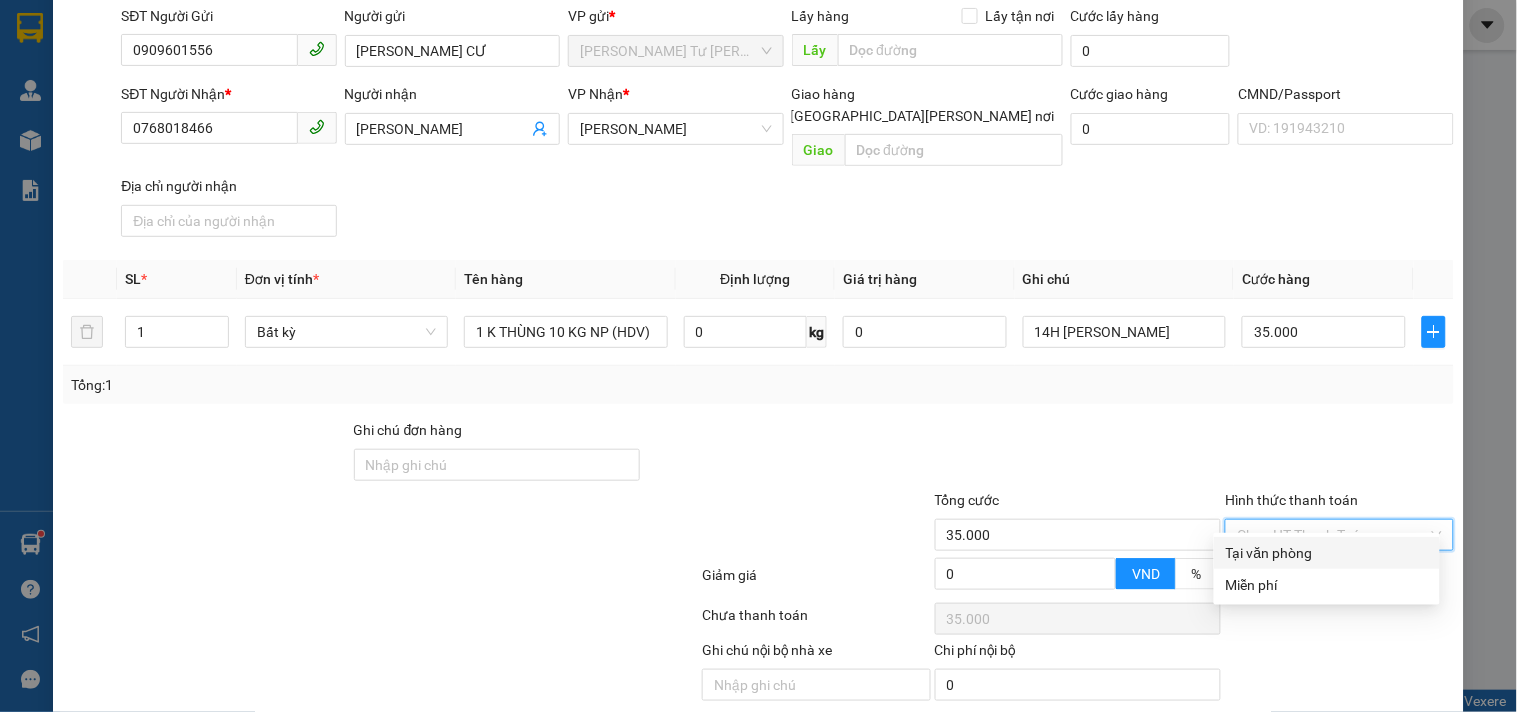 click on "Hình thức thanh toán" at bounding box center (1332, 535) 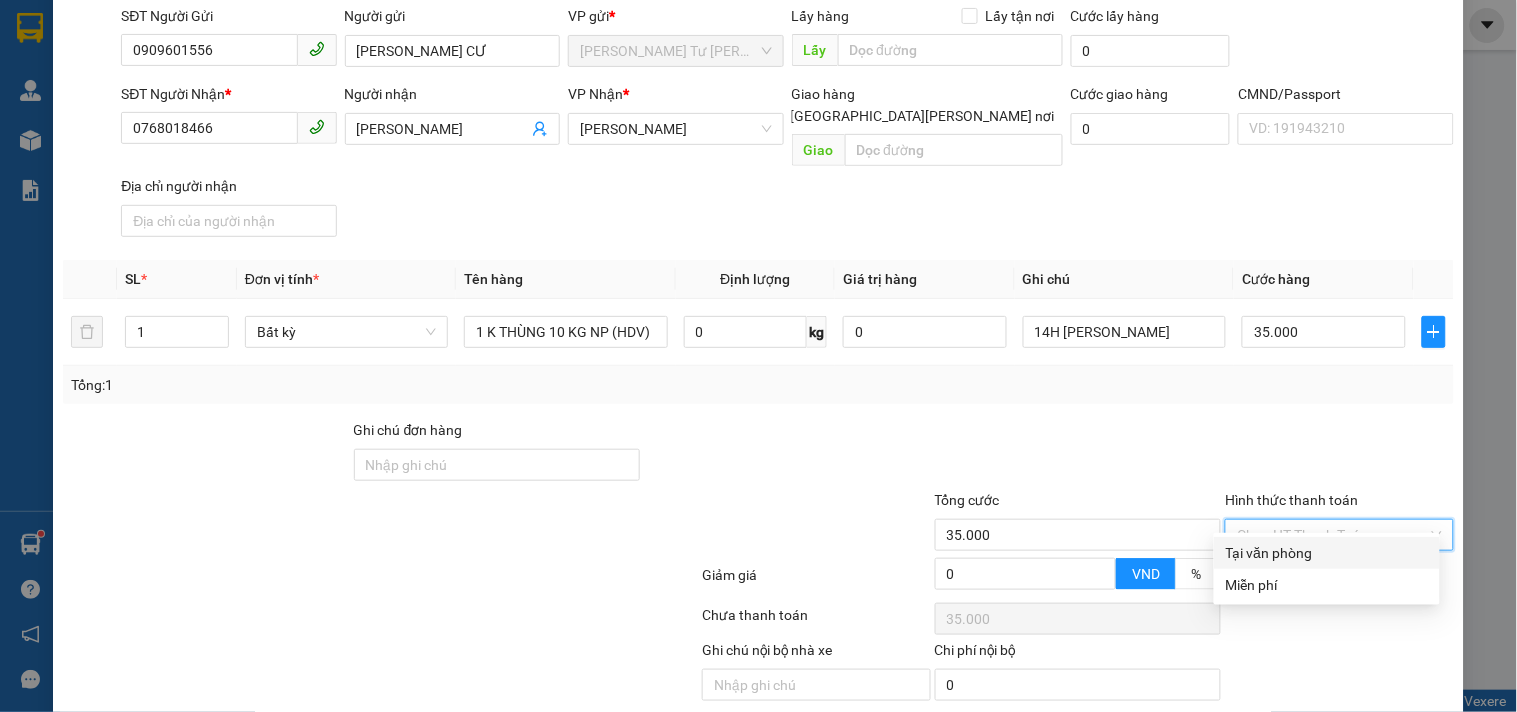 click on "Tại văn phòng" at bounding box center [1327, 553] 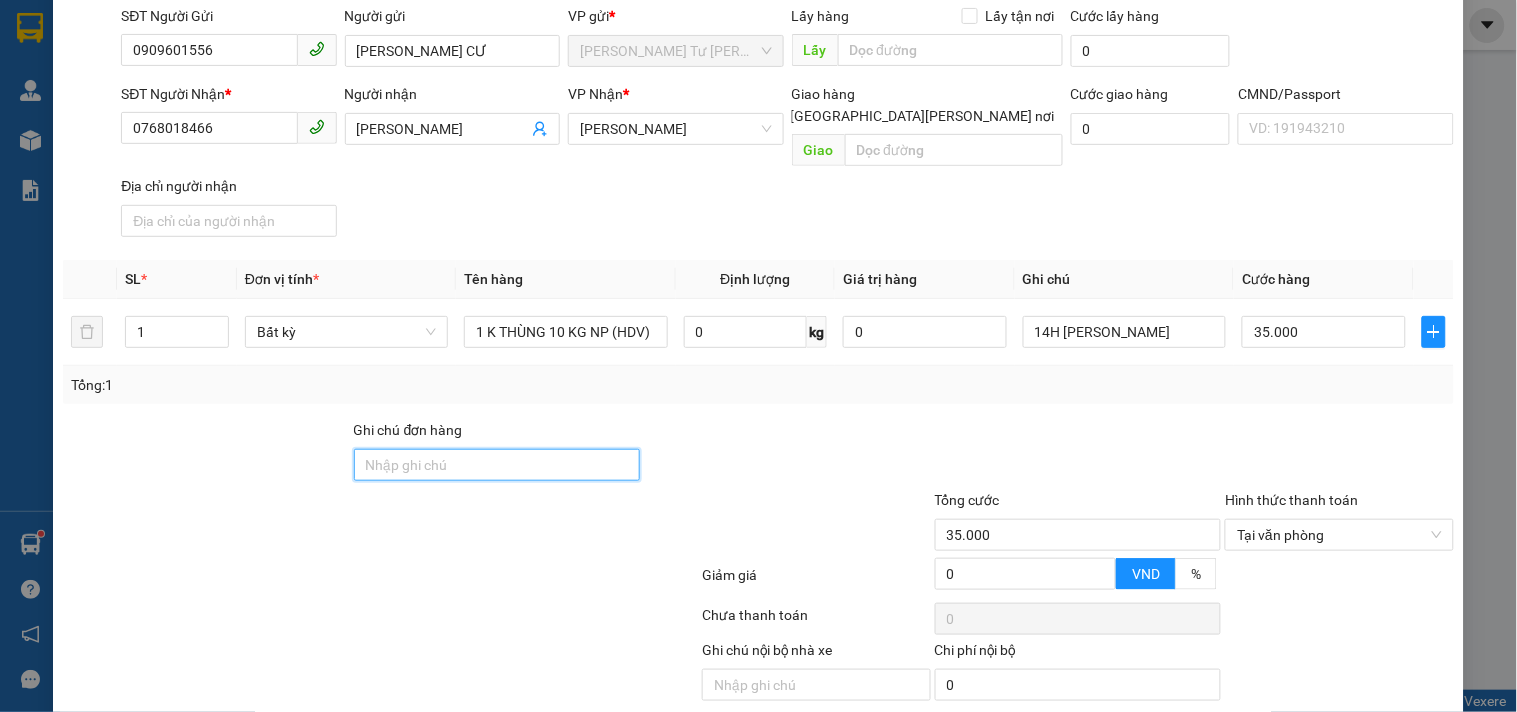 click on "Ghi chú đơn hàng" at bounding box center [497, 465] 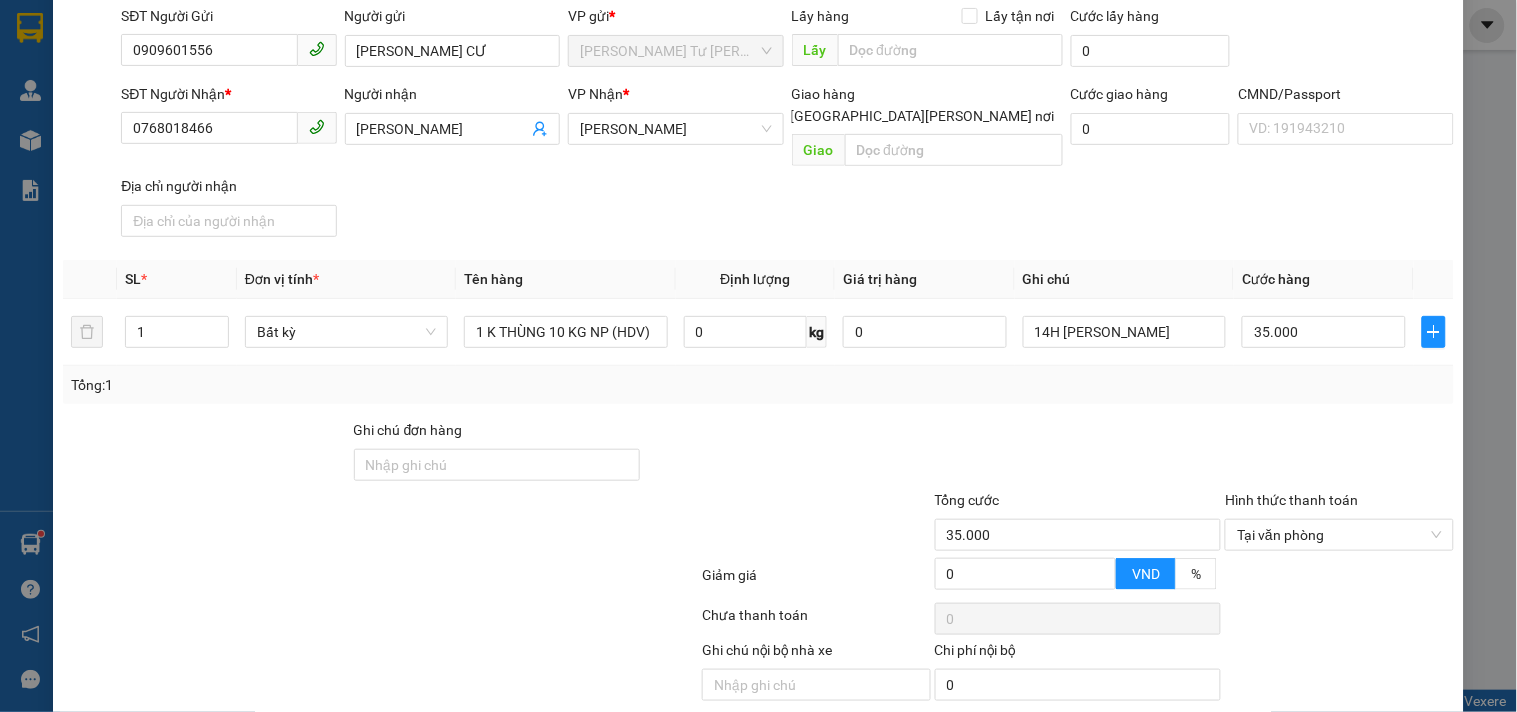 click at bounding box center [787, 454] 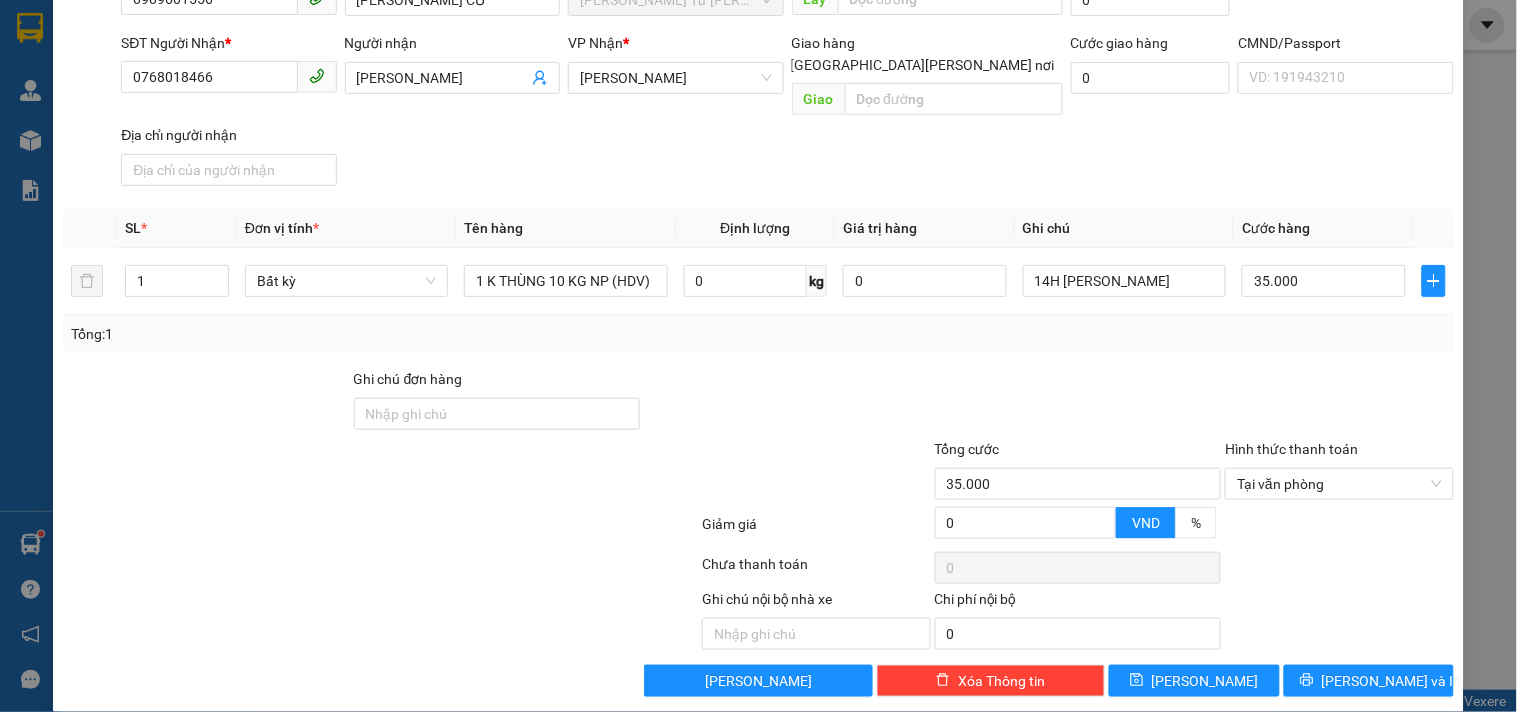 scroll, scrollTop: 200, scrollLeft: 0, axis: vertical 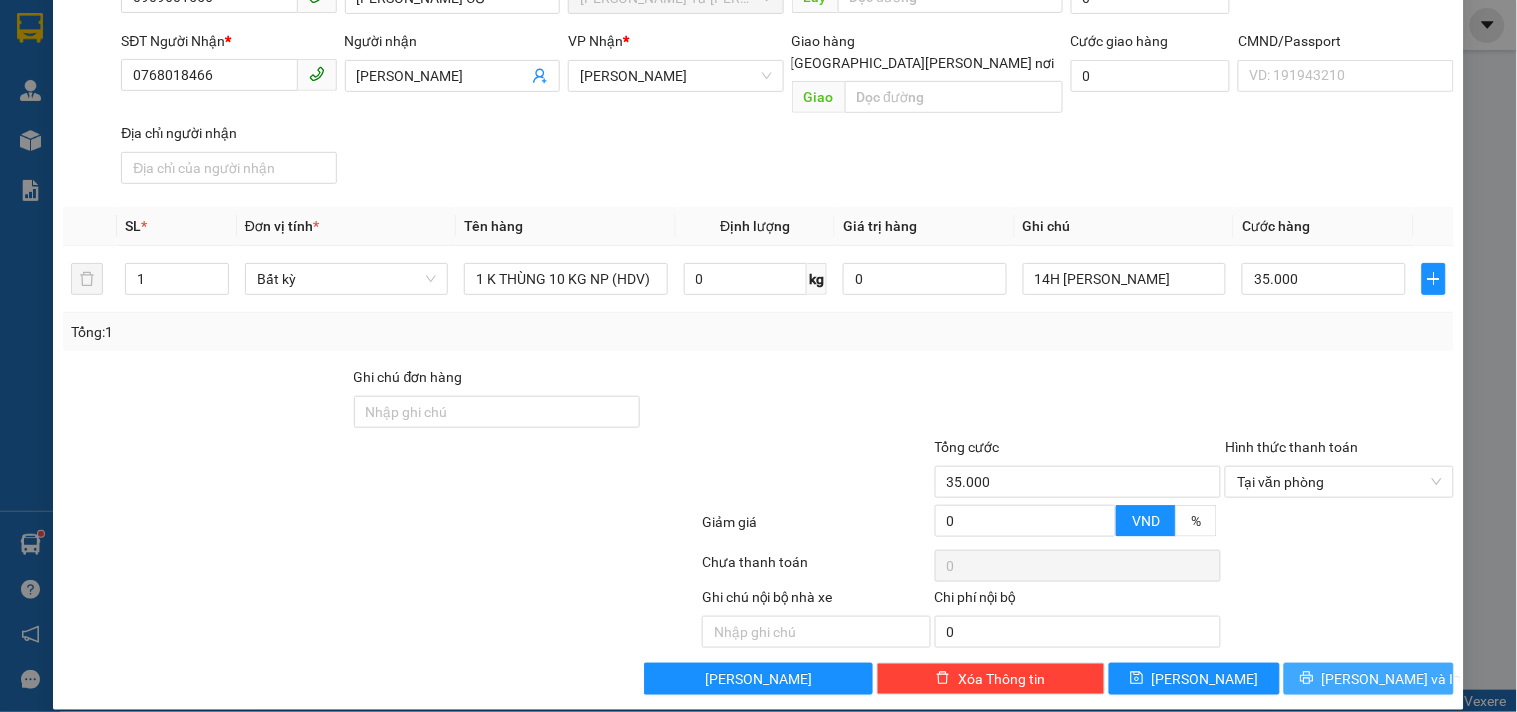 click on "[PERSON_NAME] và In" at bounding box center (1392, 679) 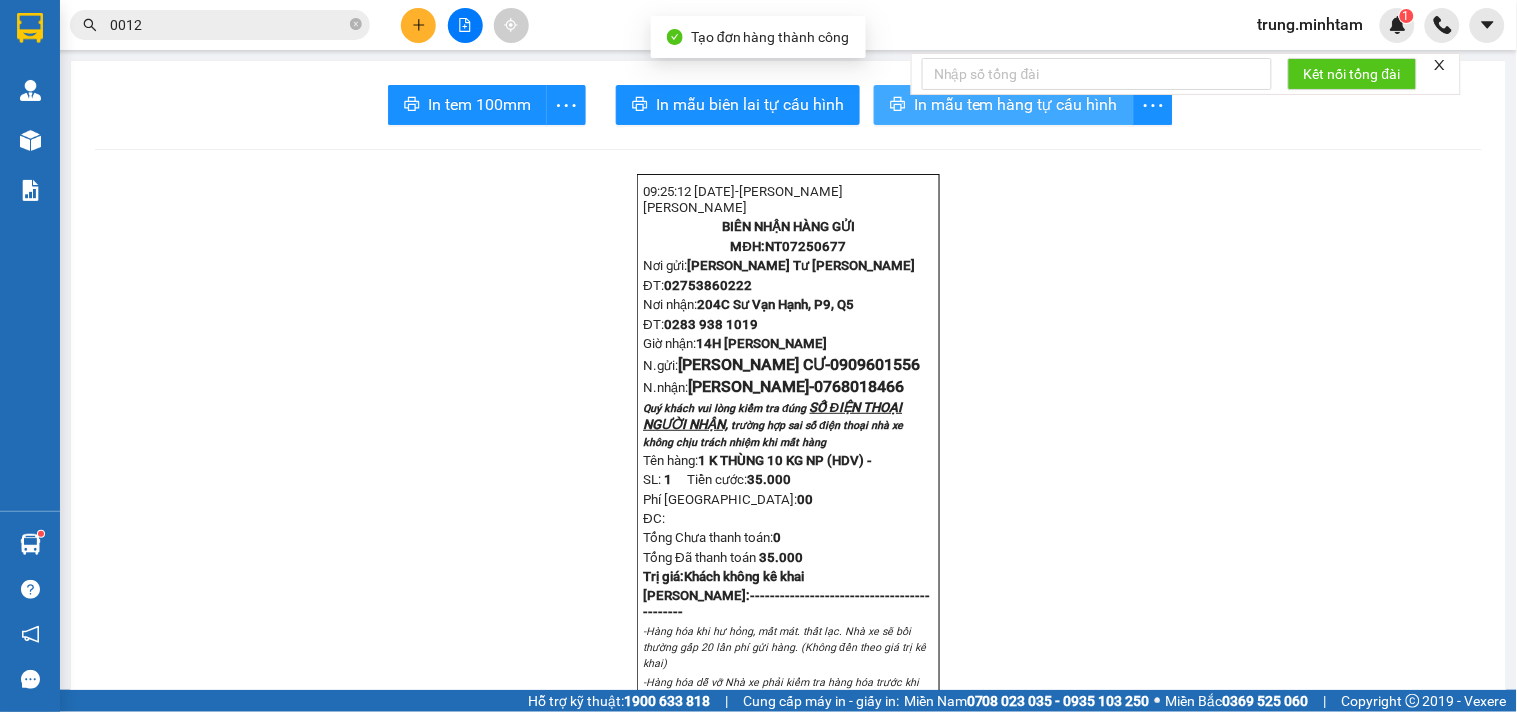 click on "In mẫu tem hàng tự cấu hình" at bounding box center (1016, 104) 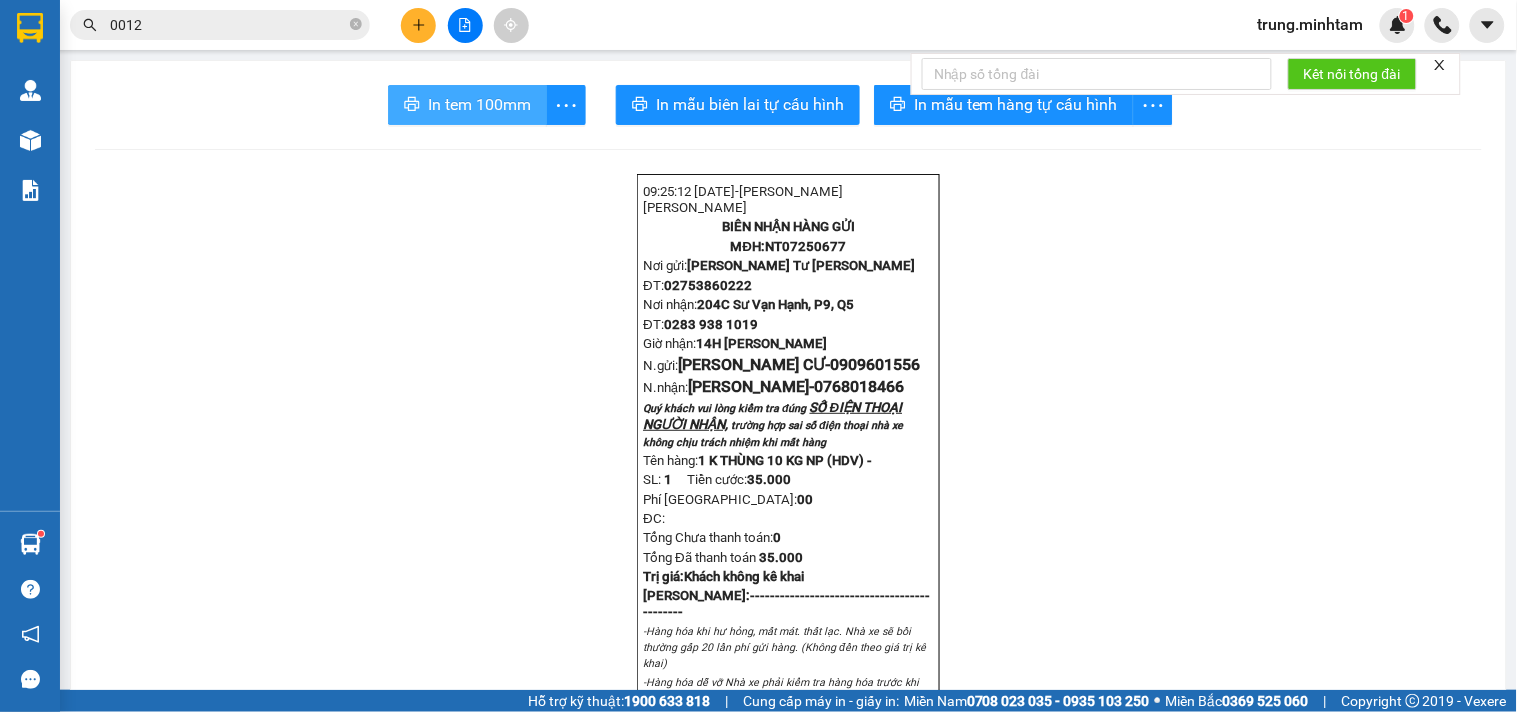 click on "In tem 100mm" at bounding box center (479, 104) 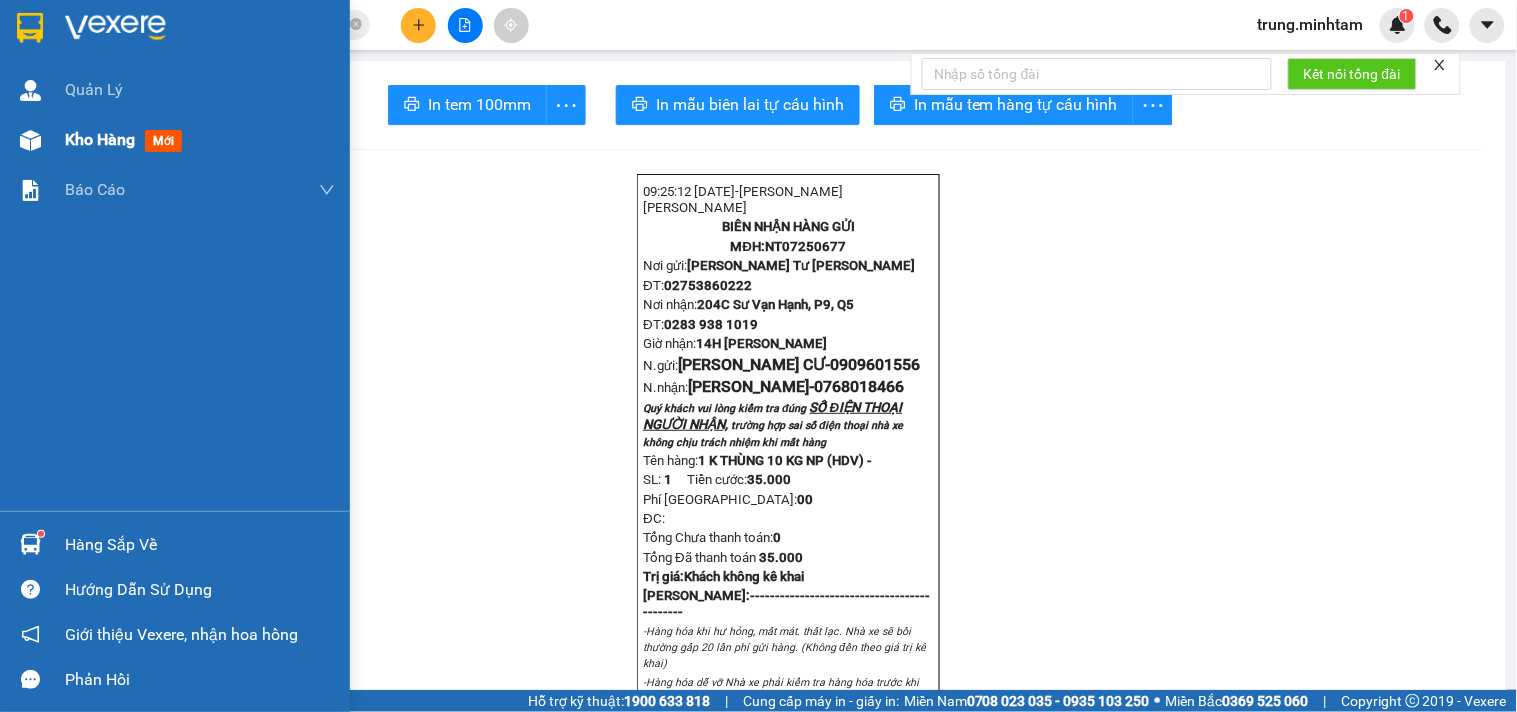 click on "Kho hàng" at bounding box center [100, 139] 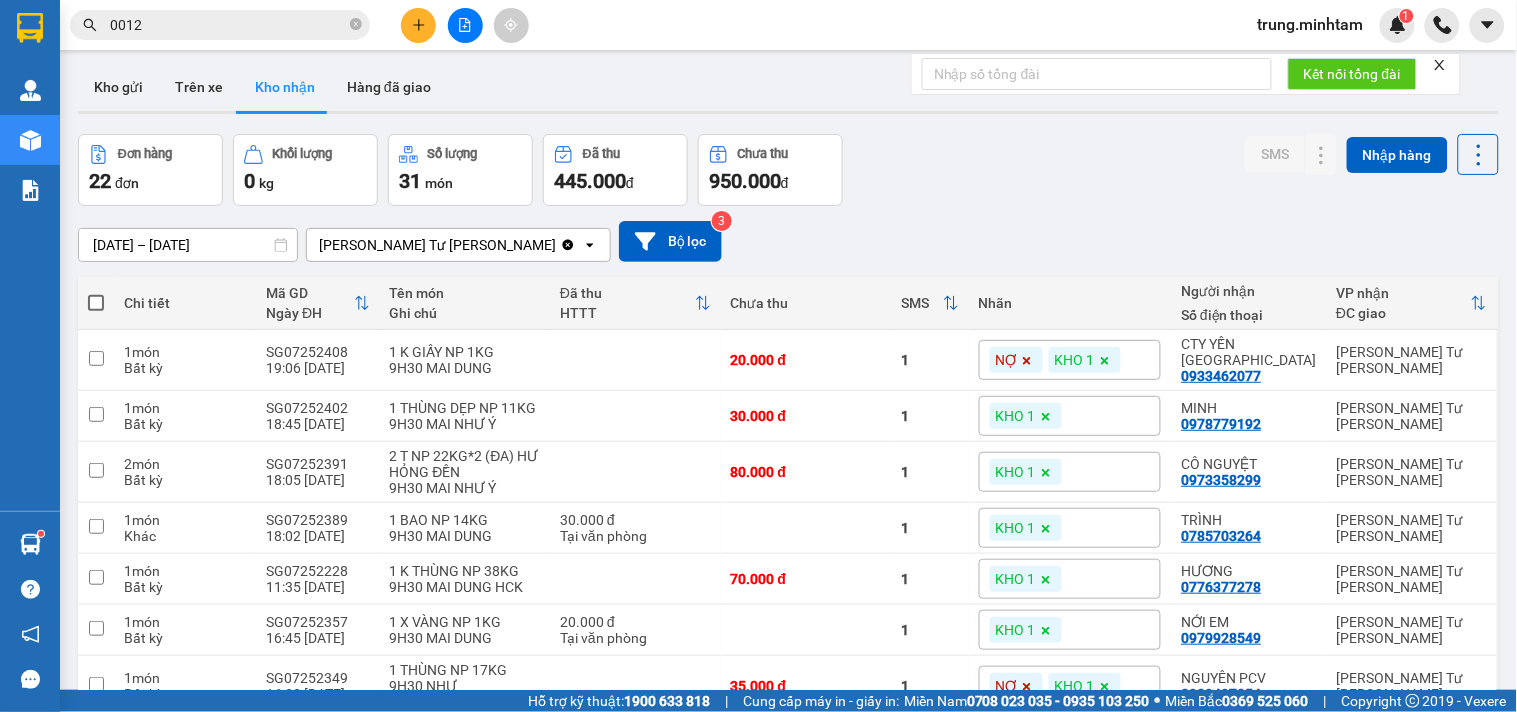 scroll, scrollTop: 0, scrollLeft: 0, axis: both 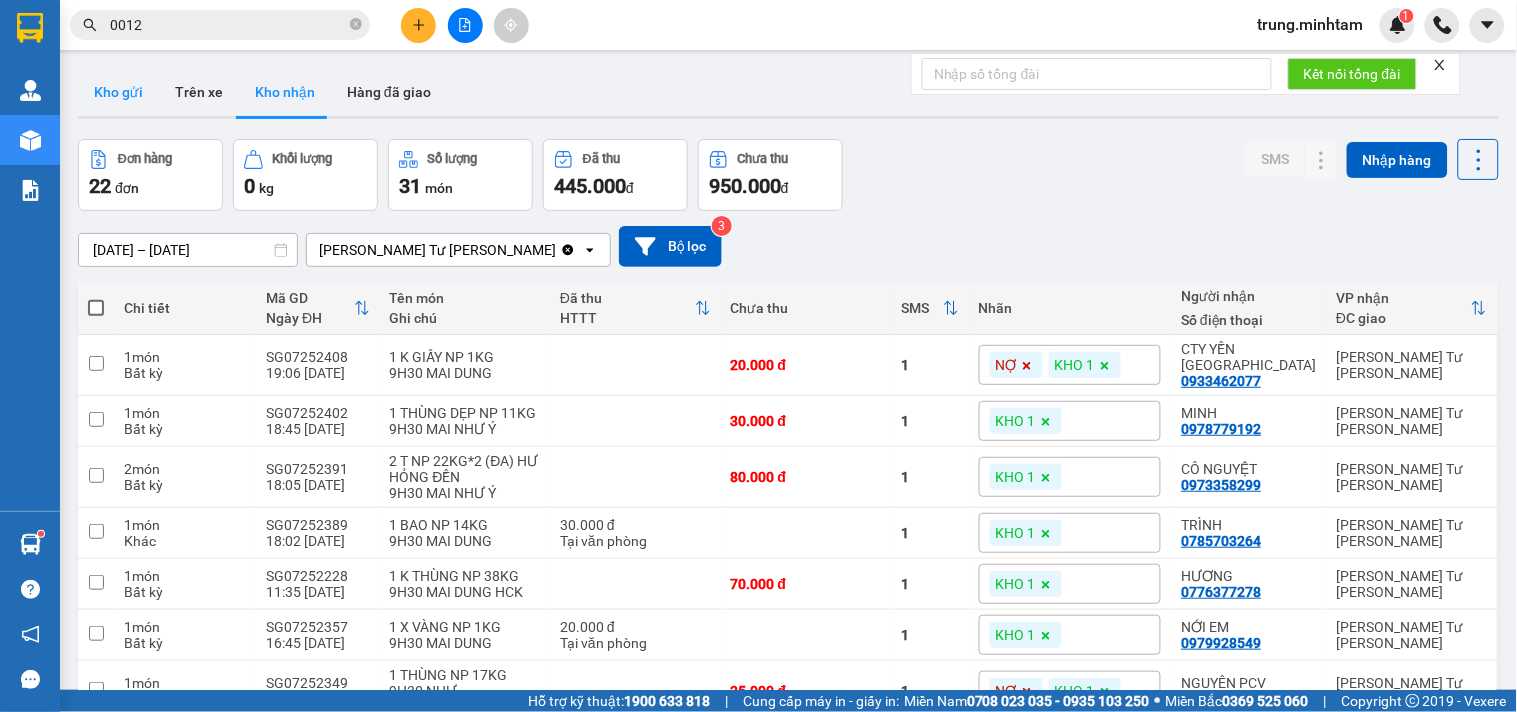 click on "Kho gửi" at bounding box center [118, 92] 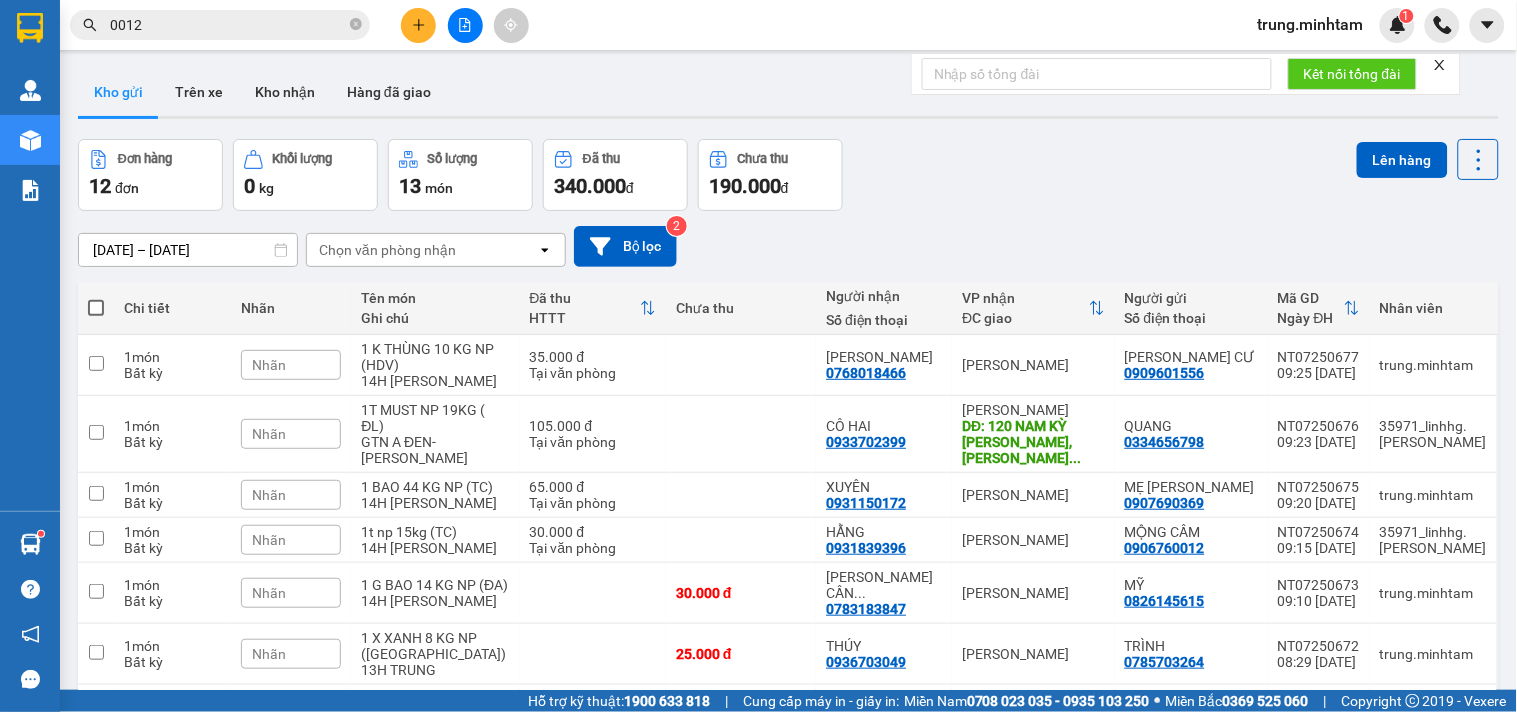 click at bounding box center (96, 308) 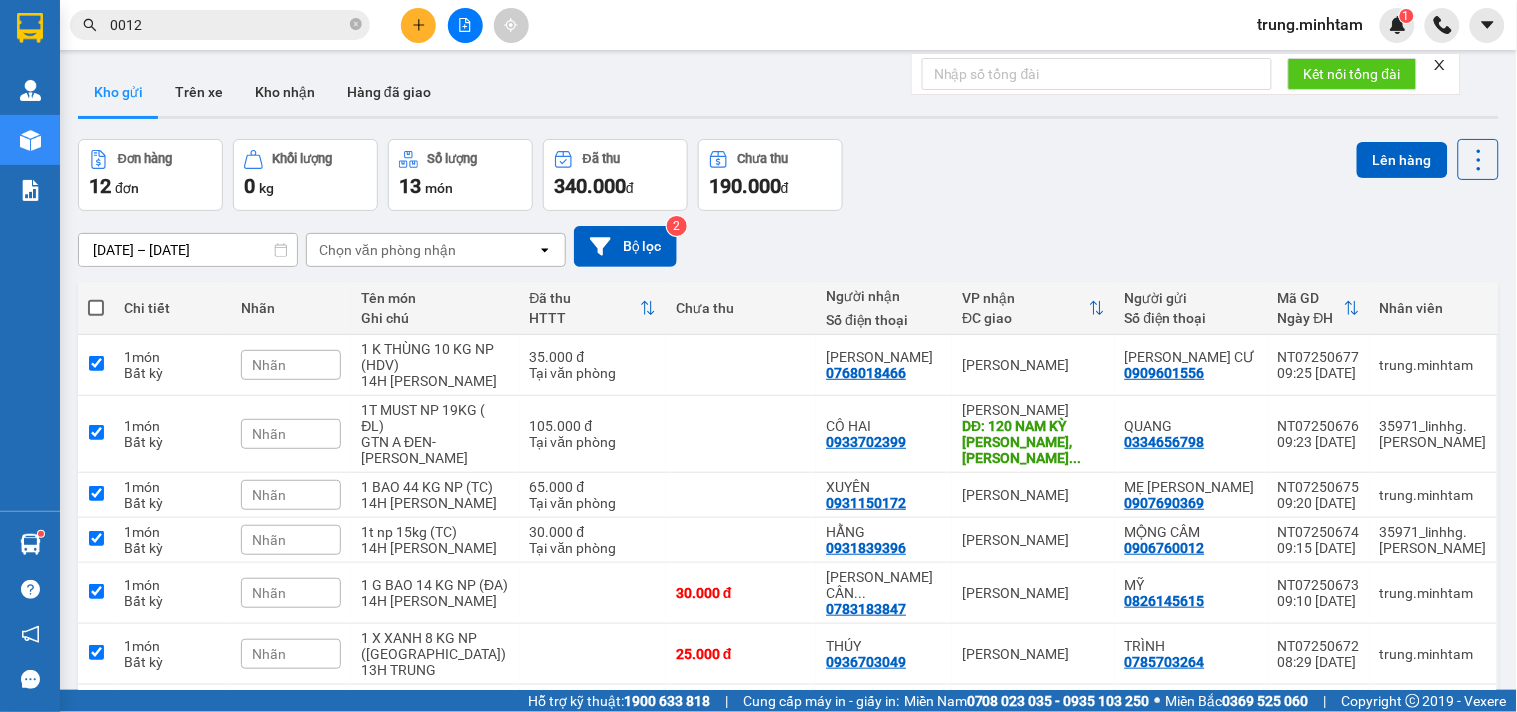 checkbox on "true" 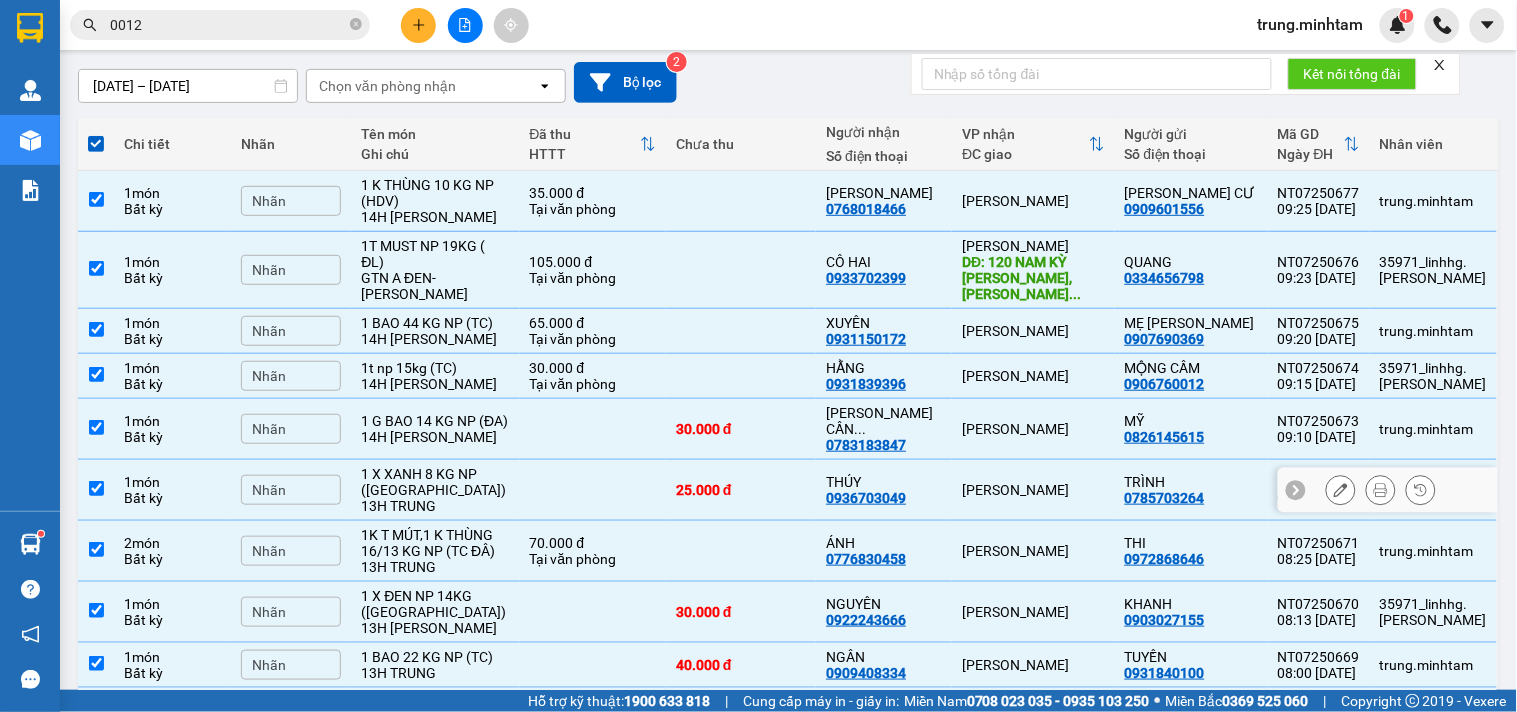 scroll, scrollTop: 0, scrollLeft: 0, axis: both 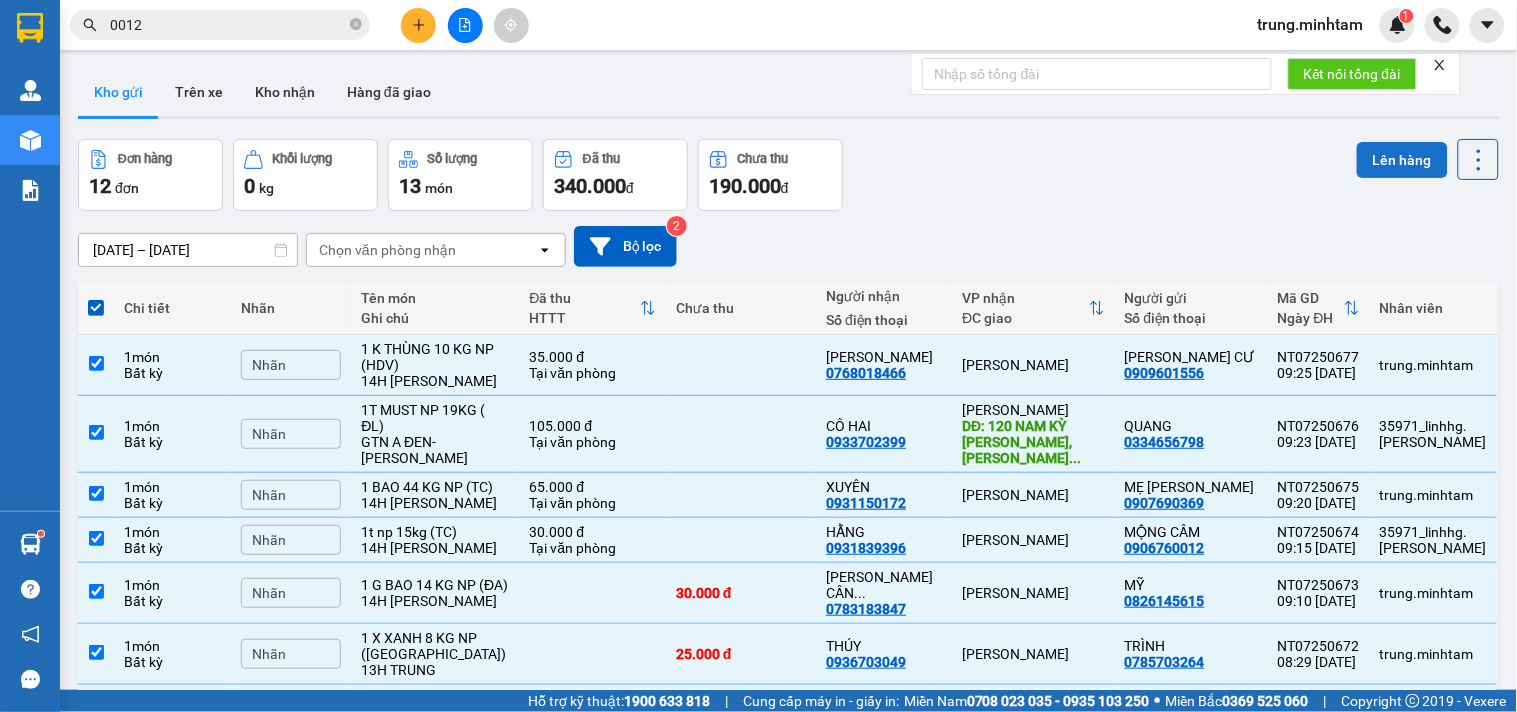 click on "Lên hàng" at bounding box center [1402, 160] 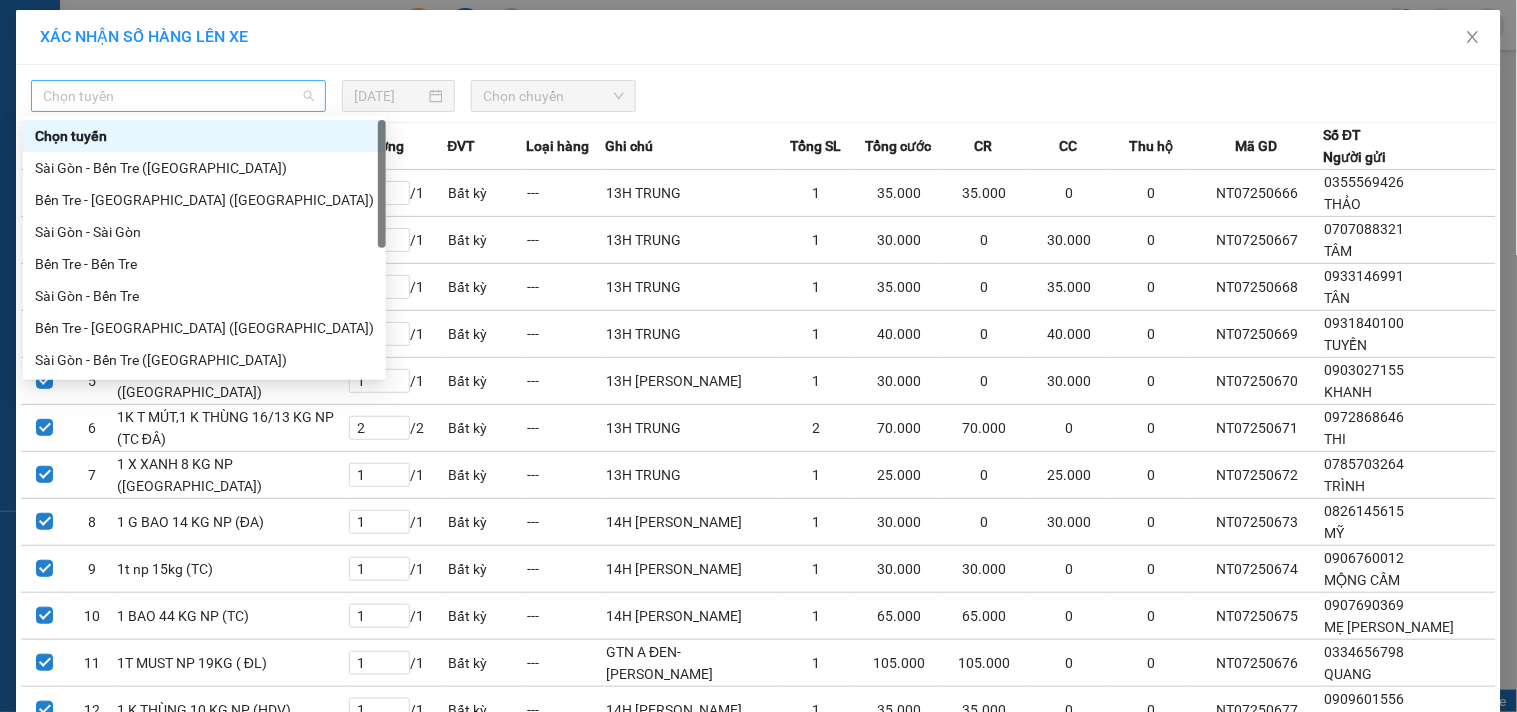 click on "Chọn tuyến" at bounding box center (178, 96) 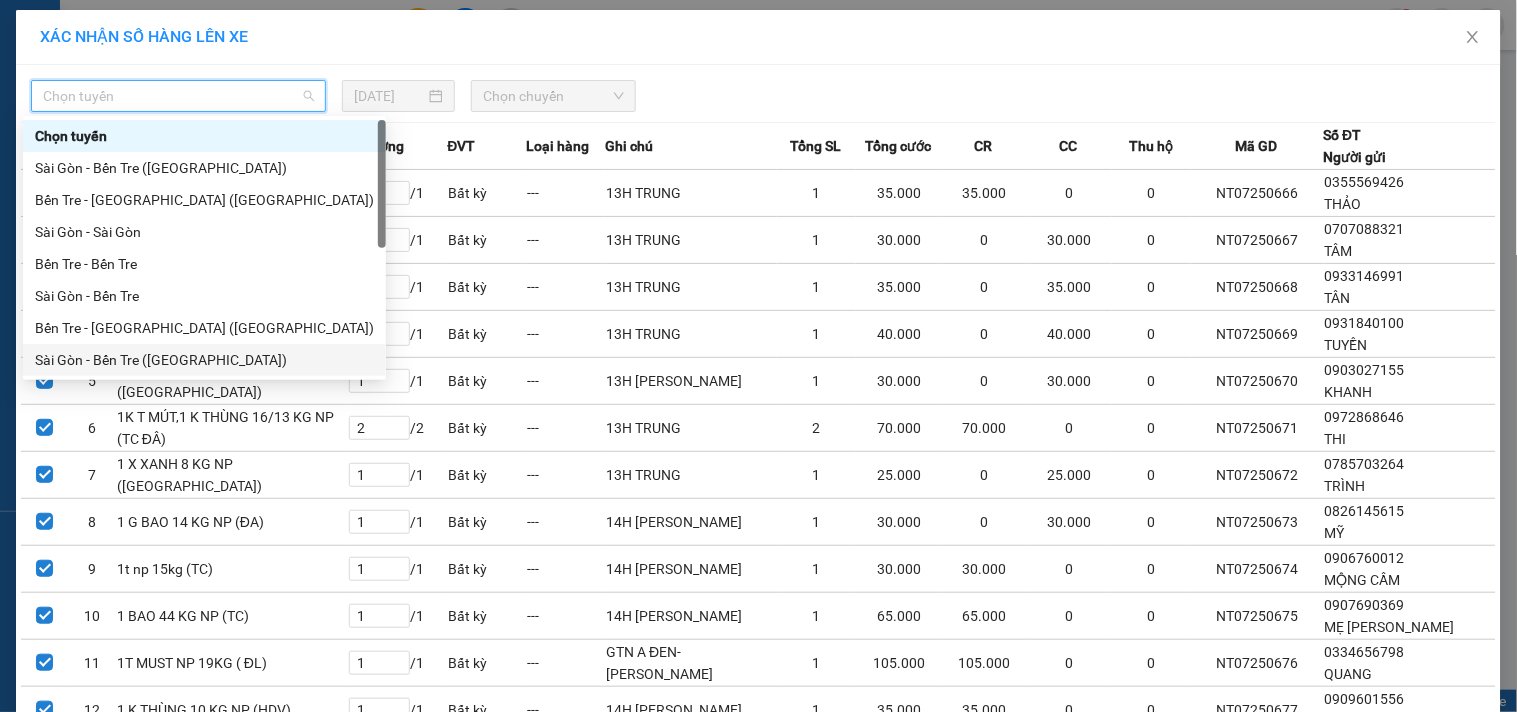scroll, scrollTop: 32, scrollLeft: 0, axis: vertical 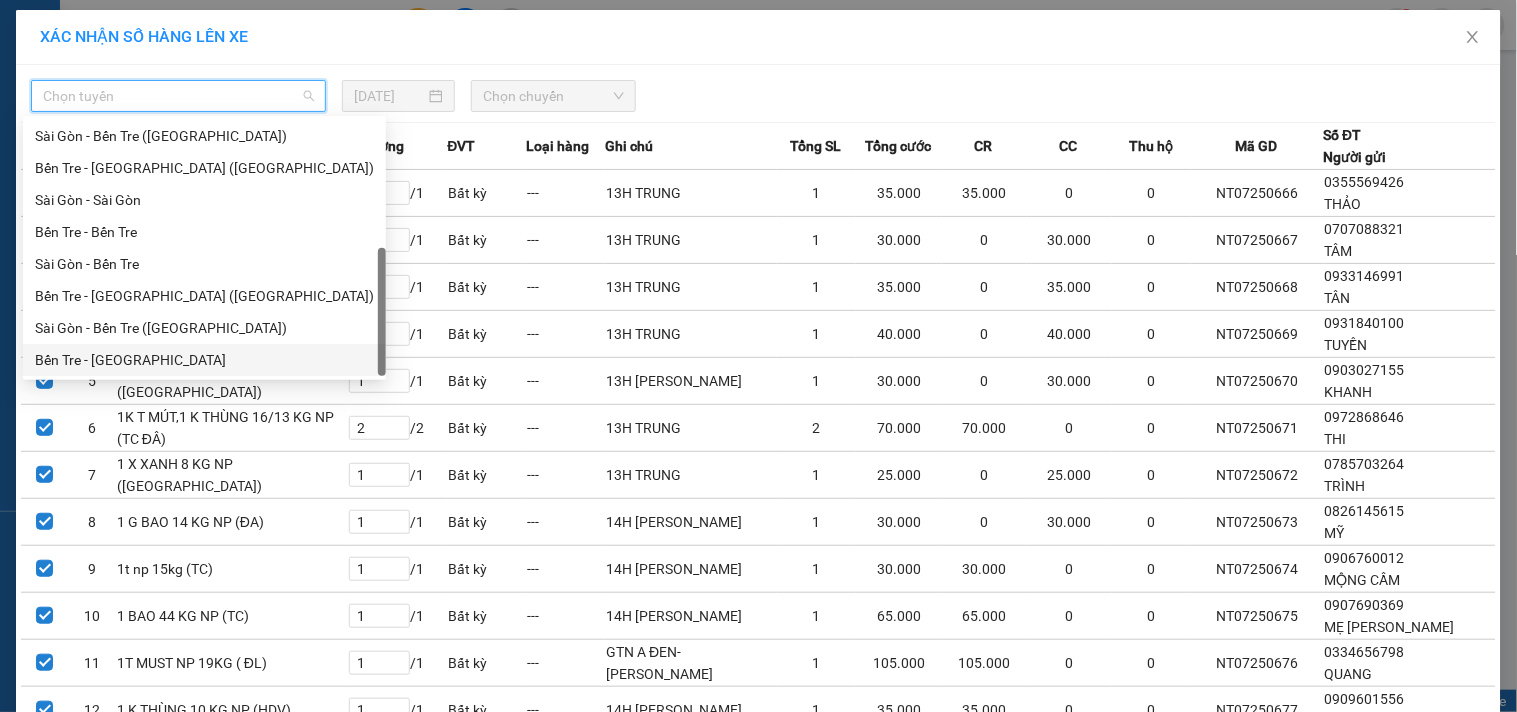 click on "Bến Tre - Sài Gòn" at bounding box center (204, 360) 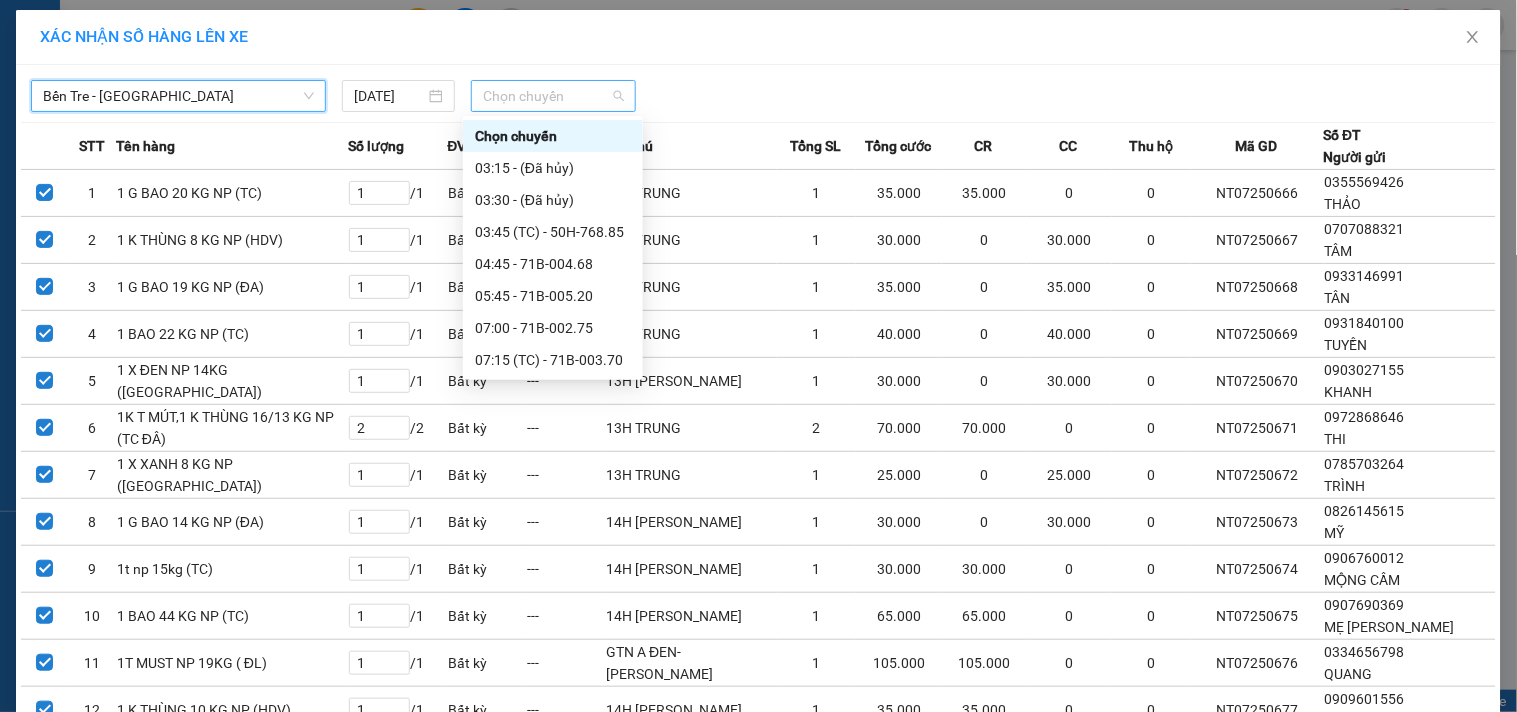 click on "Chọn chuyến" at bounding box center [553, 96] 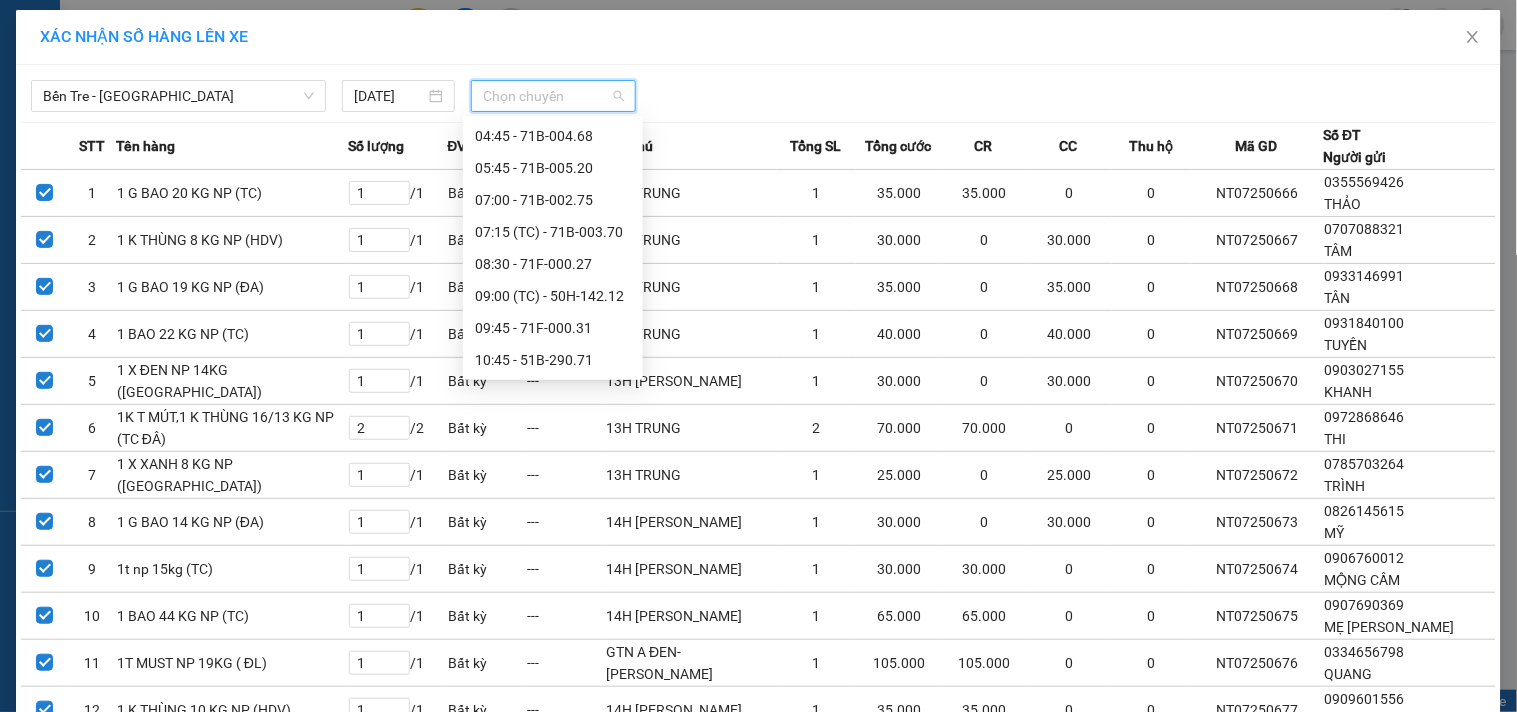 scroll, scrollTop: 132, scrollLeft: 0, axis: vertical 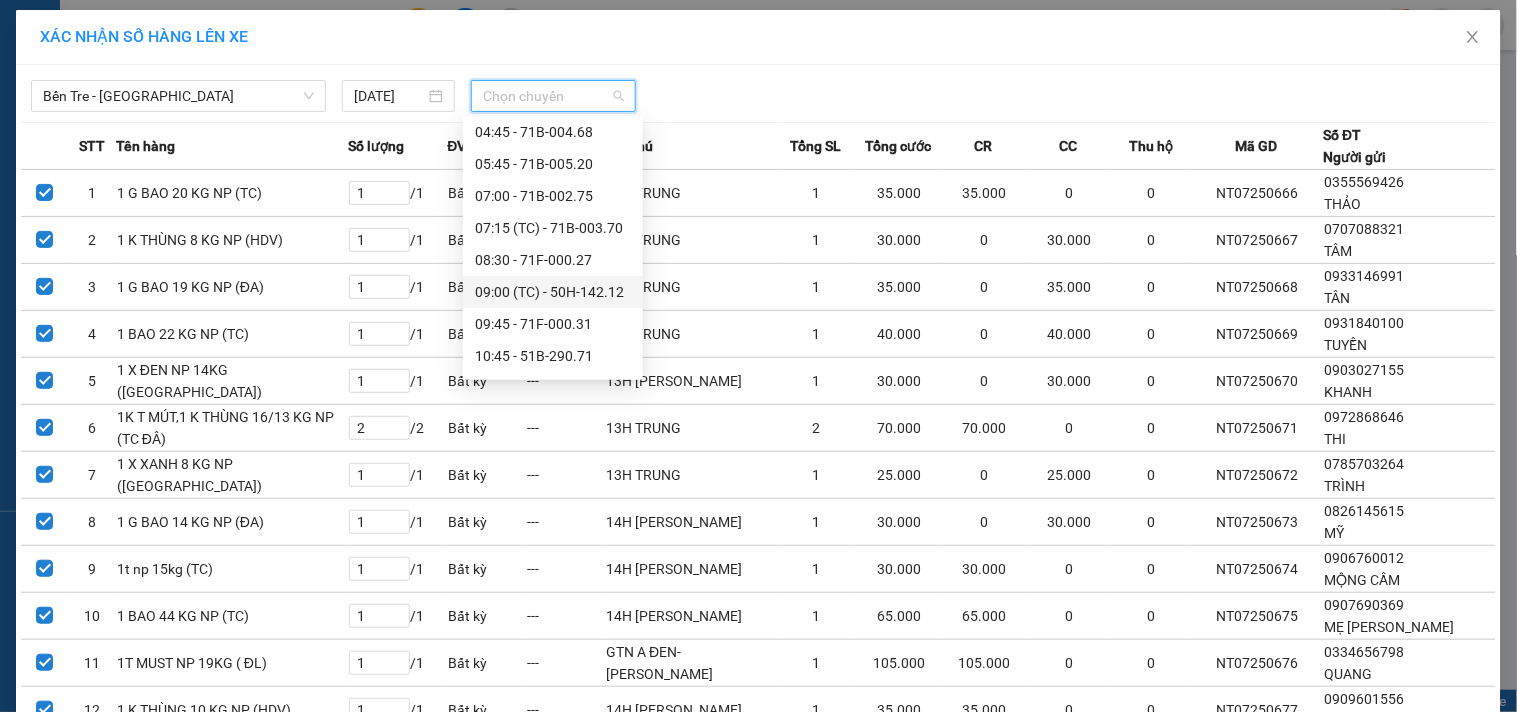 click on "09:00   (TC)   - 50H-142.12" at bounding box center [553, 292] 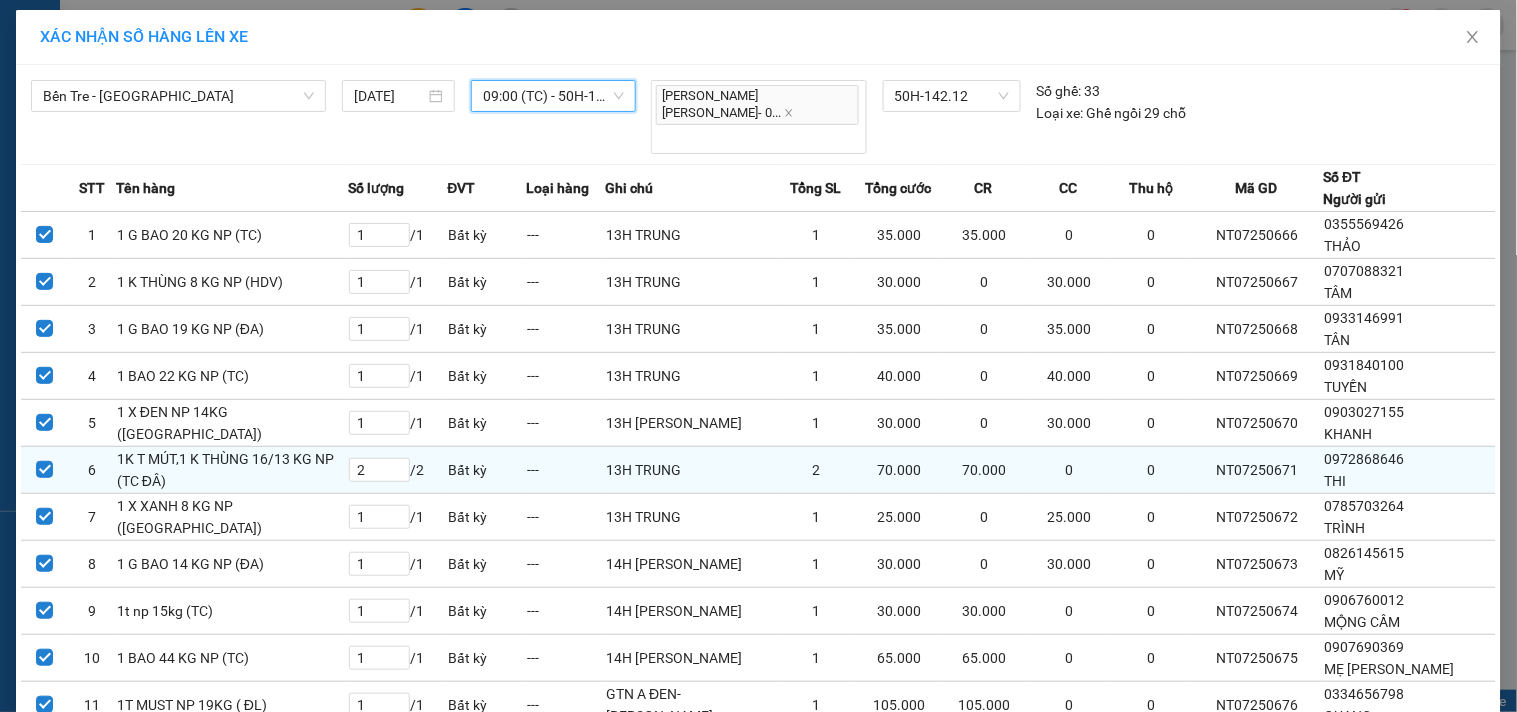 scroll, scrollTop: 192, scrollLeft: 0, axis: vertical 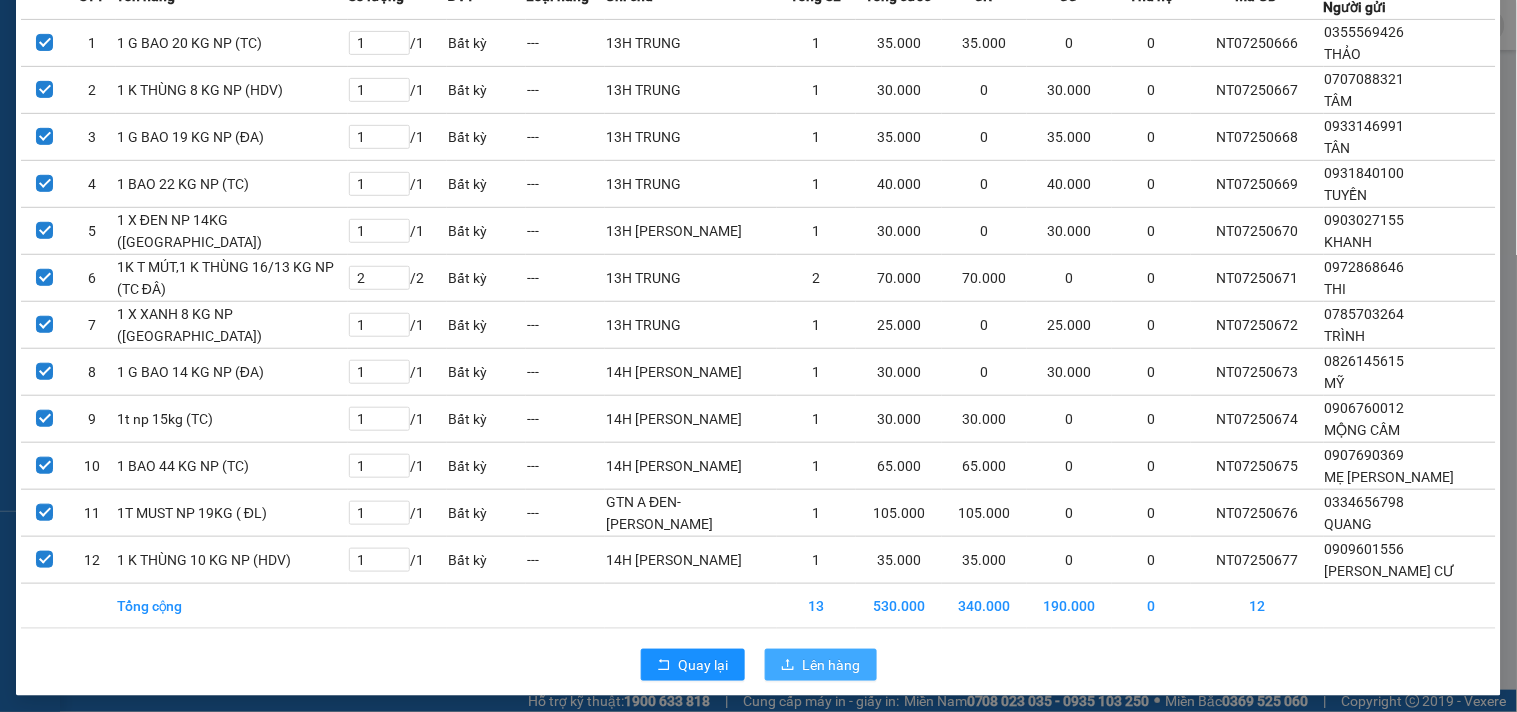 click on "Lên hàng" at bounding box center (832, 665) 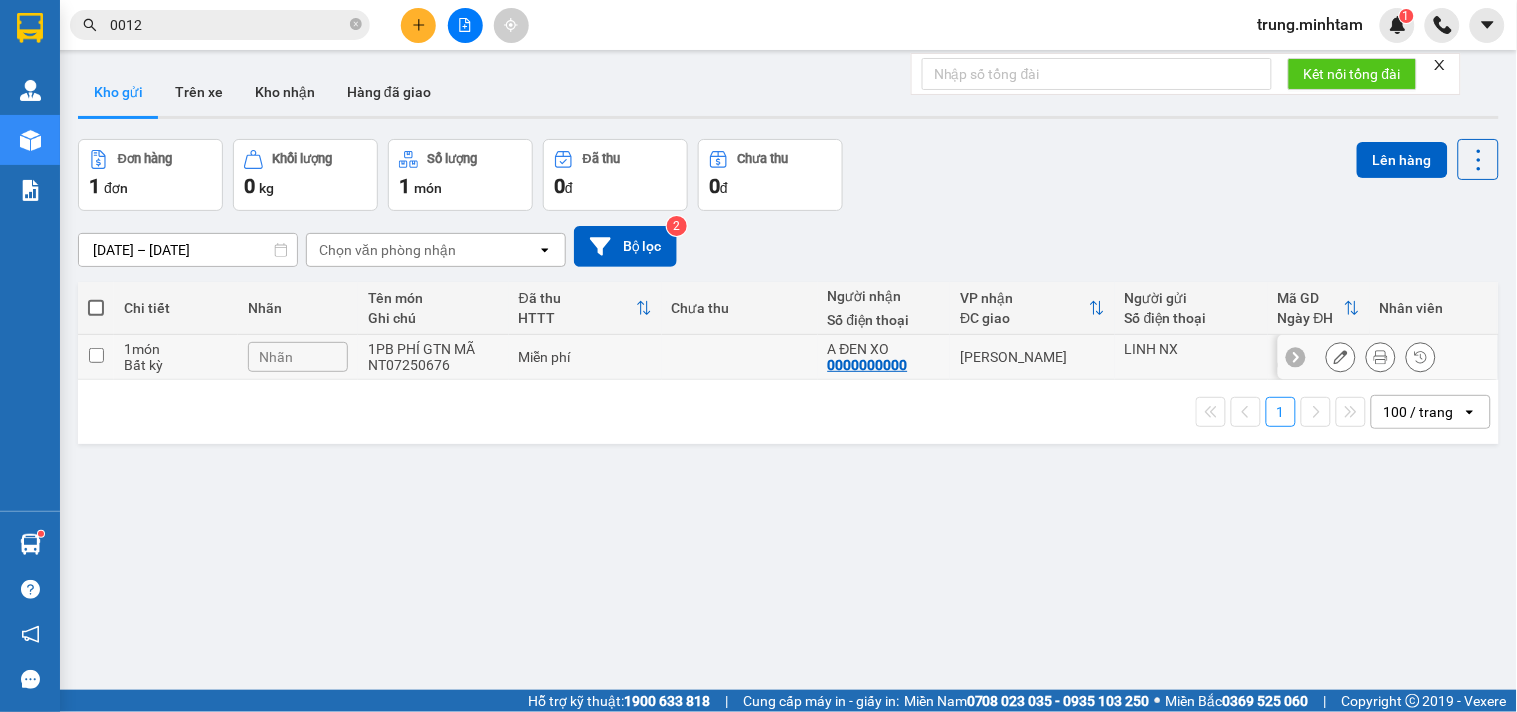 click on "Miễn phí" at bounding box center (585, 357) 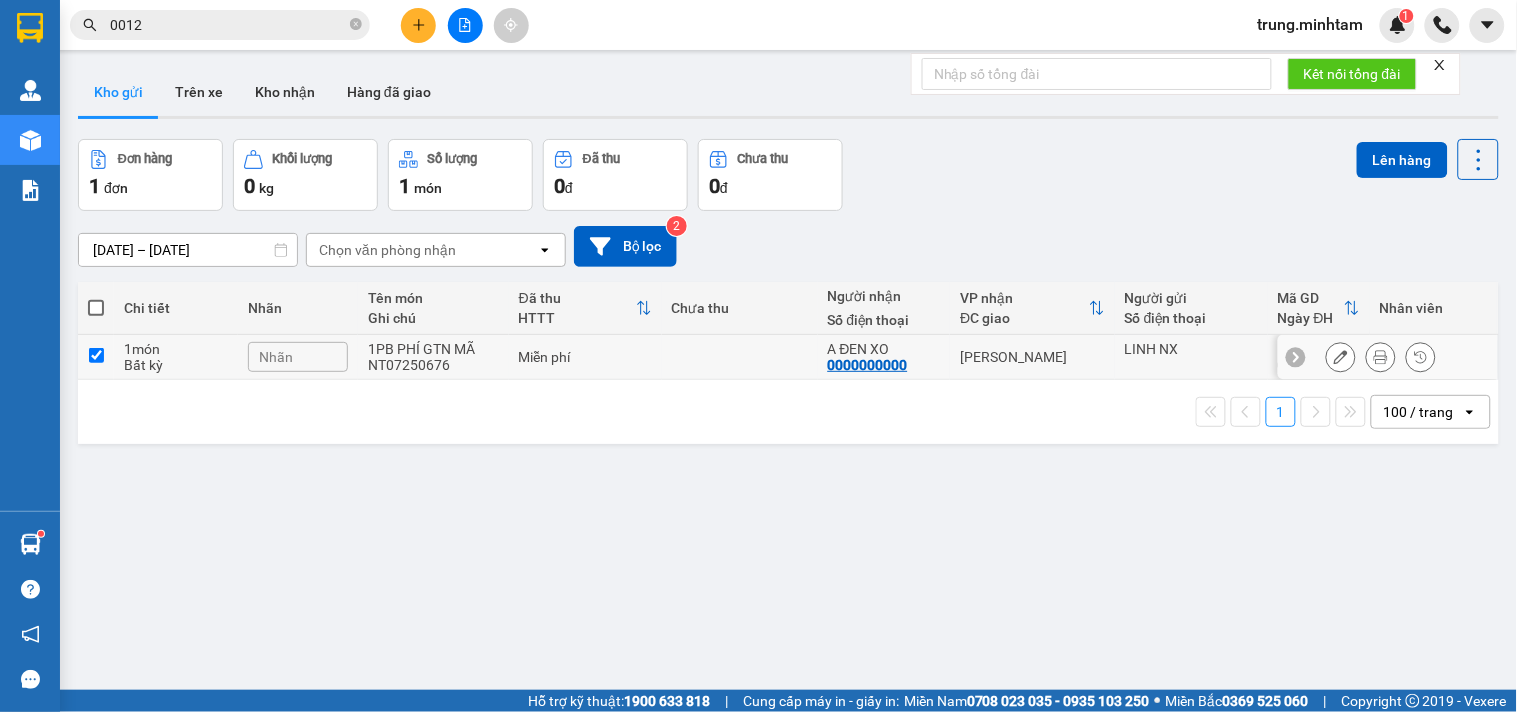 checkbox on "true" 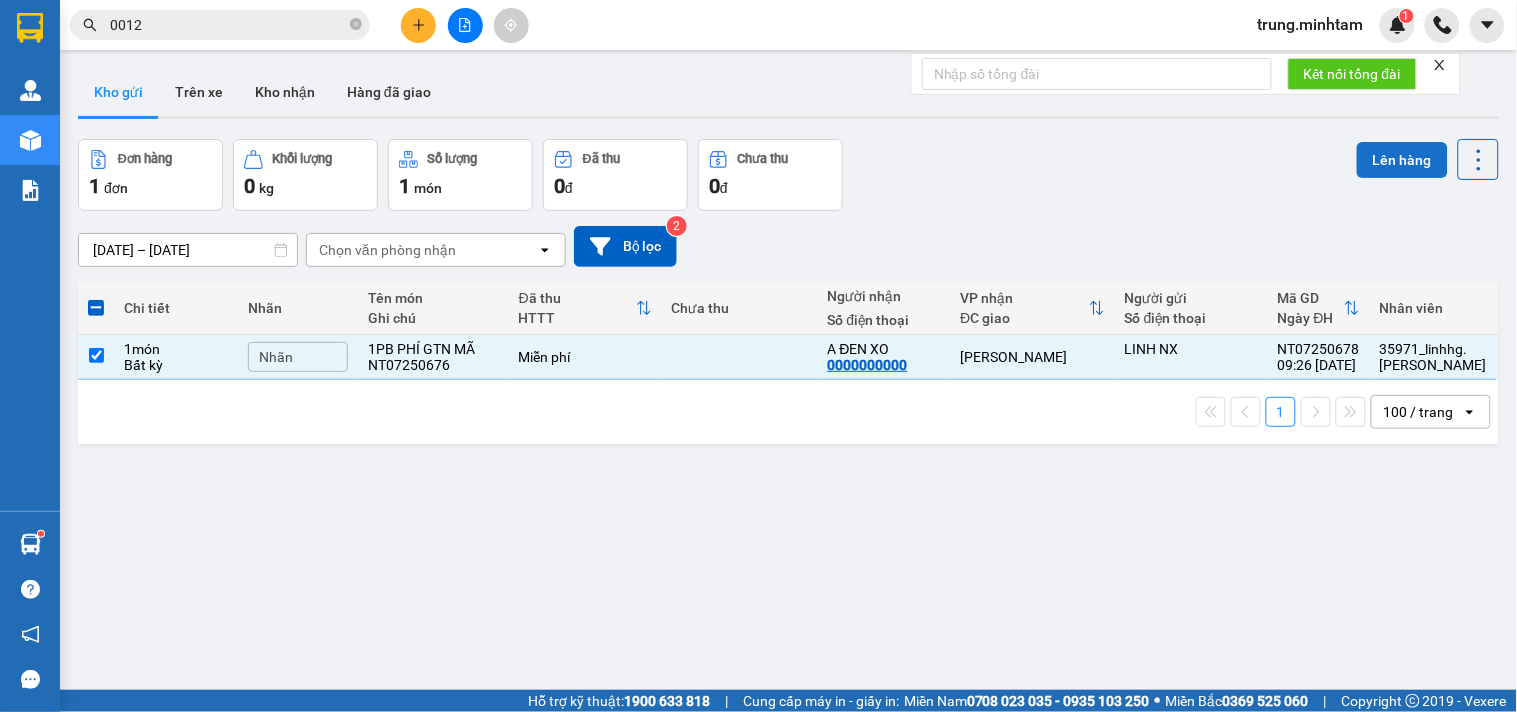 click on "Lên hàng" at bounding box center [1402, 160] 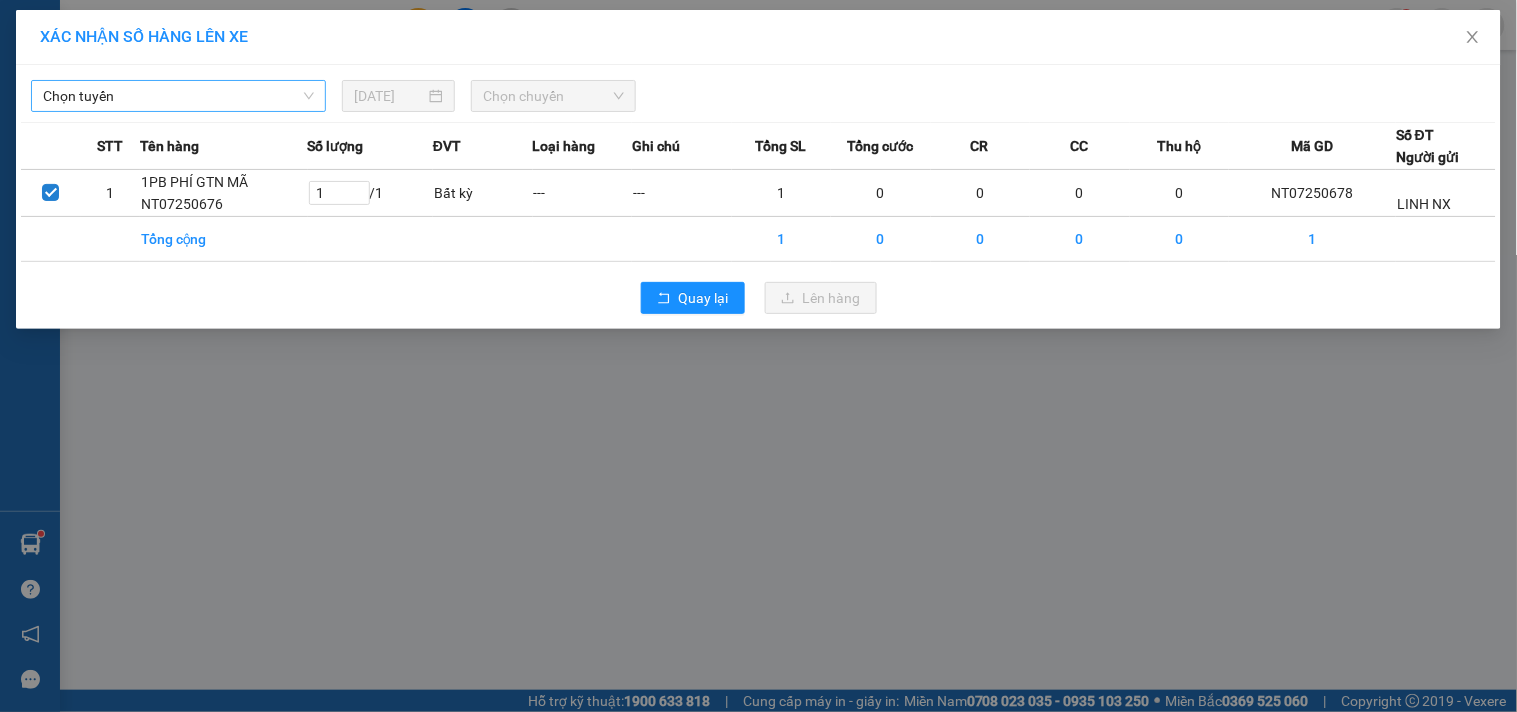 click on "Chọn tuyến" at bounding box center [178, 96] 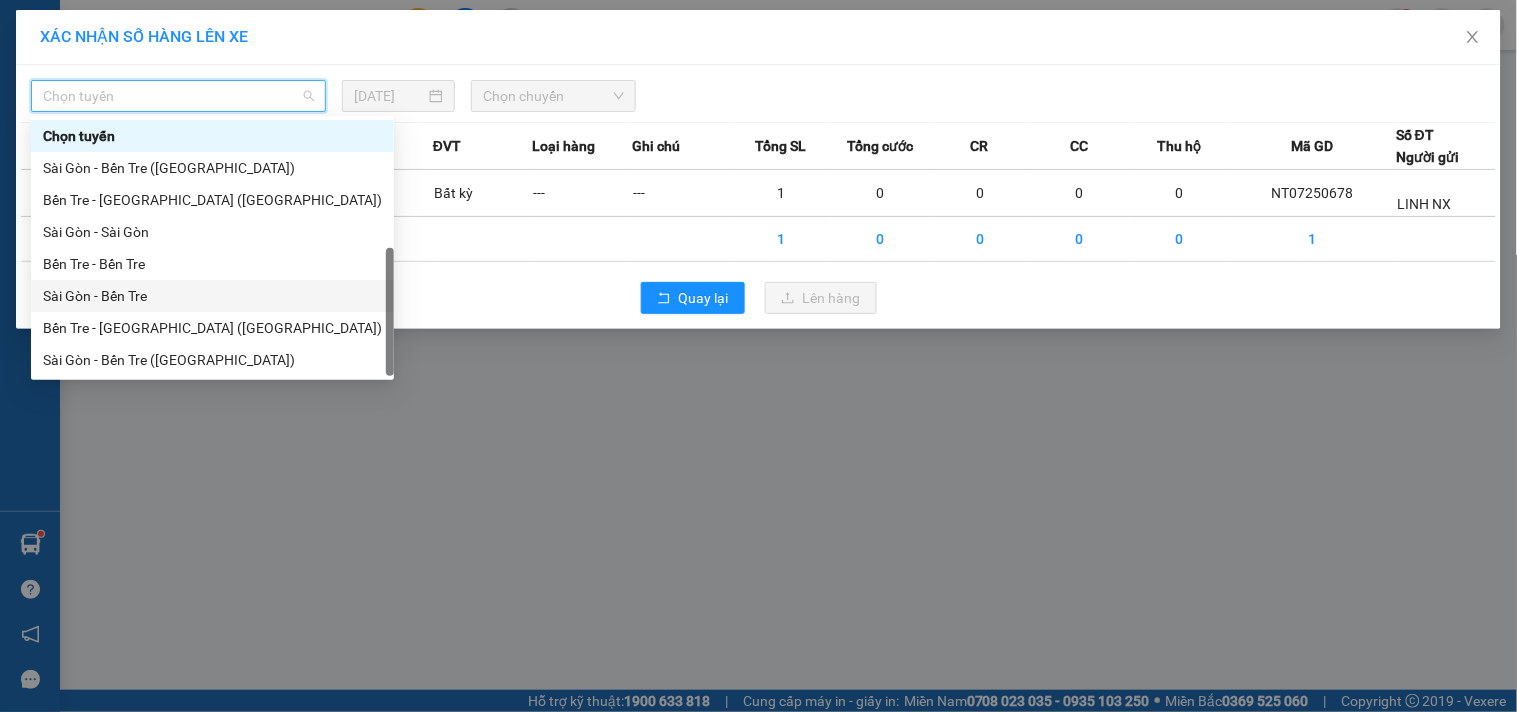 scroll, scrollTop: 32, scrollLeft: 0, axis: vertical 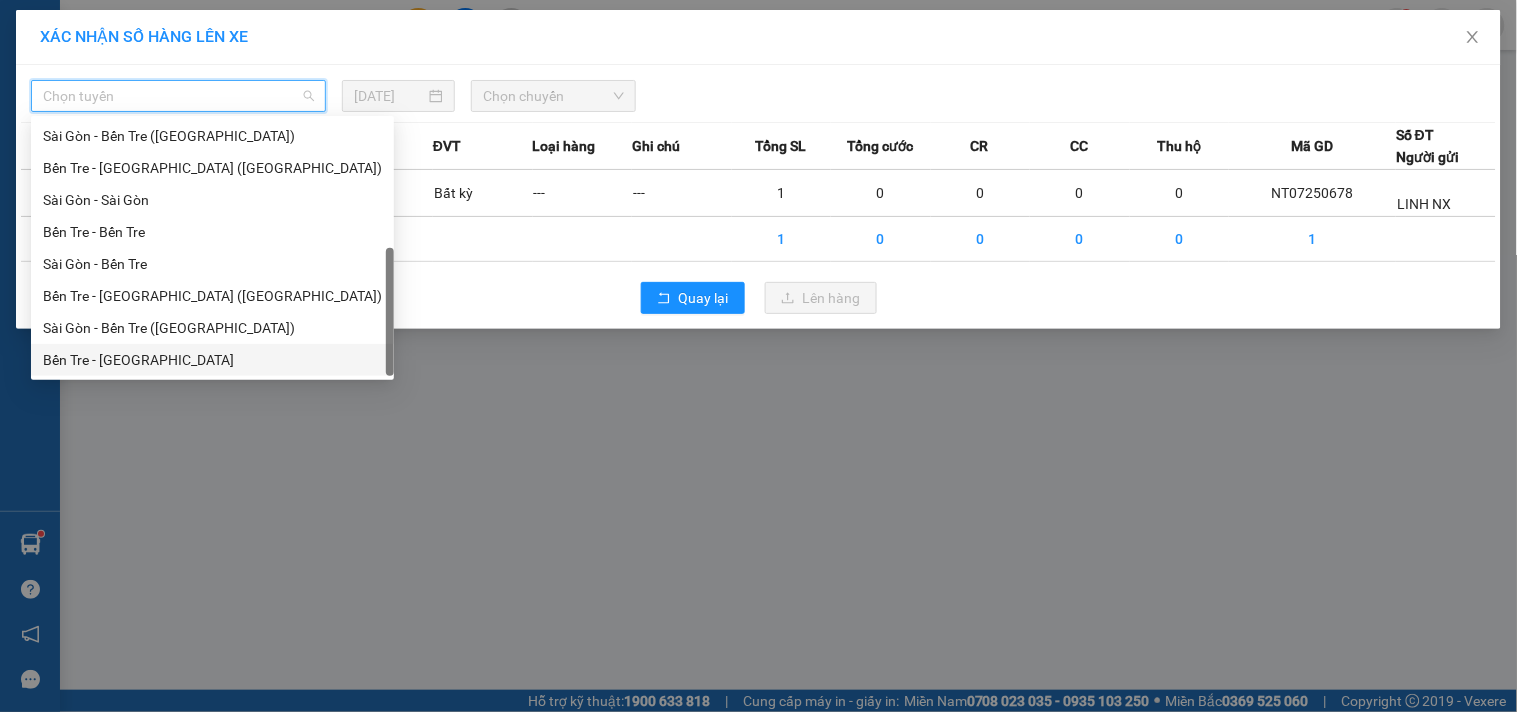 click on "Bến Tre - Sài Gòn" at bounding box center (212, 360) 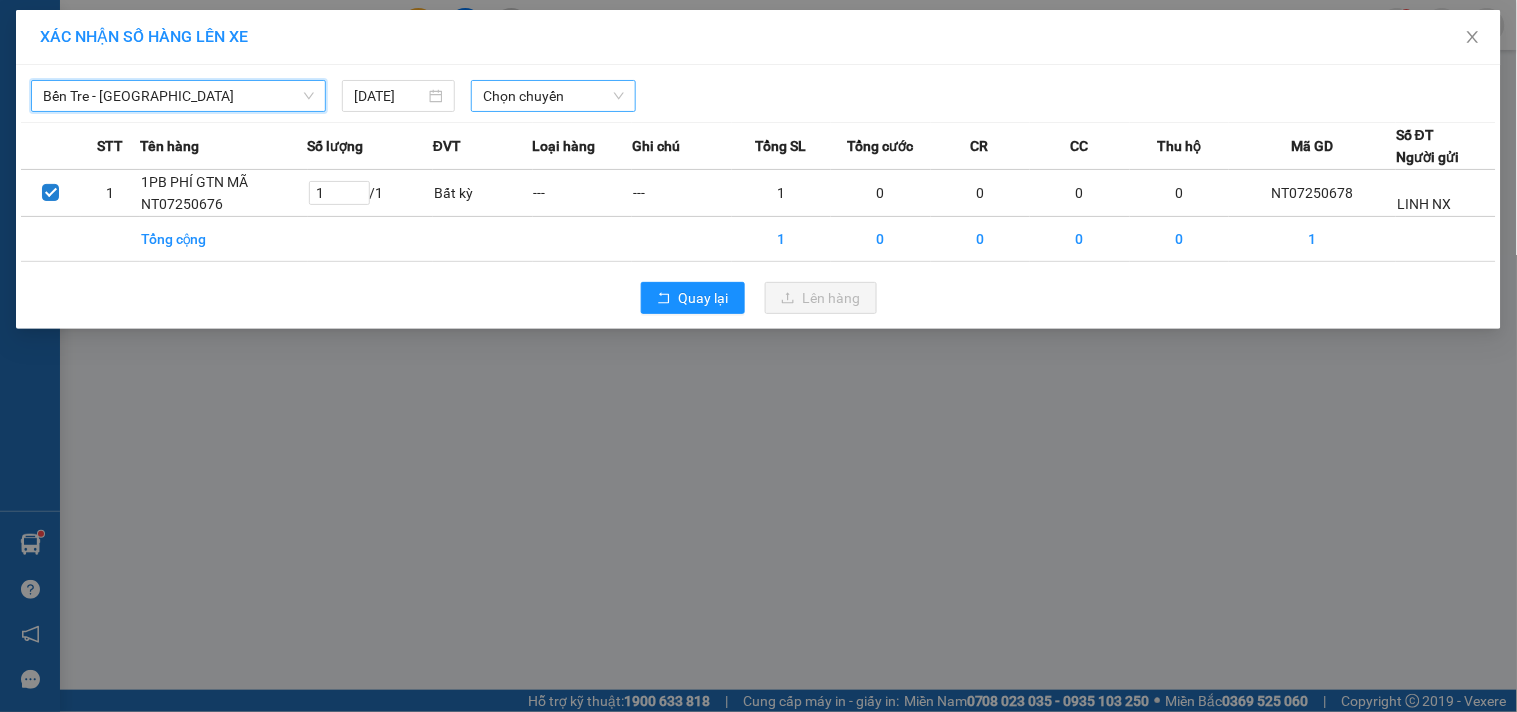 click on "Chọn chuyến" at bounding box center [553, 96] 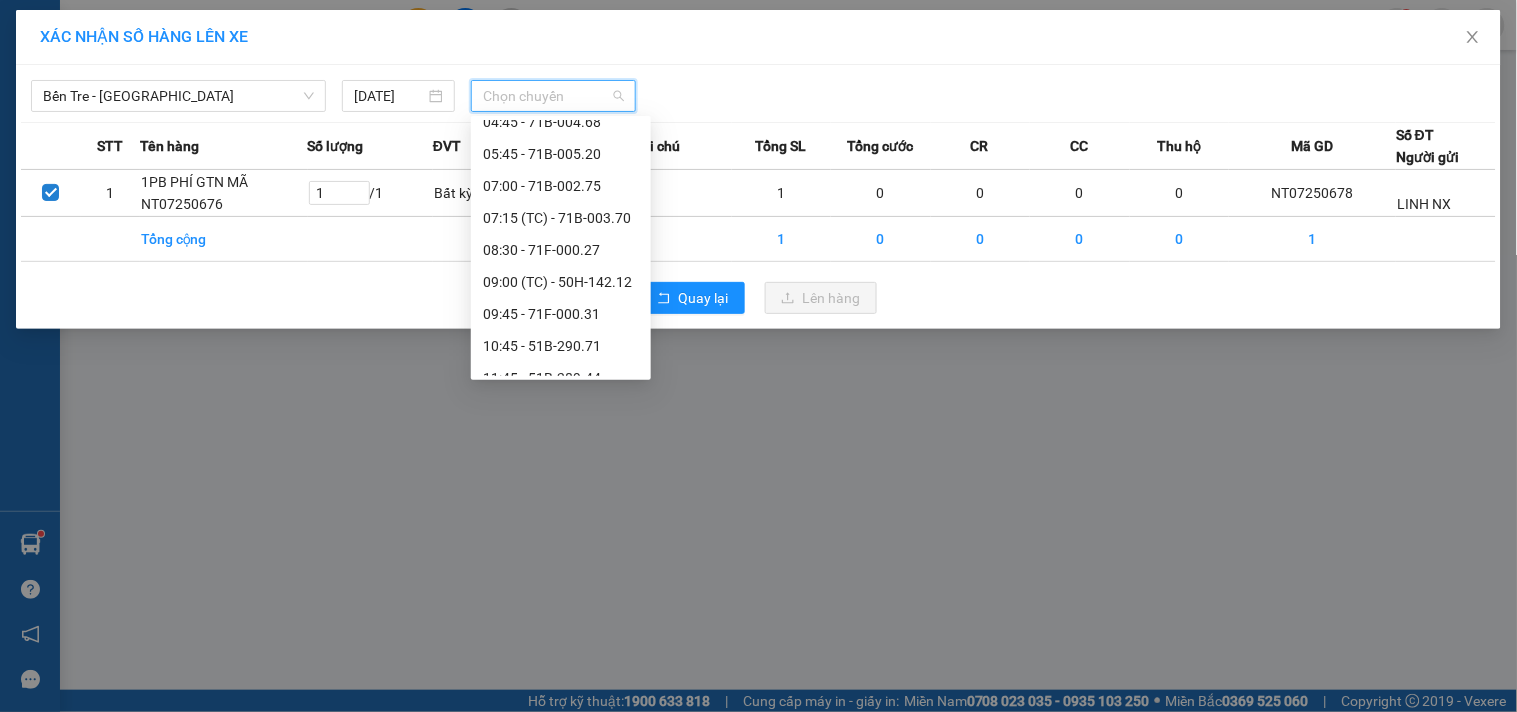 scroll, scrollTop: 173, scrollLeft: 0, axis: vertical 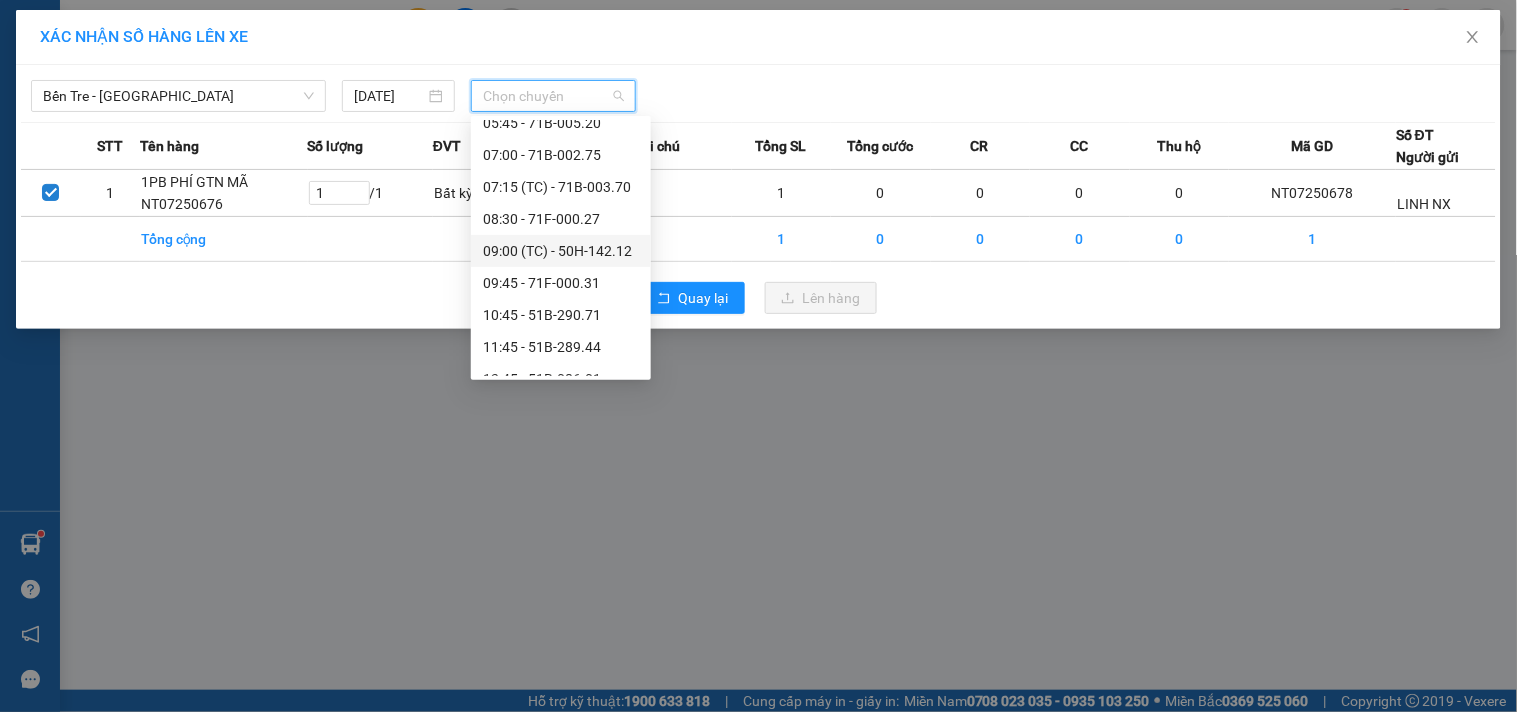 click on "09:00   (TC)   - 50H-142.12" at bounding box center (561, 251) 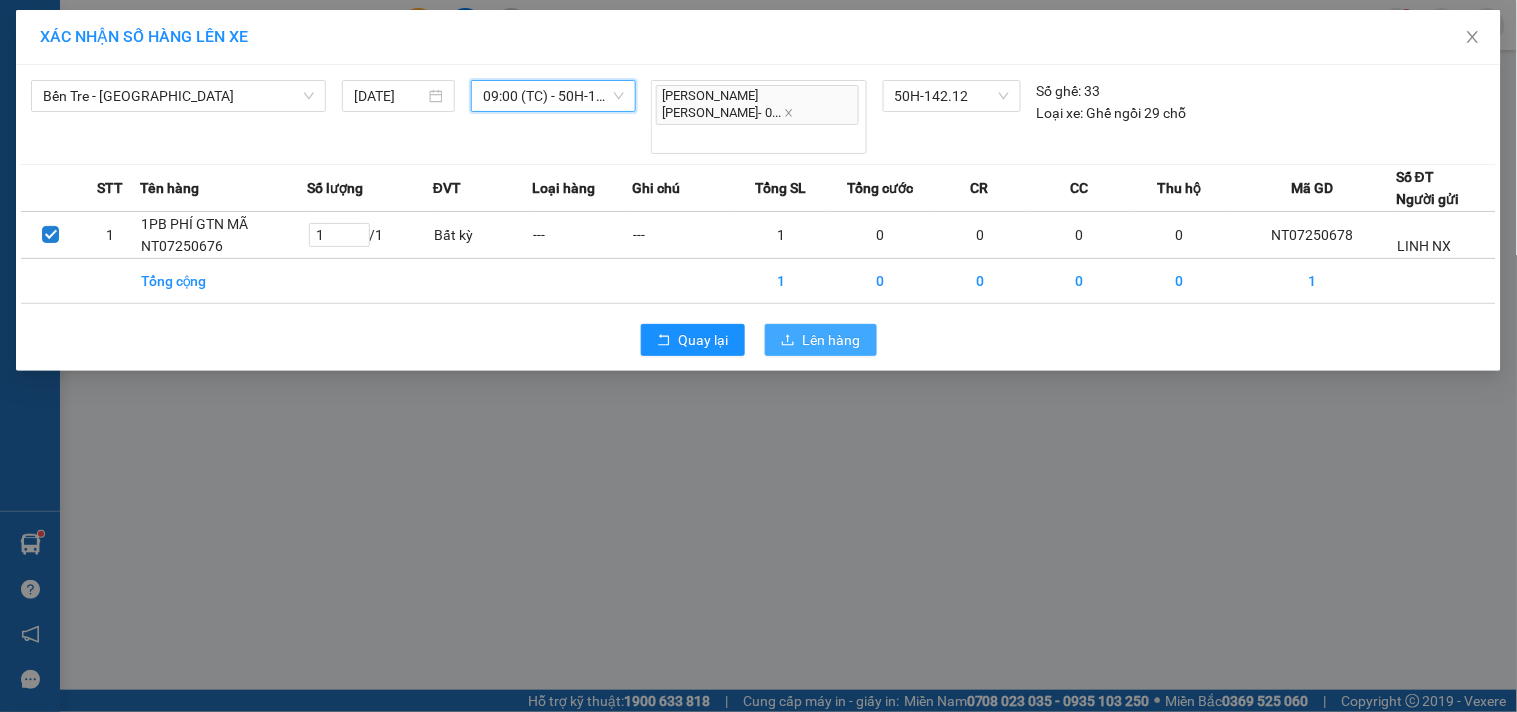 click on "Lên hàng" at bounding box center [832, 340] 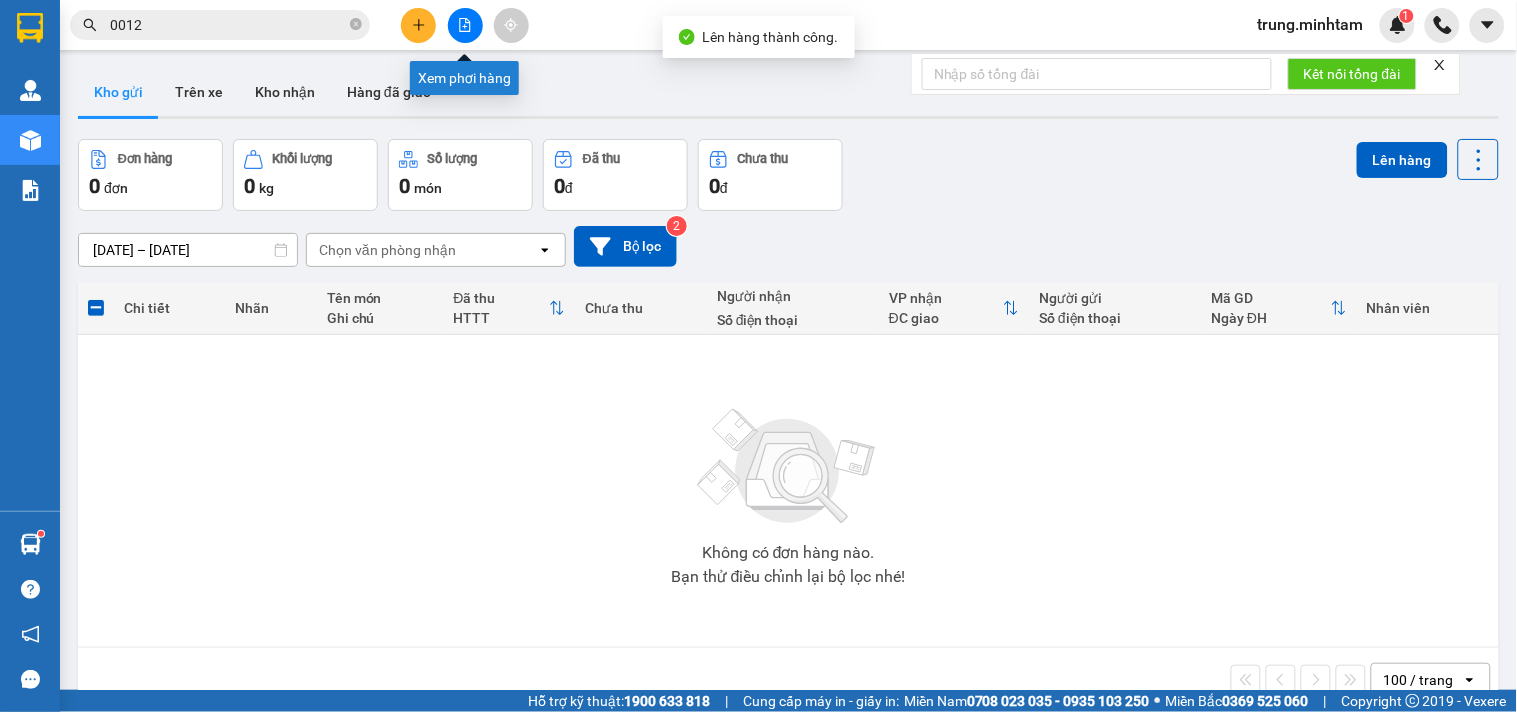 click 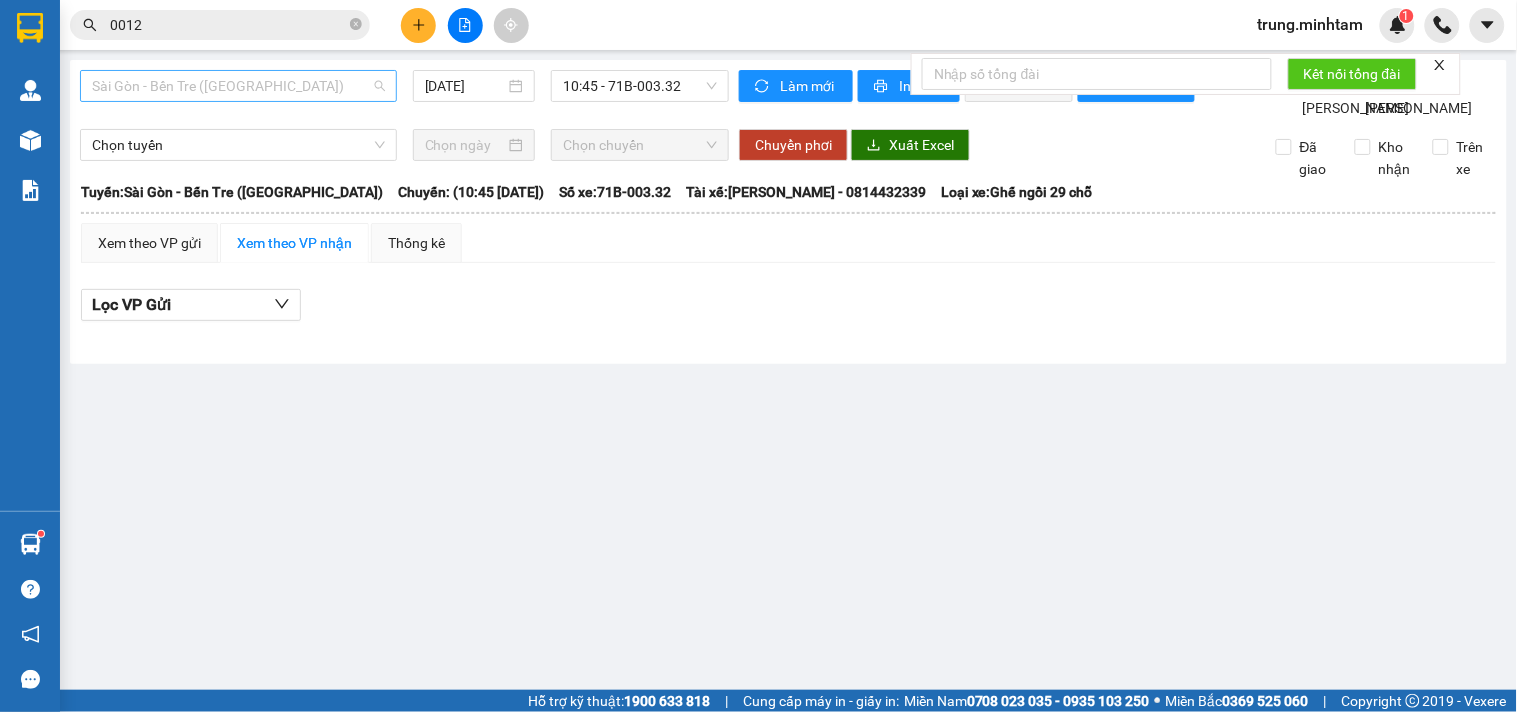 click on "Sài Gòn - Bến Tre (CN)" at bounding box center [238, 86] 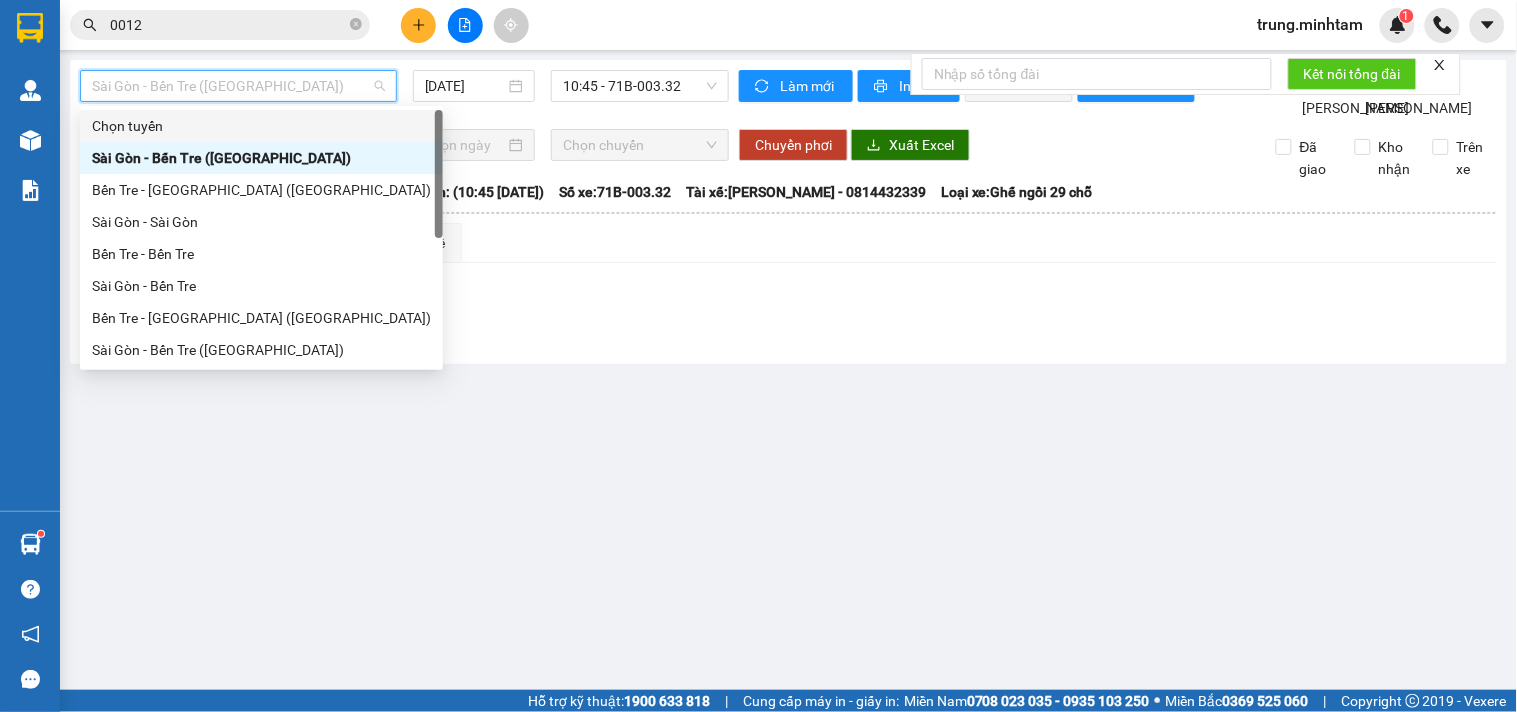 scroll, scrollTop: 32, scrollLeft: 0, axis: vertical 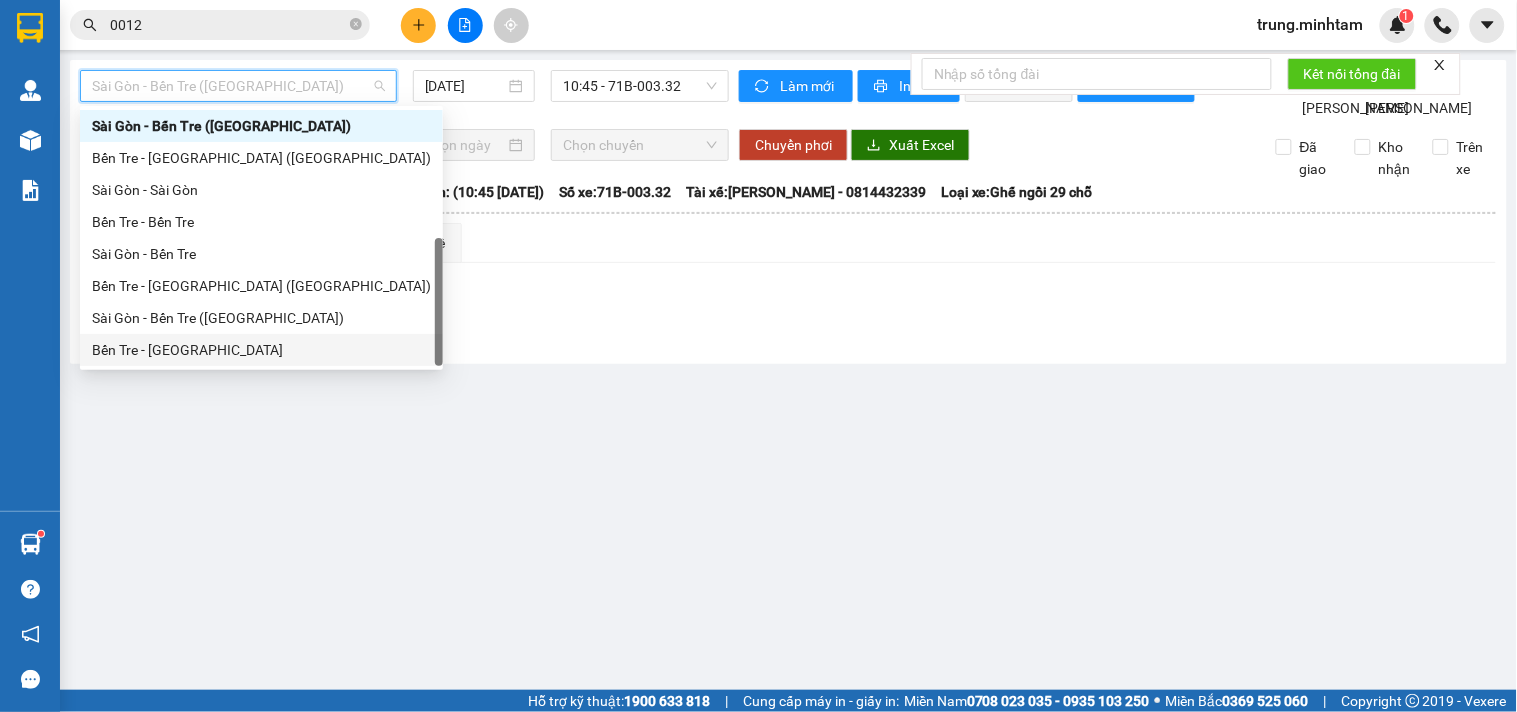 click on "Bến Tre - Sài Gòn" at bounding box center [261, 350] 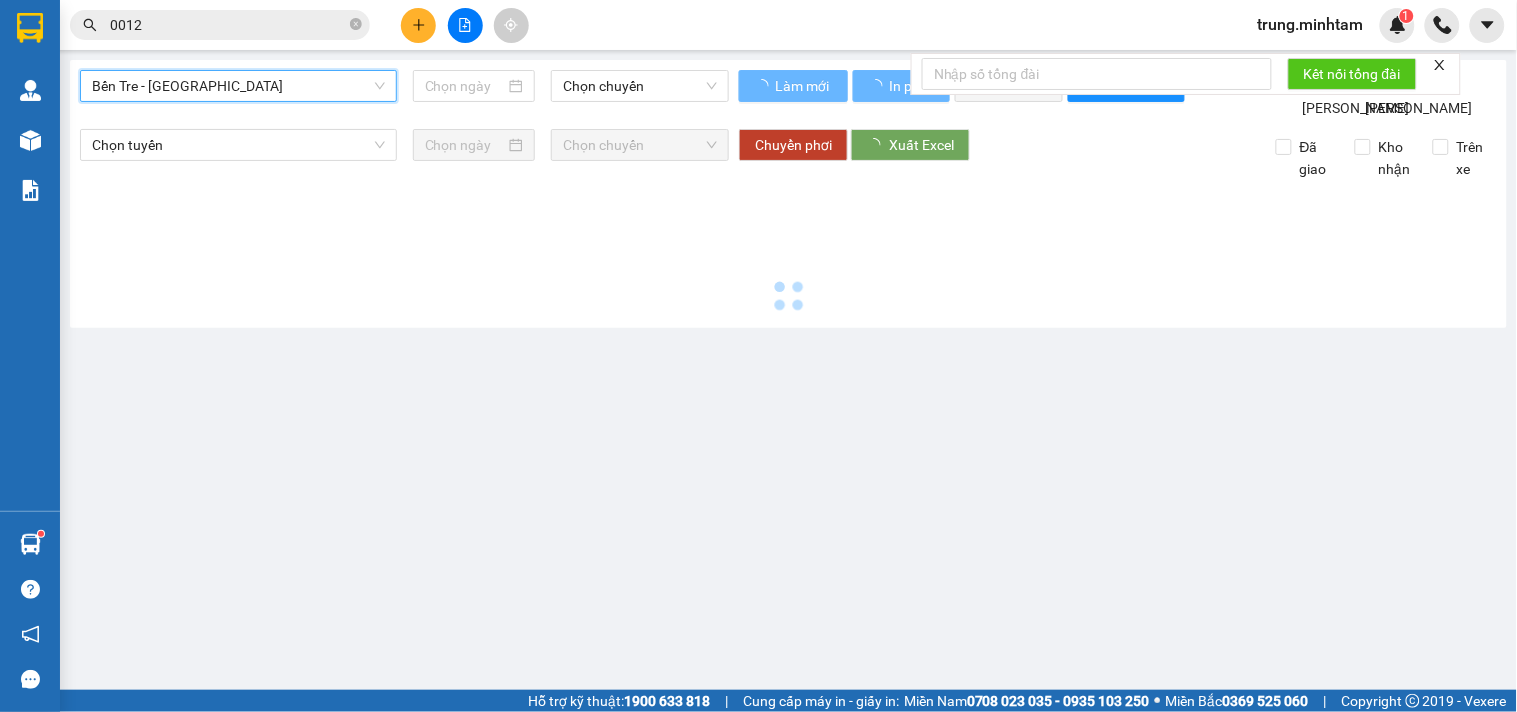 type on "10/07/2025" 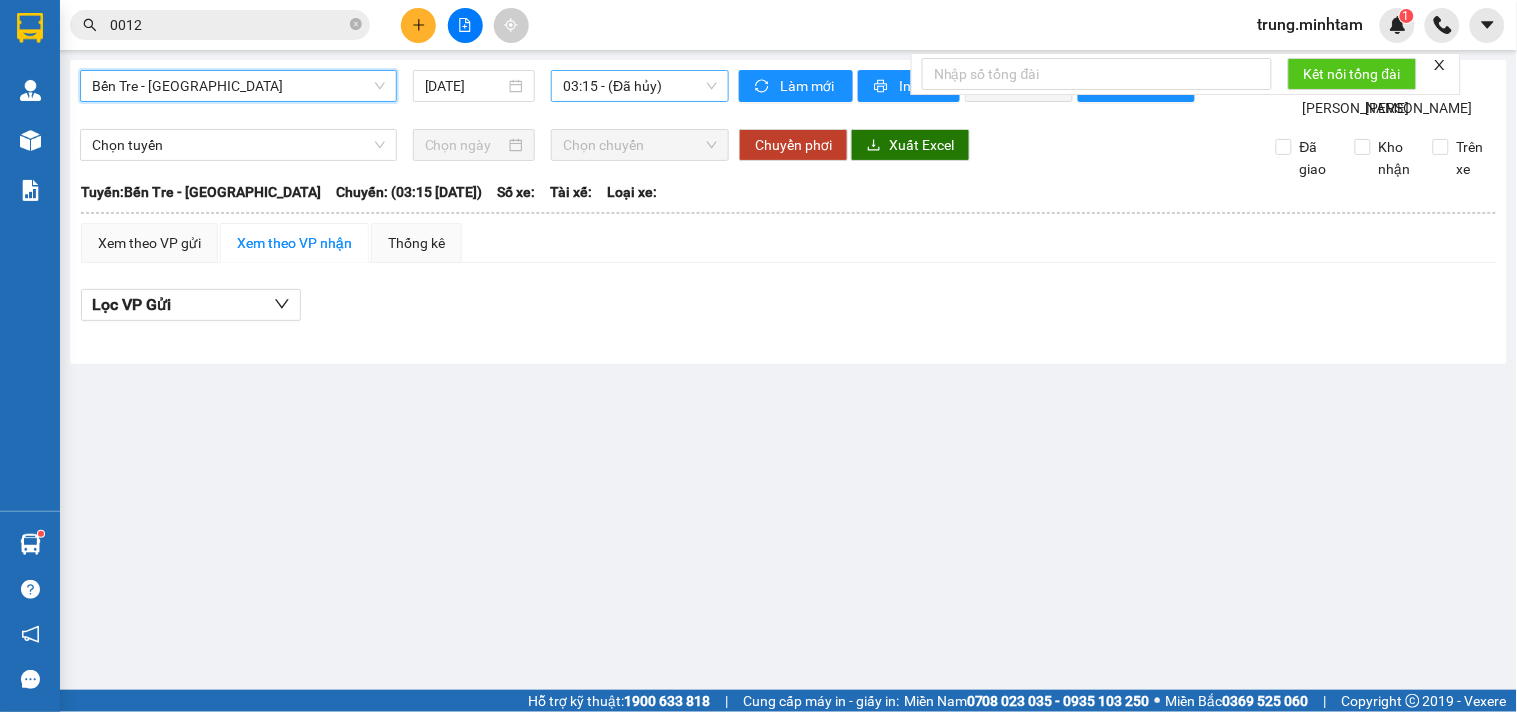 click on "03:15     - (Đã hủy)" at bounding box center (640, 86) 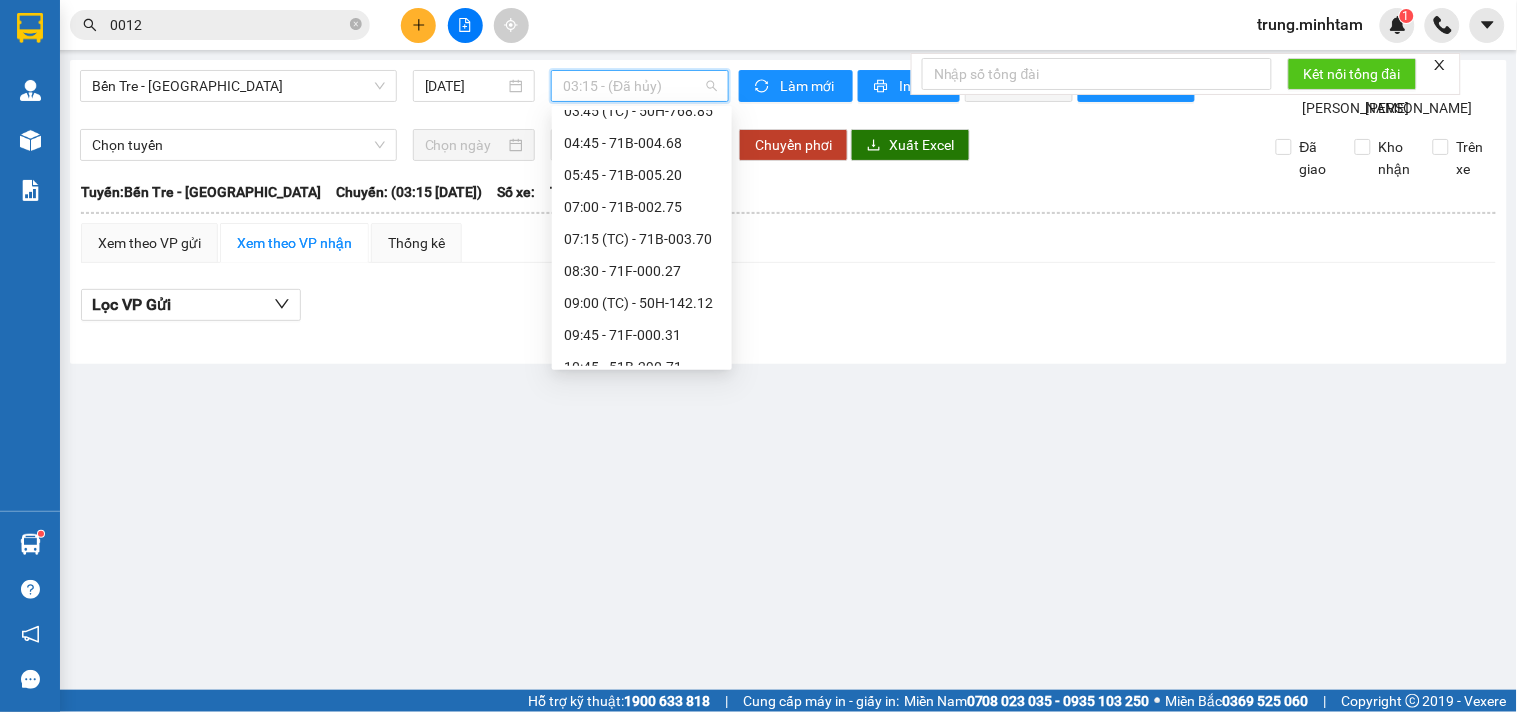 scroll, scrollTop: 121, scrollLeft: 0, axis: vertical 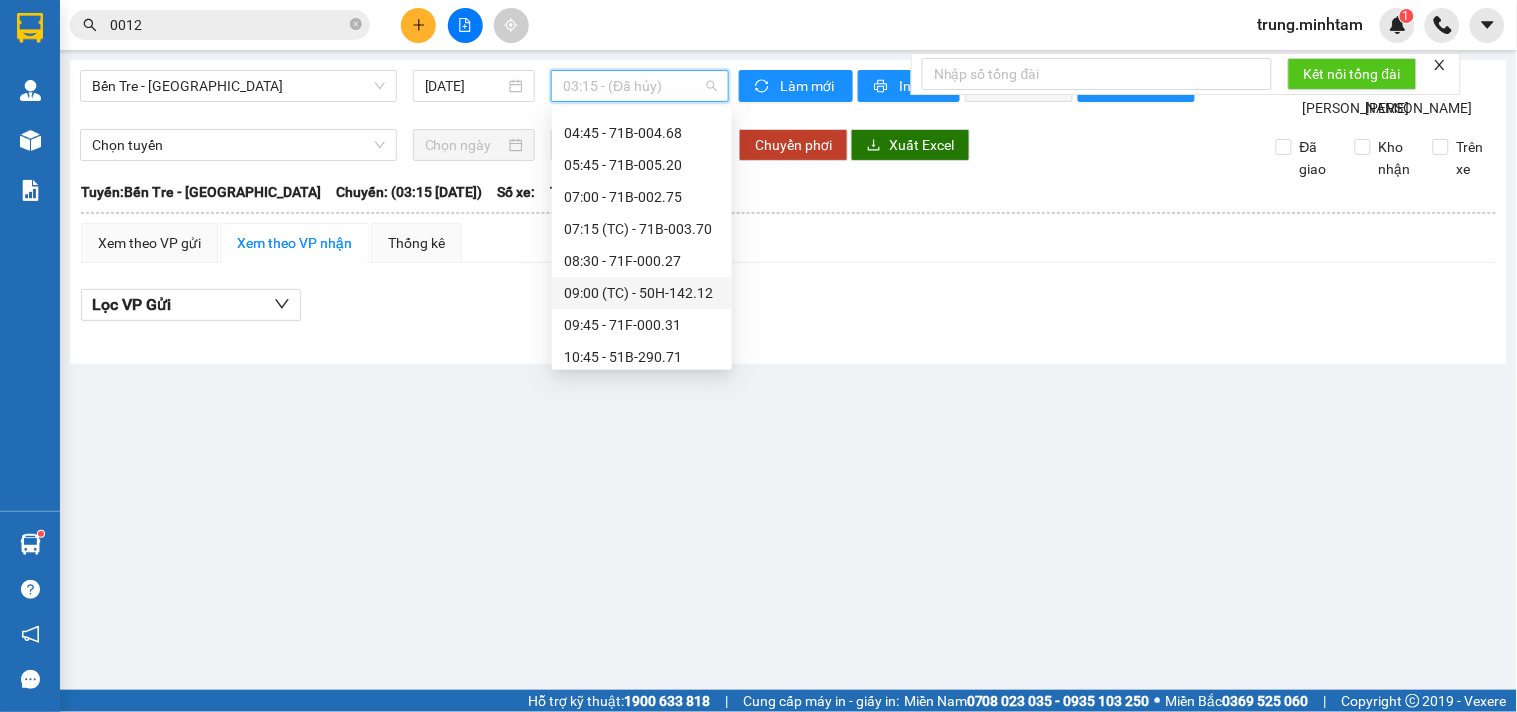 click on "09:00   (TC)   - 50H-142.12" at bounding box center [642, 293] 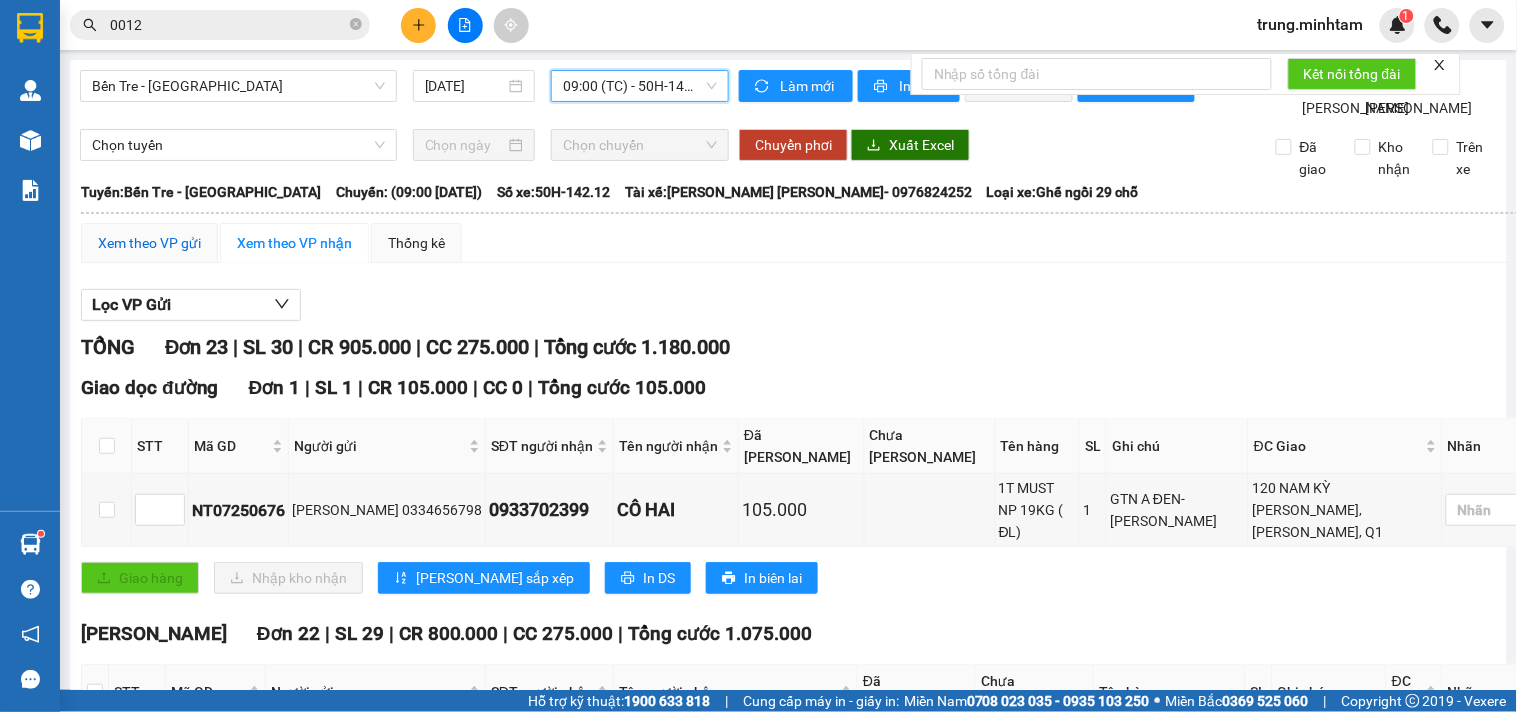 click on "Xem theo VP gửi" at bounding box center [149, 243] 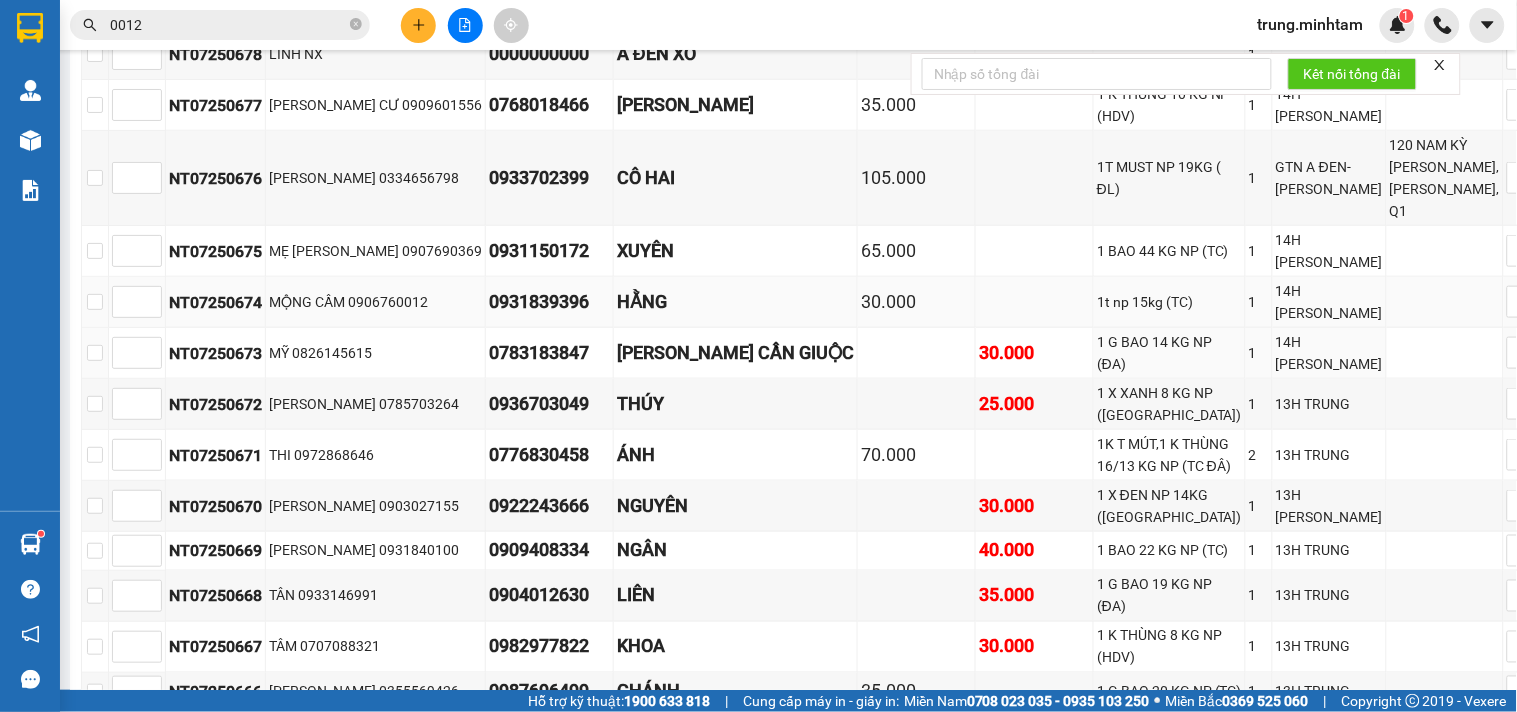 scroll, scrollTop: 592, scrollLeft: 0, axis: vertical 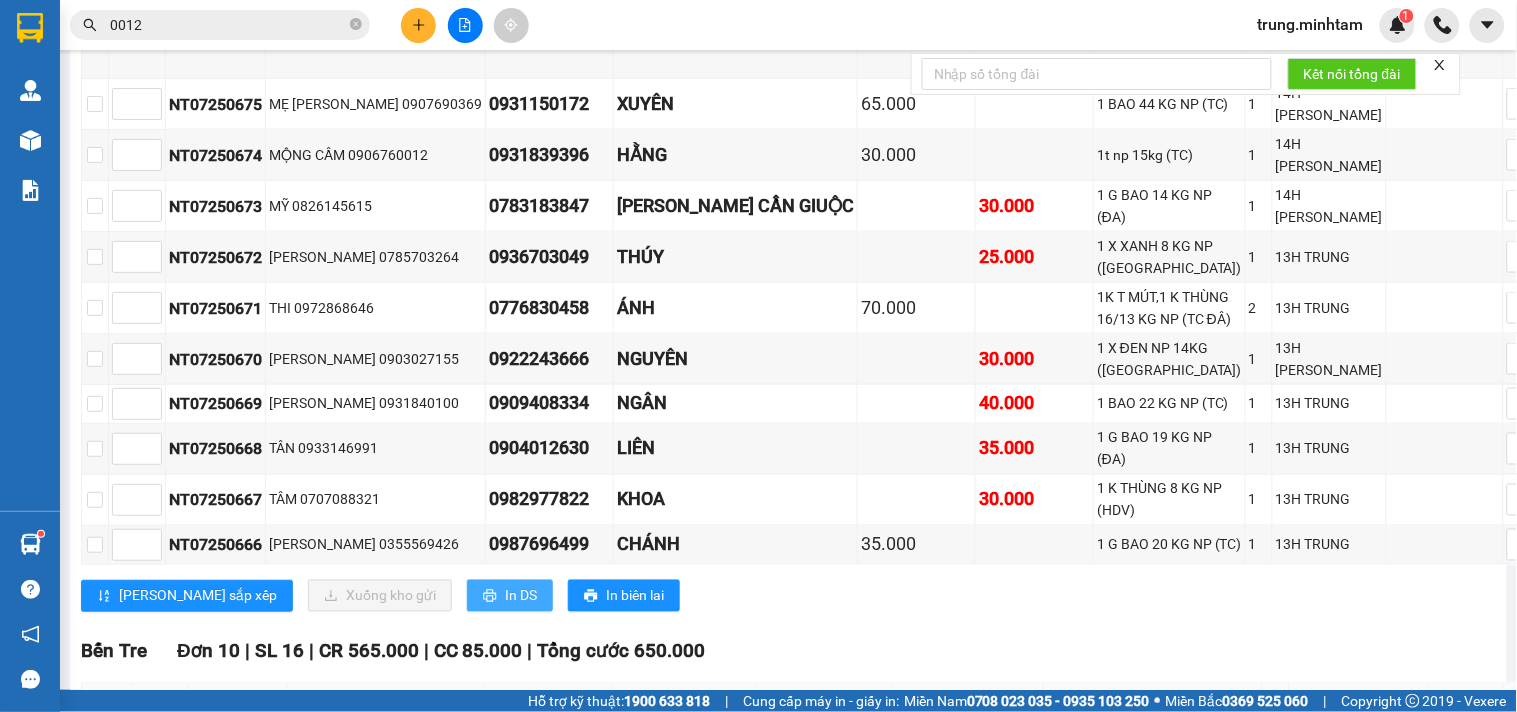 click on "In DS" at bounding box center (521, 596) 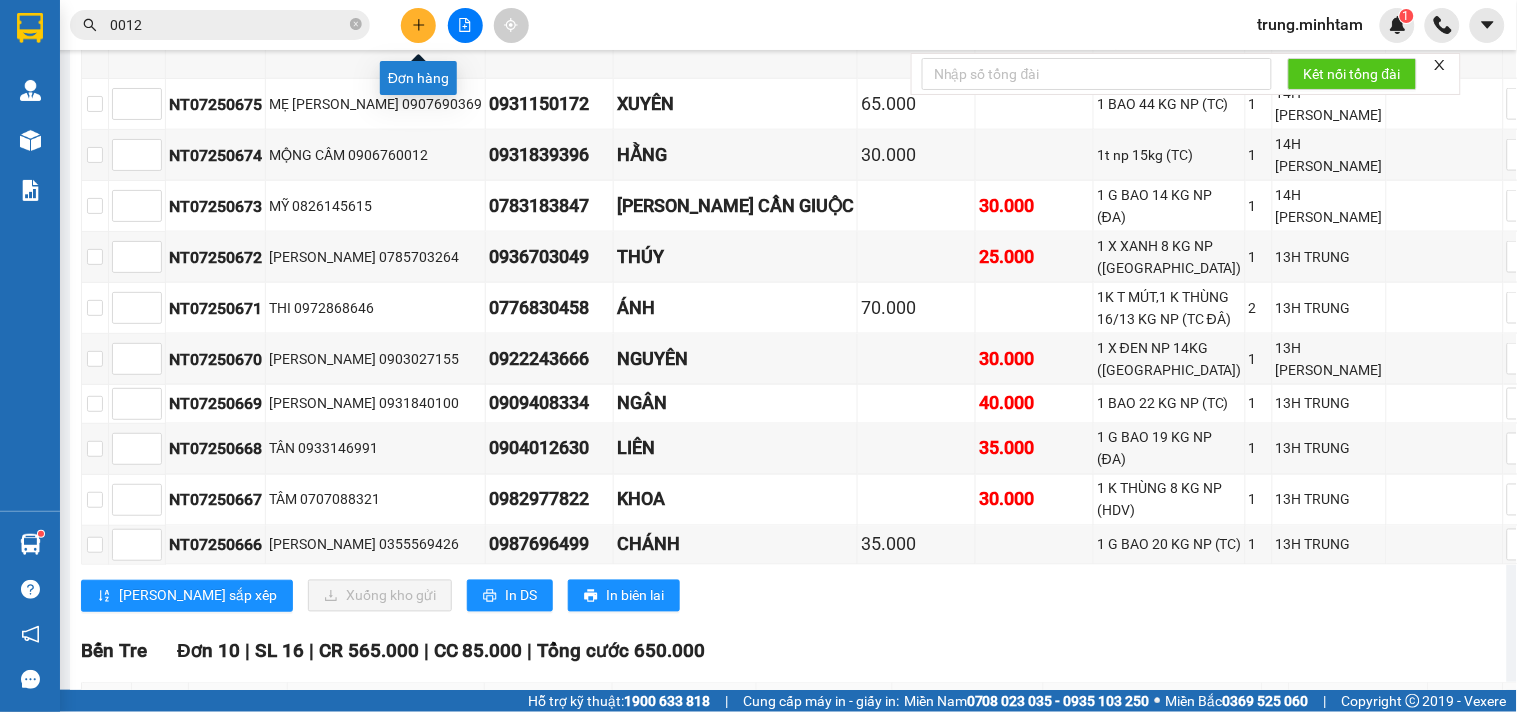 click 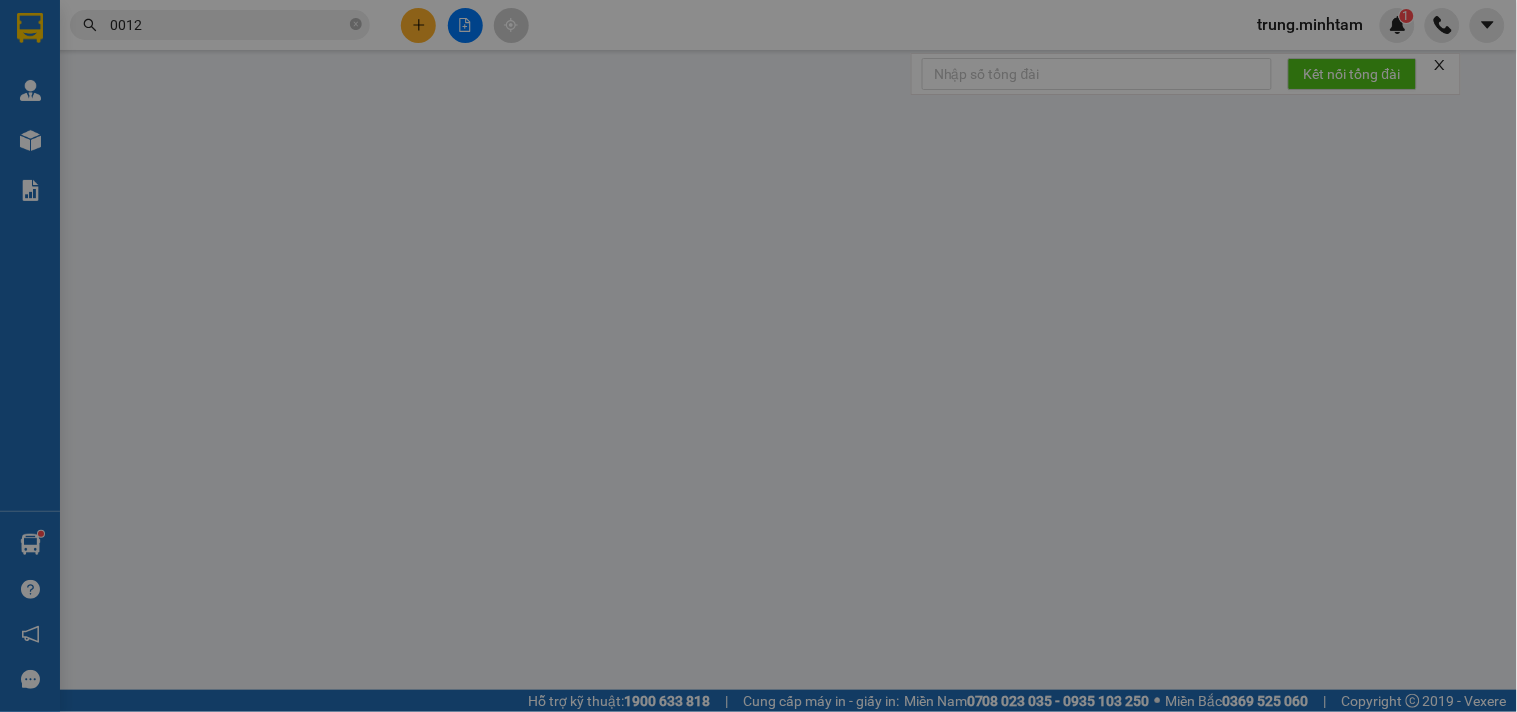 scroll, scrollTop: 0, scrollLeft: 0, axis: both 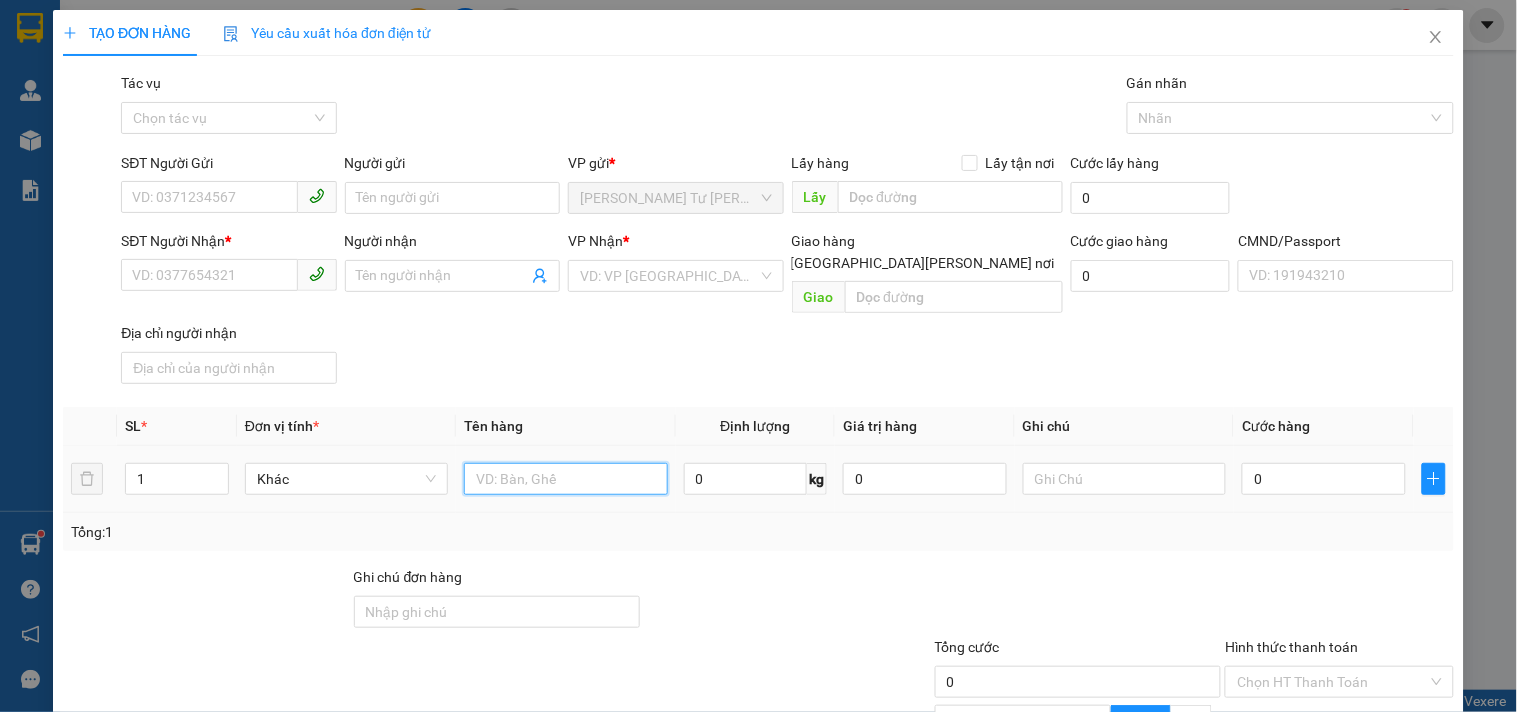 click at bounding box center [565, 479] 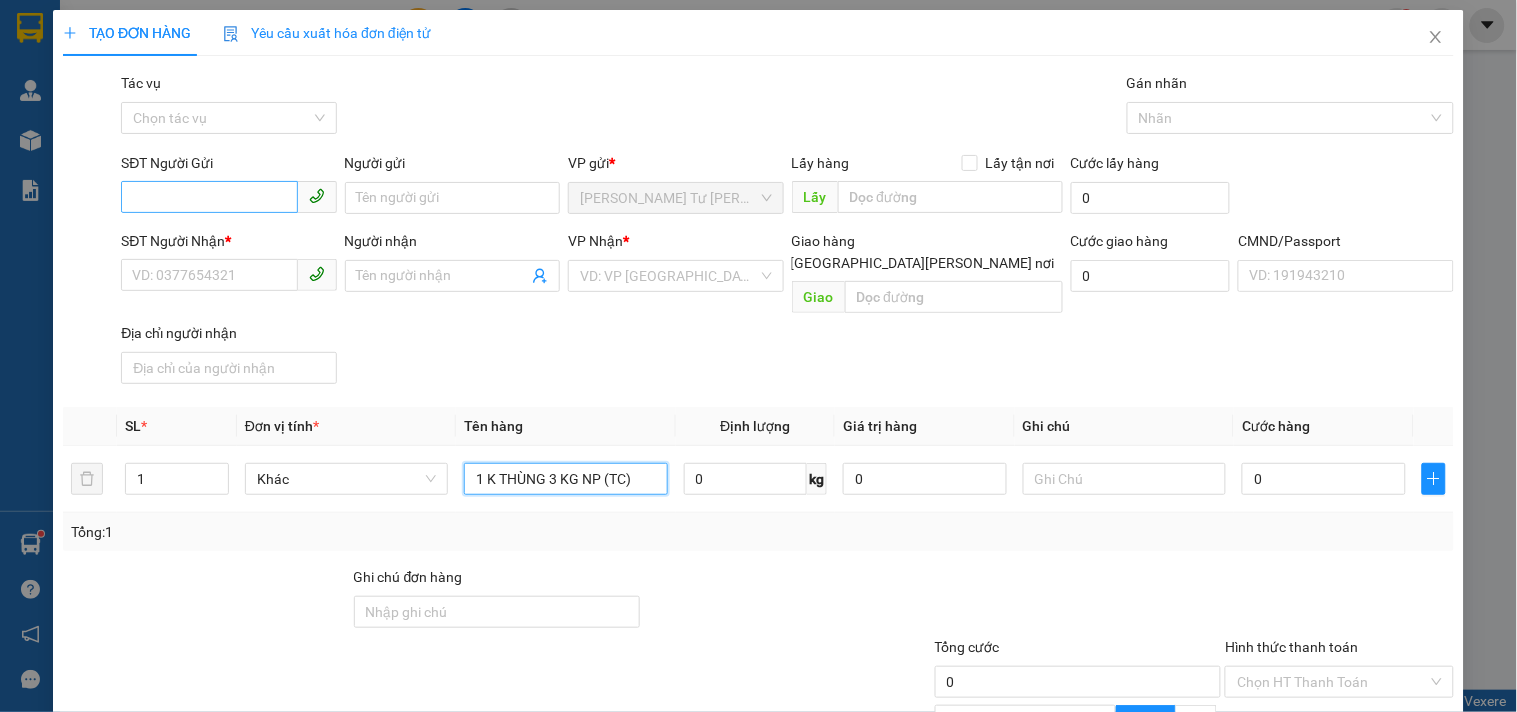 type on "1 K THÙNG 3 KG NP (TC)" 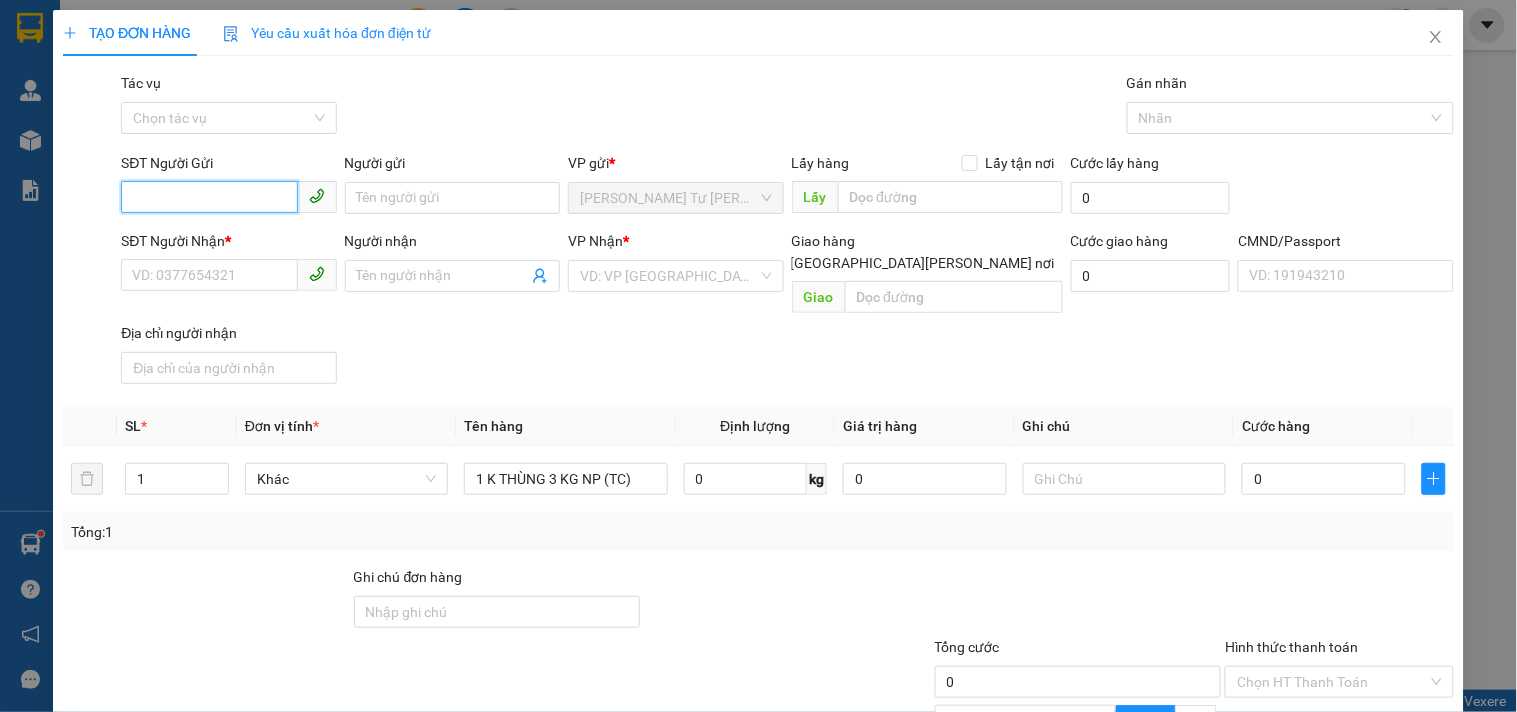 click on "SĐT Người Gửi" at bounding box center [209, 197] 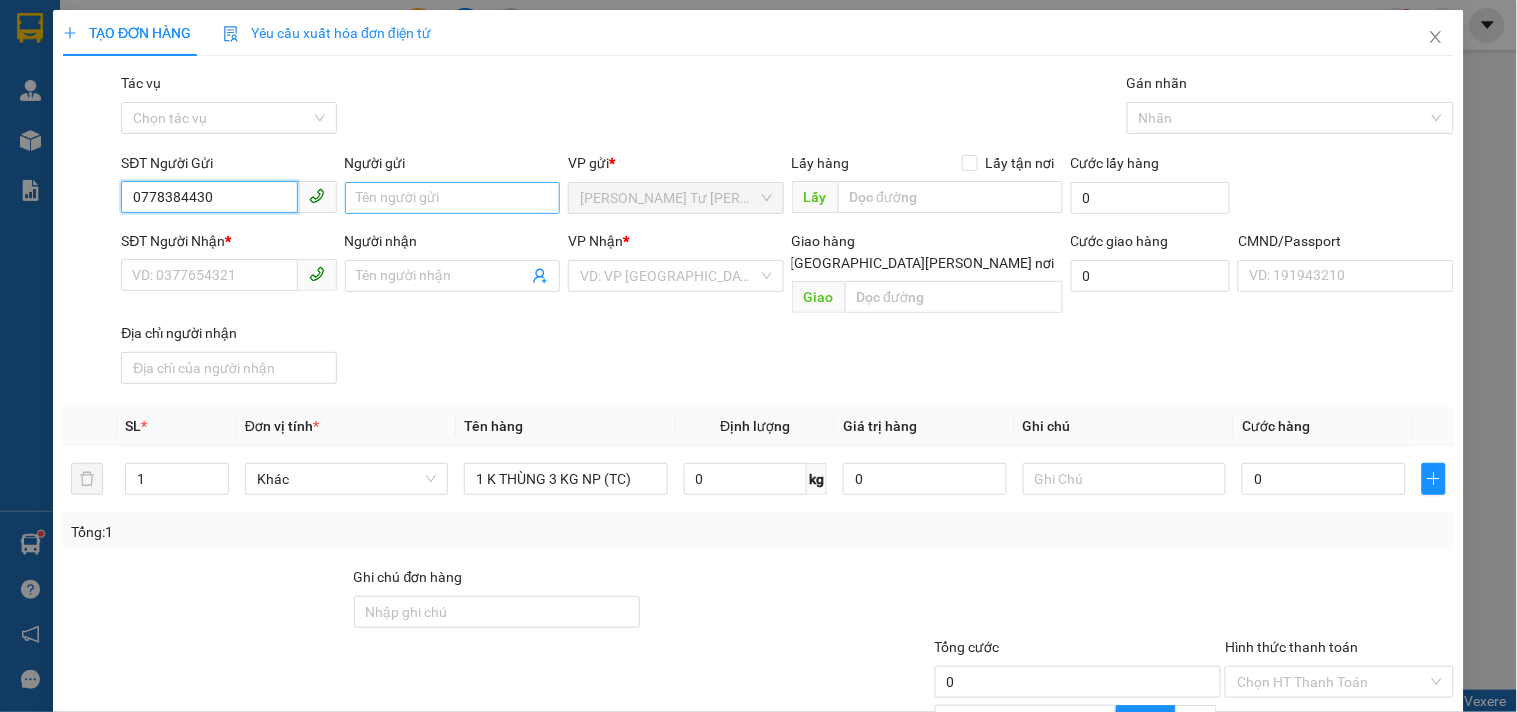 type on "0778384430" 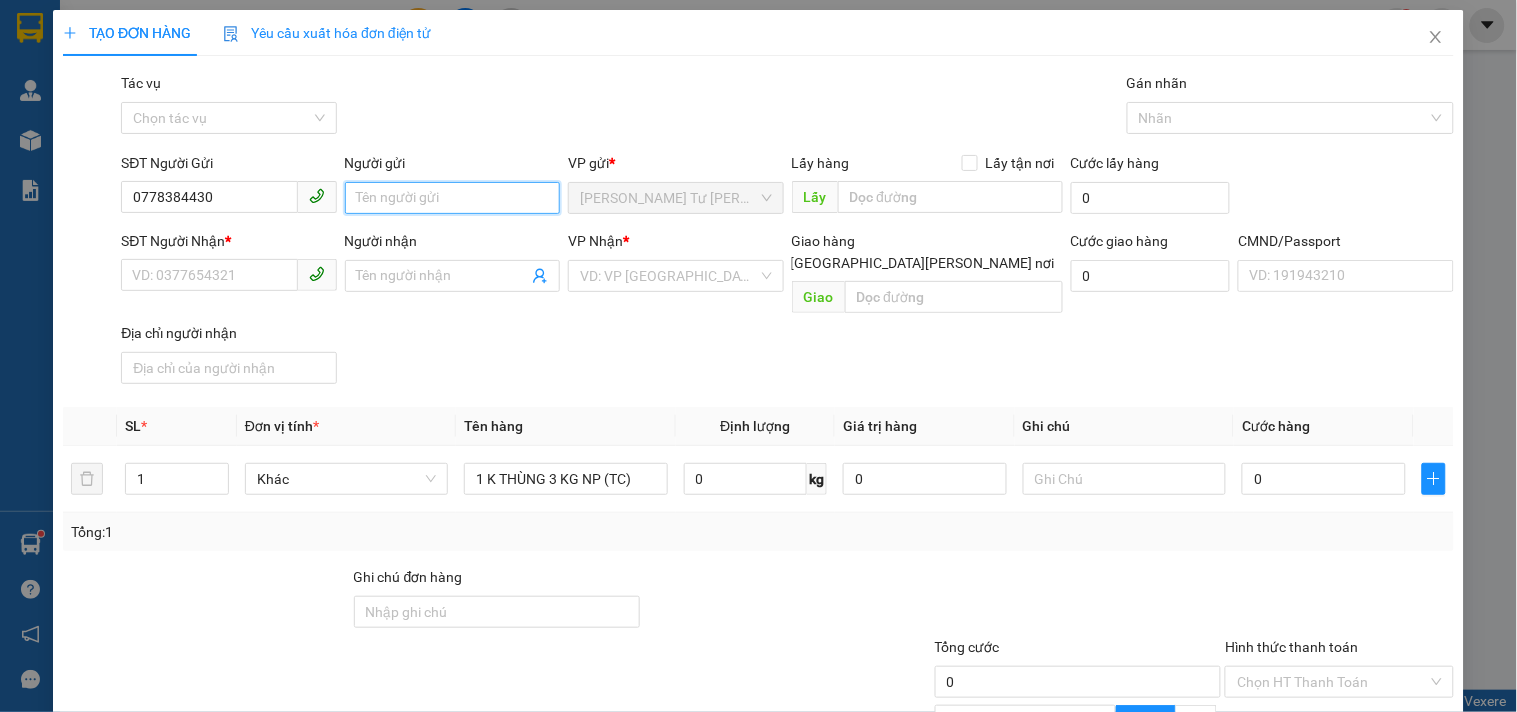 click on "Người gửi" at bounding box center (452, 198) 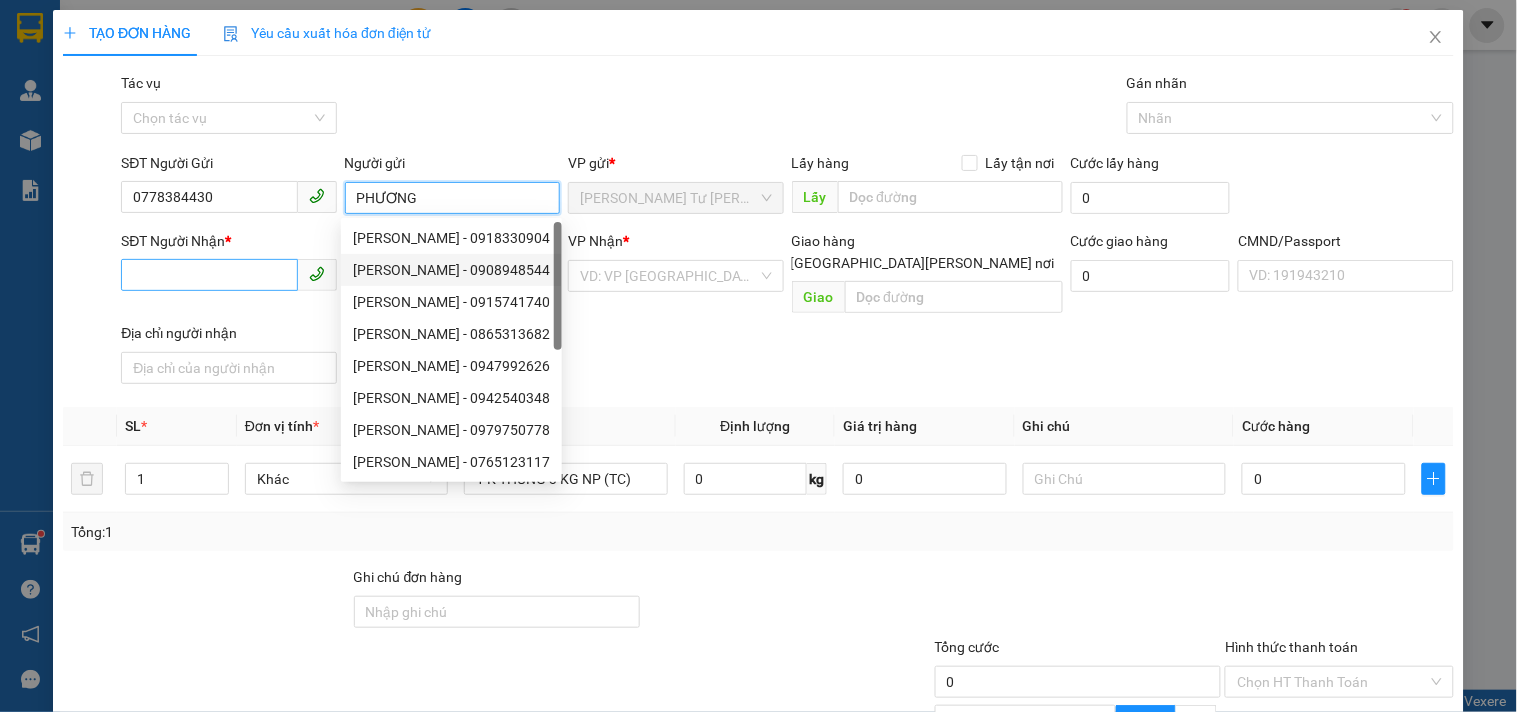 type on "PHƯƠNG" 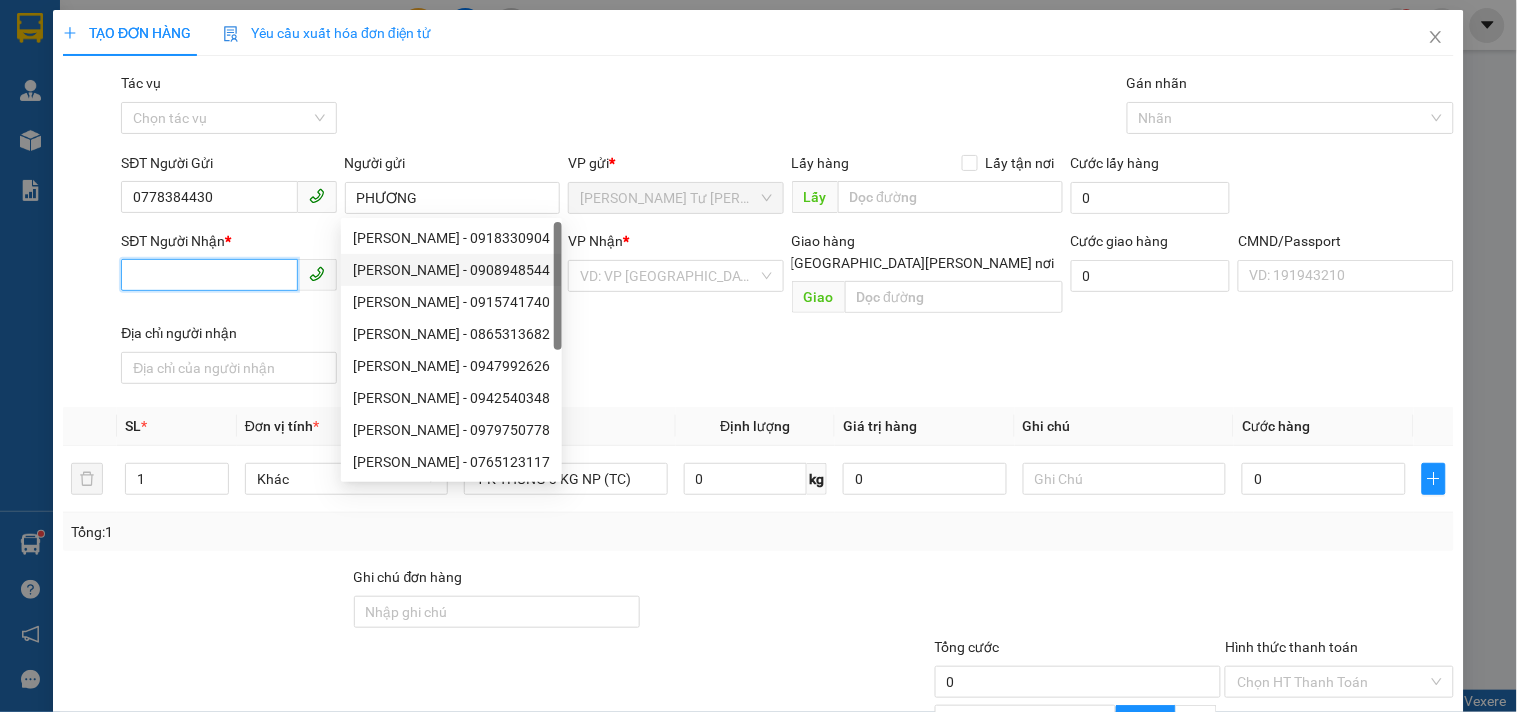 click on "SĐT Người Nhận  *" at bounding box center [209, 275] 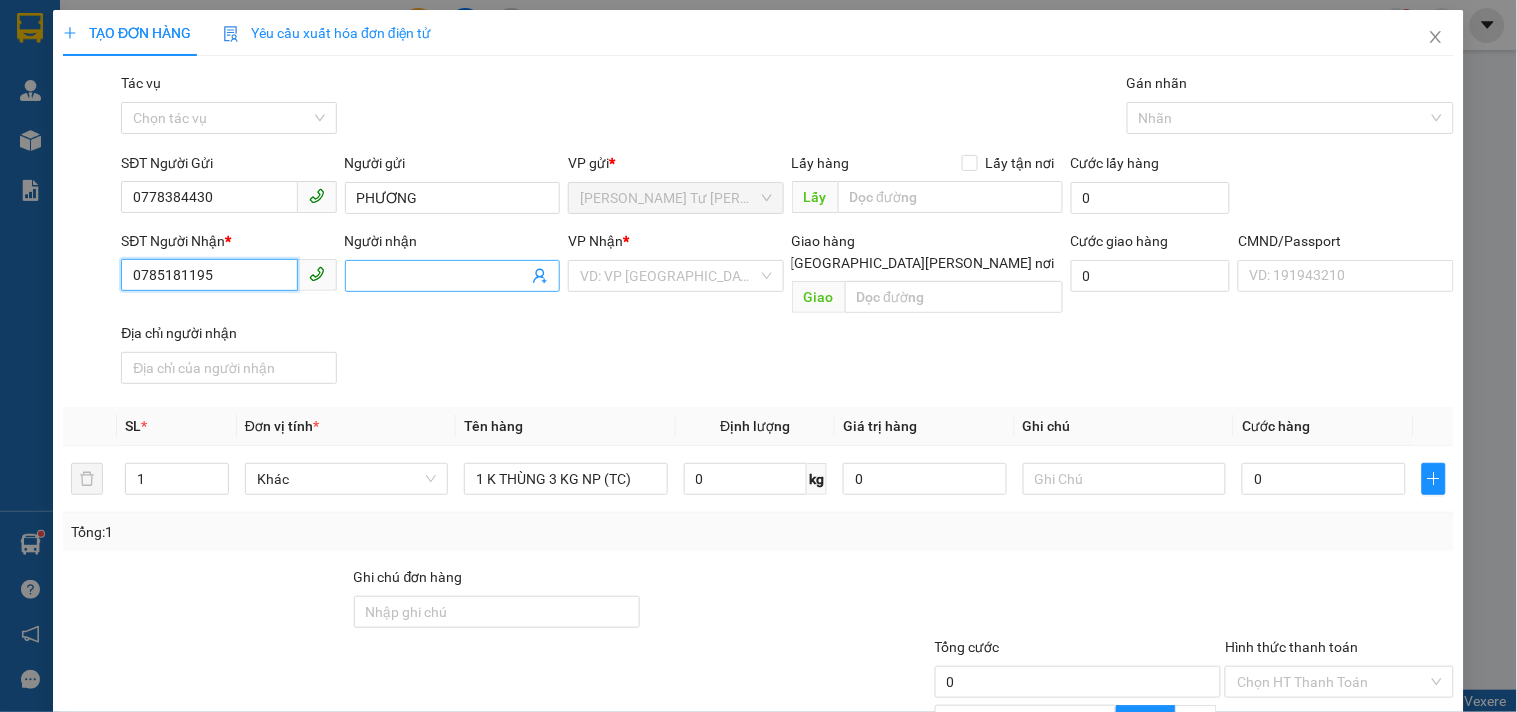 type on "0785181195" 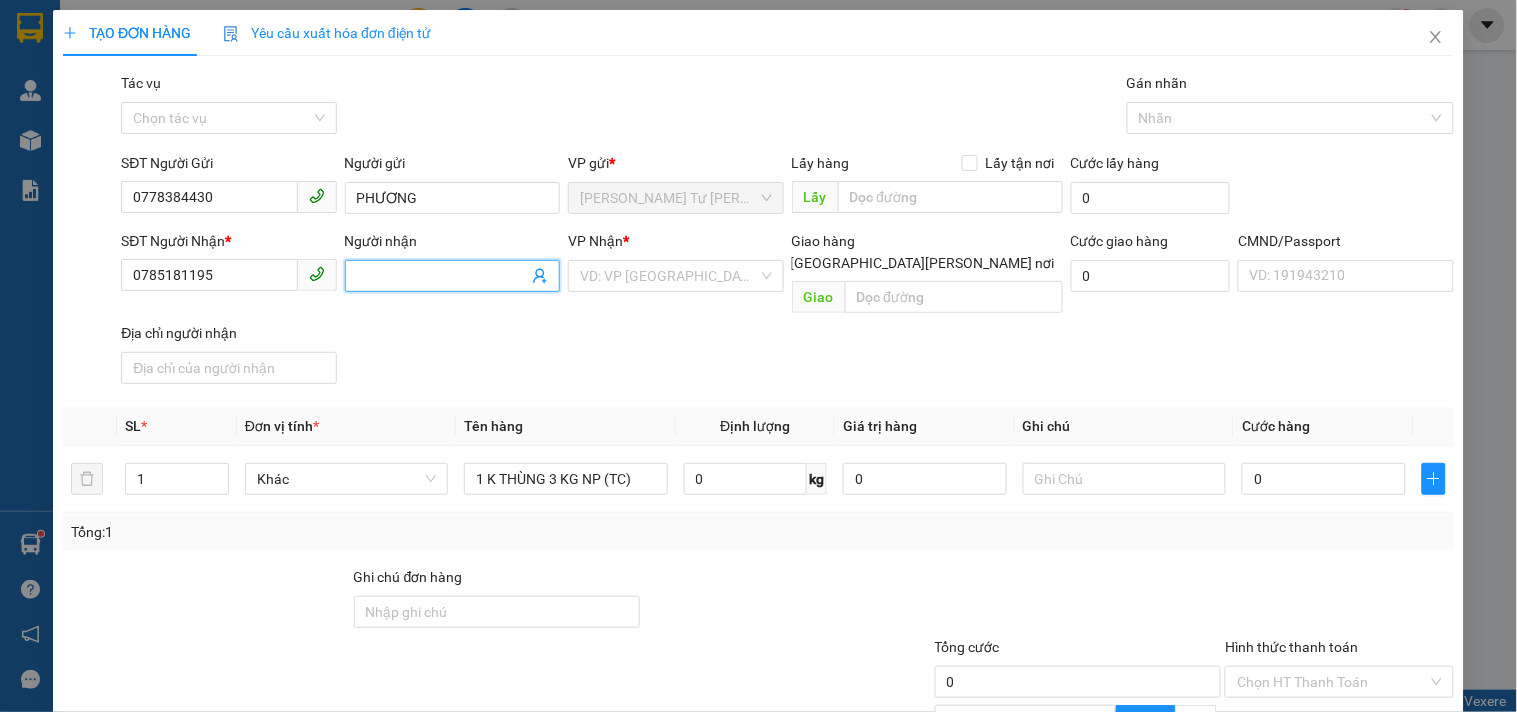 click on "Người nhận" at bounding box center (442, 276) 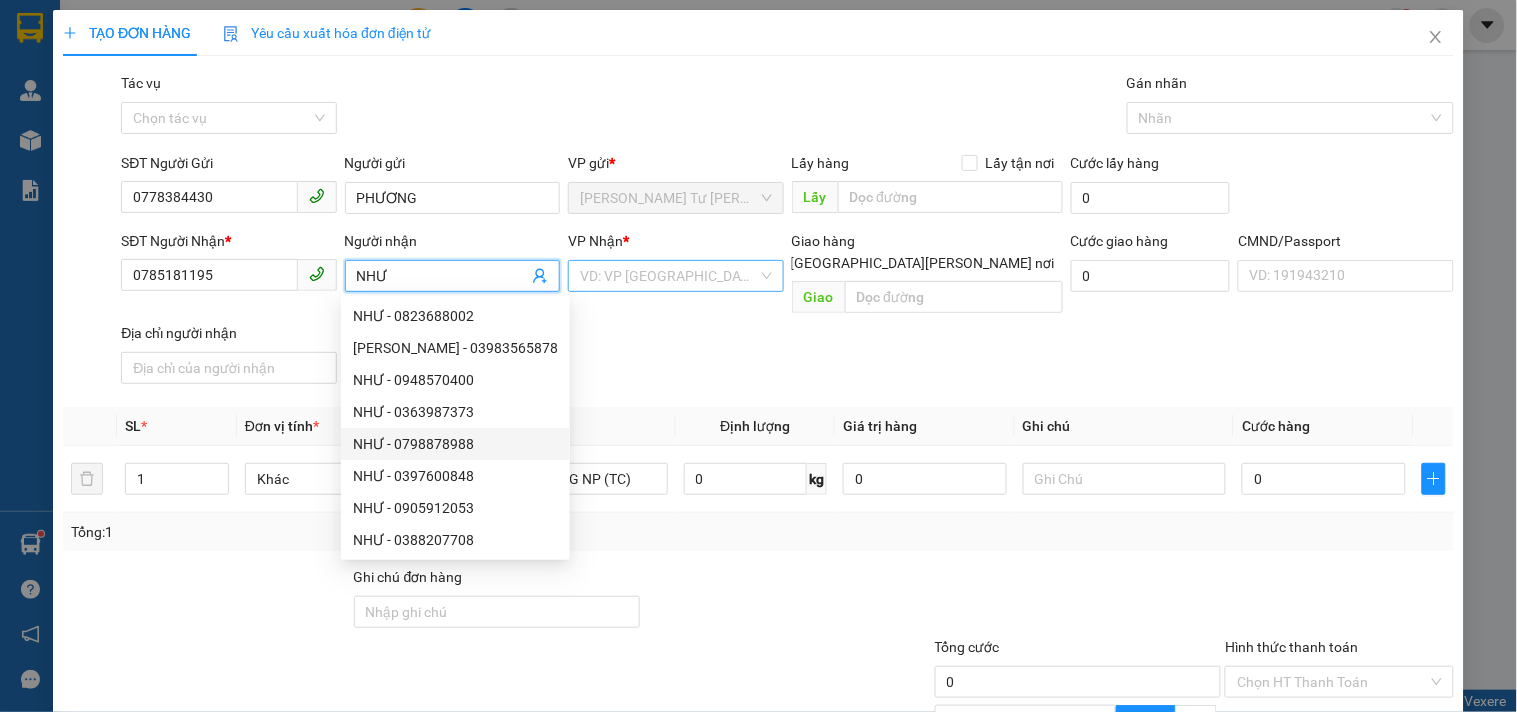 type on "NHƯ" 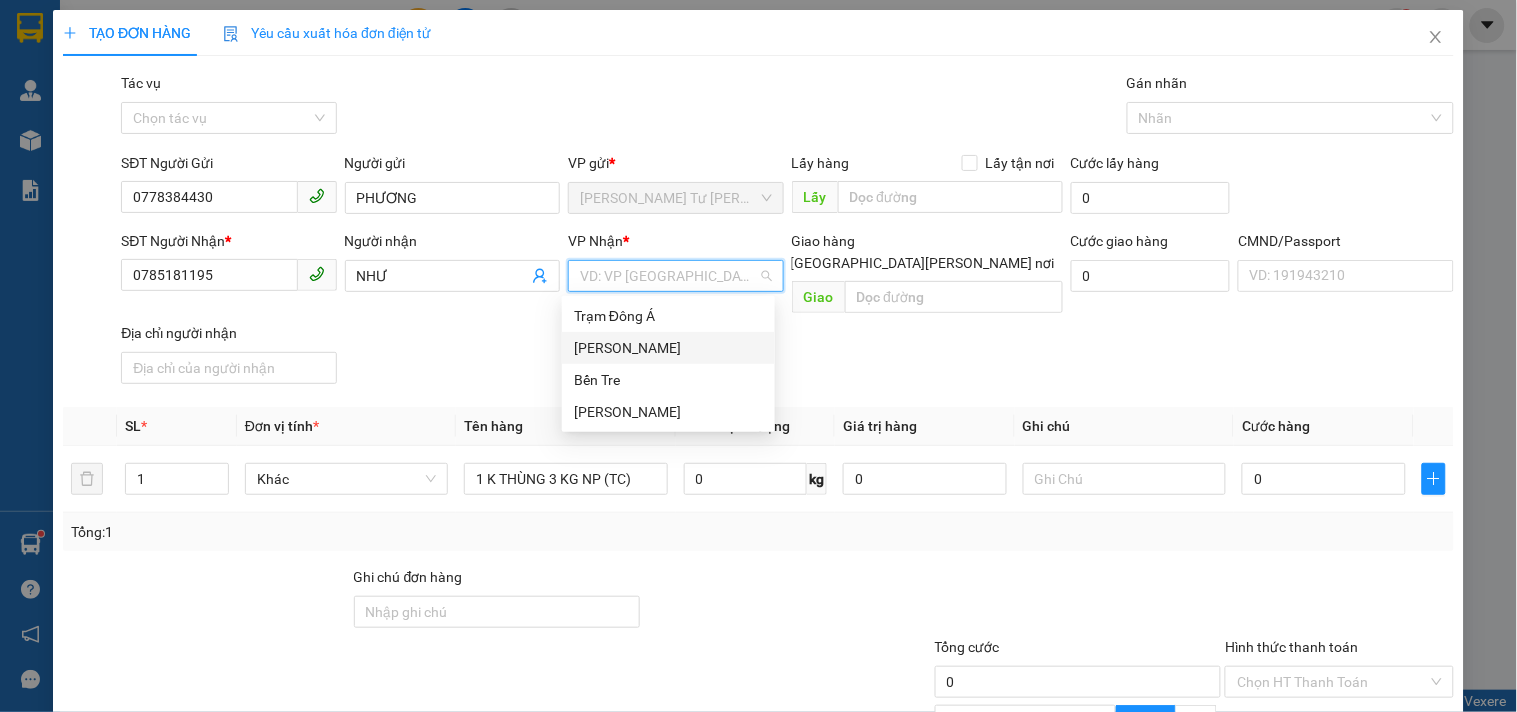 click on "[PERSON_NAME]" at bounding box center [668, 348] 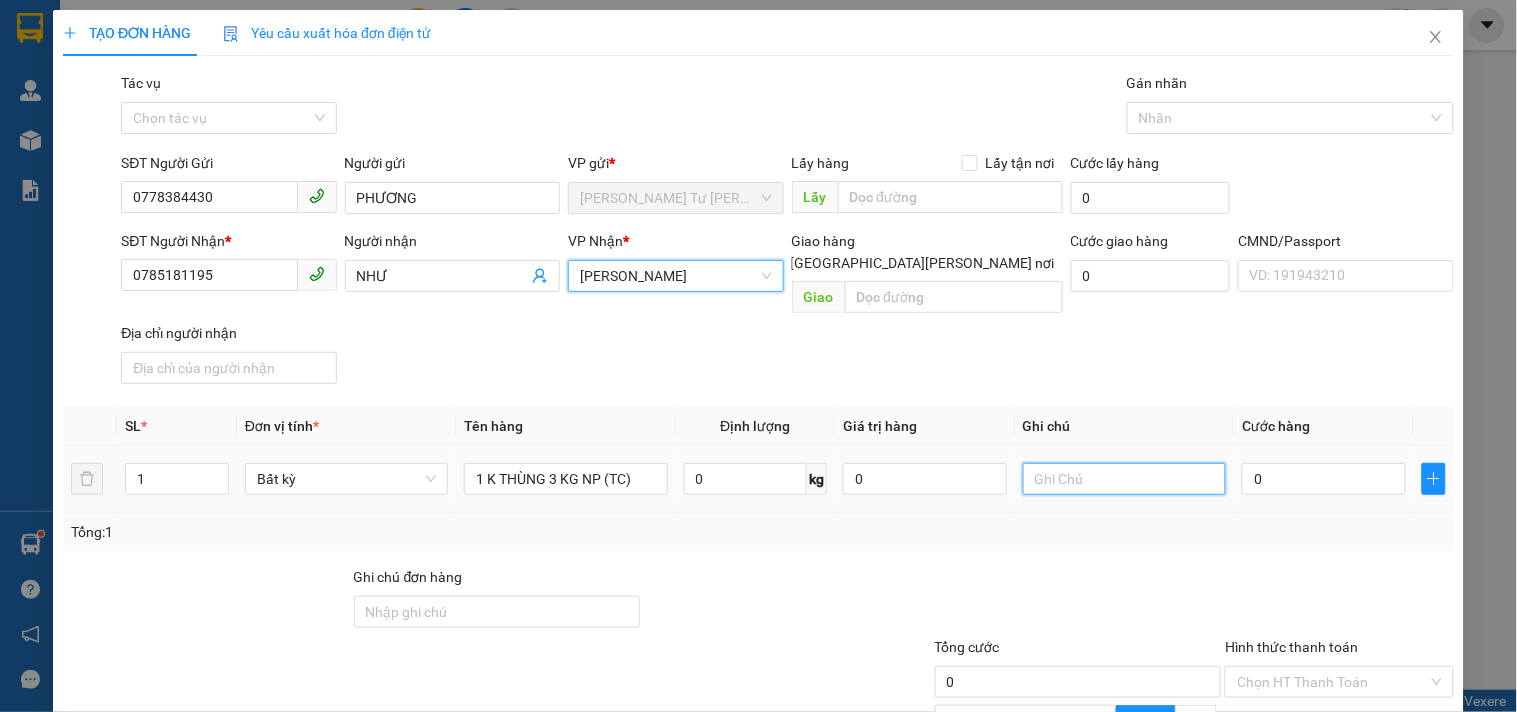 click at bounding box center [1124, 479] 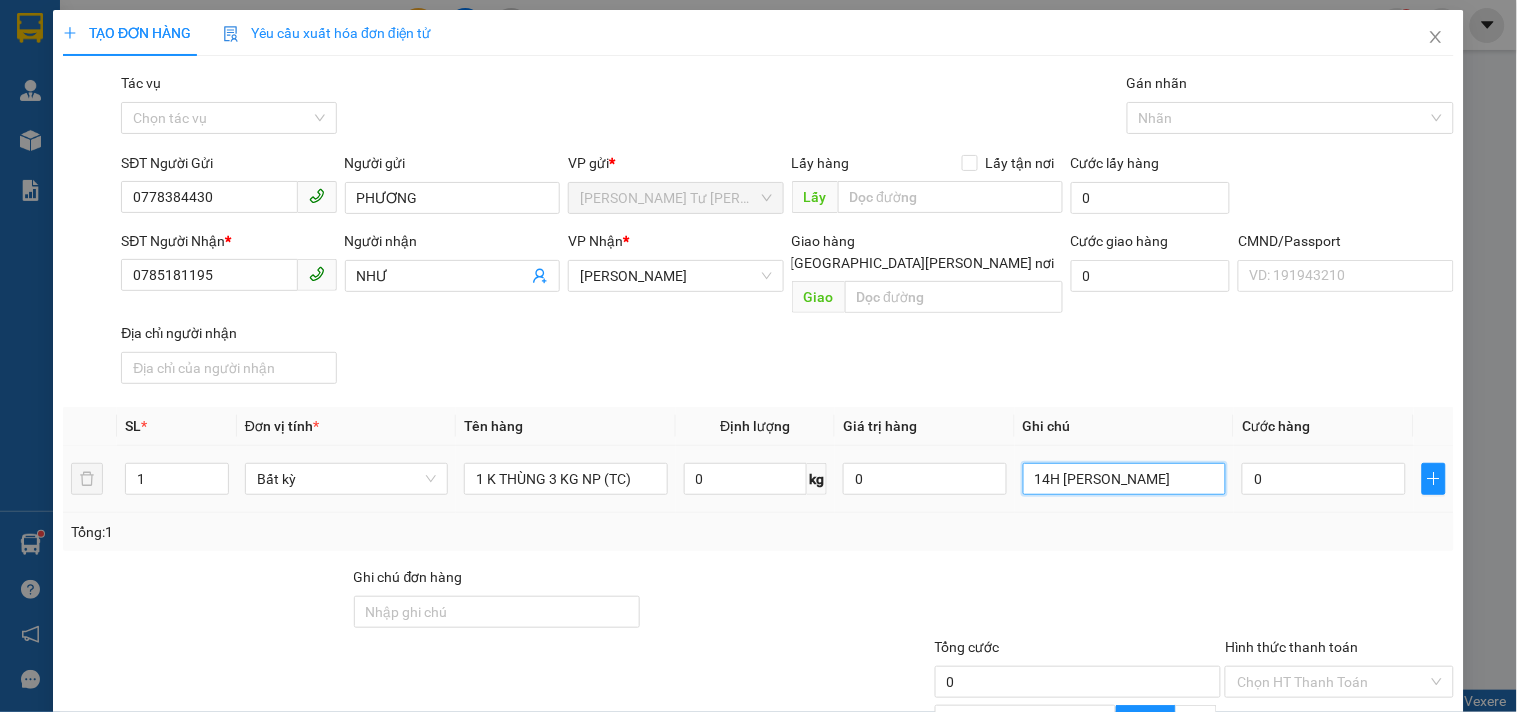 type on "14H TRUNG" 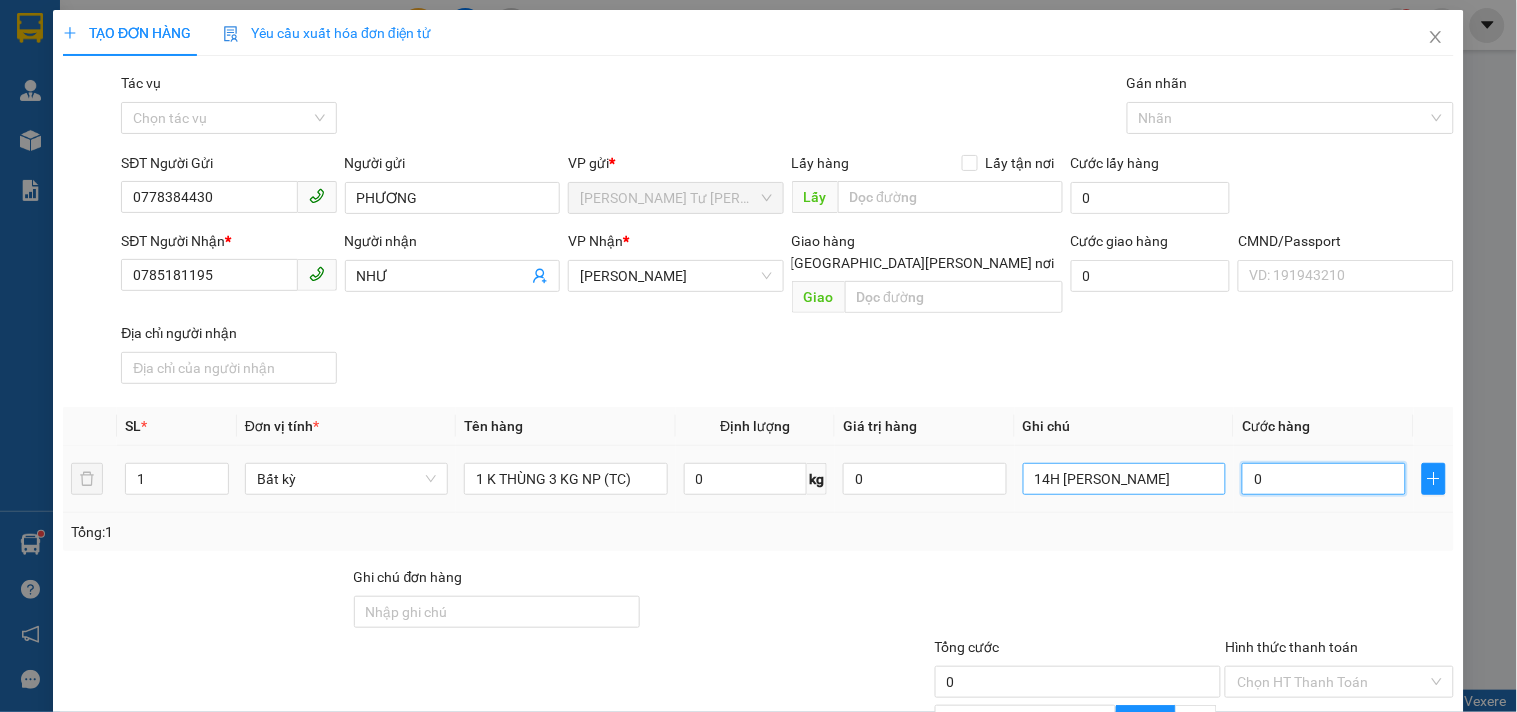 type on "2" 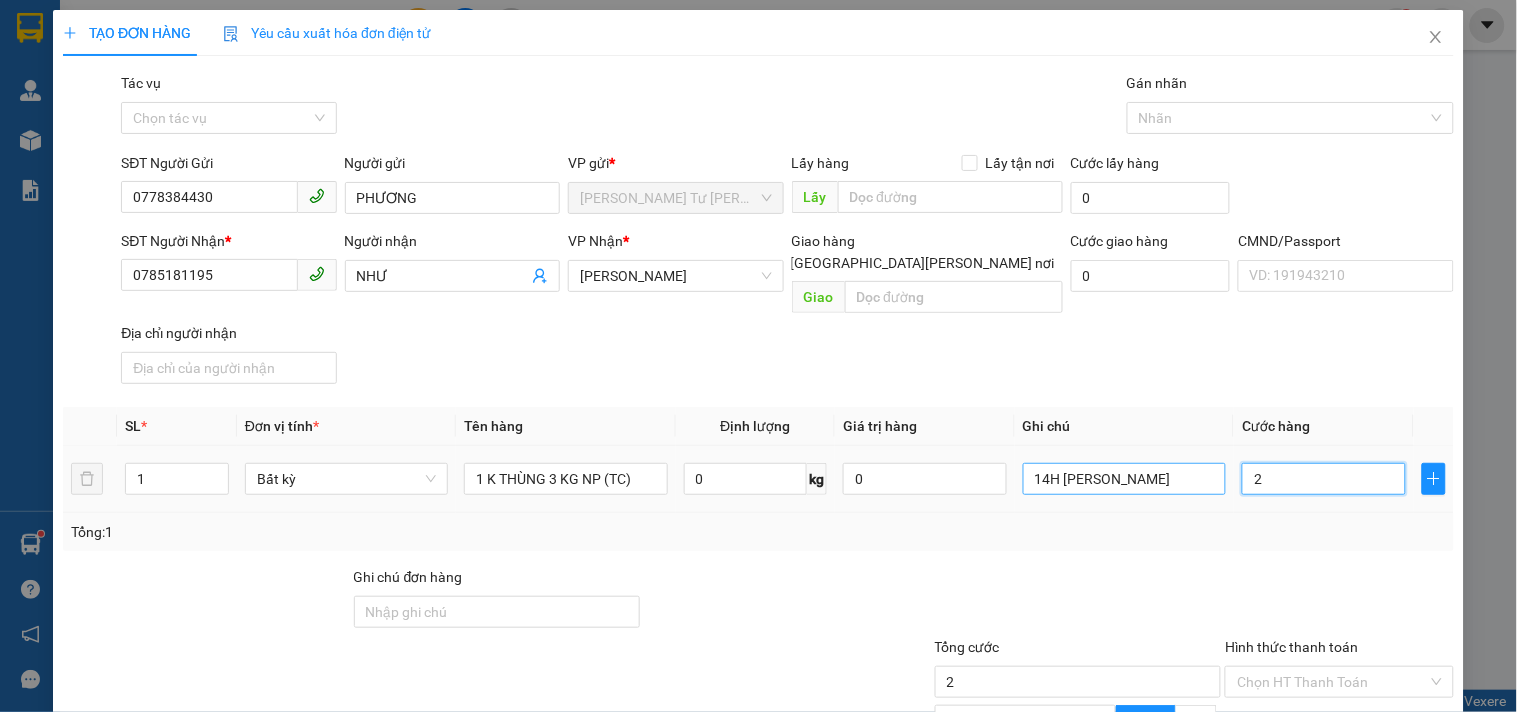 type on "20" 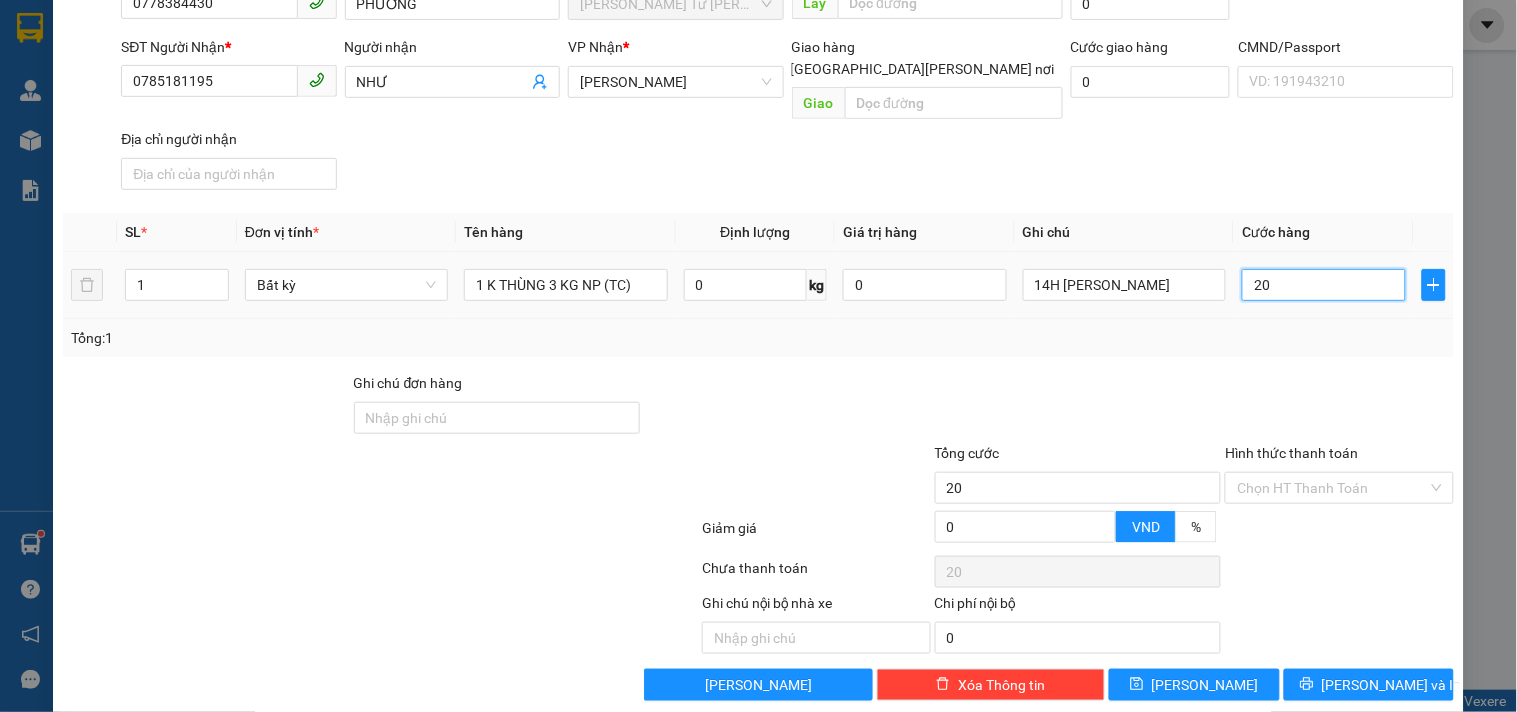 scroll, scrollTop: 200, scrollLeft: 0, axis: vertical 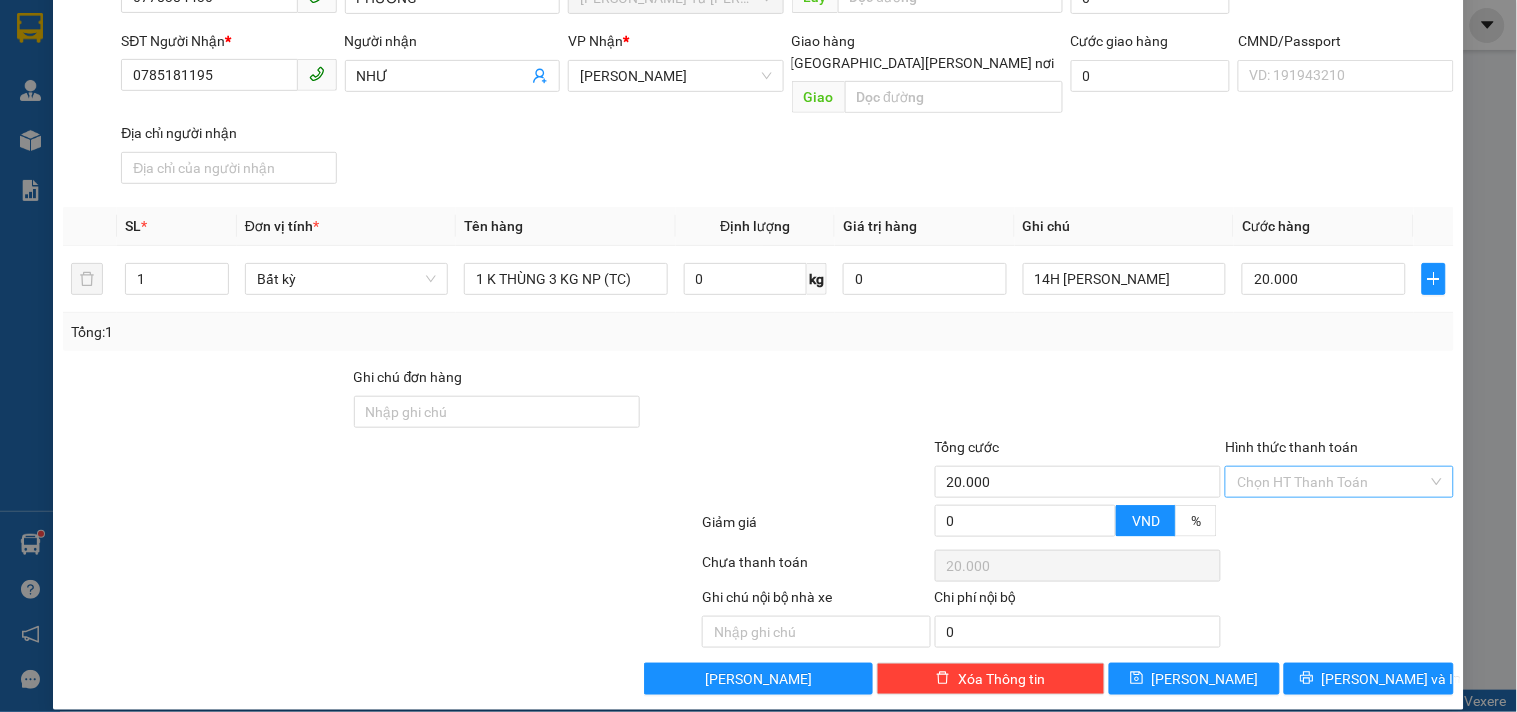 click on "Hình thức thanh toán" at bounding box center (1332, 482) 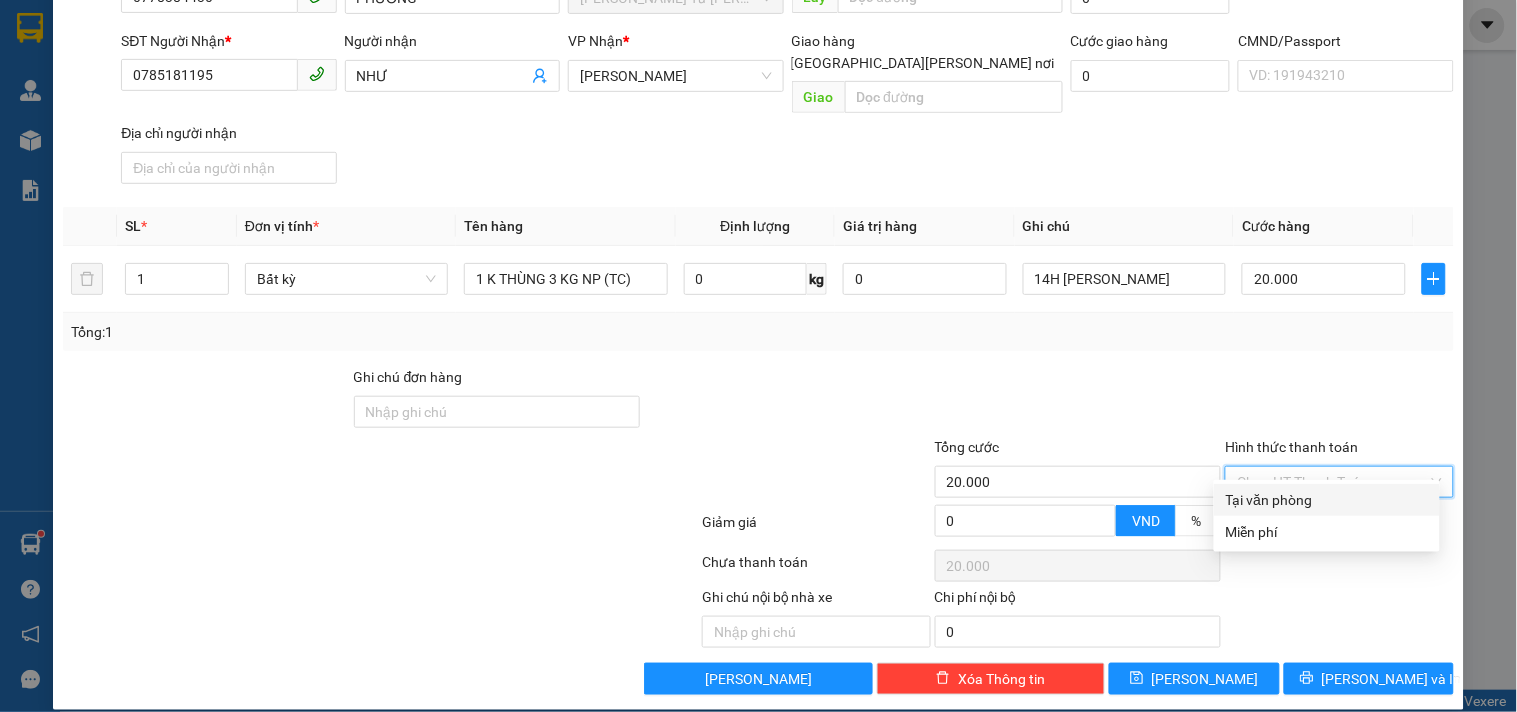 click on "Tại văn phòng" at bounding box center [1327, 500] 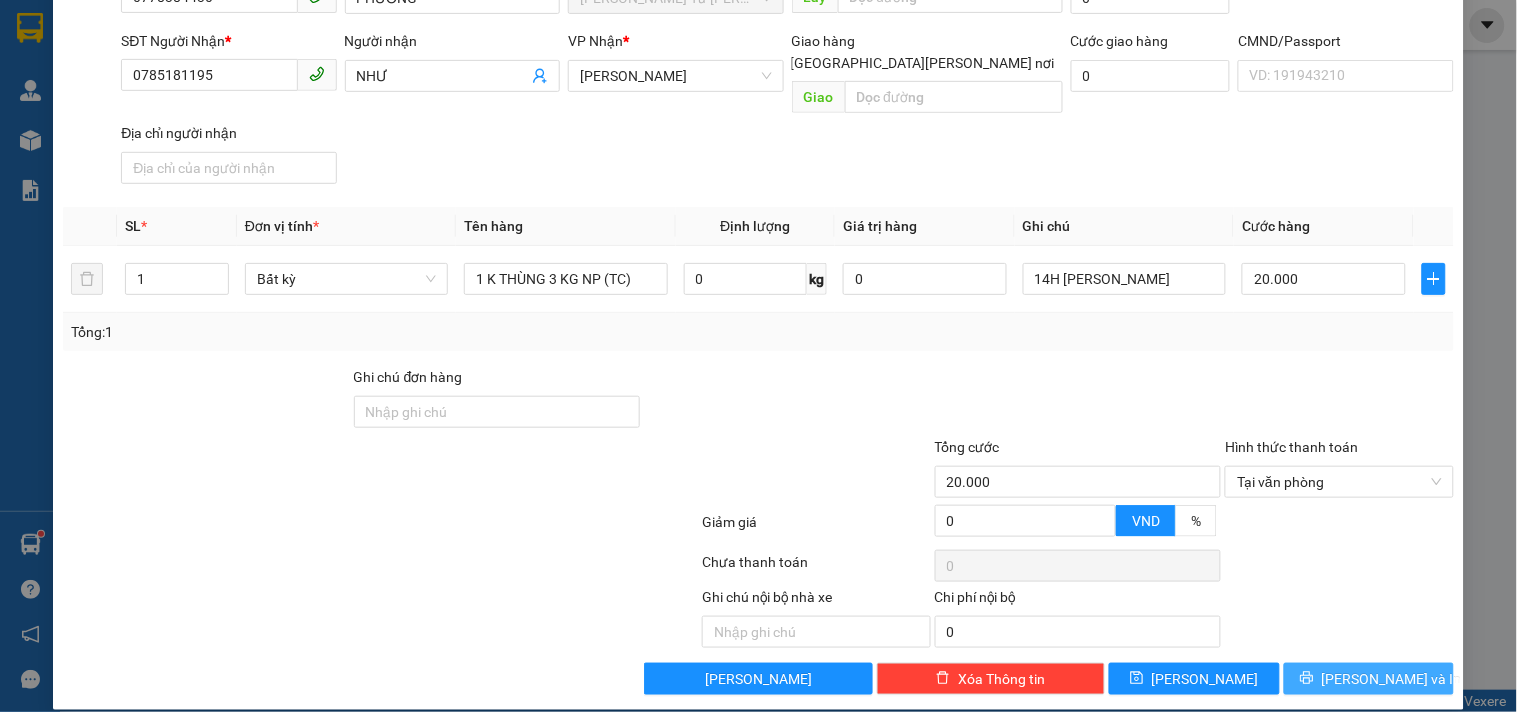 click on "[PERSON_NAME] và In" at bounding box center [1392, 679] 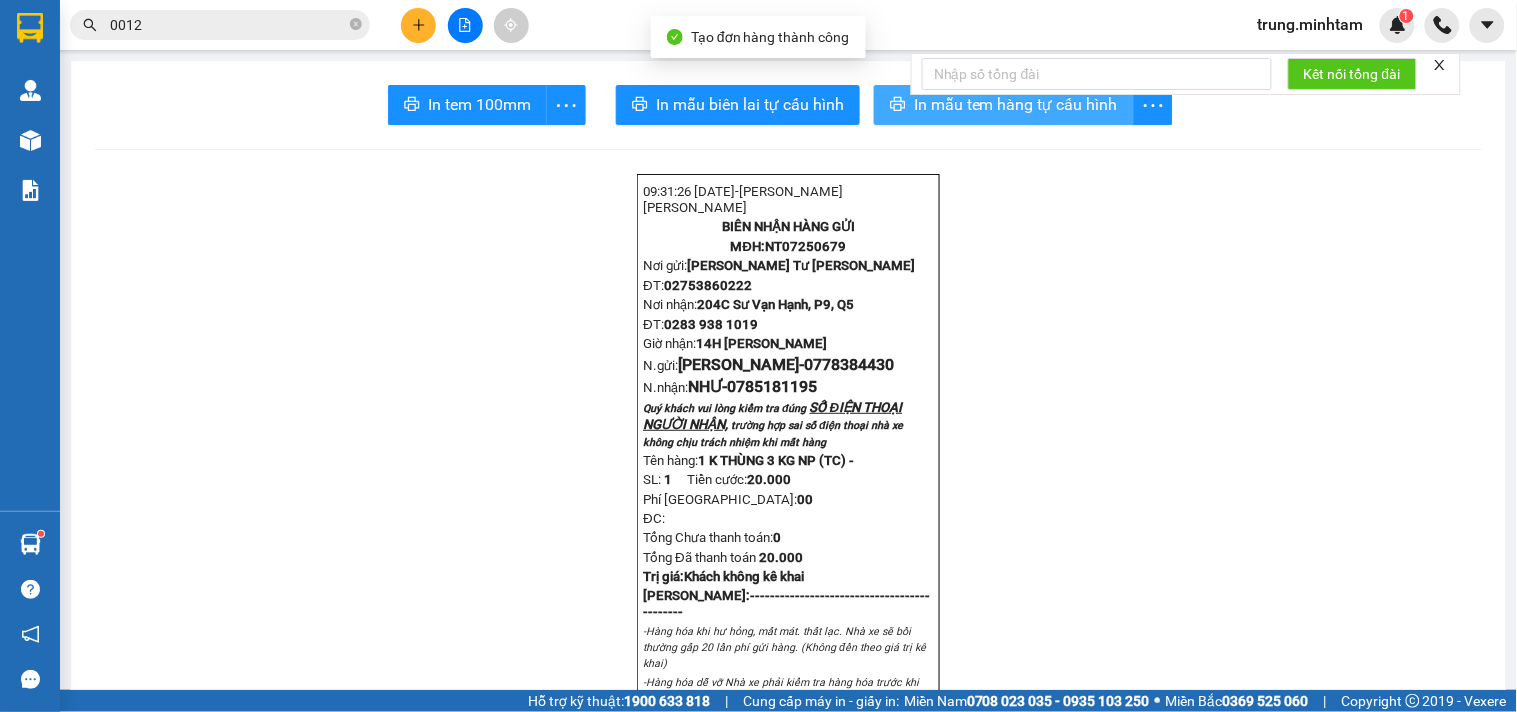 click on "In mẫu tem hàng tự cấu hình" at bounding box center [1016, 104] 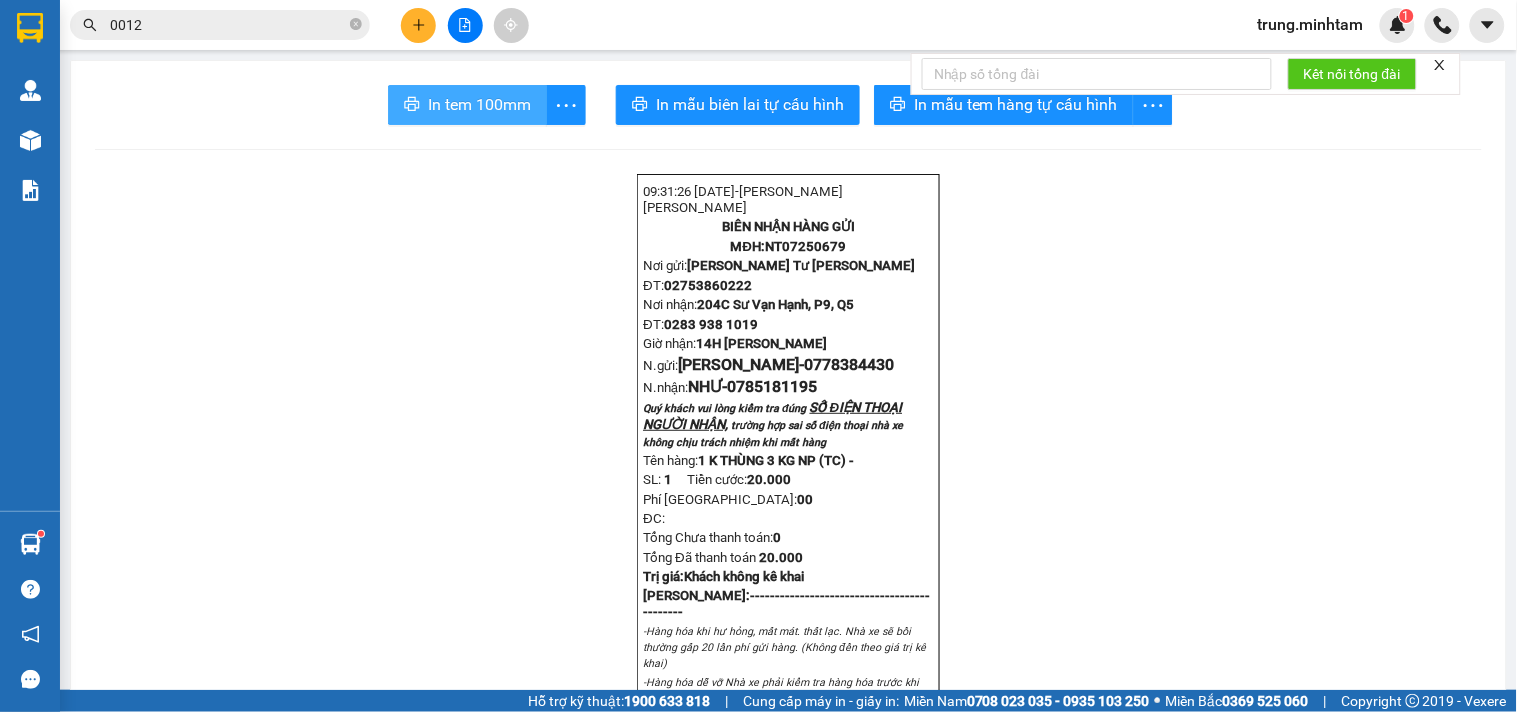 click on "In tem 100mm" at bounding box center [479, 104] 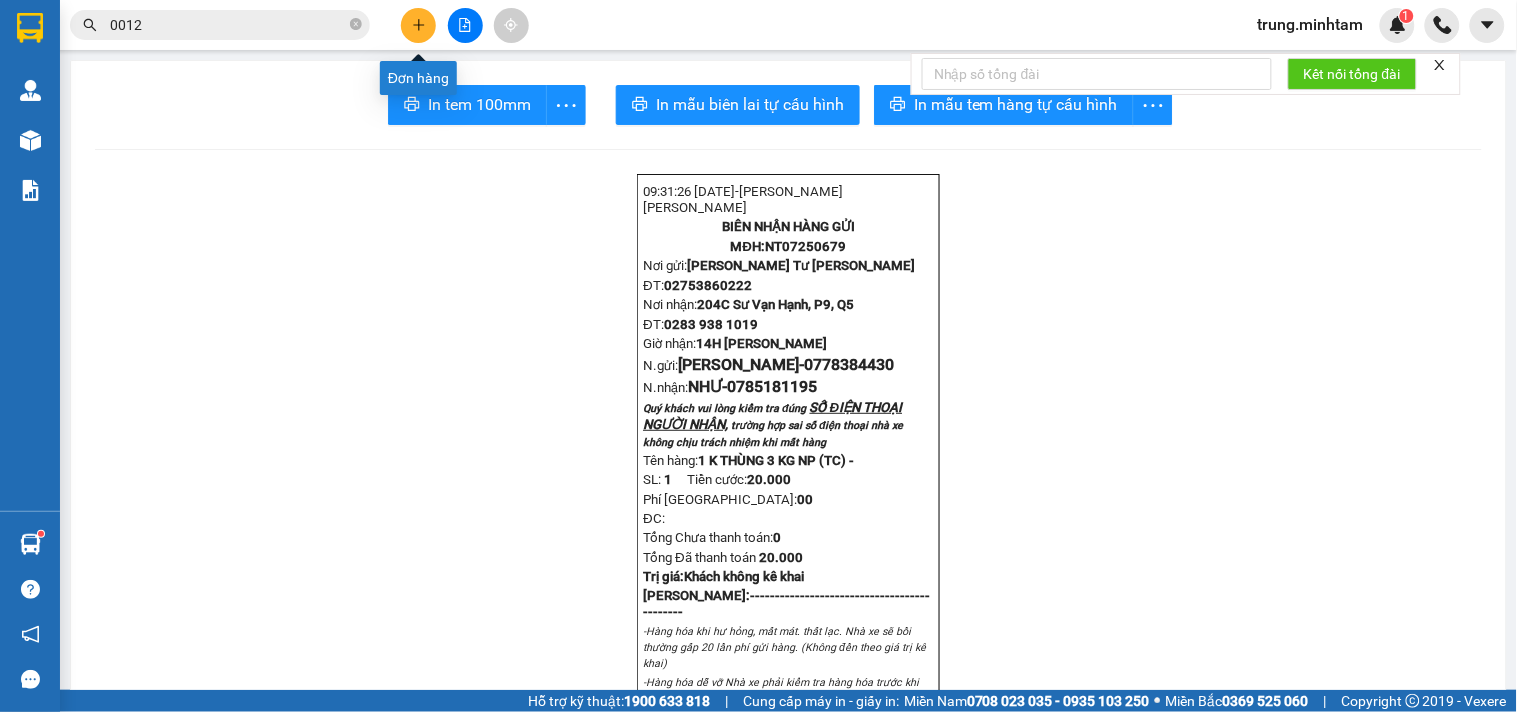 click 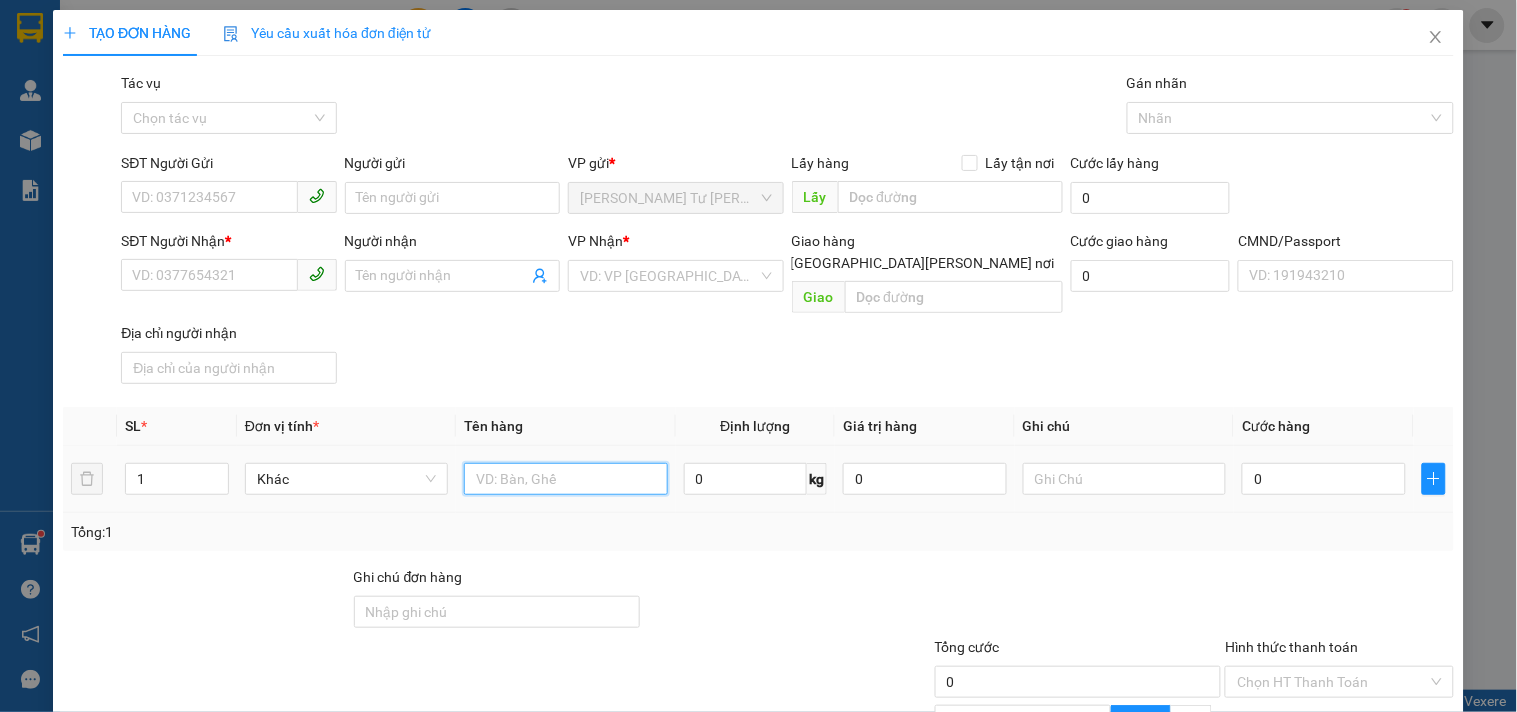click at bounding box center (565, 479) 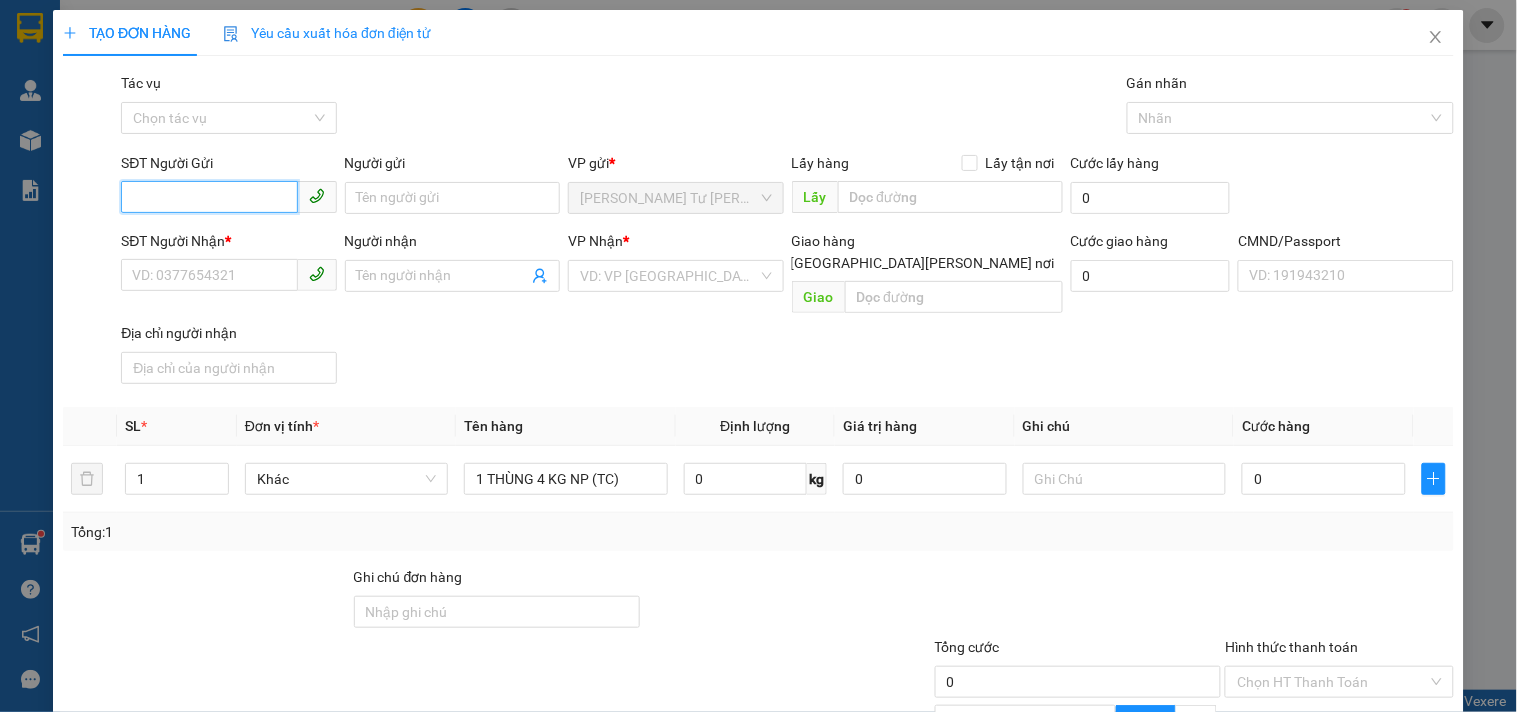 click on "SĐT Người Gửi" at bounding box center [209, 197] 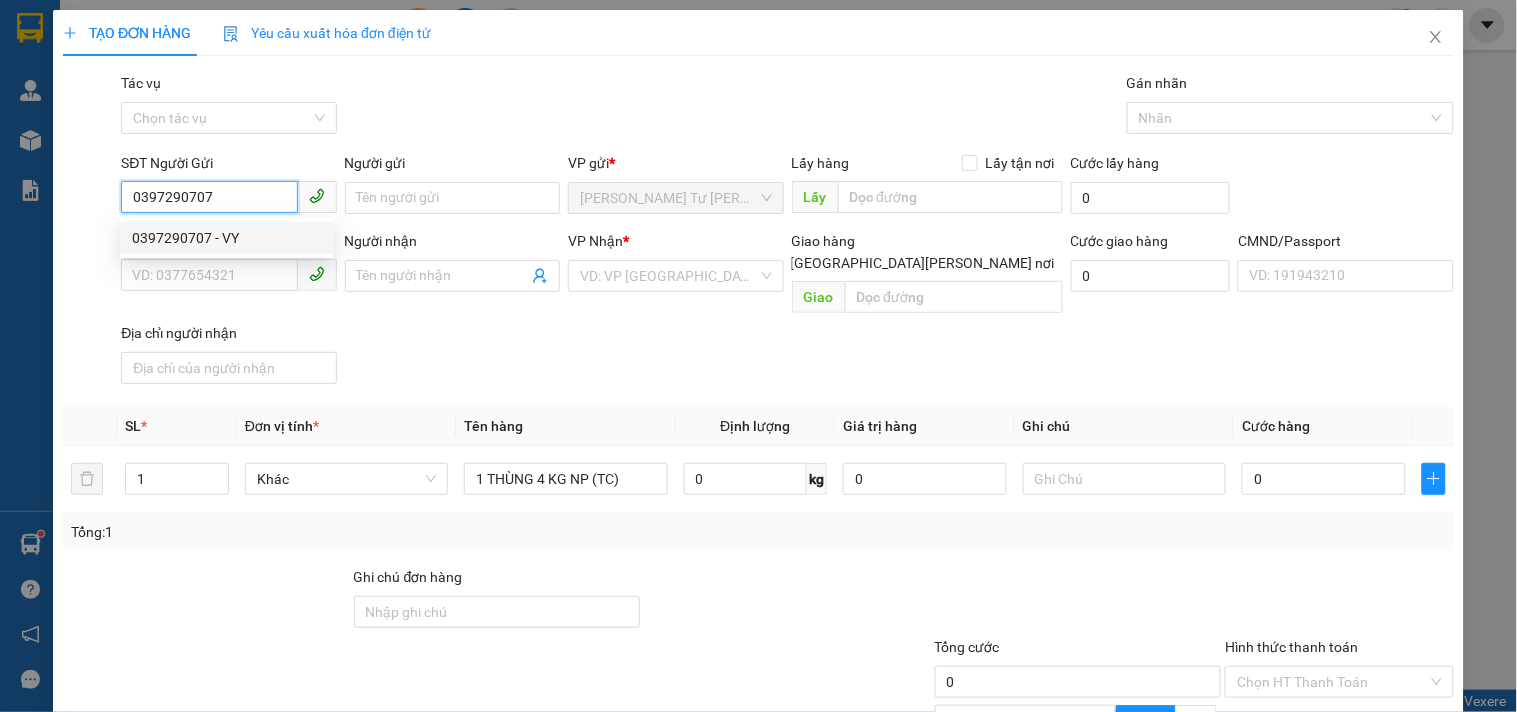 click on "0397290707 - VY" at bounding box center [226, 238] 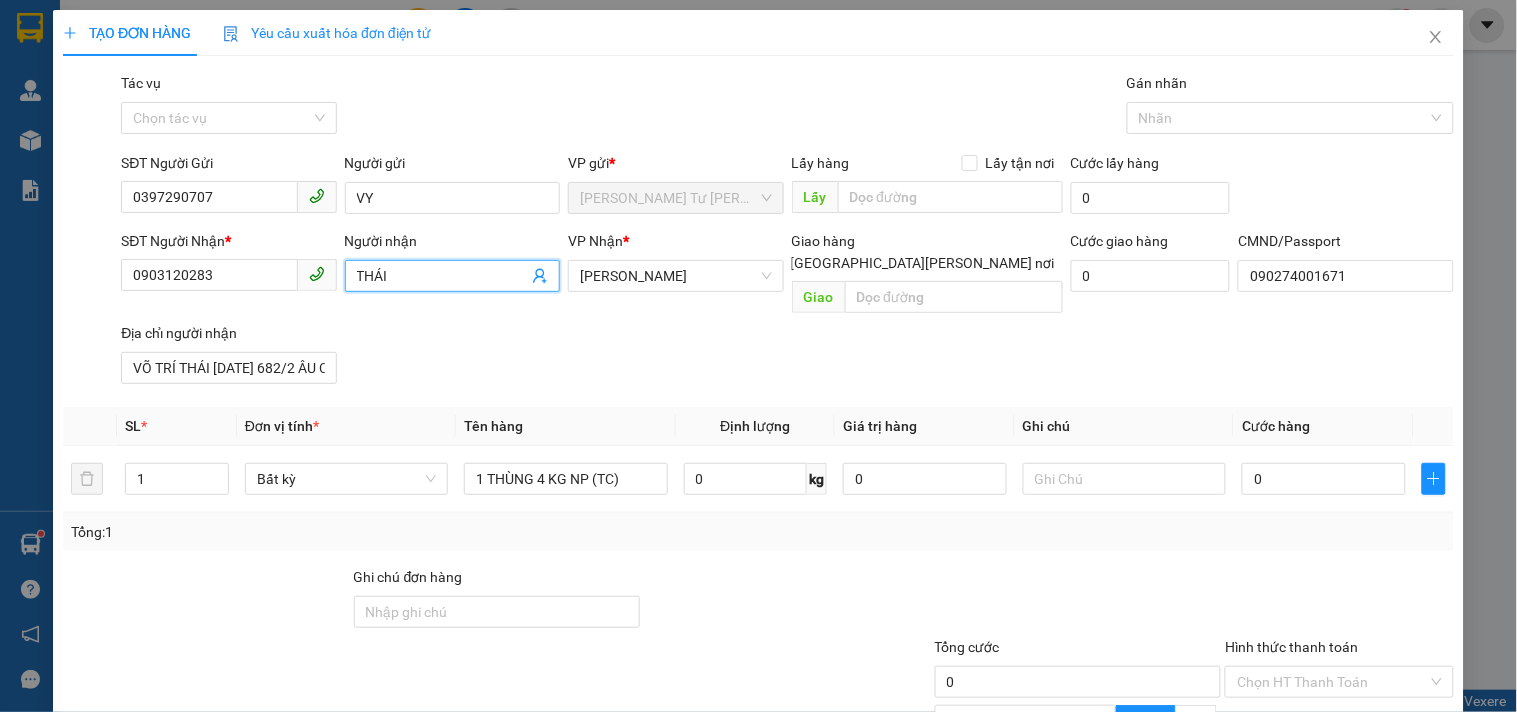 click 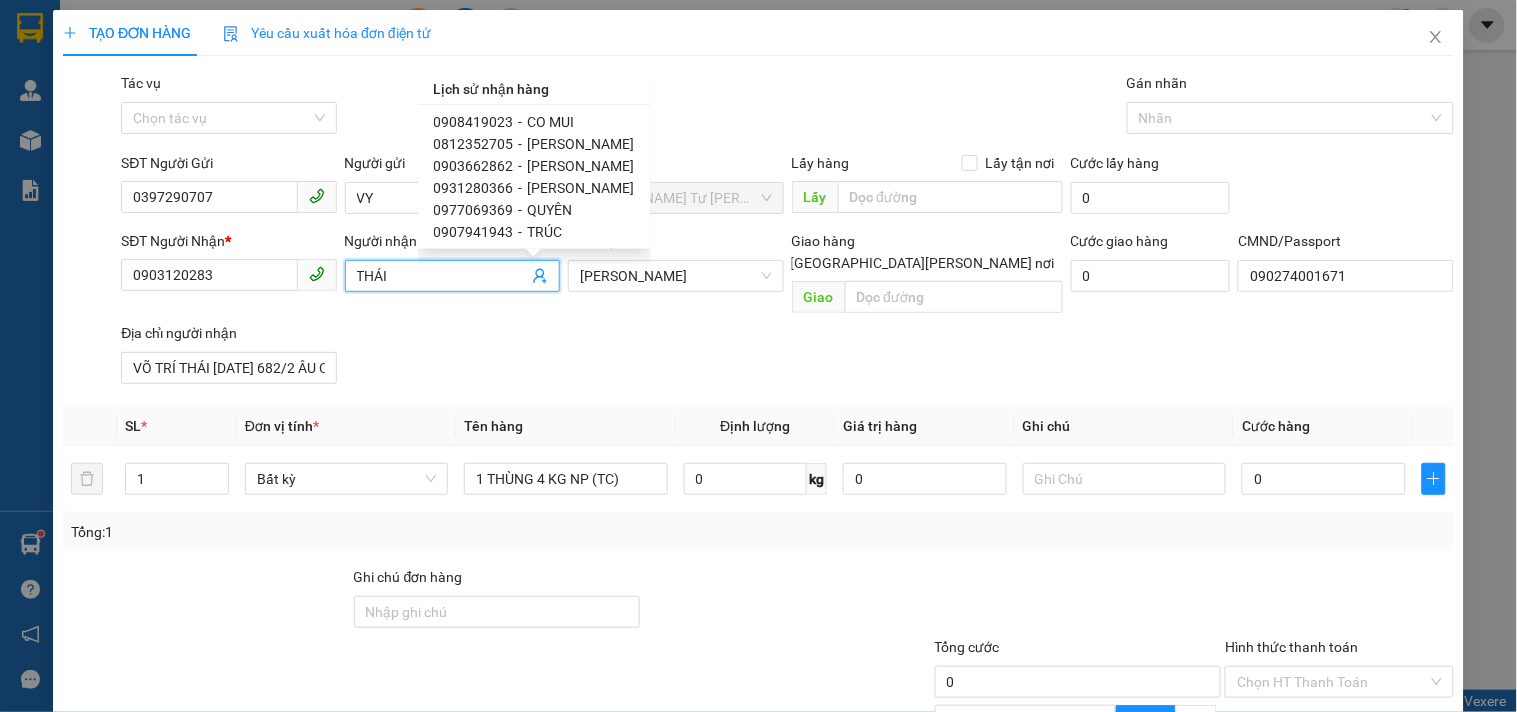 scroll, scrollTop: 132, scrollLeft: 0, axis: vertical 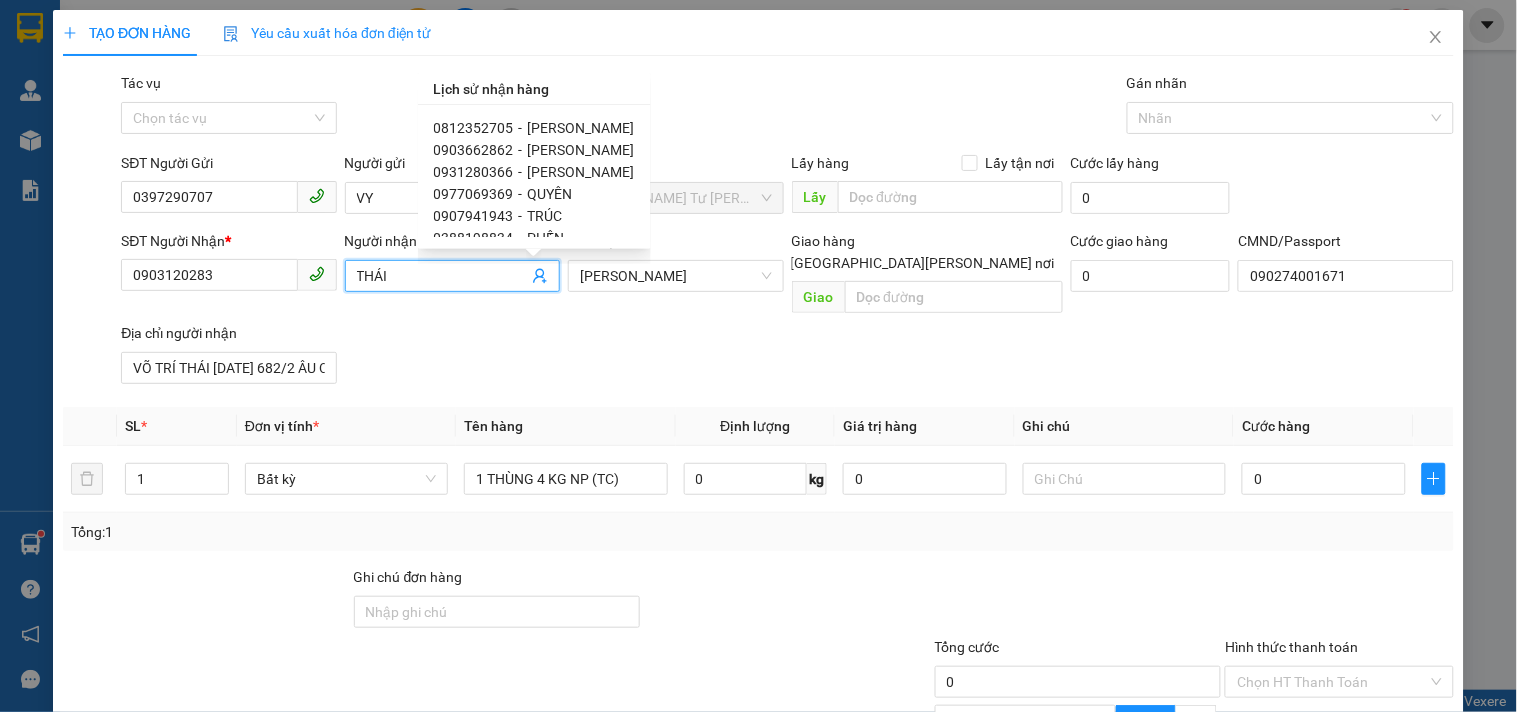 click on "QUYÊN" at bounding box center (550, 194) 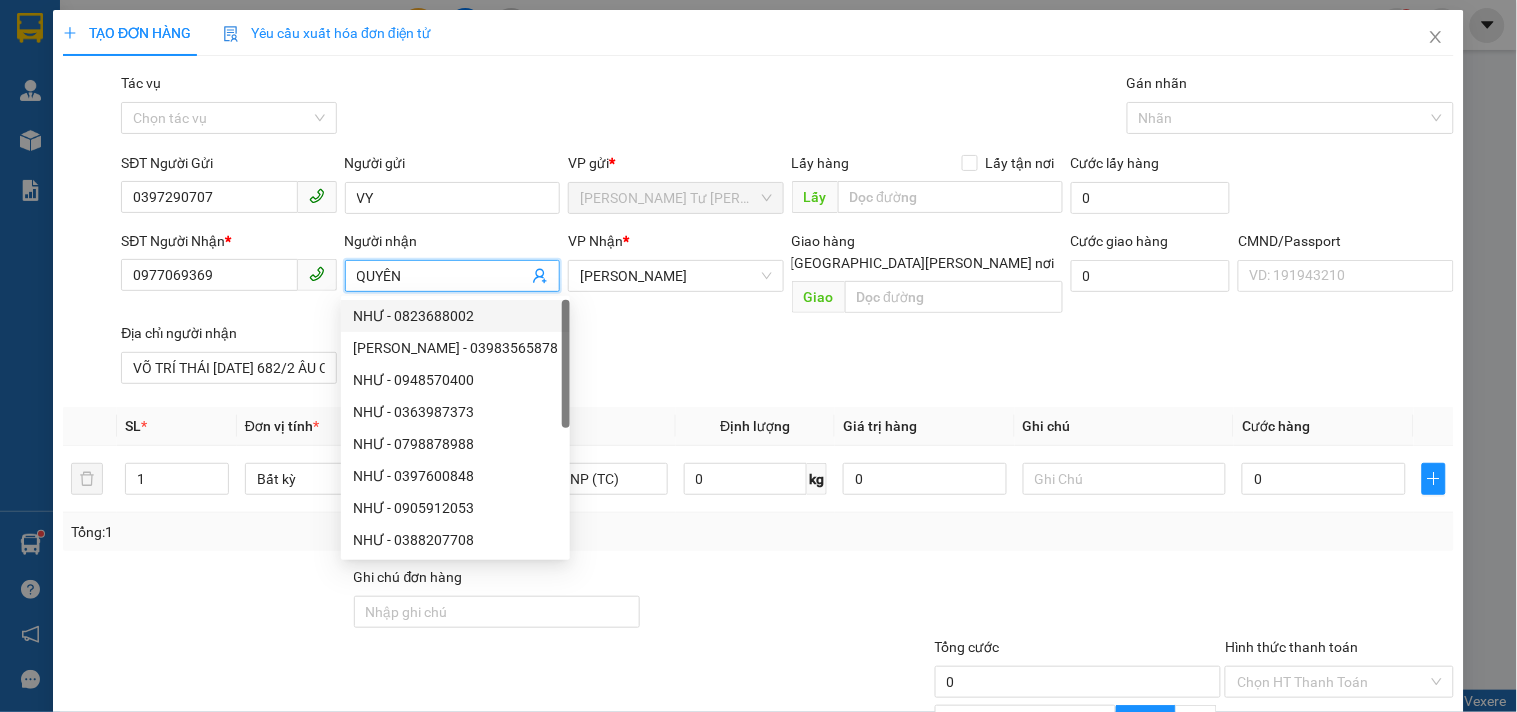 click on "SĐT Người Nhận  * 0977069369 Người nhận QUYÊN VP Nhận  * Hồ Chí Minh Giao hàng Giao tận nơi Giao Cước giao hàng 0 CMND/Passport VD: 191943210 Địa chỉ người nhận VÕ TRÍ THÁI 06/11/1974 682/2 ÂU CƠ PHƯỜNG 14 TÂN BÌNH TP HCM" at bounding box center [787, 311] 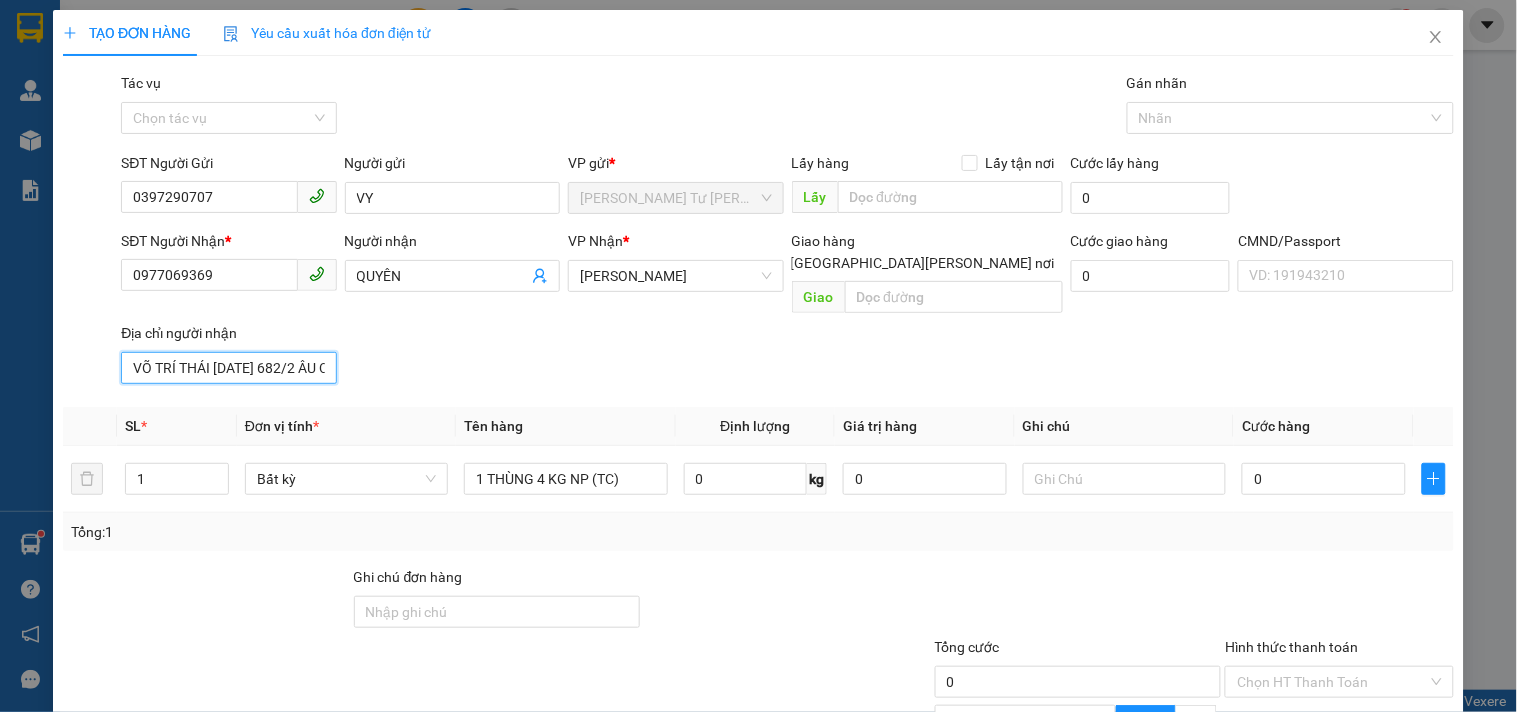 click on "VÕ TRÍ THÁI 06/11/1974 682/2 ÂU CƠ PHƯỜNG 14 TÂN BÌNH TP HCM" at bounding box center (228, 368) 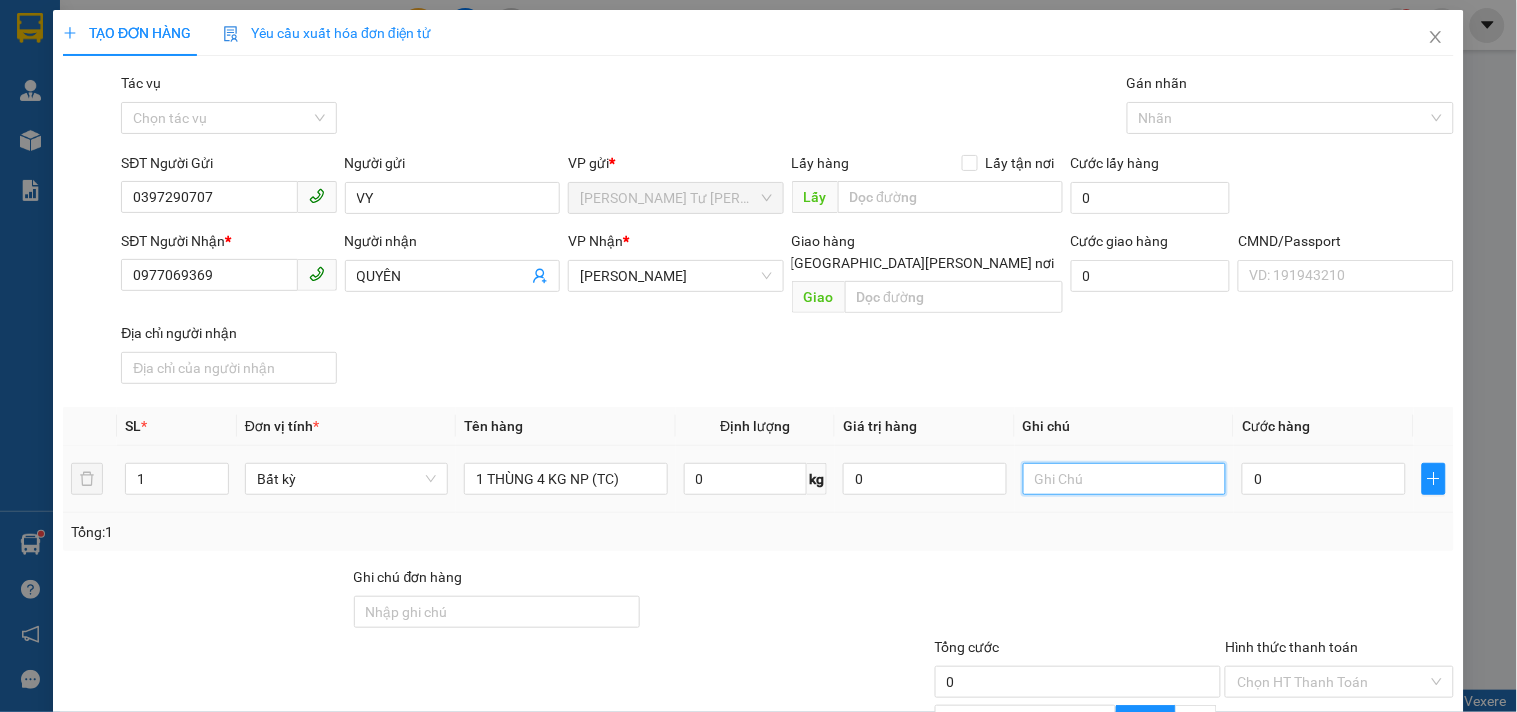 click at bounding box center (1124, 479) 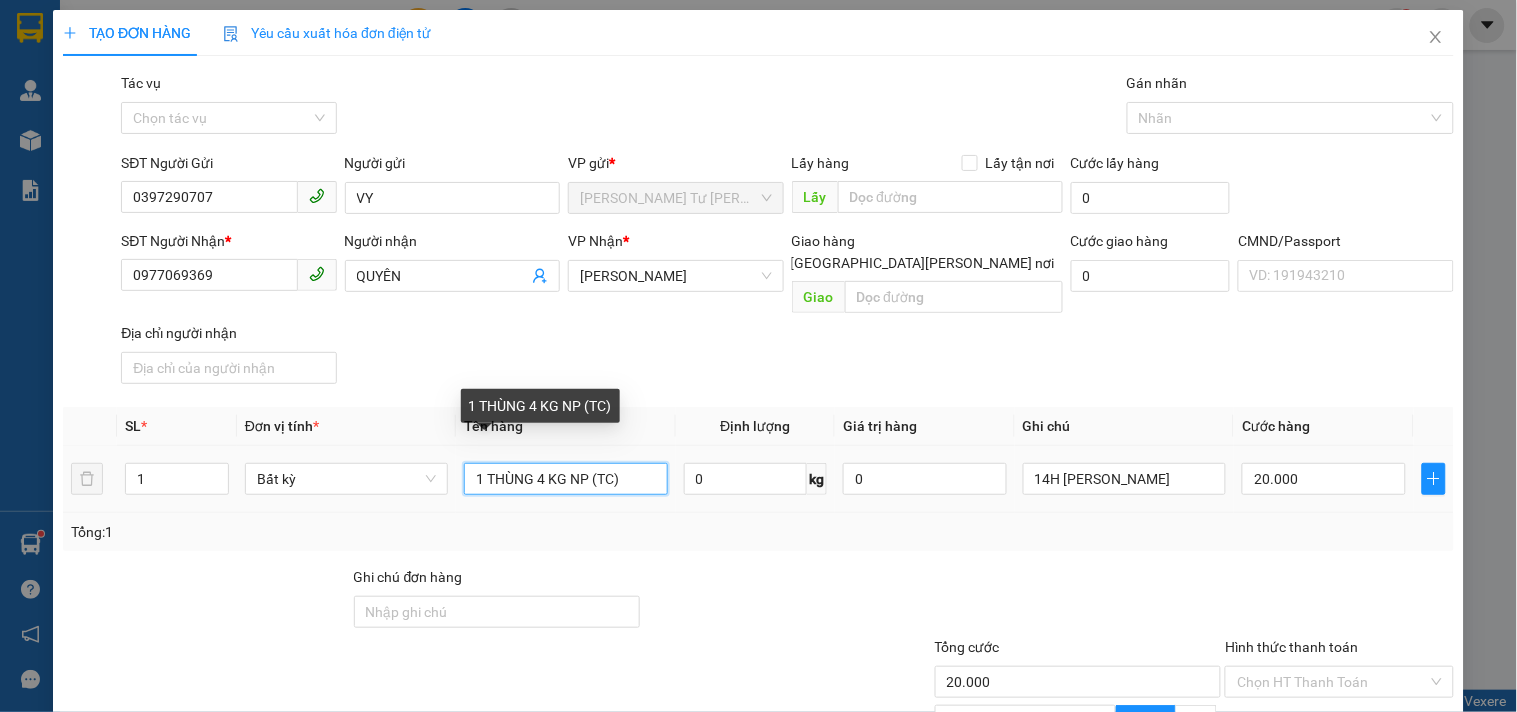 click on "1 THÙNG 4 KG NP (TC)" at bounding box center (565, 479) 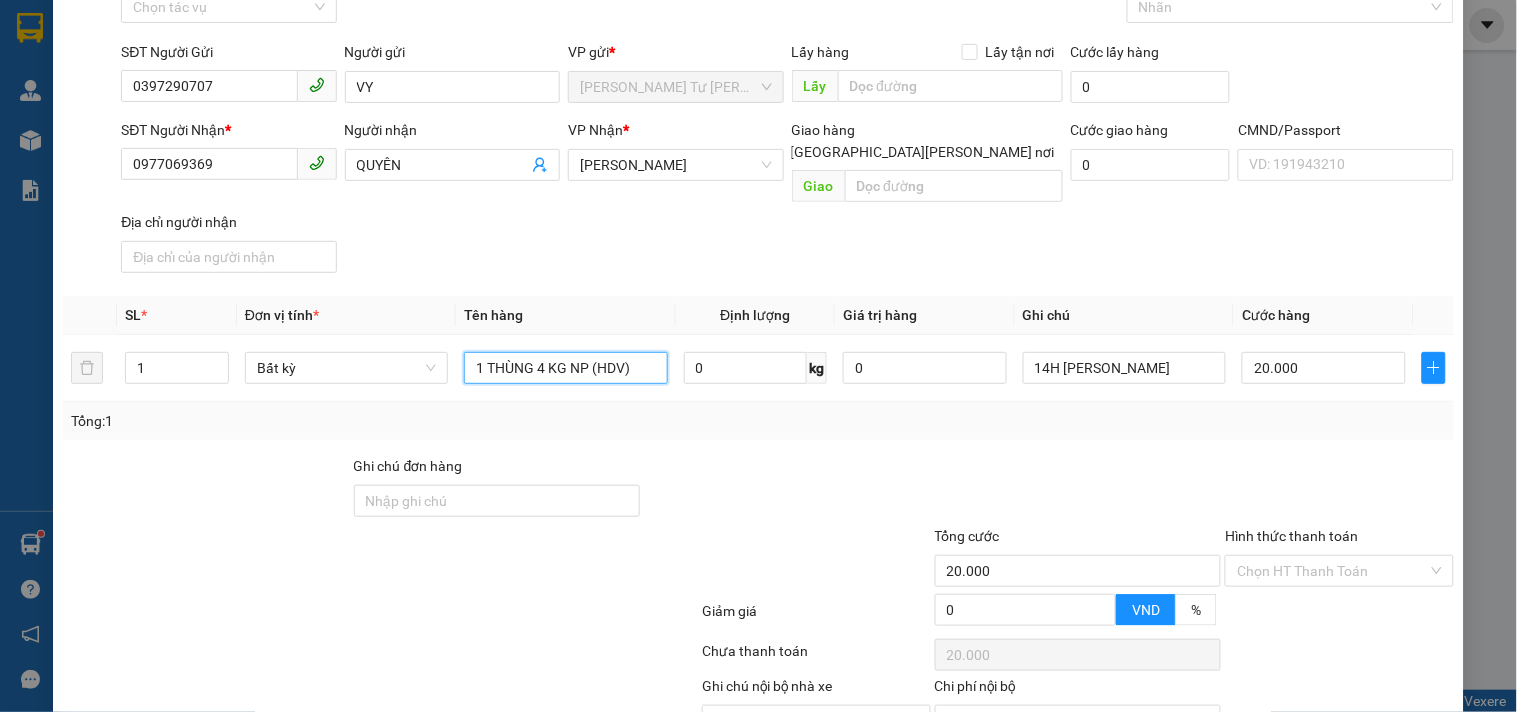 scroll, scrollTop: 200, scrollLeft: 0, axis: vertical 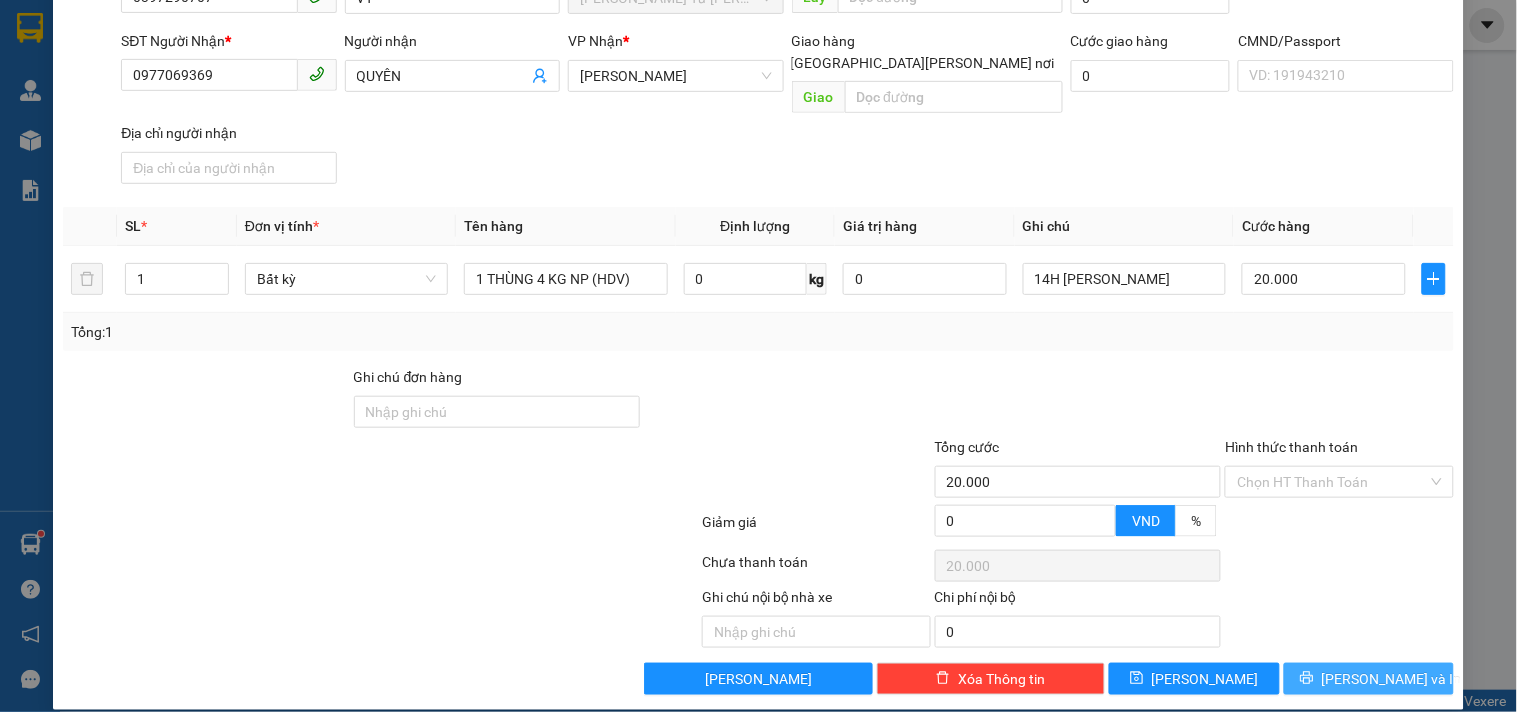 click 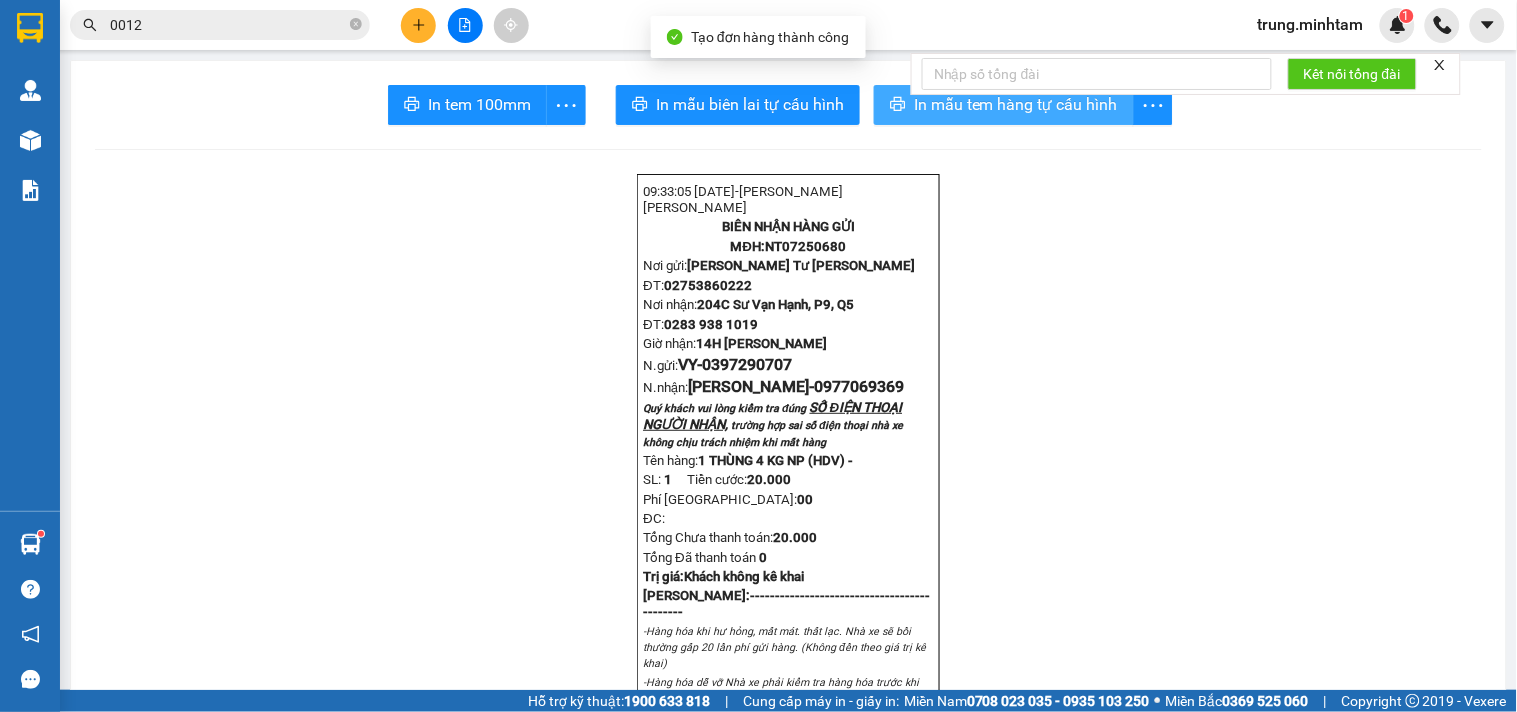 click on "In mẫu tem hàng tự cấu hình" at bounding box center (1016, 104) 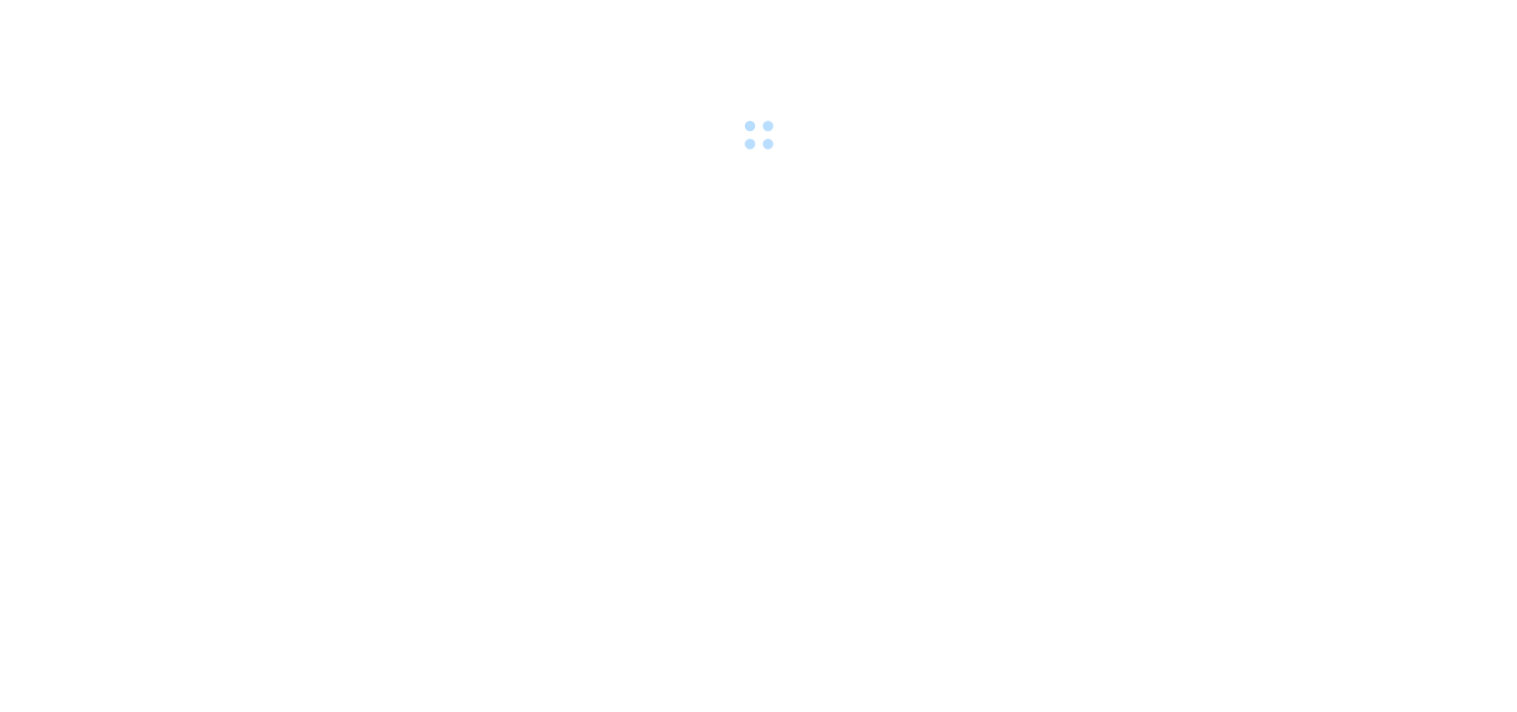 scroll, scrollTop: 0, scrollLeft: 0, axis: both 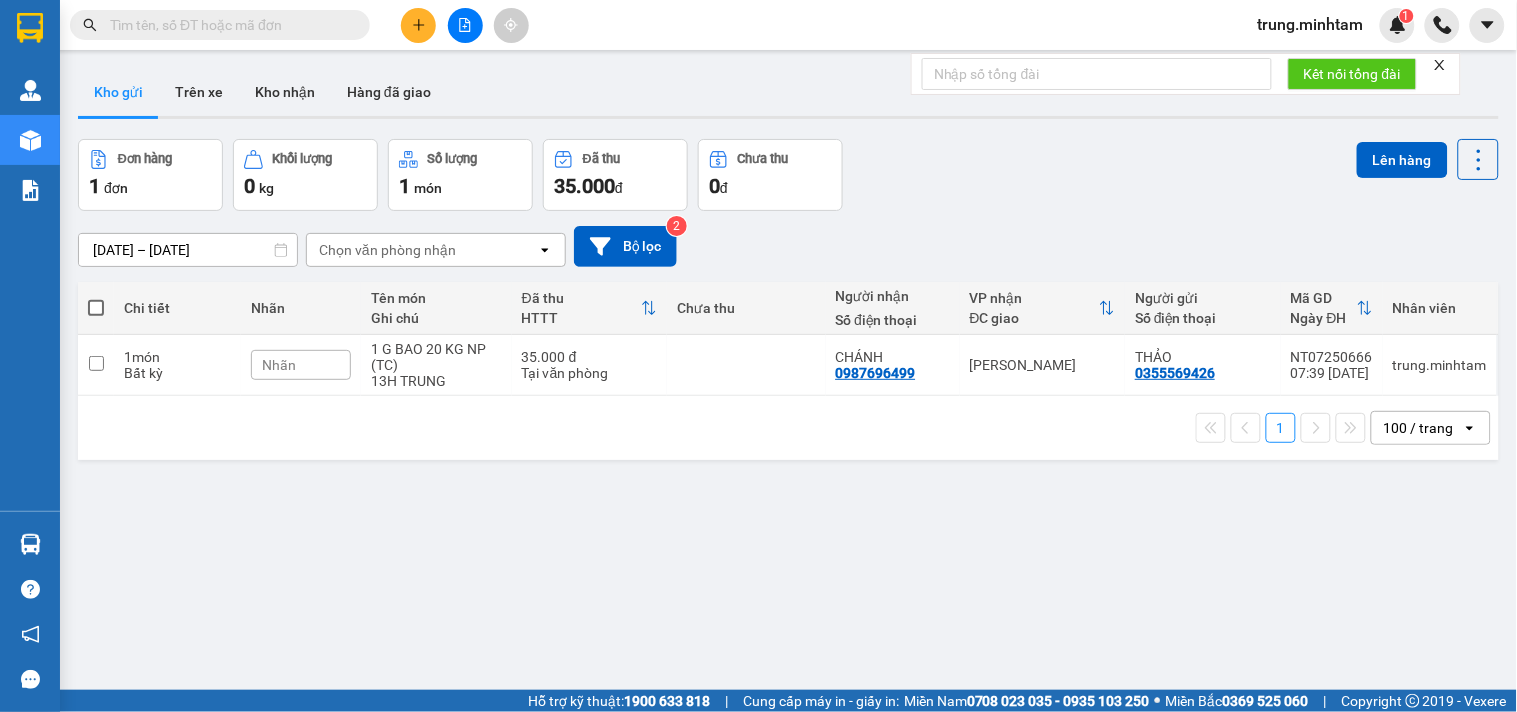 click 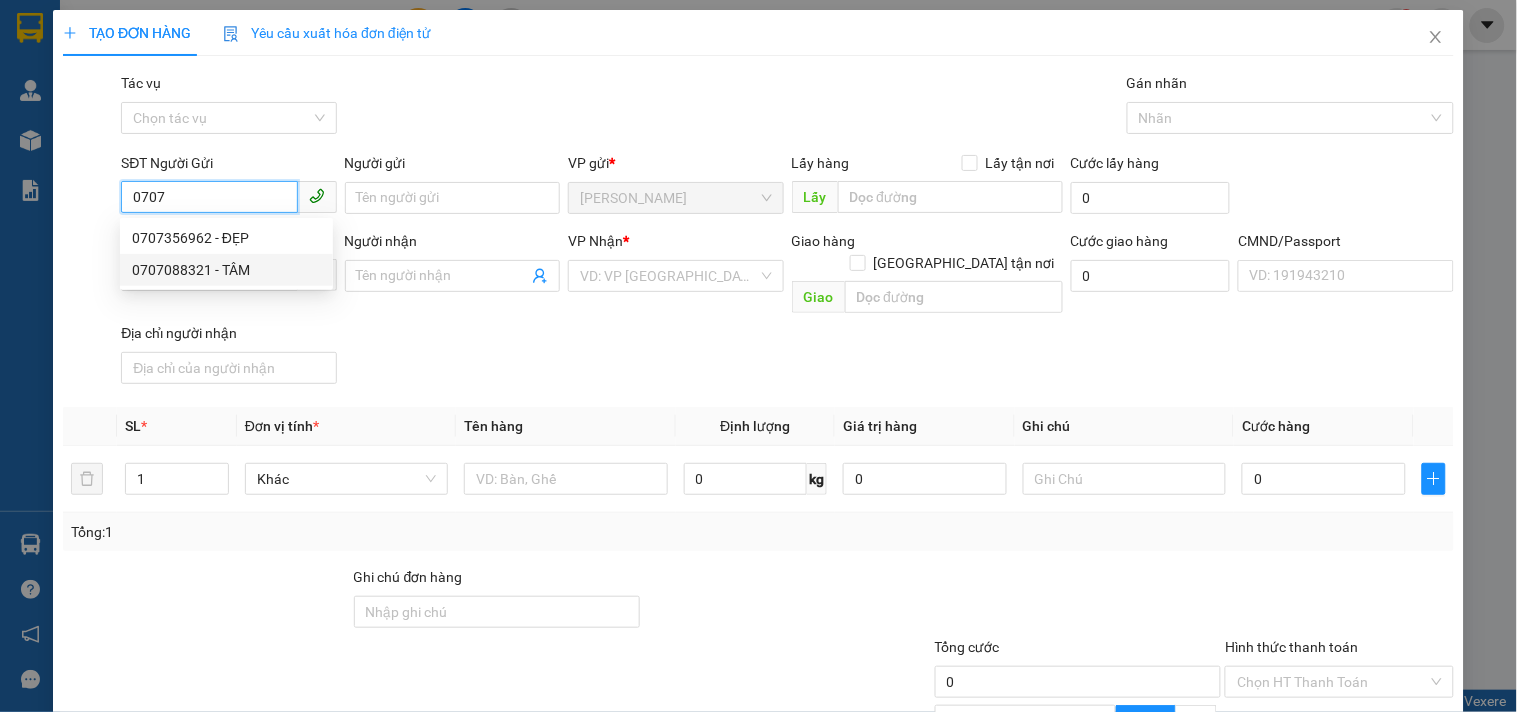 click on "0707088321 - TÂM" at bounding box center [226, 270] 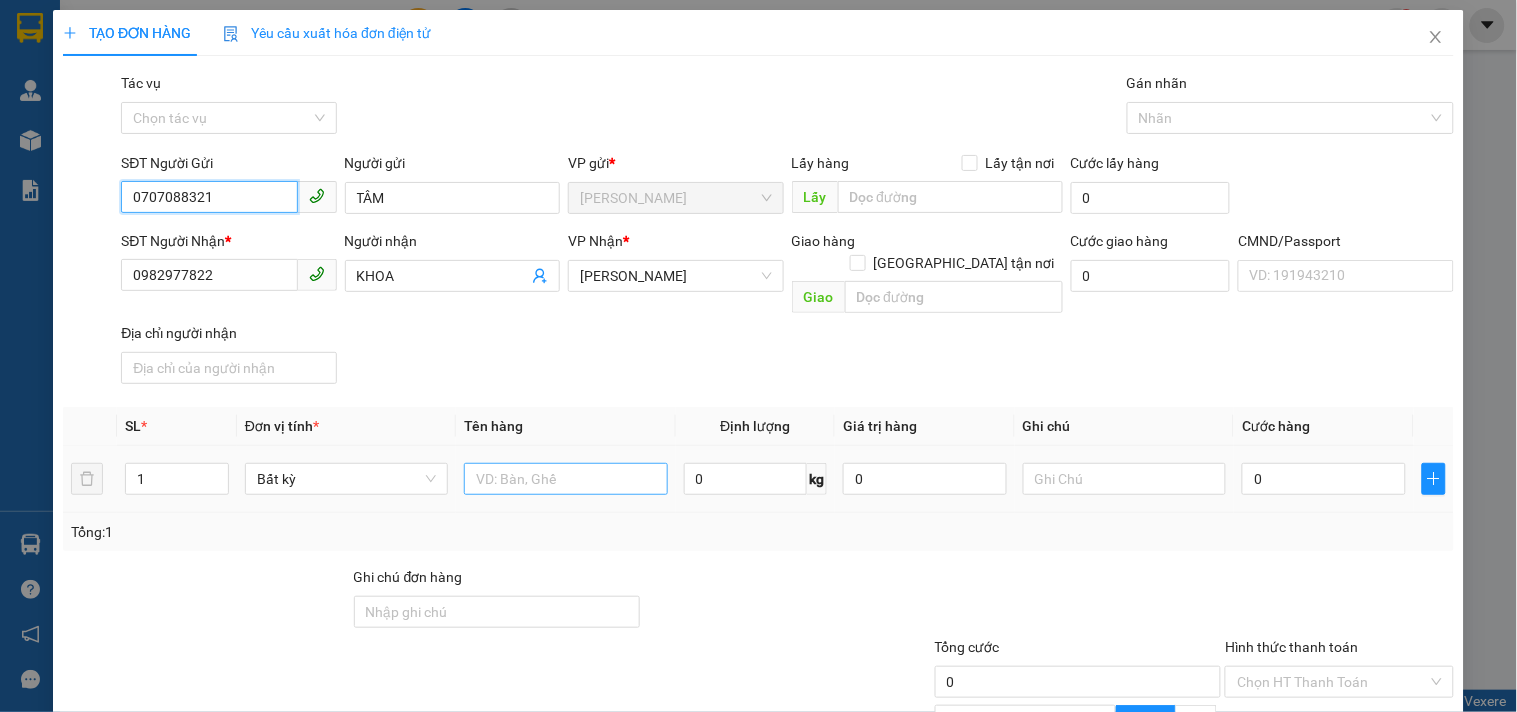 type on "0707088321" 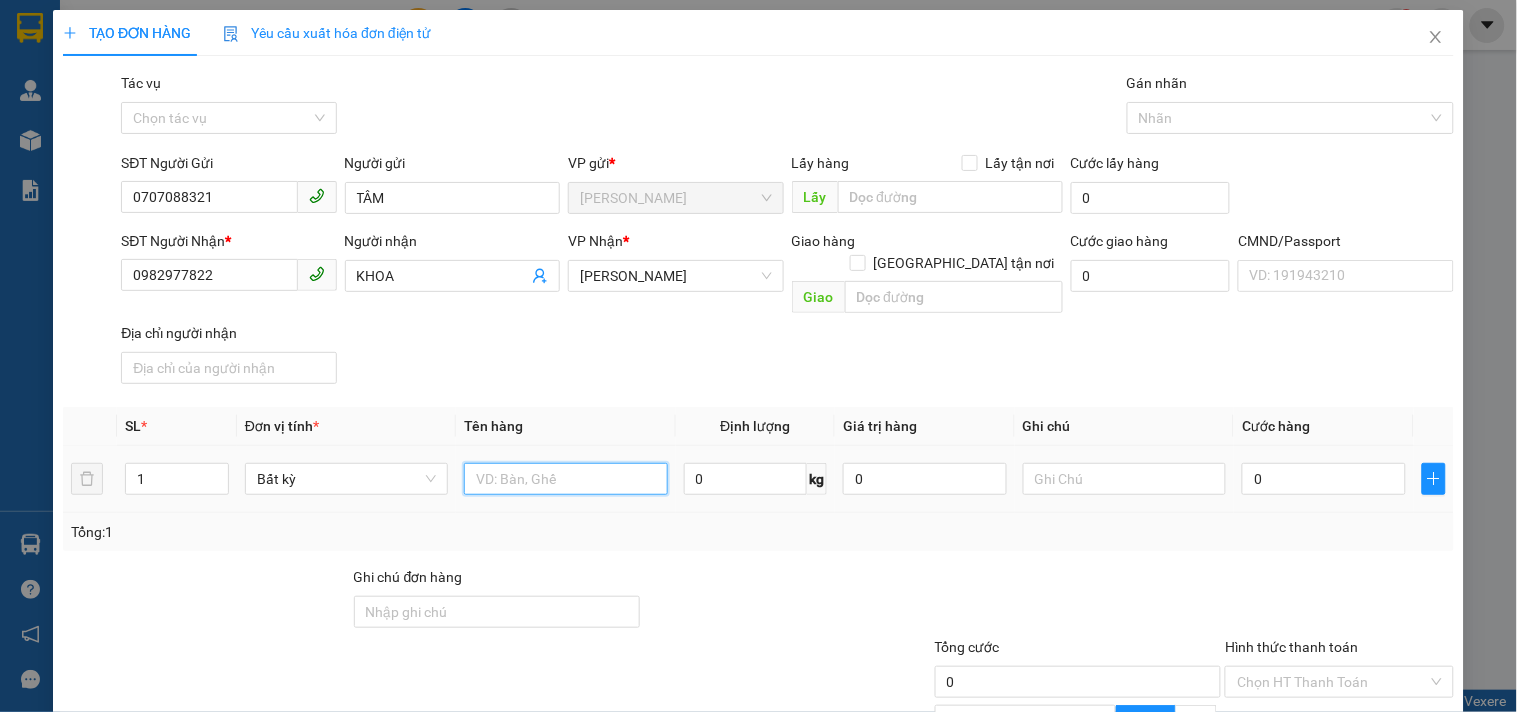 click at bounding box center [565, 479] 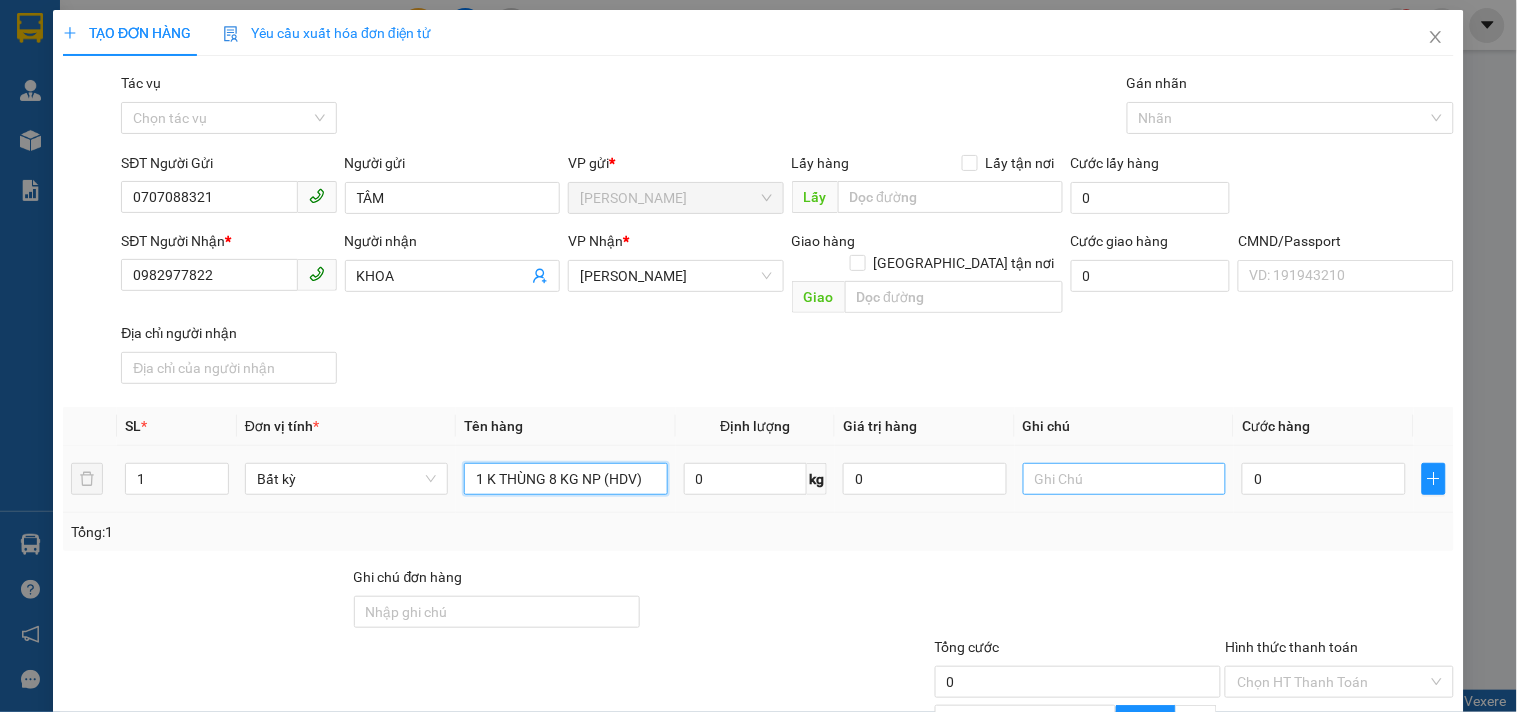 type on "1 K THÙNG 8 KG NP (HDV)" 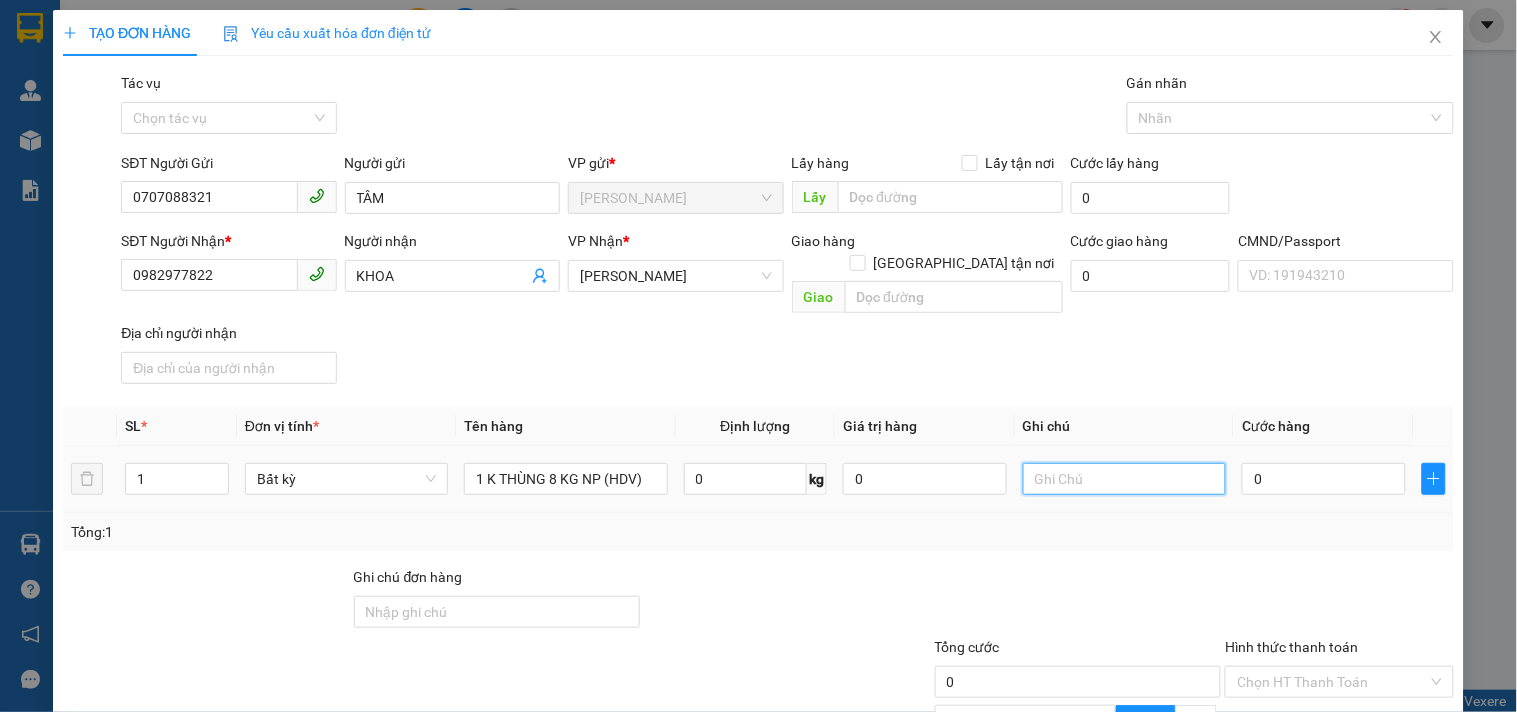 click at bounding box center [1124, 479] 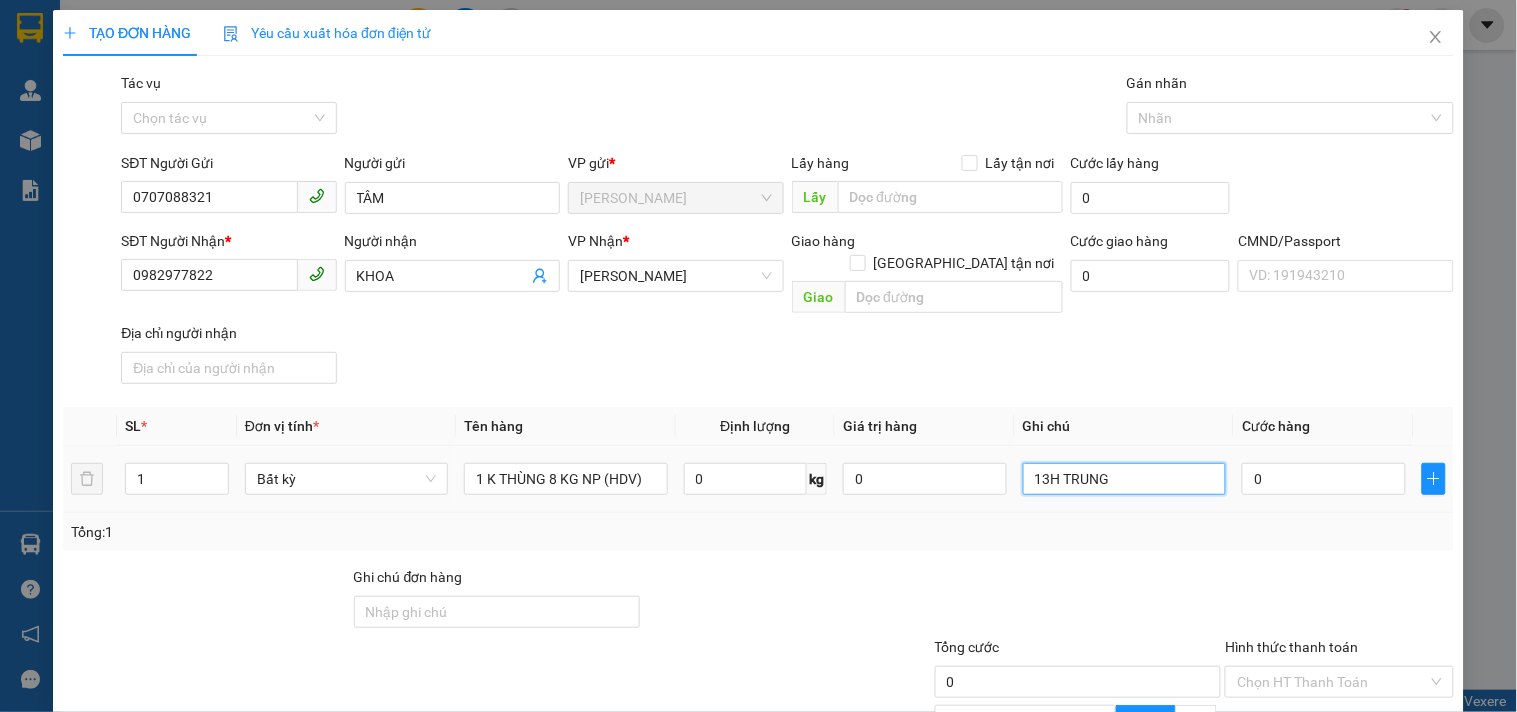 type on "13H TRUNG" 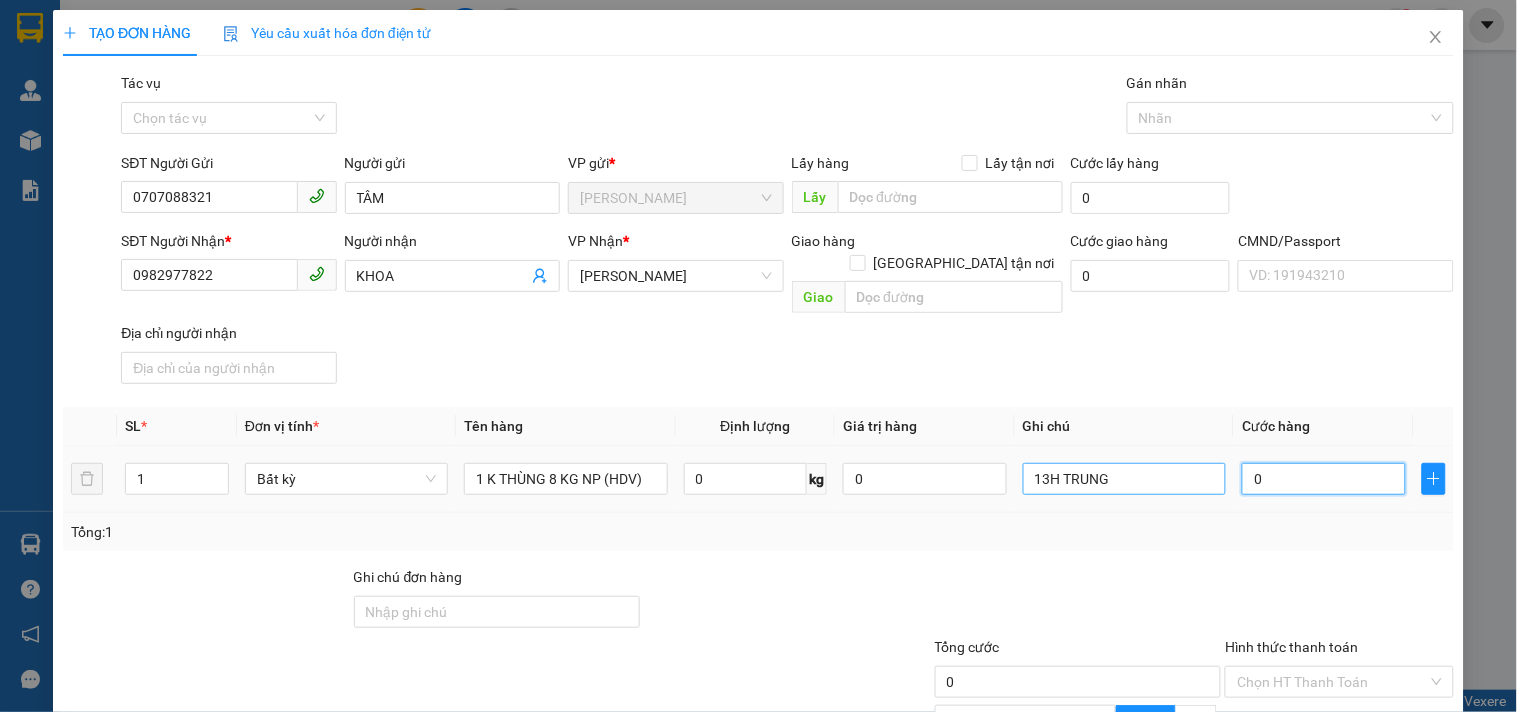 type on "3" 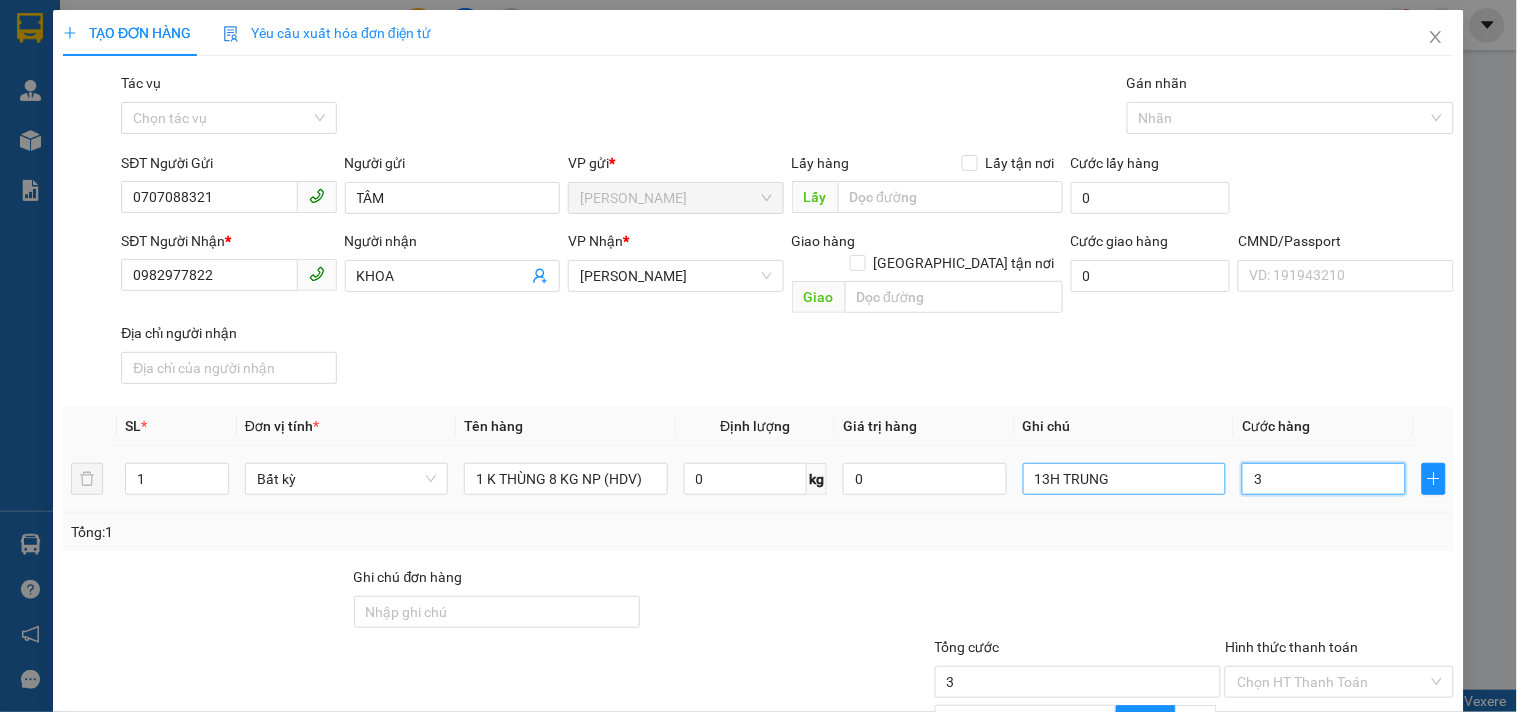 type on "30" 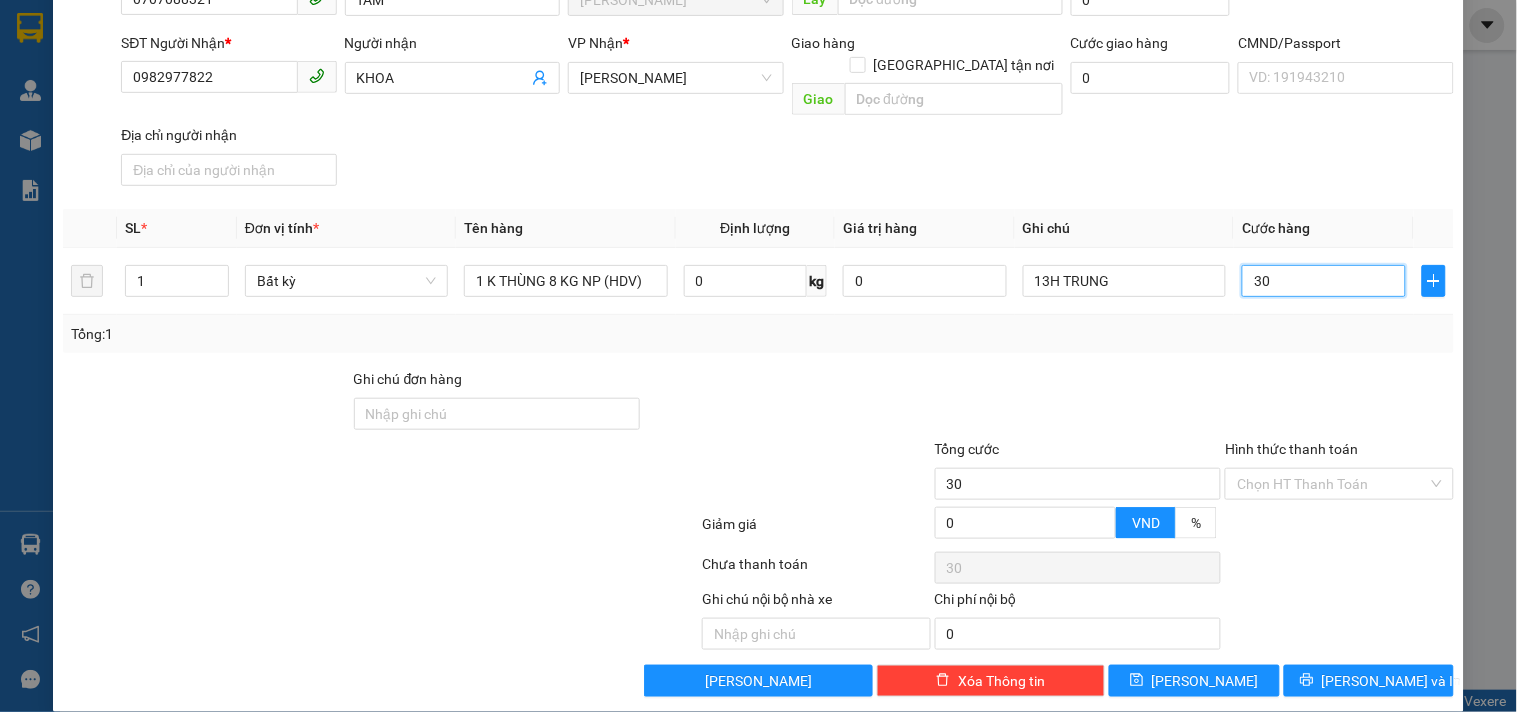 scroll, scrollTop: 200, scrollLeft: 0, axis: vertical 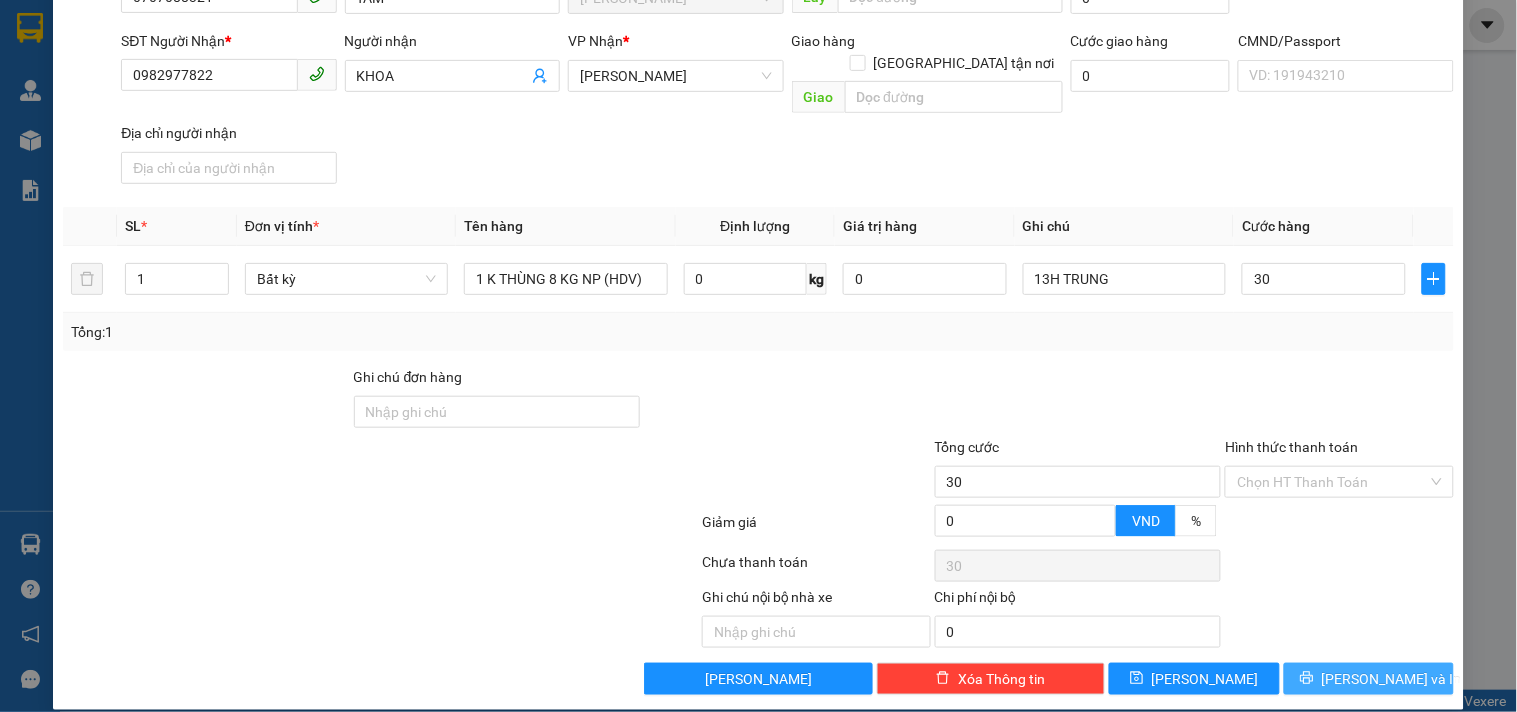 type on "30.000" 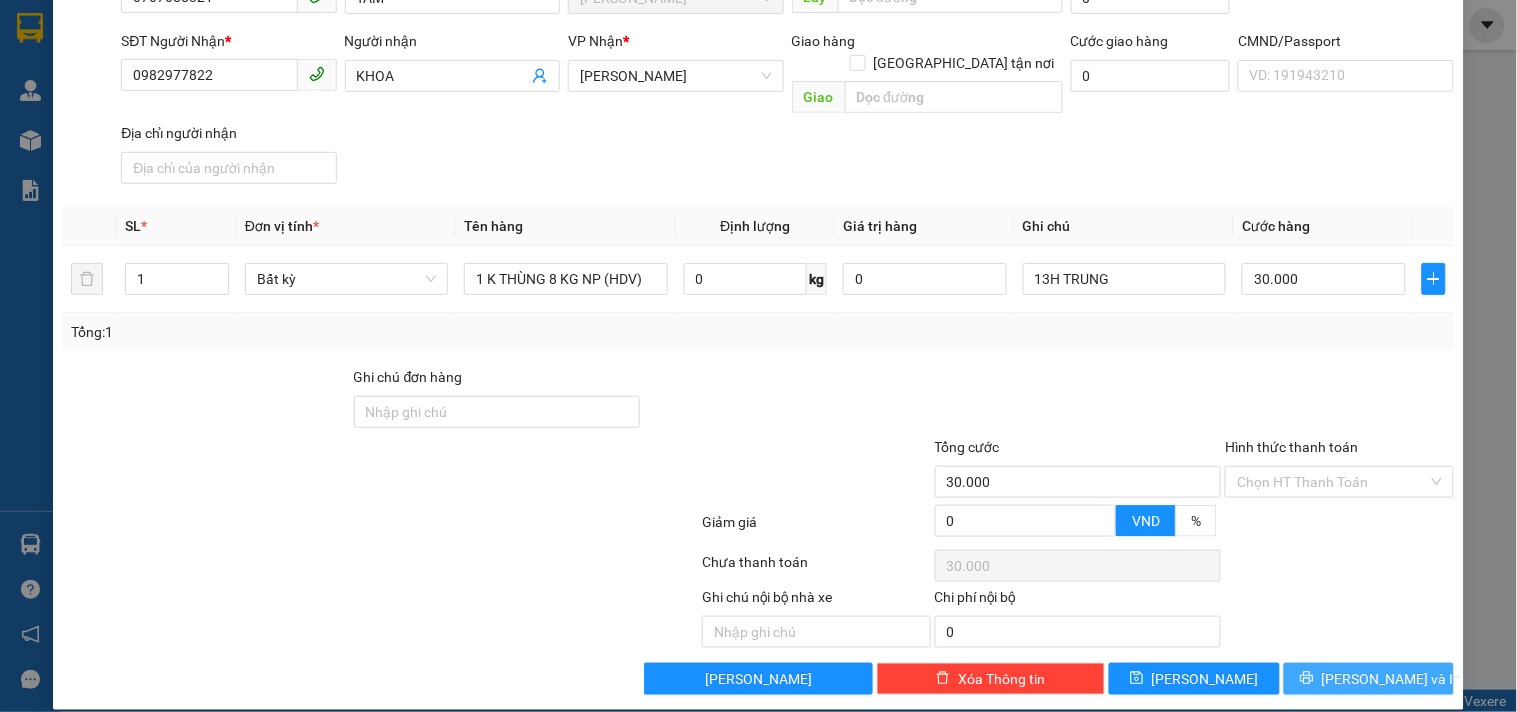 click on "[PERSON_NAME] và In" at bounding box center (1392, 679) 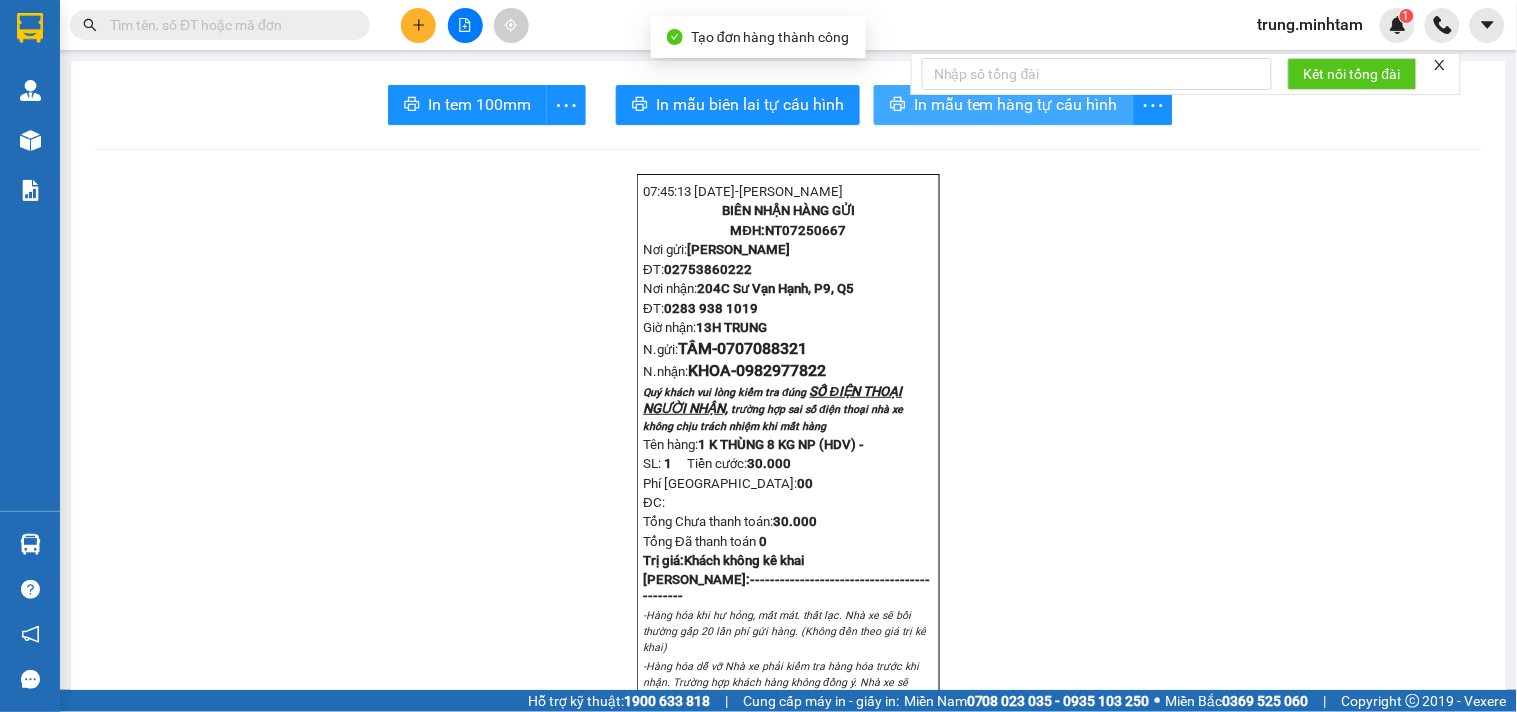 click on "In mẫu tem hàng tự cấu hình" at bounding box center [1016, 104] 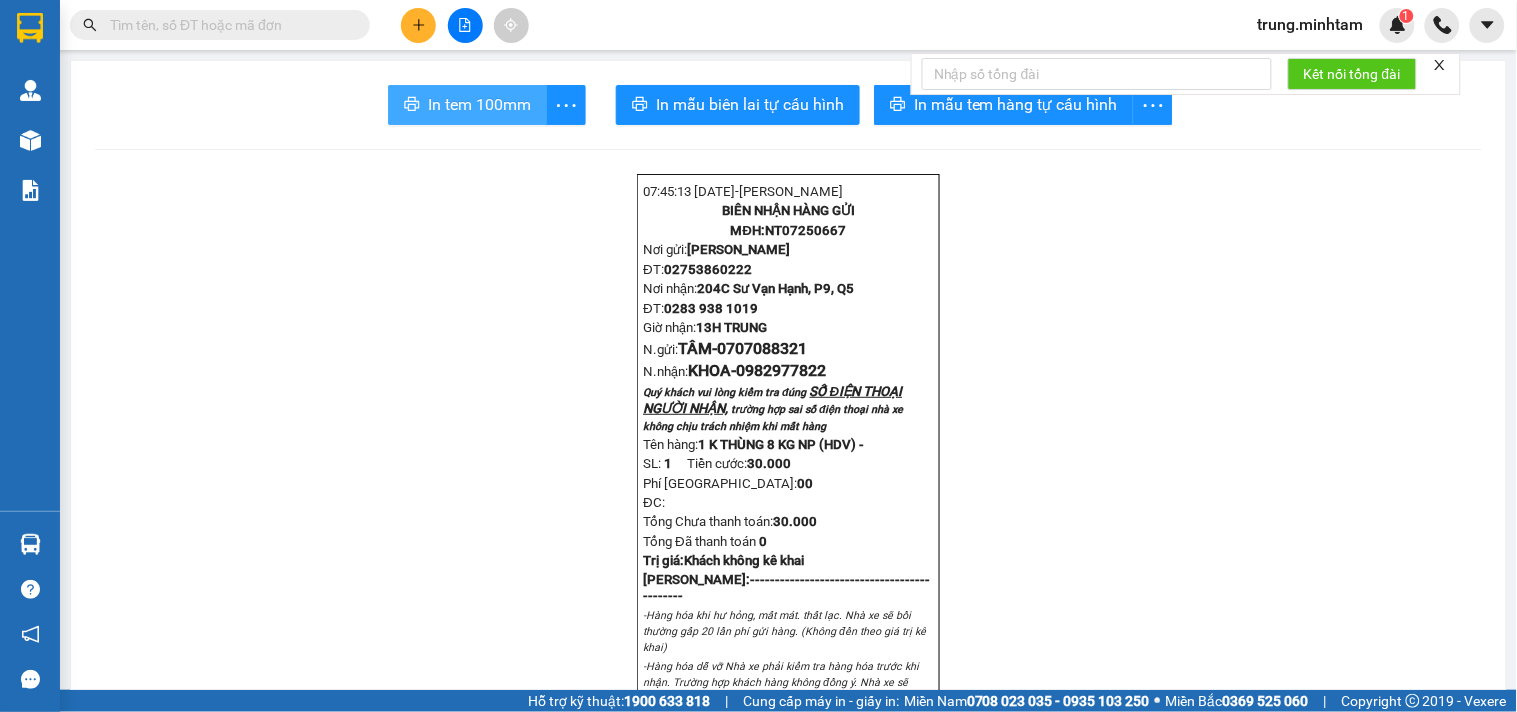click on "In tem 100mm" at bounding box center [479, 104] 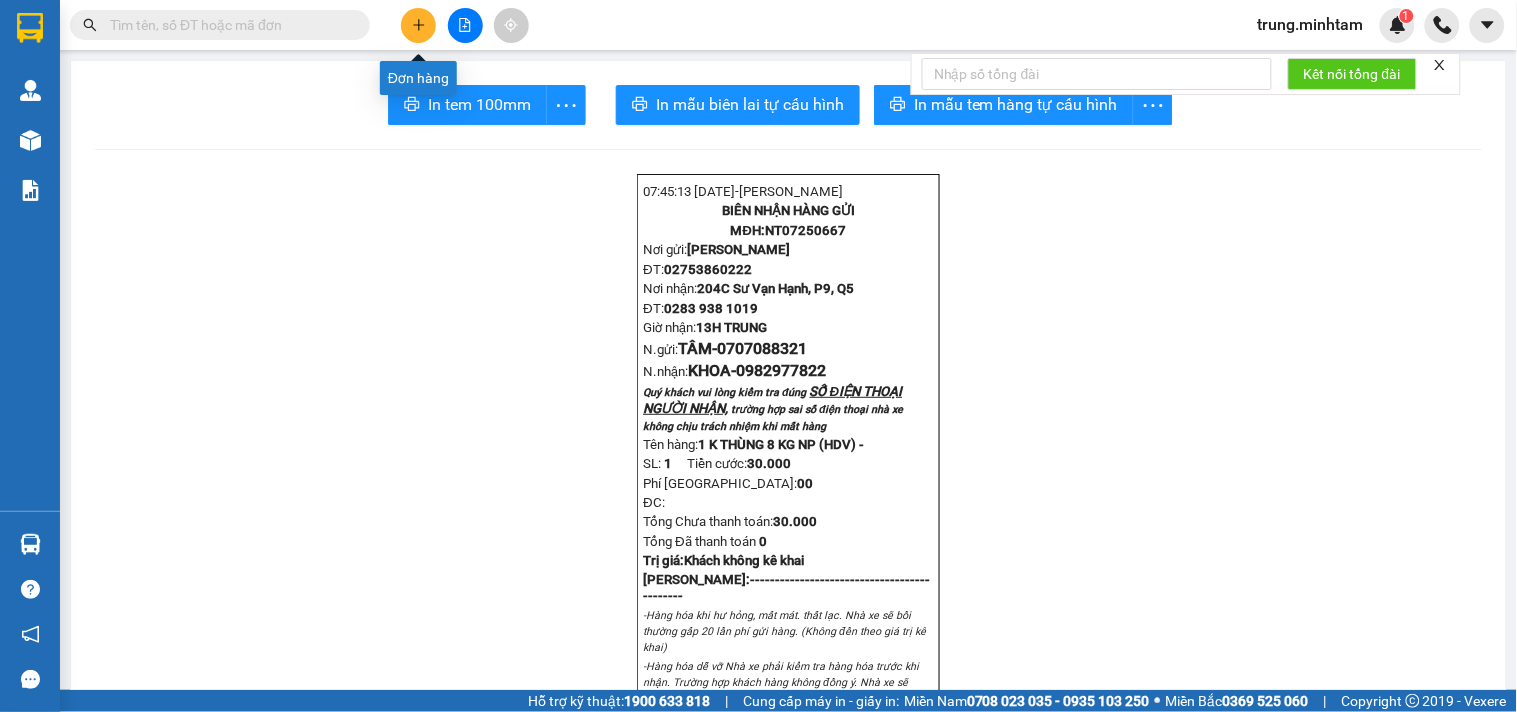 click 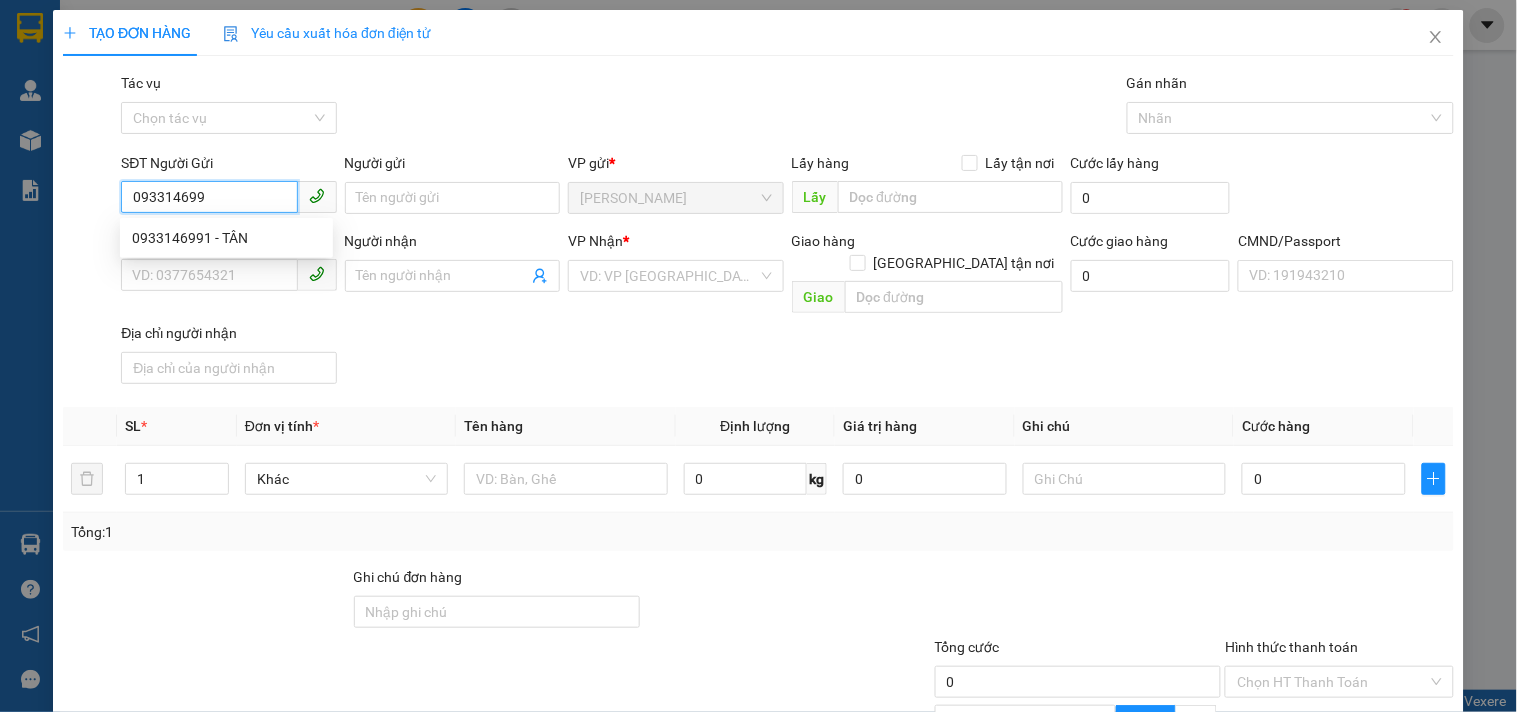 type on "0933146991" 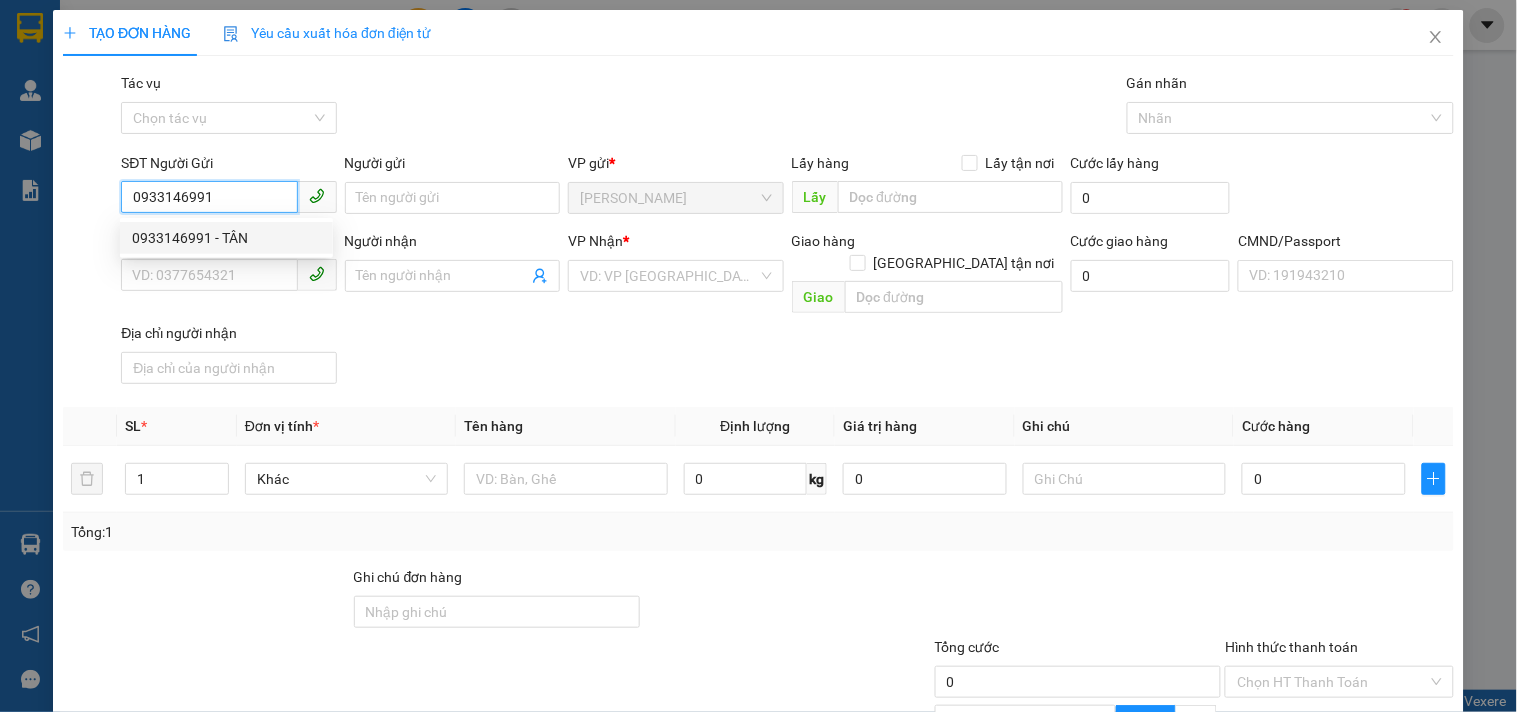 click on "0933146991 - TÂN" at bounding box center (226, 238) 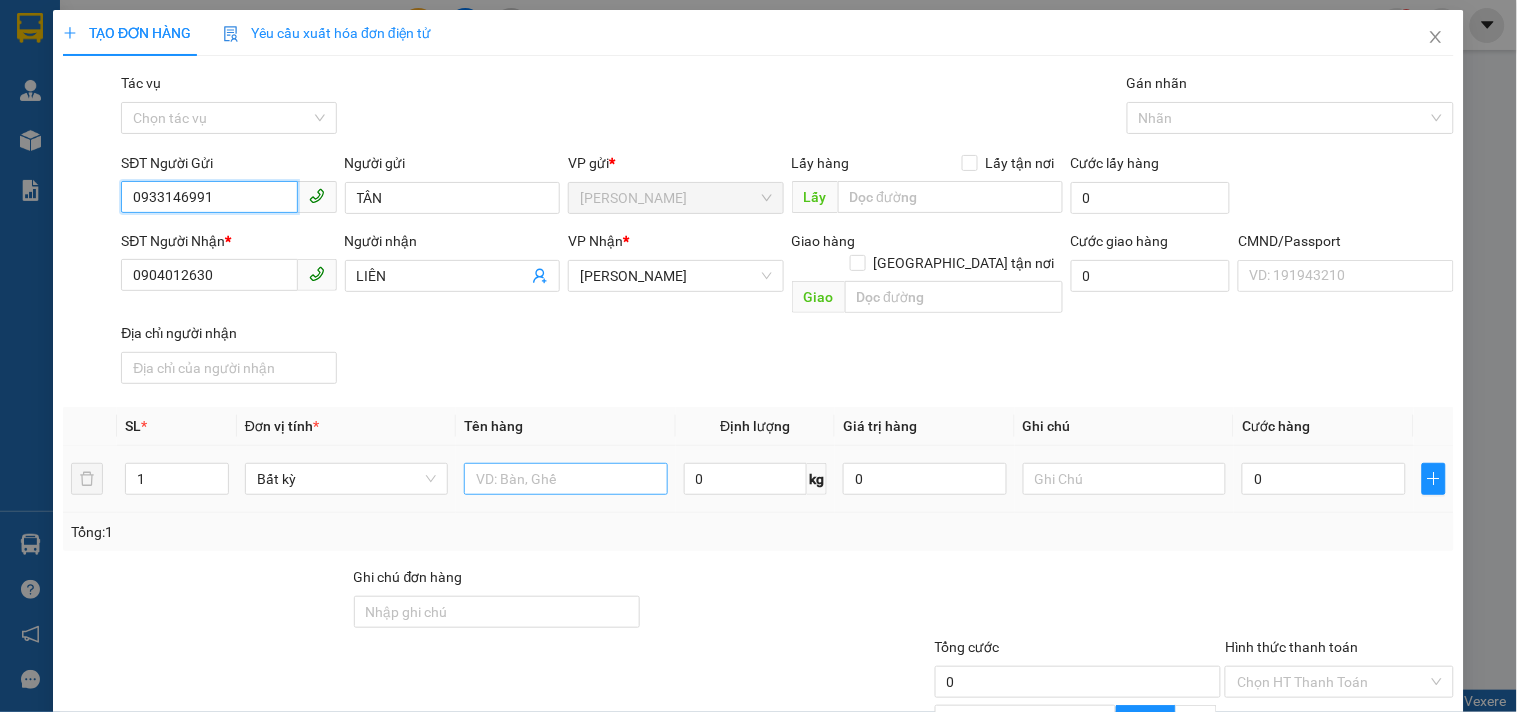 type on "0933146991" 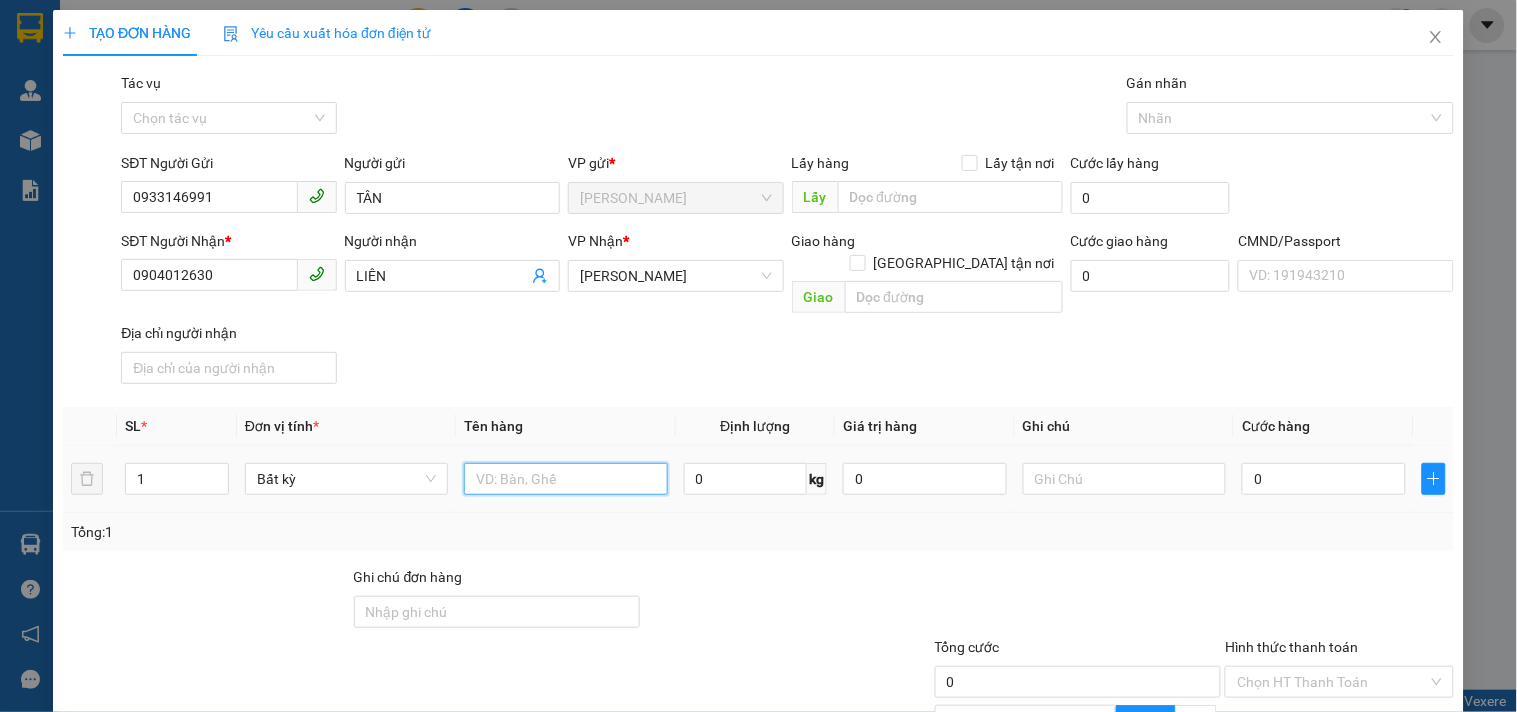 click at bounding box center [565, 479] 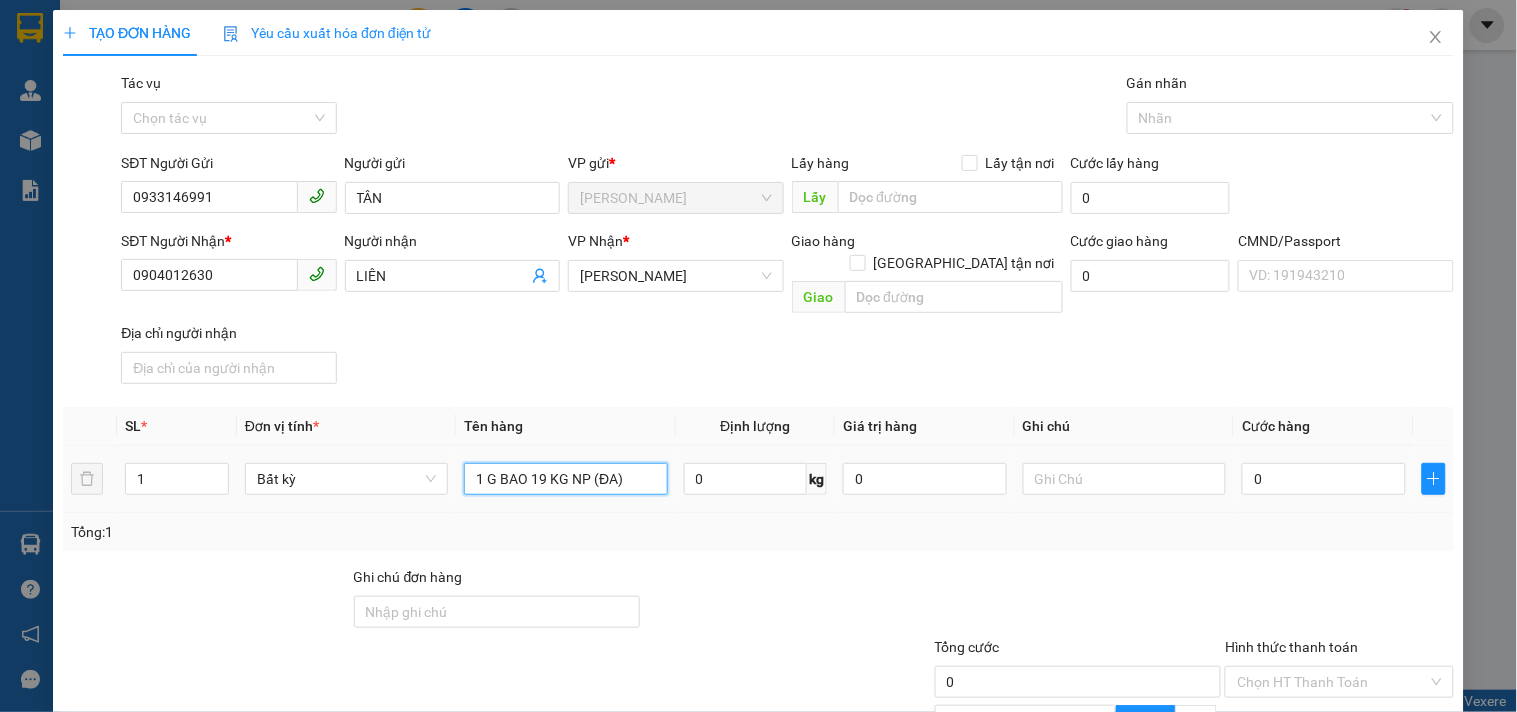 type on "1 G BAO 19 KG NP (ĐA)" 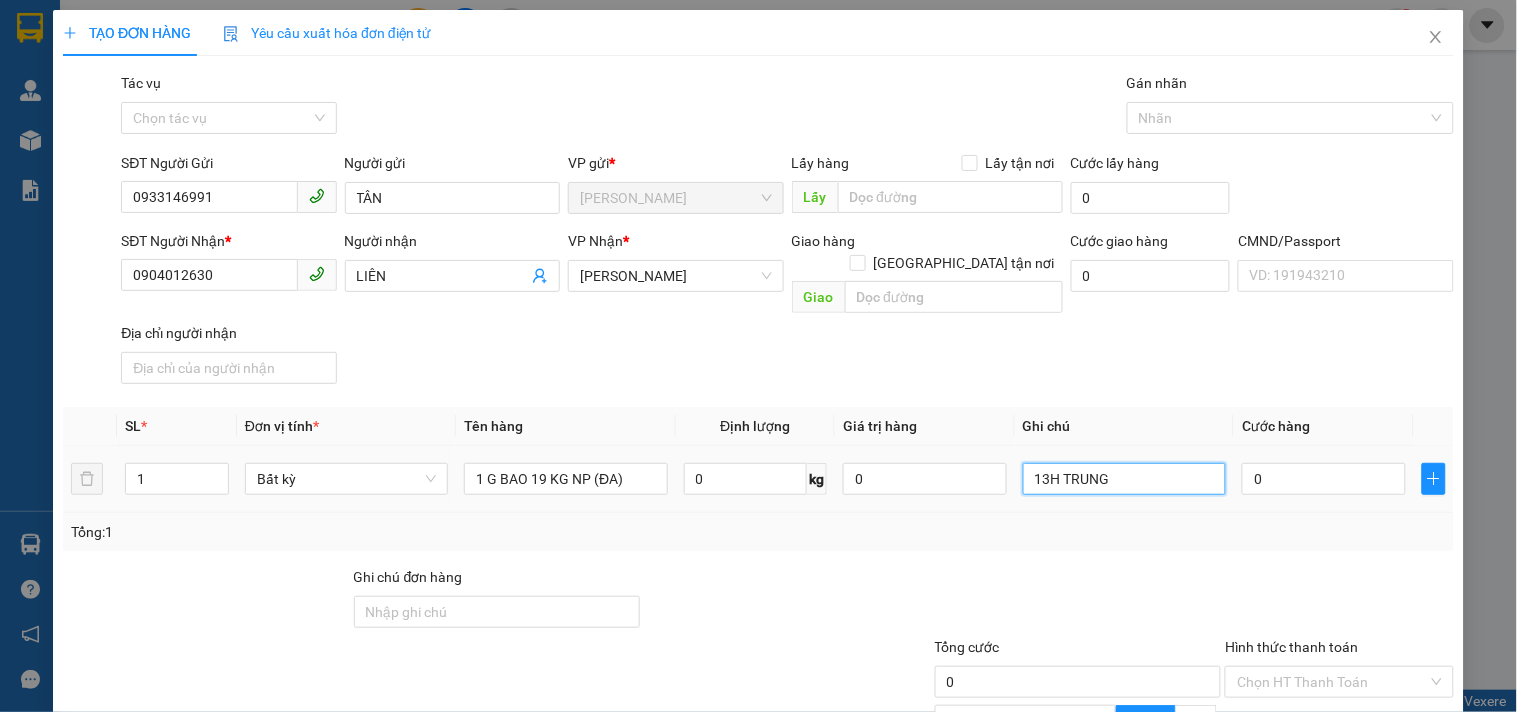 type on "13H TRUNG" 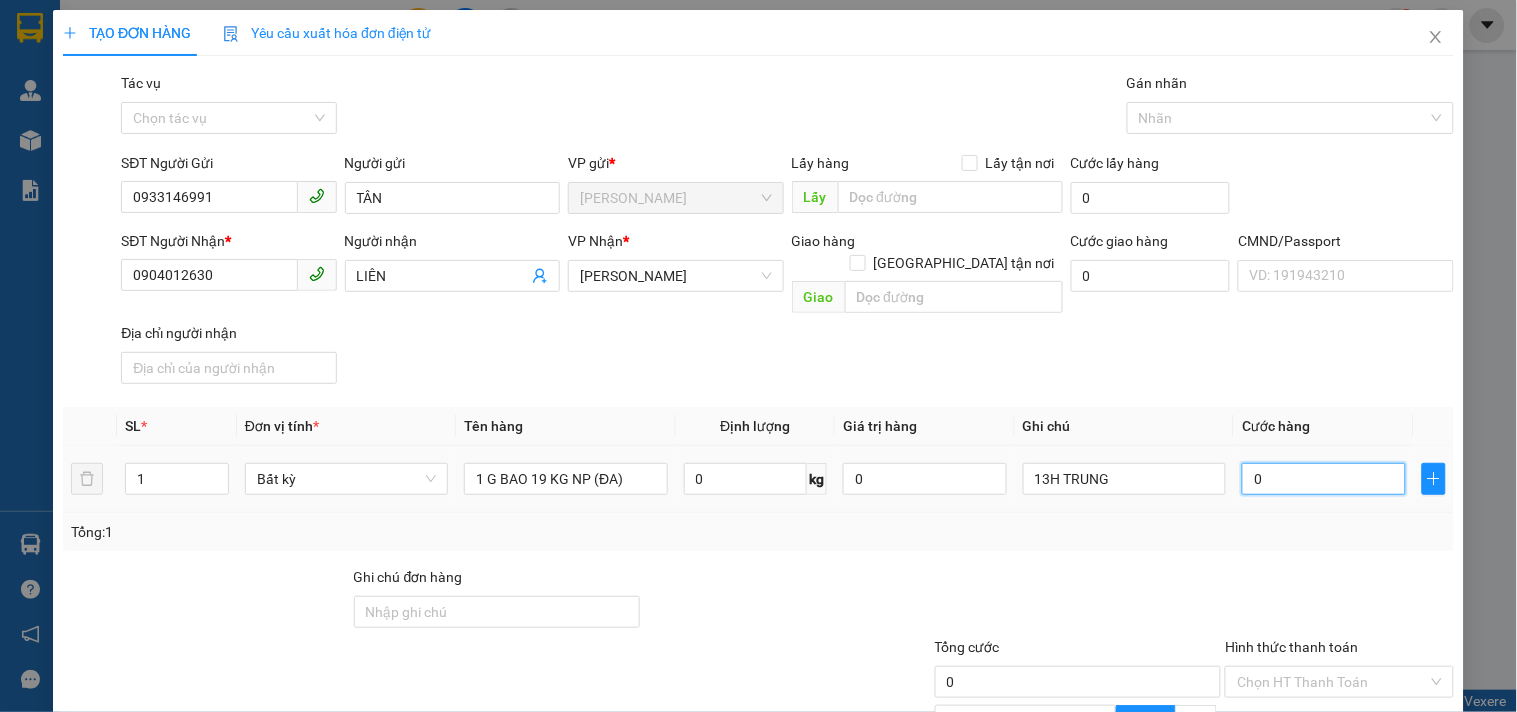 type on "3" 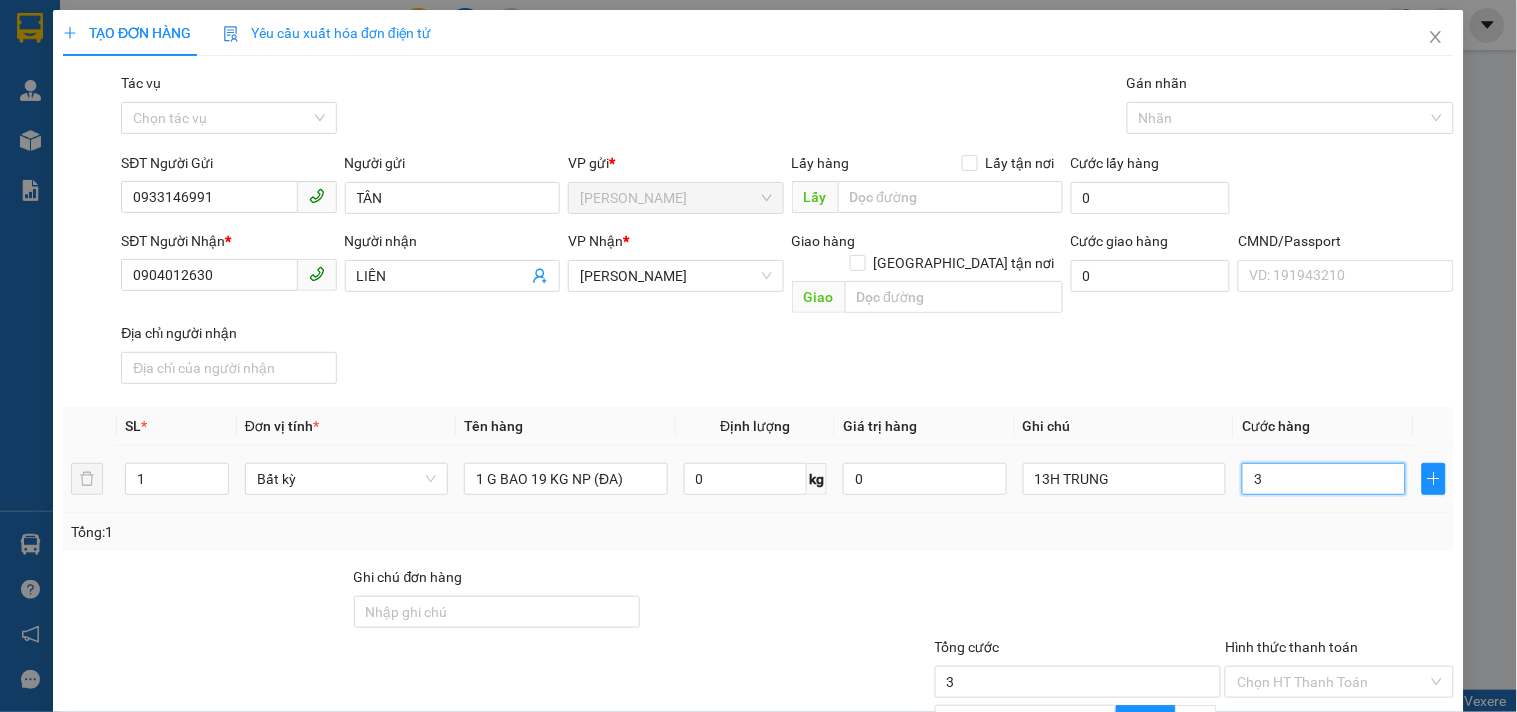 type on "35" 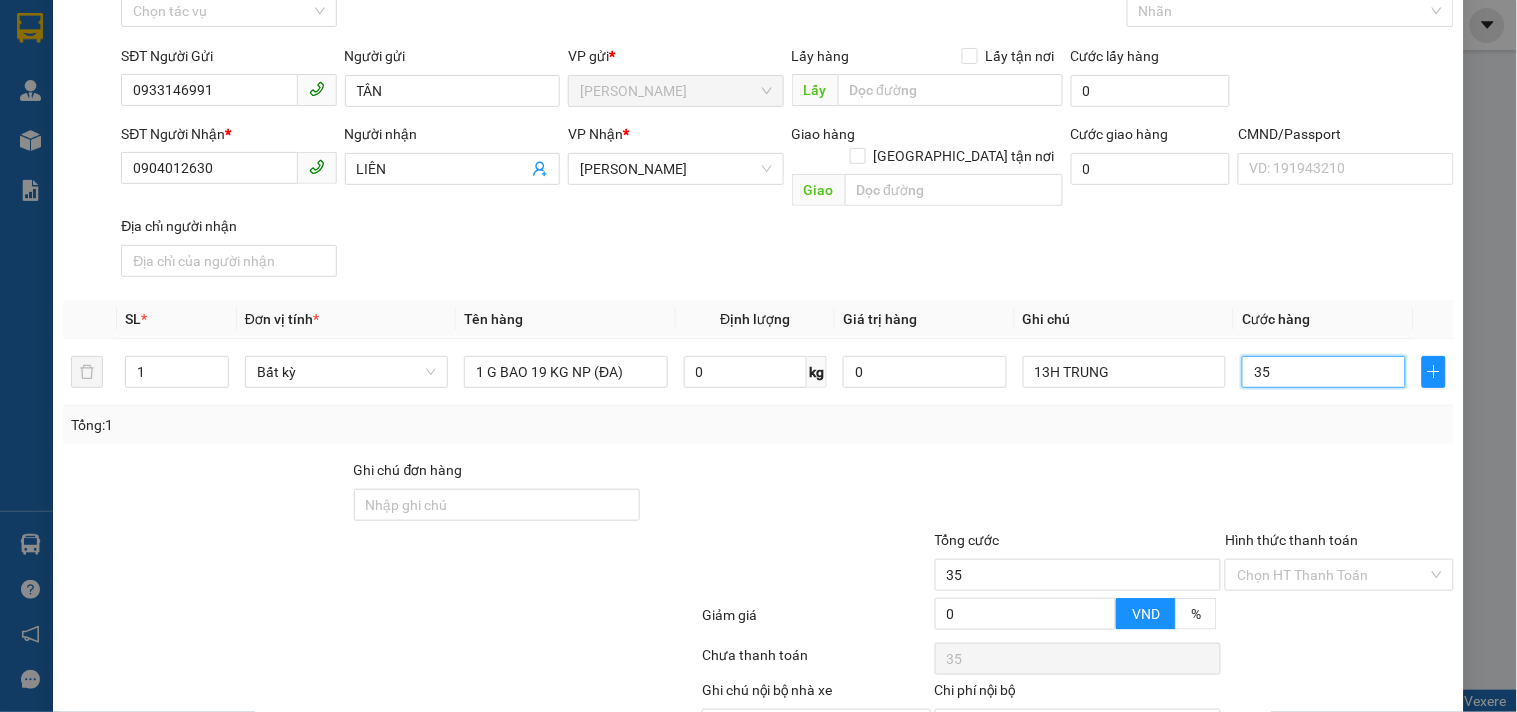 scroll, scrollTop: 200, scrollLeft: 0, axis: vertical 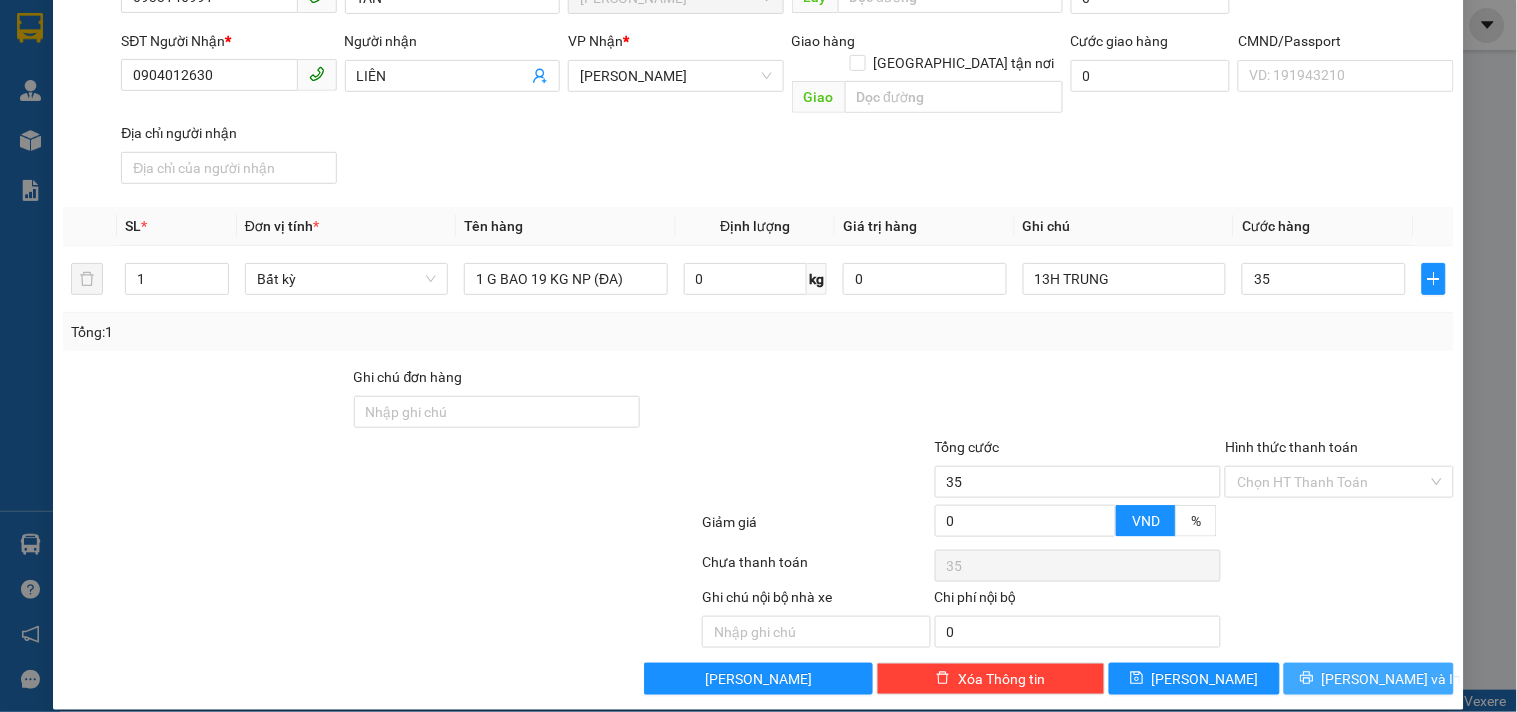 type on "35.000" 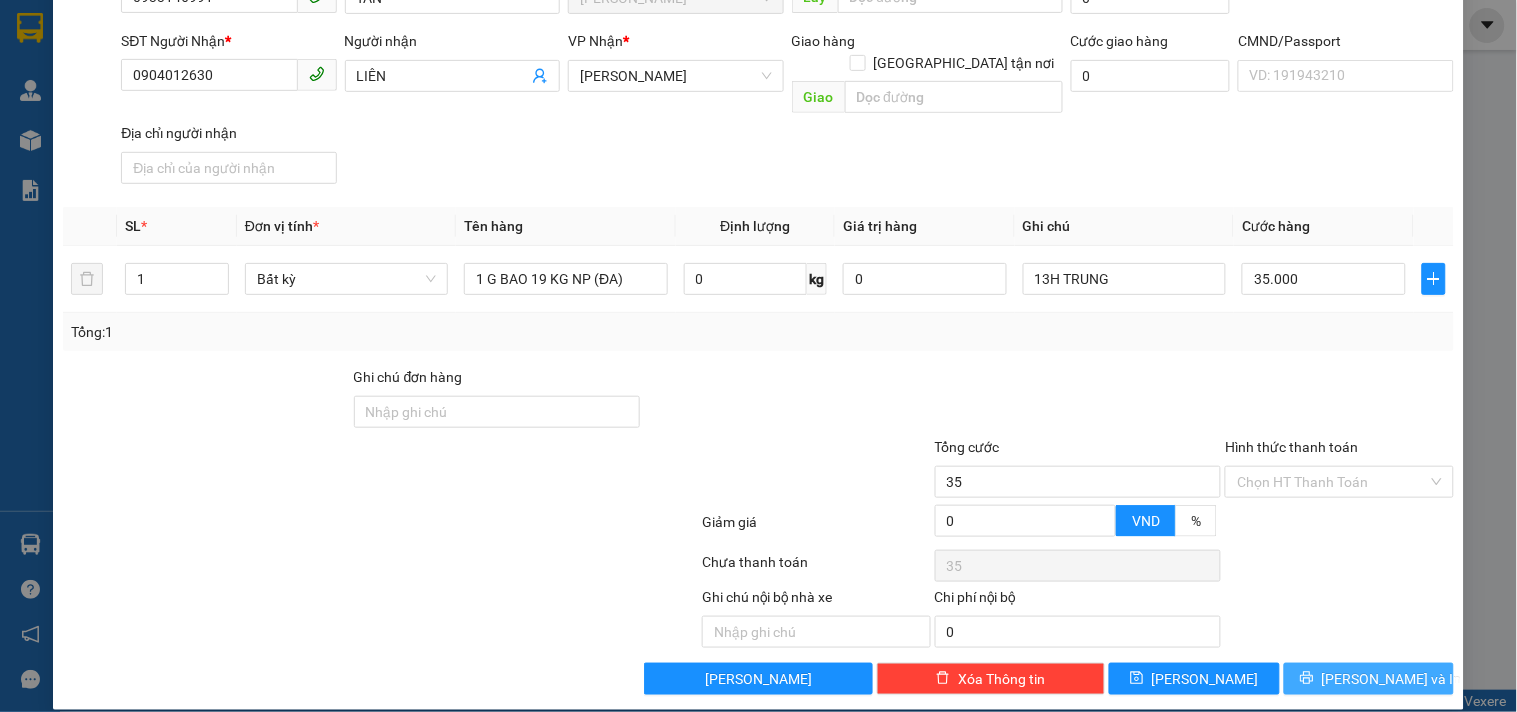 type on "35.000" 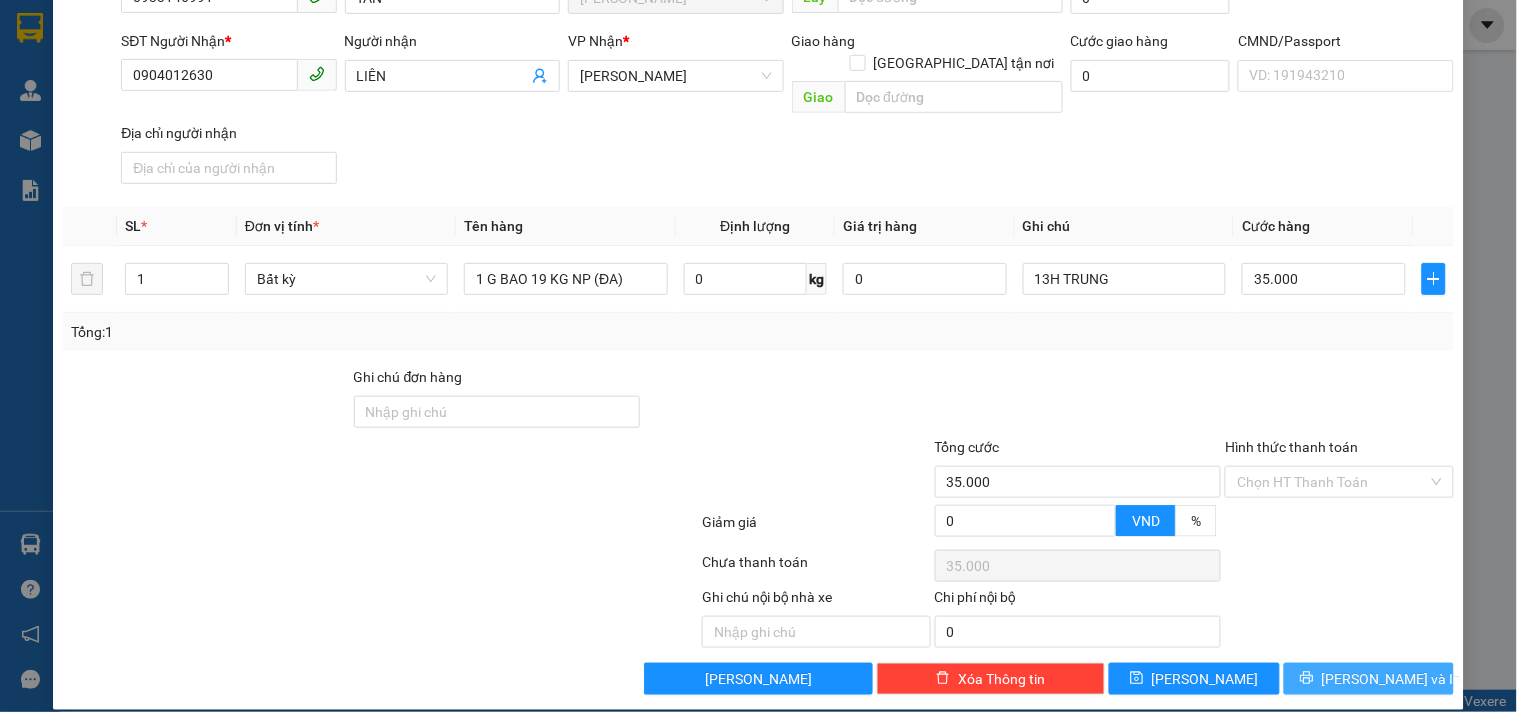 click on "[PERSON_NAME] và In" at bounding box center (1392, 679) 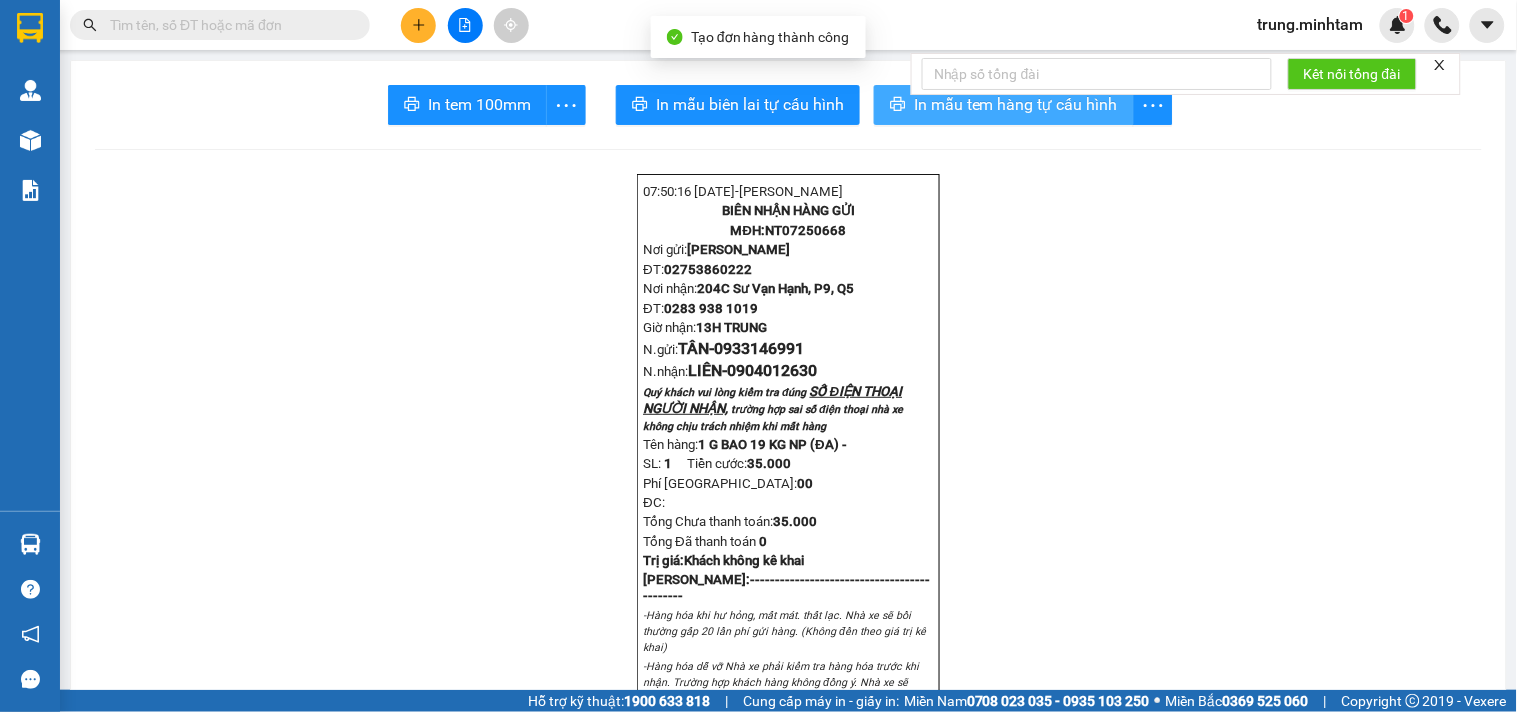 click on "In mẫu tem hàng tự cấu hình" at bounding box center (1016, 104) 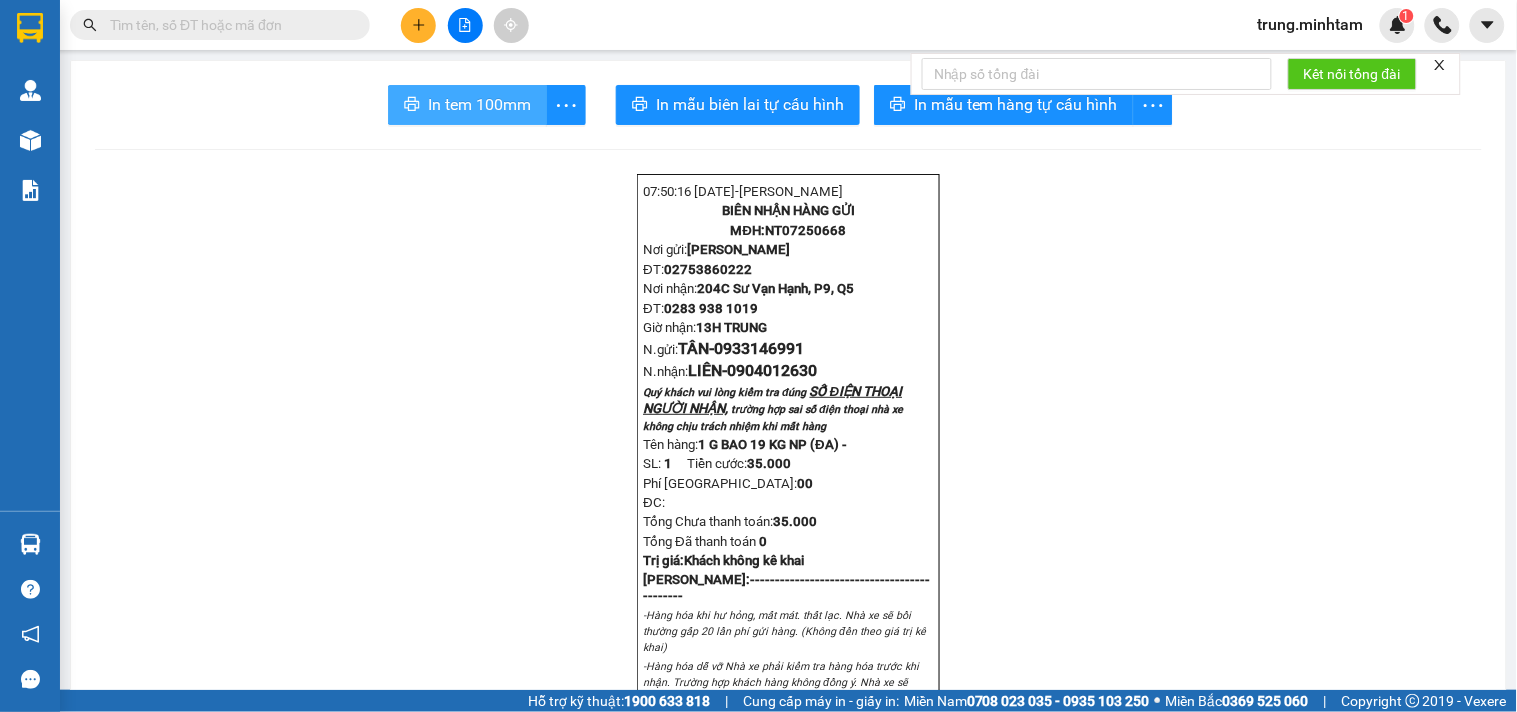 click on "In tem 100mm" at bounding box center [479, 104] 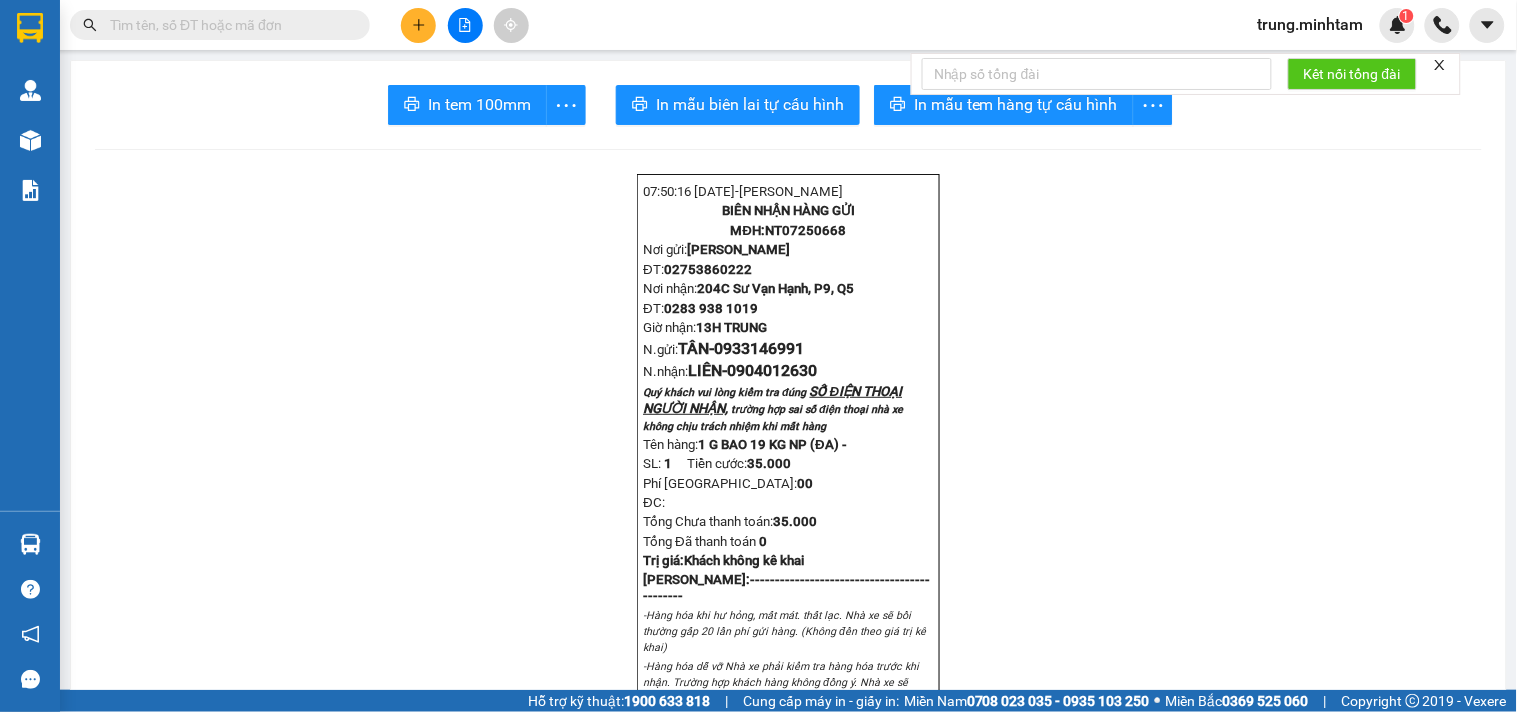 click at bounding box center (228, 25) 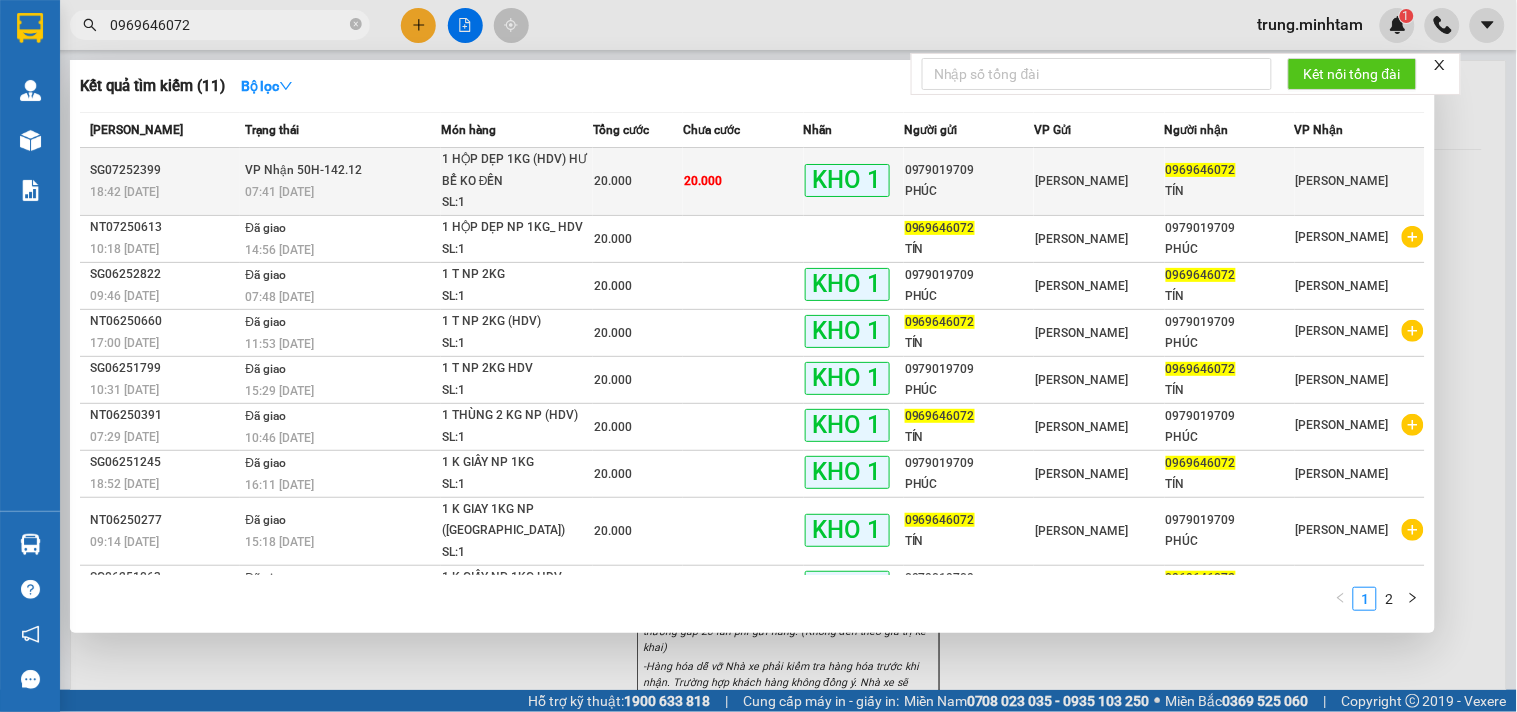 type on "0969646072" 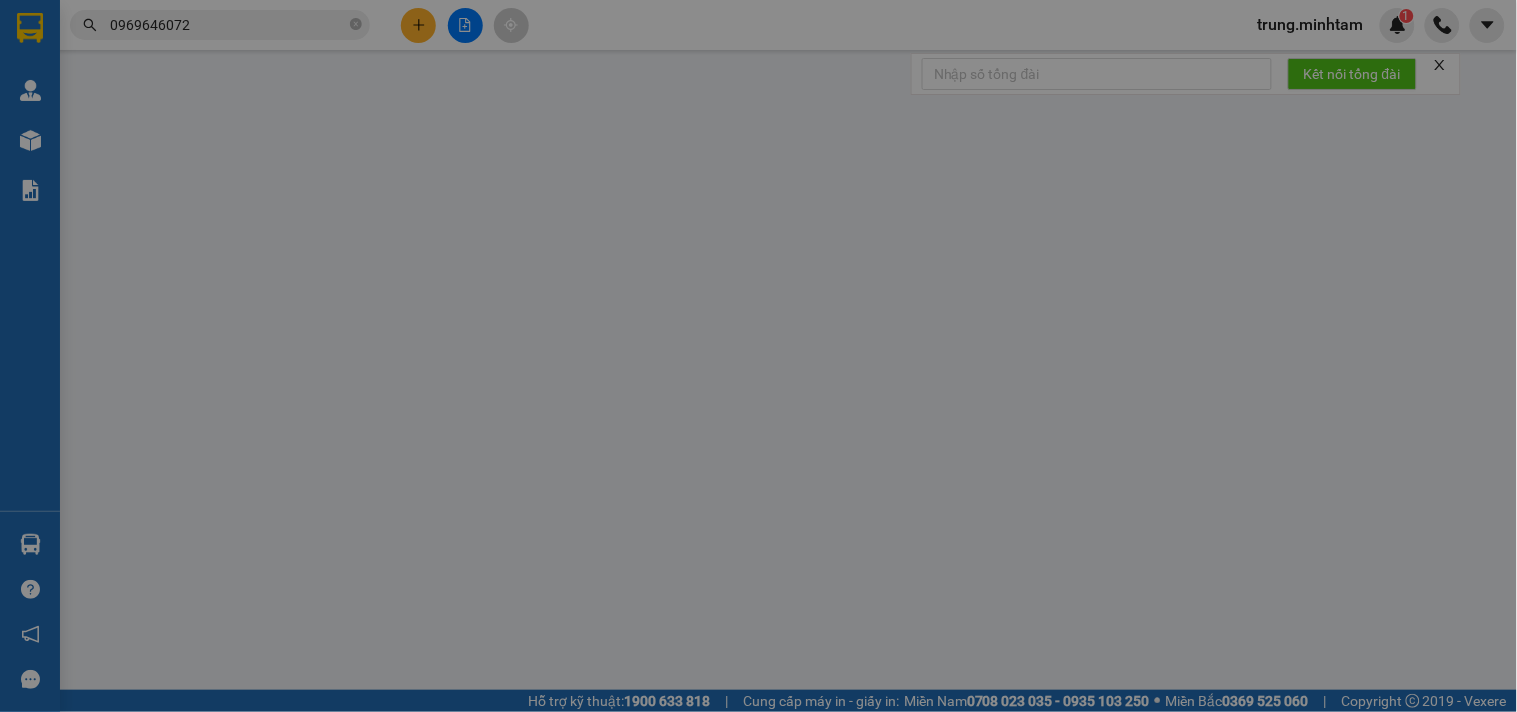 type on "0979019709" 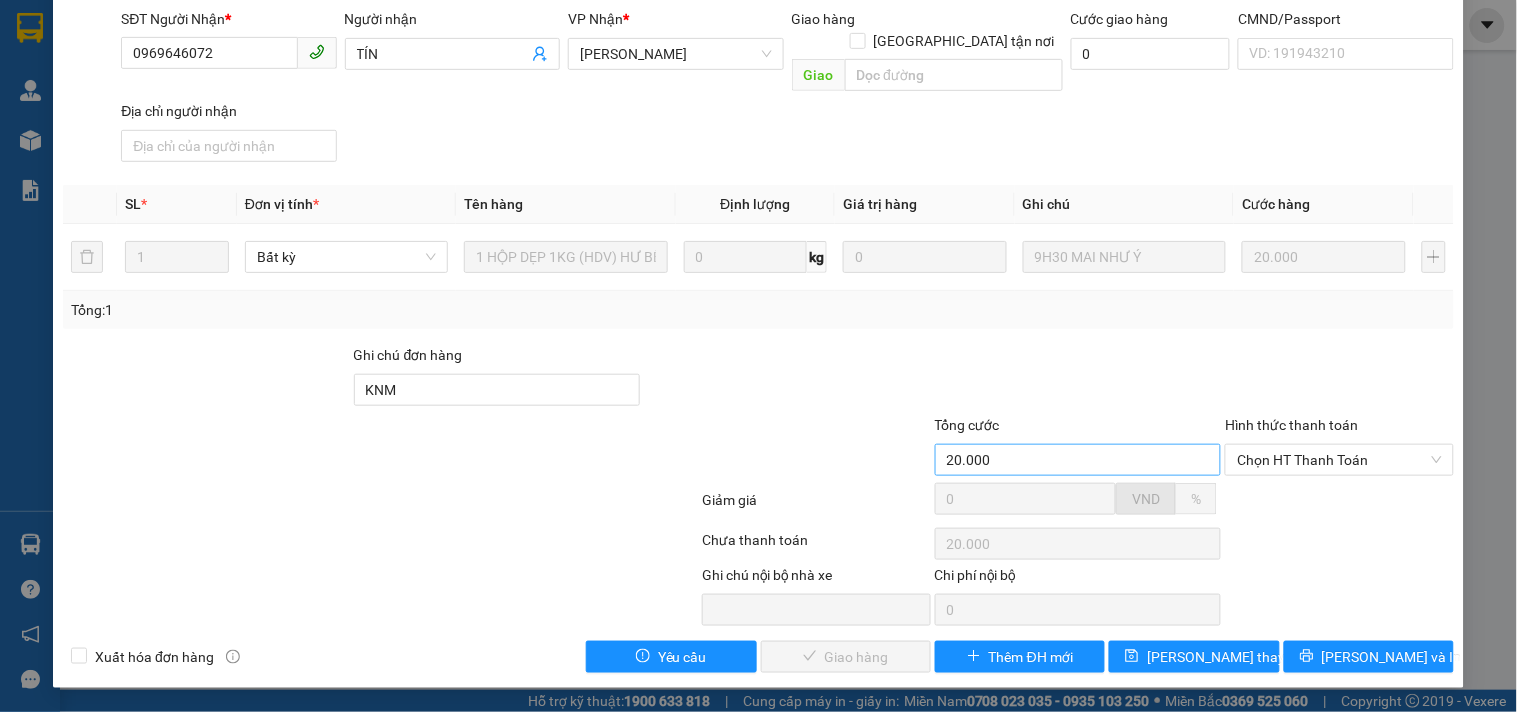 scroll, scrollTop: 207, scrollLeft: 0, axis: vertical 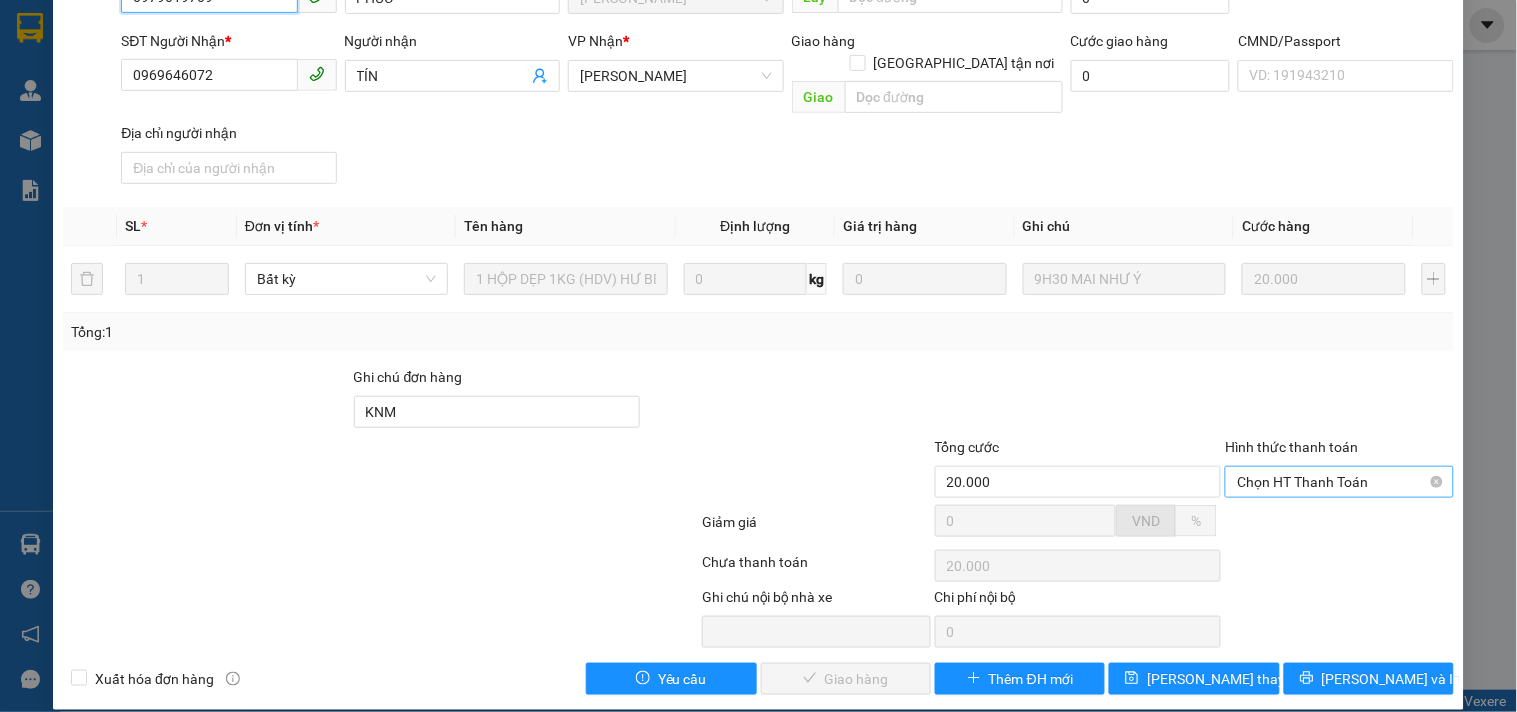 click on "Chọn HT Thanh Toán" at bounding box center [1339, 482] 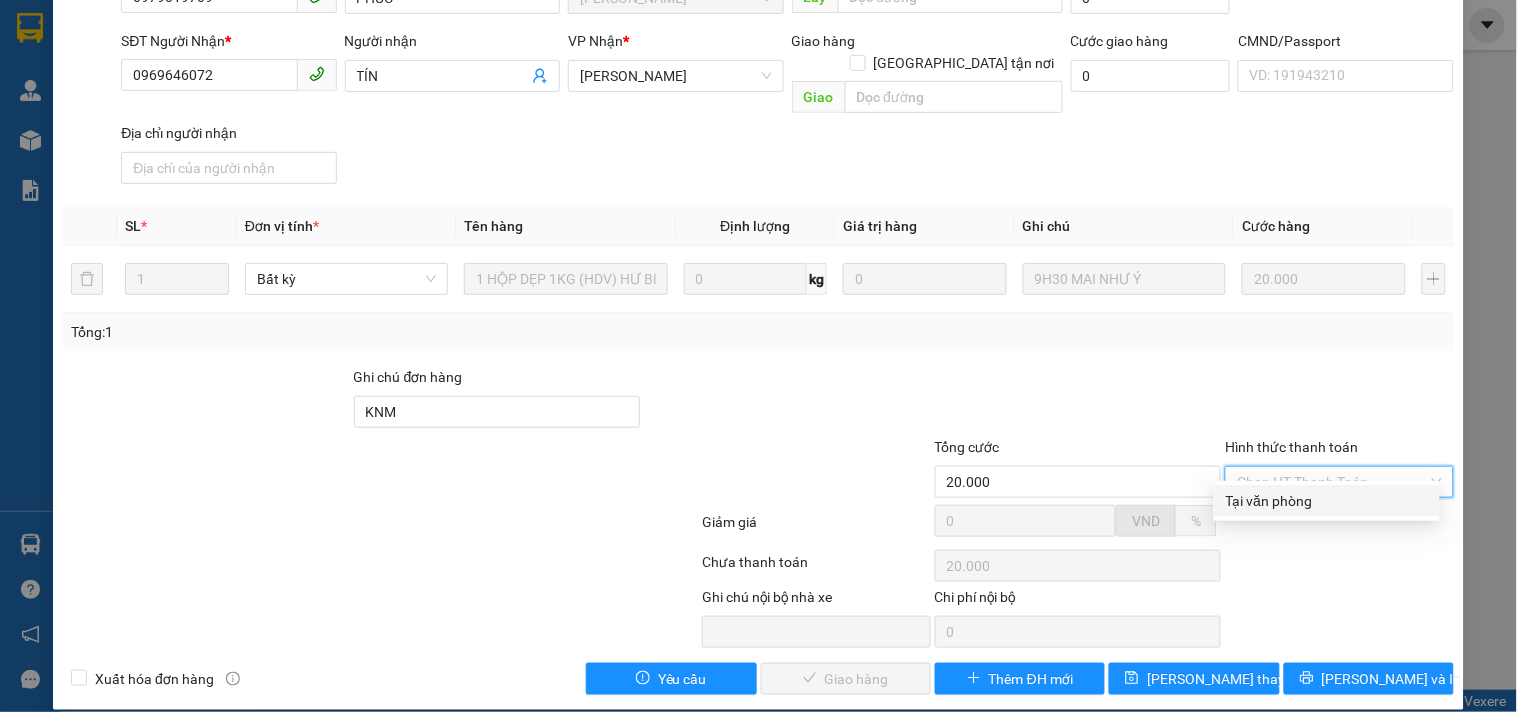 click on "Tại văn phòng" at bounding box center [1327, 501] 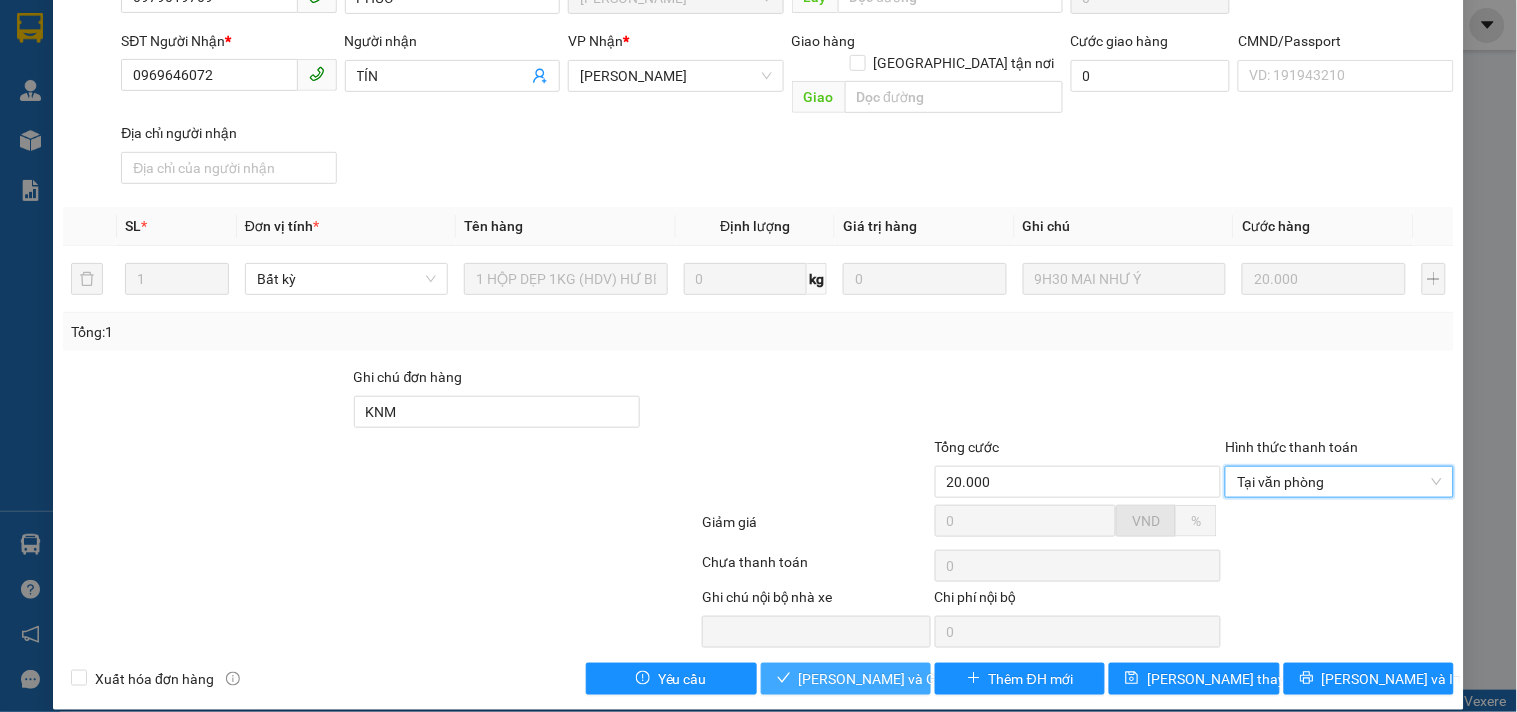 click on "[PERSON_NAME] và Giao hàng" at bounding box center [895, 679] 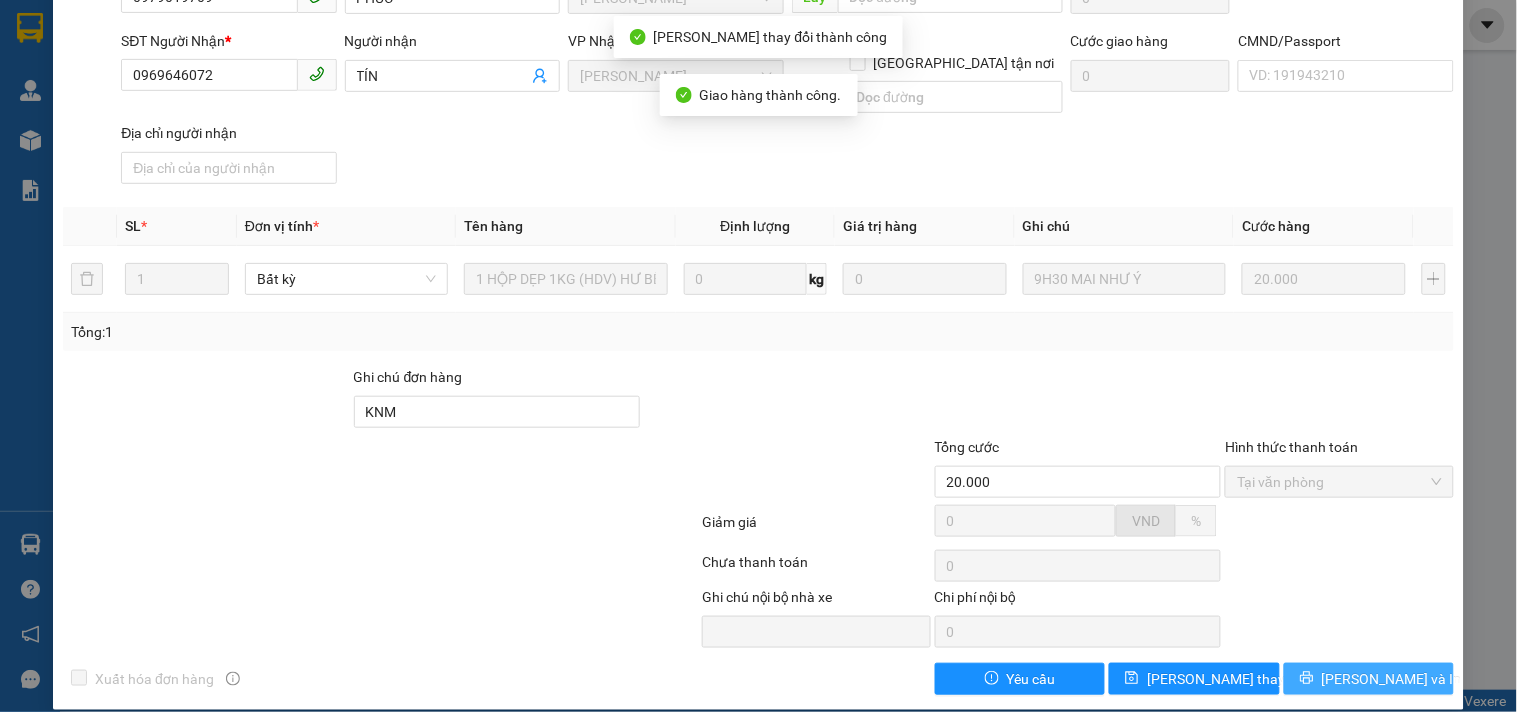 click on "[PERSON_NAME] và In" at bounding box center (1392, 679) 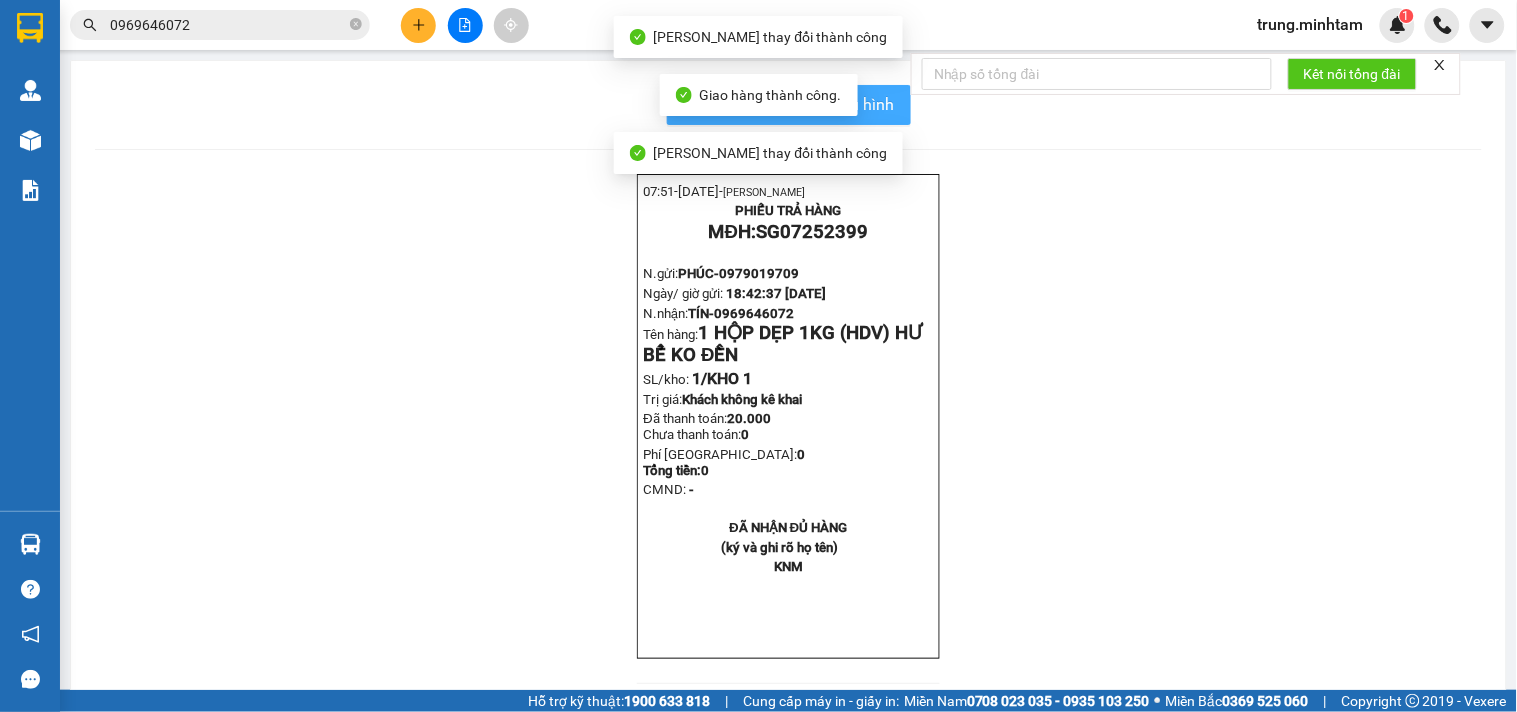 click on "In mẫu biên lai tự cấu hình" at bounding box center [801, 104] 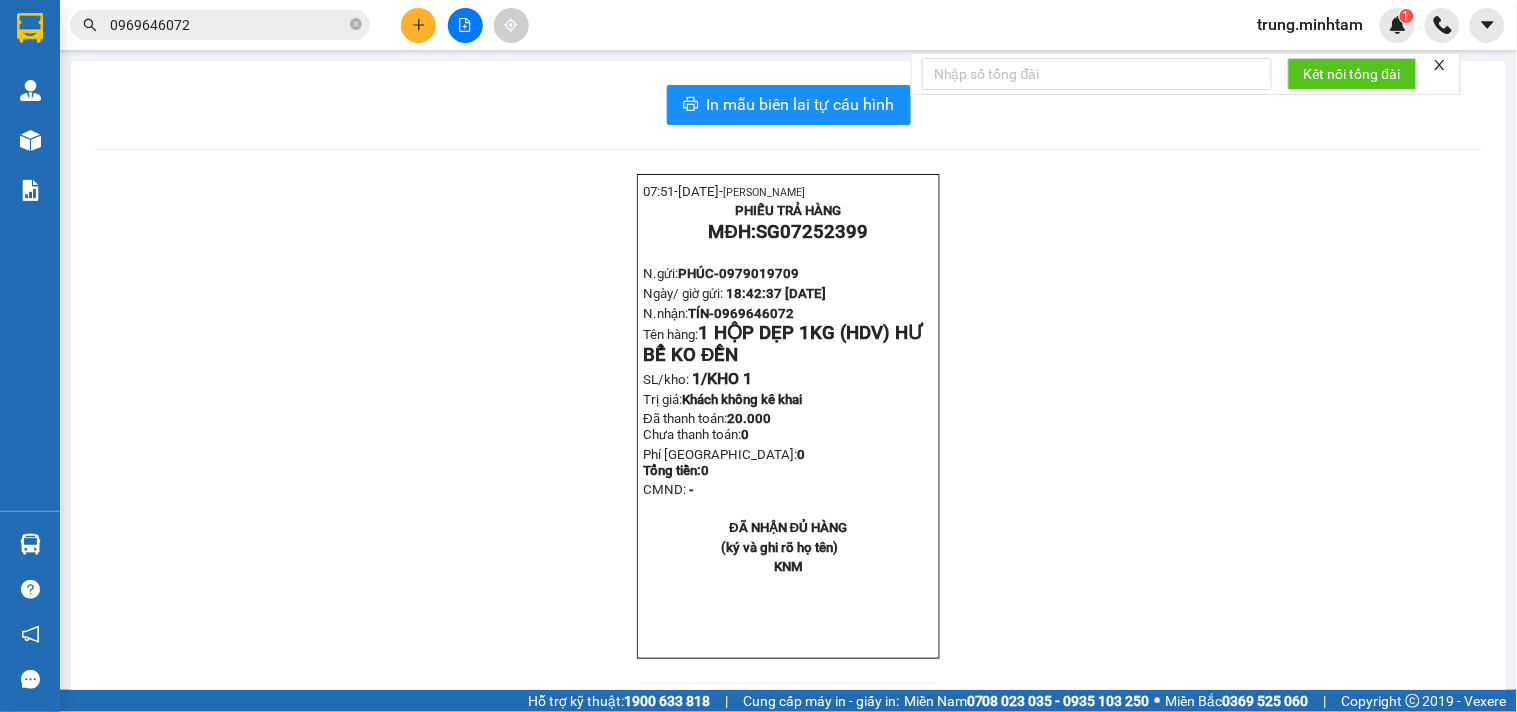 click on "0969646072" at bounding box center [228, 25] 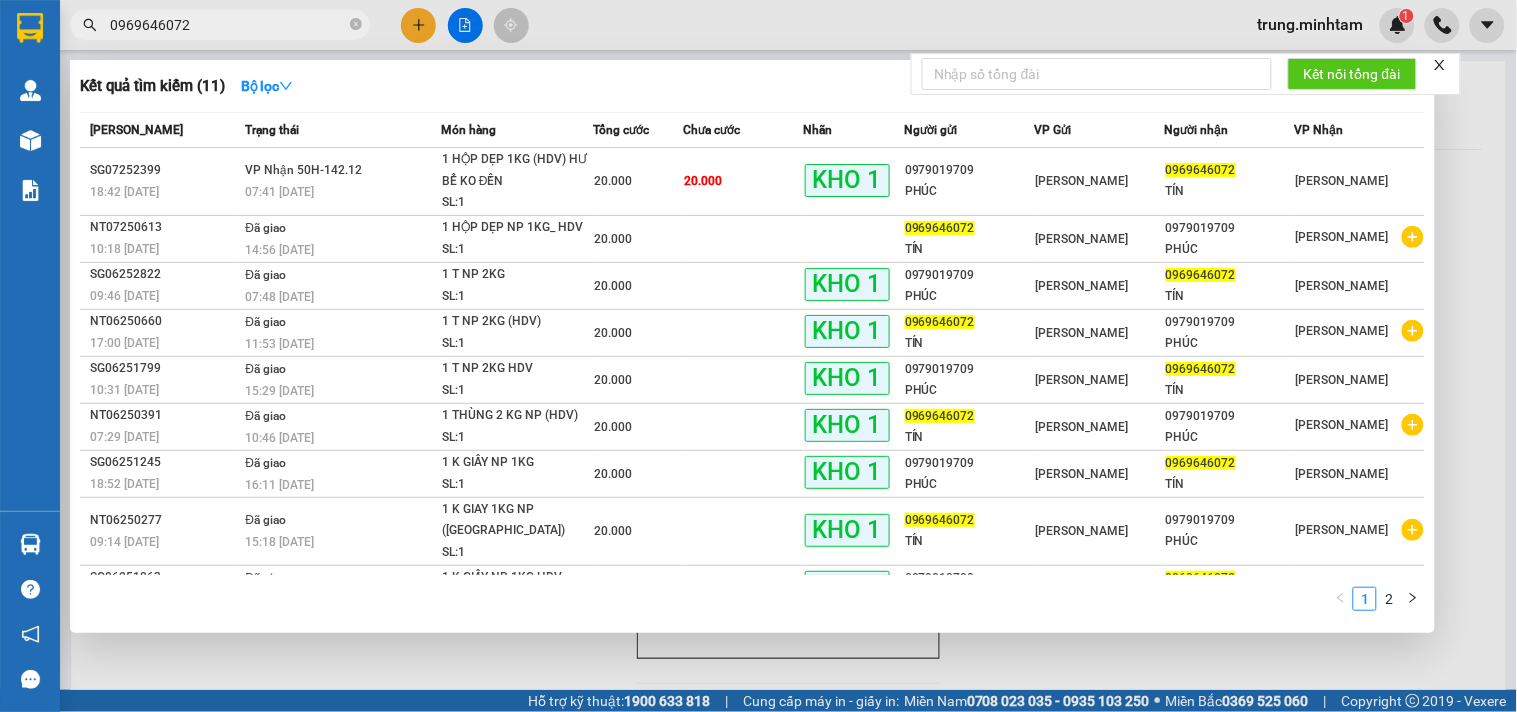 click on "0969646072" at bounding box center [228, 25] 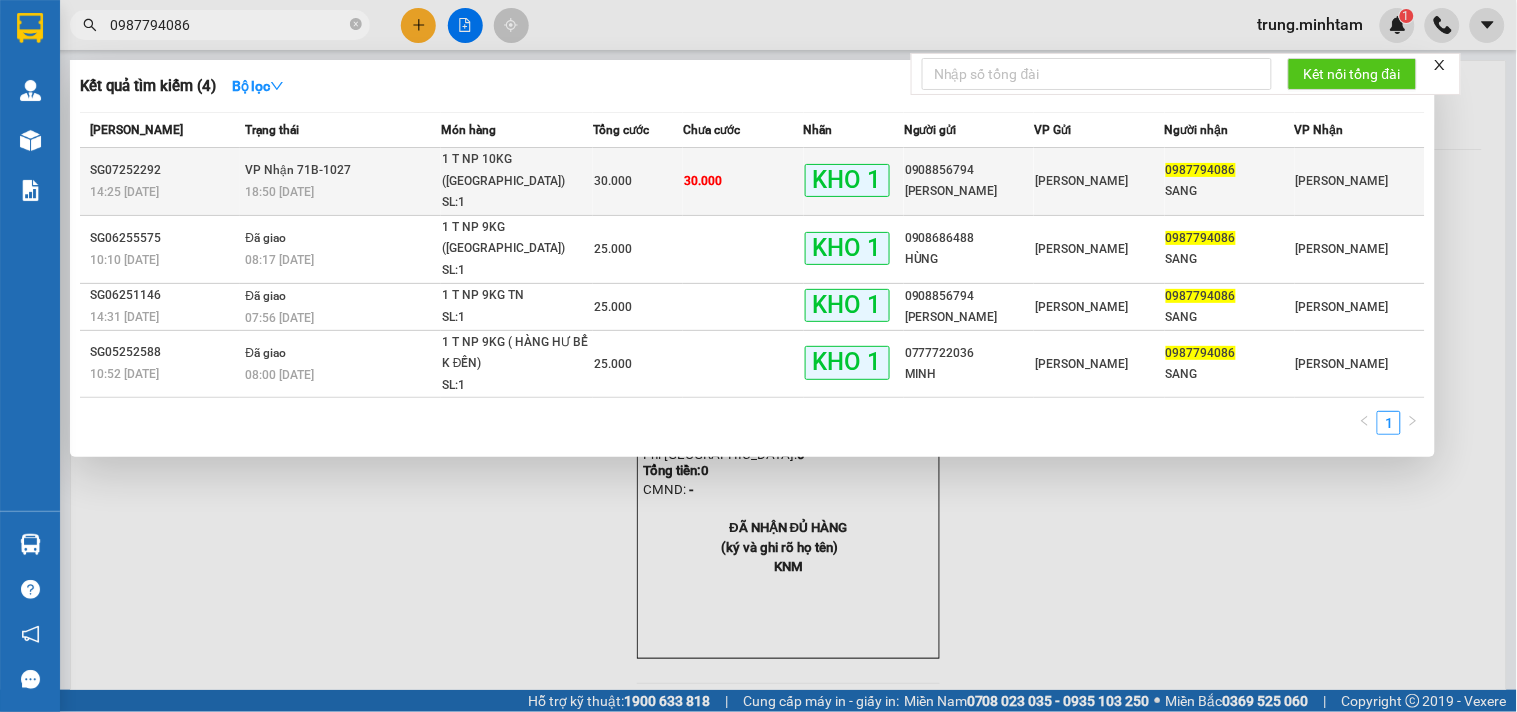 type on "0987794086" 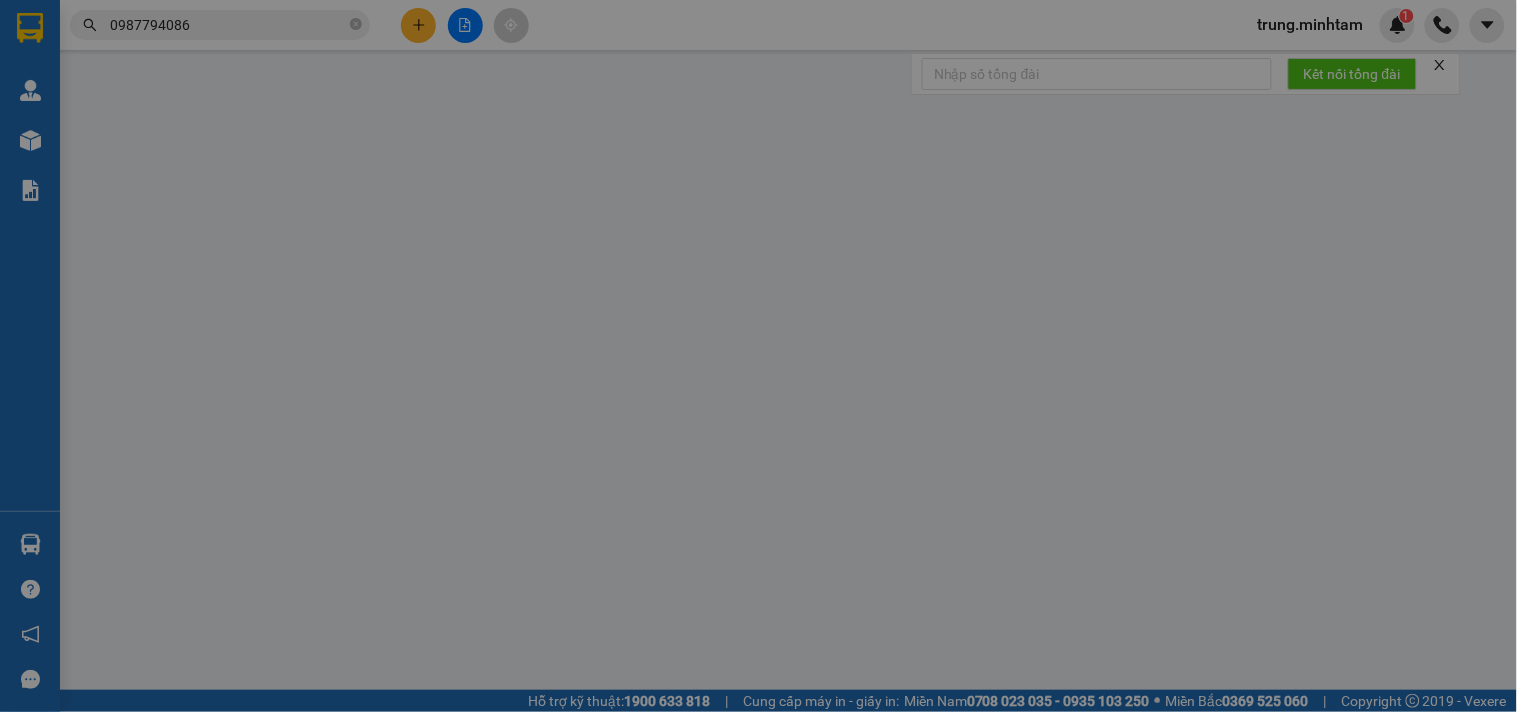 type on "0908856794" 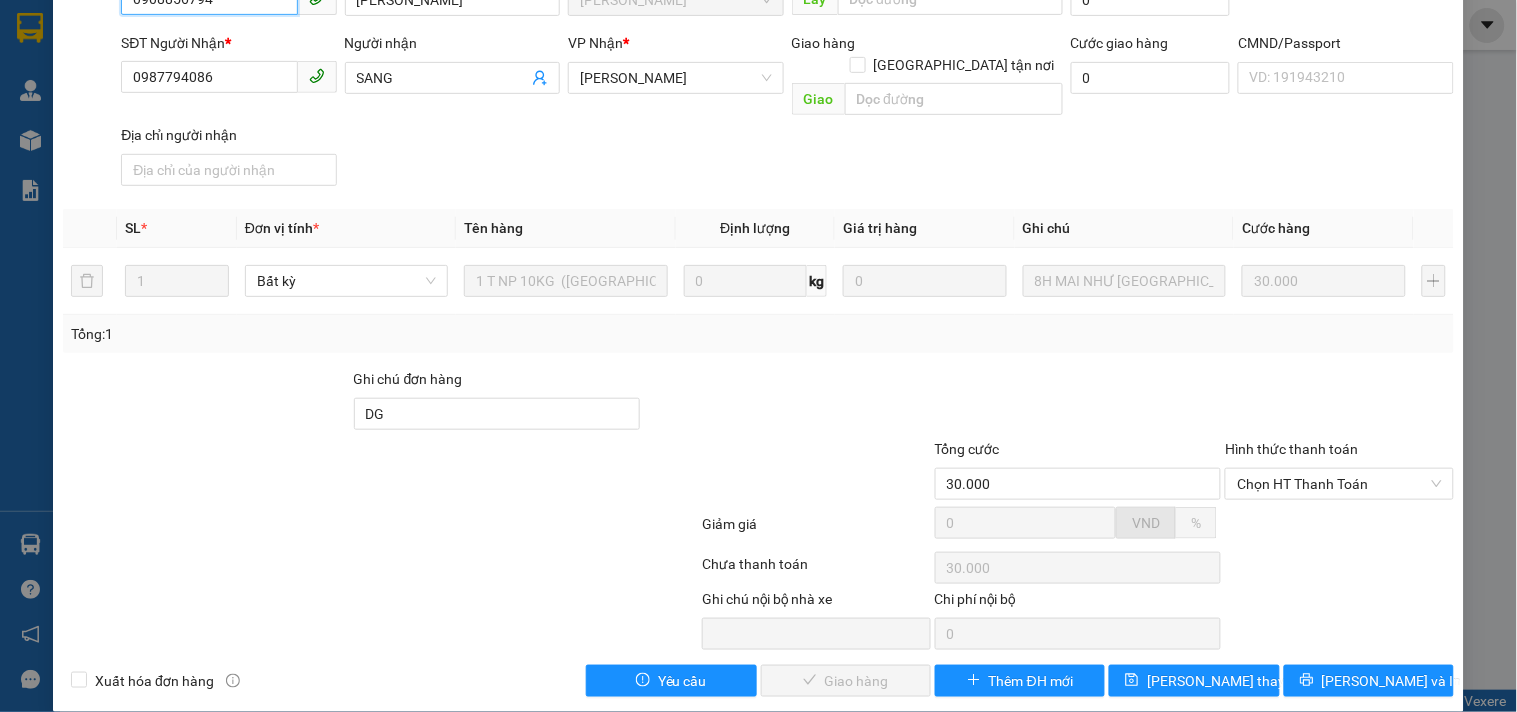 scroll, scrollTop: 207, scrollLeft: 0, axis: vertical 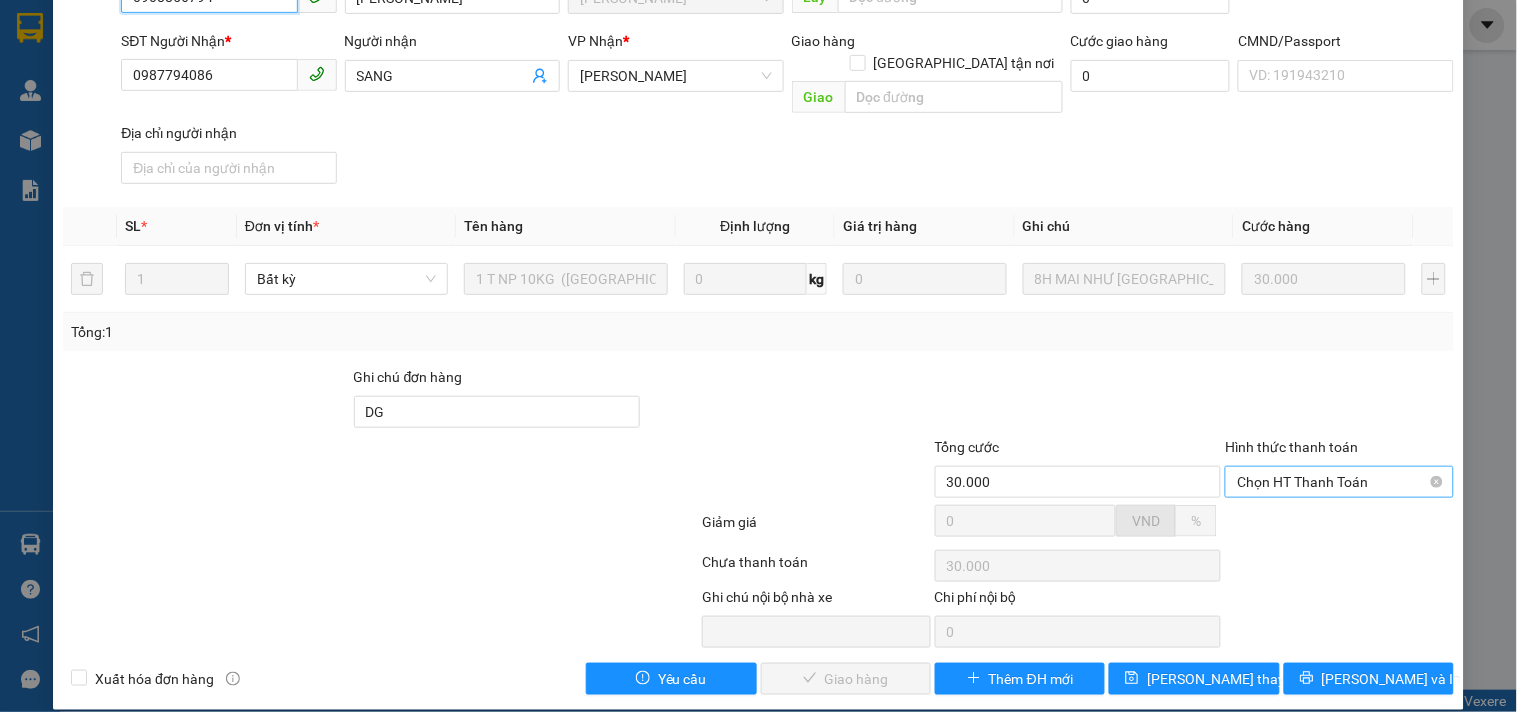 click on "Chọn HT Thanh Toán" at bounding box center [1339, 482] 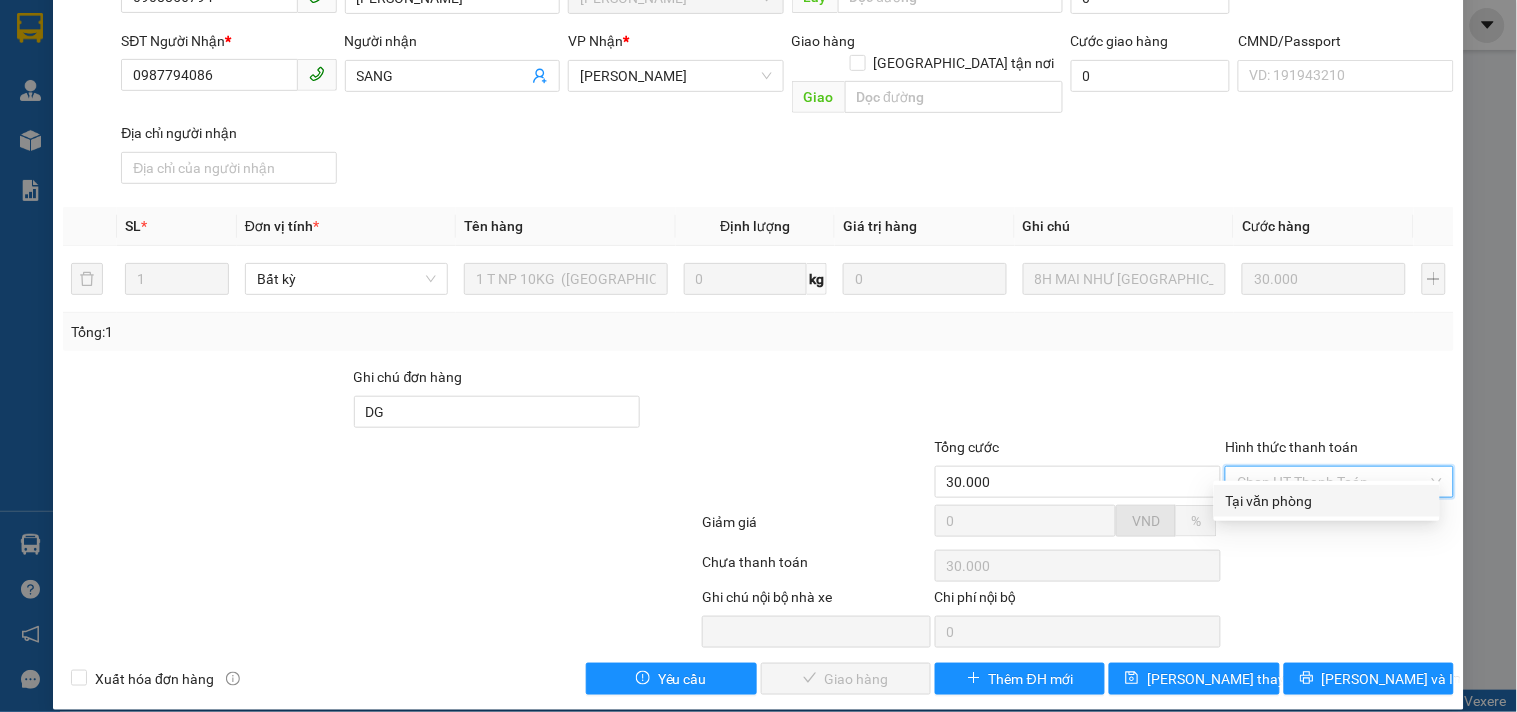 drag, startPoint x: 1275, startPoint y: 498, endPoint x: 973, endPoint y: 615, distance: 323.8719 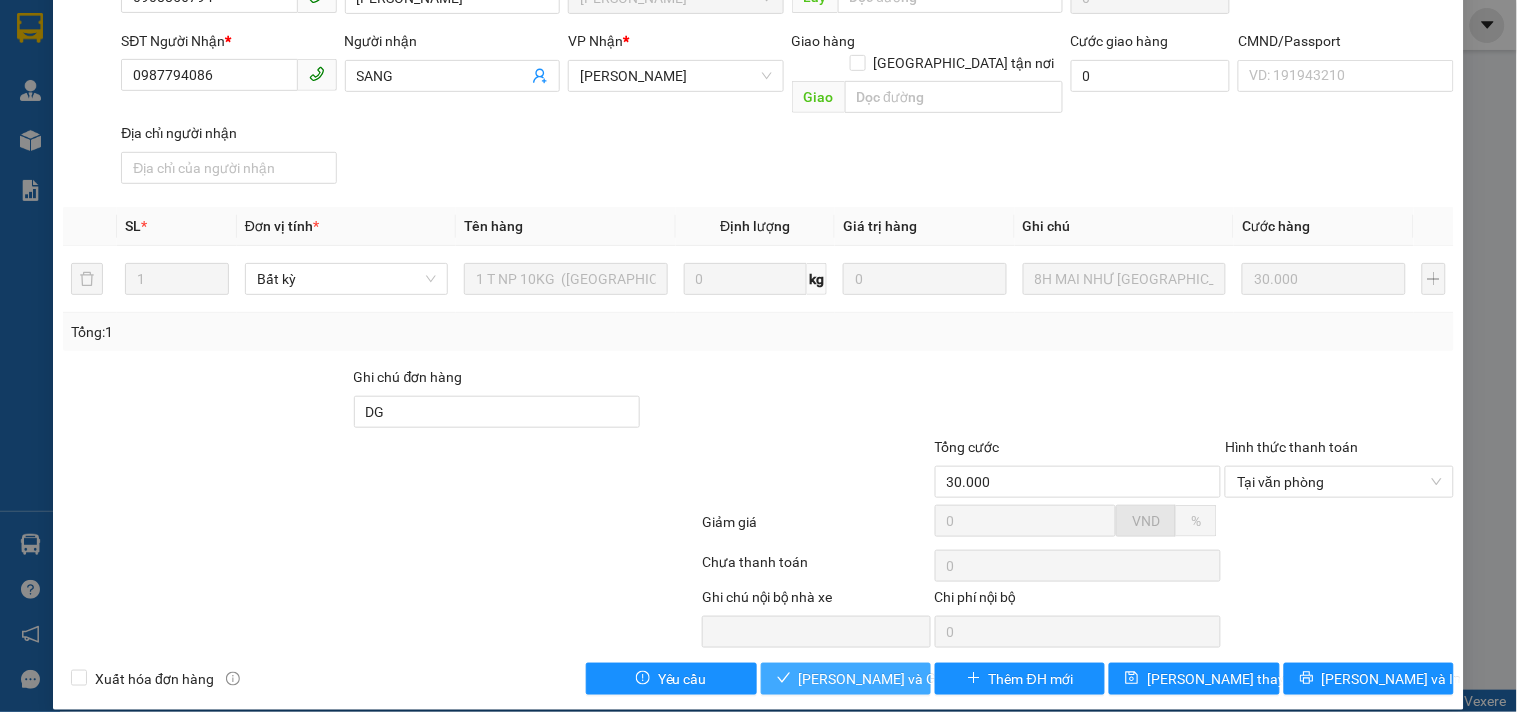 click on "[PERSON_NAME] và Giao hàng" at bounding box center [895, 679] 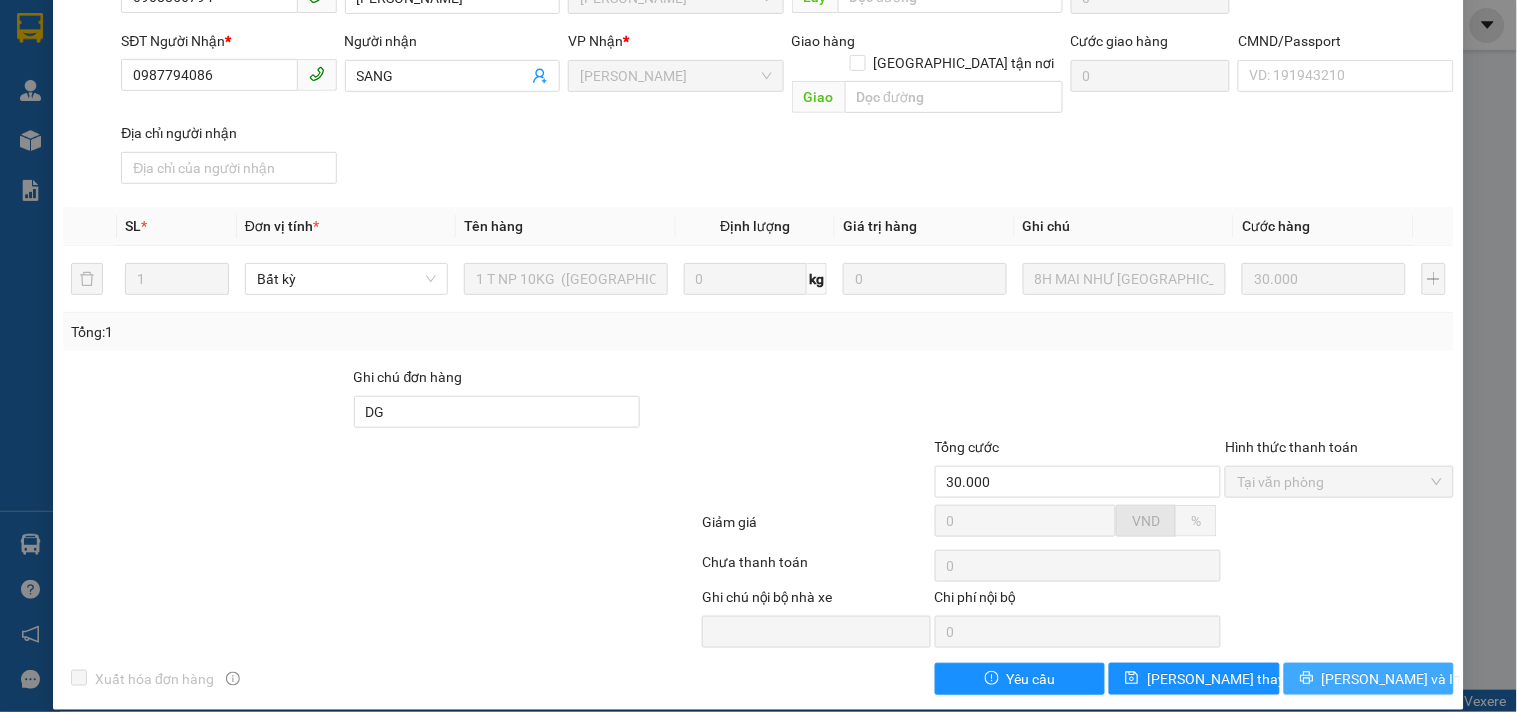 click on "[PERSON_NAME] và In" at bounding box center [1392, 679] 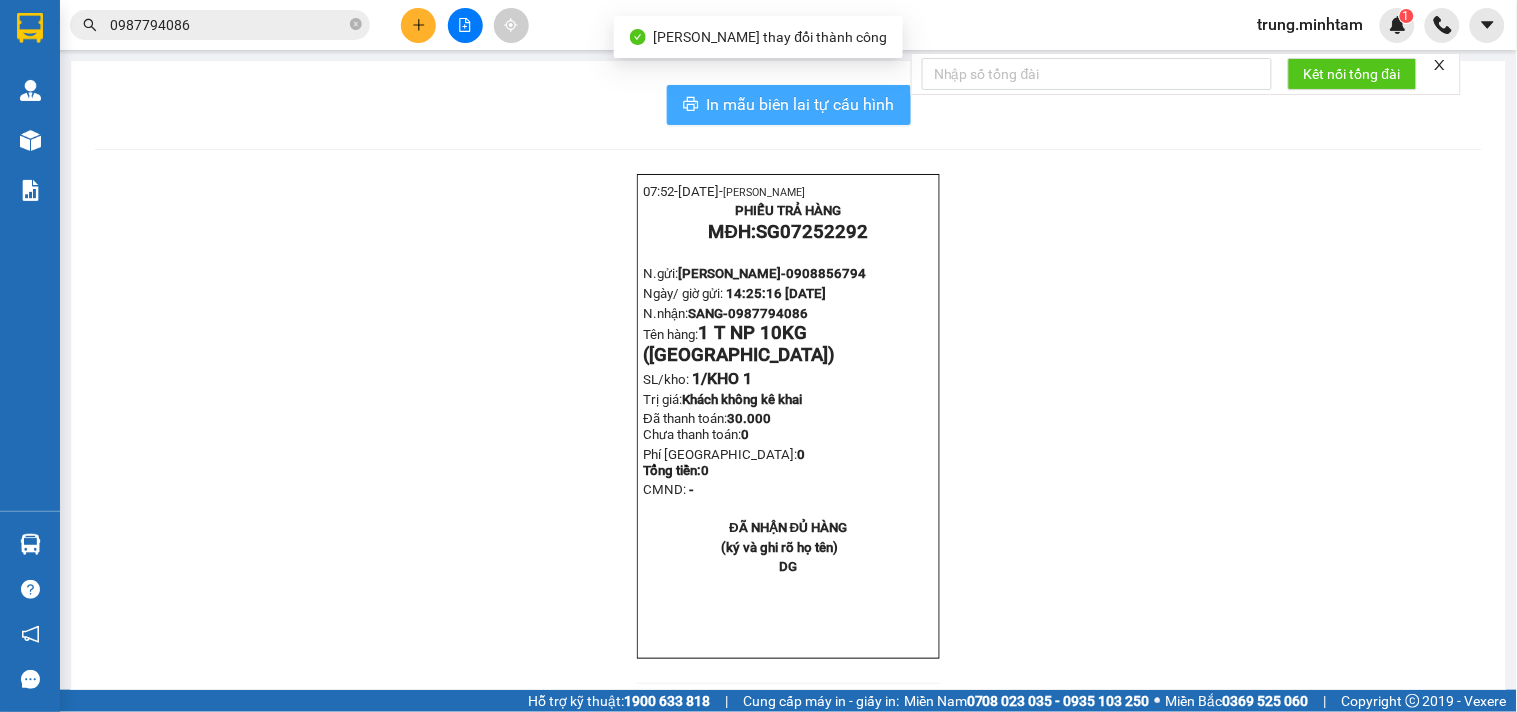 click on "In mẫu biên lai tự cấu hình" at bounding box center (801, 104) 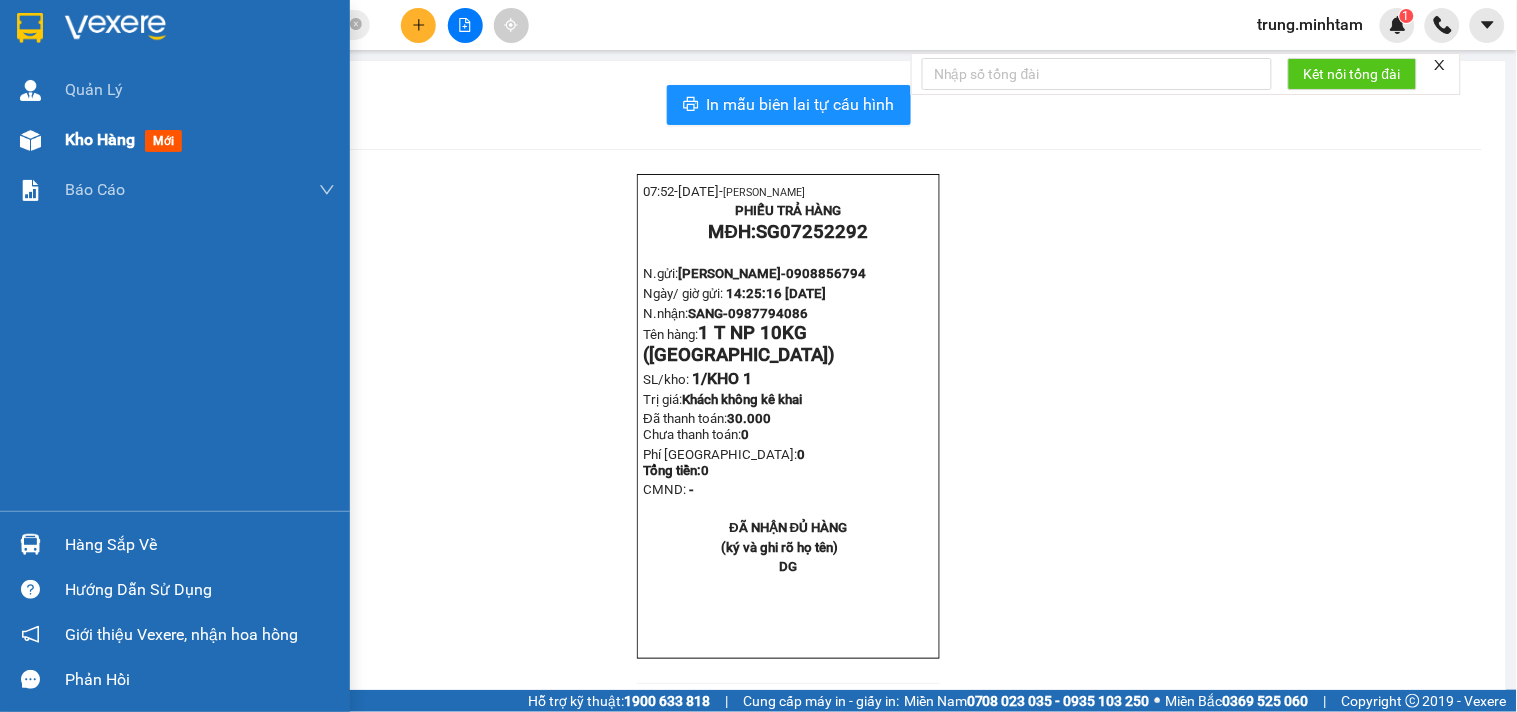 click on "Kho hàng" at bounding box center [100, 139] 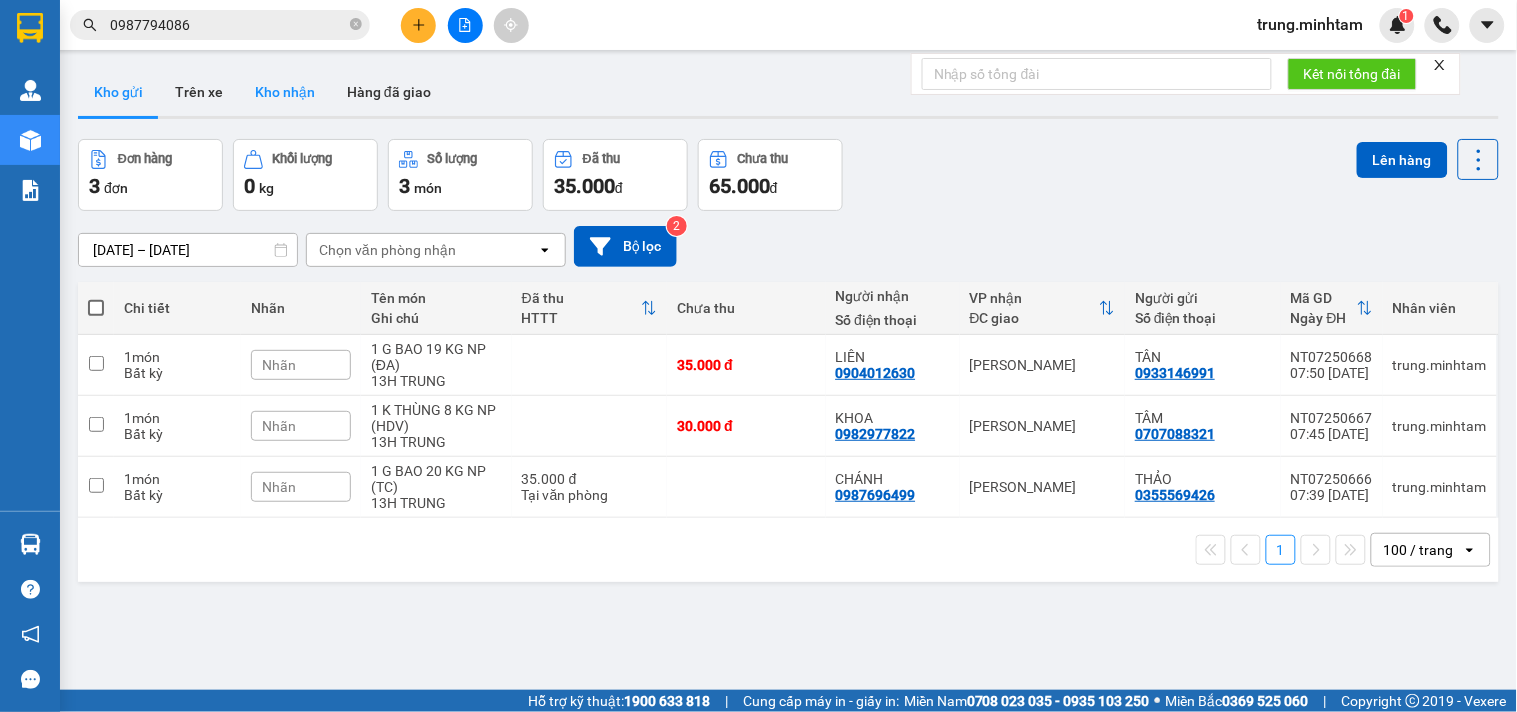 click on "Kho nhận" at bounding box center [285, 92] 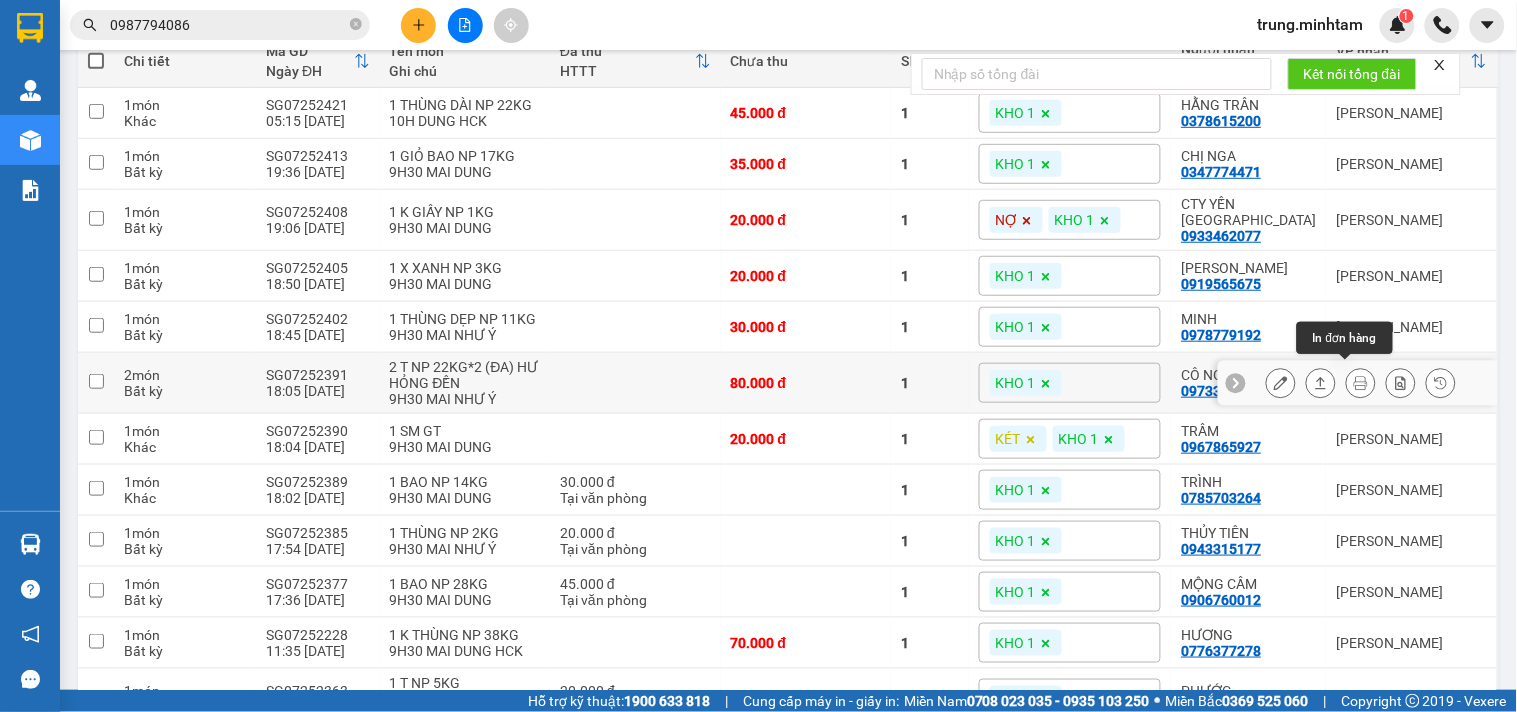 scroll, scrollTop: 296, scrollLeft: 0, axis: vertical 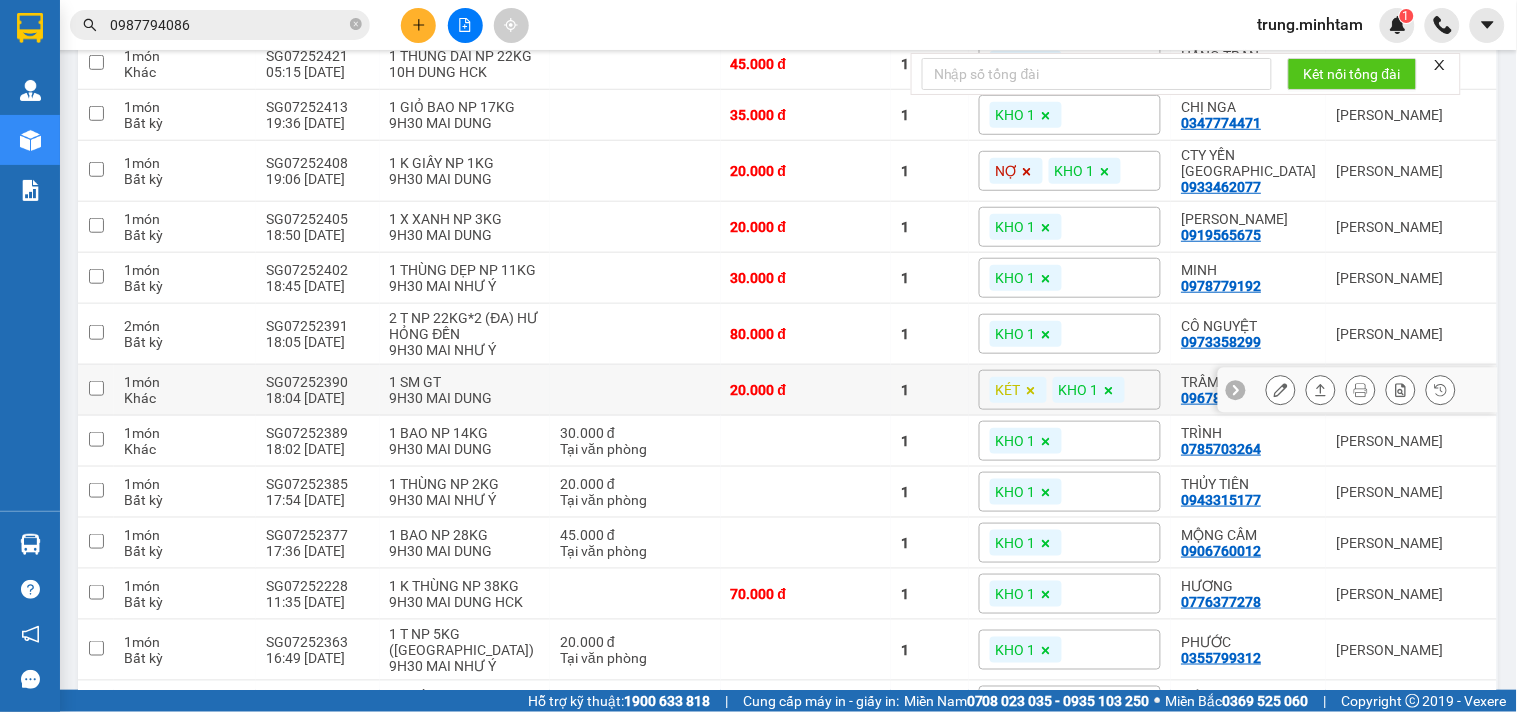 click 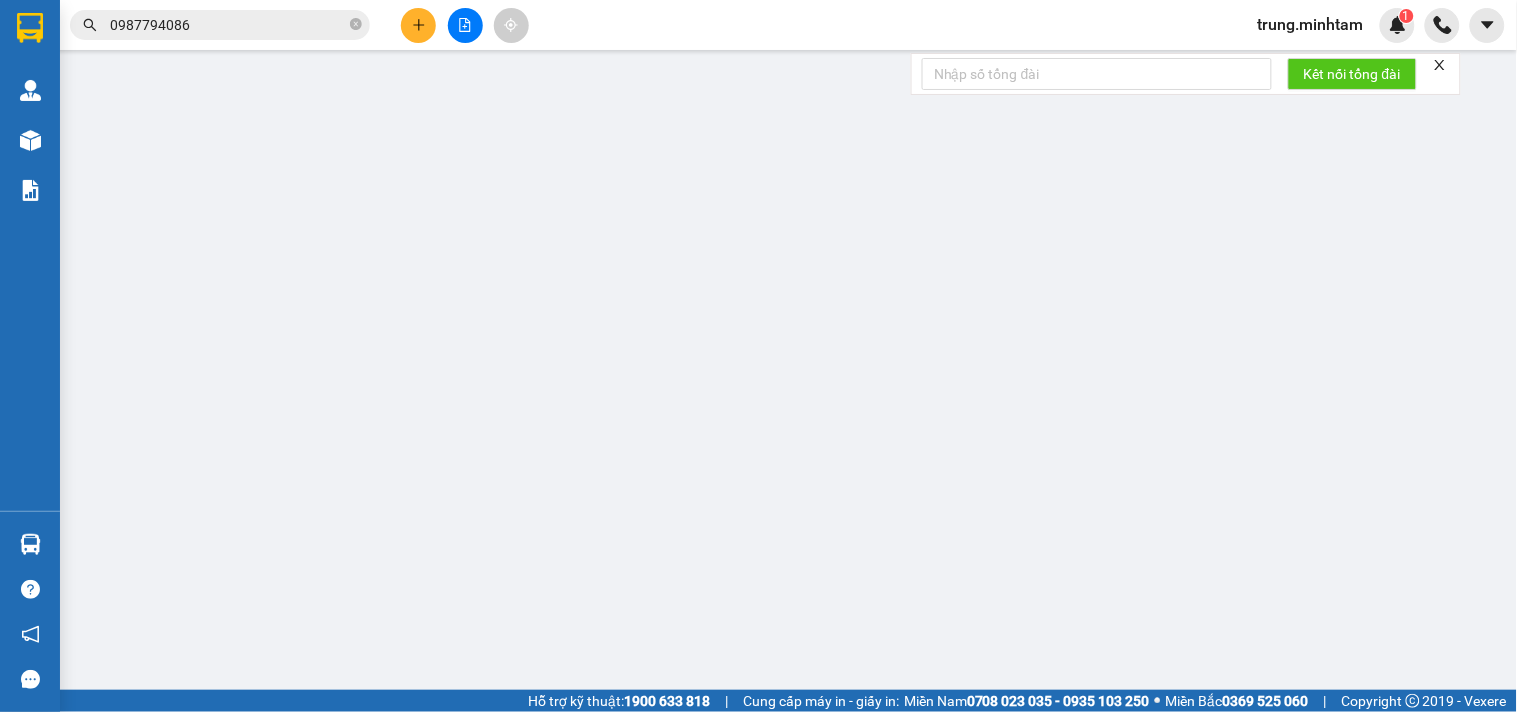 type on "0938974268" 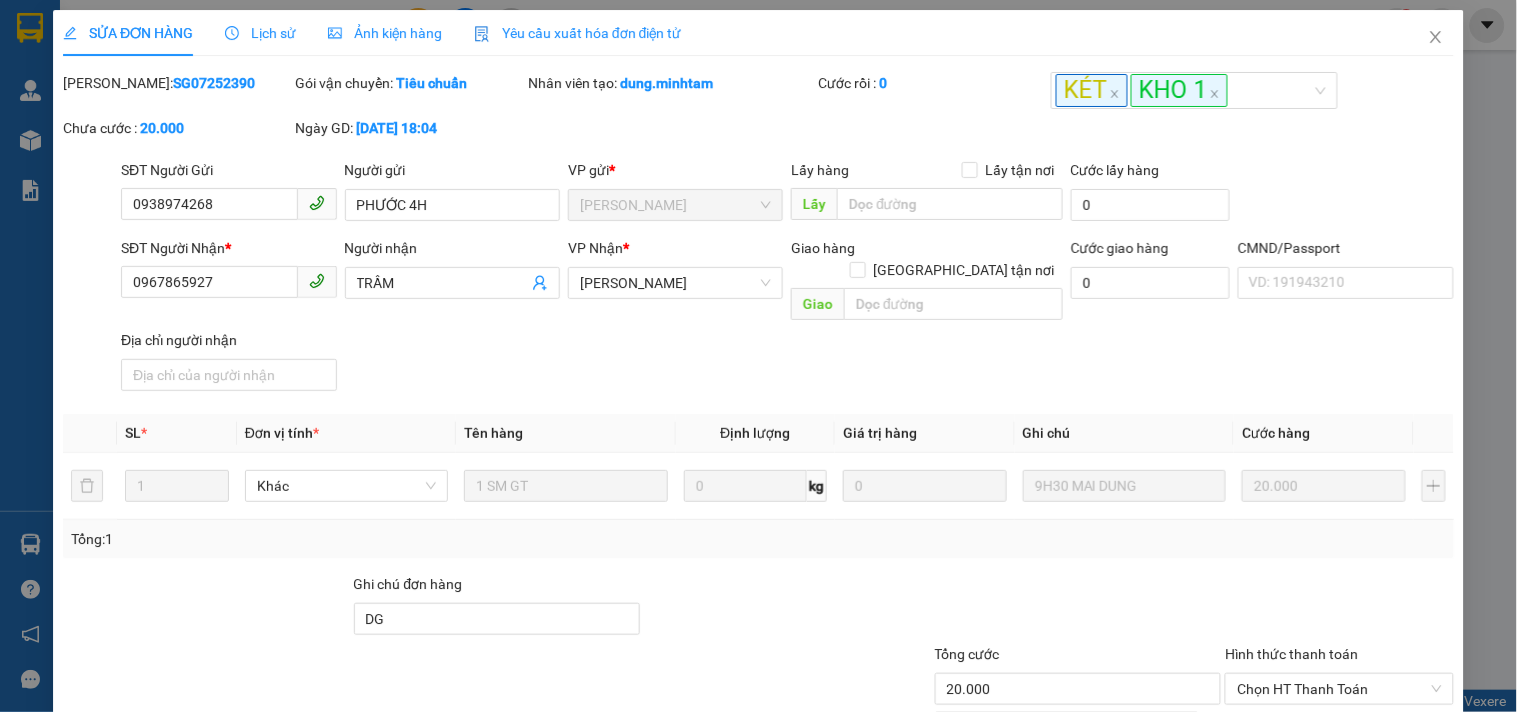 scroll, scrollTop: 0, scrollLeft: 0, axis: both 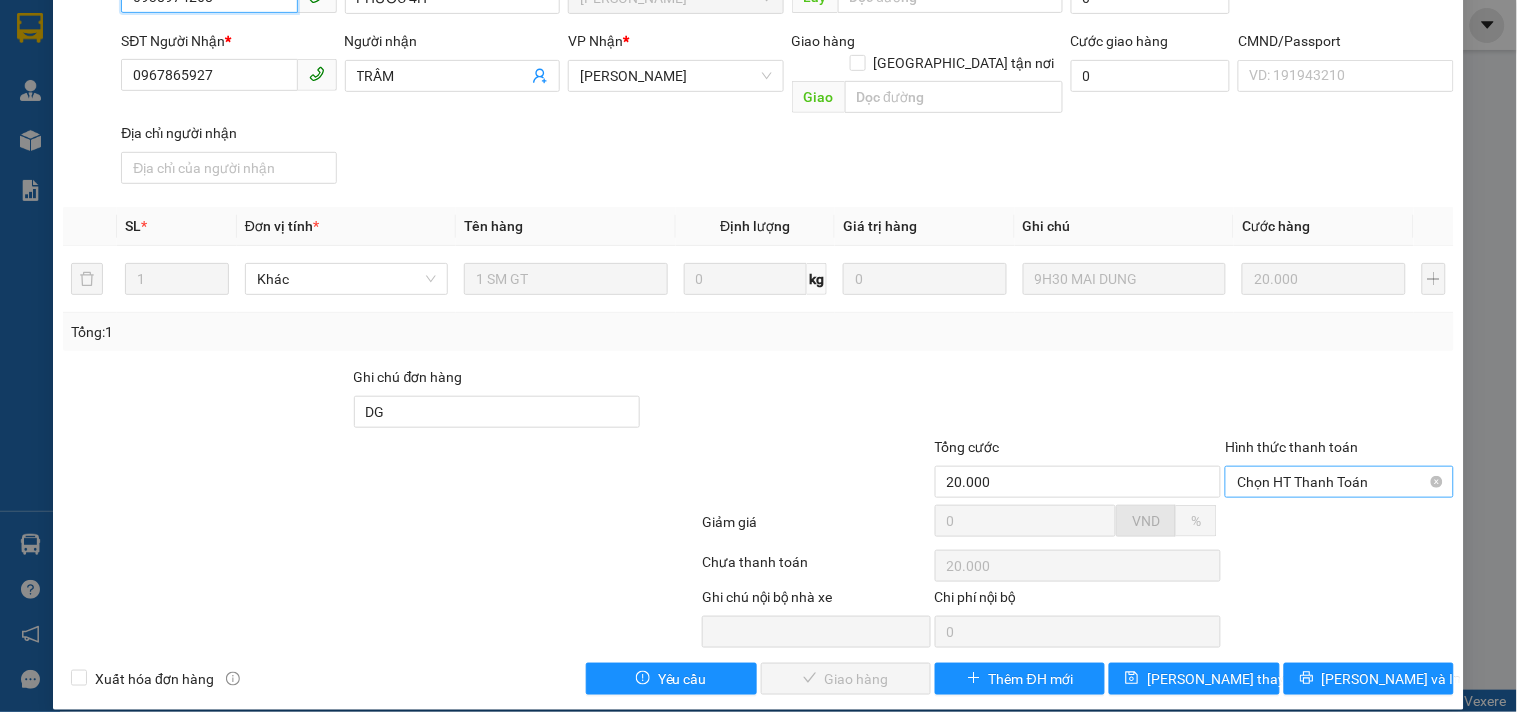 click on "Chọn HT Thanh Toán" at bounding box center (1339, 482) 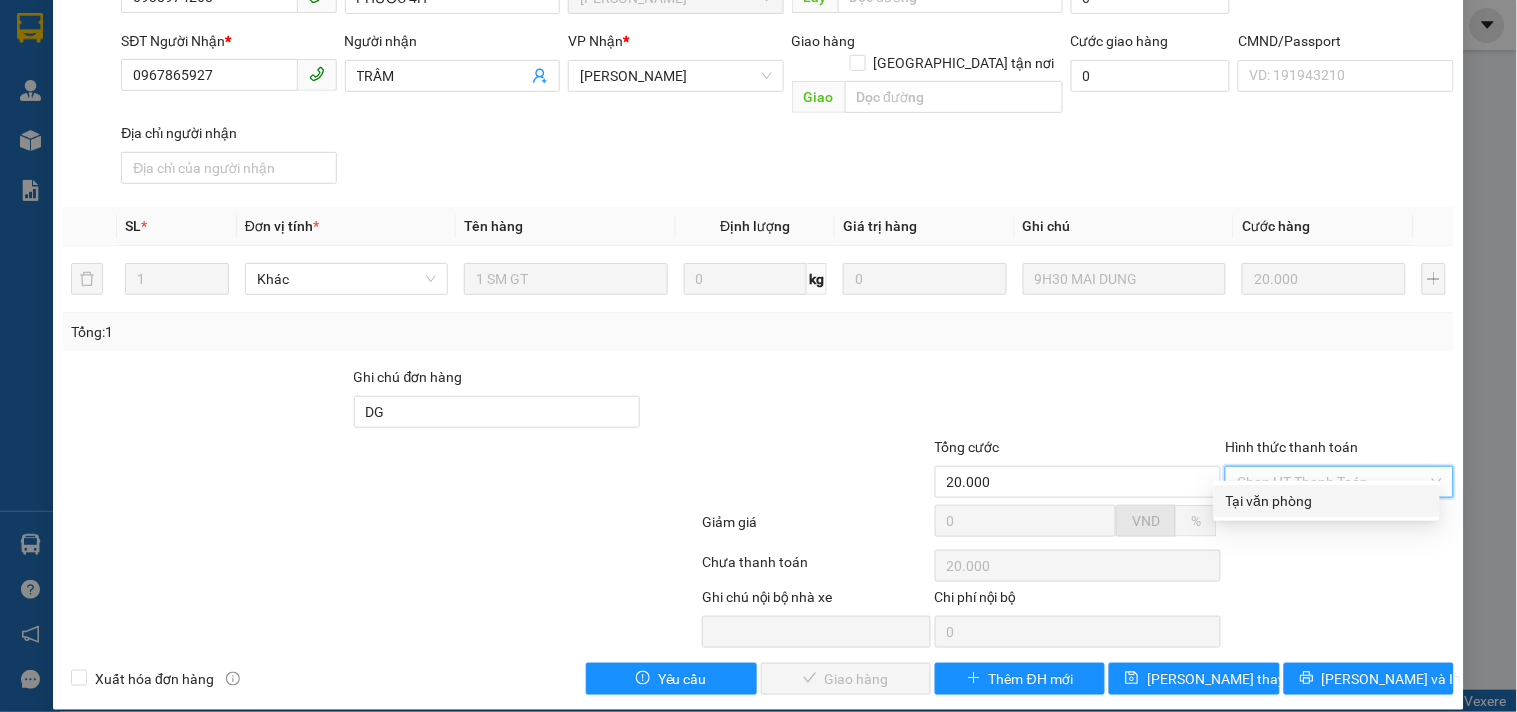 click on "Tại văn phòng" at bounding box center (1327, 501) 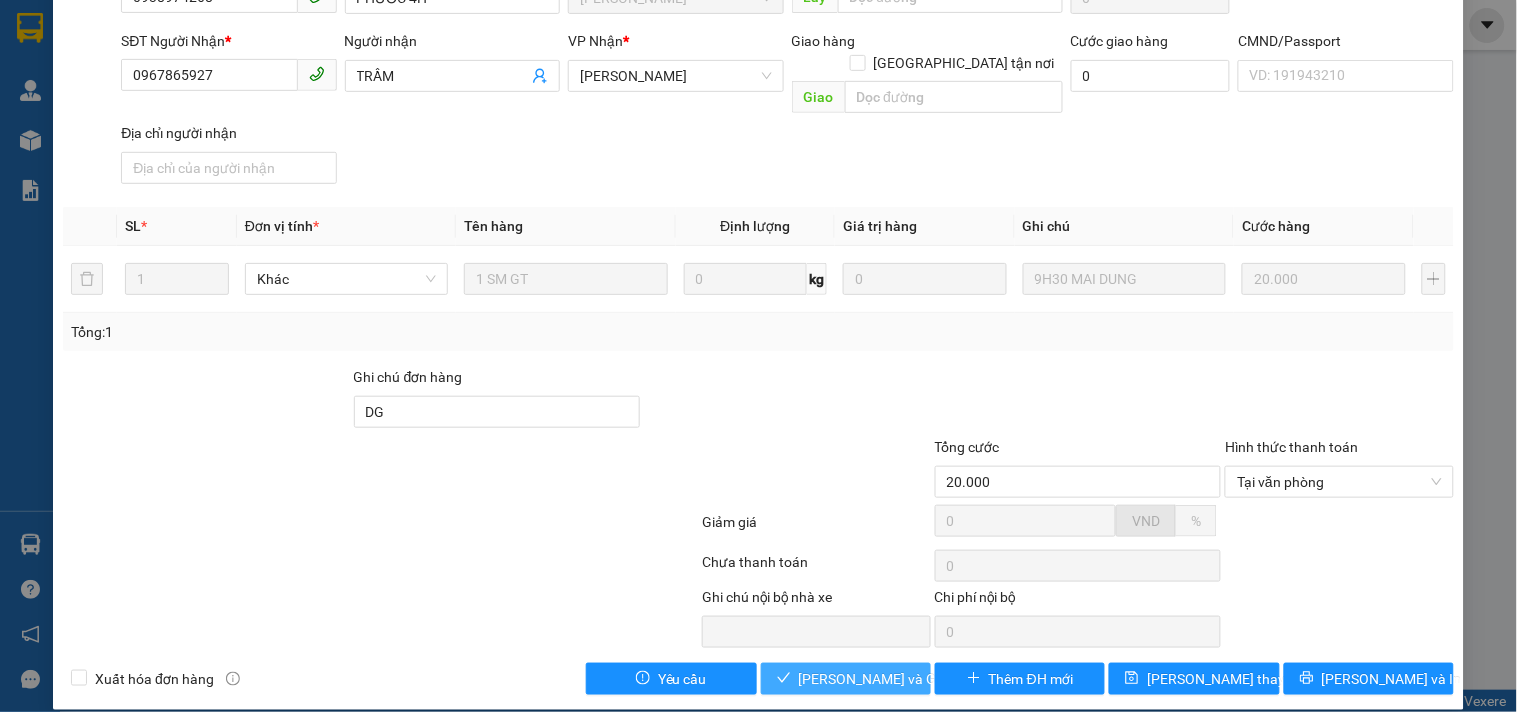 click on "[PERSON_NAME] và Giao hàng" at bounding box center [895, 679] 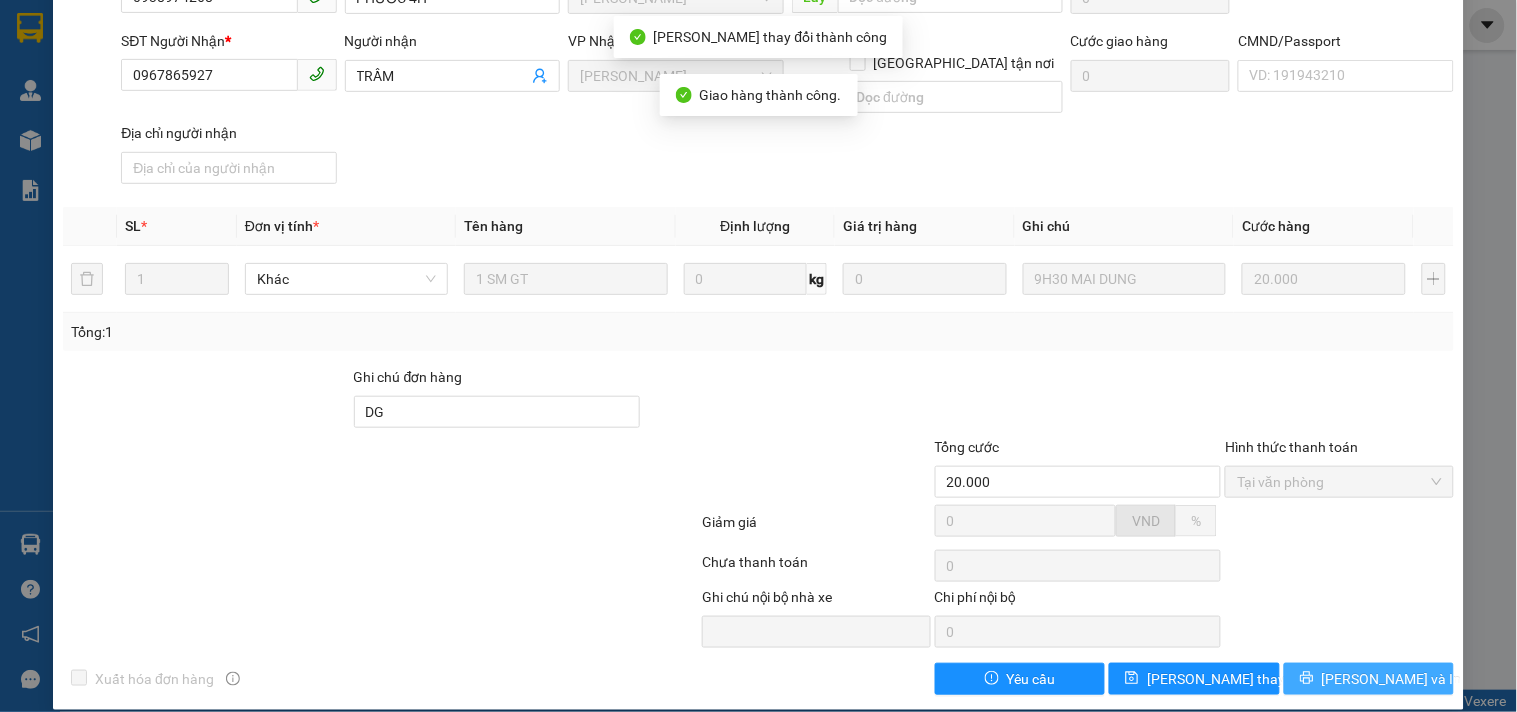 click on "[PERSON_NAME] và In" at bounding box center (1392, 679) 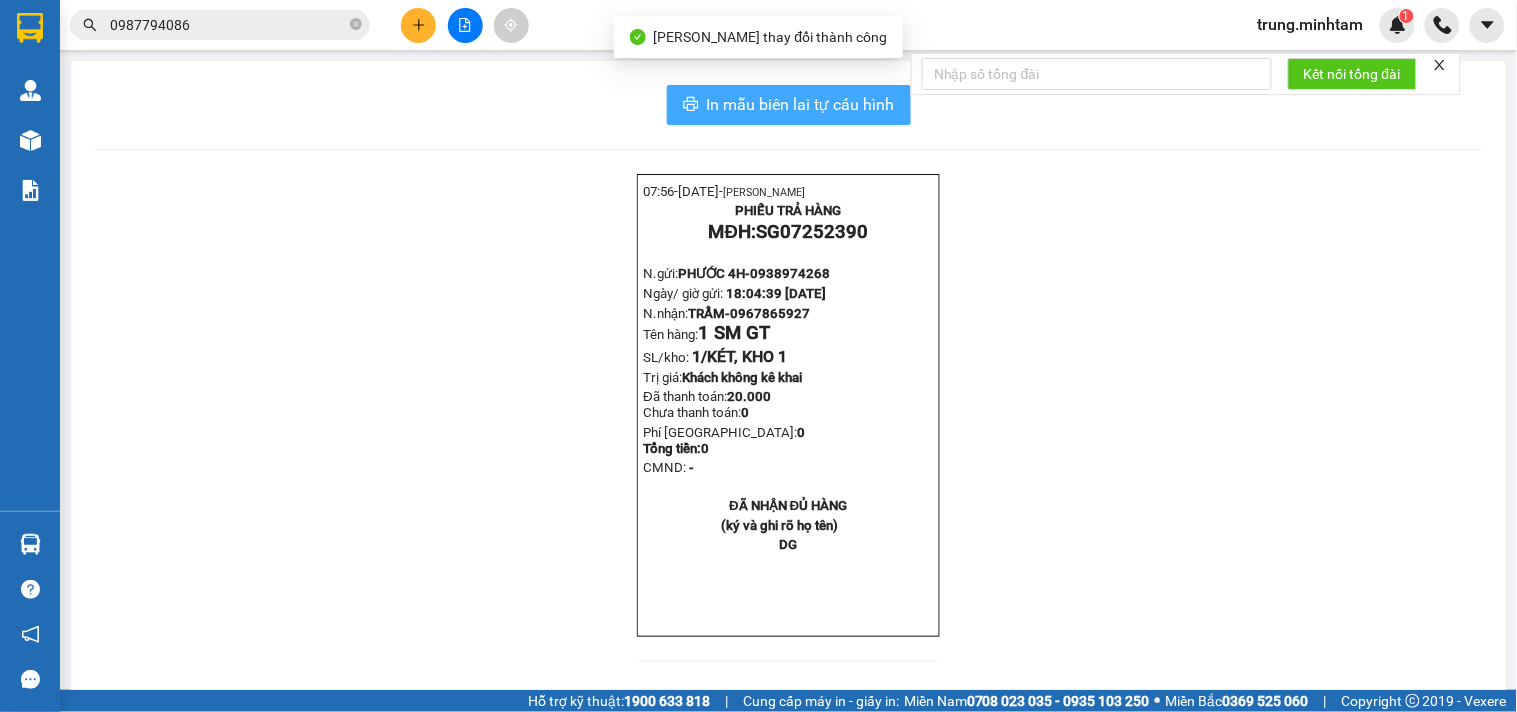 click on "In mẫu biên lai tự cấu hình" at bounding box center (801, 104) 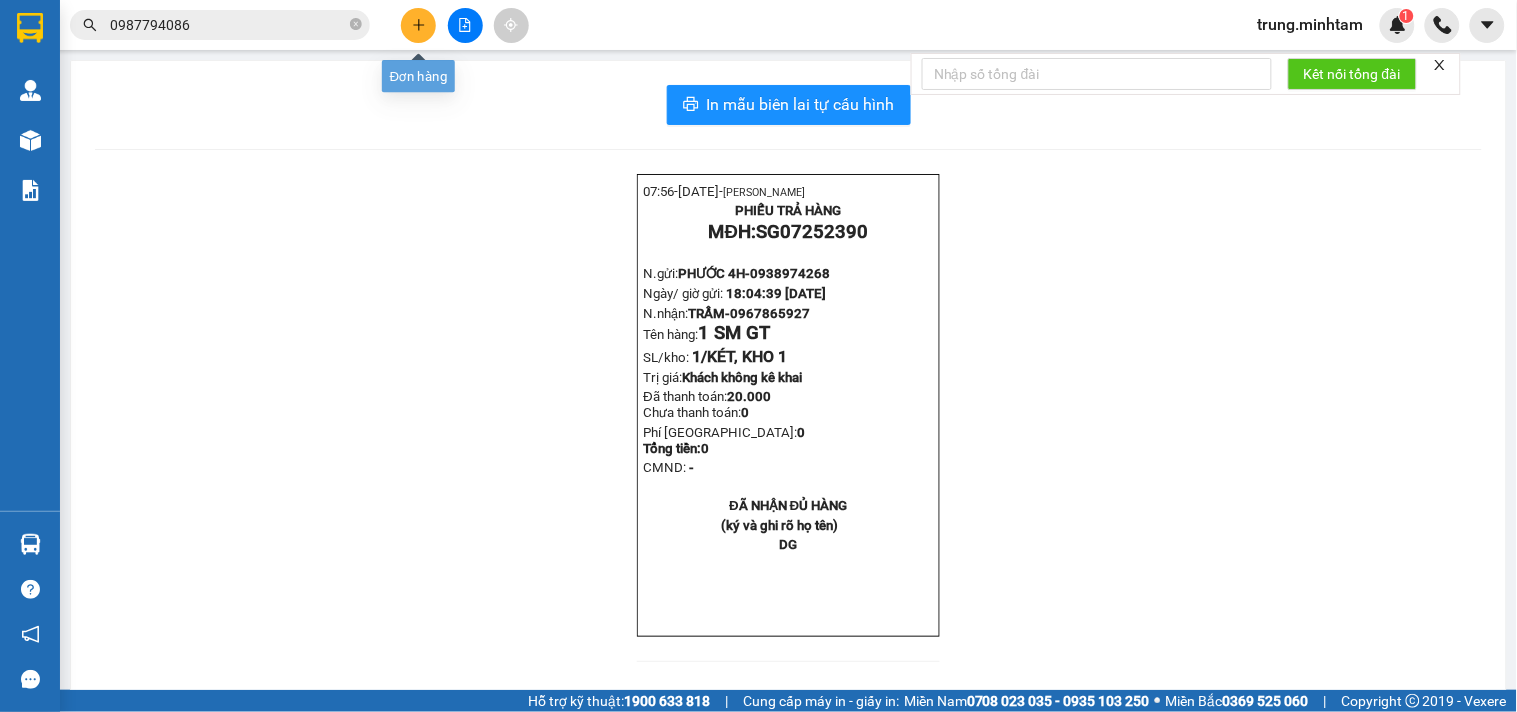 click 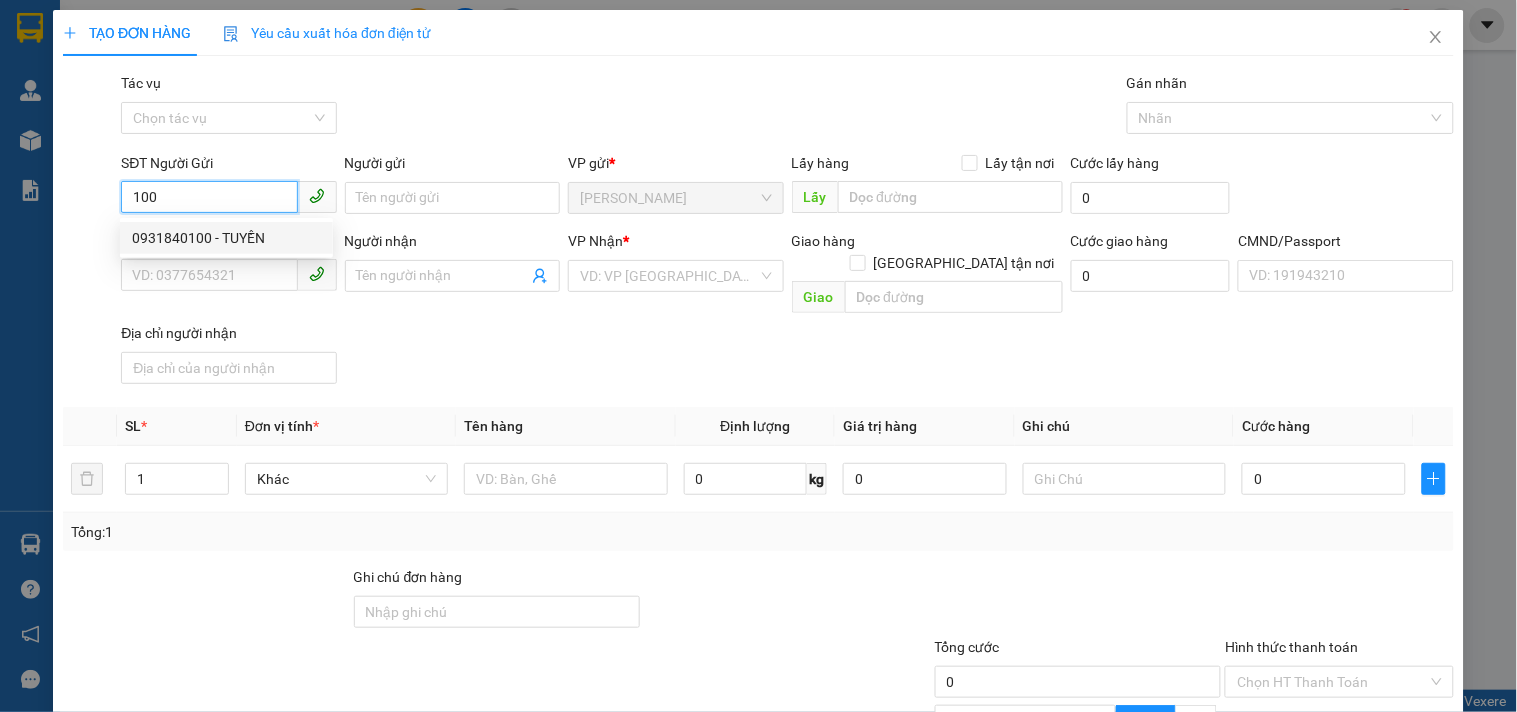 click on "0931840100 - TUYỀN" at bounding box center [226, 238] 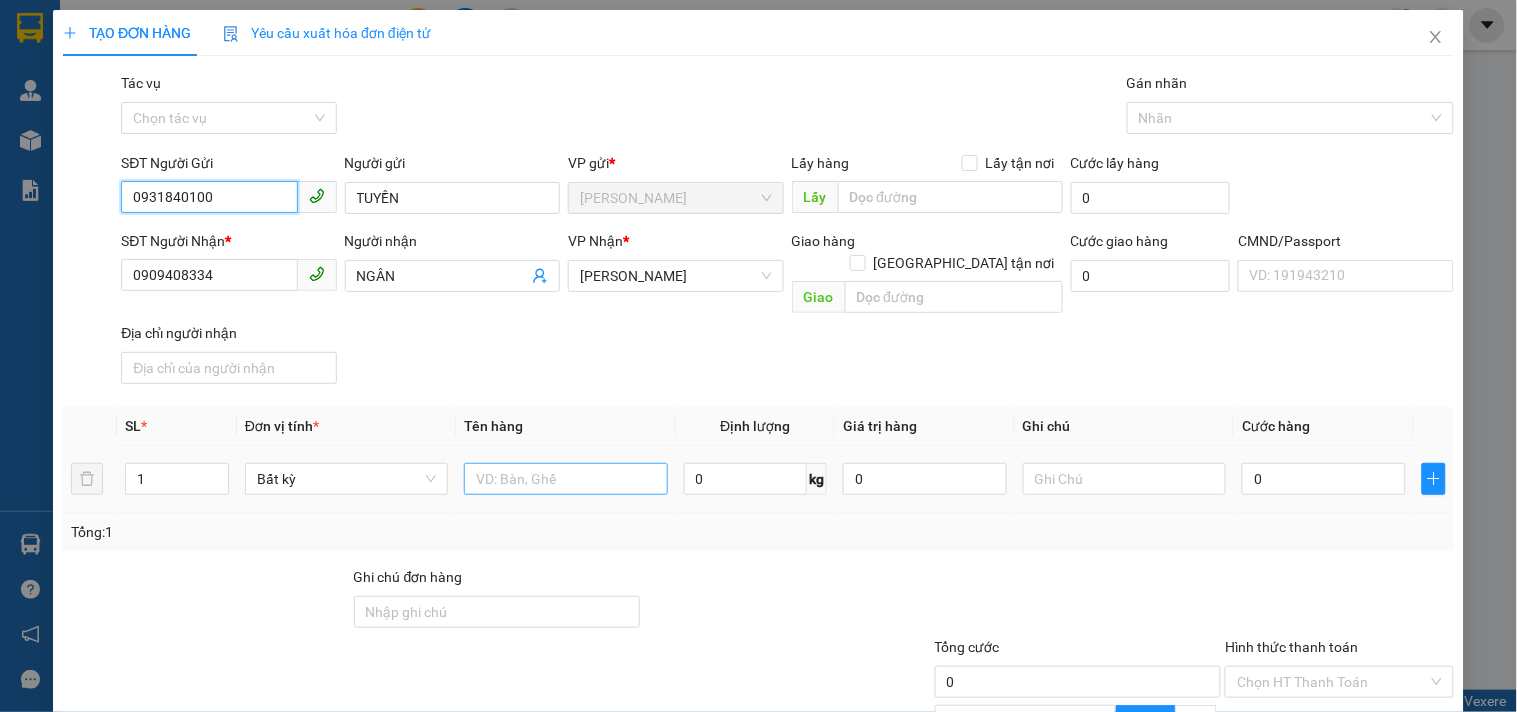 type on "0931840100" 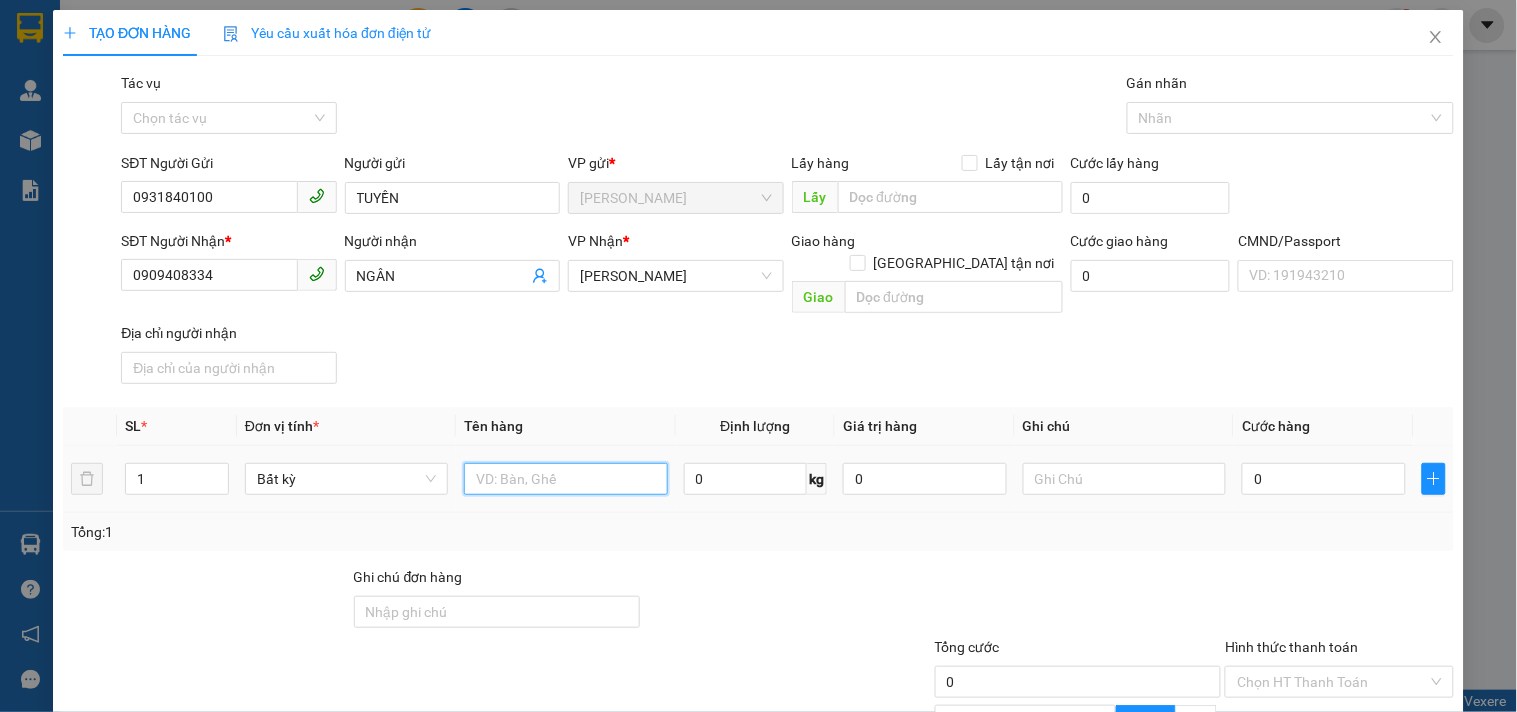 click at bounding box center (565, 479) 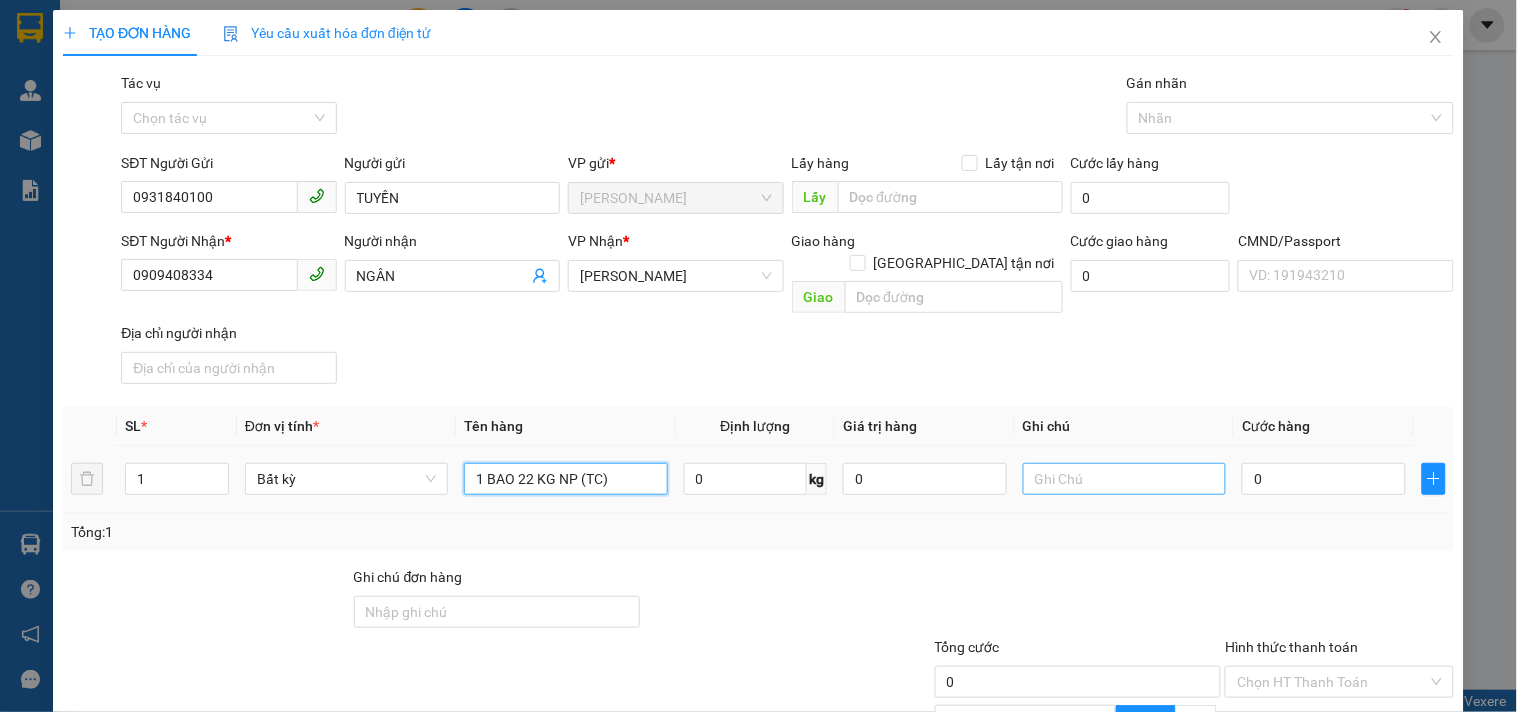 type on "1 BAO 22 KG NP (TC)" 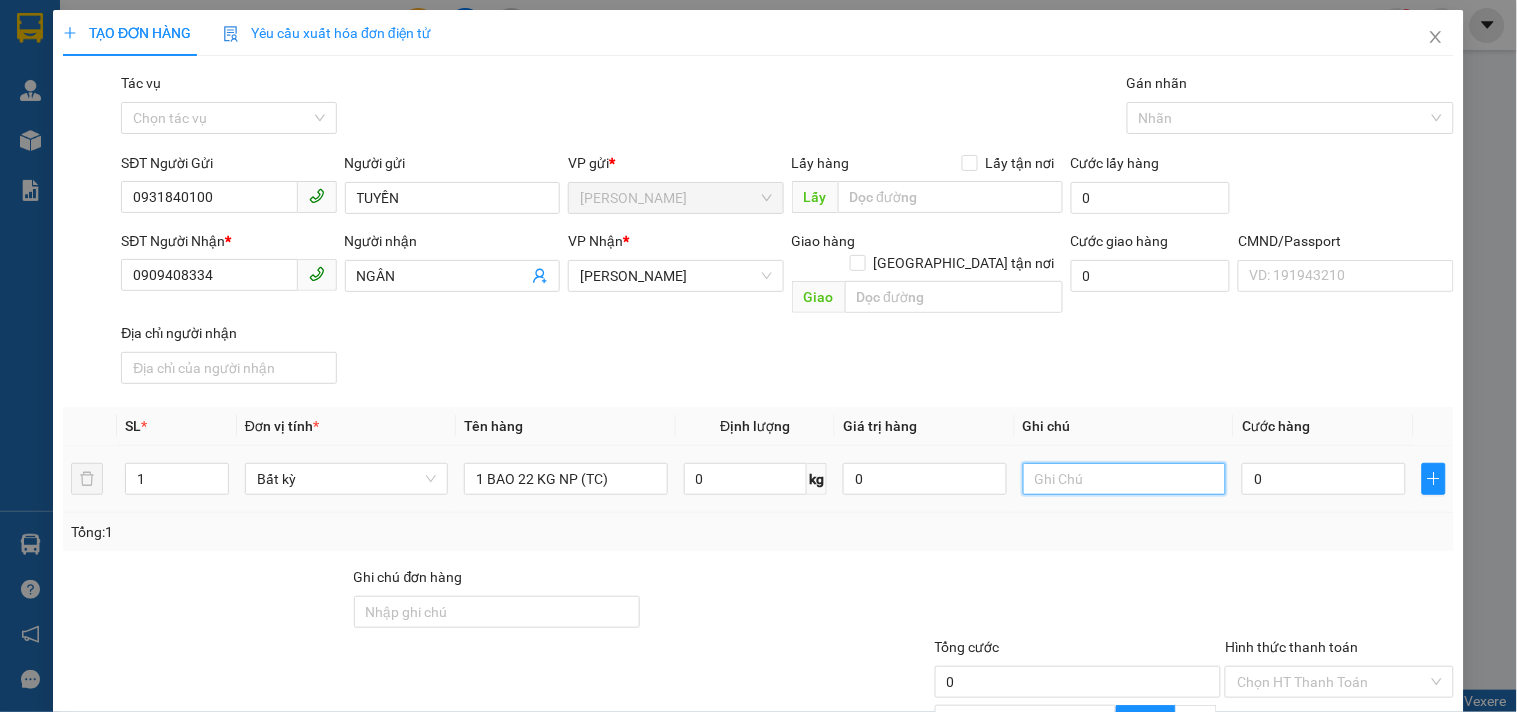 click at bounding box center (1124, 479) 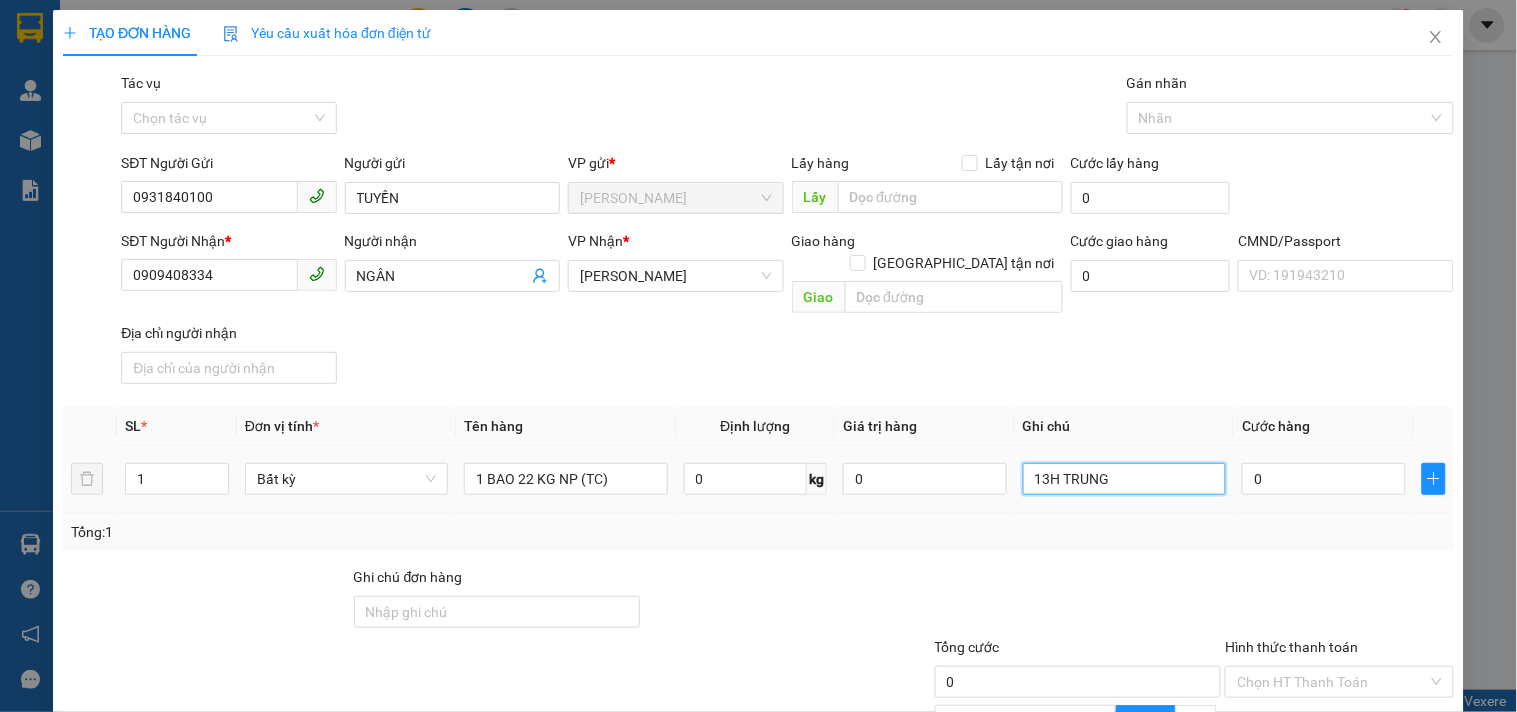 type on "13H TRUNG" 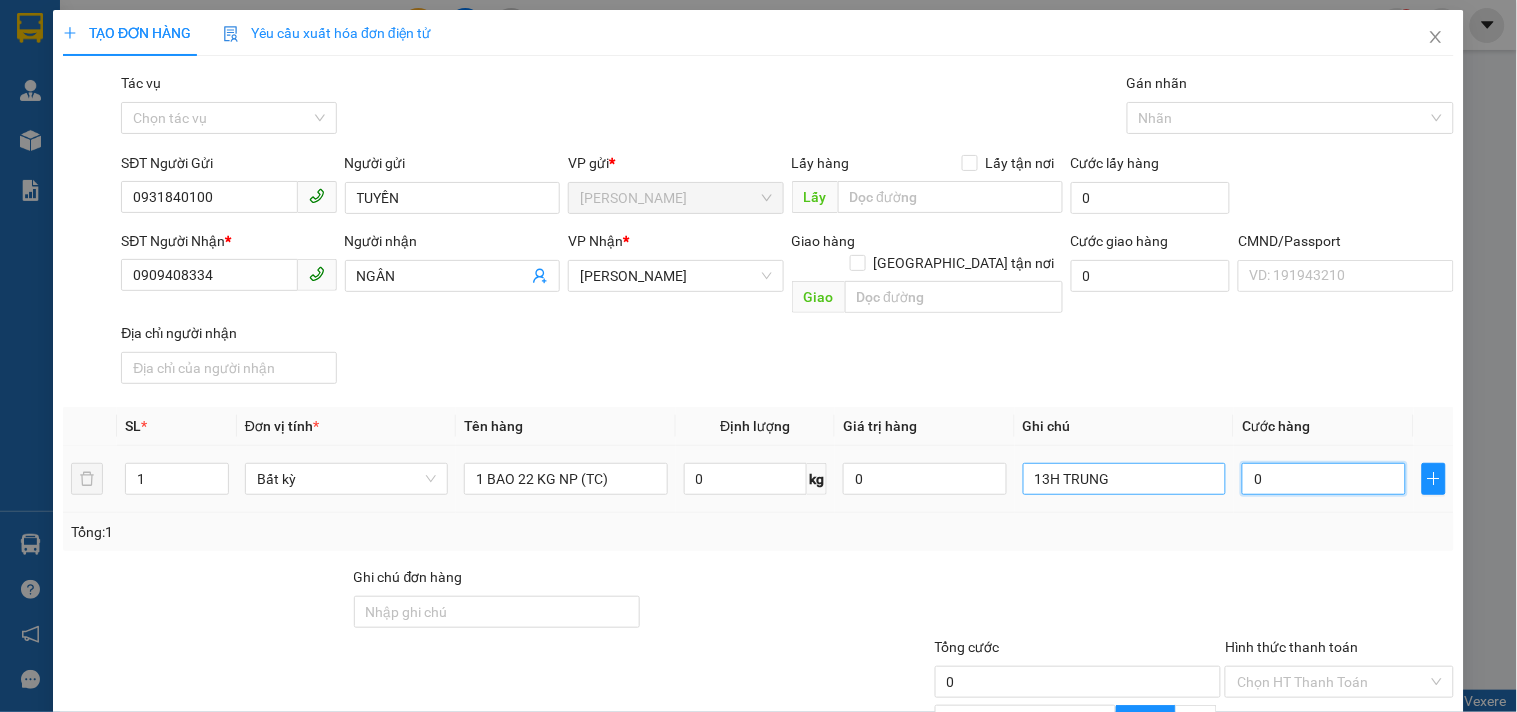 type on "4" 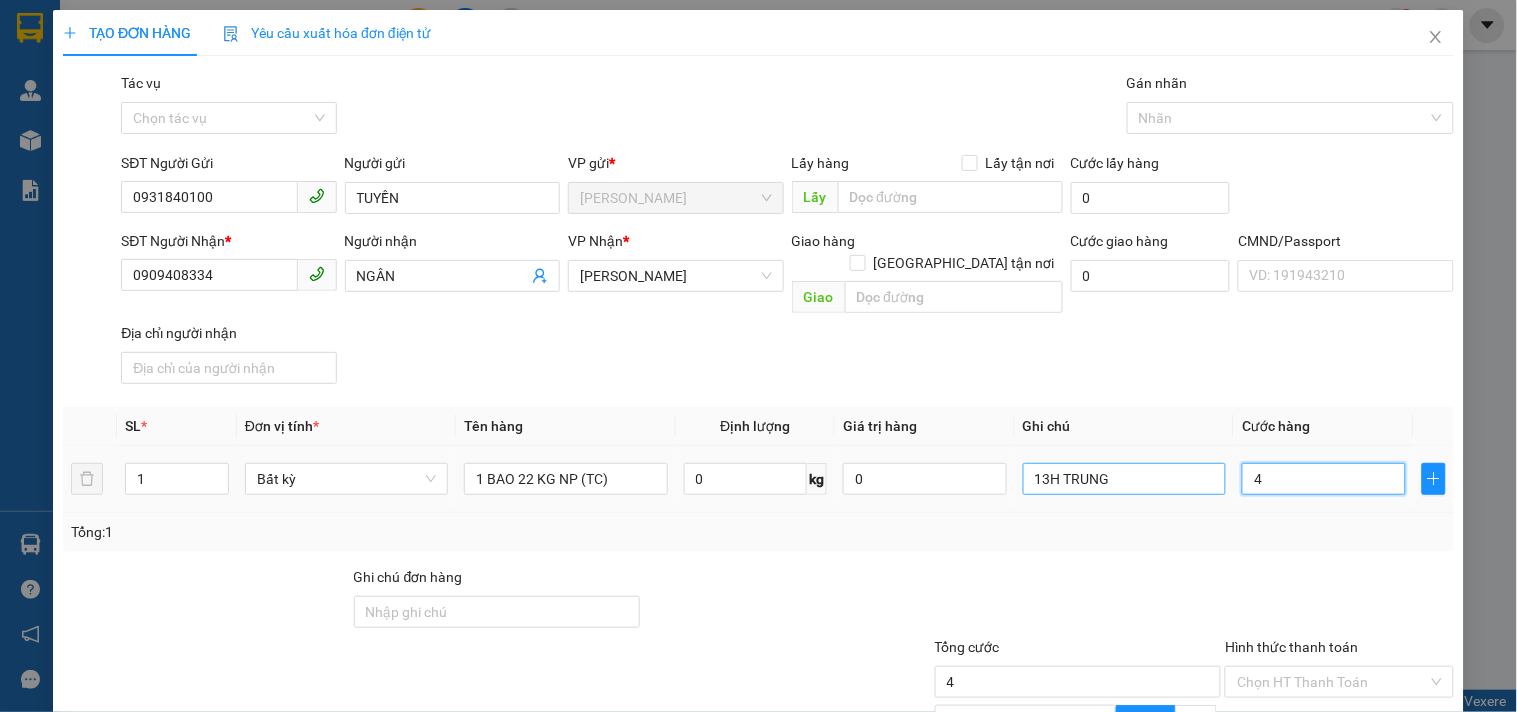type on "40" 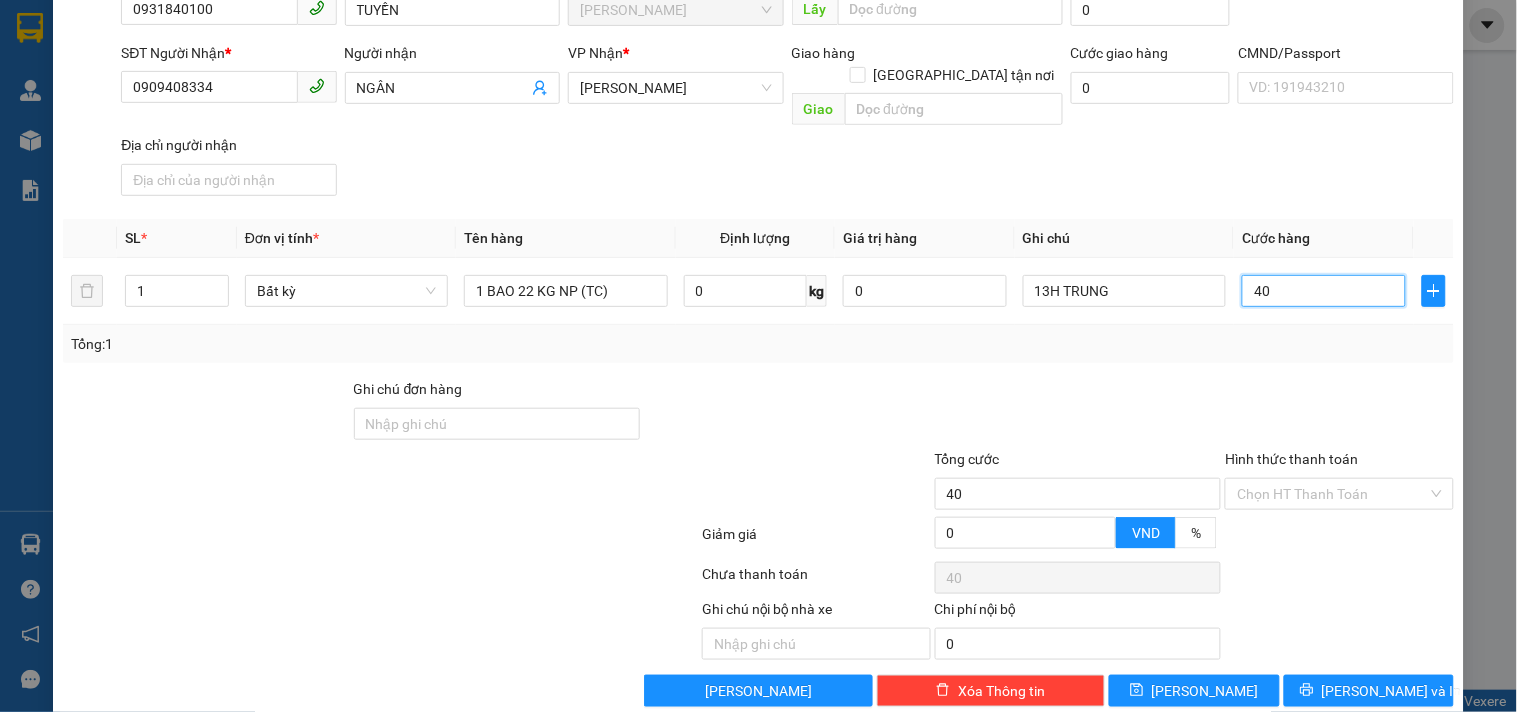 scroll, scrollTop: 200, scrollLeft: 0, axis: vertical 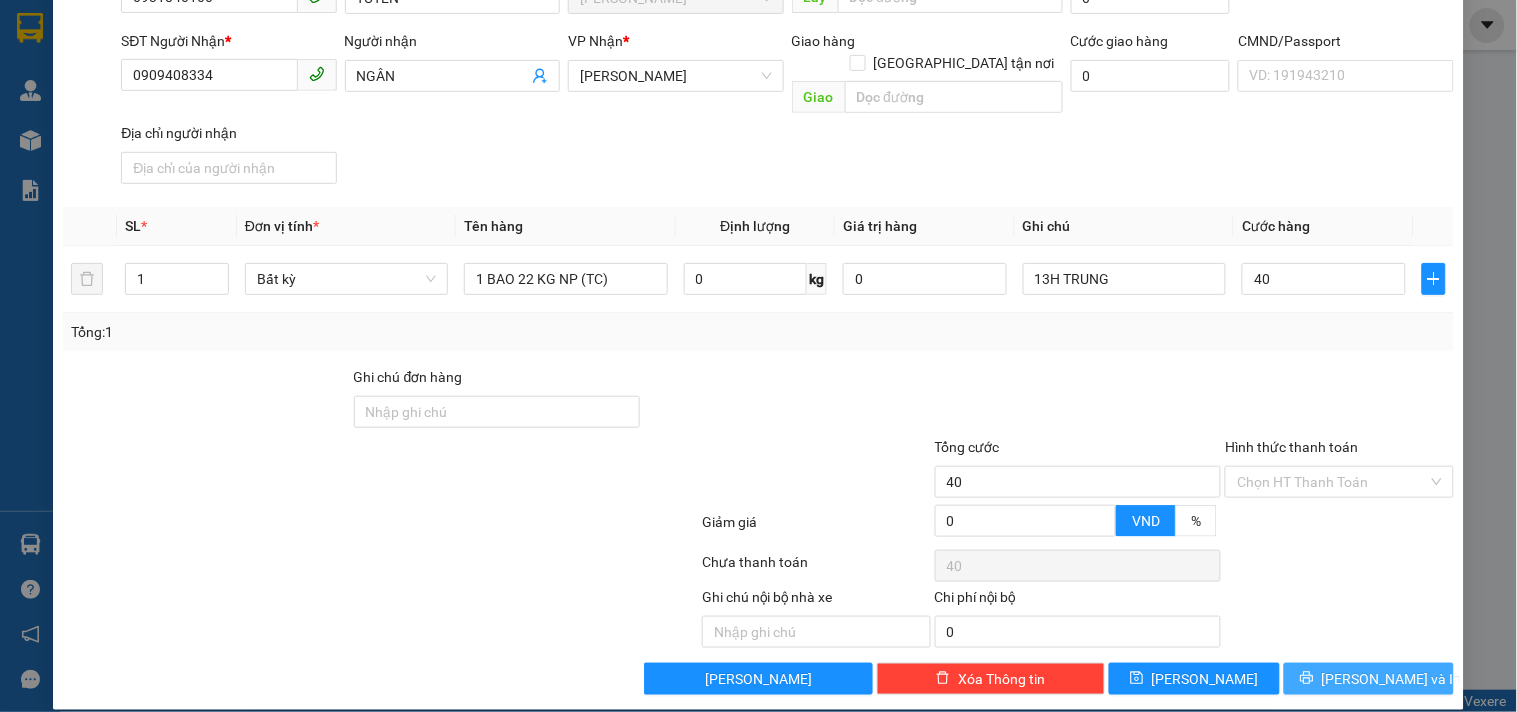 type on "40.000" 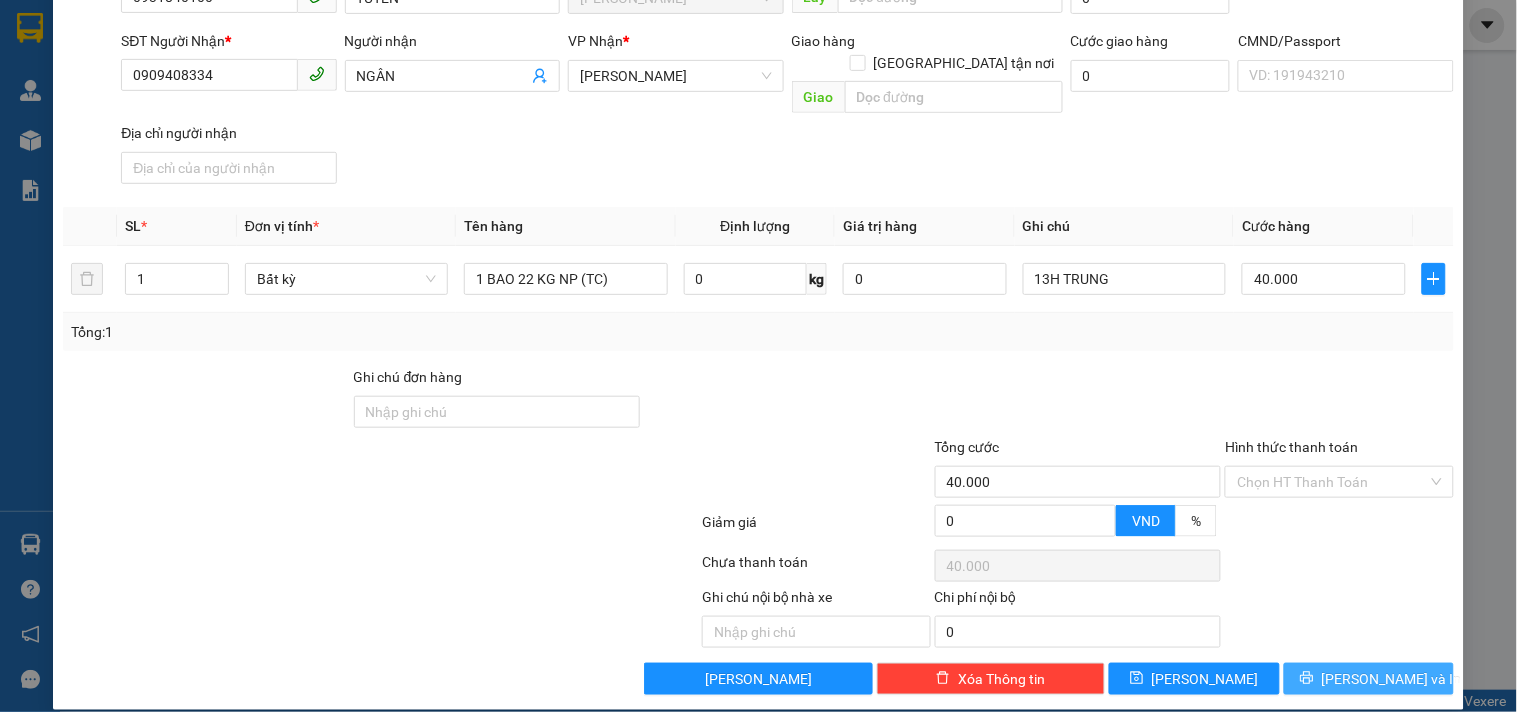 click on "[PERSON_NAME] và In" at bounding box center [1392, 679] 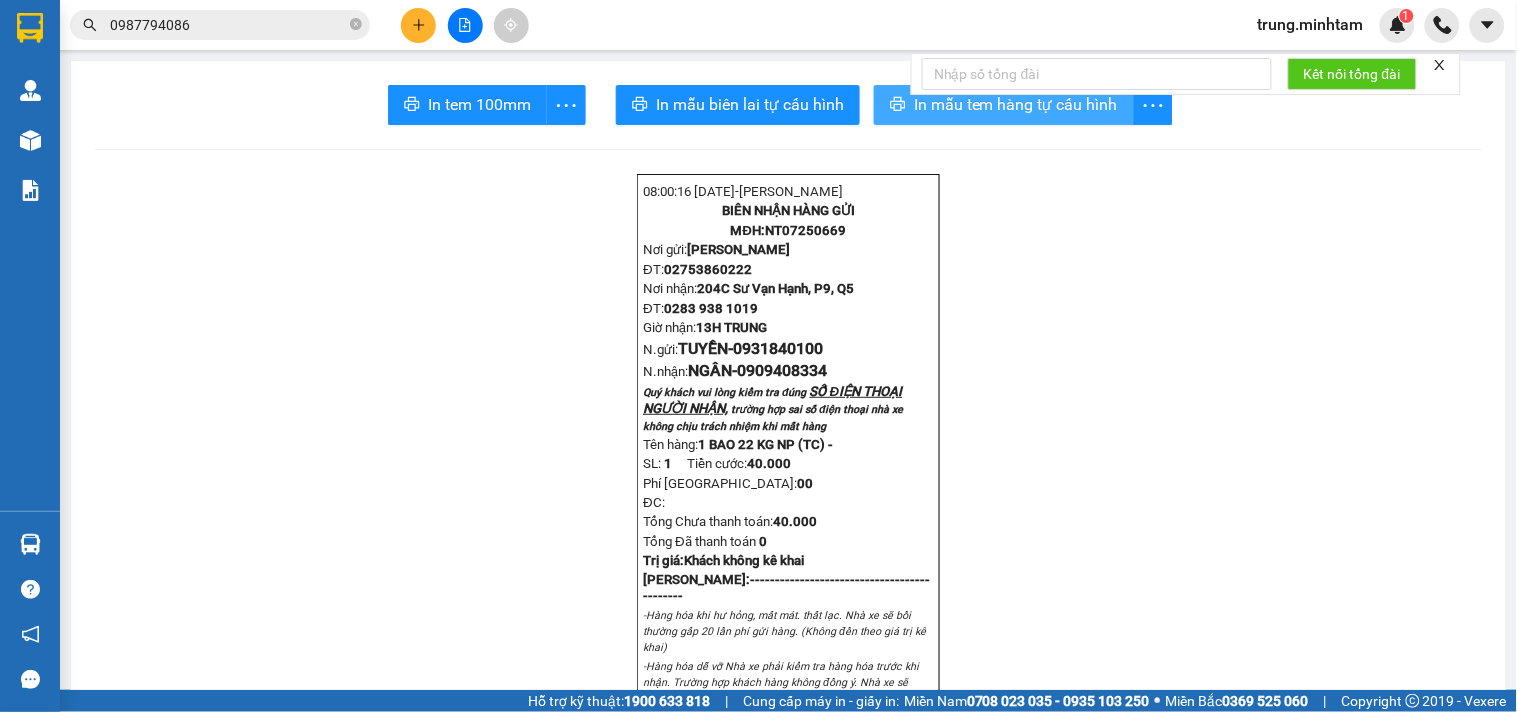 click on "In mẫu tem hàng tự cấu hình" at bounding box center (1004, 105) 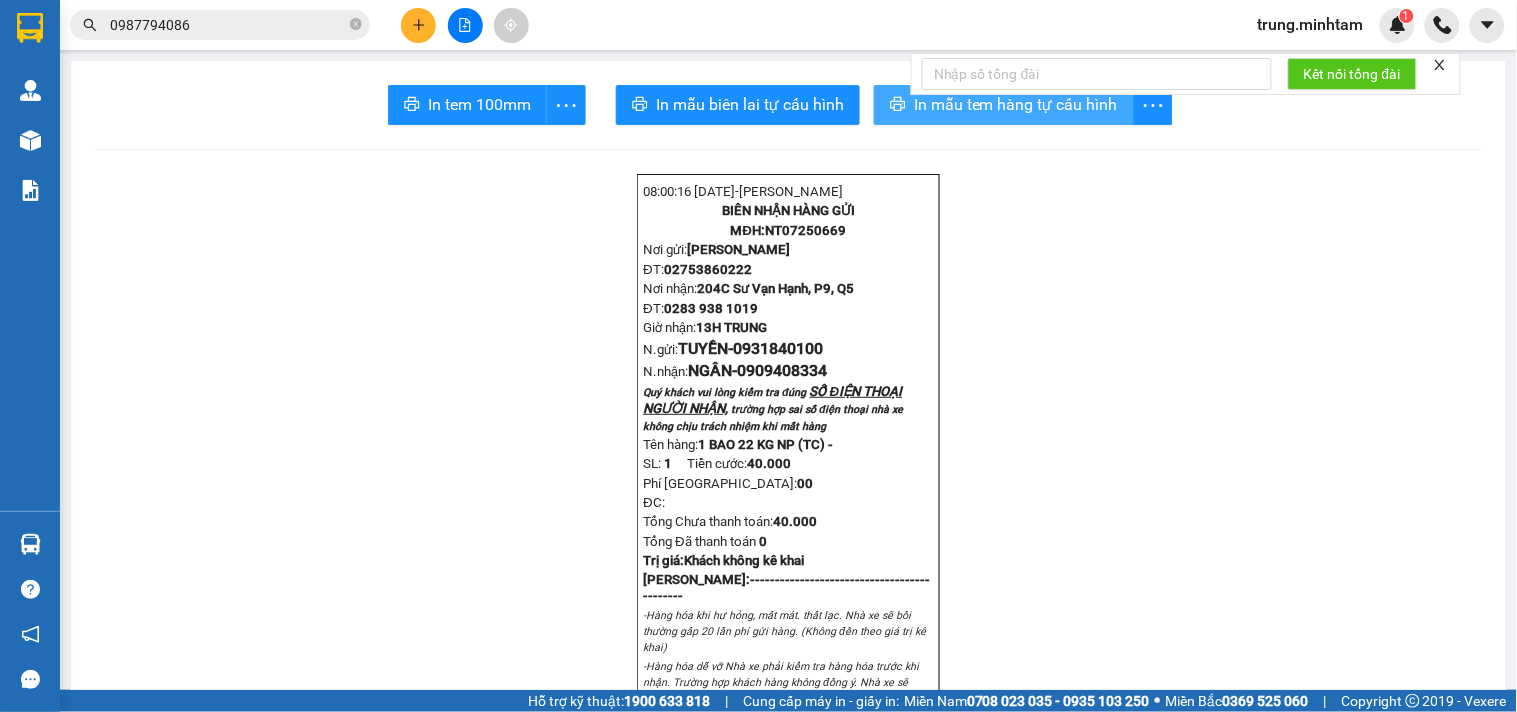 scroll, scrollTop: 0, scrollLeft: 0, axis: both 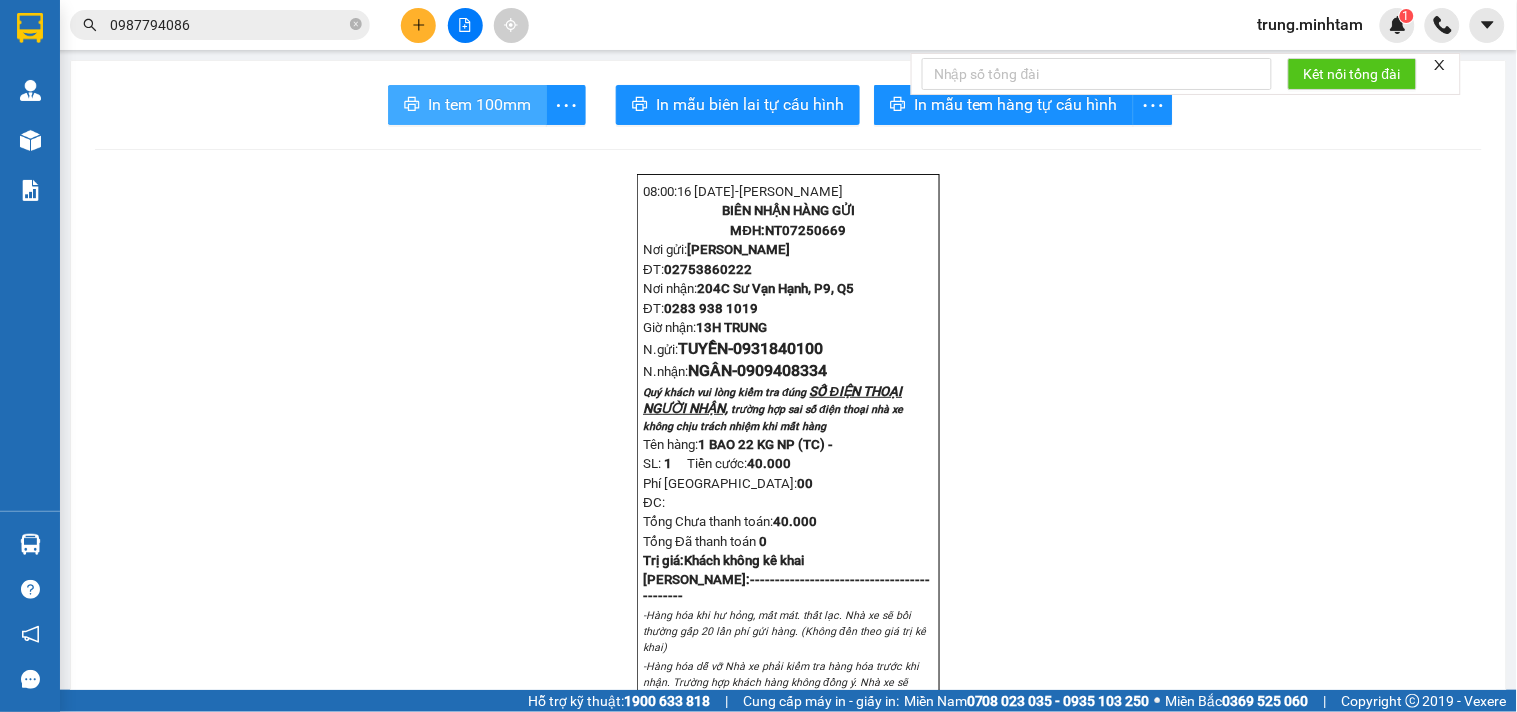click on "In tem 100mm" at bounding box center (479, 104) 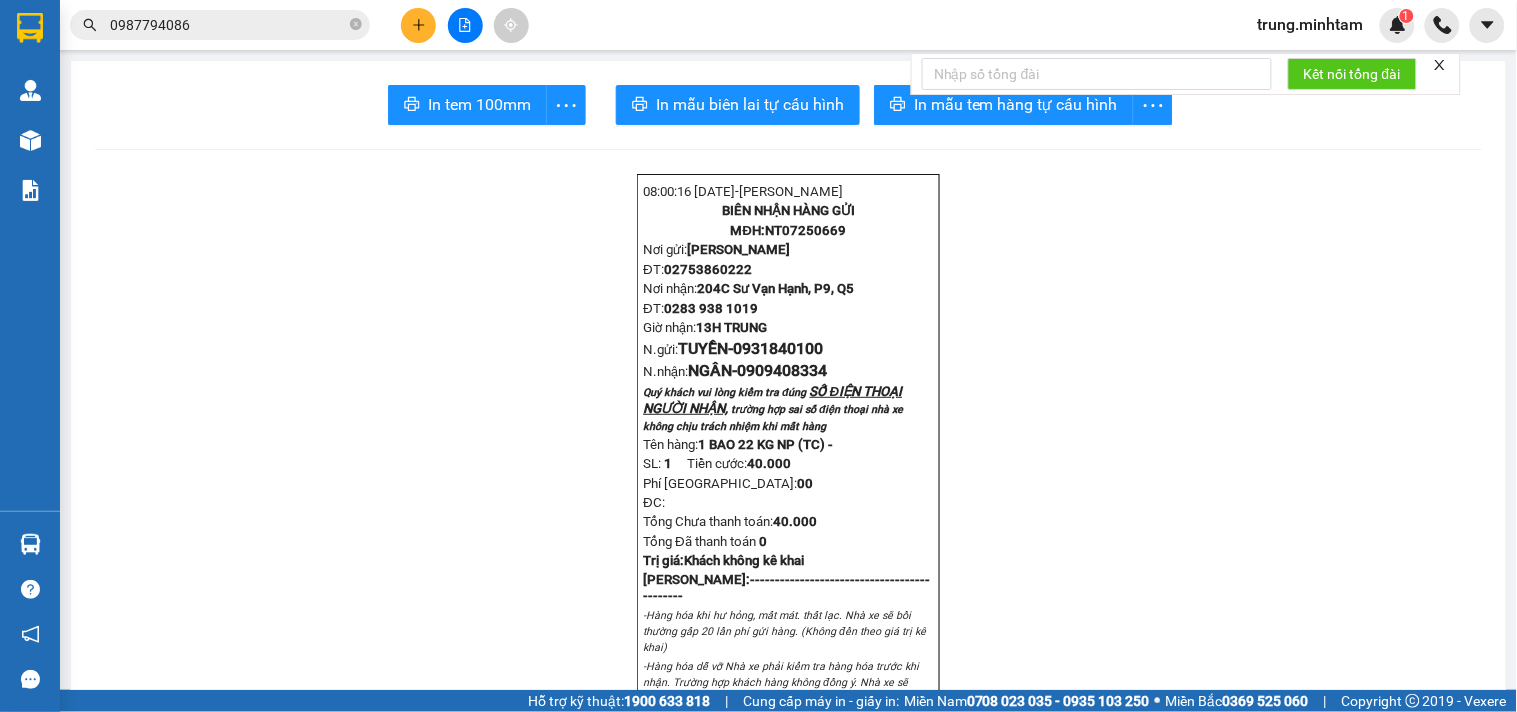 click on "0987794086" at bounding box center [228, 25] 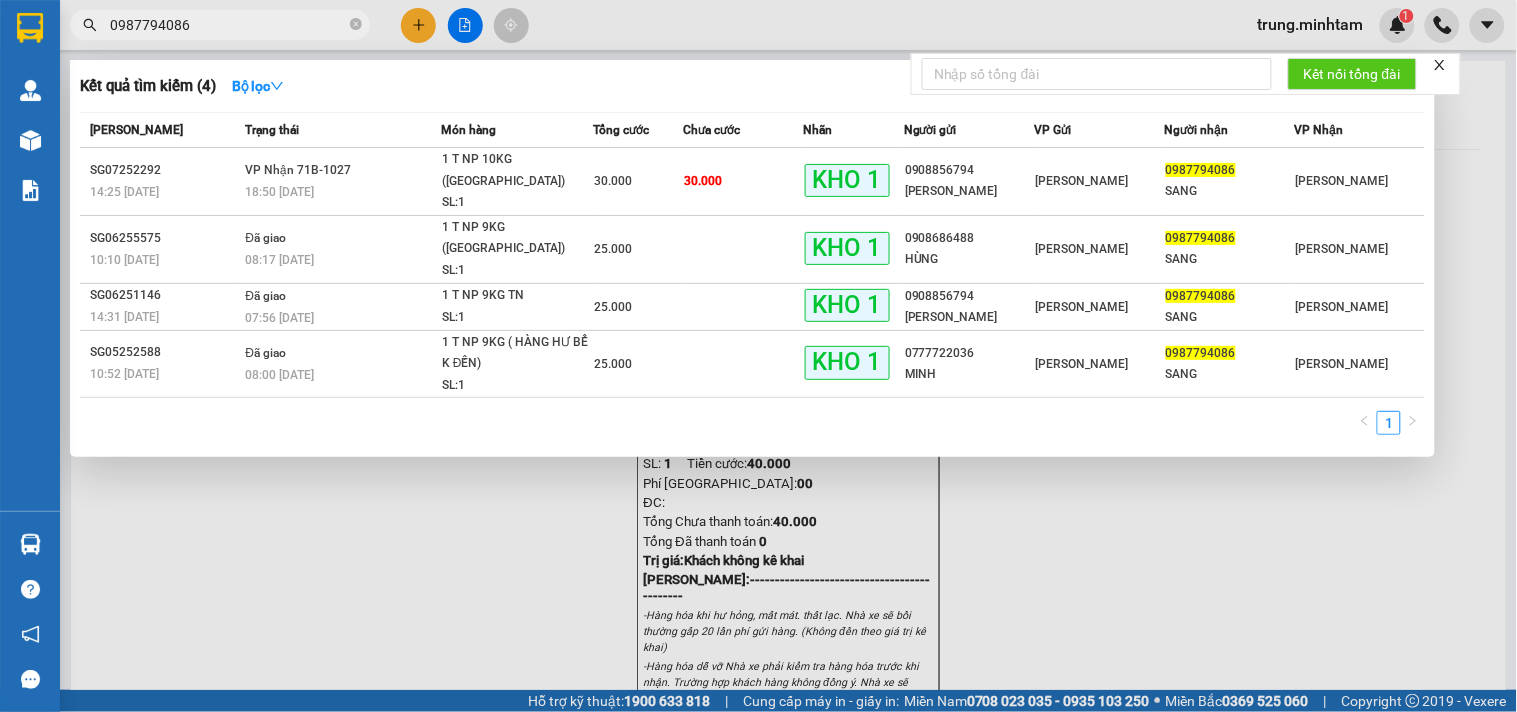 click on "0987794086" at bounding box center [228, 25] 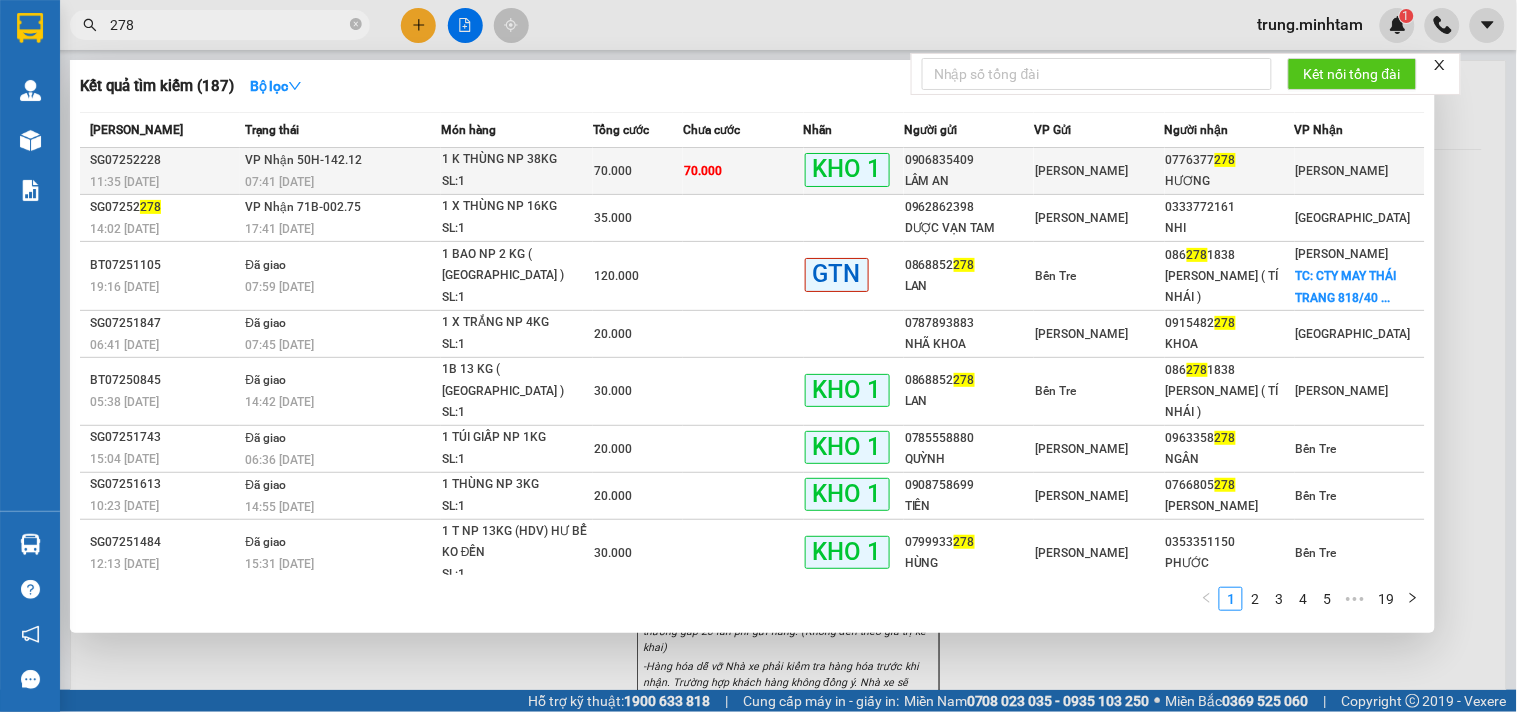 type on "278" 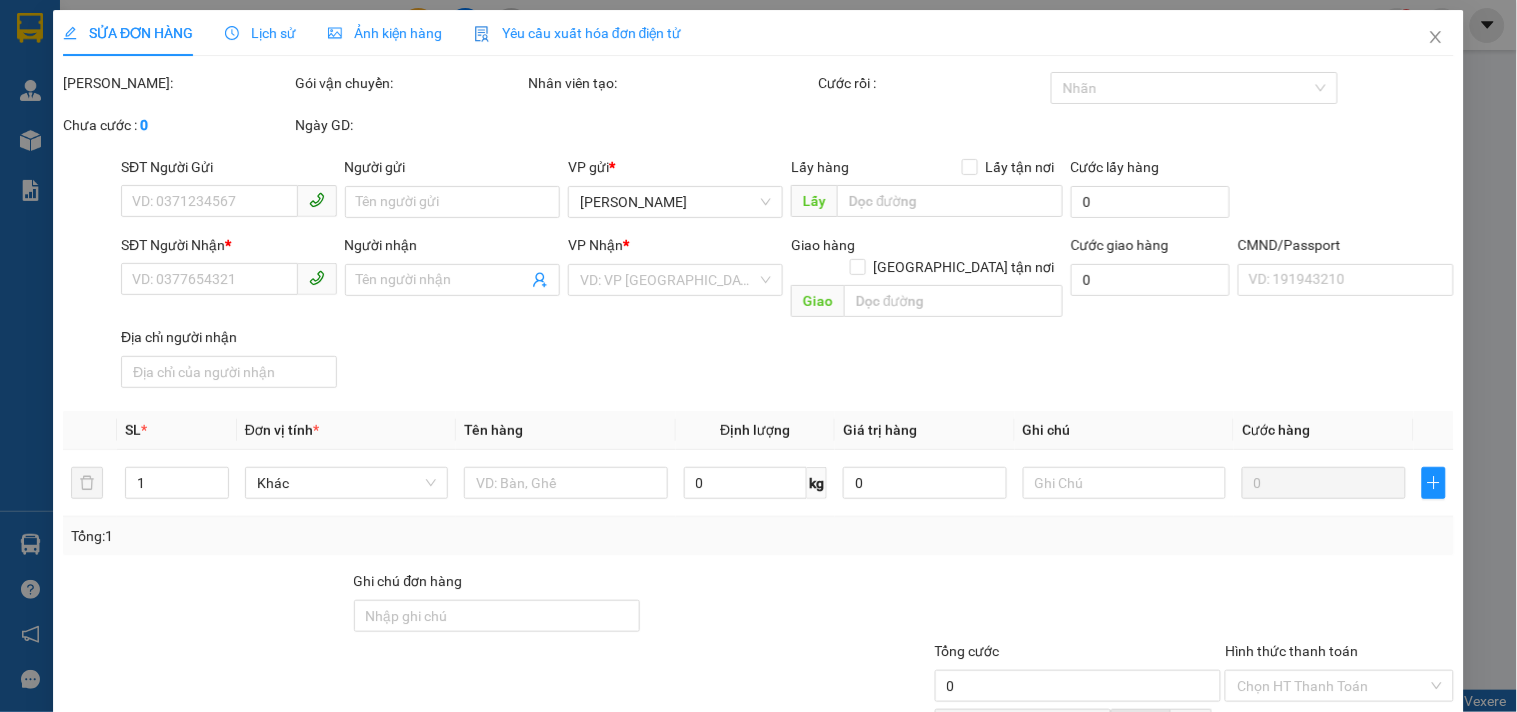 type on "0906835409" 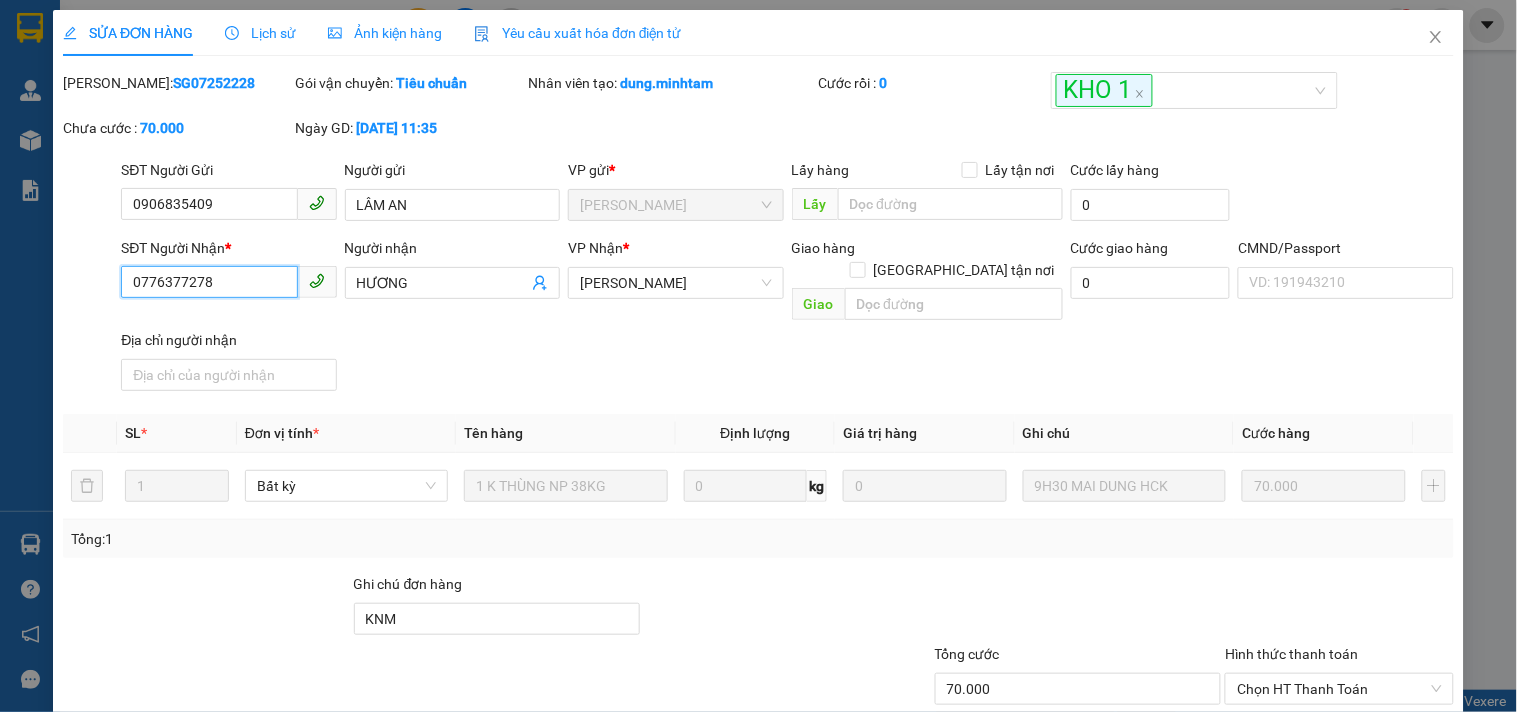 drag, startPoint x: 212, startPoint y: 283, endPoint x: 80, endPoint y: 285, distance: 132.01515 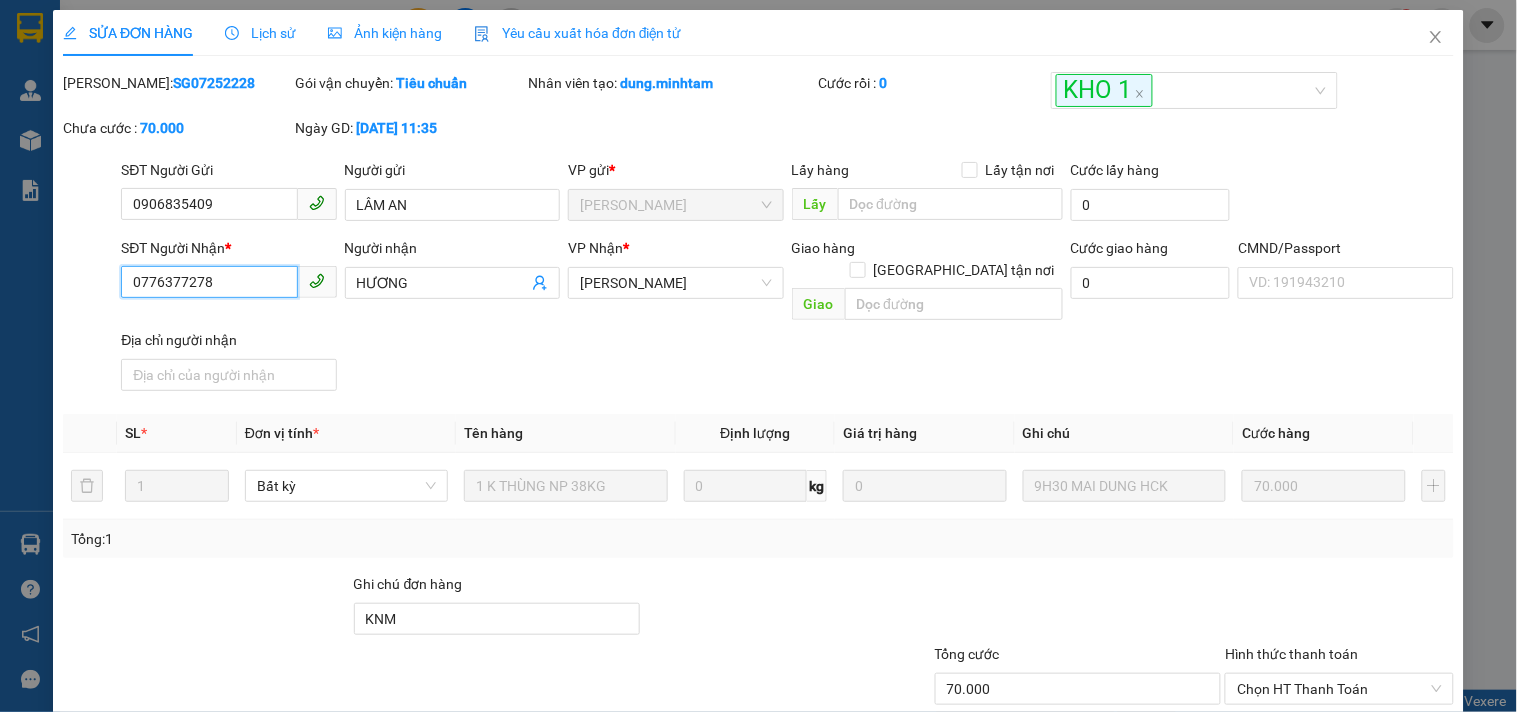 click on "0776377278" at bounding box center (209, 282) 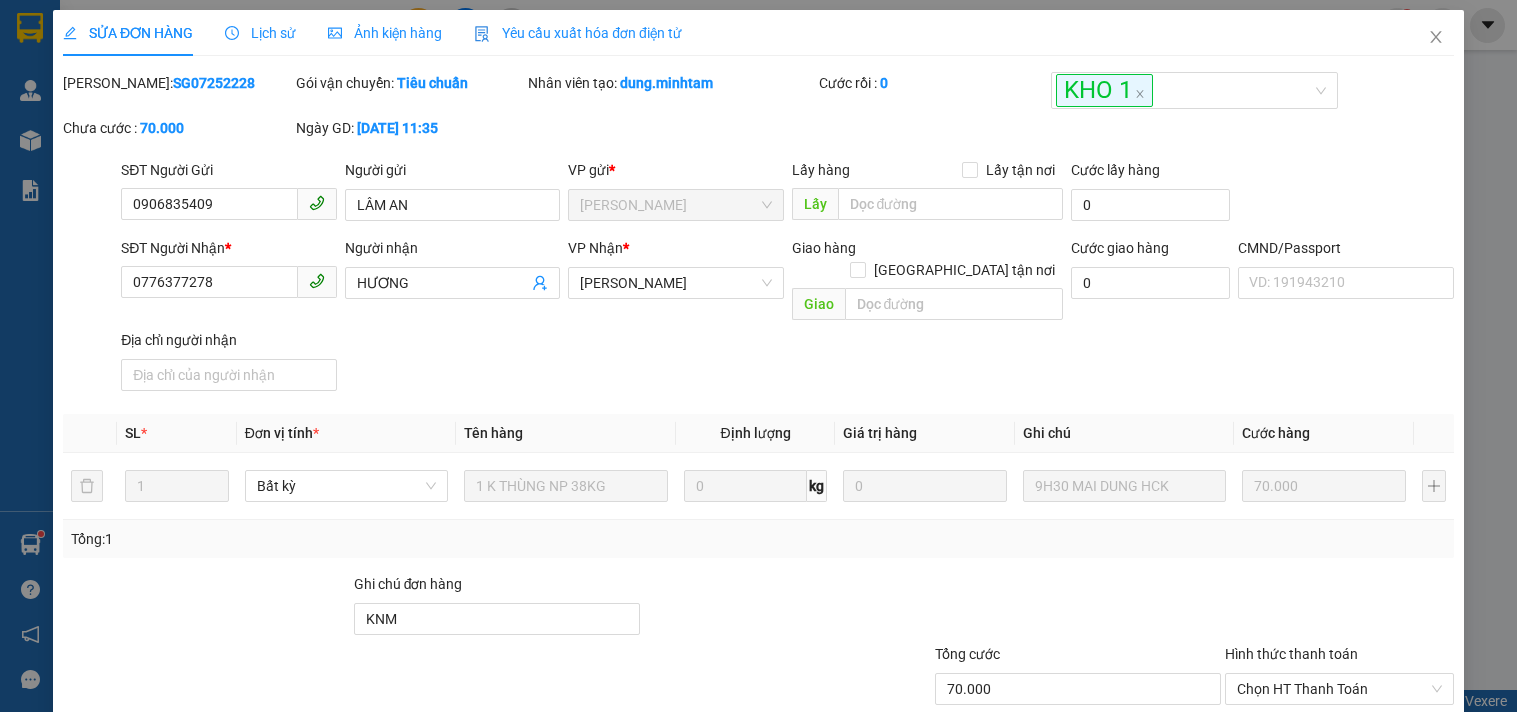 scroll, scrollTop: 0, scrollLeft: 0, axis: both 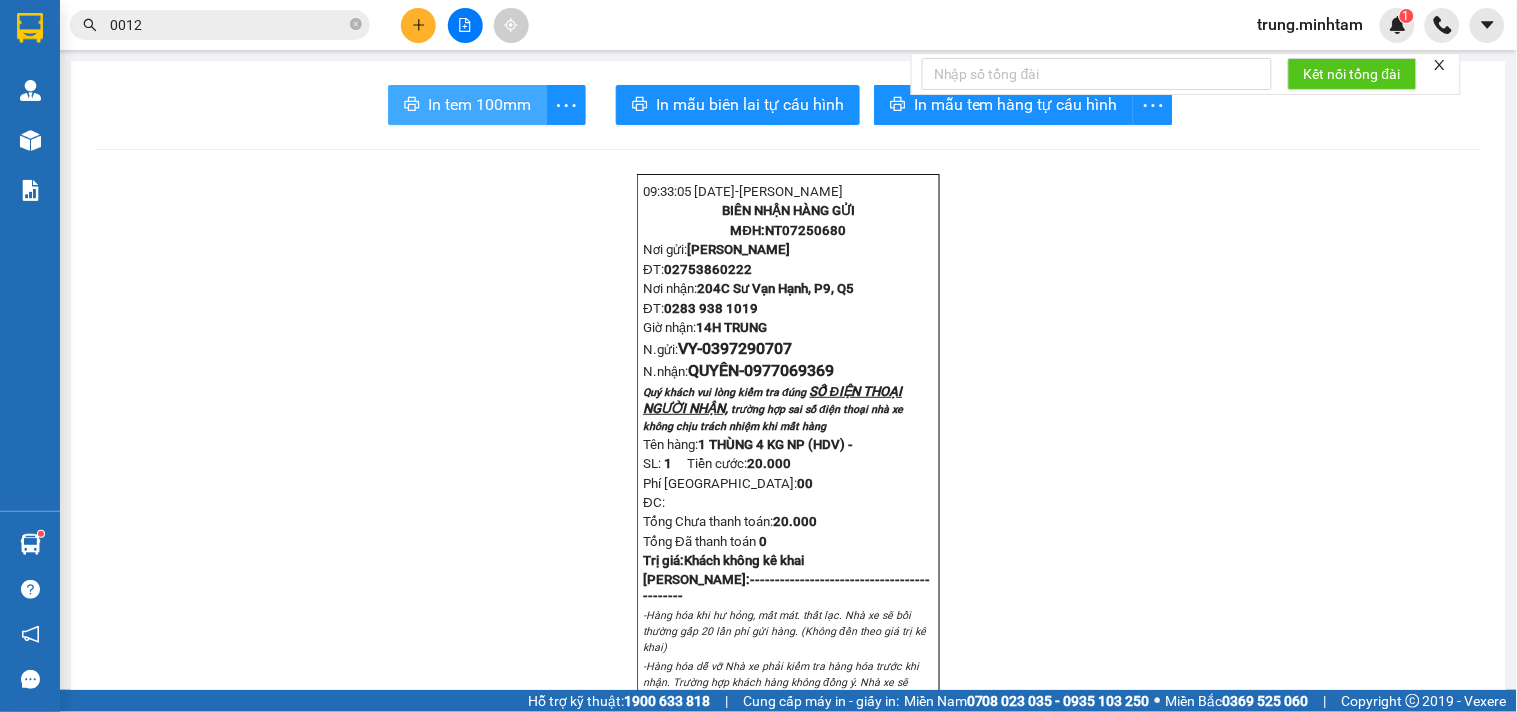click on "In tem 100mm" at bounding box center (479, 104) 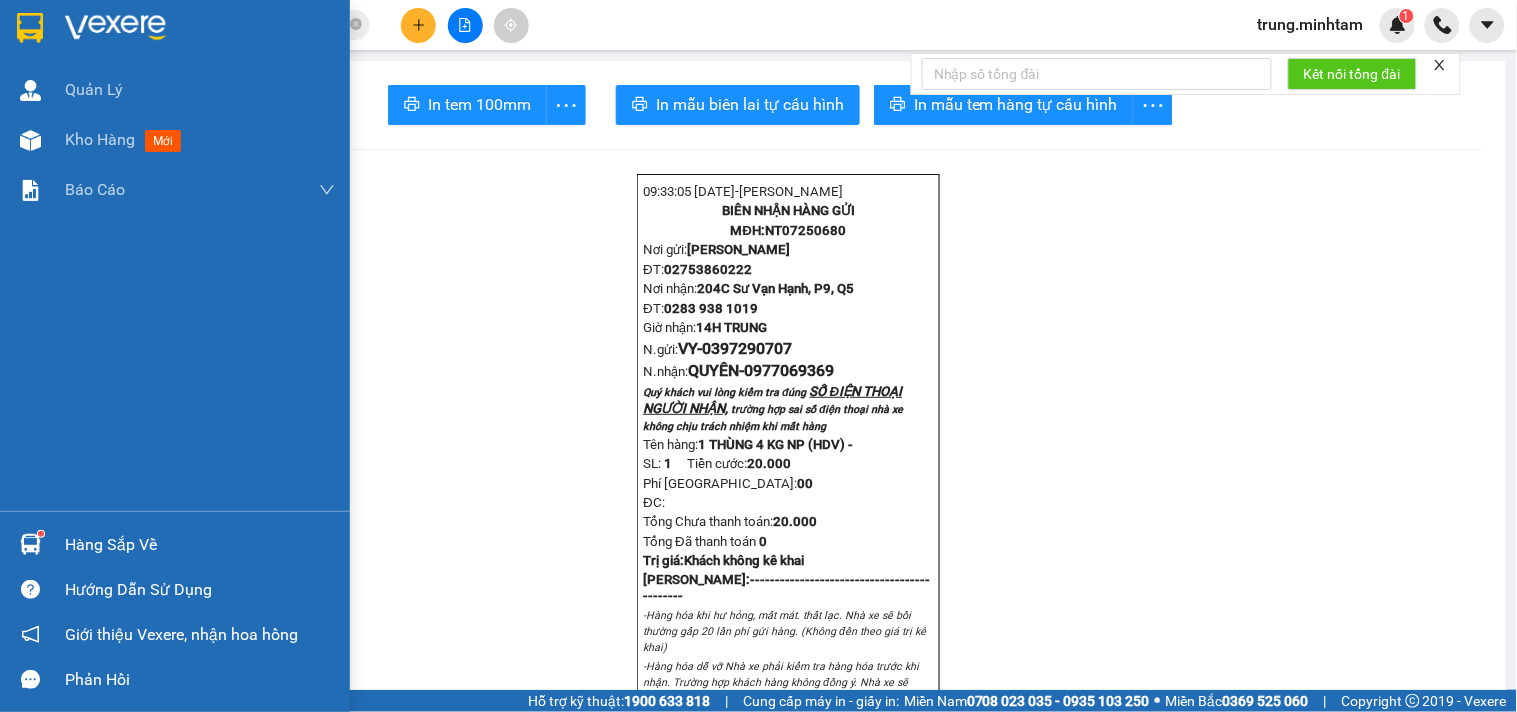 click on "Hàng sắp về" at bounding box center [200, 545] 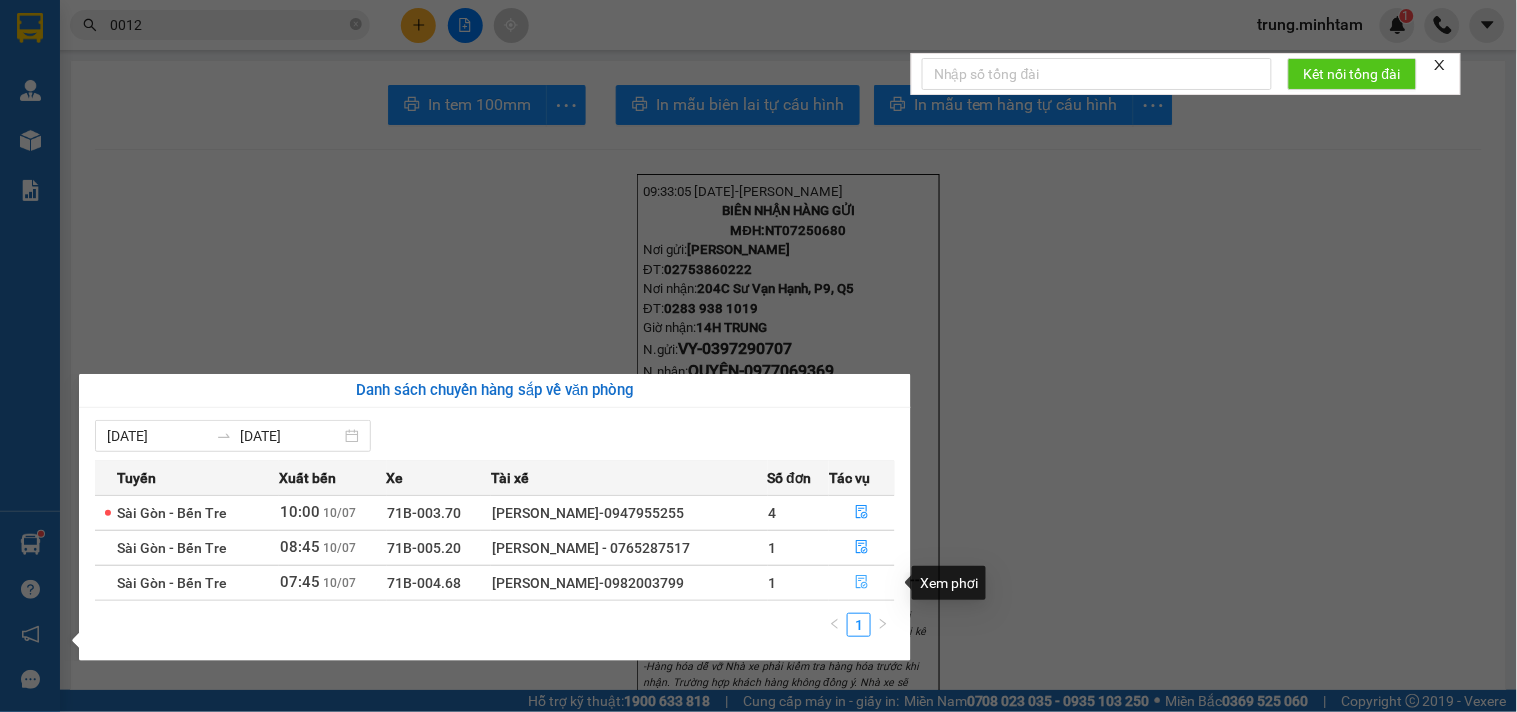 click 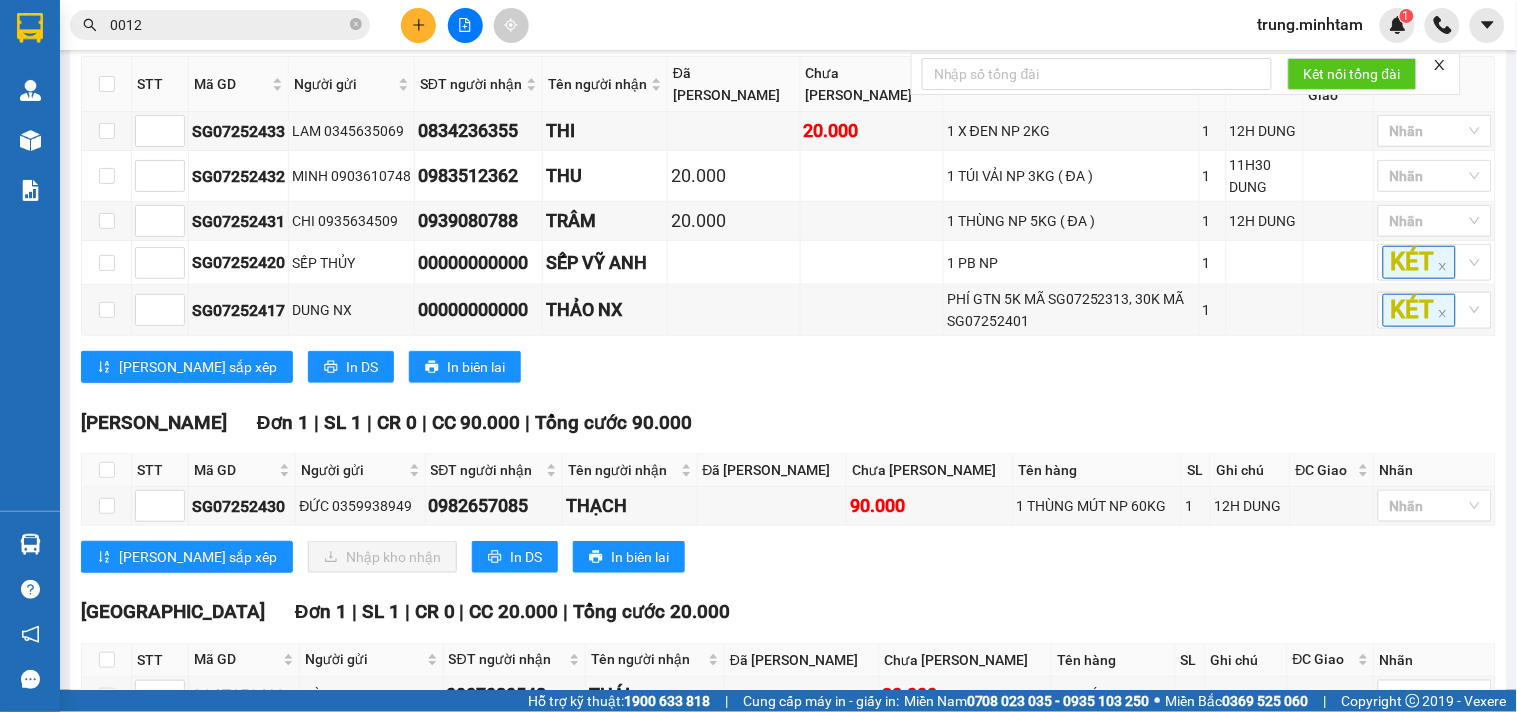 scroll, scrollTop: 241, scrollLeft: 0, axis: vertical 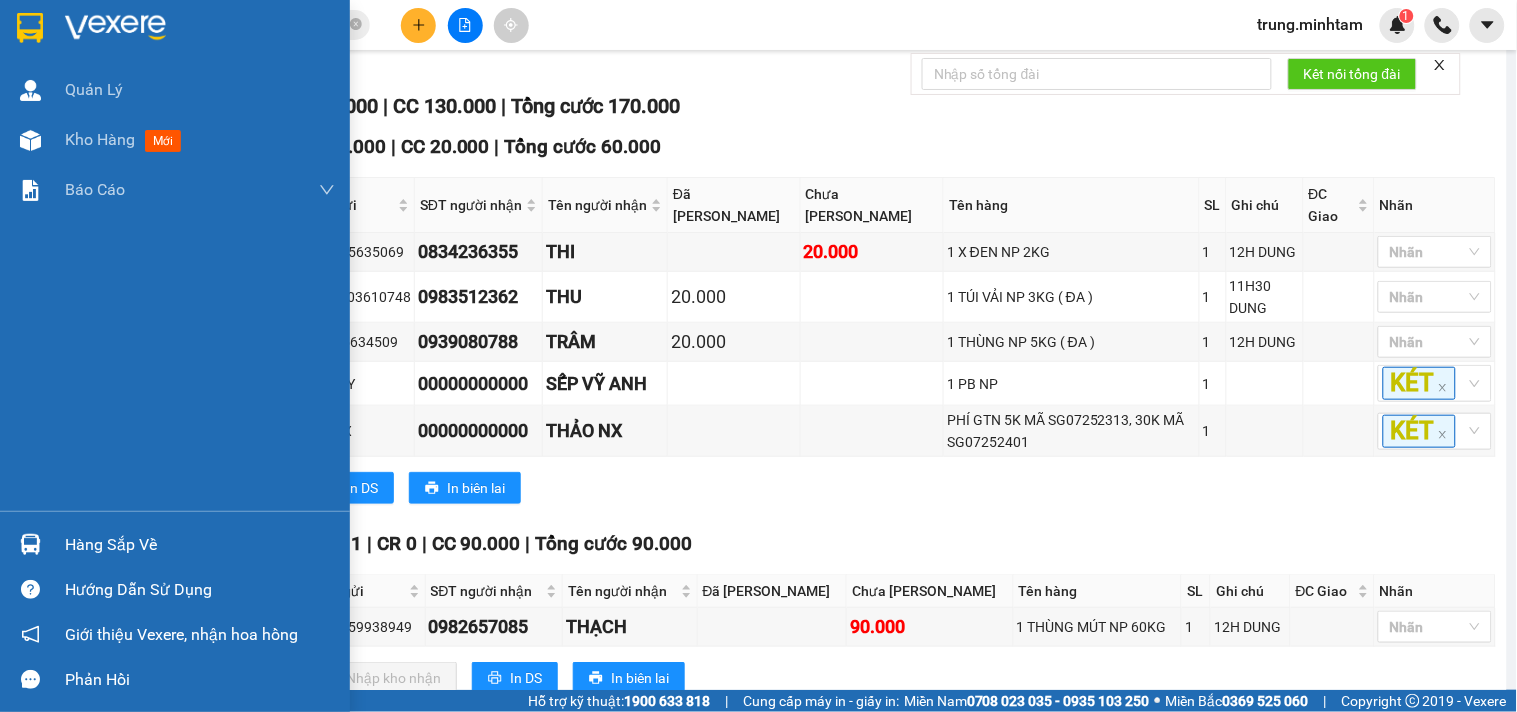 click on "Hàng sắp về" at bounding box center (200, 545) 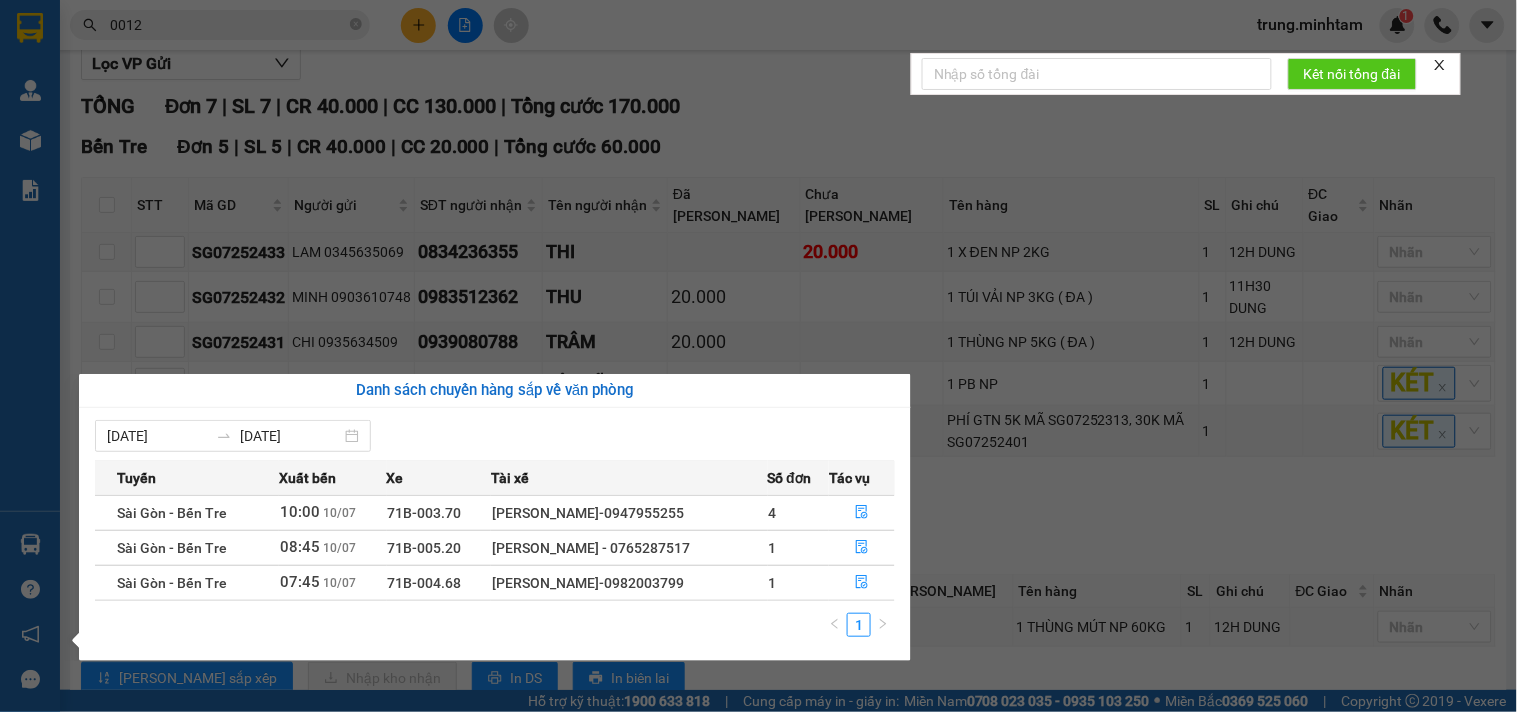 click on "Kết quả tìm kiếm ( 31 )  Bộ lọc  Mã ĐH Trạng thái Món hàng Tổng cước Chưa cước Nhãn Người gửi VP Gửi Người nhận VP Nhận SG07252377 17:36 [DATE] VP Nhận   50H-142.12 07:41 [DATE] 1 BAO NP 28KG SL:  1 45.000 KHO 1 0931839396 [GEOGRAPHIC_DATA][PERSON_NAME] 090676 0012 MỘNG CẦM Ngã Tư Huyện SG07252339 16:12 [DATE] Đã giao   05:18 [DATE] 3 BAO LƯỚI NP 31KG, 29KG, 21KG ( TC ) SL:  3 130.000 KHO 1 0898853559 LOAN [PERSON_NAME] 090676 0012 MỘNG CẦM Ngã Tư Huyện NT07250380 11:15 [DATE] Đã giao   18:11 [DATE] 1 T NP 15KG (TC) SL:  1 30.000 KHO 1 090676 0012 MỘNG CẦM Ngã Tư Huyện 0931839396 [GEOGRAPHIC_DATA][PERSON_NAME] 0012 07:17 [DATE] Đã giao   08:04 [DATE] 1 K T NP 2KG ĐA SL:  1 25.000 KHO 1 0918206962 [GEOGRAPHIC_DATA][PERSON_NAME] 0907636357 CHỊ PHƯỢNG Ngã Tư Huyện NT07250075 08:15 [DATE] Đã giao   14:26 [DATE] 1 T MÚT 12 KG NP (TC) SL:  1 30.000 KHO 1 090676 0012 MỘNG CẦM Ngã Tư Huyện 0931839396 HẰNG BT0725 0012" at bounding box center [758, 356] 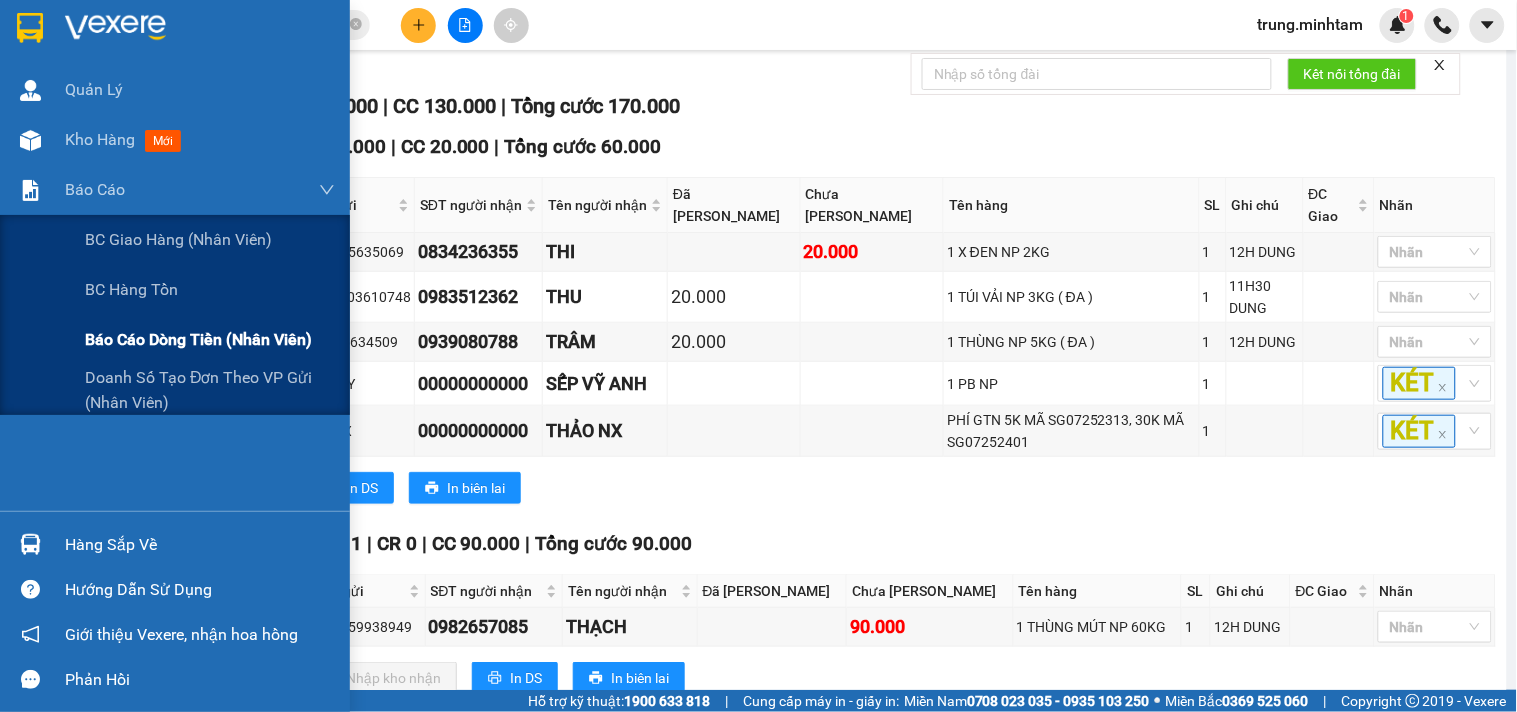 click on "Báo cáo dòng tiền (nhân viên)" at bounding box center [198, 339] 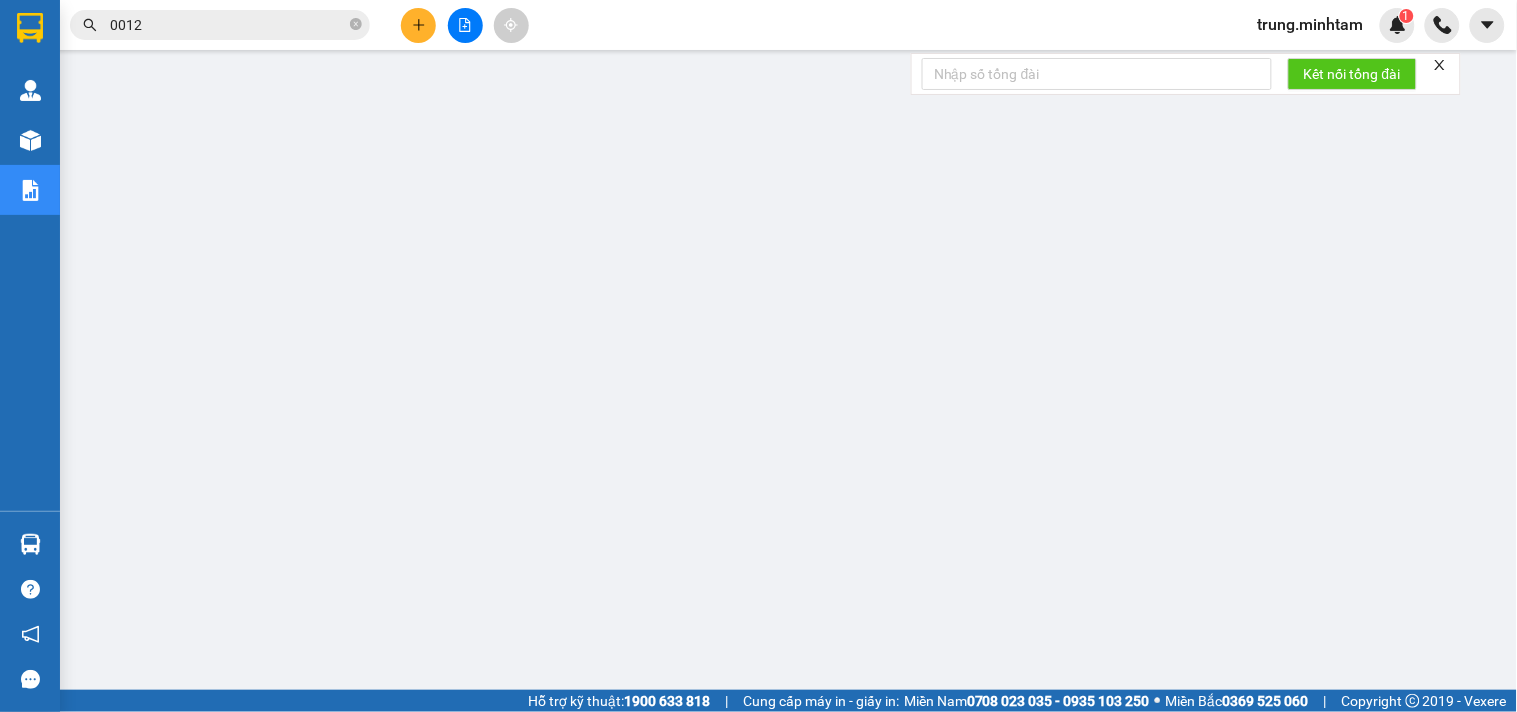 scroll, scrollTop: 0, scrollLeft: 0, axis: both 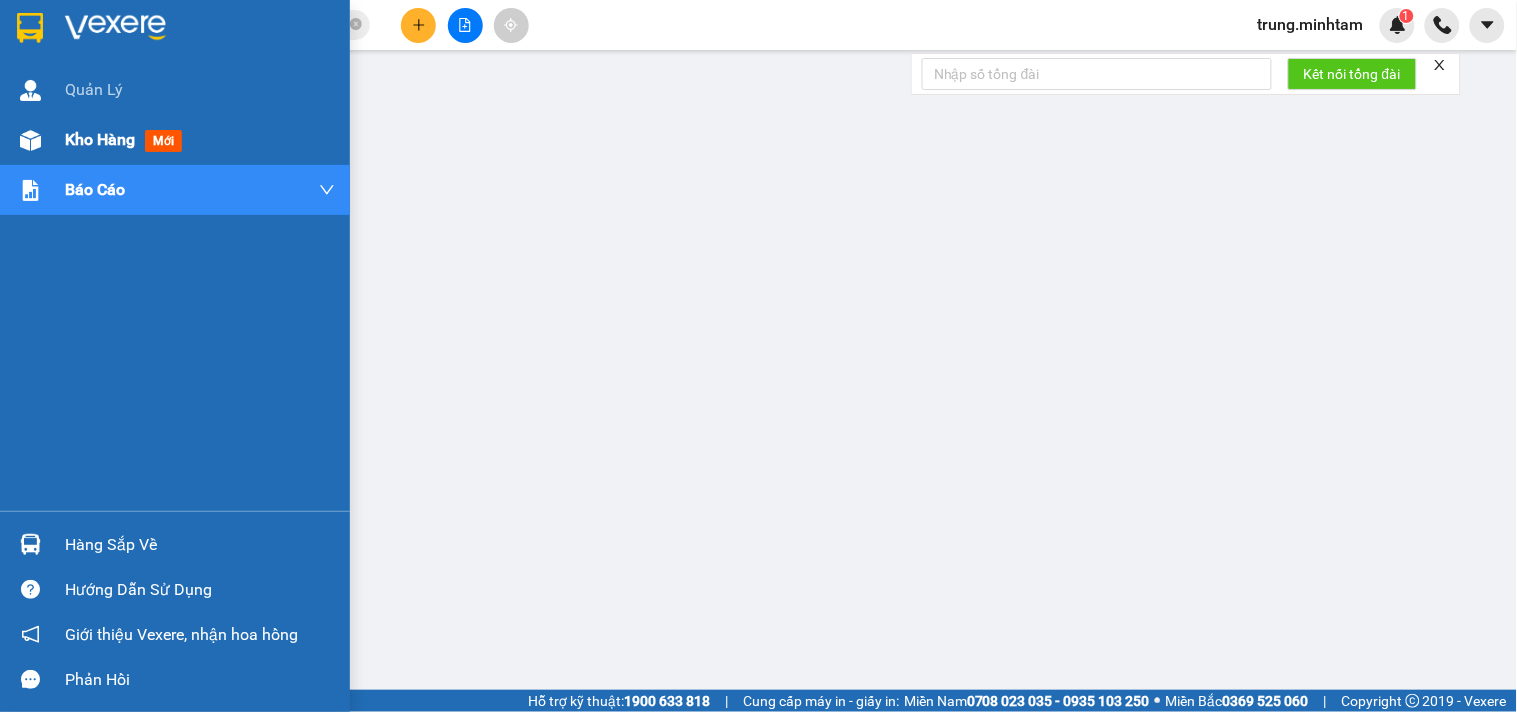 click on "Kho hàng" at bounding box center (100, 139) 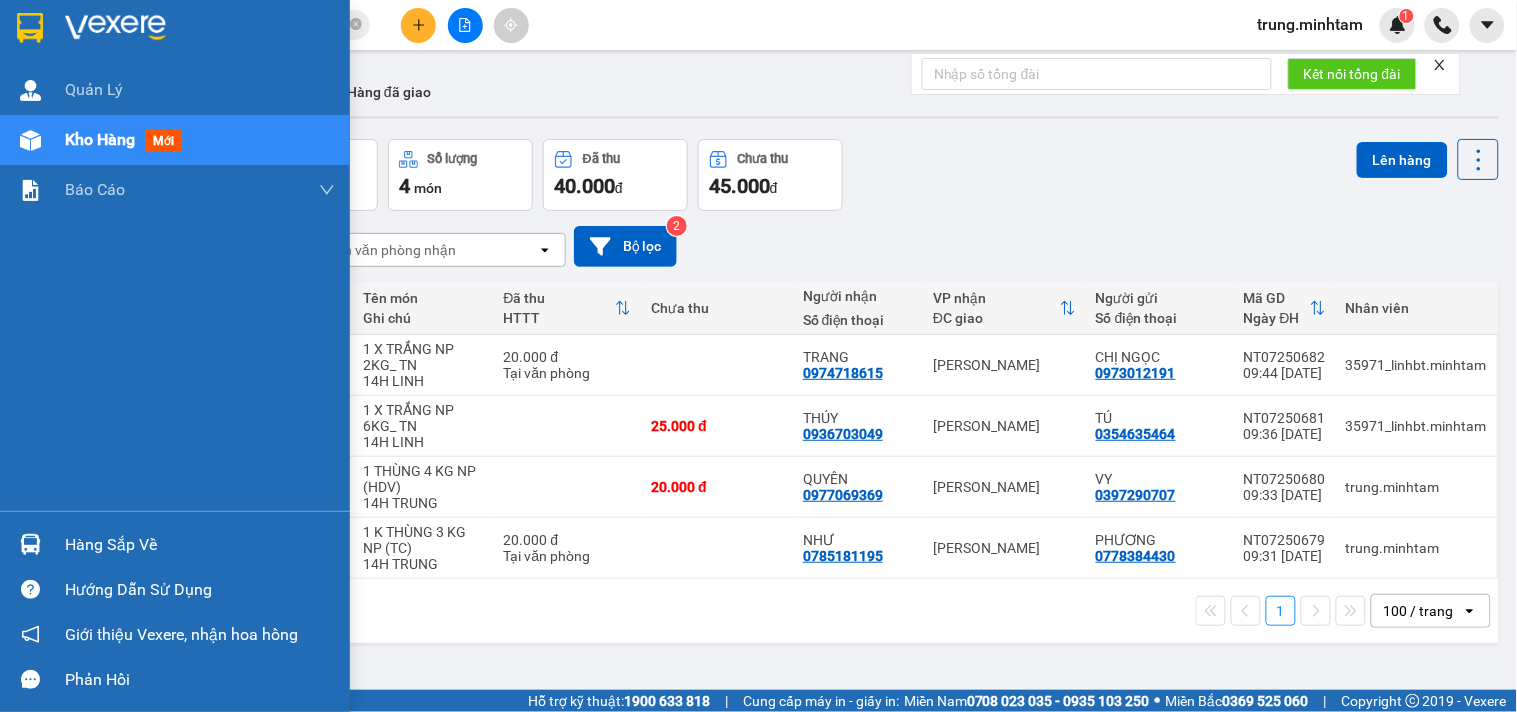 click on "Hàng sắp về" at bounding box center [200, 545] 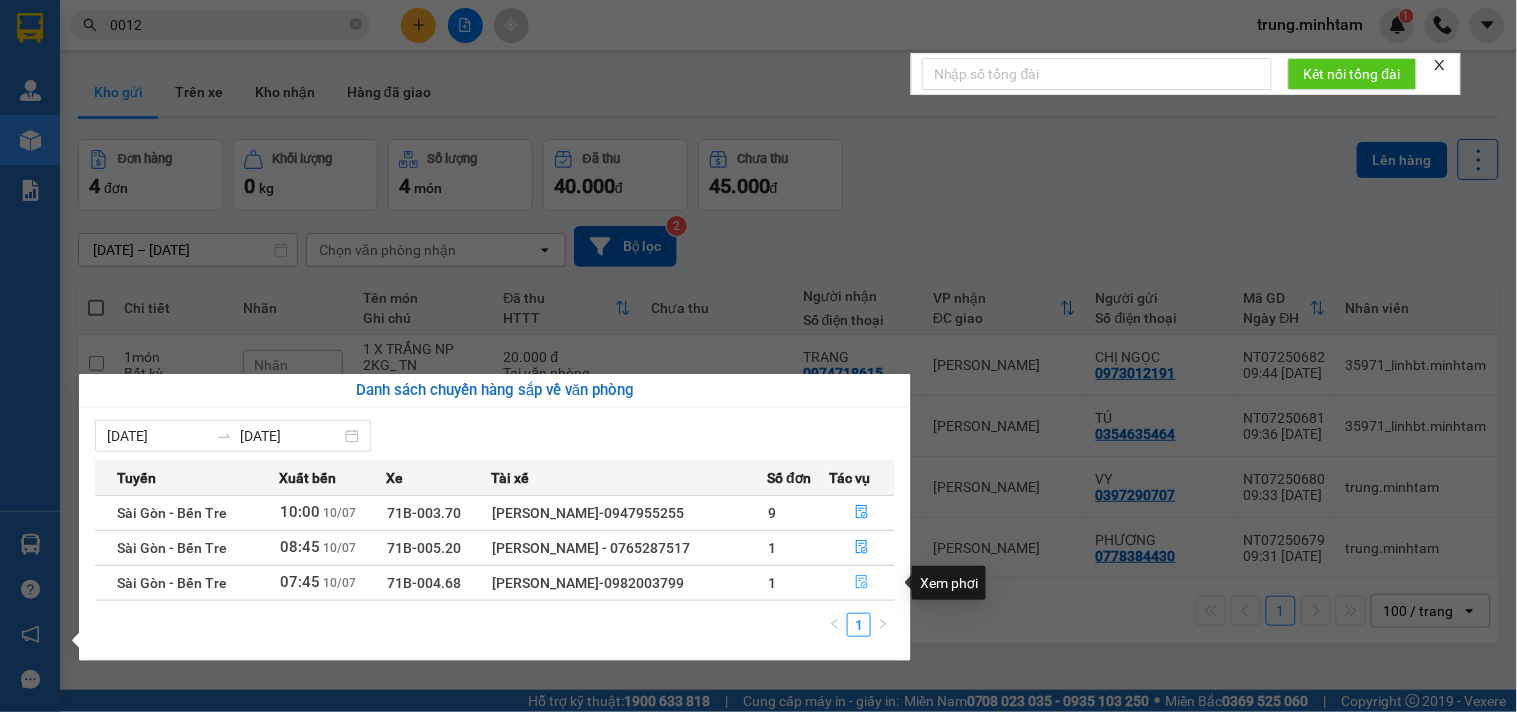 click 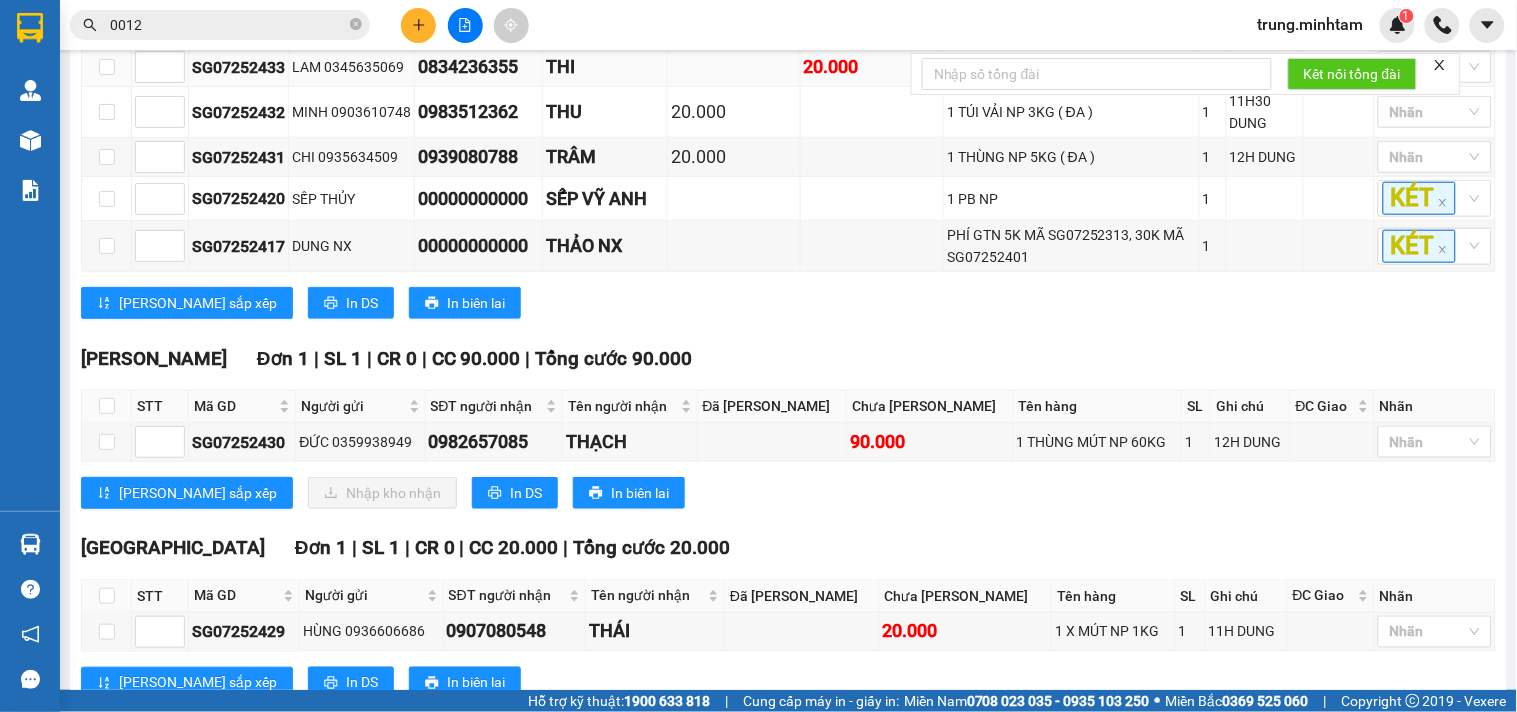 scroll, scrollTop: 444, scrollLeft: 0, axis: vertical 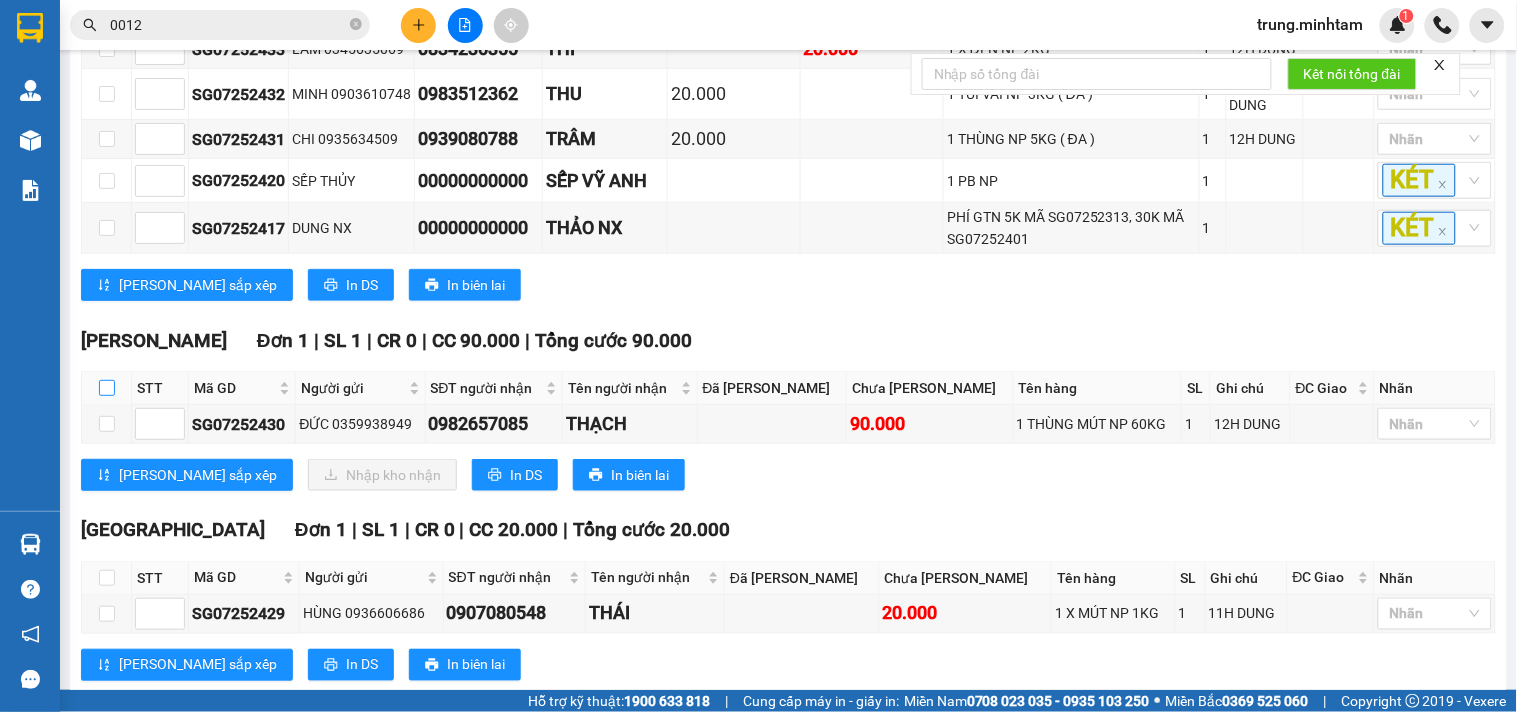 click at bounding box center [107, 388] 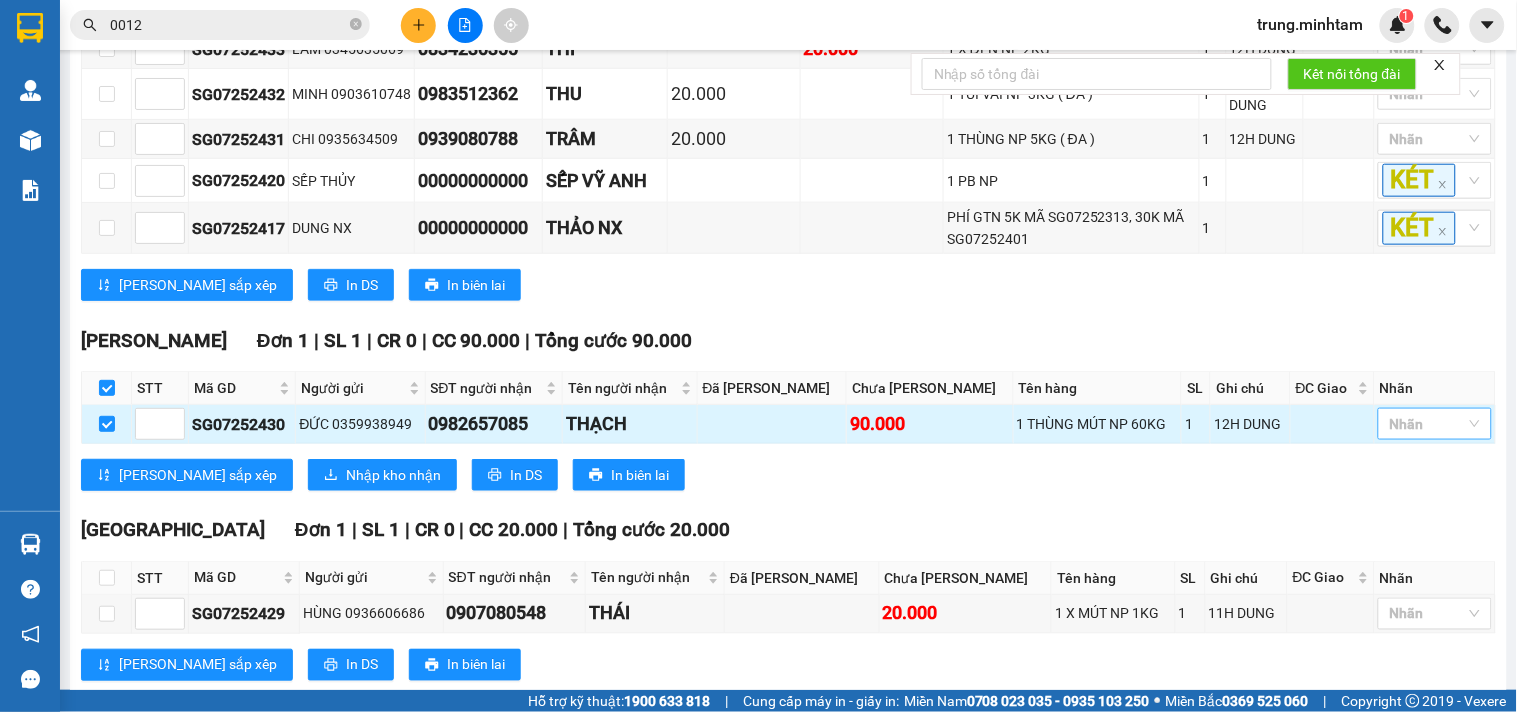 click at bounding box center (1425, 424) 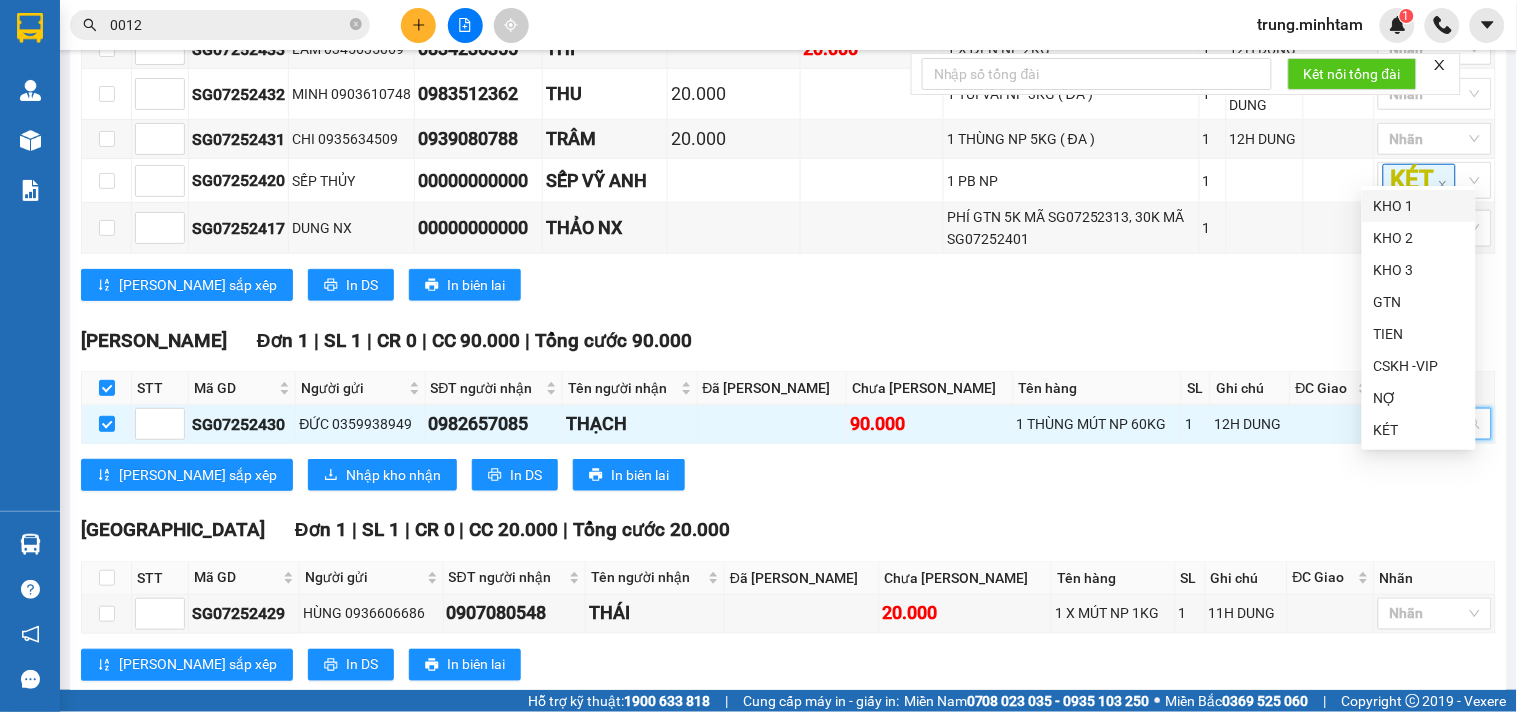 drag, startPoint x: 1394, startPoint y: 202, endPoint x: 1374, endPoint y: 213, distance: 22.825424 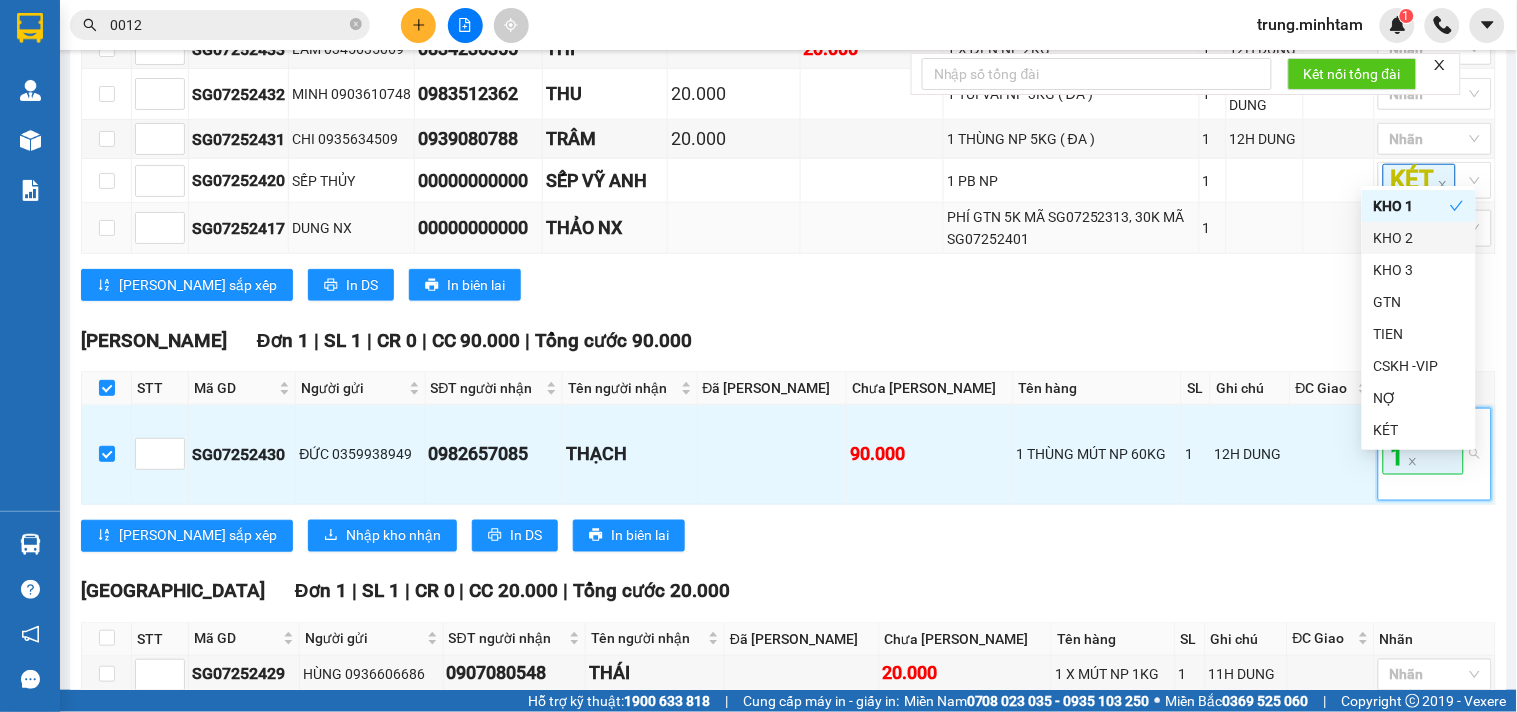 click at bounding box center (1339, 228) 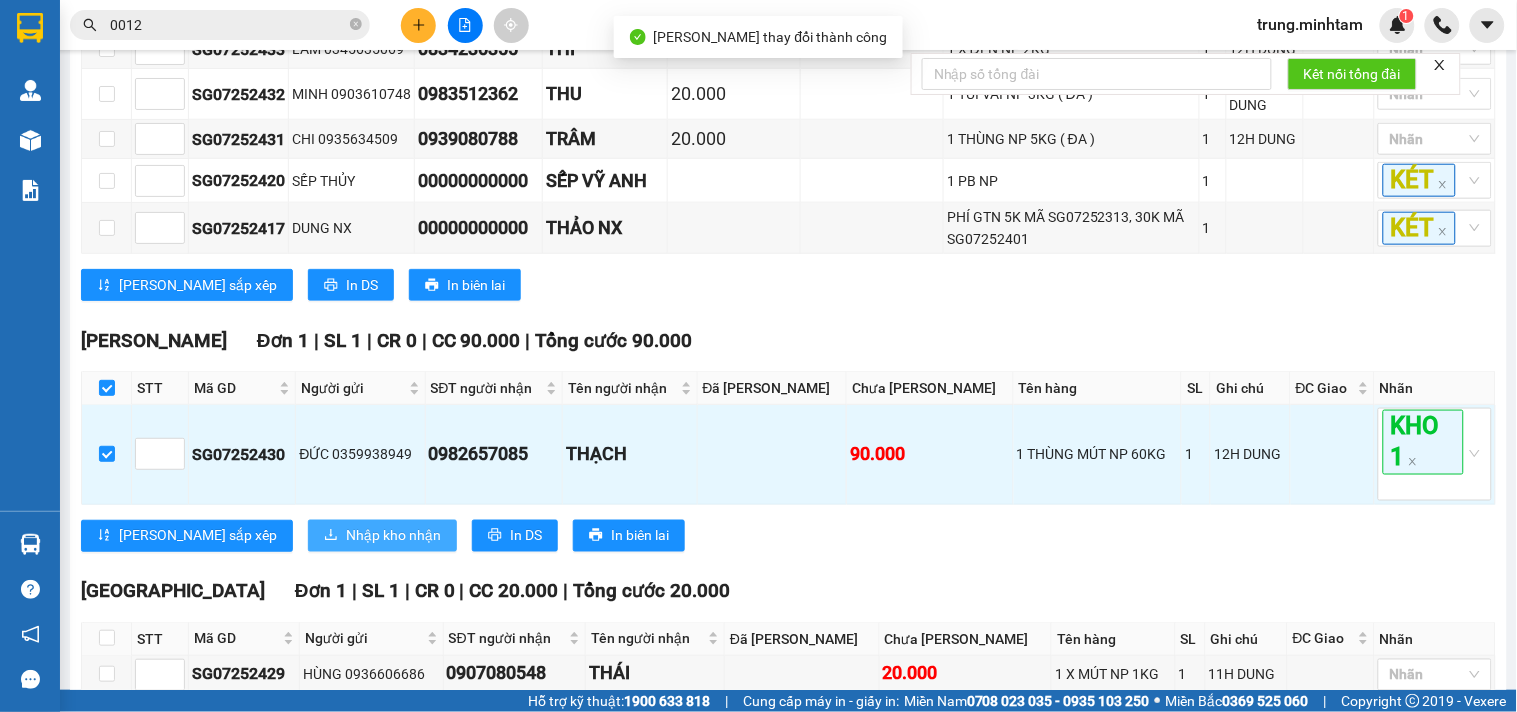 click on "Nhập kho nhận" at bounding box center [393, 536] 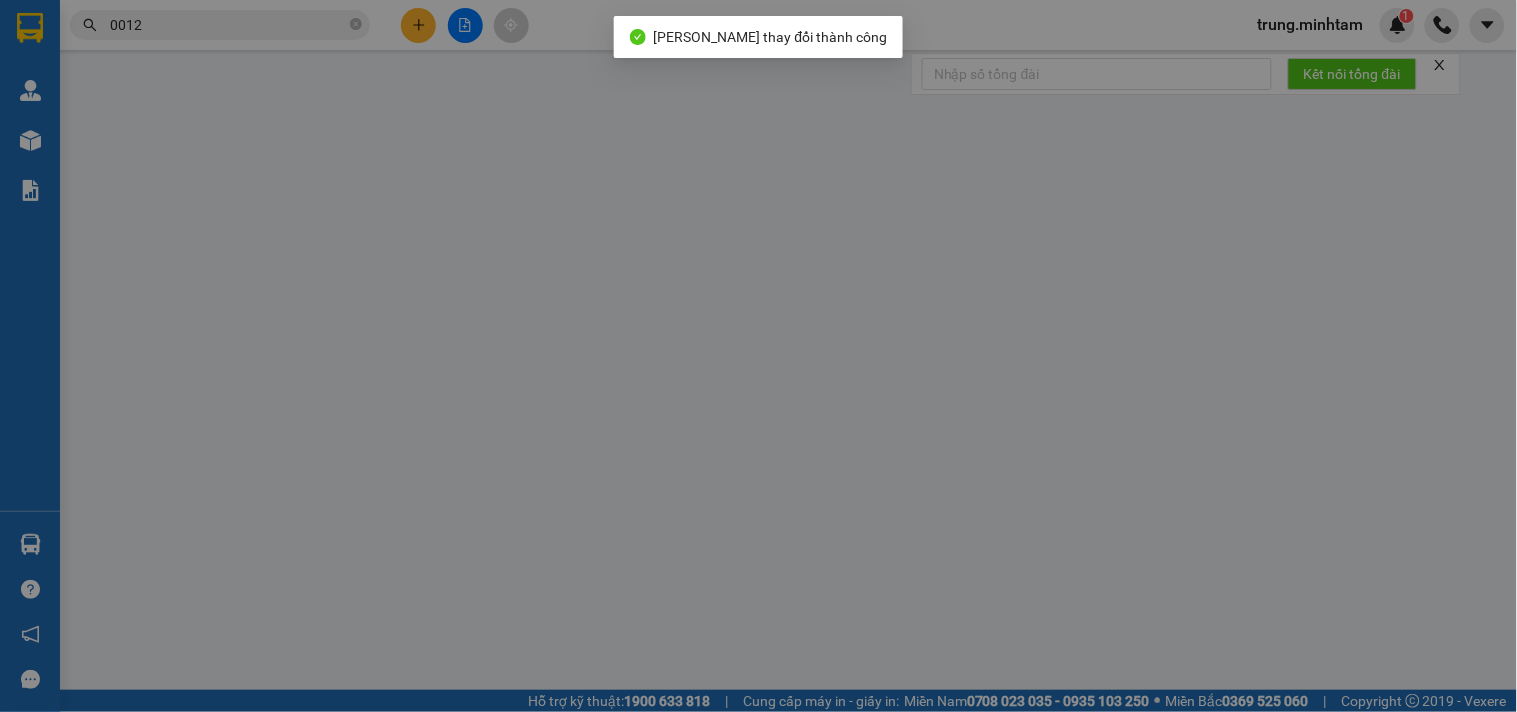 scroll, scrollTop: 0, scrollLeft: 0, axis: both 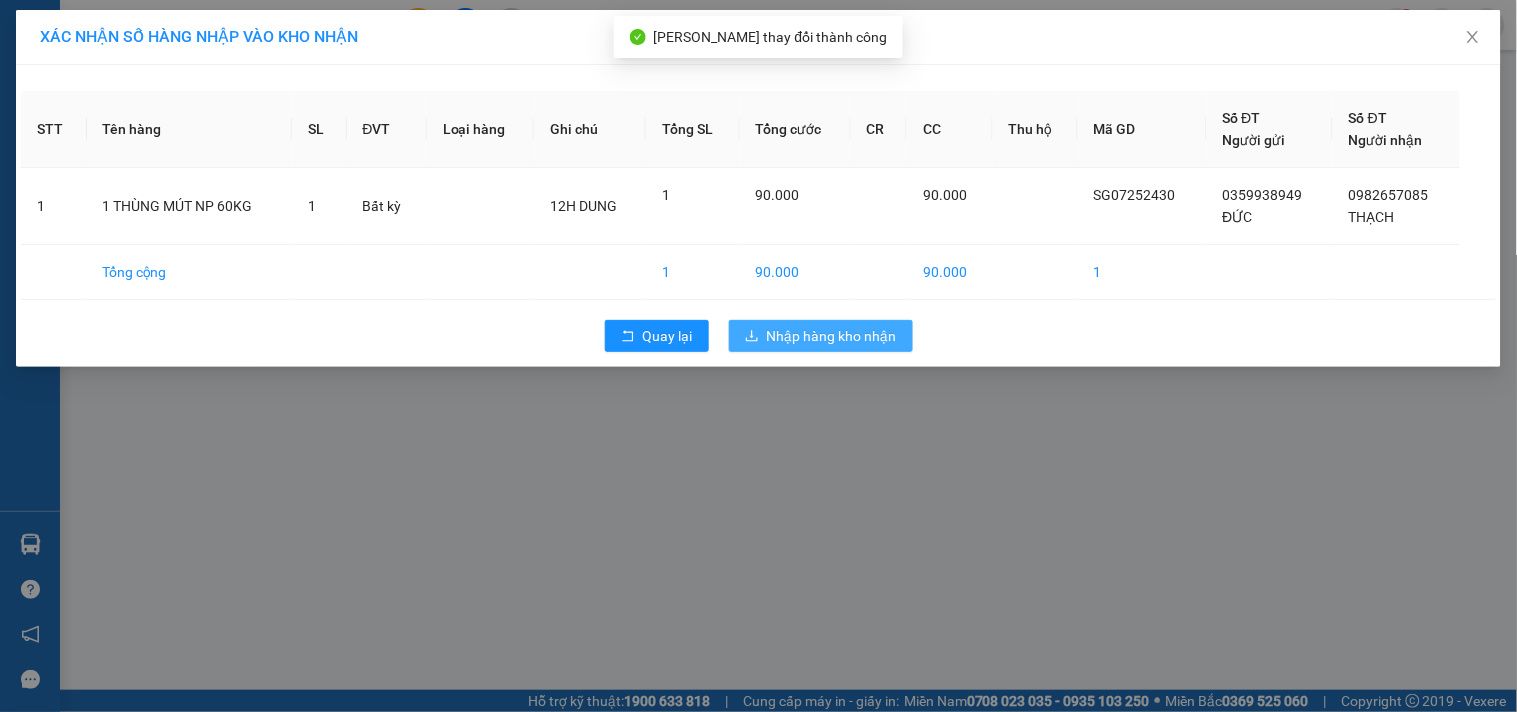 click on "Nhập hàng kho nhận" at bounding box center (832, 336) 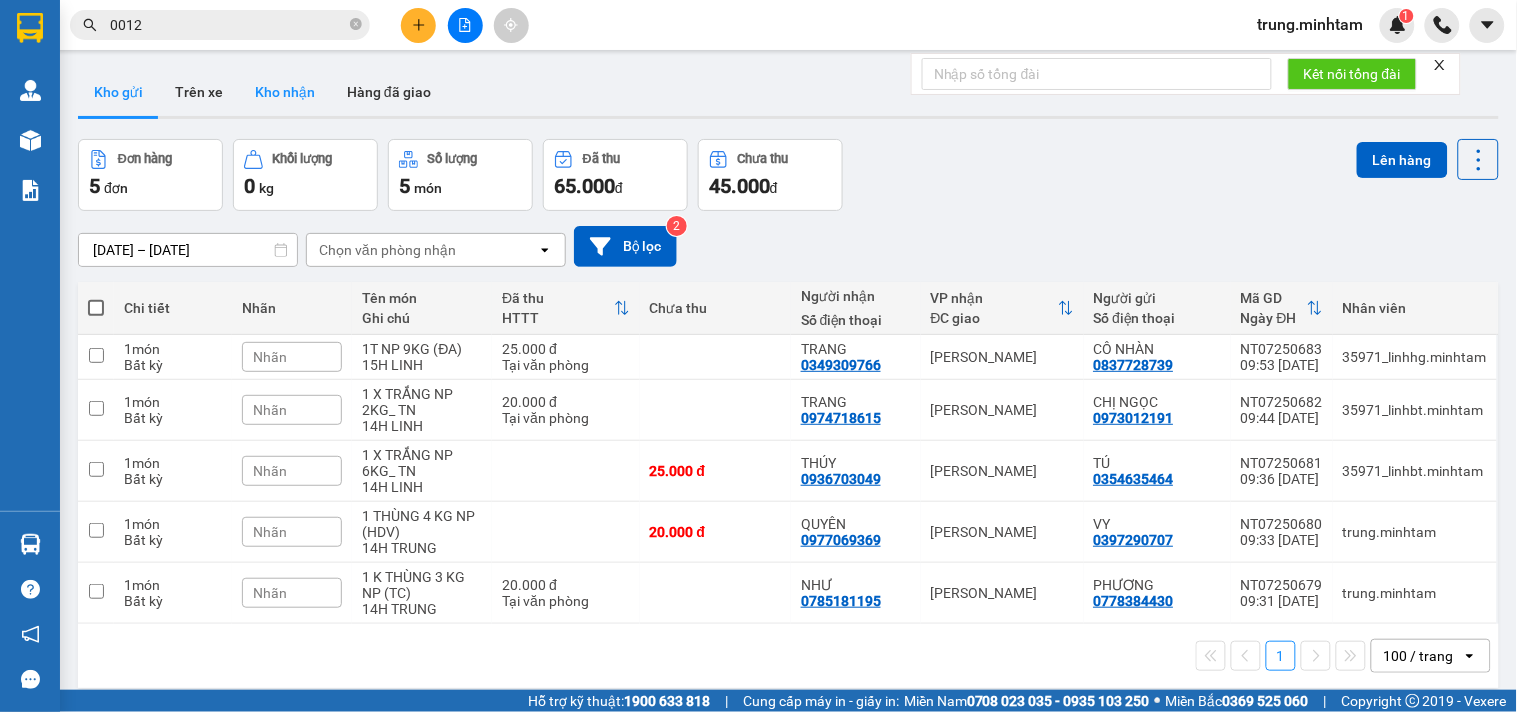 click on "Kho nhận" at bounding box center (285, 92) 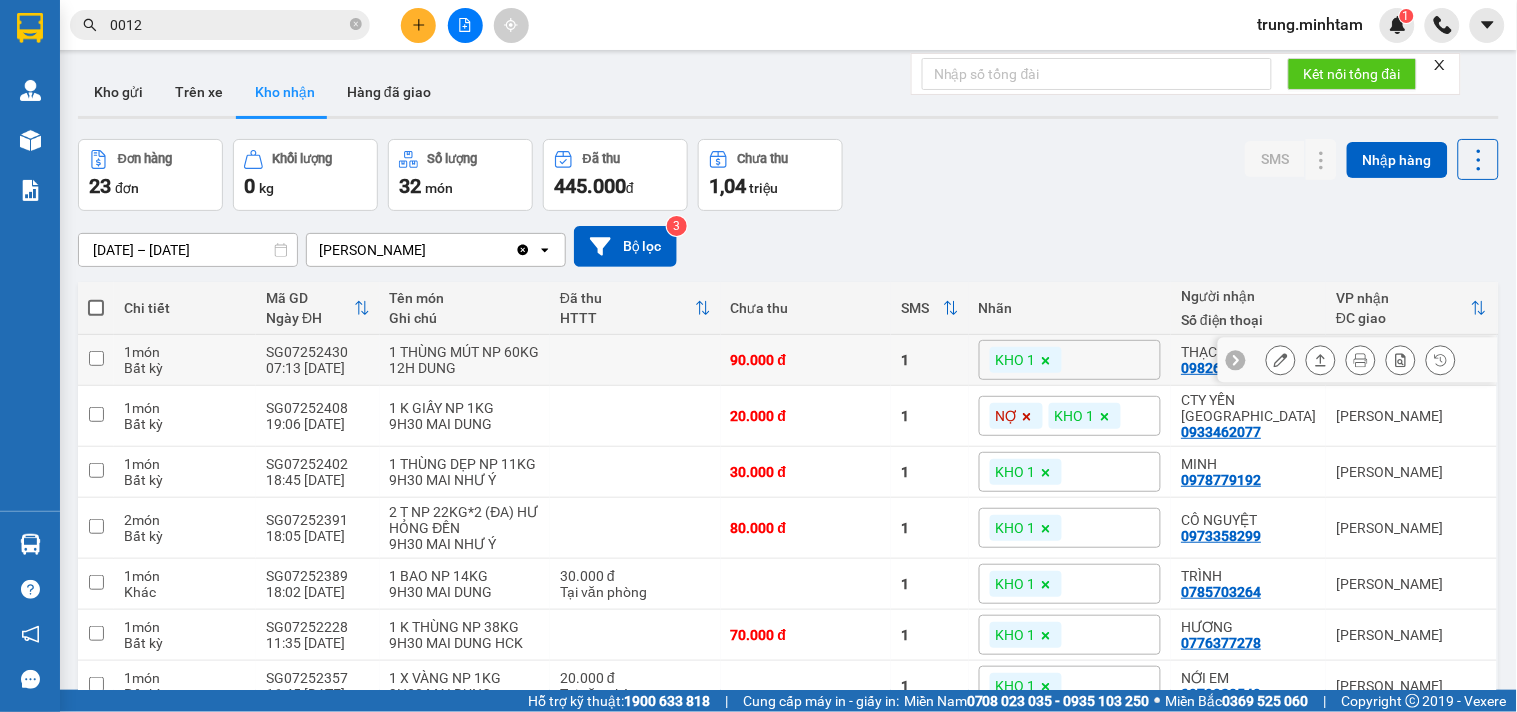 click 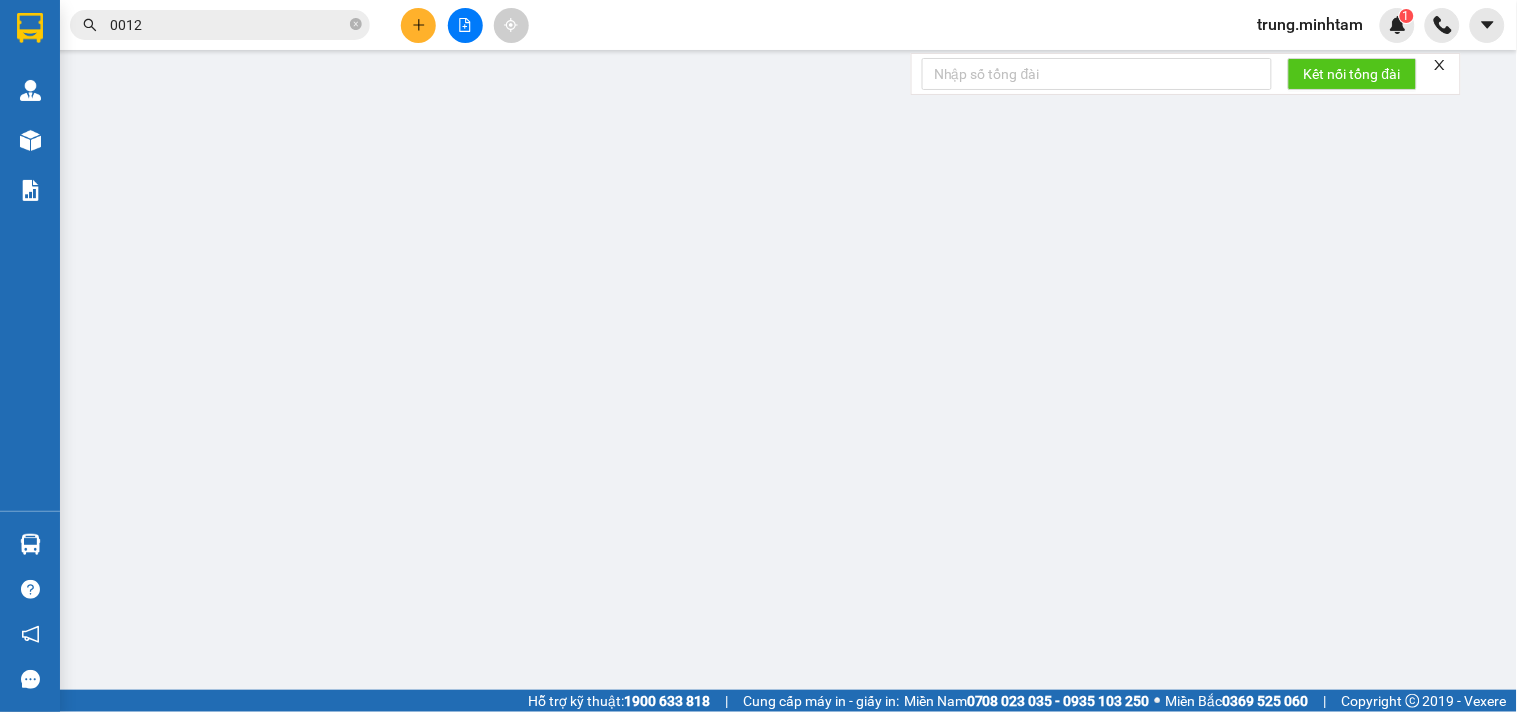 type on "0359938949" 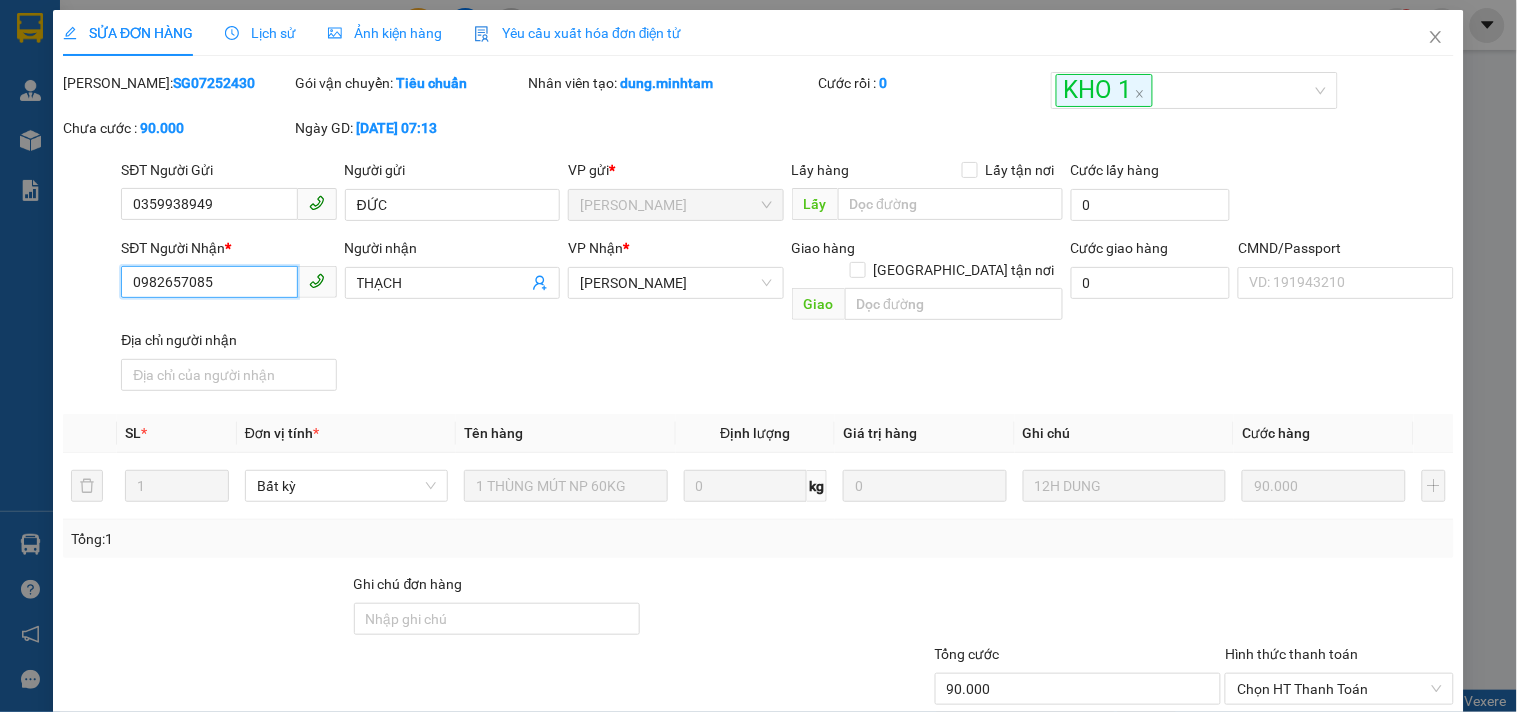 drag, startPoint x: 217, startPoint y: 285, endPoint x: 68, endPoint y: 298, distance: 149.56604 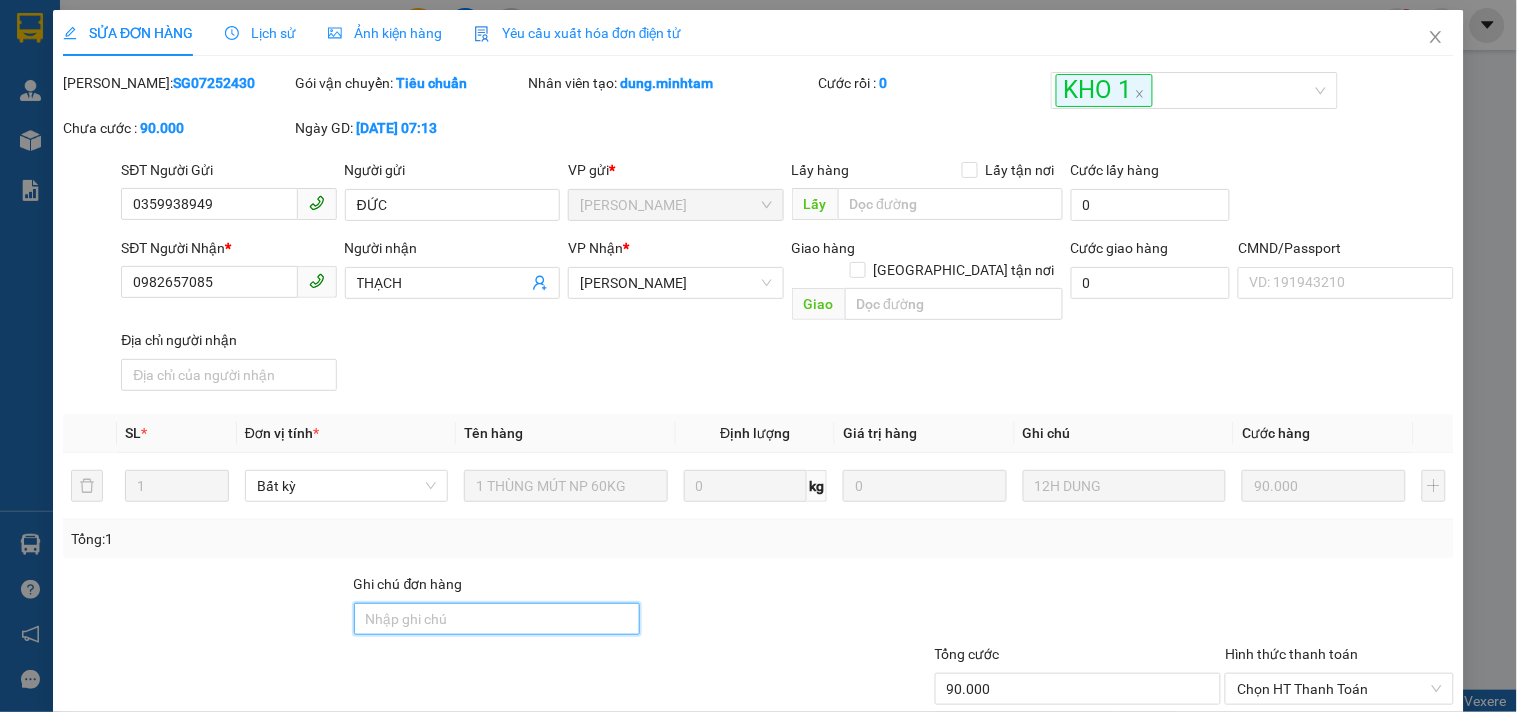 click on "Ghi chú đơn hàng" at bounding box center (497, 619) 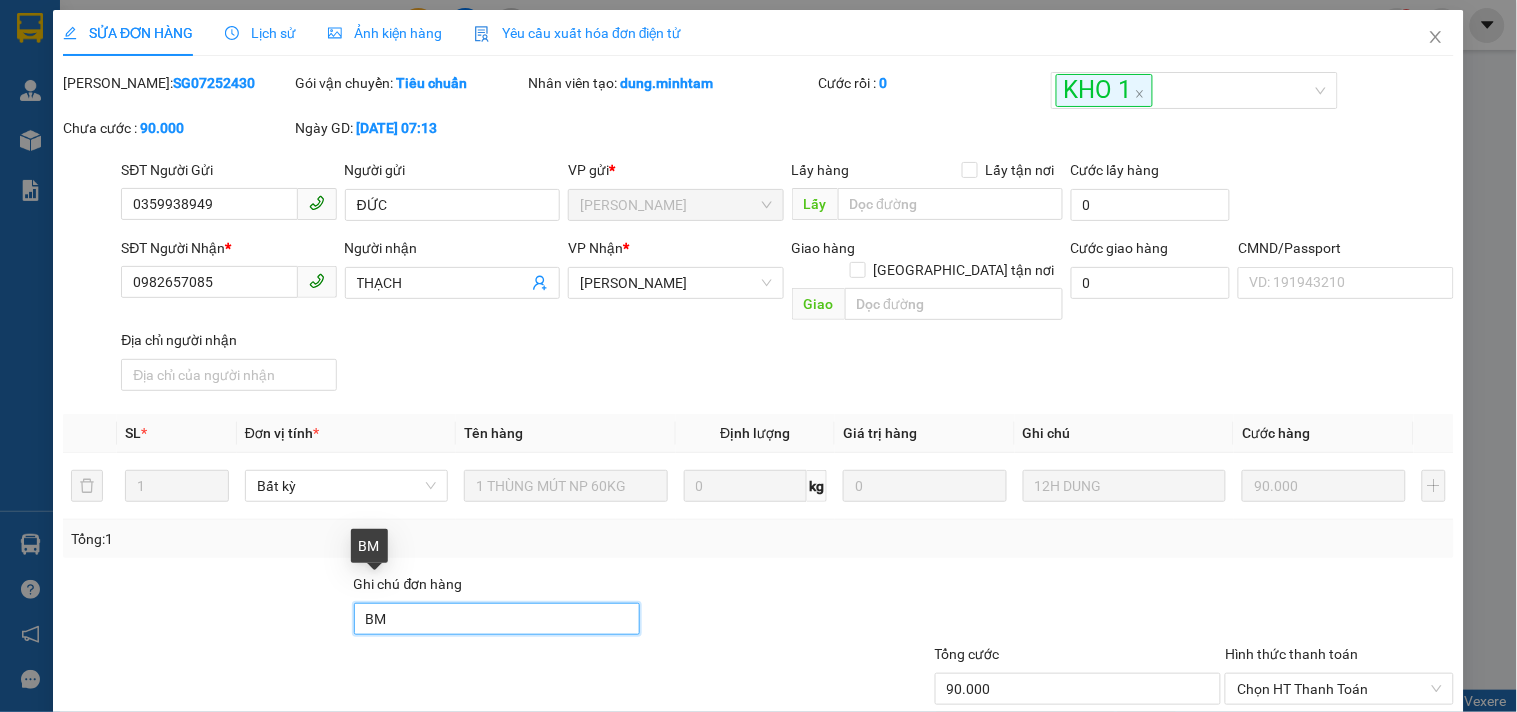 click on "BM" at bounding box center [497, 619] 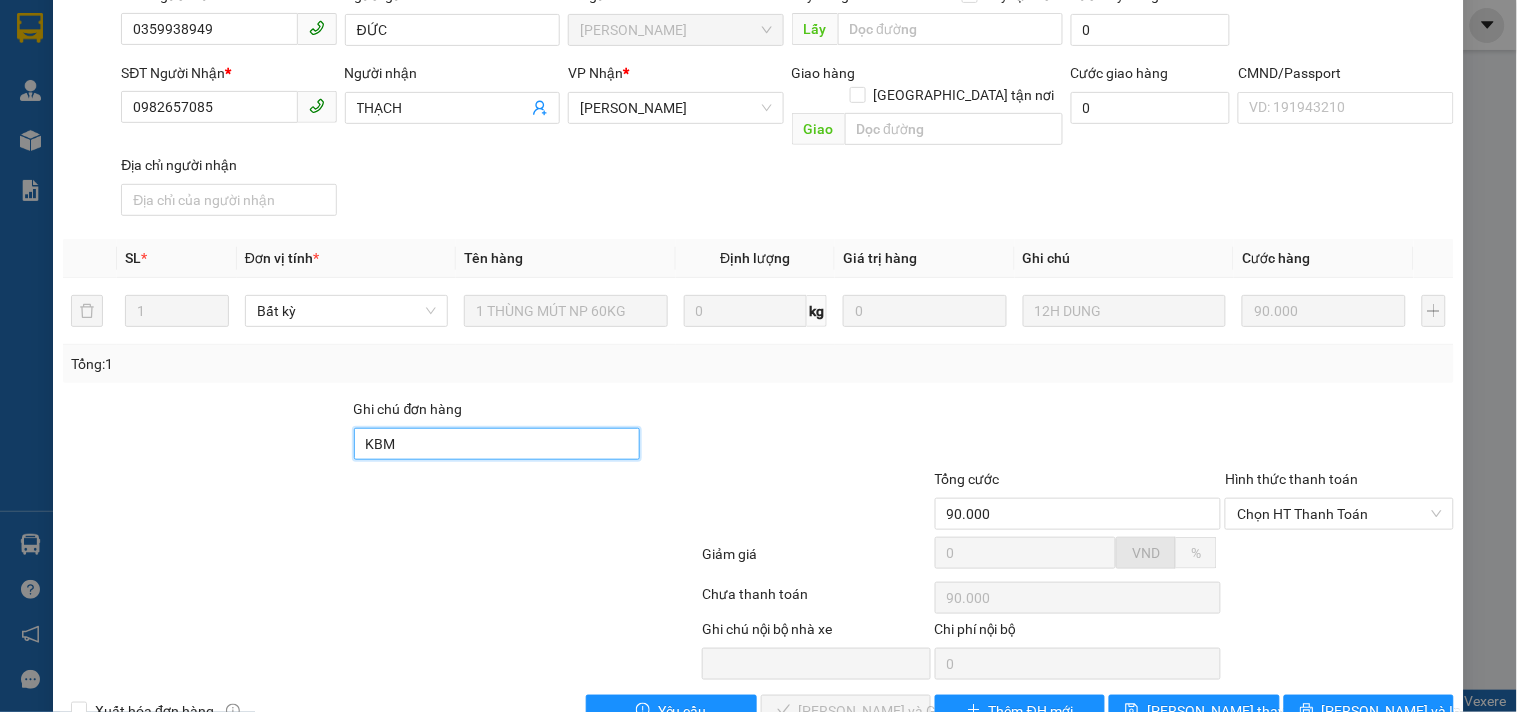 scroll, scrollTop: 207, scrollLeft: 0, axis: vertical 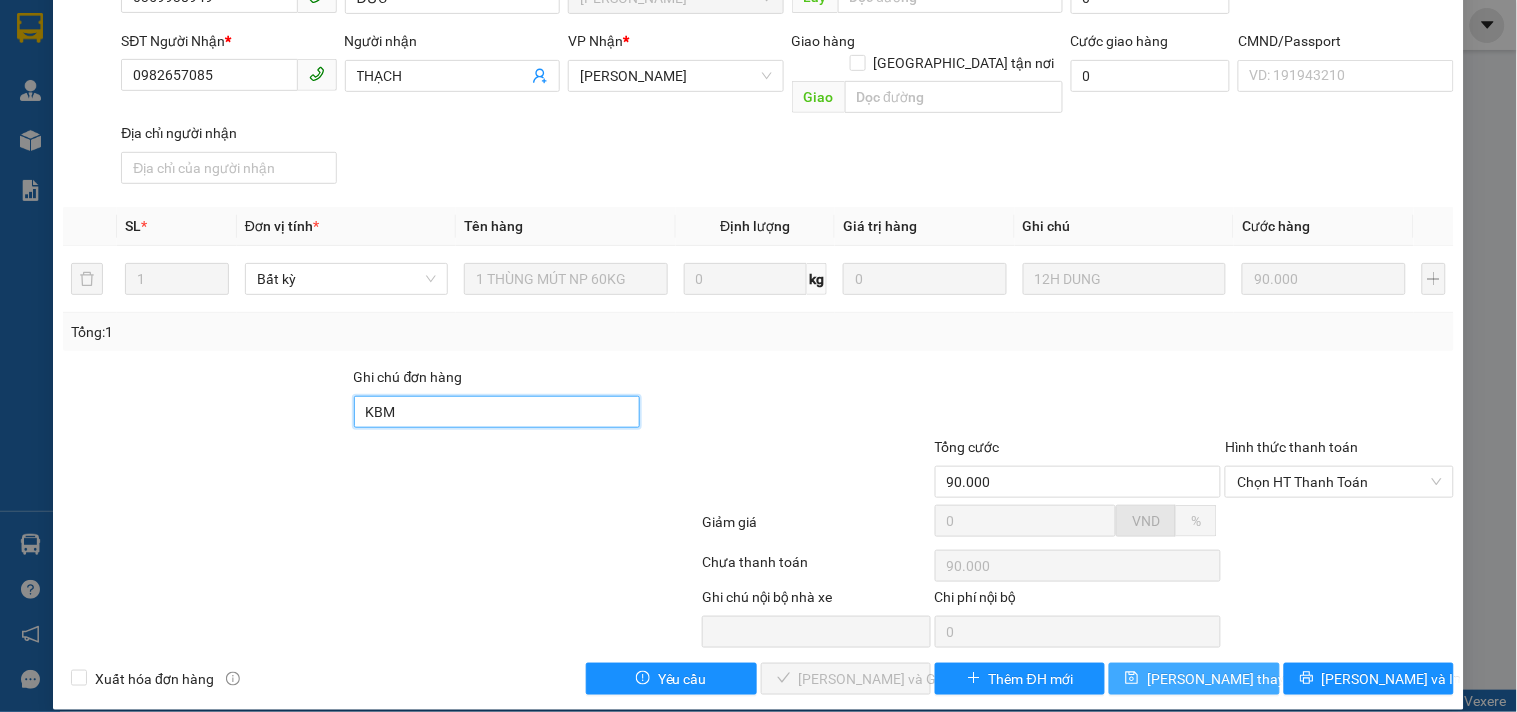 type on "KBM" 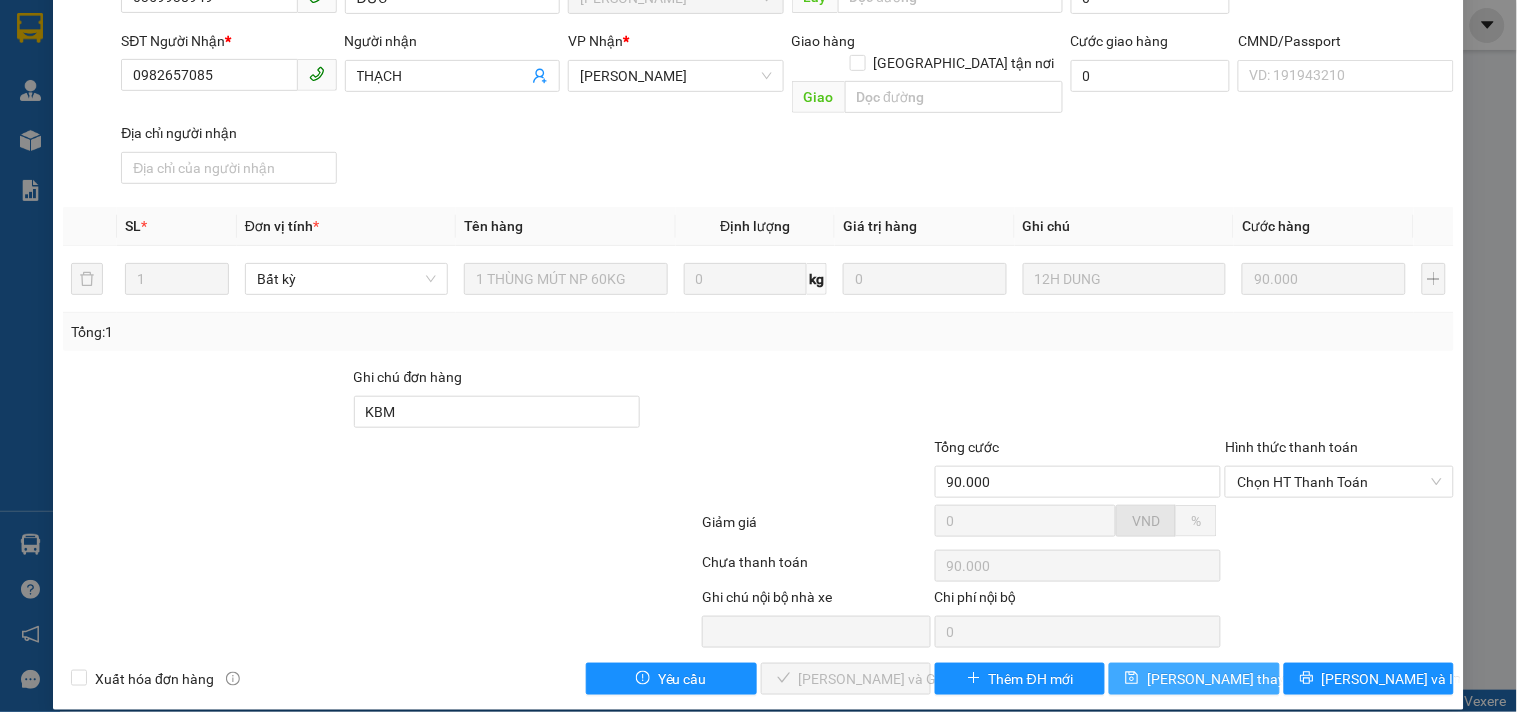 click on "[PERSON_NAME] thay đổi" at bounding box center [1227, 679] 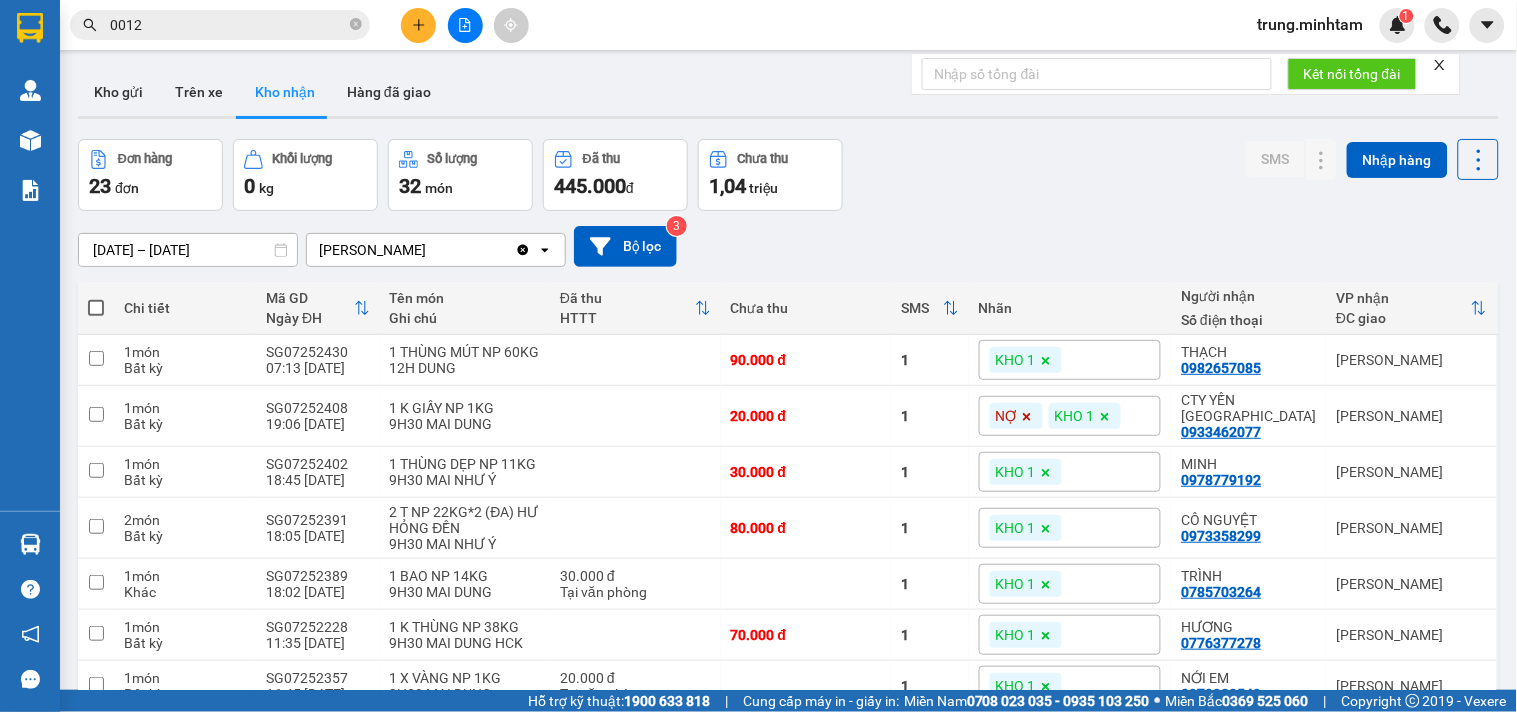 click on "0012" at bounding box center (228, 25) 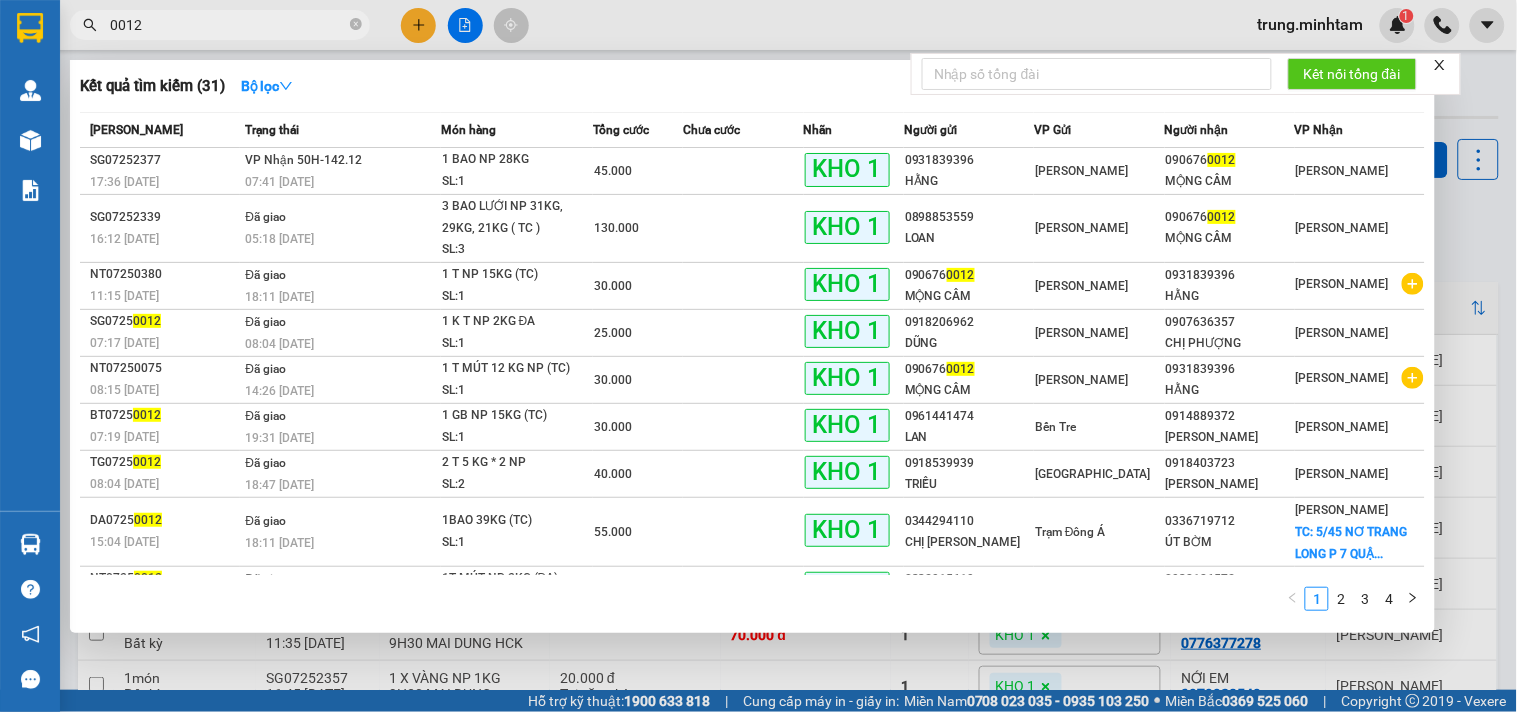 click on "0012" at bounding box center [228, 25] 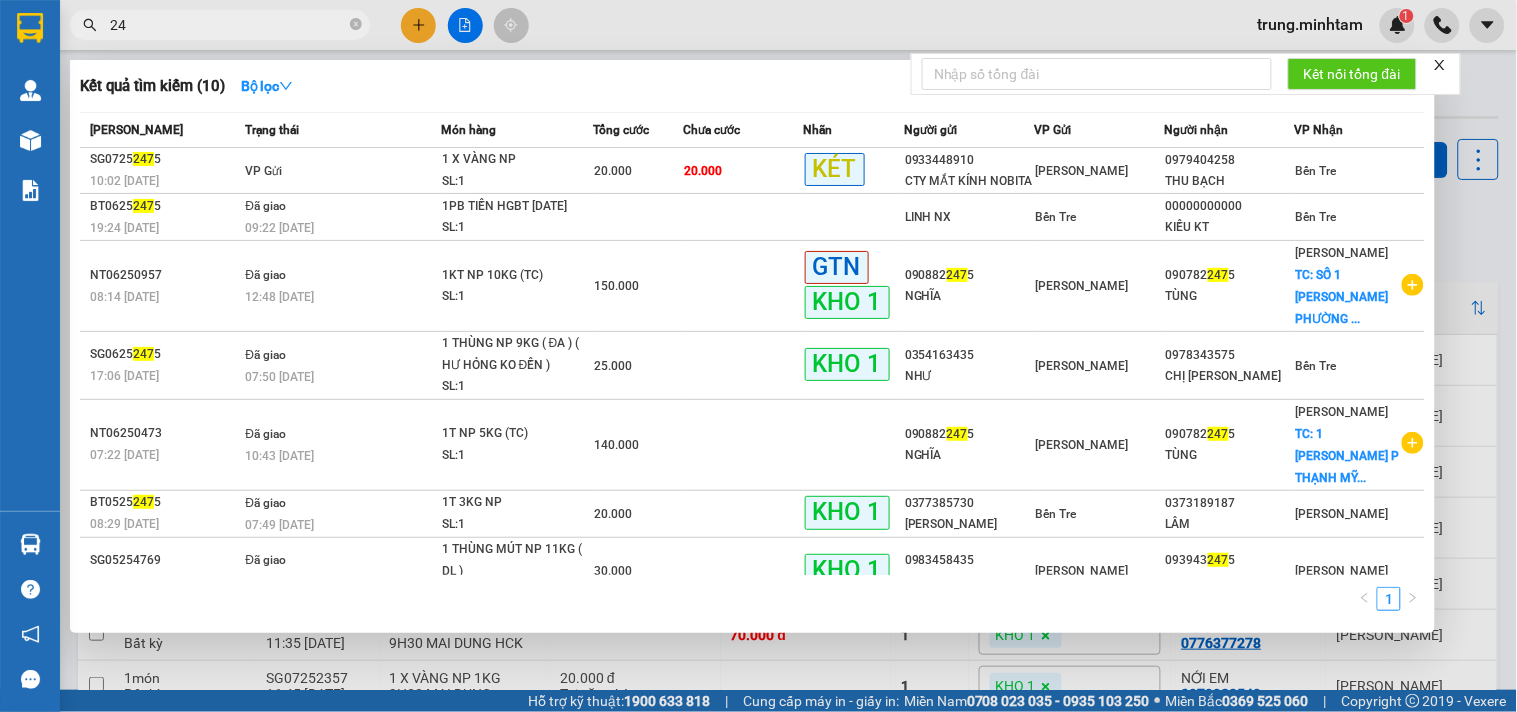 type on "2" 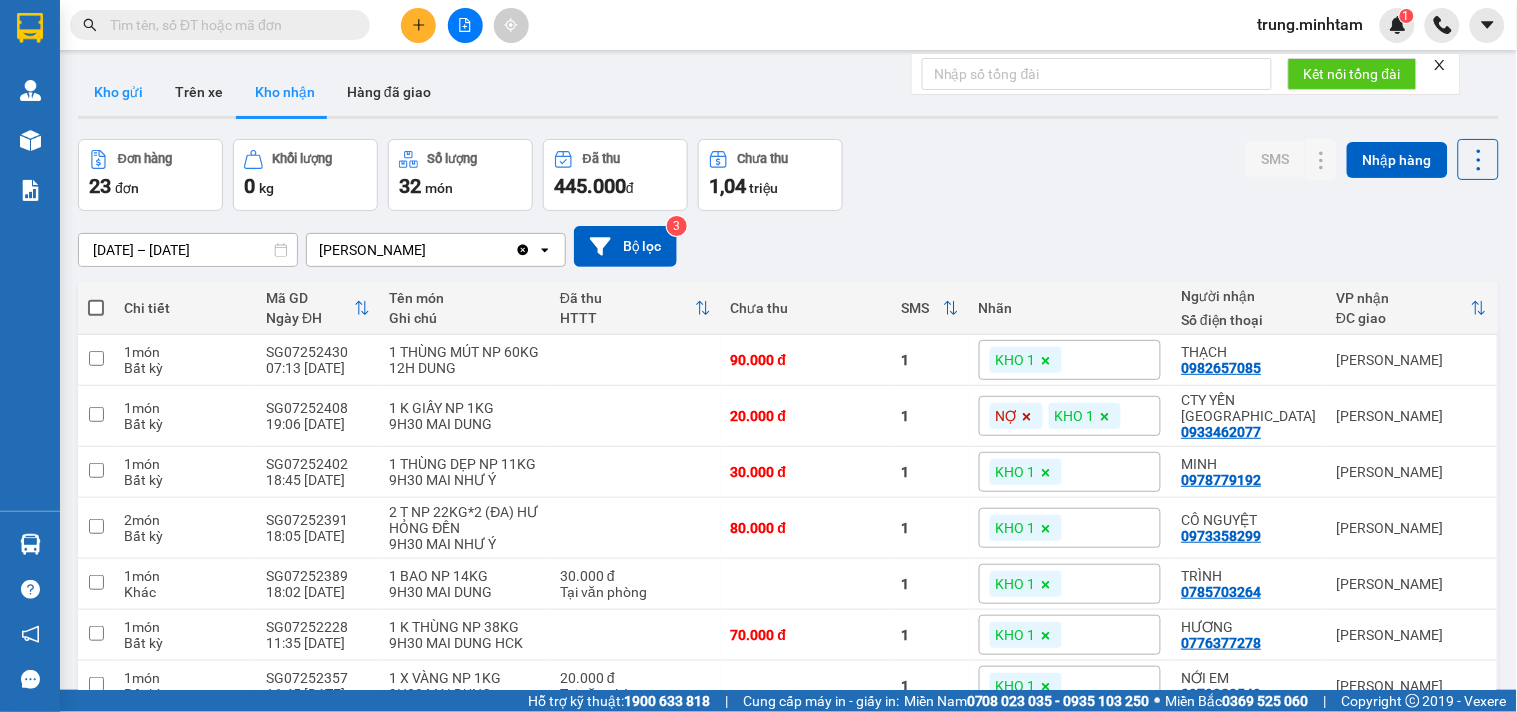 type 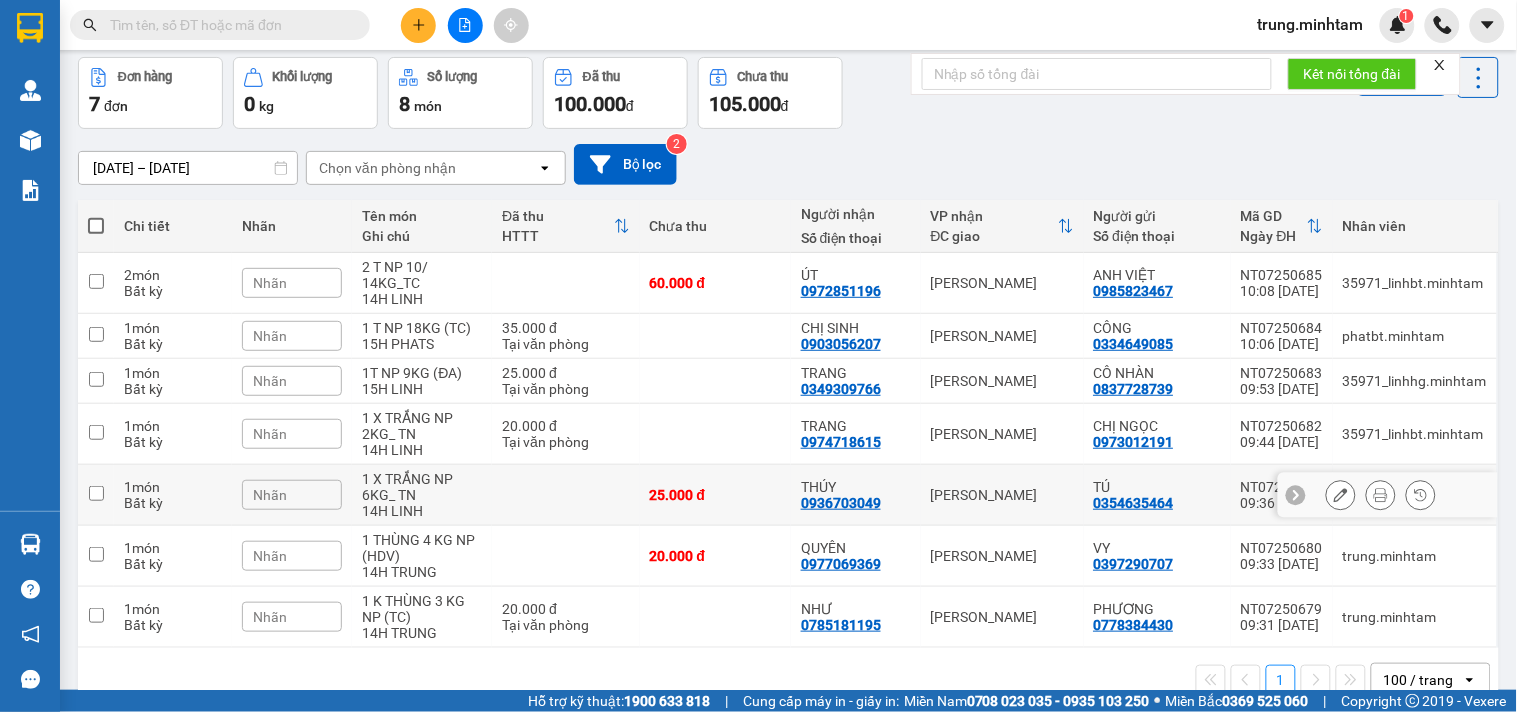 scroll, scrollTop: 123, scrollLeft: 0, axis: vertical 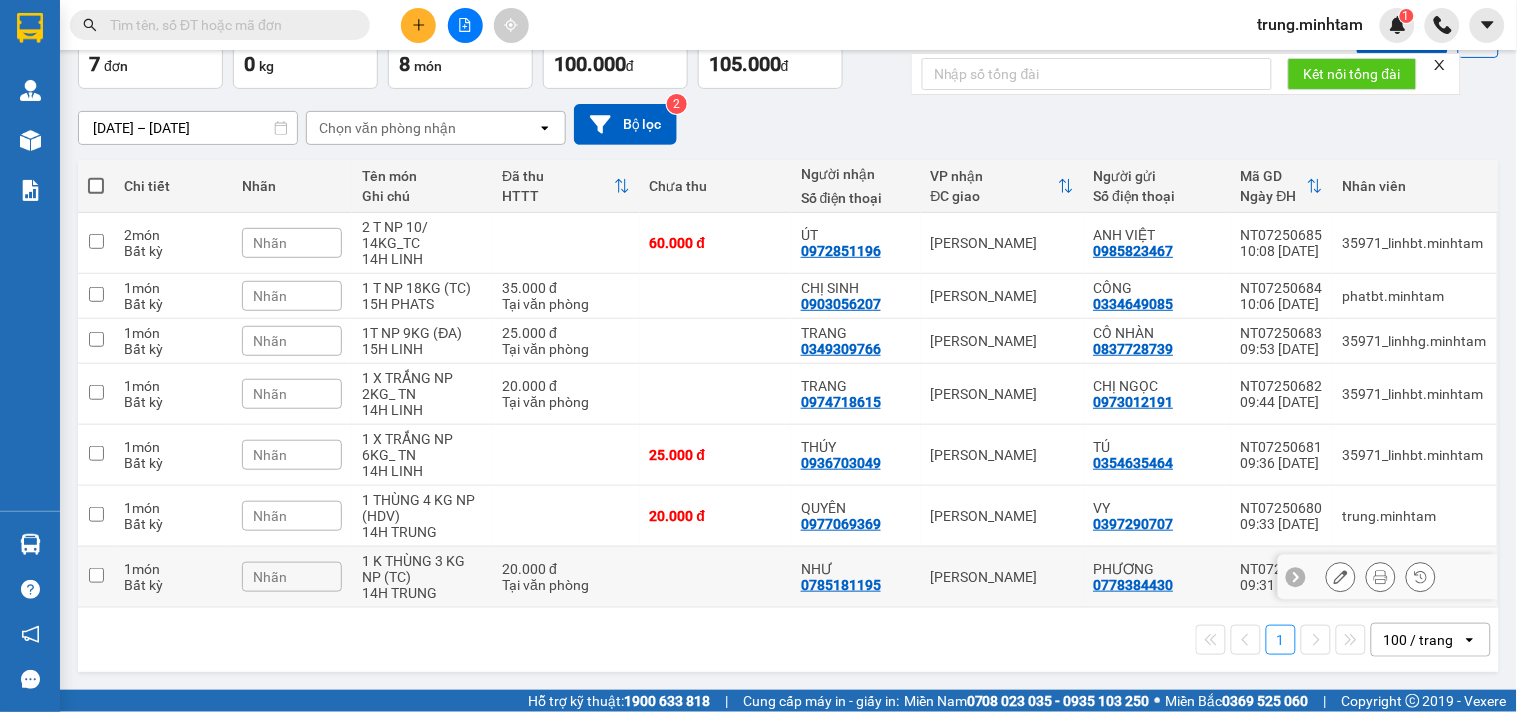 drag, startPoint x: 670, startPoint y: 580, endPoint x: 610, endPoint y: 536, distance: 74.404305 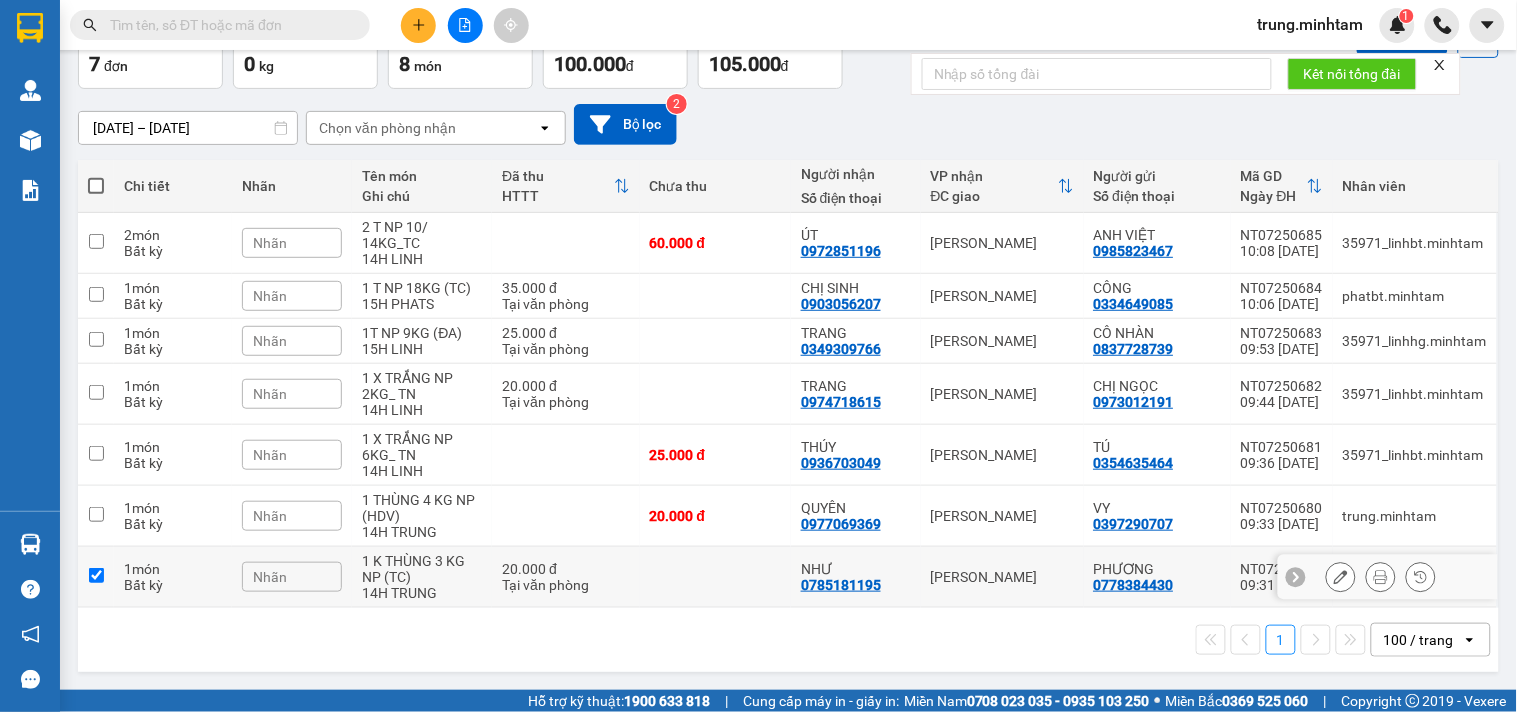 checkbox on "true" 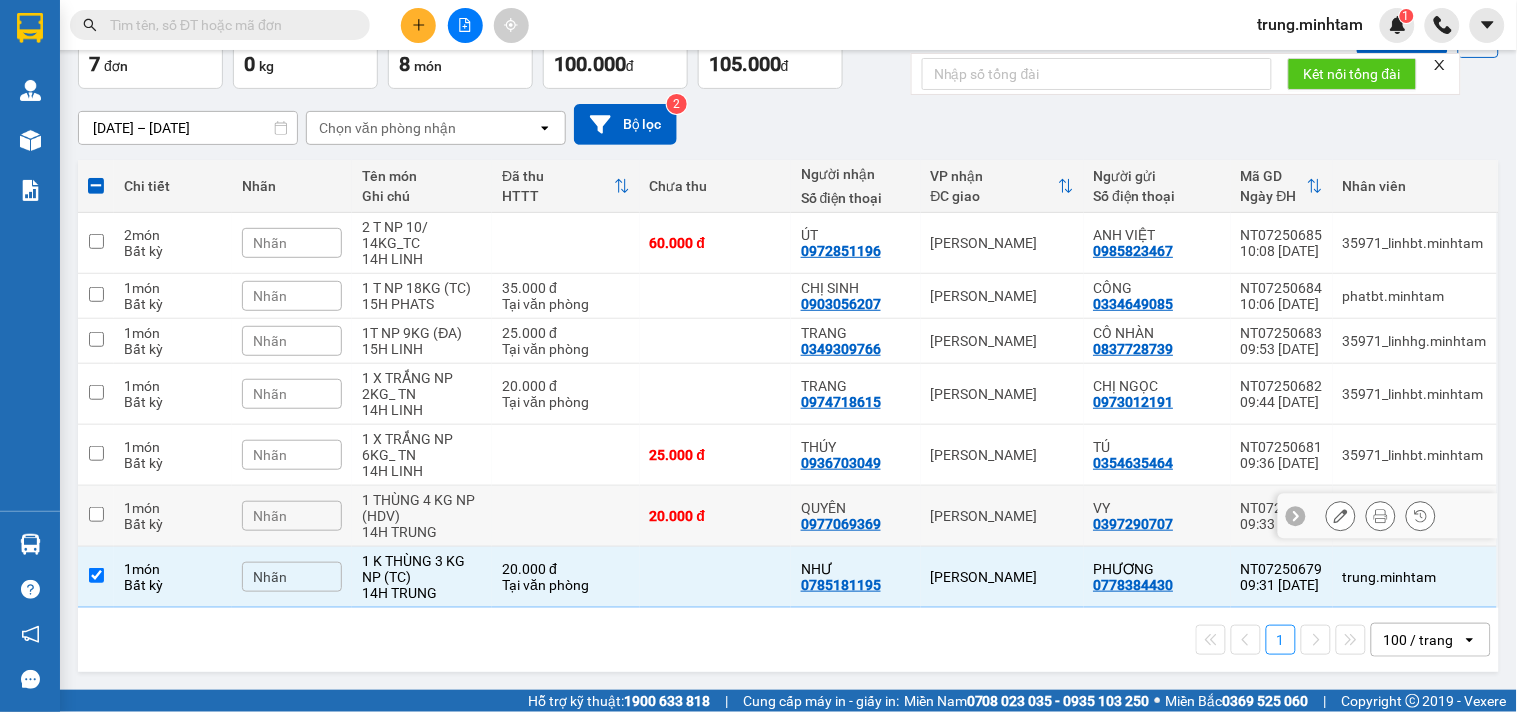 click at bounding box center (565, 516) 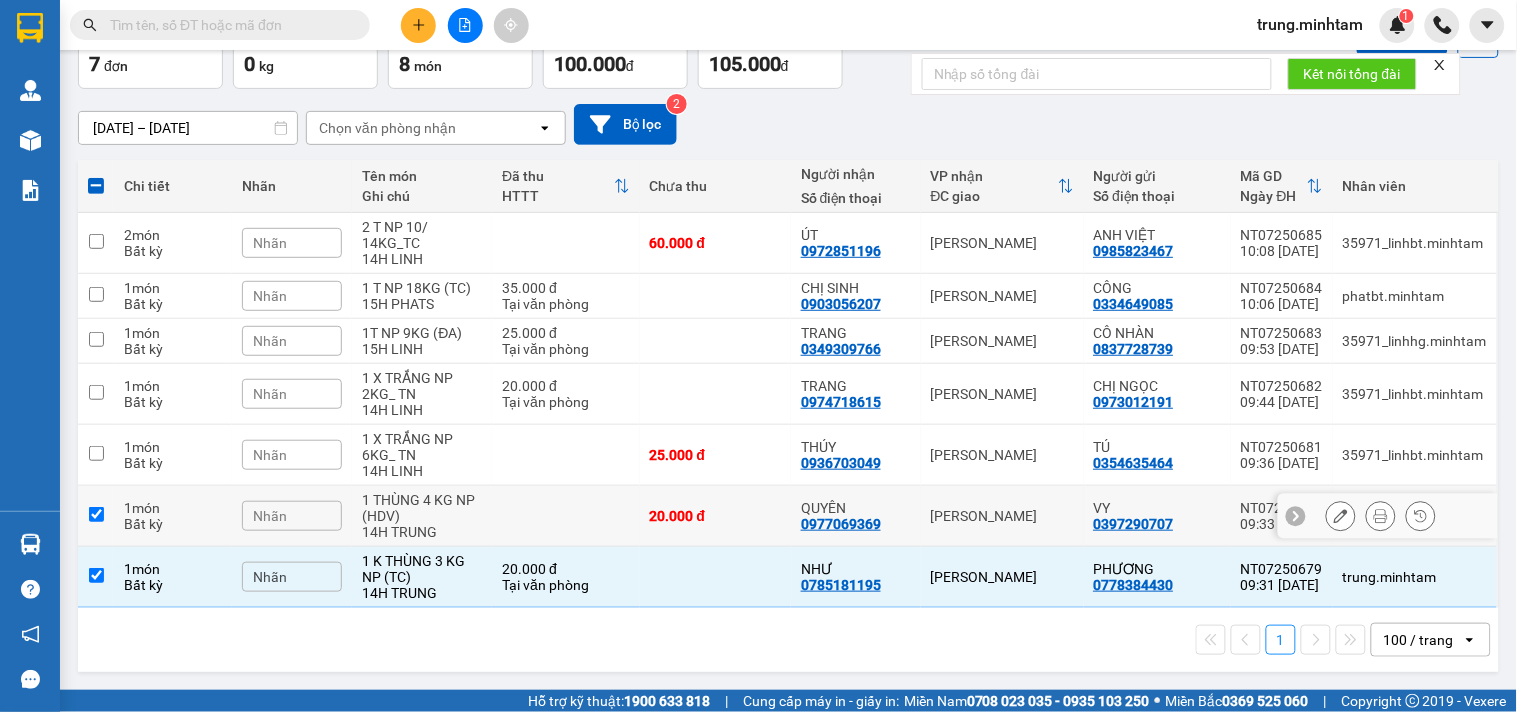 checkbox on "true" 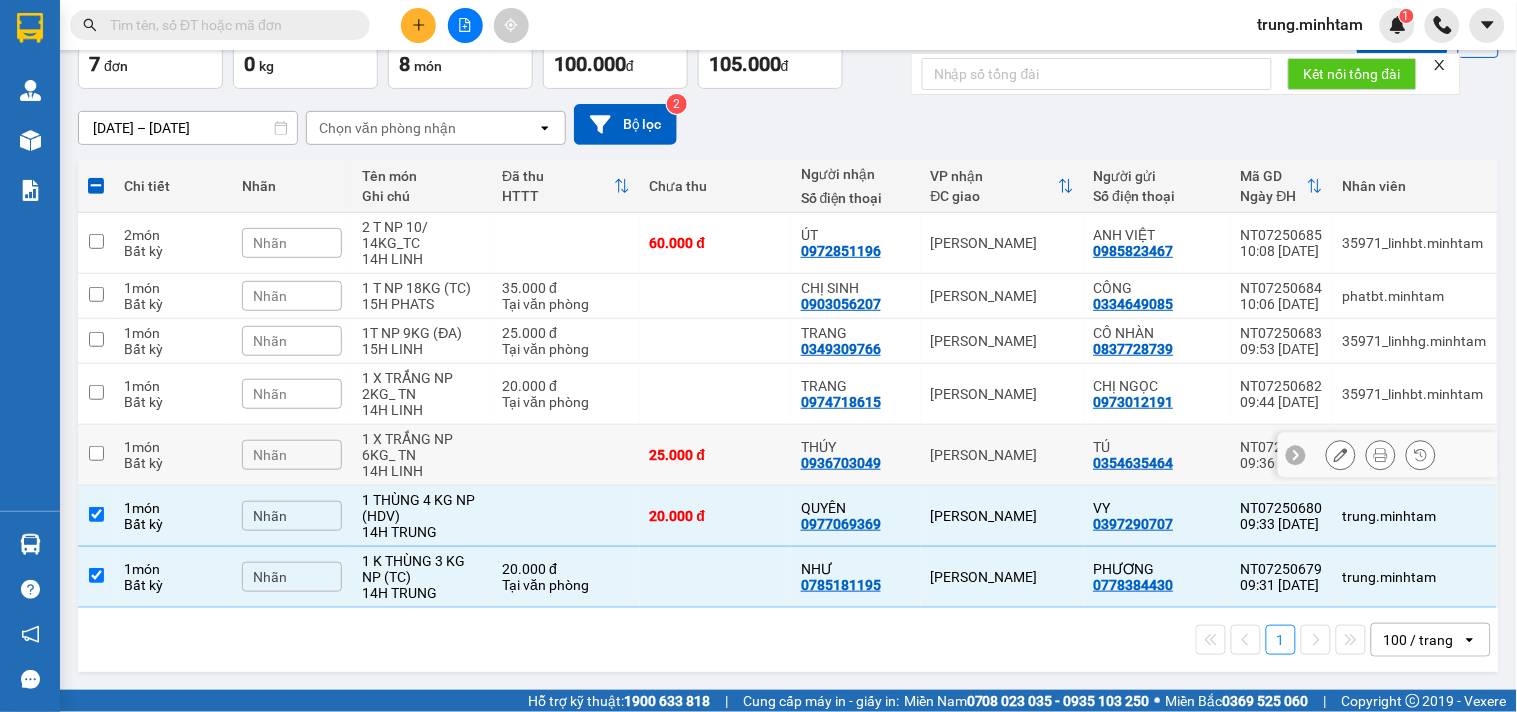 click at bounding box center [565, 455] 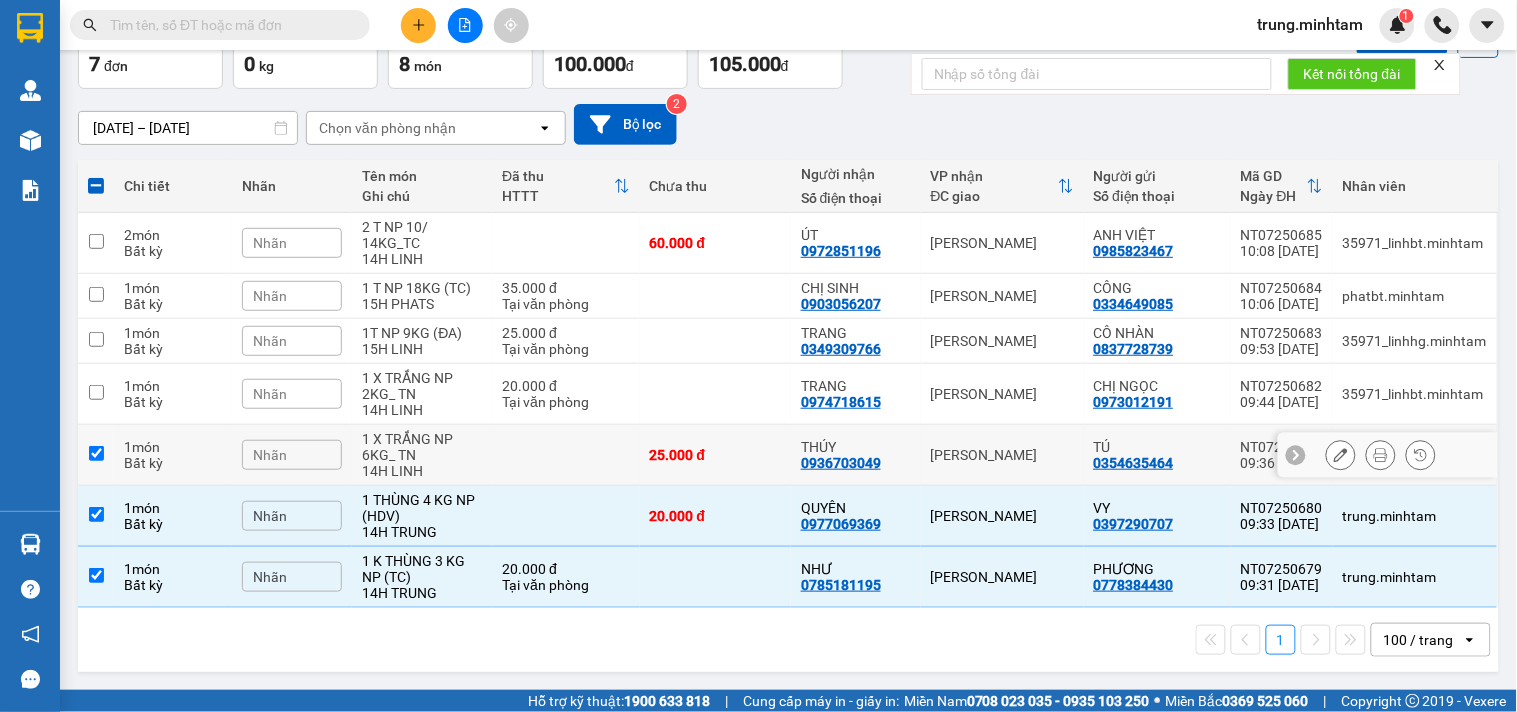 checkbox on "true" 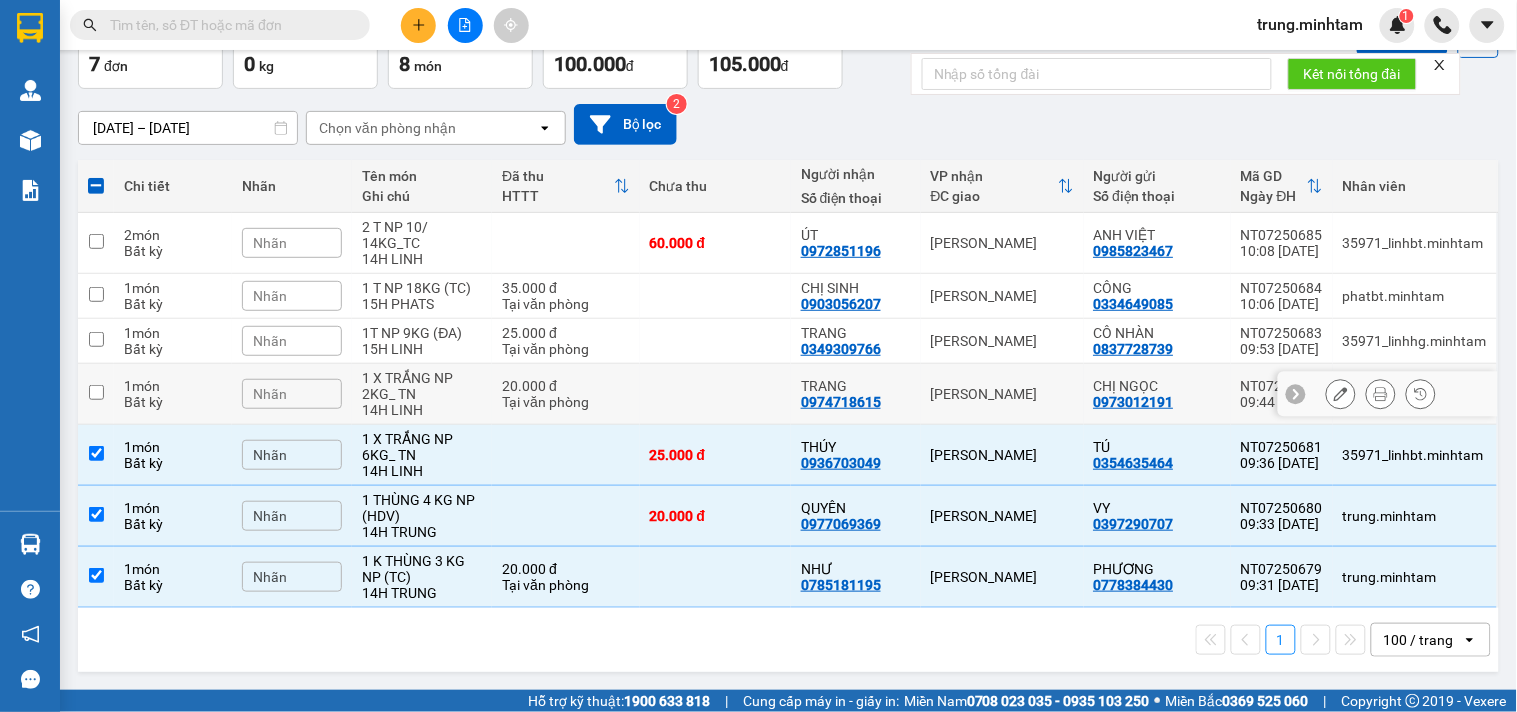 click at bounding box center [715, 394] 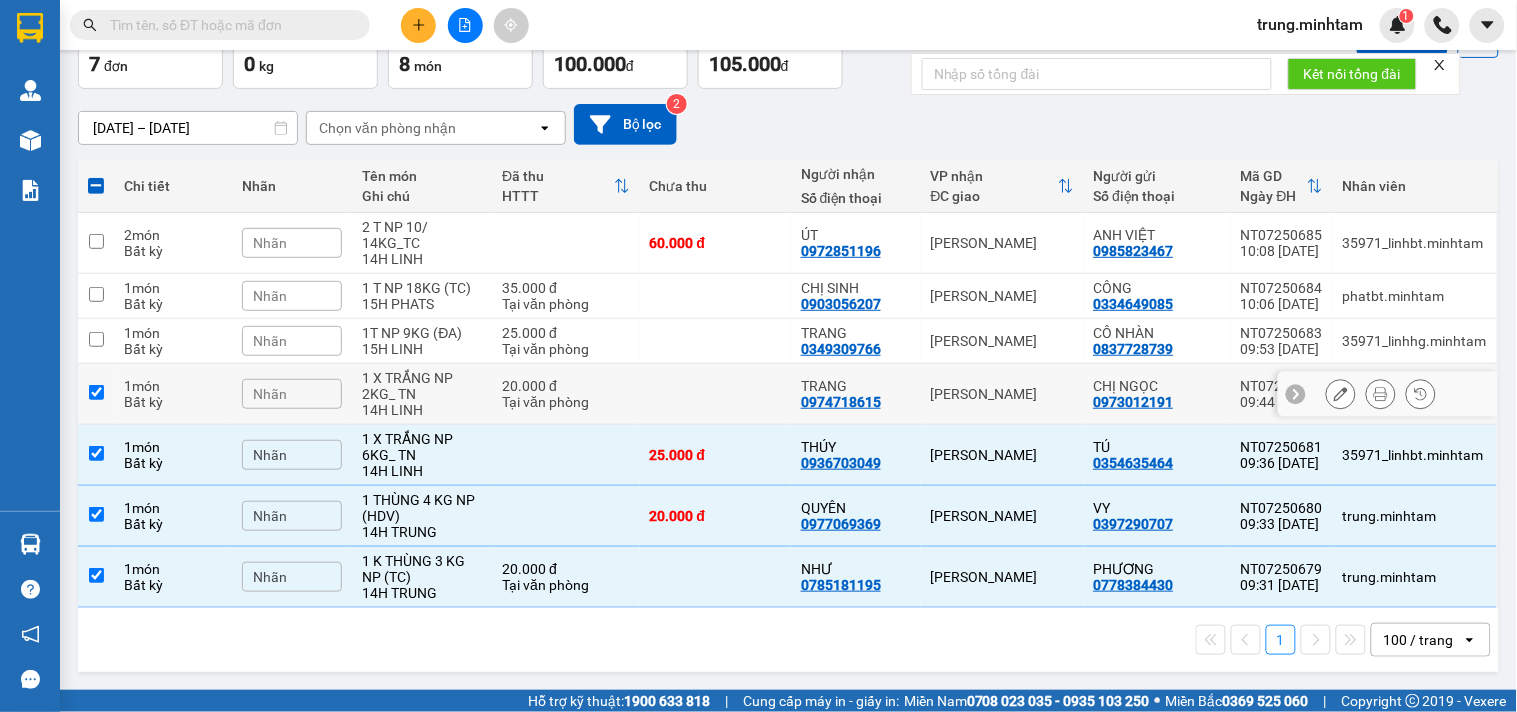 checkbox on "true" 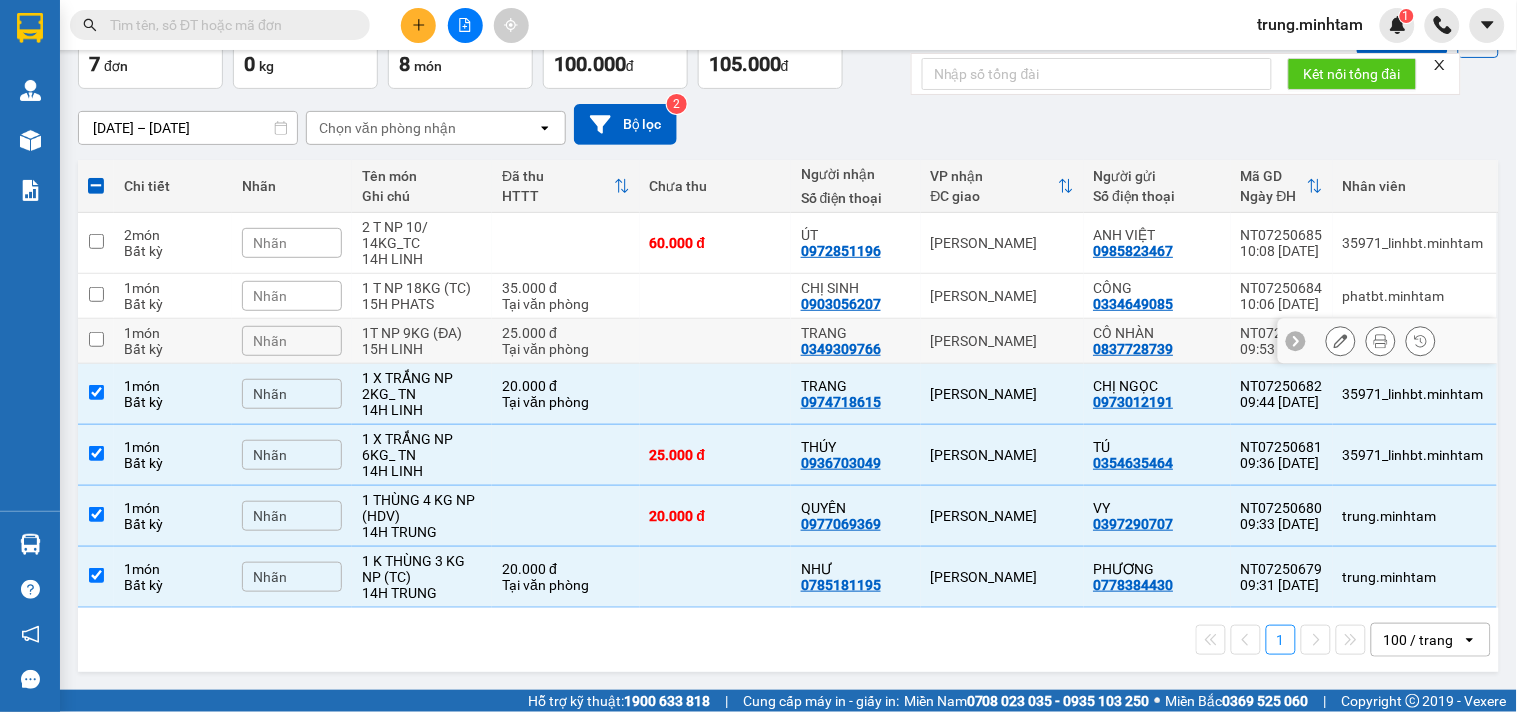 drag, startPoint x: 643, startPoint y: 334, endPoint x: 641, endPoint y: 320, distance: 14.142136 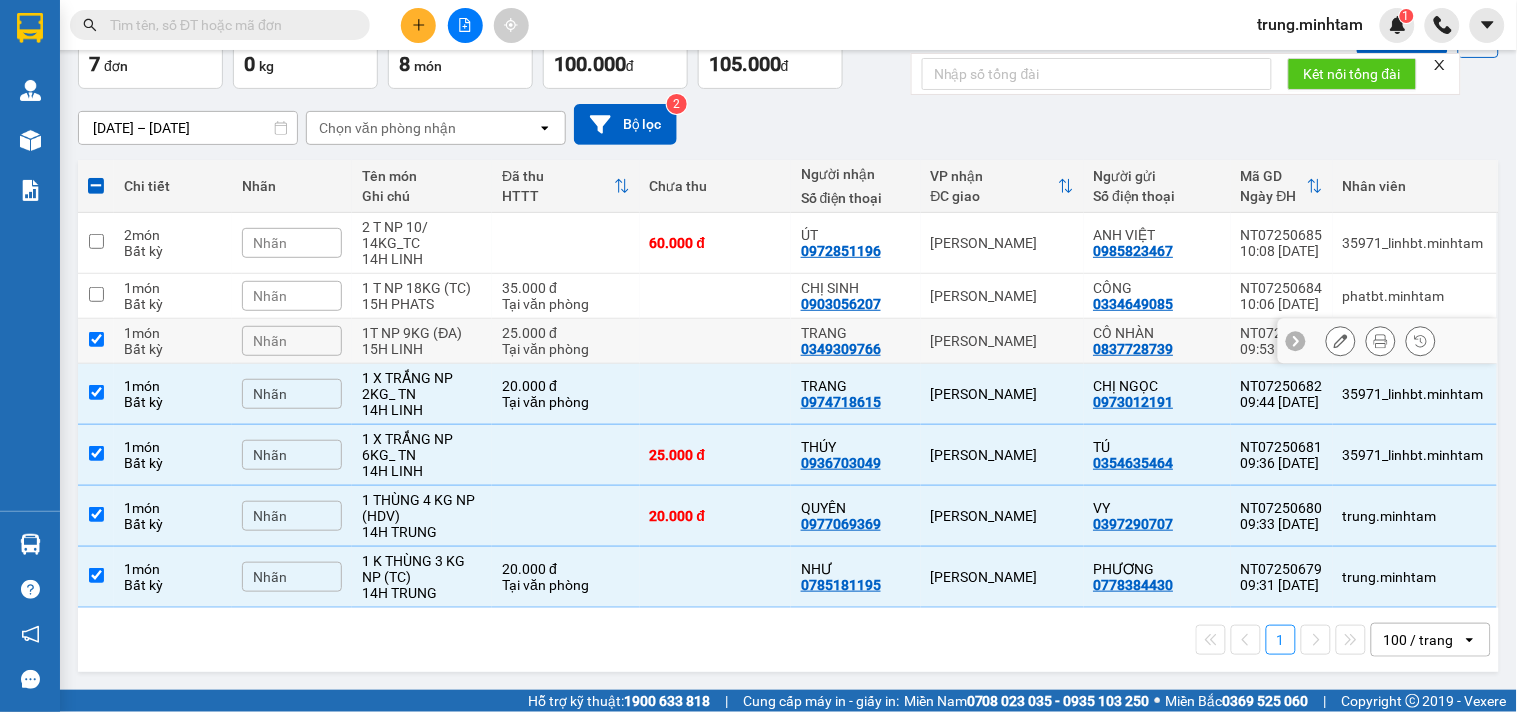 checkbox on "true" 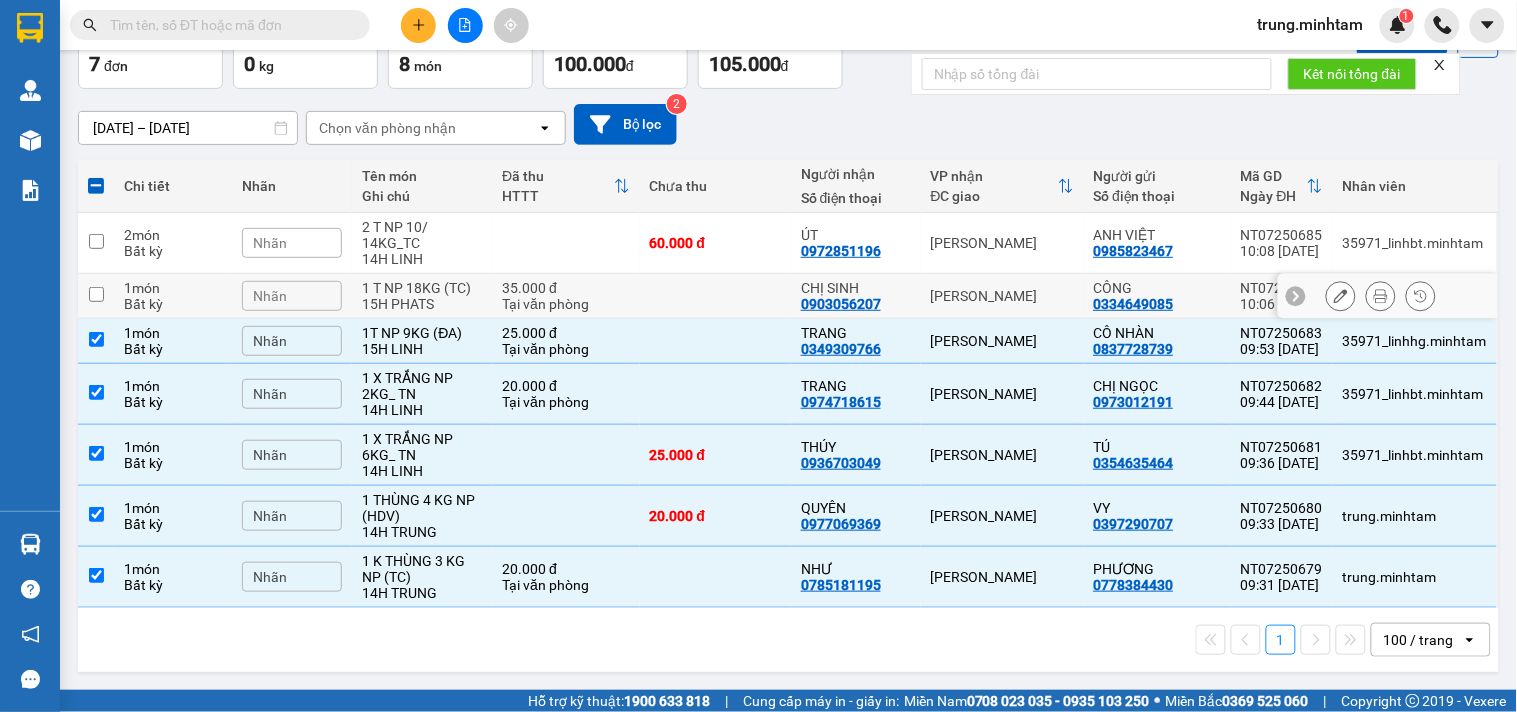click at bounding box center (715, 296) 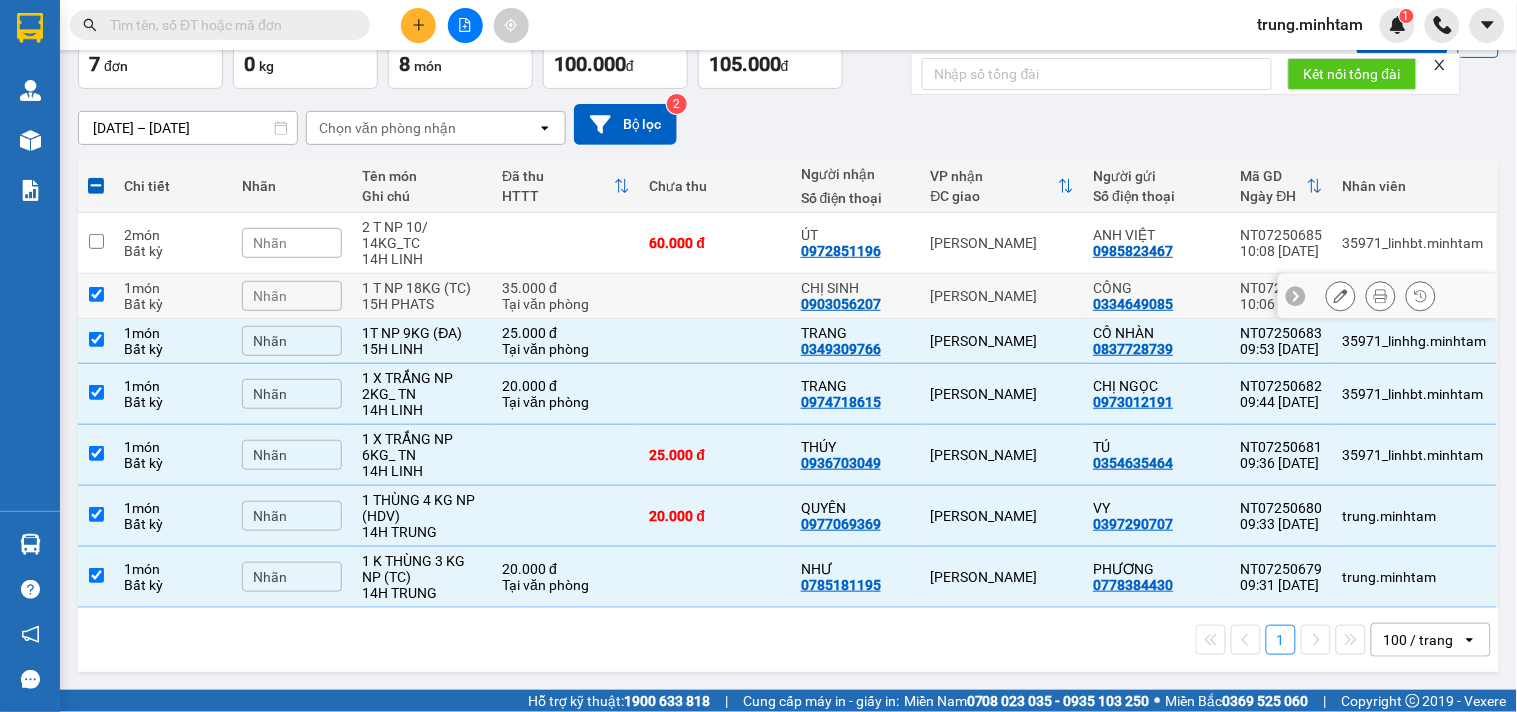 checkbox on "true" 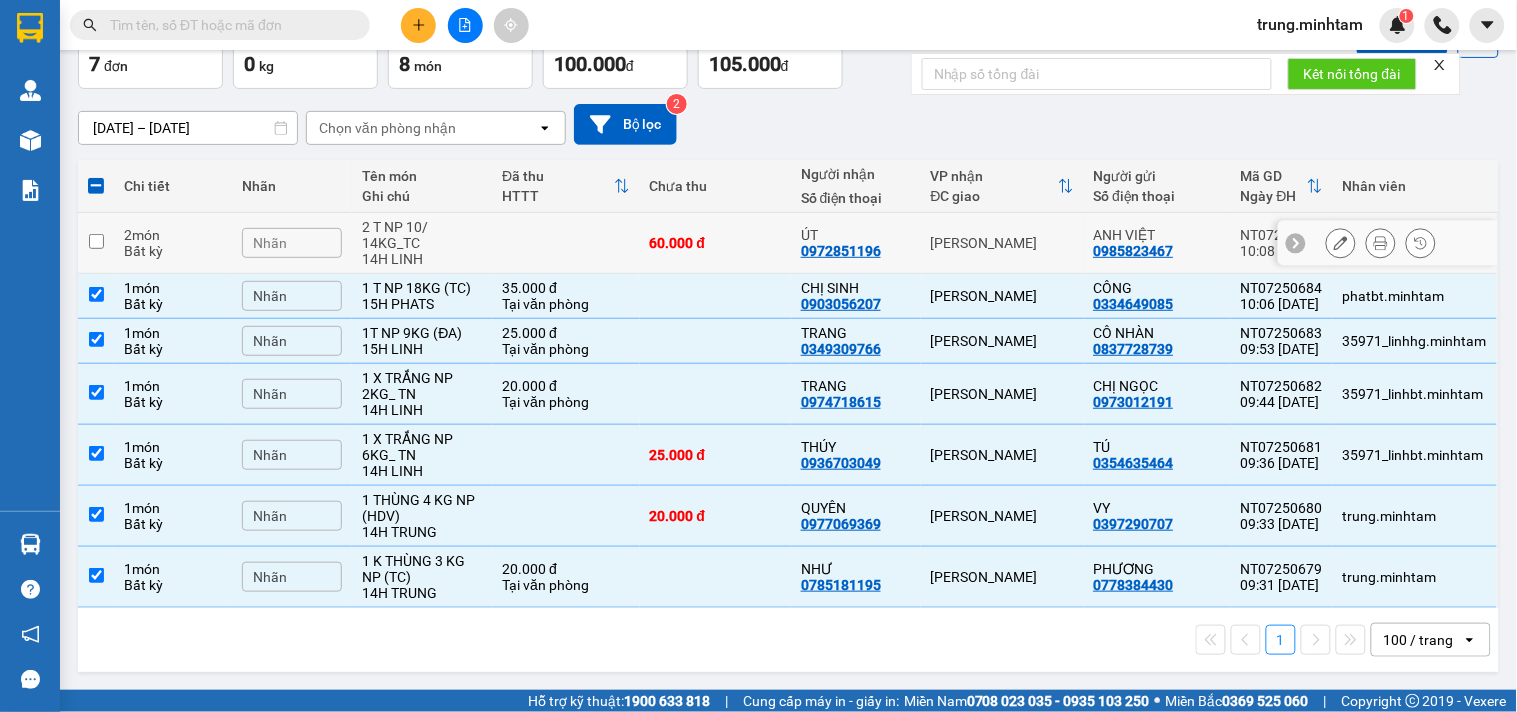 click at bounding box center [565, 243] 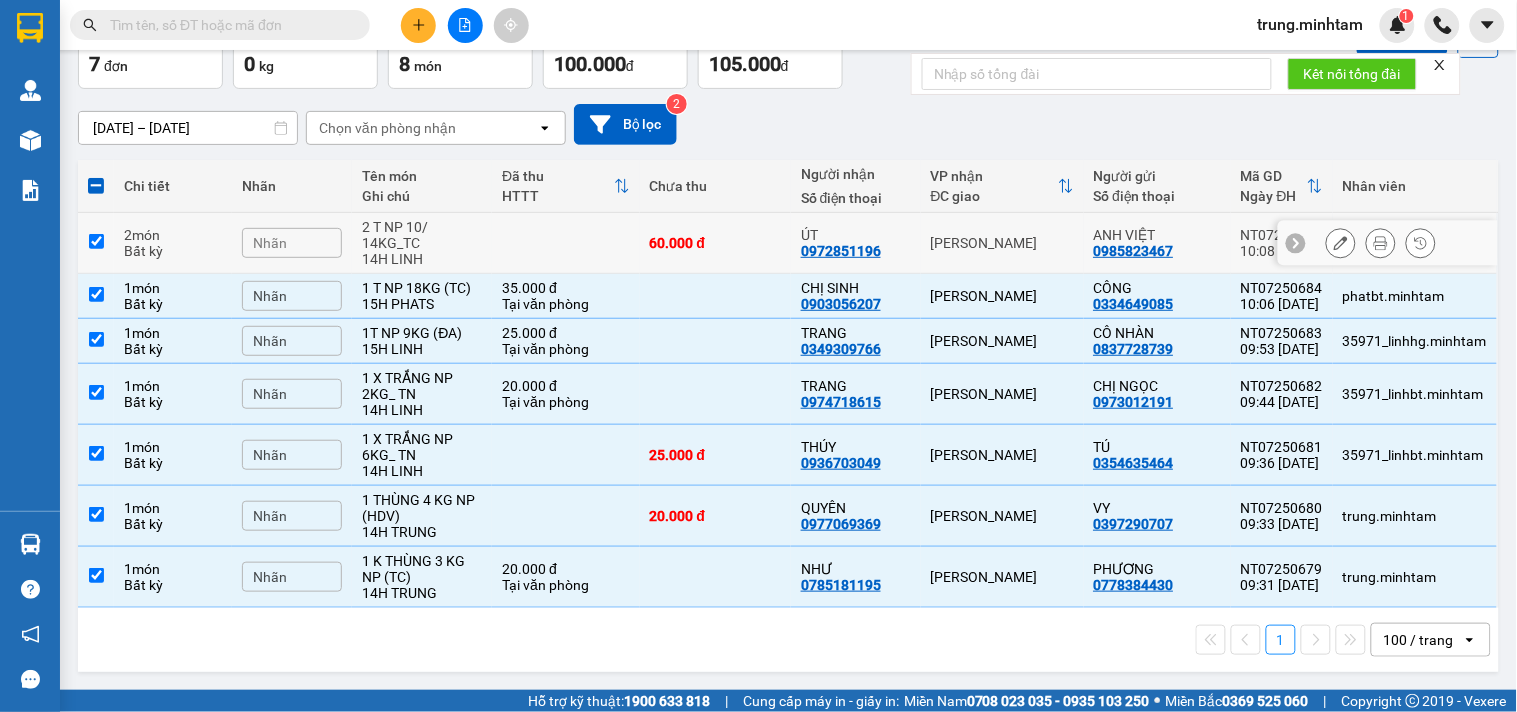 checkbox on "true" 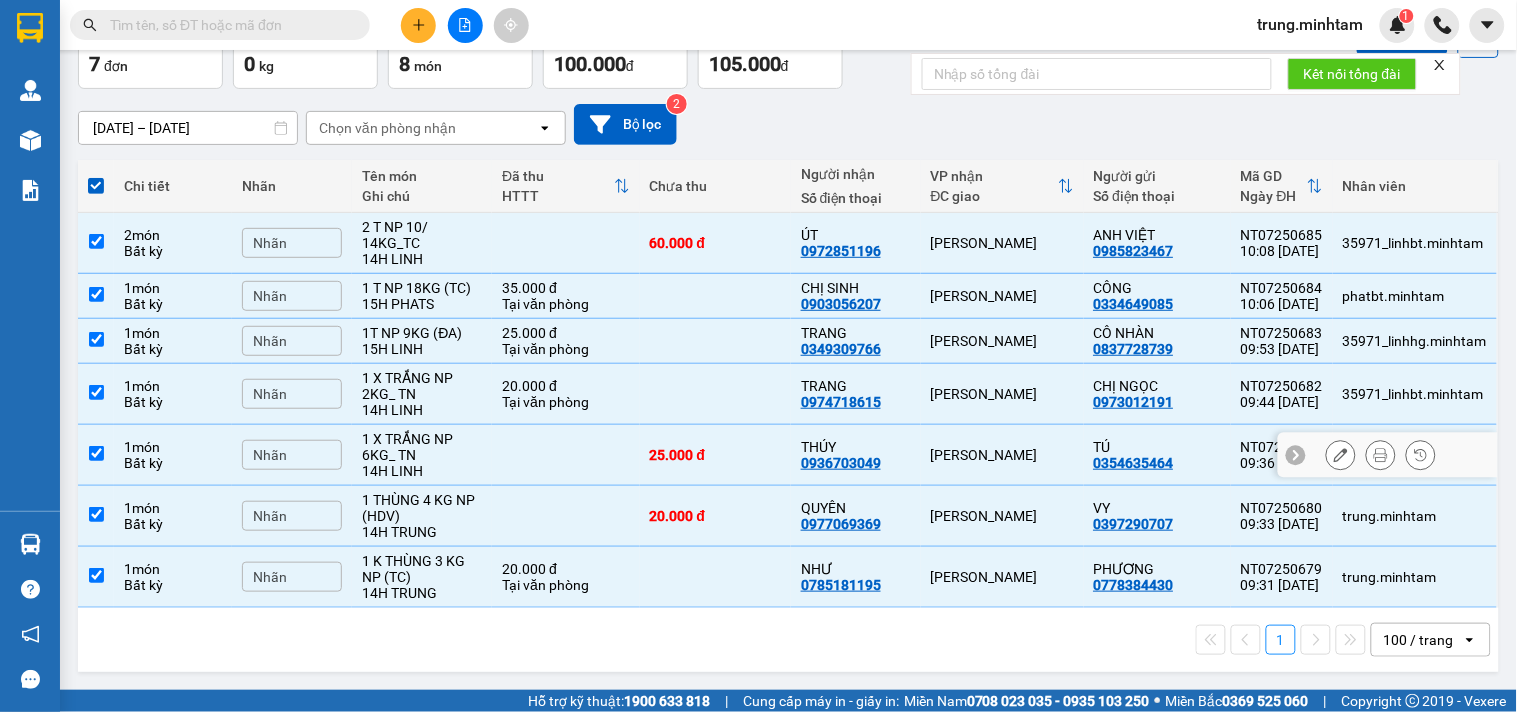 scroll, scrollTop: 0, scrollLeft: 0, axis: both 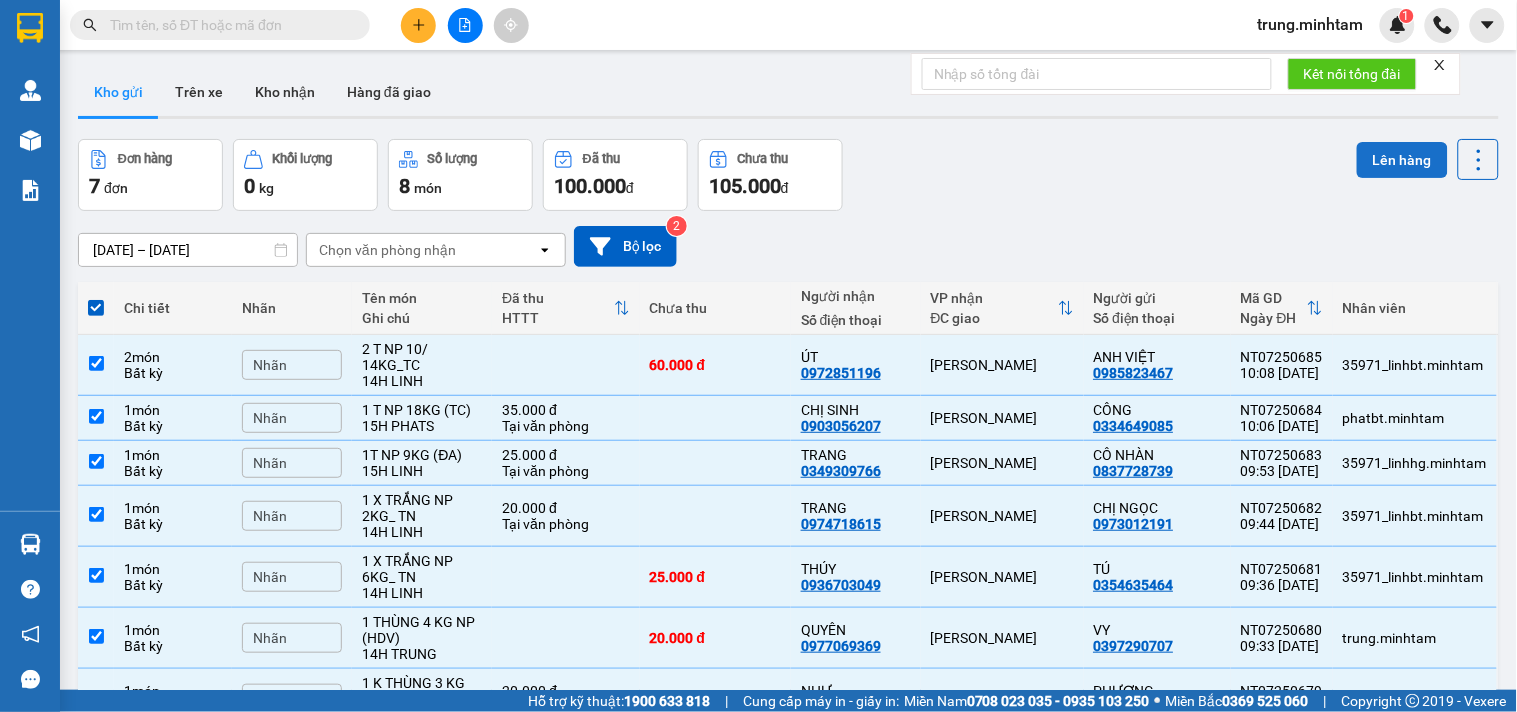 click on "Lên hàng" at bounding box center [1402, 160] 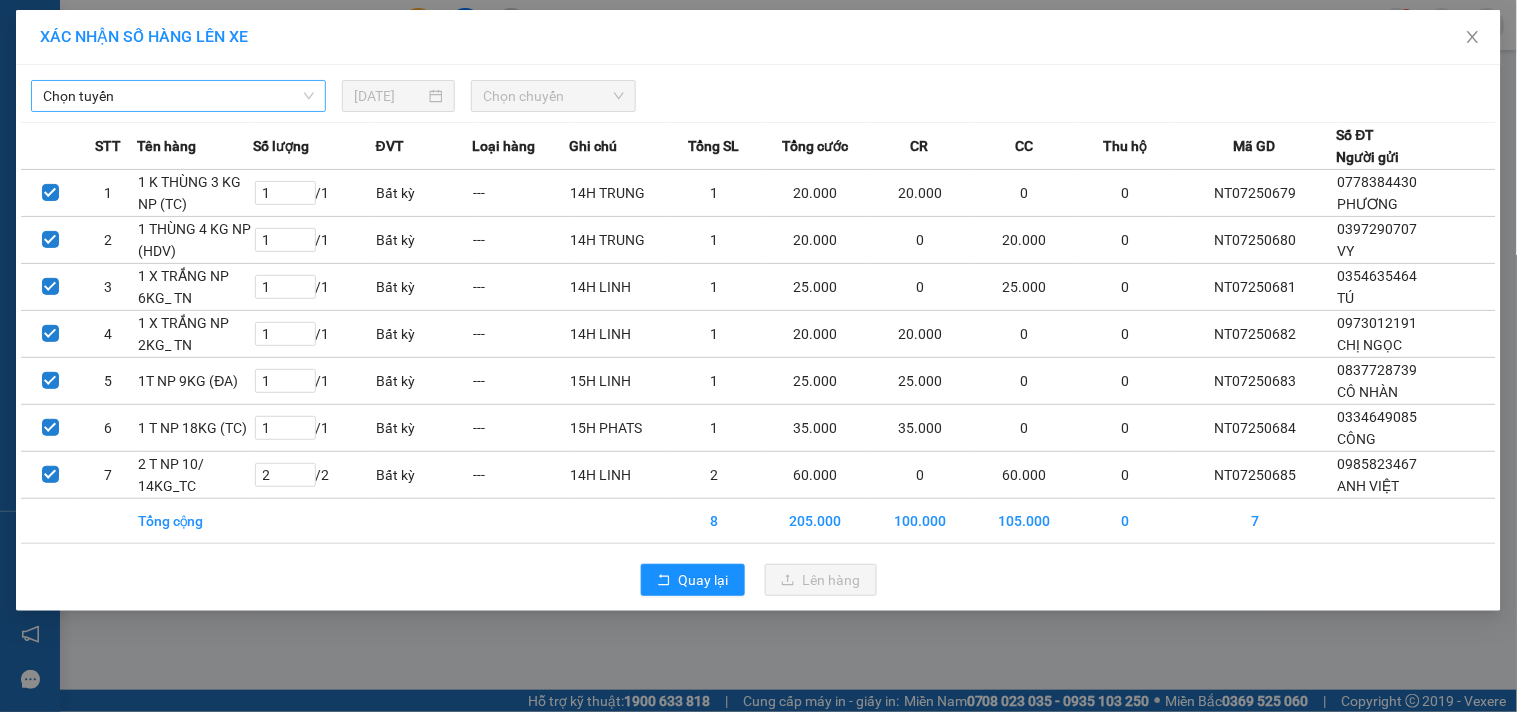 click on "Chọn tuyến" at bounding box center [178, 96] 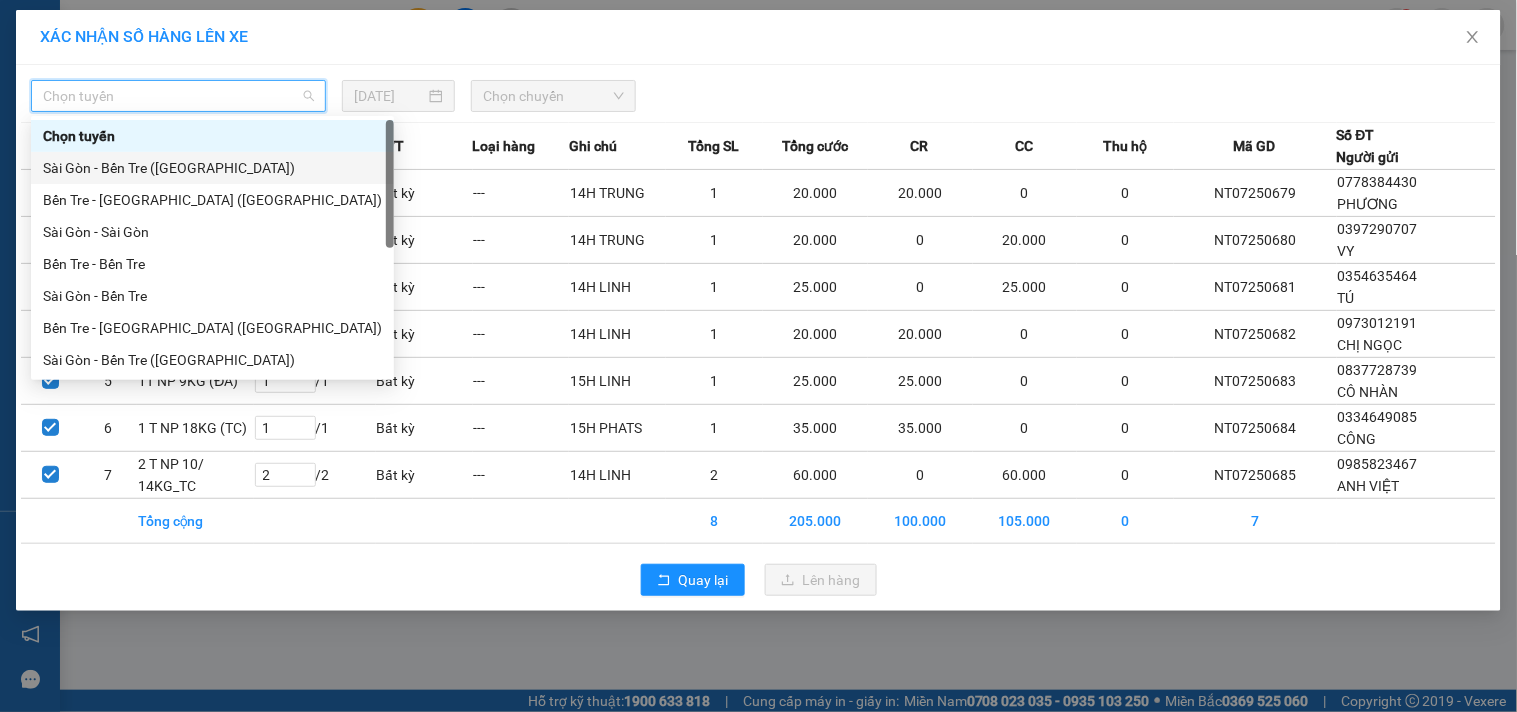 scroll, scrollTop: 32, scrollLeft: 0, axis: vertical 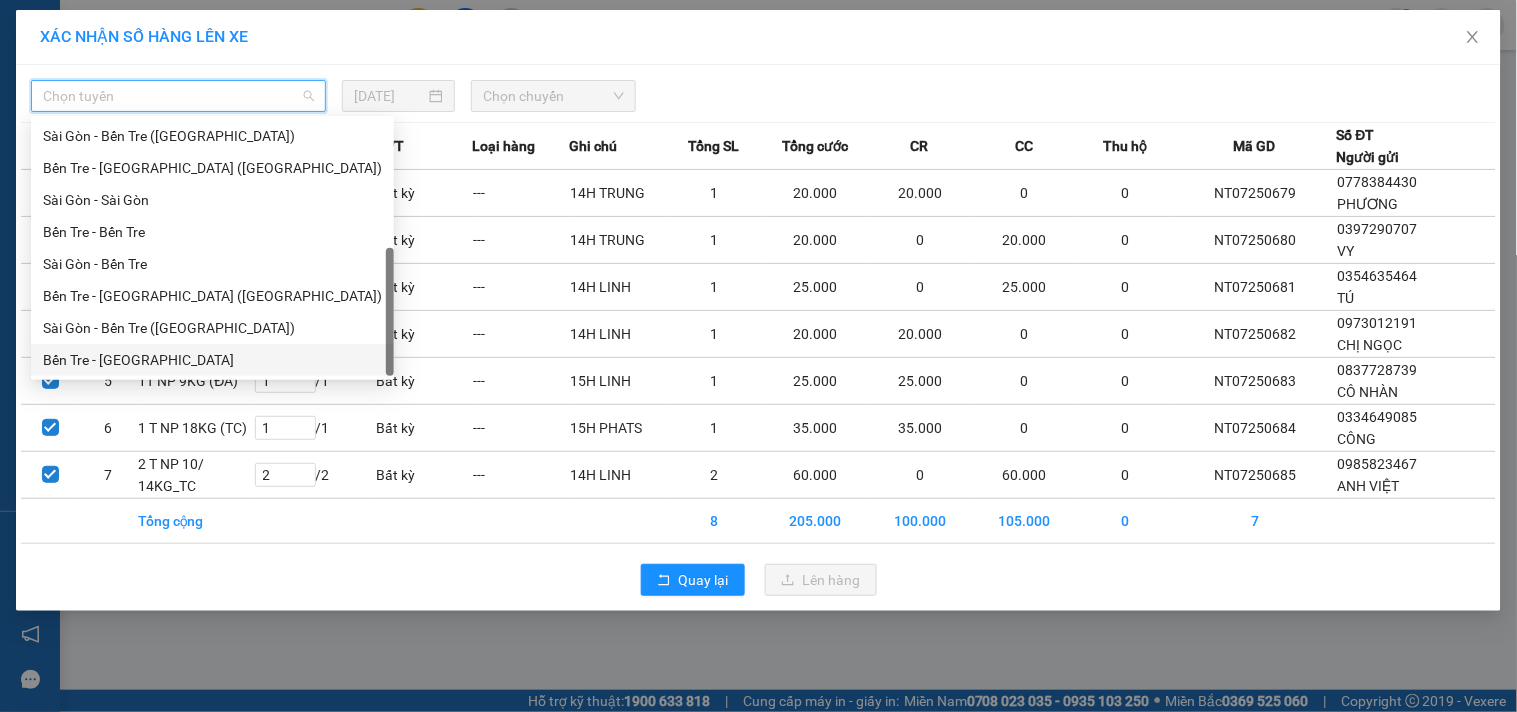 click on "Bến Tre - Sài Gòn" at bounding box center (212, 360) 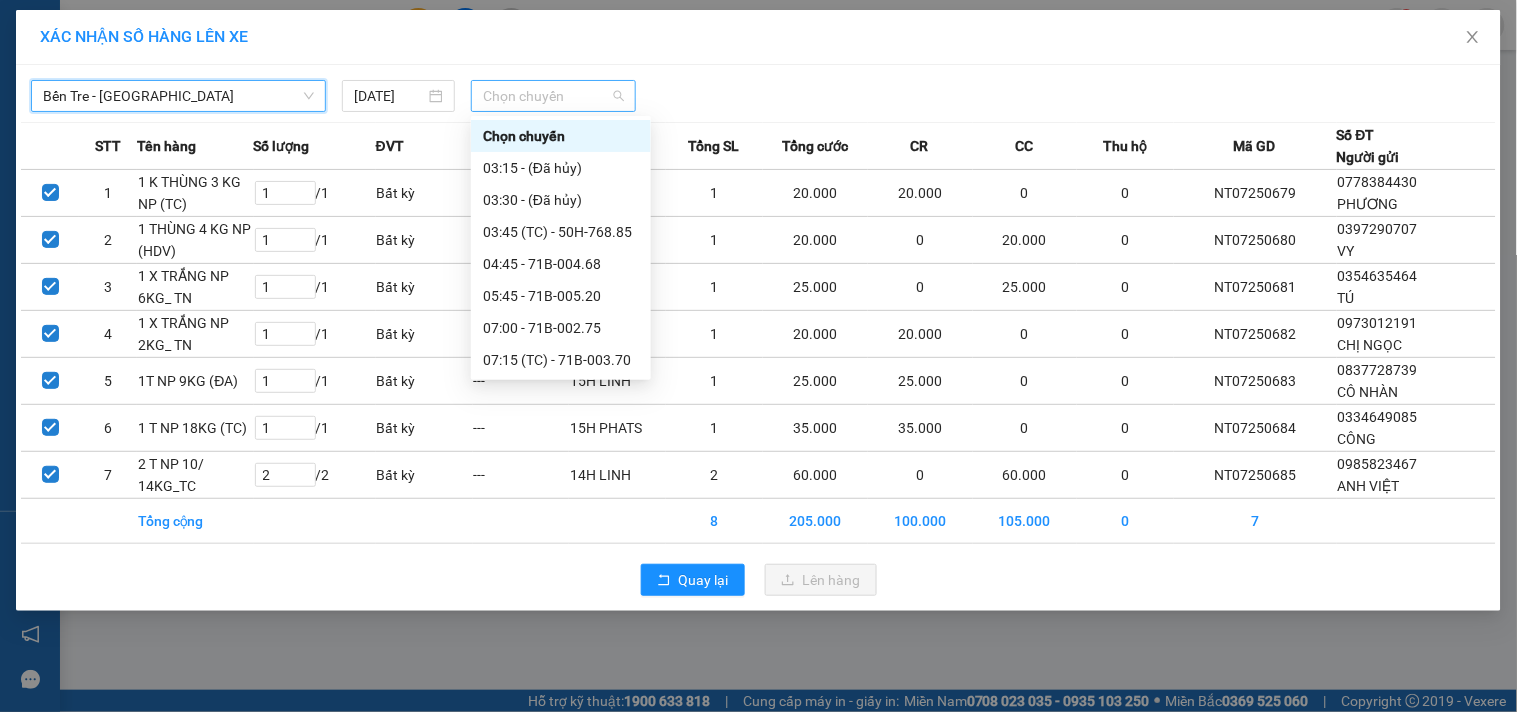 click on "Chọn chuyến" at bounding box center (553, 96) 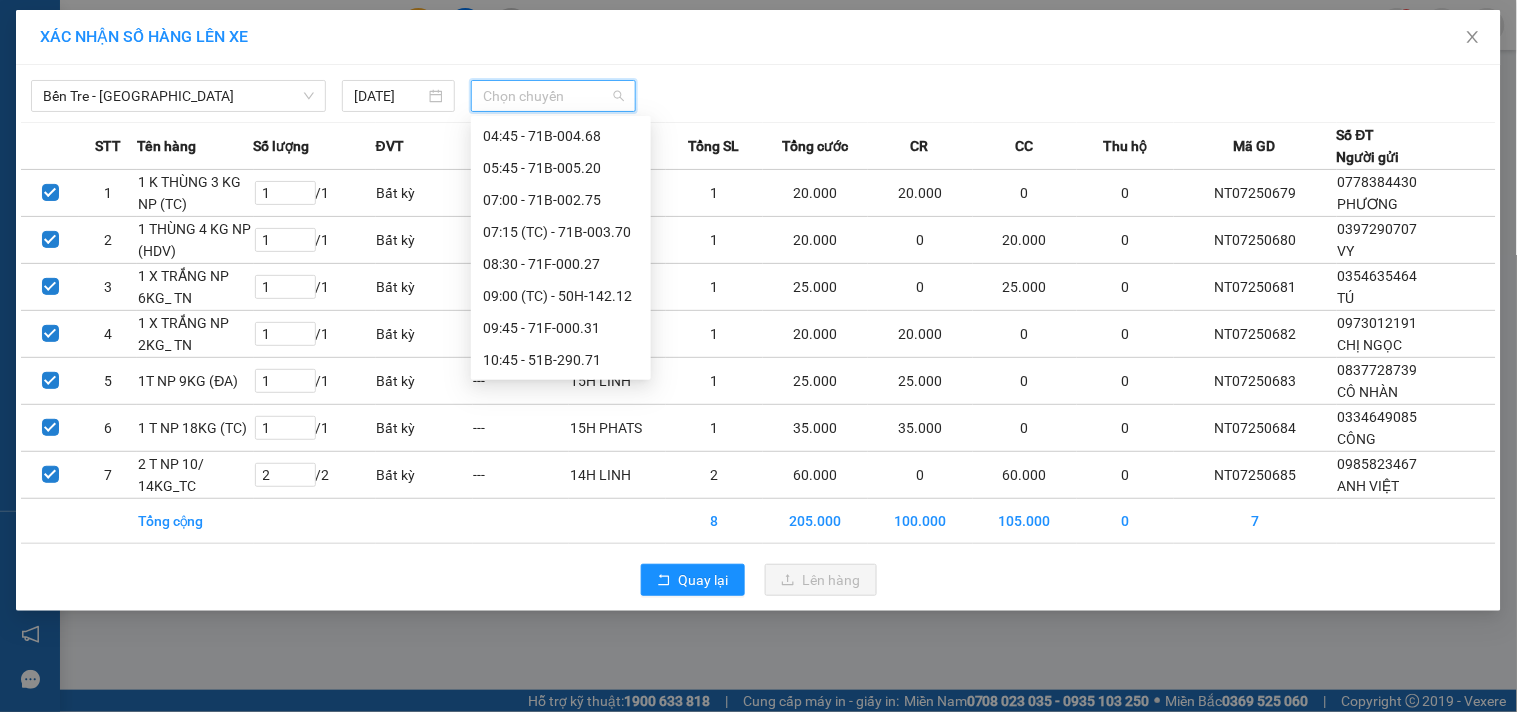 scroll, scrollTop: 132, scrollLeft: 0, axis: vertical 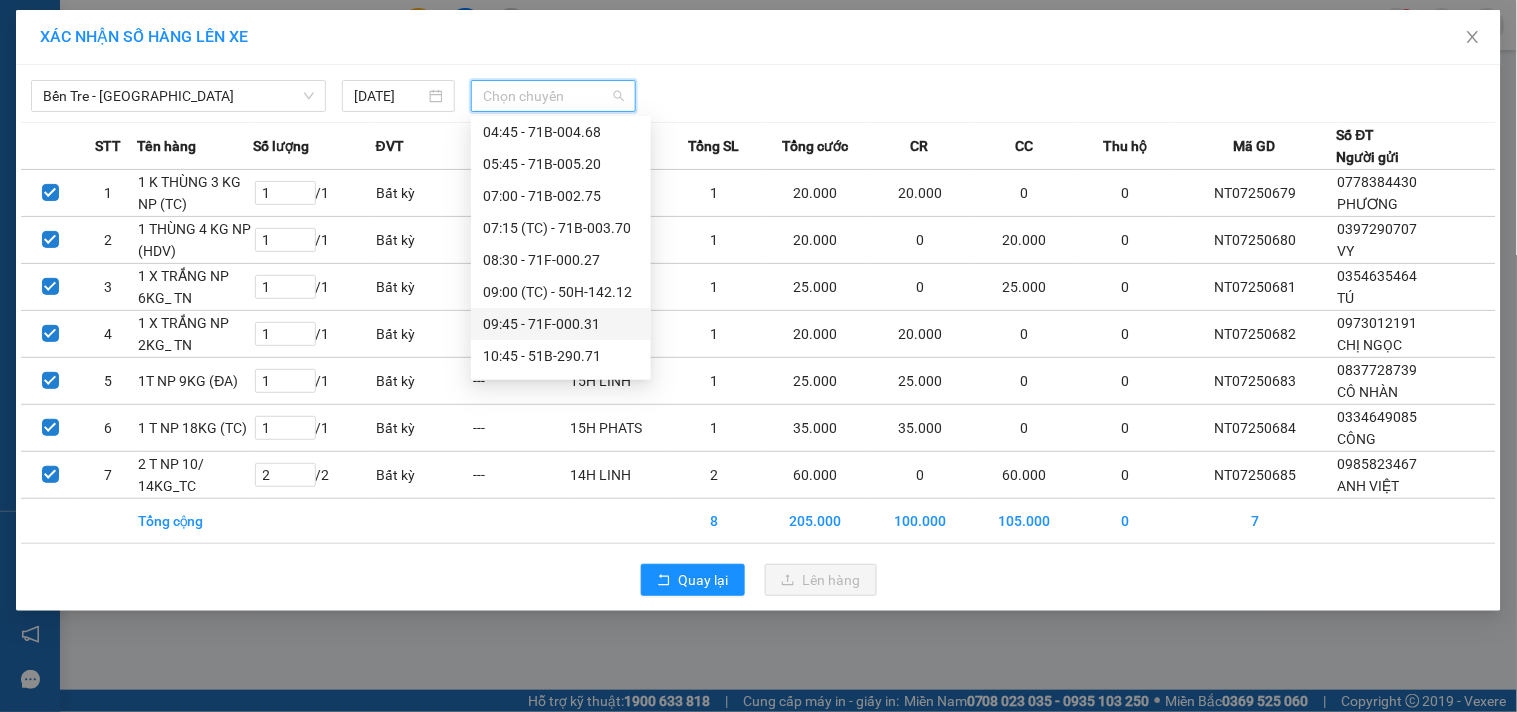 click on "09:45     - 71F-000.31" at bounding box center (561, 324) 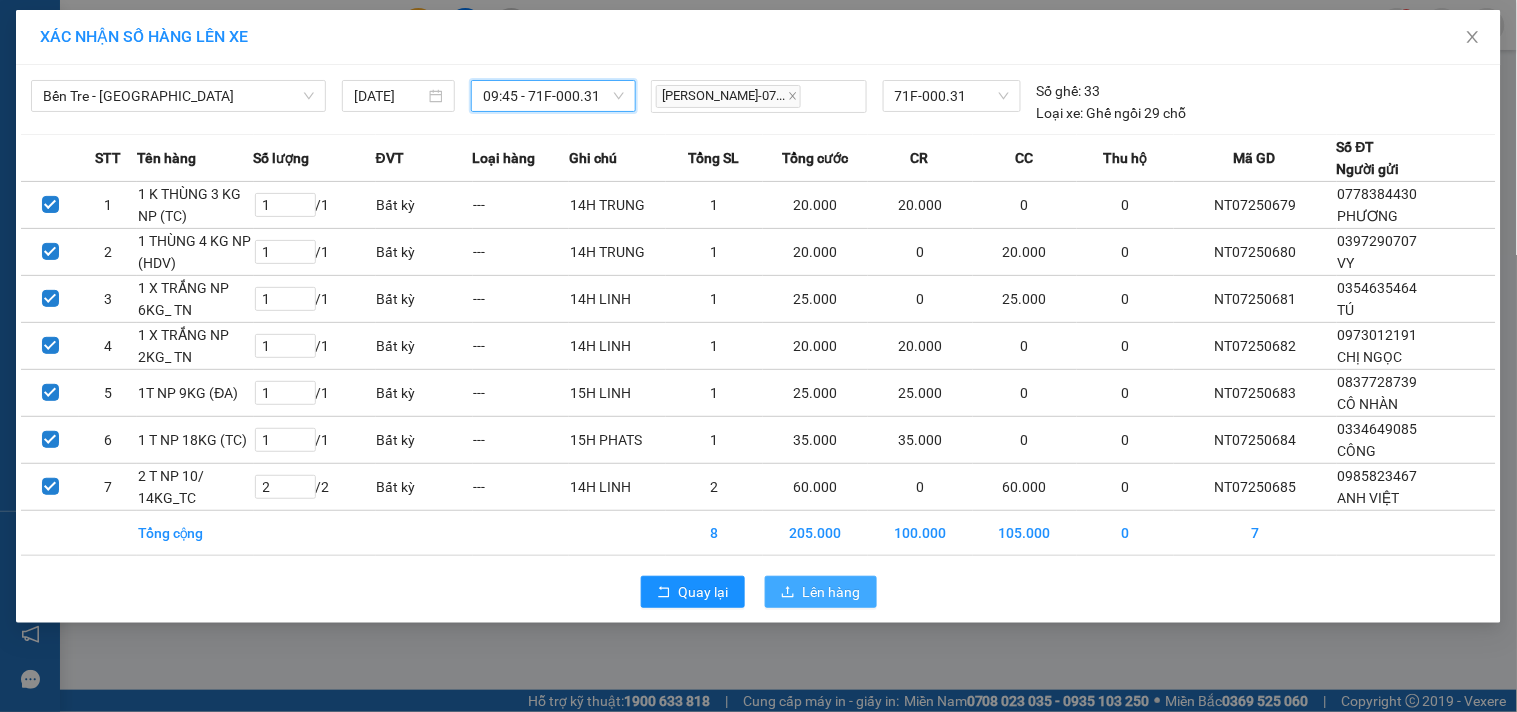 click on "Lên hàng" at bounding box center [832, 592] 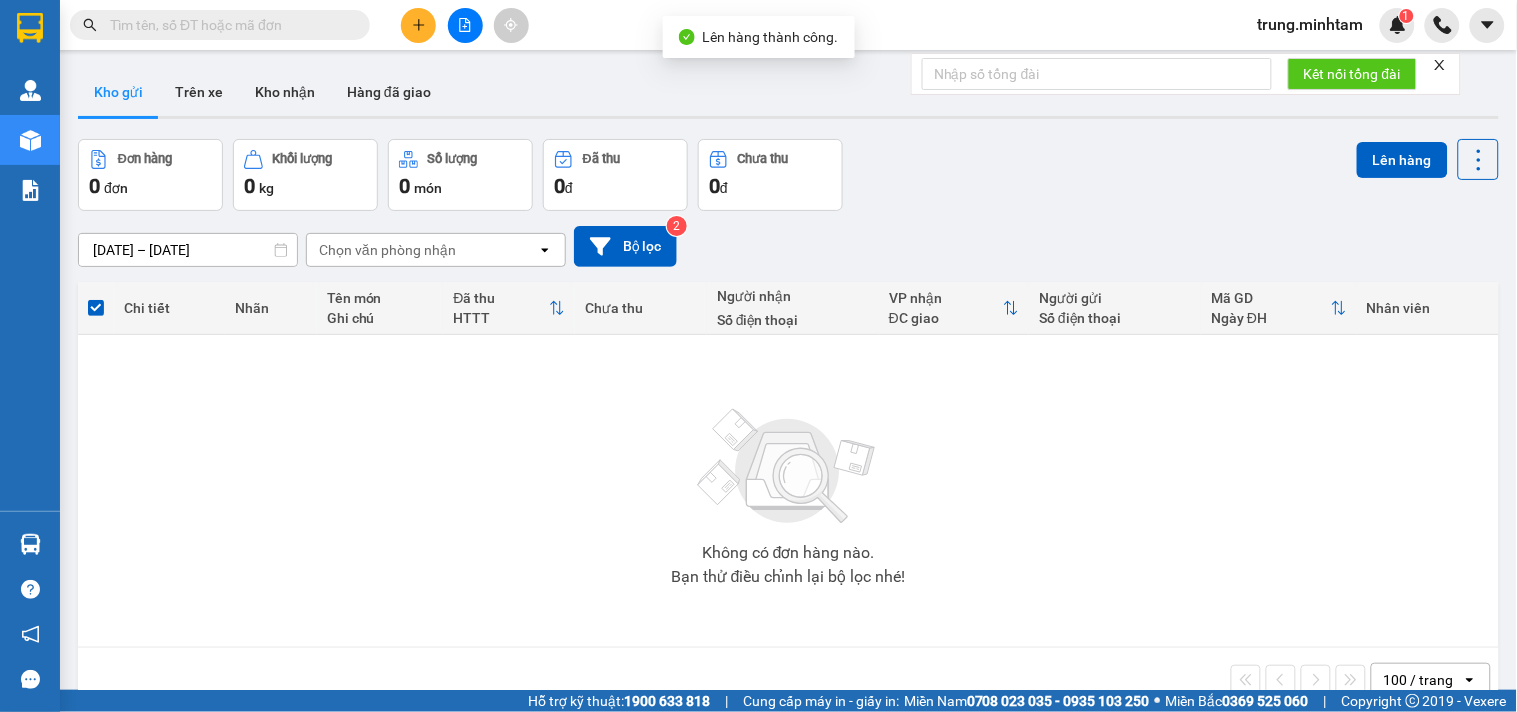 click 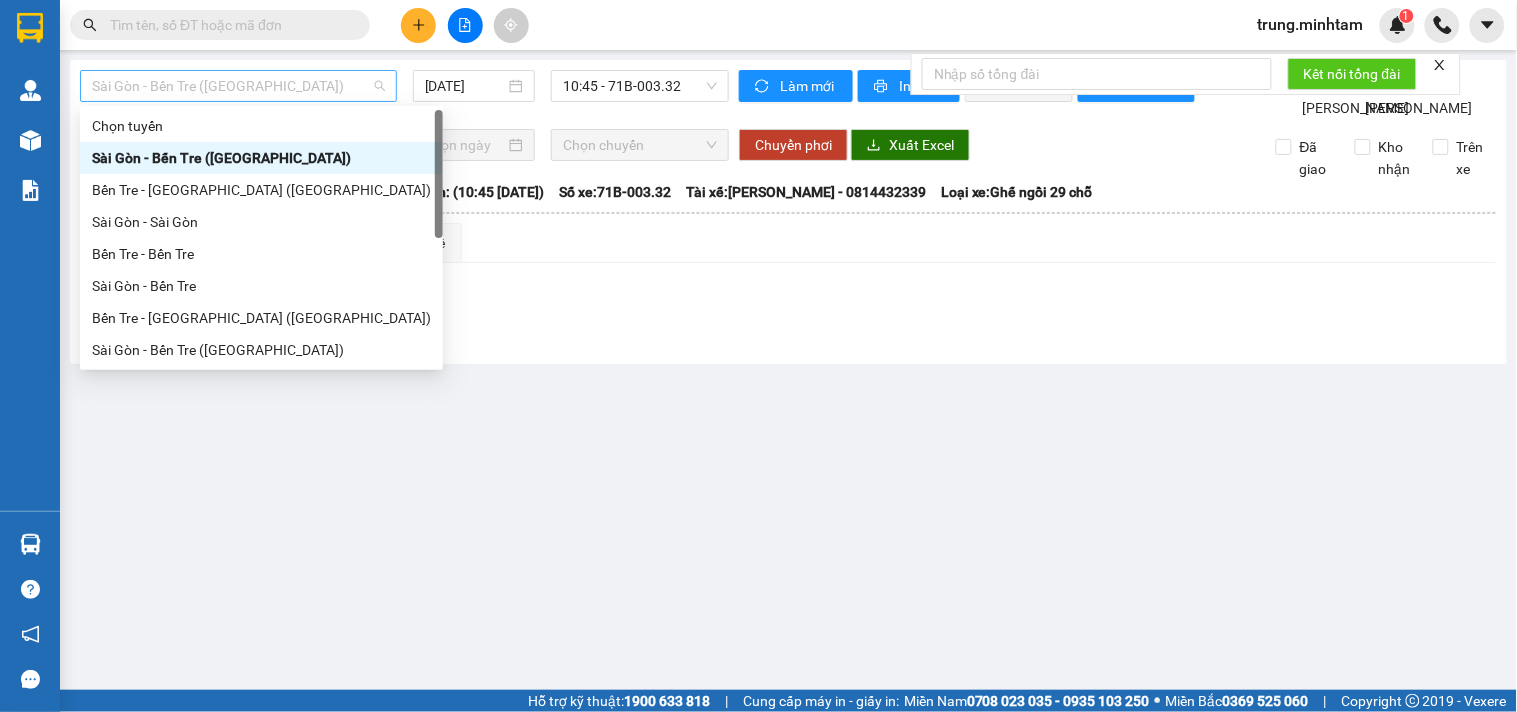 click on "Sài Gòn - Bến Tre (CN)" at bounding box center (238, 86) 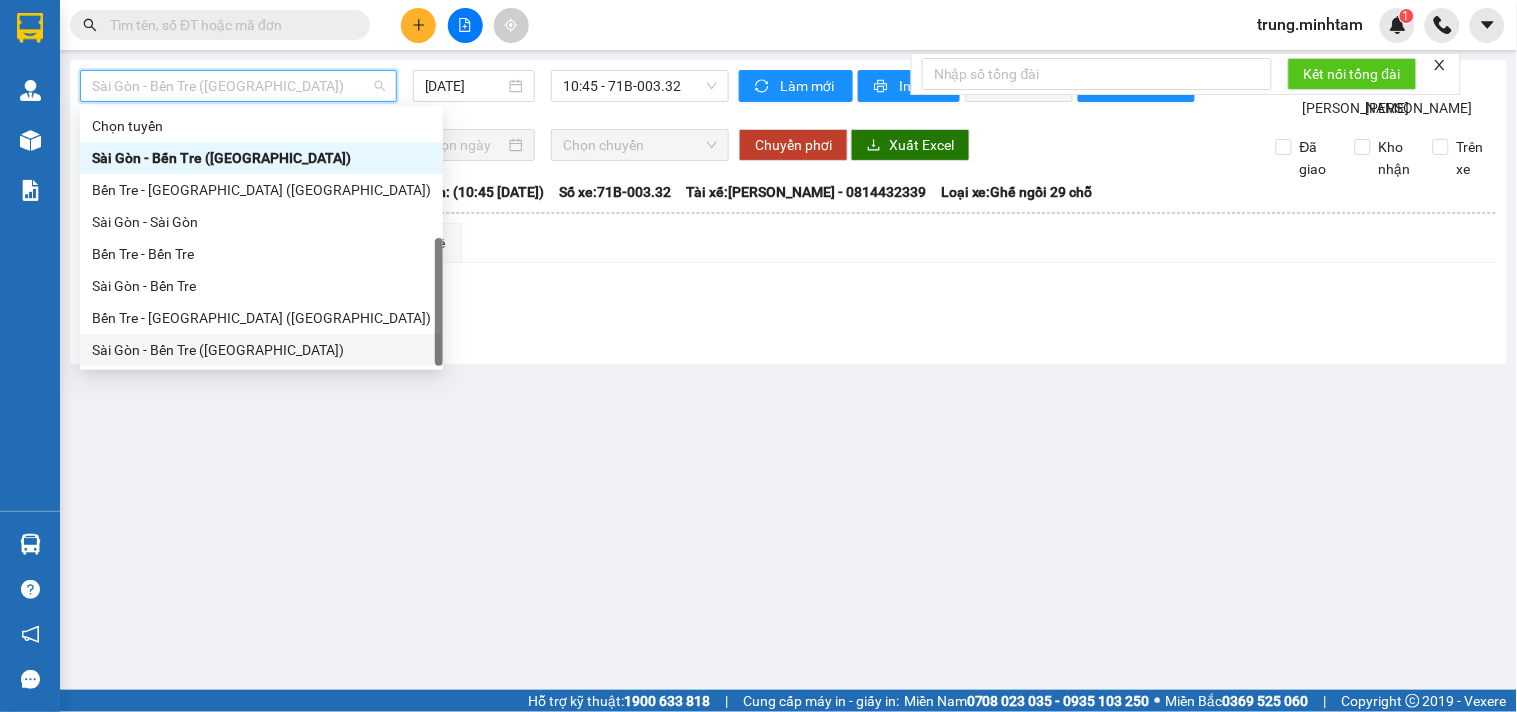 scroll, scrollTop: 32, scrollLeft: 0, axis: vertical 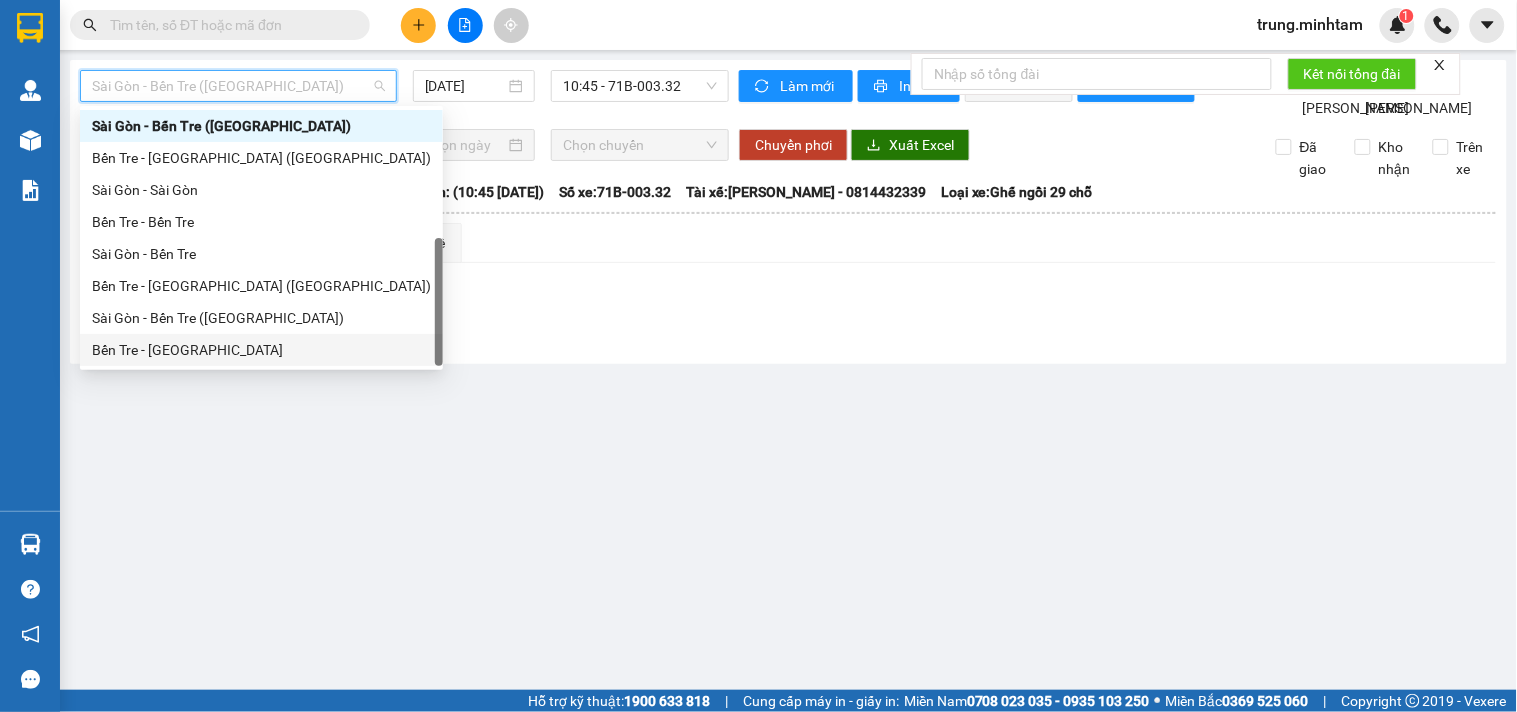 click on "Bến Tre - Sài Gòn" at bounding box center (261, 350) 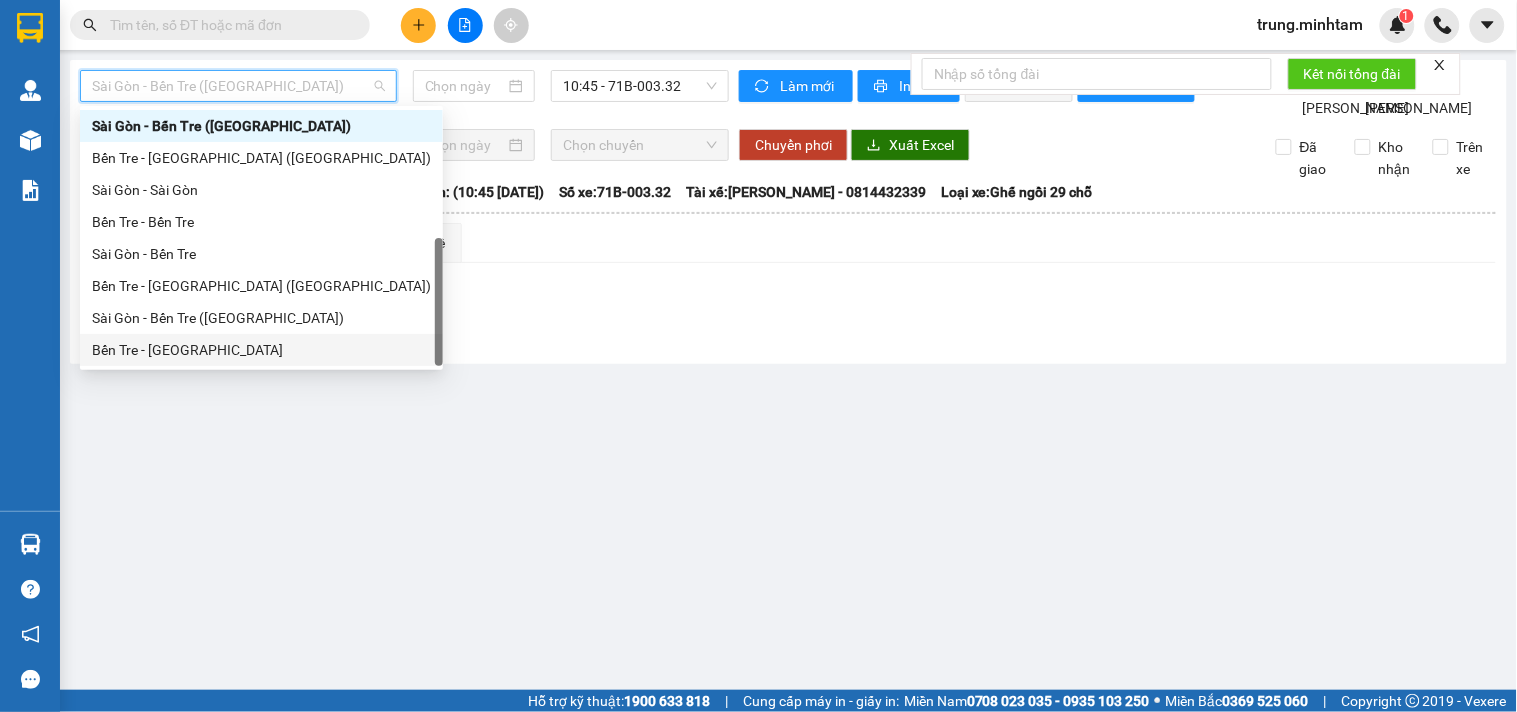 type on "10/07/2025" 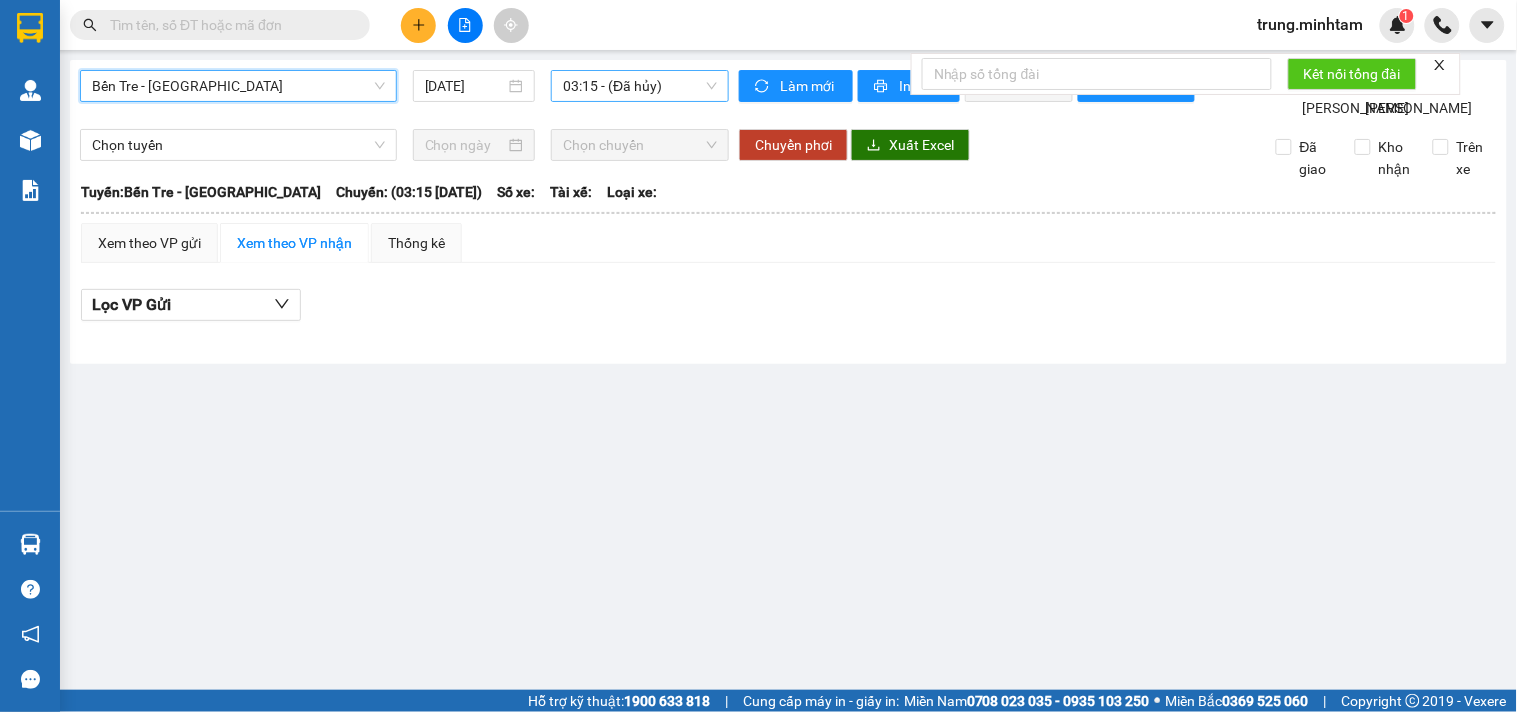 click on "03:15     - (Đã hủy)" at bounding box center [640, 86] 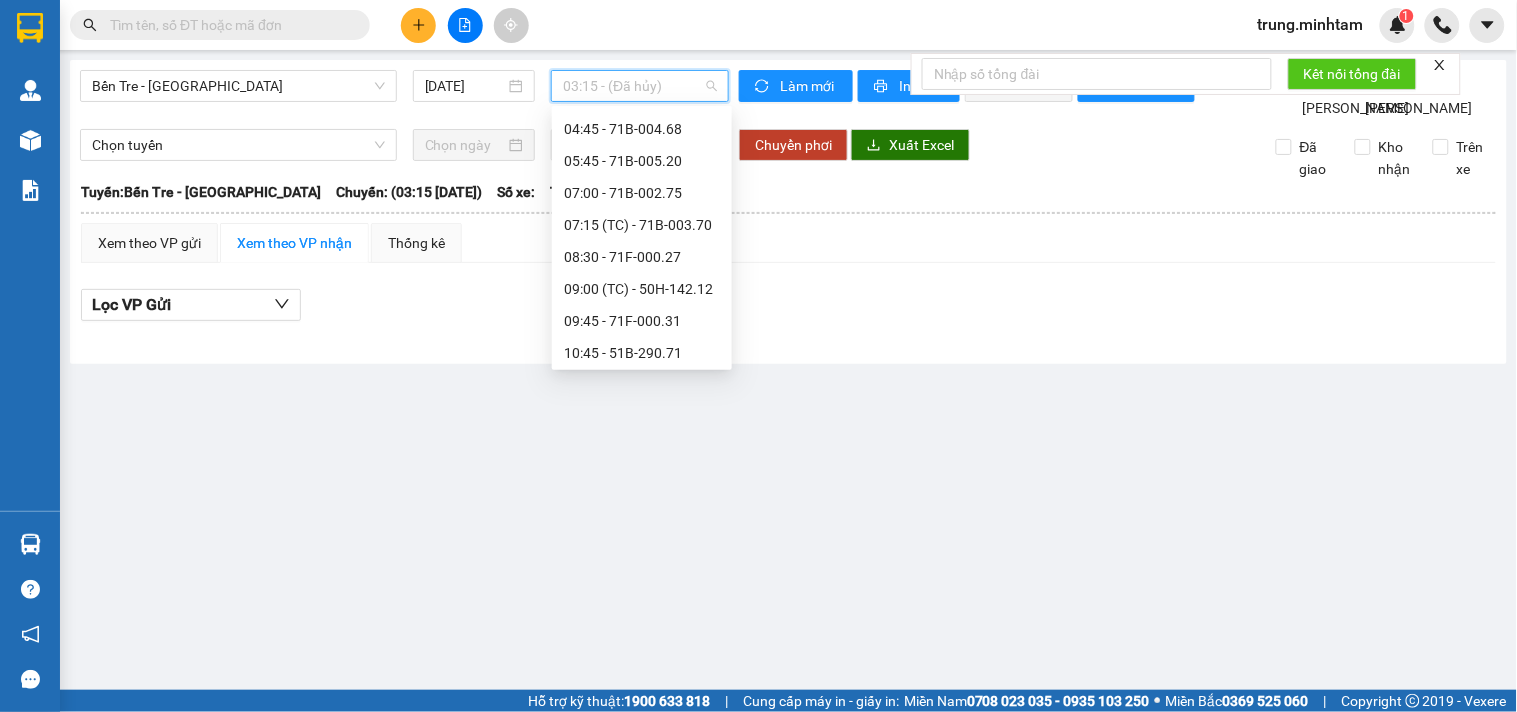 scroll, scrollTop: 128, scrollLeft: 0, axis: vertical 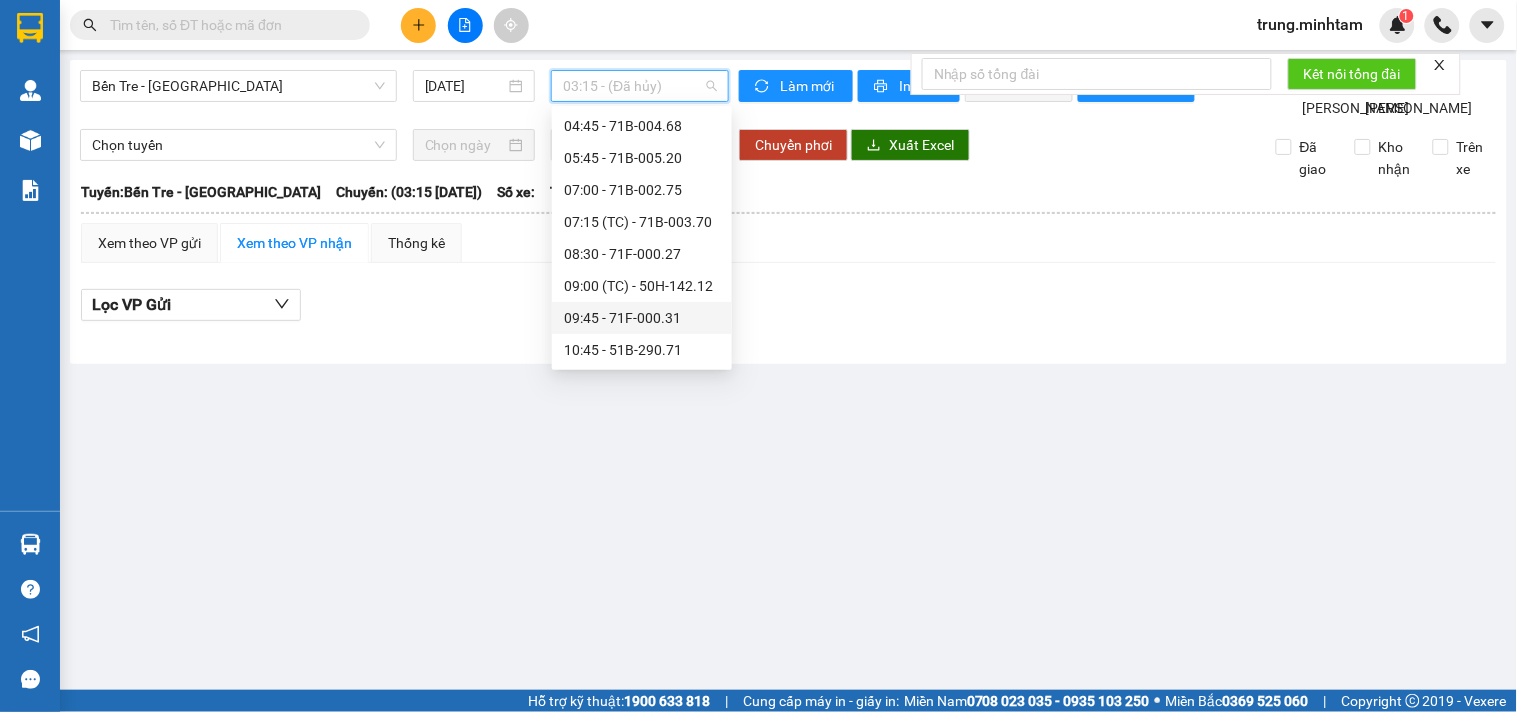 click on "09:45     - 71F-000.31" at bounding box center (642, 318) 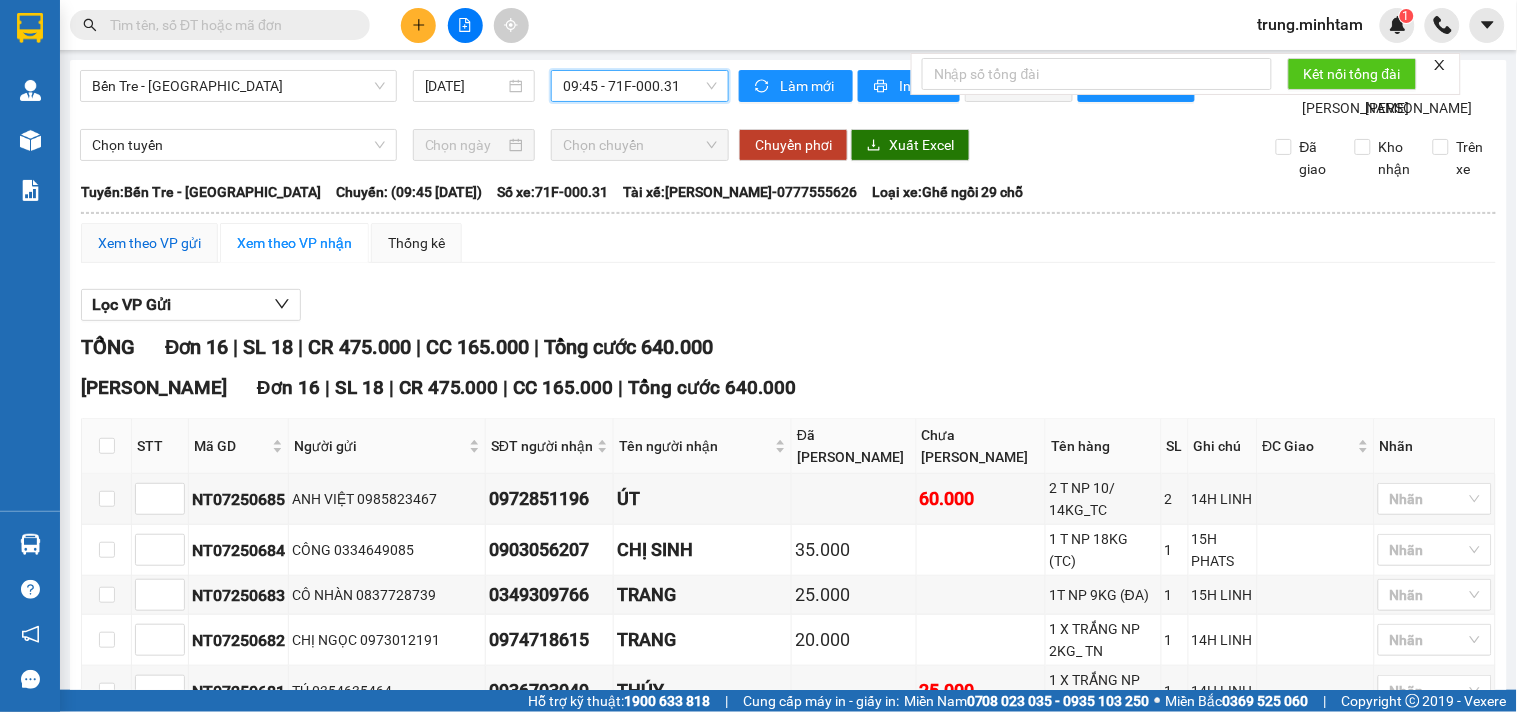 click on "Xem theo VP gửi" at bounding box center (149, 243) 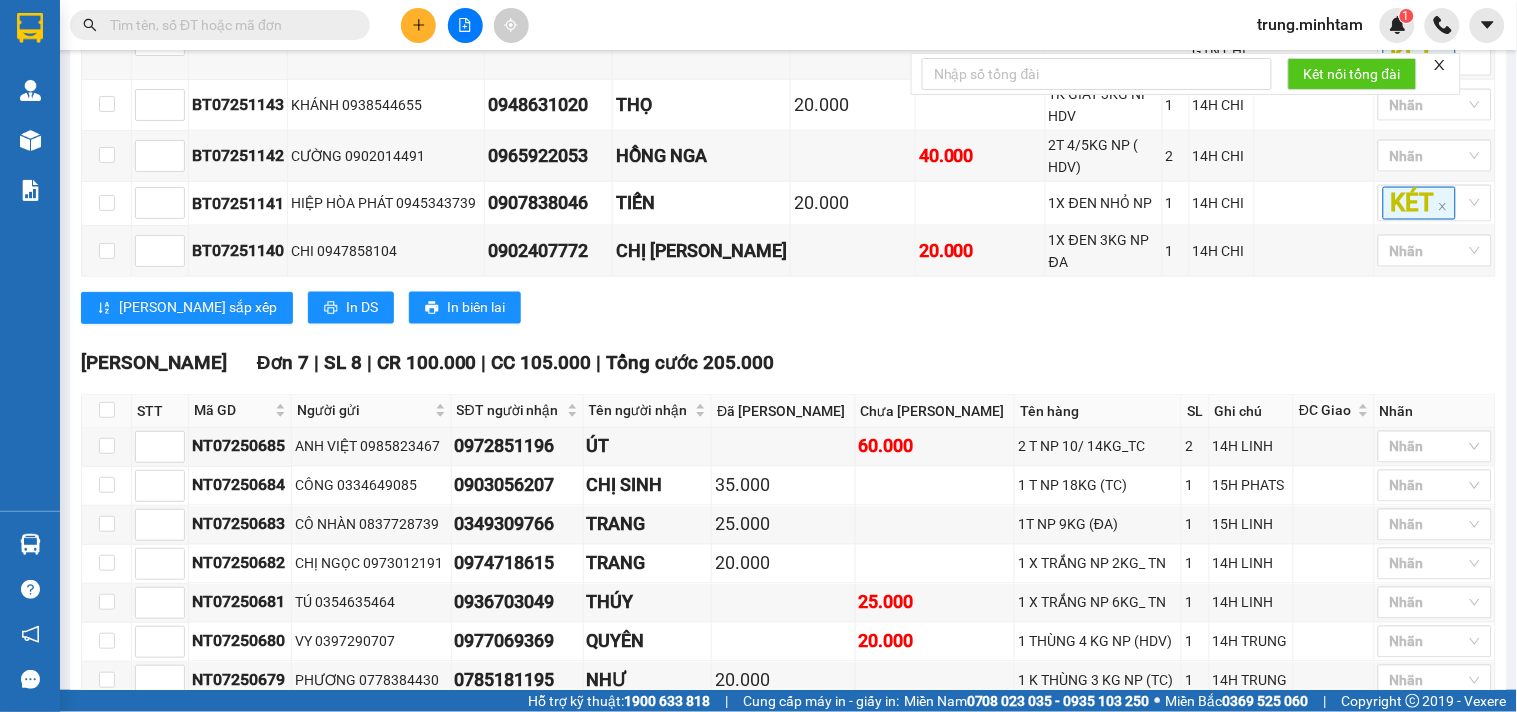 scroll, scrollTop: 808, scrollLeft: 0, axis: vertical 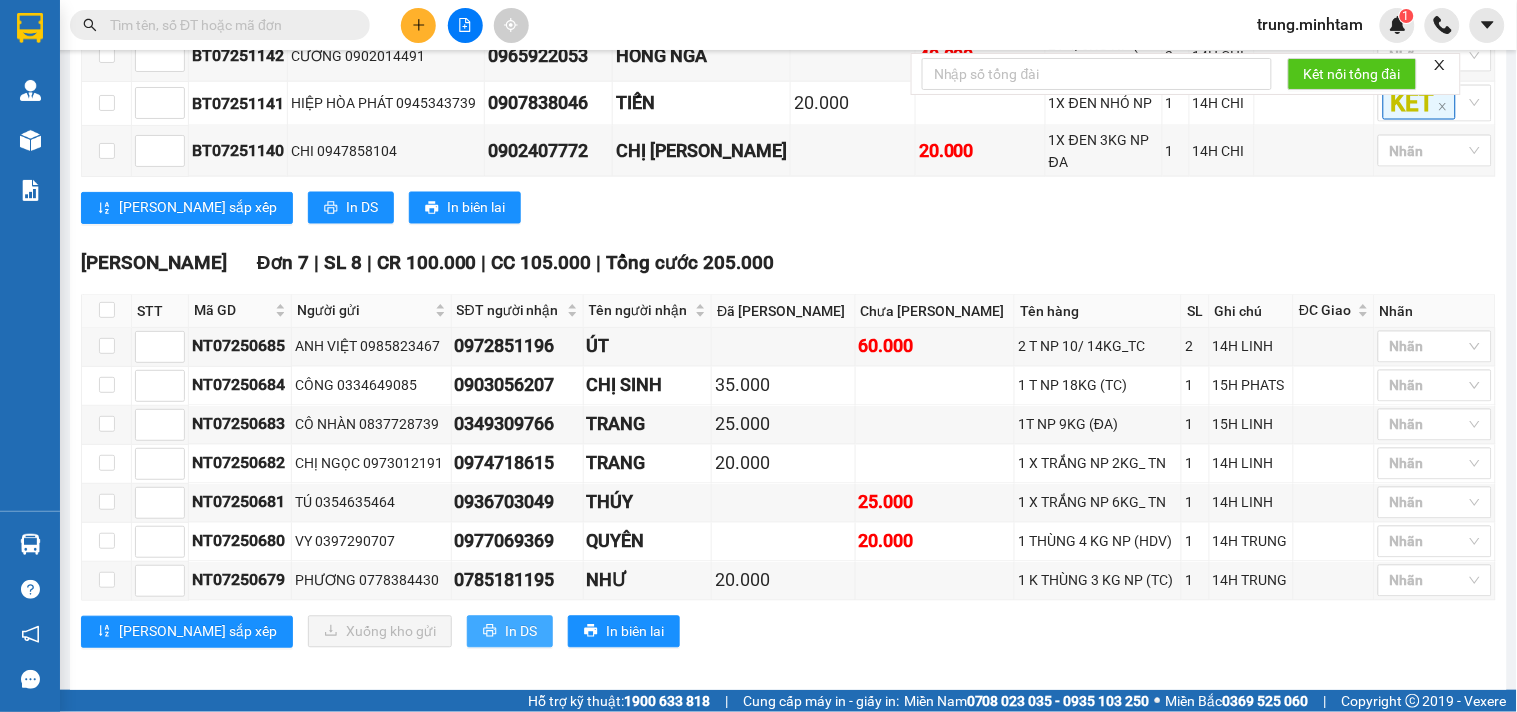 click on "In DS" at bounding box center [521, 632] 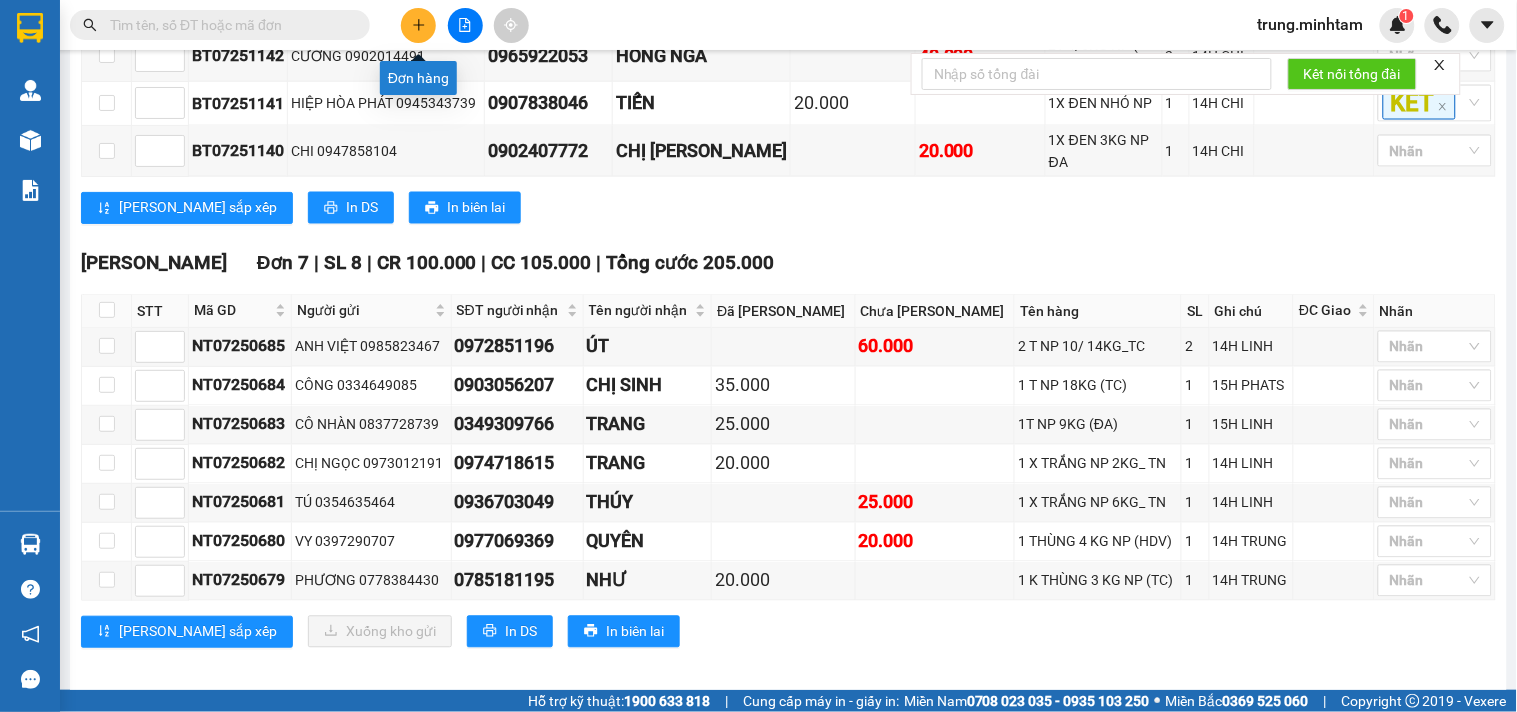 click 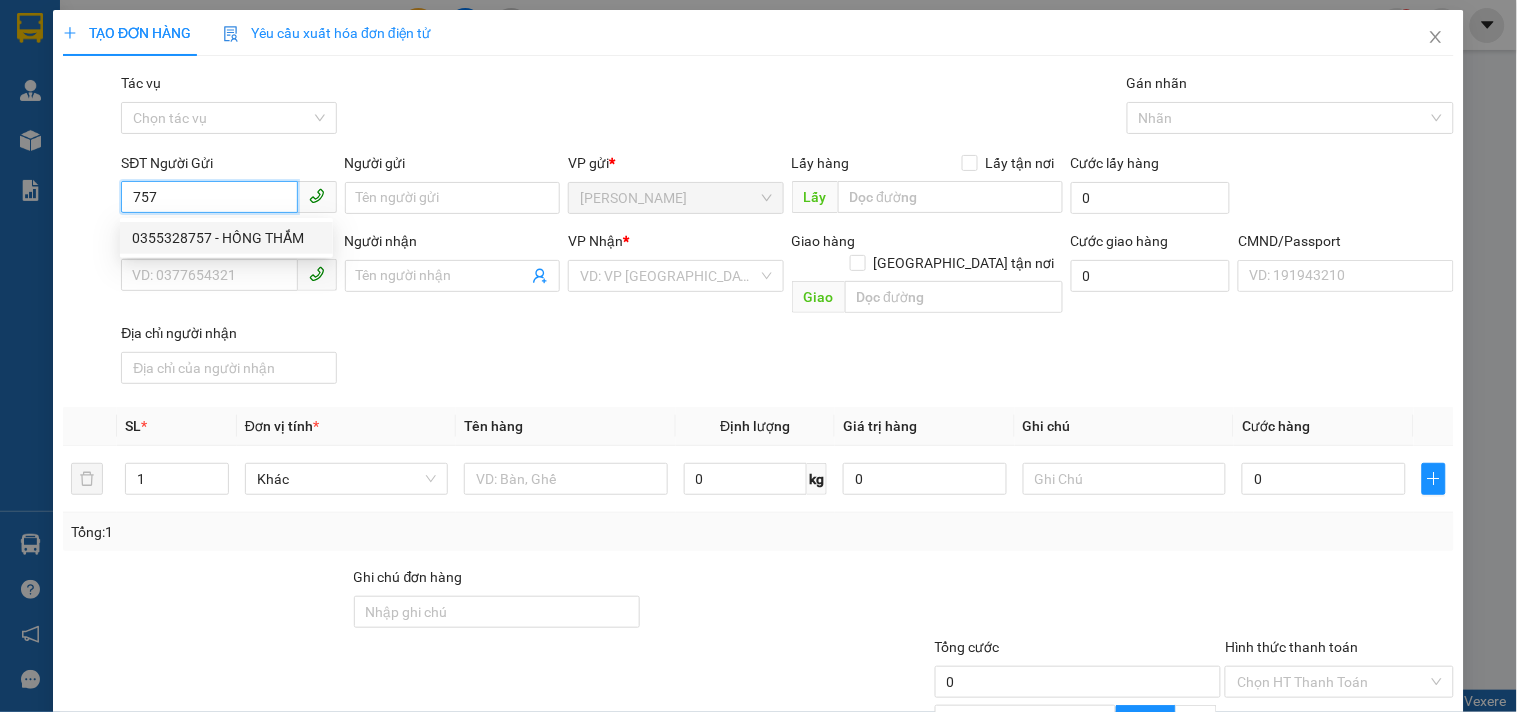 click on "0355328757 - HỒNG THẮM" at bounding box center [226, 238] 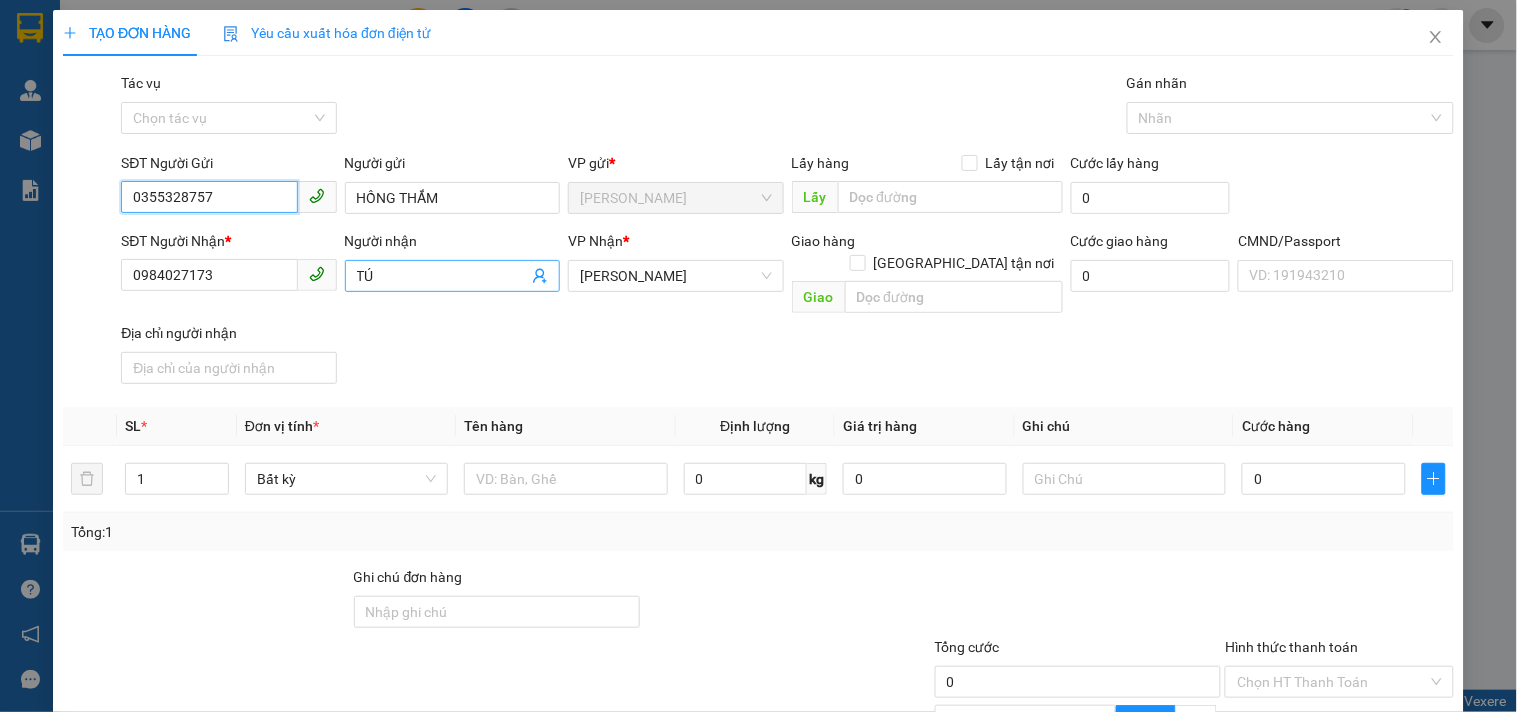 type on "0355328757" 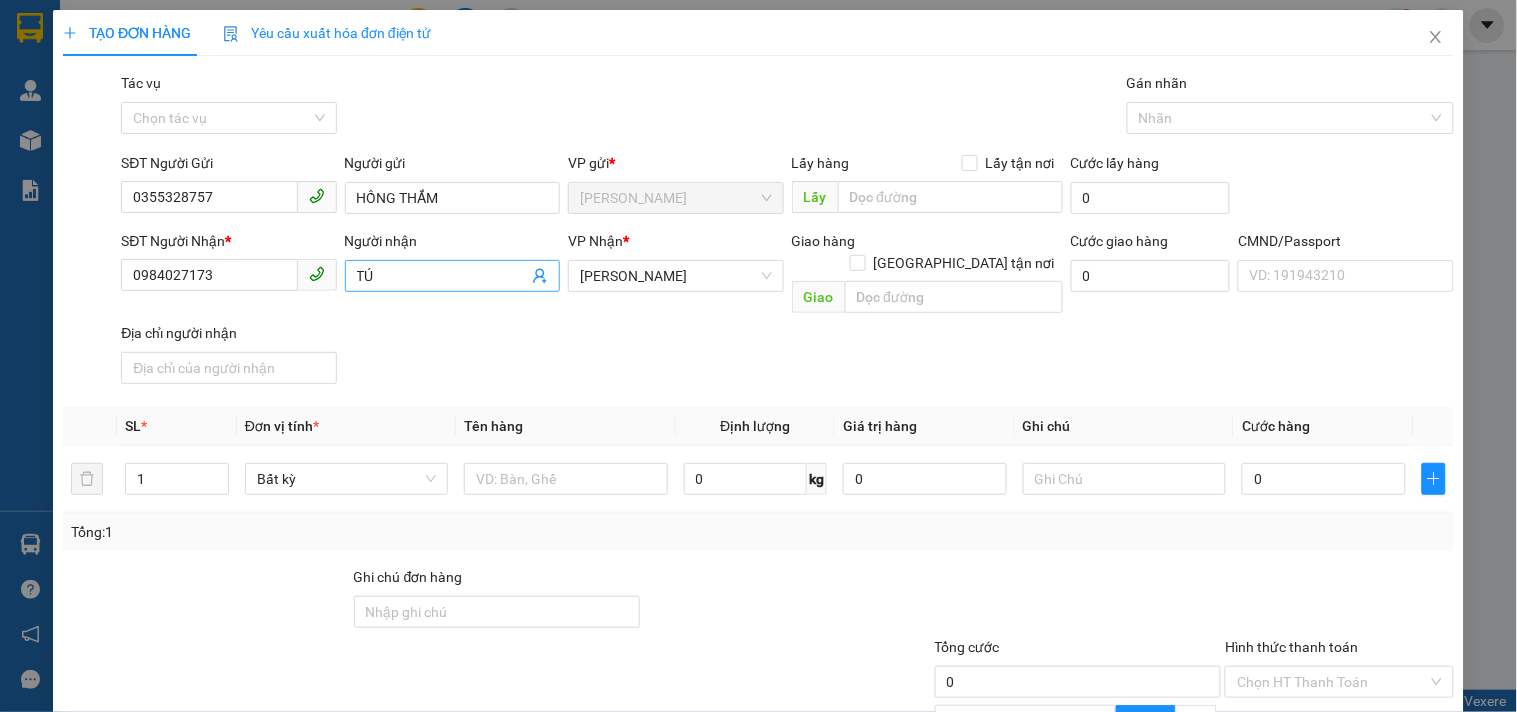 click 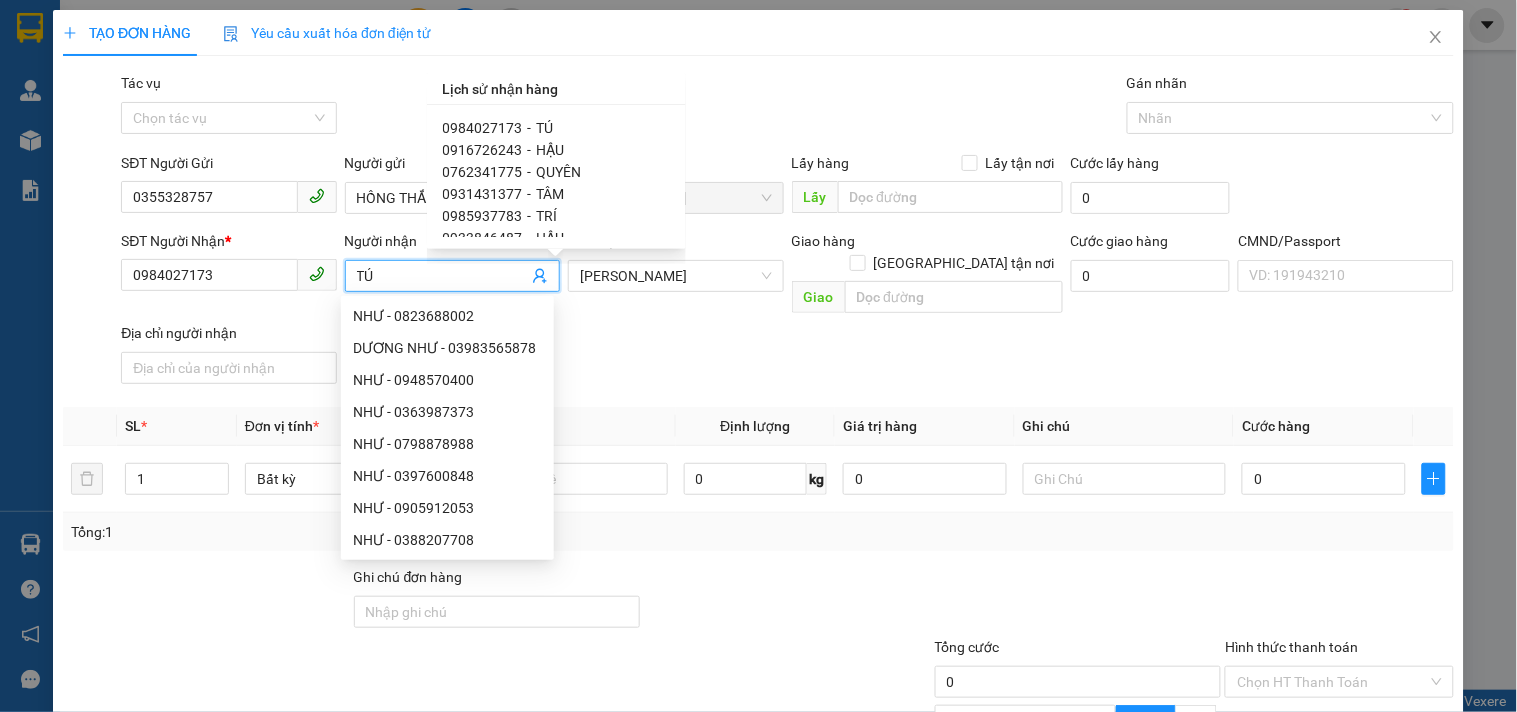 click on "HẬU" at bounding box center (551, 150) 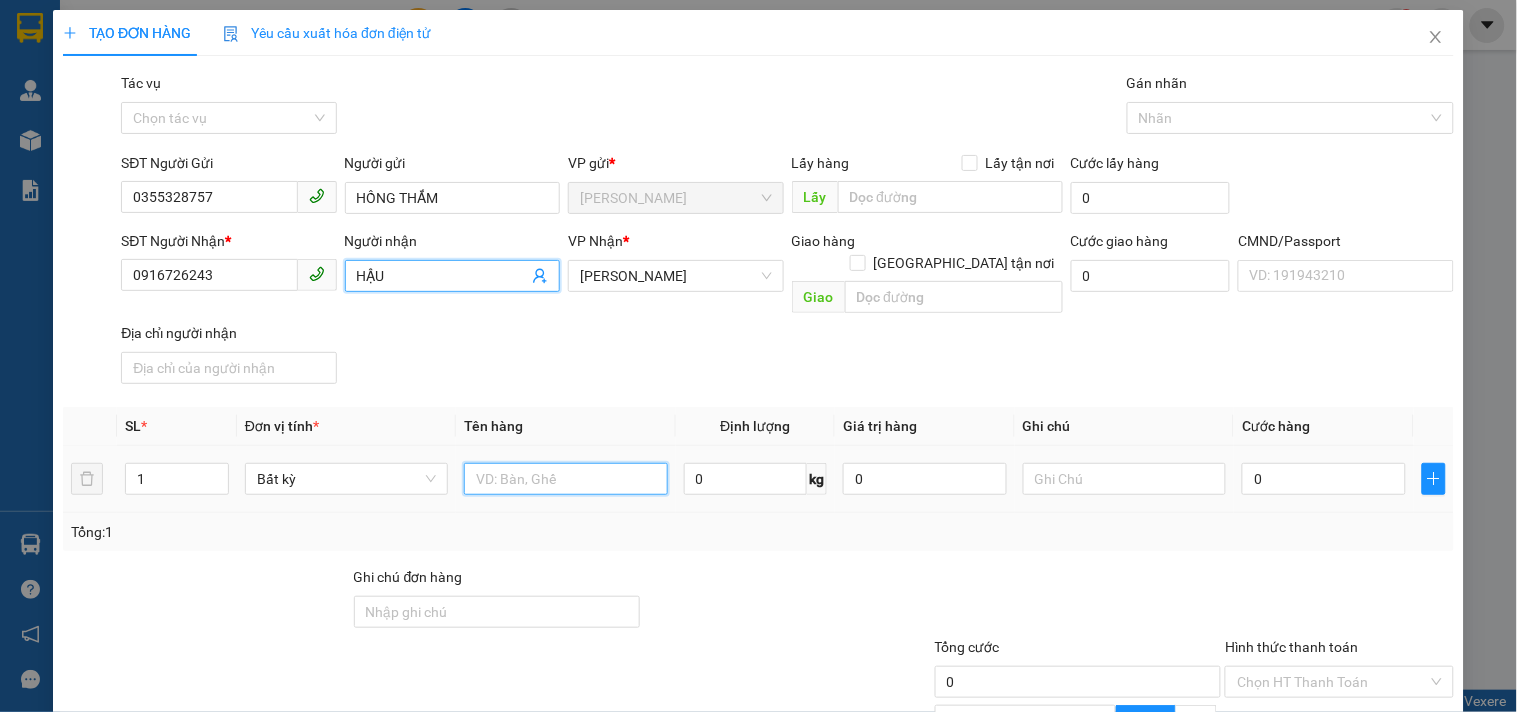 click at bounding box center [565, 479] 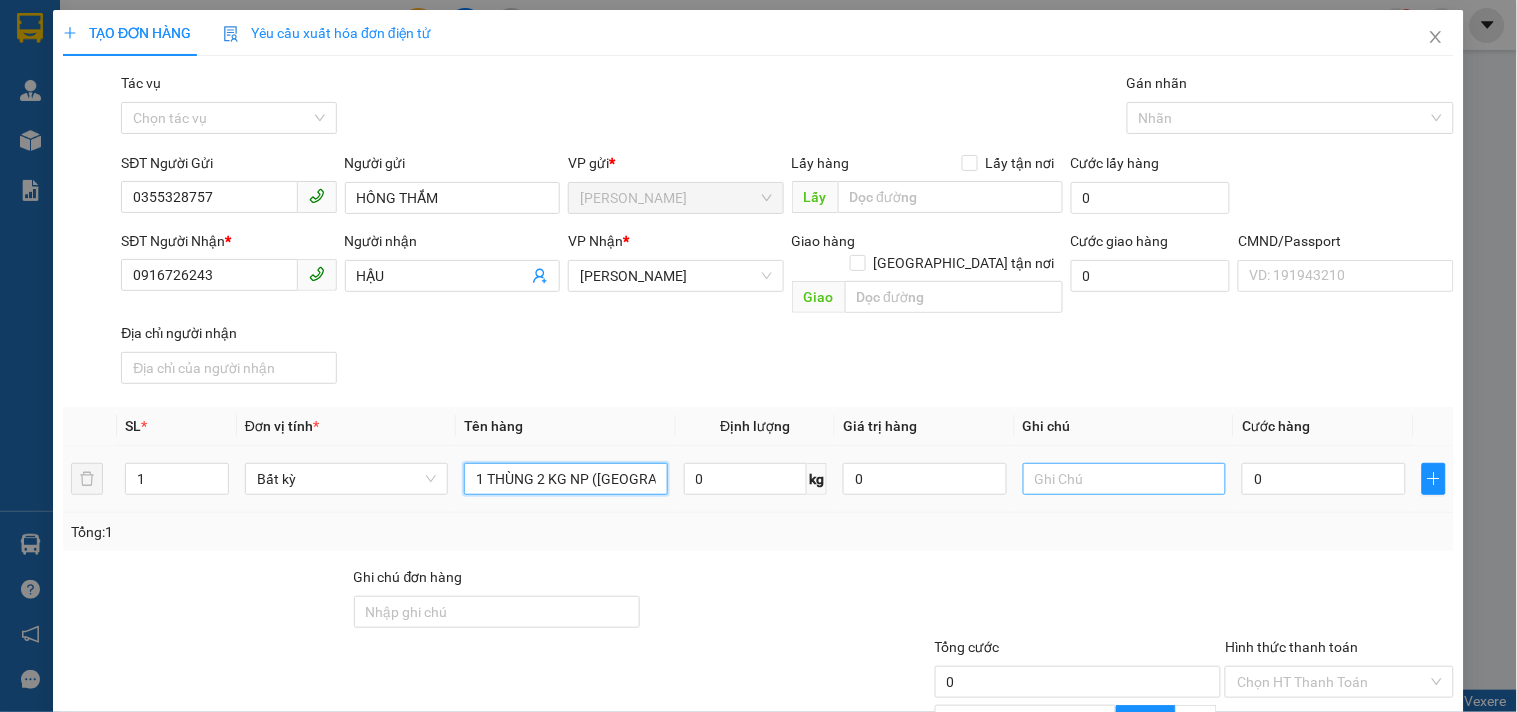 type on "1 THÙNG 2 KG NP (TN)" 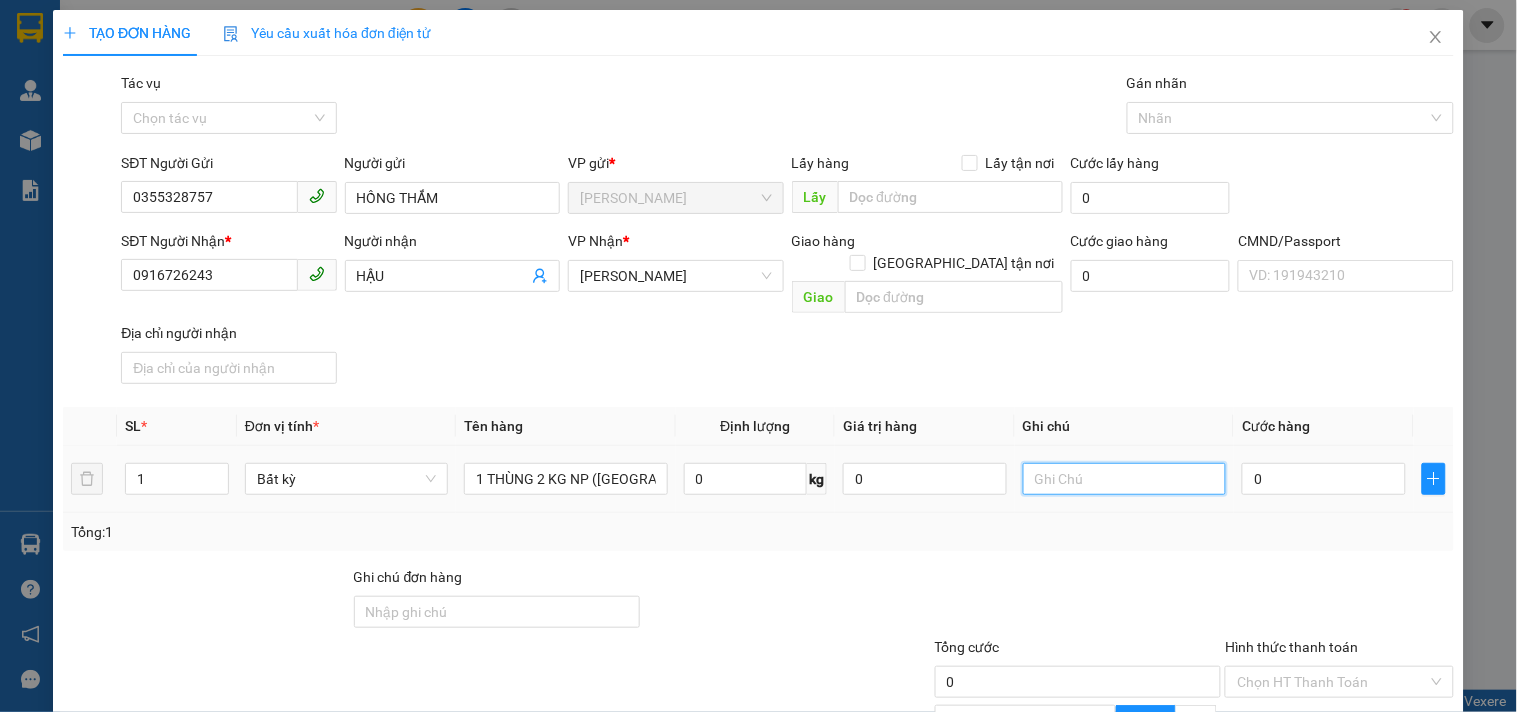 click at bounding box center (1124, 479) 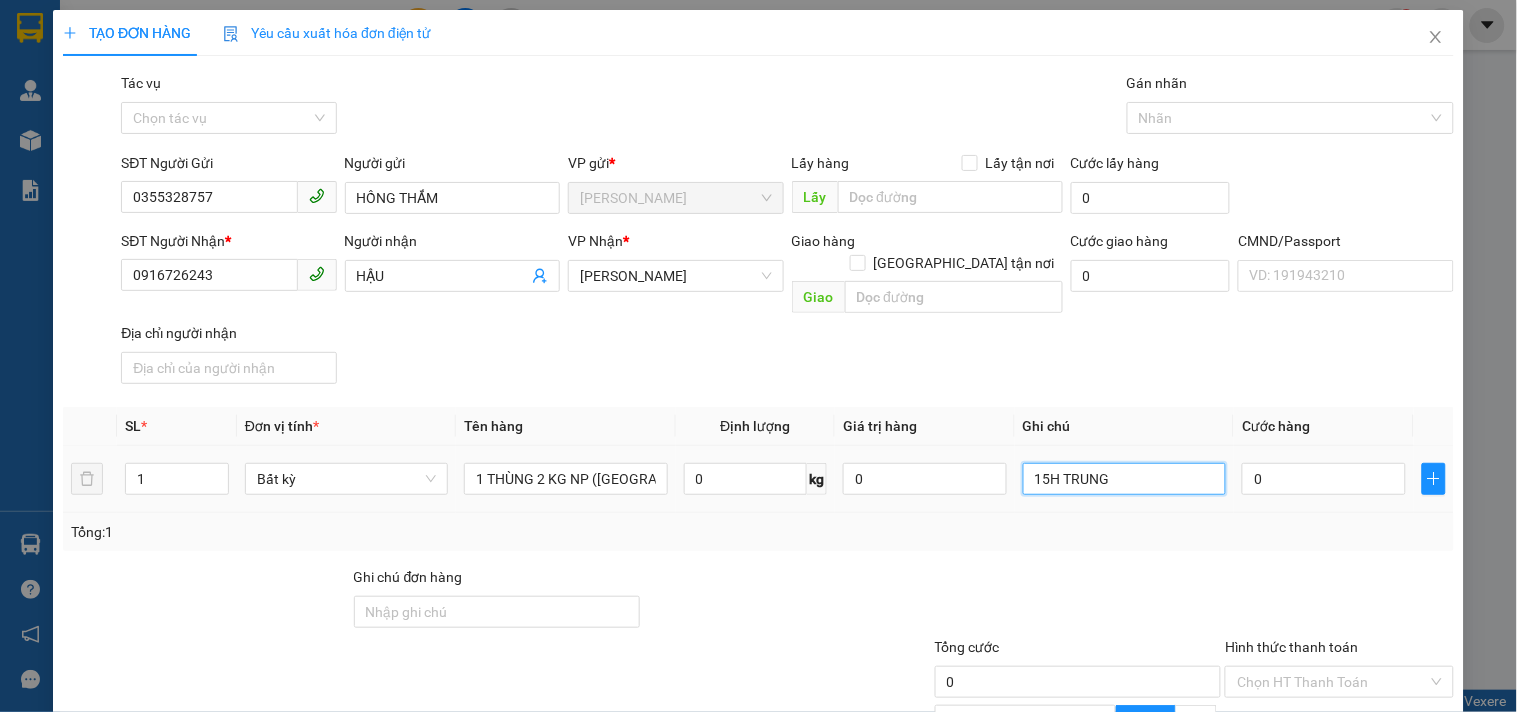 type on "15H TRUNG" 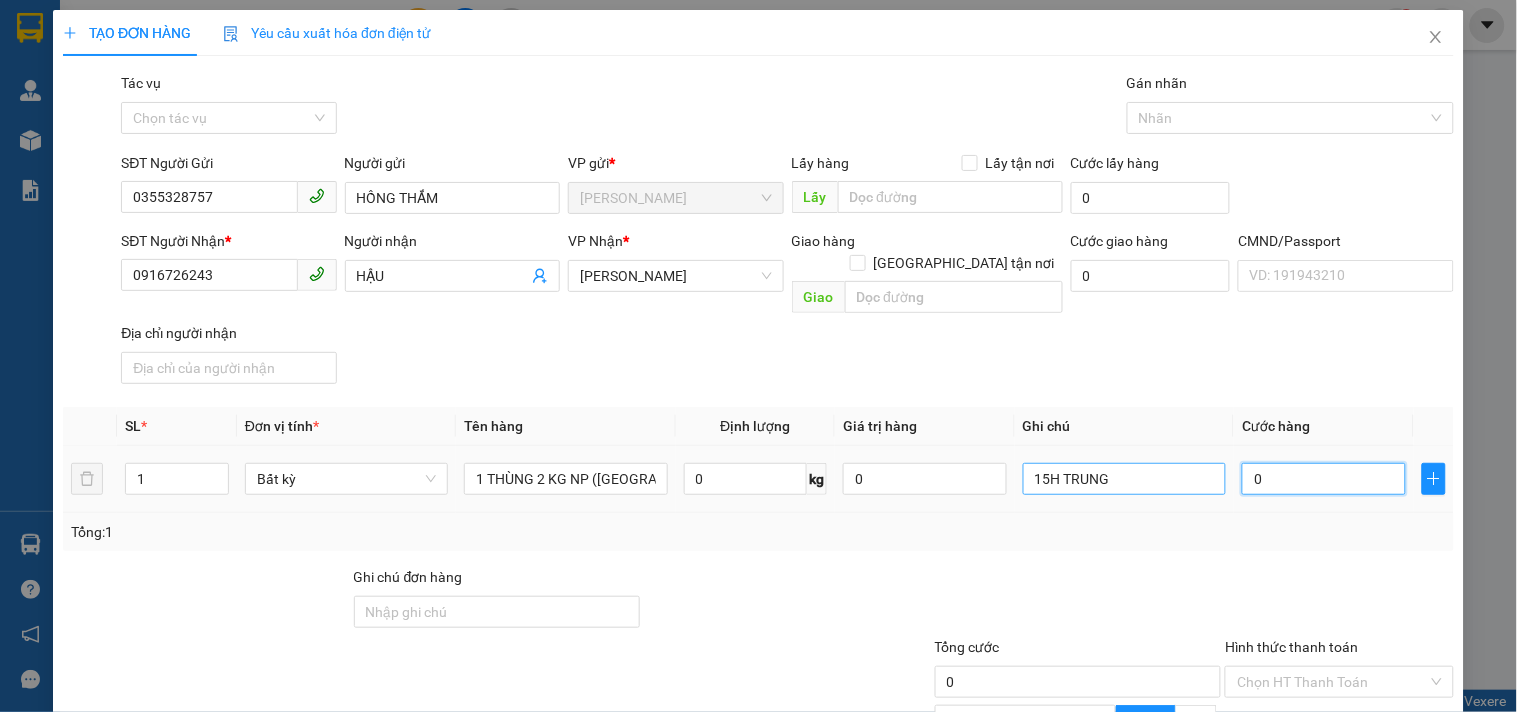 type on "2" 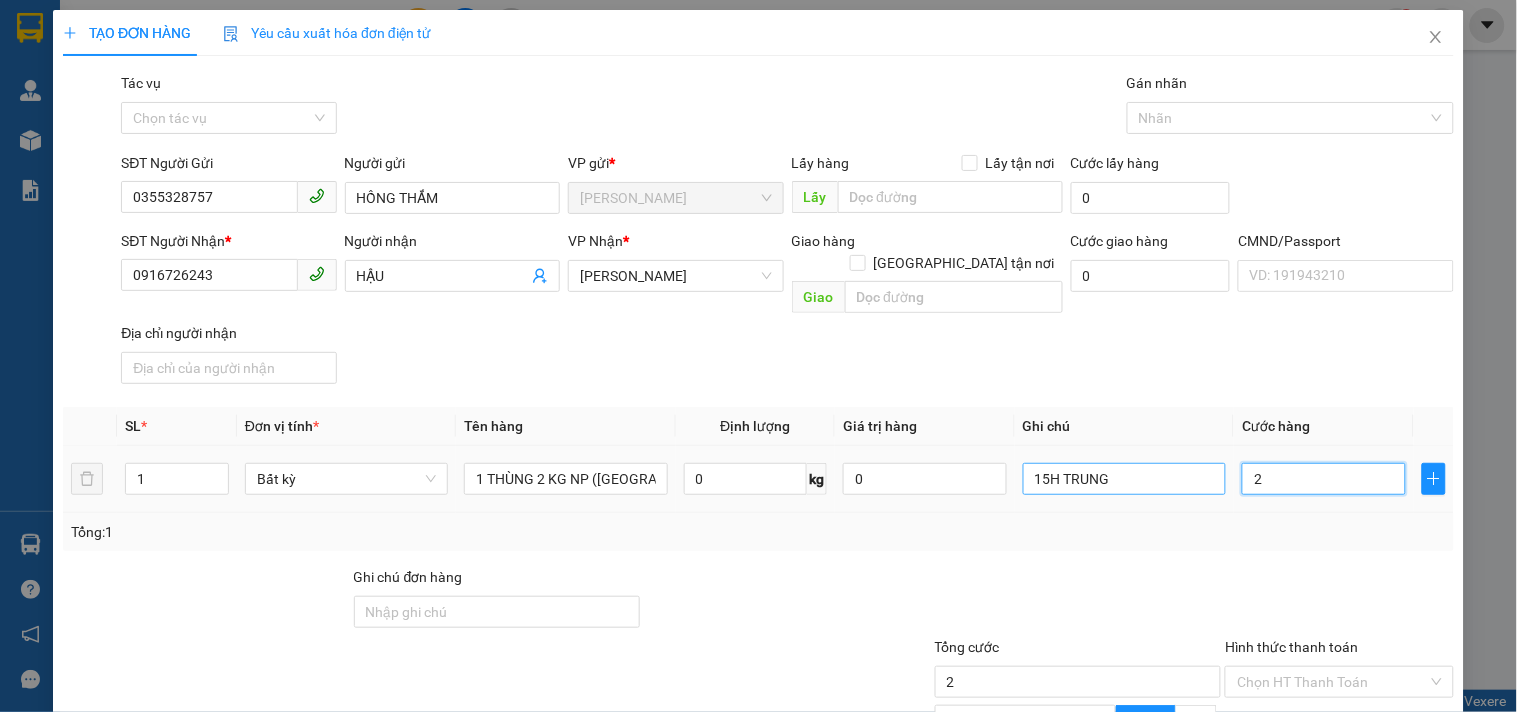 type on "20" 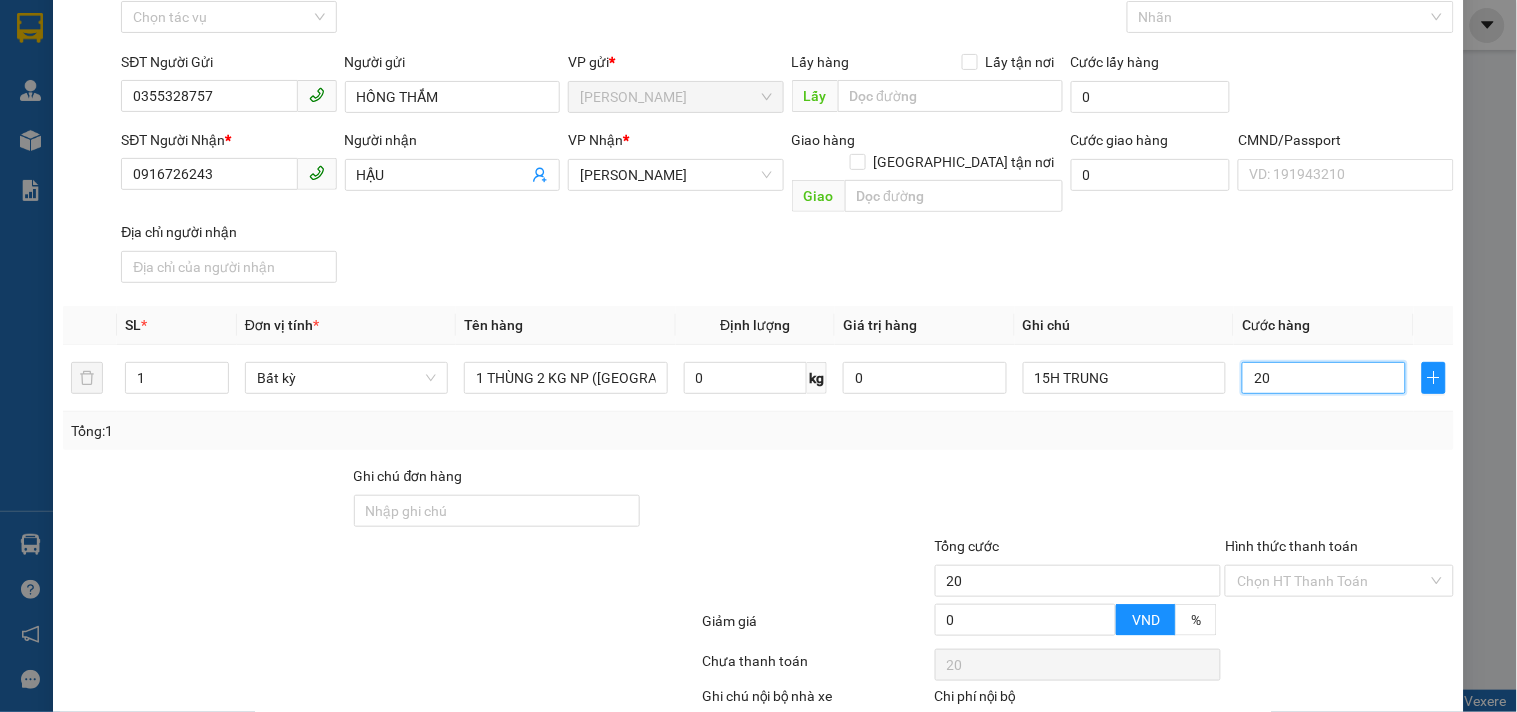 scroll, scrollTop: 200, scrollLeft: 0, axis: vertical 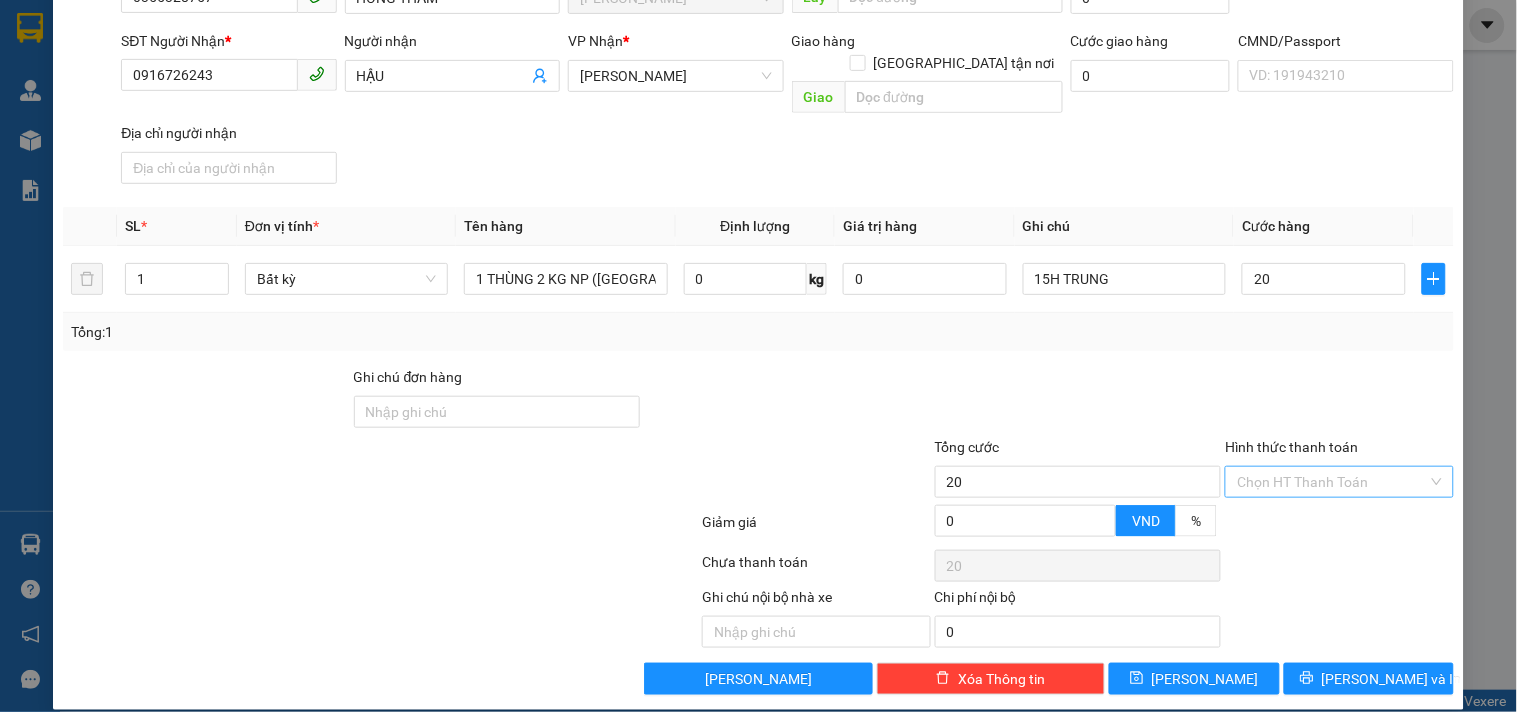 type on "20.000" 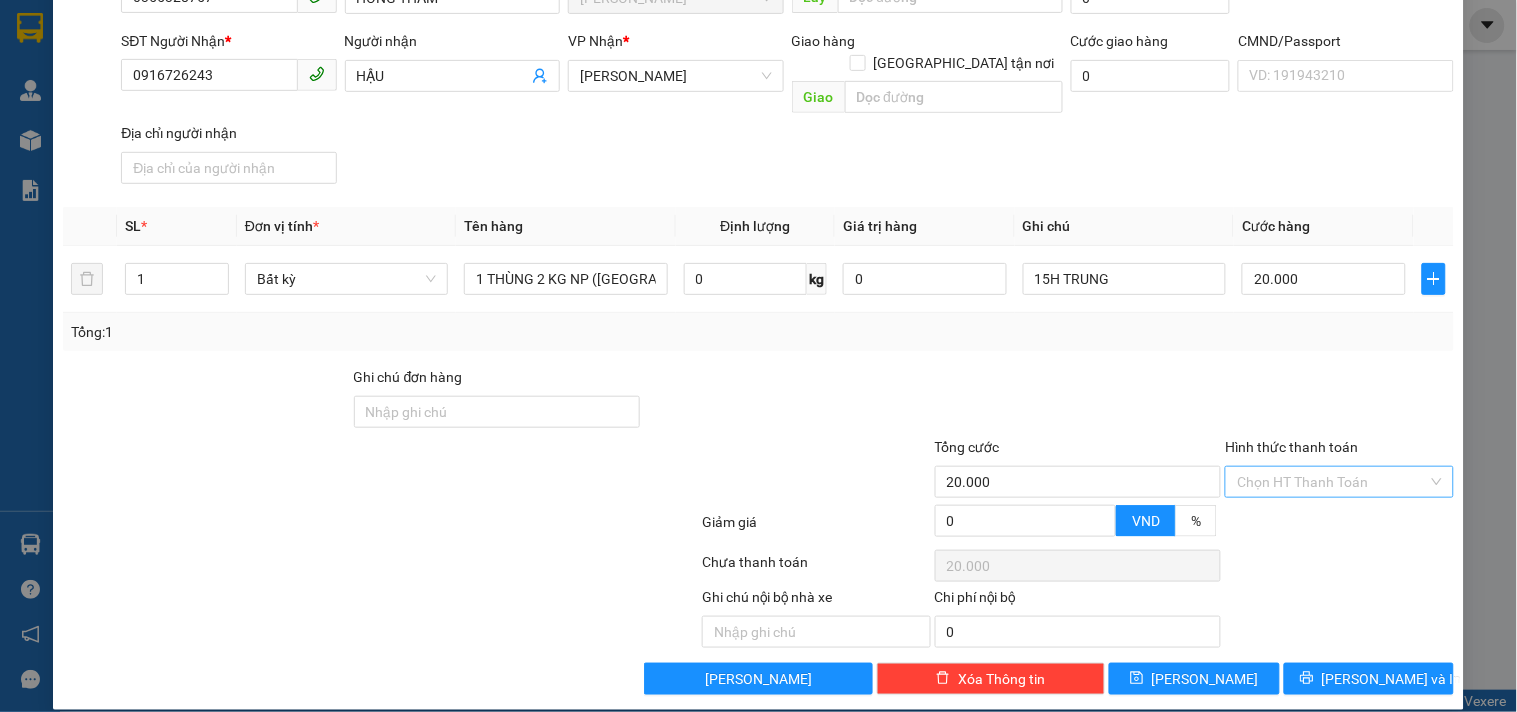 click on "Hình thức thanh toán" at bounding box center [1332, 482] 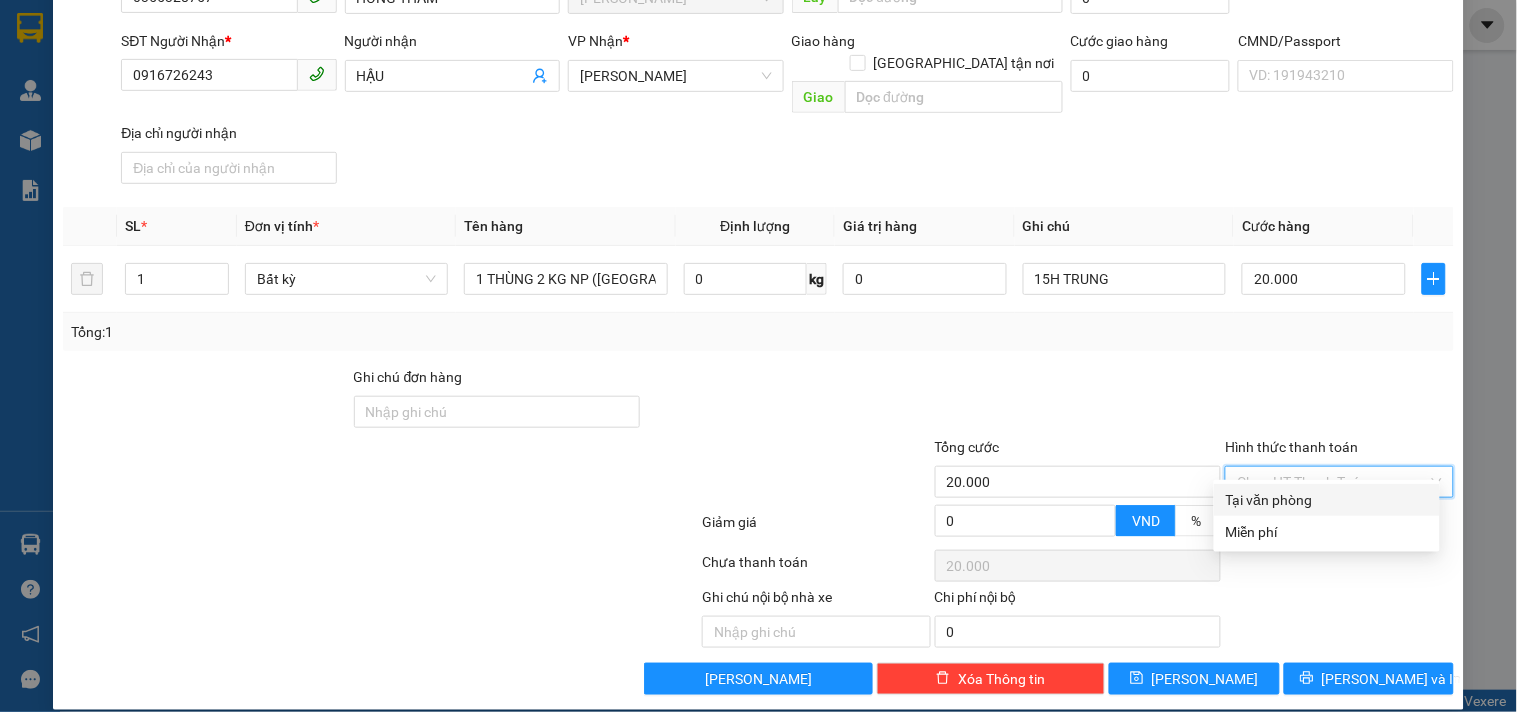 click on "Tại văn phòng" at bounding box center (1327, 500) 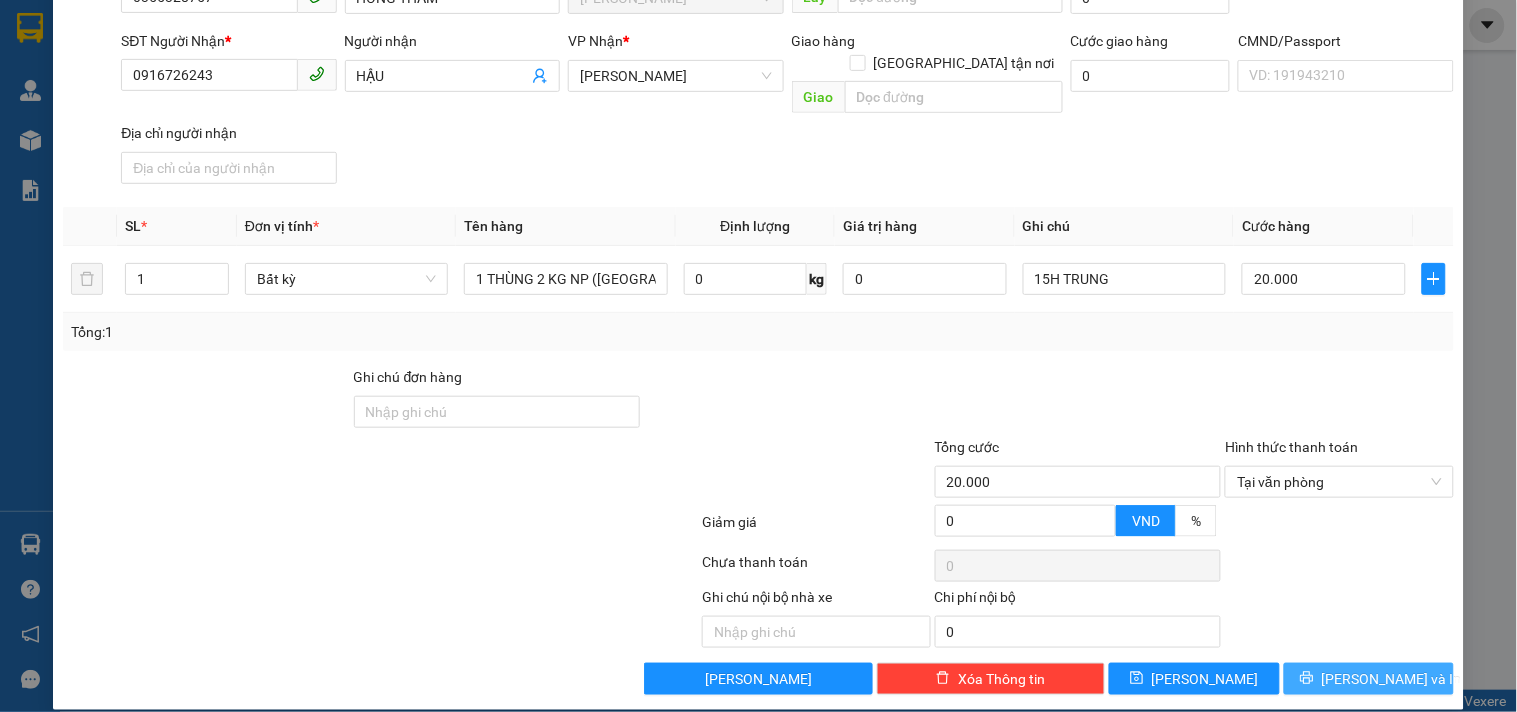 click on "[PERSON_NAME] và In" at bounding box center (1369, 679) 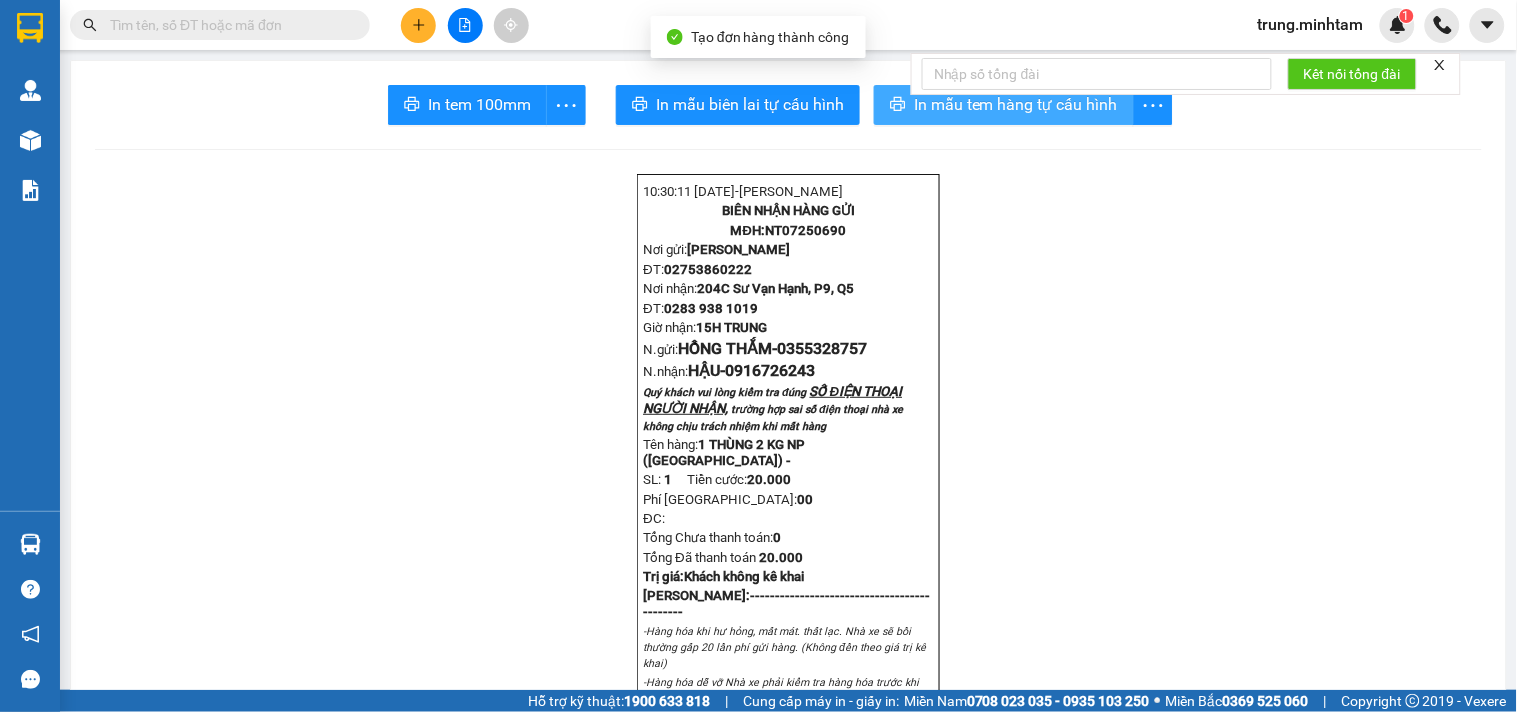 click on "In mẫu tem hàng tự cấu hình" at bounding box center (1016, 104) 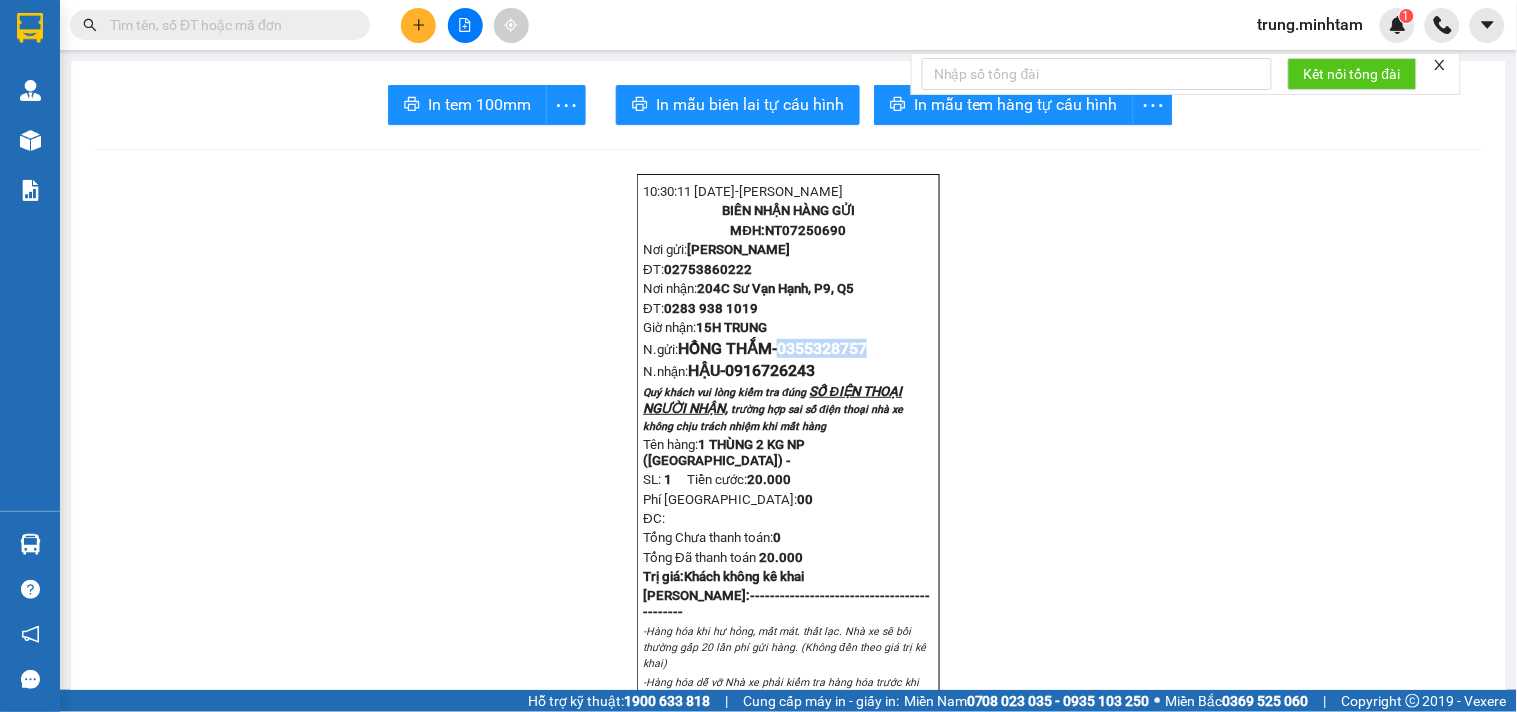 drag, startPoint x: 781, startPoint y: 367, endPoint x: 875, endPoint y: 368, distance: 94.00532 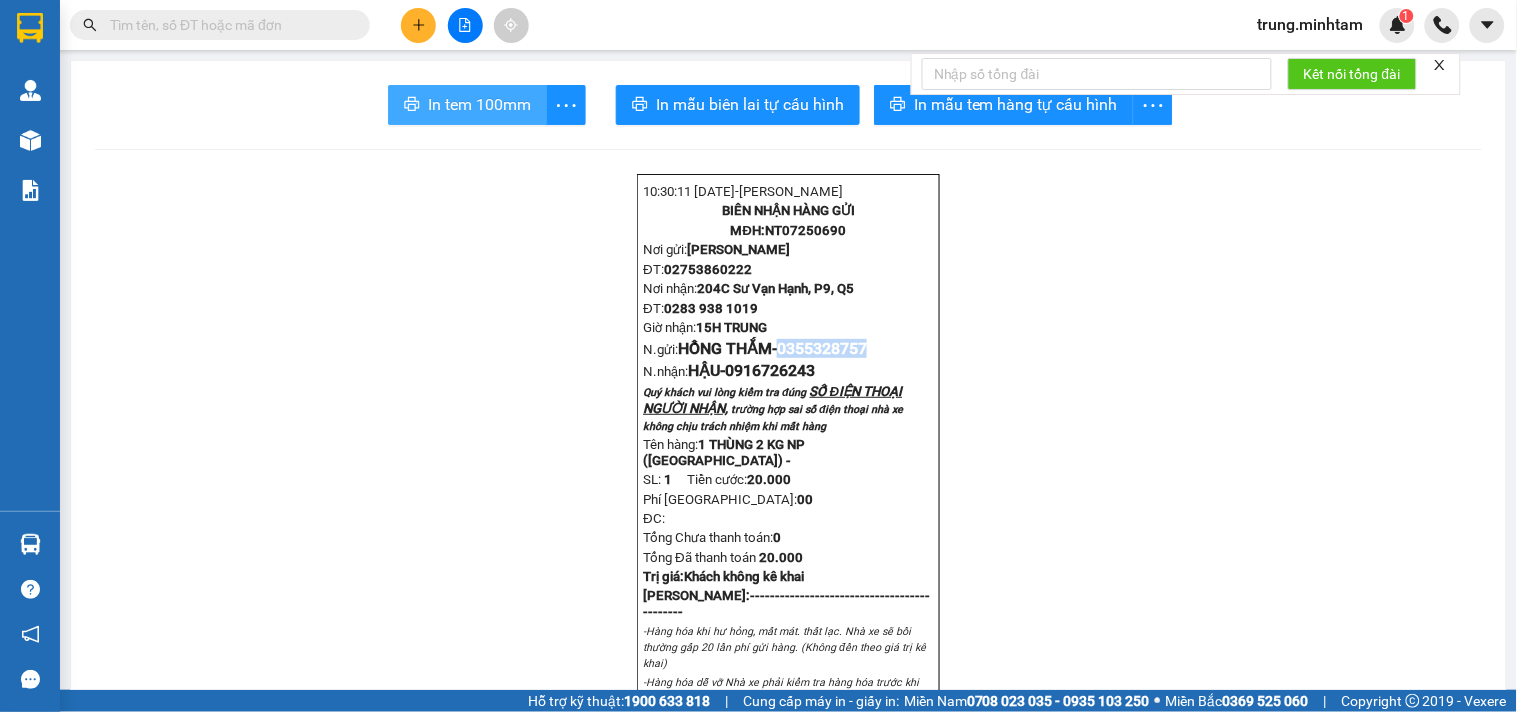 click on "In tem 100mm" at bounding box center (479, 104) 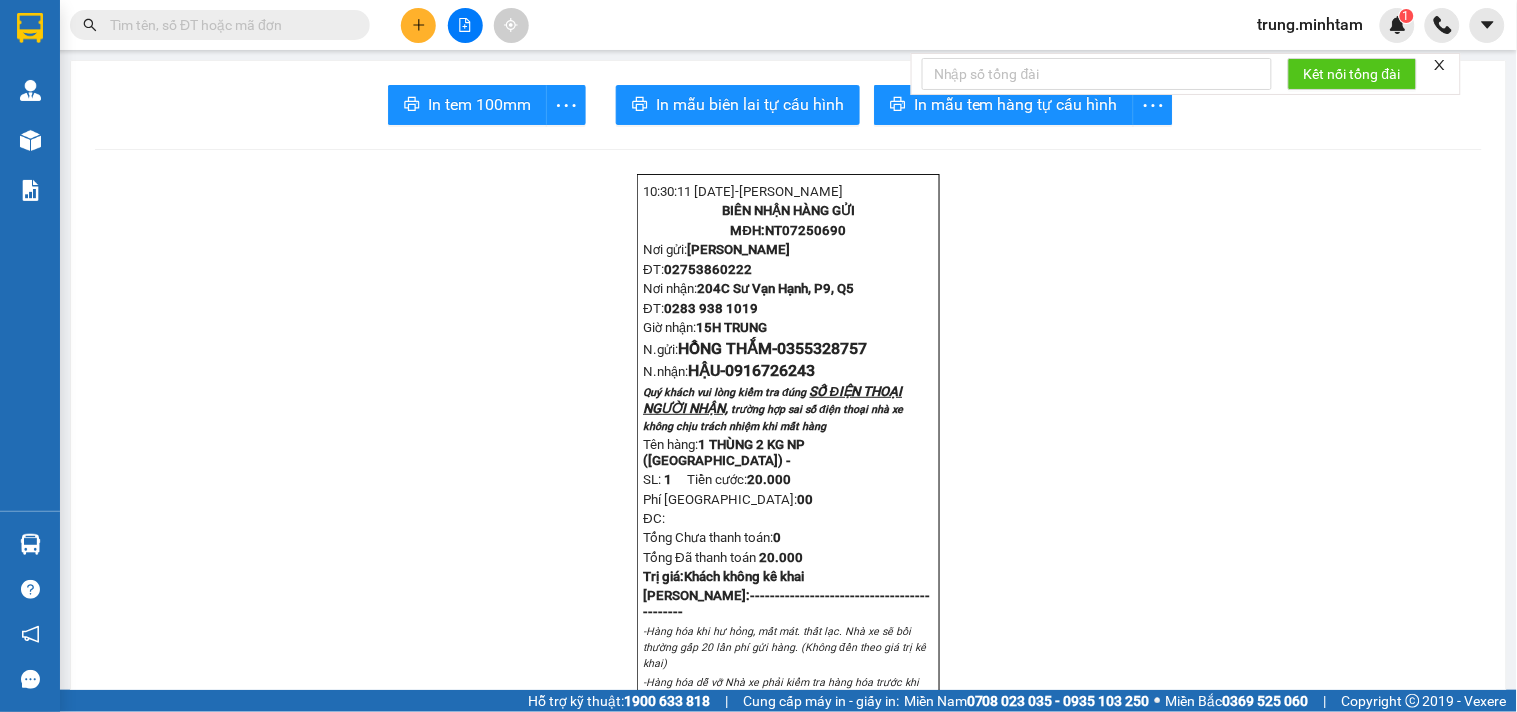 click at bounding box center (228, 25) 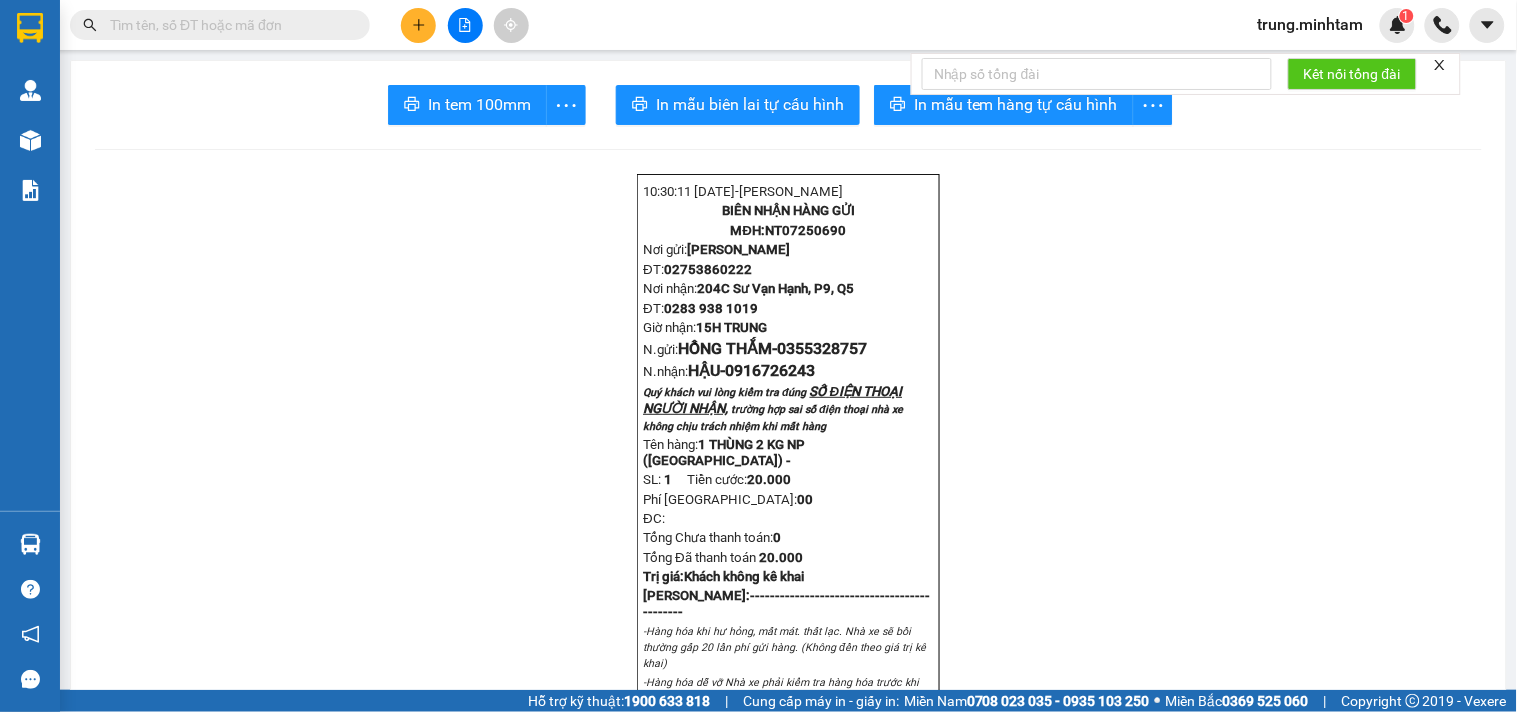 paste on "0355328757" 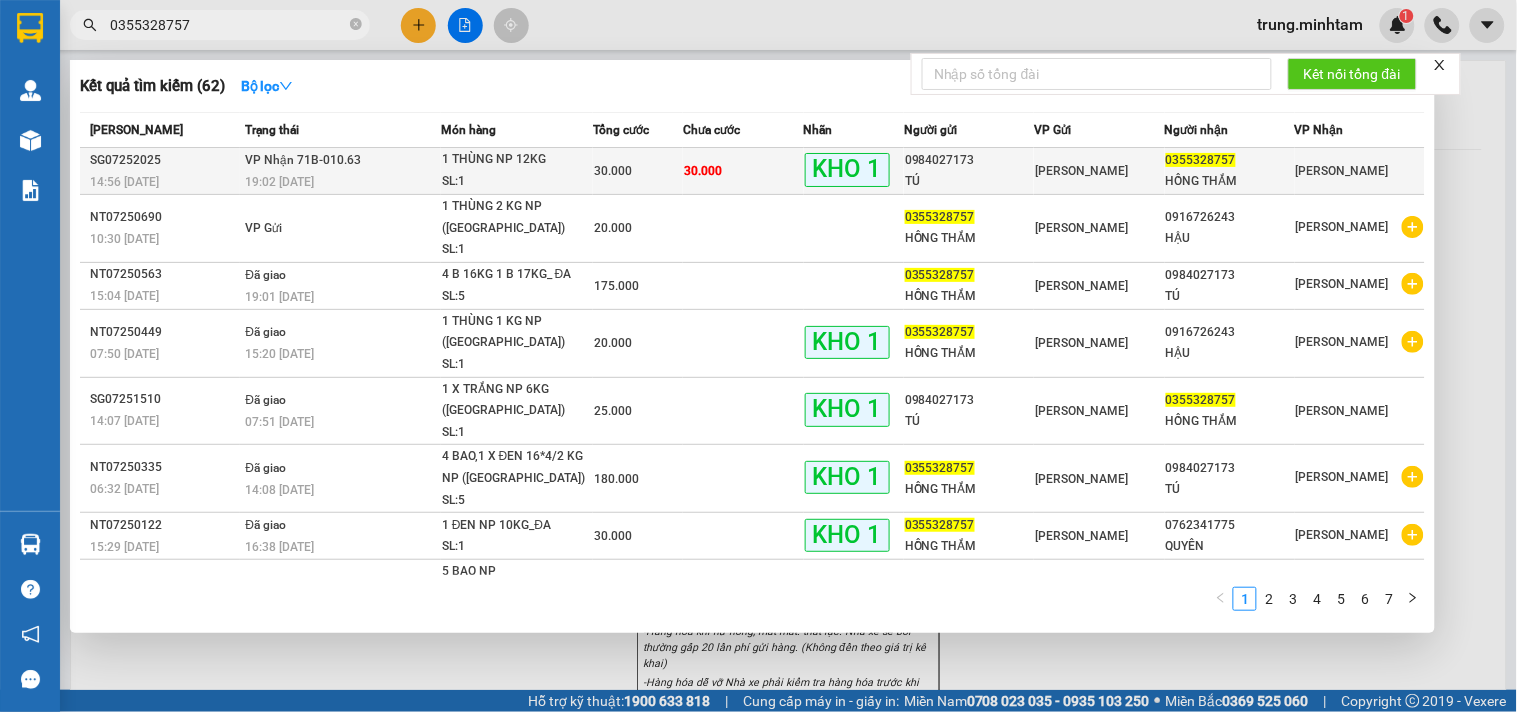 type on "0355328757" 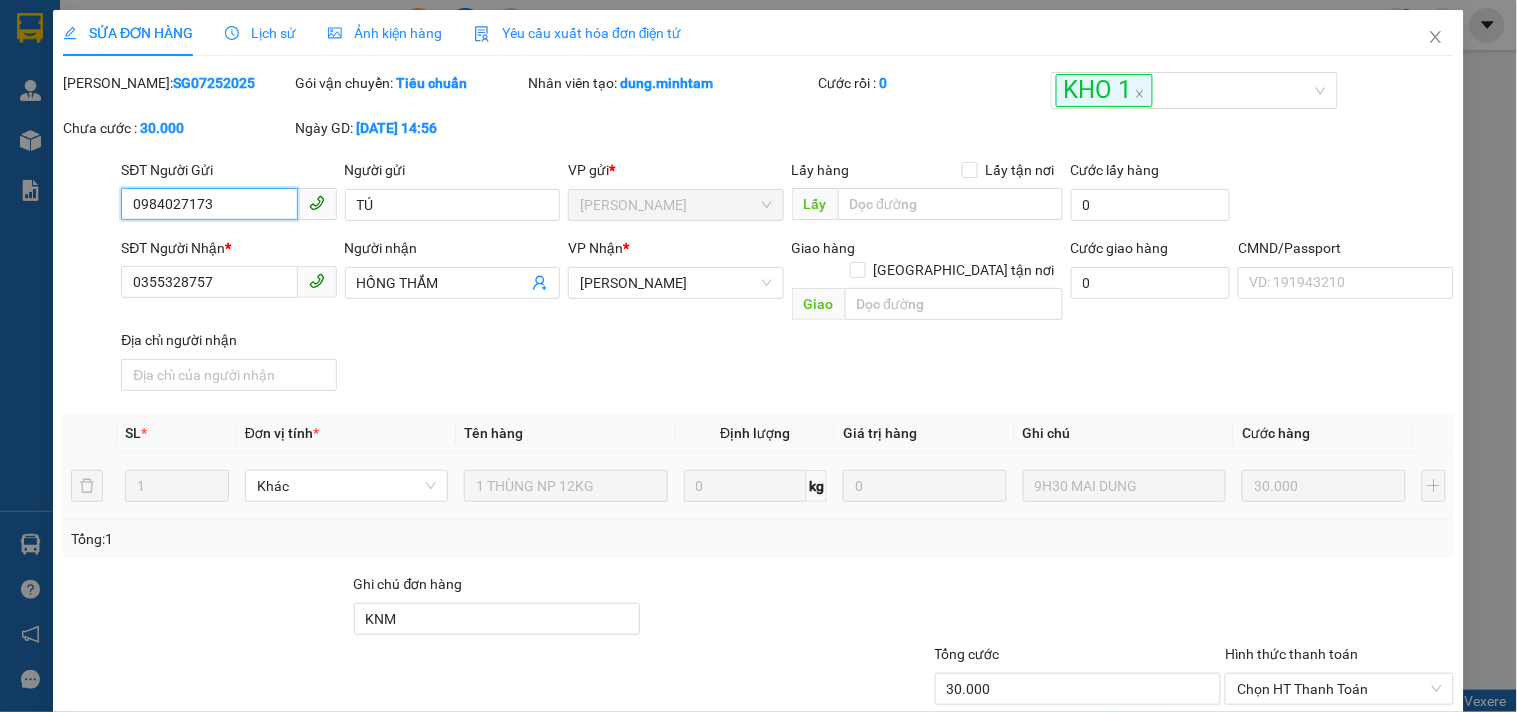 scroll, scrollTop: 207, scrollLeft: 0, axis: vertical 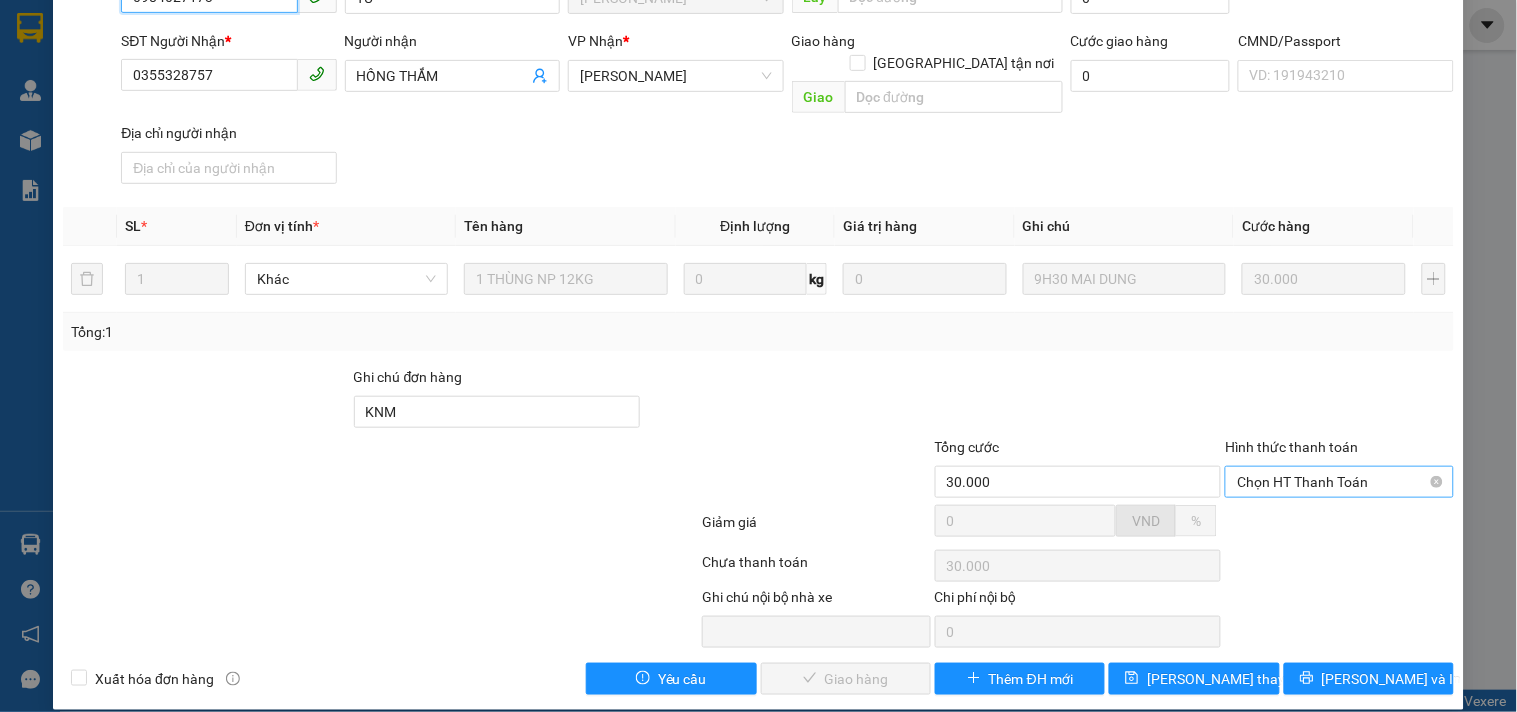 click on "Chọn HT Thanh Toán" at bounding box center (1339, 482) 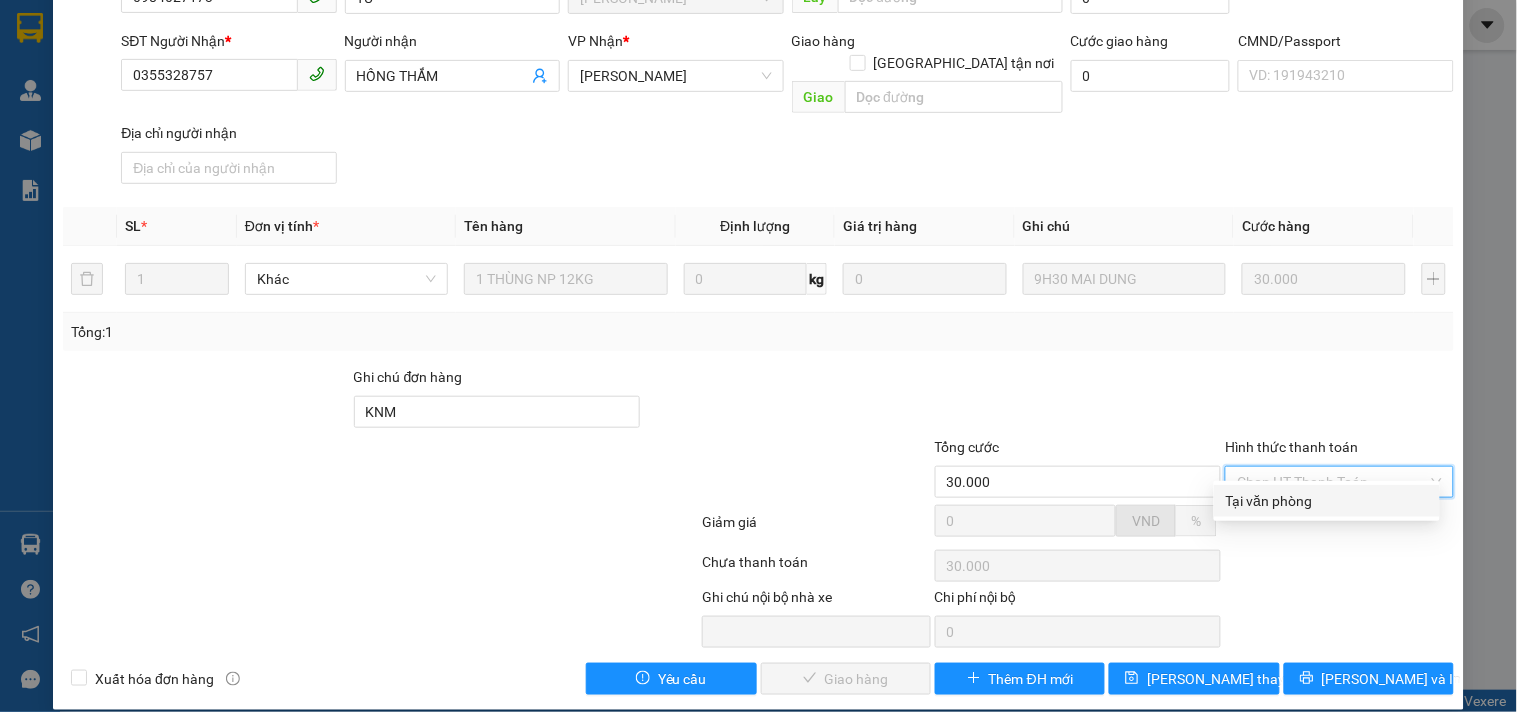 click on "Tại văn phòng" at bounding box center (1327, 501) 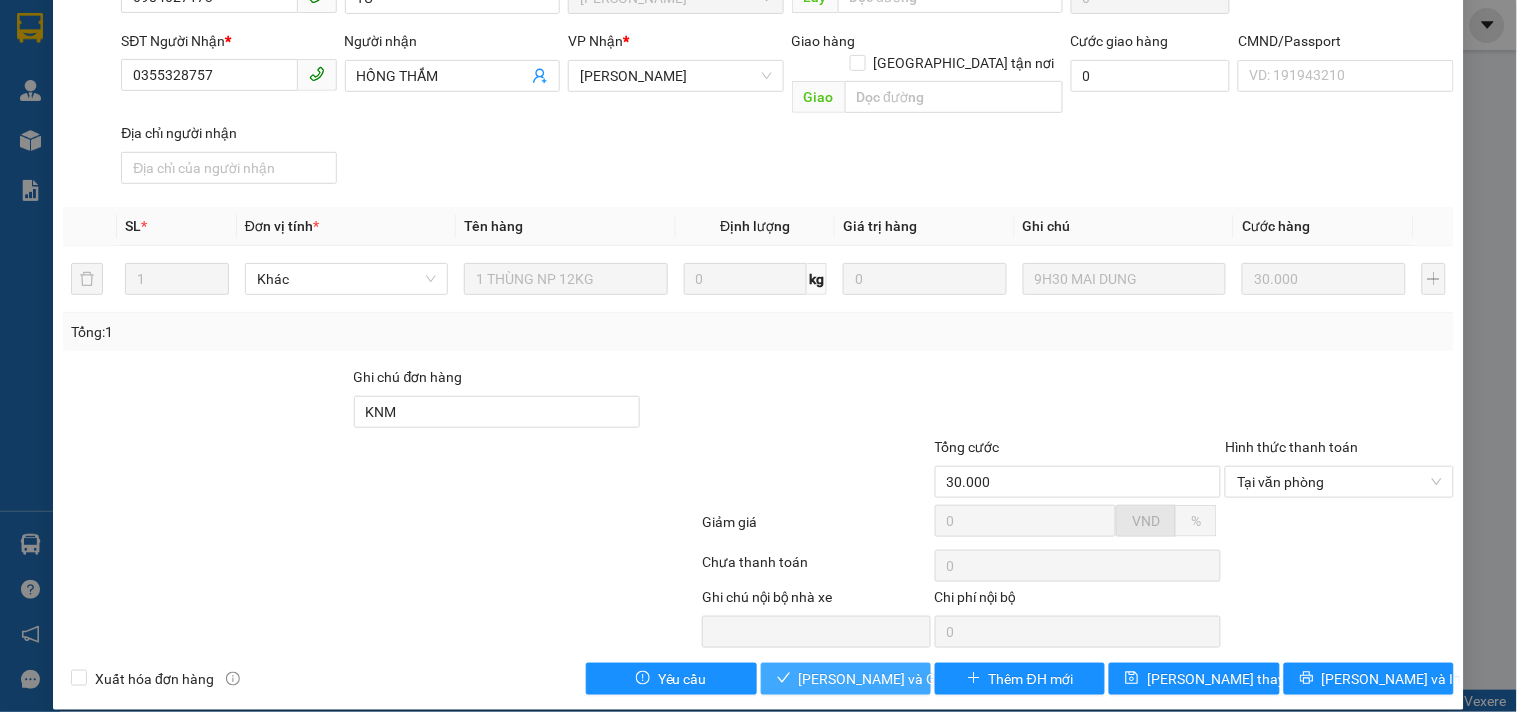 click on "Lưu và Giao hàng" at bounding box center (895, 679) 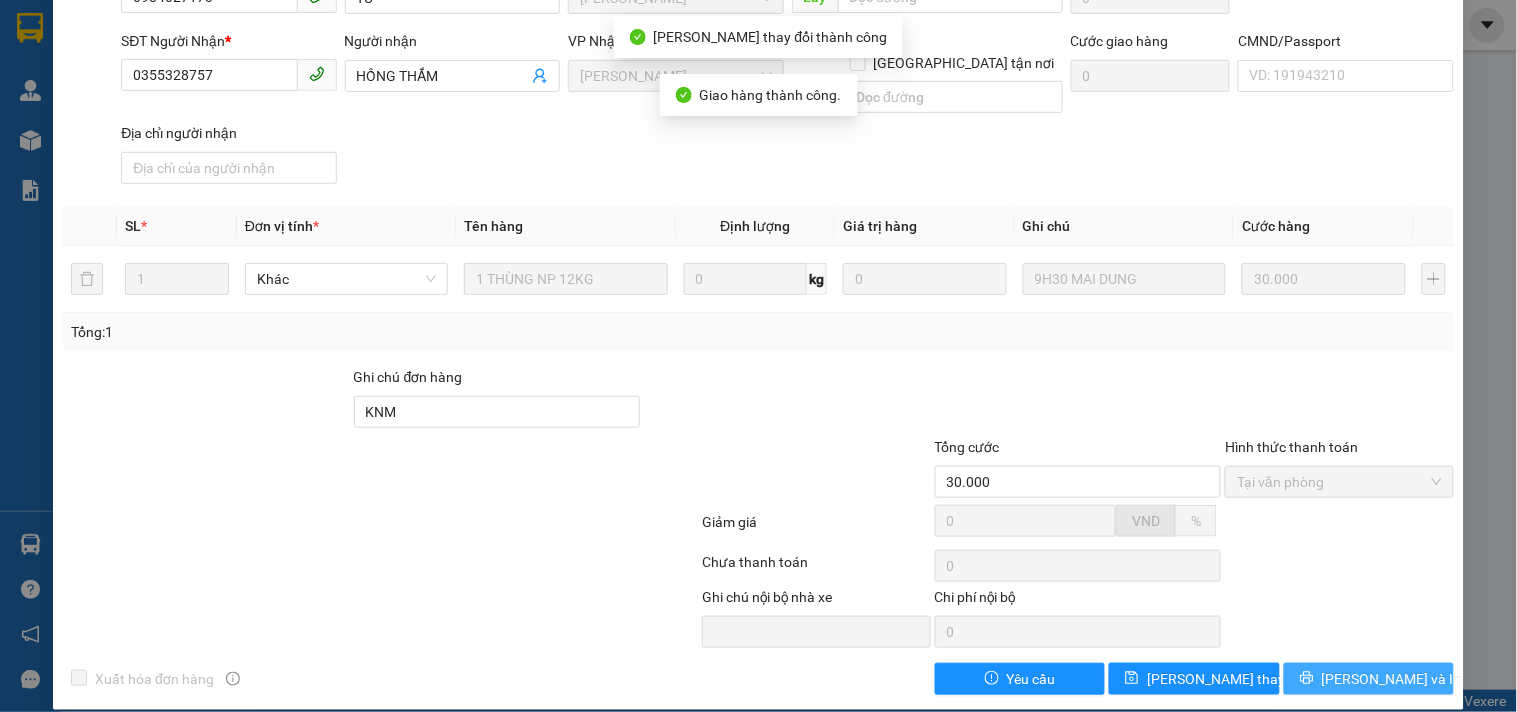 click 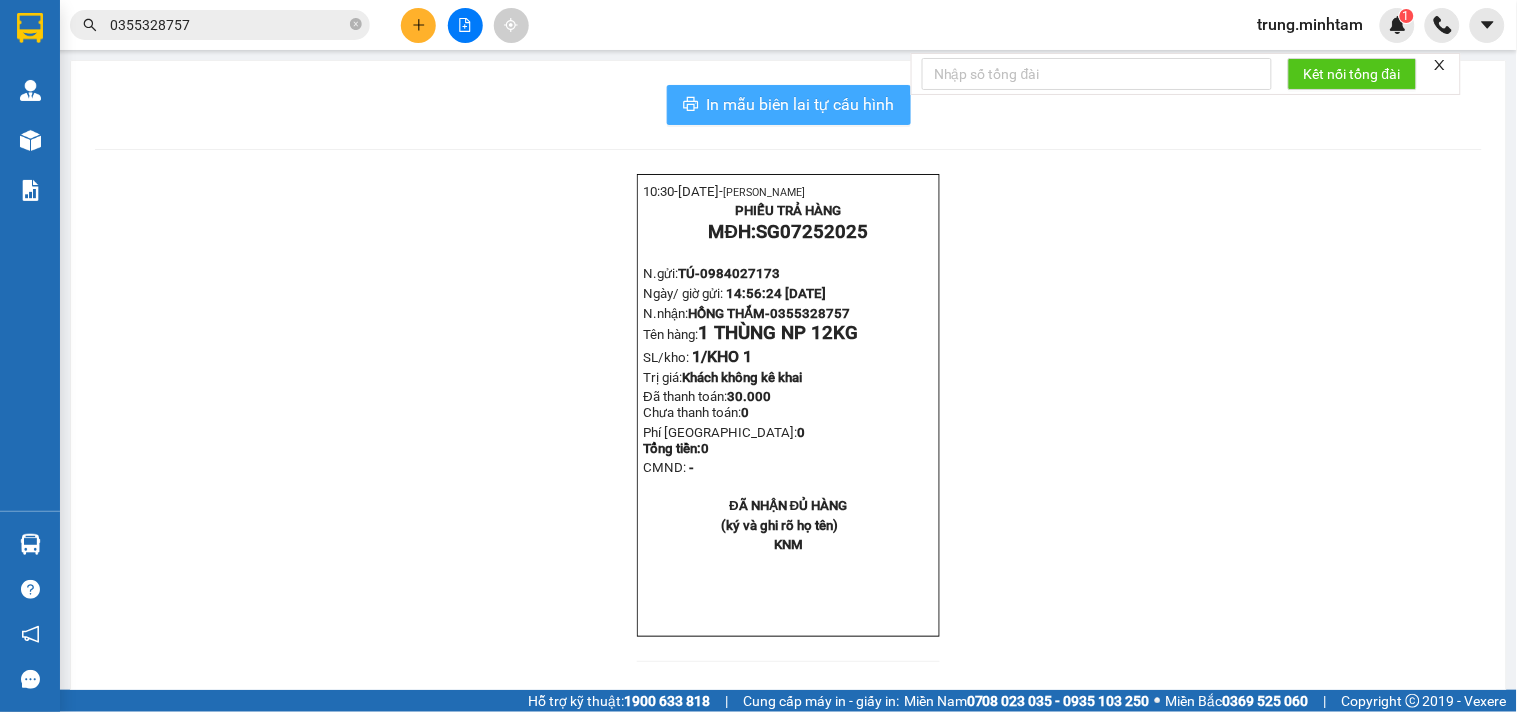 click on "In mẫu biên lai tự cấu hình" at bounding box center [801, 104] 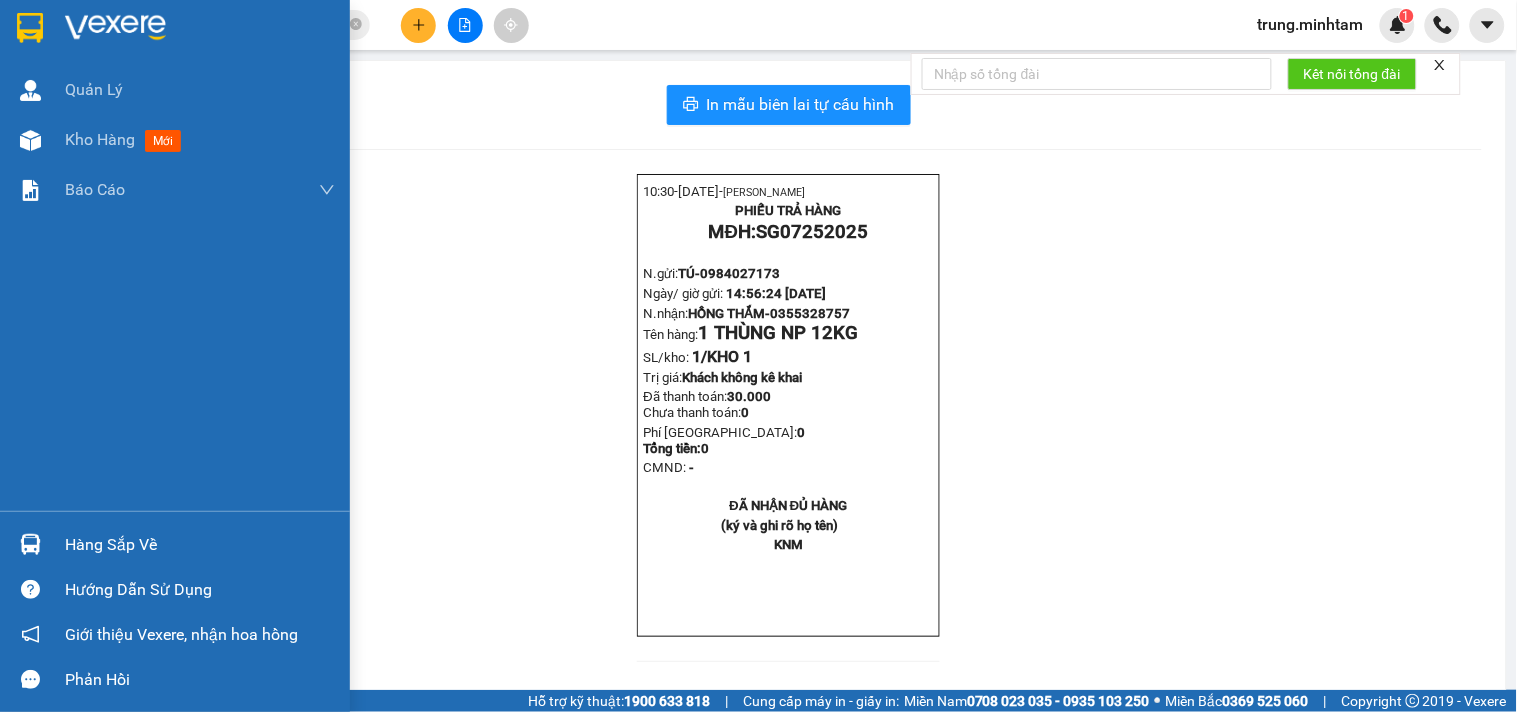 click on "Hàng sắp về" at bounding box center (175, 544) 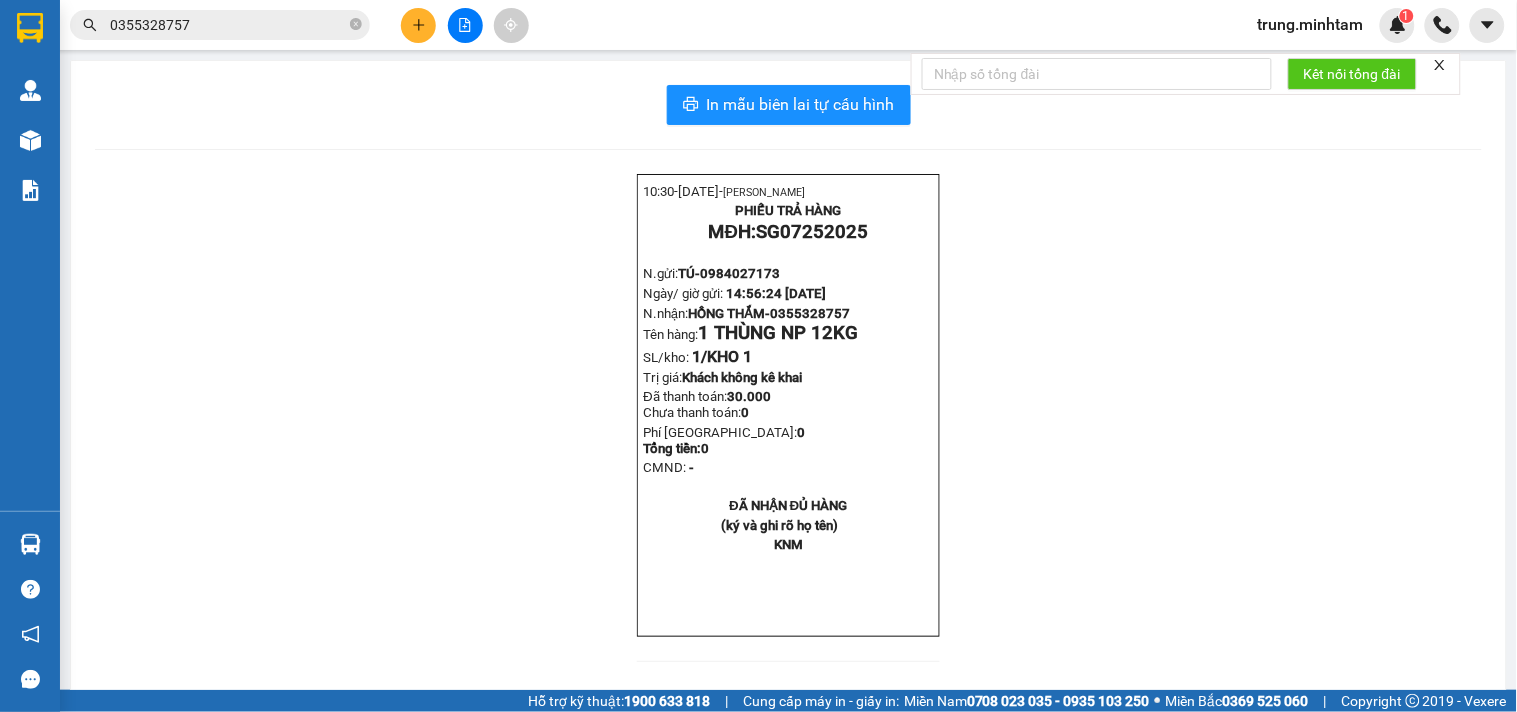 click on "Kết quả tìm kiếm ( 62 )  Bộ lọc  Mã ĐH Trạng thái Món hàng Tổng cước Chưa cước Nhãn Người gửi VP Gửi Người nhận VP Nhận SG07252025 14:56 - 08/07 VP Nhận   71B-010.63 19:02 - 08/07 1 THÙNG NP 12KG SL:  1 30.000 30.000 KHO 1 0984027173 TÚ Hồ Chí Minh 0355328757 HỒNG THẮM Ngã Tư Huyện NT07250690 10:30 - 10/07 VP Gửi   1 THÙNG 2 KG NP (TN) SL:  1 20.000 0355328757 HỒNG THẮM Ngã Tư Huyện 0916726243 HẬU Hồ Chí Minh NT07250563 15:04 - 08/07 Đã giao   19:01 - 08/07 4 B 16KG 1 B 17KG_ ĐA SL:  5 175.000 0355328757 HỒNG THẮM Ngã Tư Huyện 0984027173 TÚ Hồ Chí Minh NT07250449 07:50 - 07/07 Đã giao   15:20 - 07/07 1 THÙNG 1 KG NP (TN) SL:  1 20.000 KHO 1 0355328757 HỒNG THẮM Ngã Tư Huyện 0916726243 HẬU Hồ Chí Minh SG07251510 14:07 - 06/07 Đã giao   07:51 - 07/07 1 X TRẮNG NP 6KG (TN) SL:  1 25.000 KHO 1 0984027173 TÚ Hồ Chí Minh 0355328757 HỒNG THẮM Ngã Tư Huyện NT07250335 06:32 - 06/07   SL:  5" at bounding box center [758, 356] 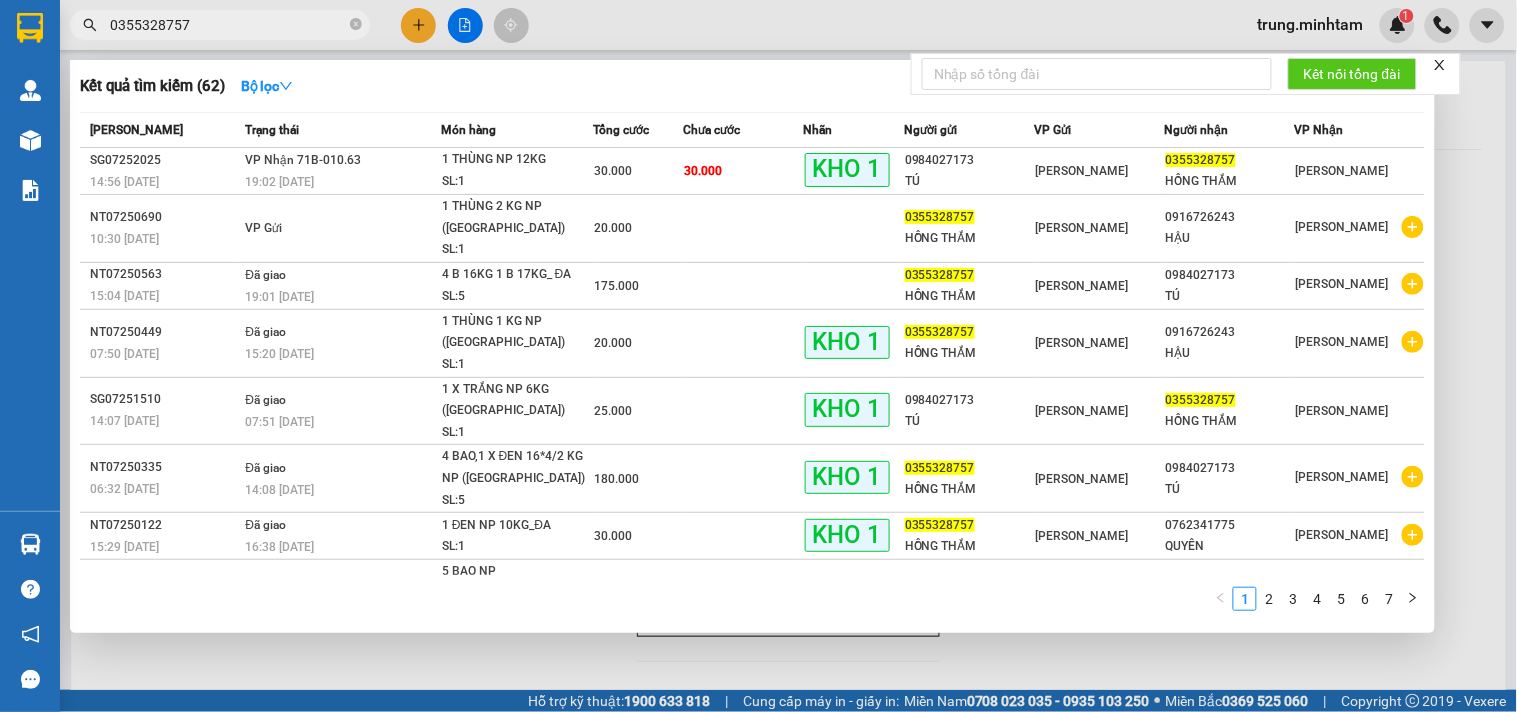 click on "0355328757" at bounding box center (228, 25) 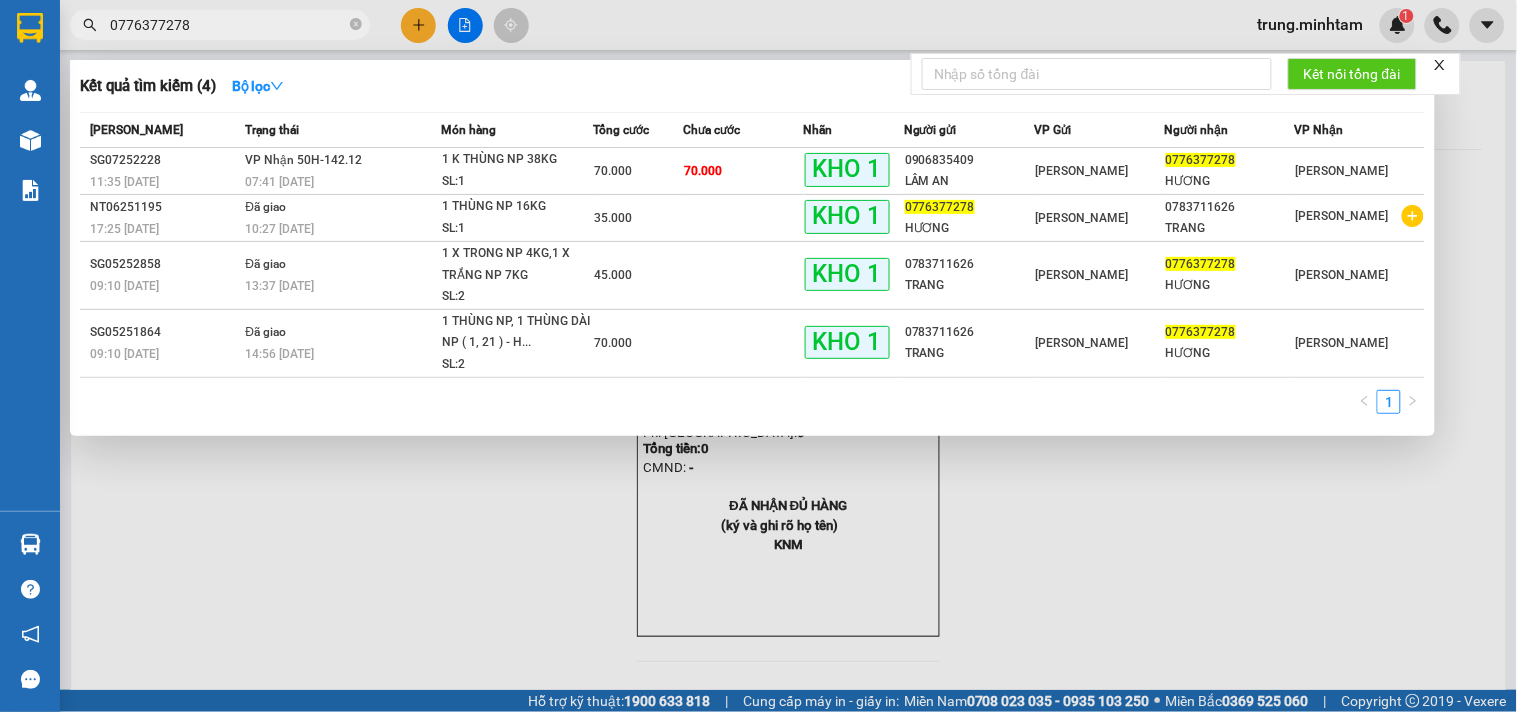 type on "0776377278" 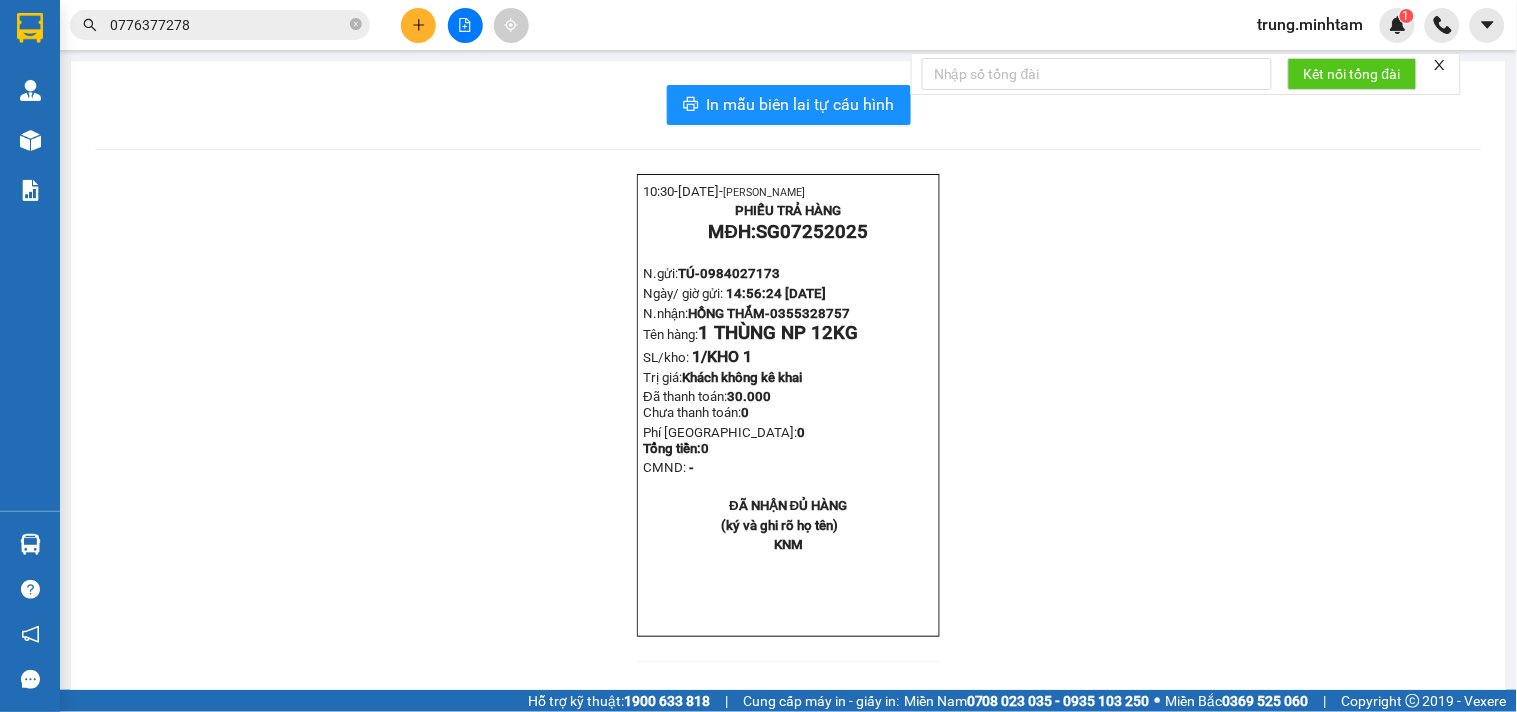 click 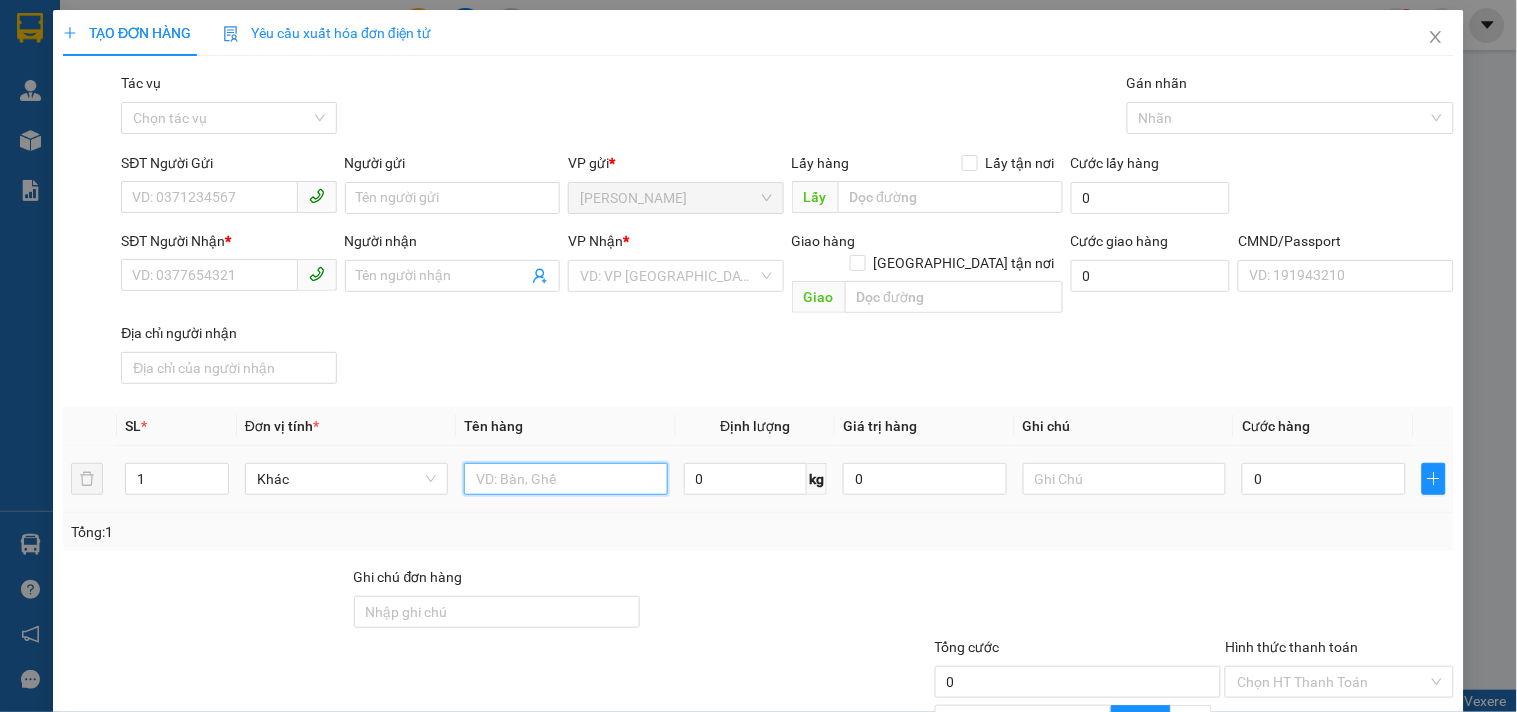 click at bounding box center [565, 479] 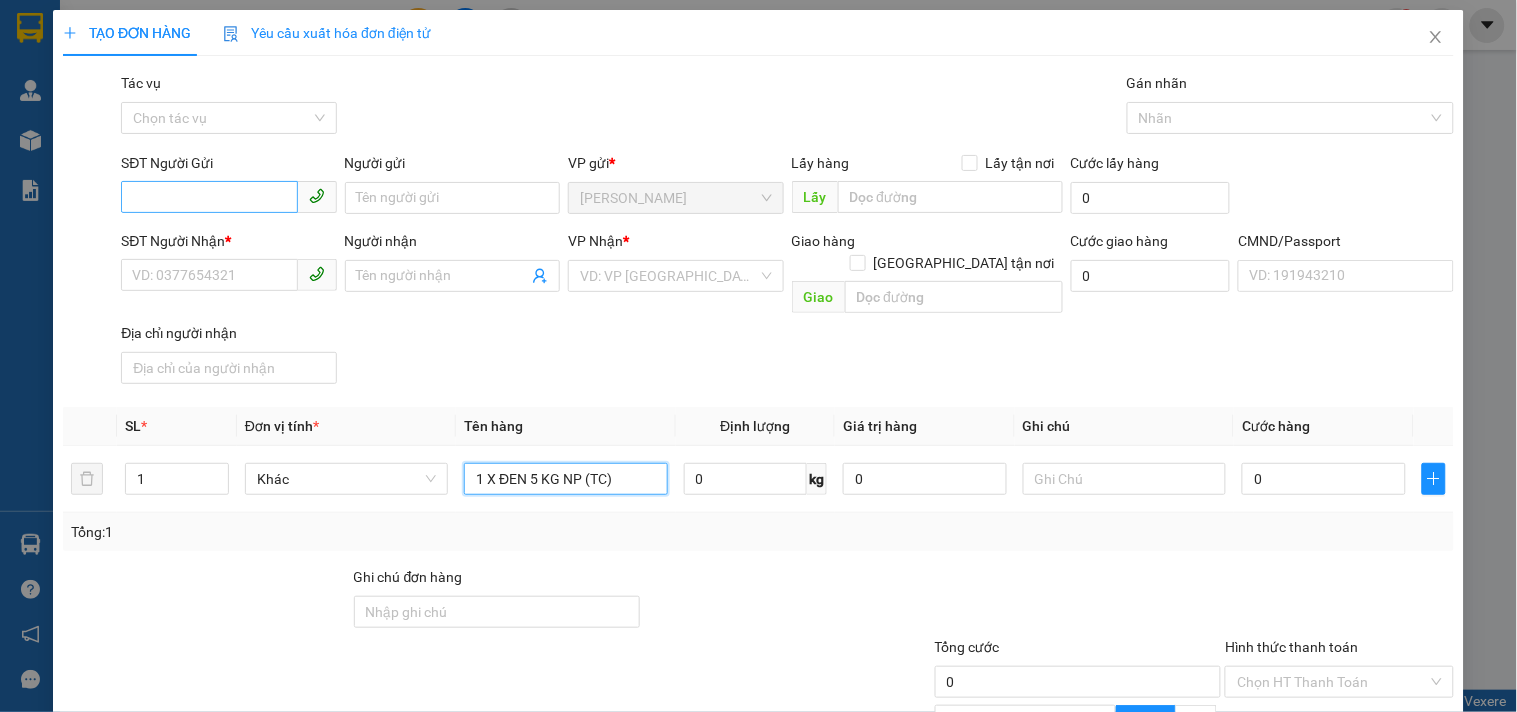 type on "1 X ĐEN 5 KG NP (TC)" 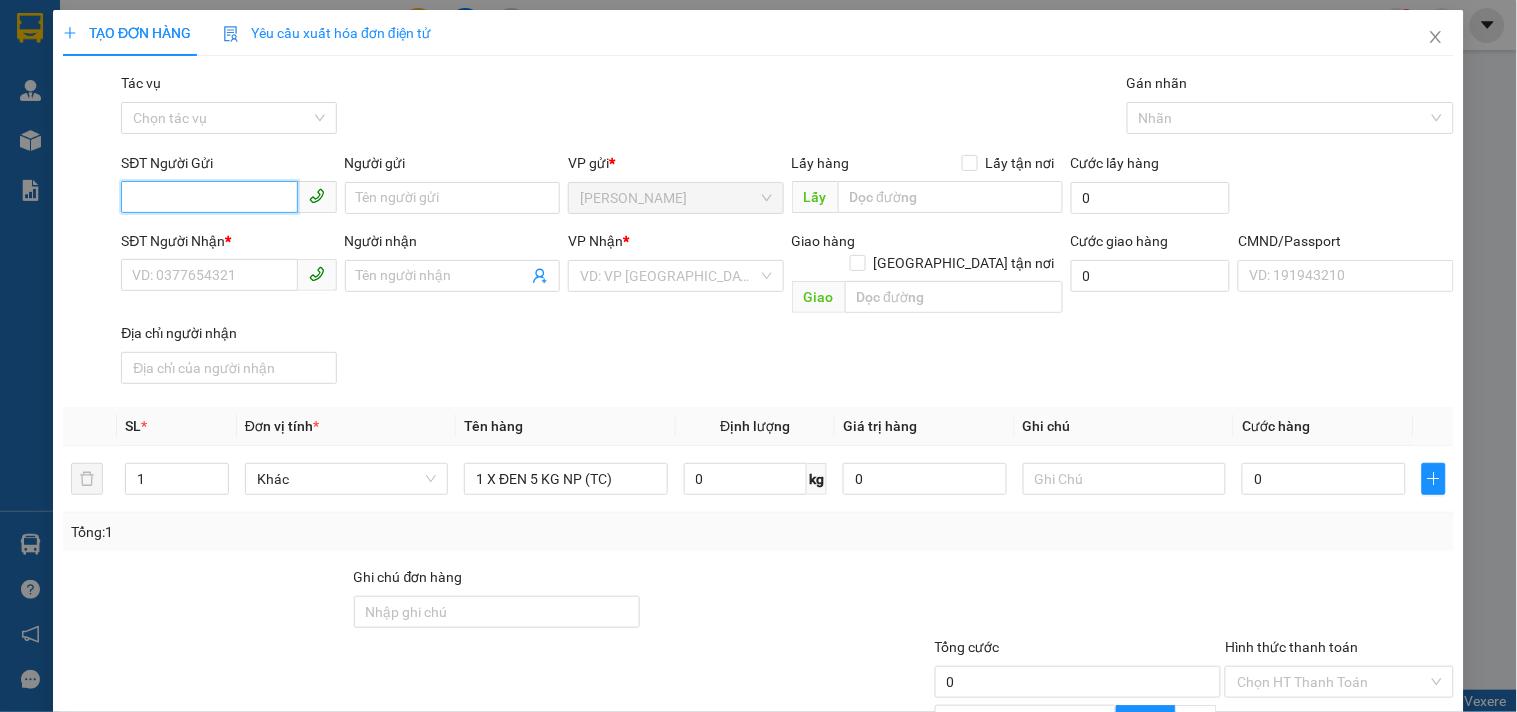 click on "SĐT Người Gửi" at bounding box center (209, 197) 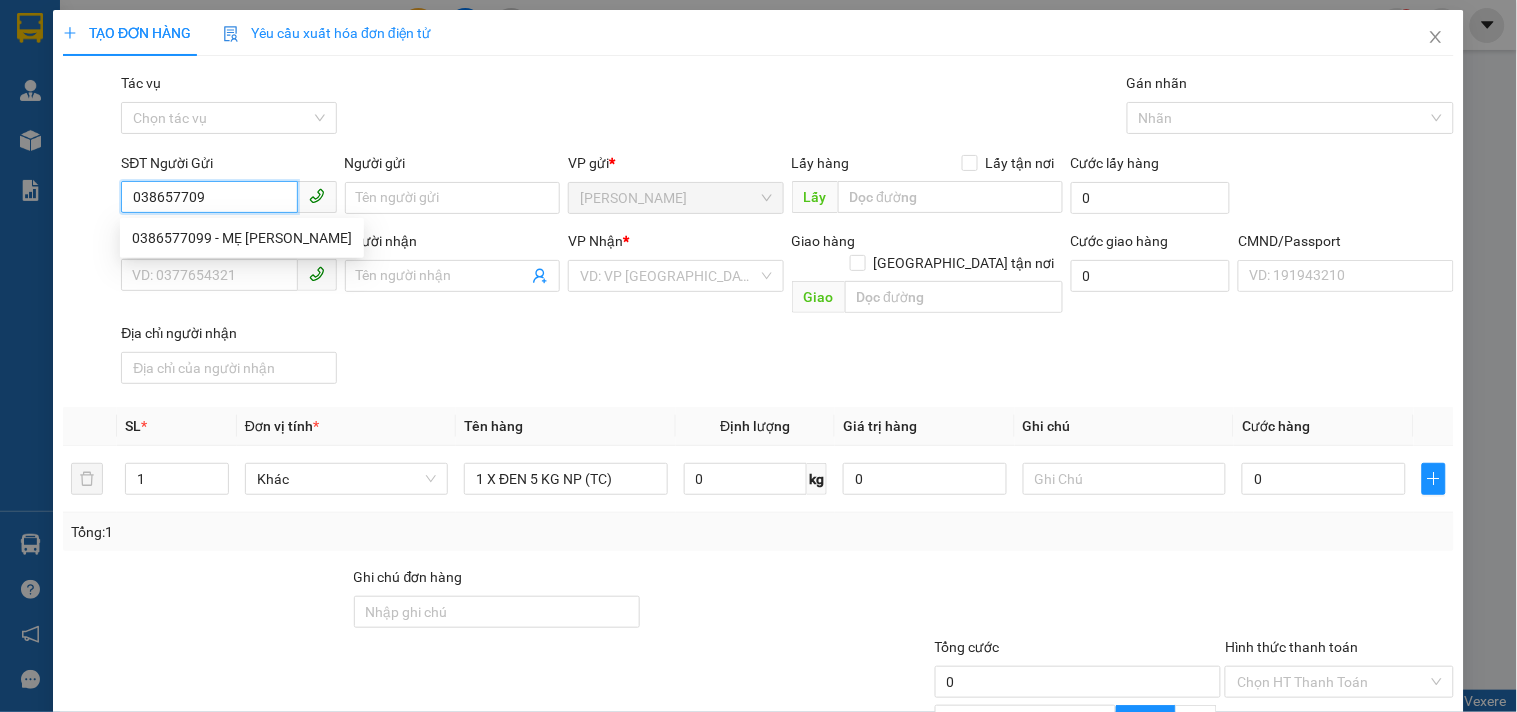 type on "0386577099" 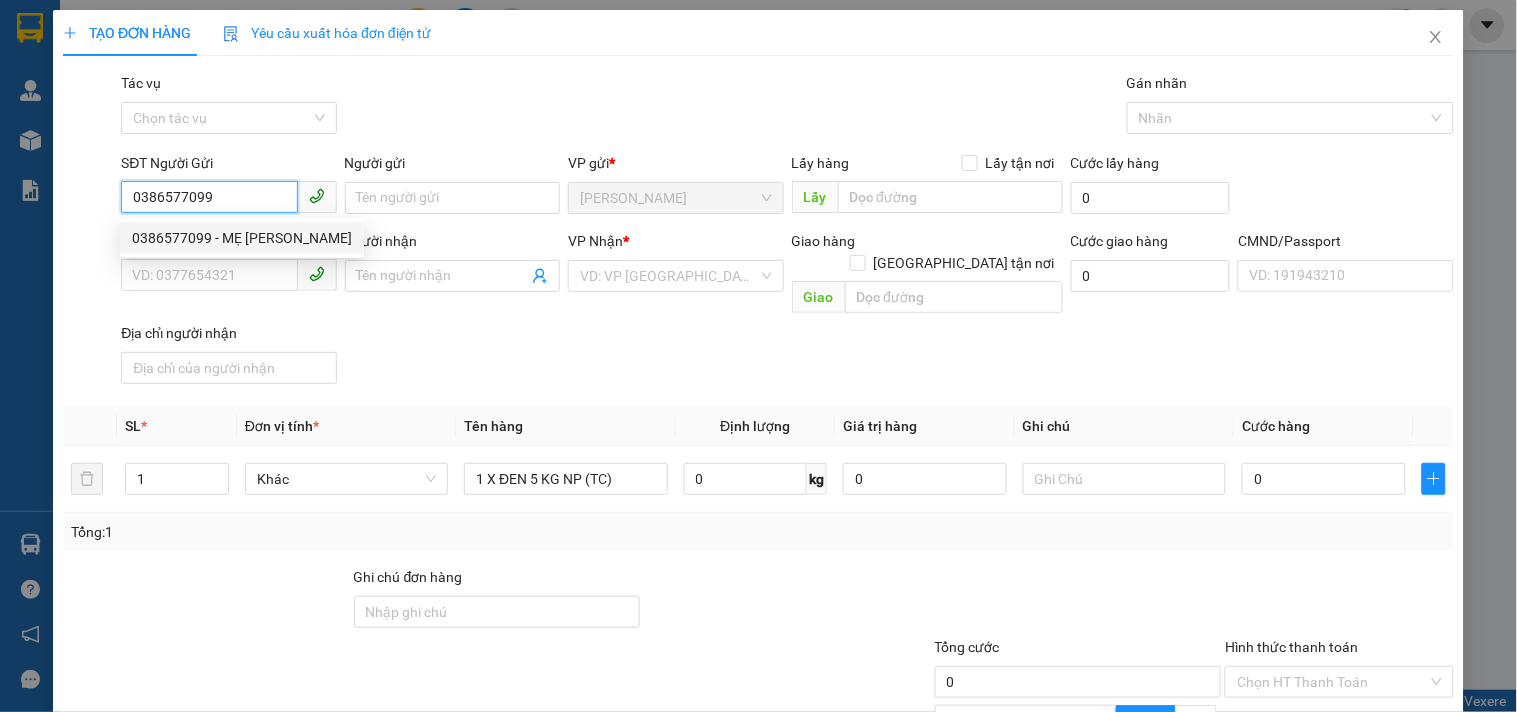 click on "0386577099 - MẸ HƯƠNG" at bounding box center (242, 238) 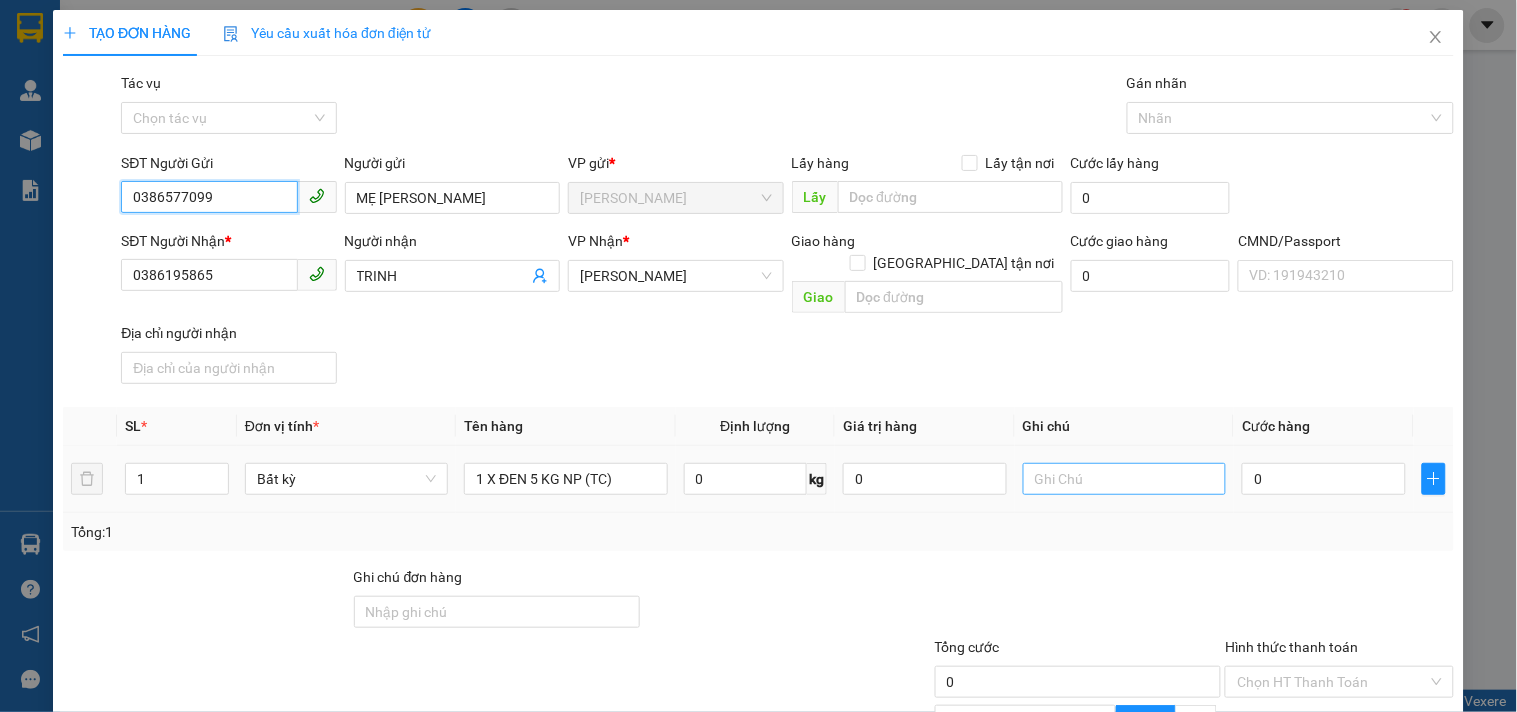type on "0386577099" 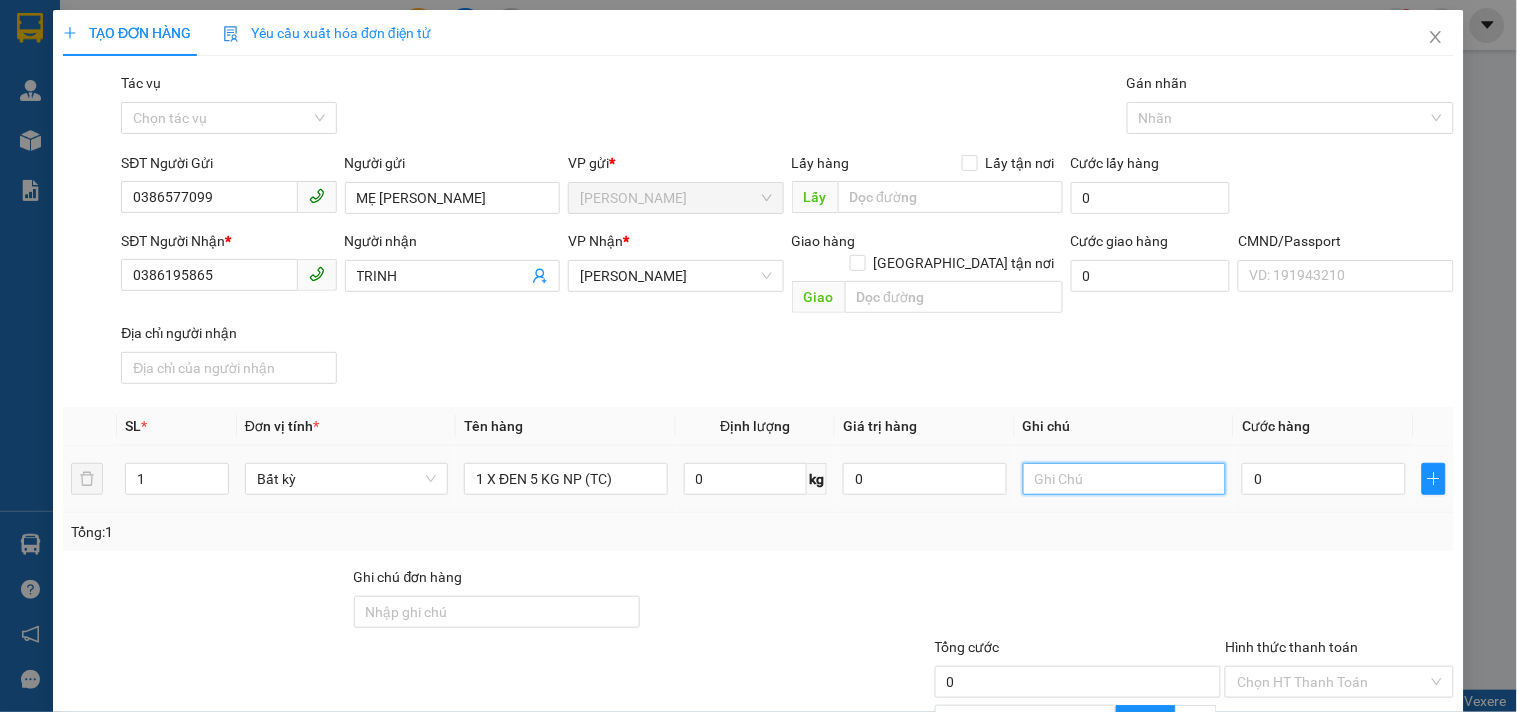 click at bounding box center (1124, 479) 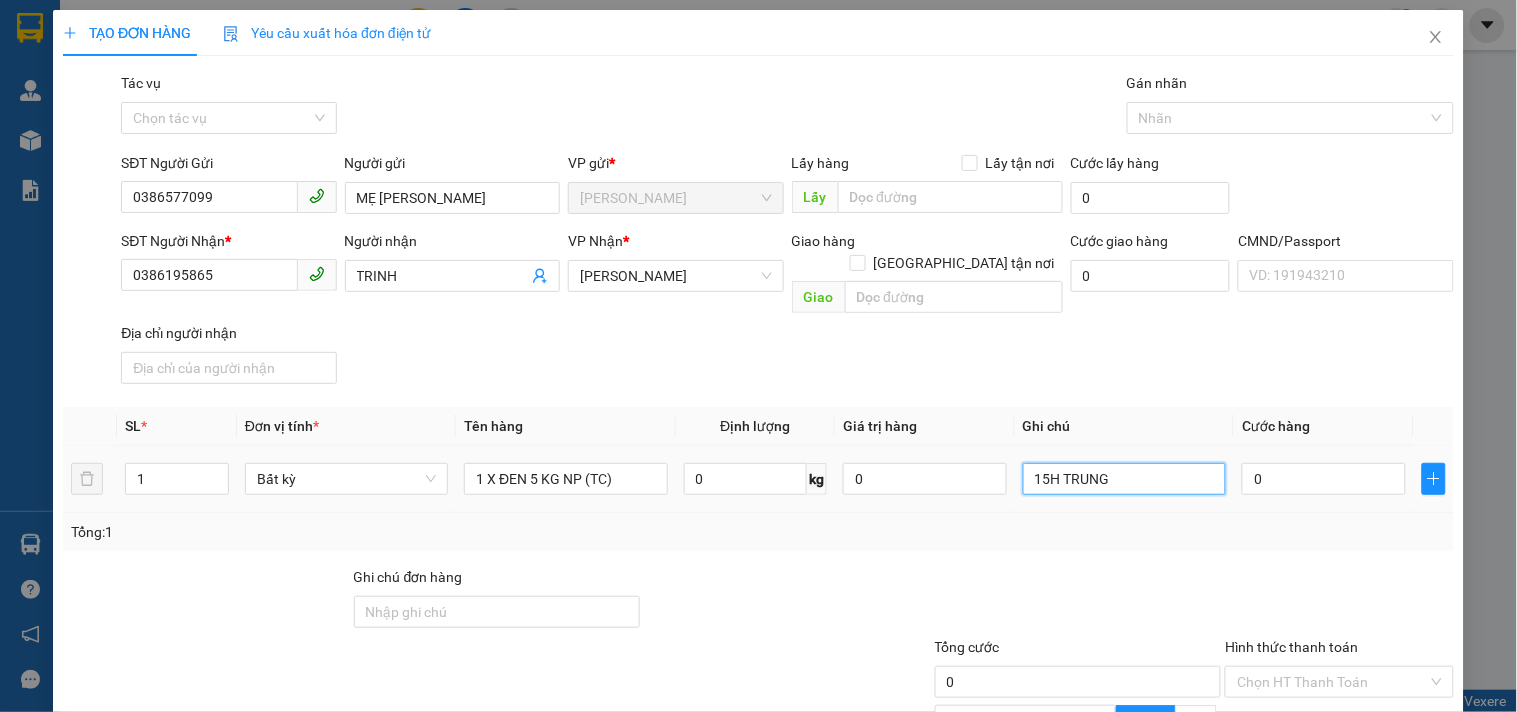 type on "15H TRUNG" 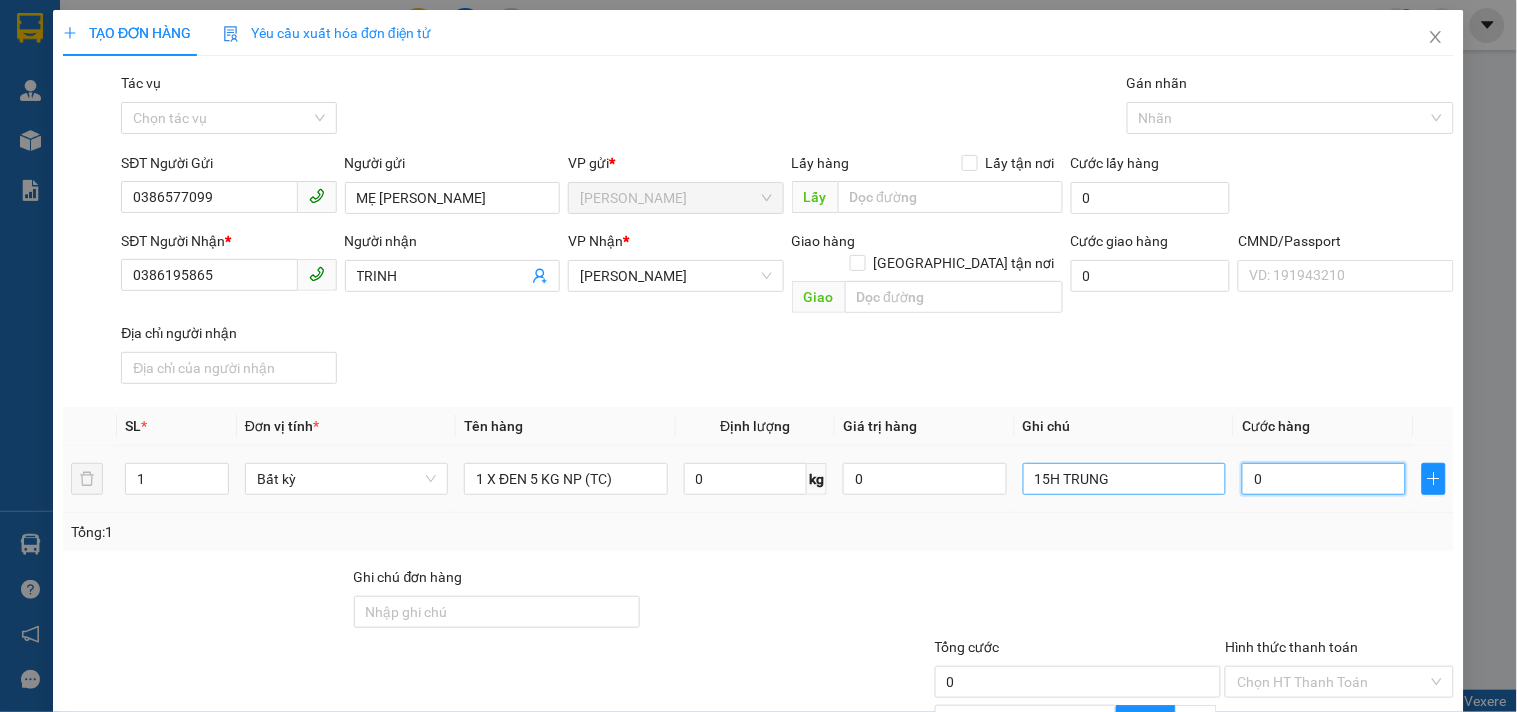 type on "2" 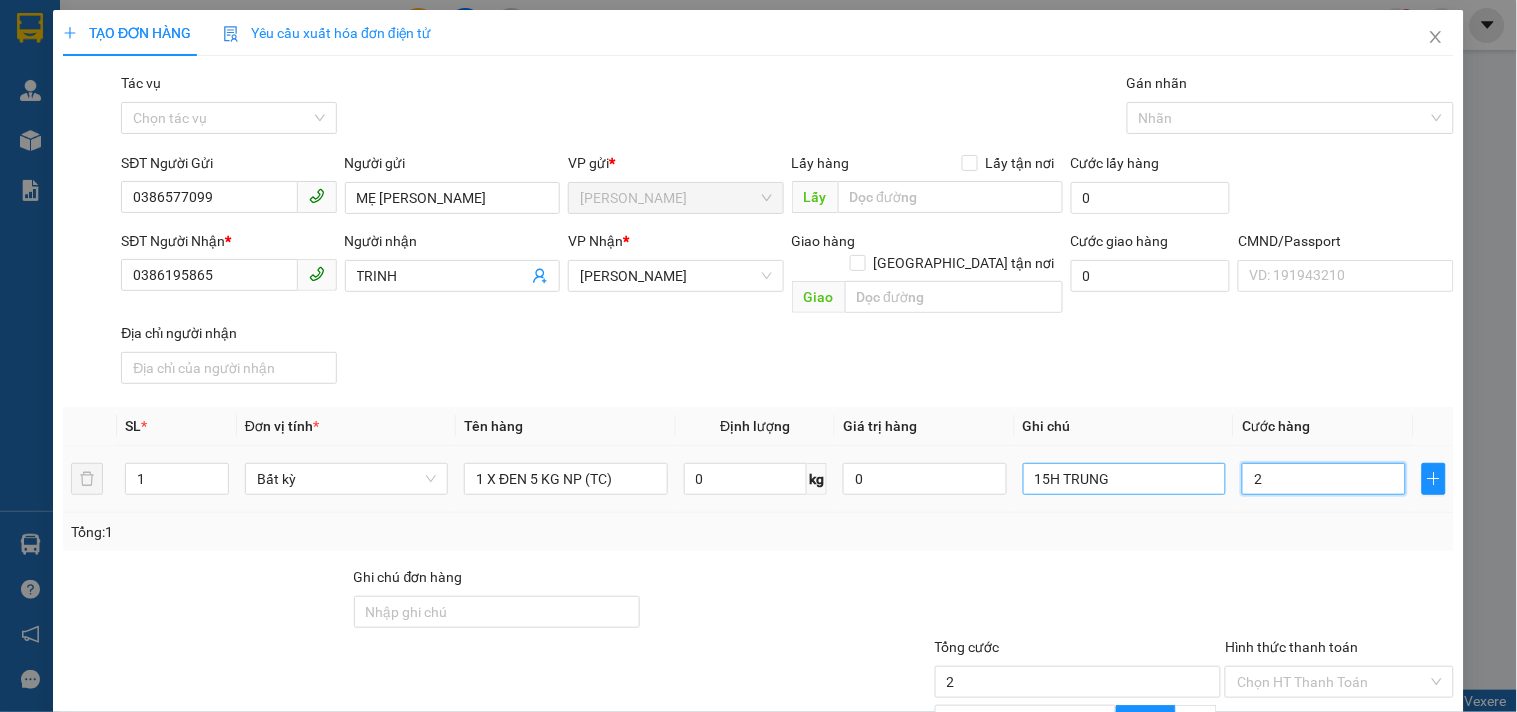 type on "20" 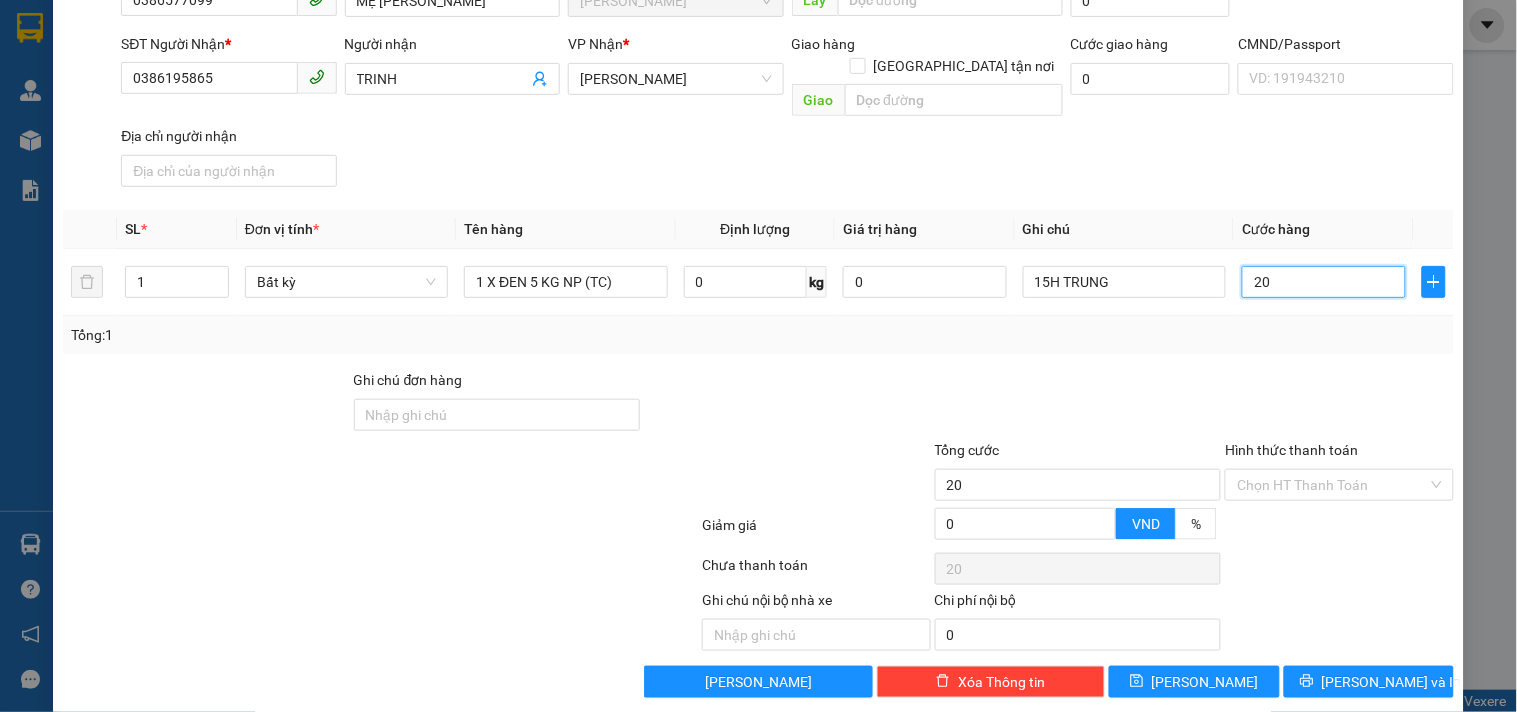 scroll, scrollTop: 200, scrollLeft: 0, axis: vertical 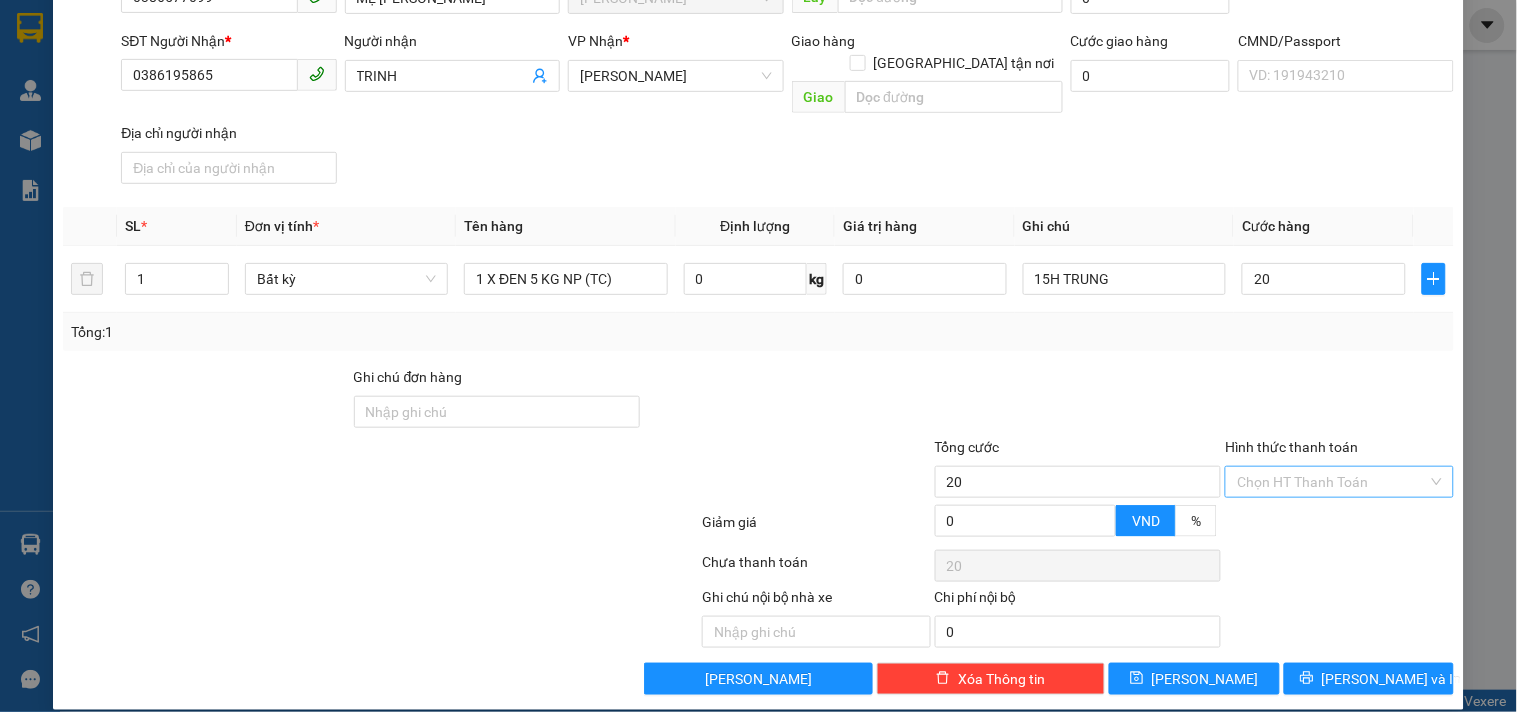 type on "20.000" 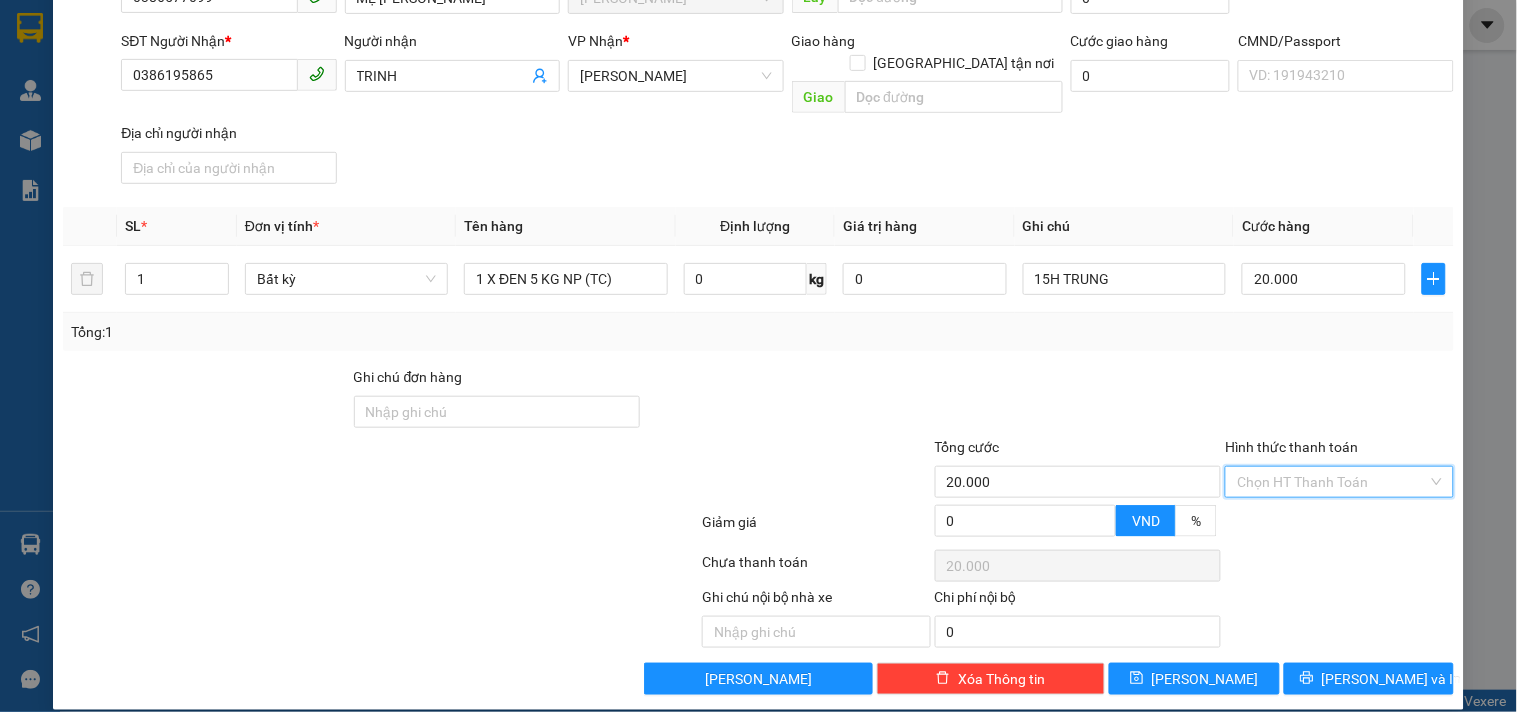 click on "Hình thức thanh toán" at bounding box center (1332, 482) 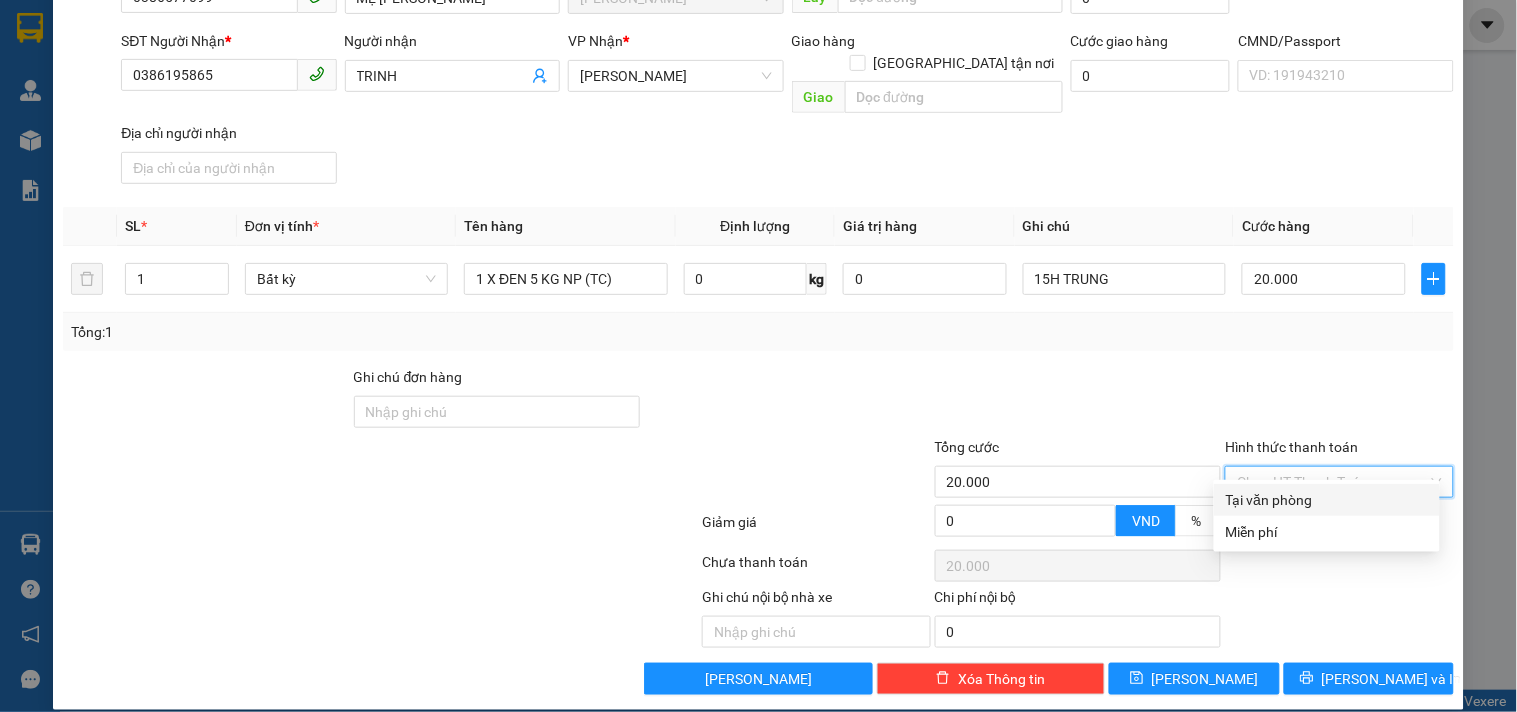 click on "Tại văn phòng" at bounding box center [1327, 500] 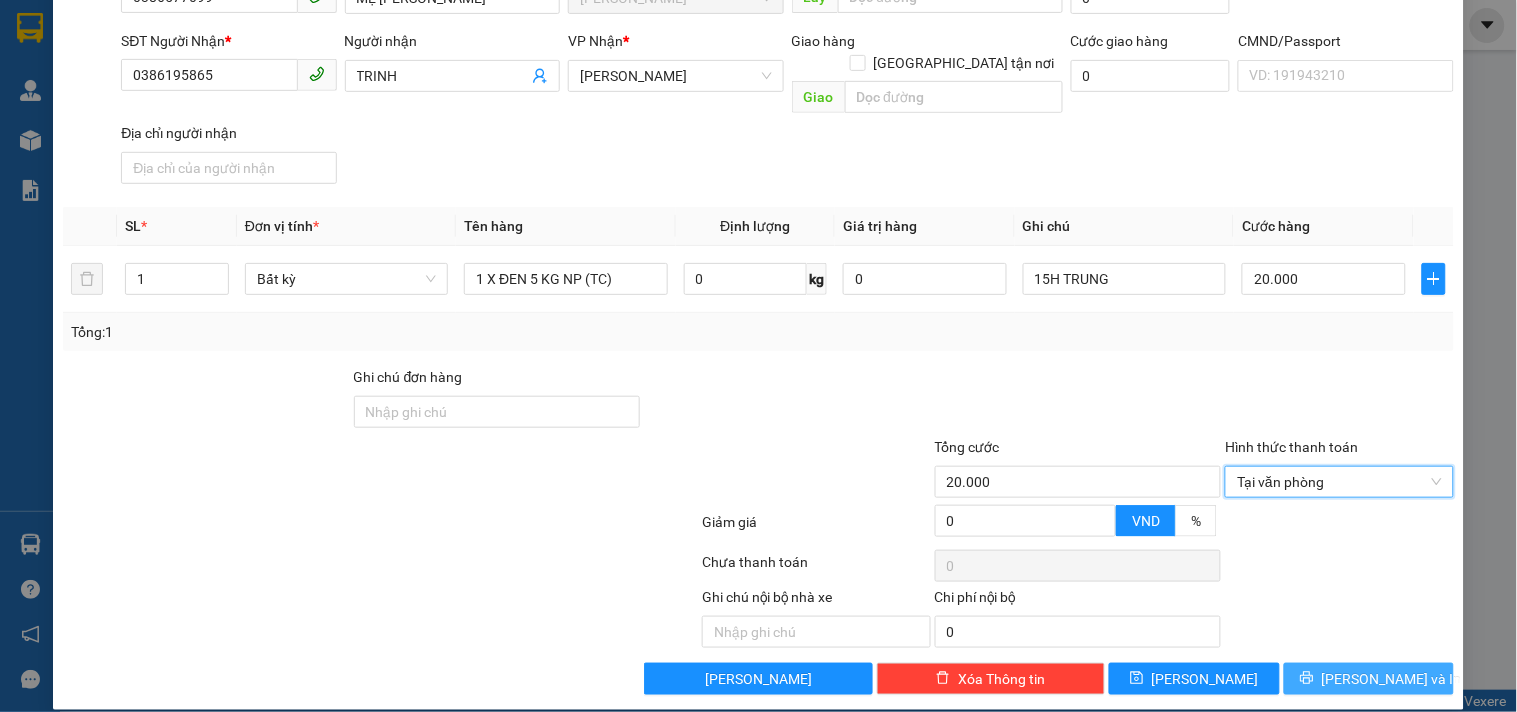 click 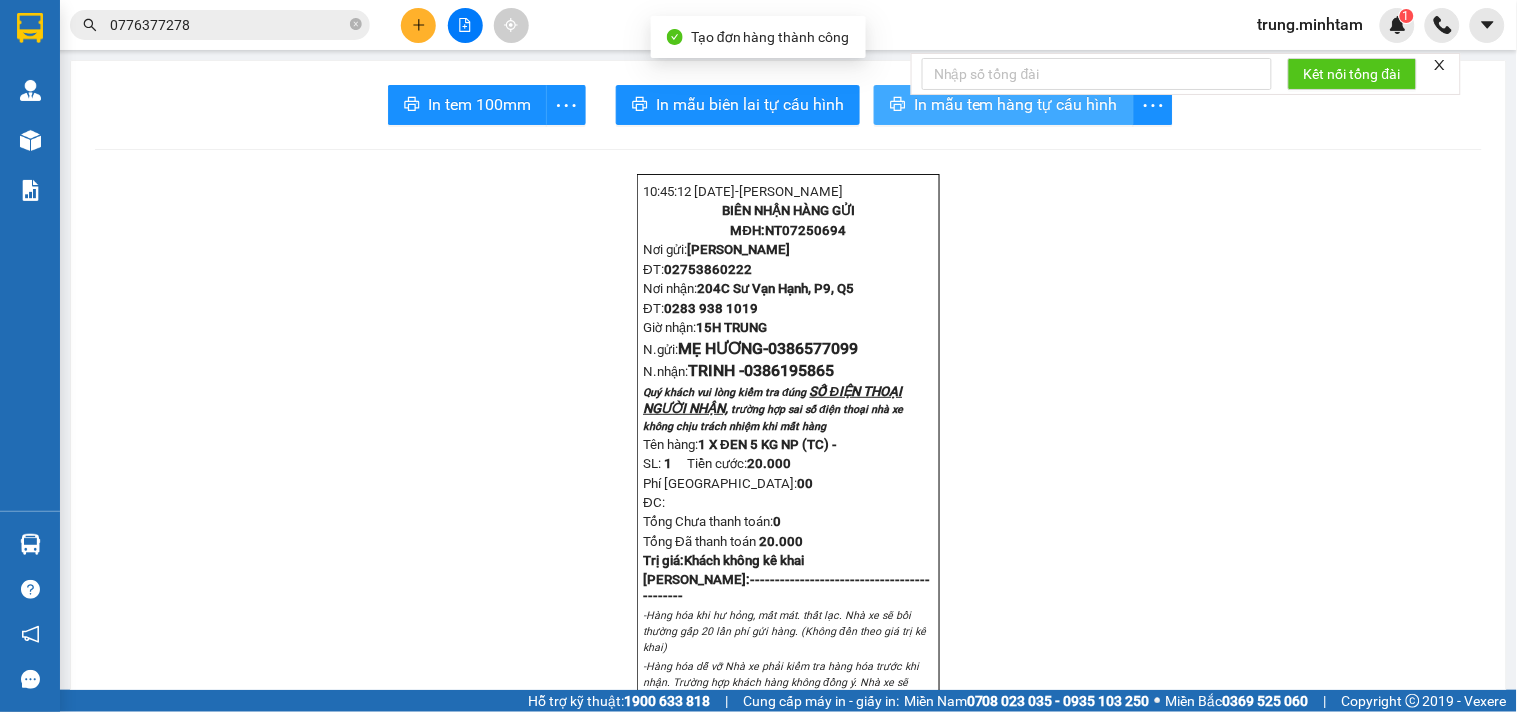 click on "In mẫu tem hàng tự cấu hình" at bounding box center (1016, 104) 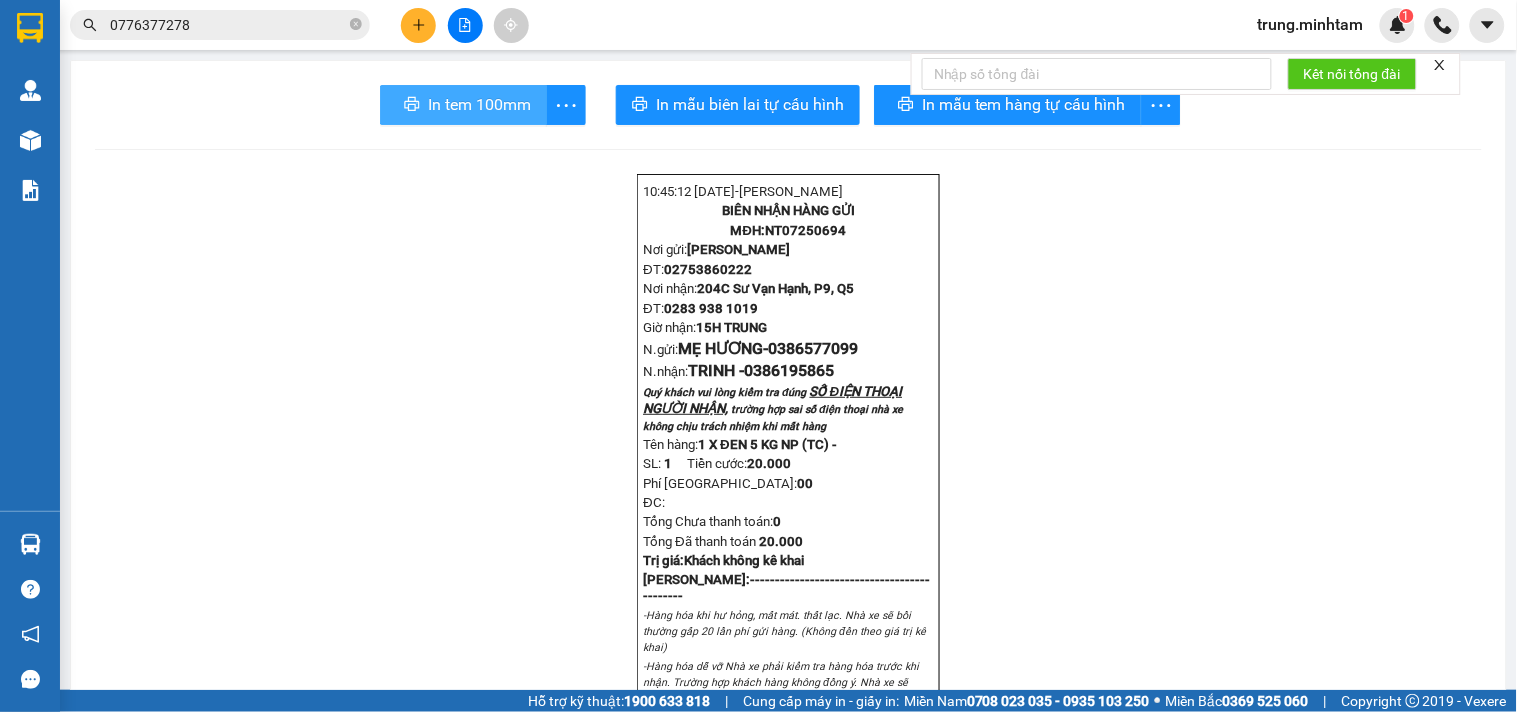 click on "In tem 100mm" at bounding box center (479, 104) 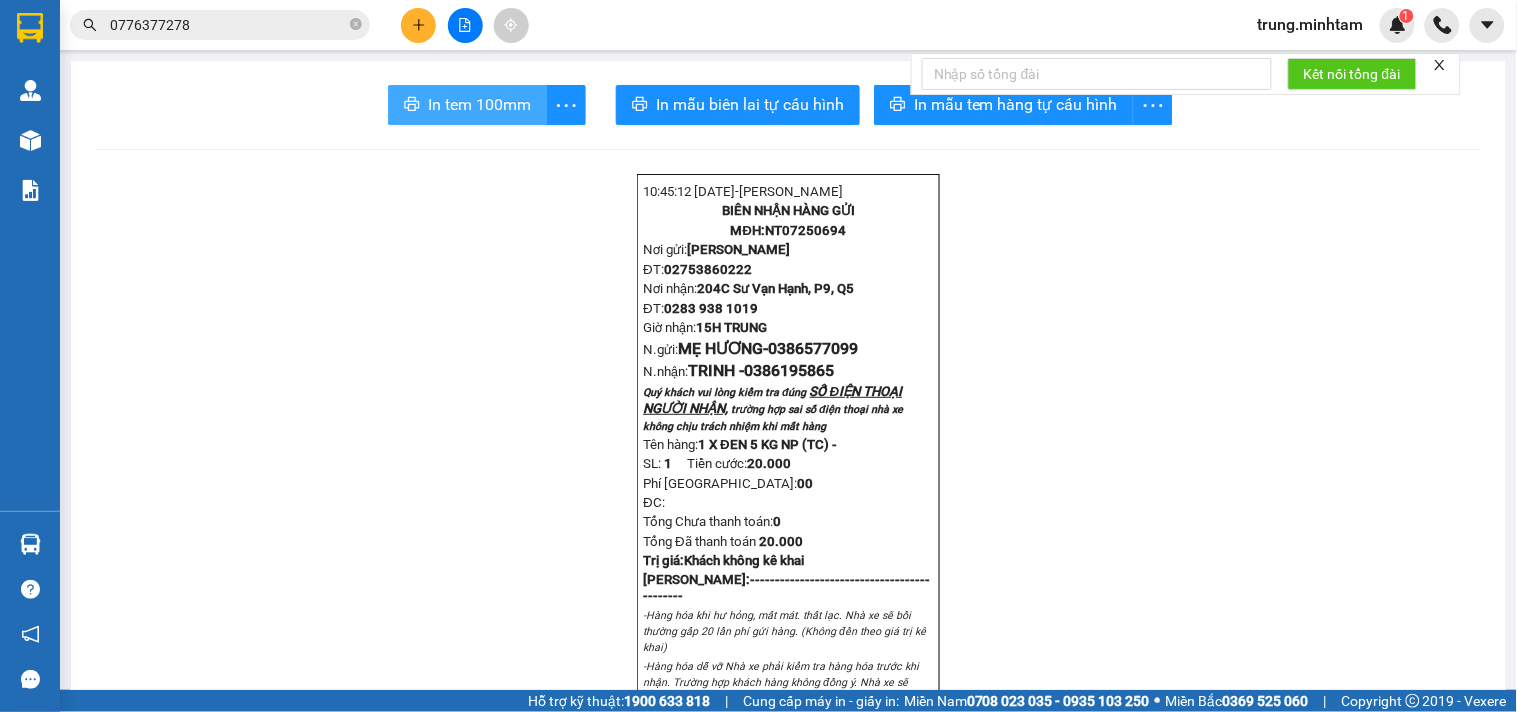 scroll, scrollTop: 0, scrollLeft: 0, axis: both 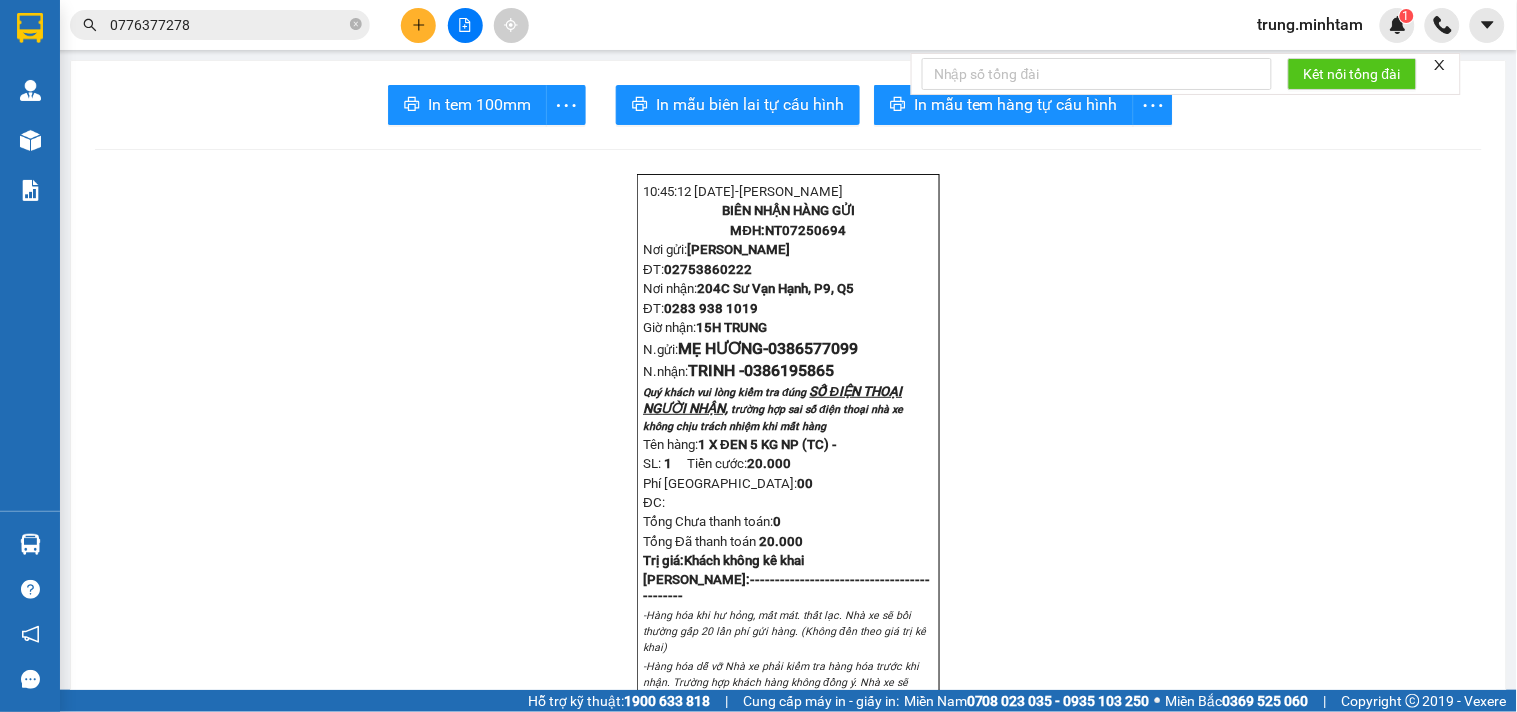 click on "0776377278" at bounding box center [228, 25] 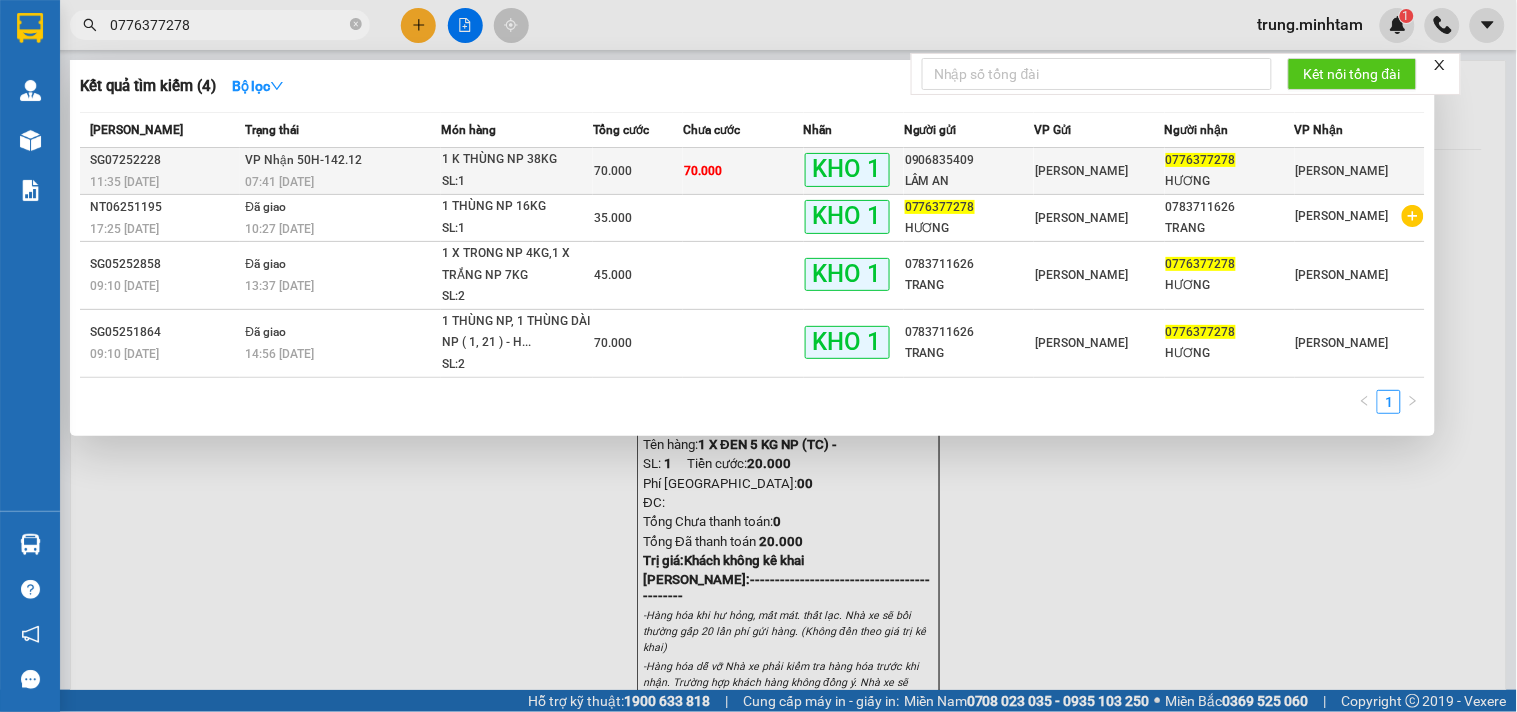click on "70.000" at bounding box center [743, 171] 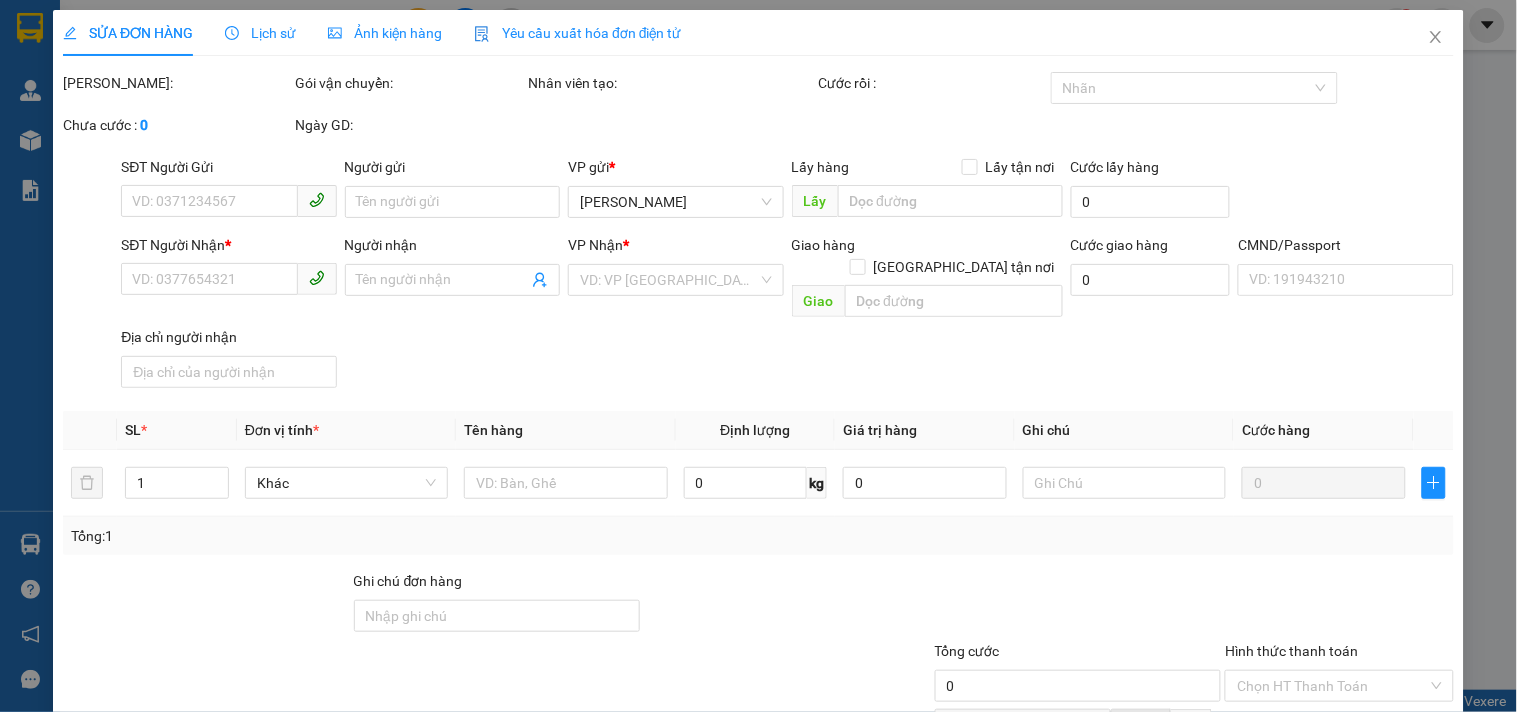 type on "0906835409" 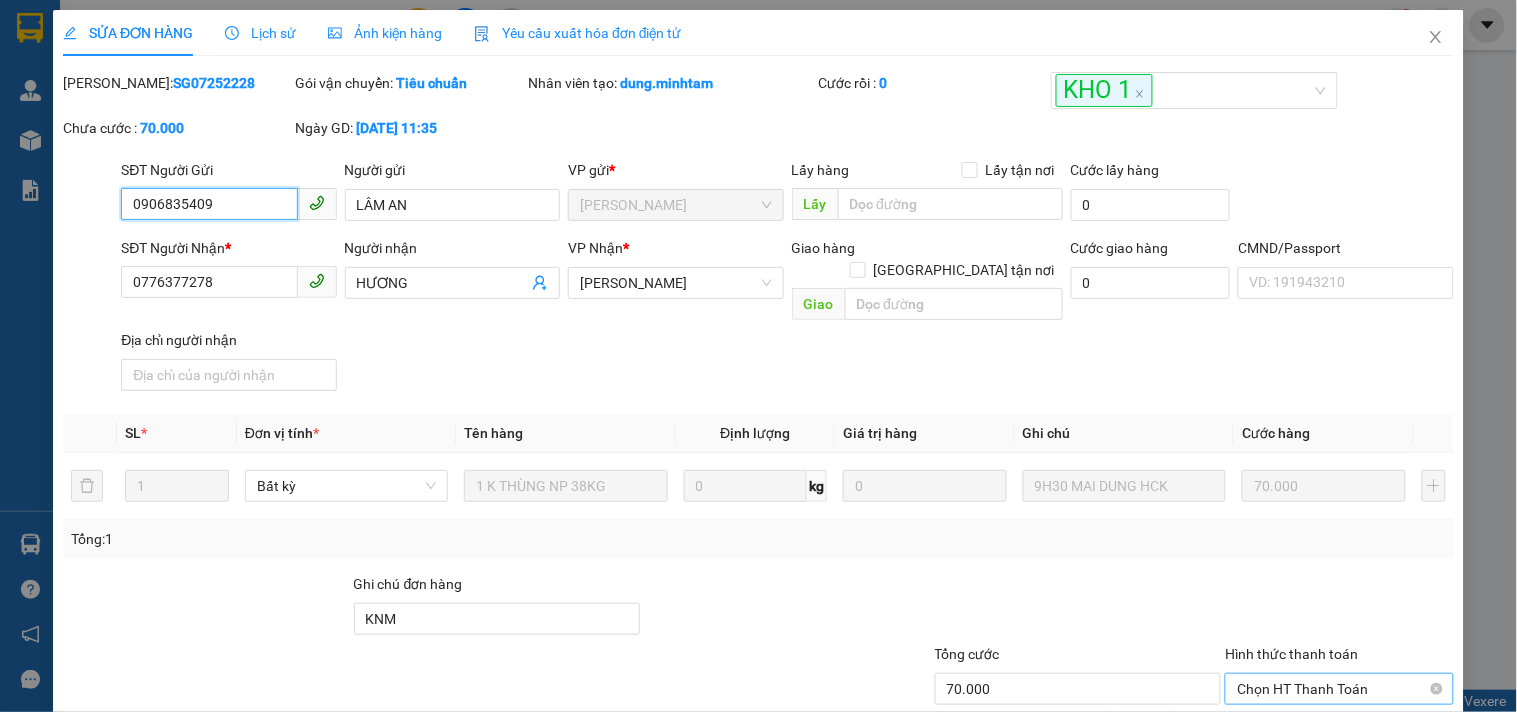 click on "Chọn HT Thanh Toán" at bounding box center (1339, 689) 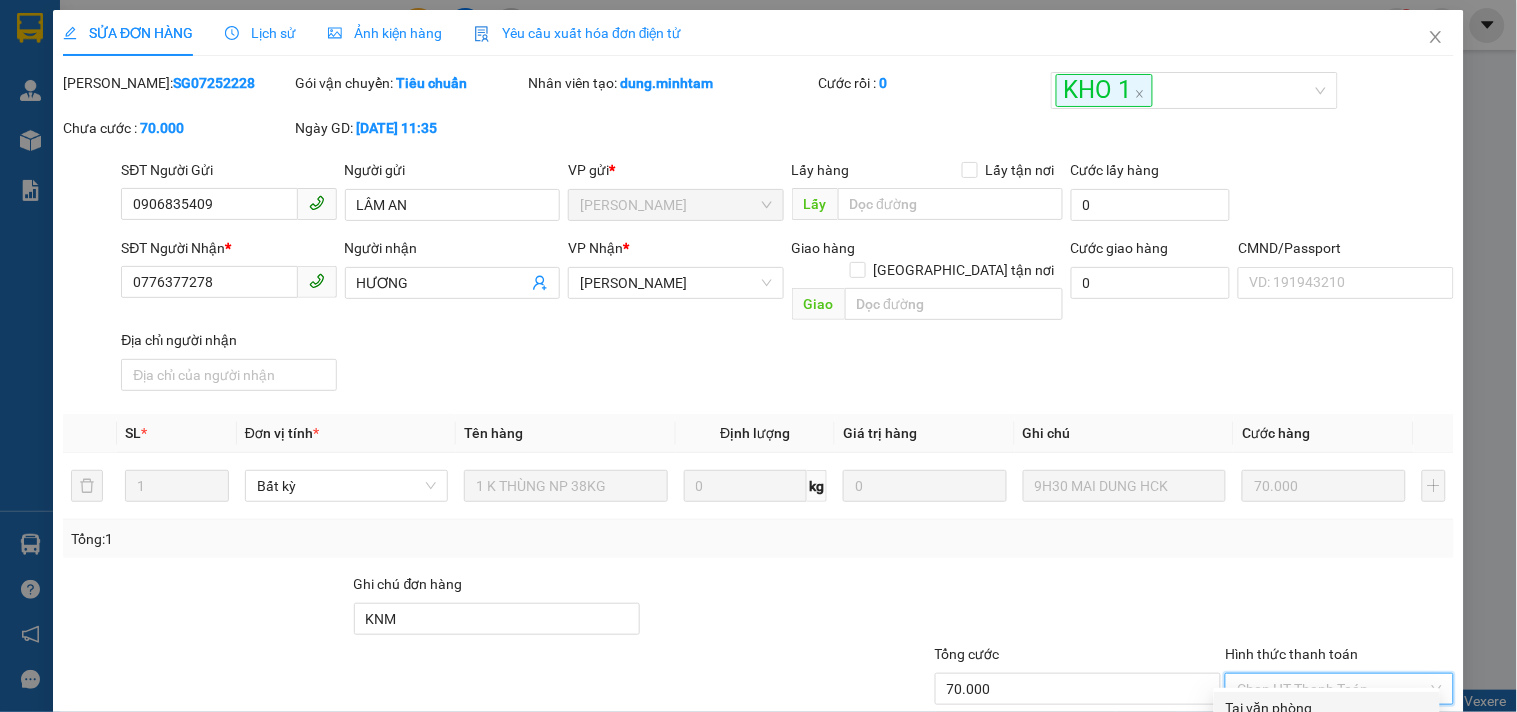 click on "Tại văn phòng" at bounding box center [1327, 708] 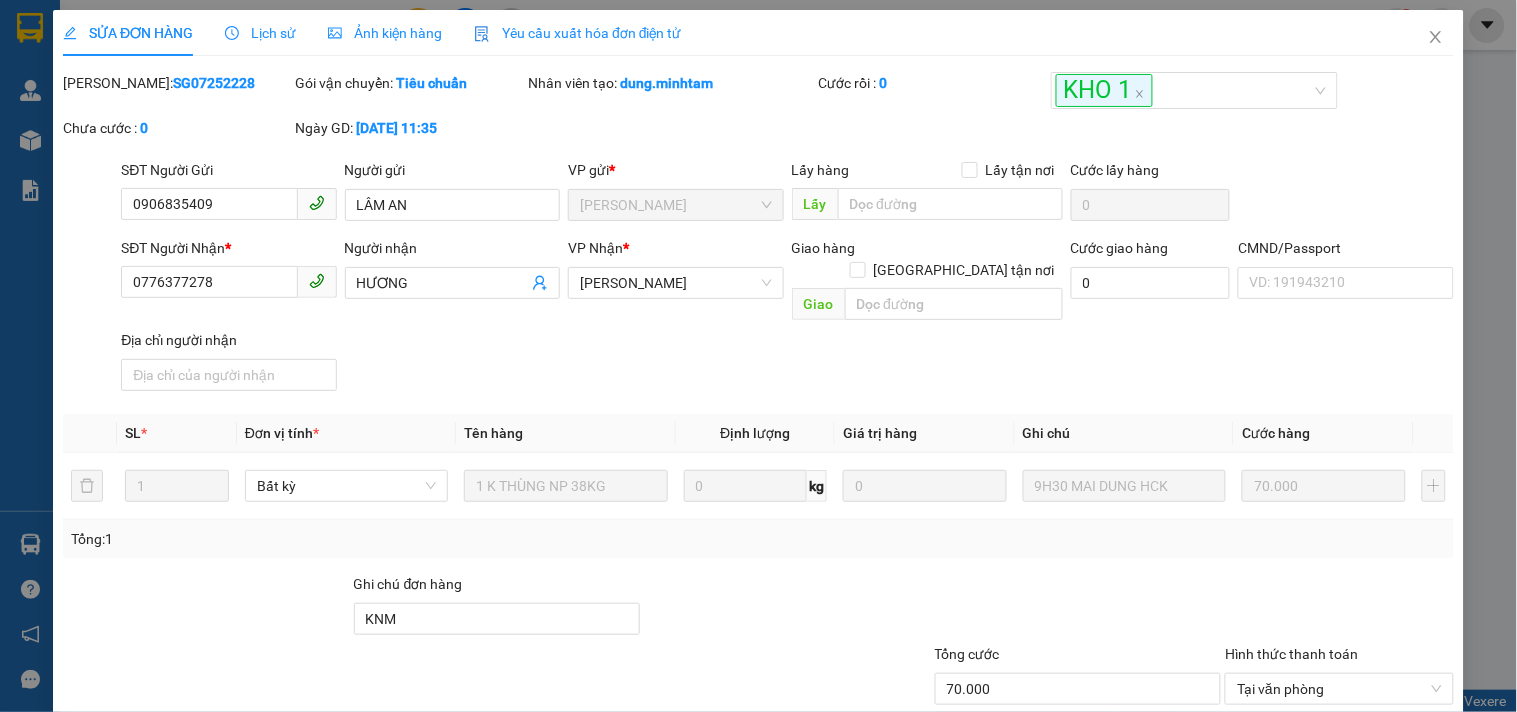 click on "Lưu và Giao hàng" at bounding box center (895, 886) 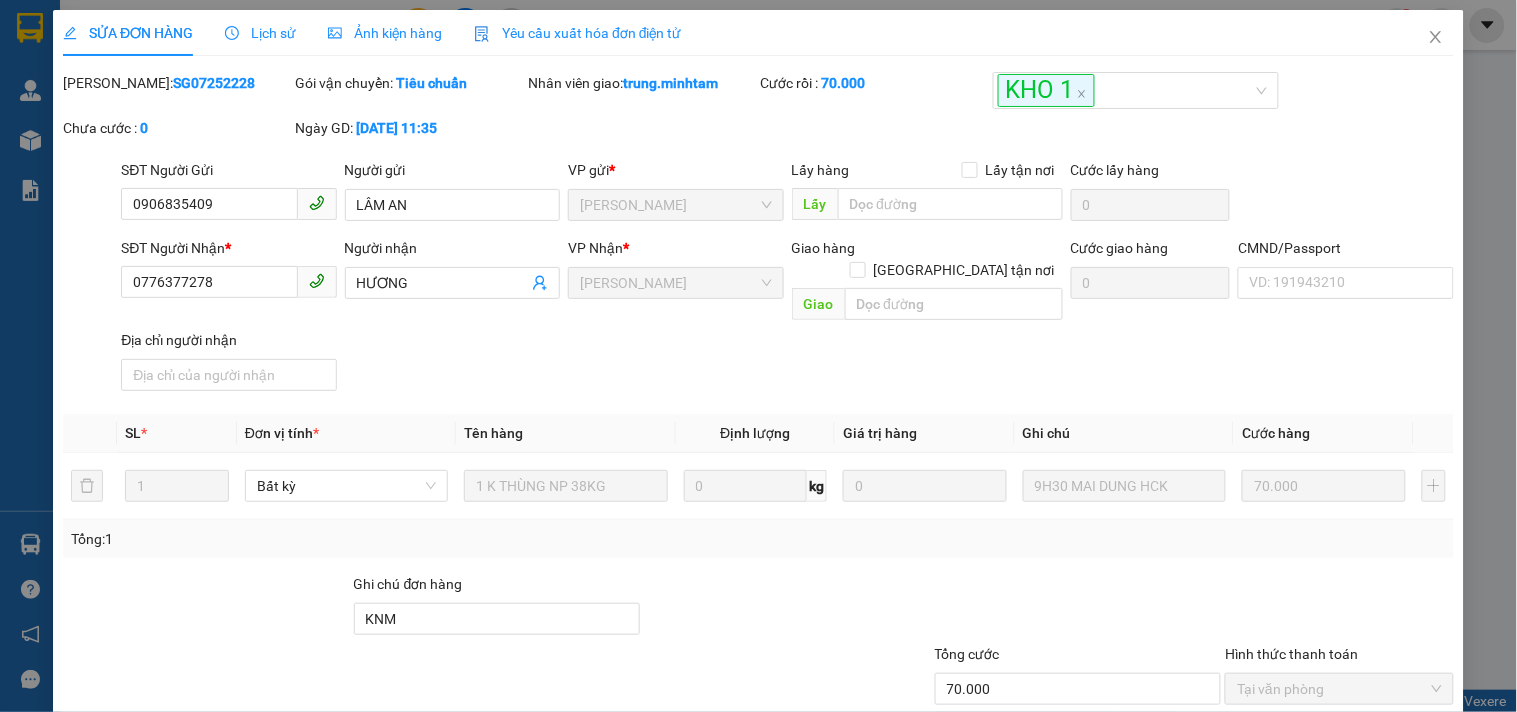 click on "[PERSON_NAME] và In" at bounding box center [1392, 886] 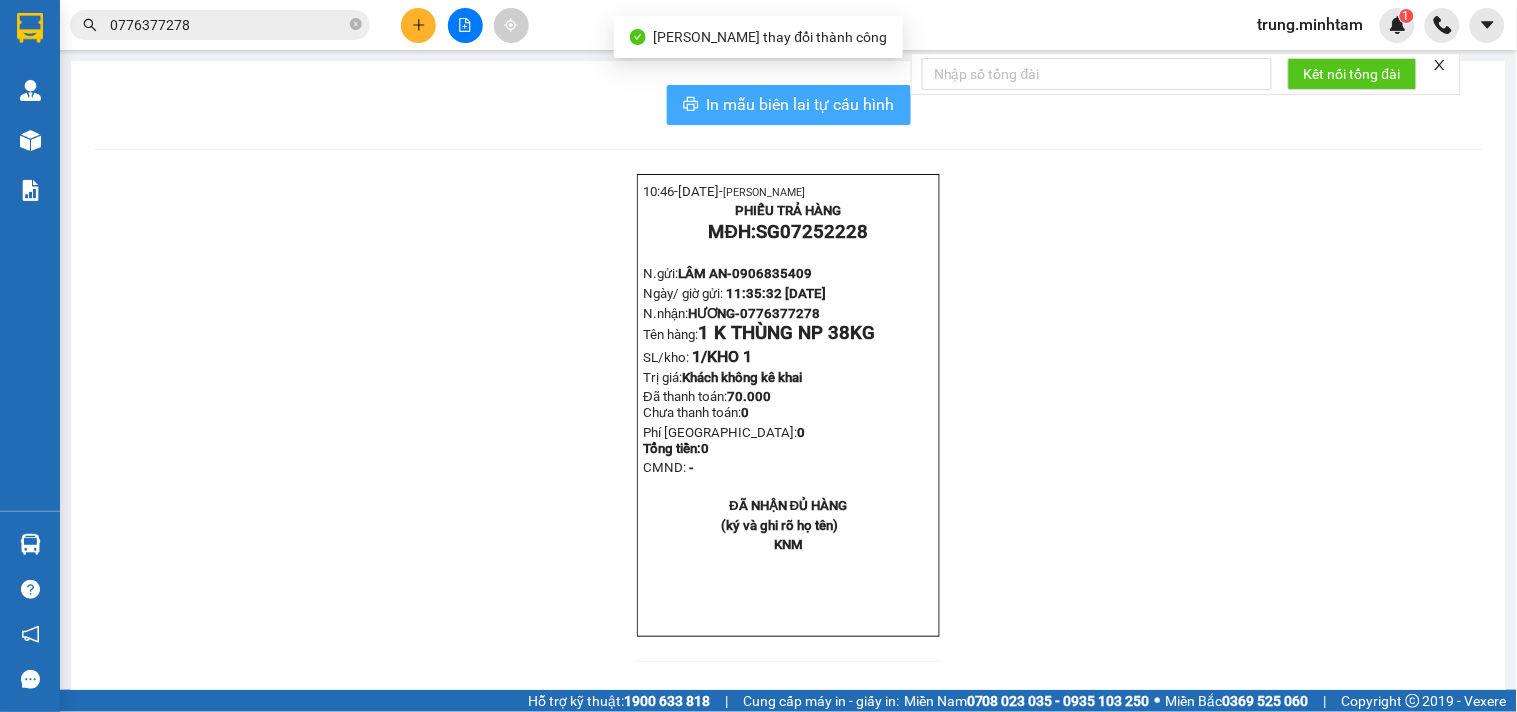 click on "In mẫu biên lai tự cấu hình" at bounding box center [801, 104] 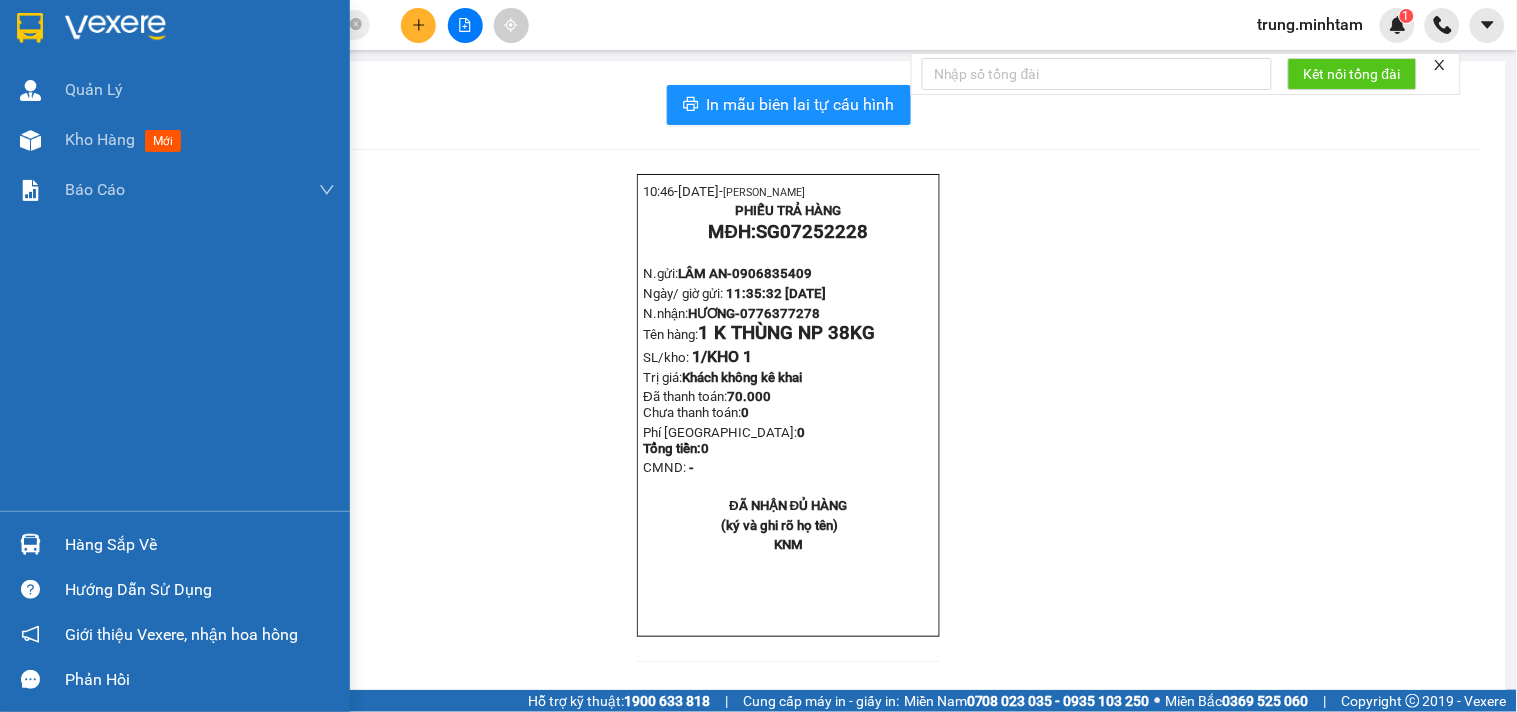 click on "Hàng sắp về" at bounding box center (200, 545) 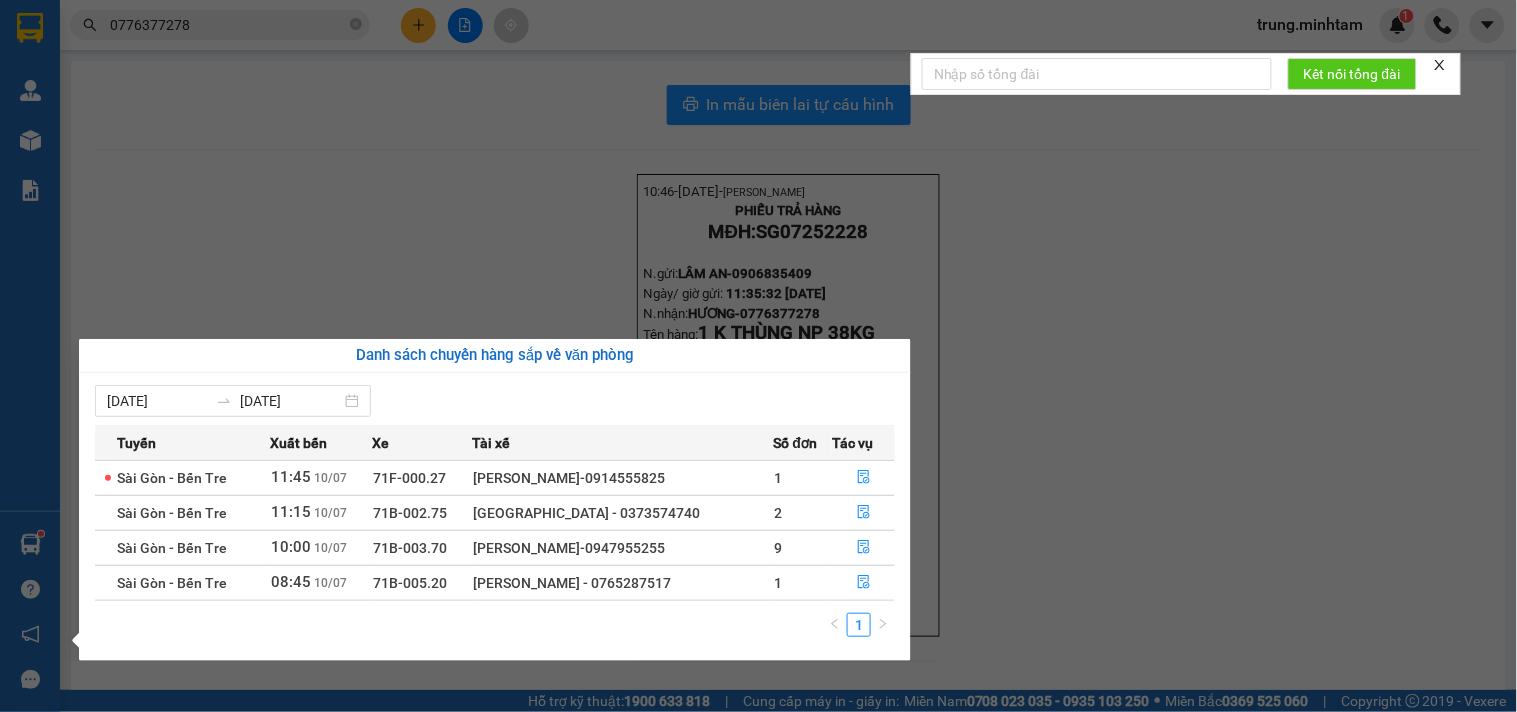 drag, startPoint x: 614, startPoint y: 582, endPoint x: 686, endPoint y: 590, distance: 72.443085 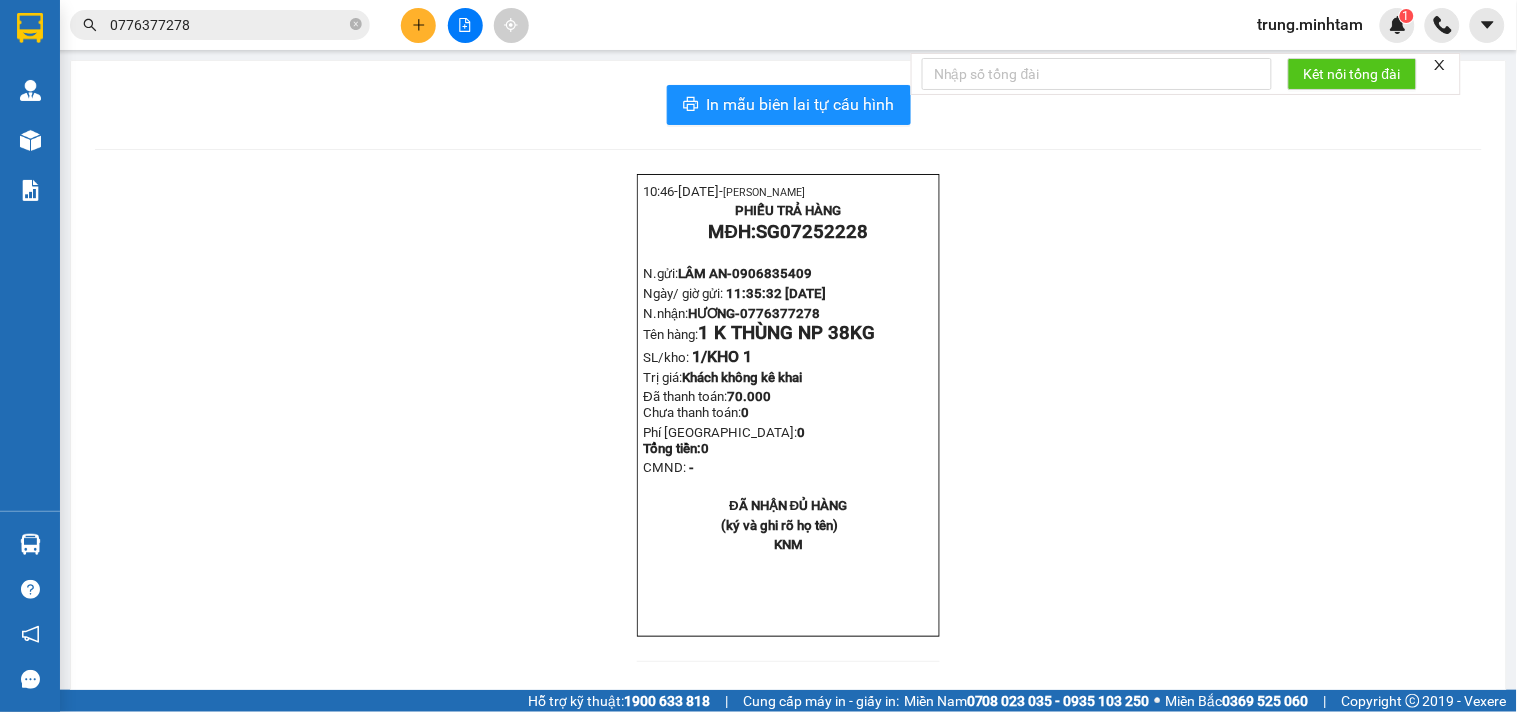 click on "Kết quả tìm kiếm ( 4 )  Bộ lọc  Mã ĐH Trạng thái Món hàng Tổng cước Chưa cước Nhãn Người gửi VP Gửi Người nhận VP Nhận SG07252228 11:35 - 09/07 VP Nhận   50H-142.12 07:41 - 10/07 1 K THÙNG NP 38KG SL:  1 70.000 70.000 KHO 1 0906835409 LÂM AN Hồ Chí Minh 0776377278 HƯƠNG Ngã Tư Huyện NT06251195 17:25 - 18/06 Đã giao   10:27 - 19/06 1 THÙNG NP 16KG SL:  1 35.000 KHO 1 0776377278 HƯƠNG Ngã Tư Huyện 0783711626 TRANG Hồ Chí Minh SG05252858 09:10 - 13/05 Đã giao   13:37 - 13/05 1 X TRONG NP 4KG,1 X TRẮNG NP 7KG SL:  2 45.000 KHO 1 0783711626 TRANG Hồ Chí Minh 0776377278 HƯƠNG Ngã Tư Huyện SG05251864 09:10 - 09/05 Đã giao   14:56 - 09/05 1 THÙNG NP, 1 THÙNG DÀI NP ( 1, 21 ) - H... SL:  2 70.000 KHO 1 0783711626 TRANG Hồ Chí Minh 0776377278 HƯƠNG Ngã Tư Huyện 1 0776377278 trung.minhtam 1     Quản Lý     Kho hàng mới     Báo cáo BC giao hàng (nhân viên) BC hàng tồn Báo cáo dòng tiền (nhân viên)" at bounding box center [758, 356] 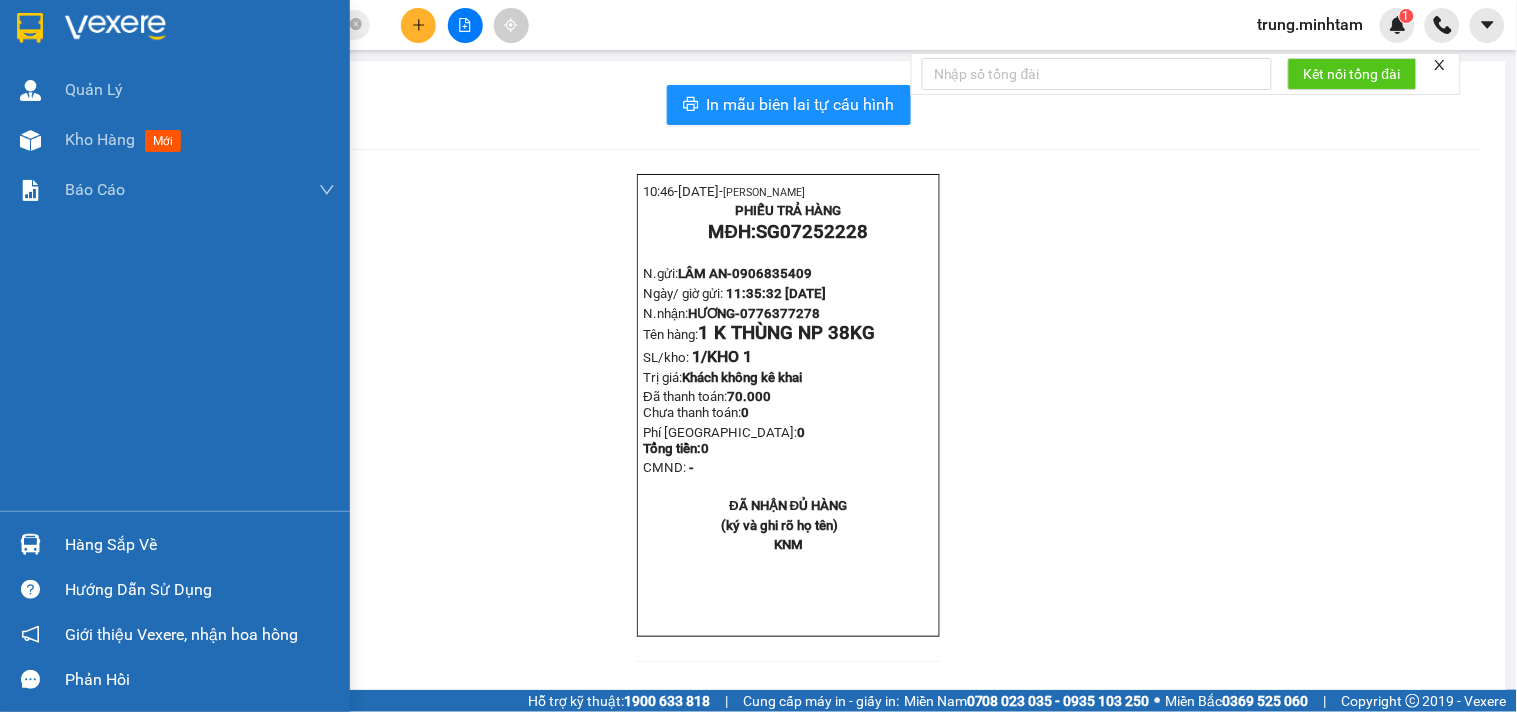 click on "Hàng sắp về" at bounding box center [200, 545] 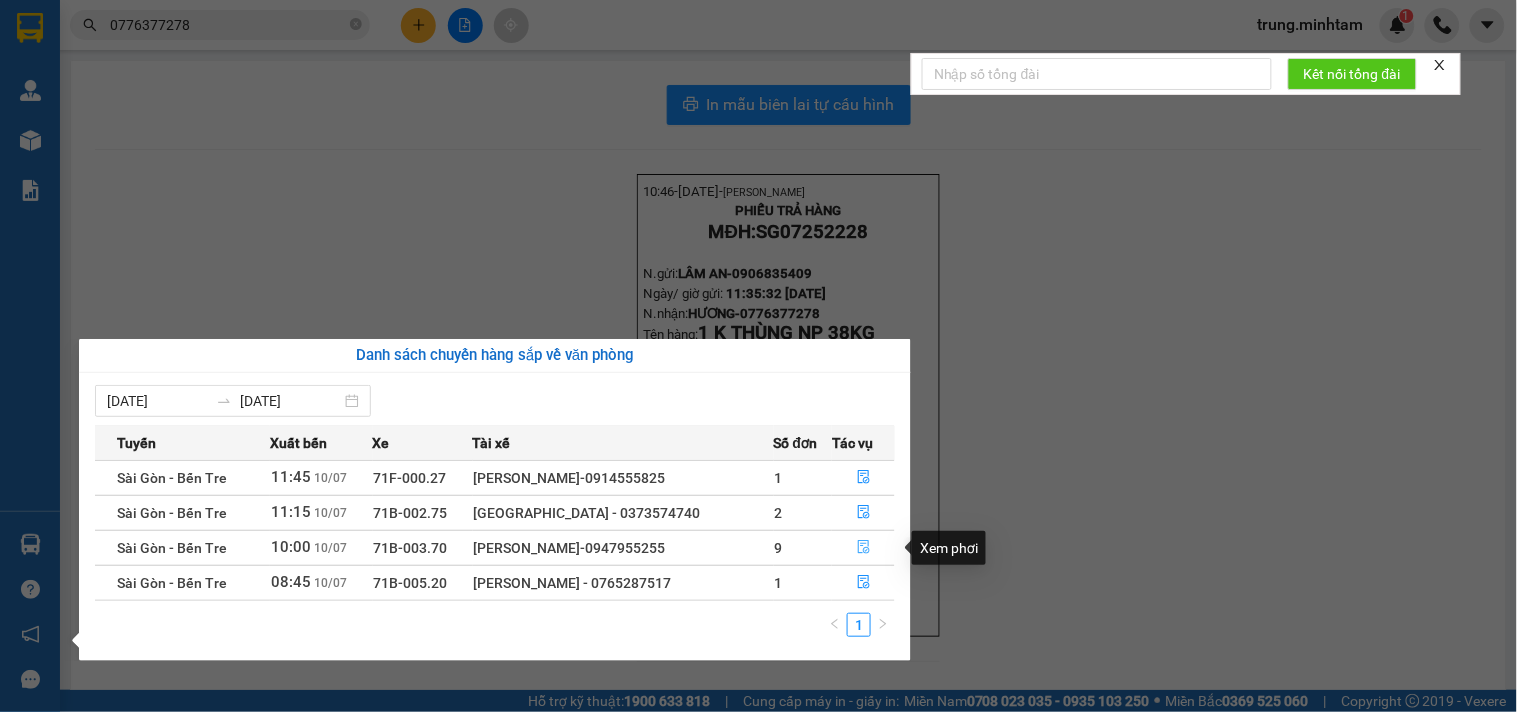 click 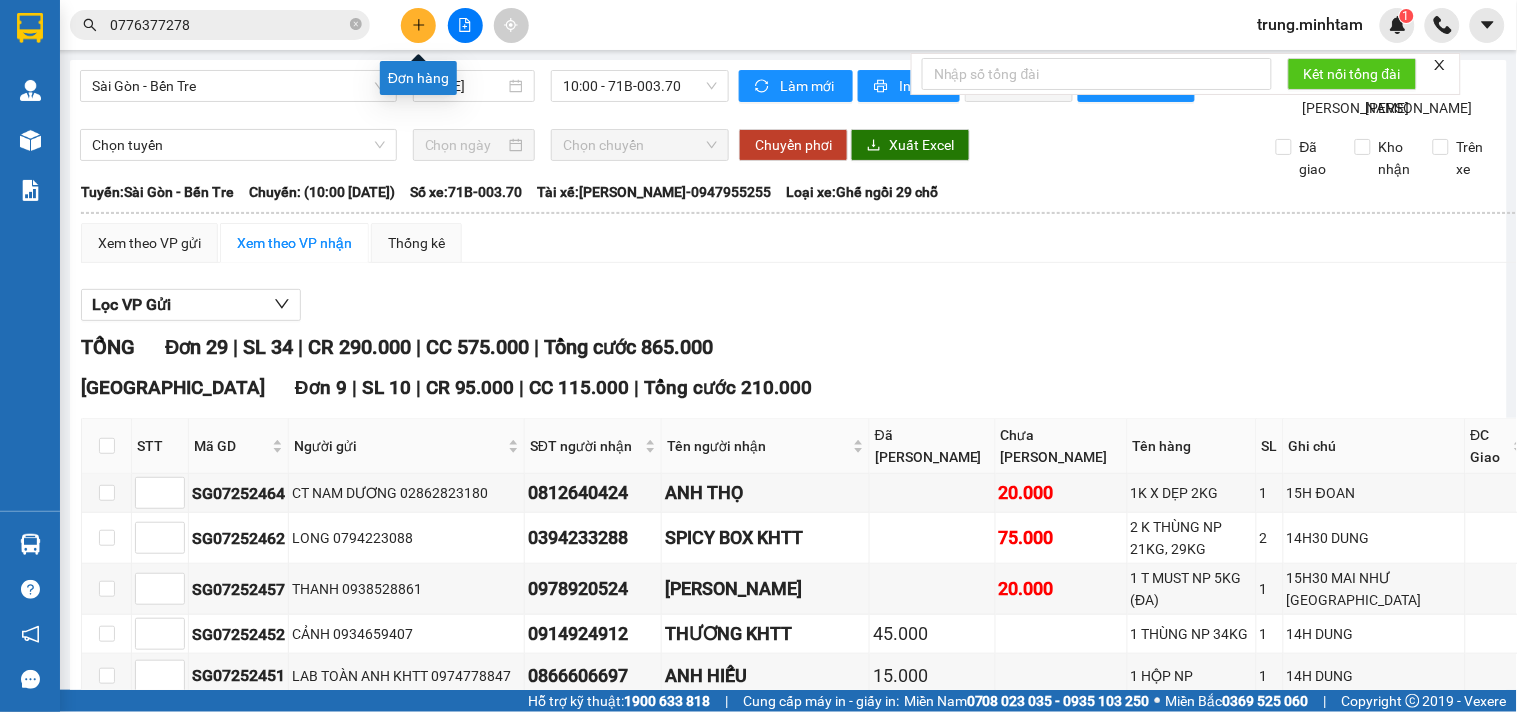 click 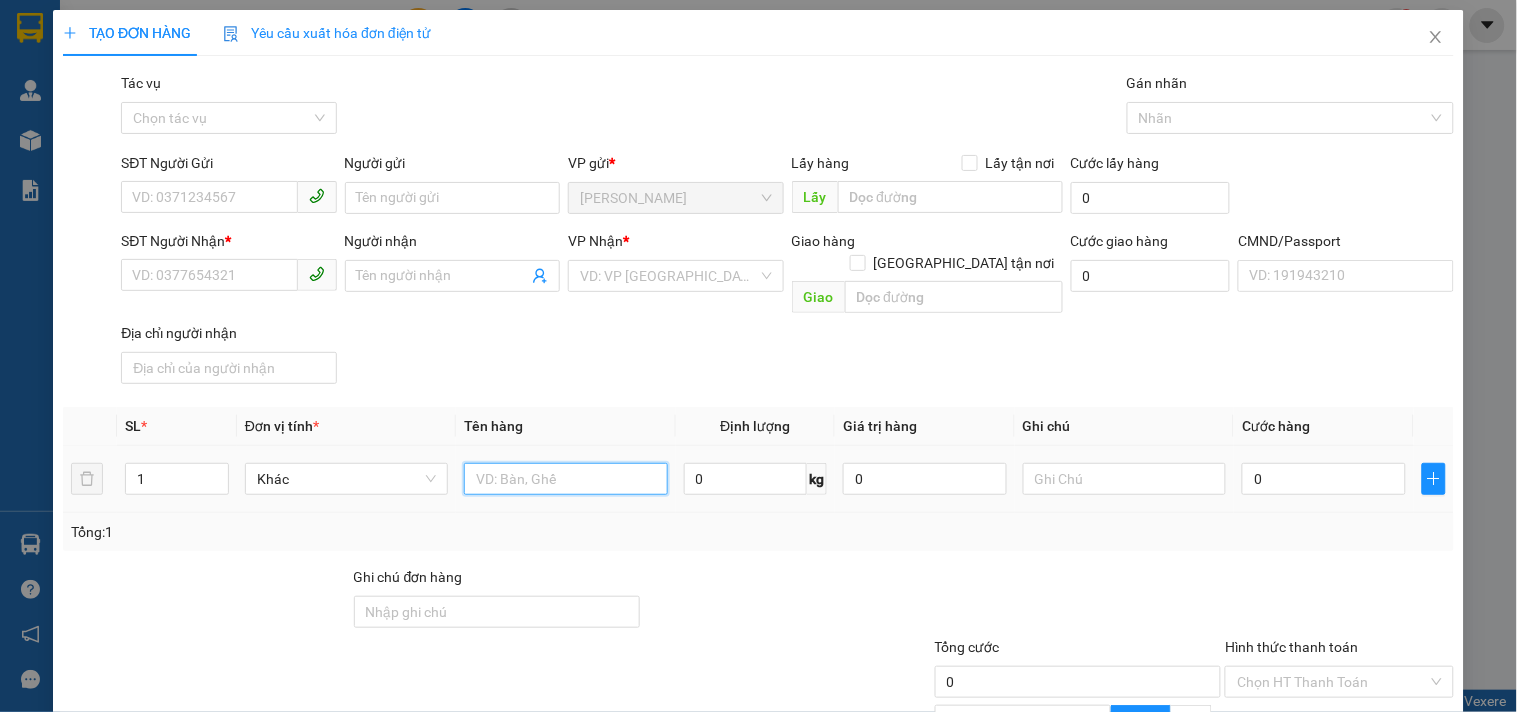 click at bounding box center [565, 479] 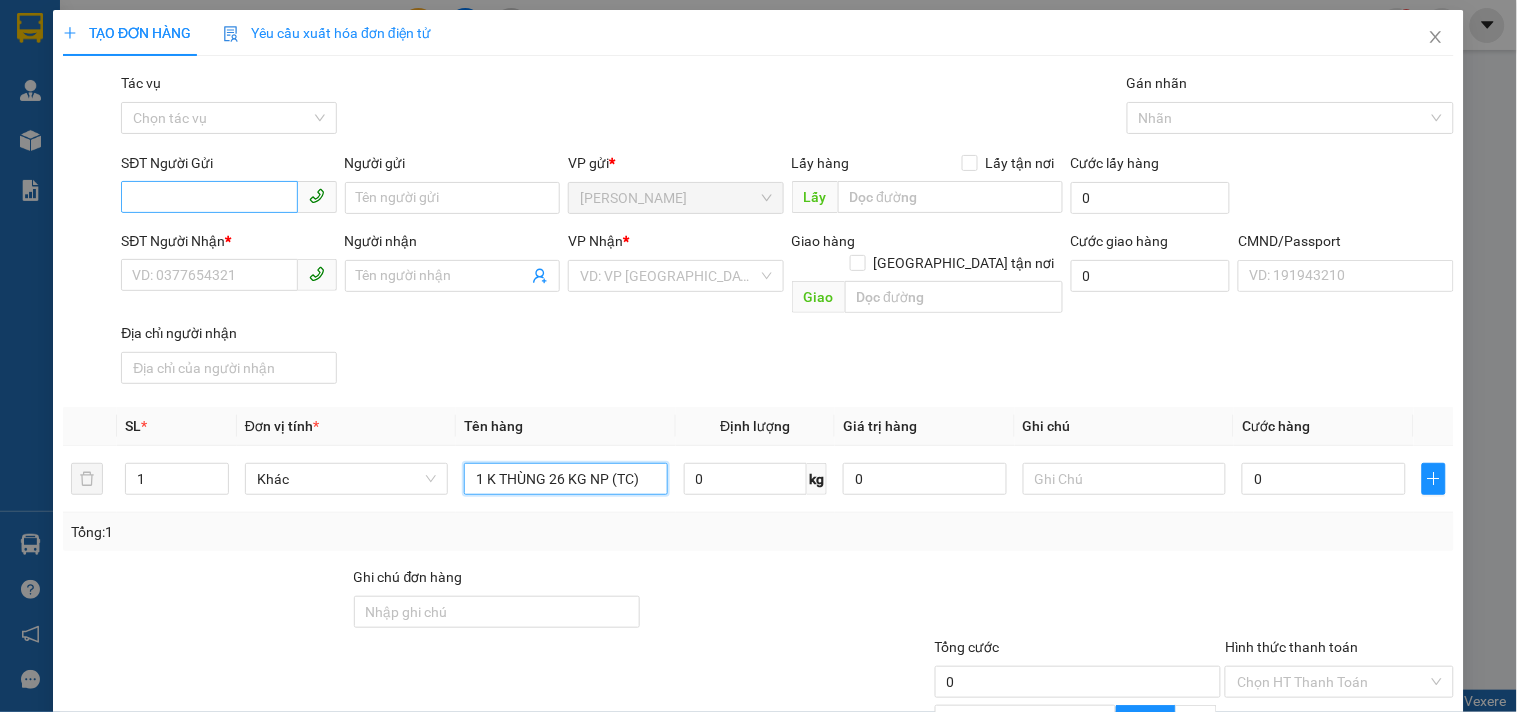 type on "1 K THÙNG 26 KG NP (TC)" 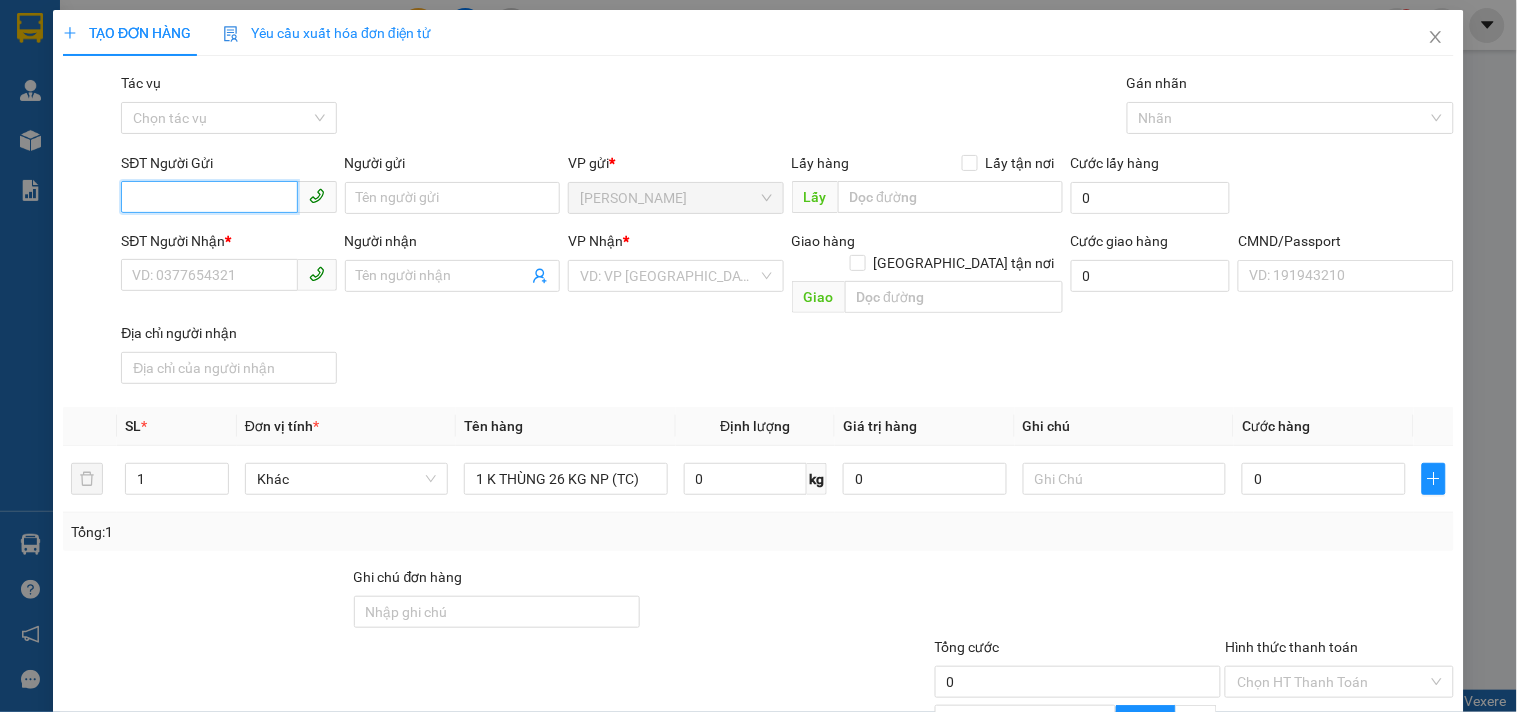 click on "SĐT Người Gửi" at bounding box center (209, 197) 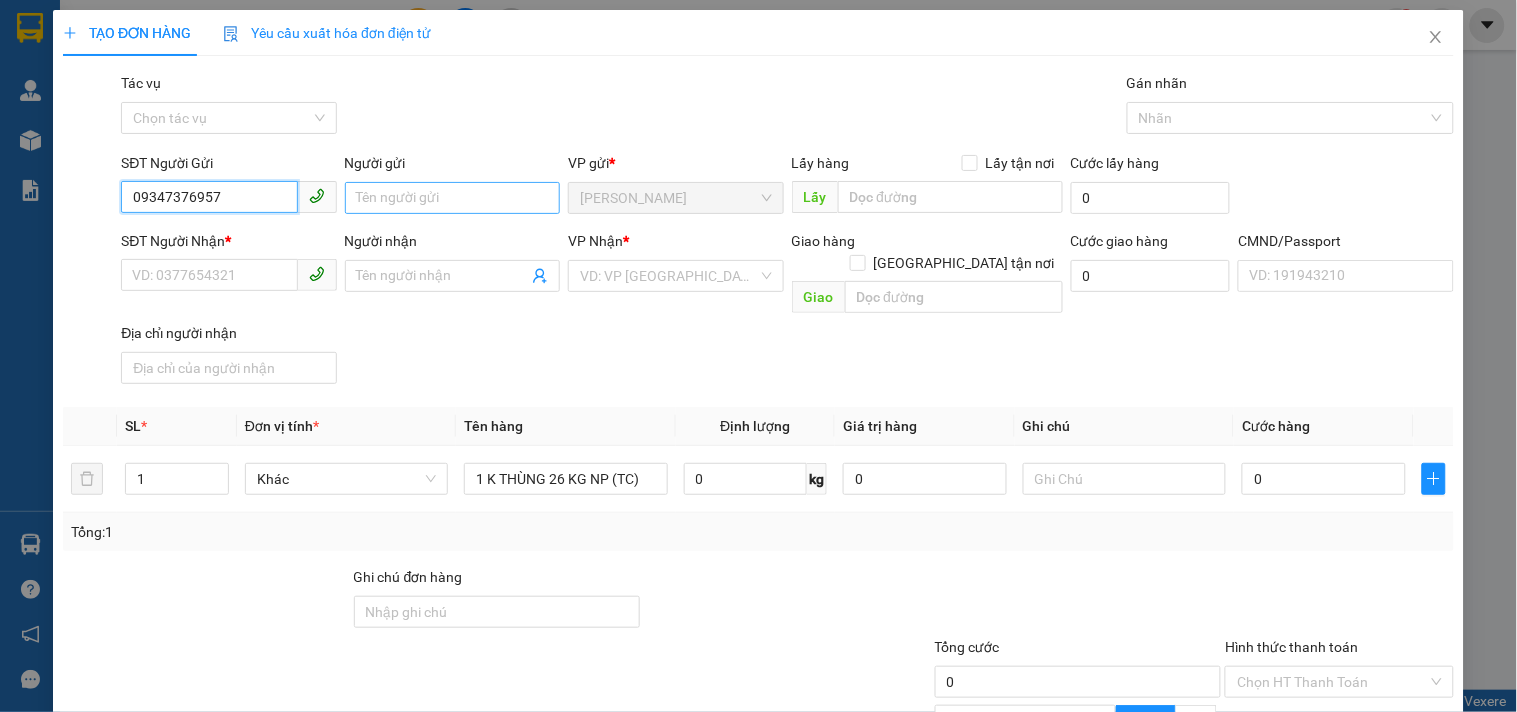 type on "09347376957" 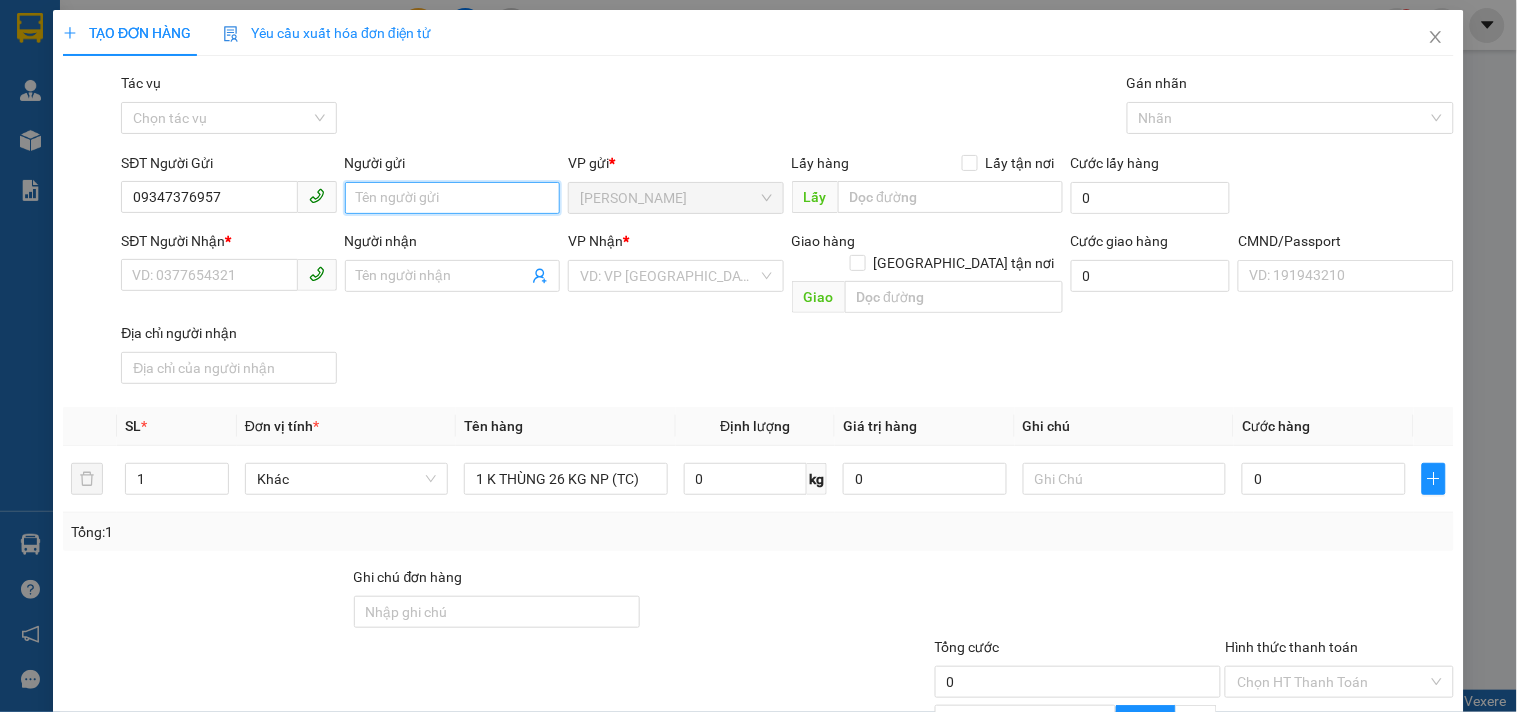 click on "Người gửi" at bounding box center [452, 198] 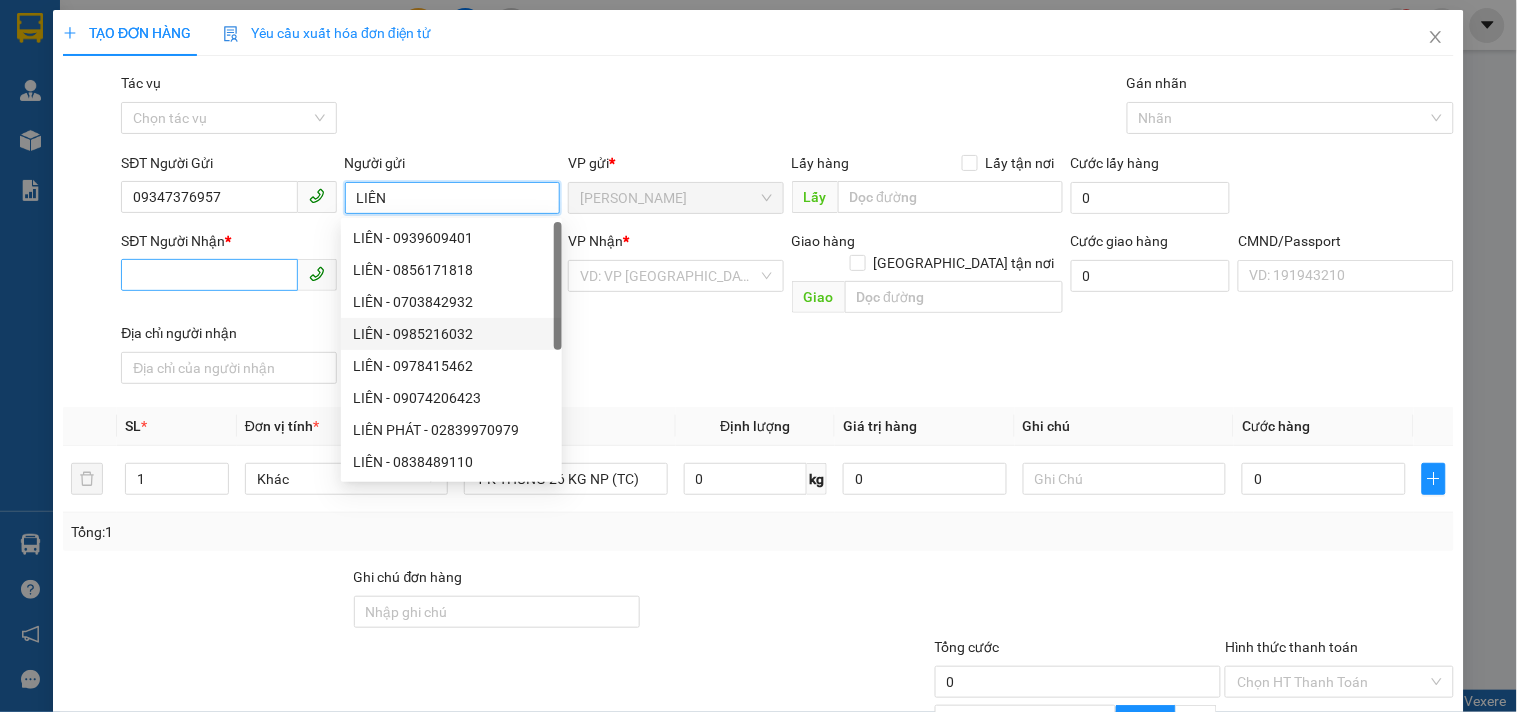 type on "LIÊN" 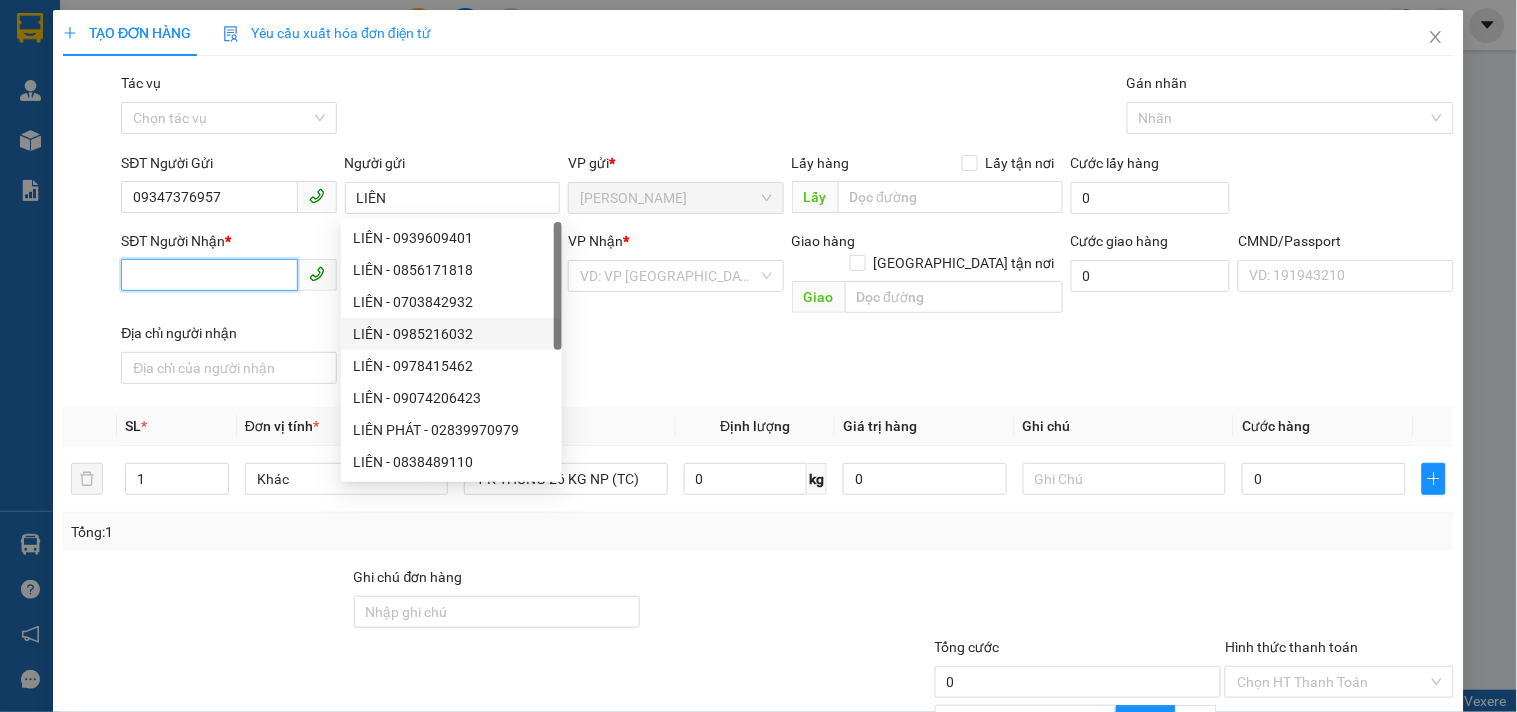 click on "SĐT Người Nhận  *" at bounding box center [209, 275] 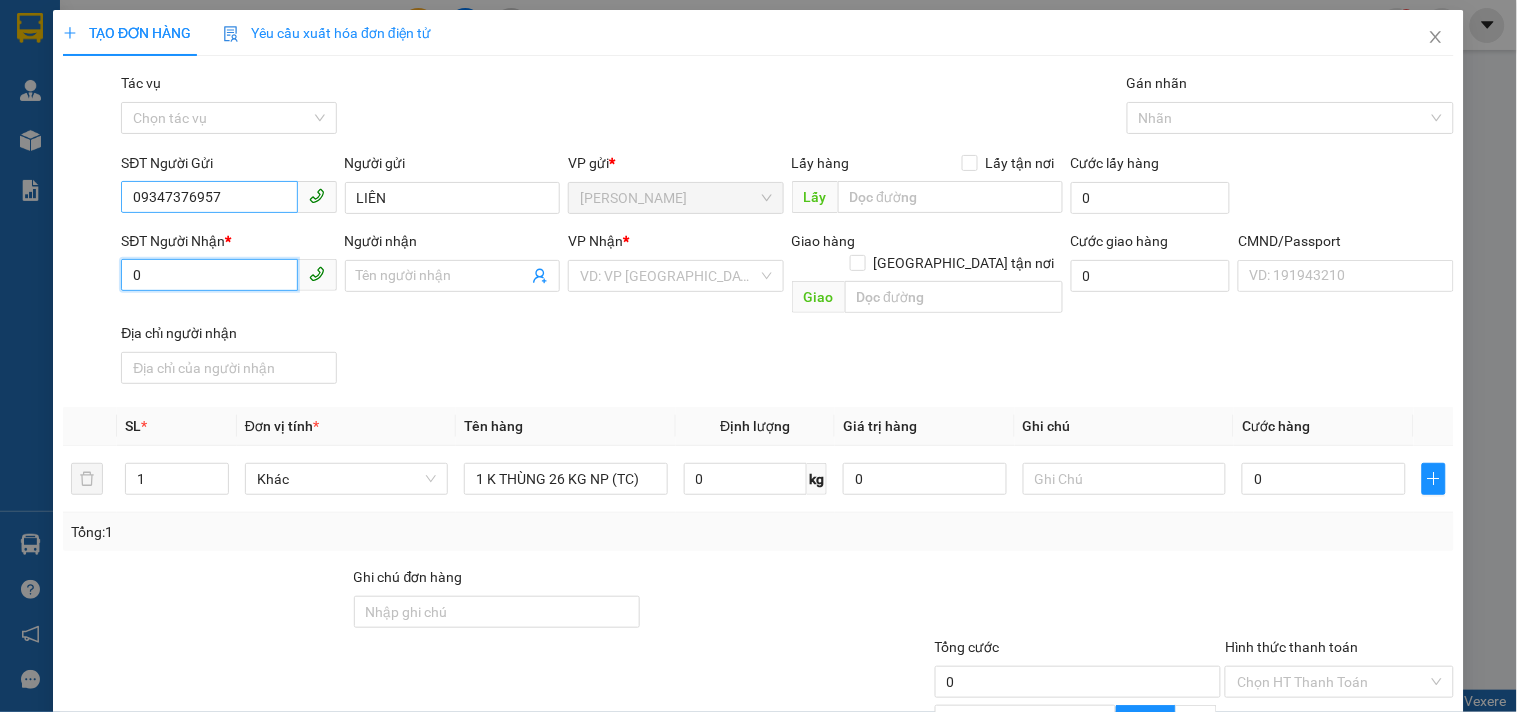 type on "0" 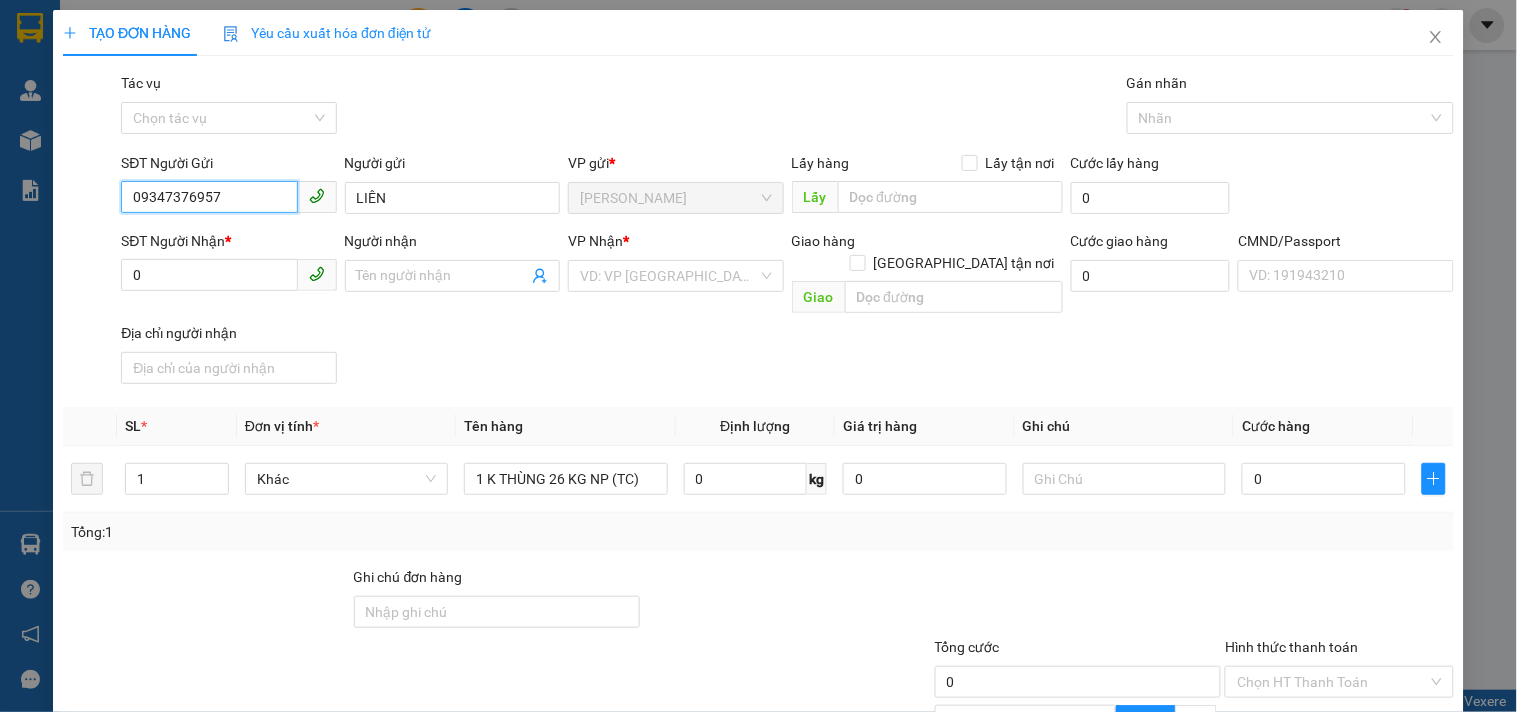 click on "09347376957" at bounding box center (209, 197) 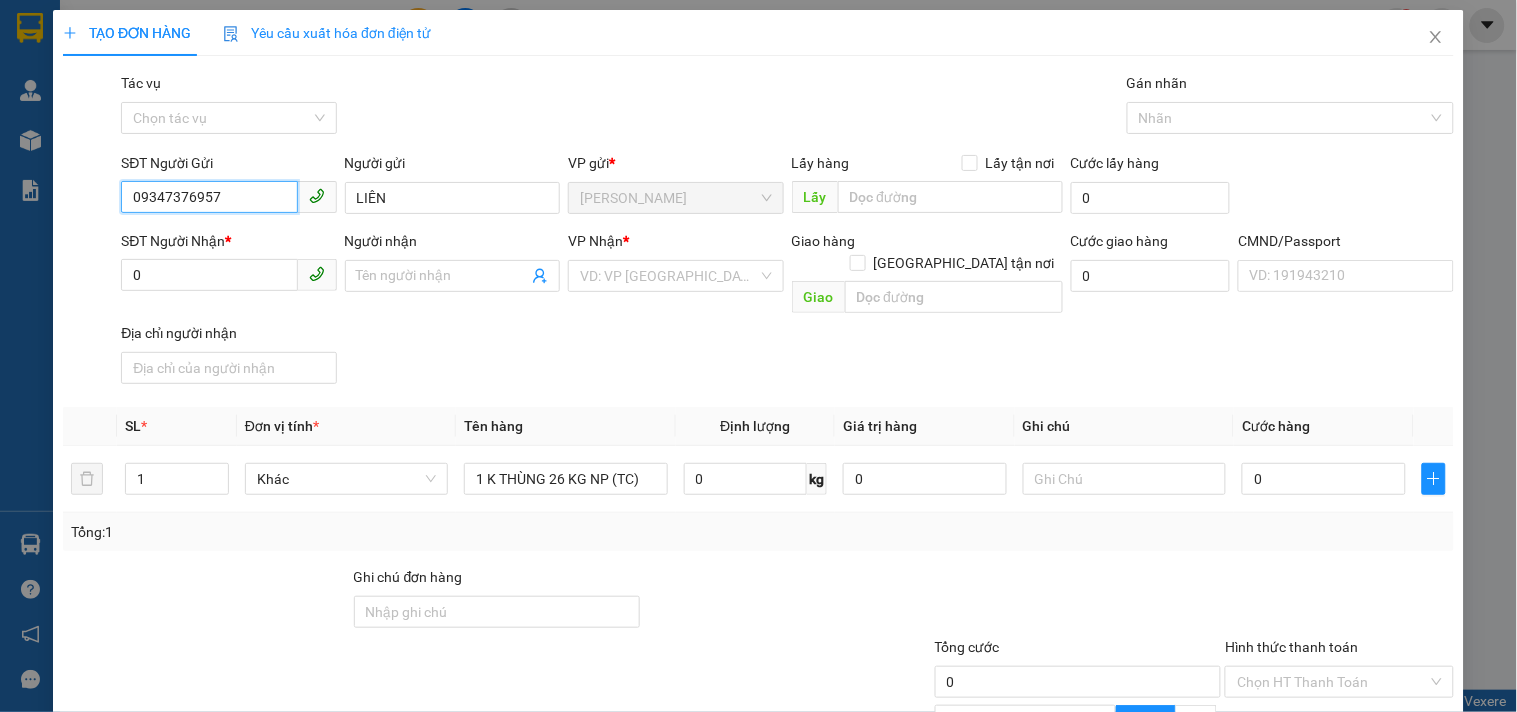 type on "0347376957" 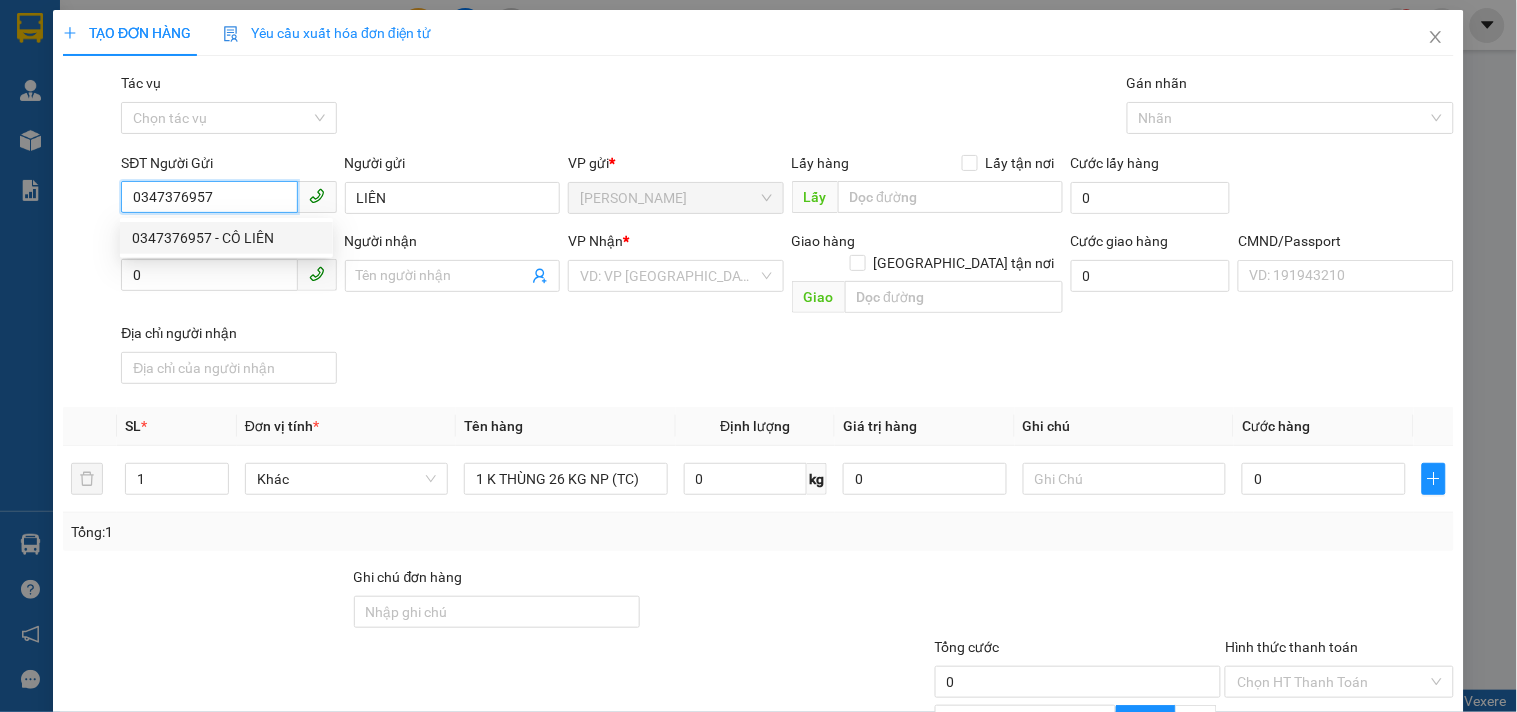 click on "0347376957 - CÔ LIÊN" at bounding box center (226, 238) 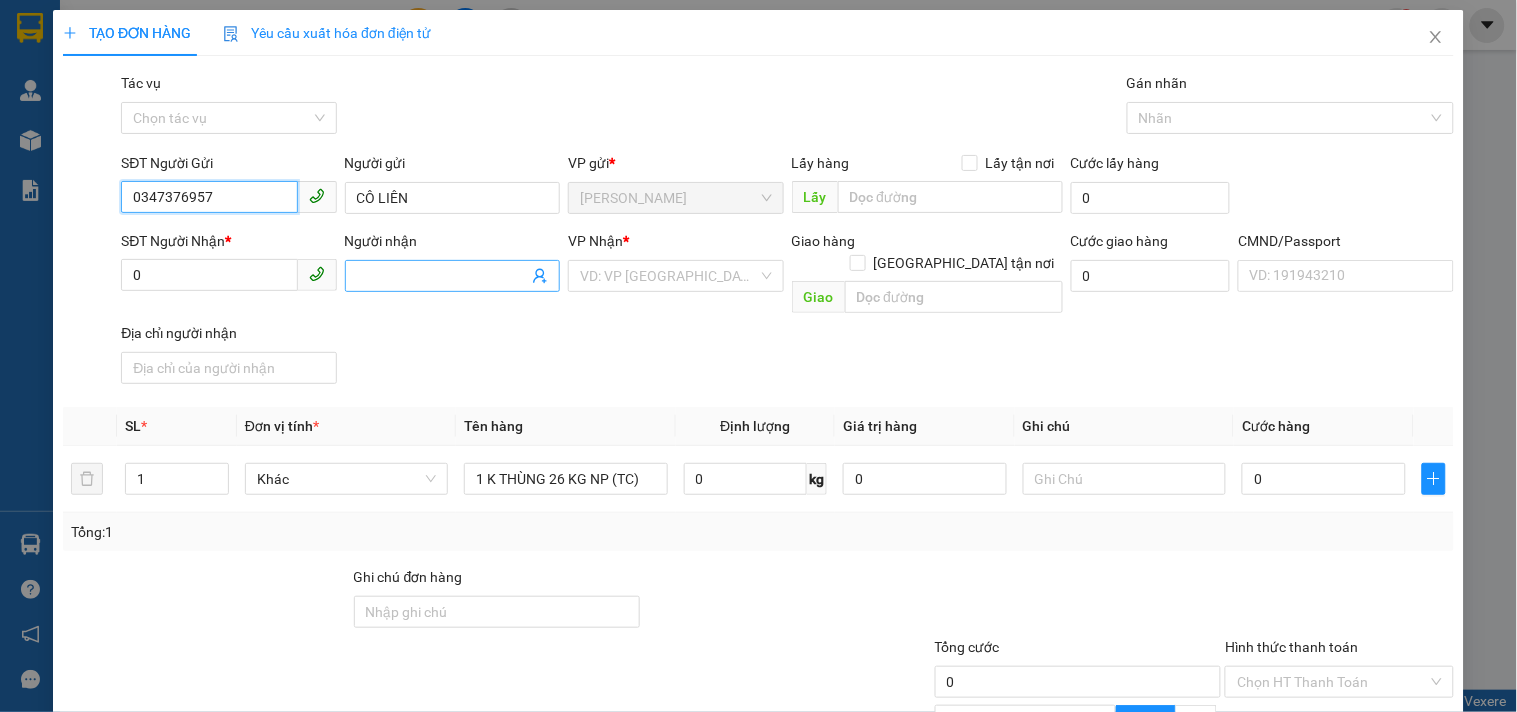 type on "0347376957" 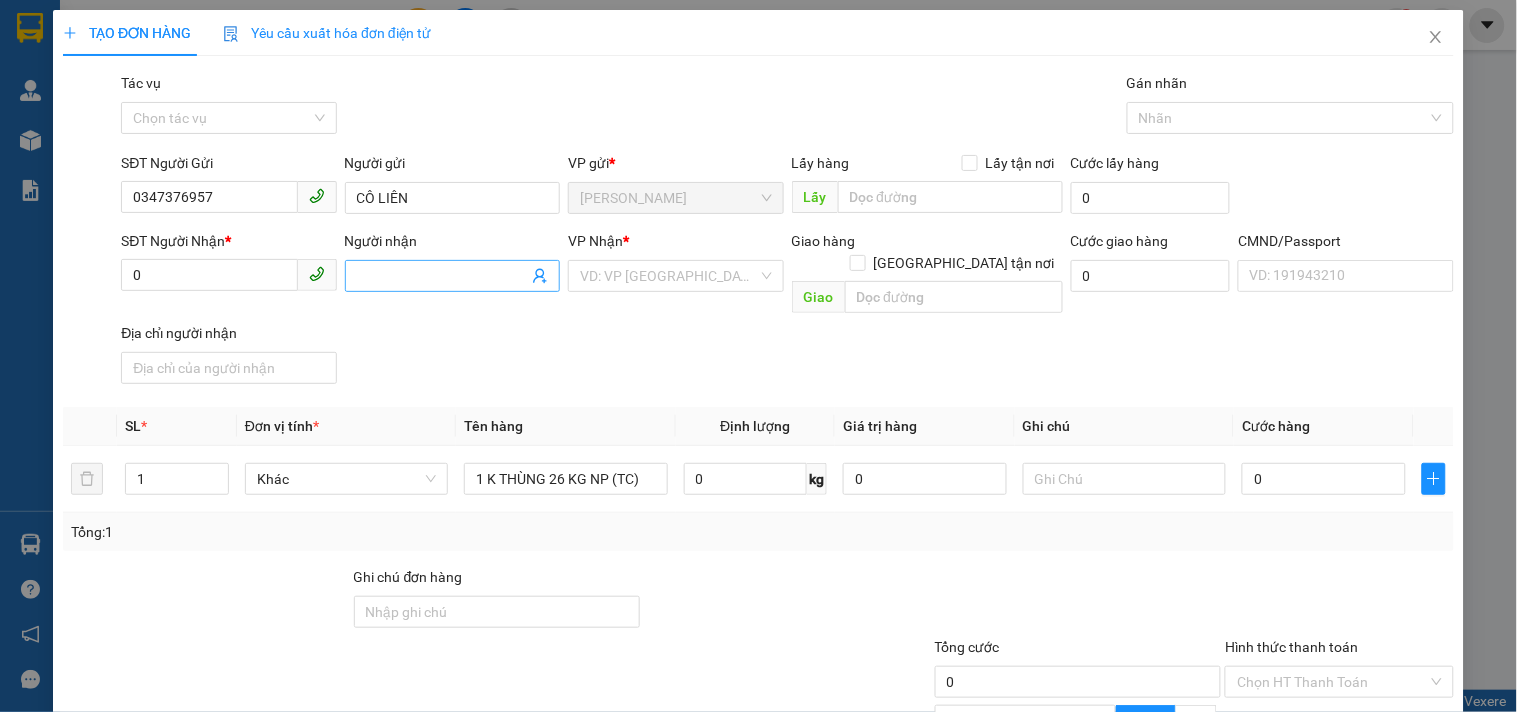 click 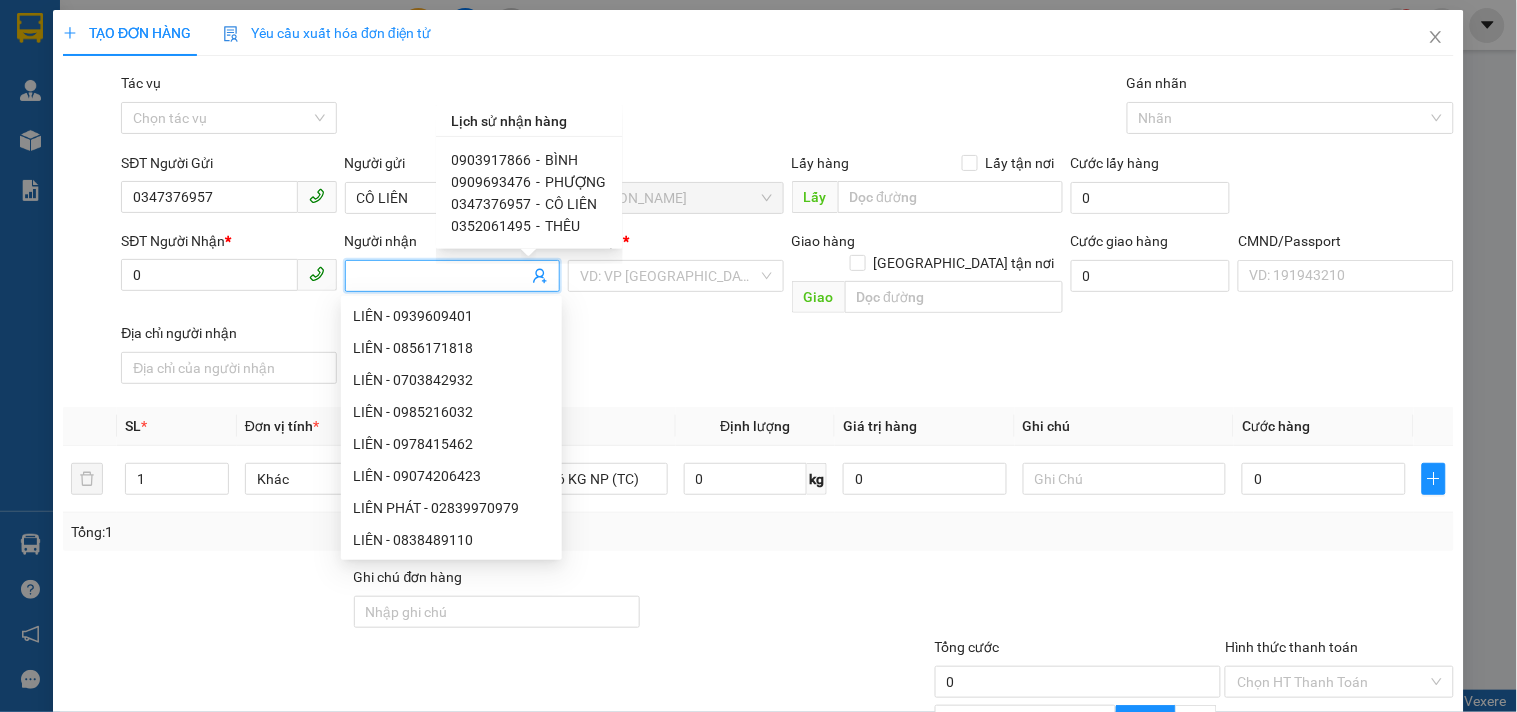 click on "BÌNH" at bounding box center (562, 160) 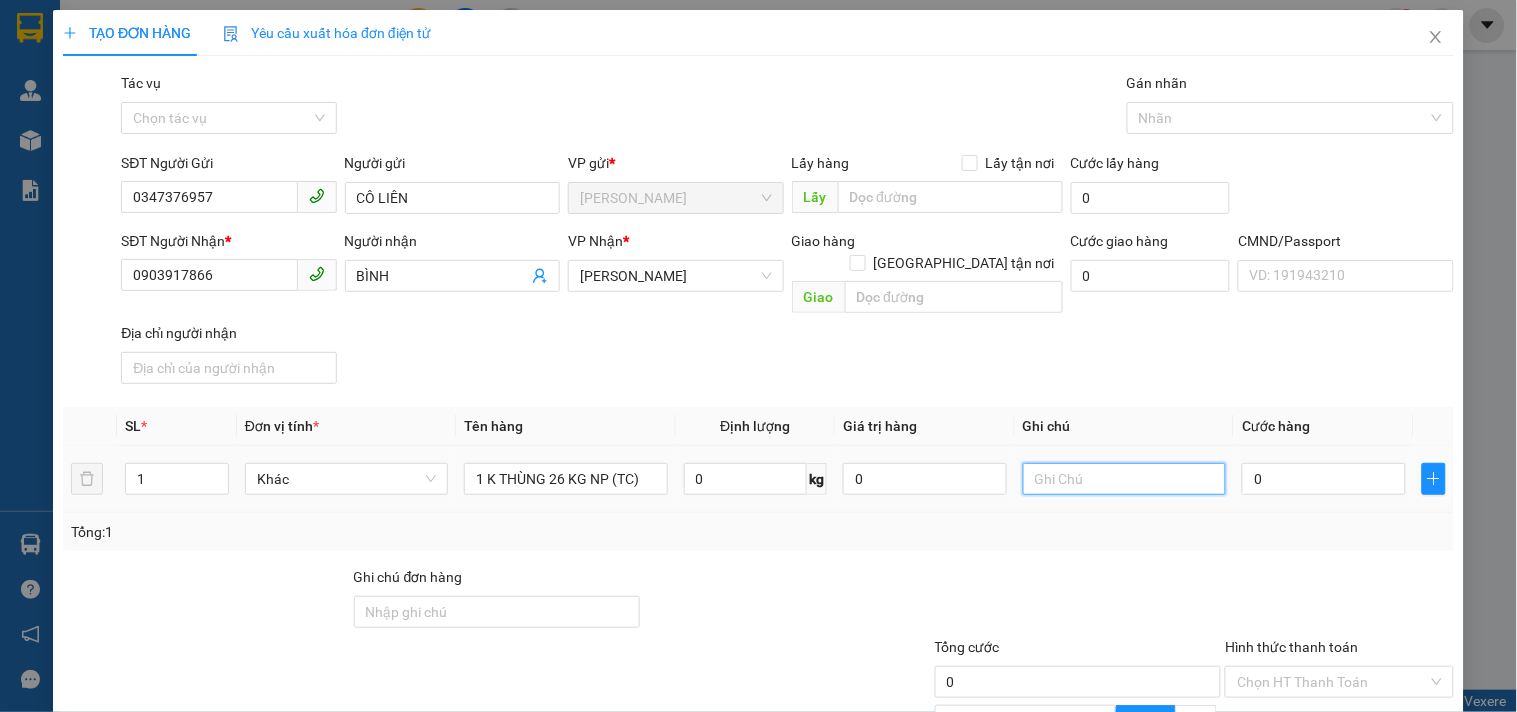 click at bounding box center [1124, 479] 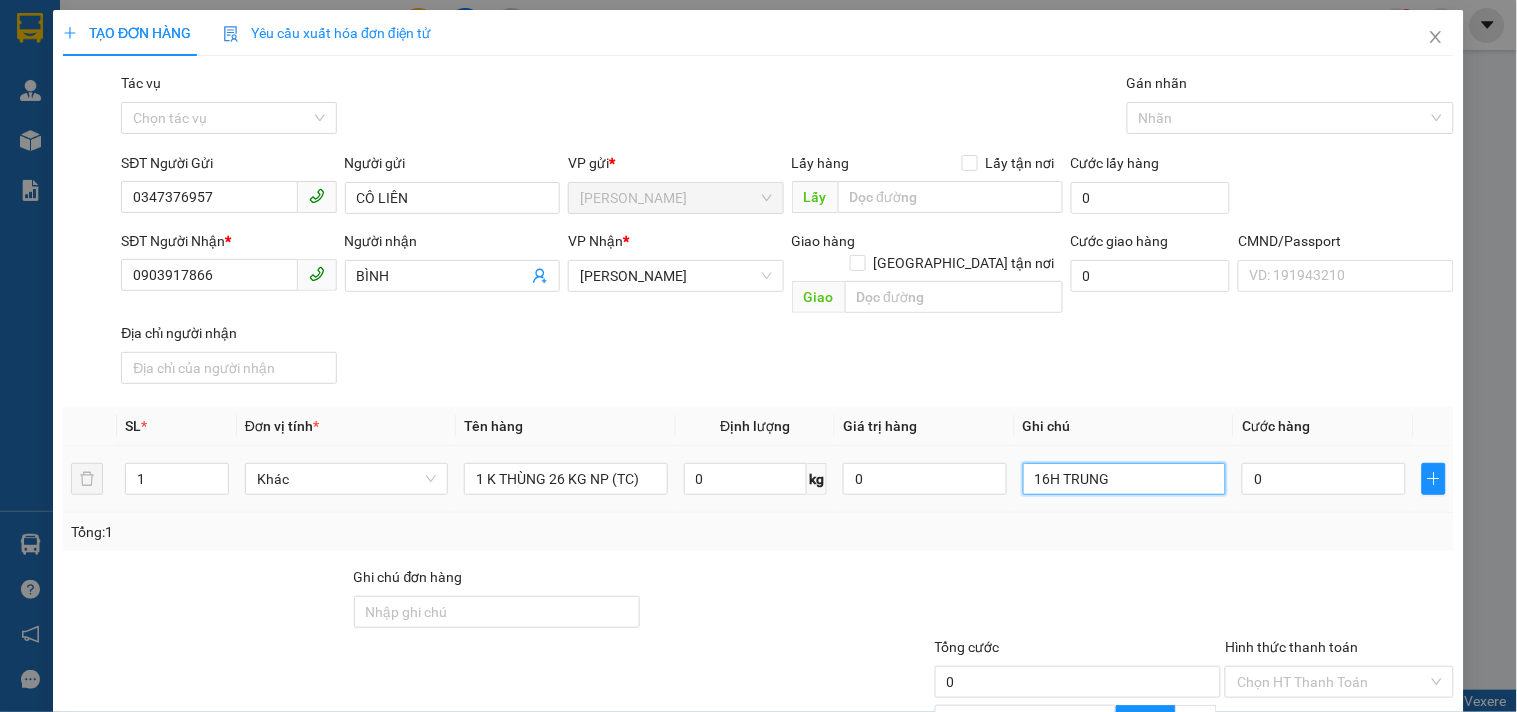 type on "16H TRUNG" 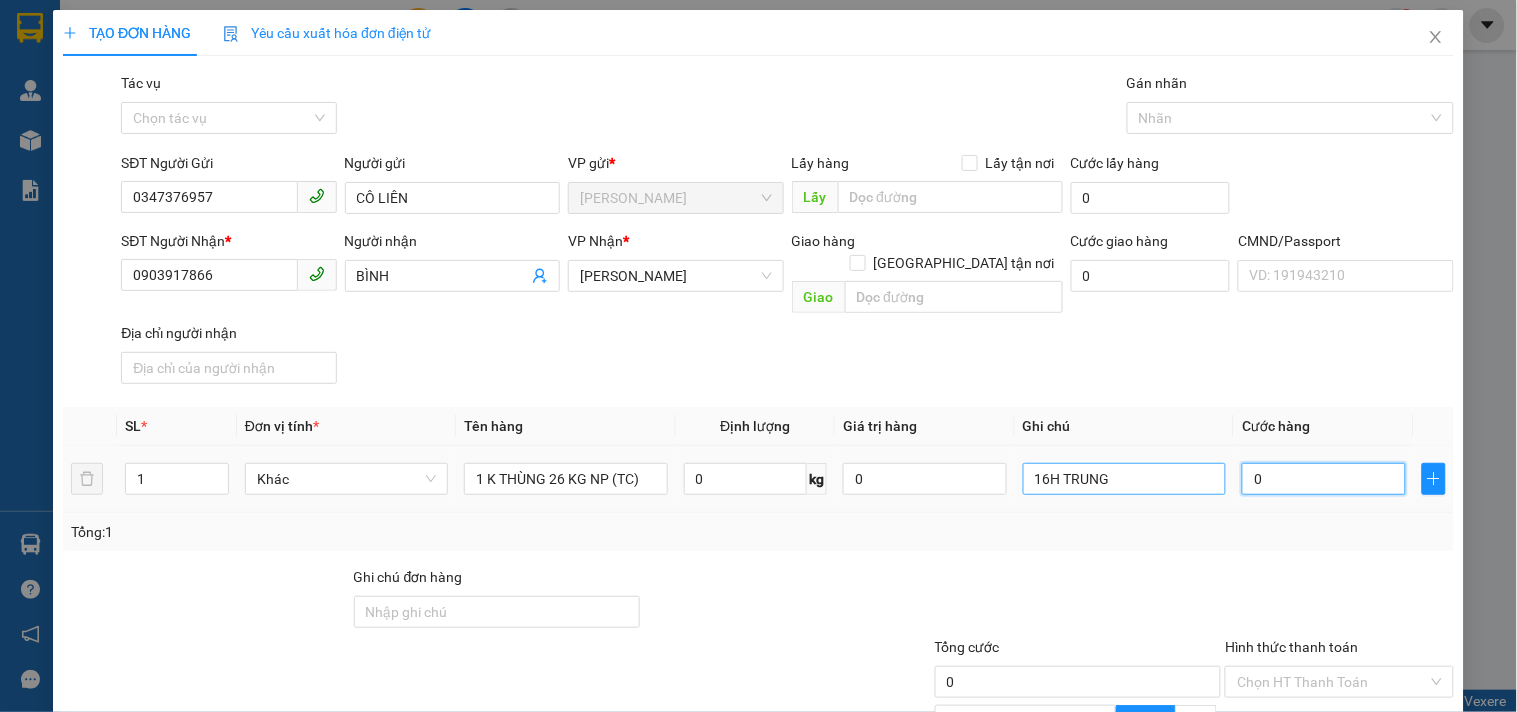 type on "4" 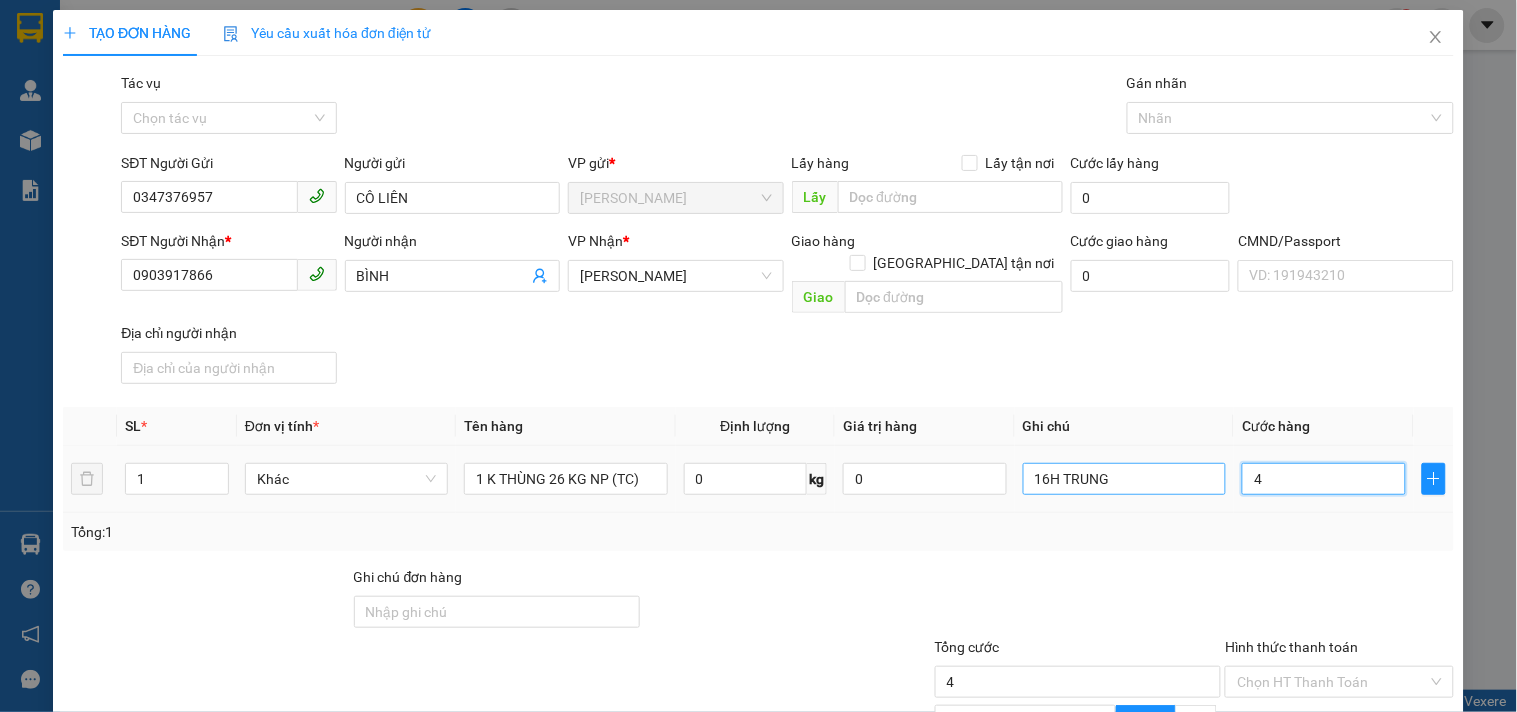type on "45" 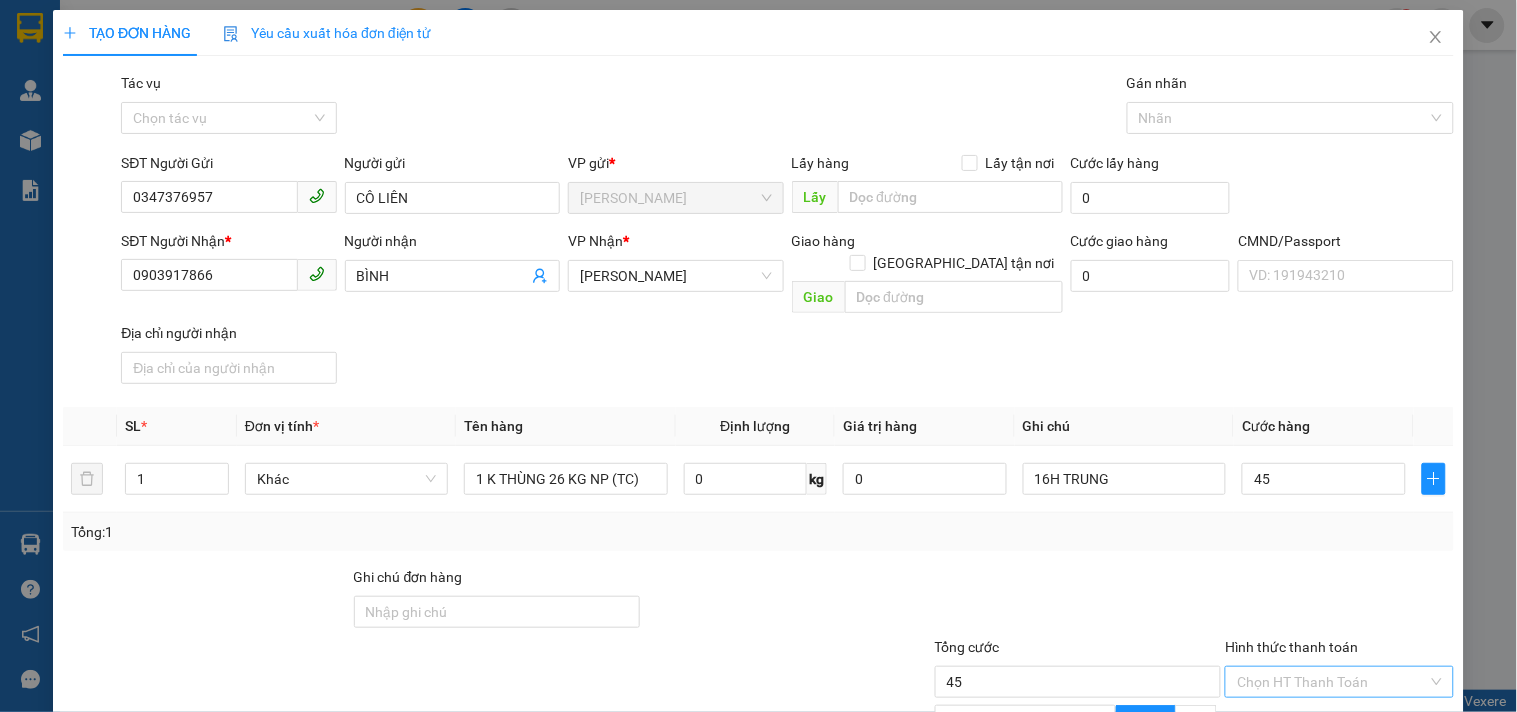 type on "45.000" 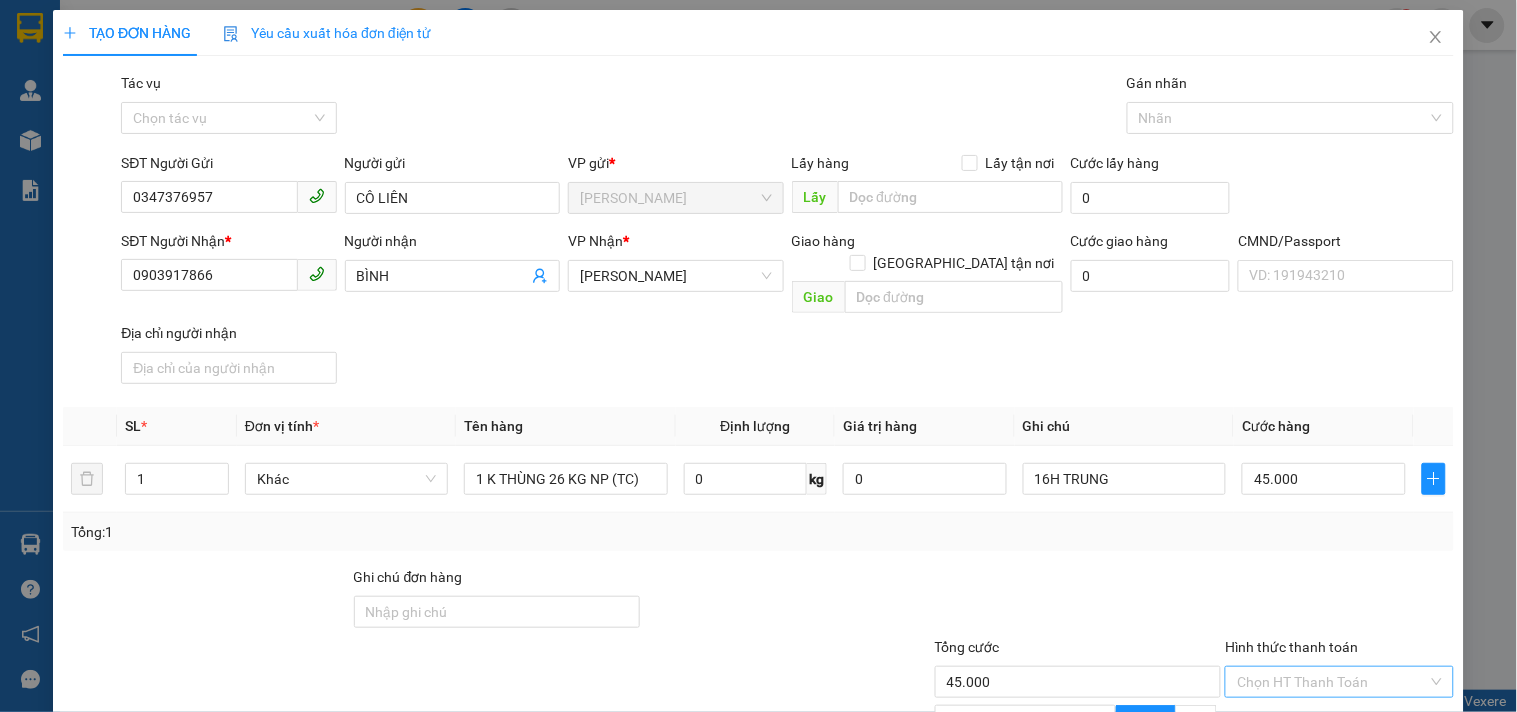 click on "Hình thức thanh toán" at bounding box center [1332, 682] 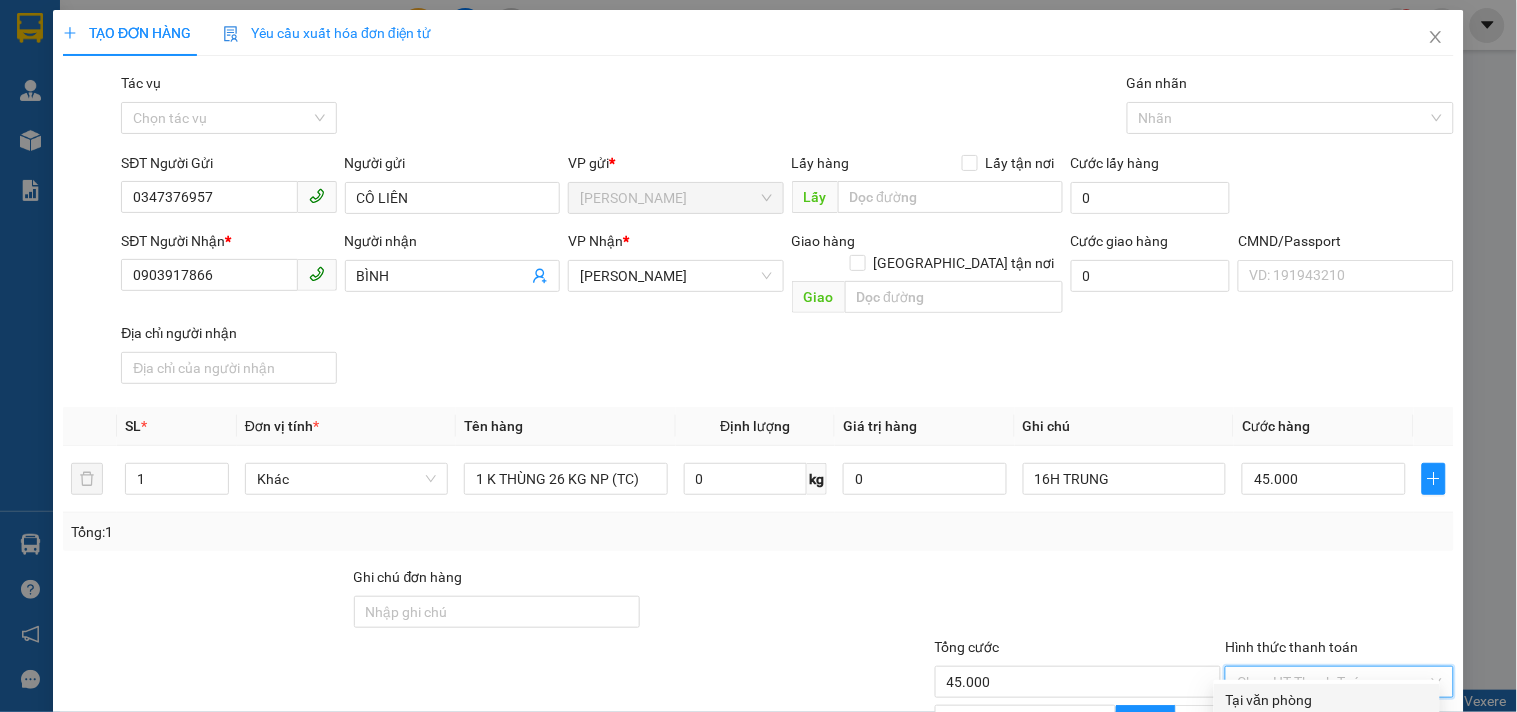 click on "Tại văn phòng" at bounding box center [1327, 700] 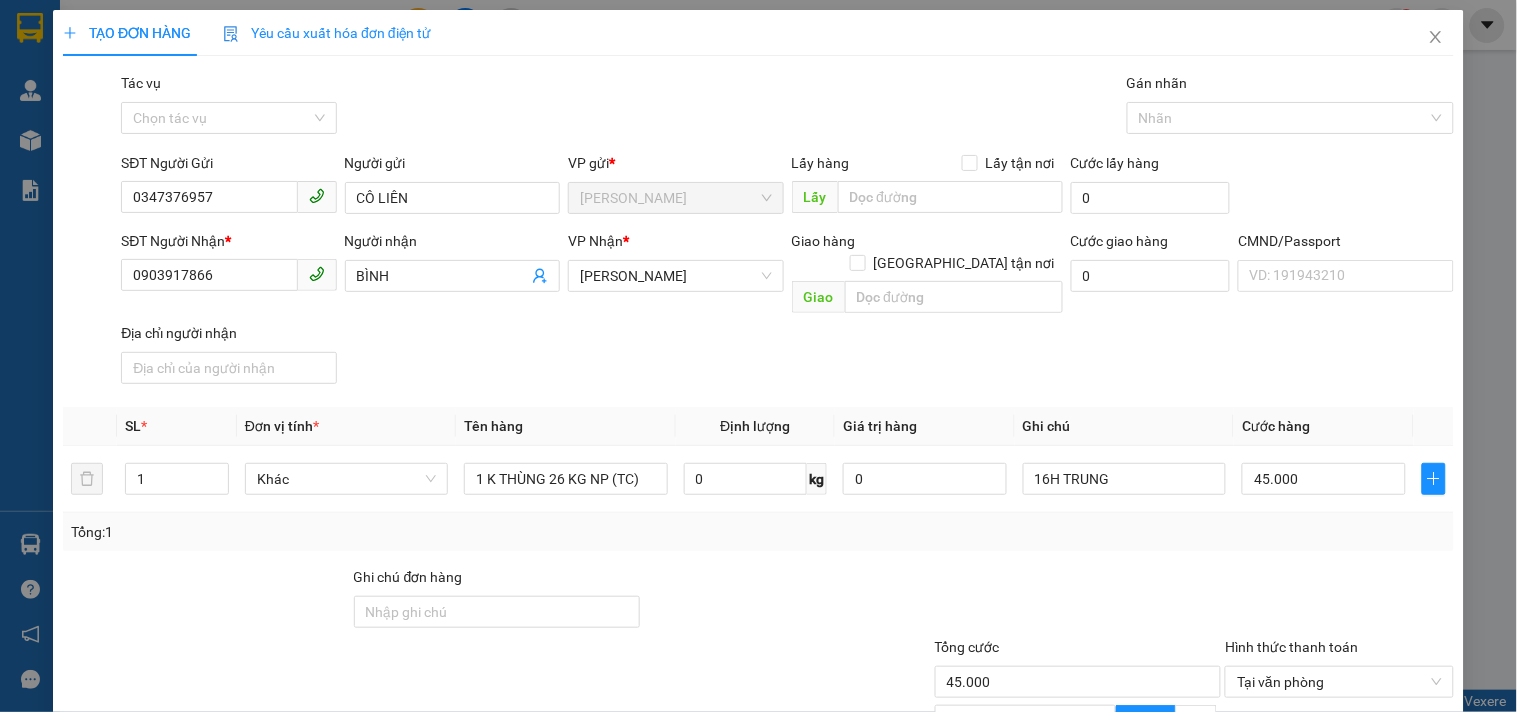 click on "[PERSON_NAME] và In" at bounding box center [1392, 879] 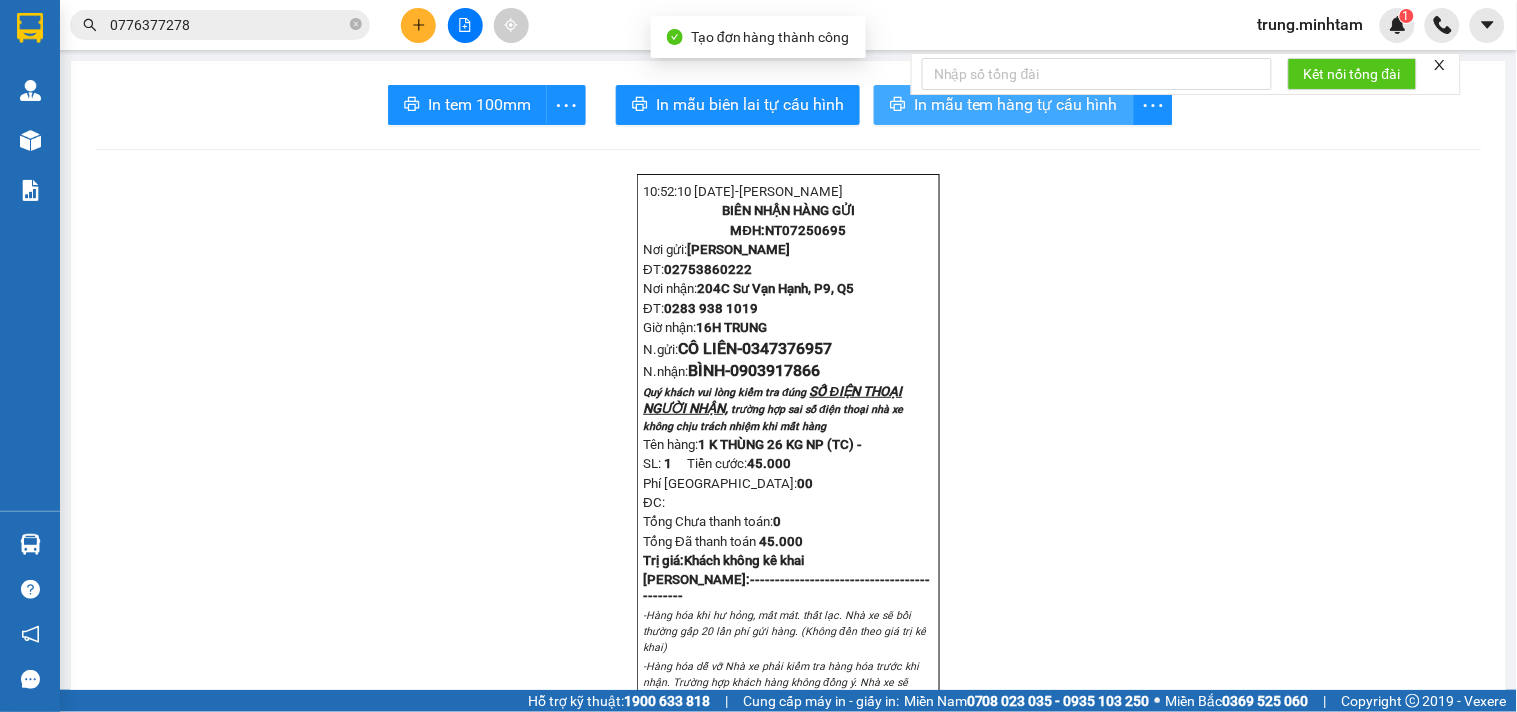 click on "In mẫu tem hàng tự cấu hình" at bounding box center [1016, 104] 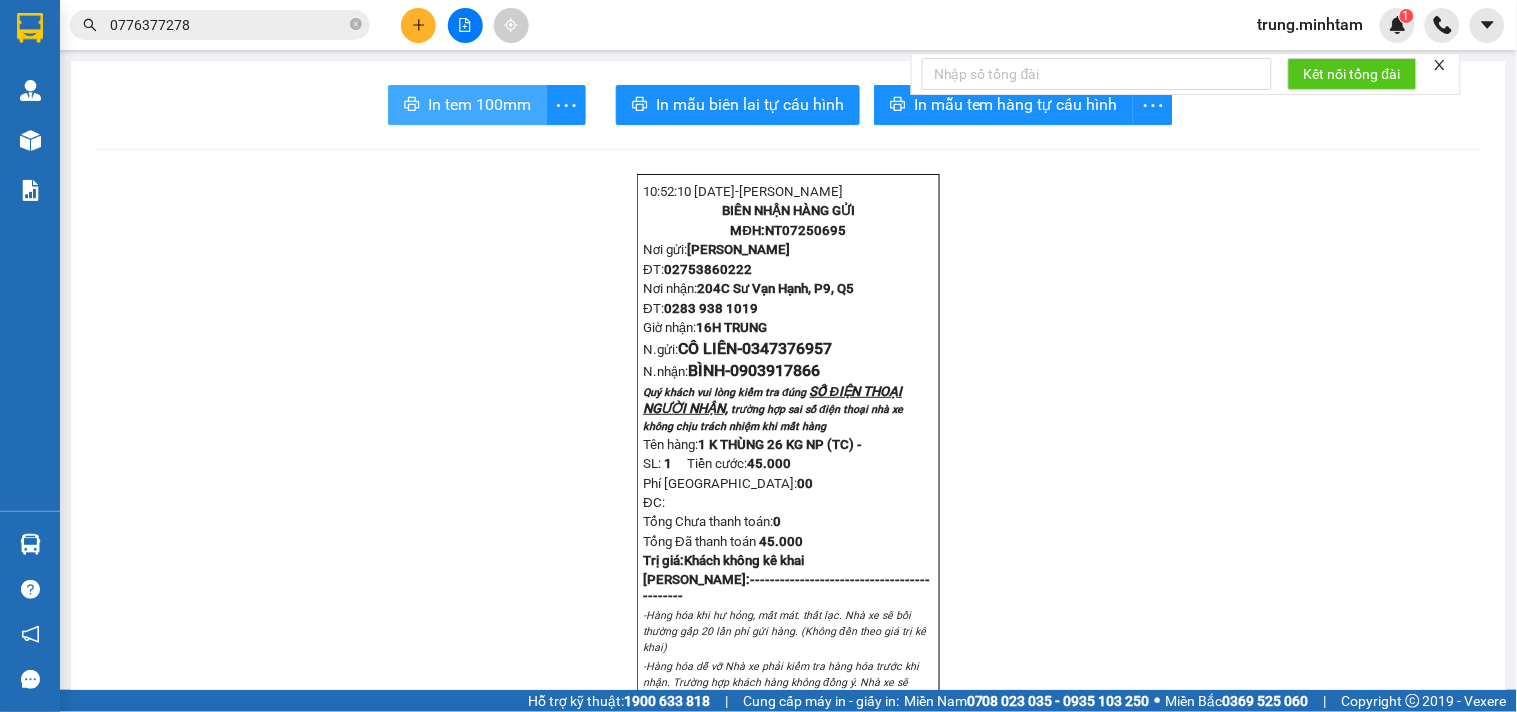 click on "In tem 100mm" at bounding box center [479, 104] 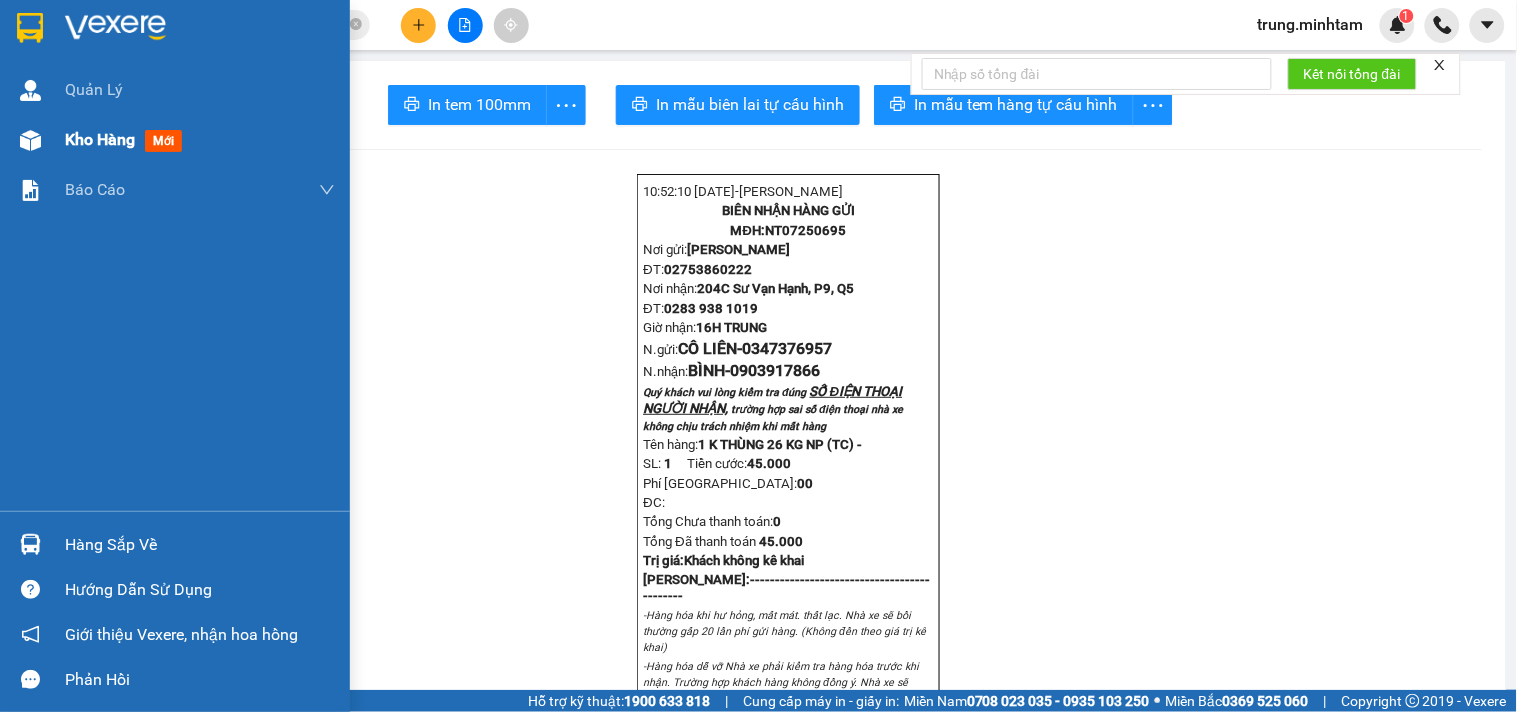click on "Kho hàng" at bounding box center [100, 139] 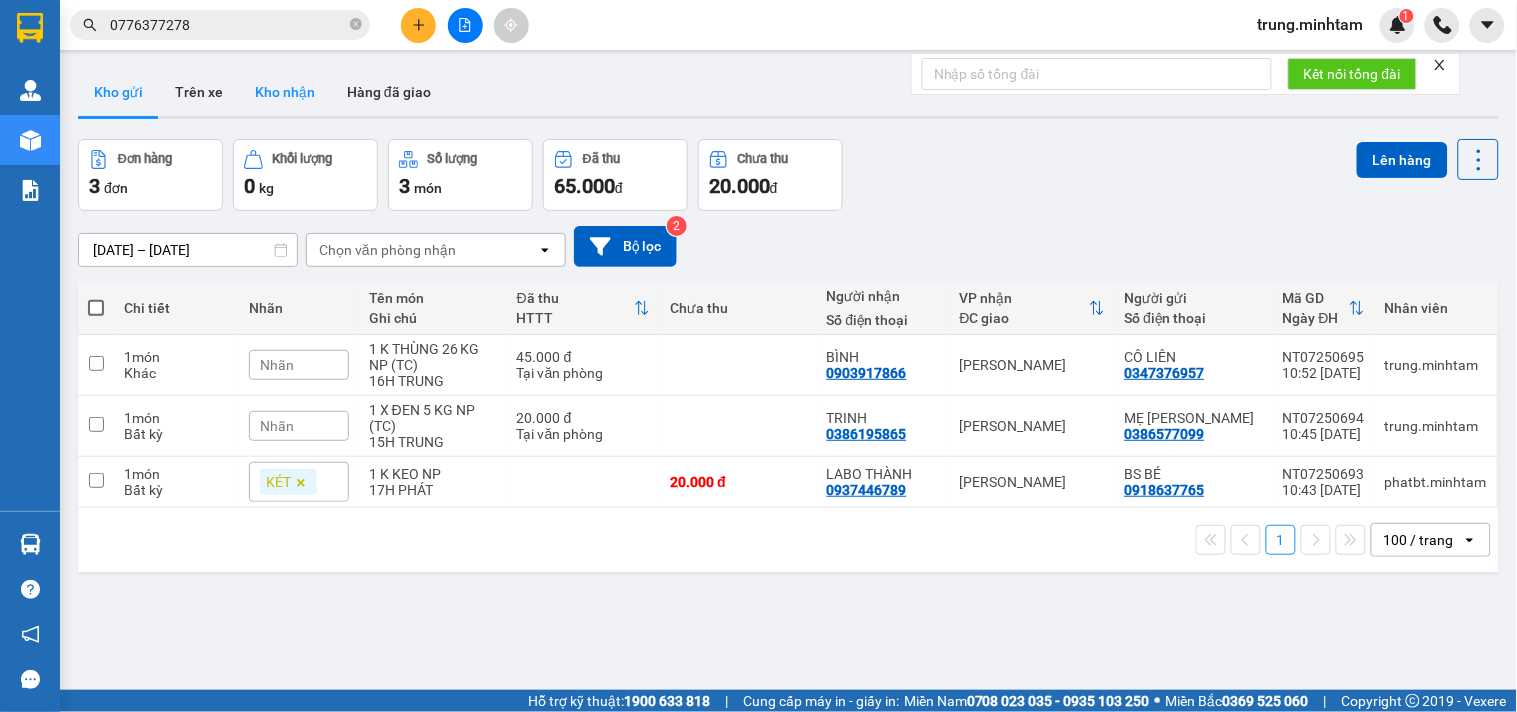 click on "Kho nhận" at bounding box center (285, 92) 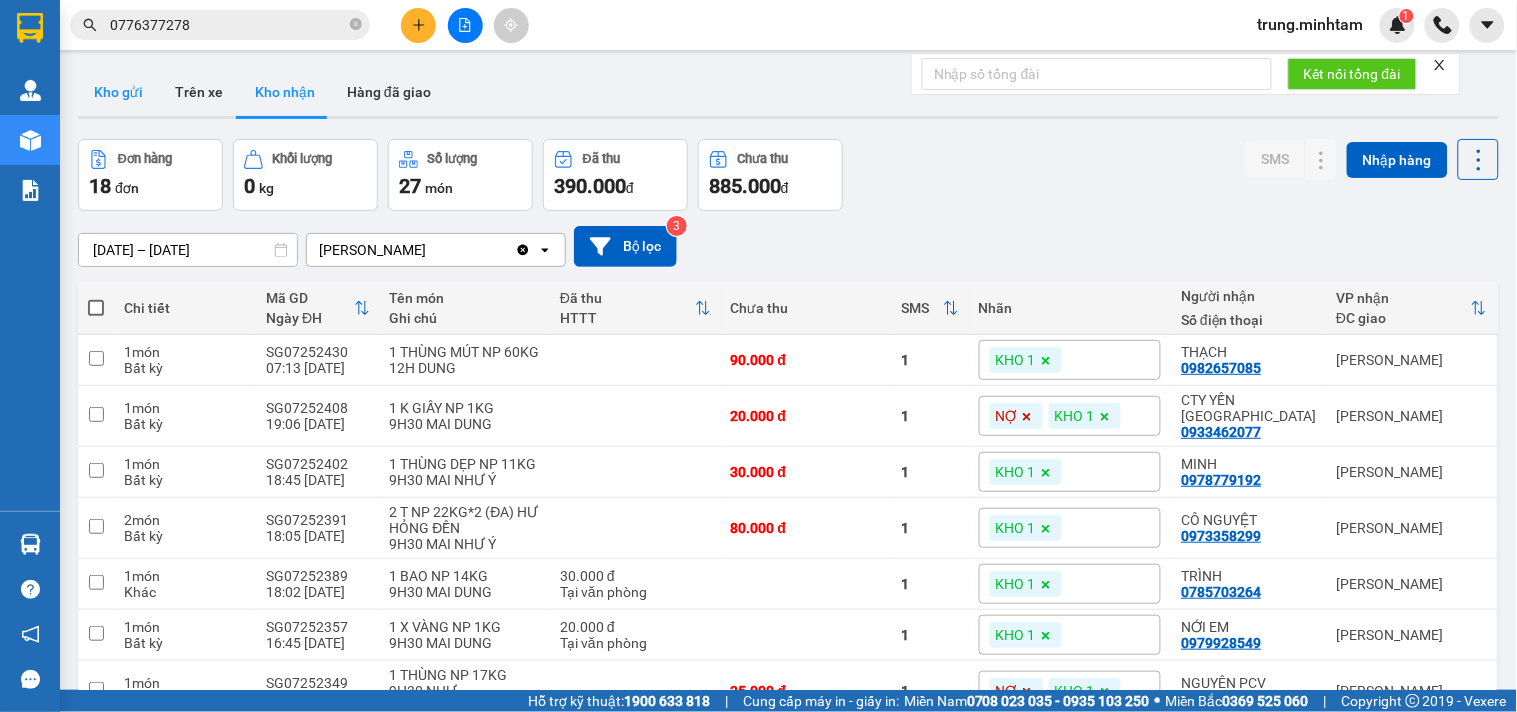 click on "Kho gửi" at bounding box center [118, 92] 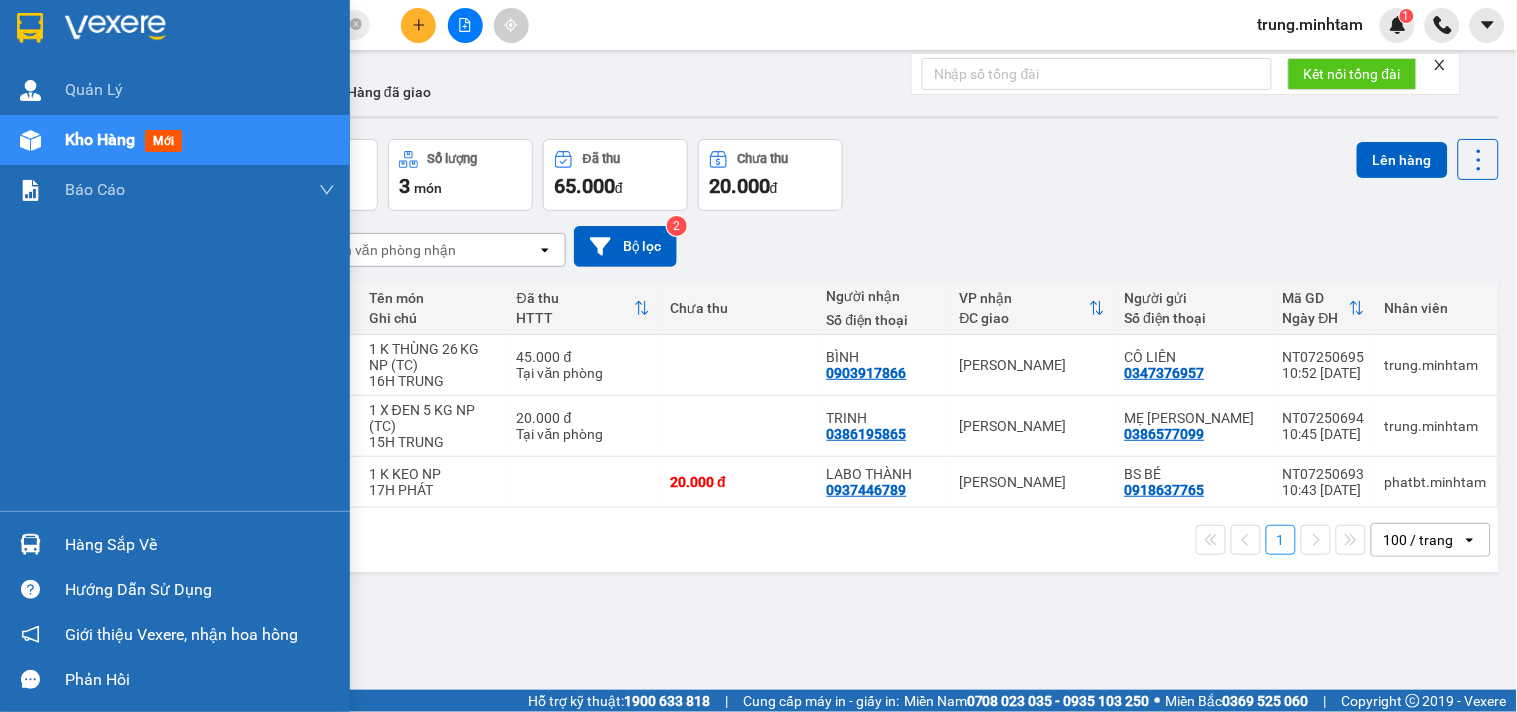 click on "Hàng sắp về" at bounding box center (200, 545) 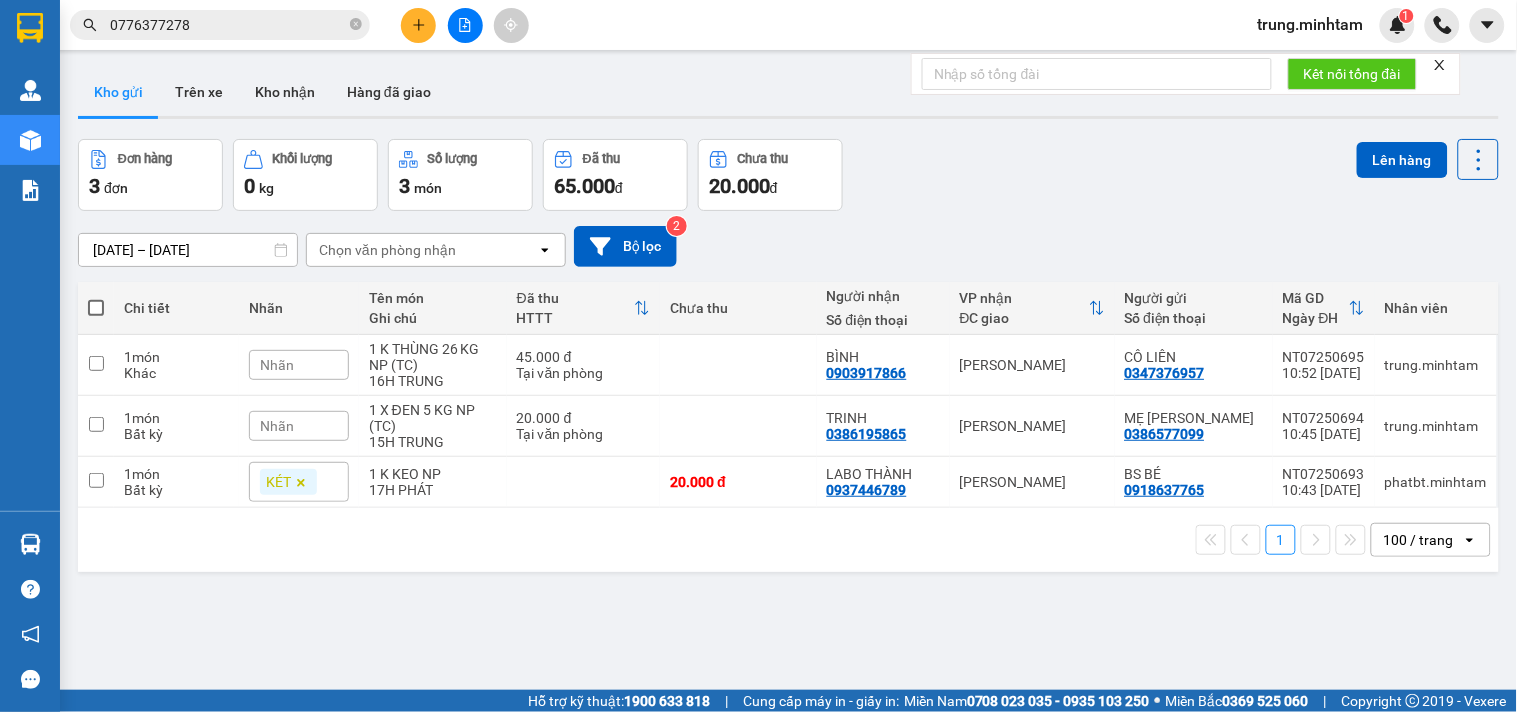 click on "Kết quả tìm kiếm ( 4 )  Bộ lọc  Mã ĐH Trạng thái Món hàng Tổng cước Chưa cước Nhãn Người gửi VP Gửi Người nhận VP Nhận SG07252228 11:35 - 09/07 VP Nhận   50H-142.12 07:41 - 10/07 1 K THÙNG NP 38KG SL:  1 70.000 70.000 KHO 1 0906835409 LÂM AN Hồ Chí Minh 0776377278 HƯƠNG Ngã Tư Huyện NT06251195 17:25 - 18/06 Đã giao   10:27 - 19/06 1 THÙNG NP 16KG SL:  1 35.000 KHO 1 0776377278 HƯƠNG Ngã Tư Huyện 0783711626 TRANG Hồ Chí Minh SG05252858 09:10 - 13/05 Đã giao   13:37 - 13/05 1 X TRONG NP 4KG,1 X TRẮNG NP 7KG SL:  2 45.000 KHO 1 0783711626 TRANG Hồ Chí Minh 0776377278 HƯƠNG Ngã Tư Huyện SG05251864 09:10 - 09/05 Đã giao   14:56 - 09/05 1 THÙNG NP, 1 THÙNG DÀI NP ( 1, 21 ) - H... SL:  2 70.000 KHO 1 0783711626 TRANG Hồ Chí Minh 0776377278 HƯƠNG Ngã Tư Huyện 1 0776377278 trung.minhtam 1     Quản Lý     Kho hàng mới     Báo cáo BC giao hàng (nhân viên) BC hàng tồn Báo cáo dòng tiền (nhân viên) 3" at bounding box center [758, 356] 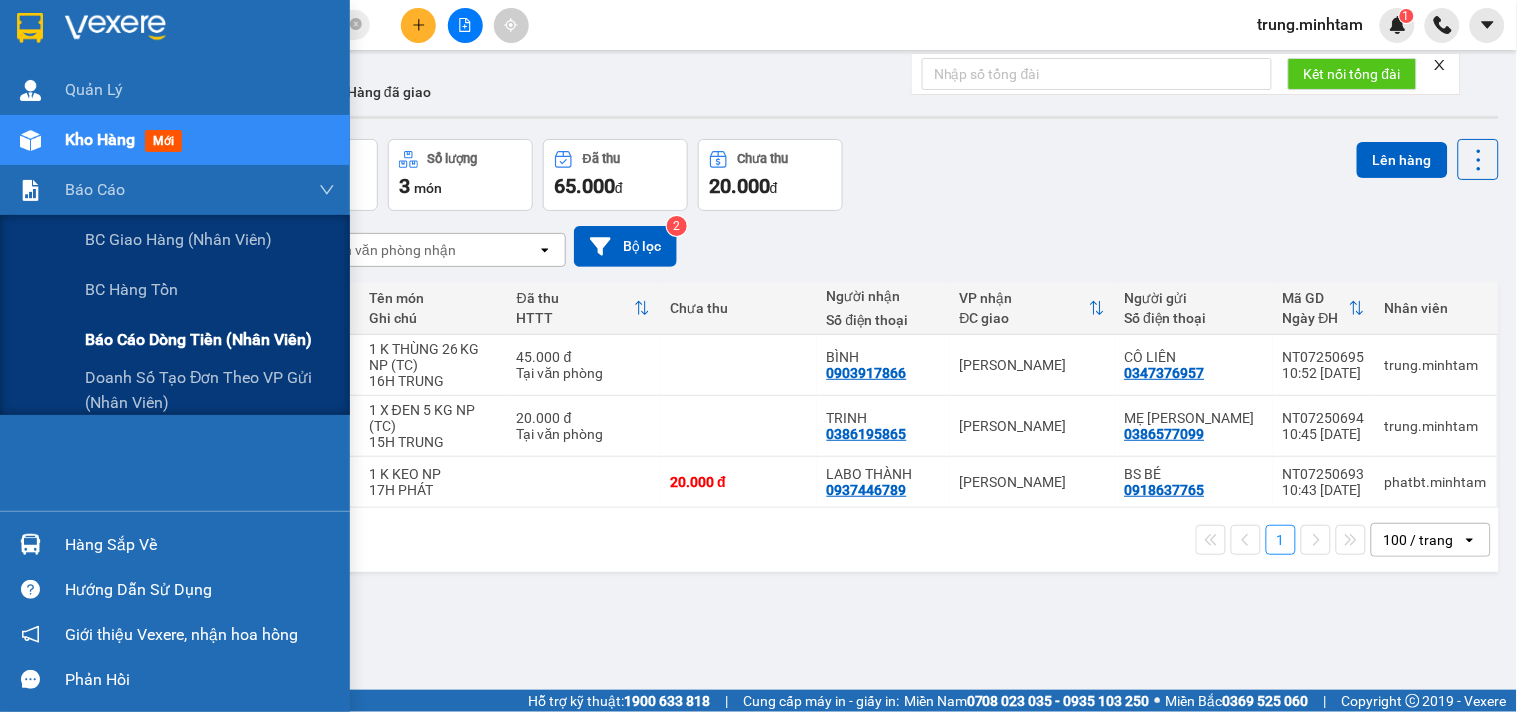 click on "Báo cáo dòng tiền (nhân viên)" at bounding box center (198, 339) 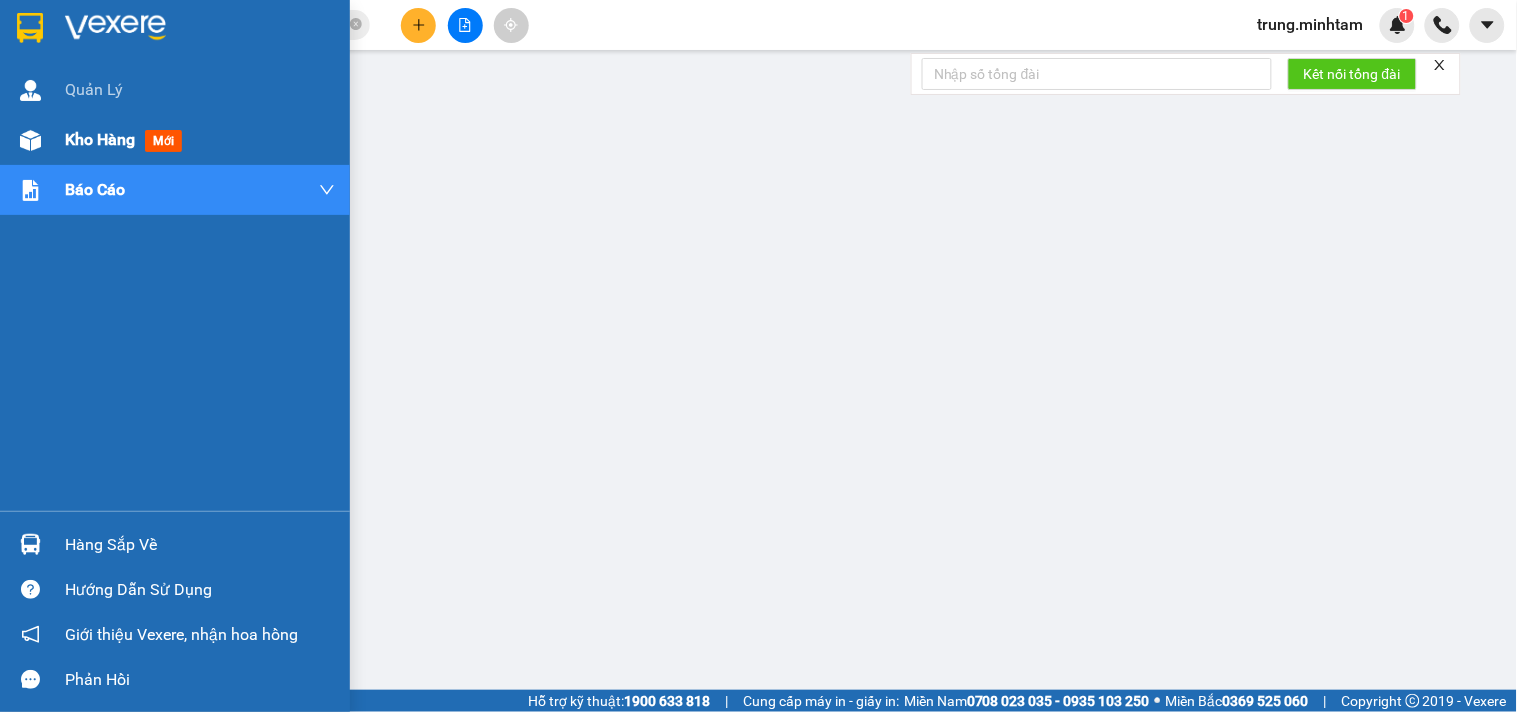 click on "Kho hàng" at bounding box center [100, 139] 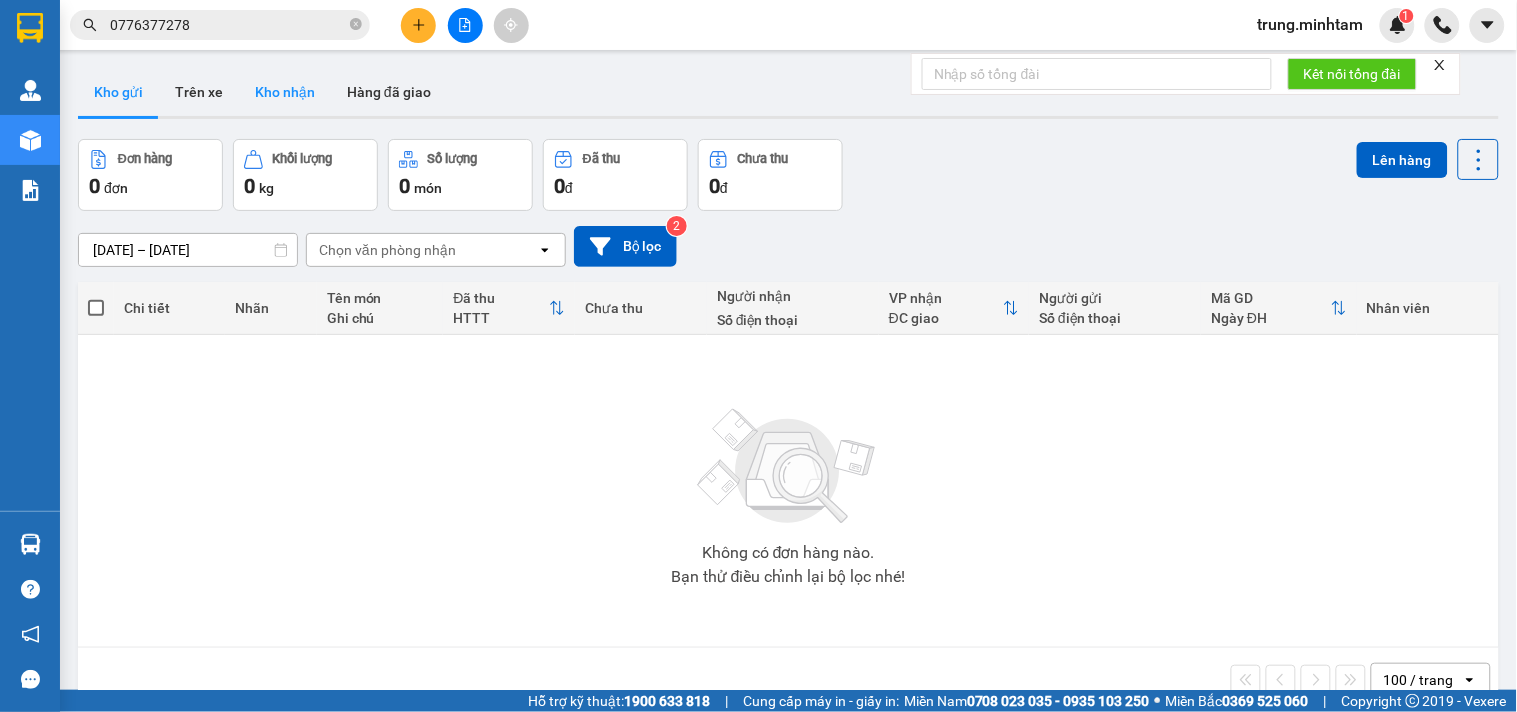 click on "Kho nhận" at bounding box center [285, 92] 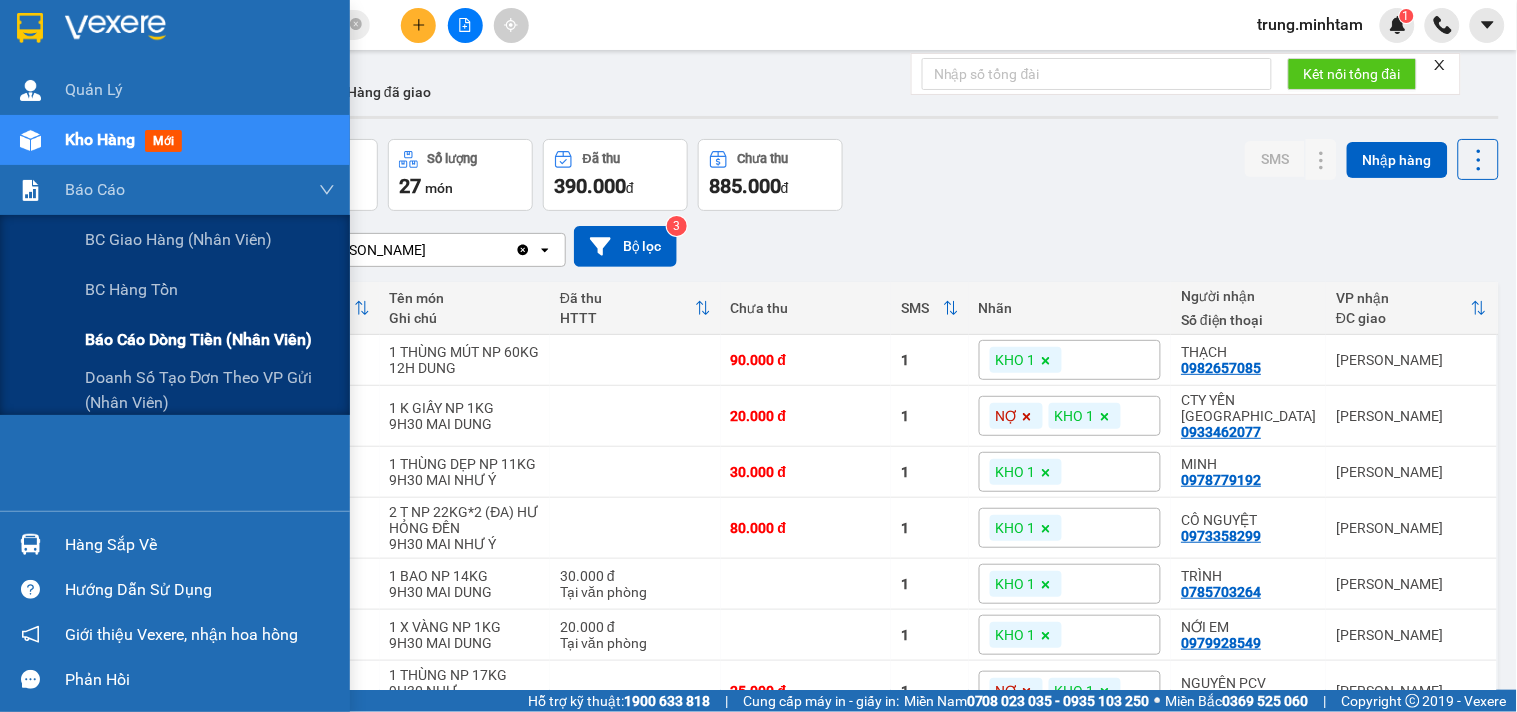 click on "Báo cáo dòng tiền (nhân viên)" at bounding box center (198, 339) 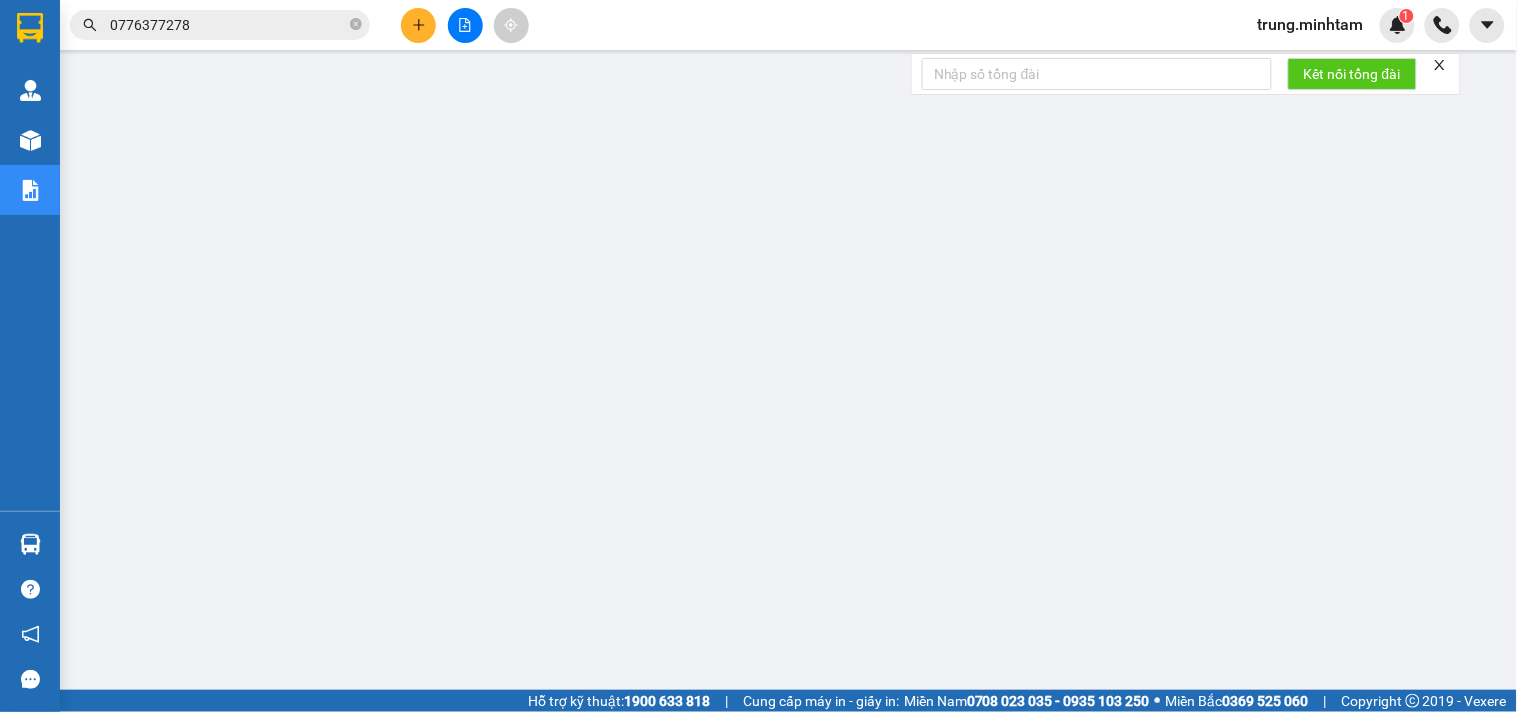 click on "0776377278" at bounding box center (228, 25) 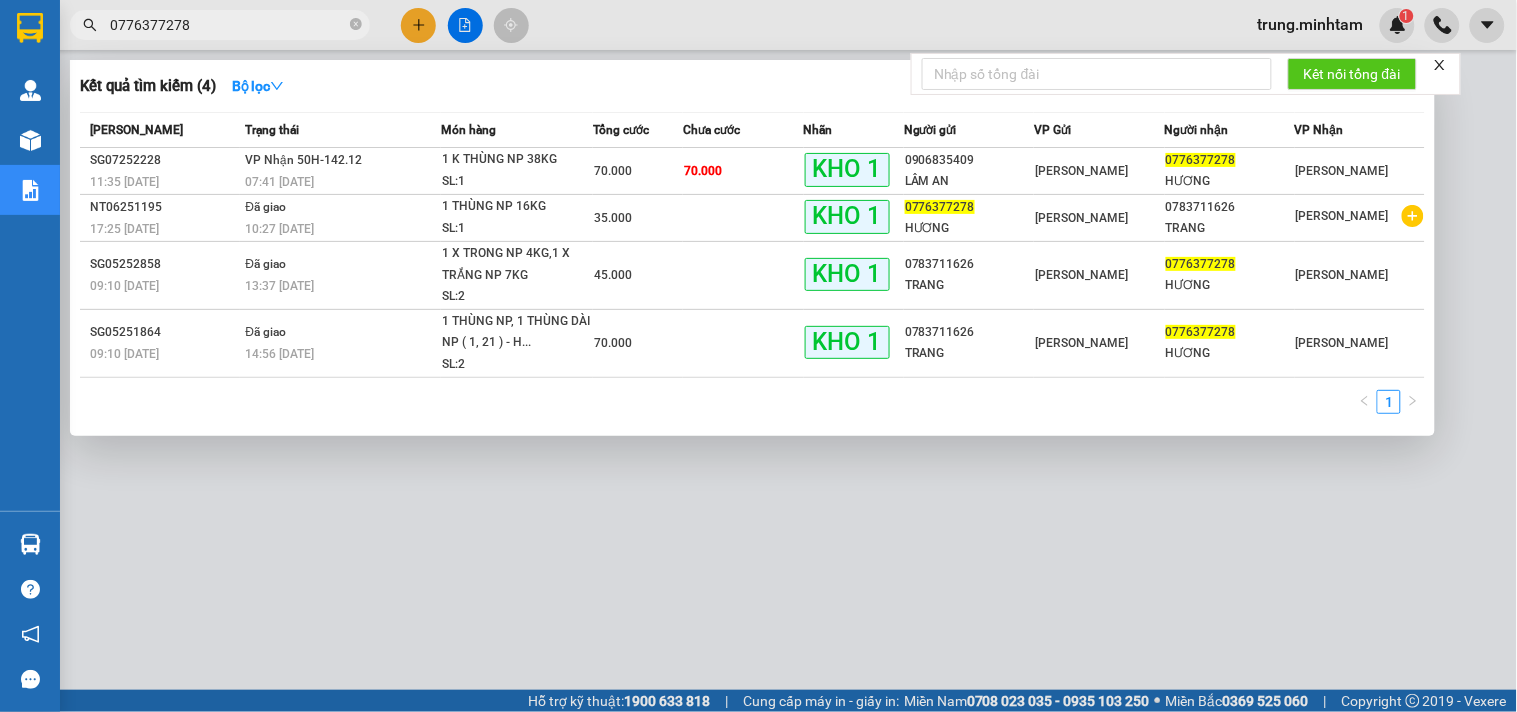 click on "0776377278" at bounding box center (228, 25) 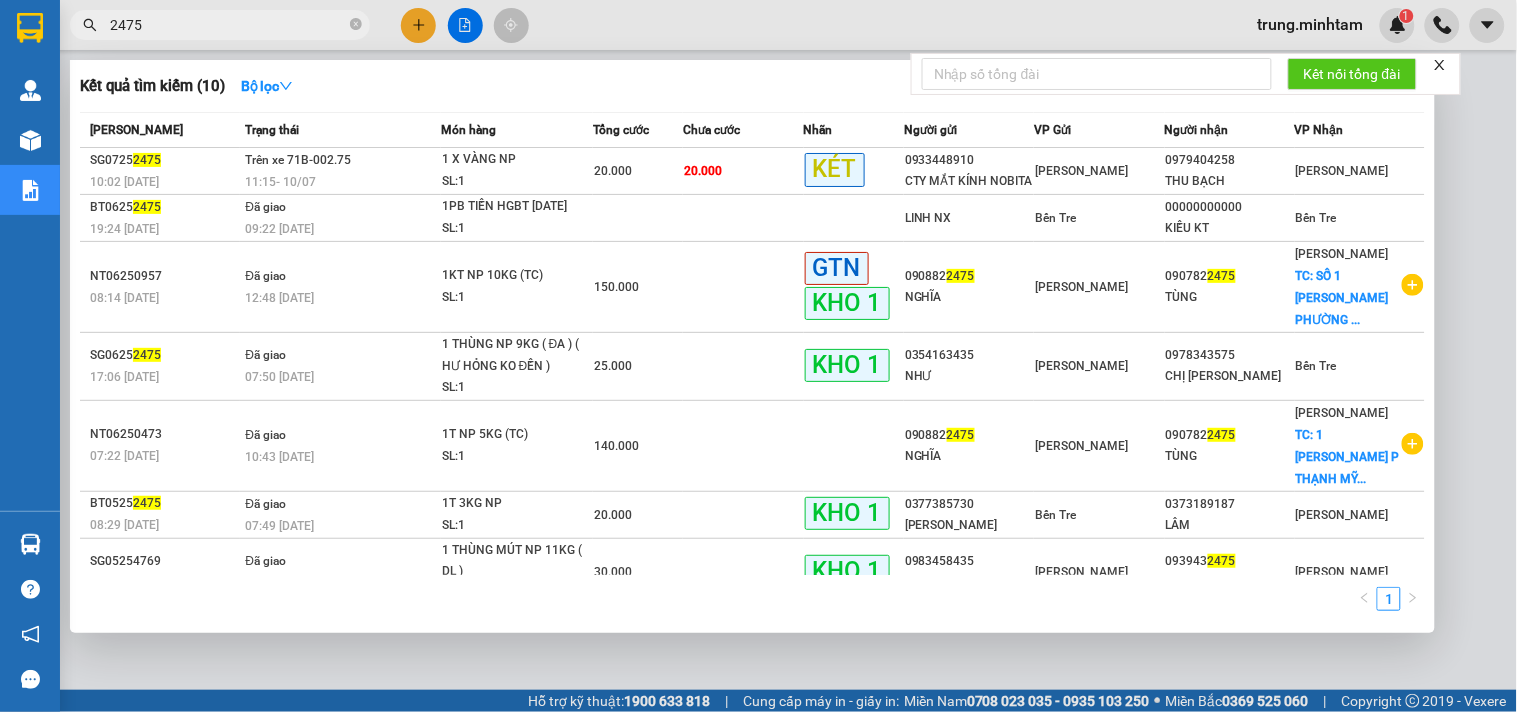 type on "2475" 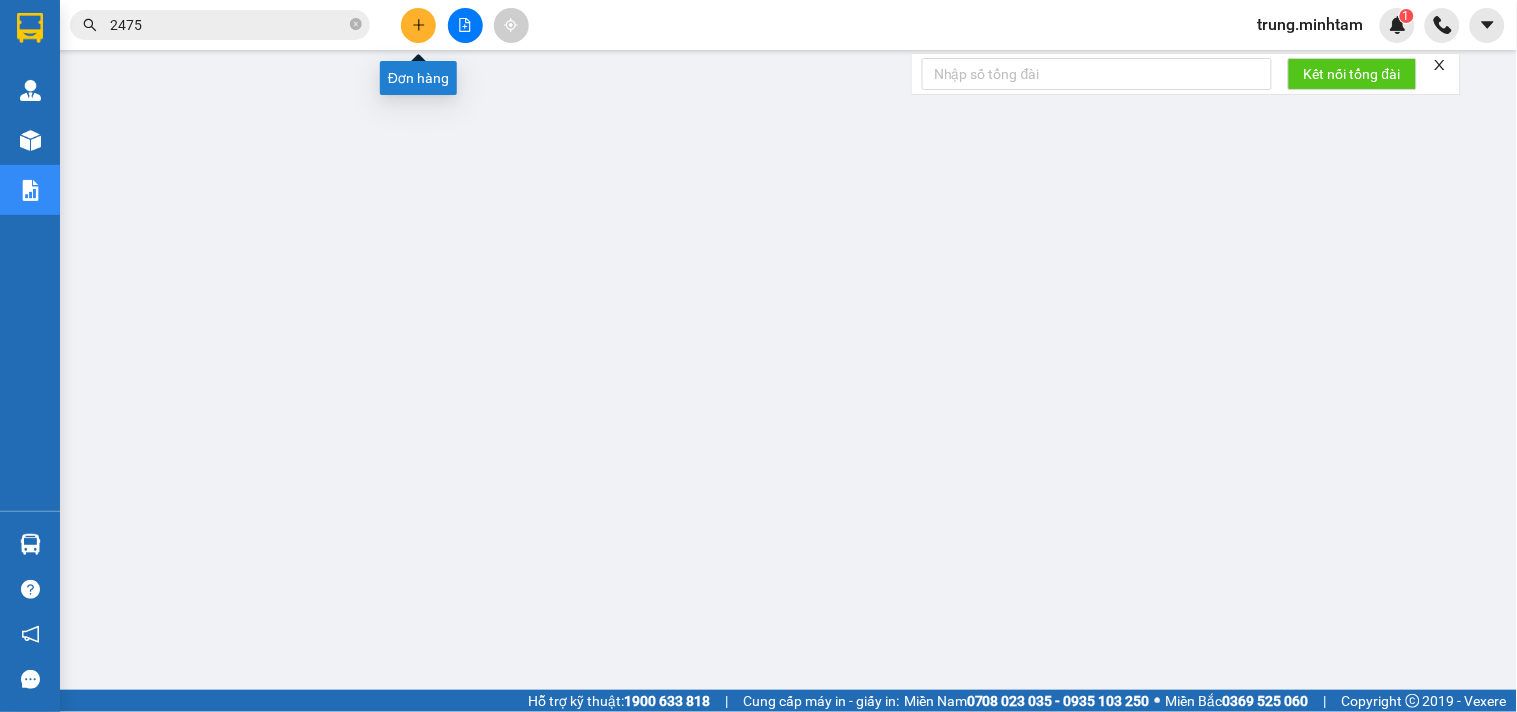 click 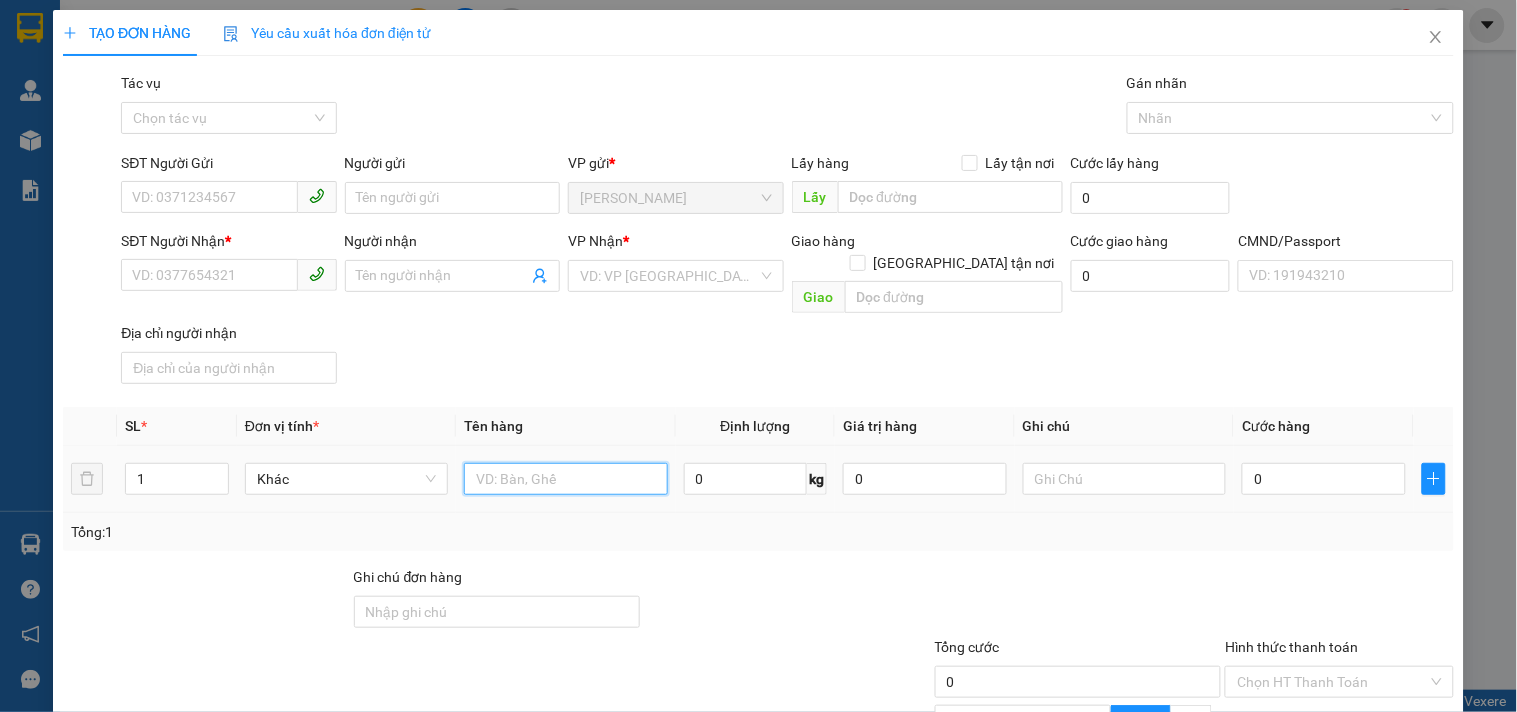 click at bounding box center (565, 479) 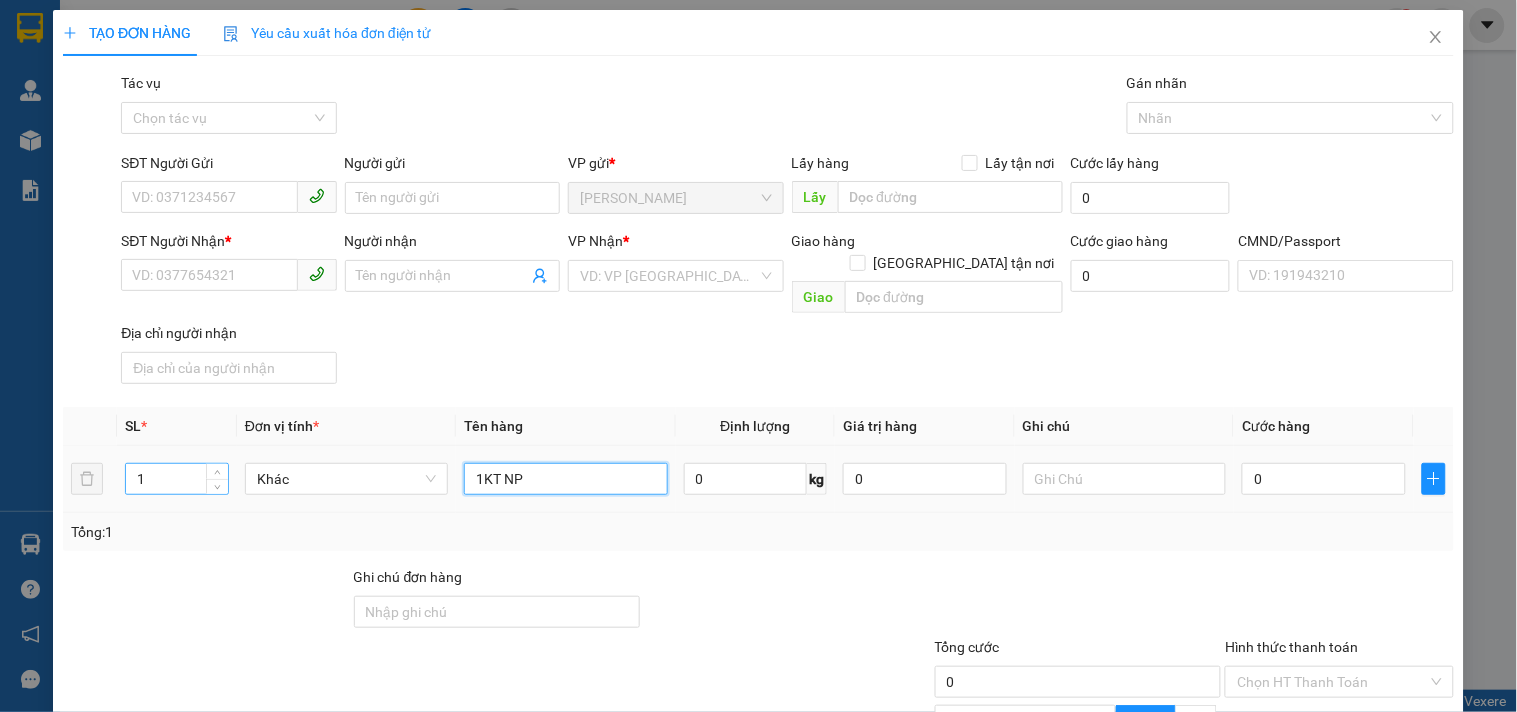 type on "1KT NP" 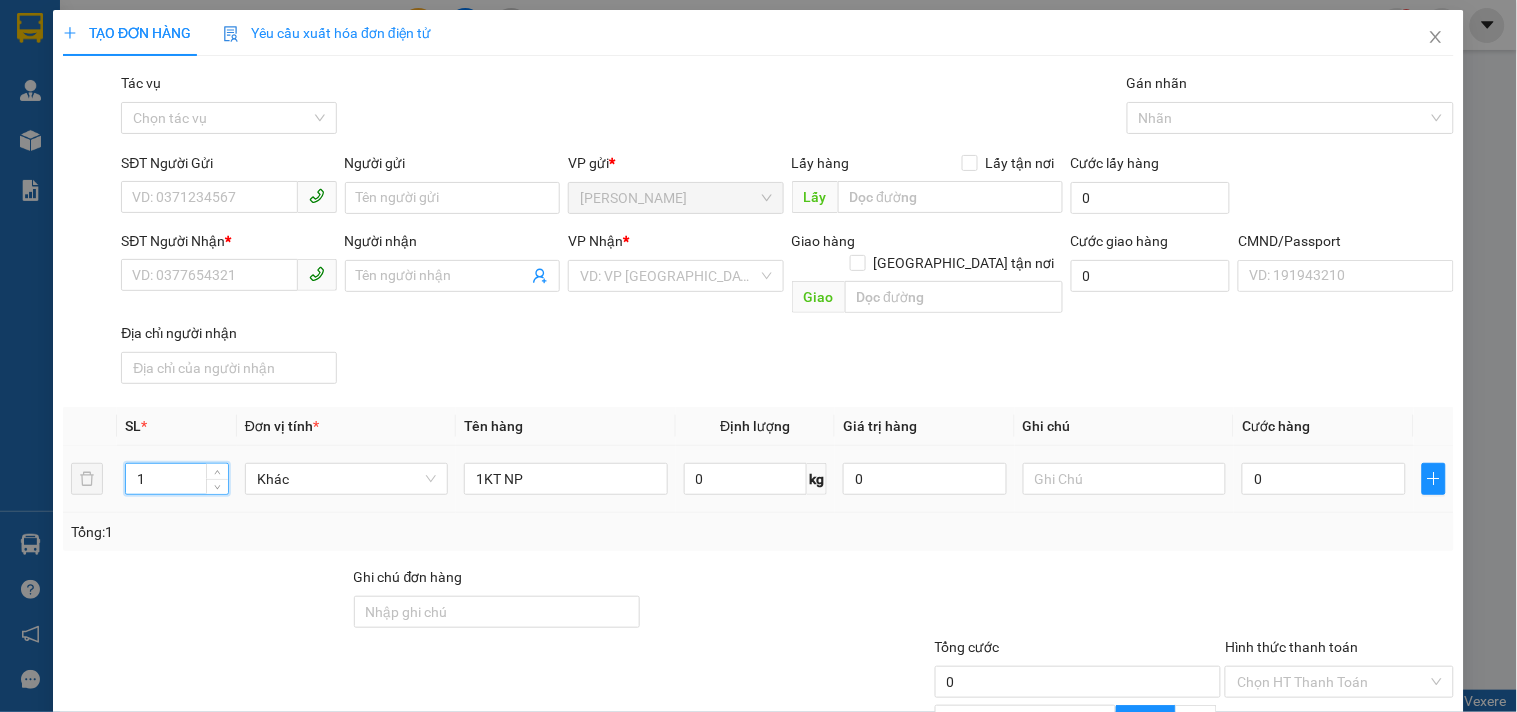 drag, startPoint x: 163, startPoint y: 463, endPoint x: 125, endPoint y: 462, distance: 38.013157 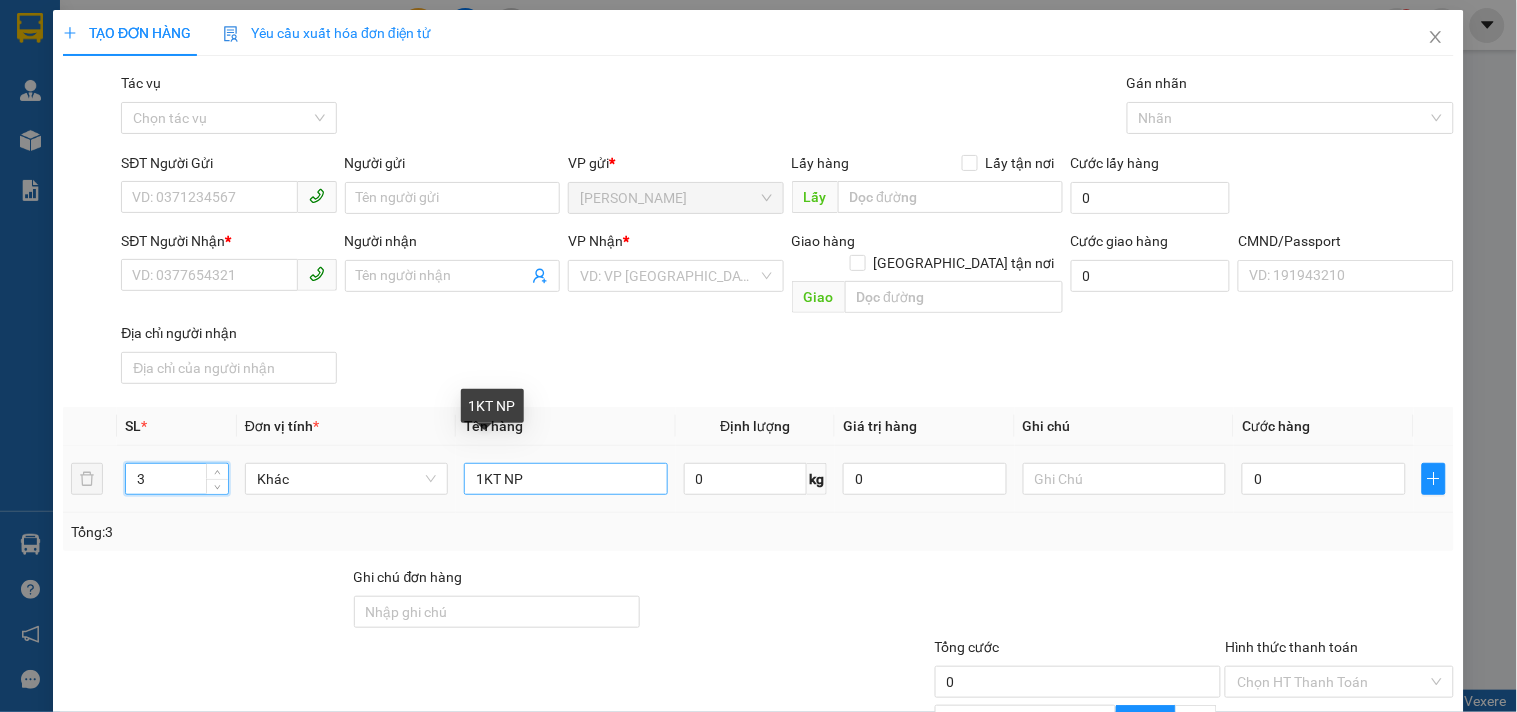 type on "3" 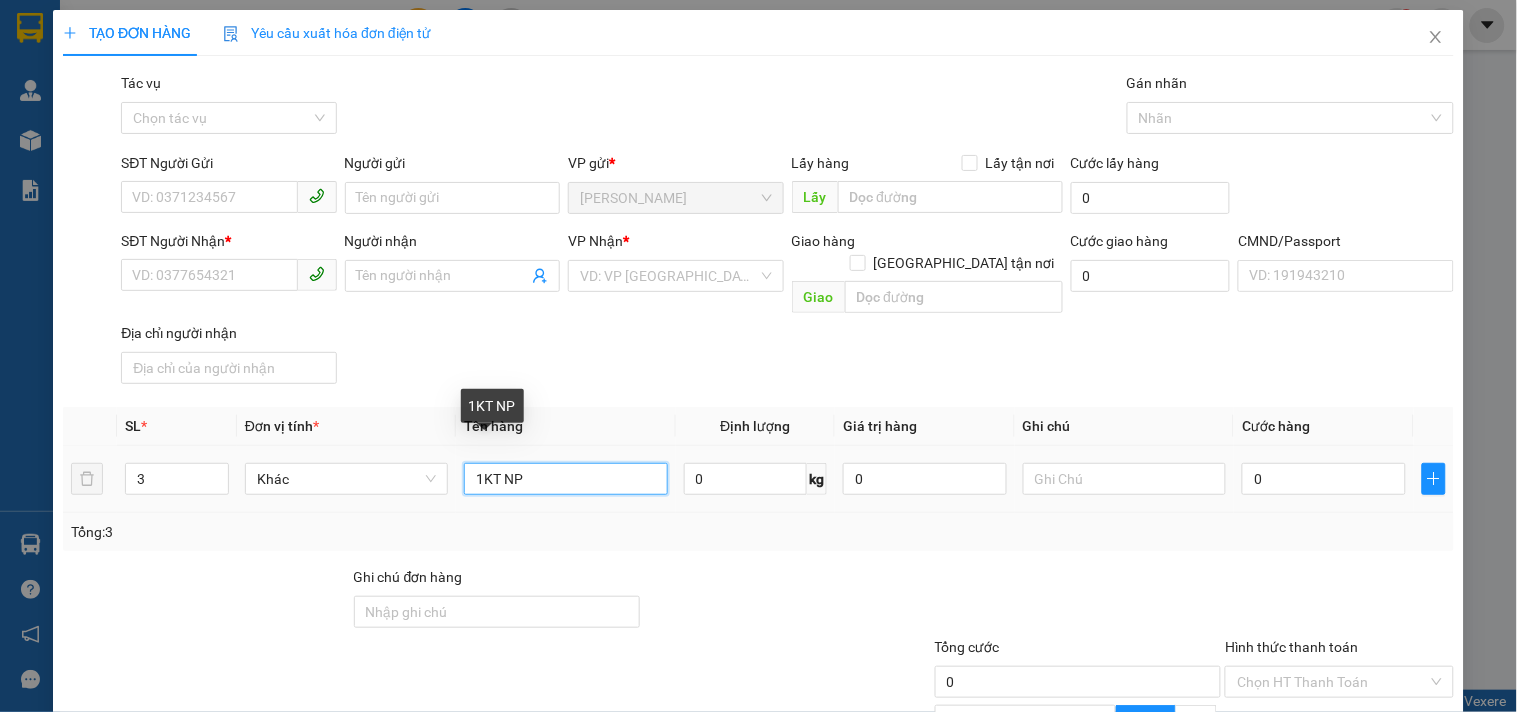 click on "1KT NP" at bounding box center (565, 479) 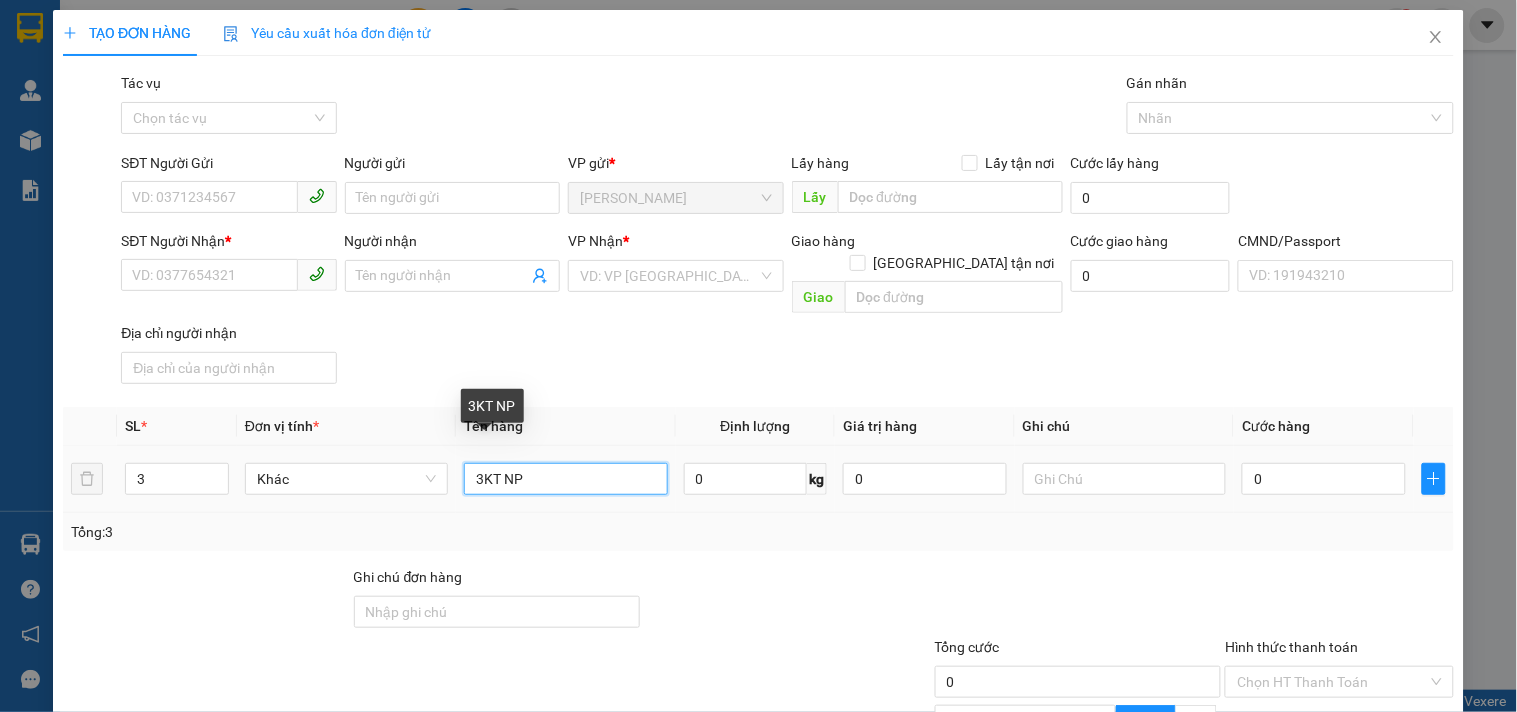 click on "3KT NP" at bounding box center [565, 479] 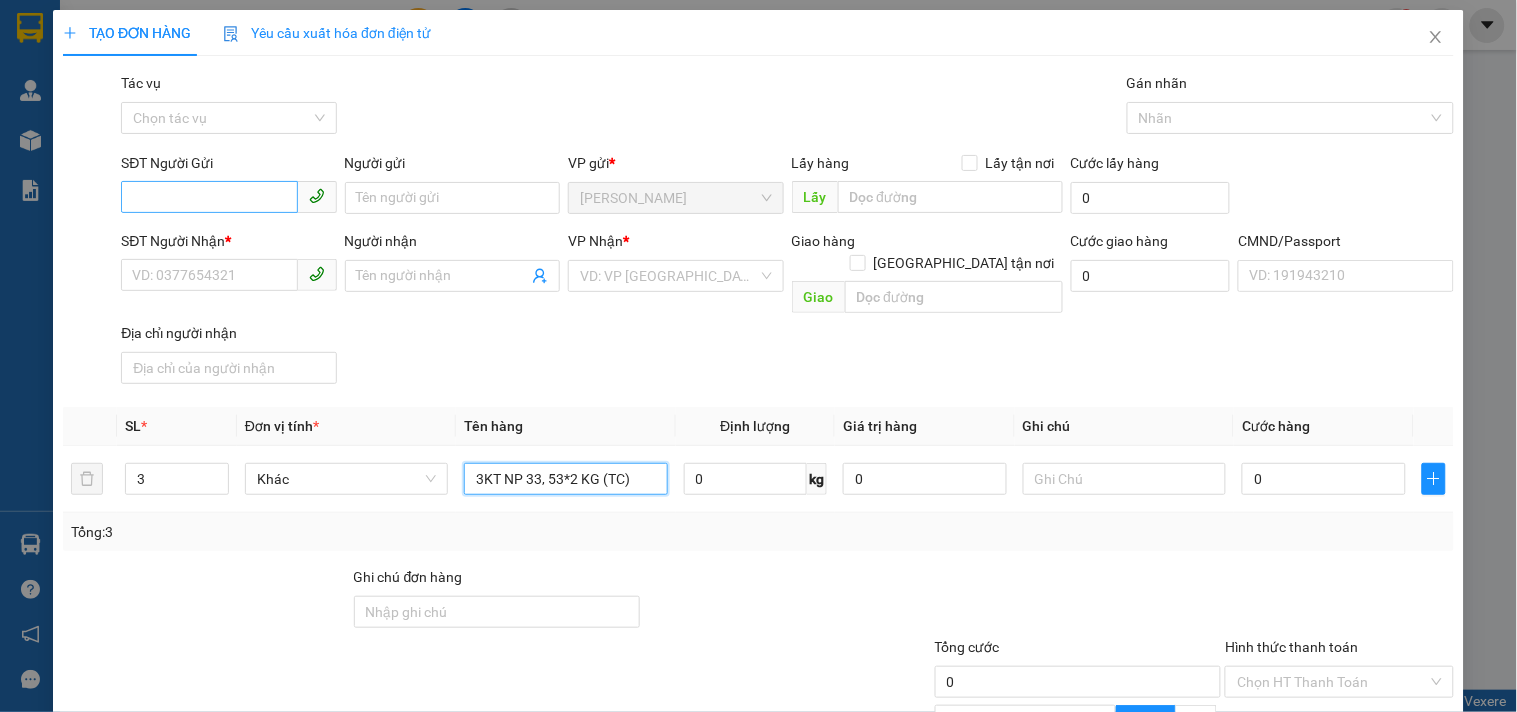 type on "3KT NP 33, 53*2 KG (TC)" 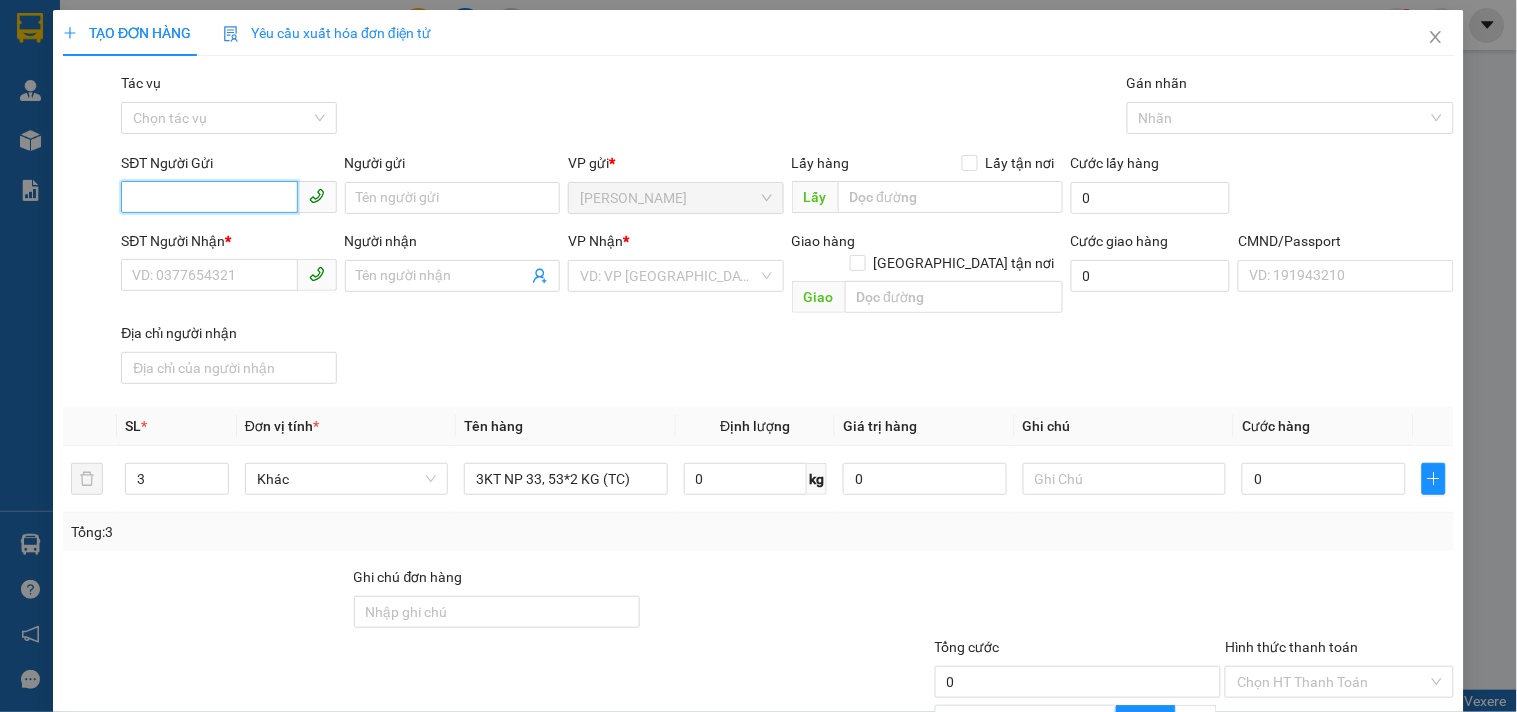 click on "SĐT Người Gửi" at bounding box center (209, 197) 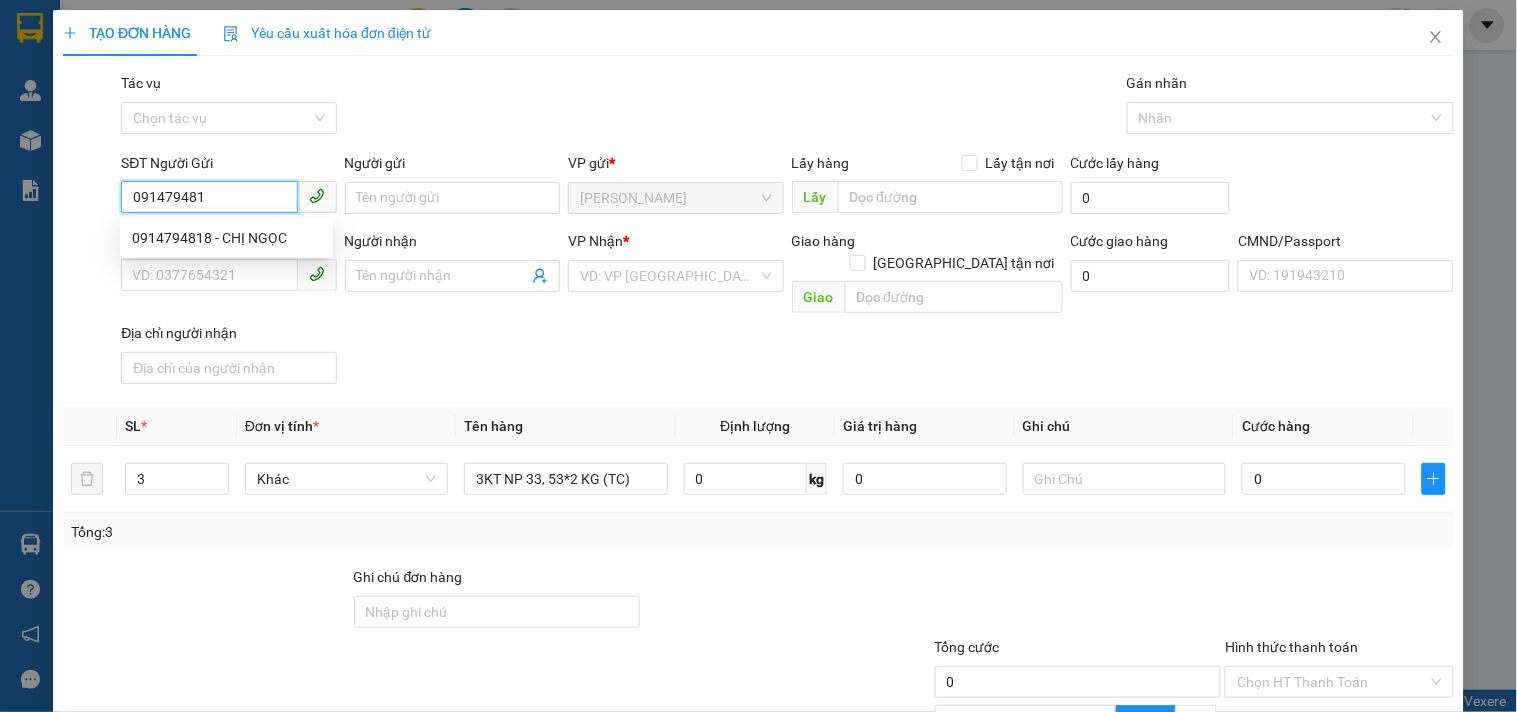 type on "0914794818" 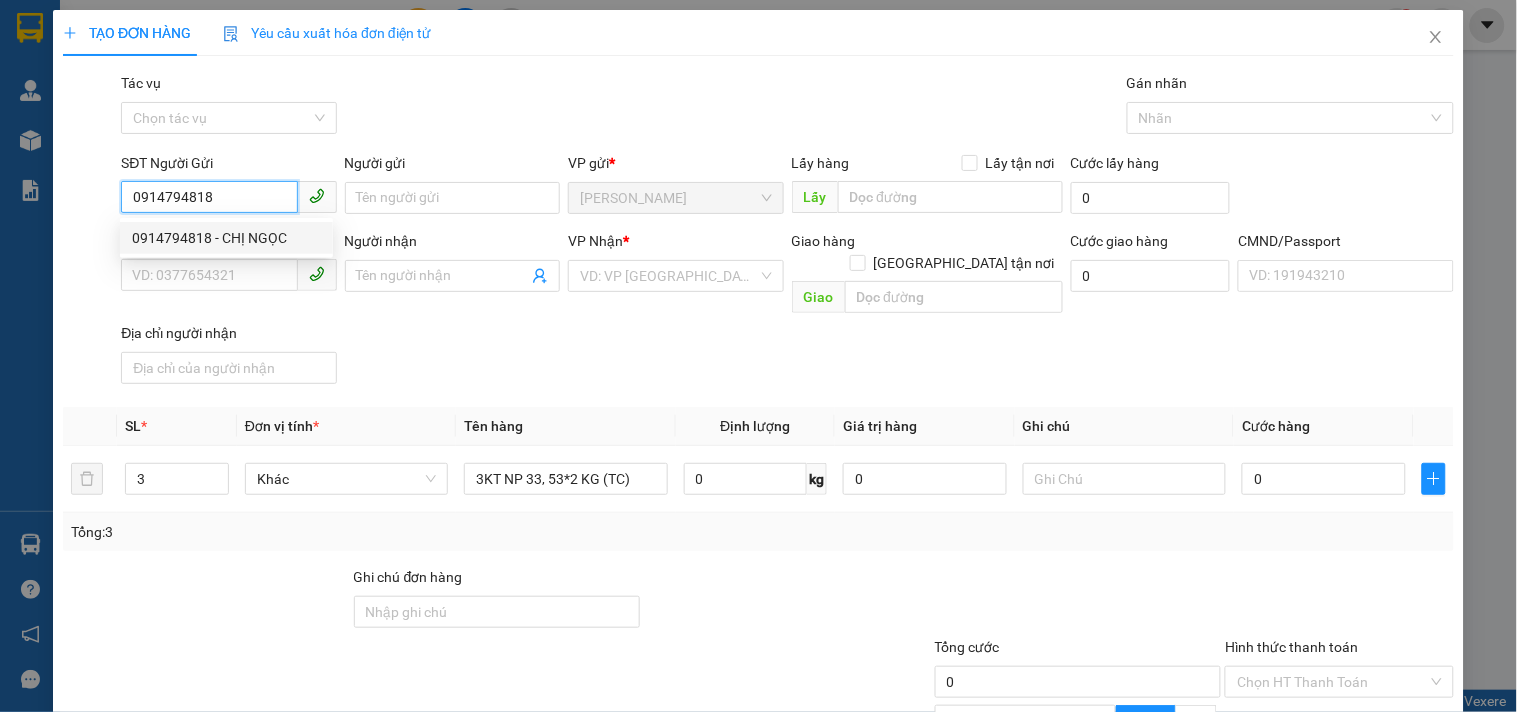 click on "0914794818 - CHỊ NGỌC" at bounding box center (226, 238) 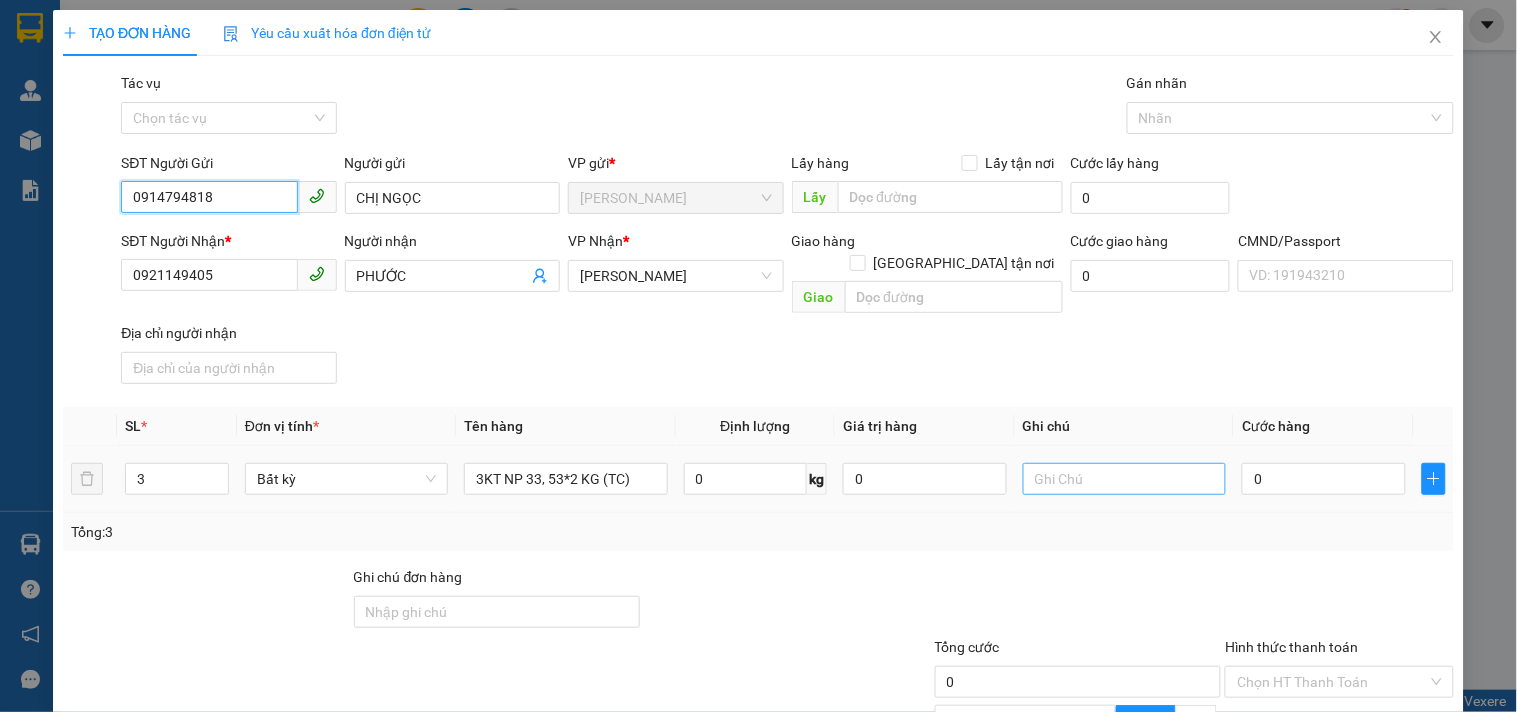 type on "0914794818" 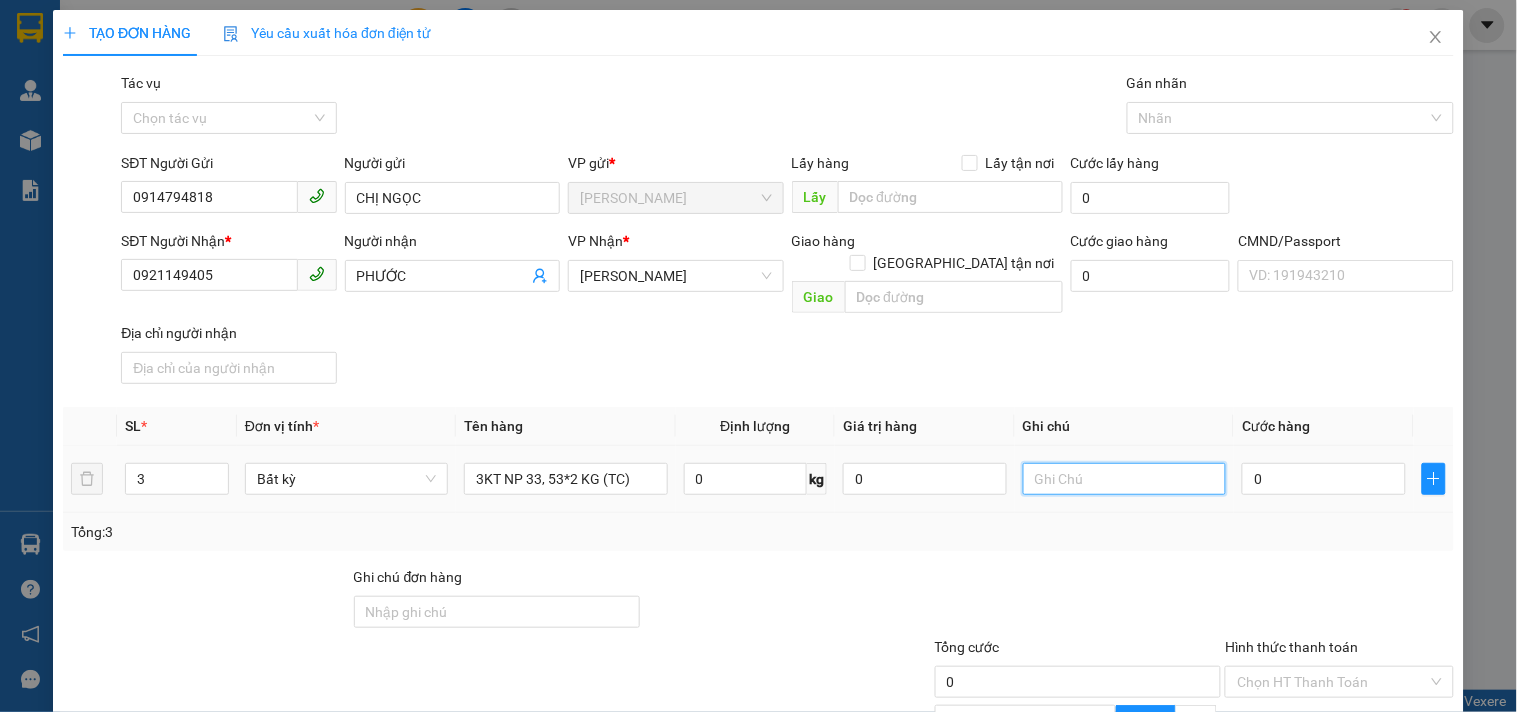 click at bounding box center [1124, 479] 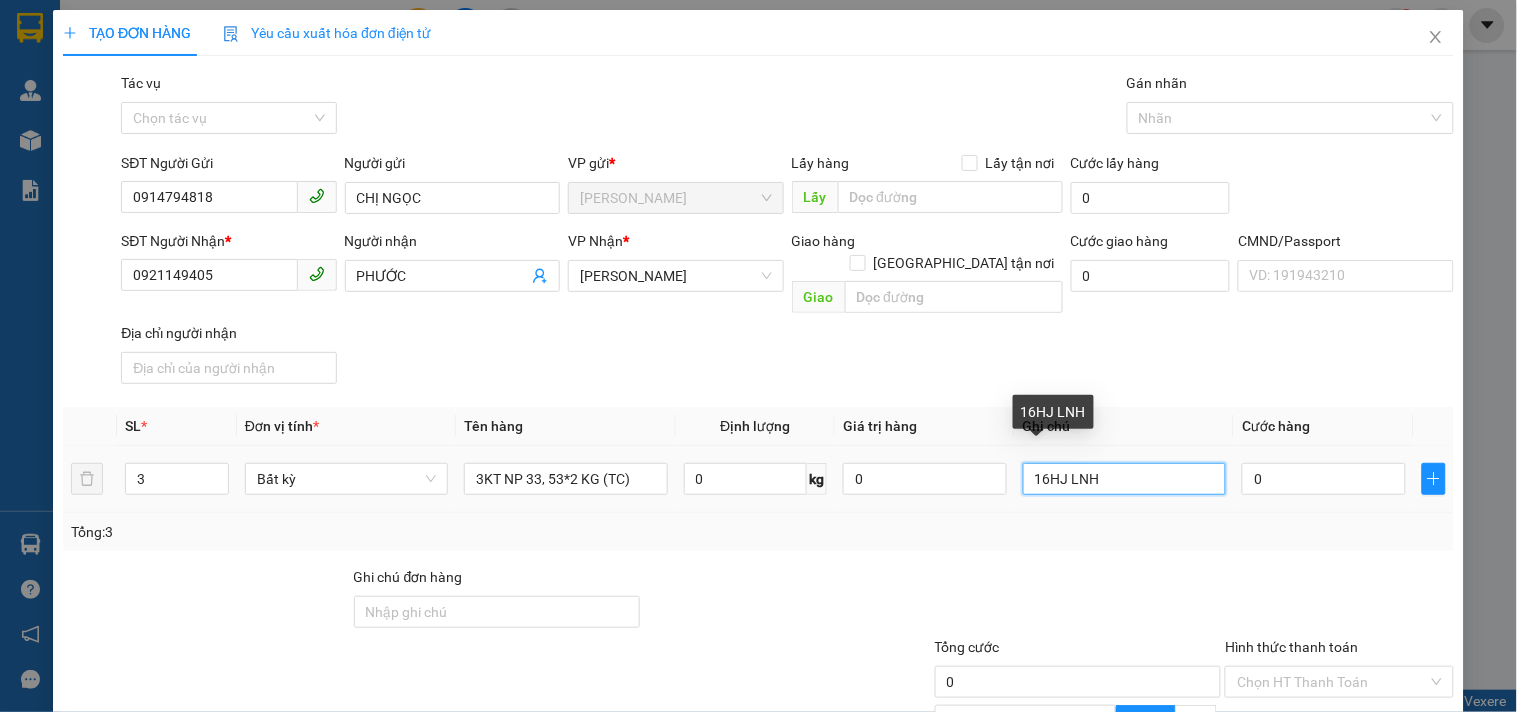 drag, startPoint x: 1054, startPoint y: 257, endPoint x: 1083, endPoint y: 238, distance: 34.669872 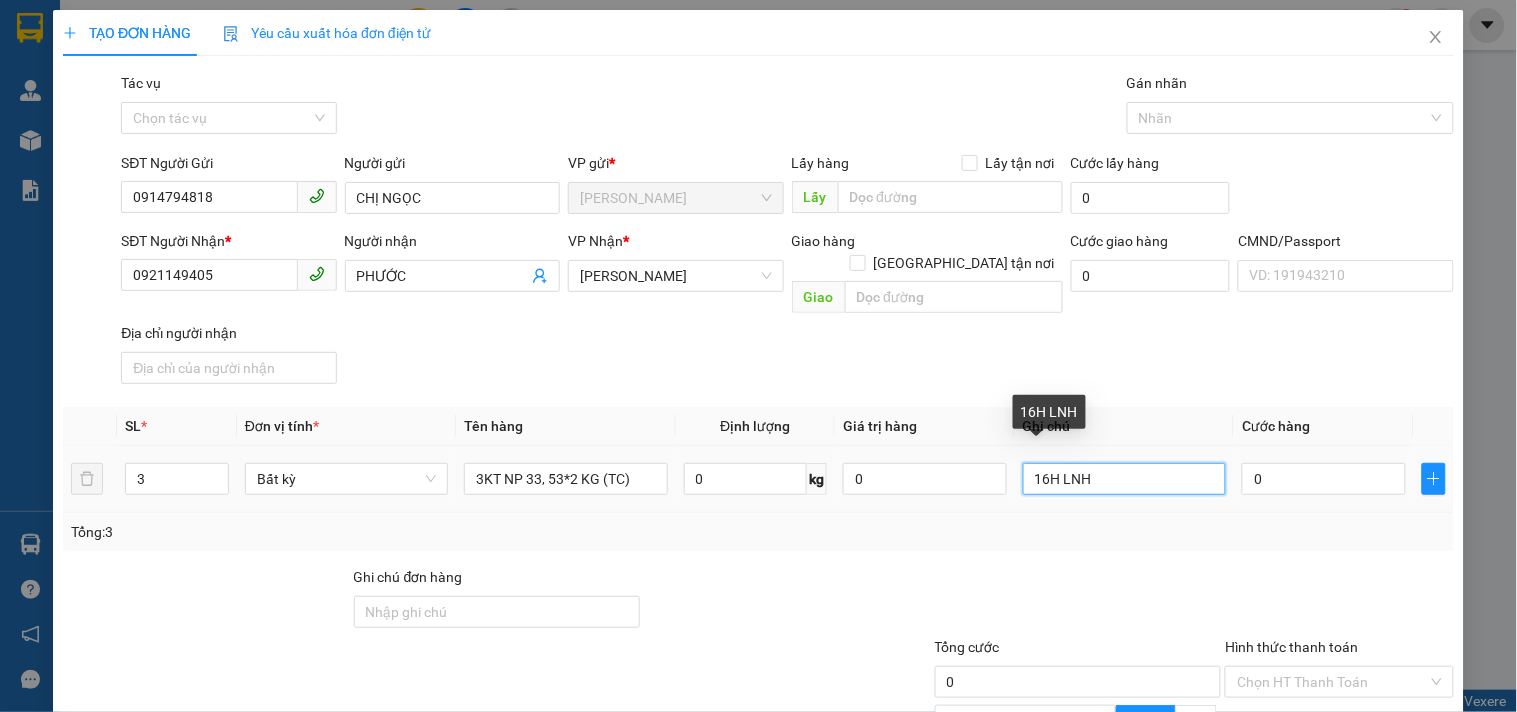 click on "16H LNH" at bounding box center [1124, 479] 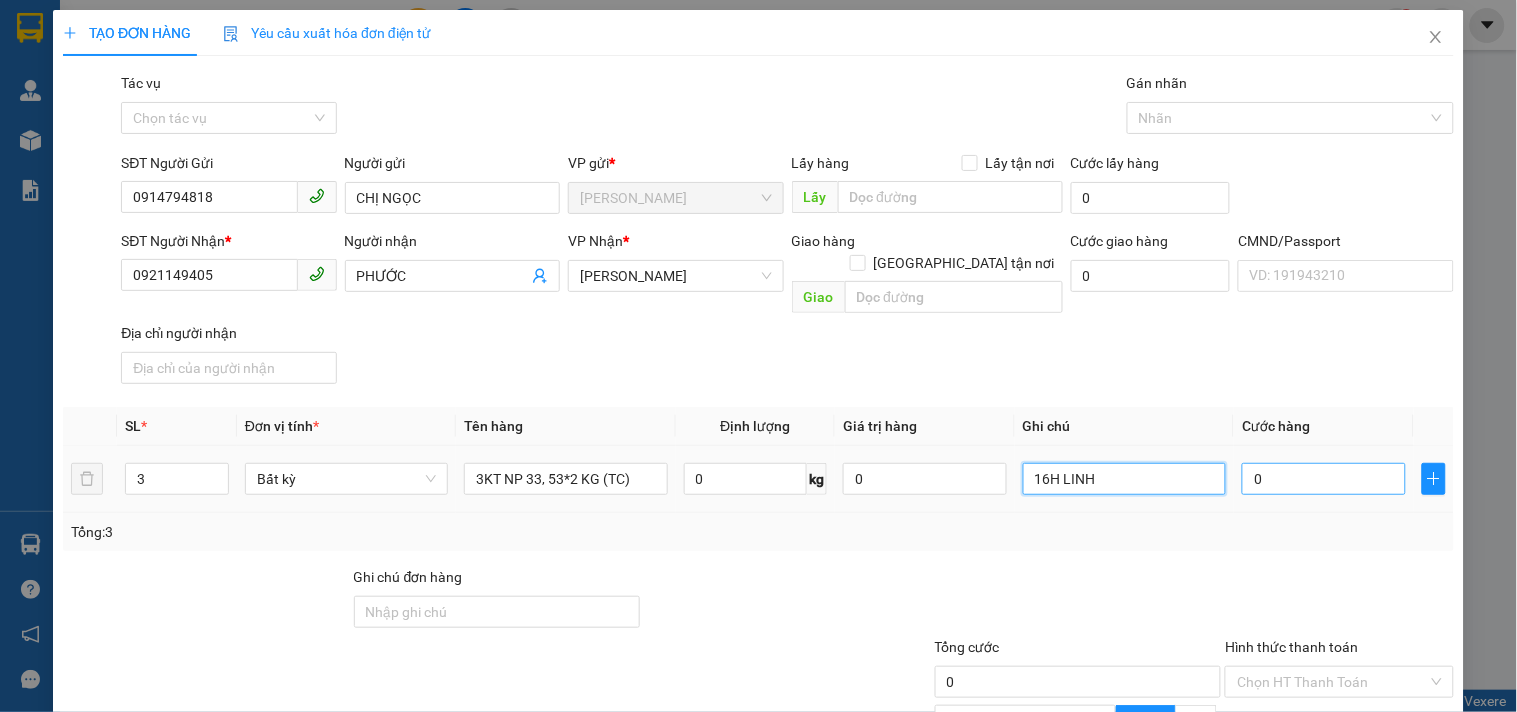 type on "16H LINH" 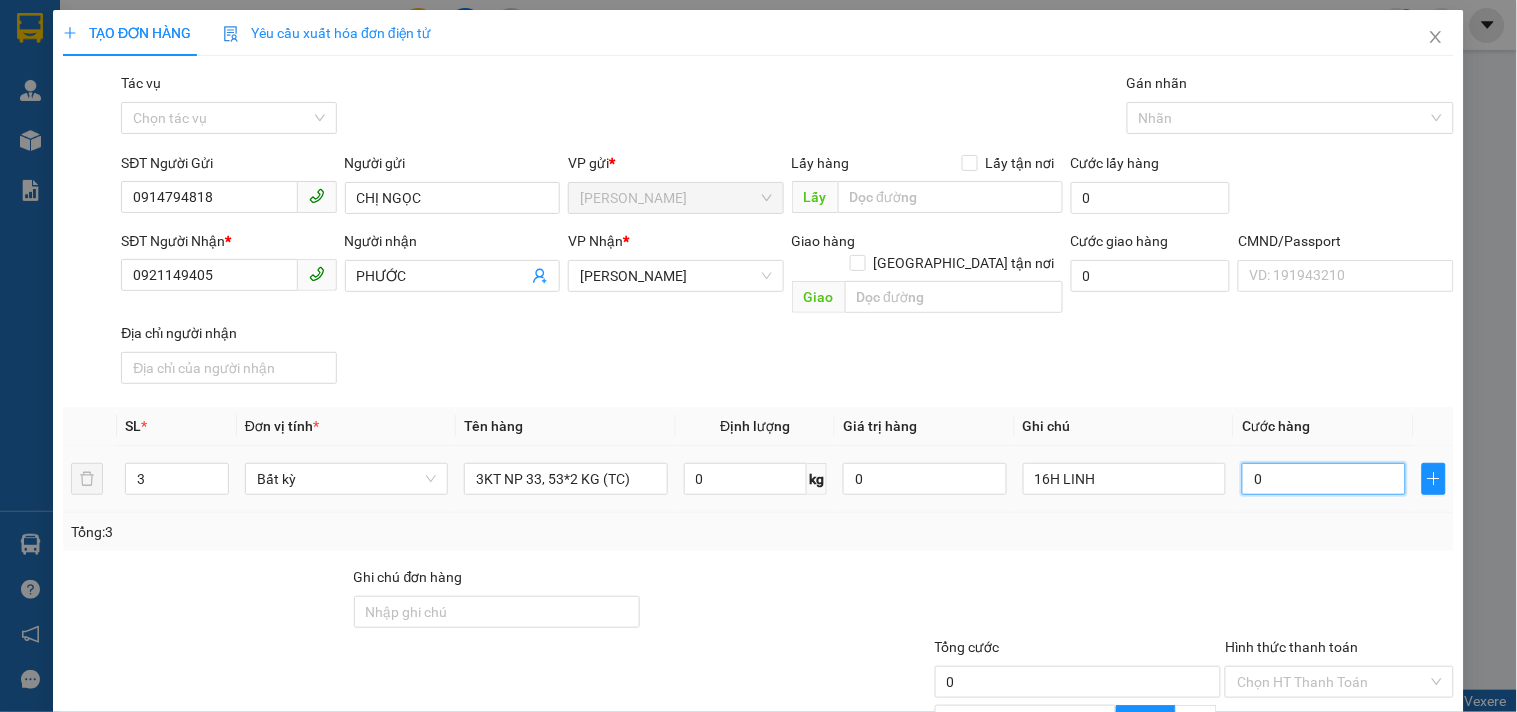 click on "0" at bounding box center (1324, 479) 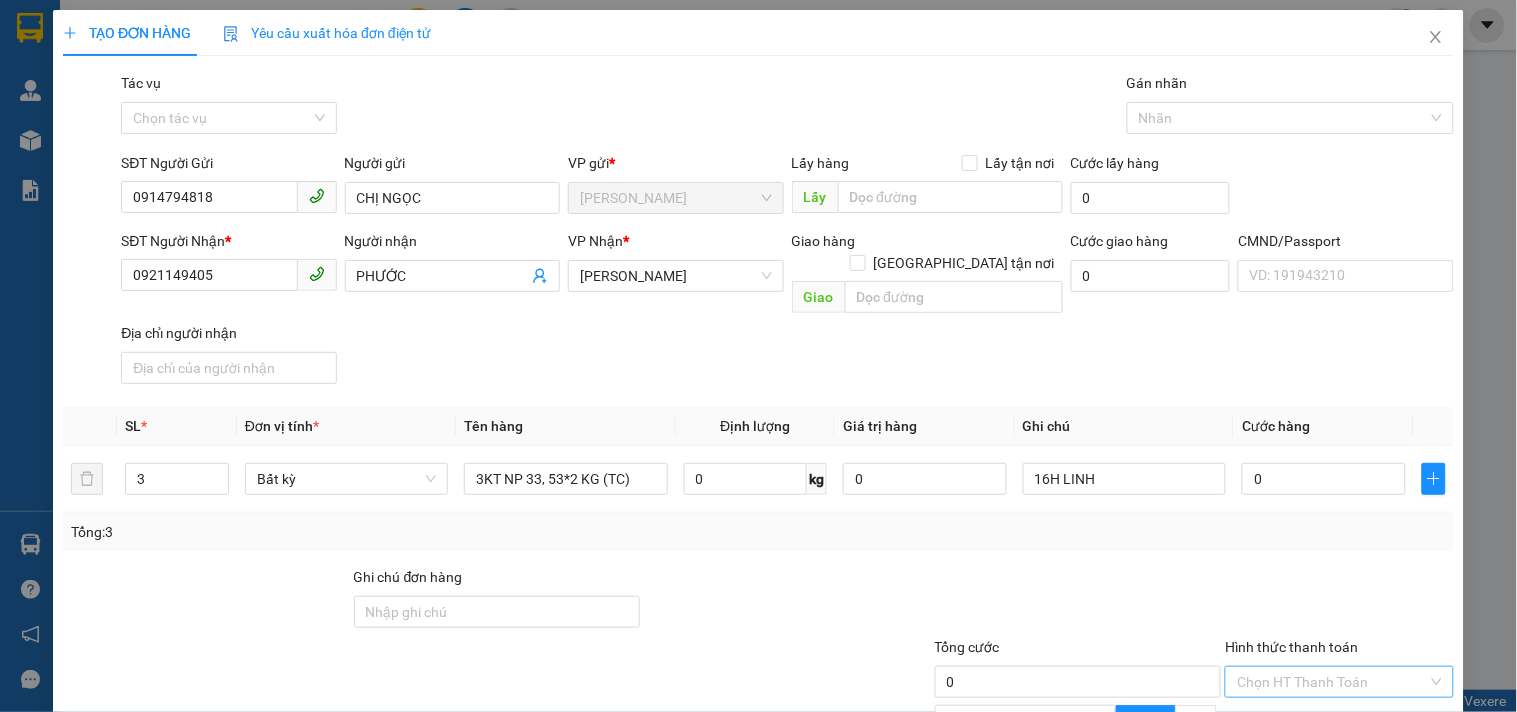 click on "Hình thức thanh toán" at bounding box center [1332, 682] 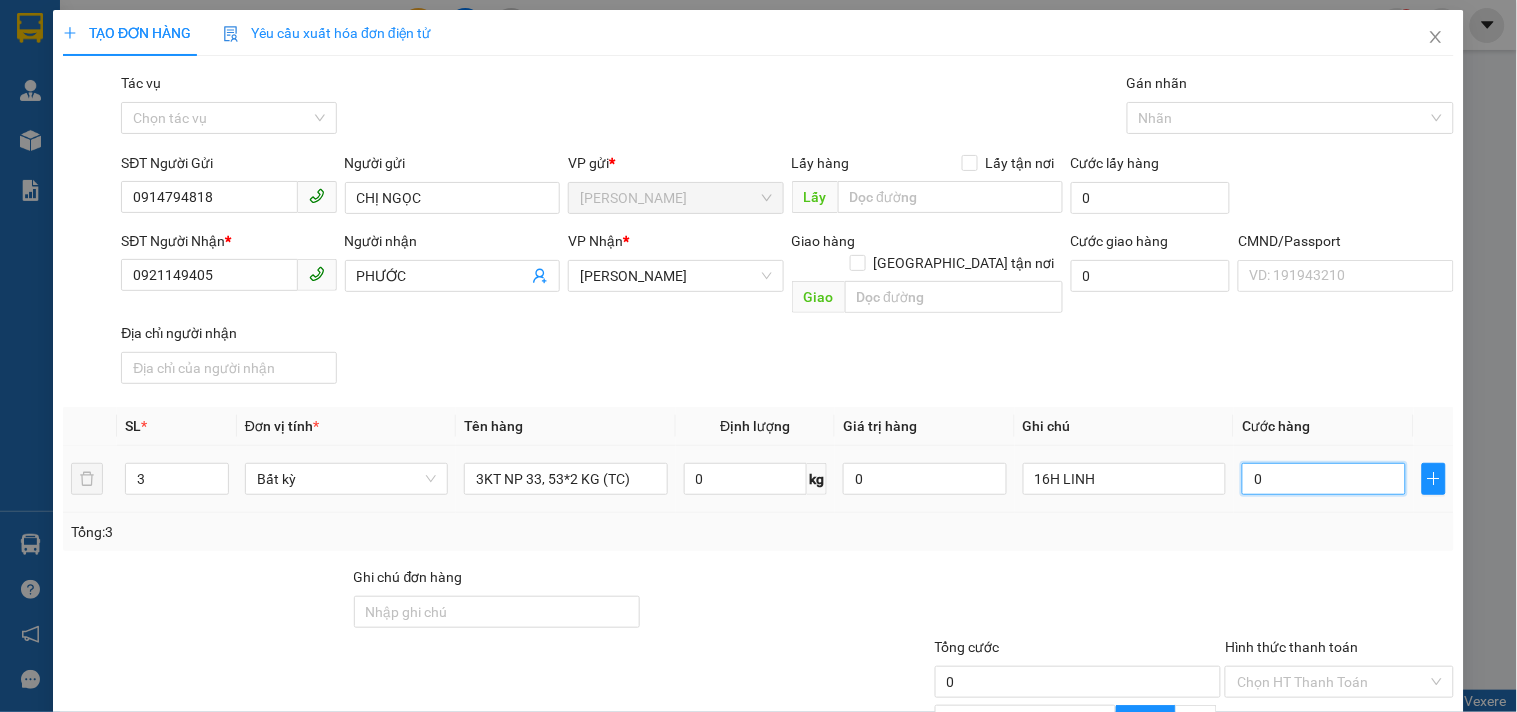 click on "0" at bounding box center [1324, 479] 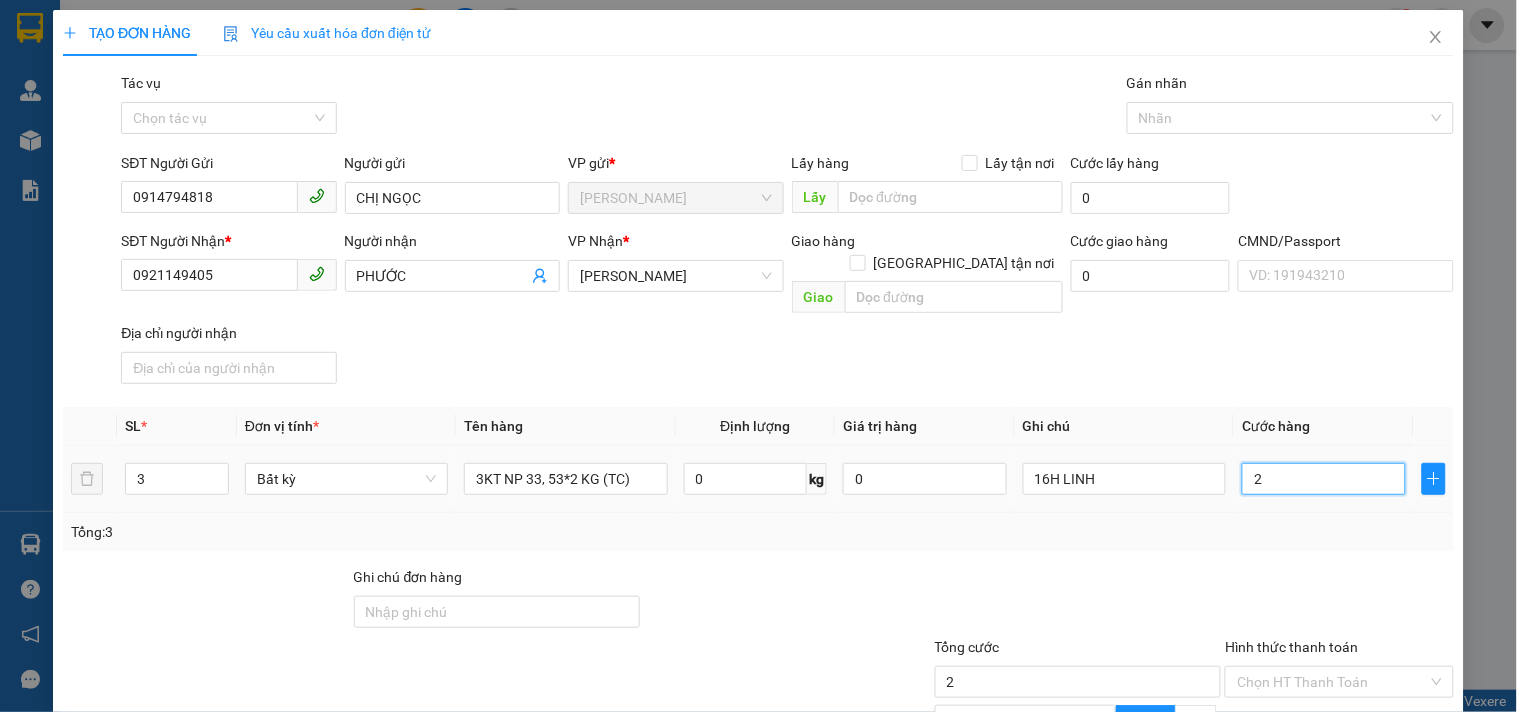 type on "21" 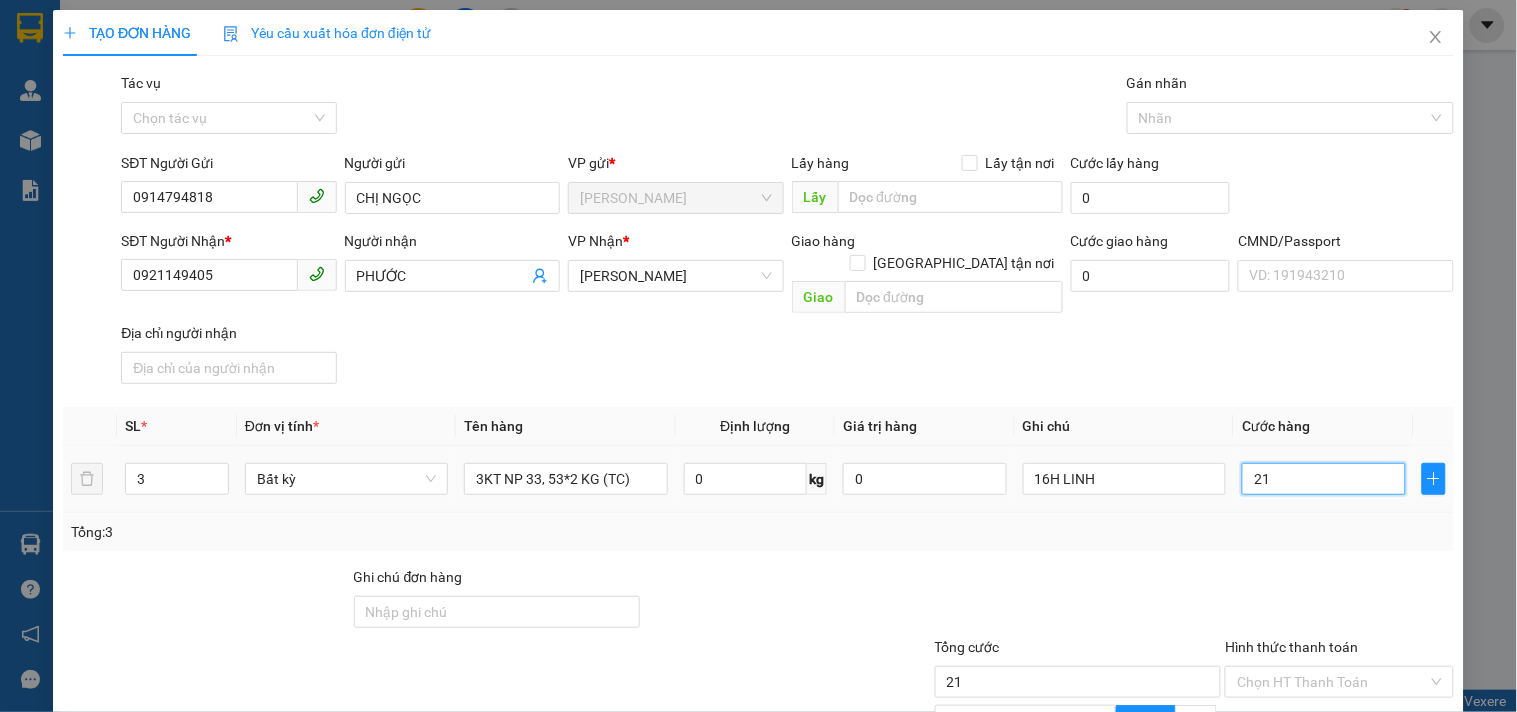 type on "210" 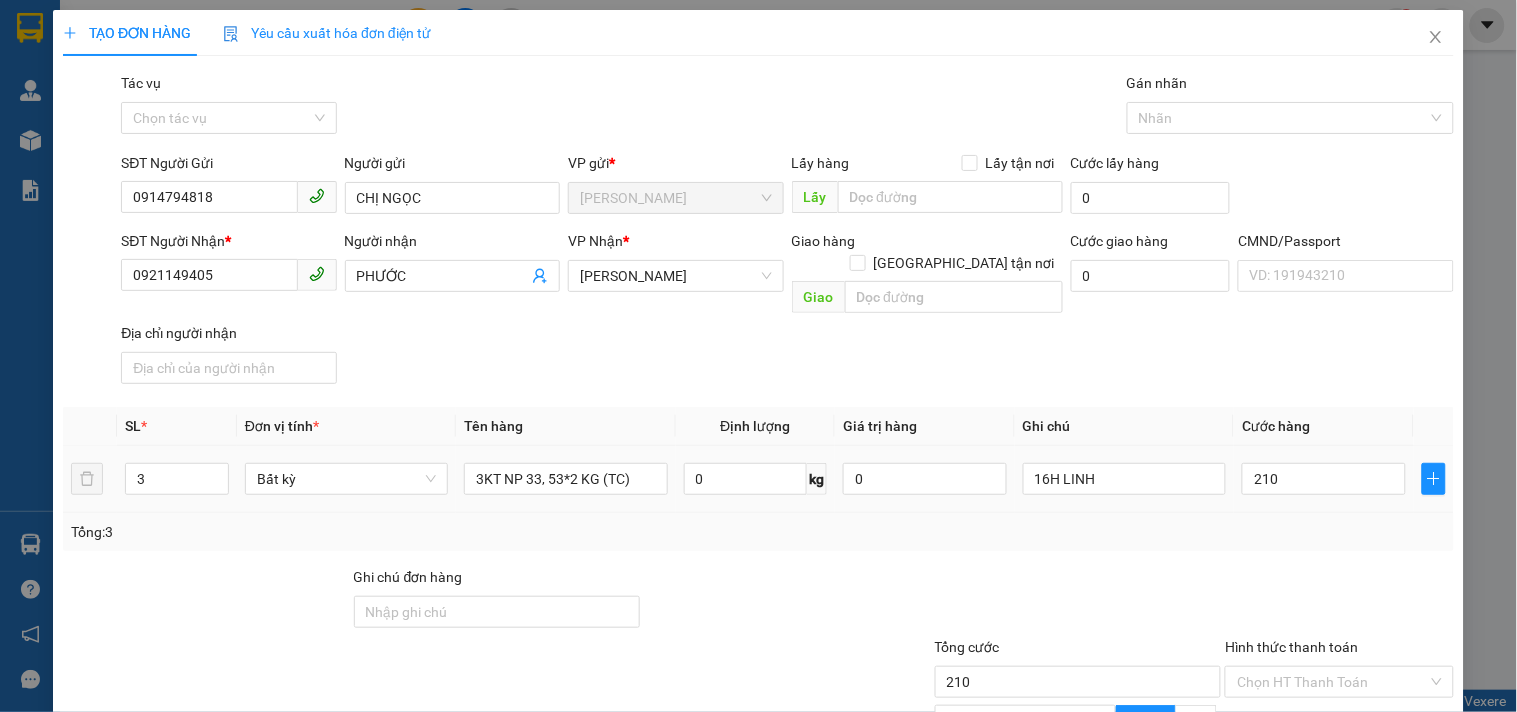 type on "210.000" 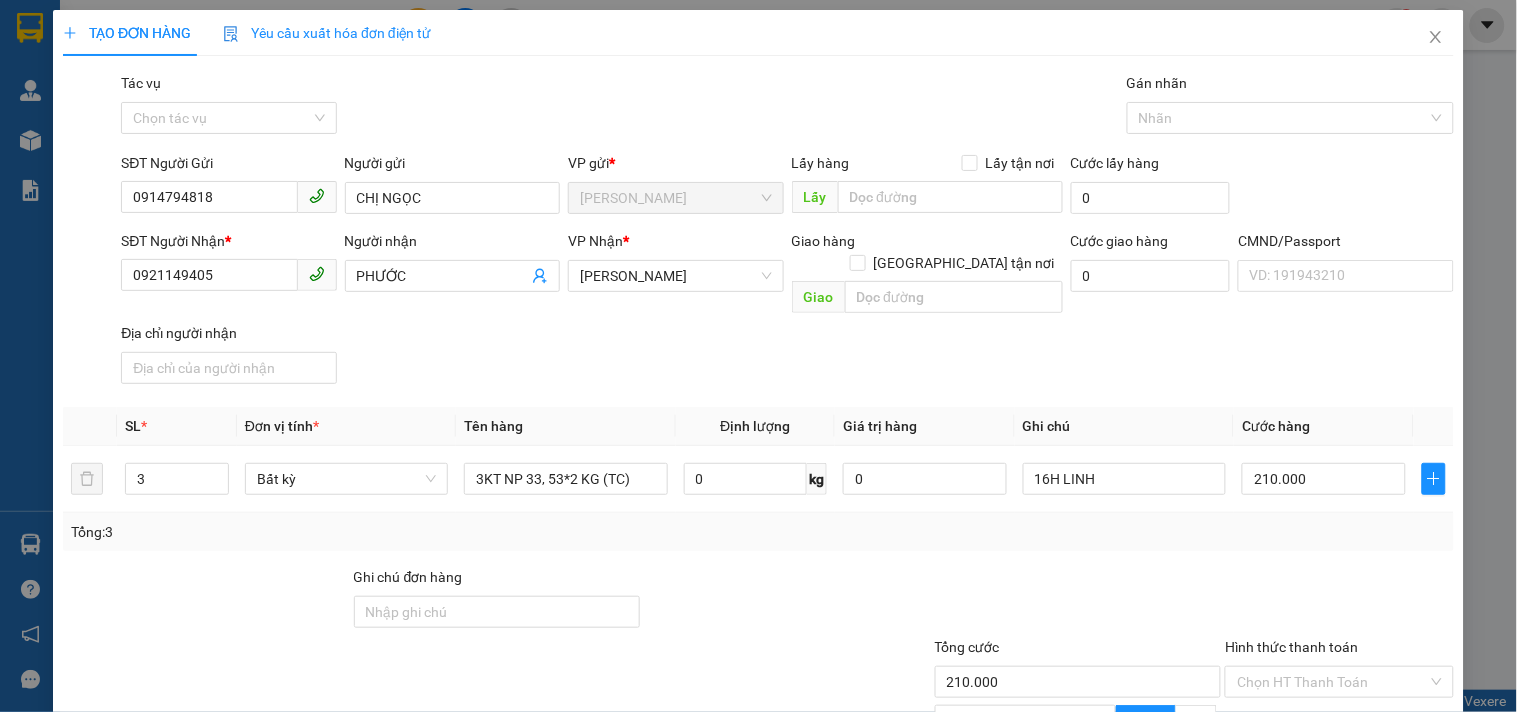 click on "Transit Pickup Surcharge Ids Transit Deliver Surcharge Ids Transit Deliver Surcharge Transit Deliver Surcharge Gói vận chuyển  * Tiêu chuẩn Tác vụ Chọn tác vụ Gán nhãn   Nhãn SĐT Người Gửi 0914794818 Người gửi CHỊ NGỌC VP gửi  * Ngã Tư Huyện Lấy hàng Lấy tận nơi Lấy Cước lấy hàng 0 SĐT Người Nhận  * 0921149405 Người nhận PHƯỚC VP Nhận  * Hồ Chí Minh Giao hàng Giao tận nơi Giao Cước giao hàng 0 CMND/Passport VD: 191943210 Địa chỉ người nhận SL  * Đơn vị tính  * Tên hàng  Định lượng Giá trị hàng Ghi chú Cước hàng                   3 Bất kỳ 3KT NP 33, 53*2 KG (TC) 0 kg 0 16H LINH 210.000 Tổng:  3 Ghi chú đơn hàng Tổng cước 210.000 Hình thức thanh toán Chọn HT Thanh Toán Giảm giá 0 VND % Discount 0 Số tiền thu trước 0 Chưa thanh toán 210.000 Chọn HT Thanh Toán Ghi chú nội bộ nhà xe Chi phí nội bộ 0 Lưu nháp Xóa Thông tin Lưu" at bounding box center [758, 483] 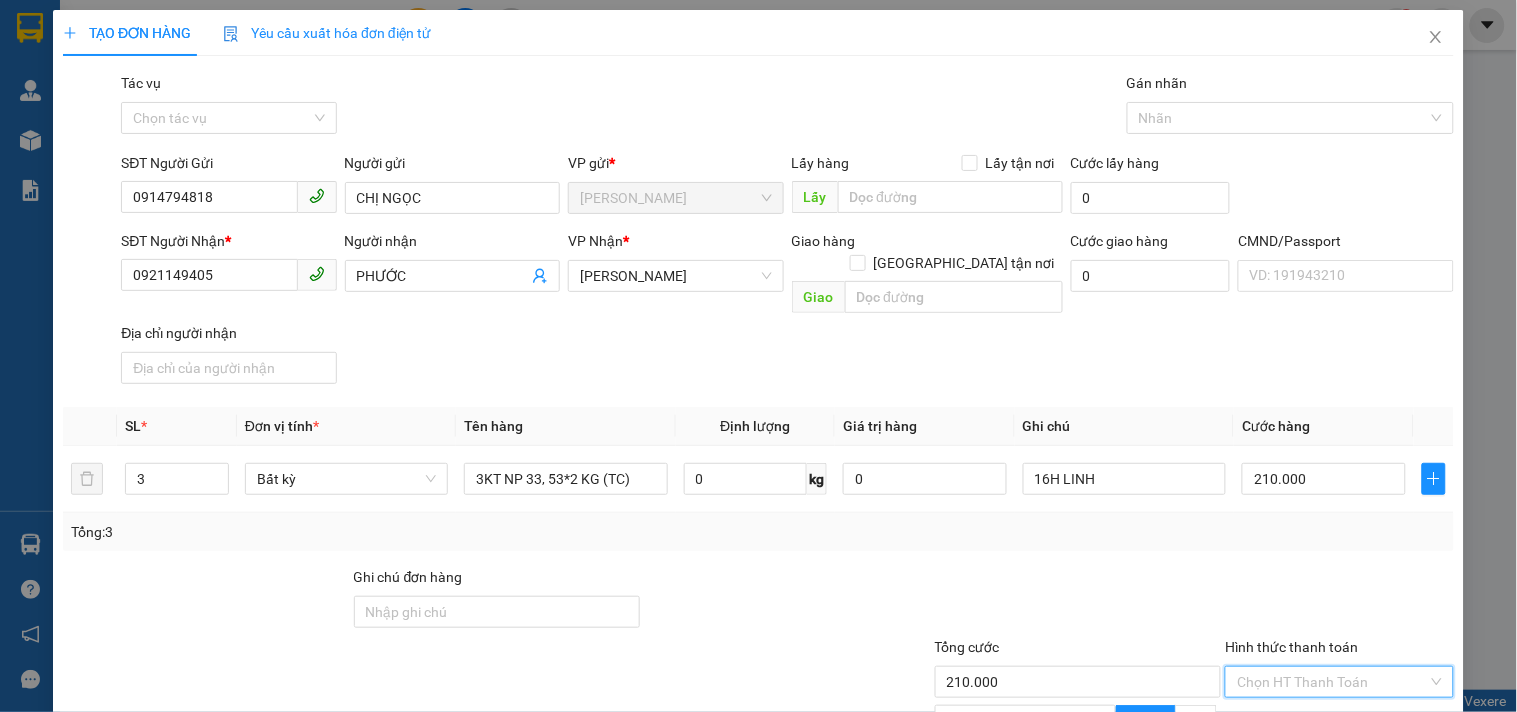 click on "Hình thức thanh toán" at bounding box center (1332, 682) 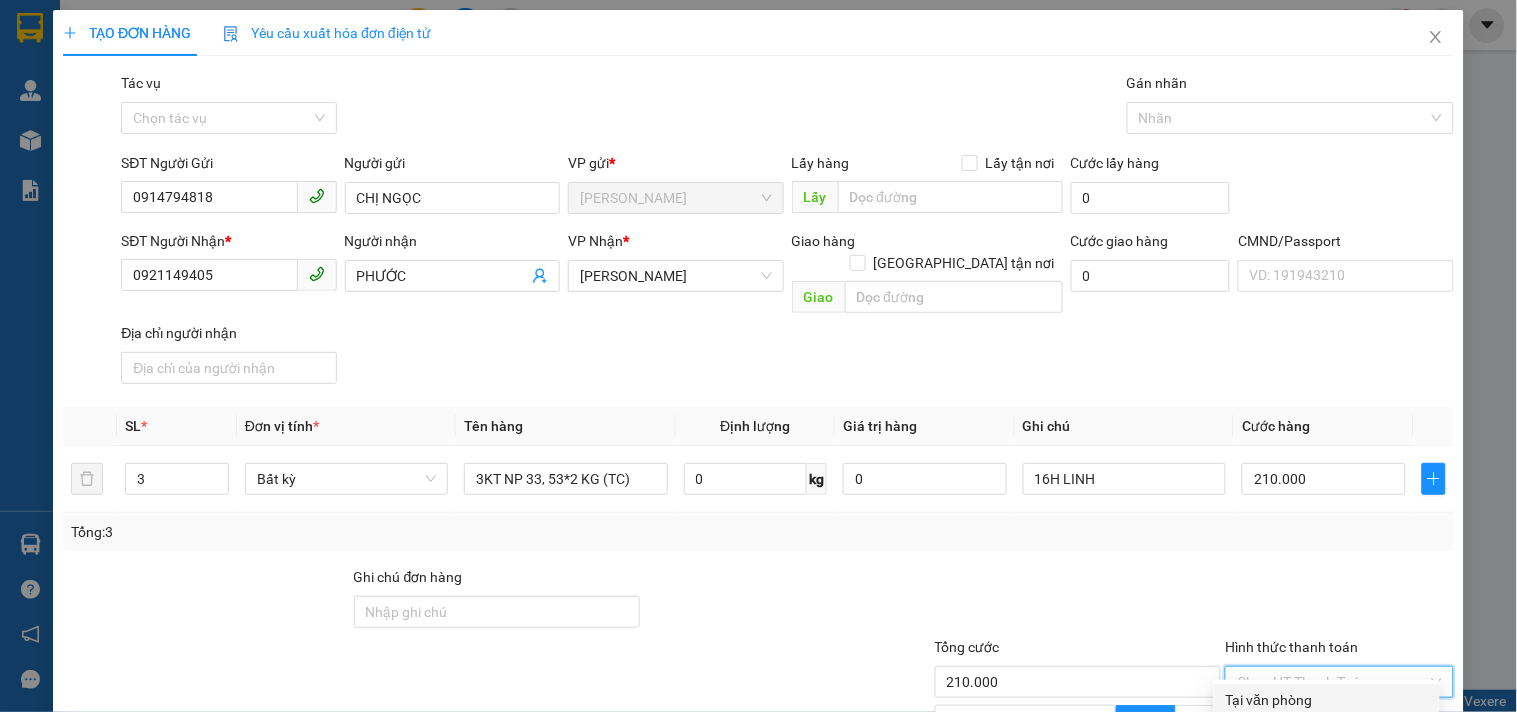 click on "Tại văn phòng" at bounding box center [1327, 700] 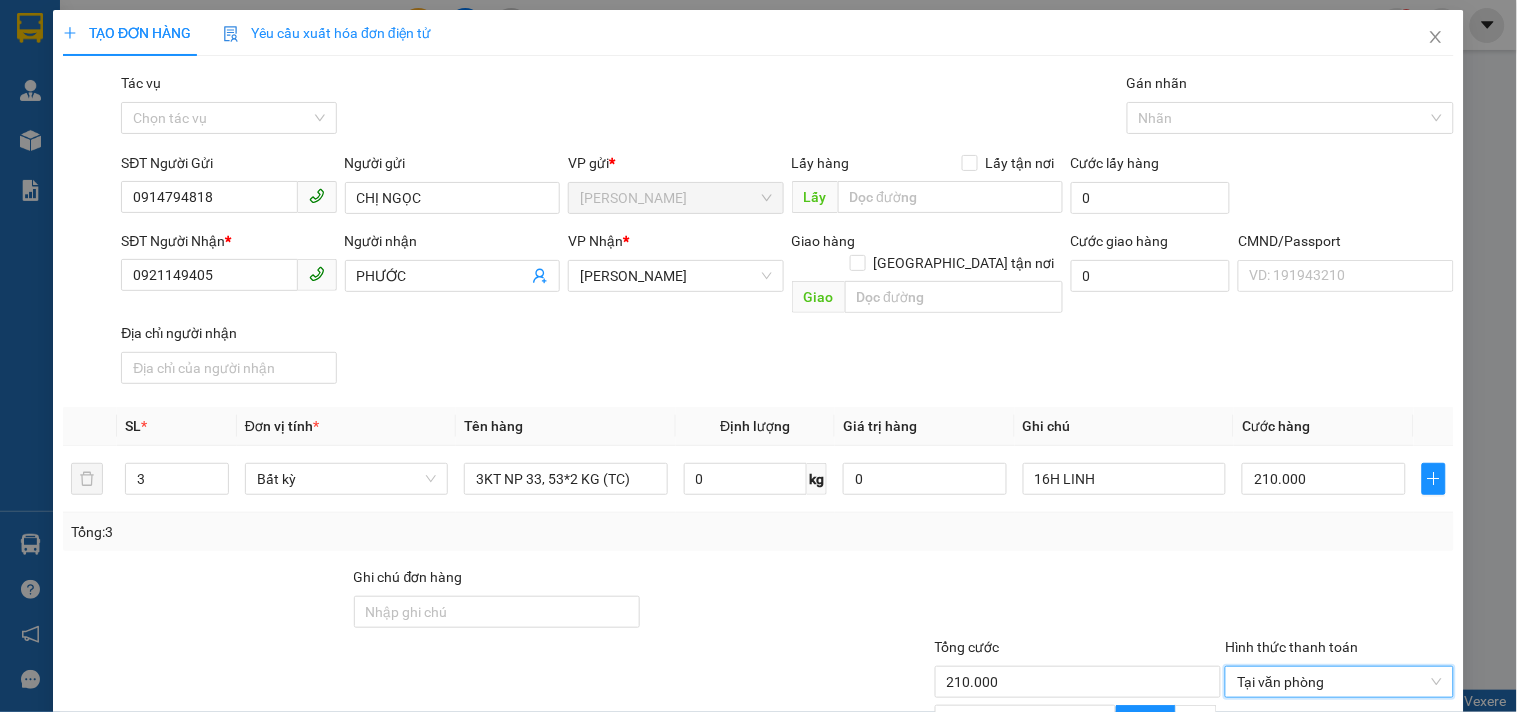 click on "[PERSON_NAME] và In" at bounding box center (1392, 879) 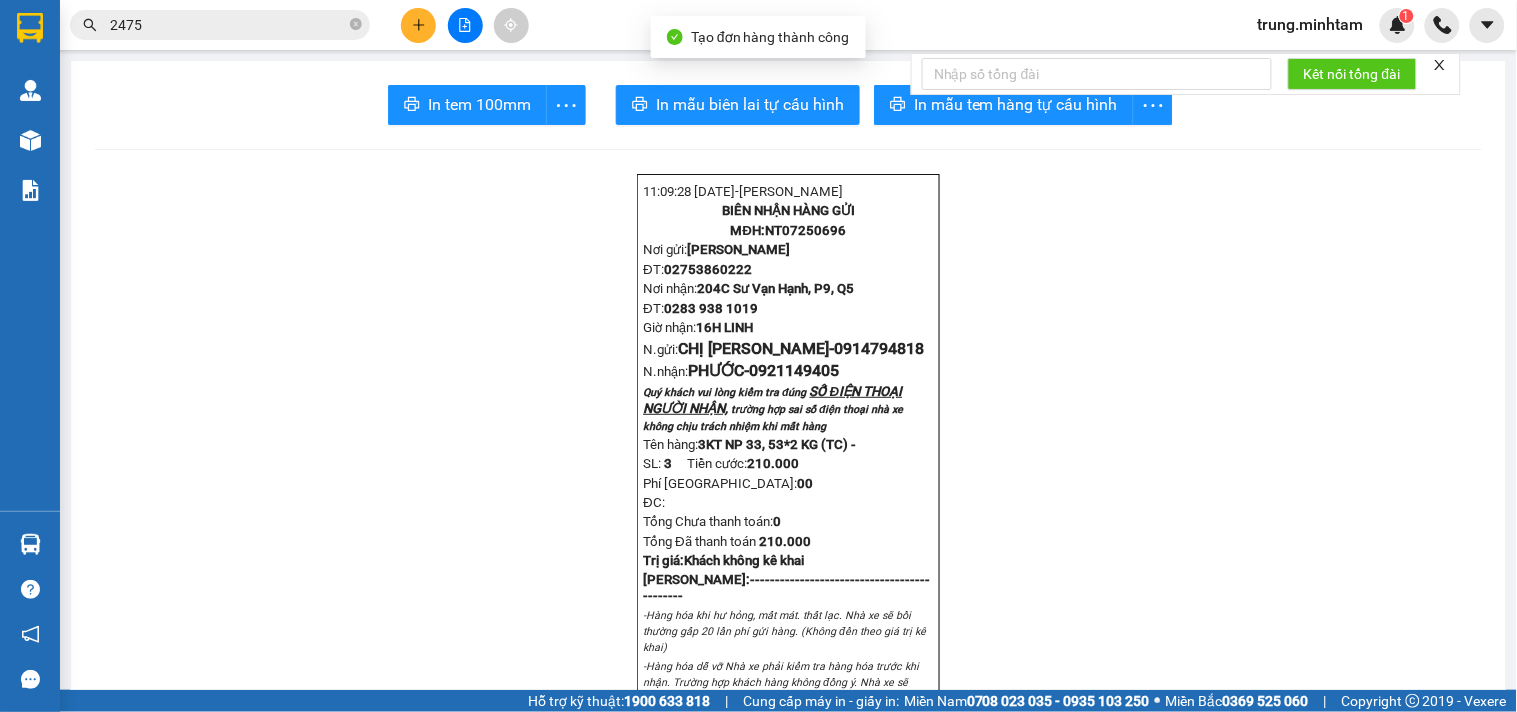click on "Kết nối tổng đài" at bounding box center [1186, 74] 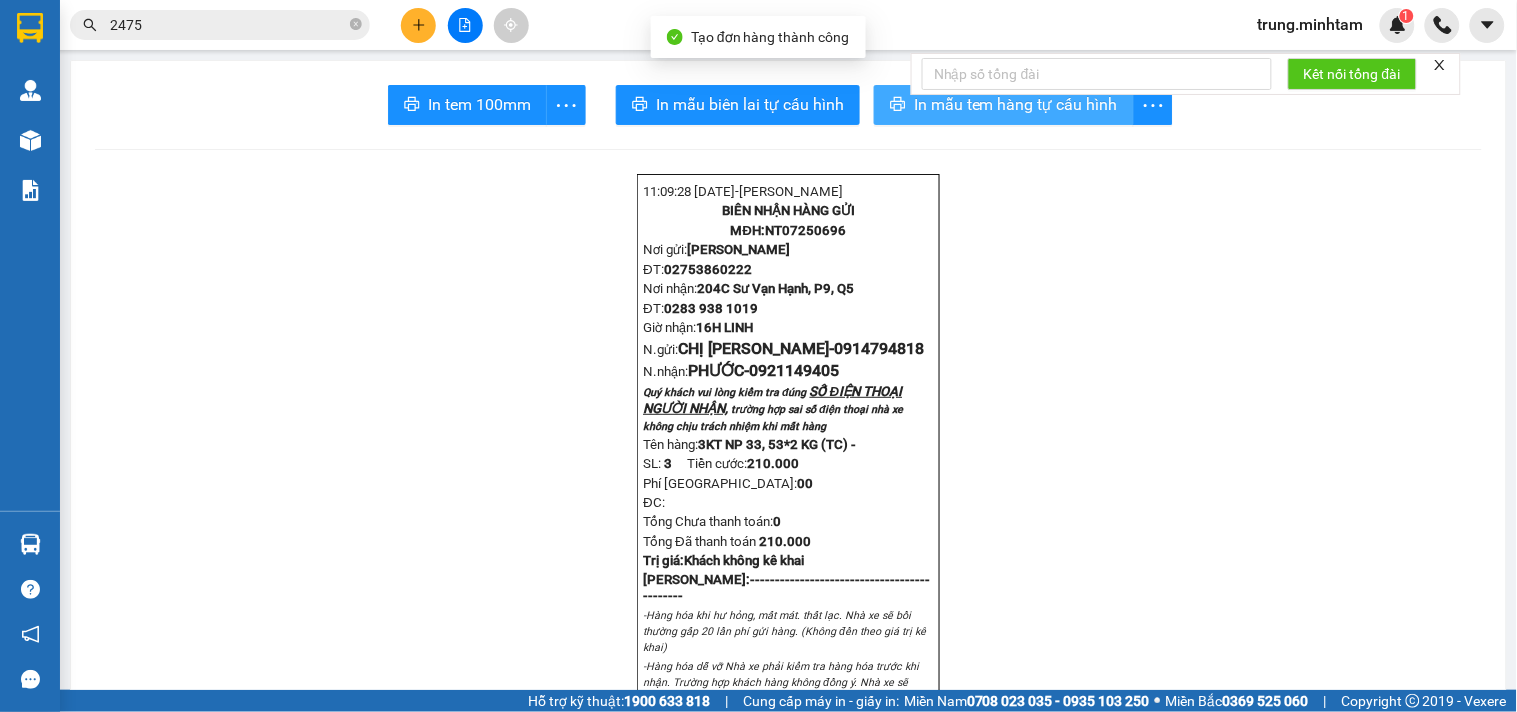 click on "In mẫu tem hàng tự cấu hình" at bounding box center [1016, 104] 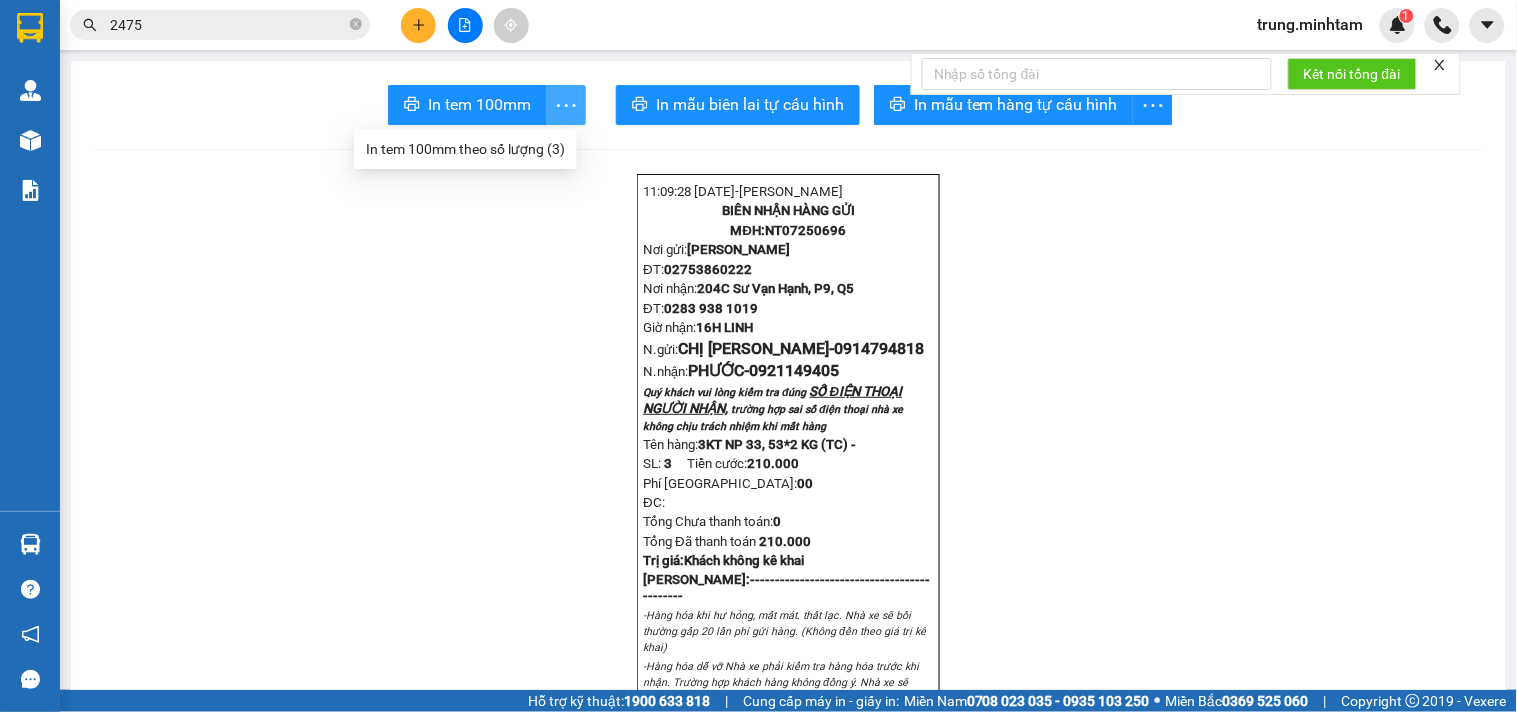 click 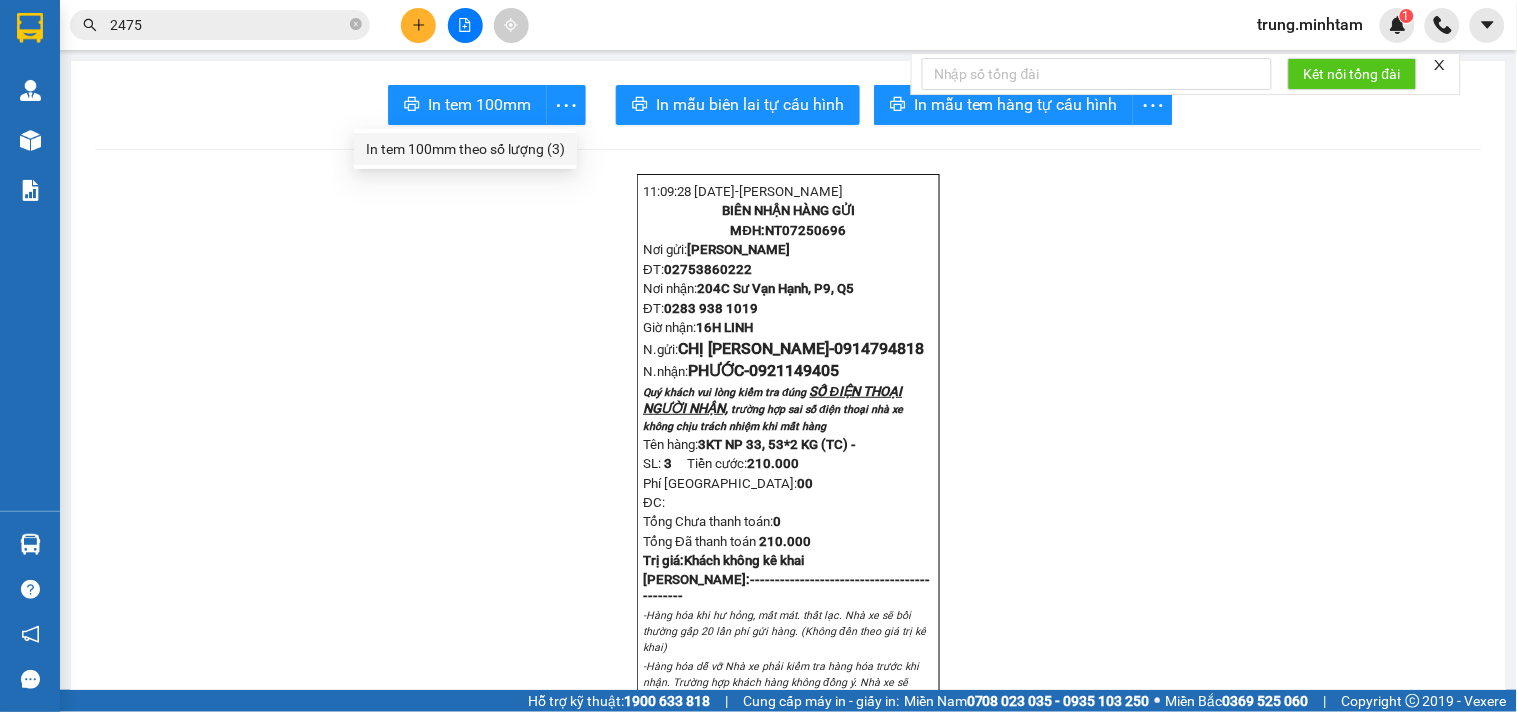 click on "In tem 100mm theo số lượng   (3)" at bounding box center [465, 149] 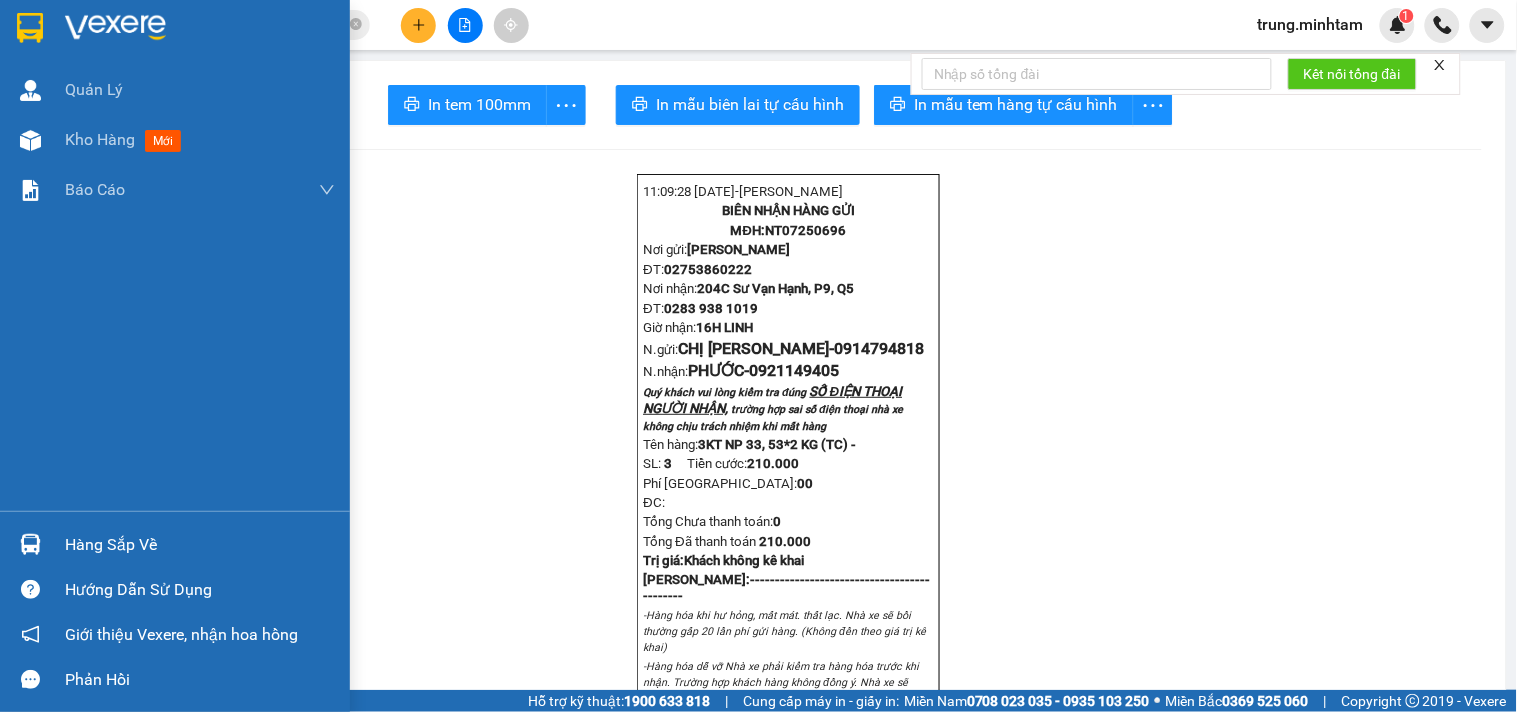 click on "Hàng sắp về" at bounding box center (200, 545) 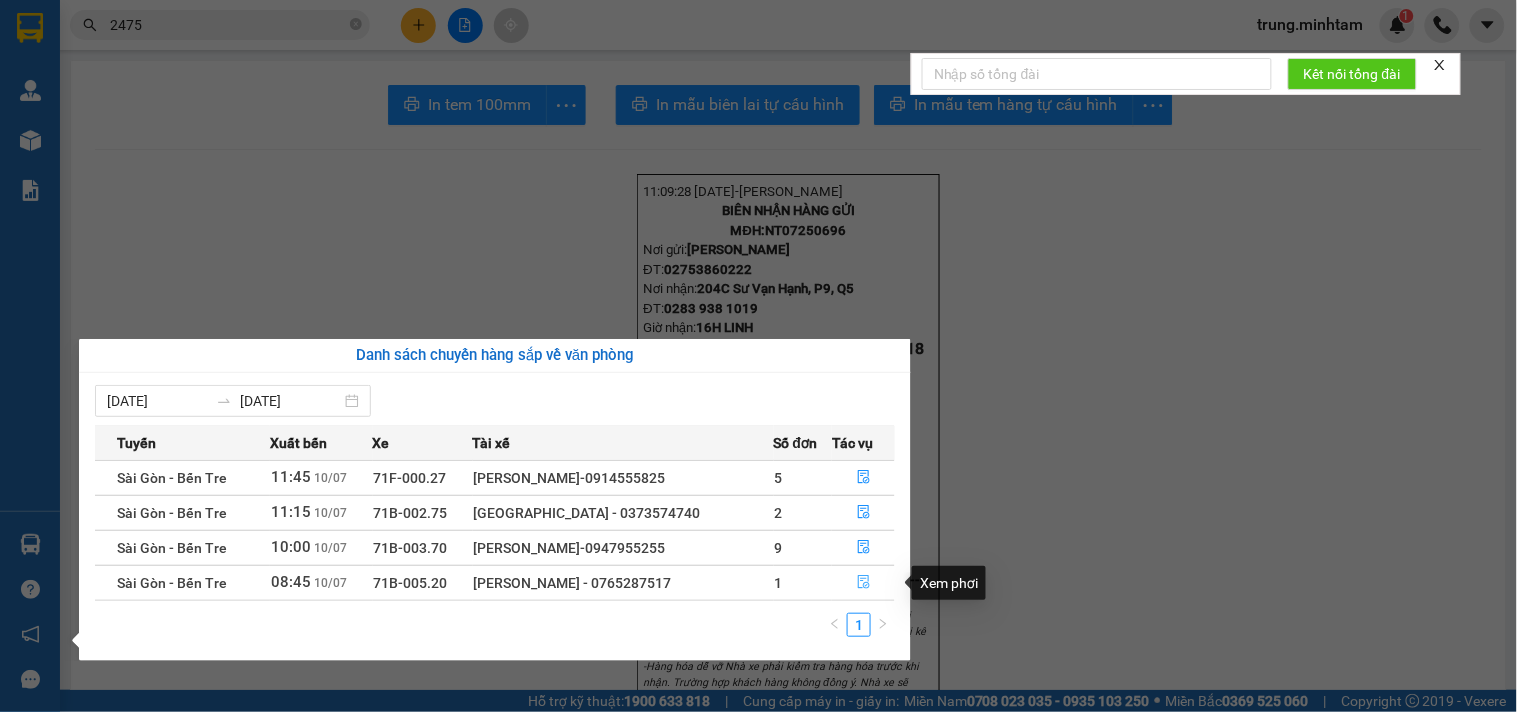 click 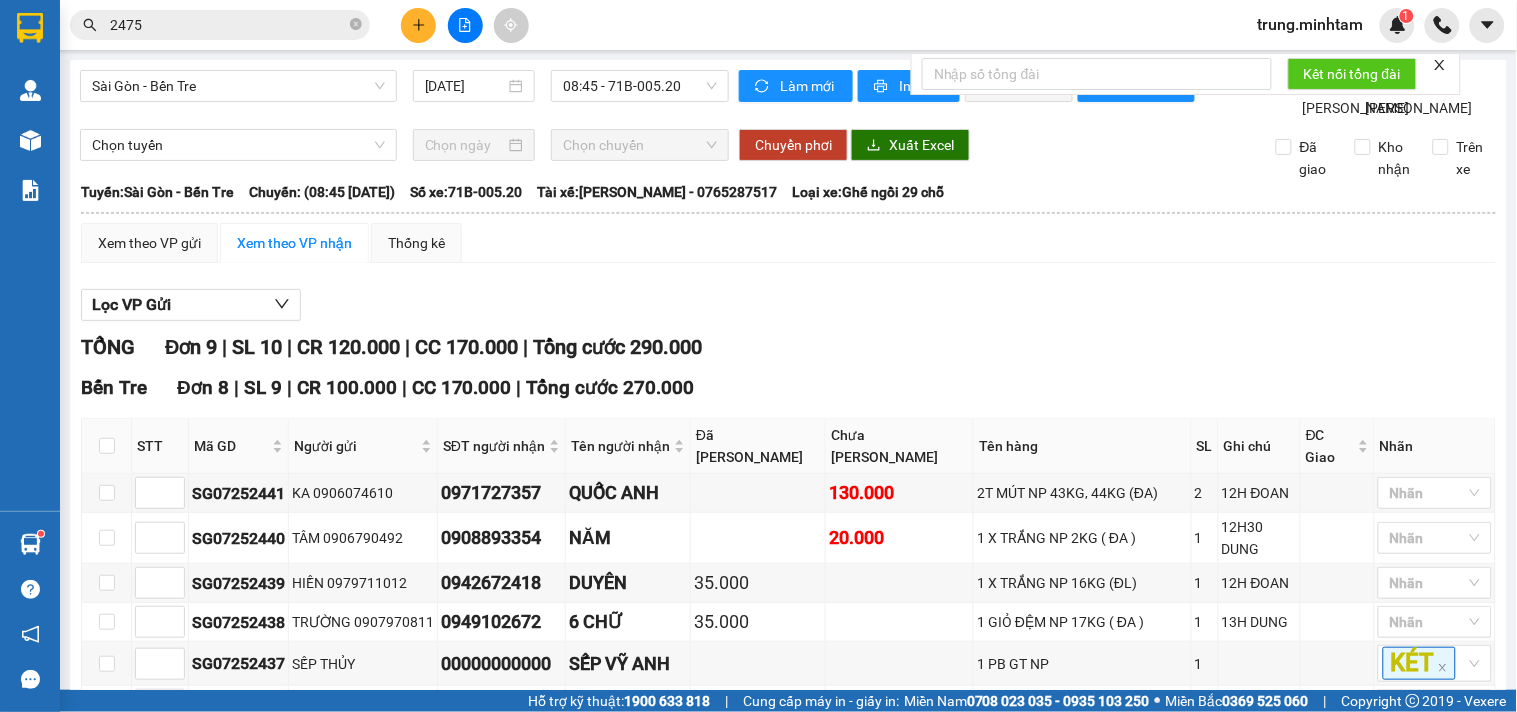 click on "Kết quả tìm kiếm ( 10 )  Bộ lọc  Mã ĐH Trạng thái Món hàng Tổng cước Chưa cước Nhãn Người gửi VP Gửi Người nhận VP Nhận SG0725 2475 10:02 - 10/07 Trên xe   71B-002.75 11:15  -   10/07 1 X VÀNG NP SL:  1 20.000 20.000 KÉT 0933448910 CTY MẮT KÍNH NOBITA Hồ Chí Minh 0979404258 THU BẠCH Ngã Tư Huyện BT0625 2475 19:24 - 20/06 Đã giao   09:22 - 21/06 1PB TIỀN HGBT NGÀY 20/6/2025 SL:  1 LINH NX Bến Tre 00000000000 KIỀU KT  Bến Tre NT06250957 08:14 - 15/06 Đã giao   12:48 - 15/06 1KT NP 10KG (TC) SL:  1 150.000 GTN KHO 1 090882 2475 NGHĨA Ngã Tư Huyện 090782 2475 TÙNG Hồ Chí Minh TC: SỐ 1 PHAN VĂN ĐÁNG PHƯỜNG ... SG0625 2475 17:06 - 10/06 Đã giao   07:50 - 11/06 1 THÙNG NP 9KG ( ĐA ) ( HƯ HỎNG KO ĐỀN ) SL:  1 25.000 KHO 1 0354163435 NHƯ Hồ Chí Minh 0978343575 CHỊ NHUNG Bến Tre NT06250473 07:22 - 08/06 Đã giao   10:43 - 08/06 1T NP 5KG (TC) SL:  1 140.000 090882 2475 NGHĨA Ngã Tư Huyện 090782 2475" at bounding box center [758, 25] 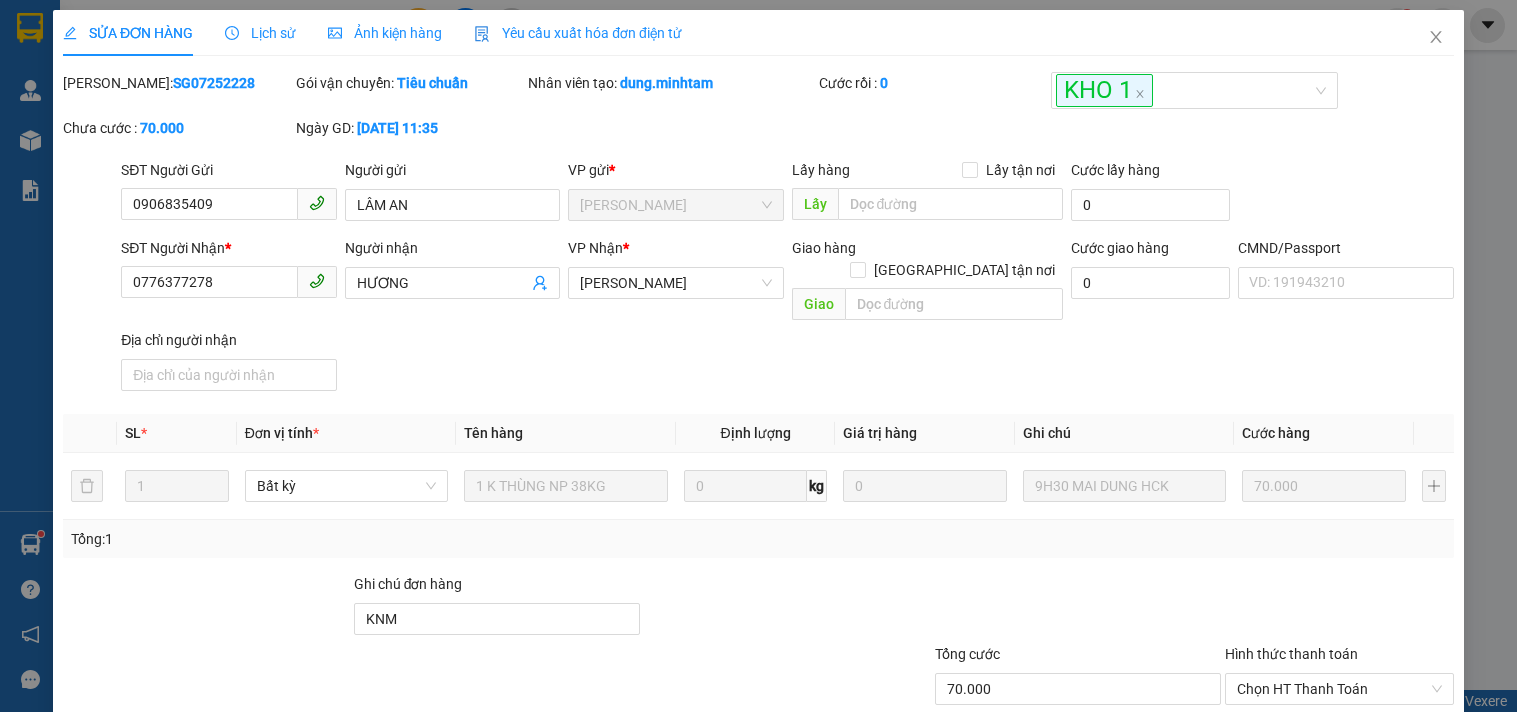 scroll, scrollTop: 0, scrollLeft: 0, axis: both 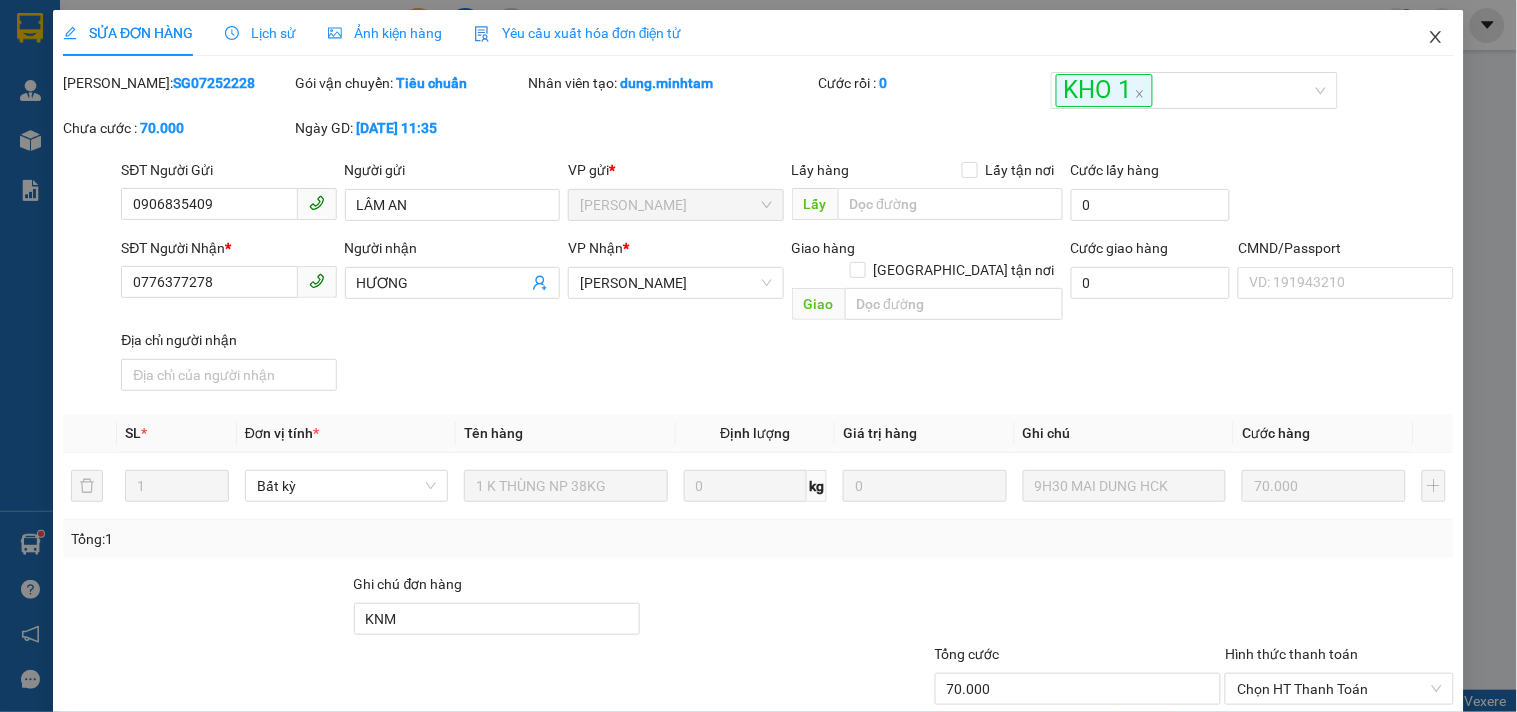 click 